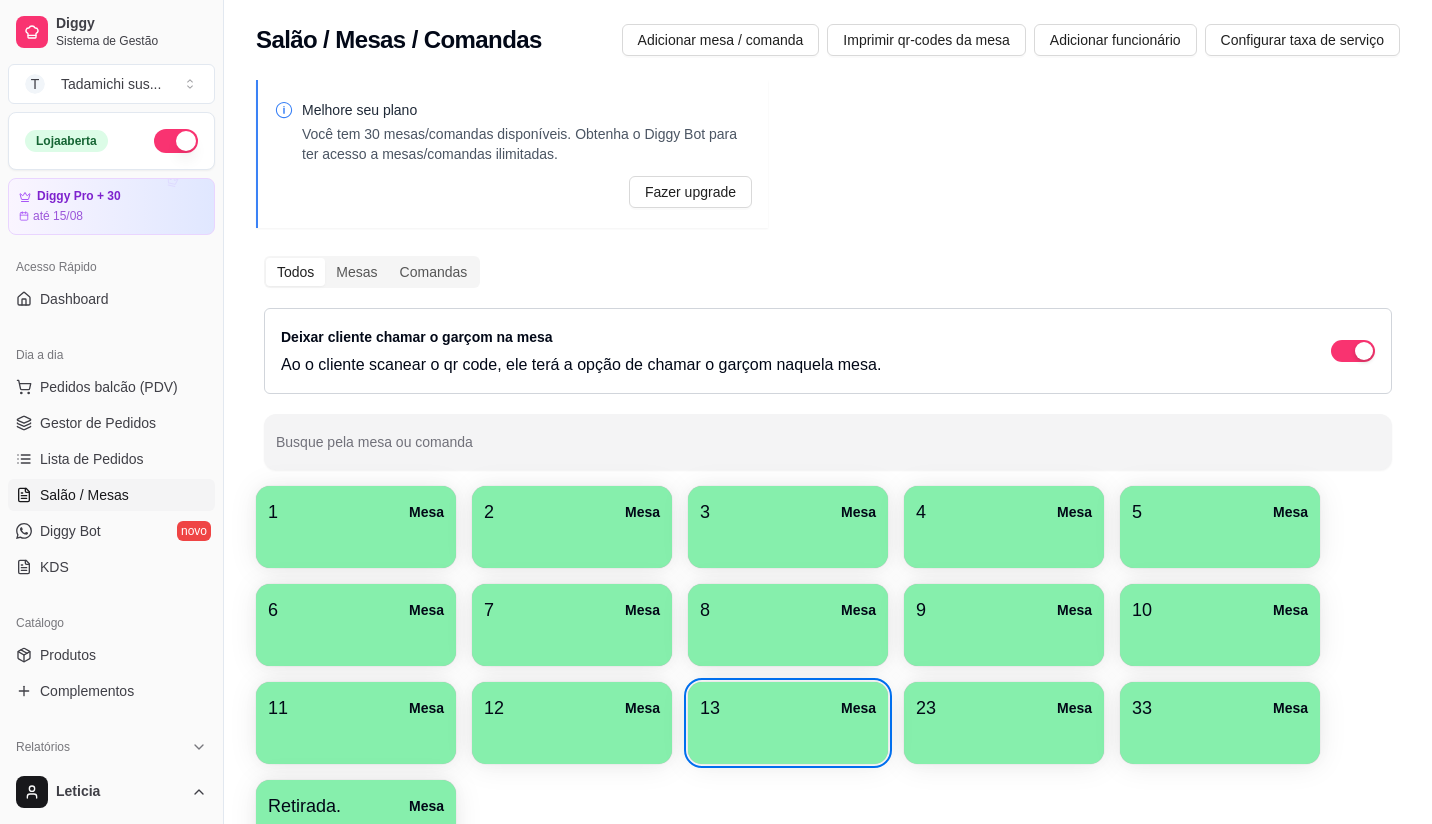 scroll, scrollTop: 0, scrollLeft: 0, axis: both 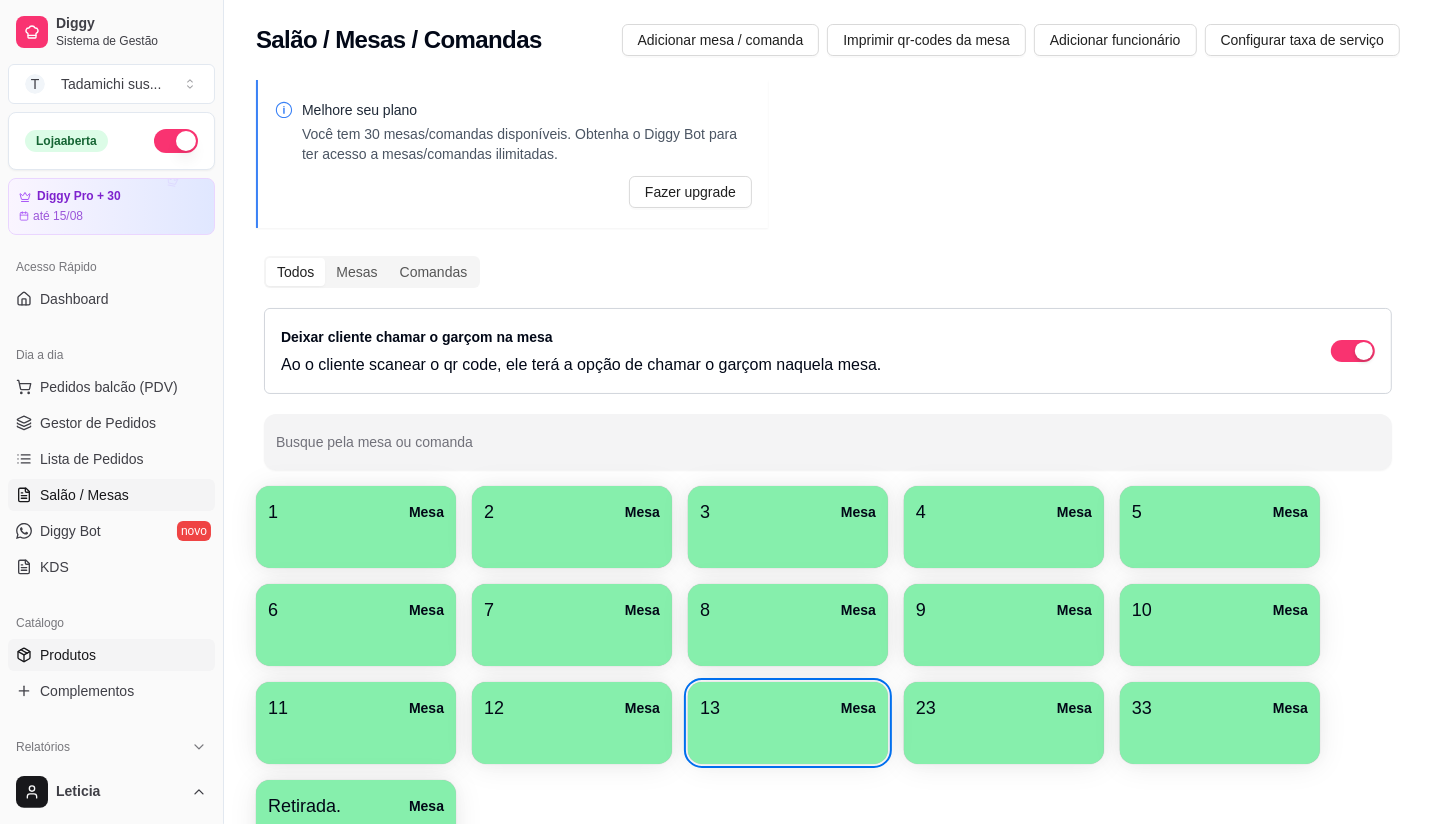 click on "Produtos" at bounding box center (68, 655) 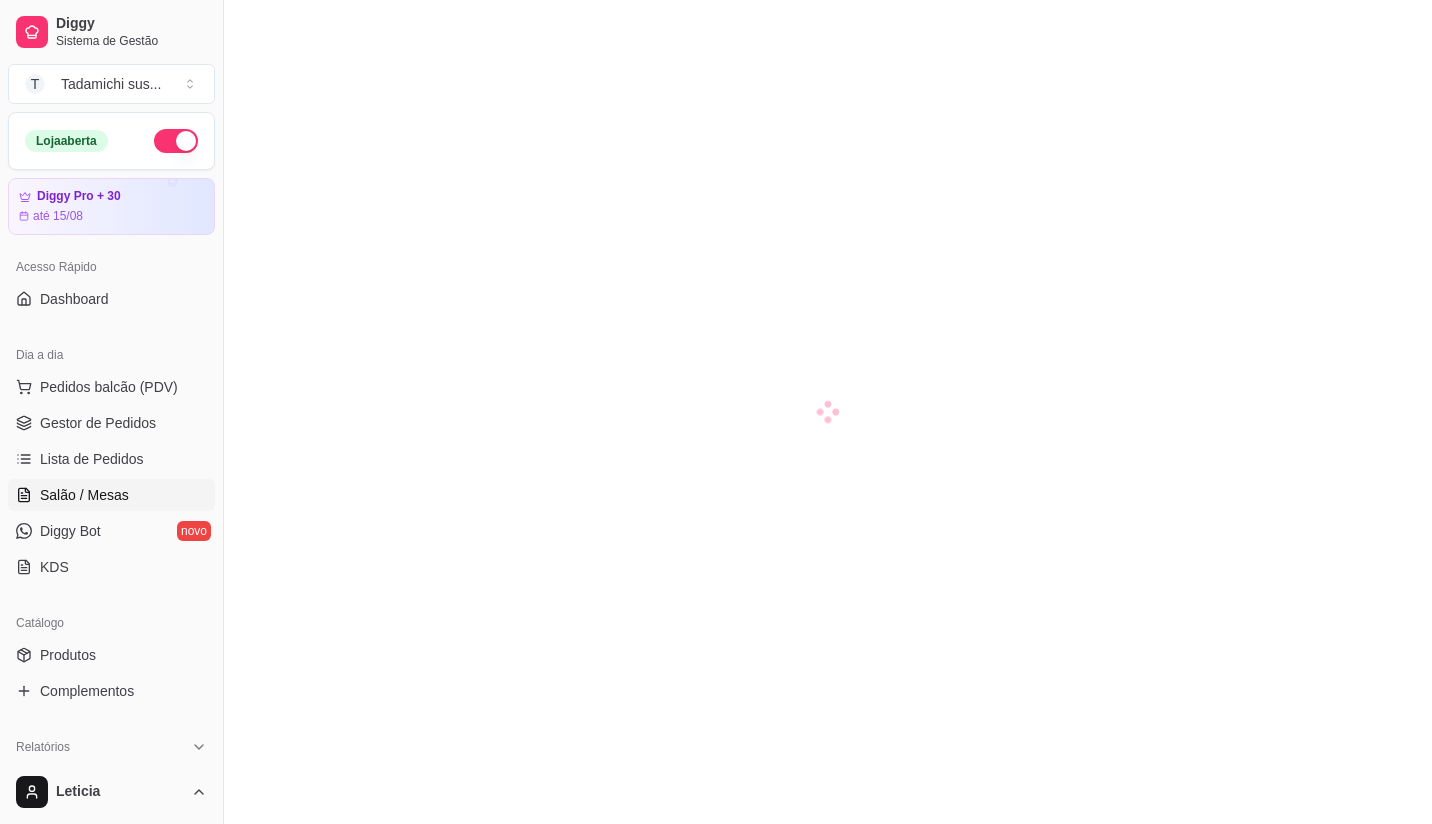 scroll, scrollTop: 0, scrollLeft: 0, axis: both 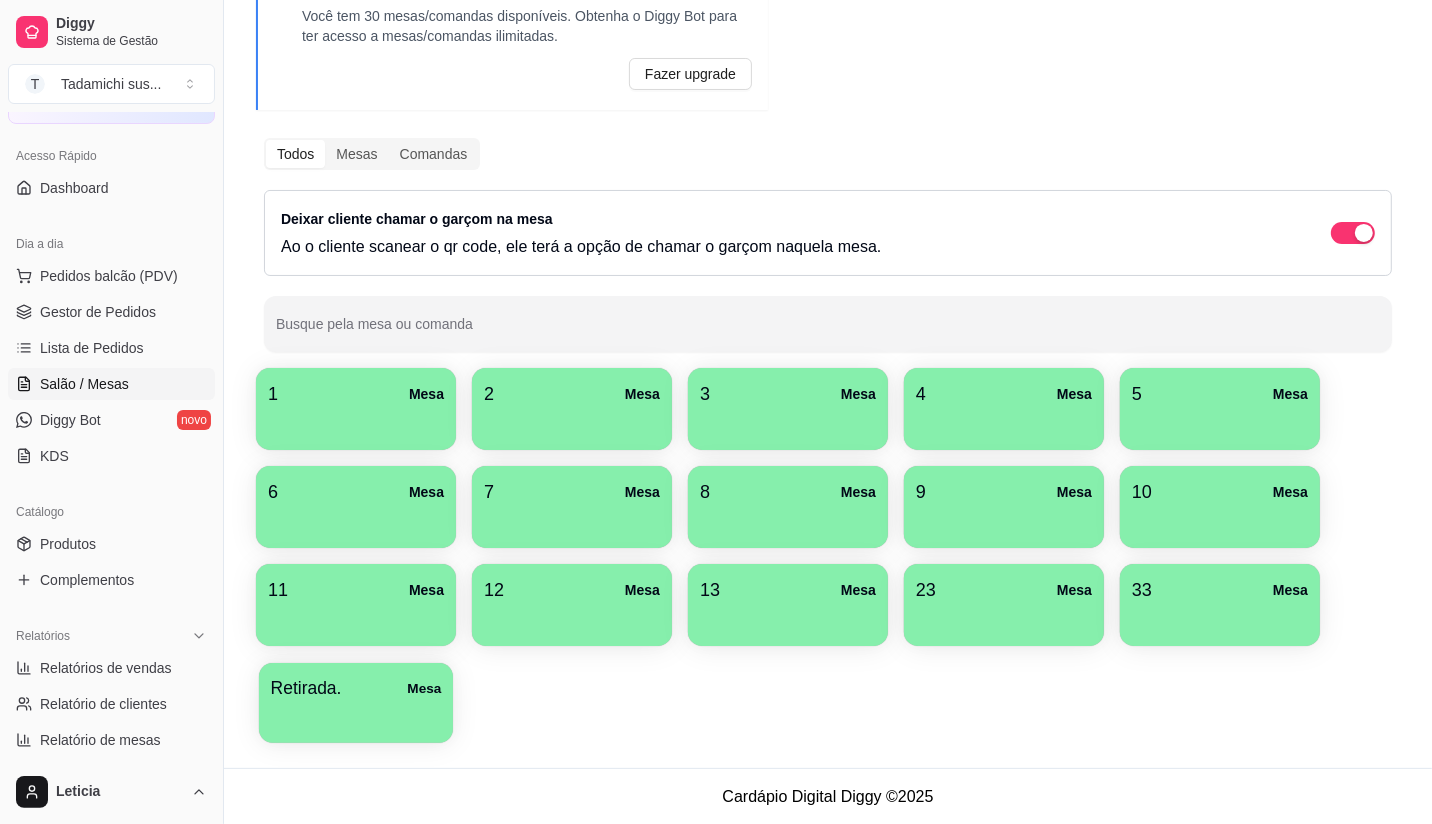 click at bounding box center (356, 716) 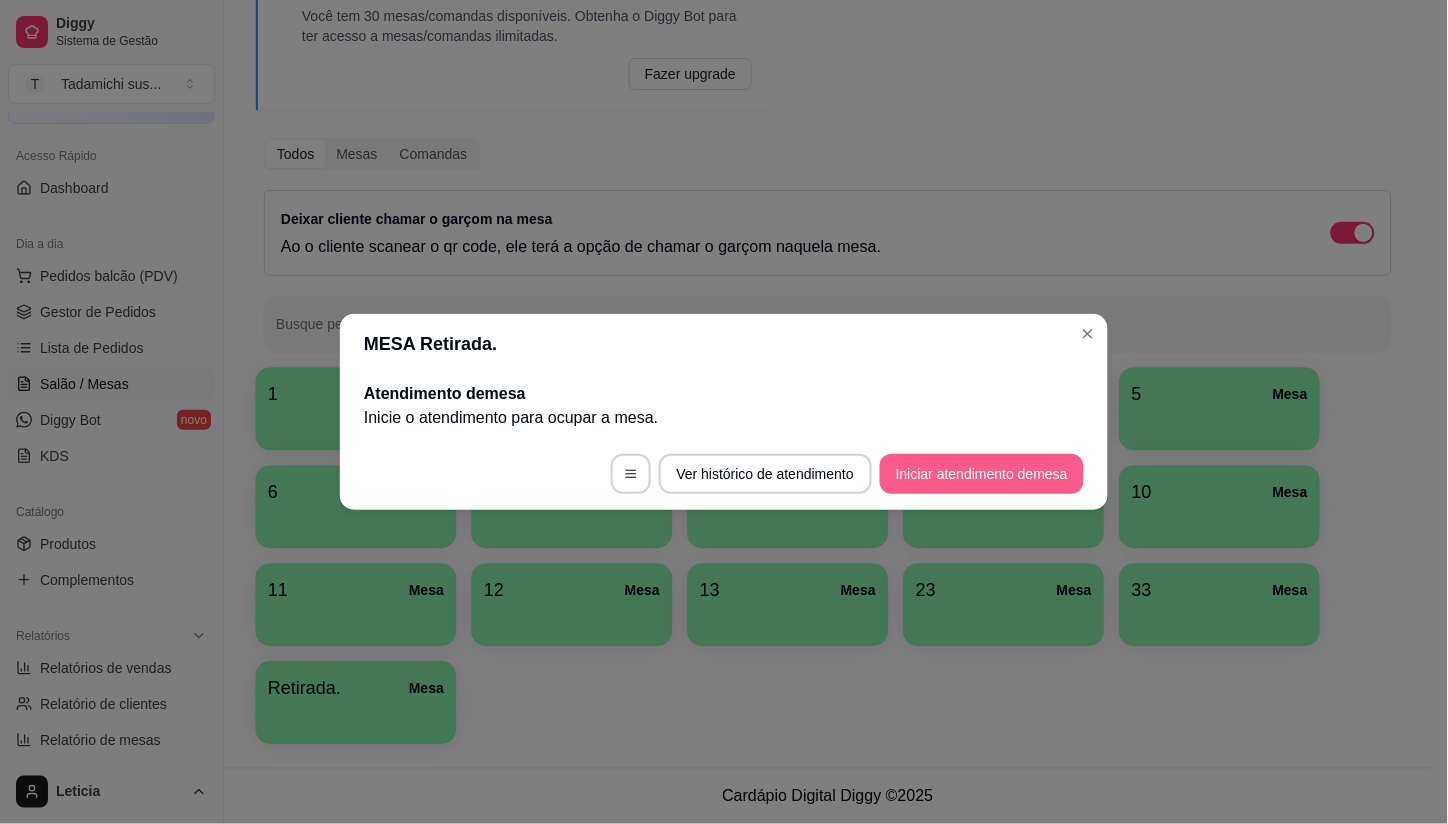click on "Iniciar atendimento de  mesa" at bounding box center (982, 474) 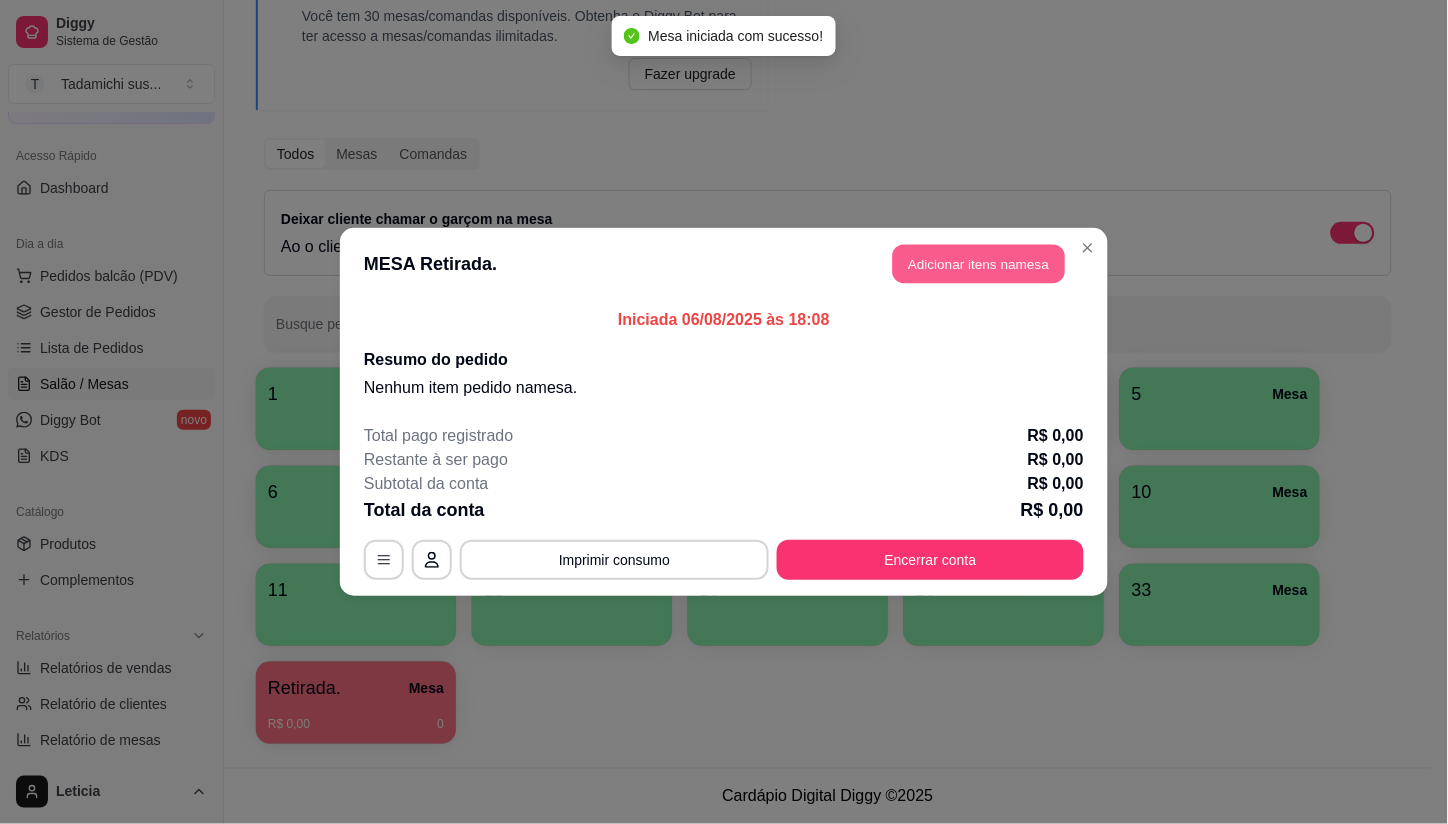 click on "Adicionar itens na  mesa" at bounding box center [979, 264] 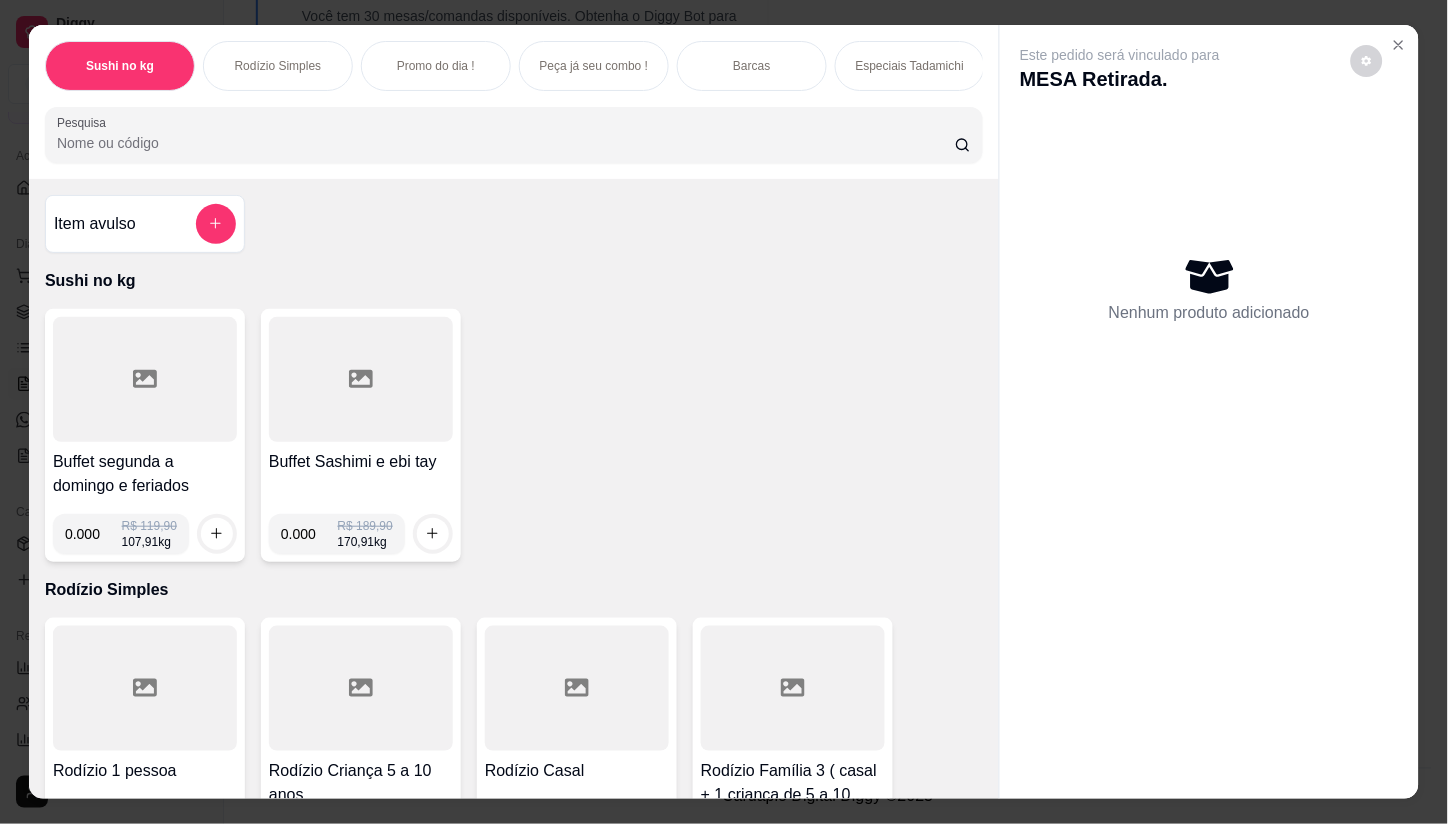 click on "0.000" at bounding box center [93, 534] 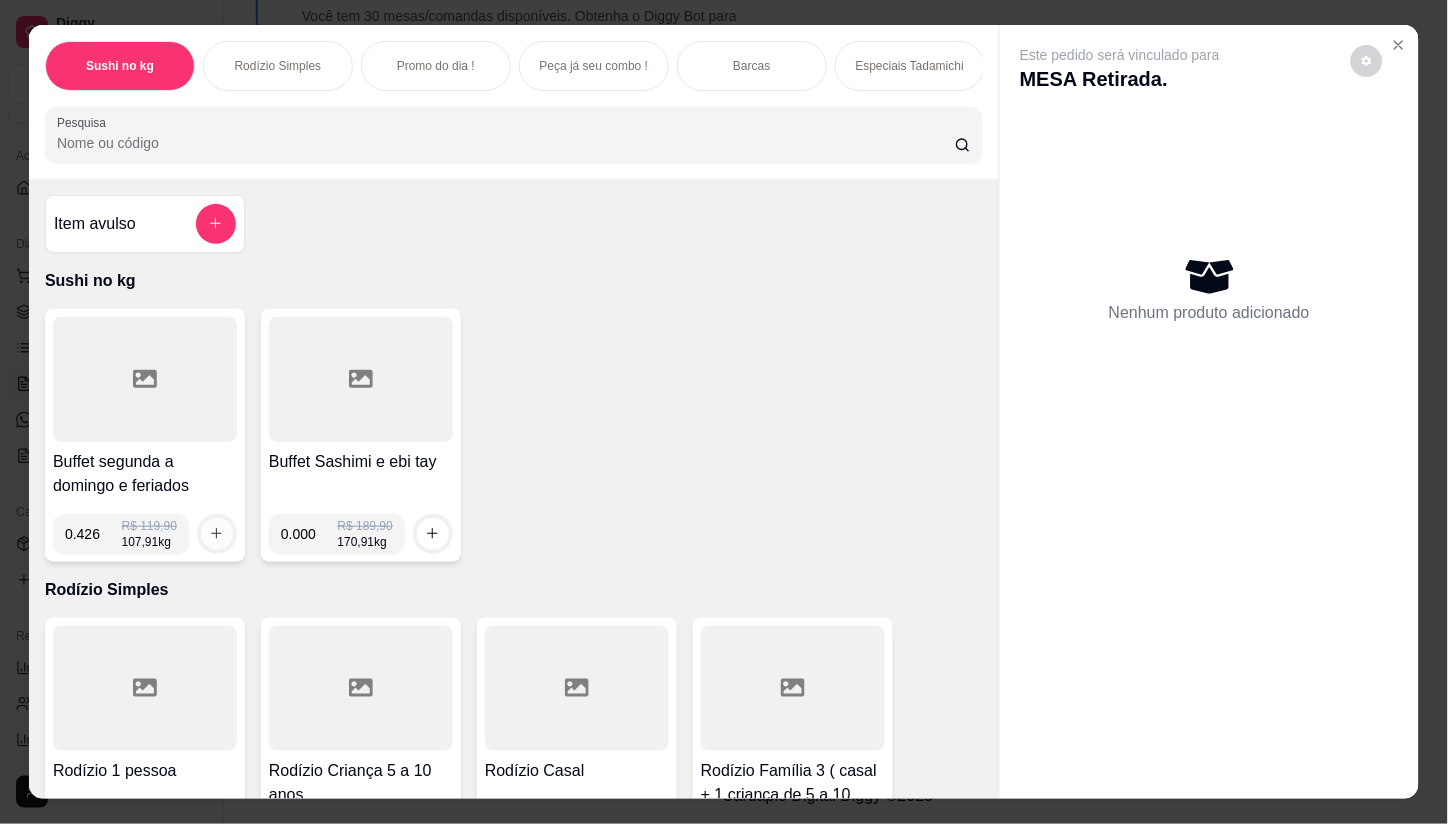 type on "0.426" 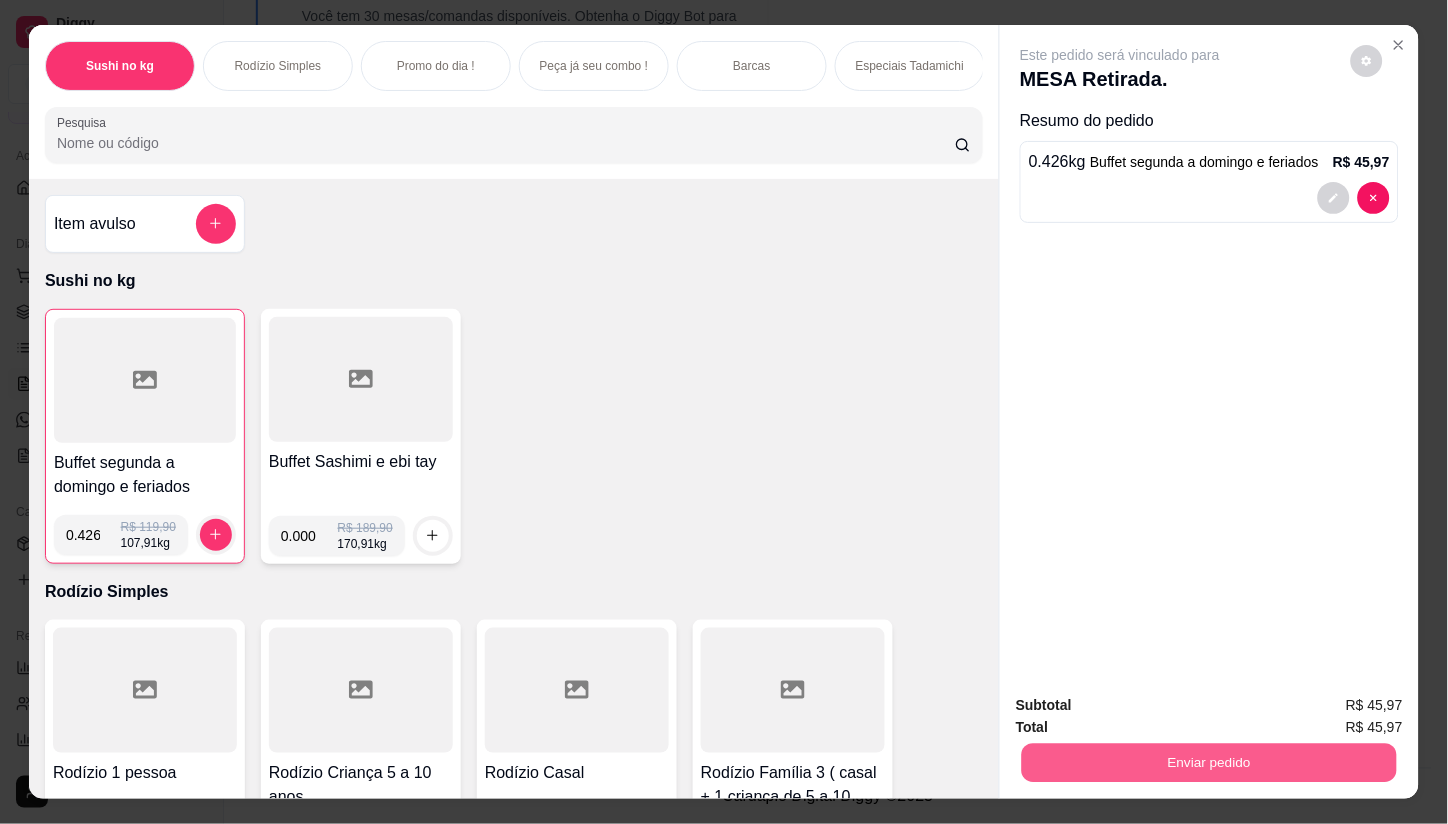 click on "Enviar pedido" at bounding box center (1209, 763) 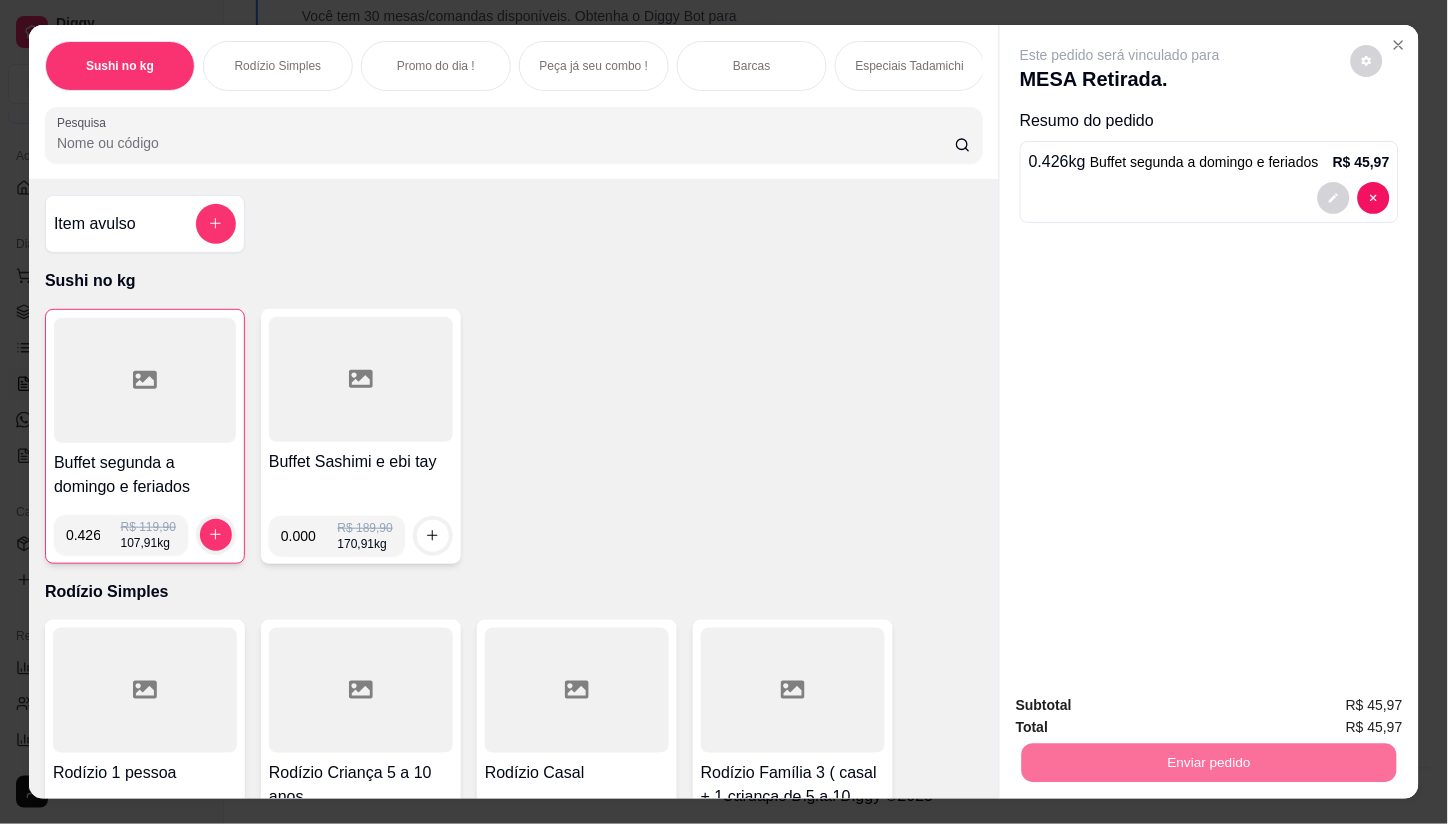 click on "Não registrar e enviar pedido" at bounding box center (1144, 706) 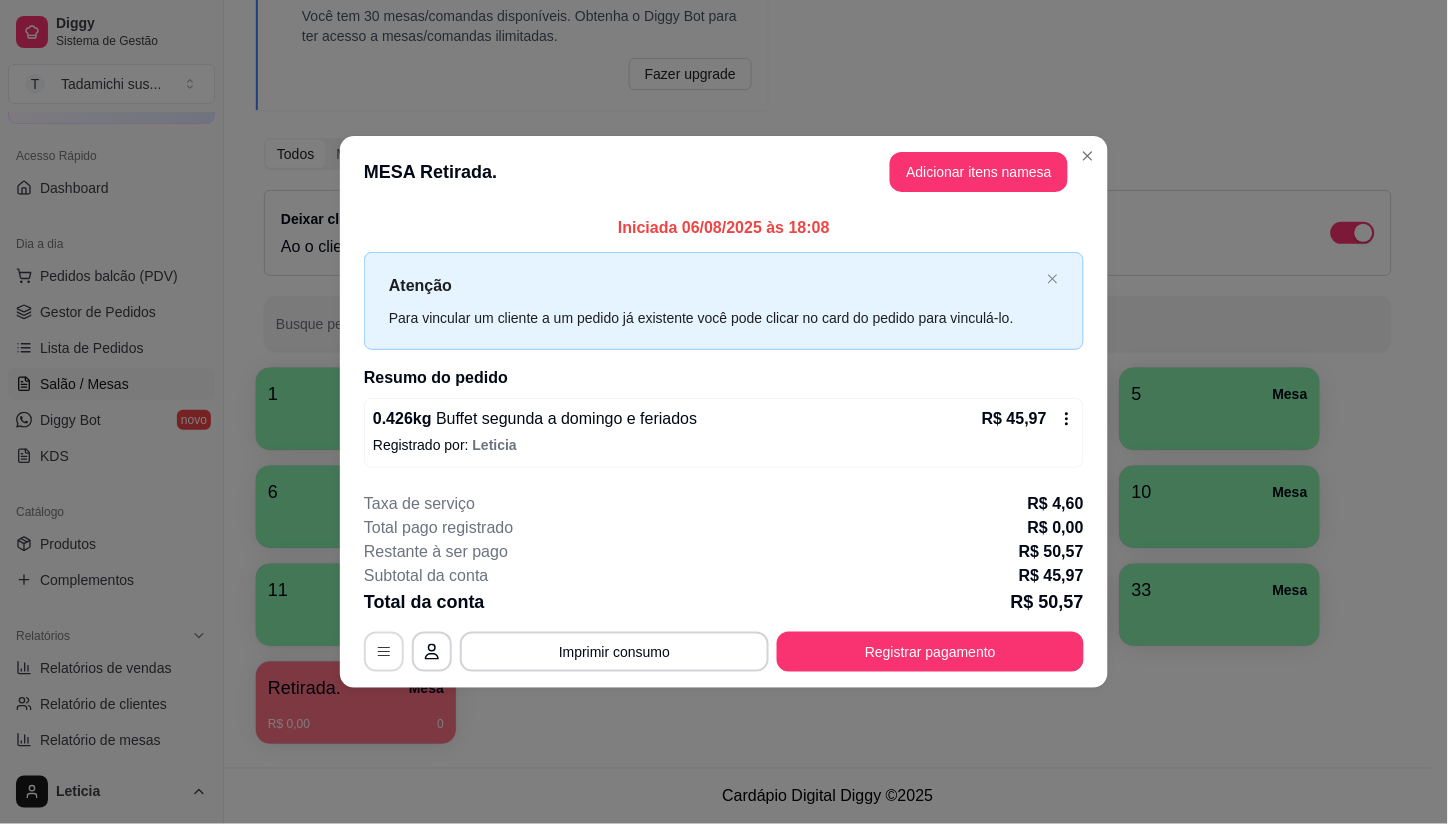 click 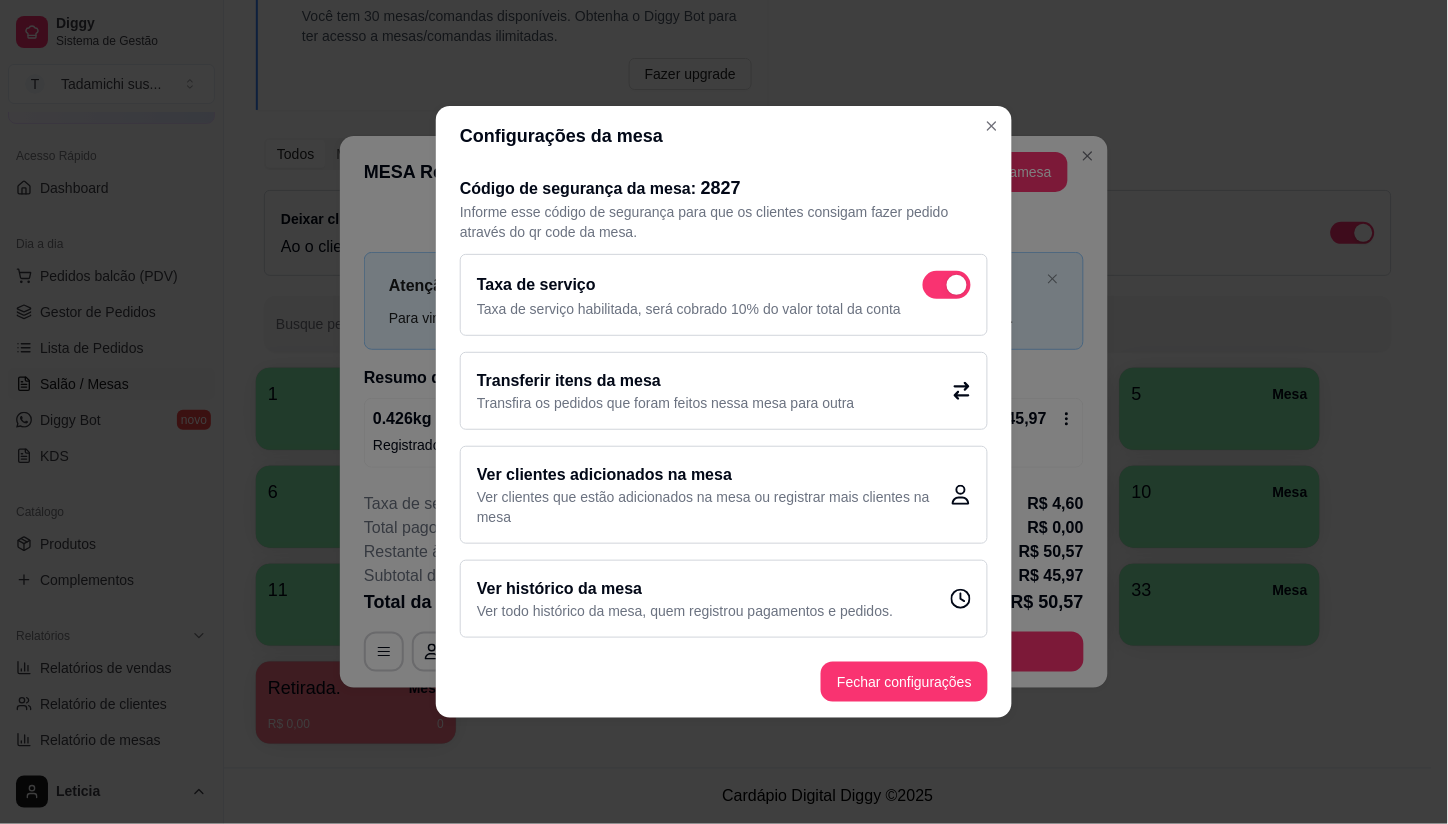 click at bounding box center (947, 285) 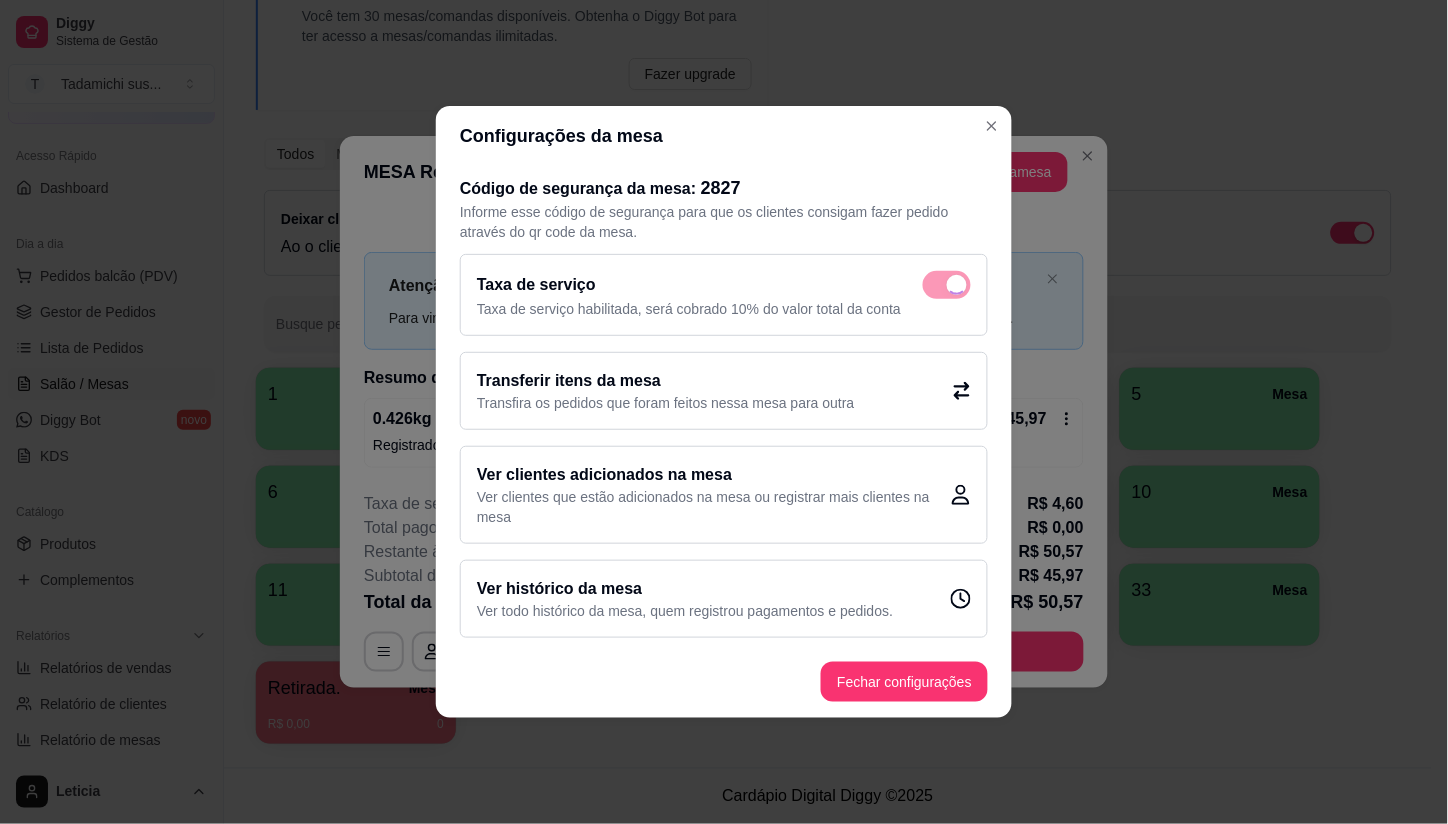 checkbox on "false" 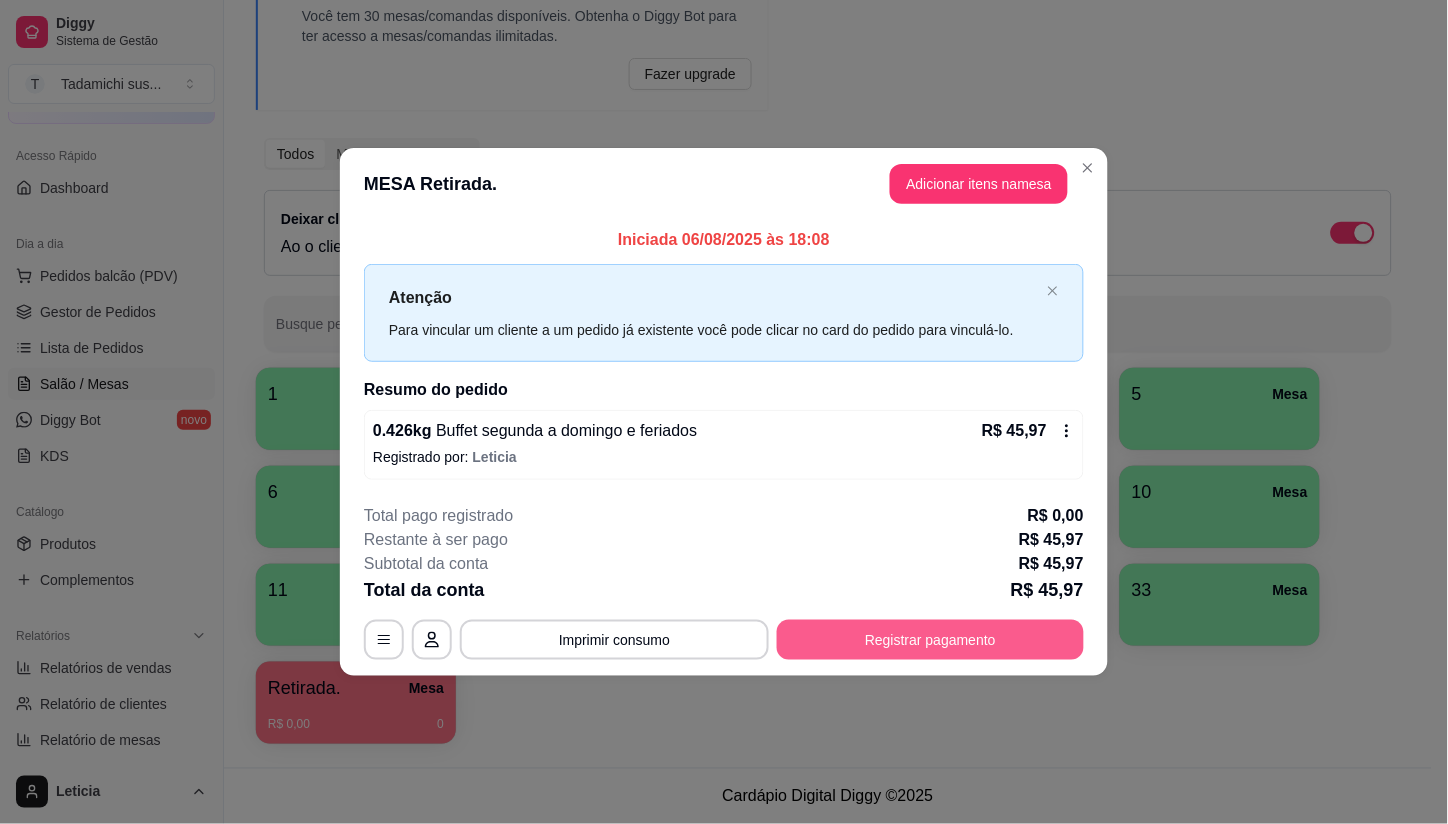 click on "Registrar pagamento" at bounding box center (930, 640) 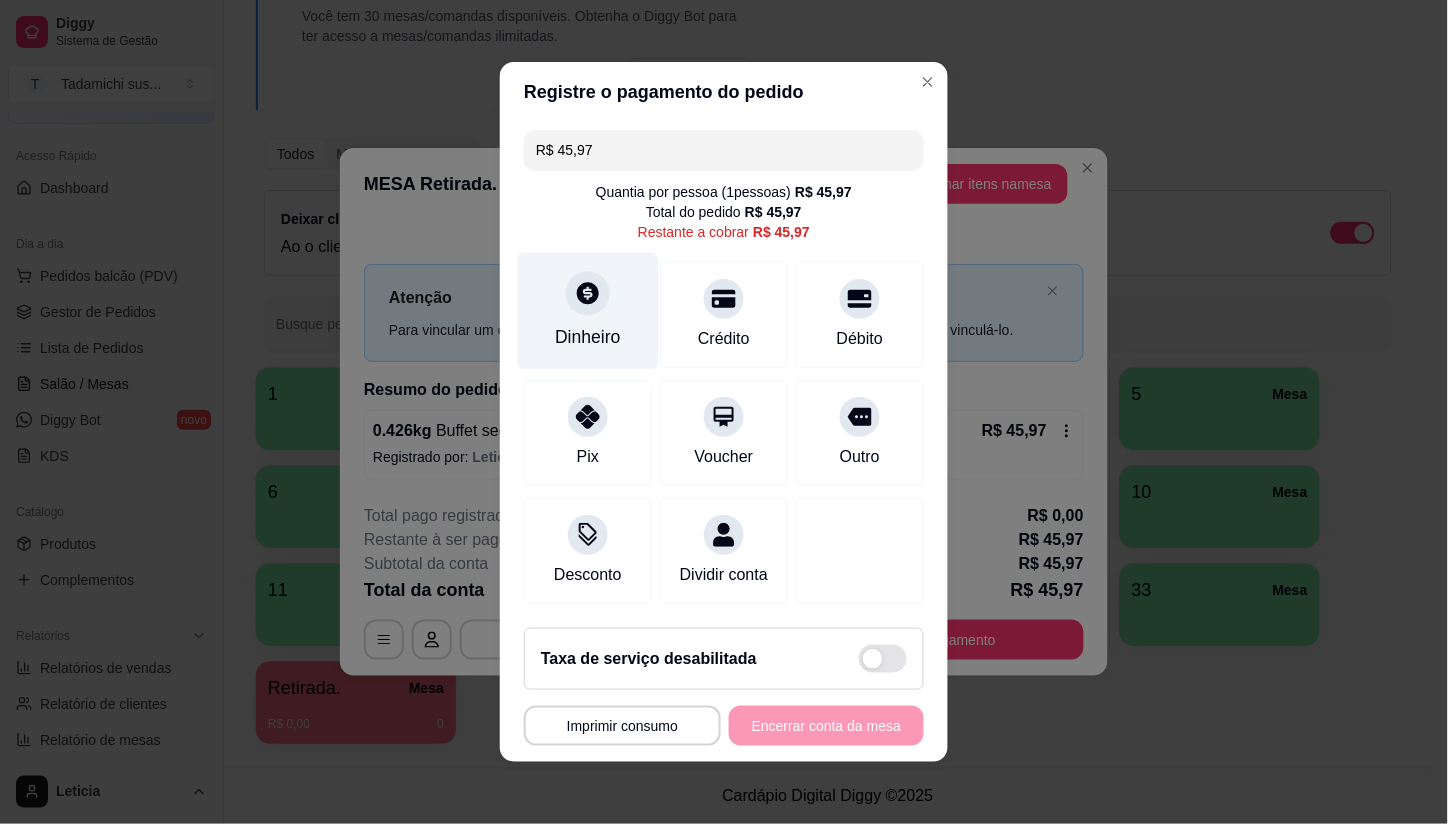 click on "Dinheiro" at bounding box center (588, 337) 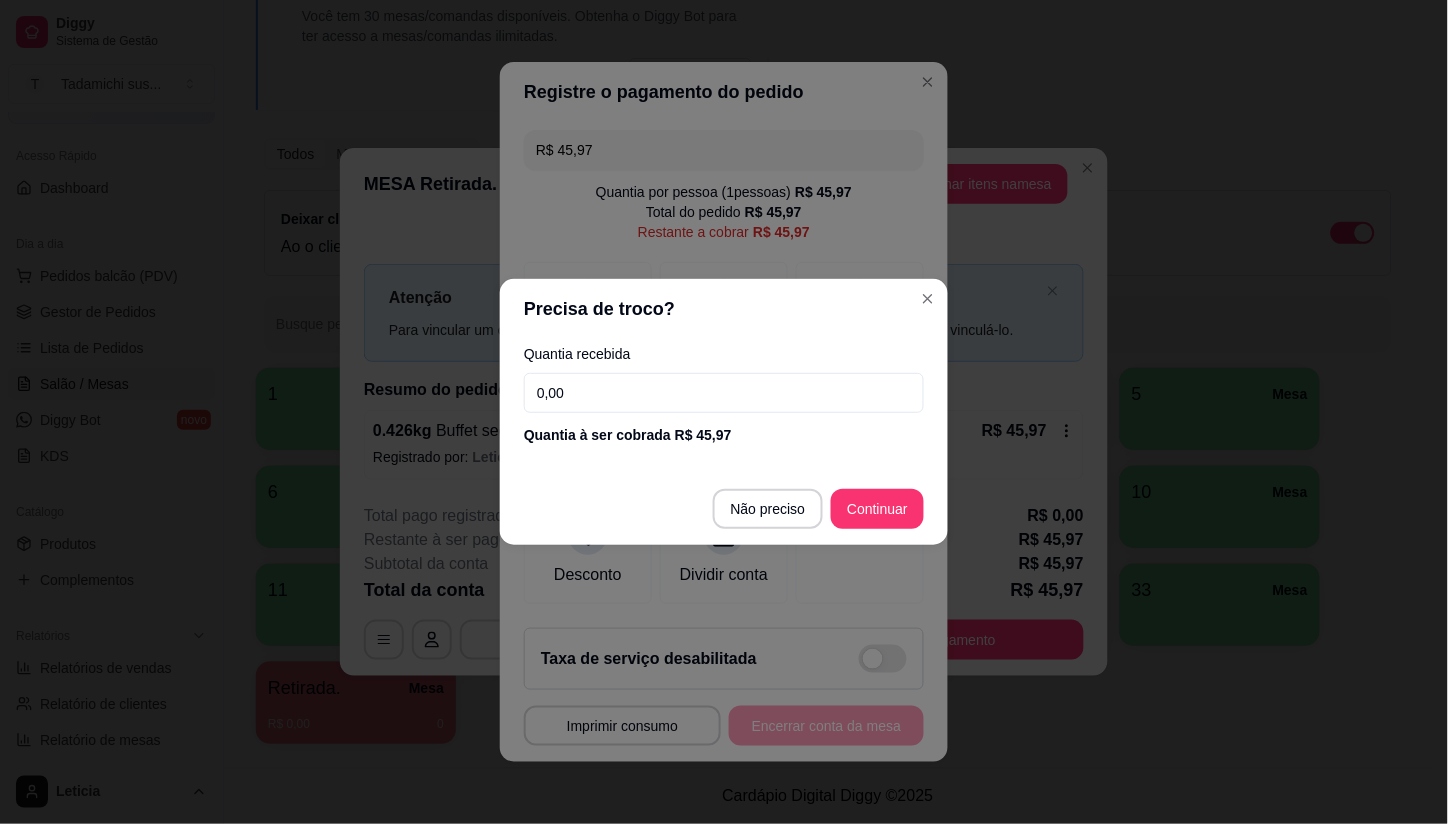 click on "0,00" at bounding box center (724, 393) 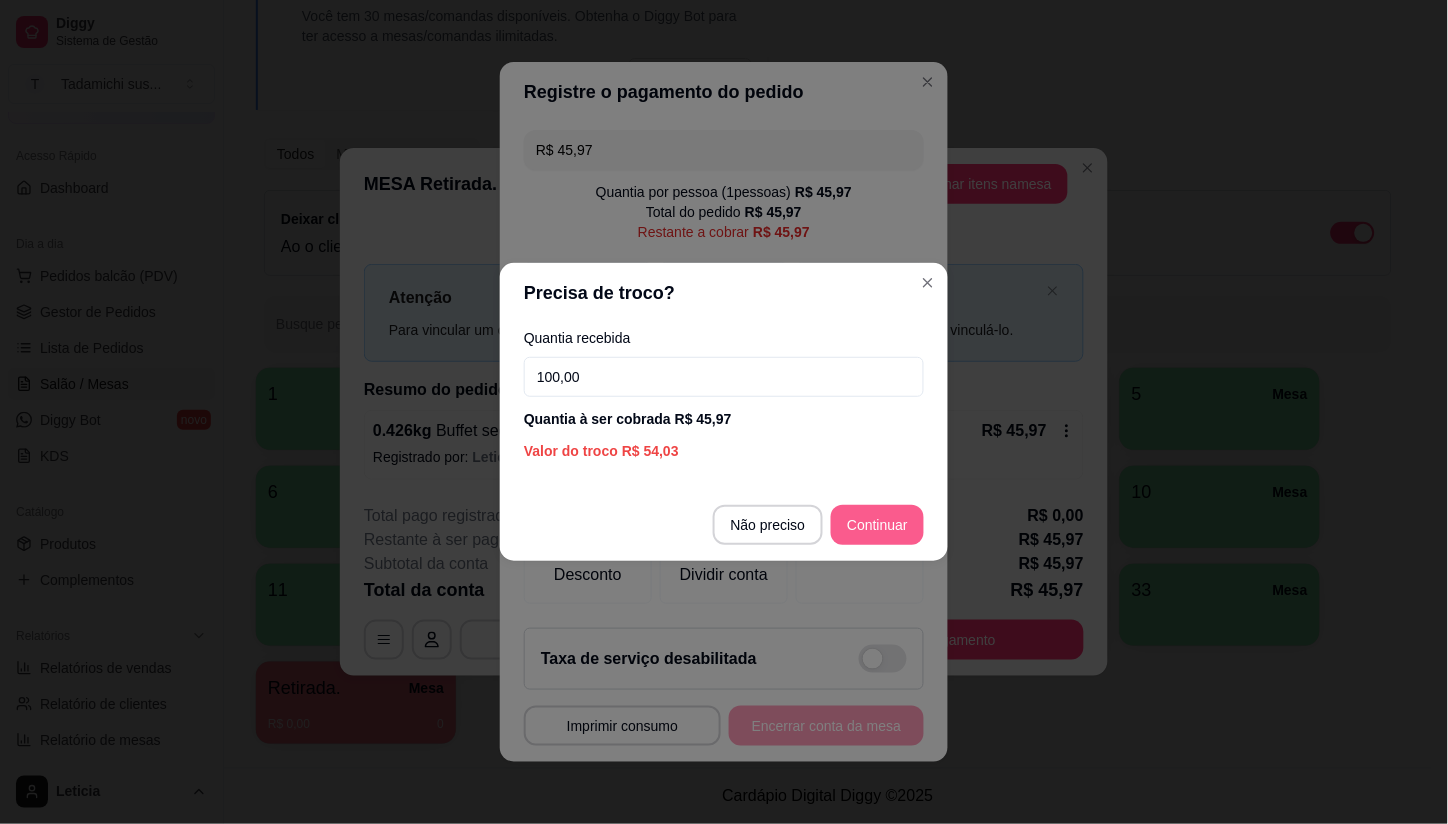 type on "100,00" 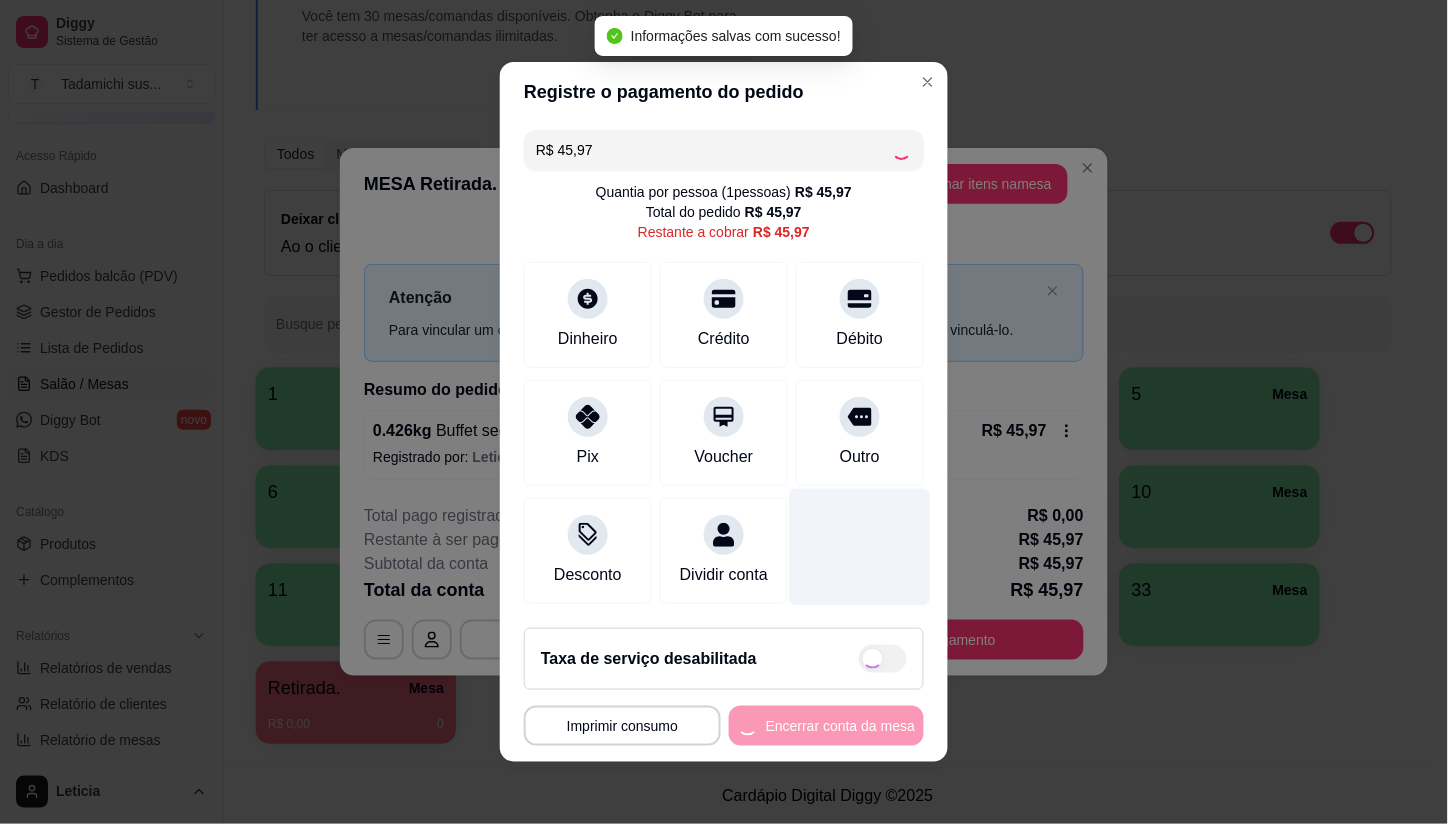 type on "R$ 0,00" 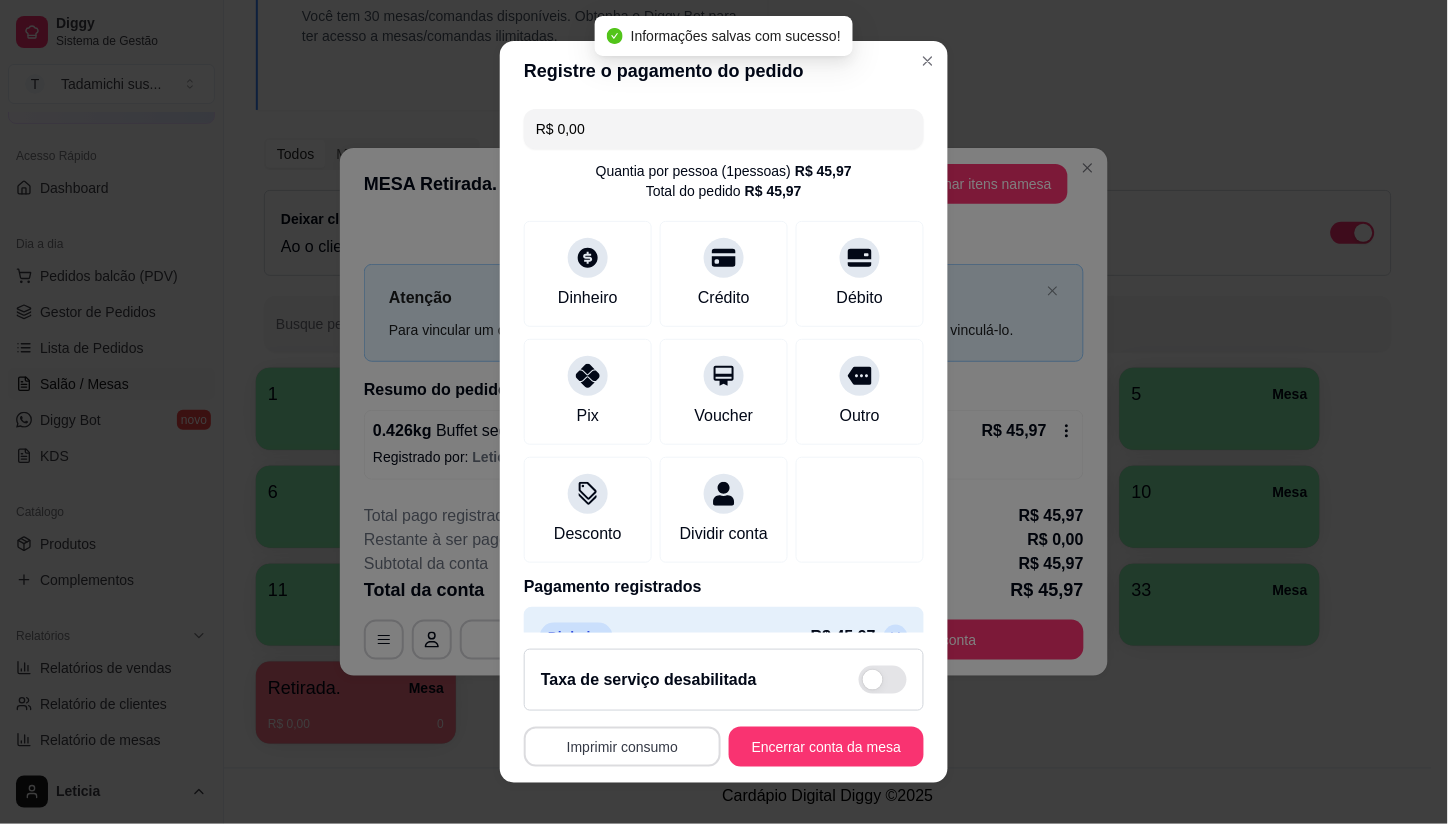 click on "Imprimir consumo" at bounding box center [622, 747] 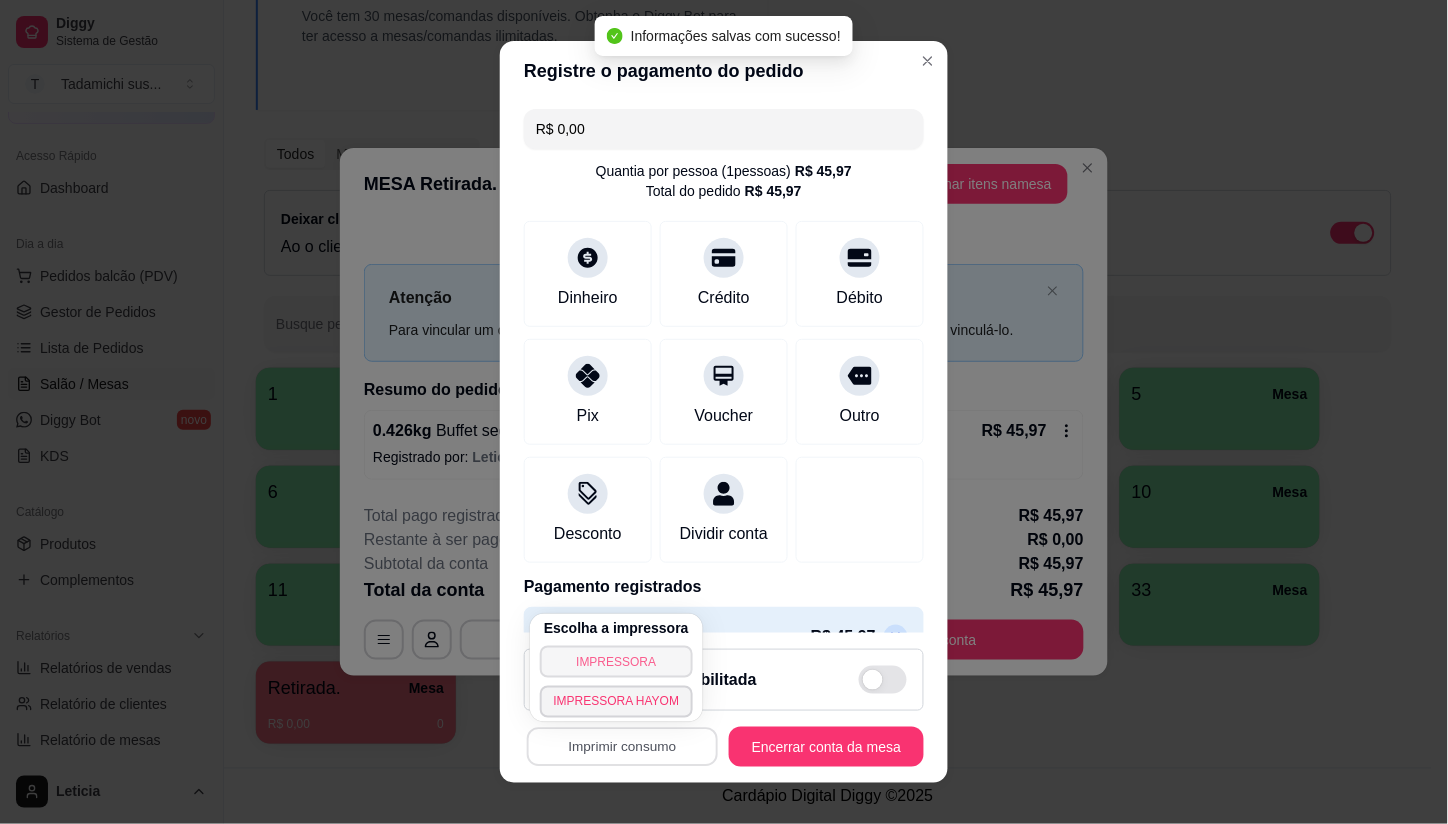 click on "IMPRESSORA" at bounding box center (617, 662) 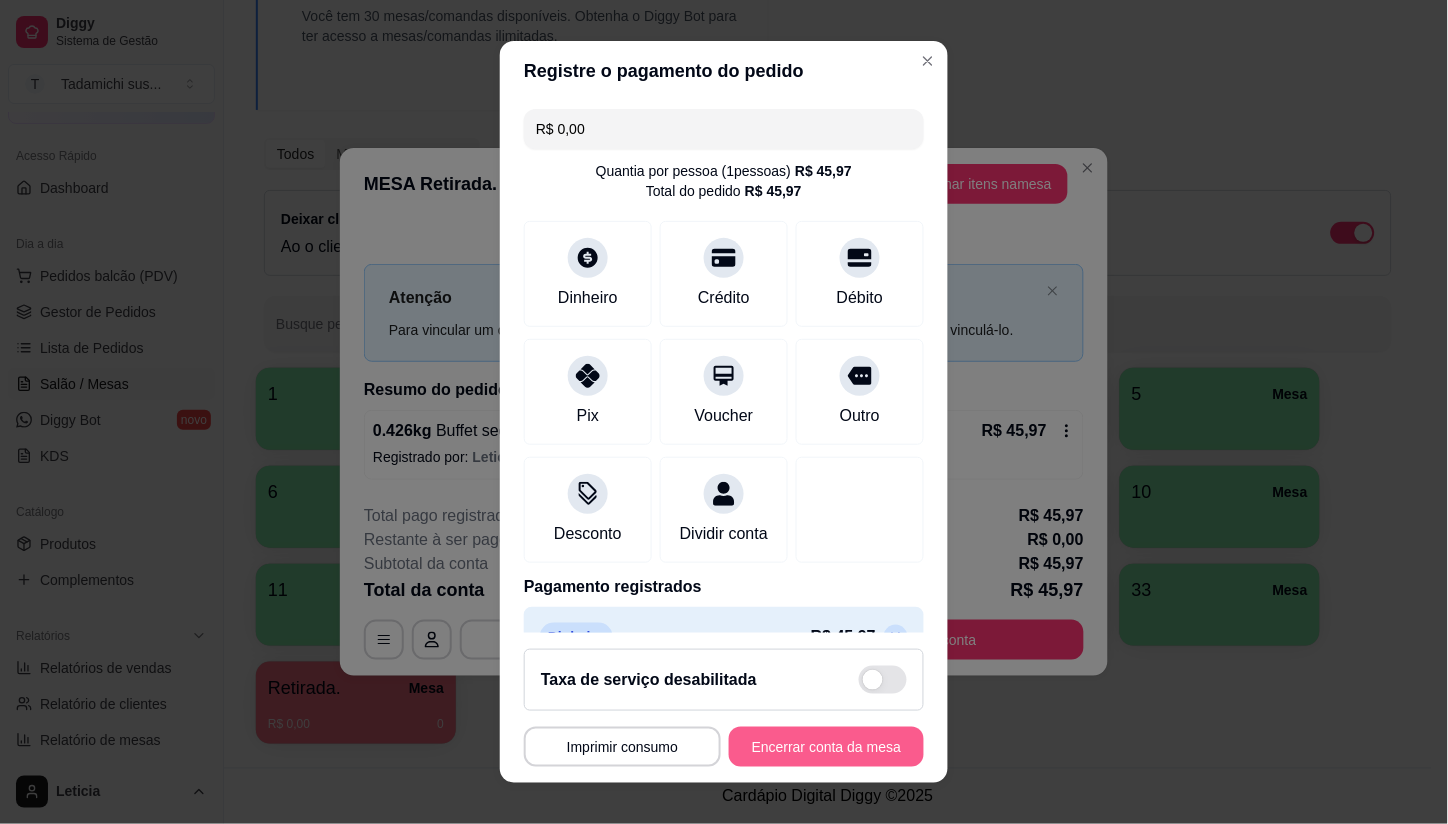click on "Encerrar conta da mesa" at bounding box center [826, 747] 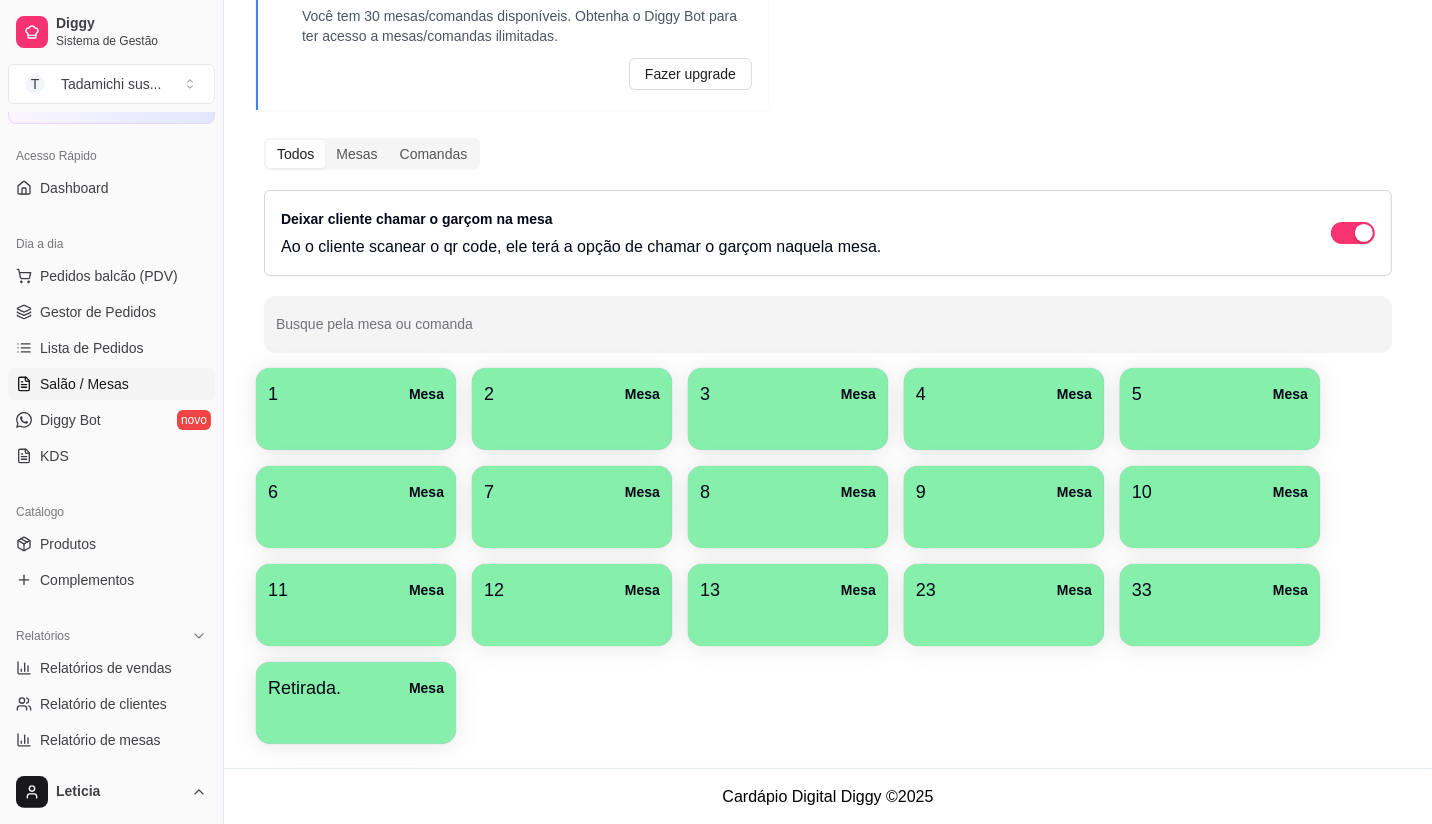 click at bounding box center [572, 423] 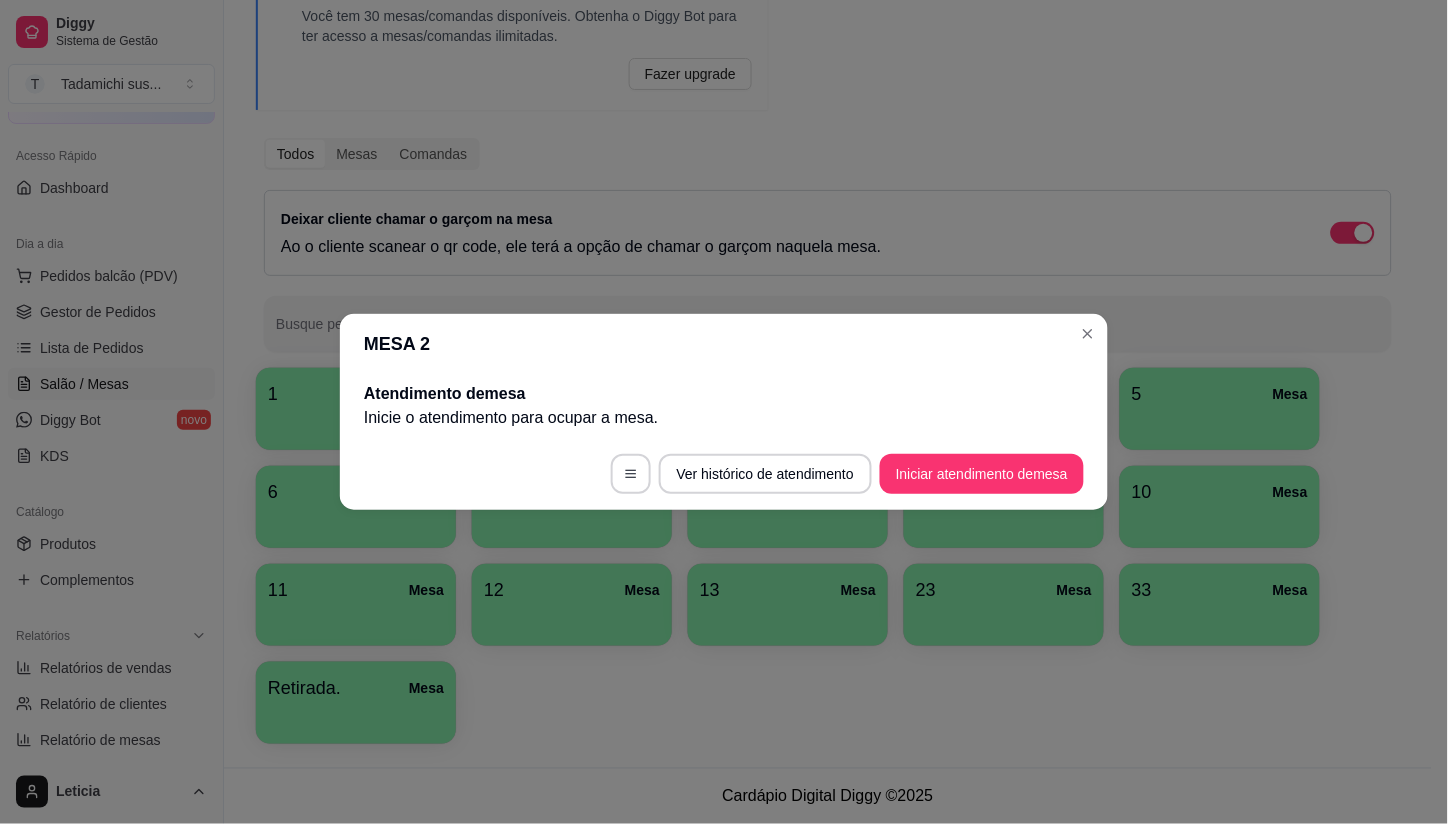 click on "Ver histórico de atendimento Iniciar atendimento de  mesa" at bounding box center [724, 474] 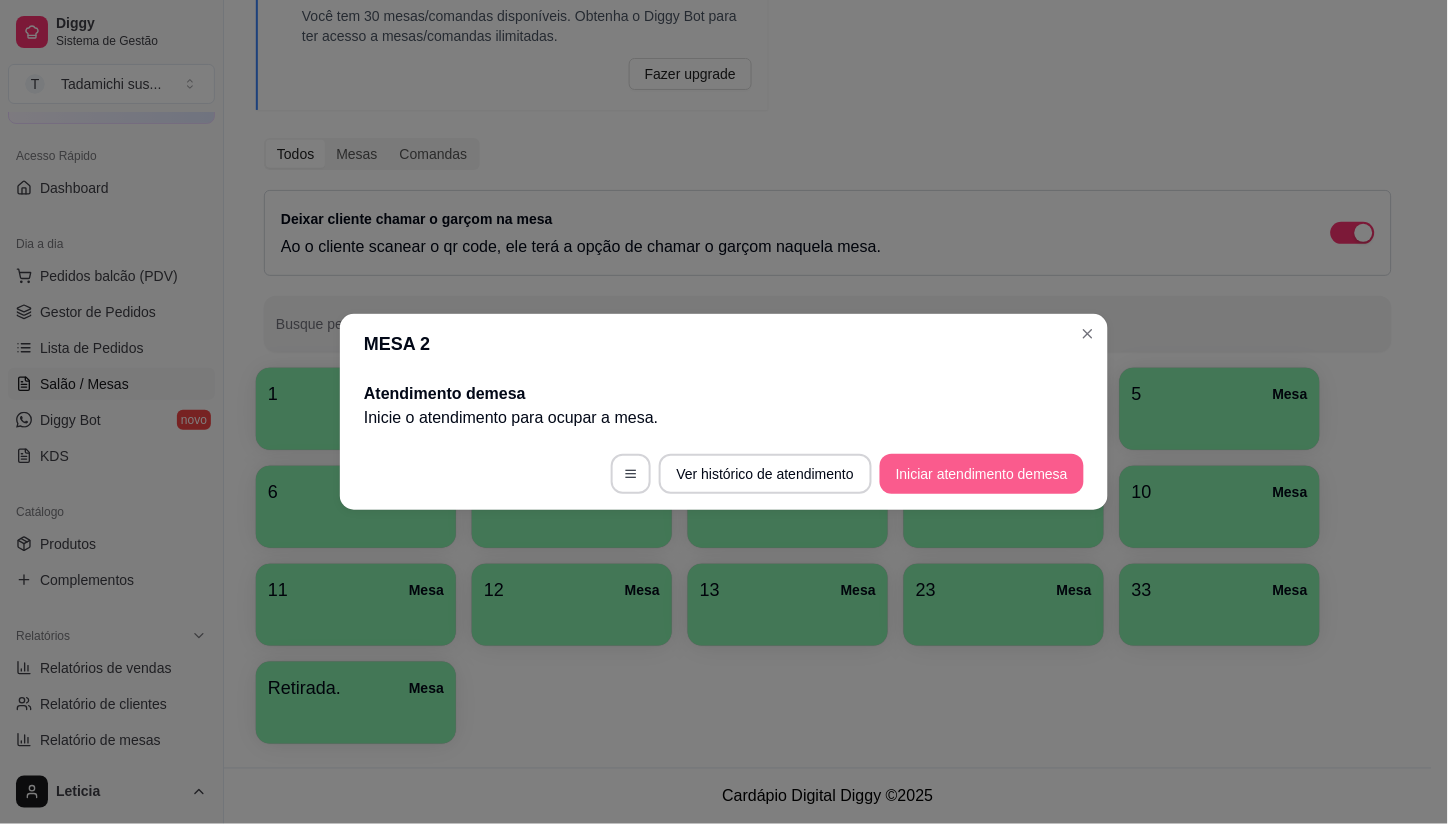 click on "Iniciar atendimento de  mesa" at bounding box center (982, 474) 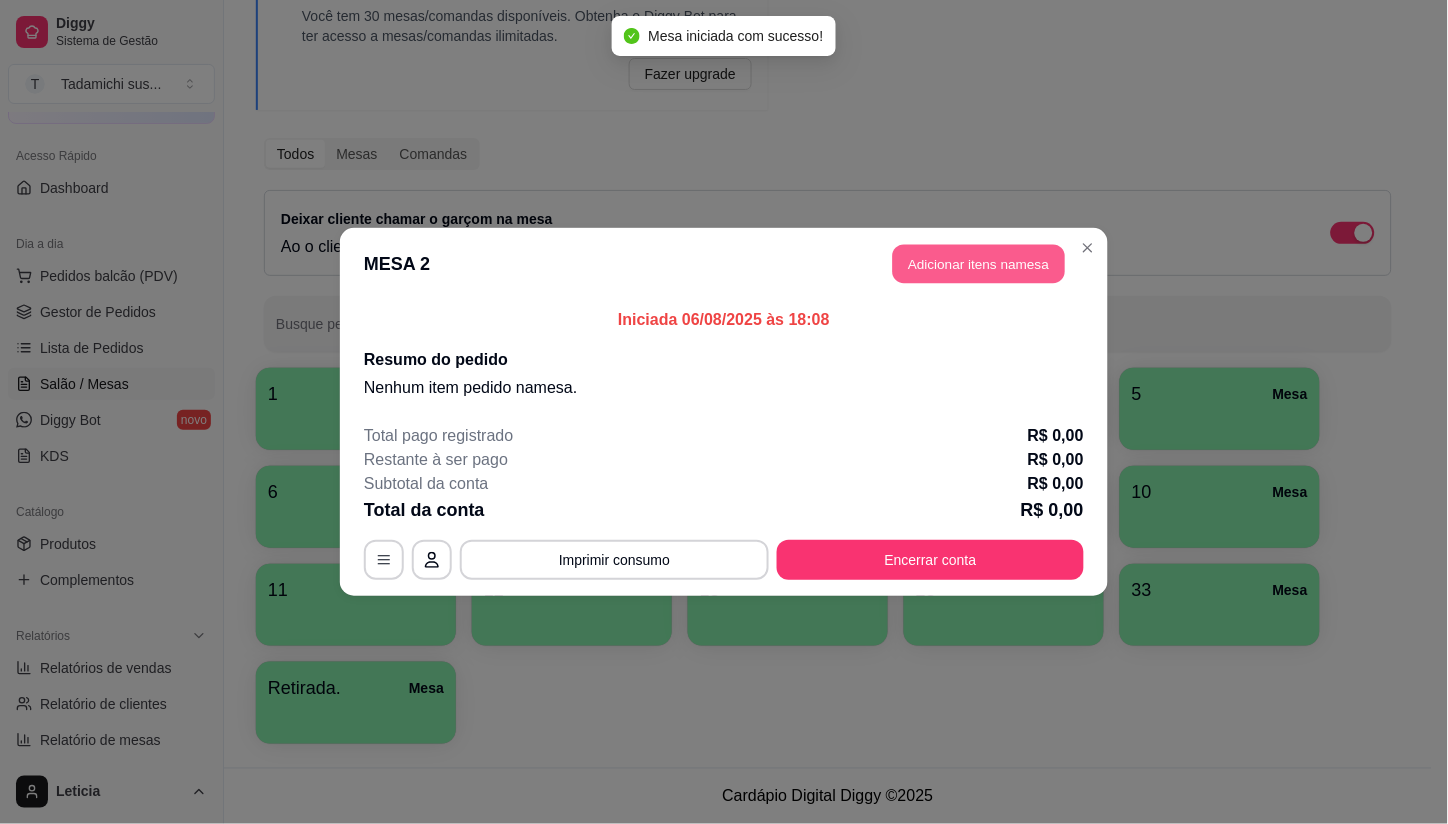 click on "Adicionar itens na  mesa" at bounding box center [979, 264] 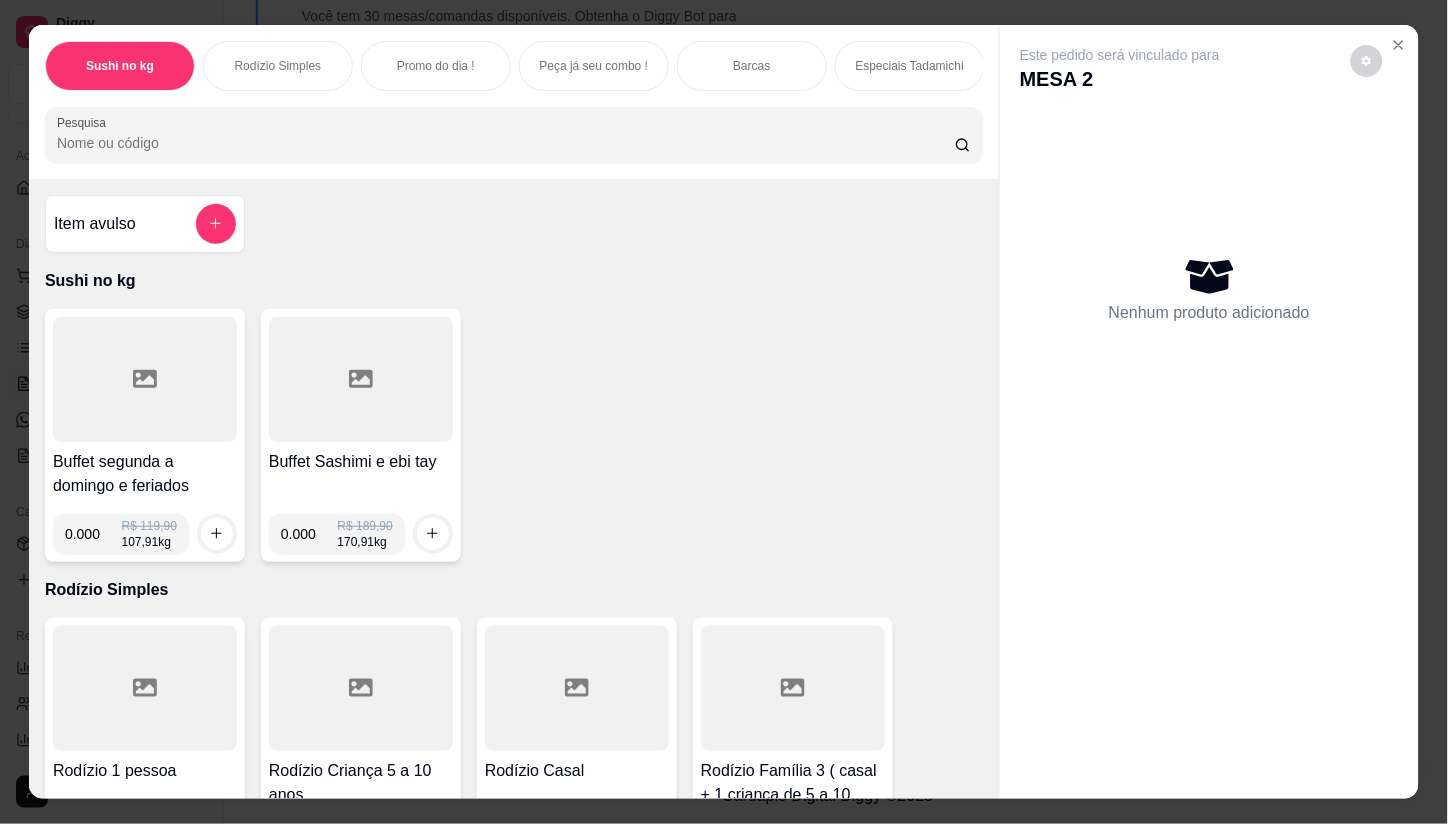 click on "0.000" at bounding box center (93, 534) 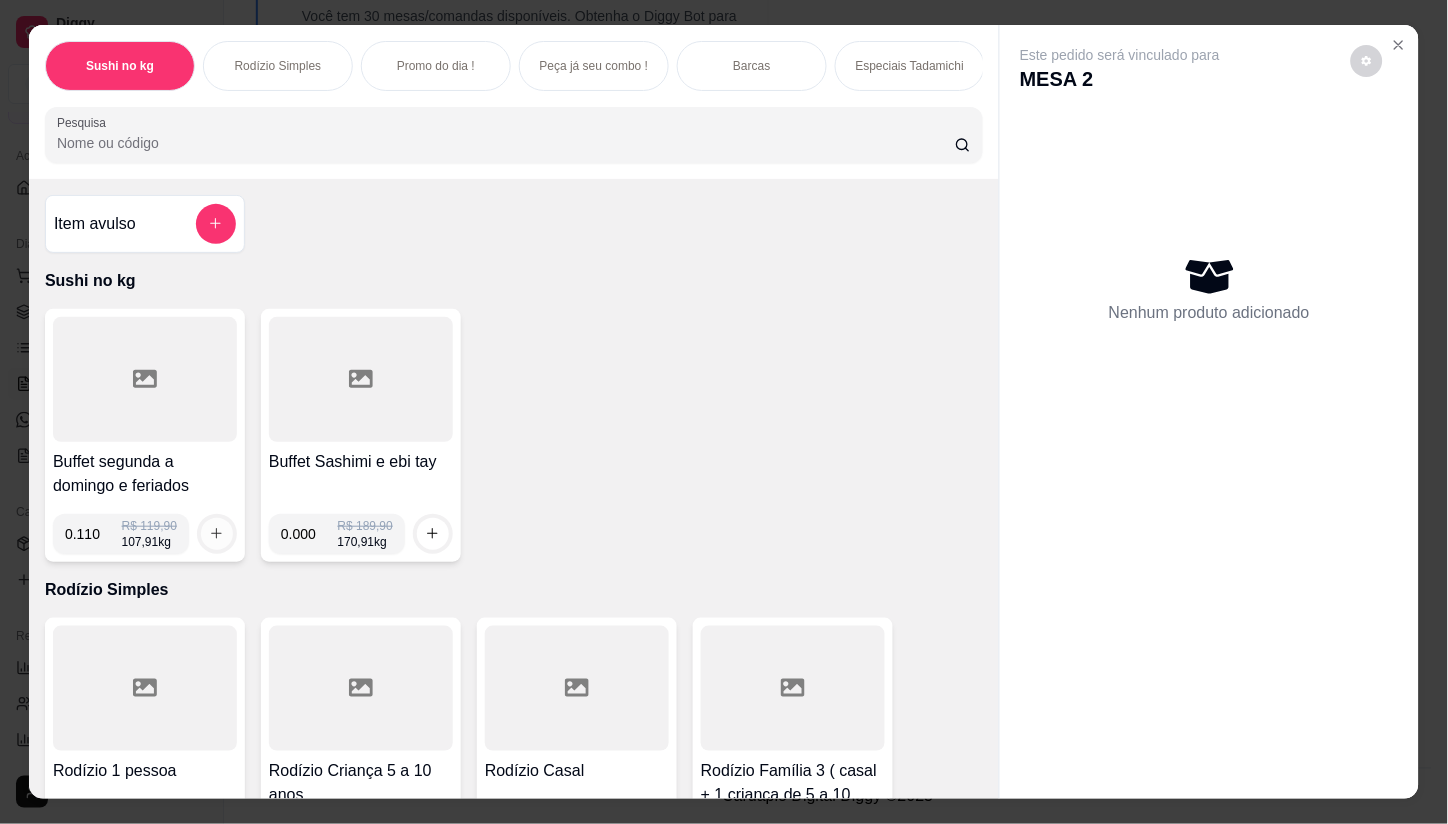 type on "0.110" 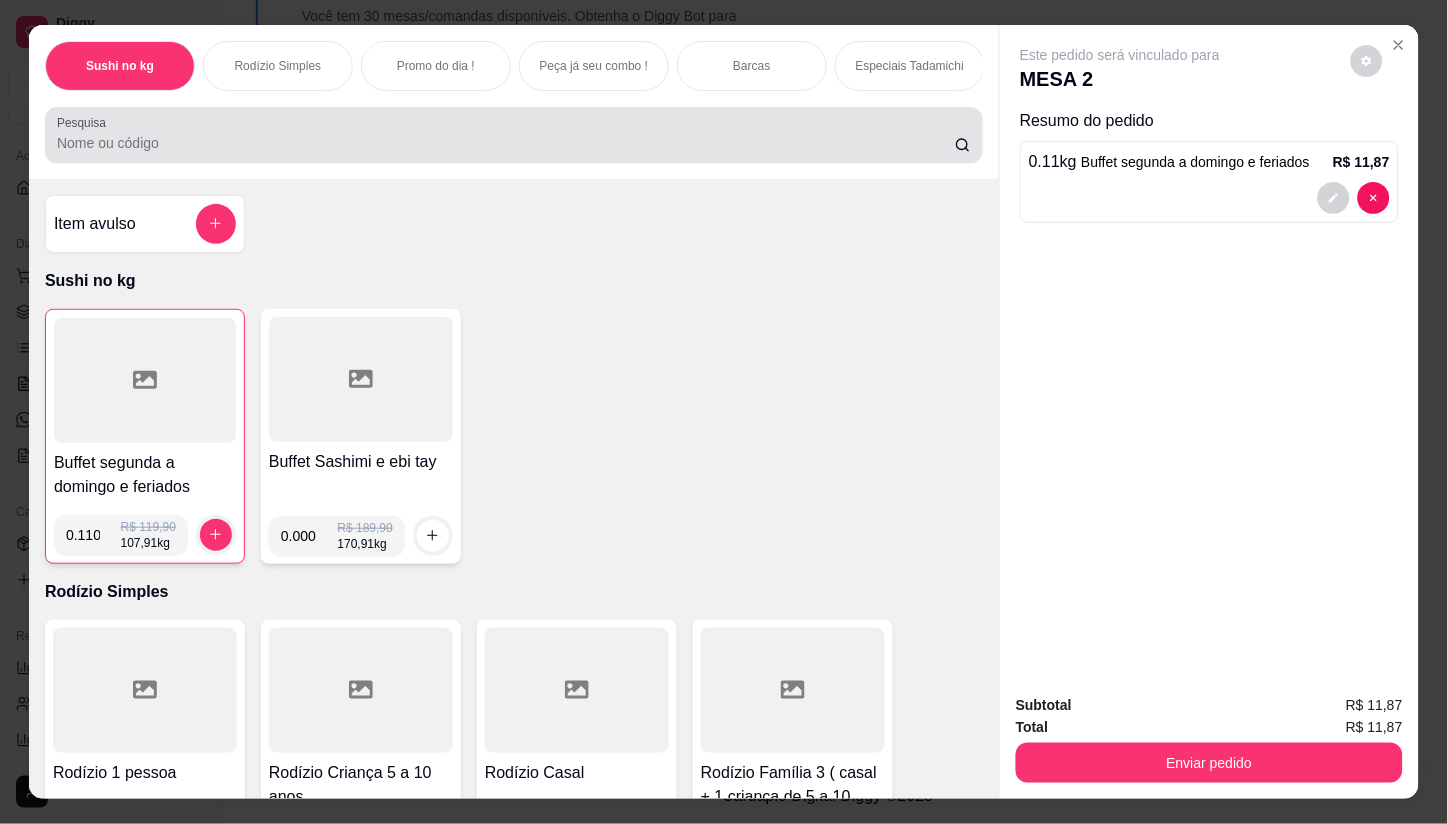 click on "Pesquisa" at bounding box center [506, 143] 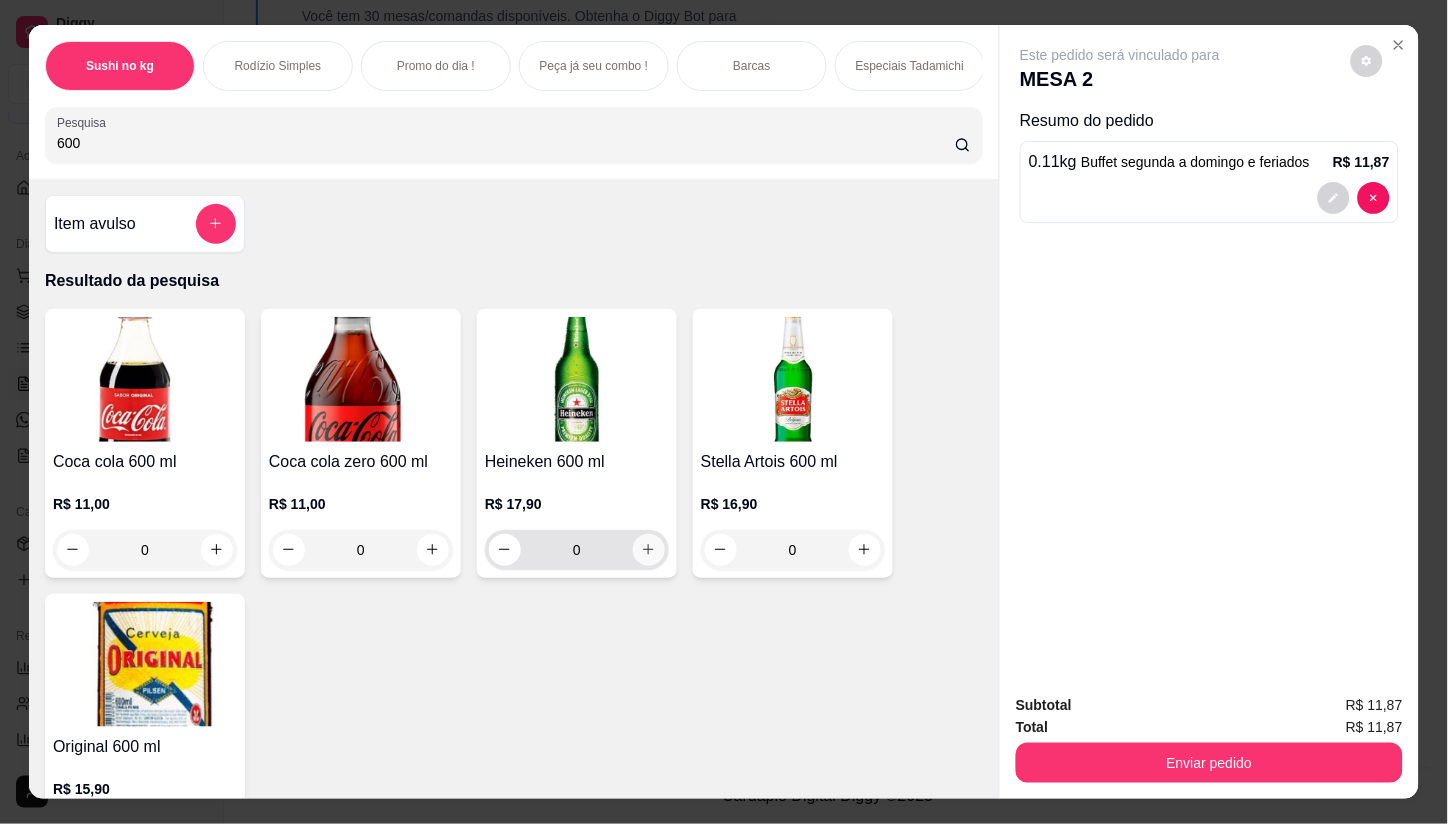 type on "600" 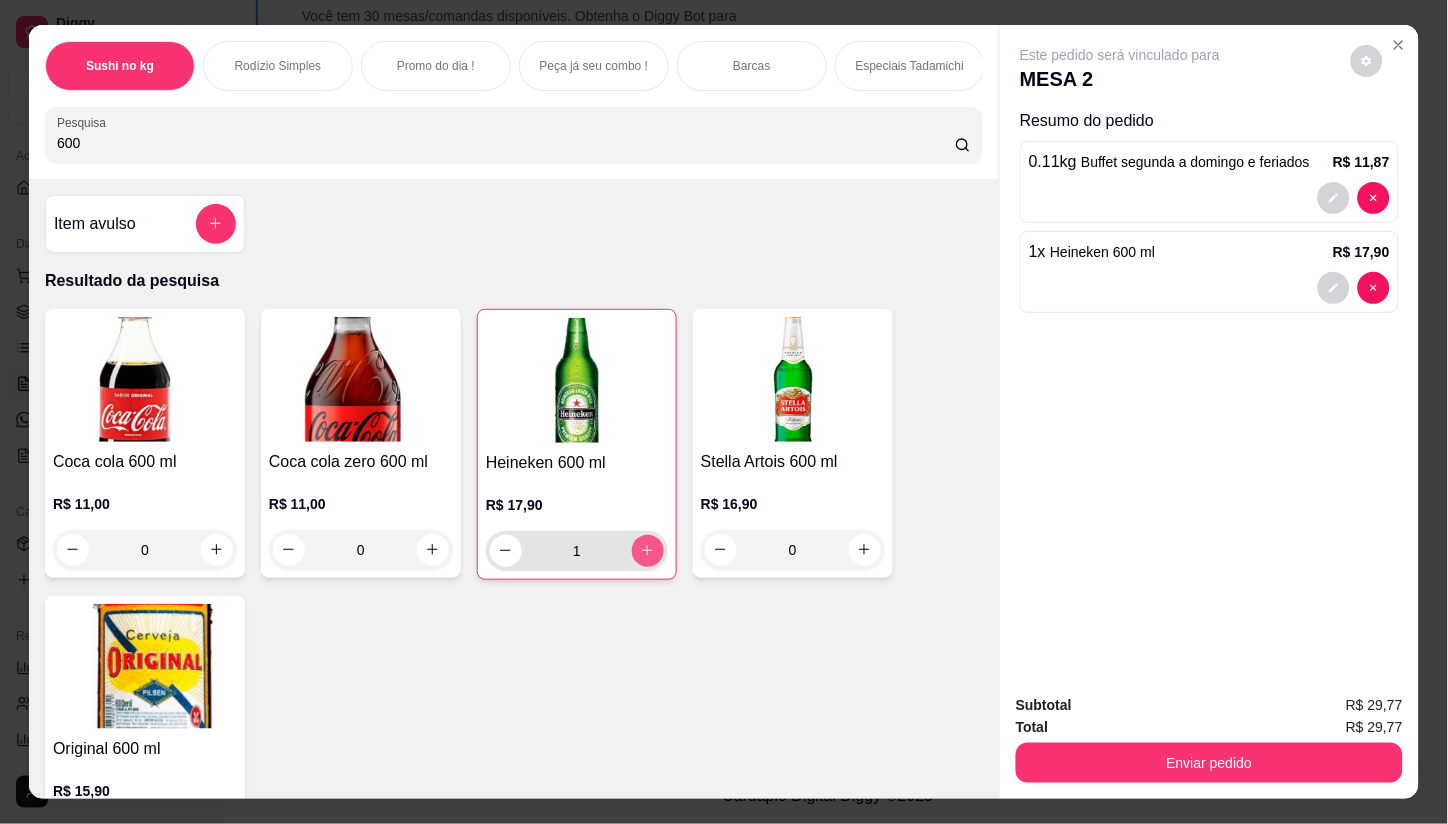 type on "1" 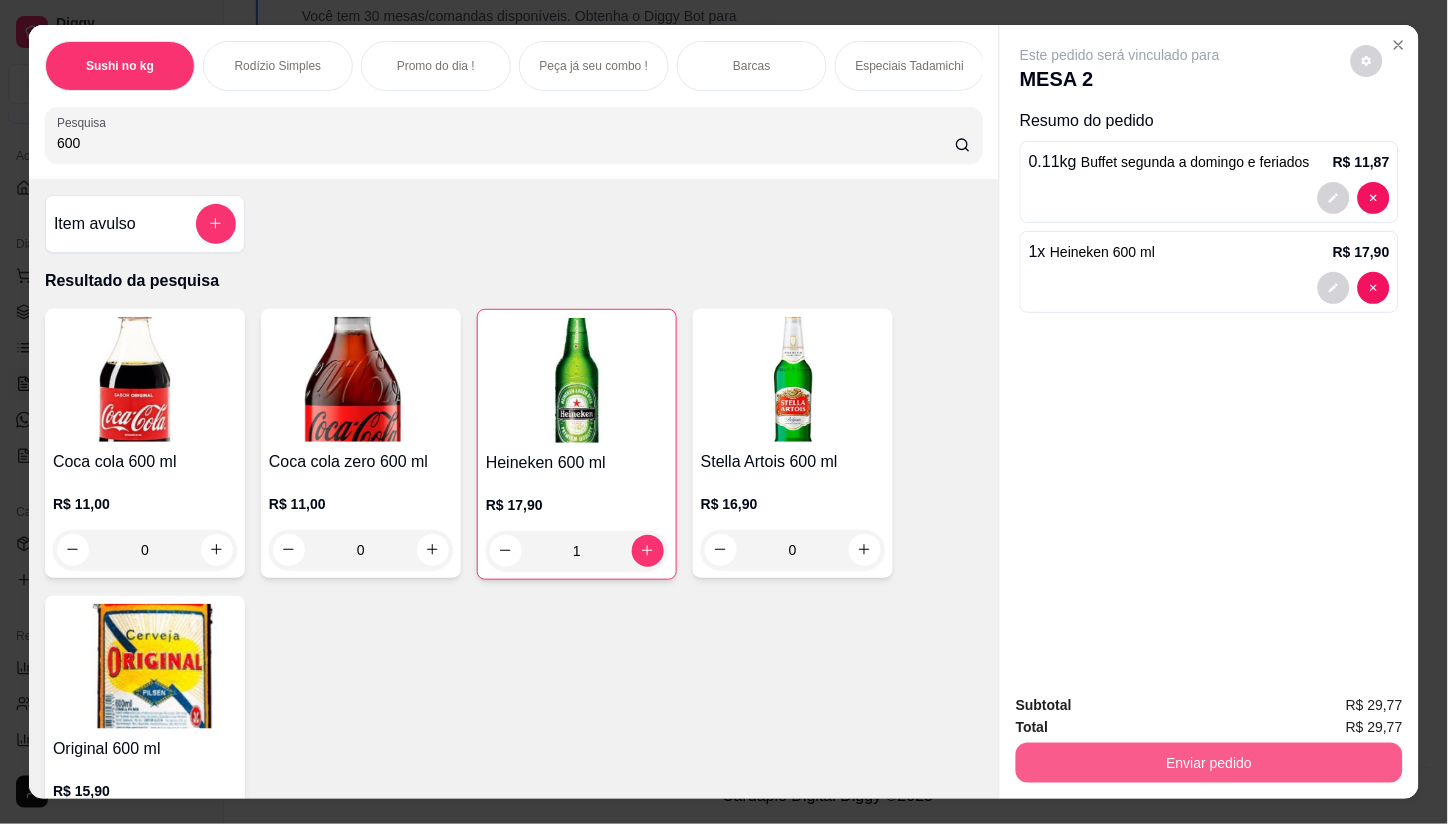 click on "Enviar pedido" at bounding box center [1209, 763] 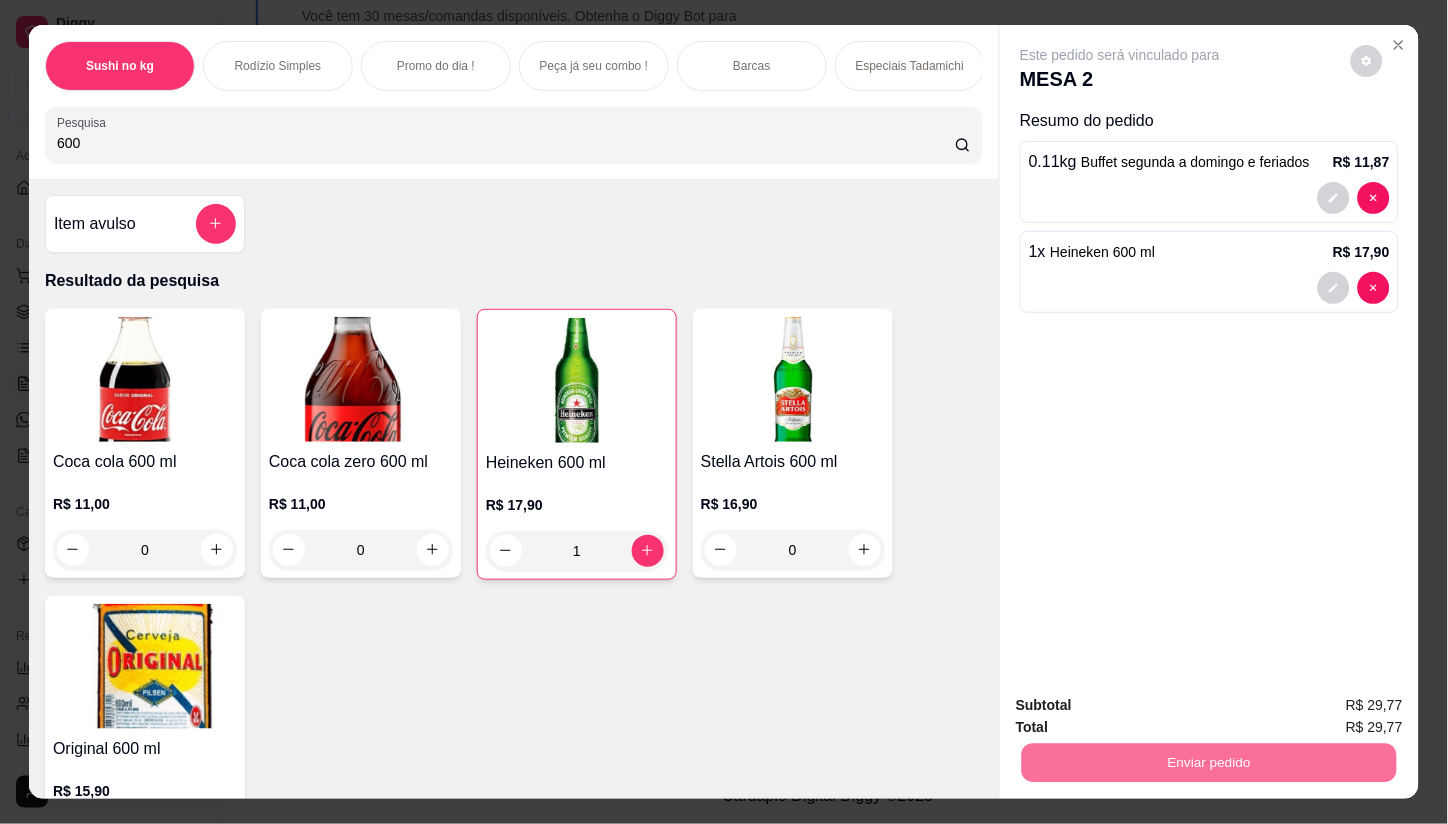 click on "Não registrar e enviar pedido" at bounding box center [1144, 706] 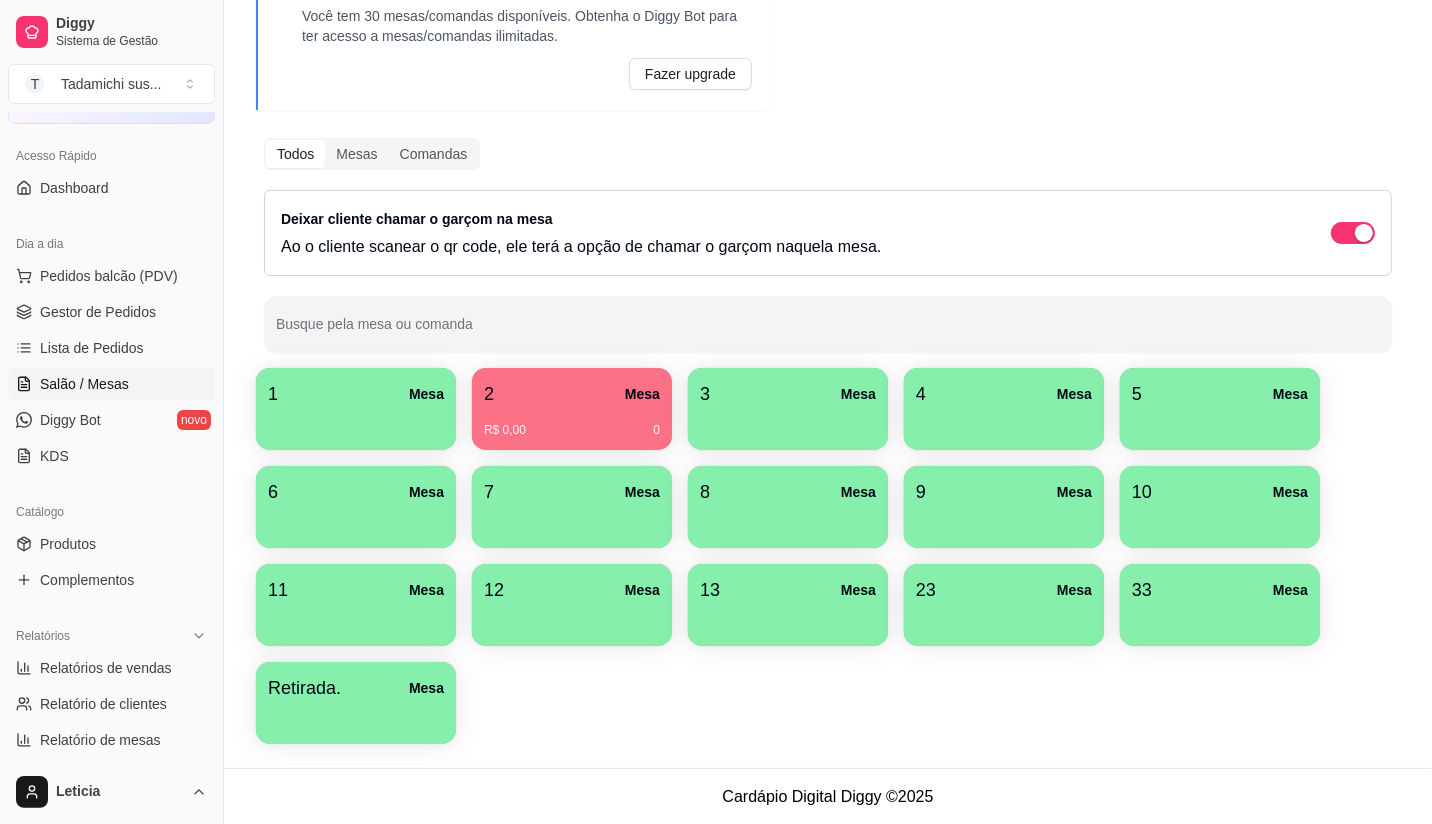 click at bounding box center [356, 423] 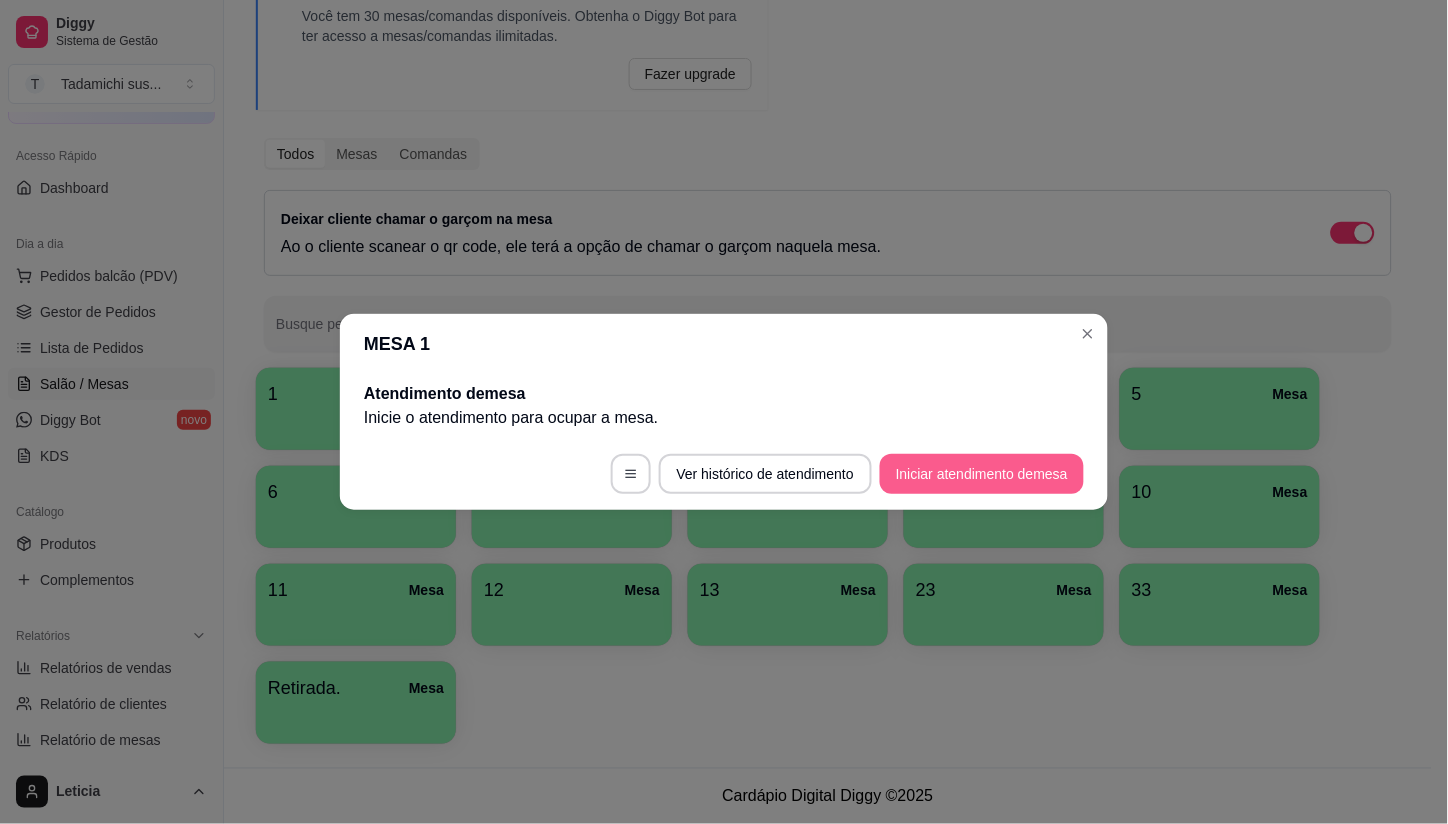 click on "Iniciar atendimento de  mesa" at bounding box center [982, 474] 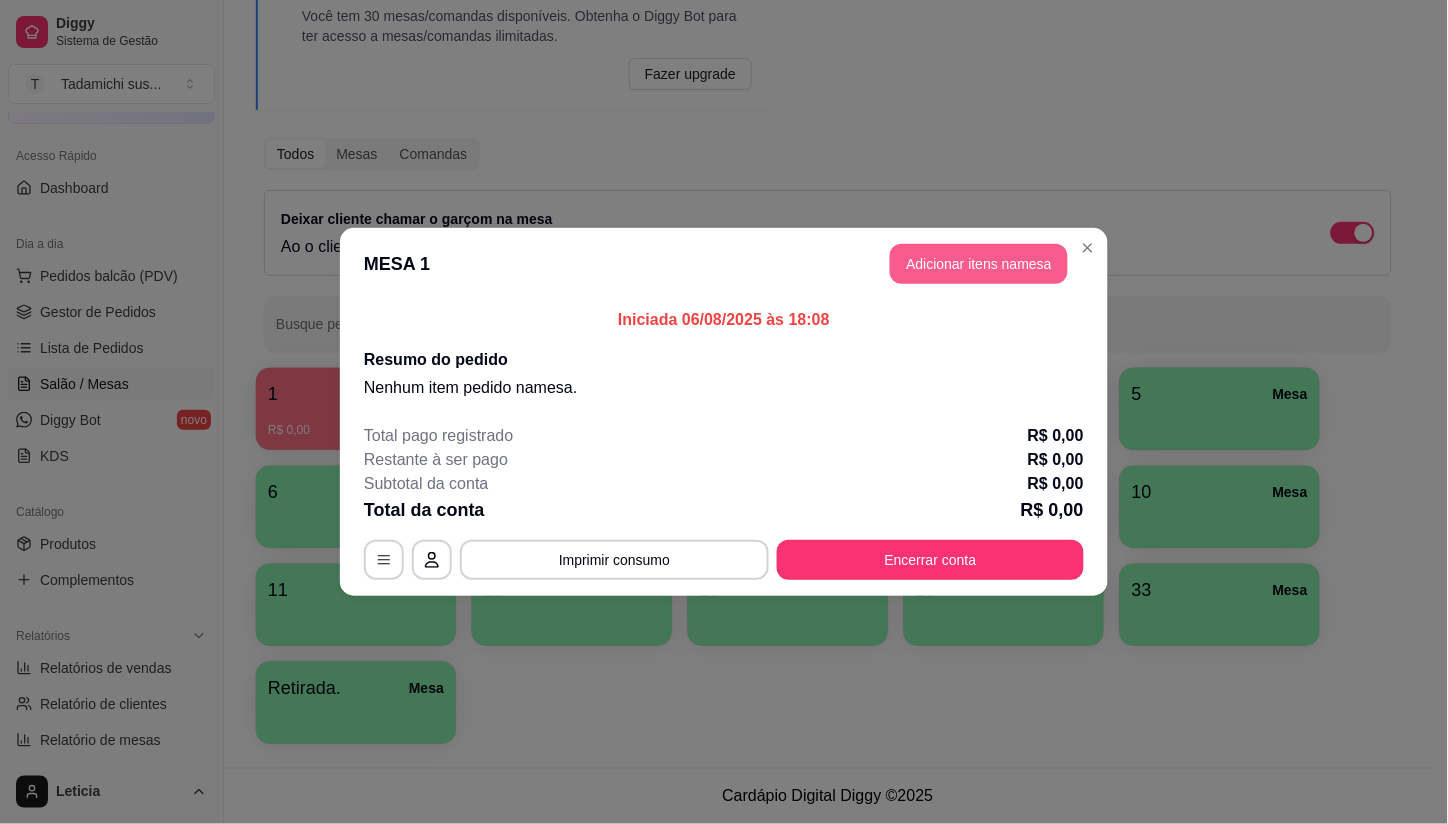 click on "Adicionar itens na  mesa" at bounding box center (979, 264) 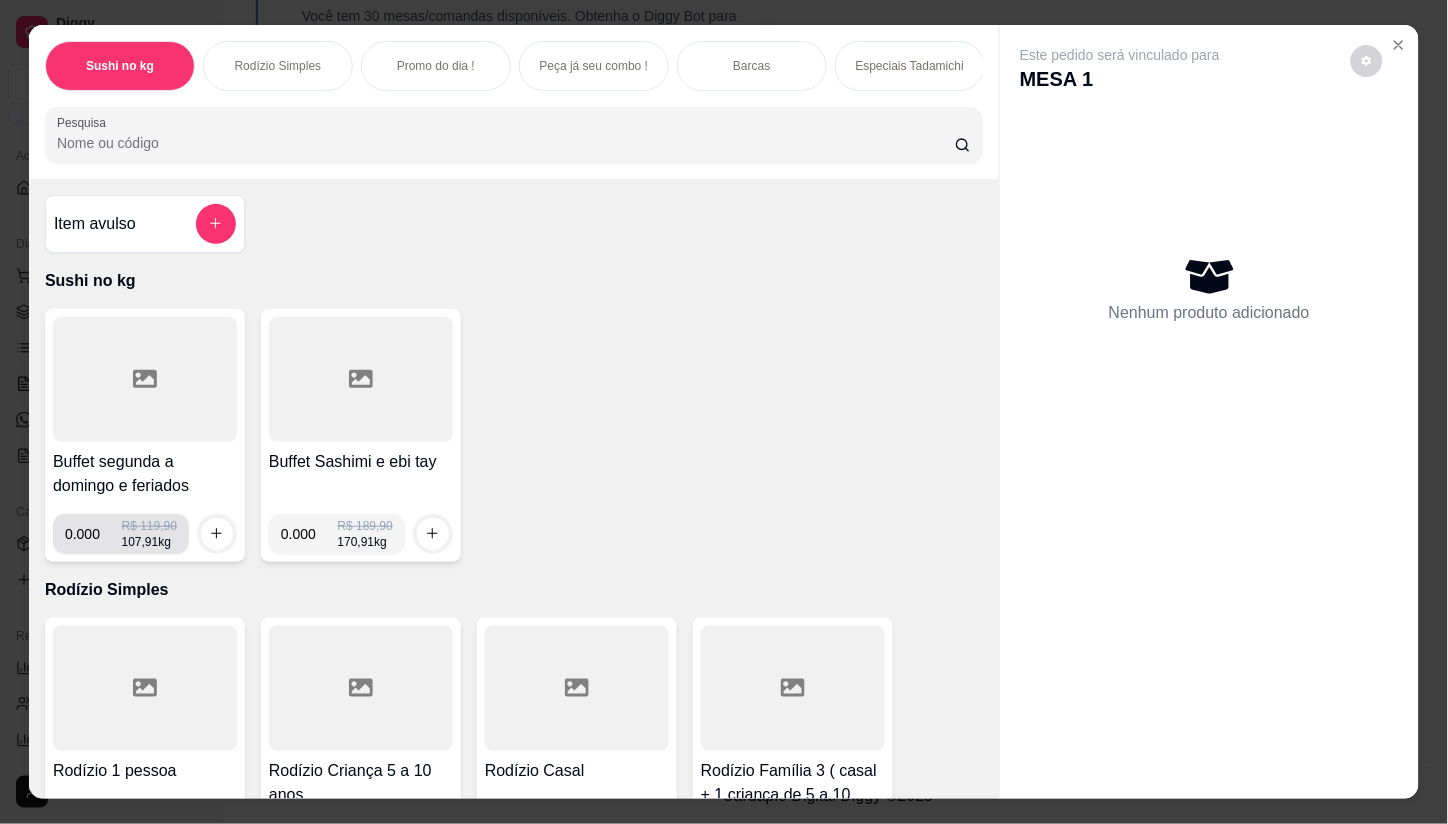 click on "0.000" at bounding box center [93, 534] 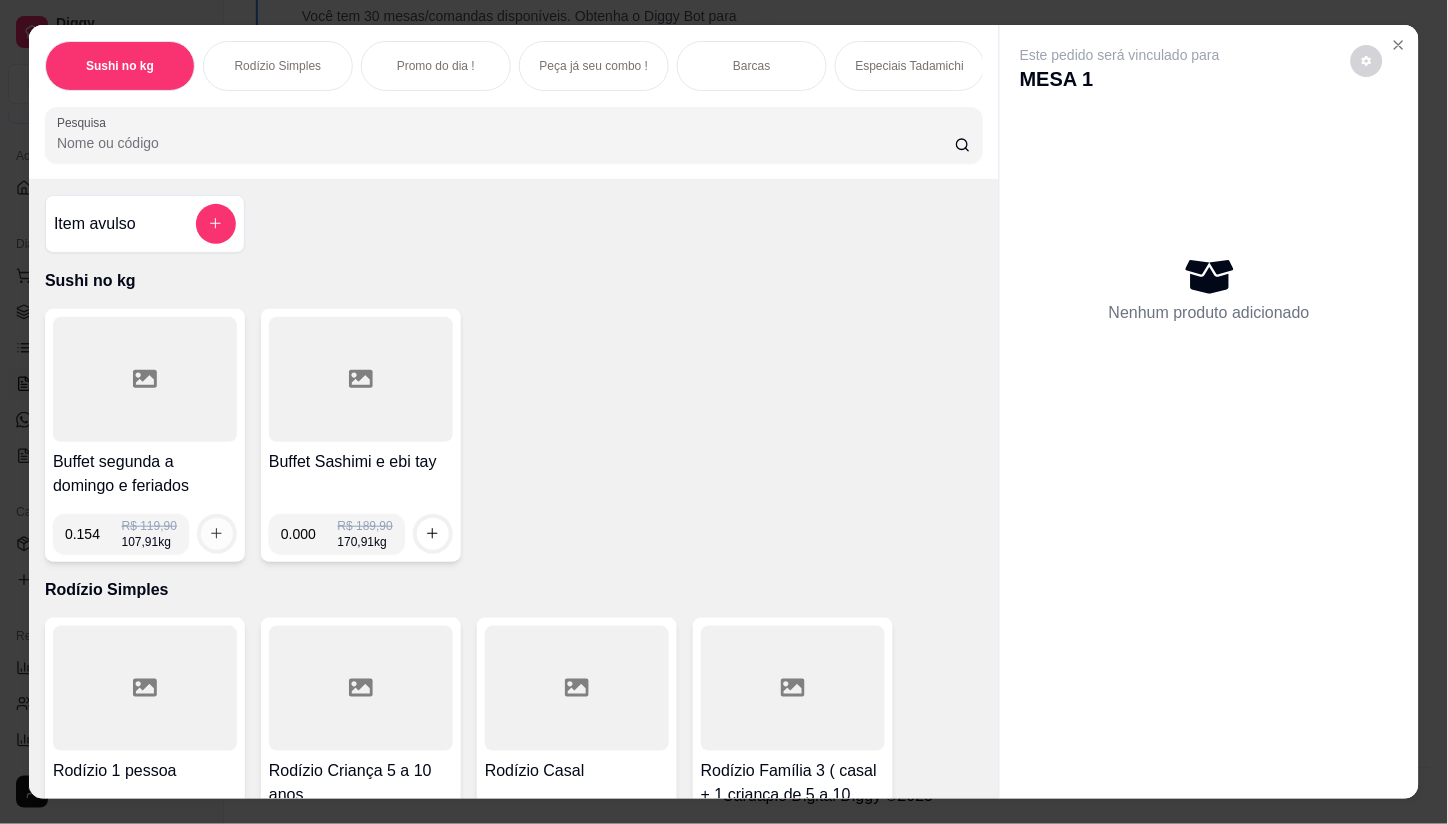 type on "0.154" 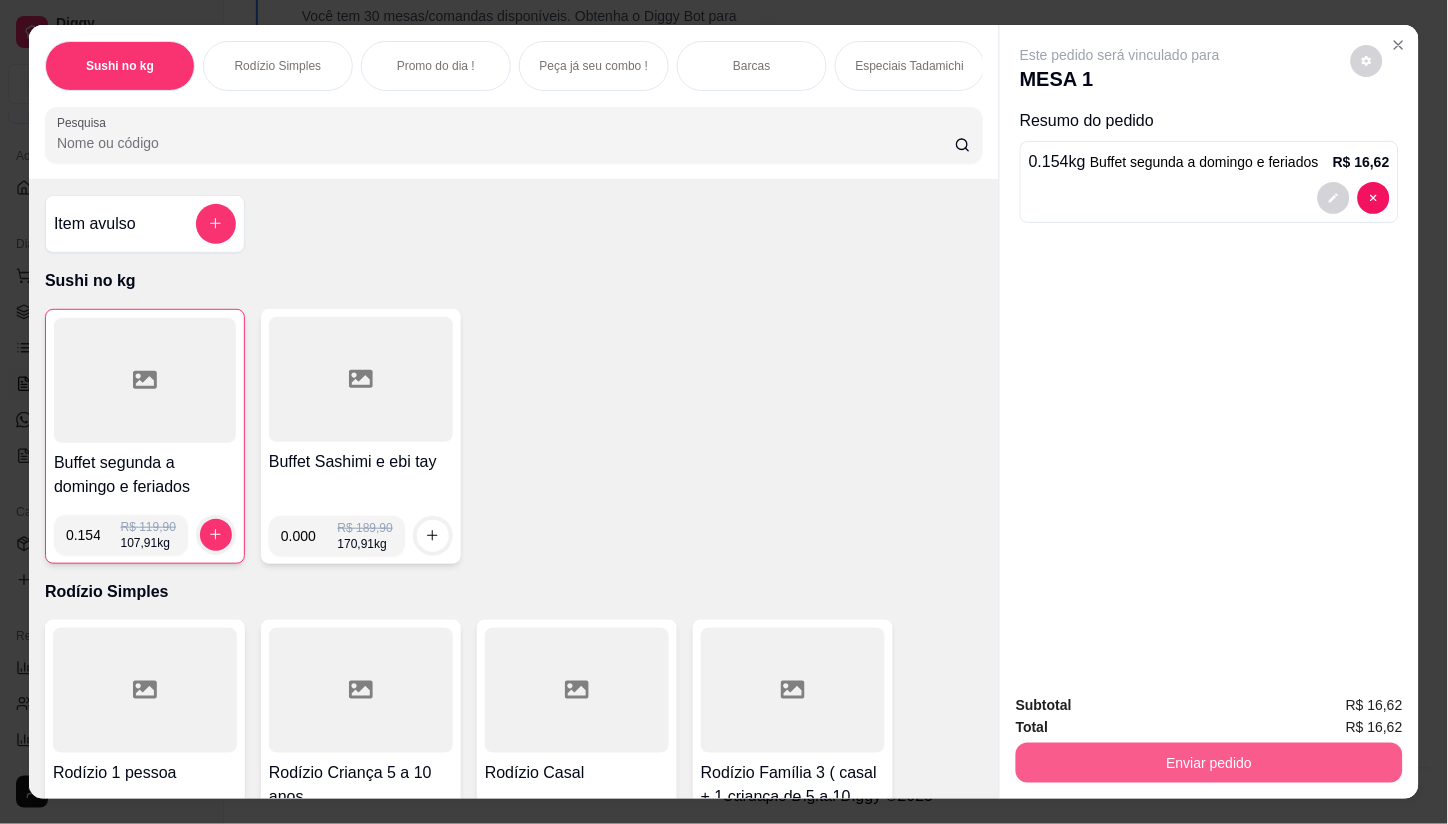 click on "Enviar pedido" at bounding box center (1209, 763) 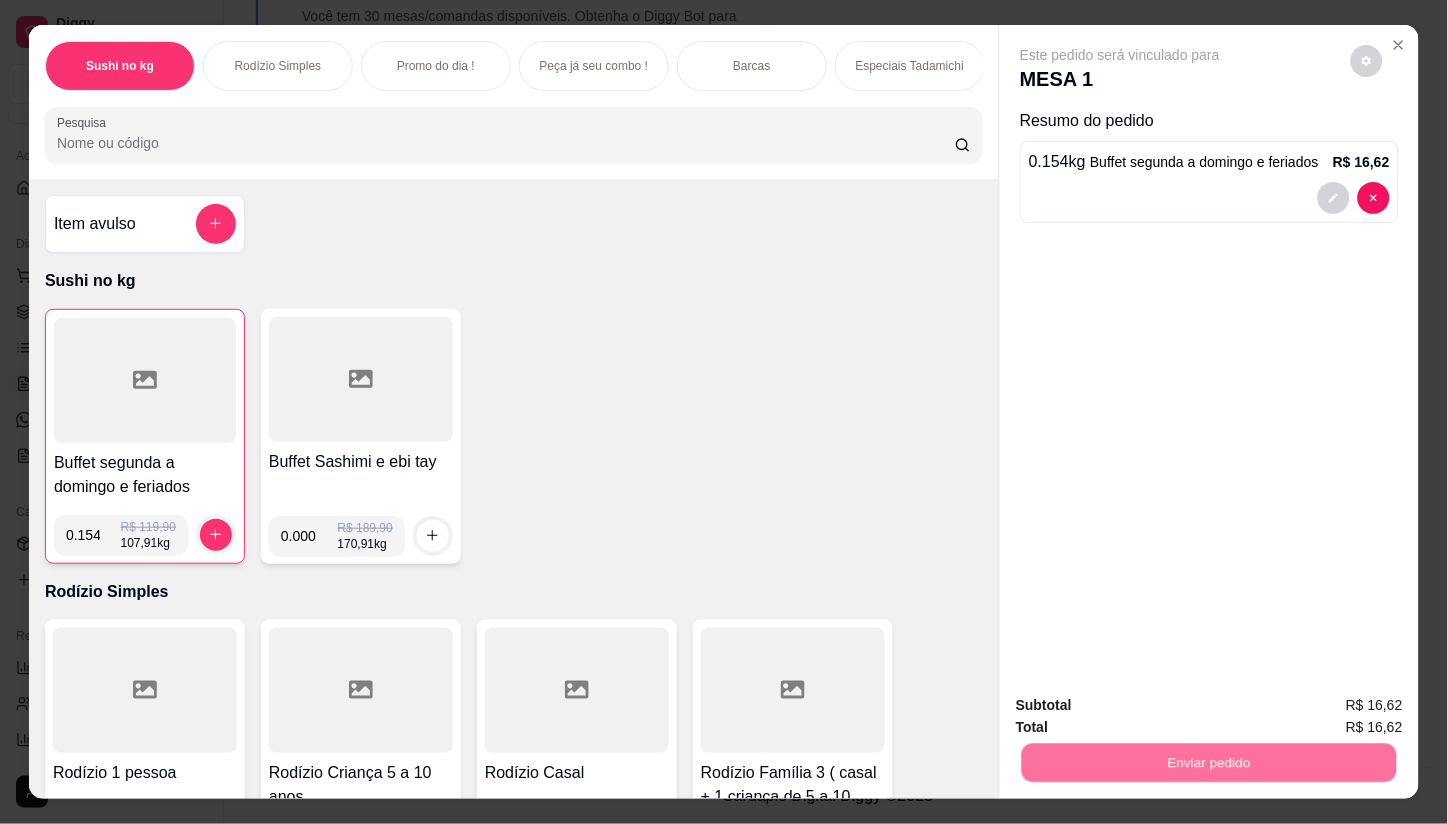 click on "Não registrar e enviar pedido" at bounding box center [1144, 706] 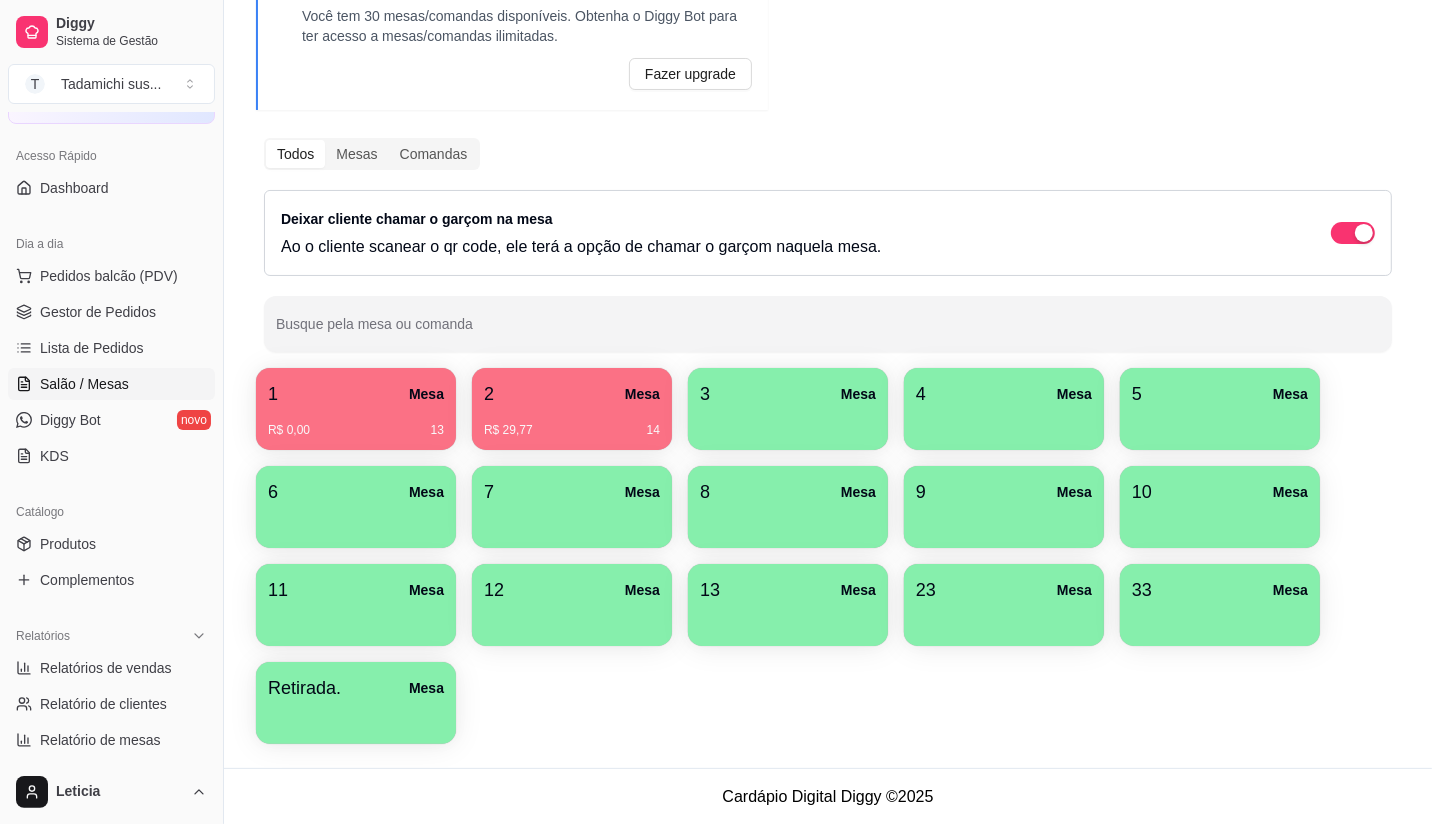 drag, startPoint x: 406, startPoint y: 4, endPoint x: 0, endPoint y: 45, distance: 408.06494 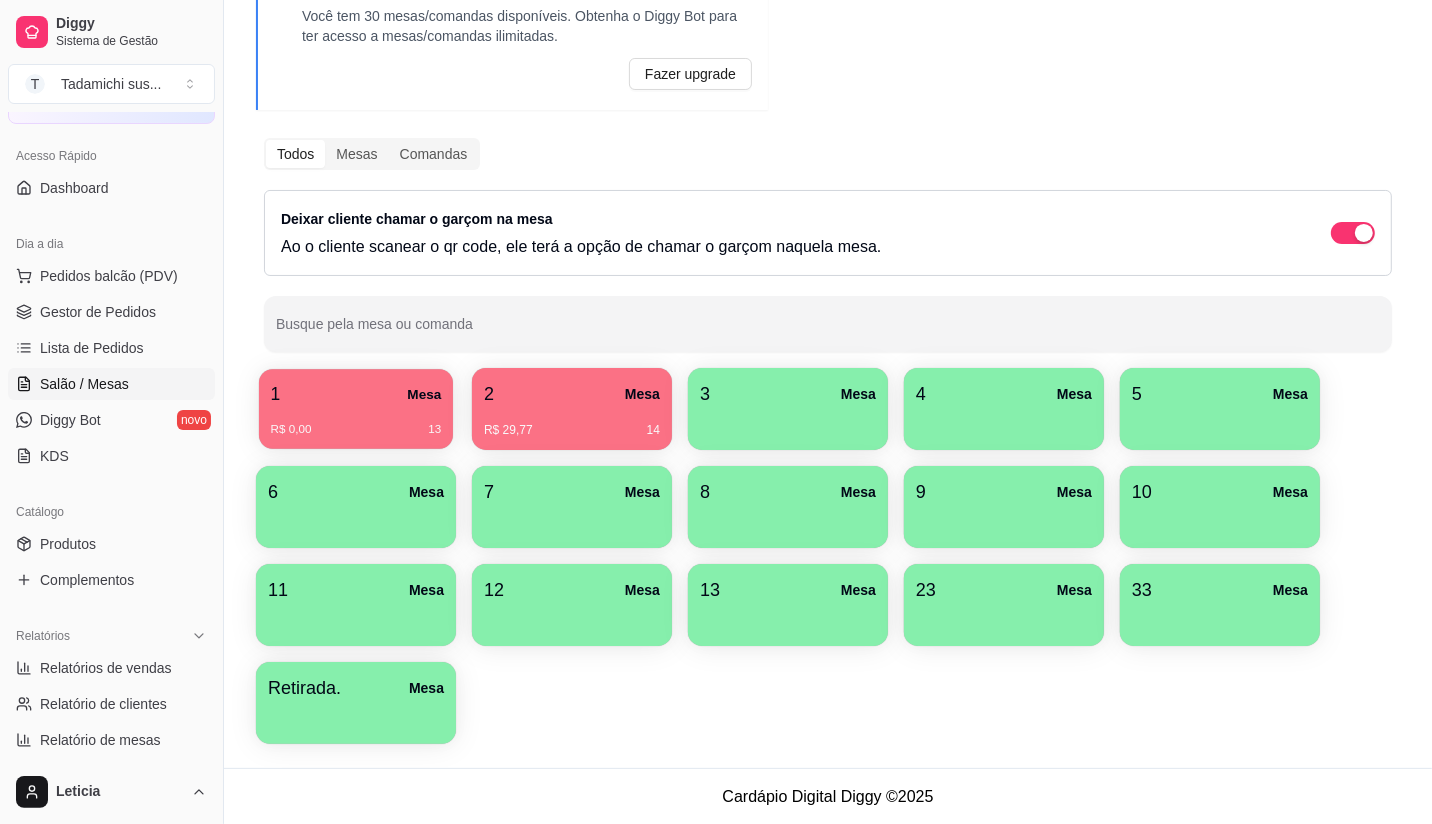 click on "R$ 0,00 13" at bounding box center [356, 430] 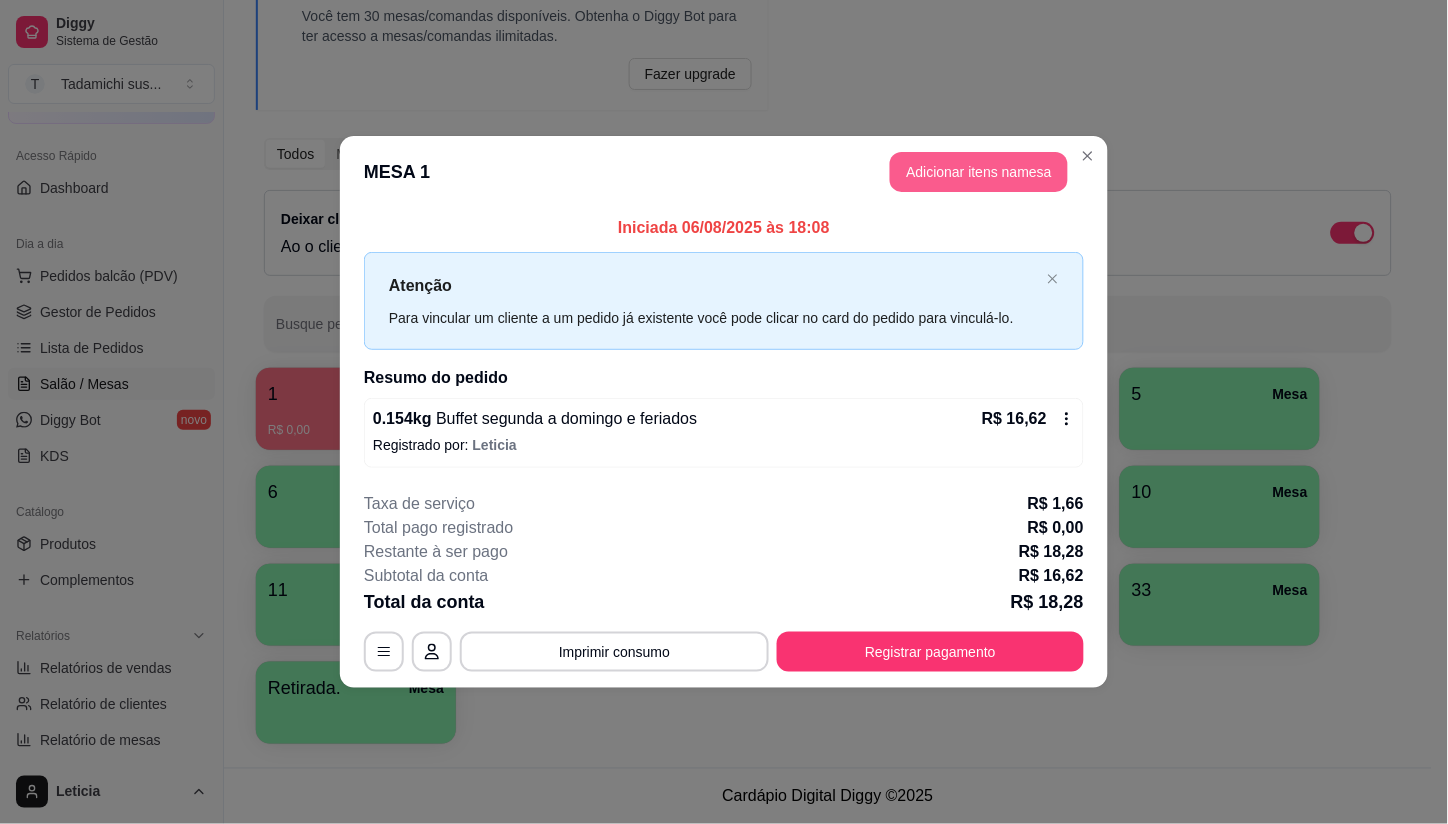 click on "Adicionar itens na  mesa" at bounding box center [979, 172] 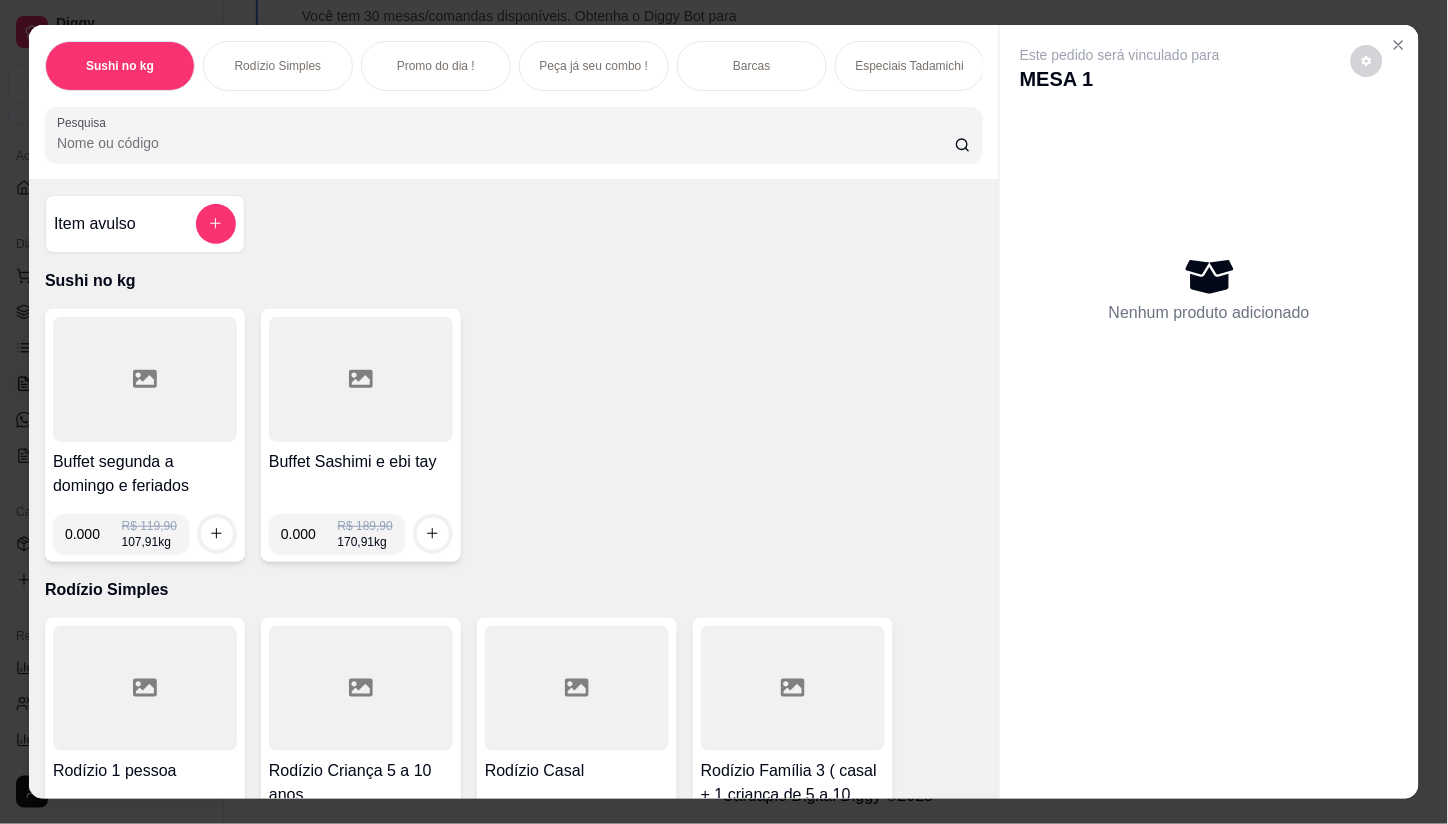 click 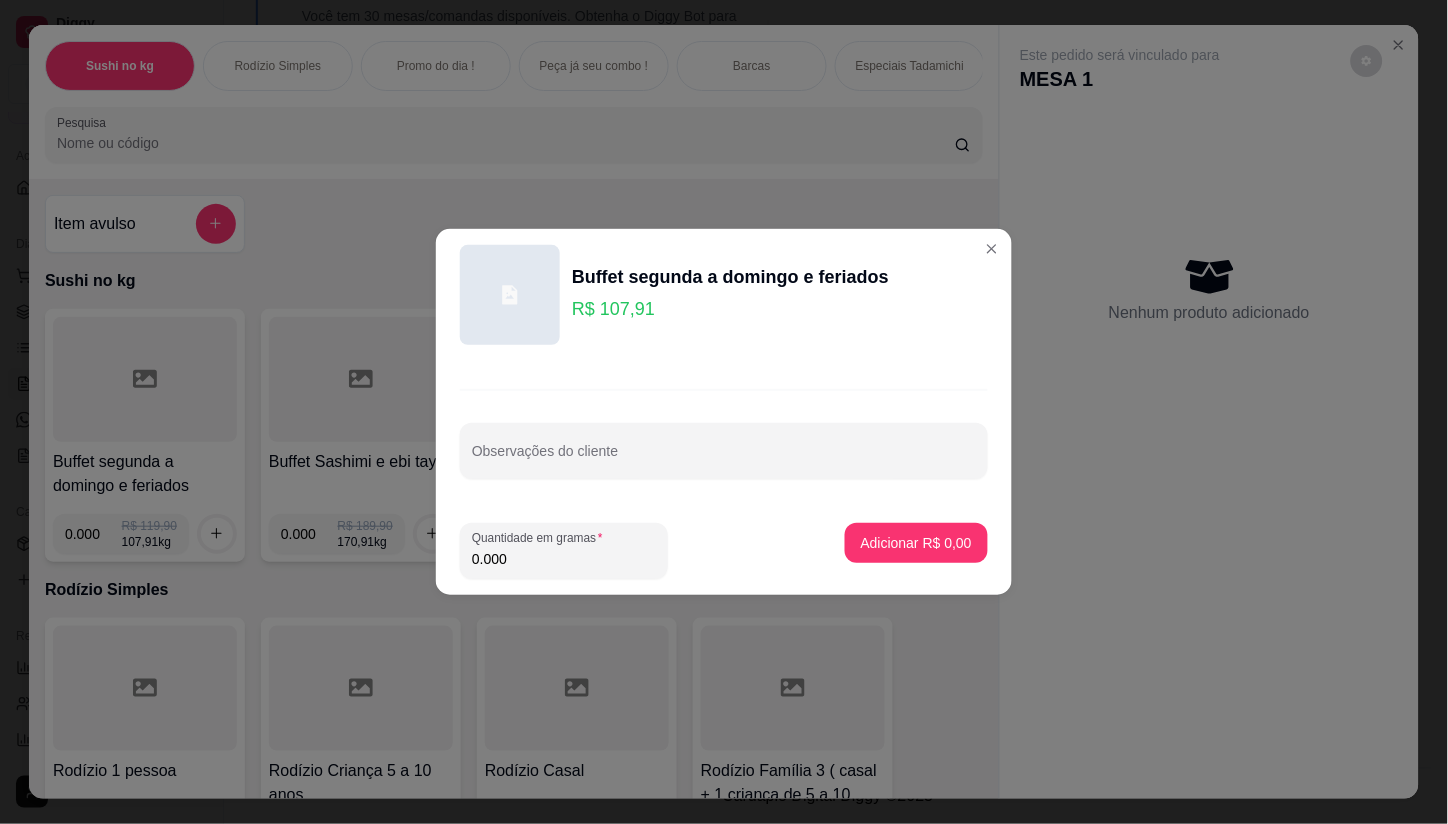 click on "Quantidade em gramas 0.000 Adicionar   R$ 0,00" at bounding box center [724, 551] 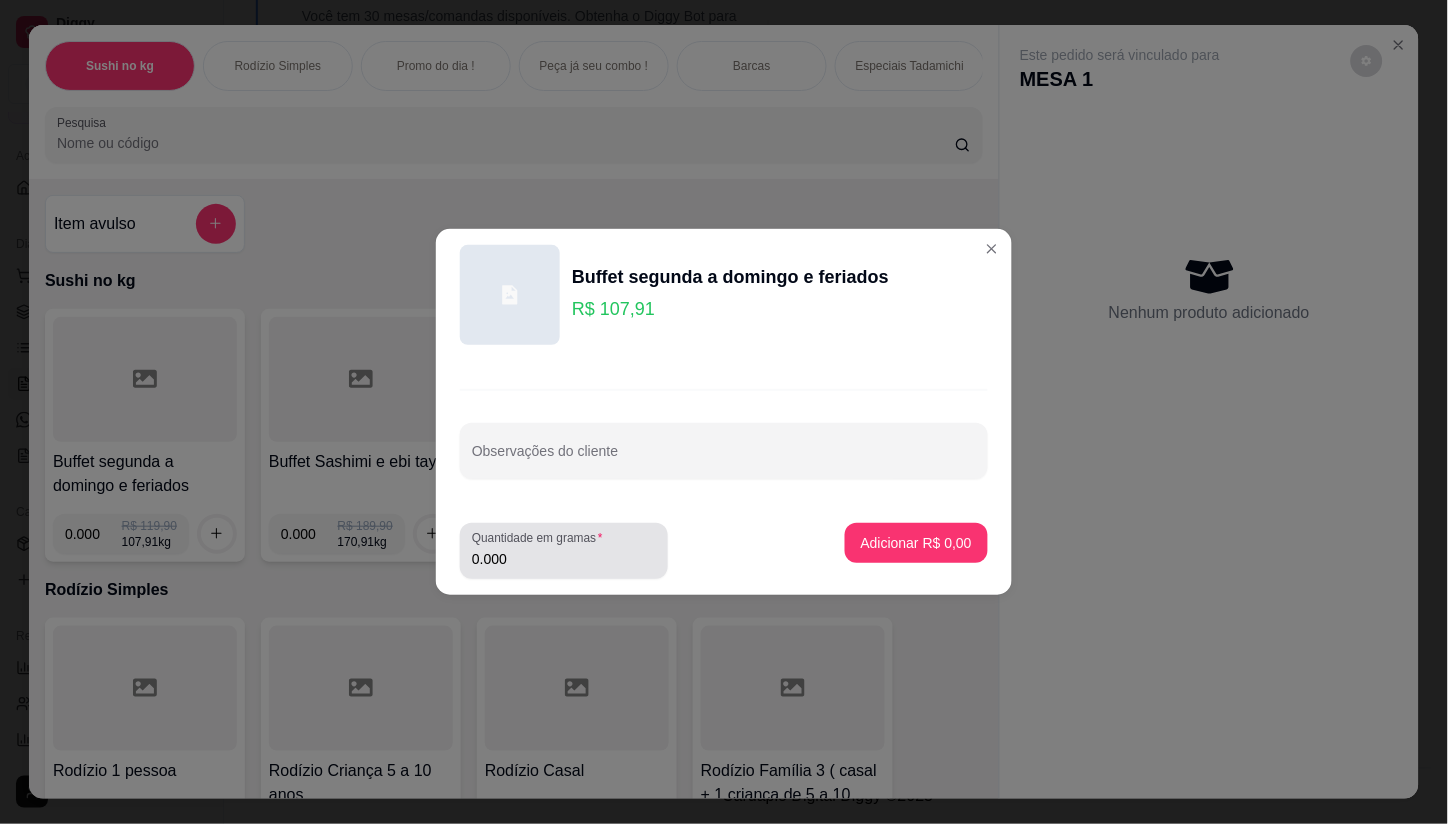 click on "0.000" at bounding box center [564, 559] 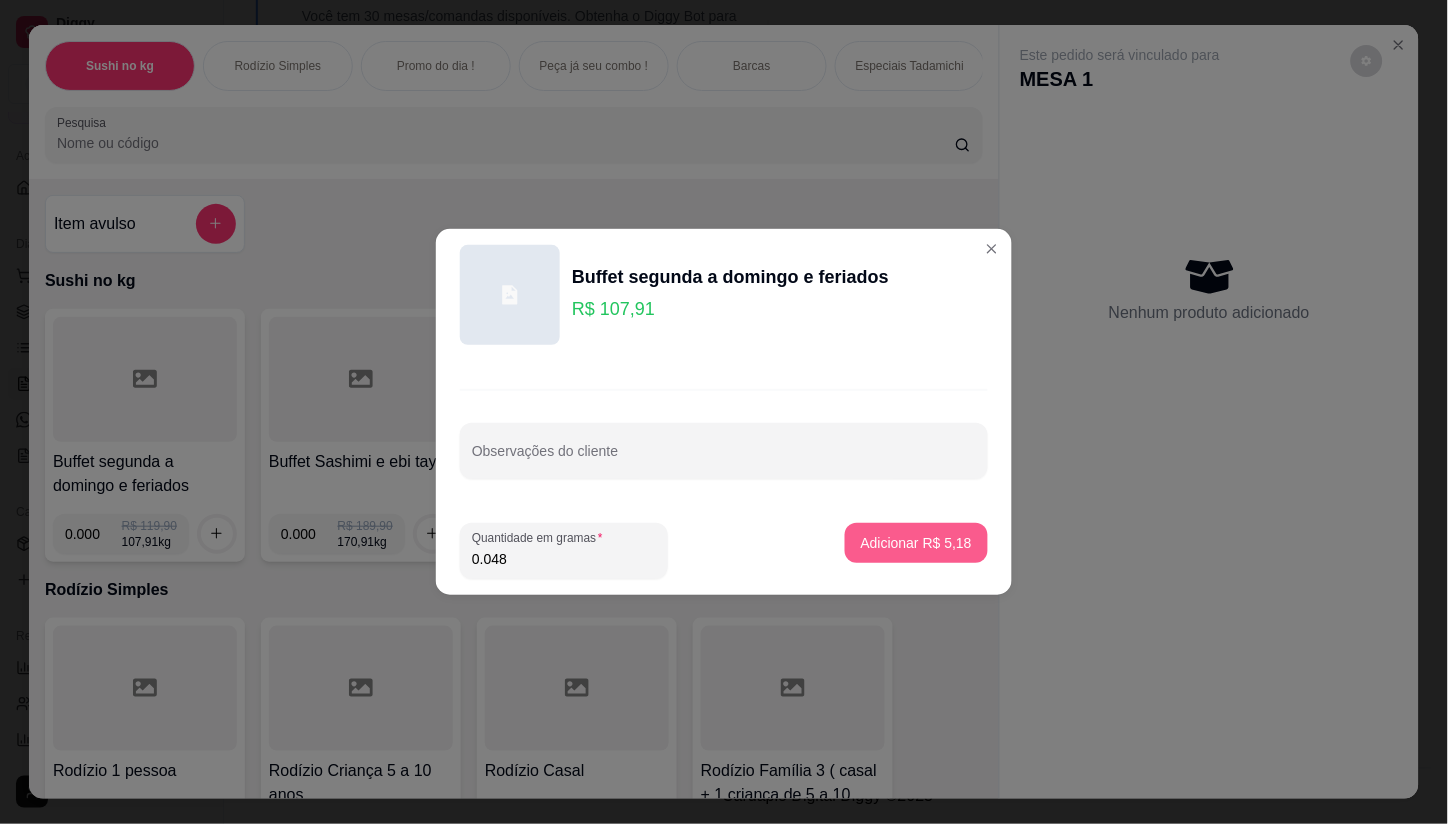 type on "0.048" 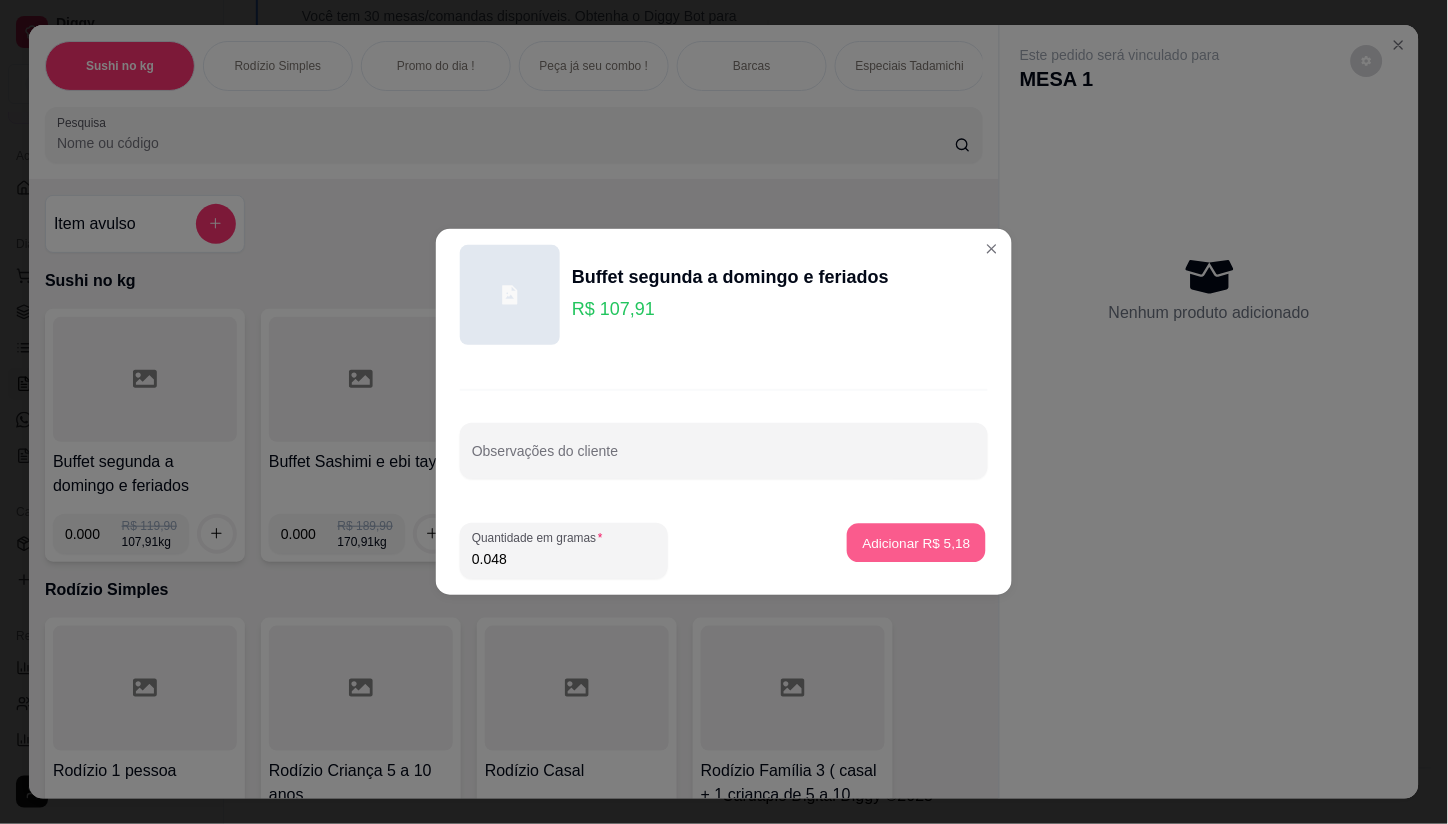 click on "Adicionar   R$ 5,18" at bounding box center (916, 542) 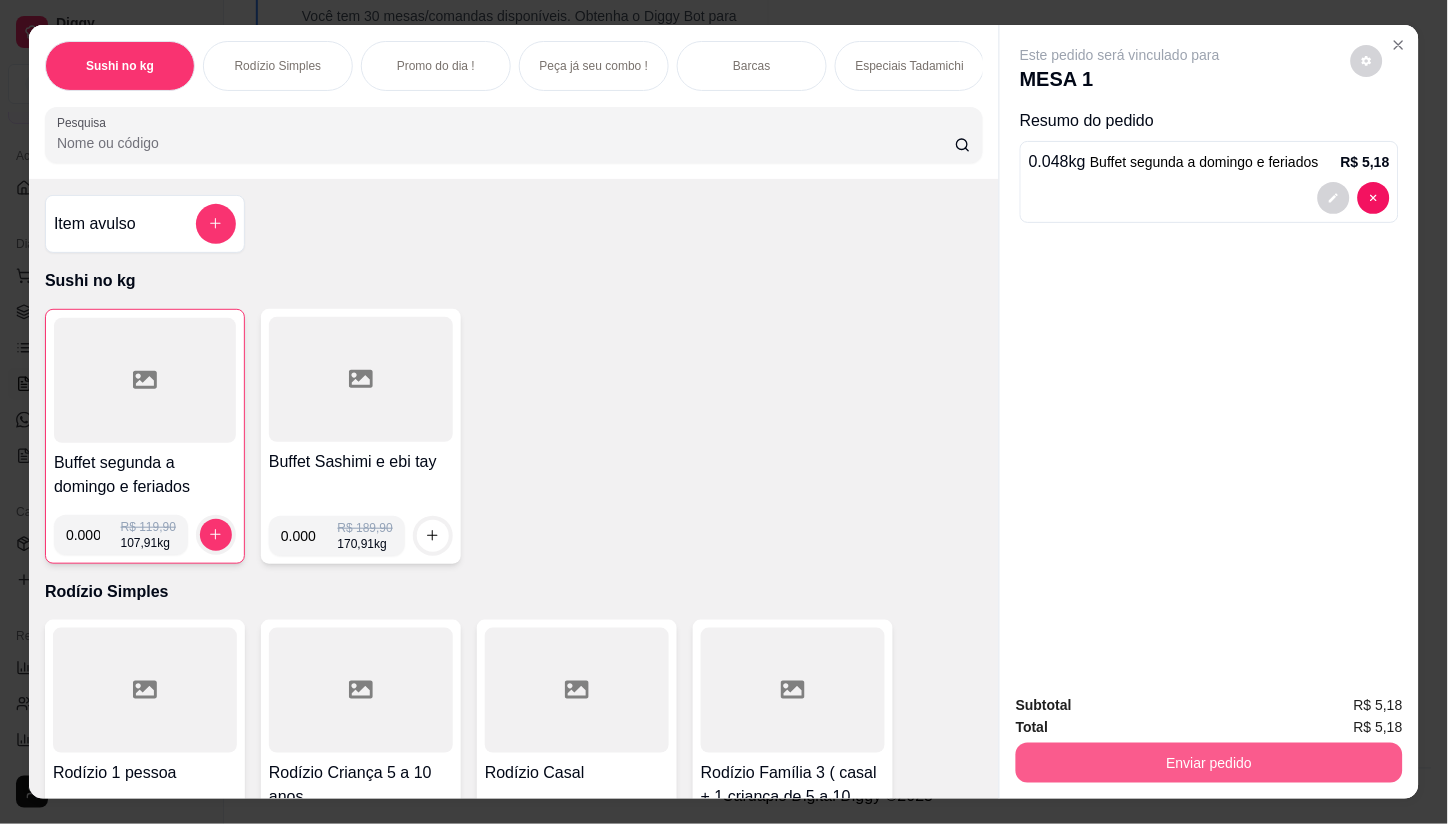 click on "Enviar pedido" at bounding box center (1209, 763) 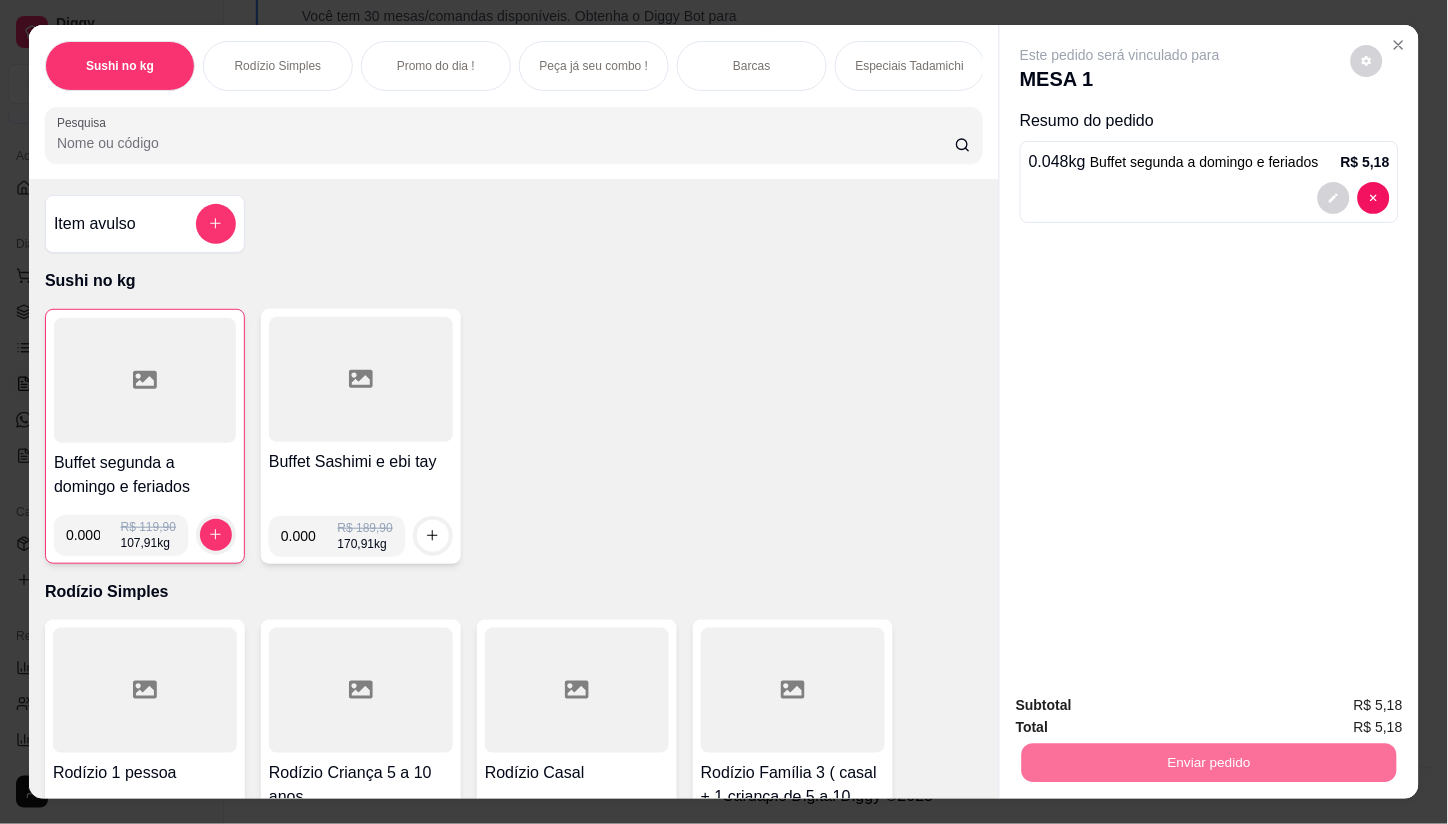 click on "Não registrar e enviar pedido" at bounding box center (1143, 707) 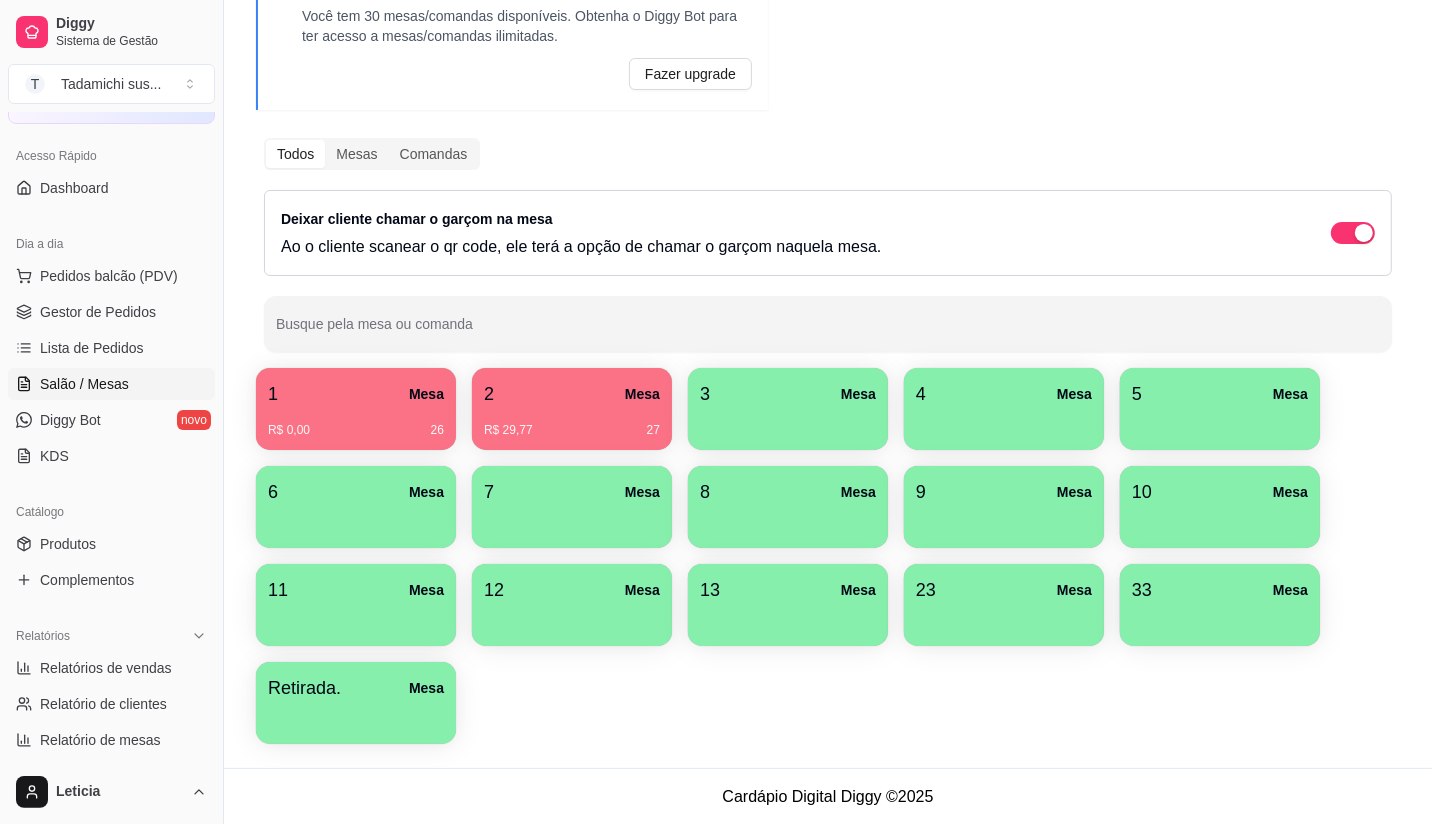 click on "Dia a dia Pedidos balcão (PDV) Gestor de Pedidos Lista de Pedidos Salão / Mesas Diggy Bot novo KDS" at bounding box center (111, 350) 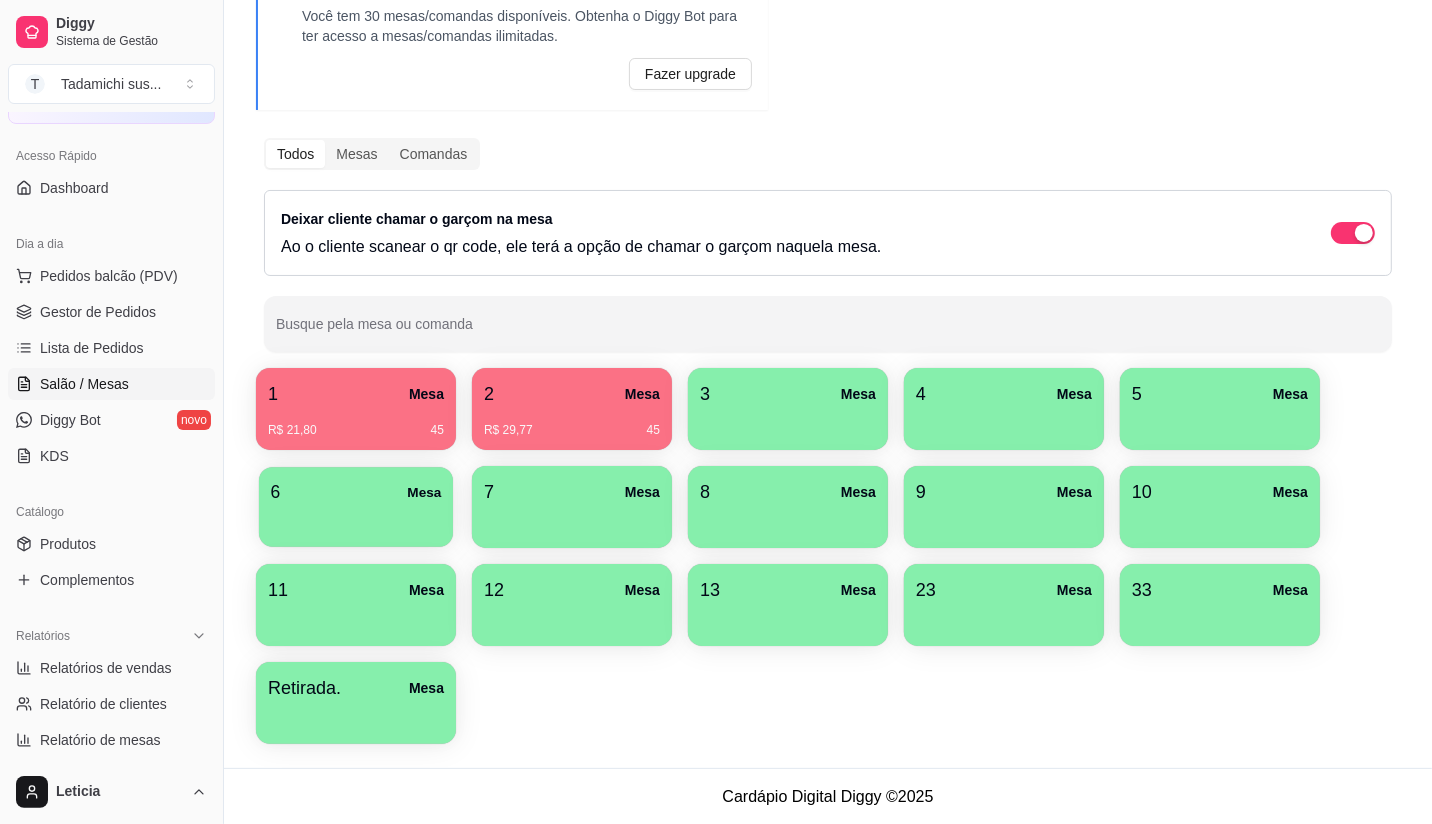 click on "6 Mesa" at bounding box center (356, 507) 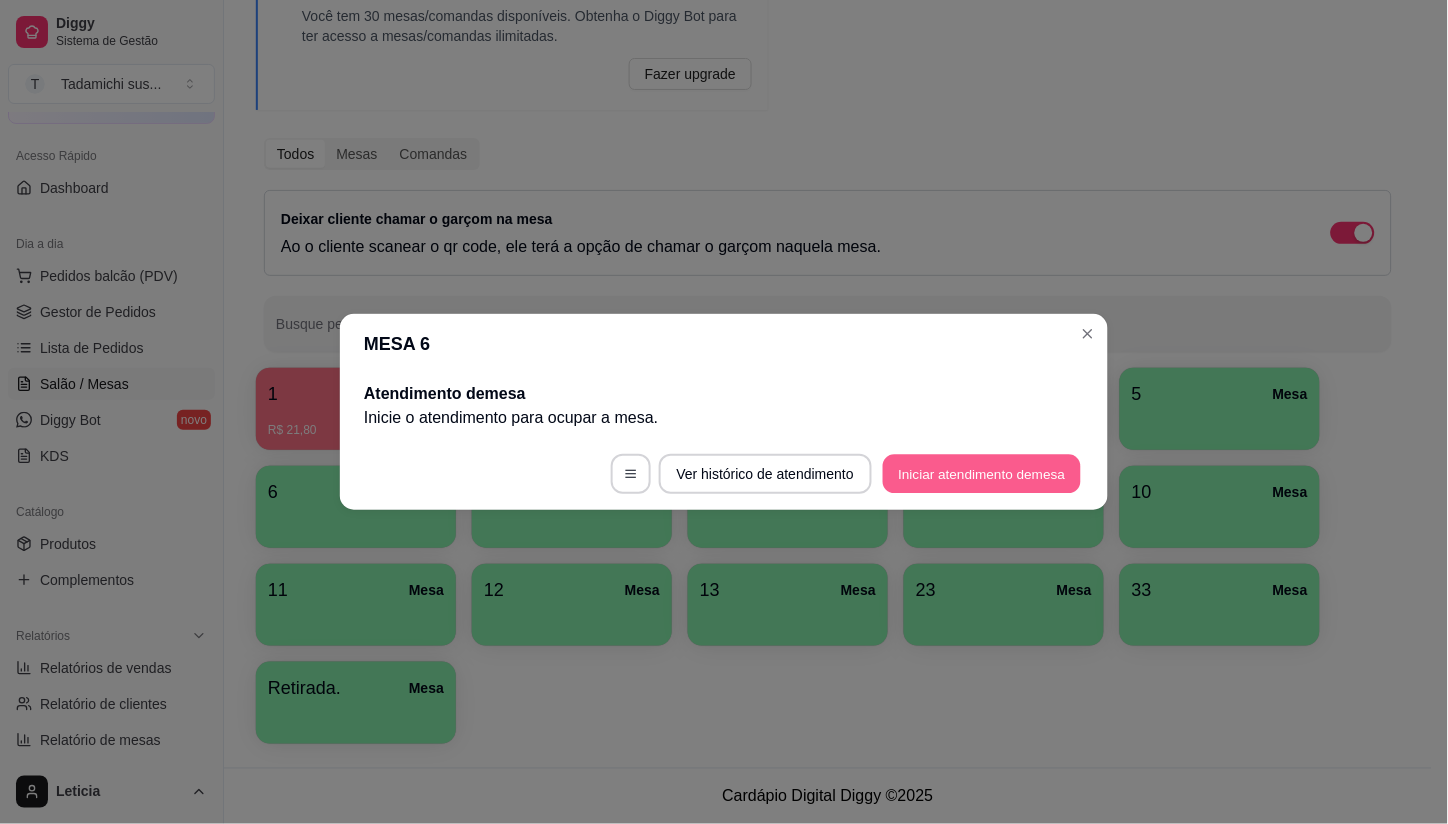 click on "Iniciar atendimento de  mesa" at bounding box center [982, 474] 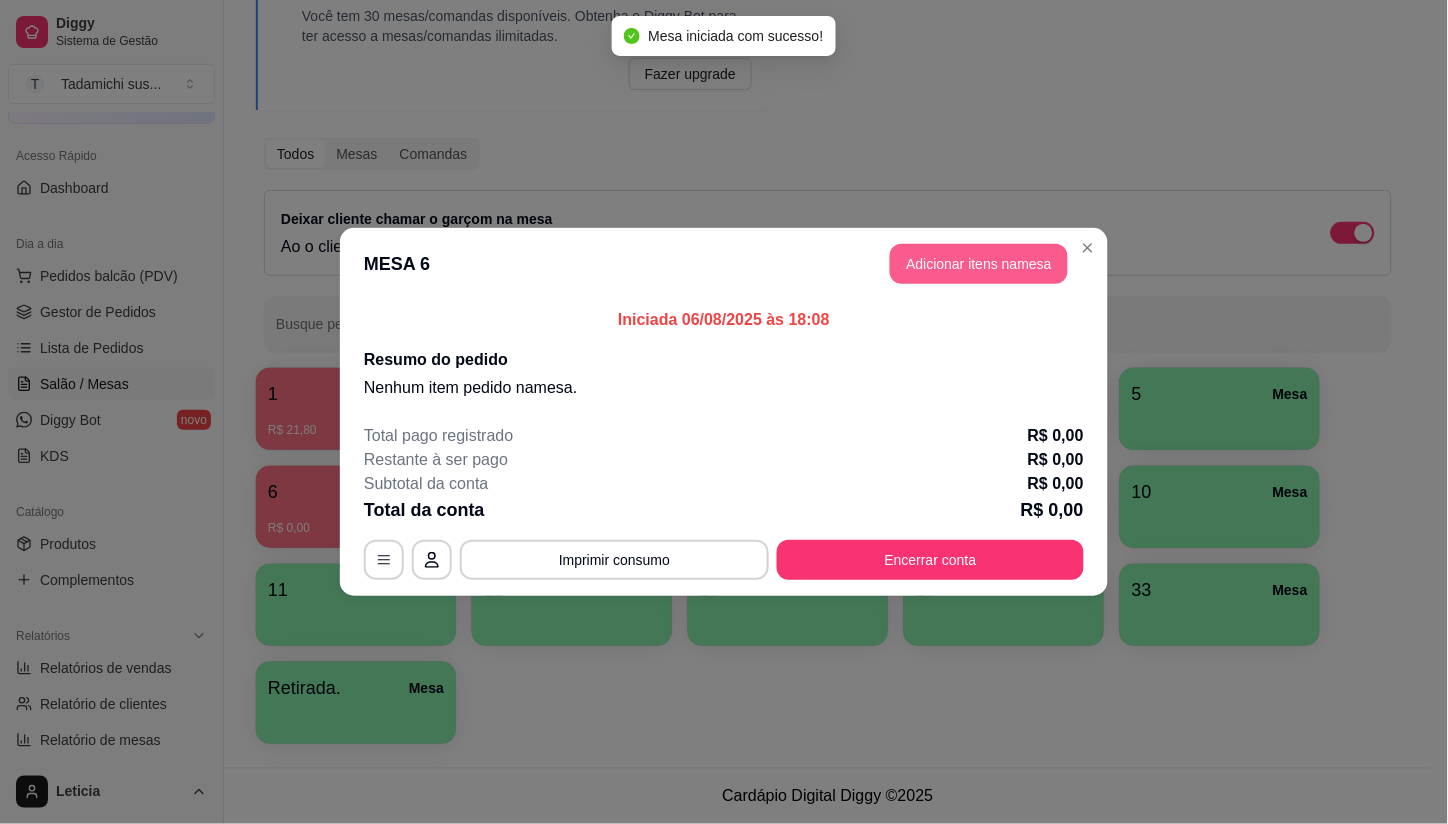 click on "Adicionar itens na  mesa" at bounding box center [979, 264] 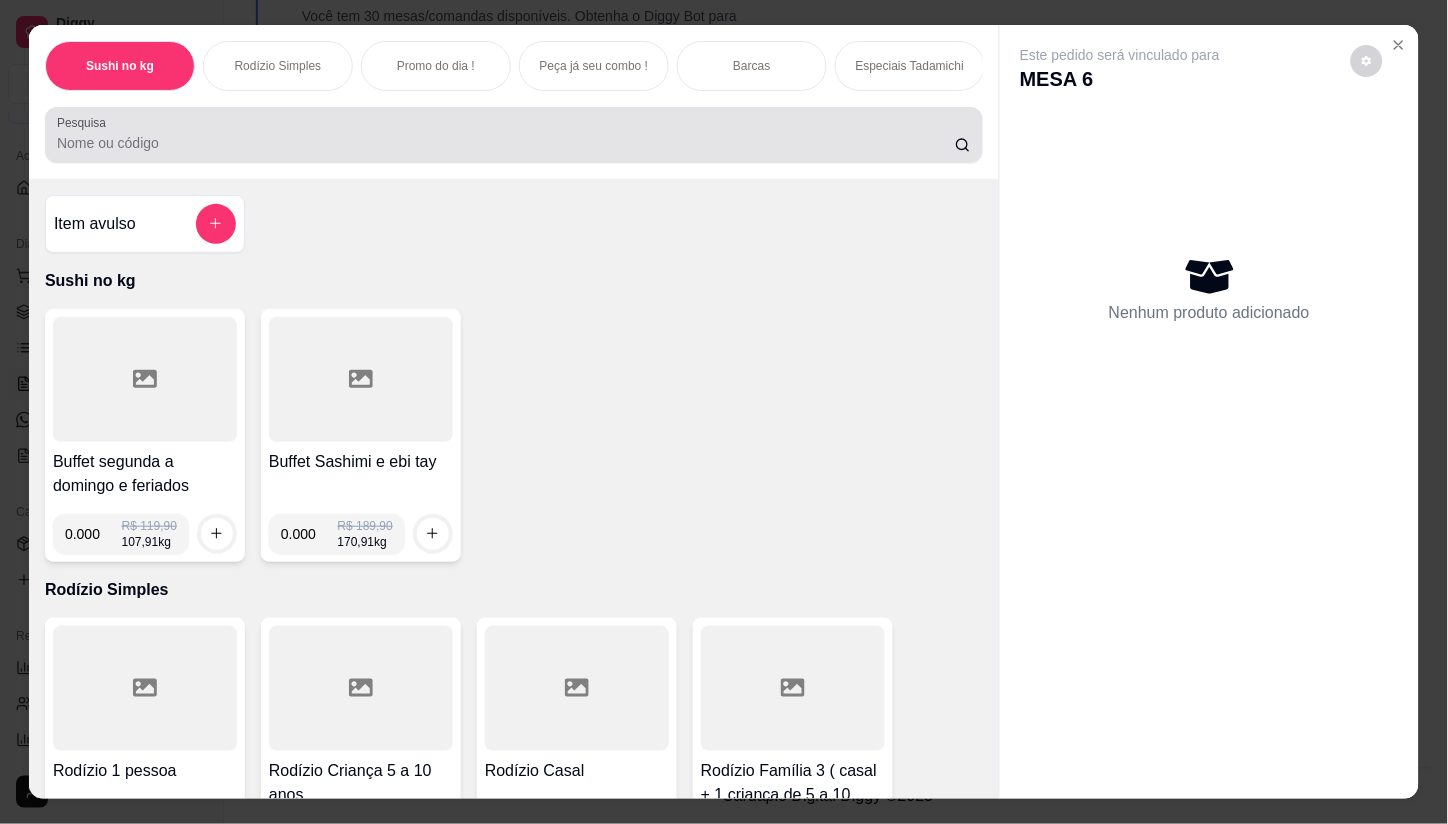 click on "Pesquisa" at bounding box center [506, 143] 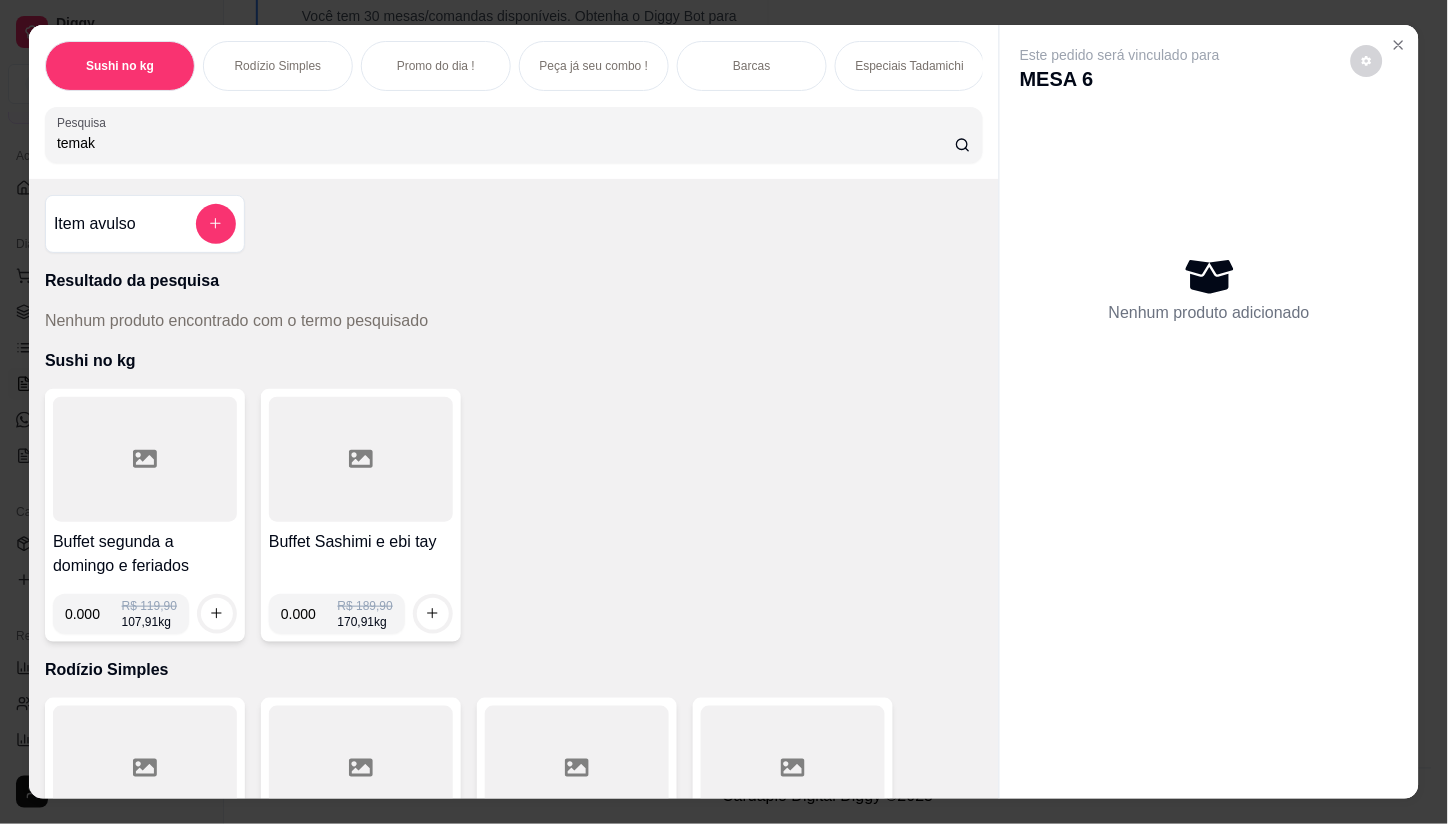 click on "Pesquisa temak" at bounding box center [514, 135] 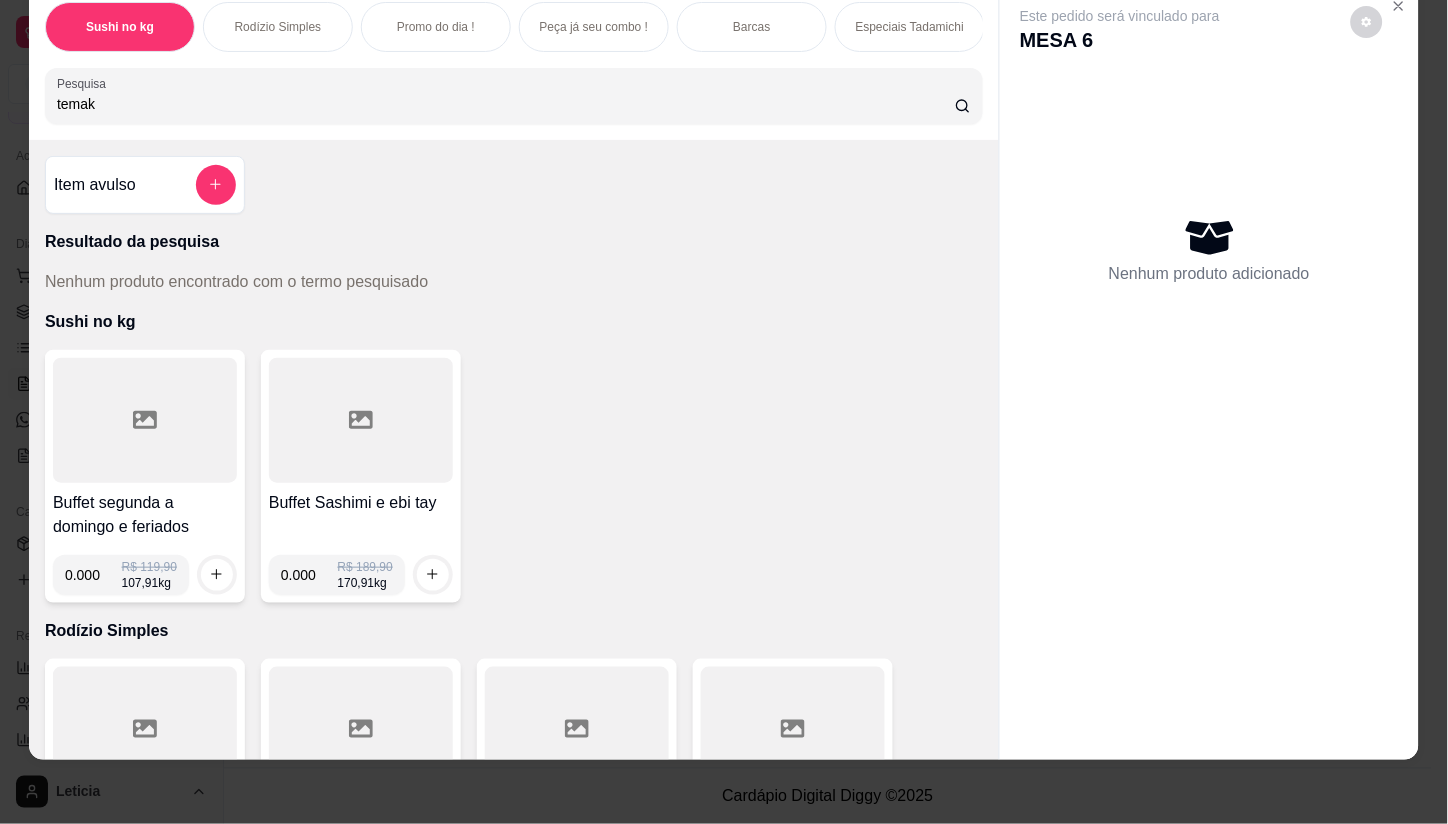 scroll, scrollTop: 0, scrollLeft: 0, axis: both 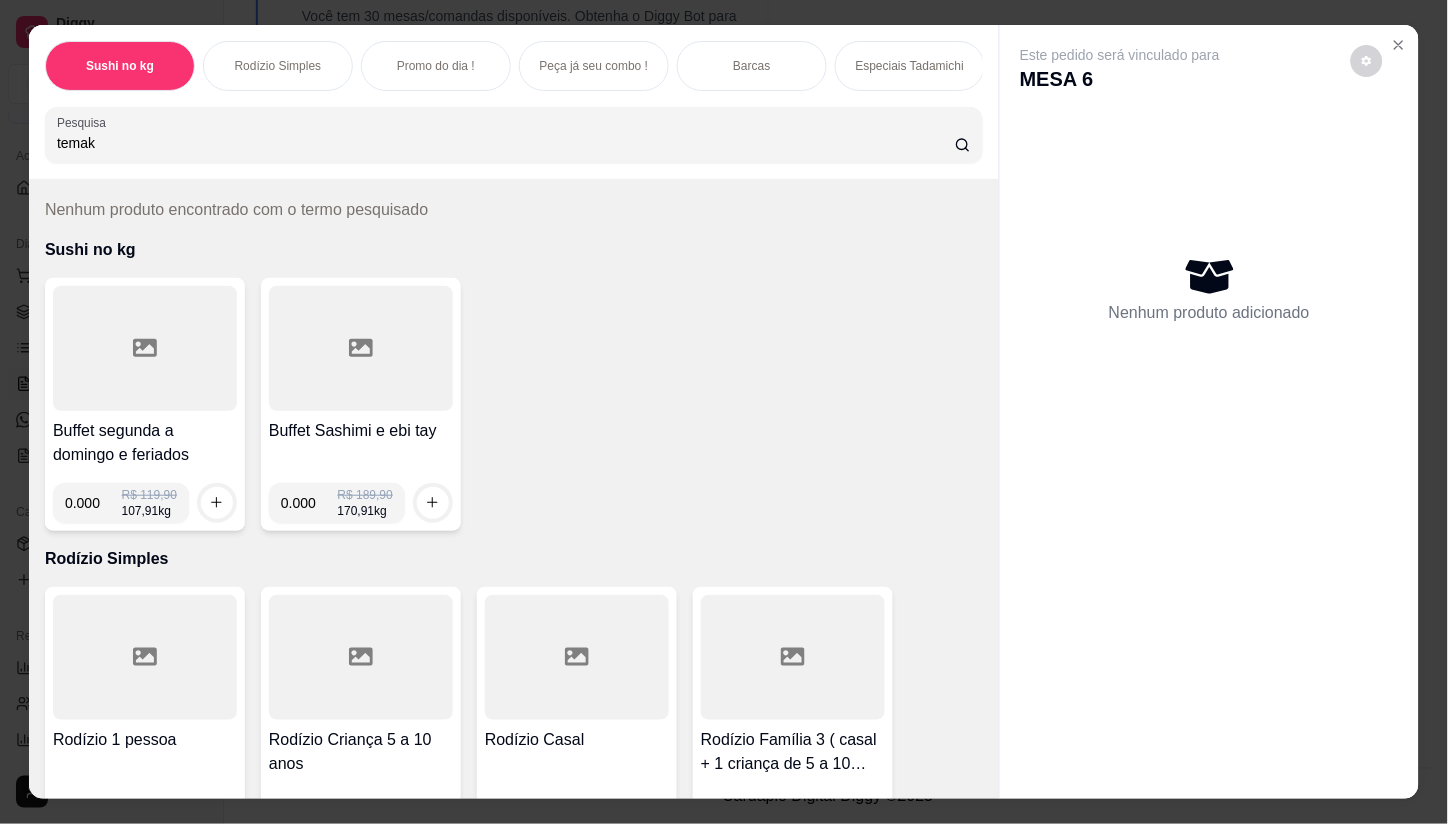 click on "Sushi no kg  Rodízio Simples   Promo do dia ! Peça já seu combo ! Barcas  Especiais Tadamichi Tradicionais Tadamichi  Mega Hot Tadamichi  Poke Yakisoba  Temaki  Ceviche Entrada  Fray Rolinho primavera  ACRESCIMOS DE PEÇAS Sobremesas Adicionais ( molho extra ) Água Mineral Refrigerantes Sucos Naturais 300 ml Suco Natural Jarra 750 ml Drinks Cervejas Long Neck Cervejas 600 ml Bar Tadamichi Porções Completas Vinhos Energéticos  Buffet japones kg Ajudante para hashi Rodízio Premium  Pesquisa temak" at bounding box center (514, 102) 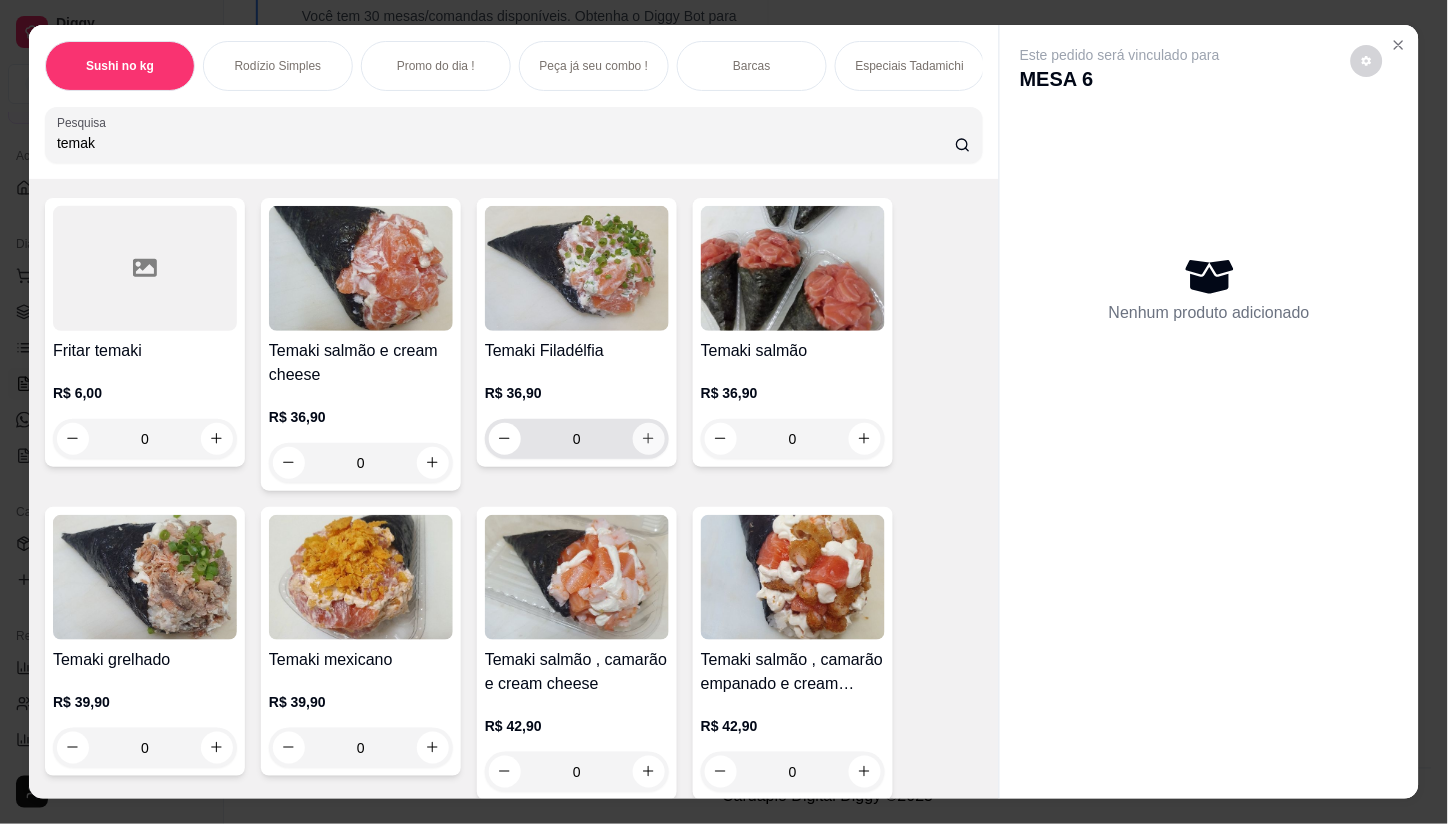 type on "temak" 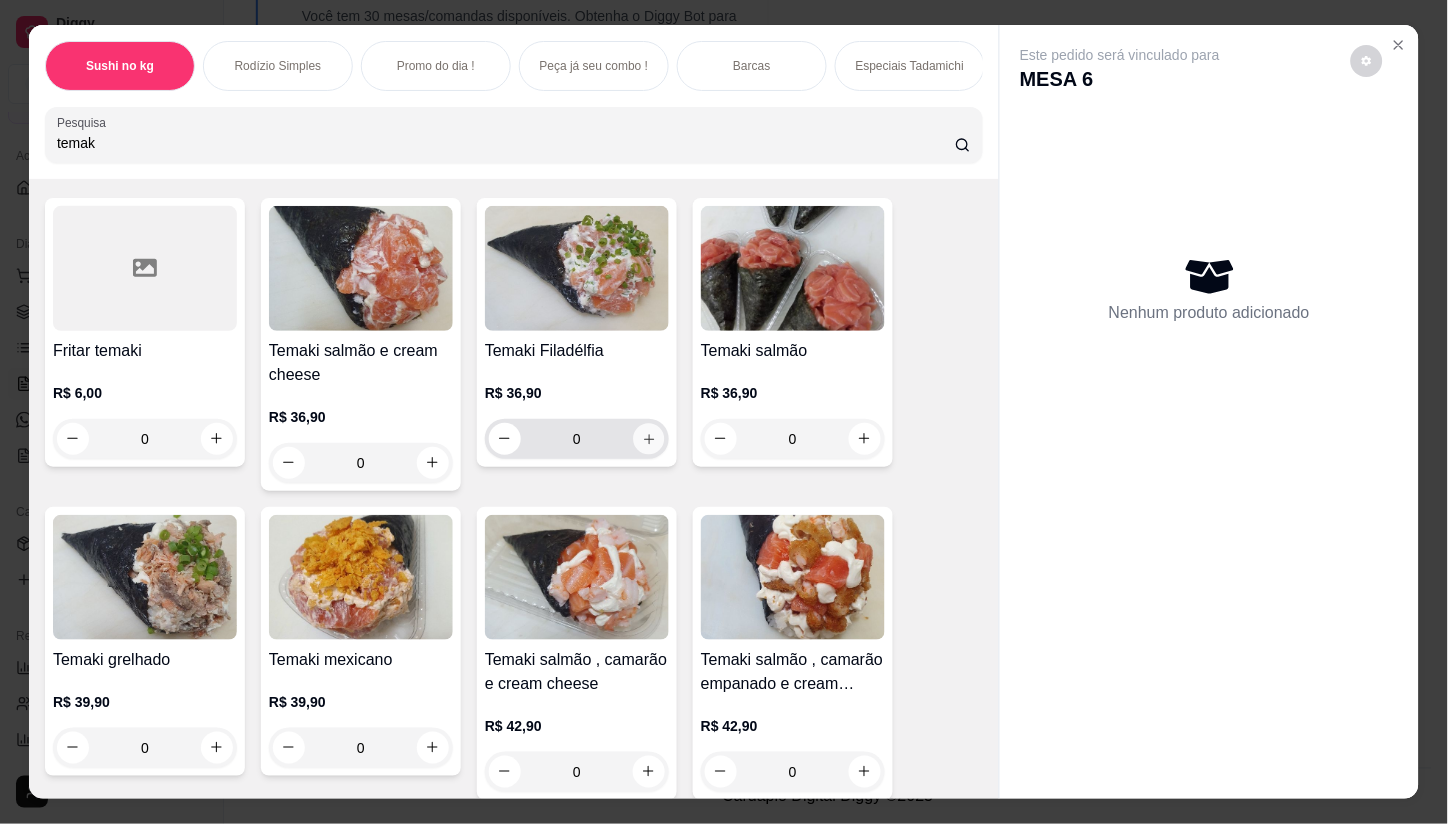 click 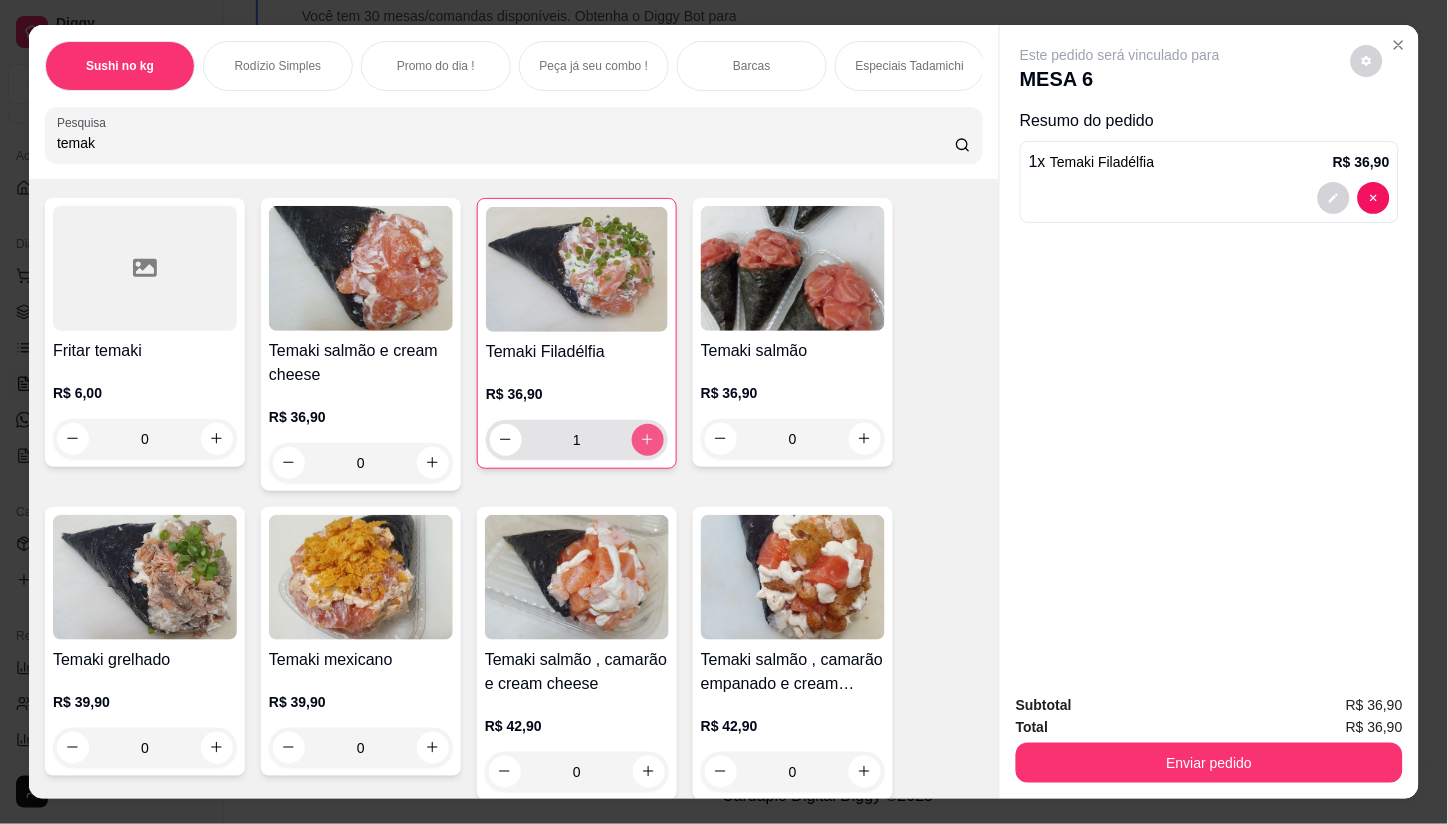 type on "1" 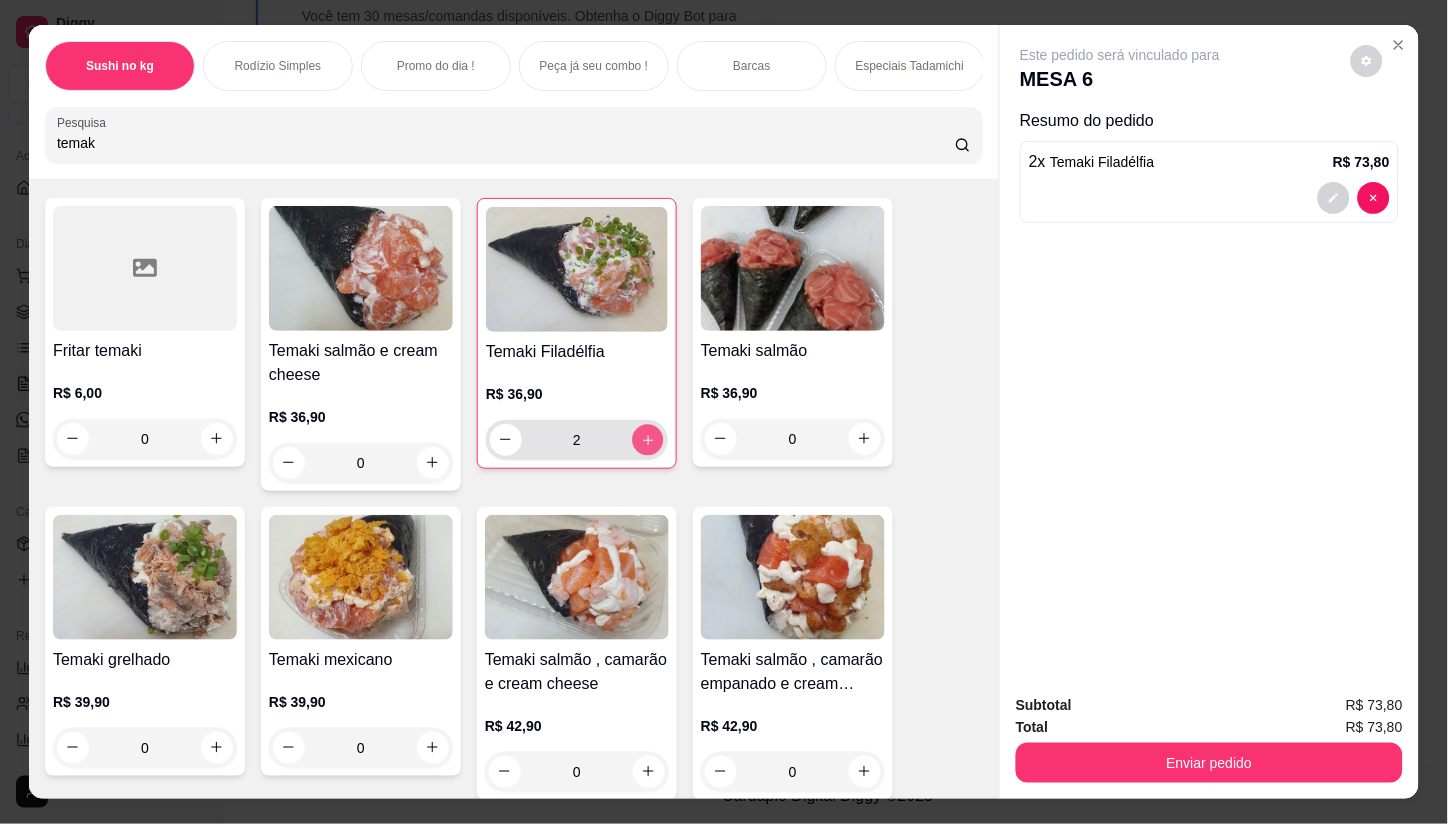 click 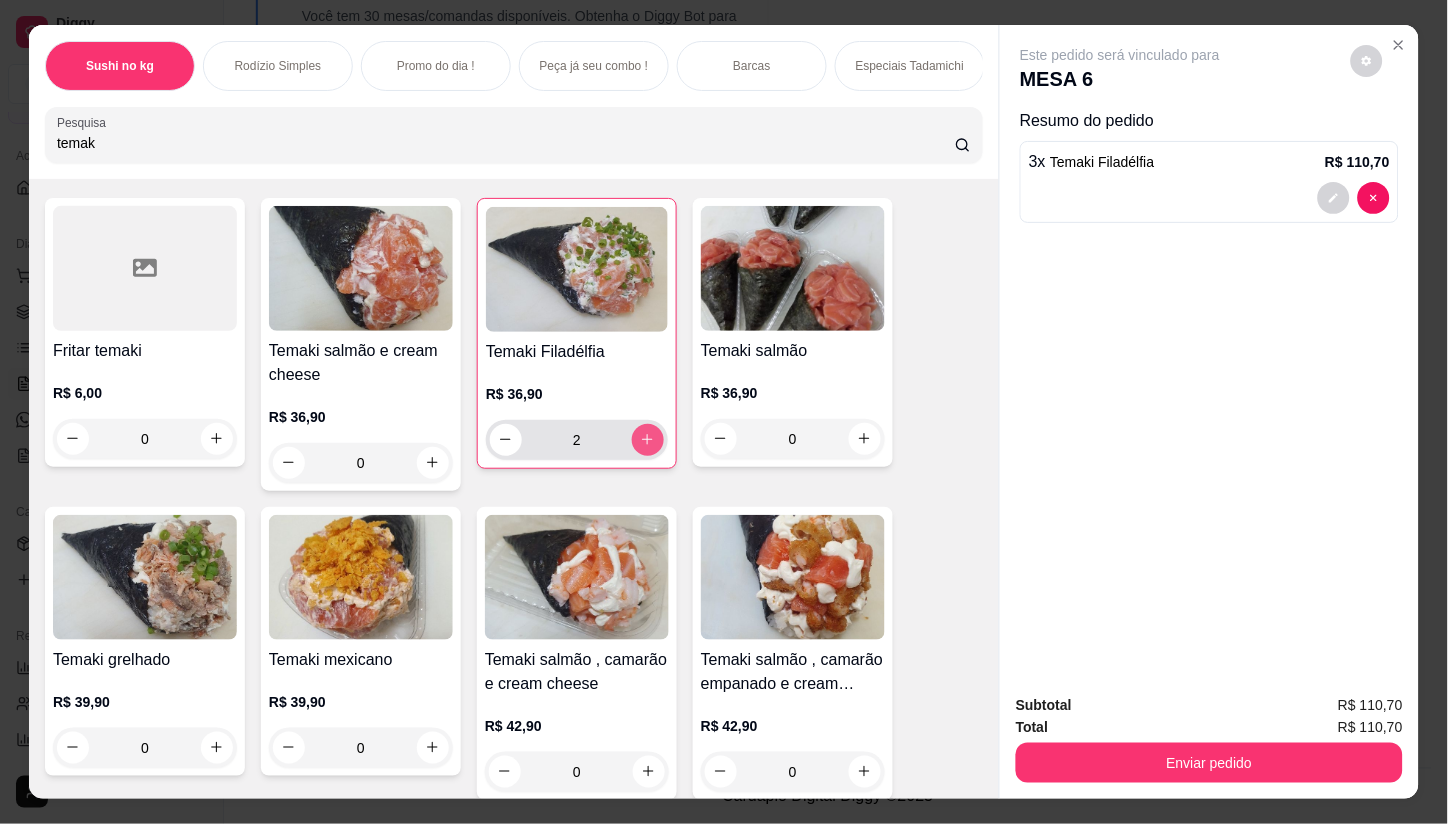 type on "3" 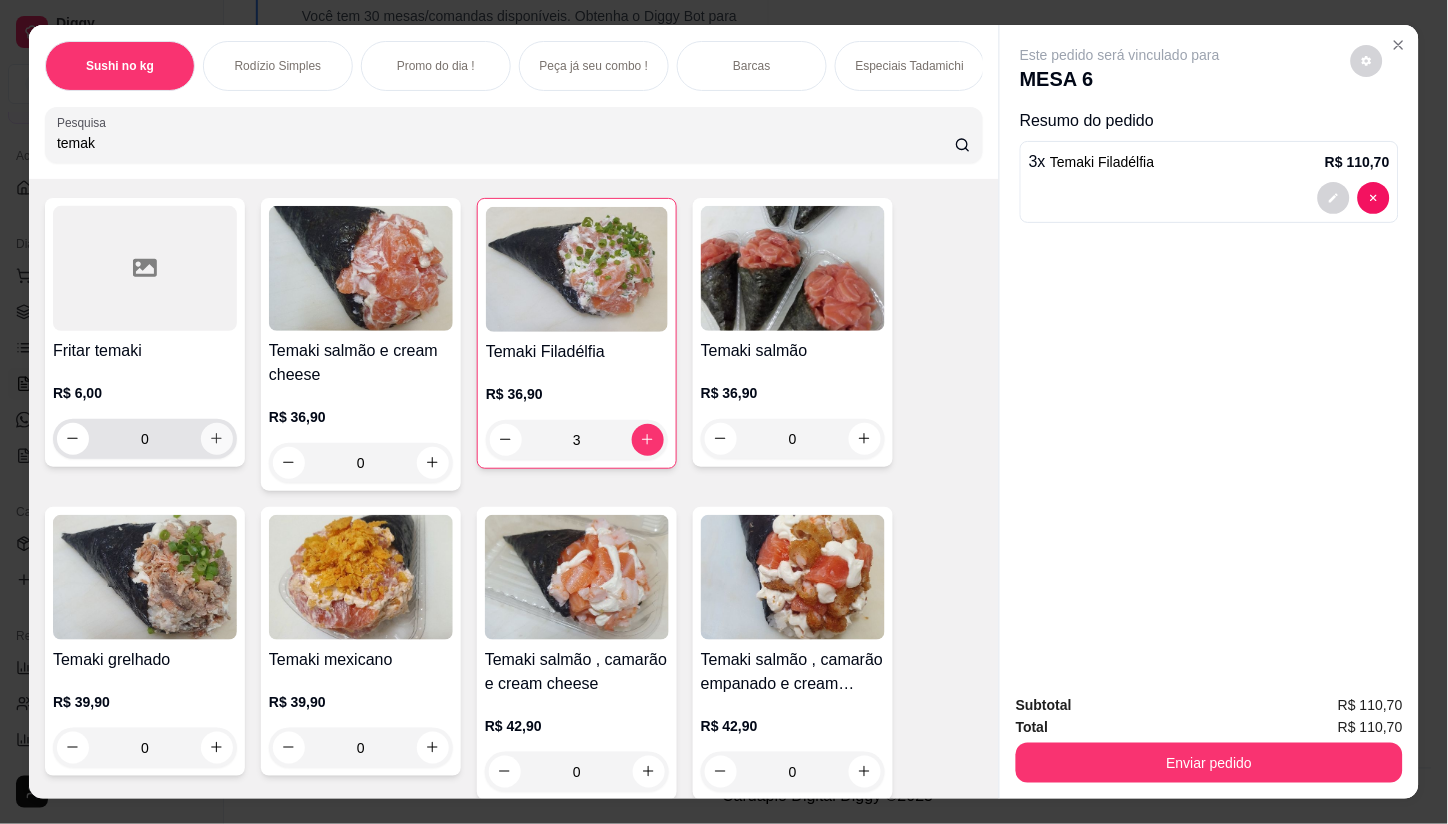 click 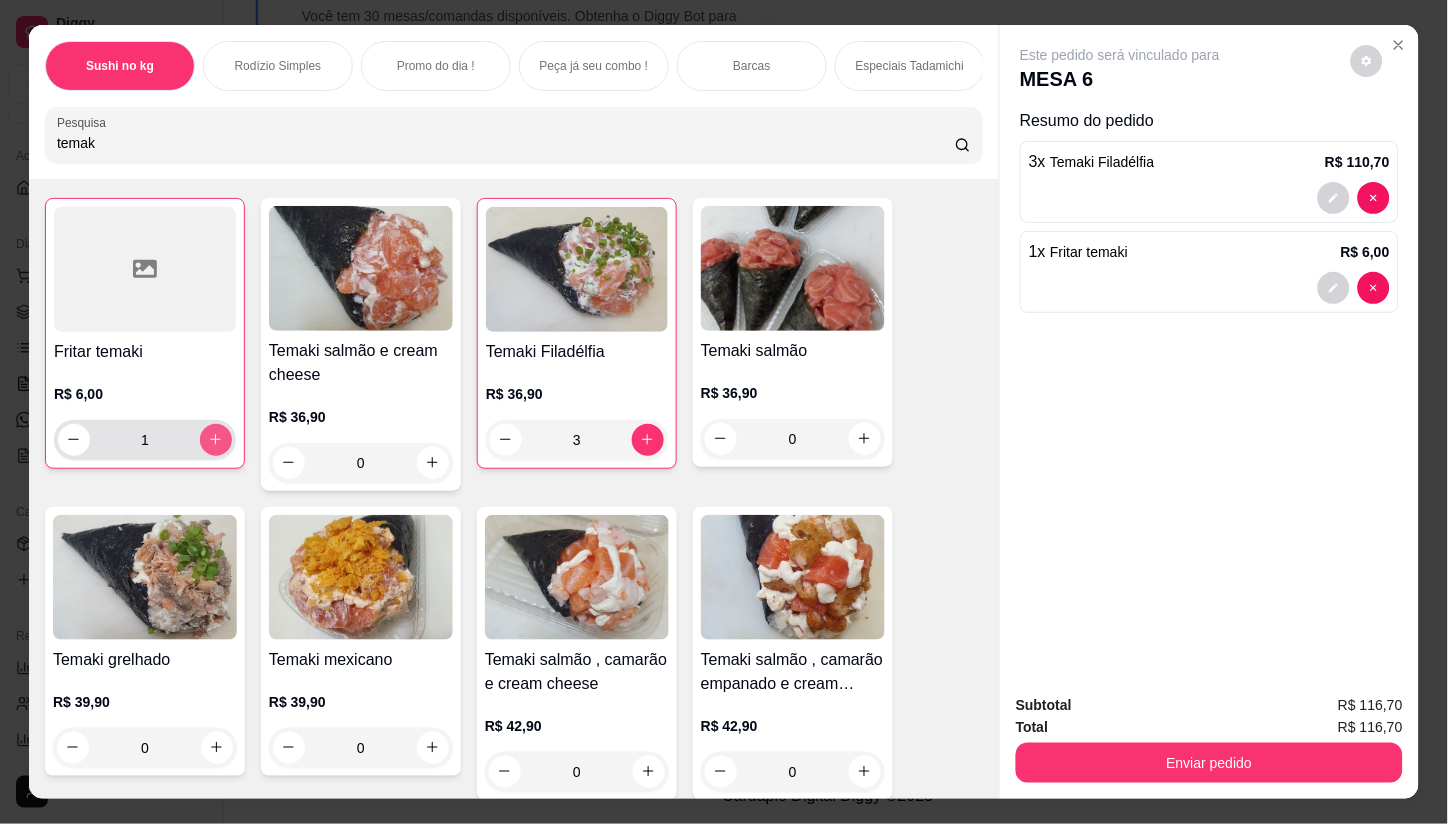type on "1" 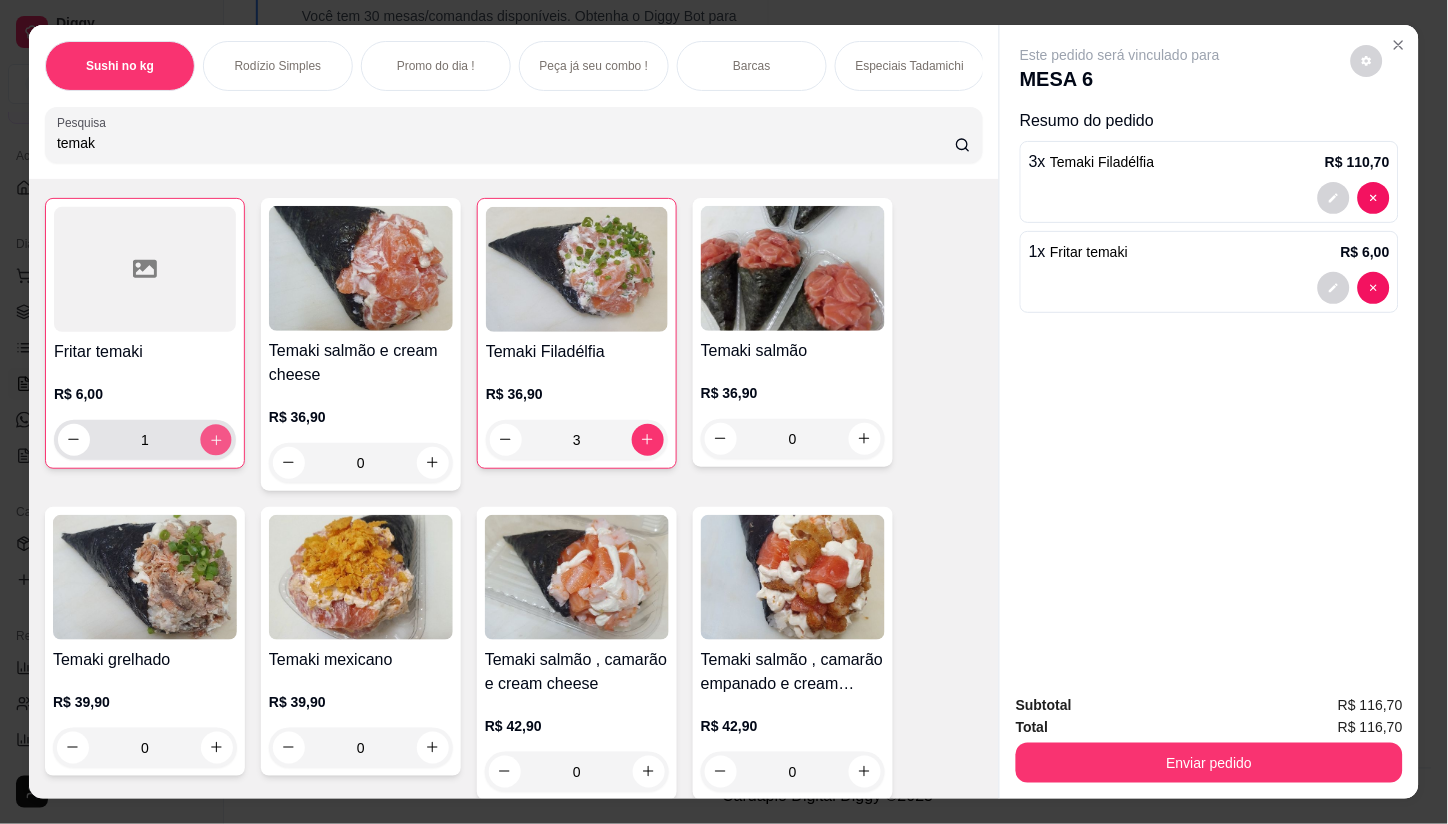 click 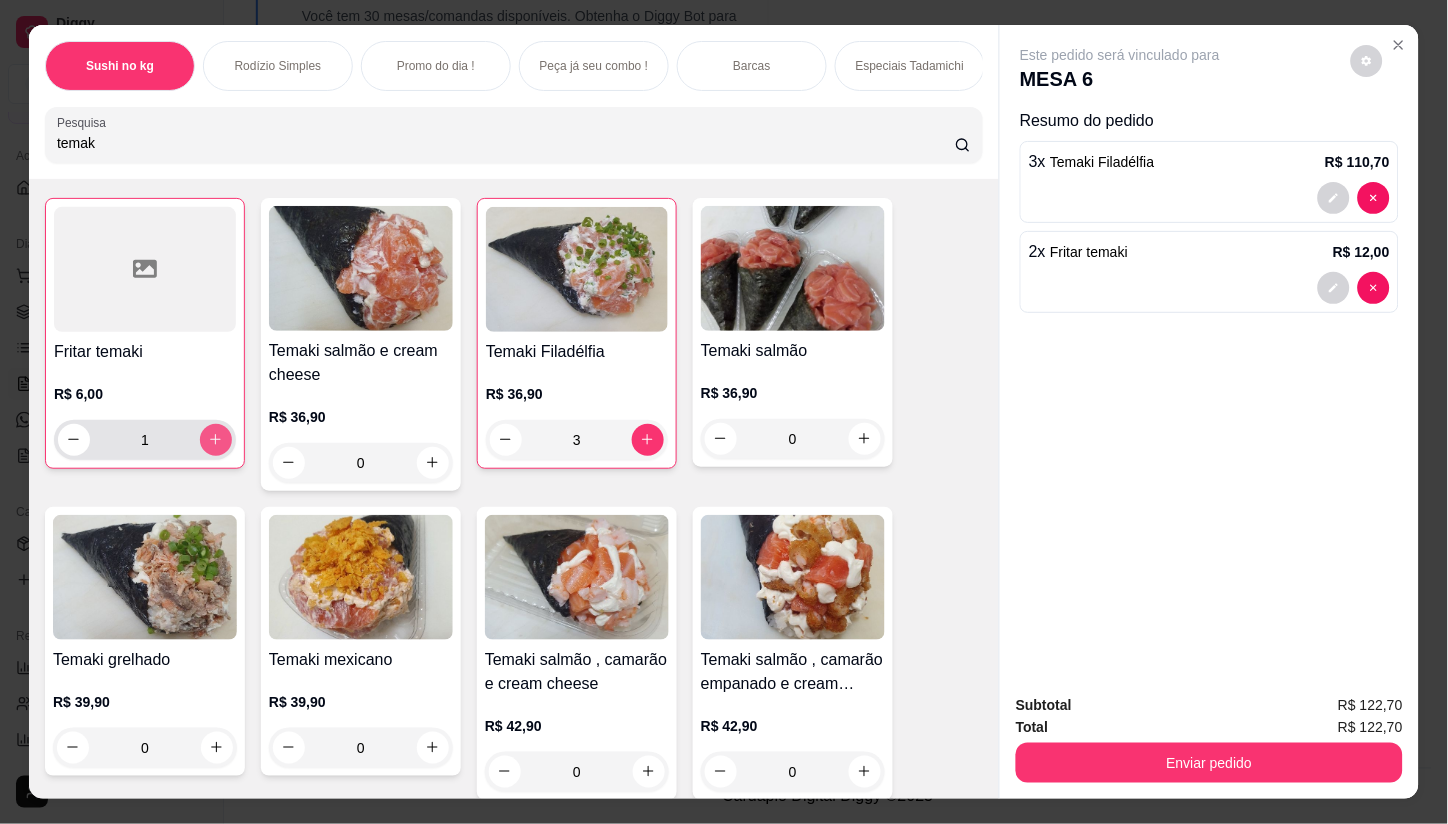 type on "2" 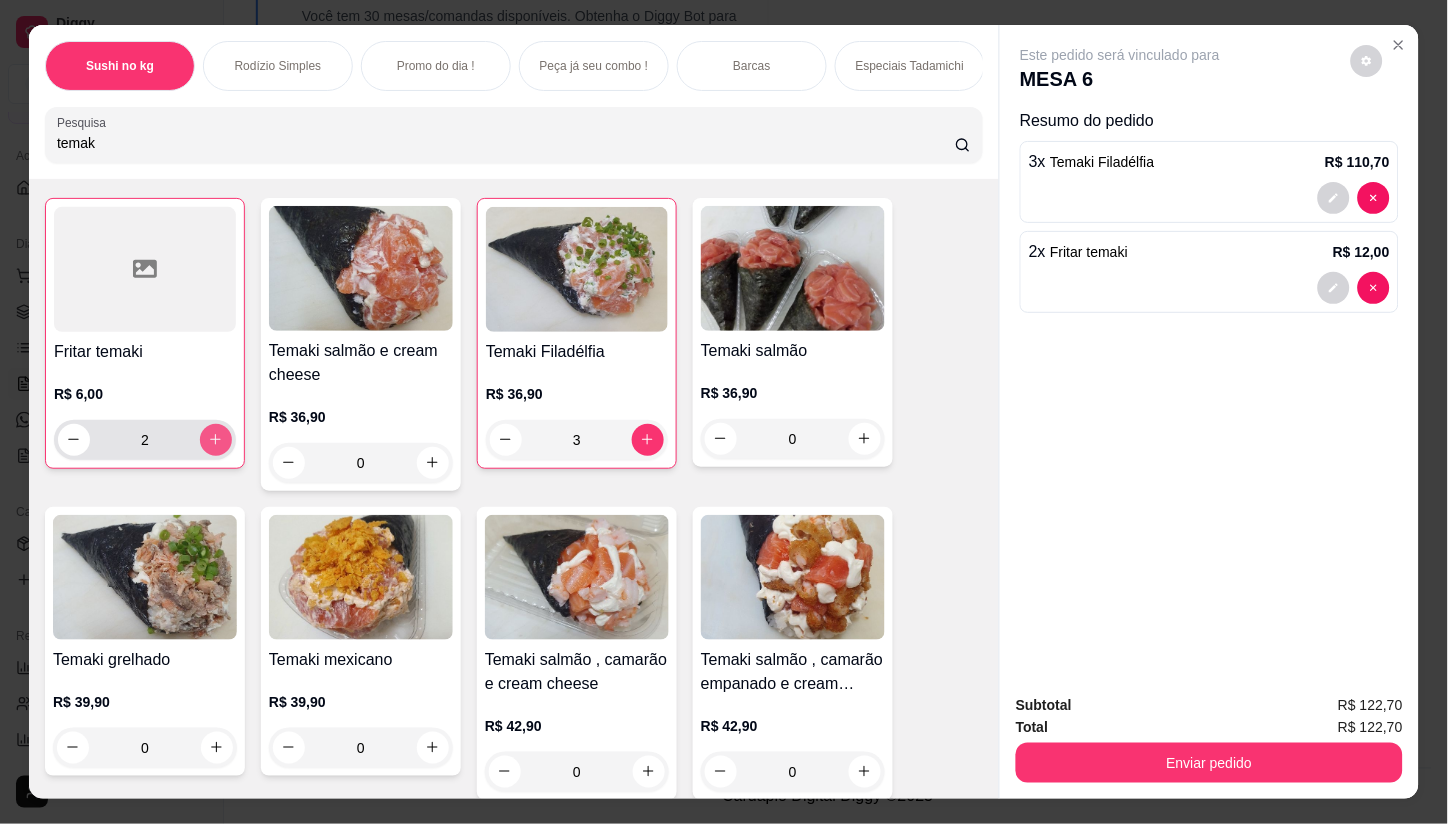 click 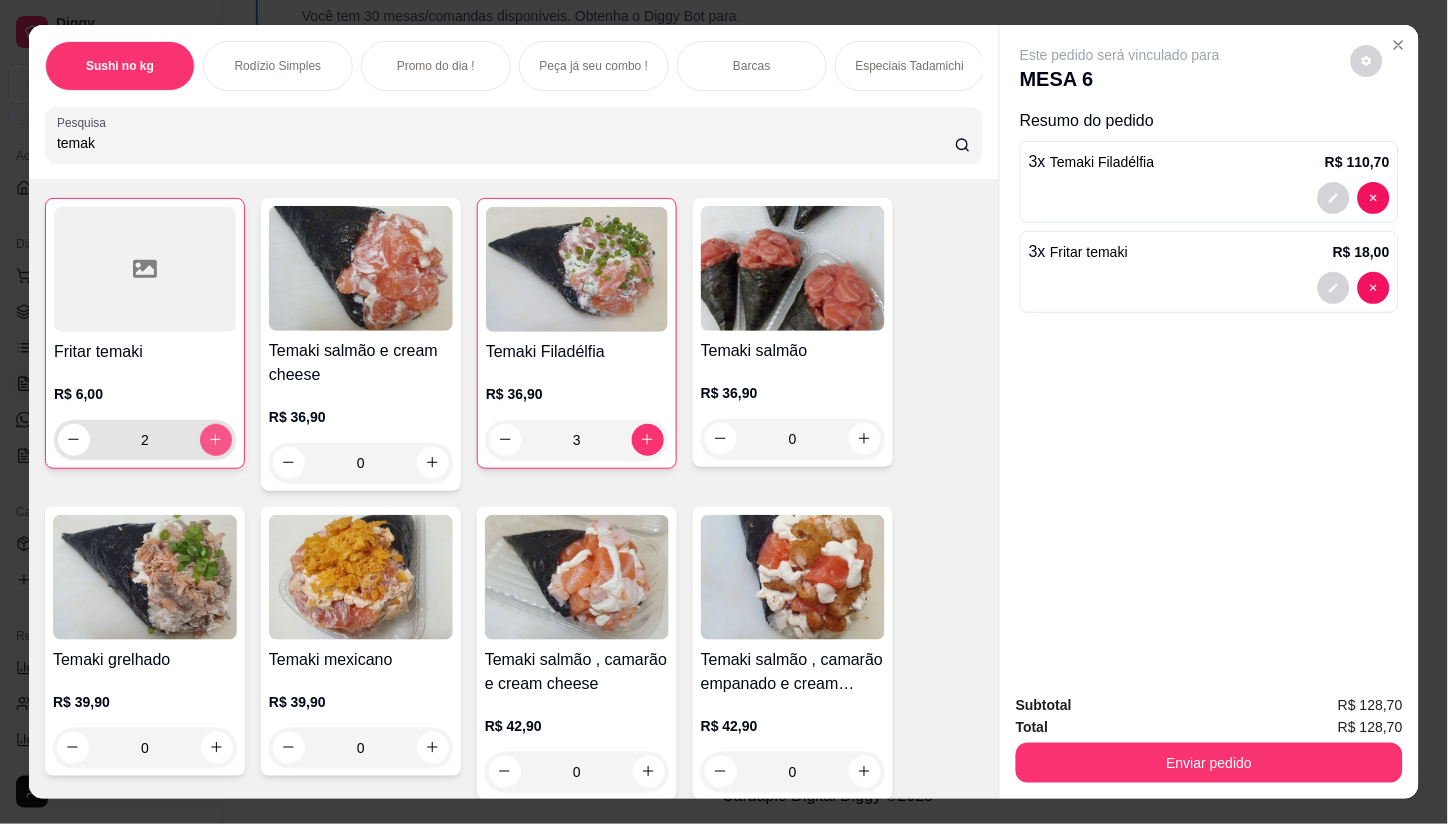 type on "3" 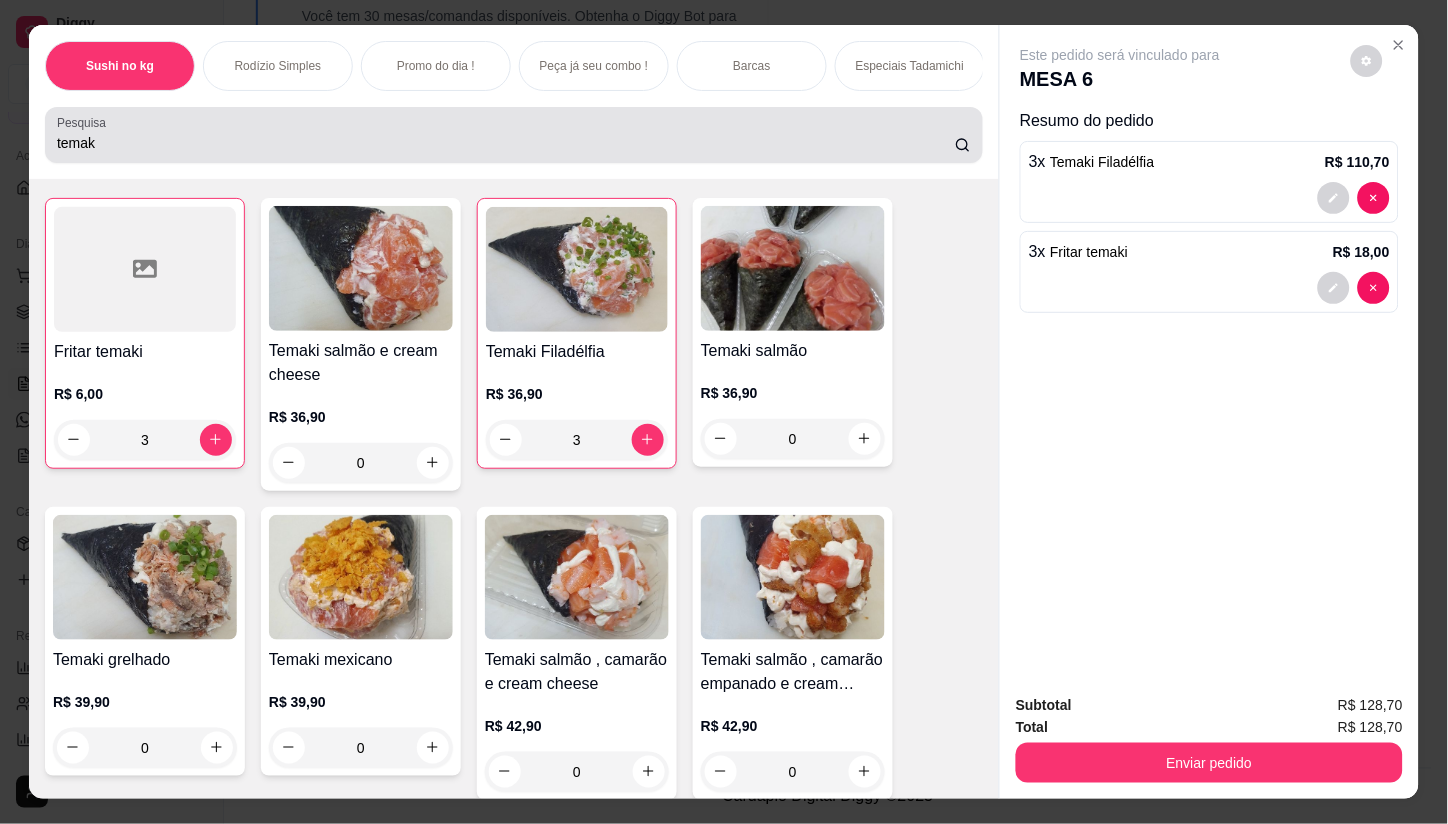 click on "temak" at bounding box center (506, 143) 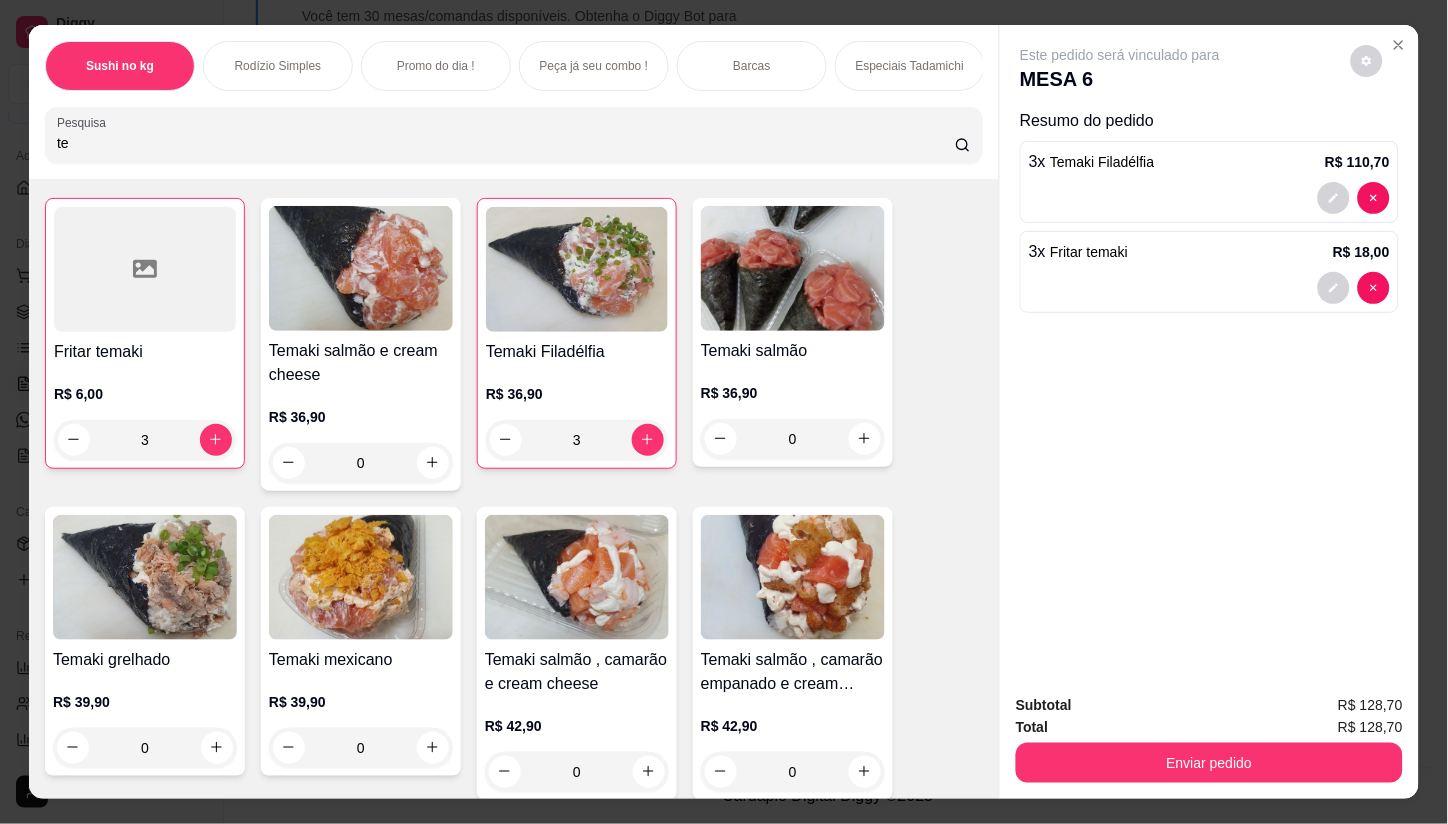 type on "t" 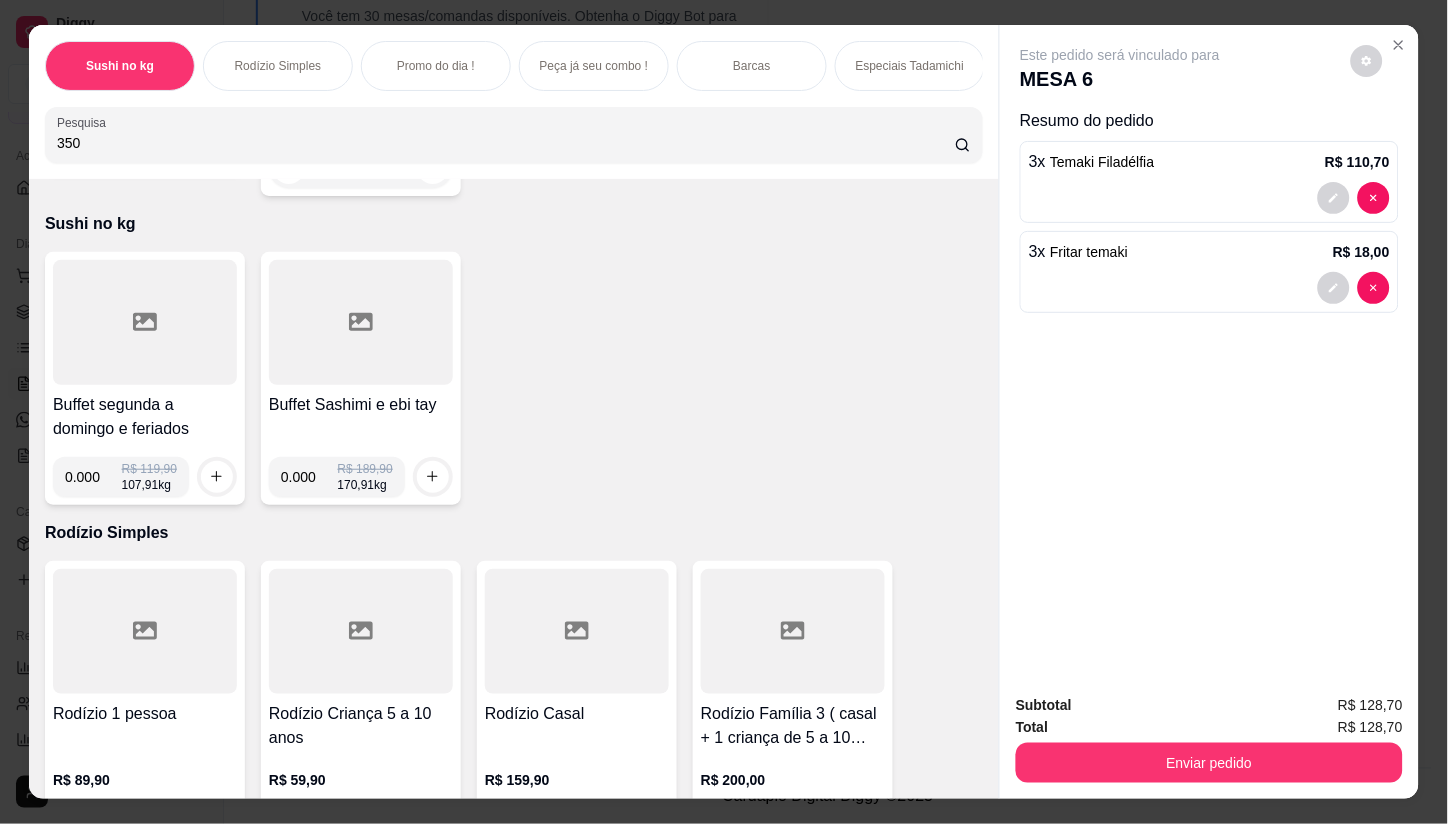 scroll, scrollTop: 585, scrollLeft: 0, axis: vertical 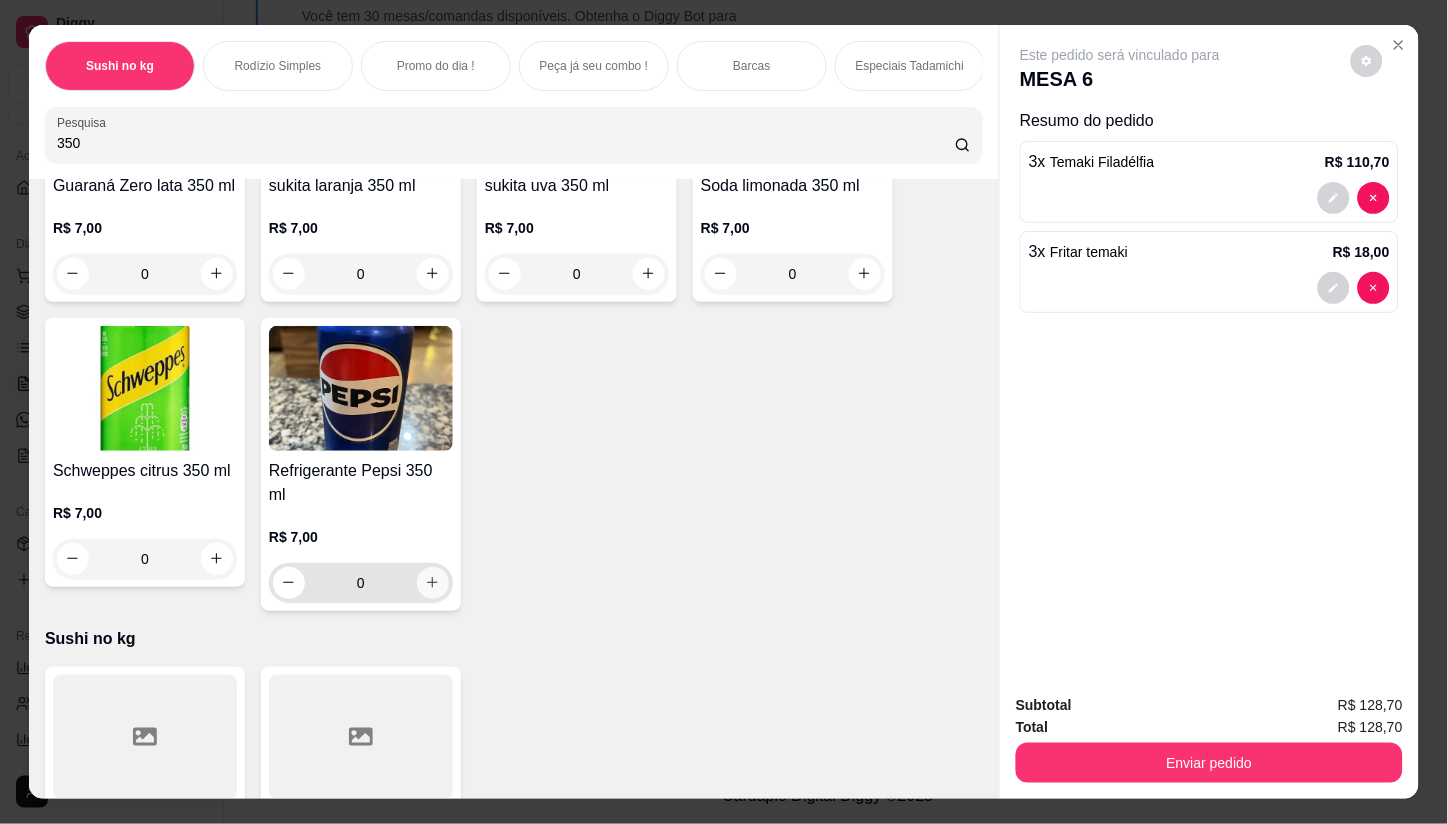 type on "350" 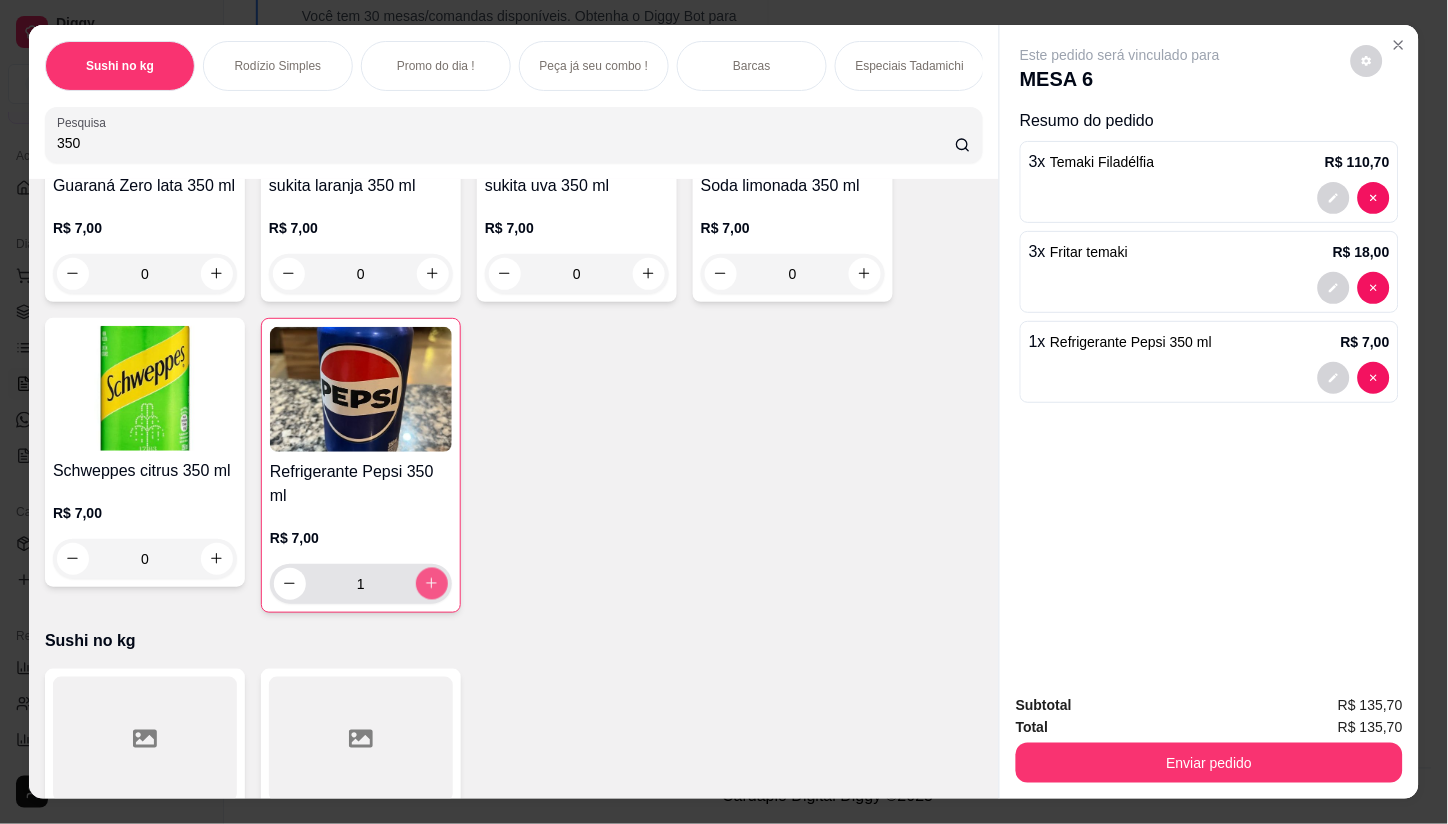 type on "1" 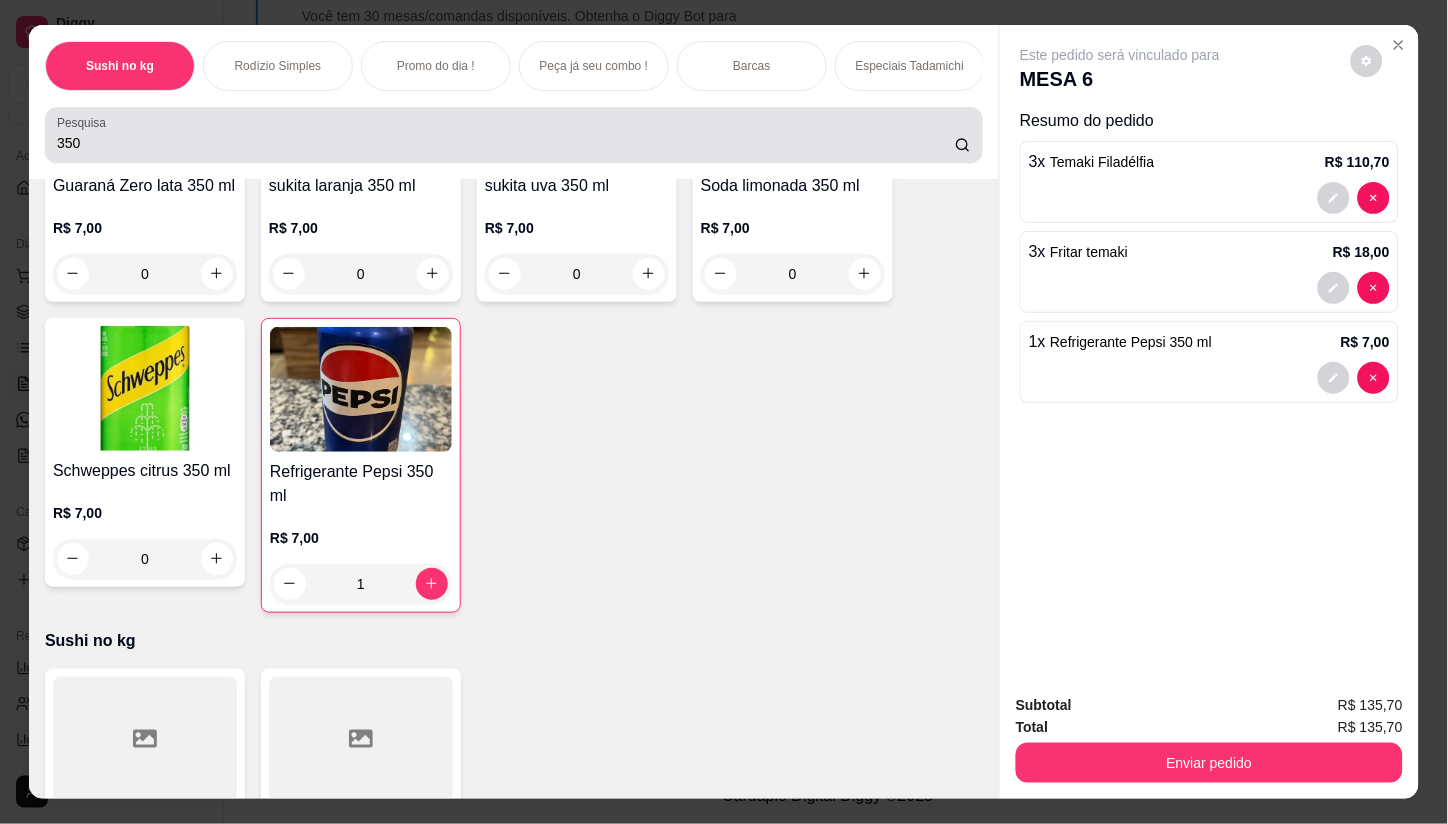 click on "350" at bounding box center [506, 143] 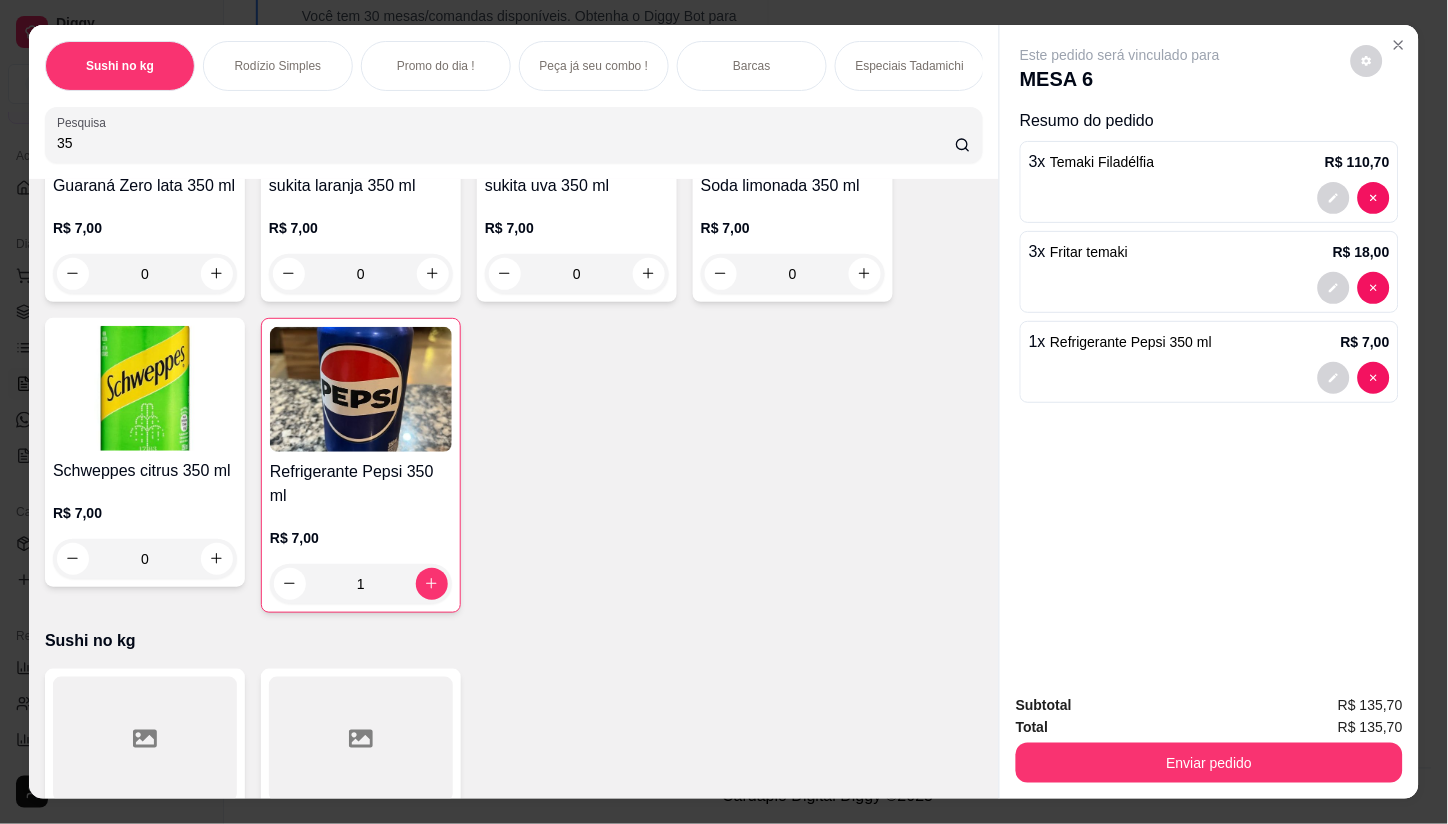 type on "3" 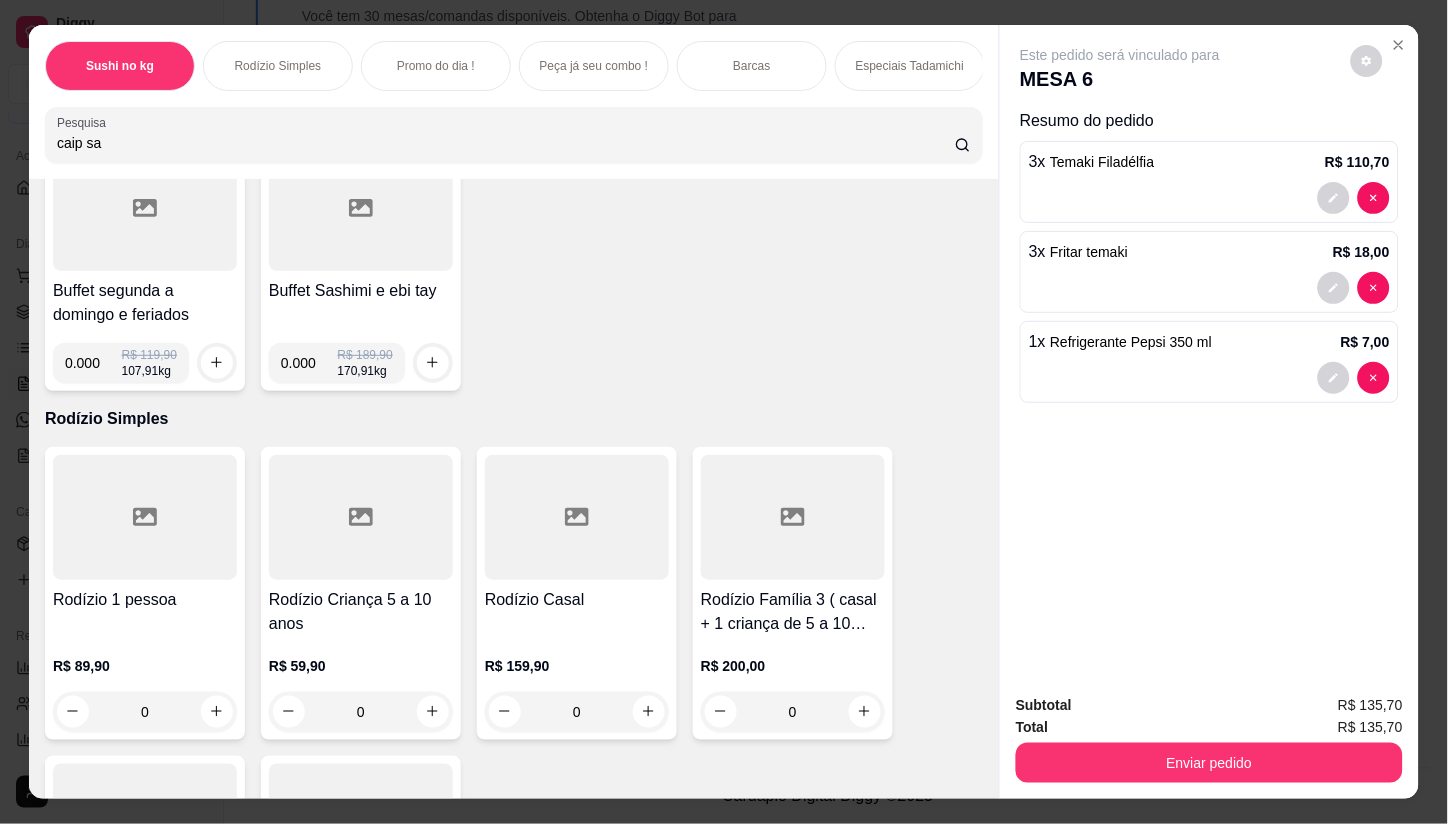 scroll, scrollTop: 333, scrollLeft: 0, axis: vertical 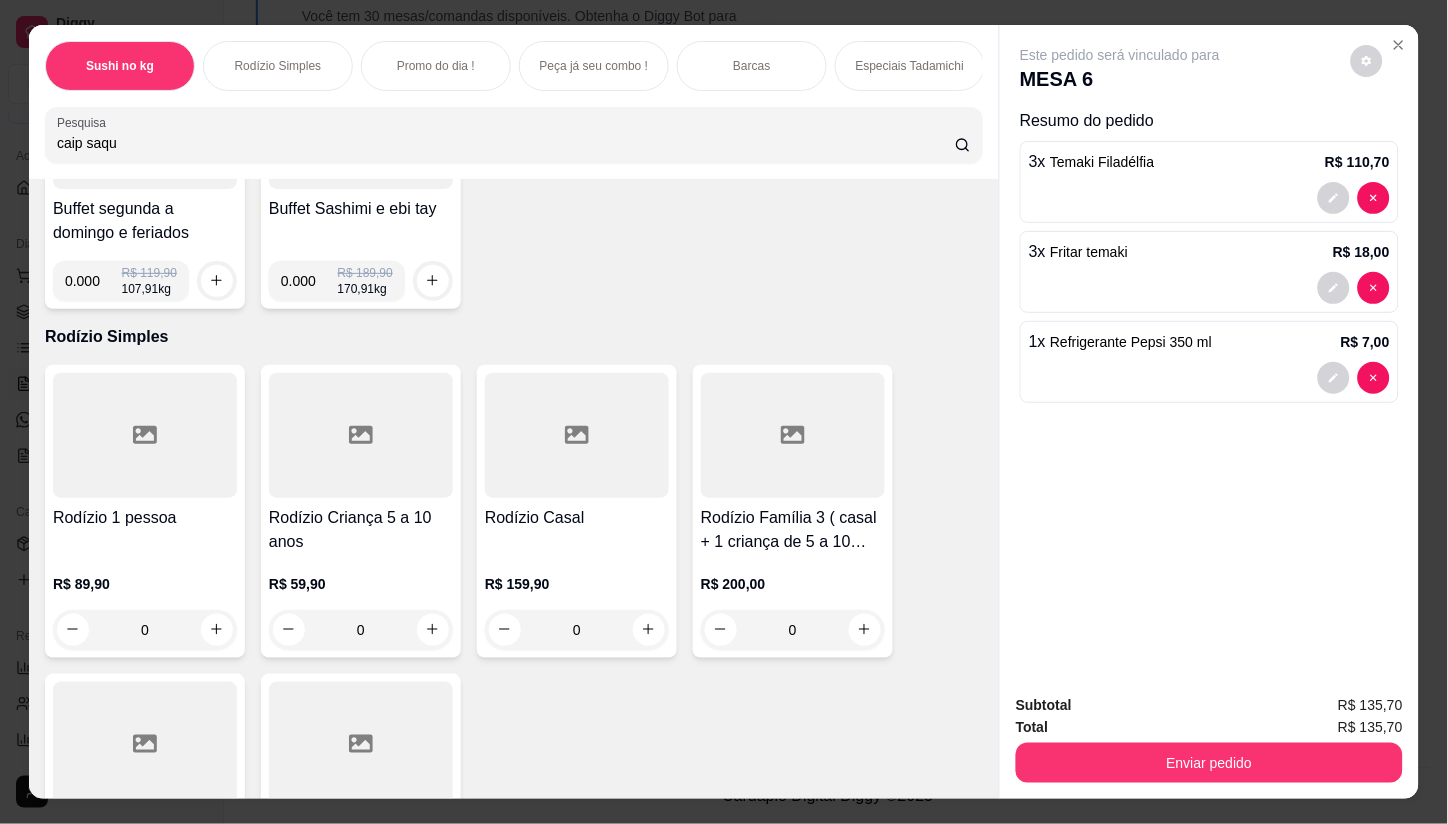 type on "caip saque" 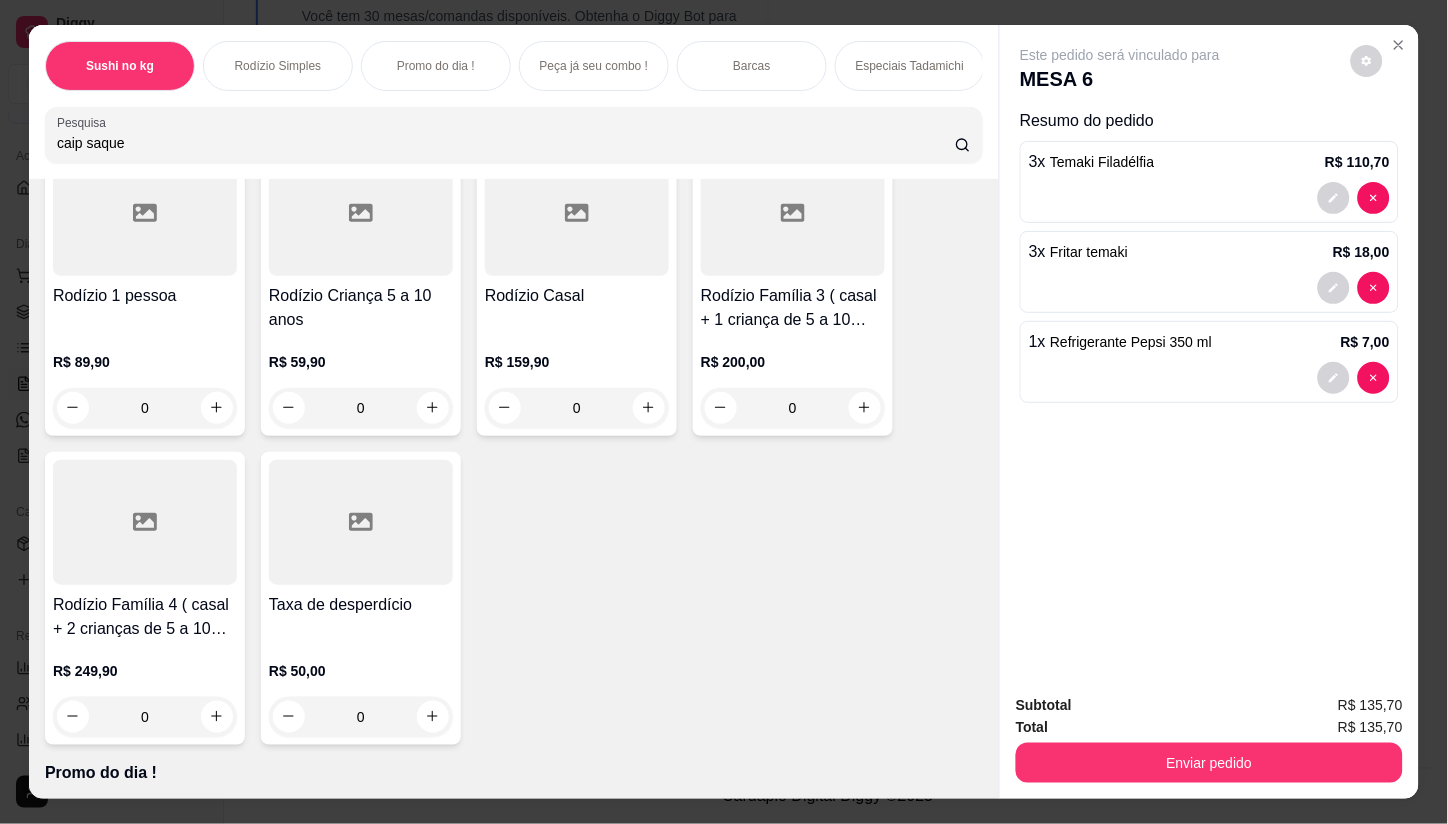 scroll, scrollTop: 666, scrollLeft: 0, axis: vertical 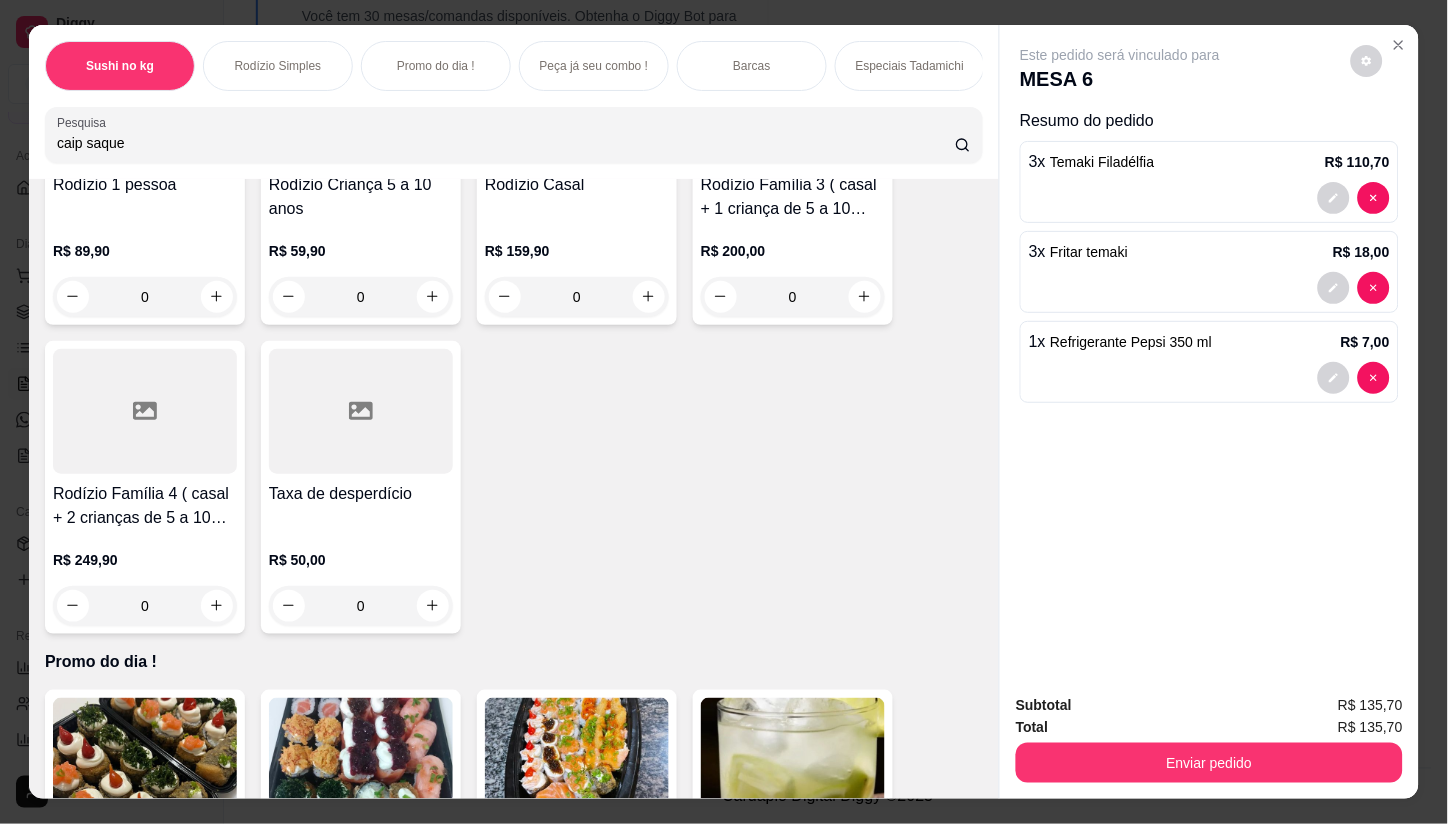 click on "caip saque" at bounding box center (506, 143) 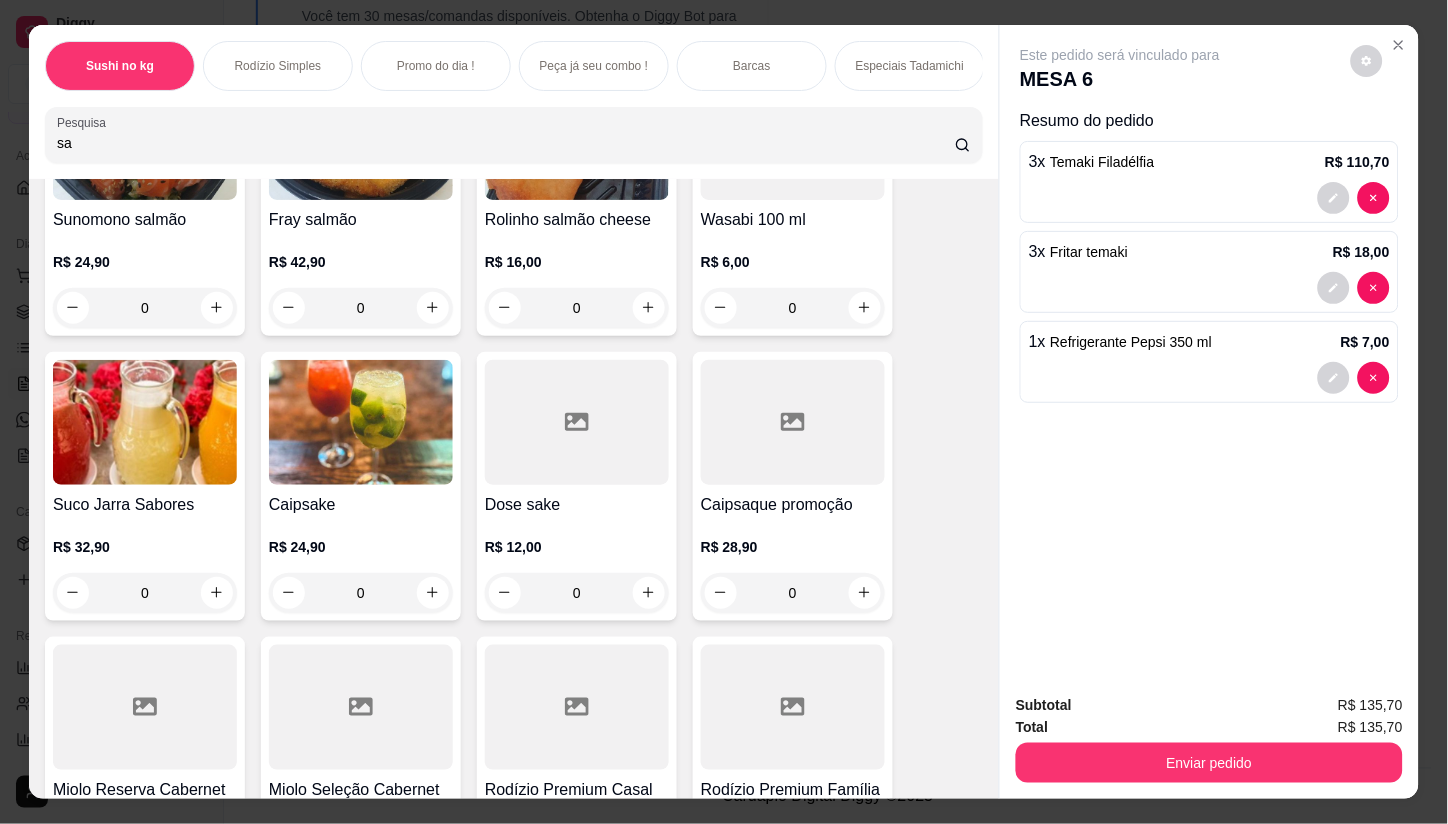 scroll, scrollTop: 3791, scrollLeft: 0, axis: vertical 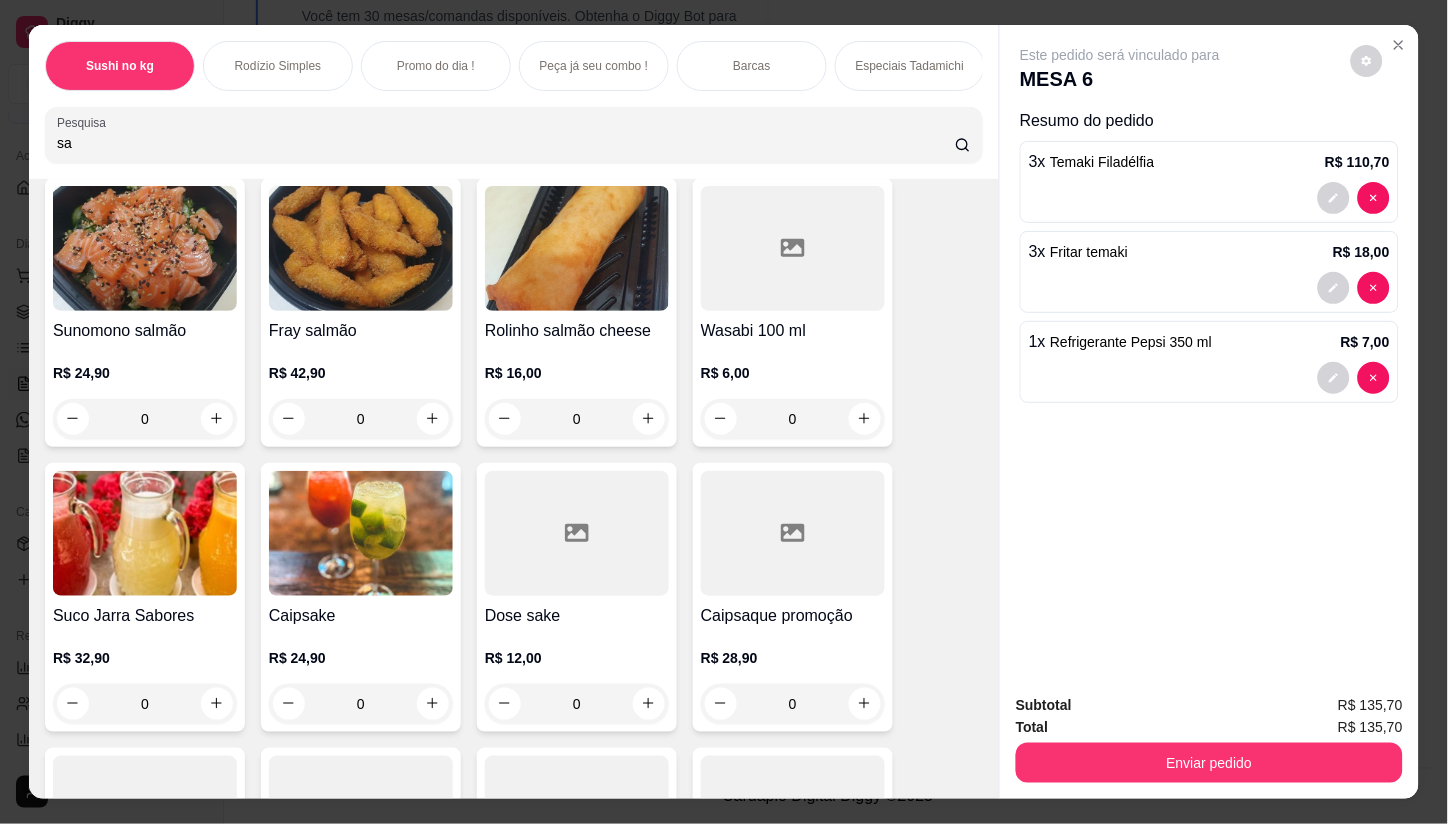 type on "sa" 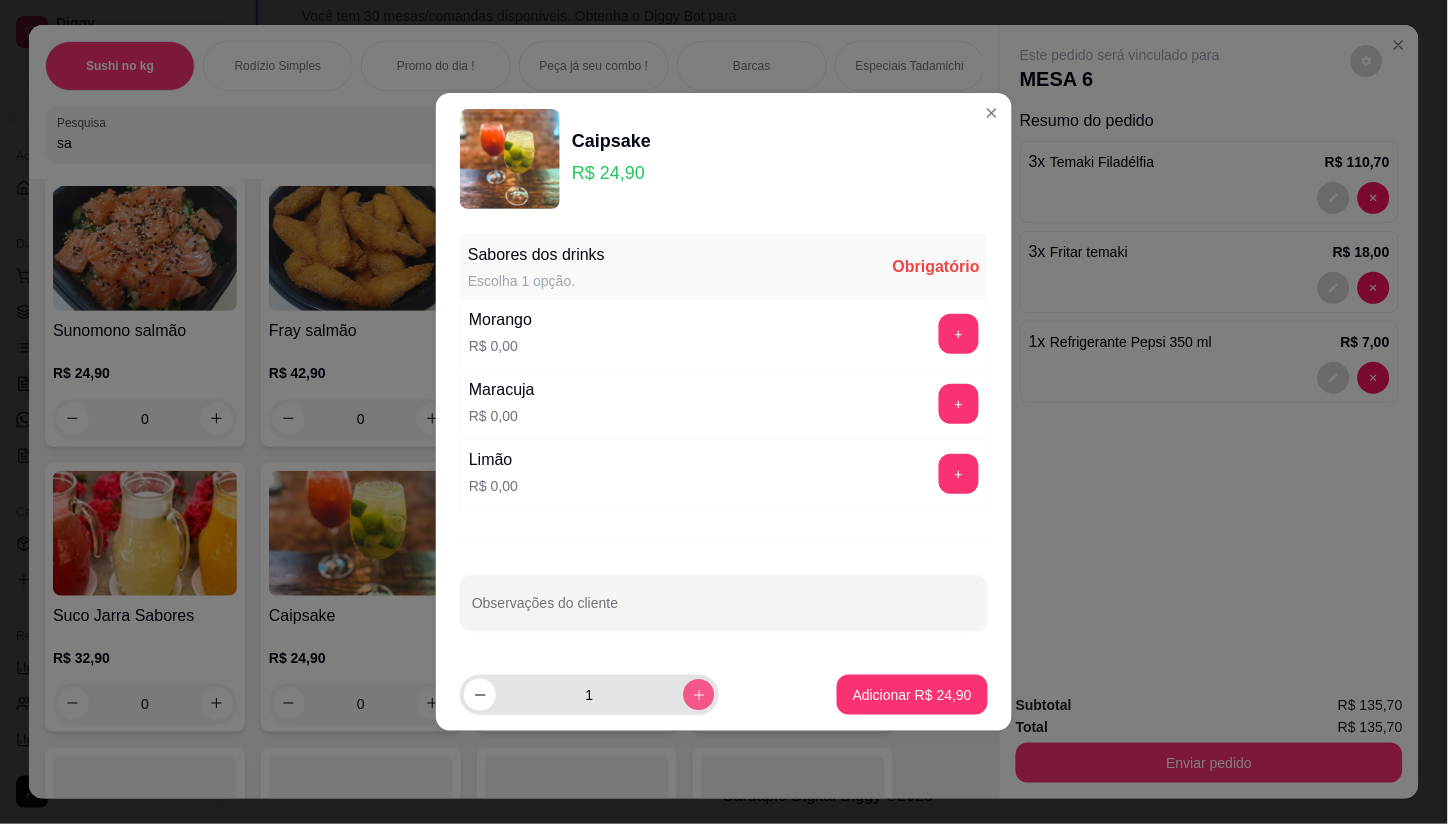 click 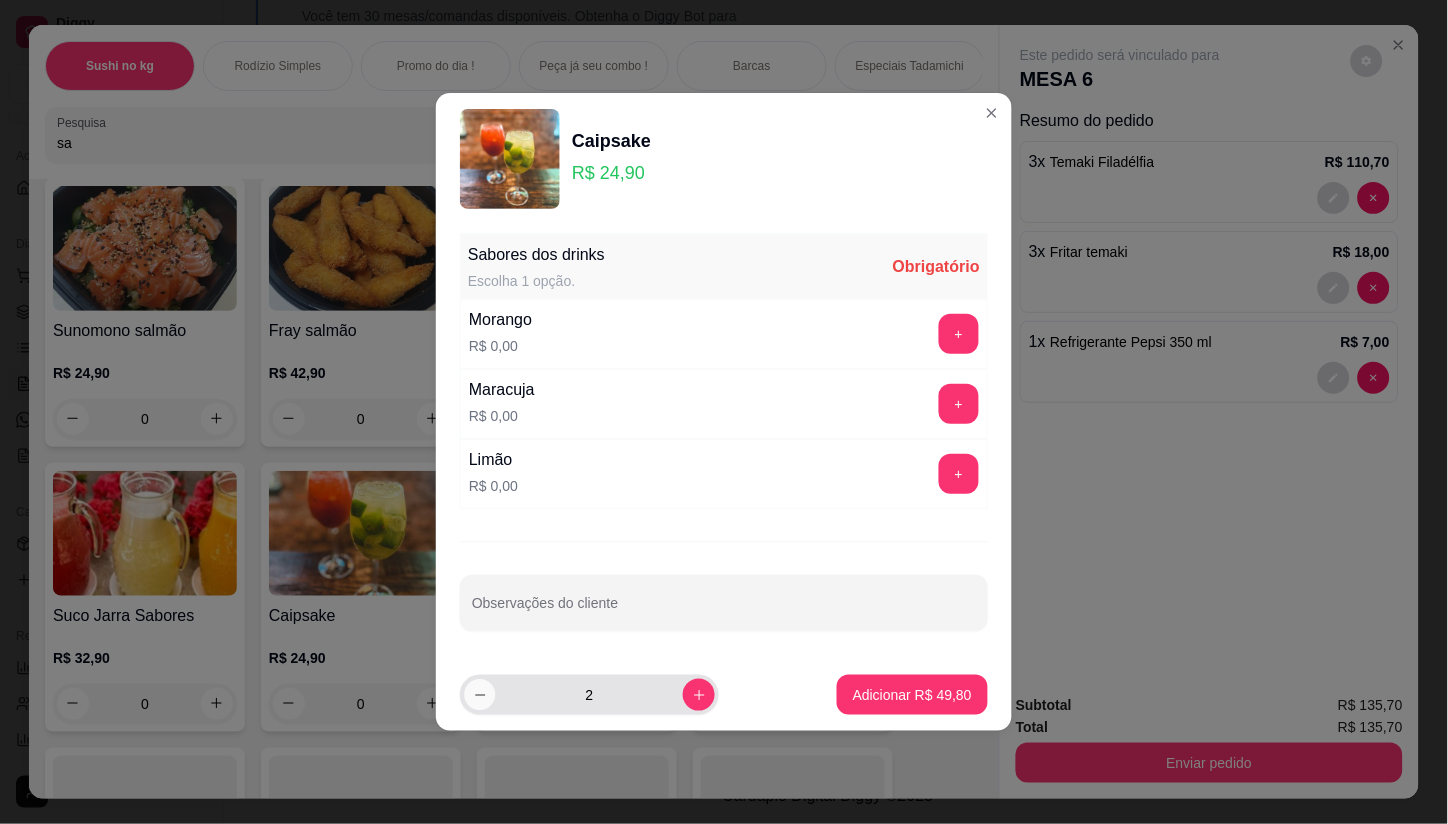 click 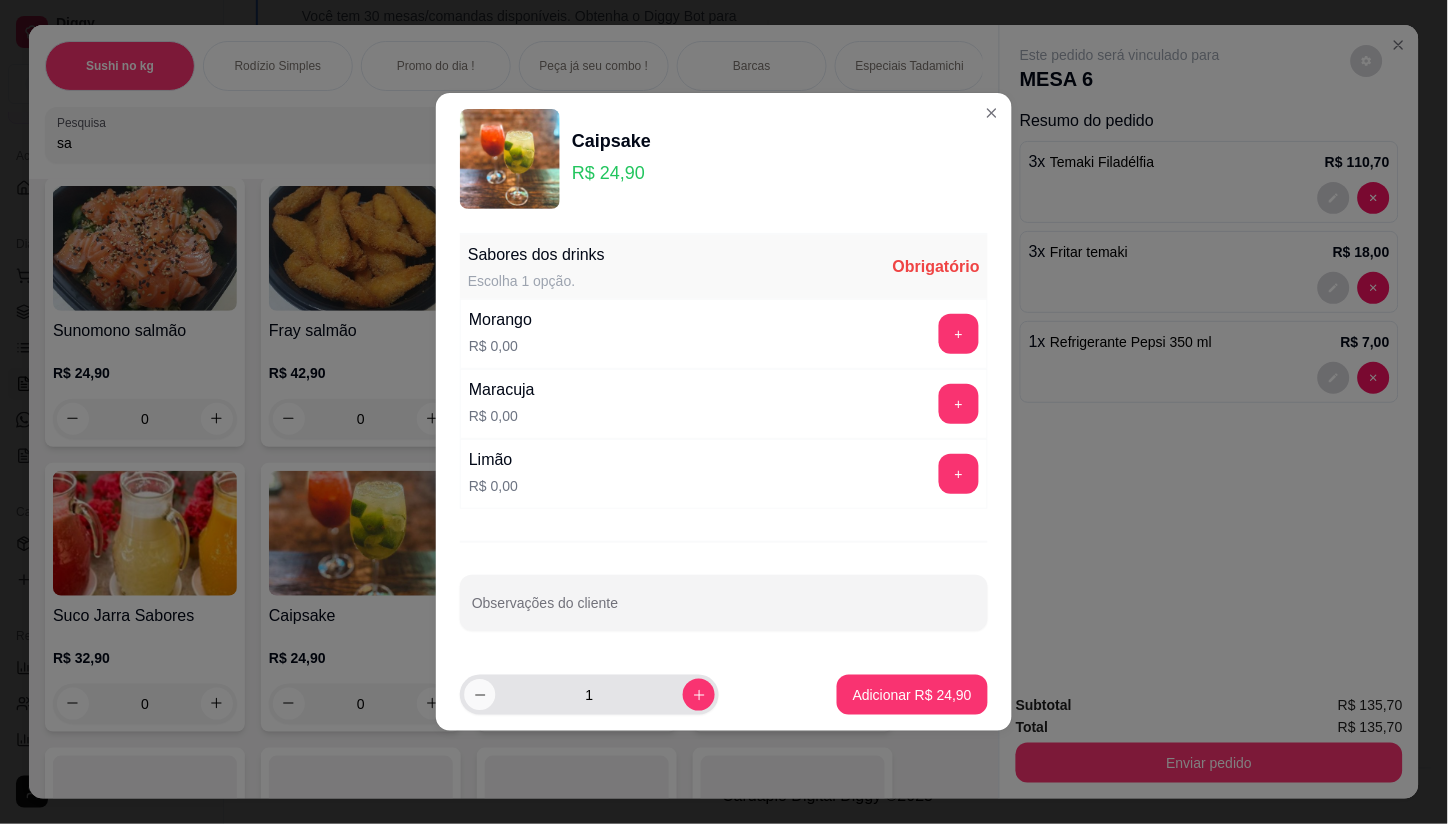 click 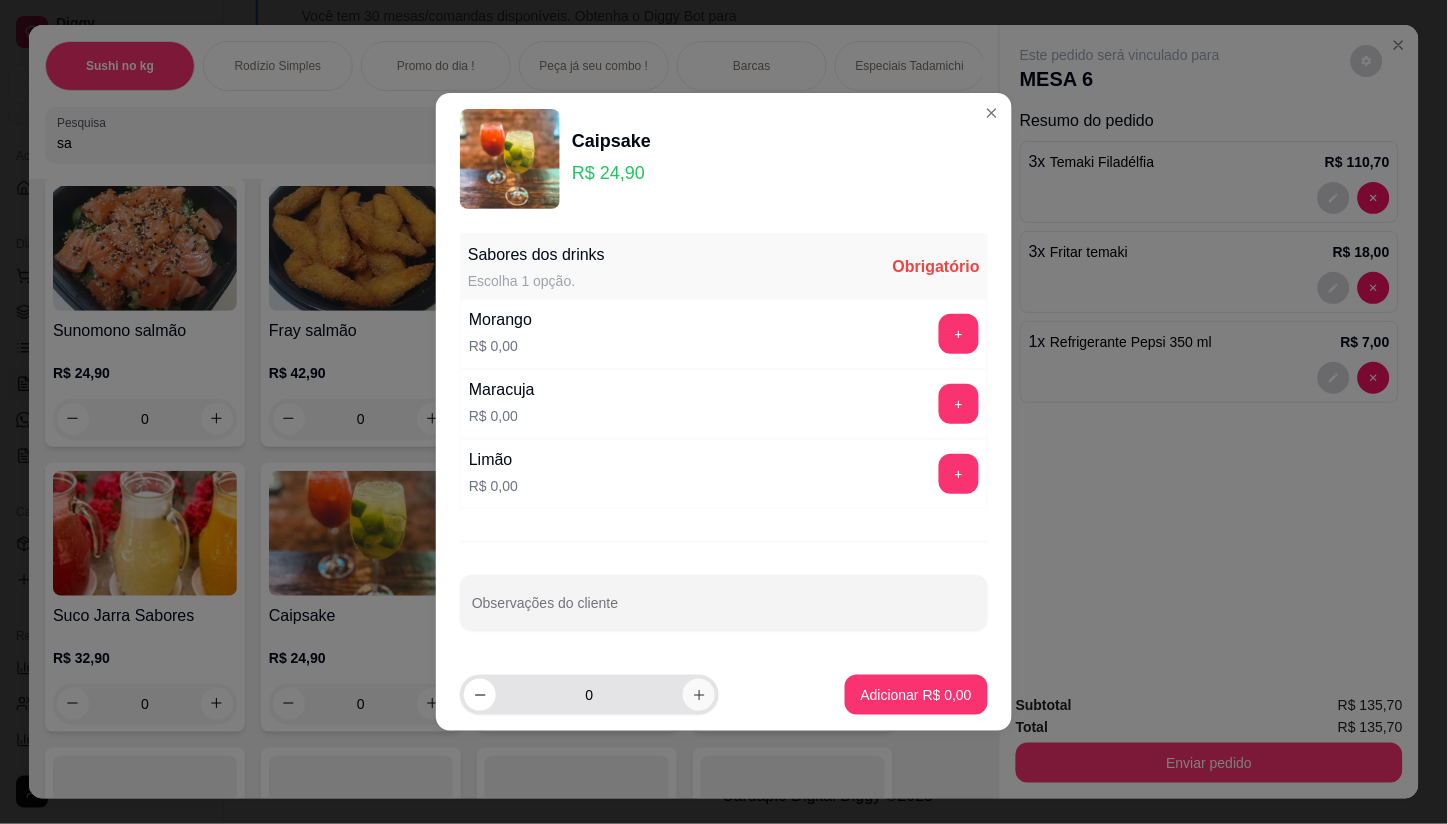 click 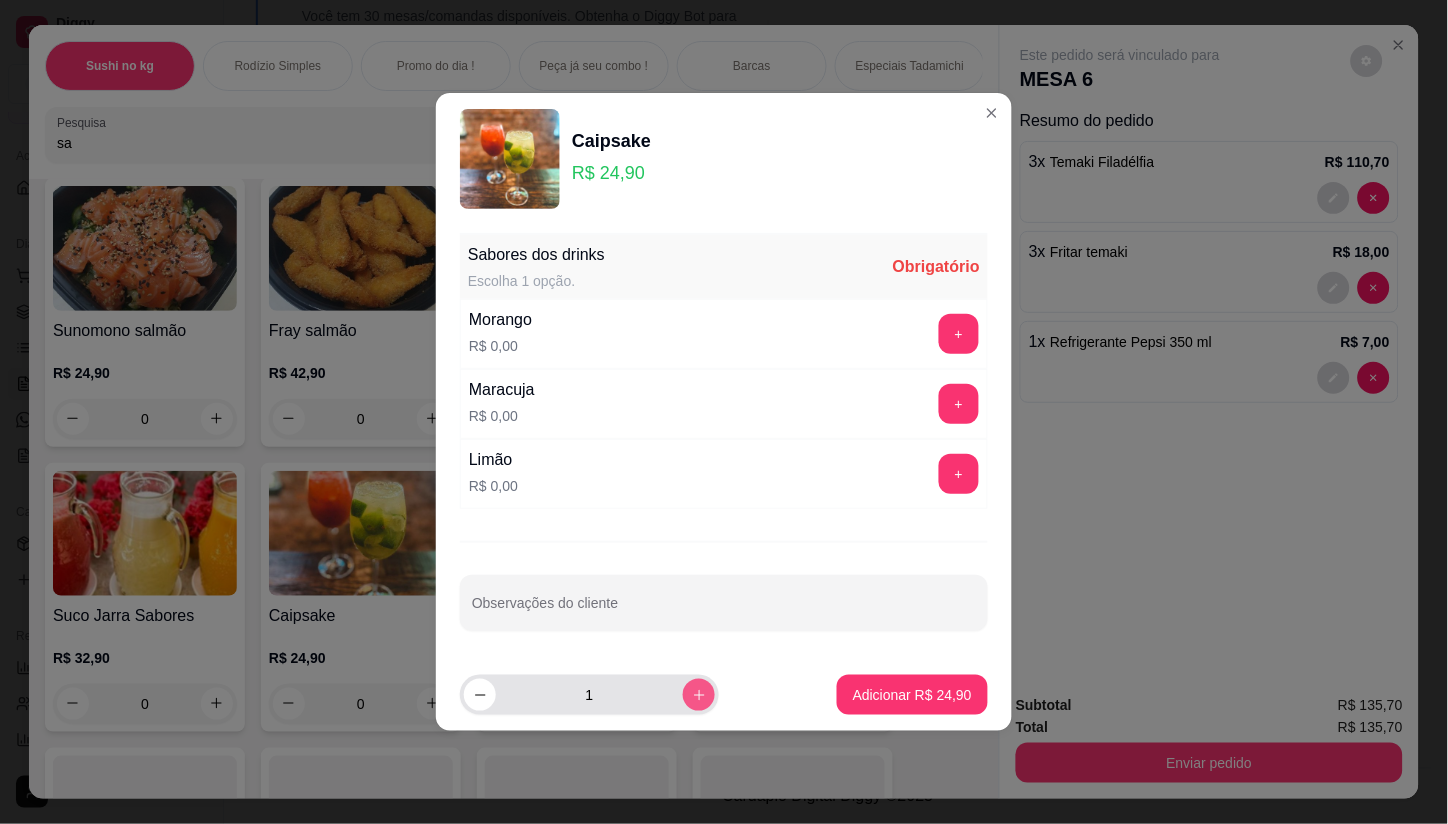 click 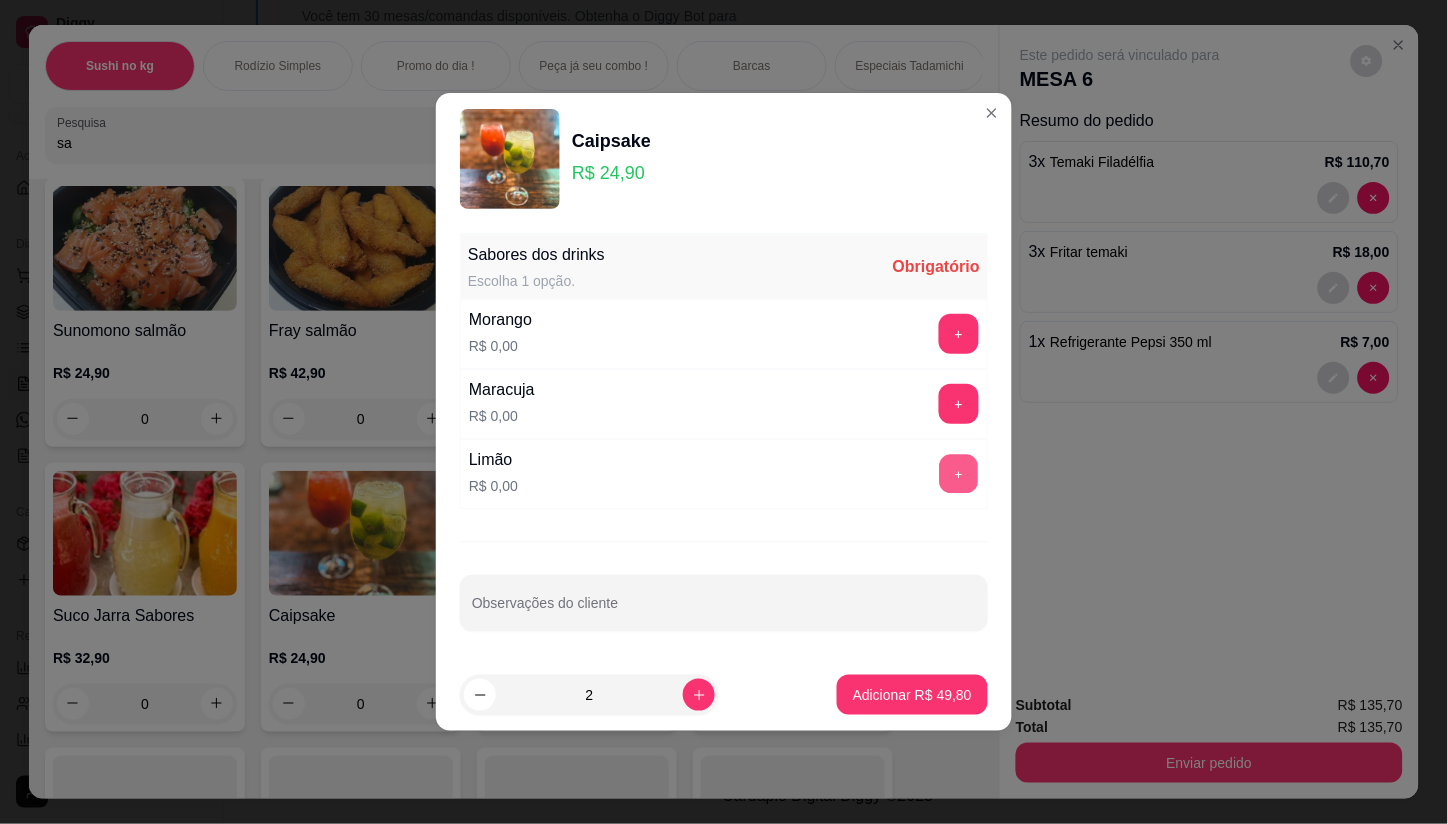 click on "+" at bounding box center [959, 474] 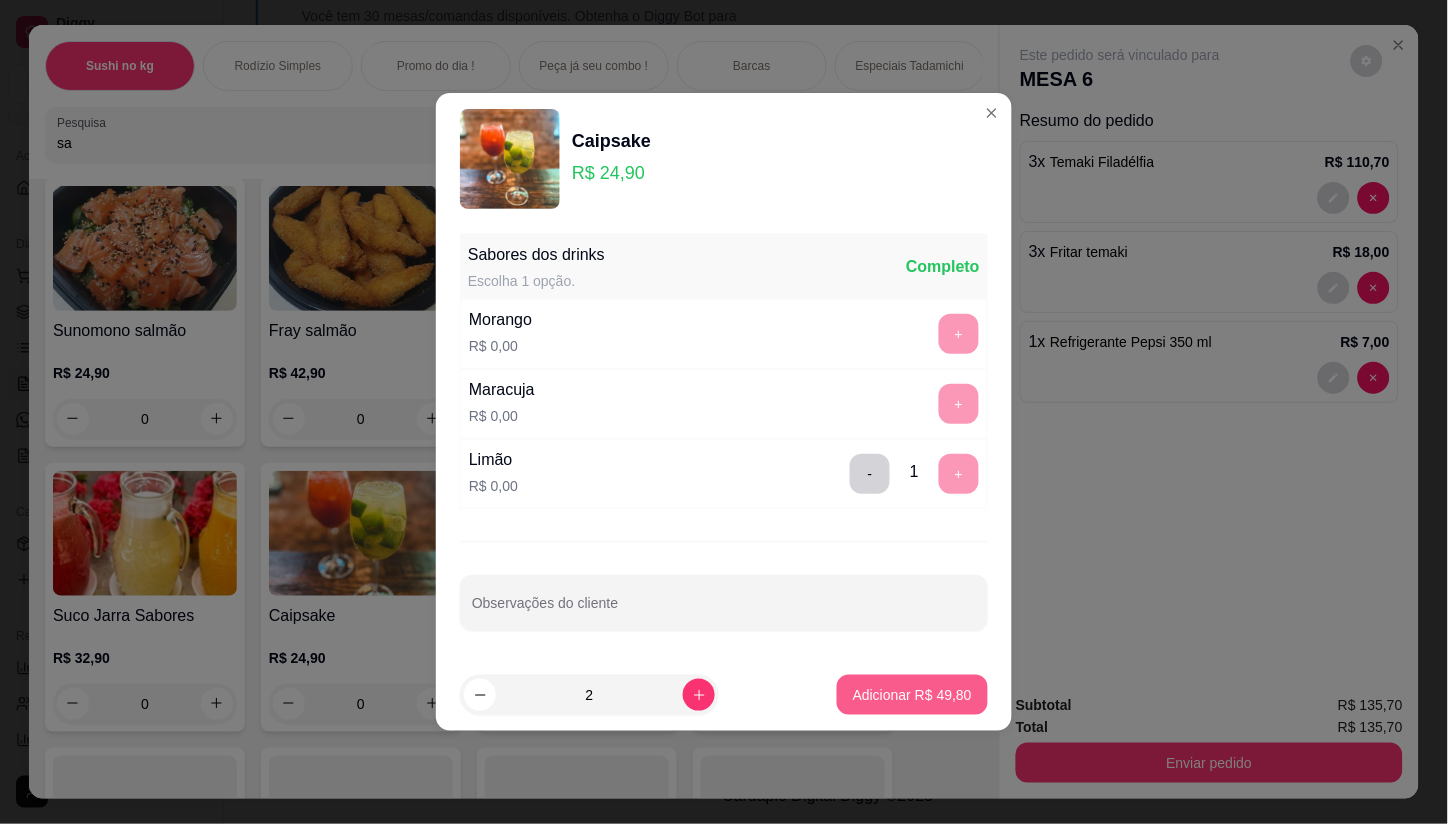 click on "Adicionar   R$ 49,80" at bounding box center [912, 695] 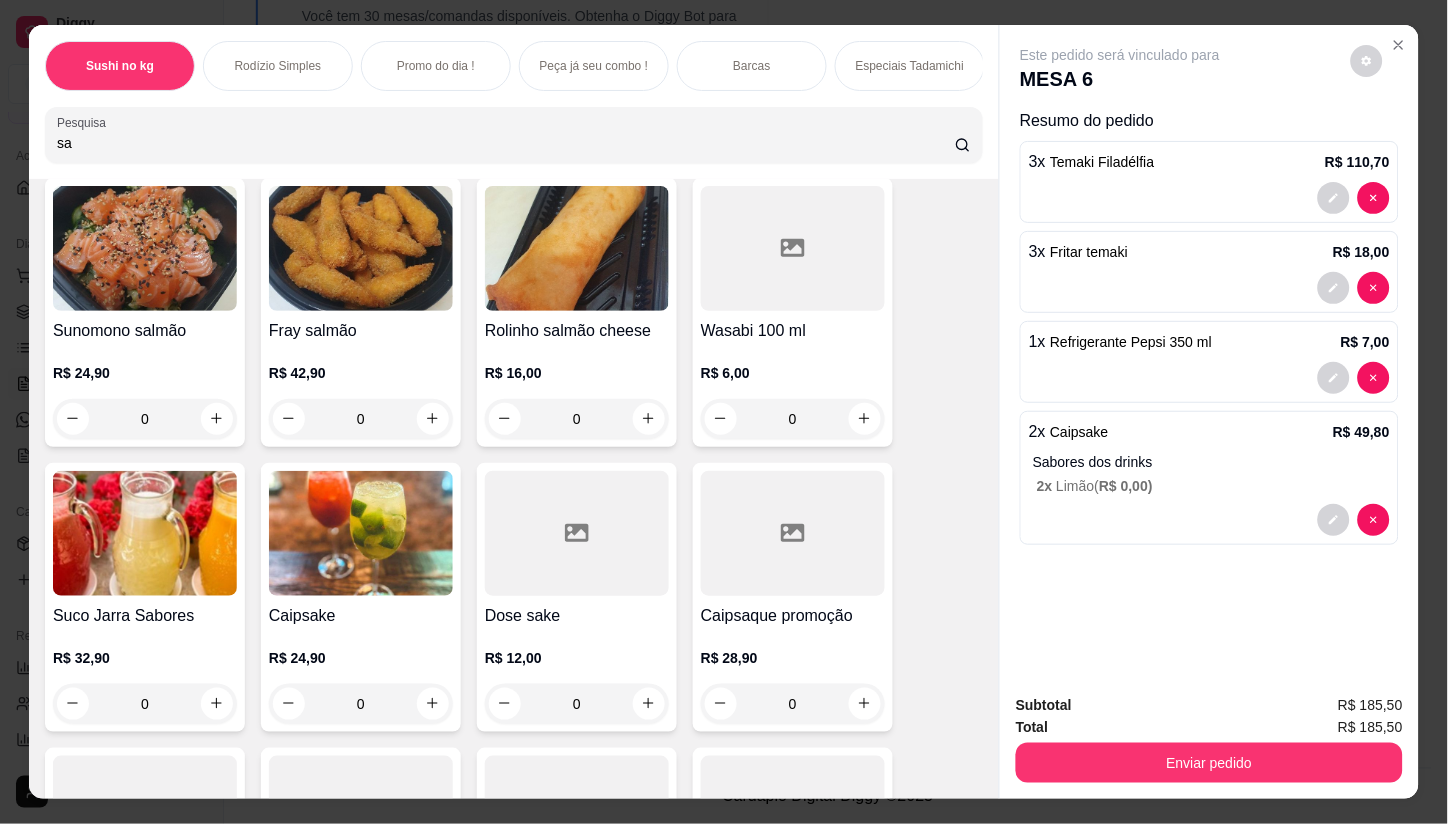 click on "Buffet Sashimi e ebi tay   0.000 R$ 189,90 170,91 kg Rodízio Casal   R$ 159,90 0 Rodízio Família 3 ( casal + 1 criança de 5 a 10 anos )   R$ 200,00 0 Rodízio Família 4 ( casal + 2 crianças de 5 a 10 anos )   R$ 249,90 0 16 peças salmão   R$ 69,90 0 20 peças salmão   R$ 89,90 0 20 peças especiais salmão    R$ 99,90 0 Eby salmonado 2 peças    R$ 14,00 0 Eby  salmonado 4 peças    R$ 24,00 0 Trouxinha salmão 2 peças    R$ 14,00 0 Trouxinha salmão 4 peças    R$ 24,00 0 Pringles salmão 2 peças    R$ 14,00 0 Pringles salmão 4 peças    R$ 24,00 0 Sashimi salmão 2 peças    R$ 14,00 0 Sashimi salmão 4 peças    R$ 24,00 0 Sashimi salmão 8 peças    R$ 44,00 0 Sashimi salmão maçaricado 2 unid    R$ 14,00 0 Sashimi salmão maçaricado 4 unid   R$ 24,00 0 Sashimi salmão maçaricado 8 unid   R$ 44,00 0 Sashimi salmão tay 2 unid   R$ 16,00 0 Sashimi salmão tay 4 unid    R$ 24,00 0 Sashimi salmão tay 8 unid    R$ 44,00 0 Sashimi de polvo 2 unidades   R$ 16,00 0   0   0" at bounding box center (514, -1050) 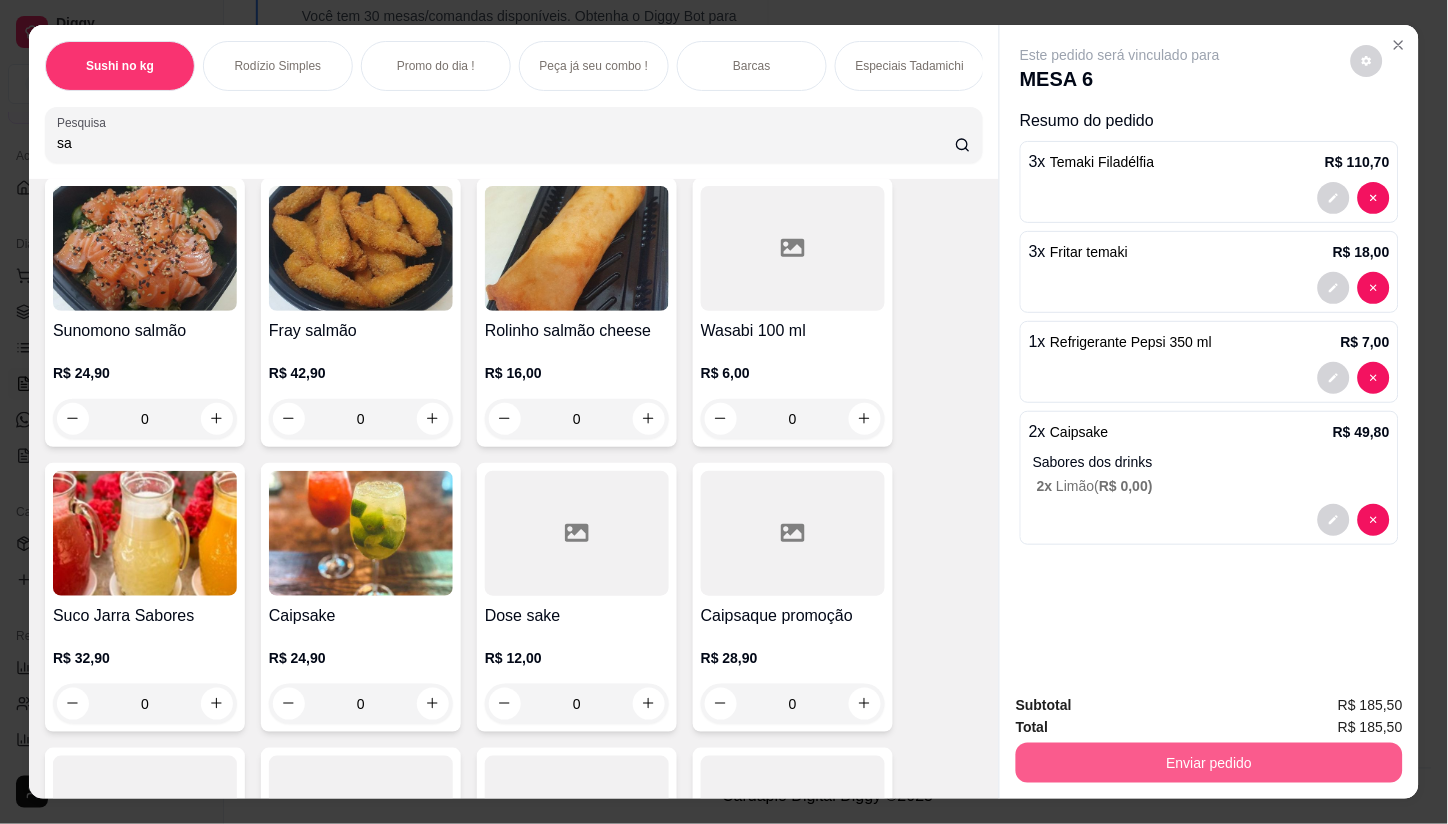 click on "Enviar pedido" at bounding box center [1209, 763] 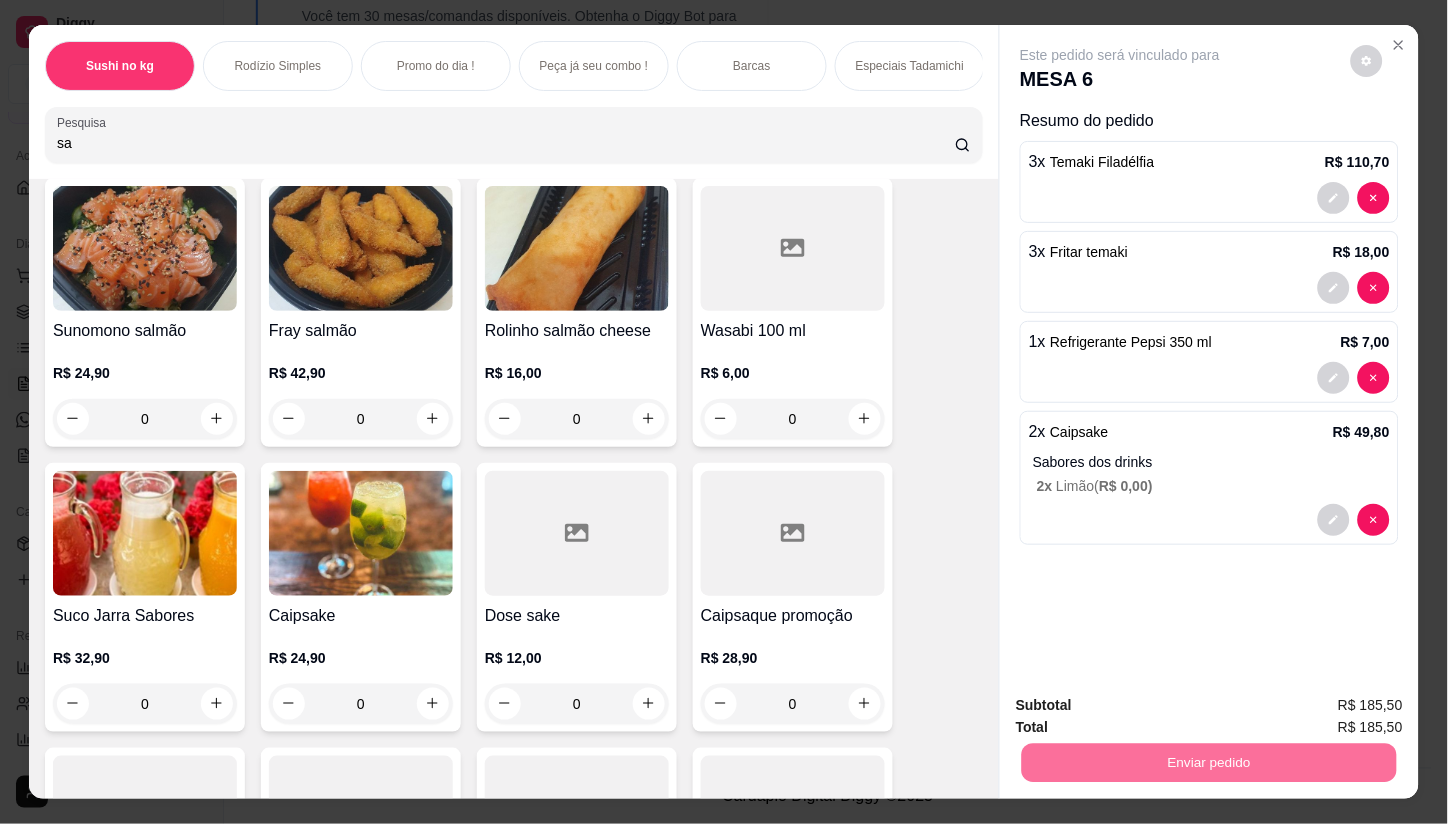 click on "Não registrar e enviar pedido" at bounding box center [1144, 706] 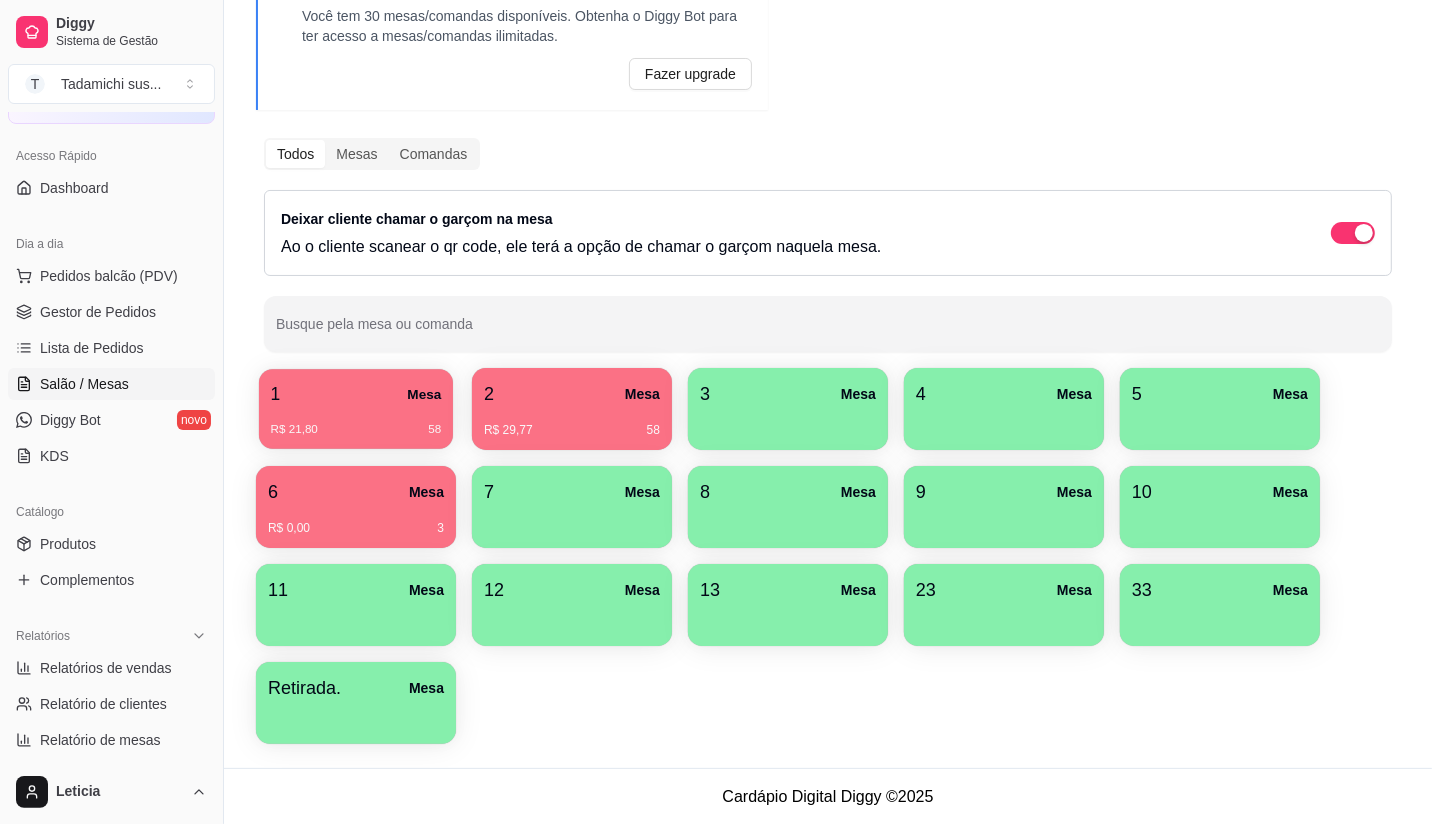click on "1 Mesa R$ 21,80 58" at bounding box center [356, 409] 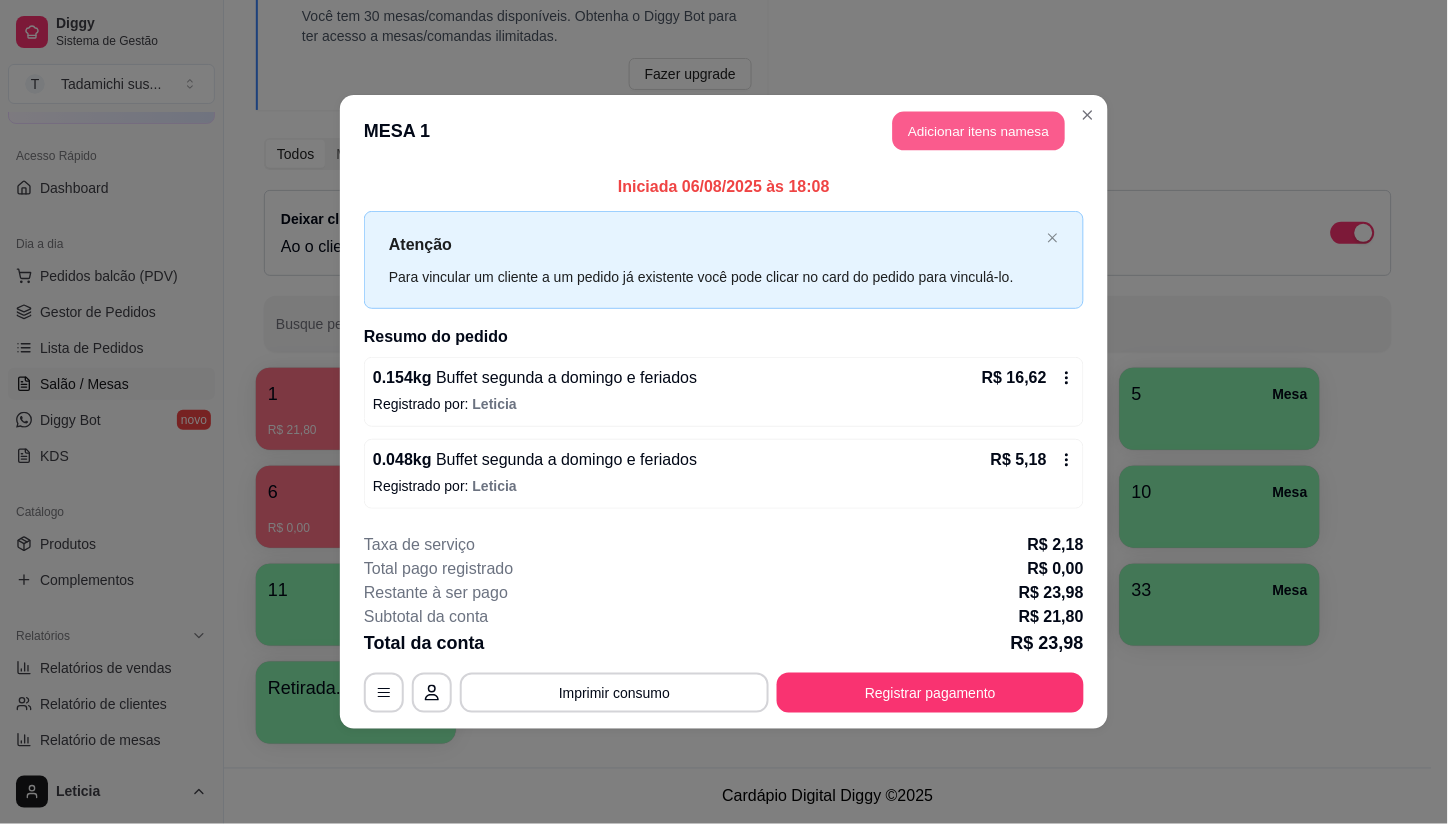 click on "Adicionar itens na  mesa" at bounding box center (979, 131) 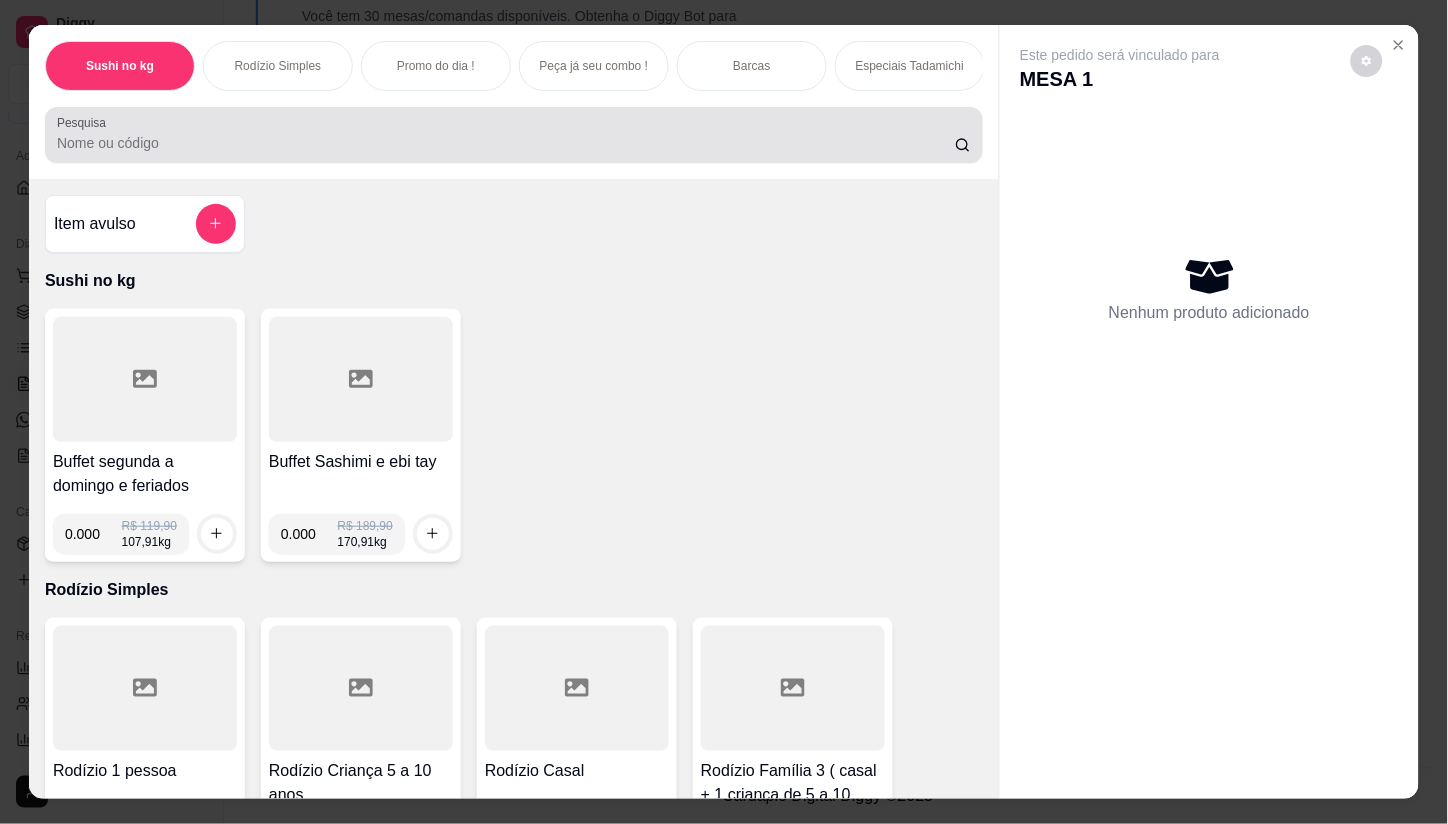 click on "Pesquisa" at bounding box center (506, 143) 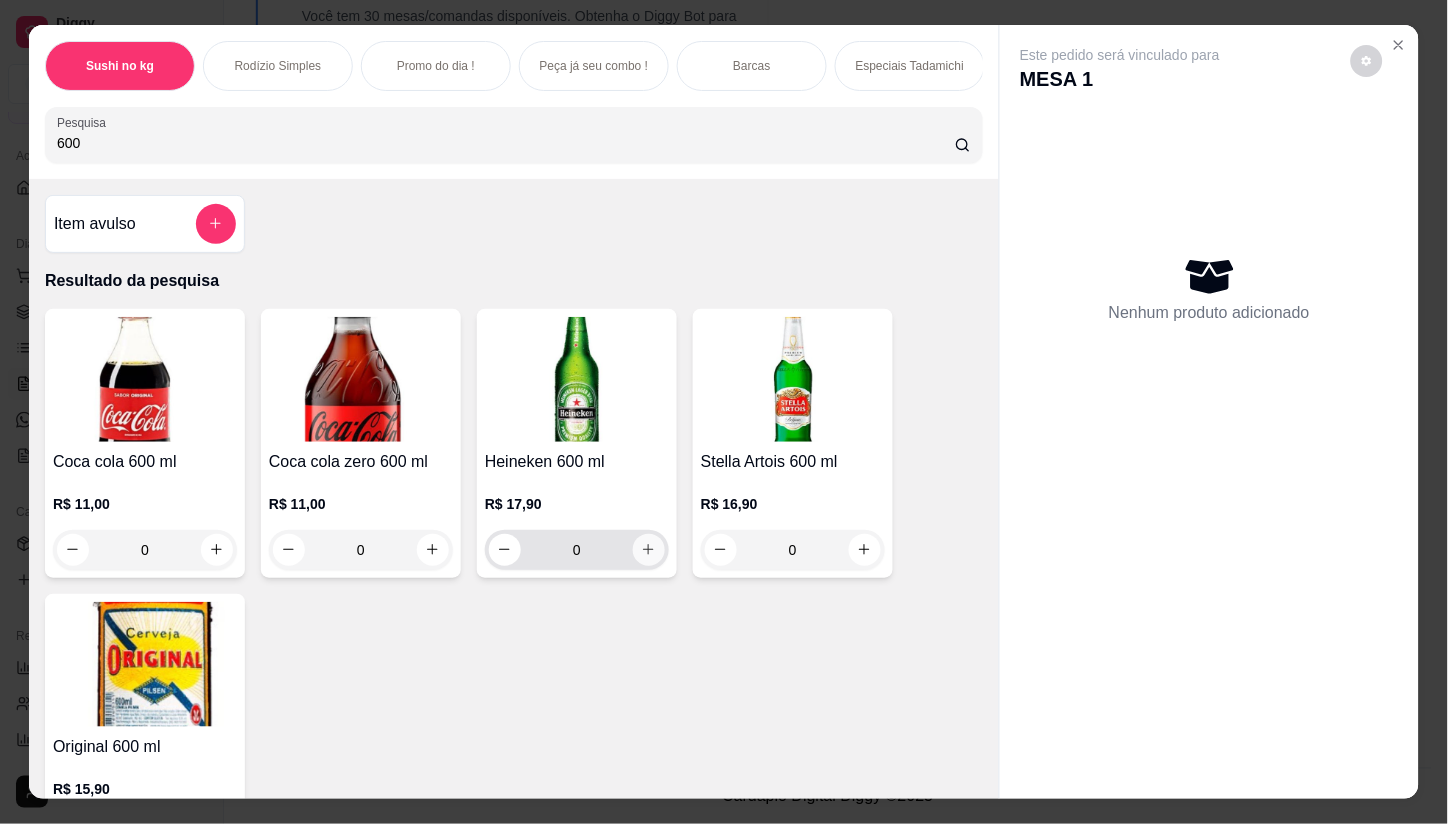 type on "600" 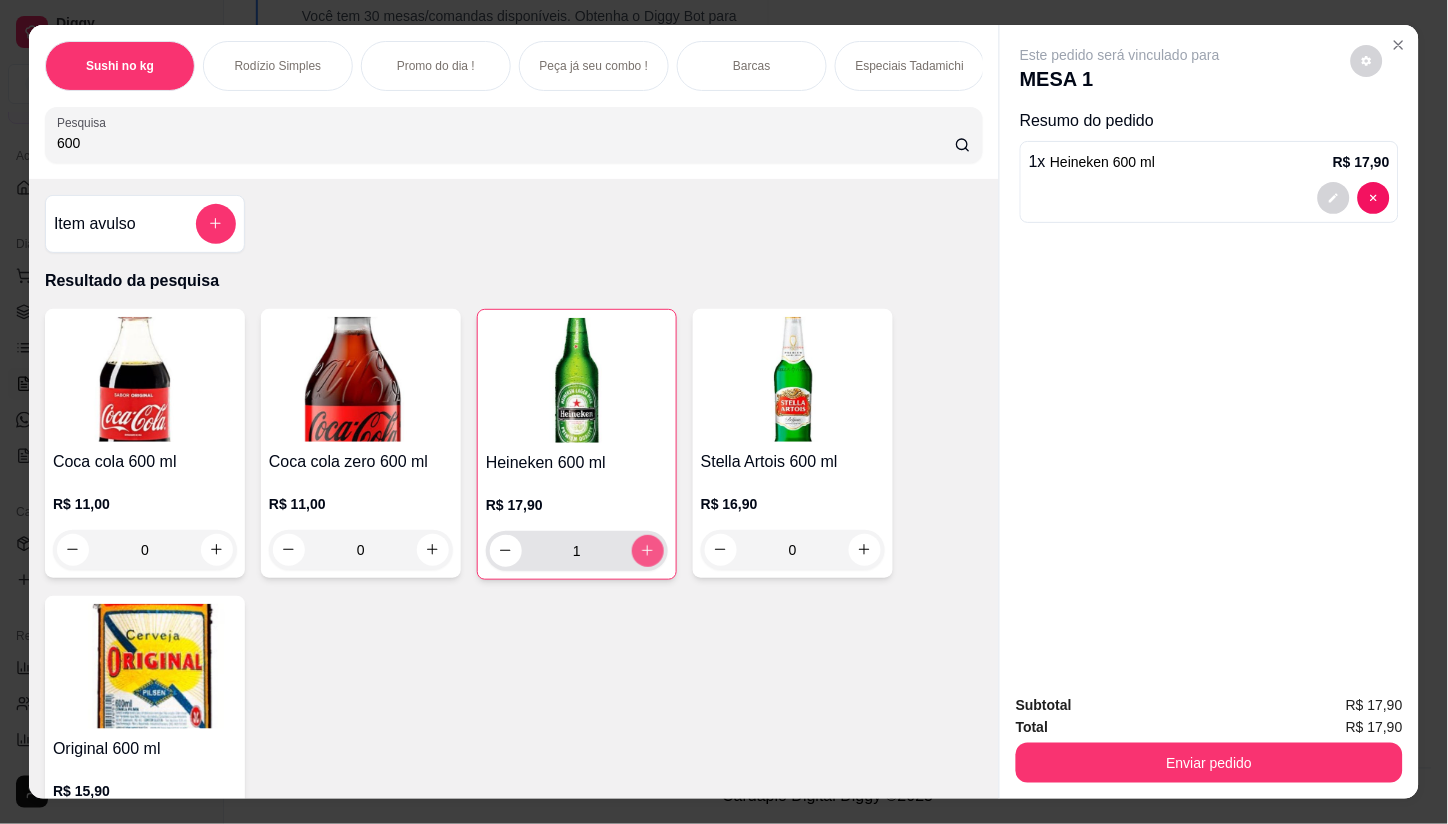 type on "1" 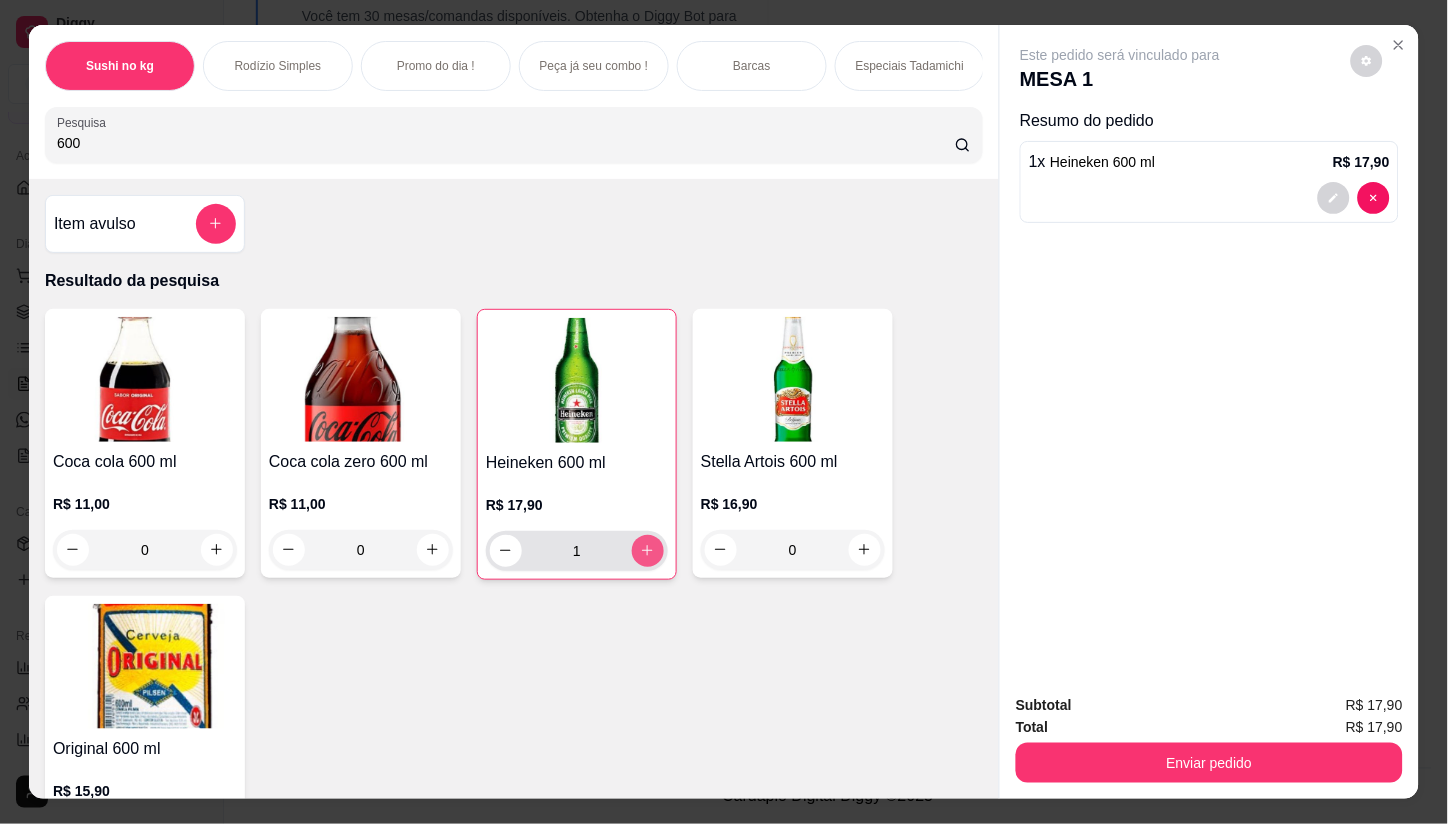 click 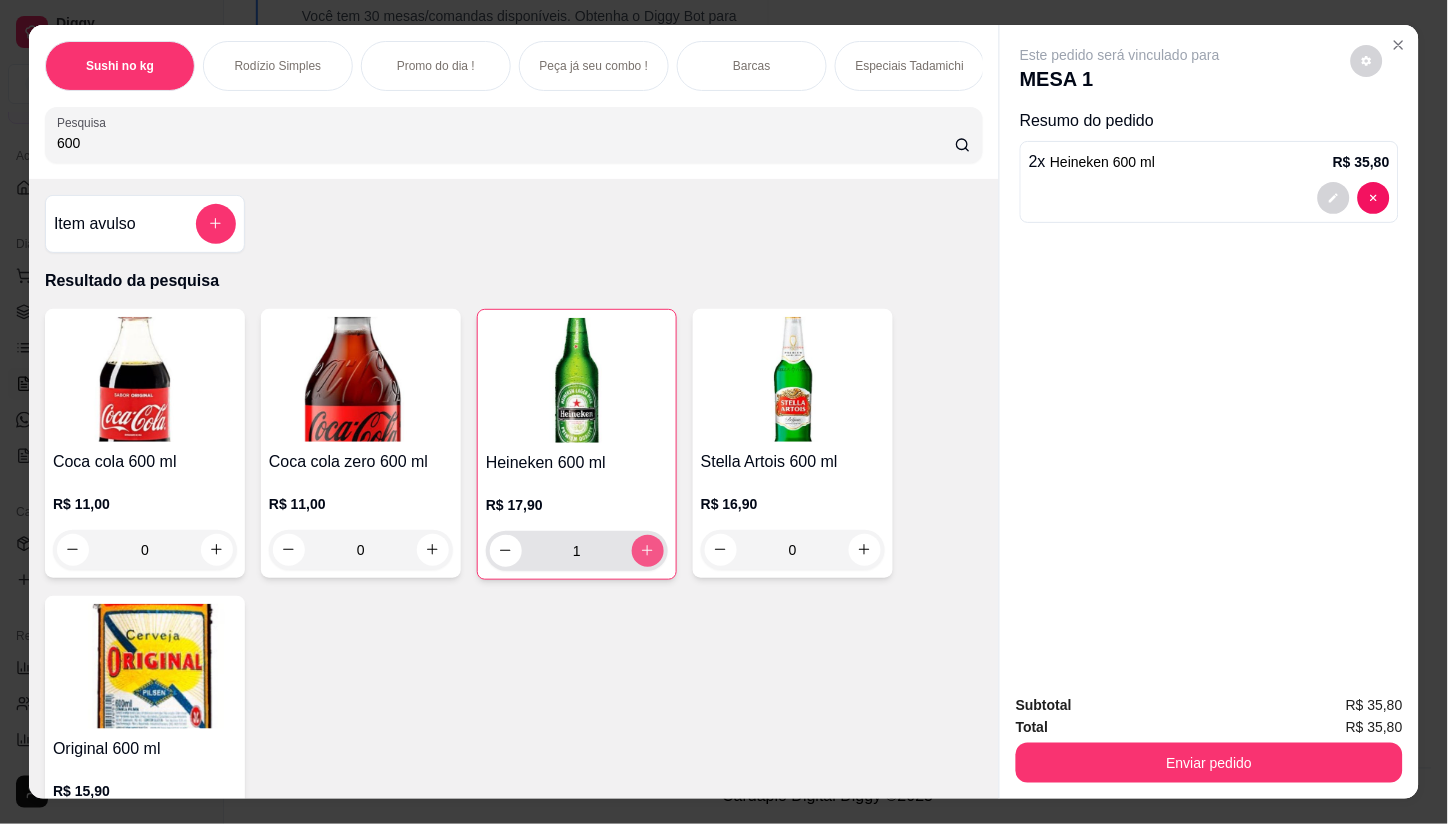 type on "2" 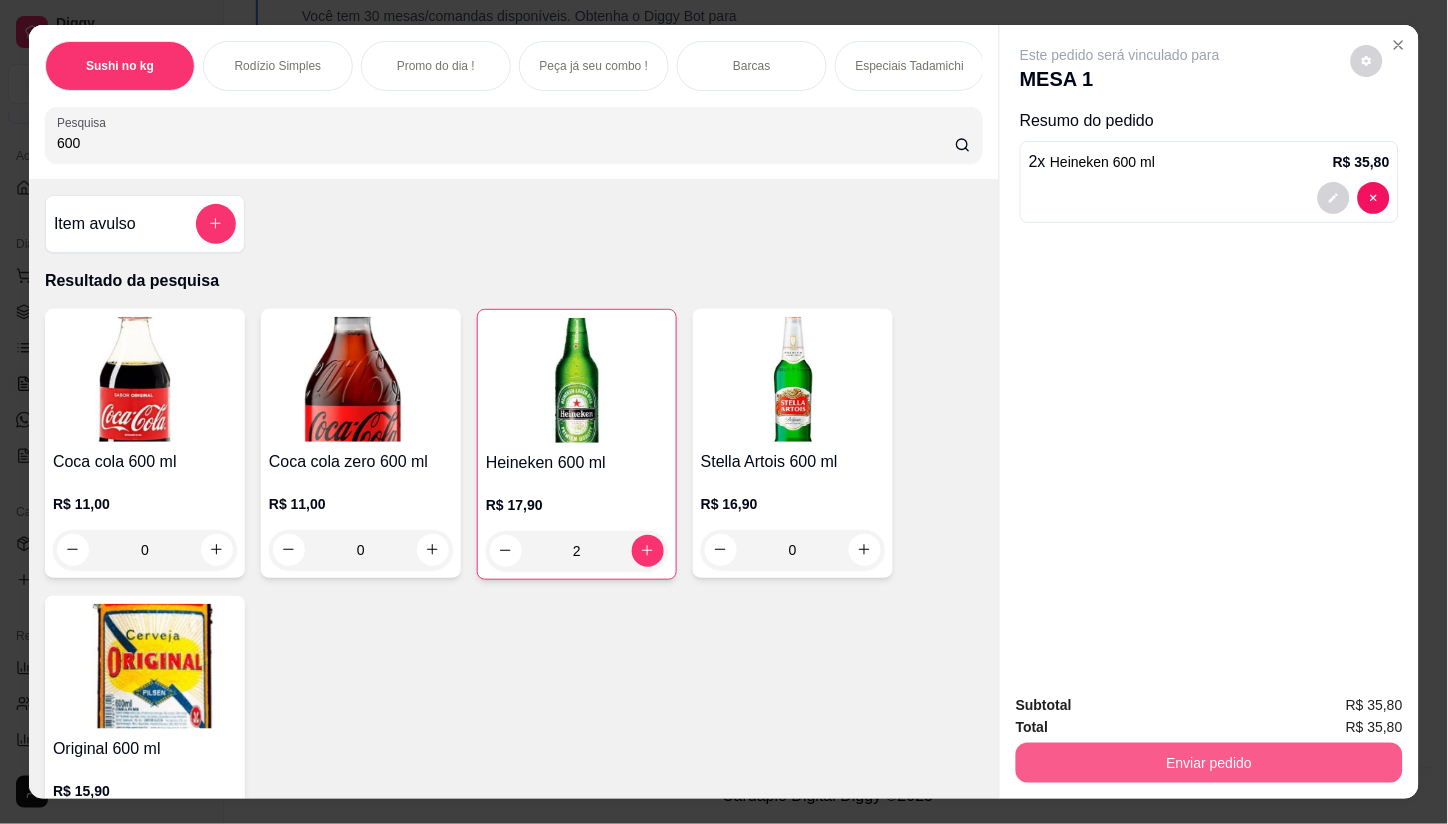 click on "Enviar pedido" at bounding box center (1209, 763) 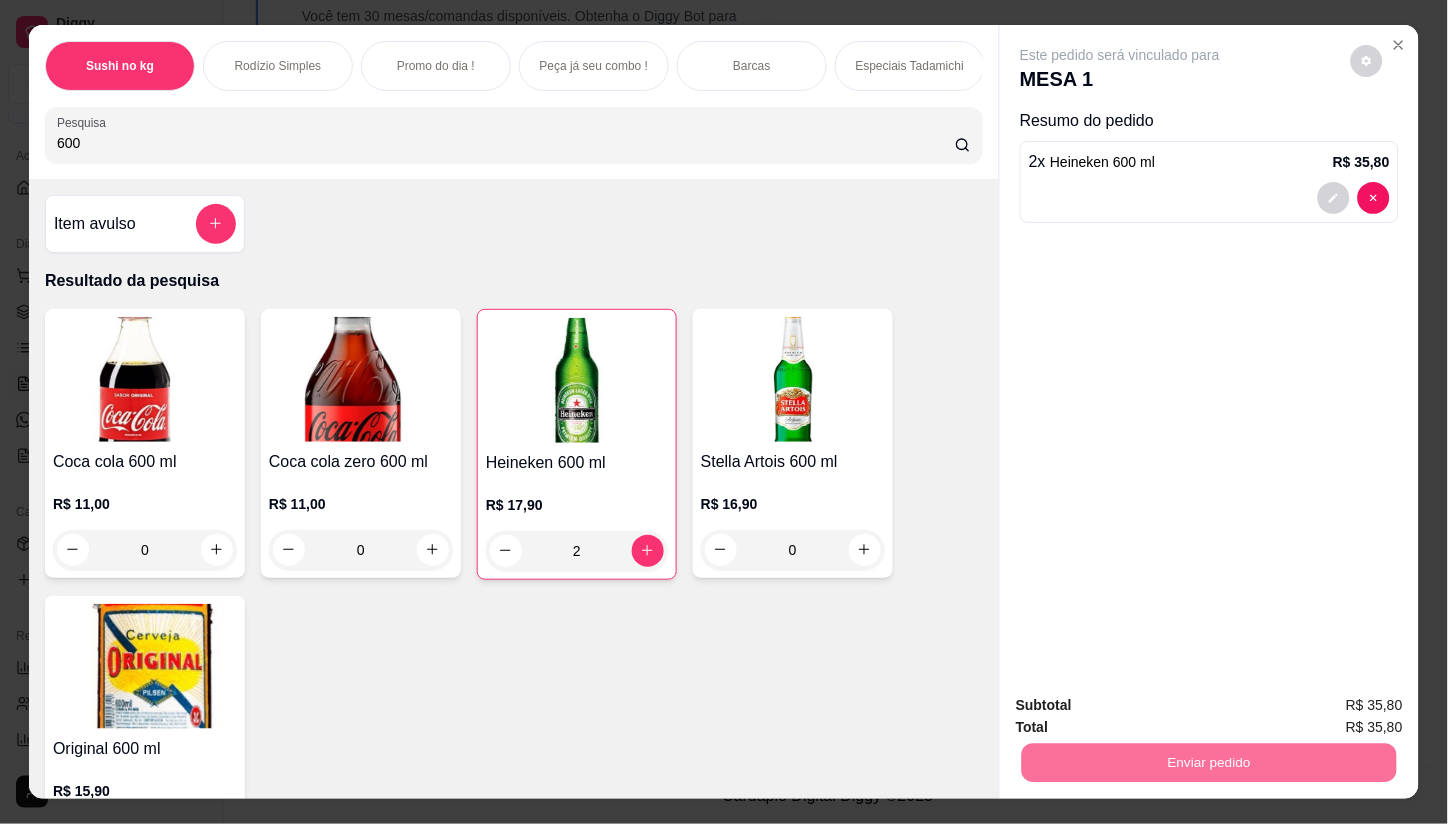 click on "Não registrar e enviar pedido" at bounding box center (1143, 707) 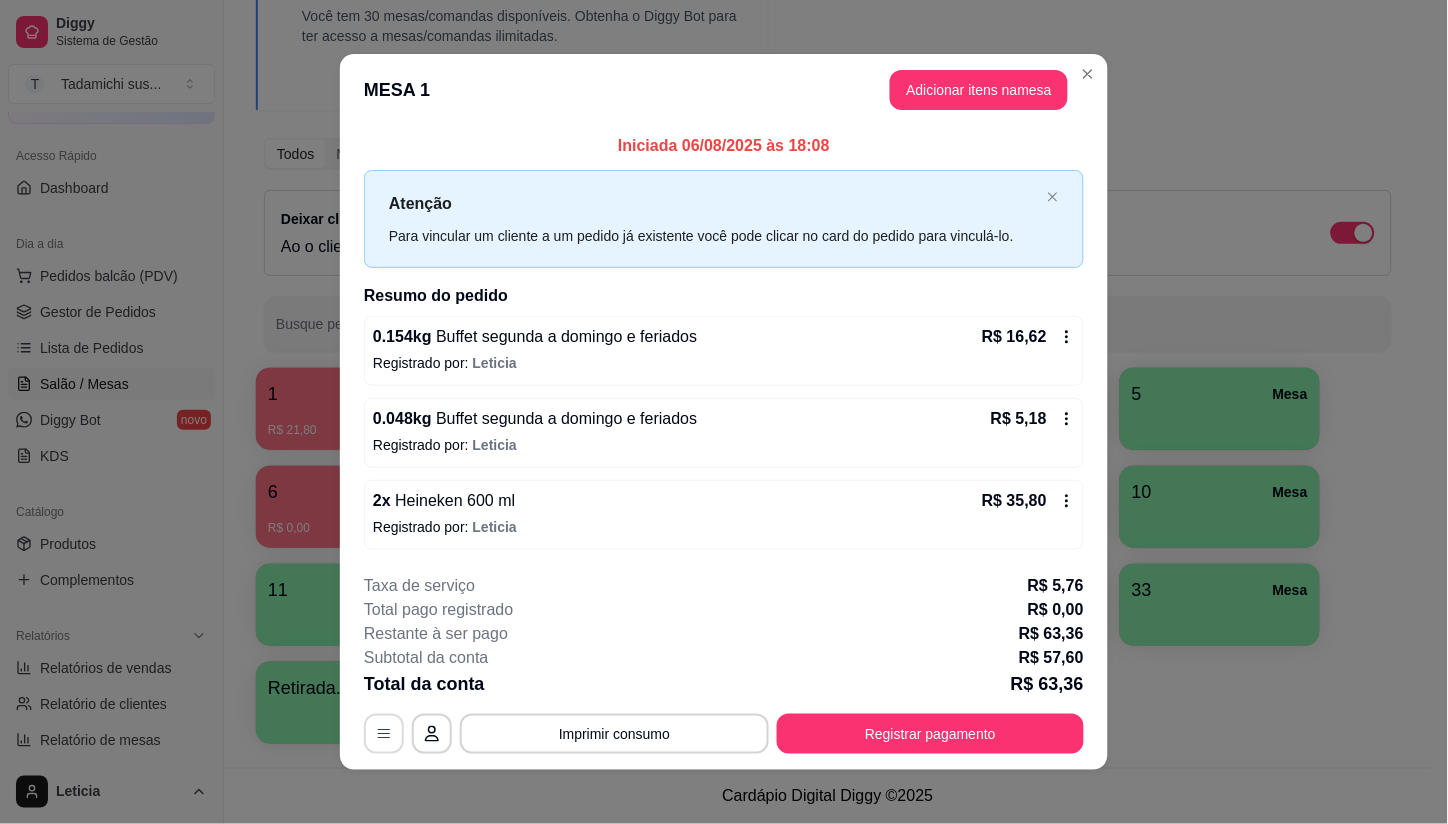 click 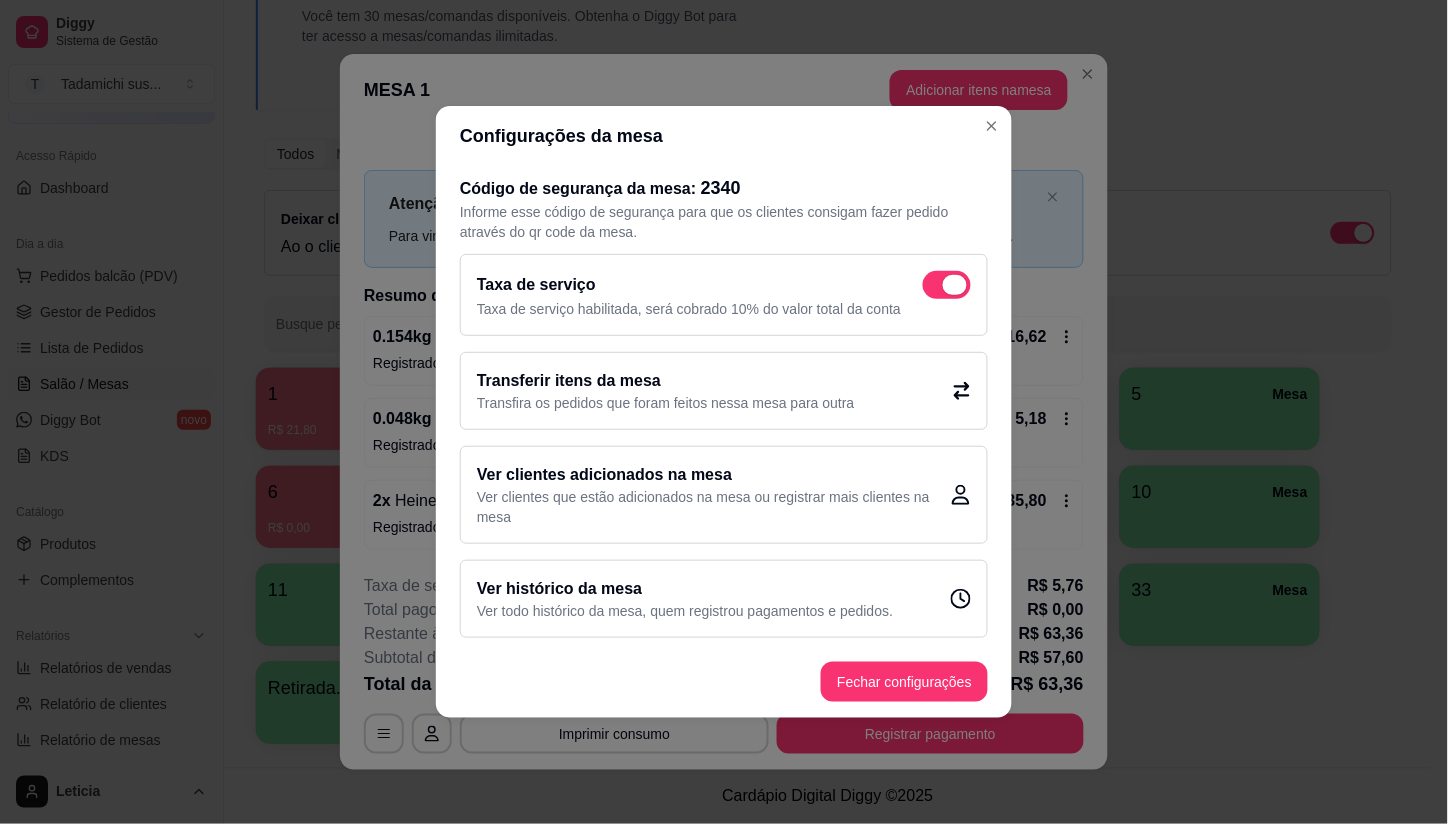 click at bounding box center (947, 285) 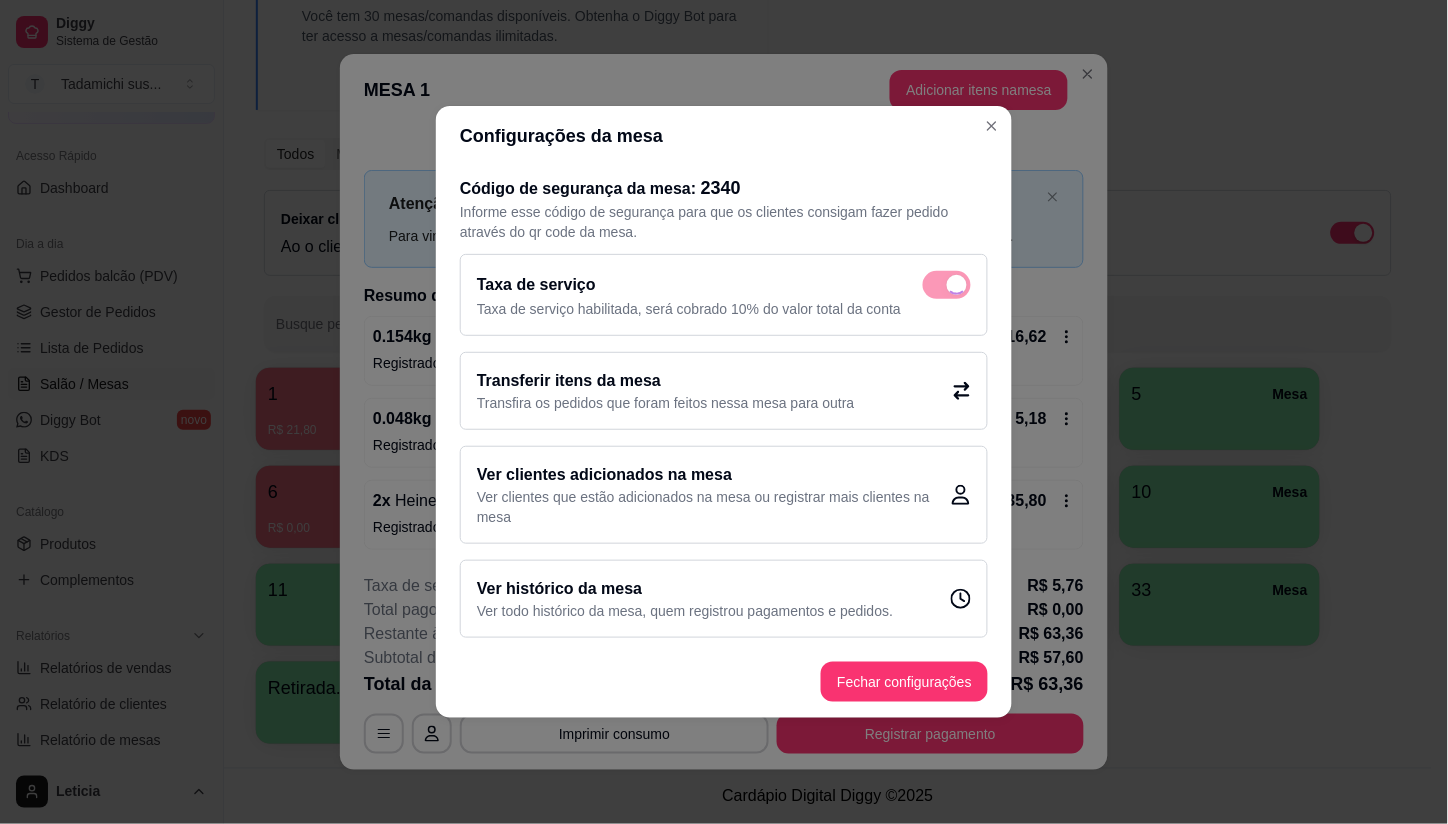 checkbox on "false" 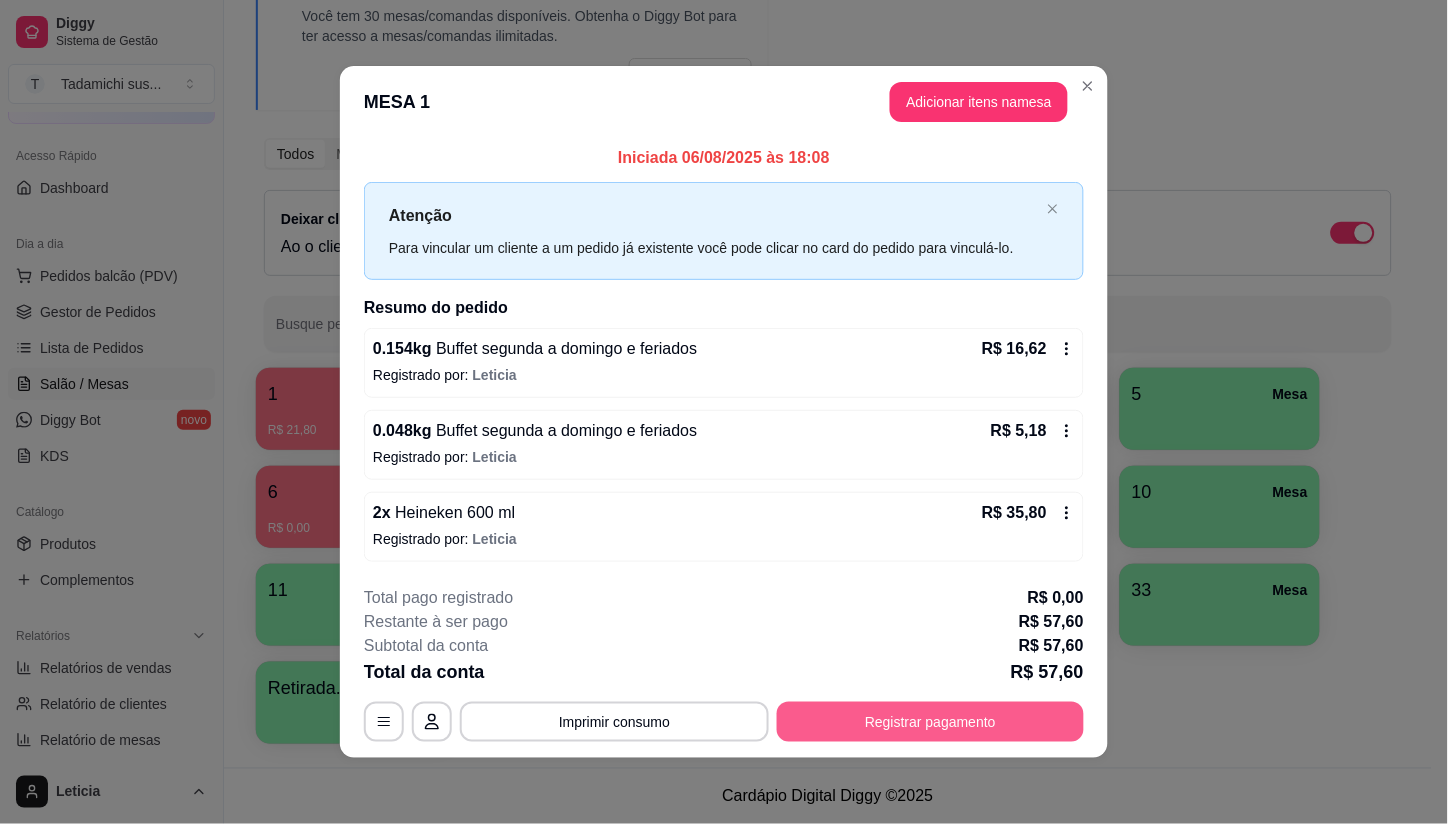 click on "Registrar pagamento" at bounding box center (930, 722) 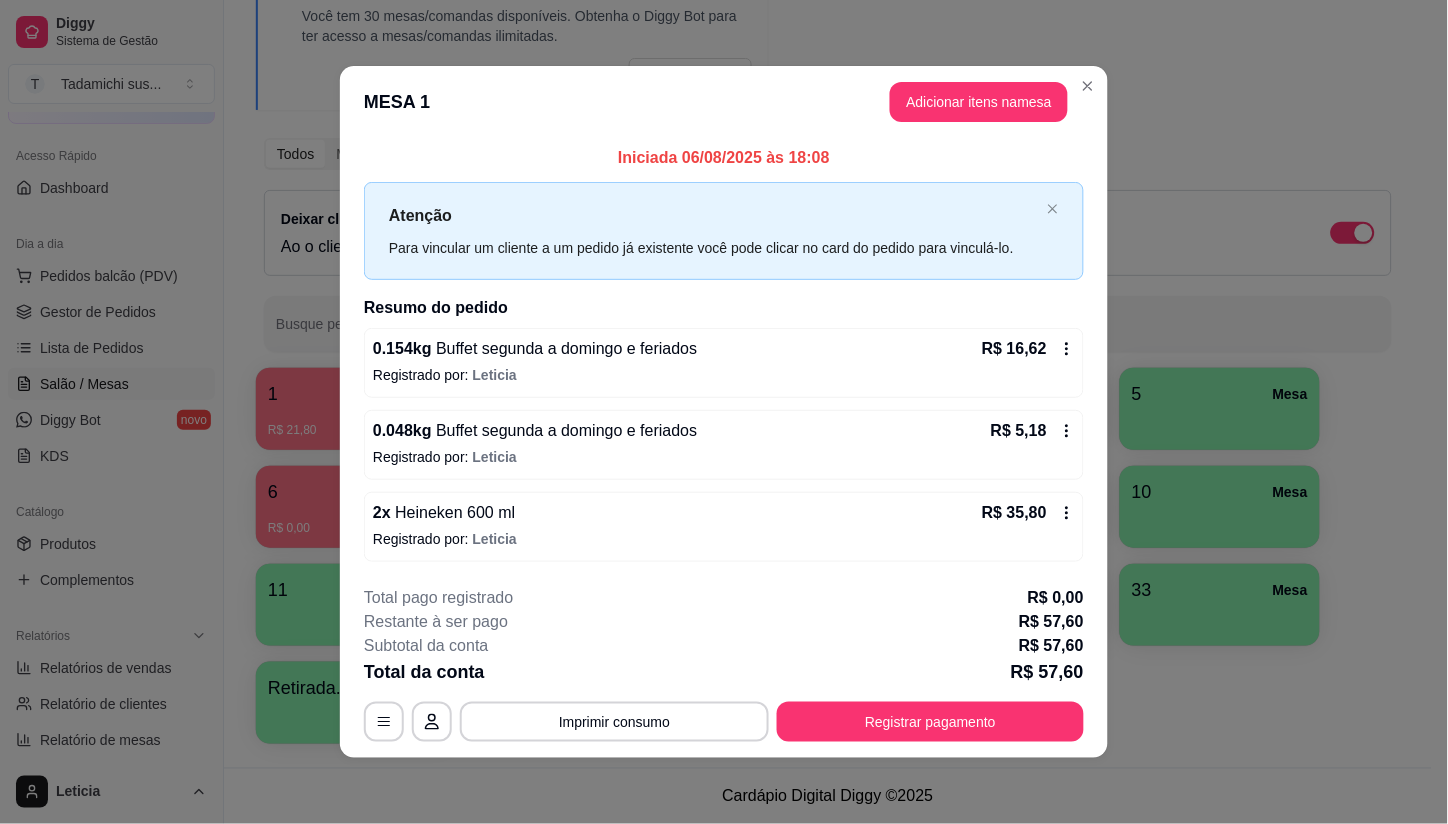 click 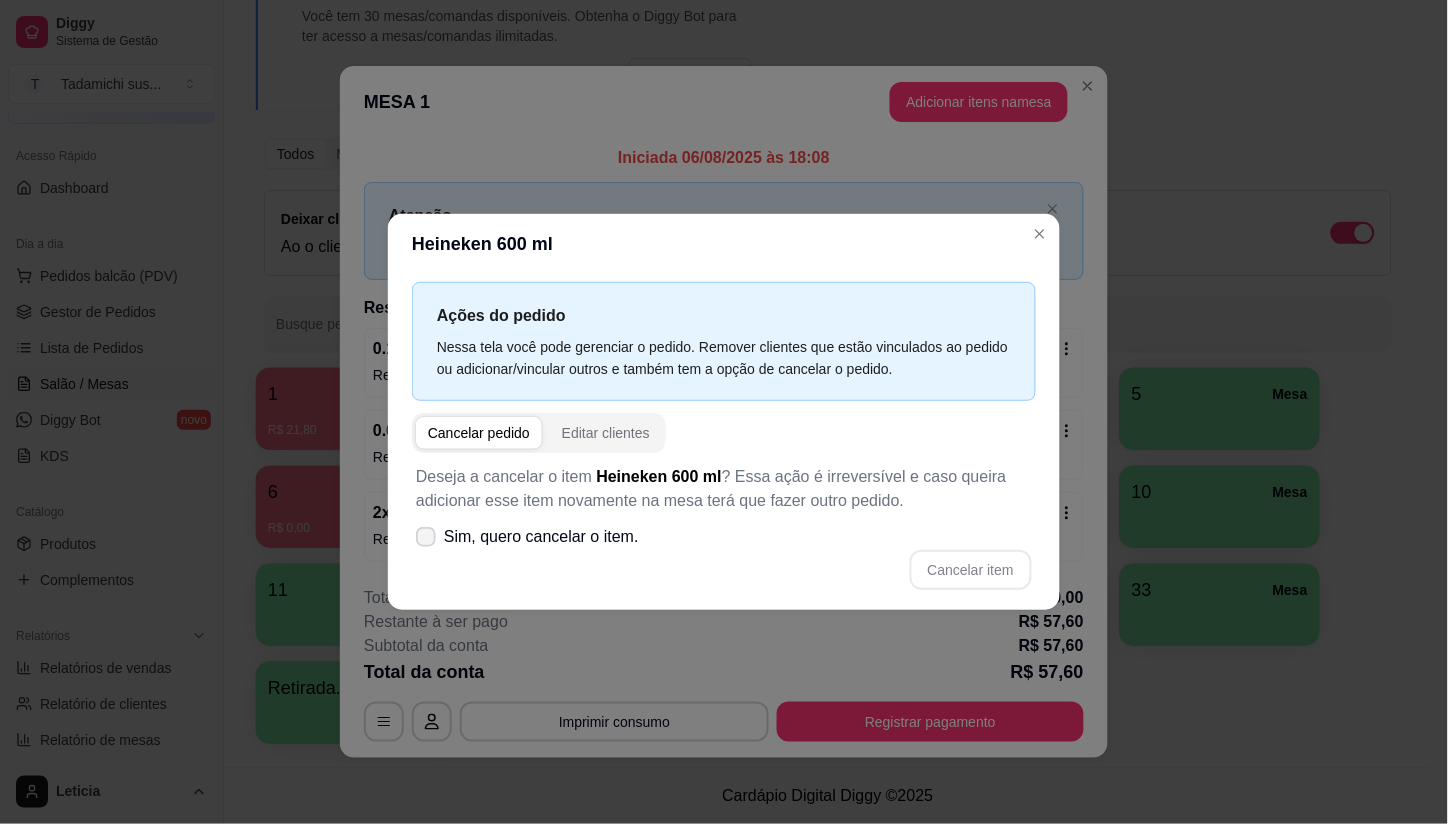 click 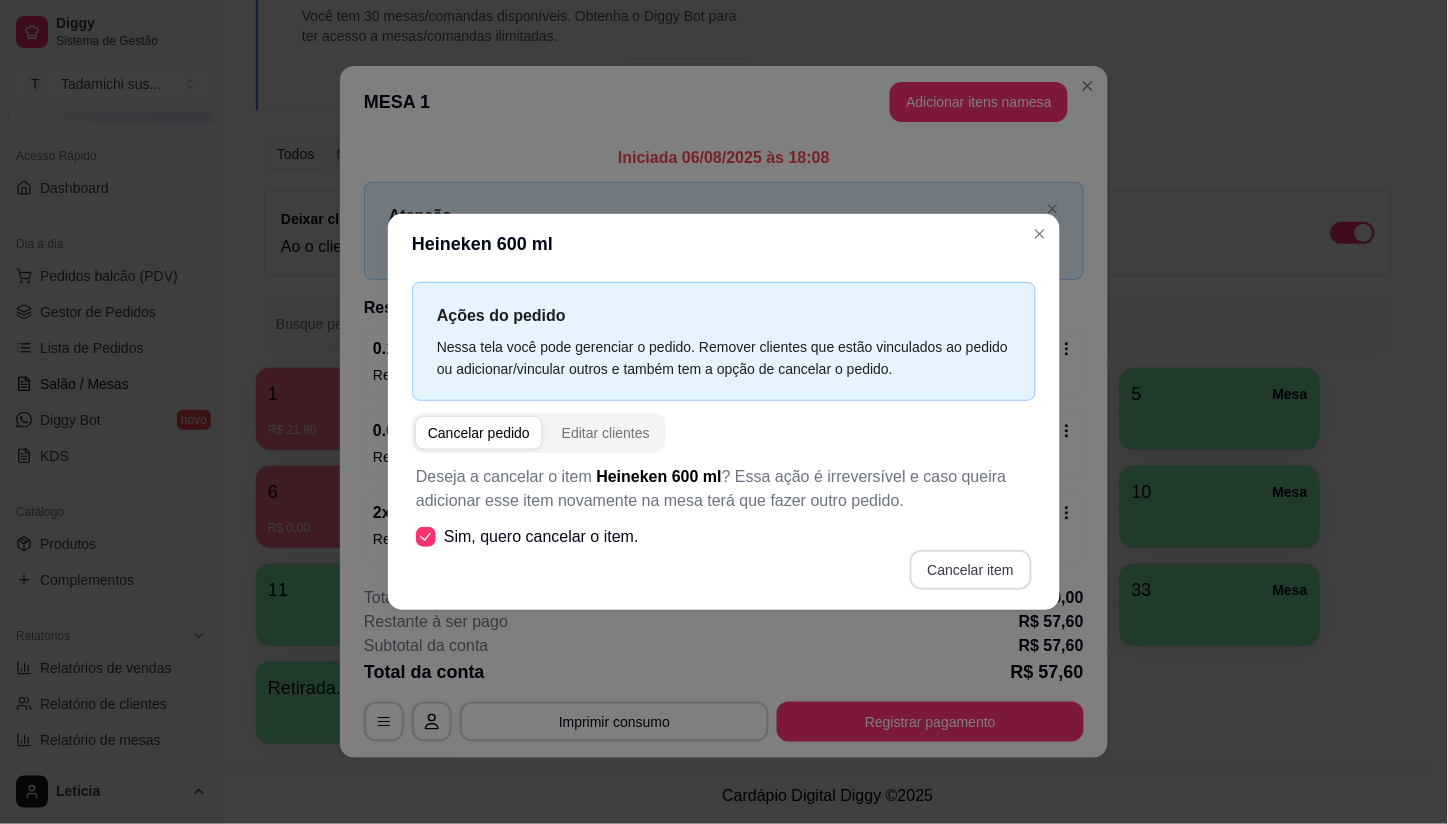 click on "Cancelar item" at bounding box center (971, 570) 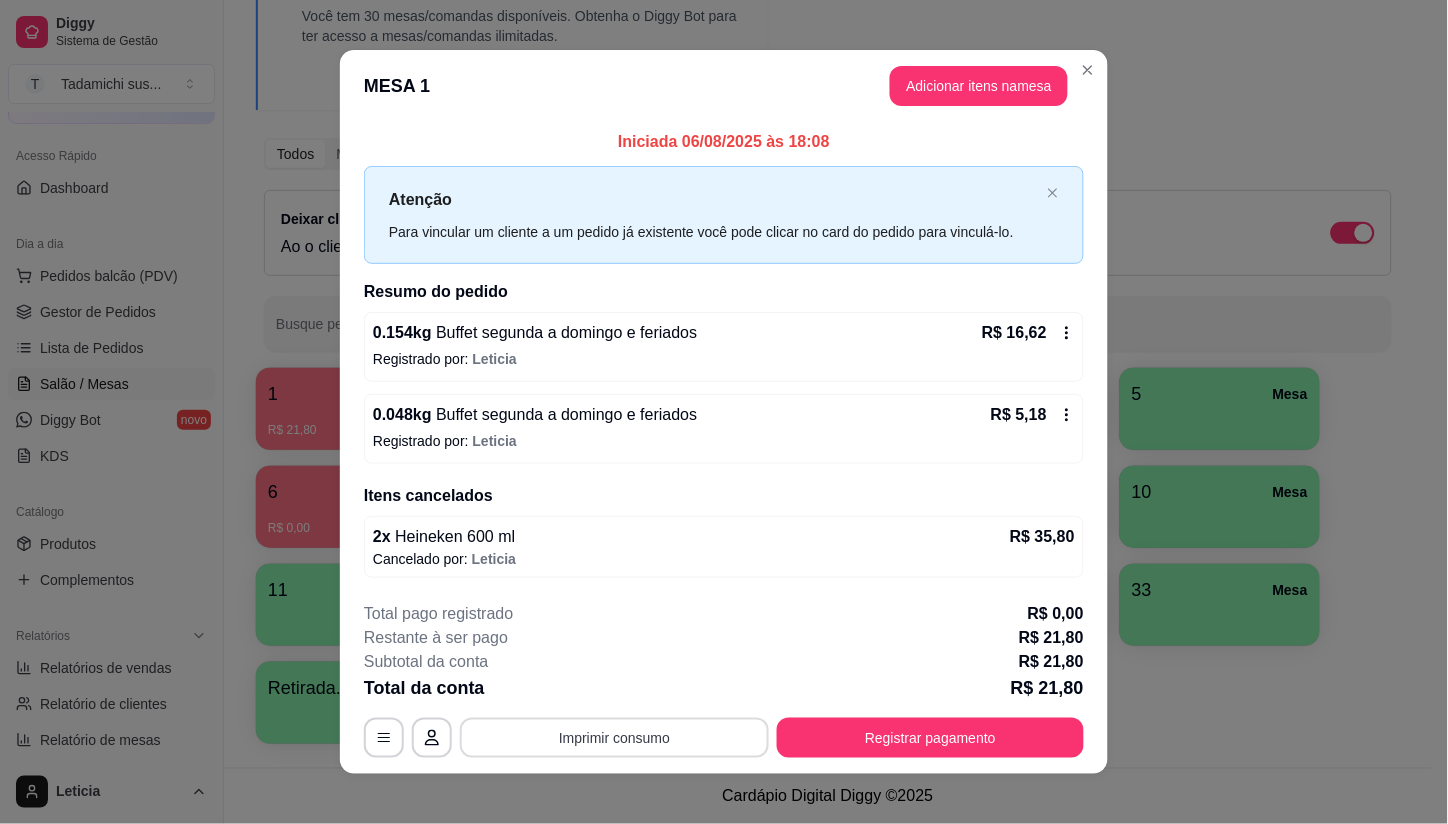 click on "Imprimir consumo" at bounding box center (614, 738) 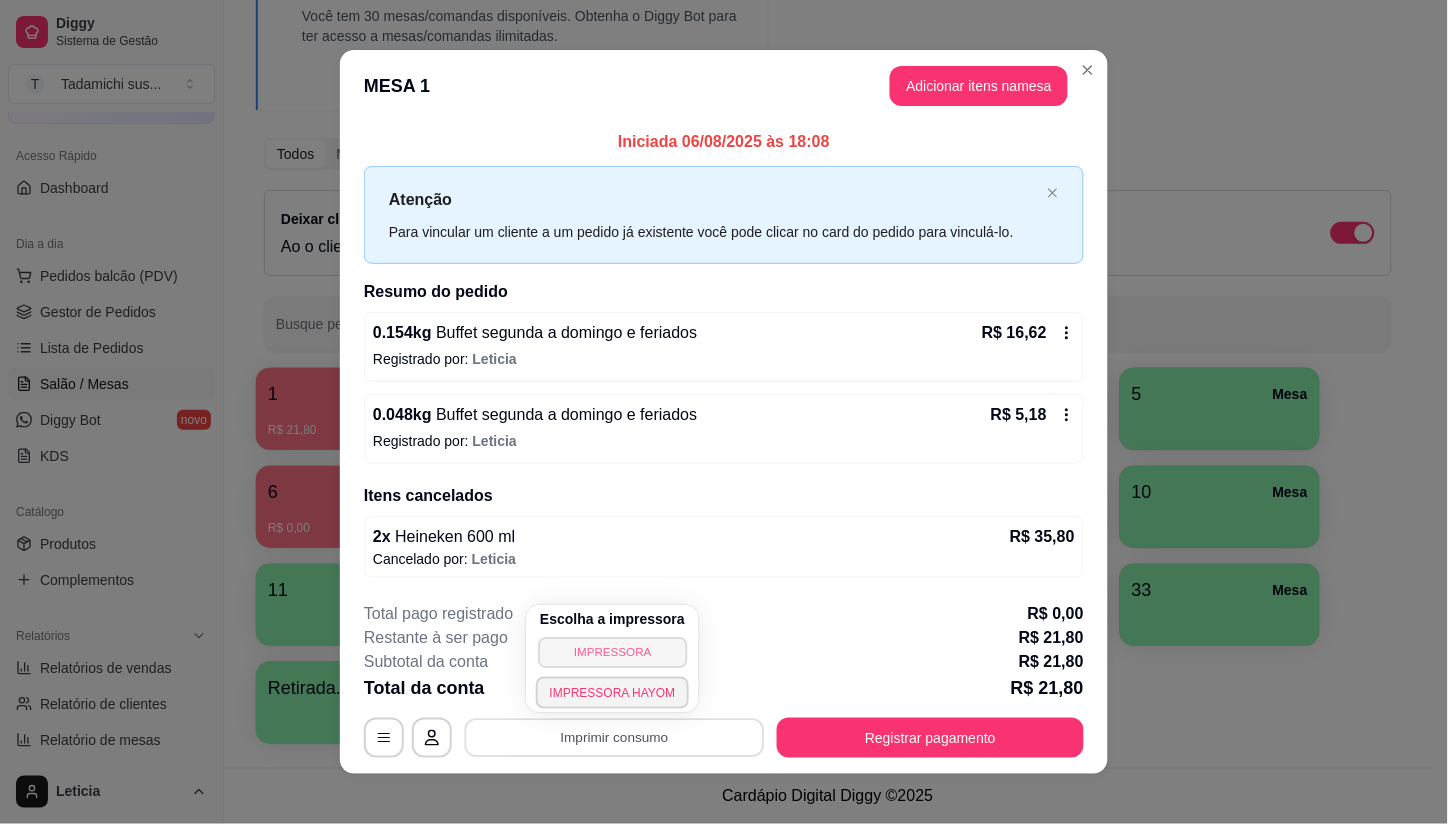 click on "IMPRESSORA" at bounding box center [612, 652] 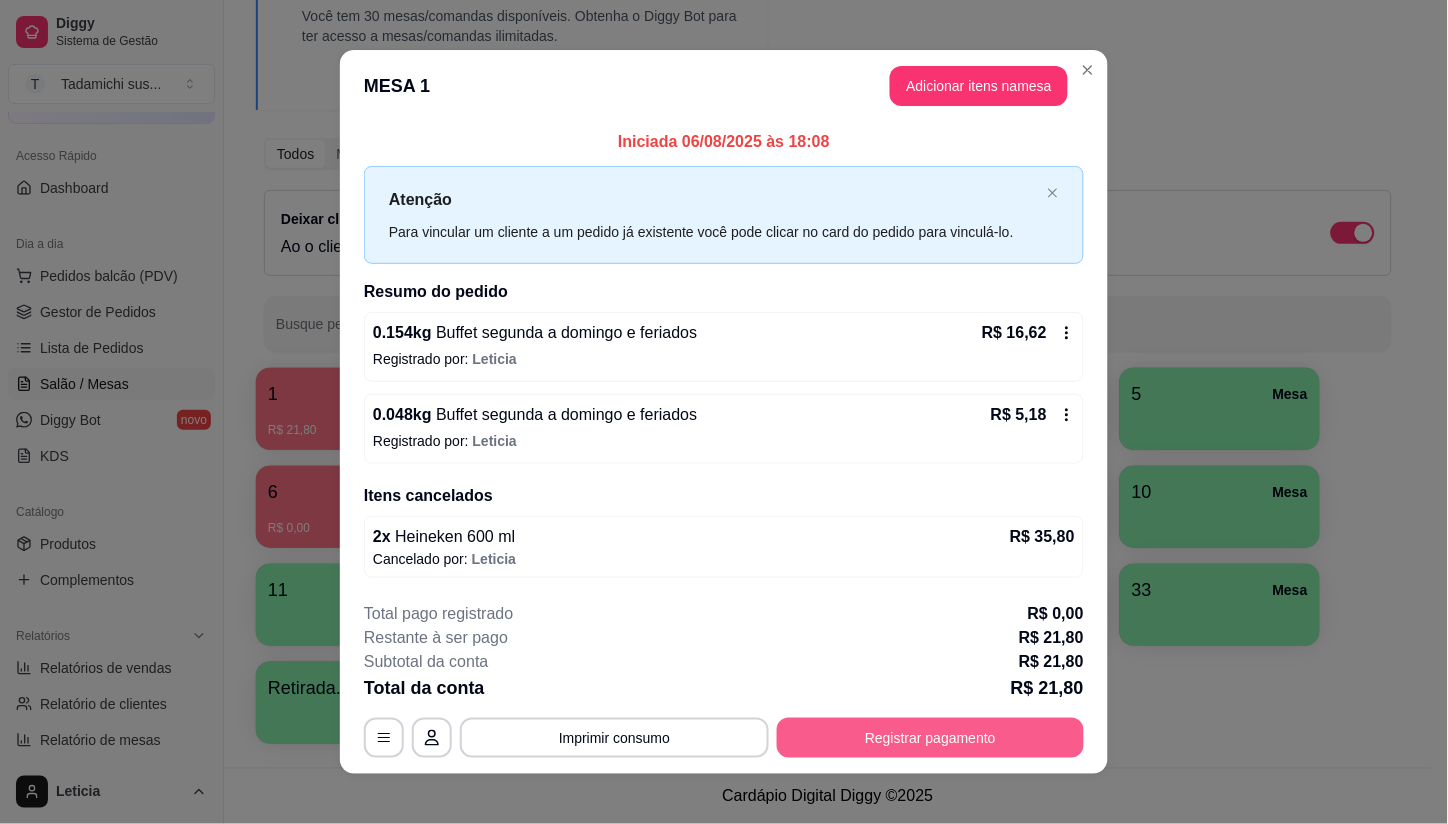 click on "Registrar pagamento" at bounding box center [930, 738] 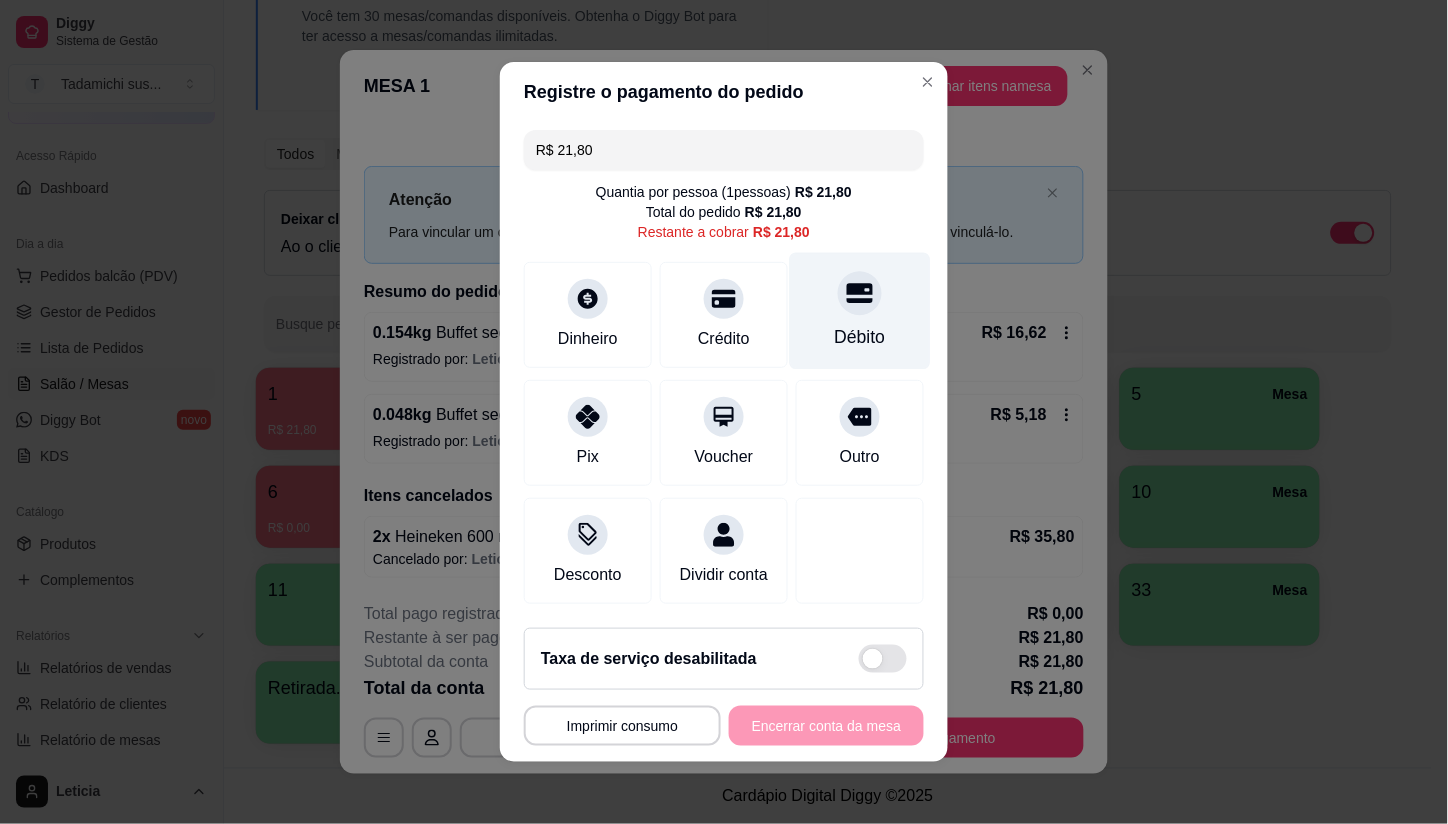 click on "Débito" at bounding box center (860, 311) 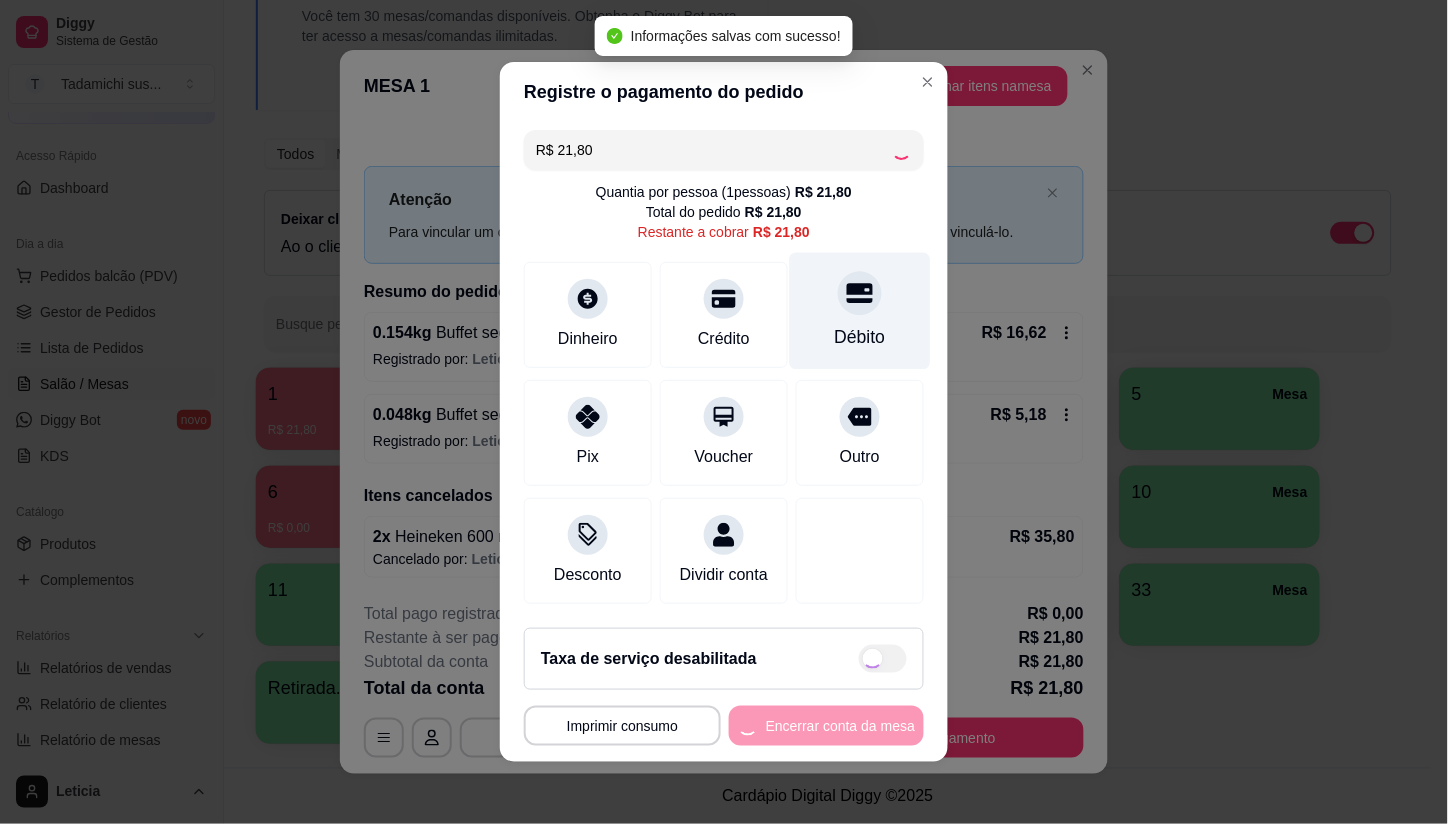 type on "R$ 0,00" 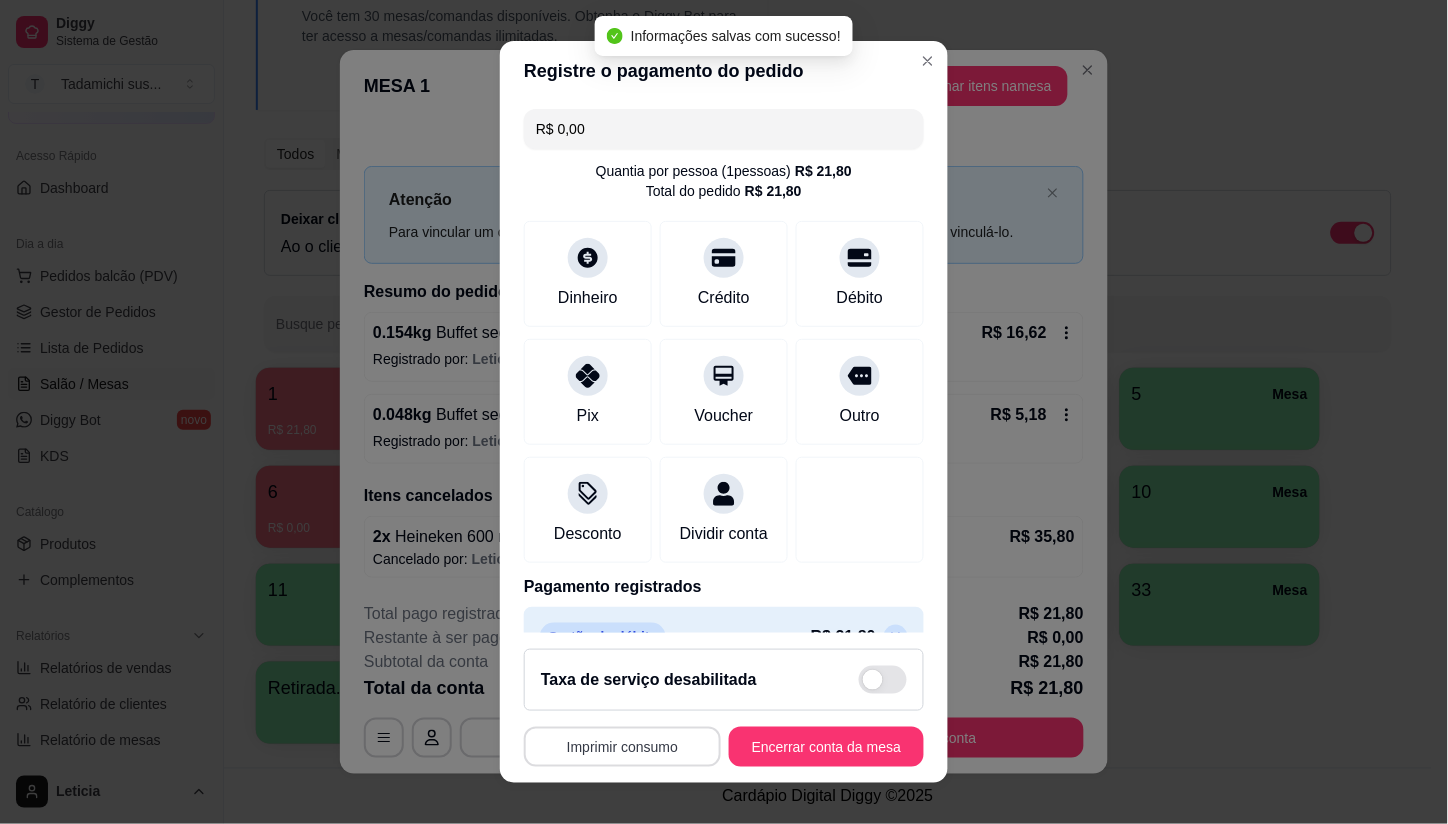 click on "Imprimir consumo" at bounding box center [622, 747] 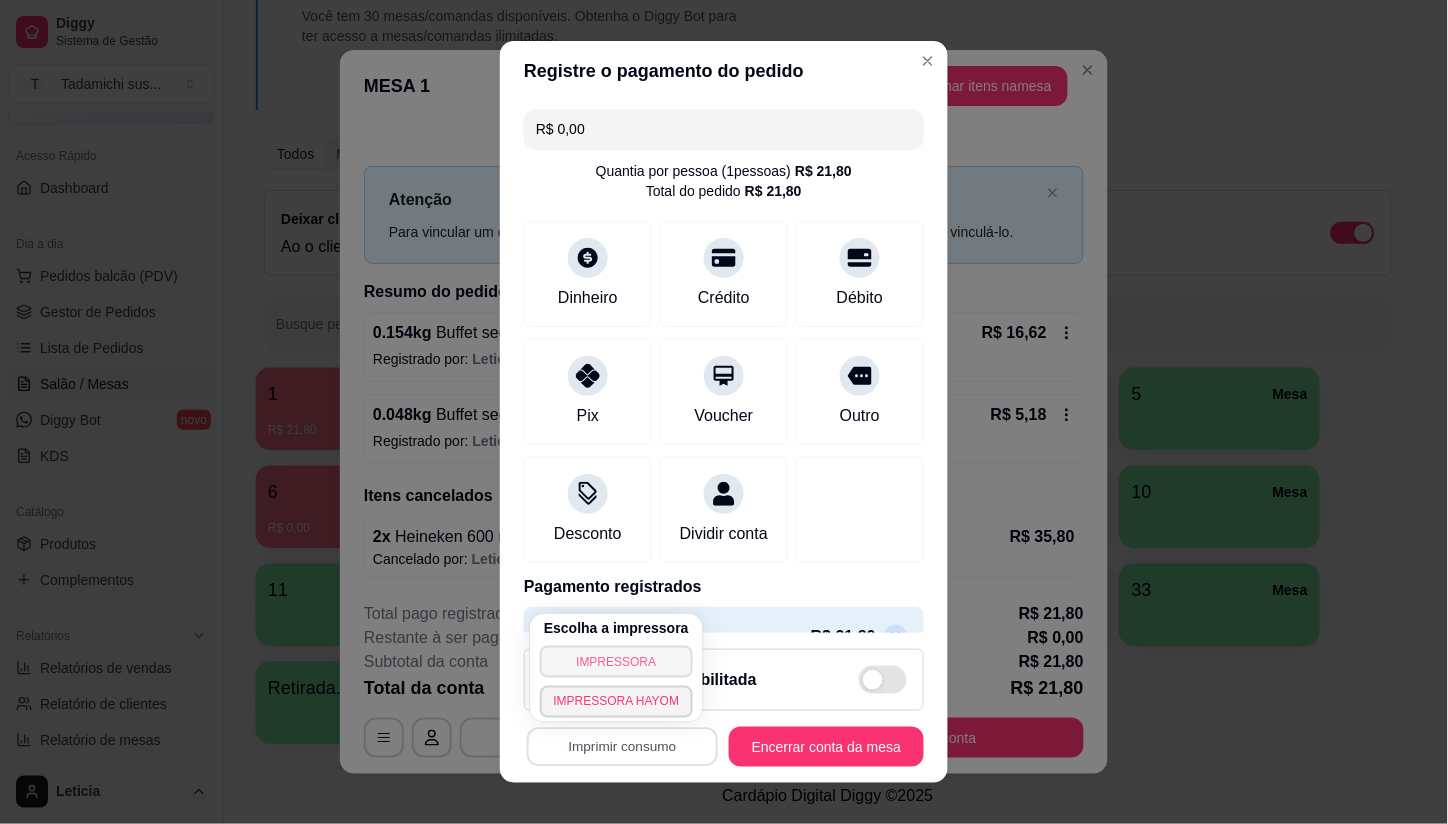 click on "IMPRESSORA" at bounding box center [617, 662] 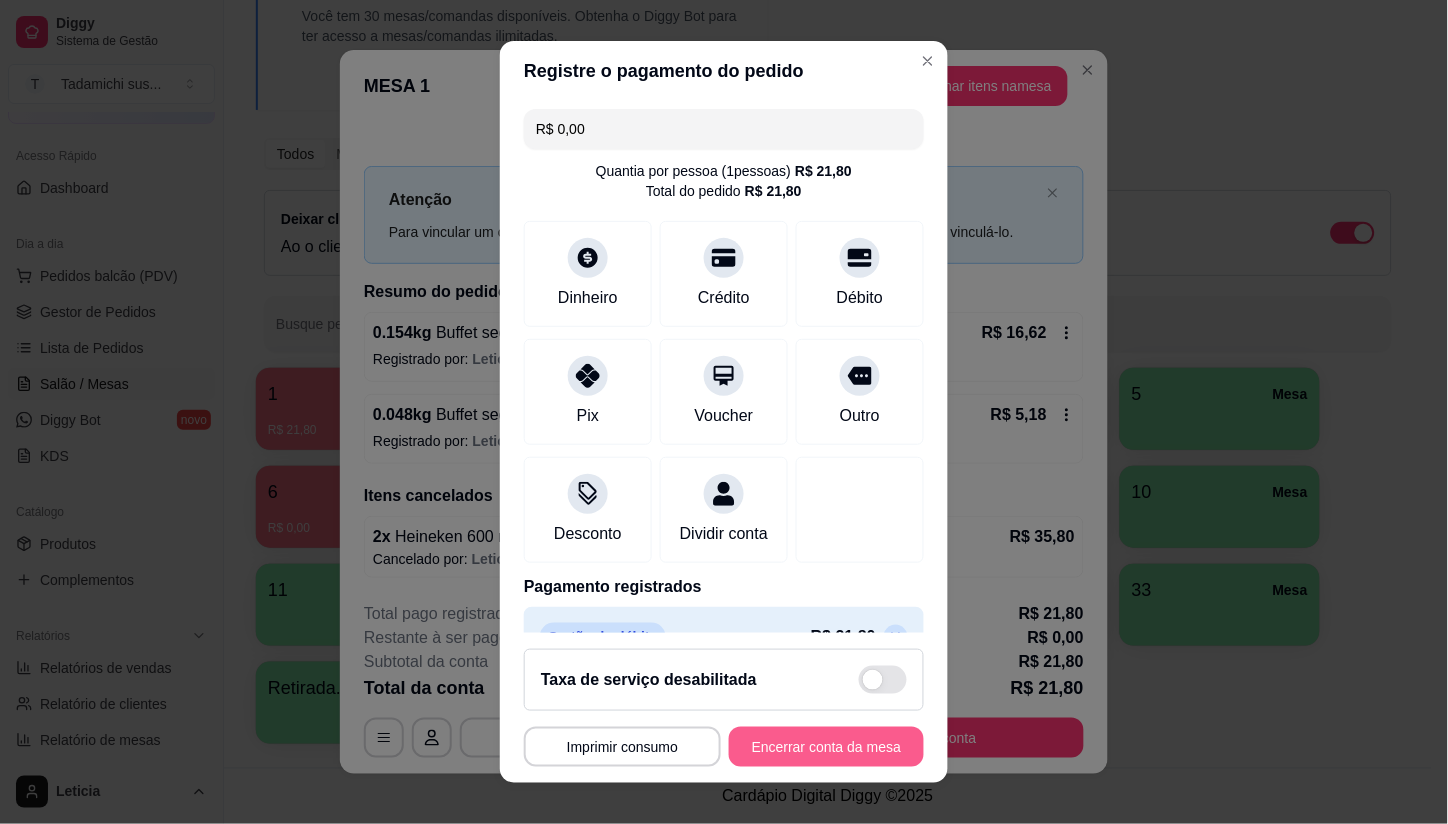 click on "Encerrar conta da mesa" at bounding box center (826, 747) 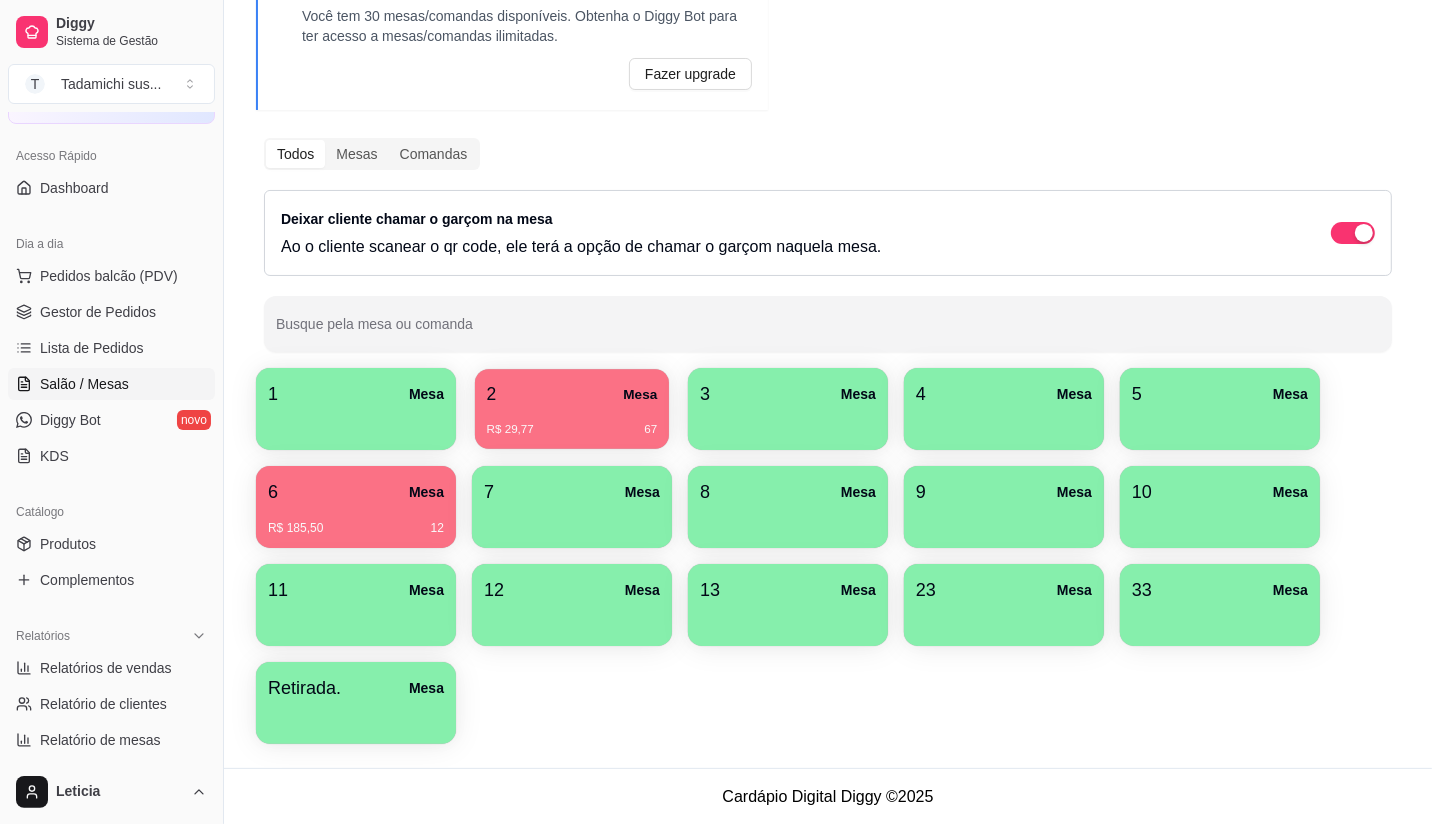 click on "R$ 29,77 67" at bounding box center [572, 430] 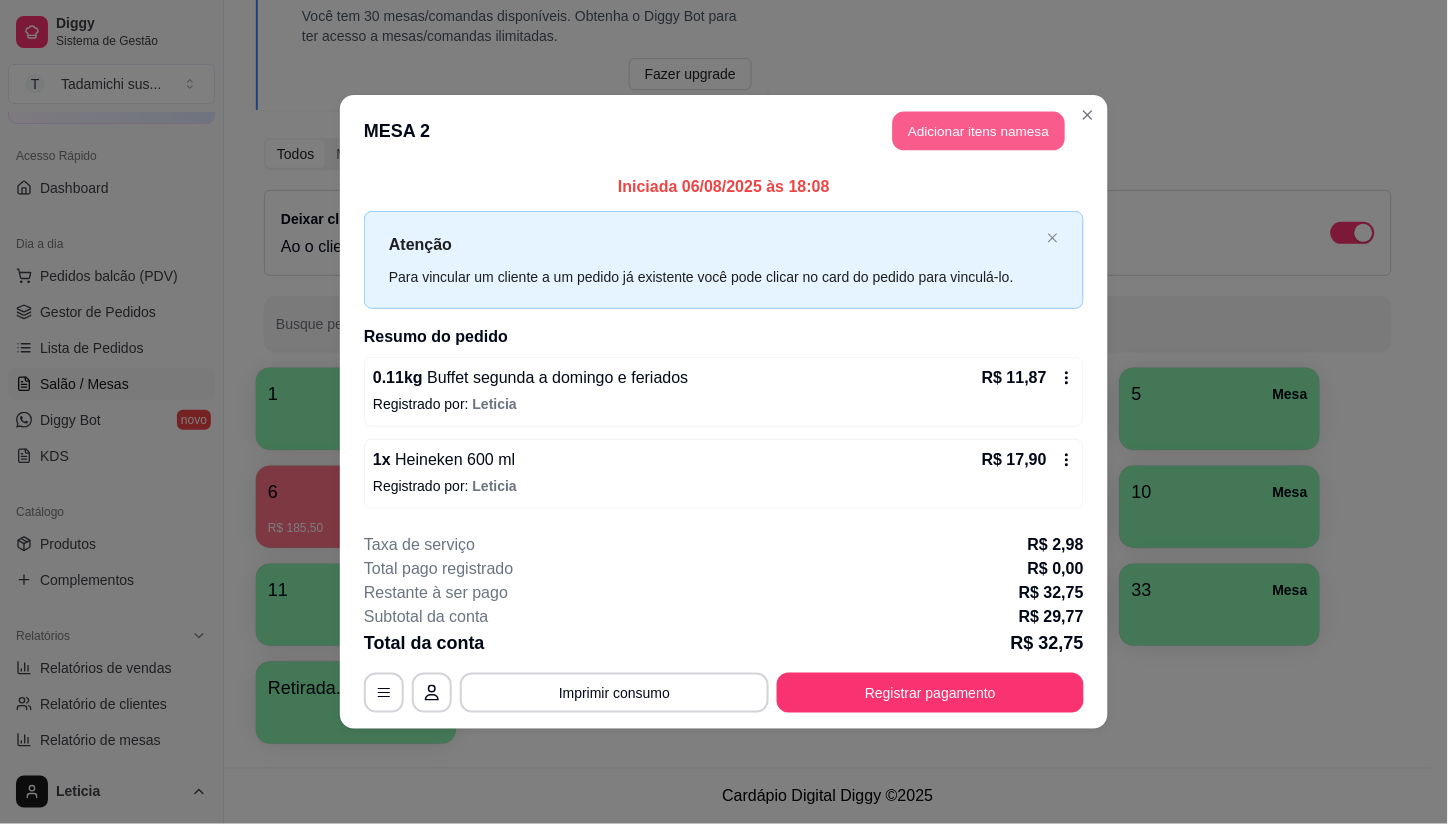 click on "Adicionar itens na  mesa" at bounding box center (979, 131) 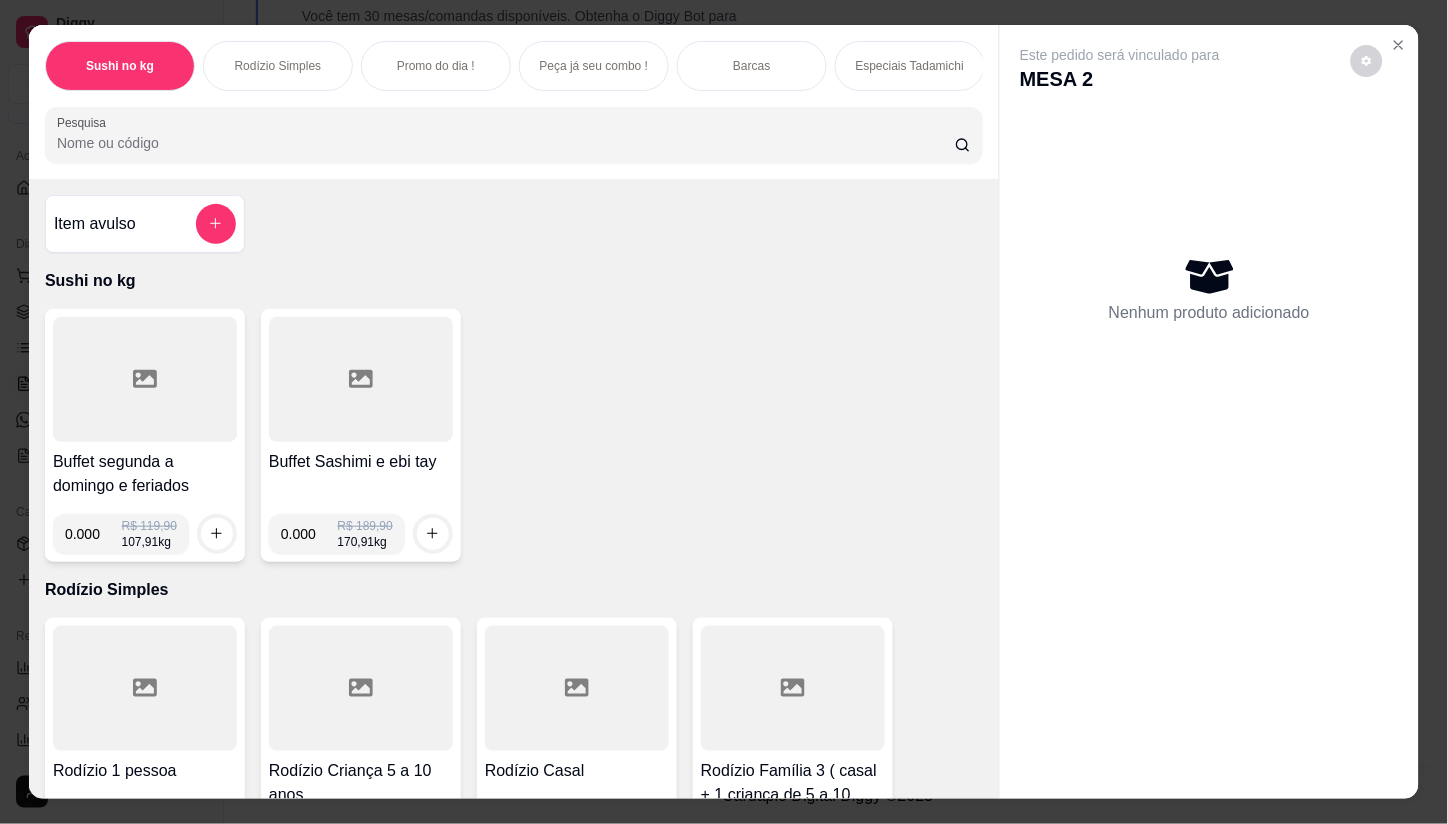 click at bounding box center (514, 135) 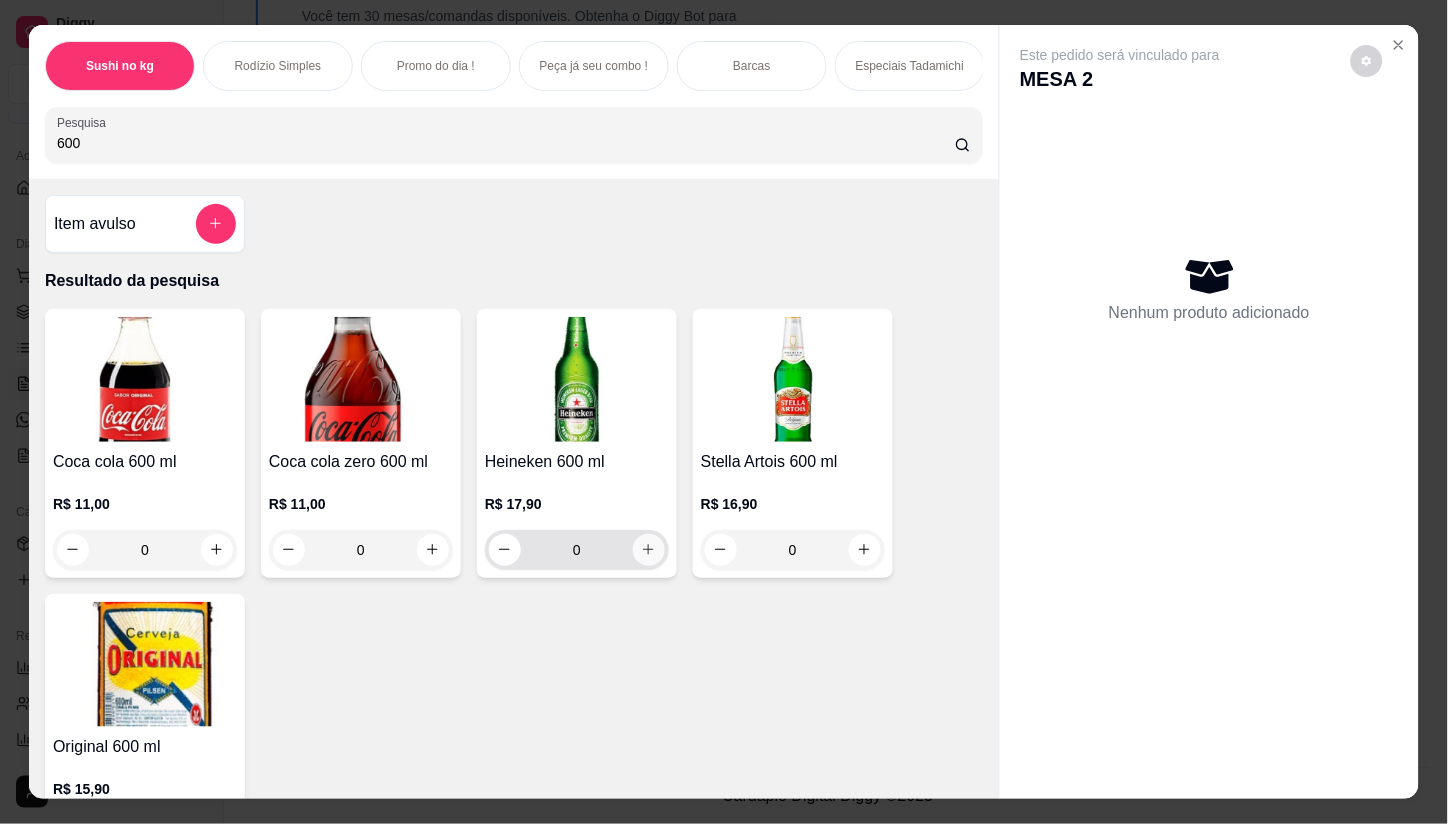 type on "600" 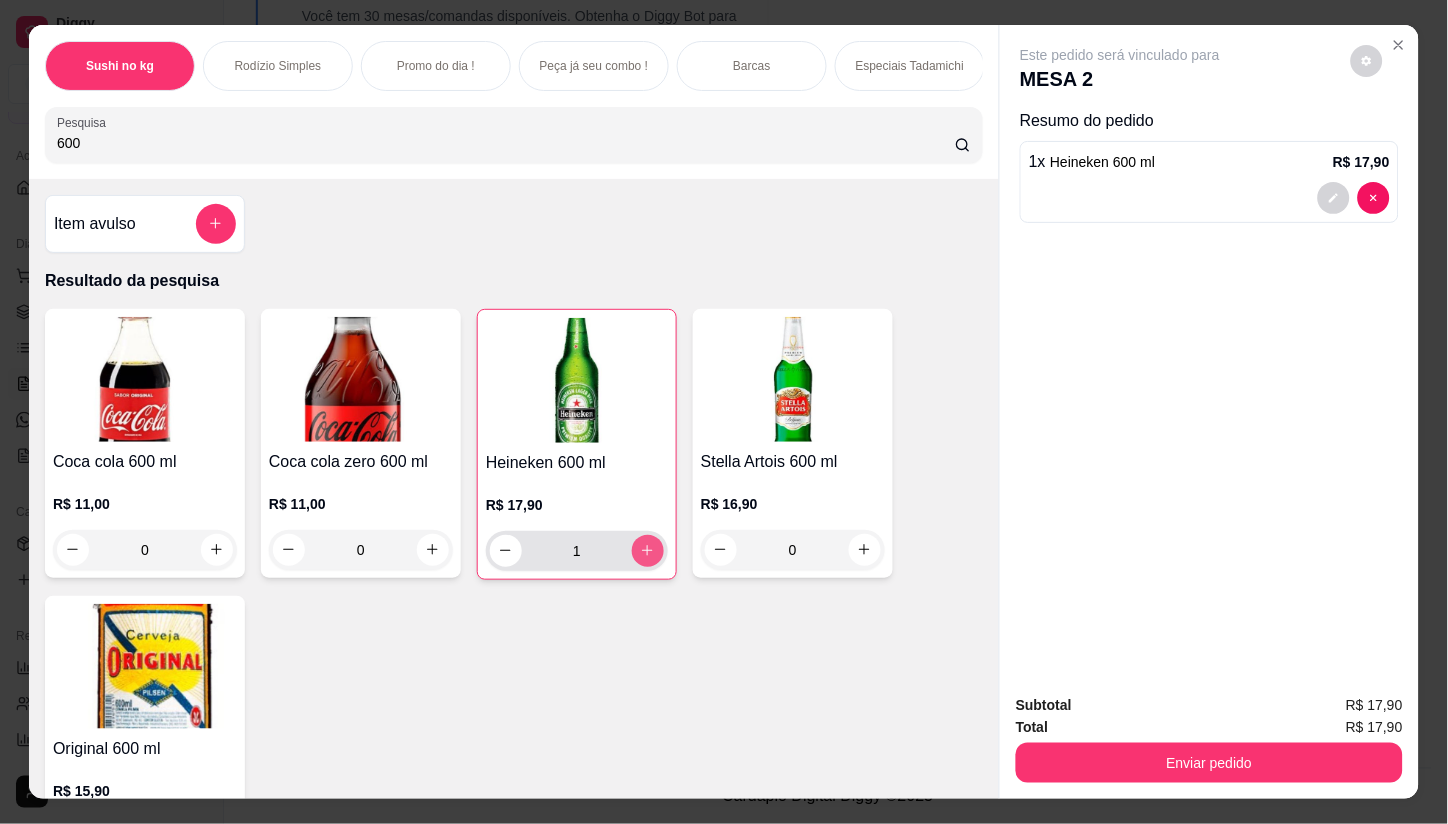 type on "1" 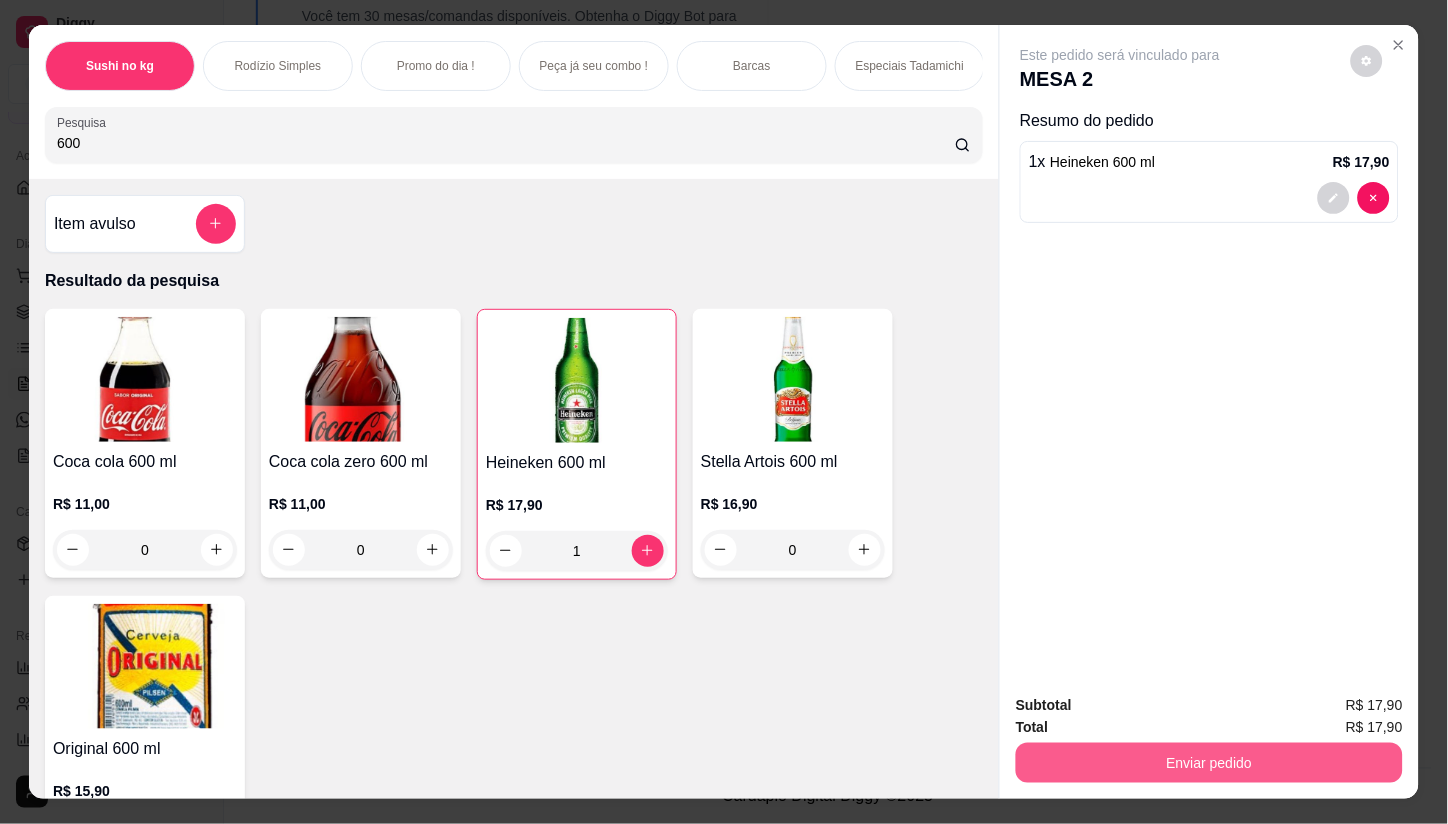click on "Enviar pedido" at bounding box center [1209, 763] 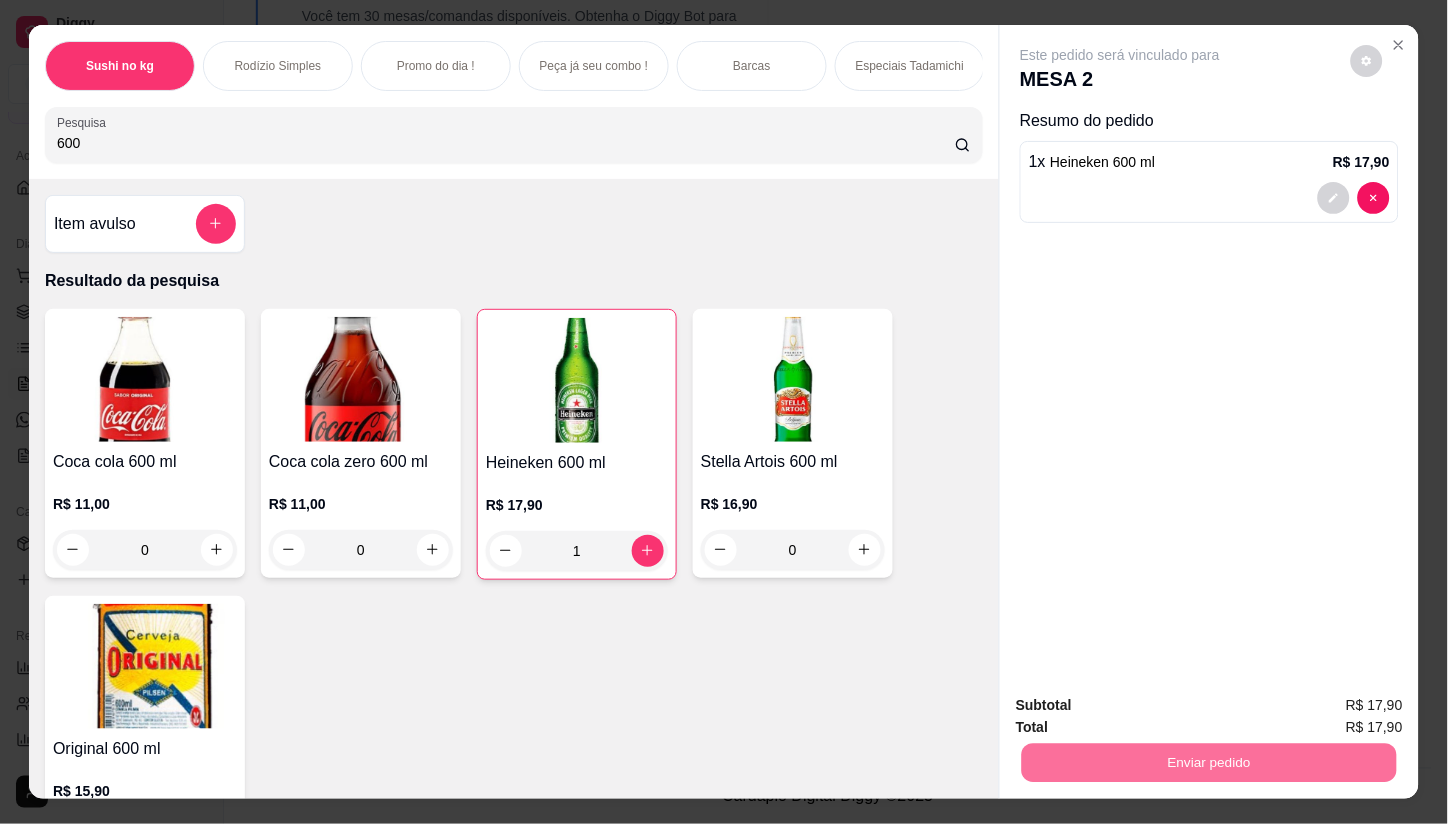 click on "Não registrar e enviar pedido" at bounding box center (1144, 706) 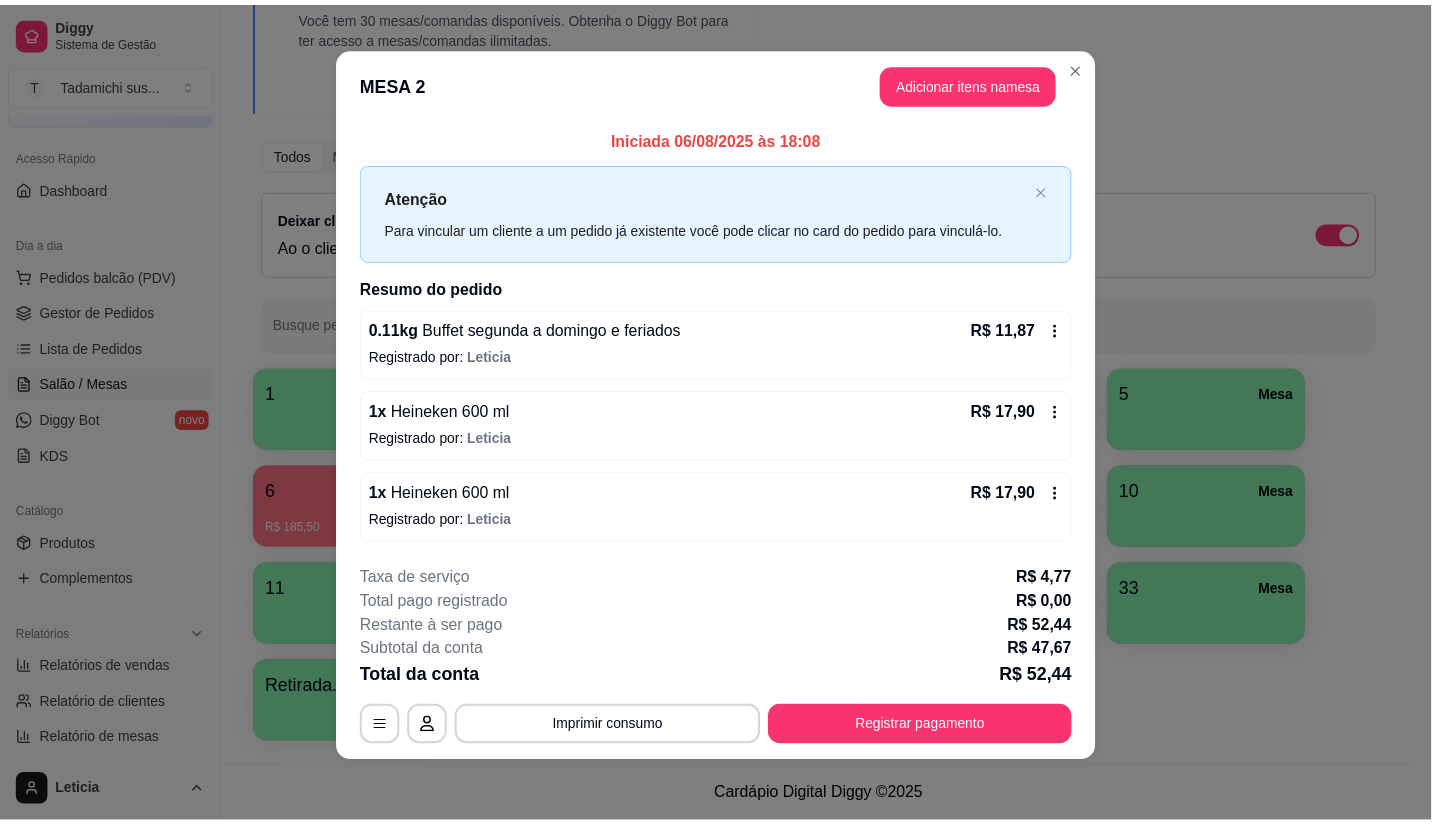 scroll, scrollTop: 10, scrollLeft: 0, axis: vertical 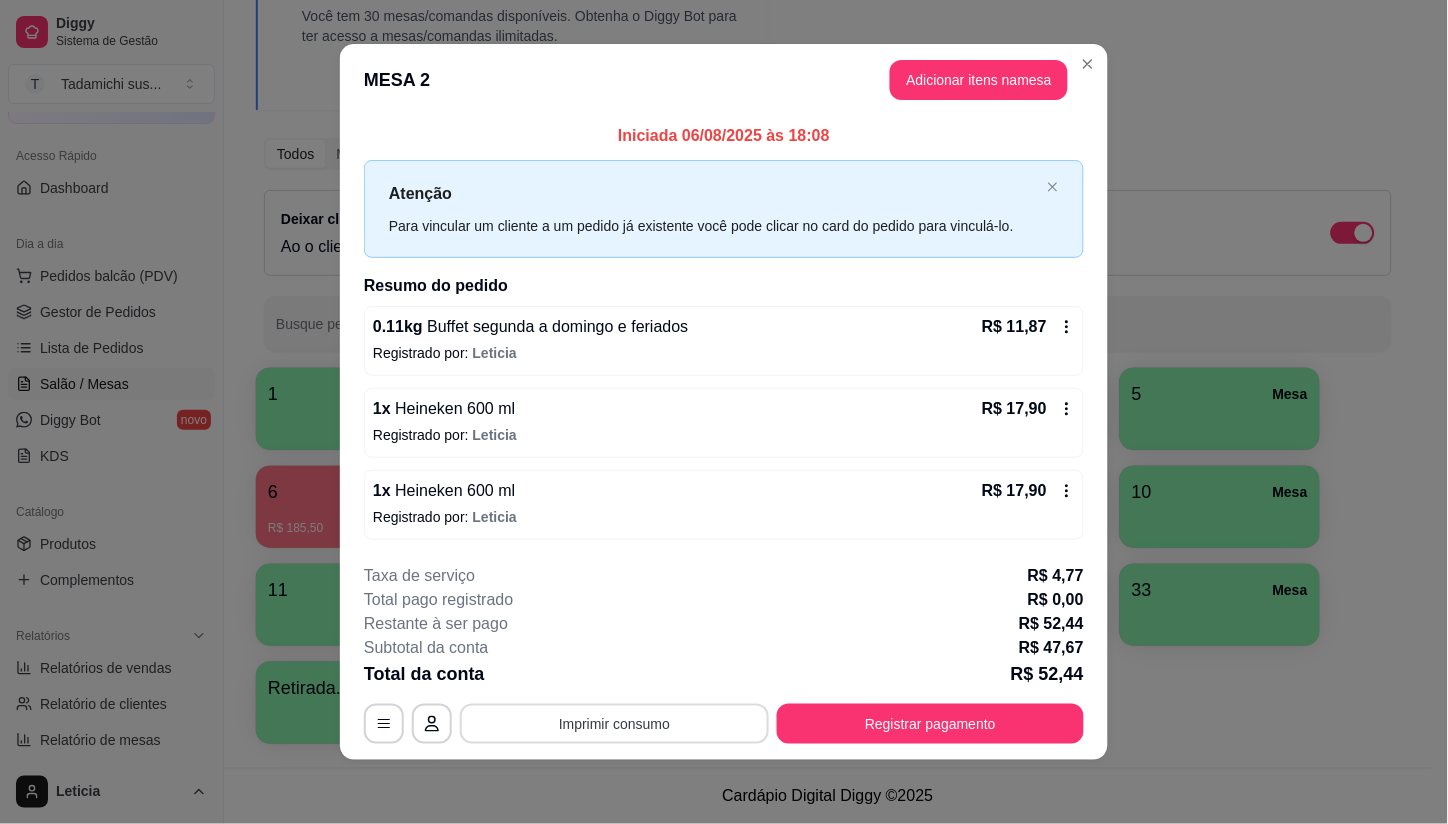 click on "Imprimir consumo" at bounding box center [614, 724] 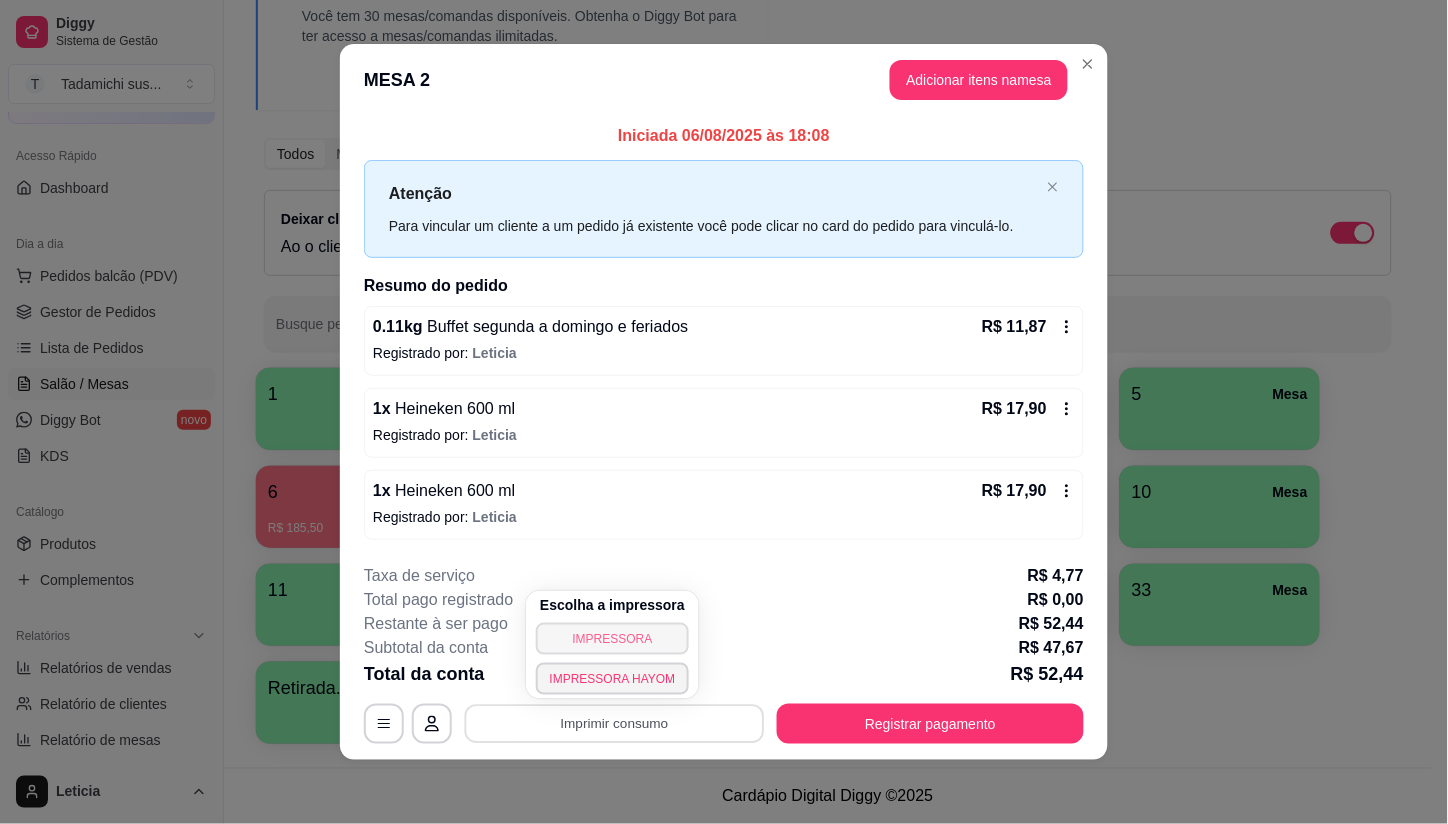 click on "IMPRESSORA" at bounding box center (613, 639) 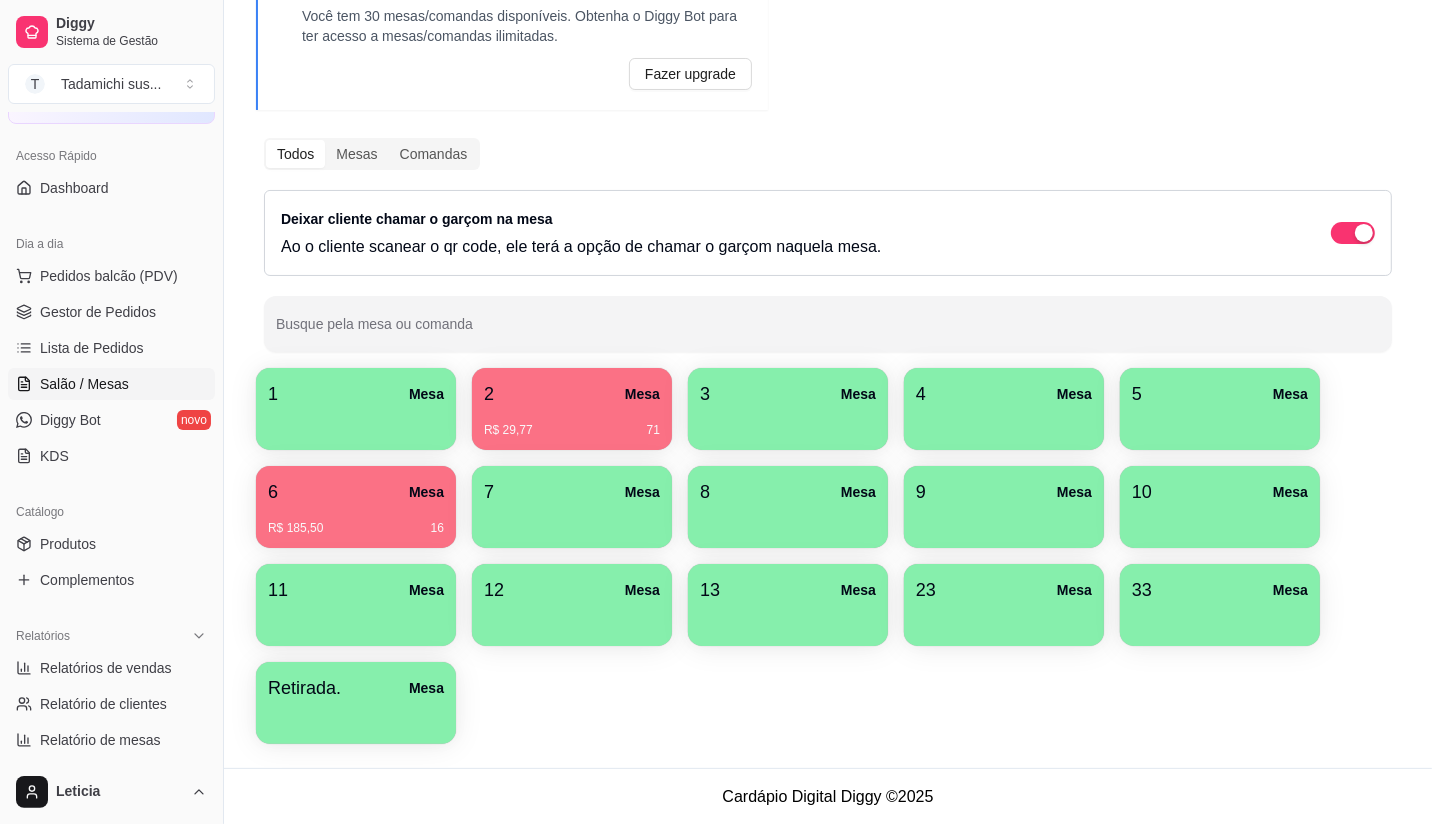 click on "Retirada. Mesa" at bounding box center (356, 688) 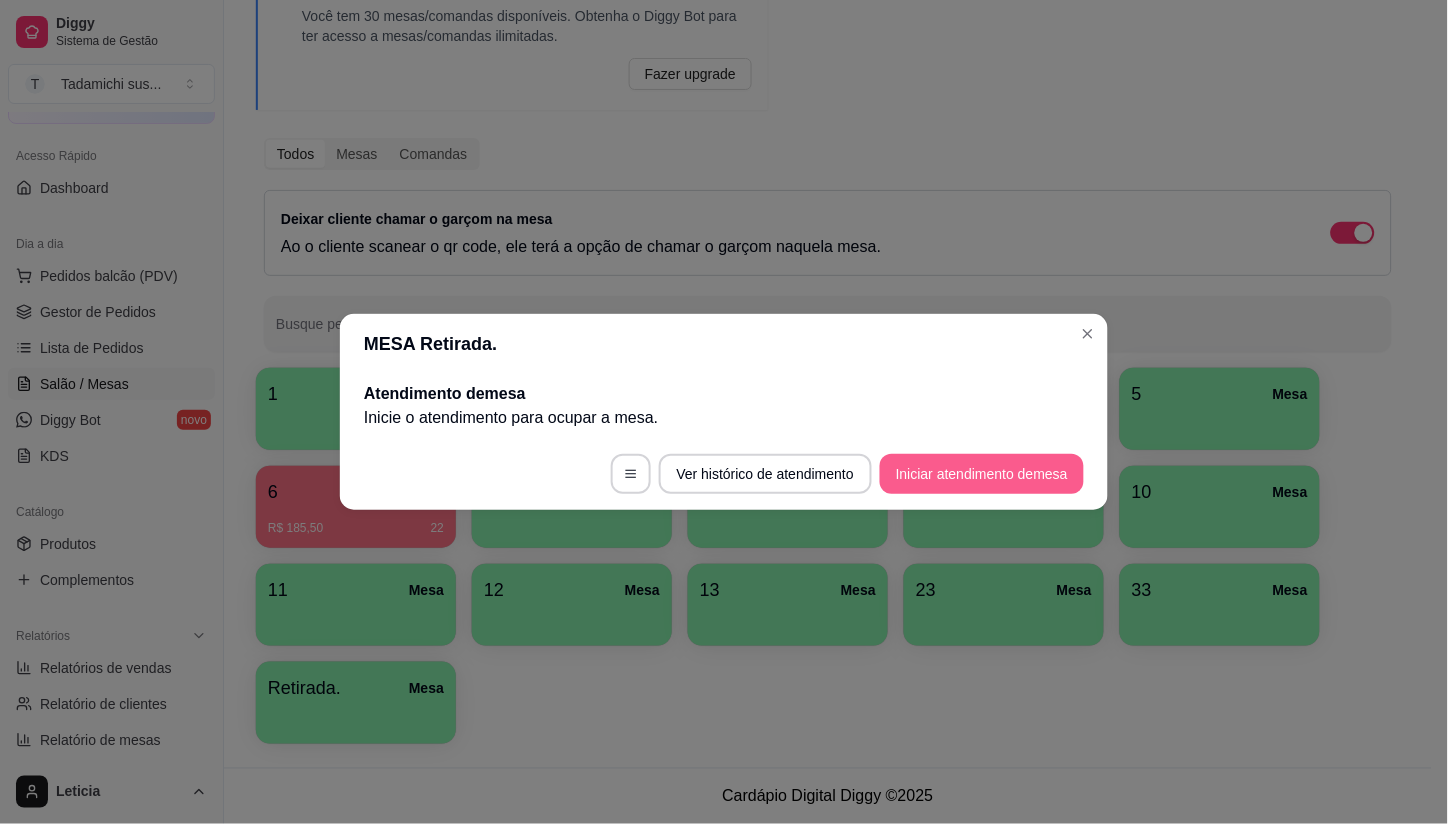 click on "Iniciar atendimento de  mesa" at bounding box center (982, 474) 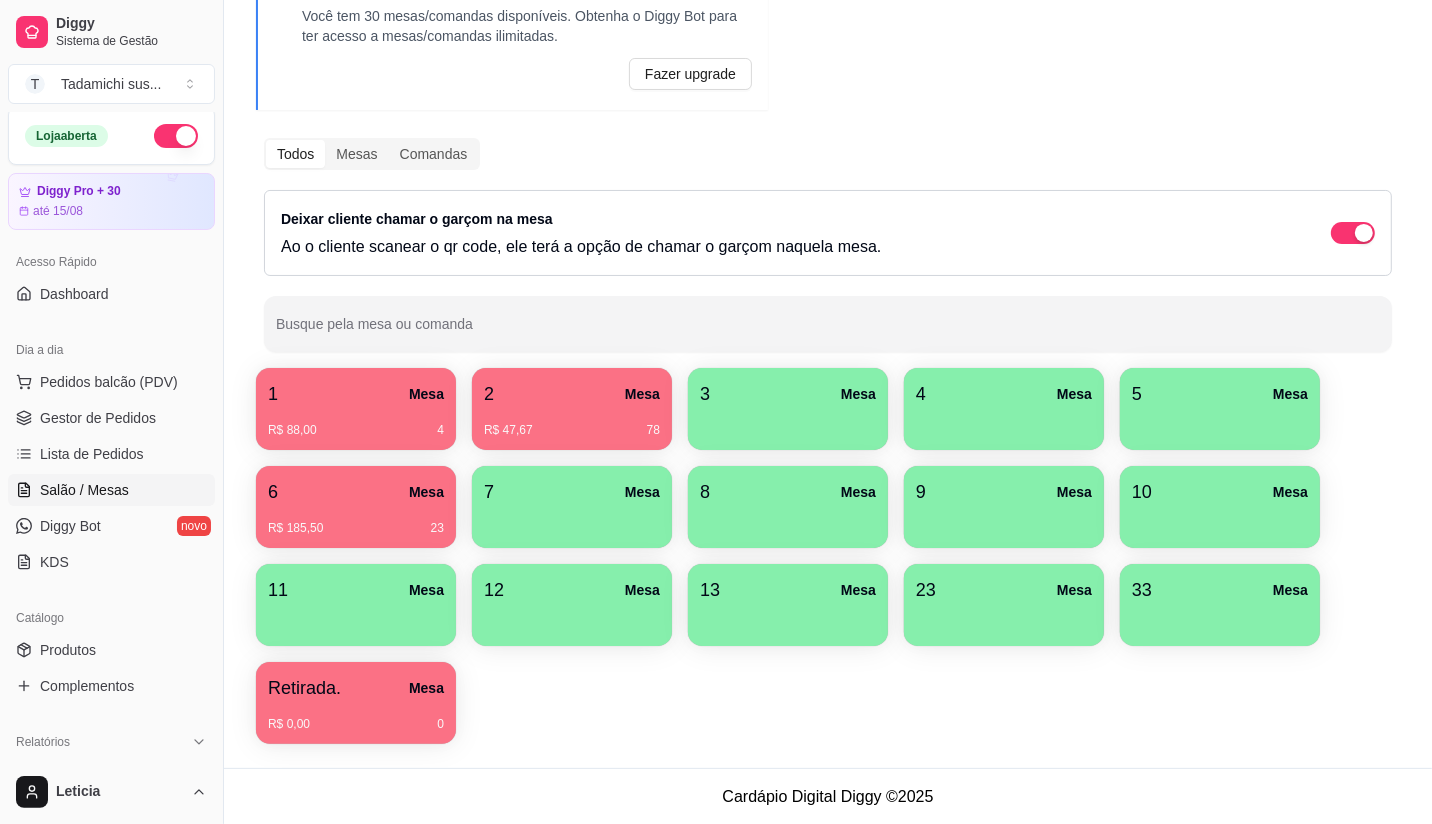 scroll, scrollTop: 0, scrollLeft: 0, axis: both 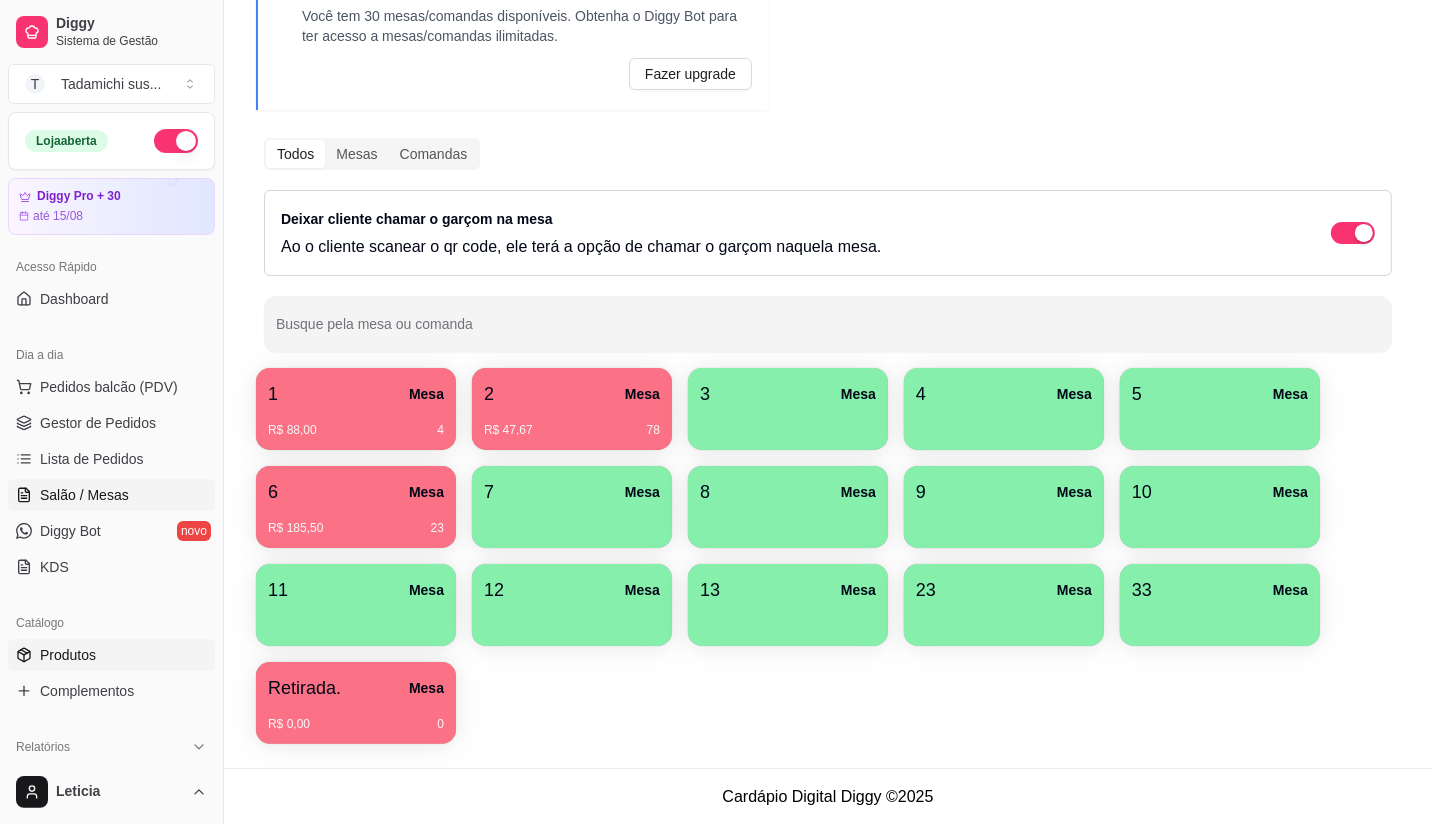 click on "Produtos" at bounding box center (68, 655) 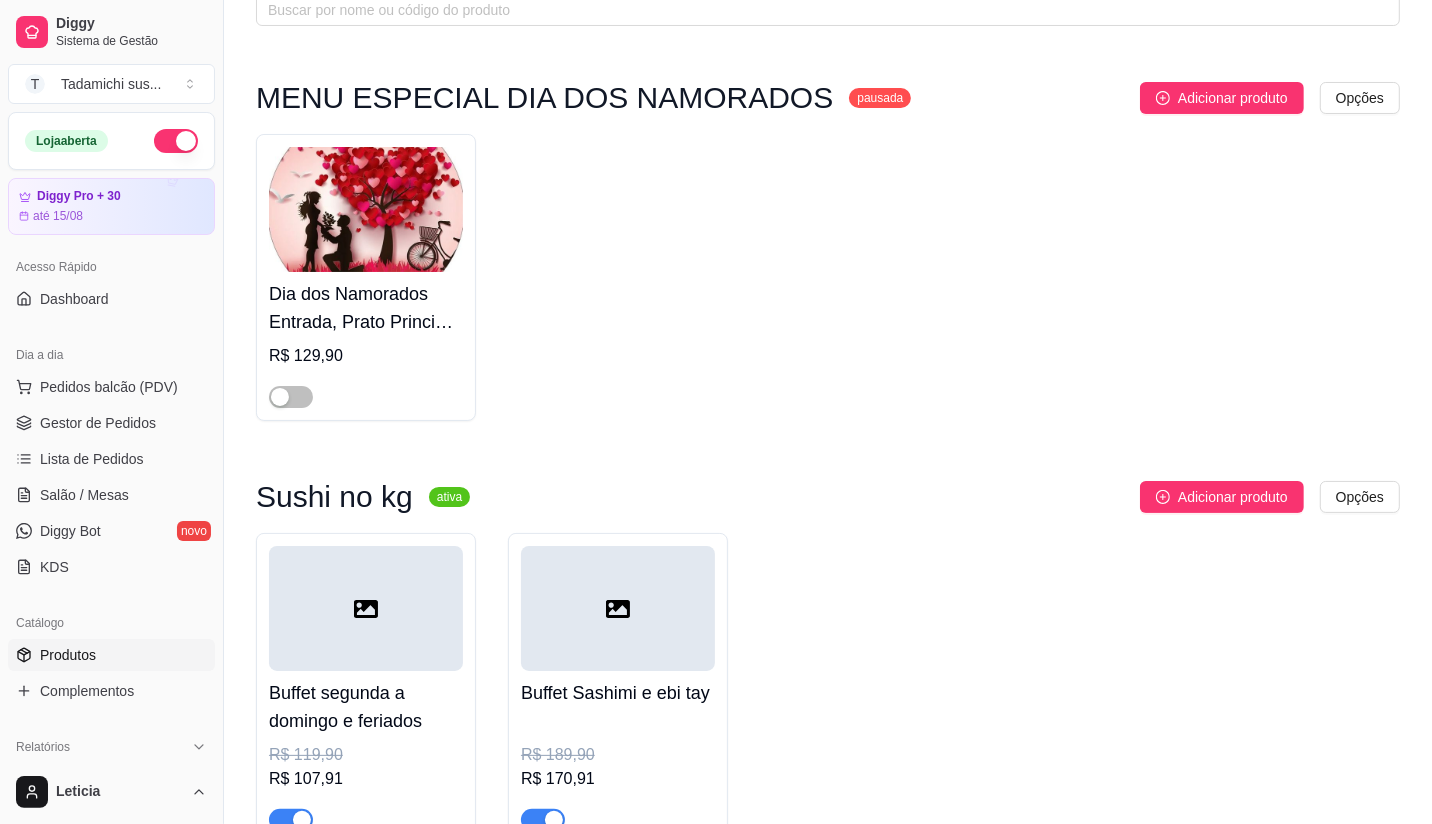 scroll, scrollTop: 0, scrollLeft: 0, axis: both 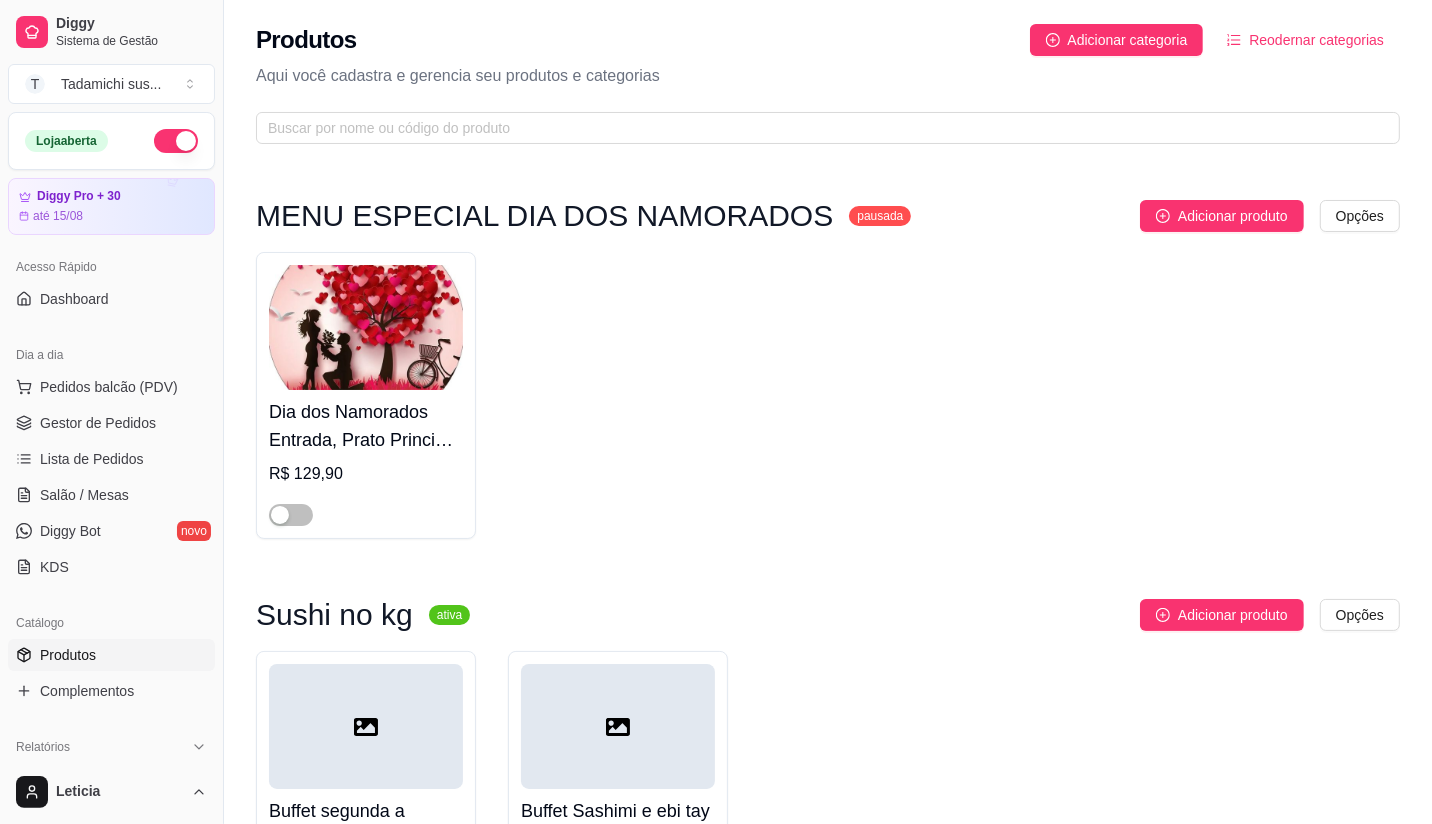 click on "Produtos Adicionar categoria Reodernar categorias Aqui você cadastra e gerencia seu produtos e categorias" at bounding box center [828, 78] 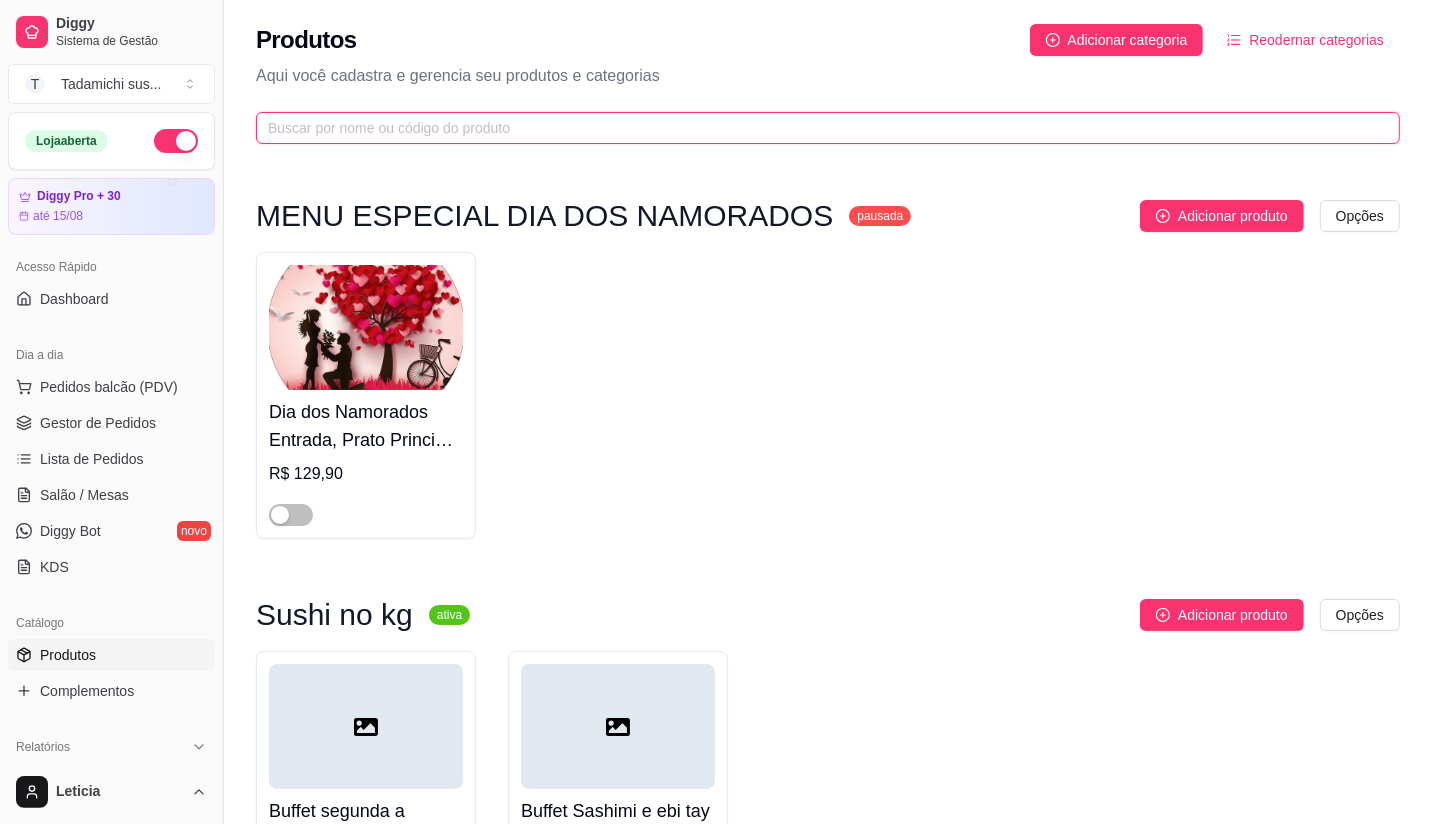 click at bounding box center [820, 128] 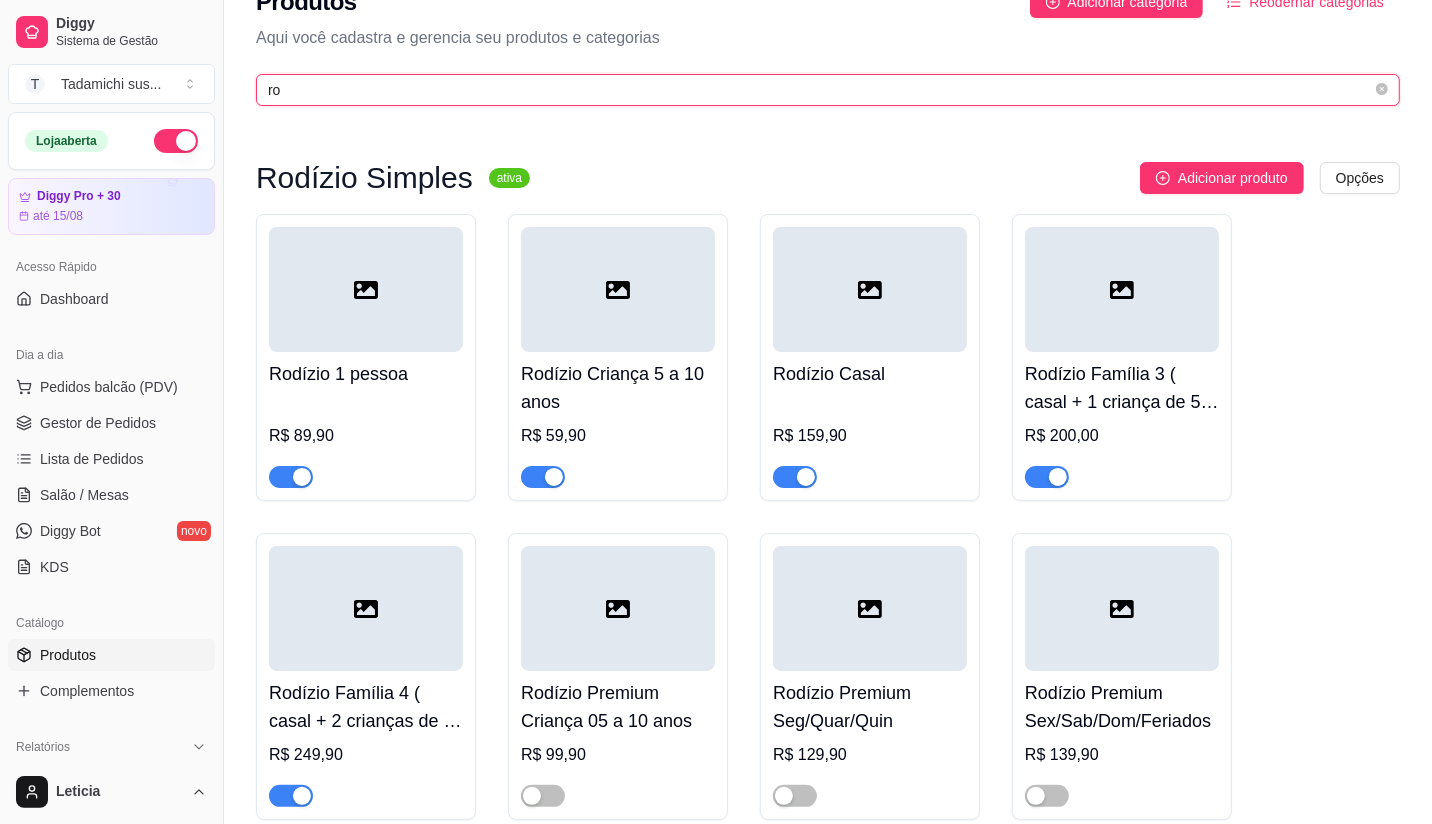 scroll, scrollTop: 0, scrollLeft: 0, axis: both 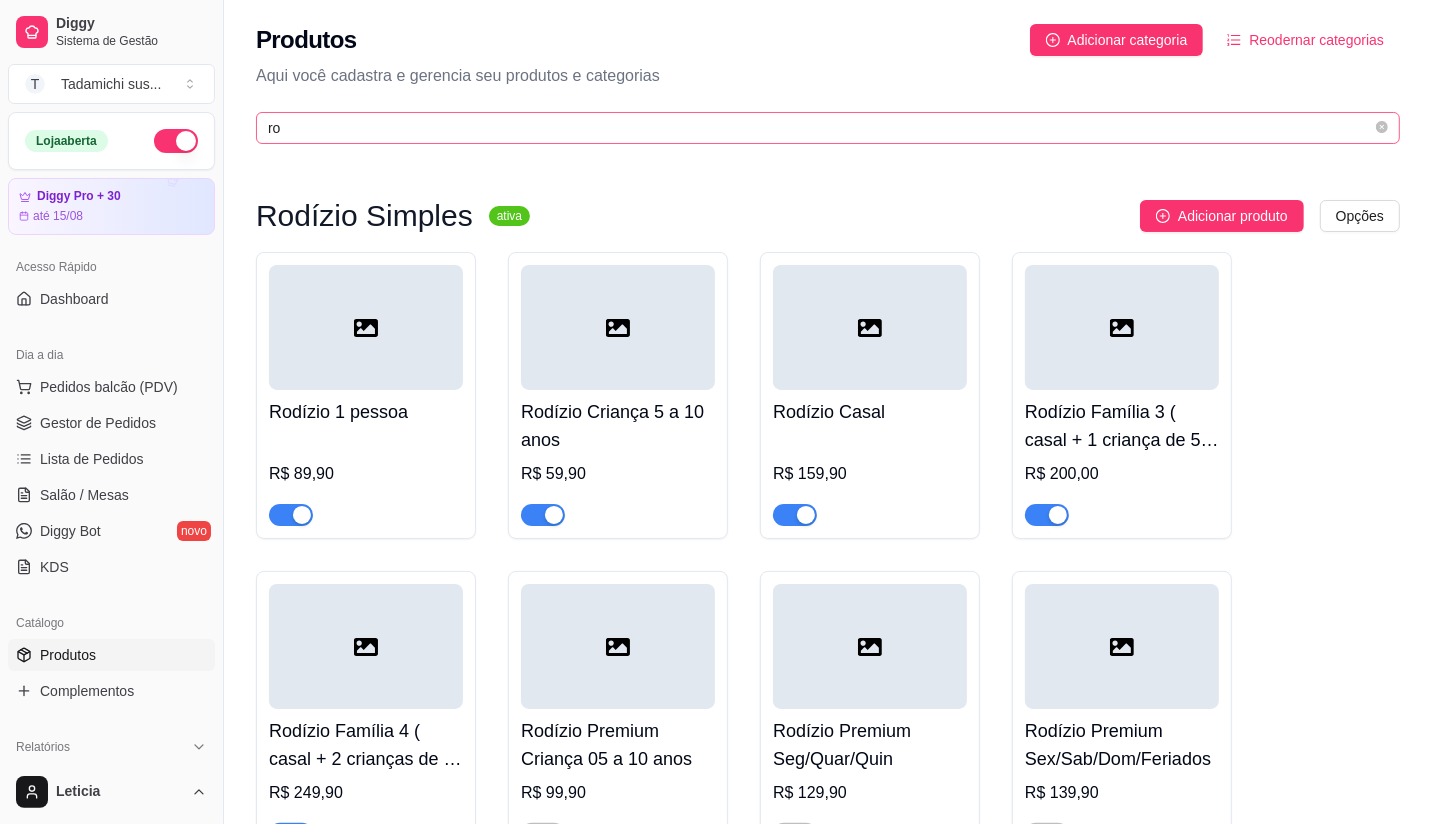 click on "ro" at bounding box center (828, 128) 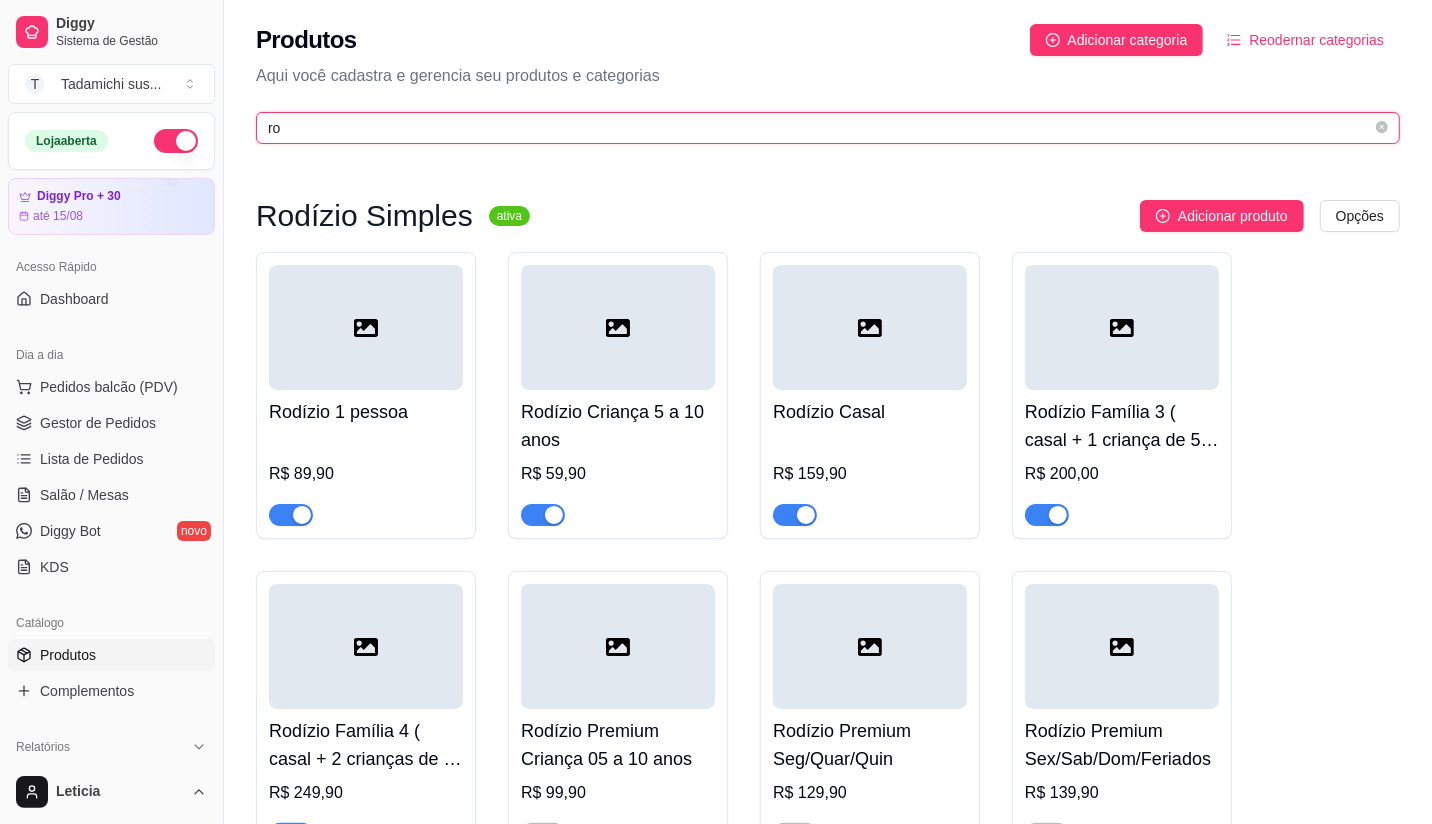 type on "r" 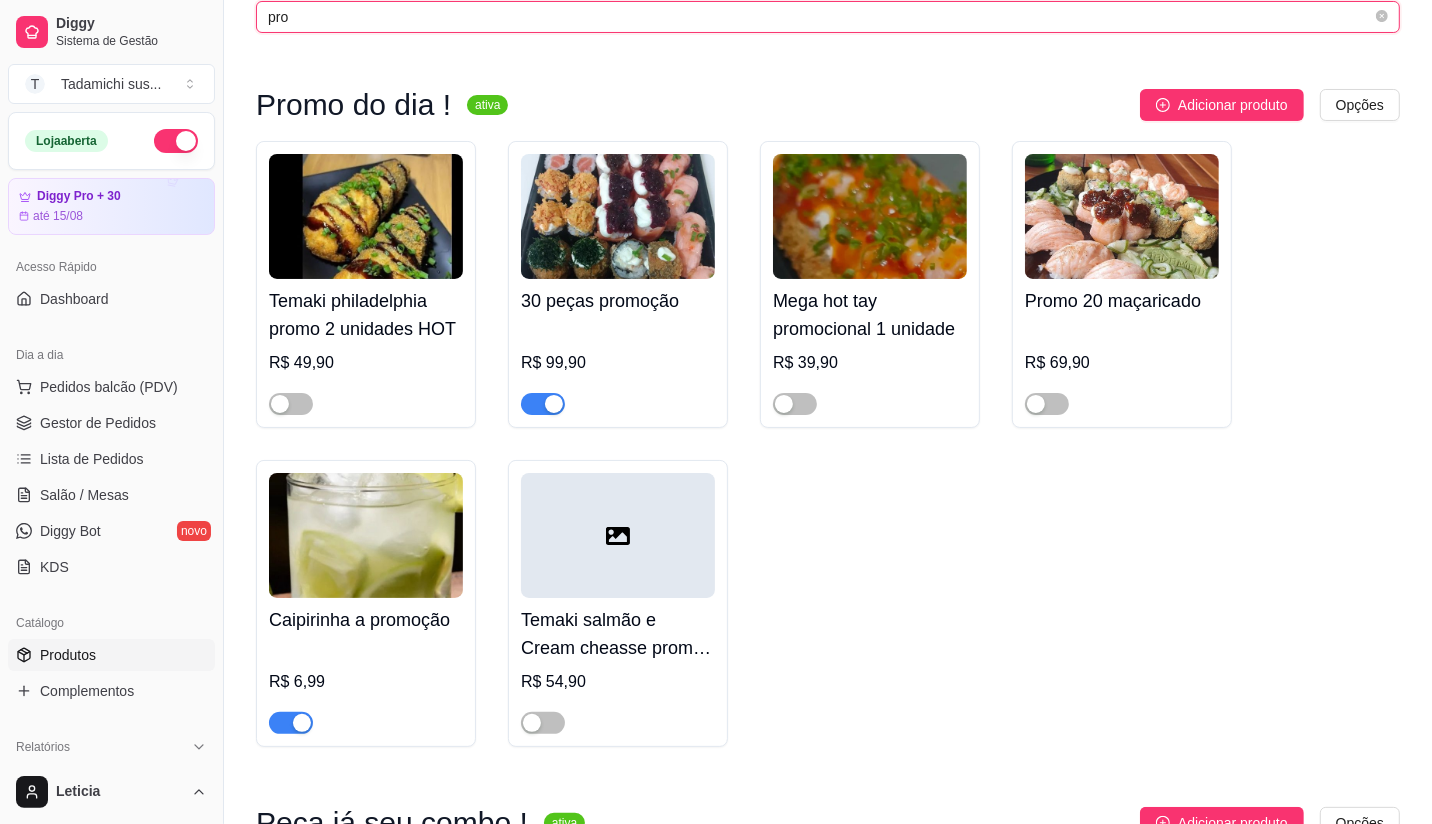scroll, scrollTop: 0, scrollLeft: 0, axis: both 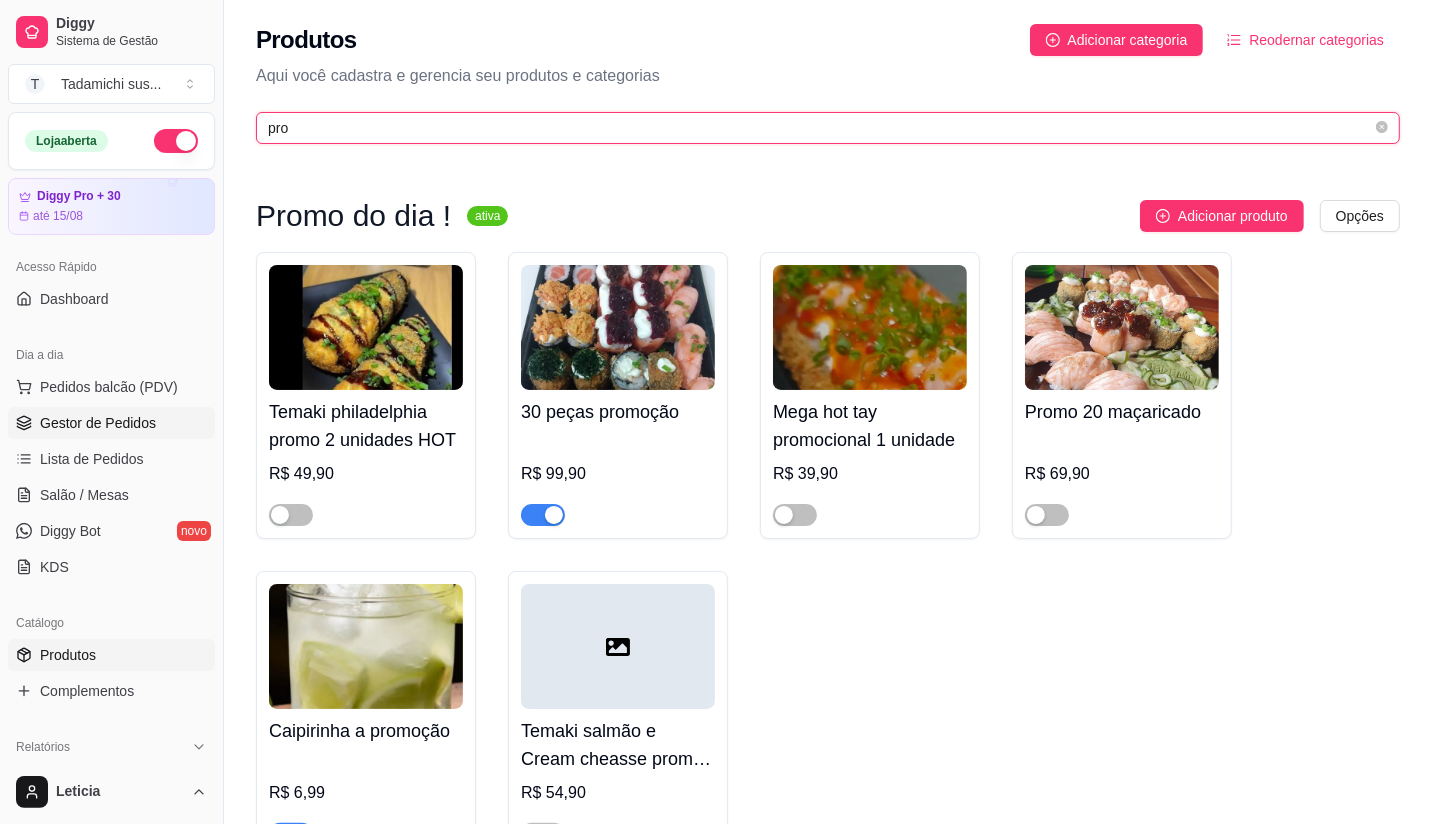 type on "pro" 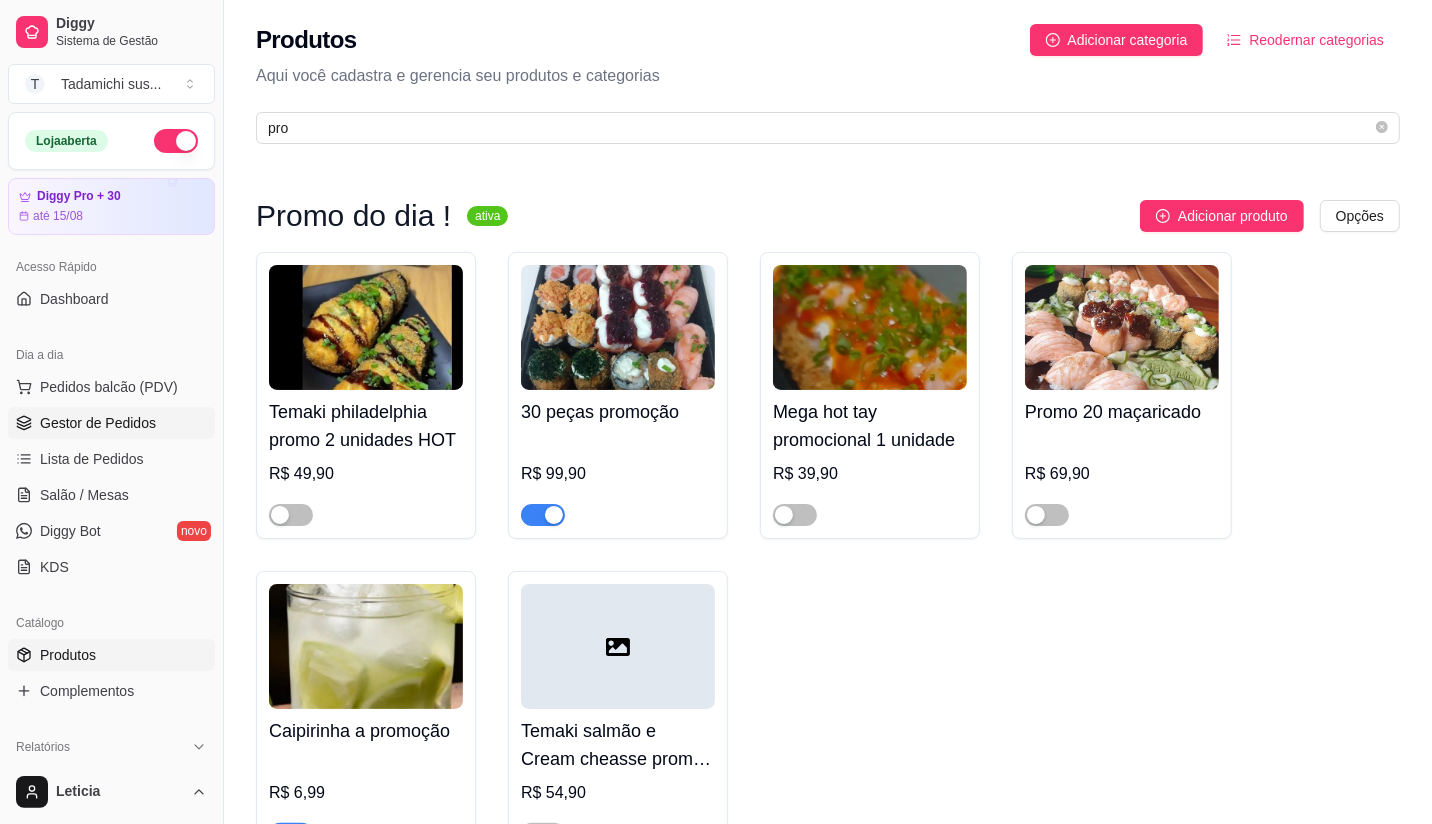 click on "Gestor de Pedidos" at bounding box center [98, 423] 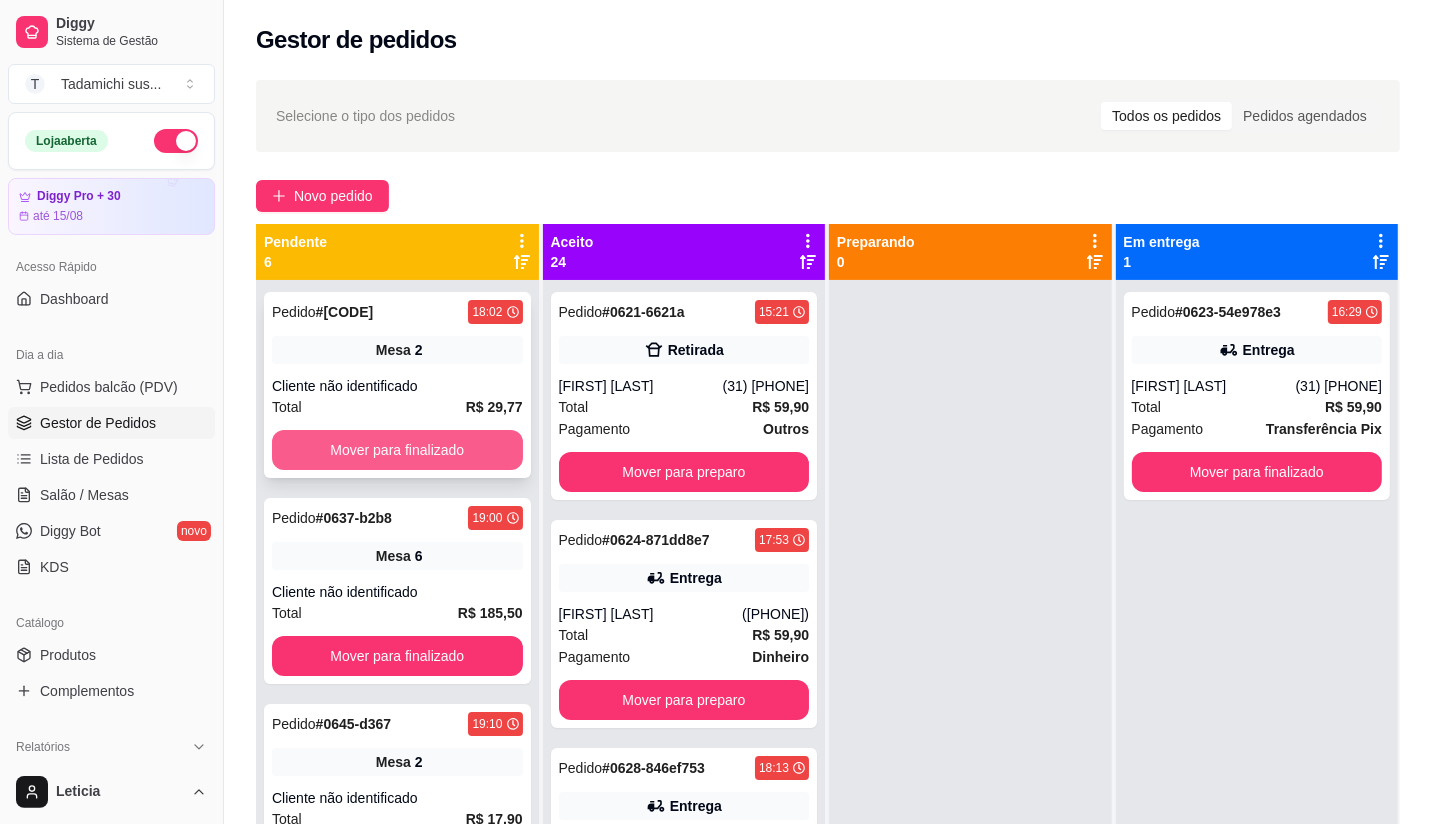scroll, scrollTop: 111, scrollLeft: 0, axis: vertical 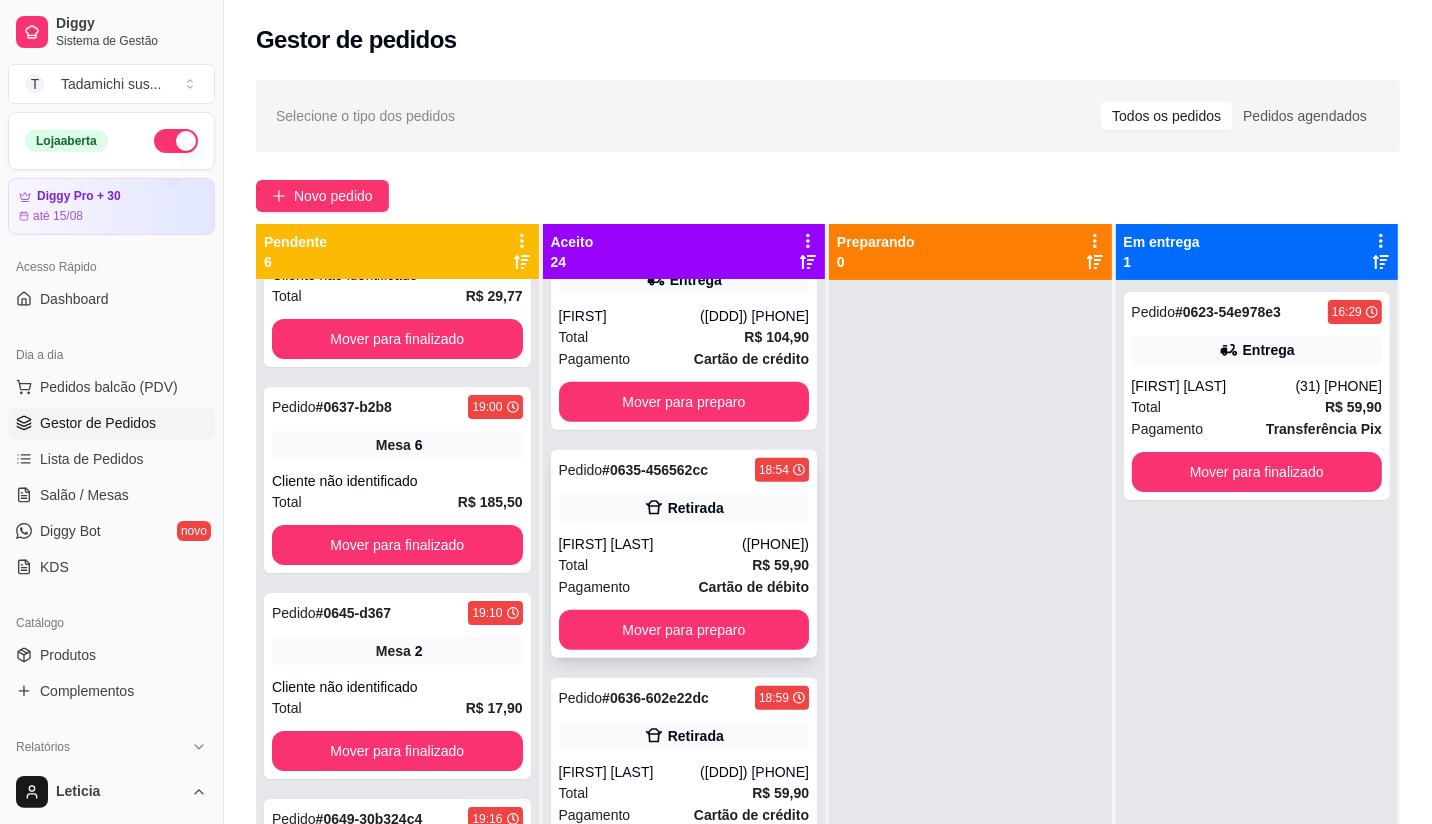 click on "Total R$ 59,90" at bounding box center [684, 565] 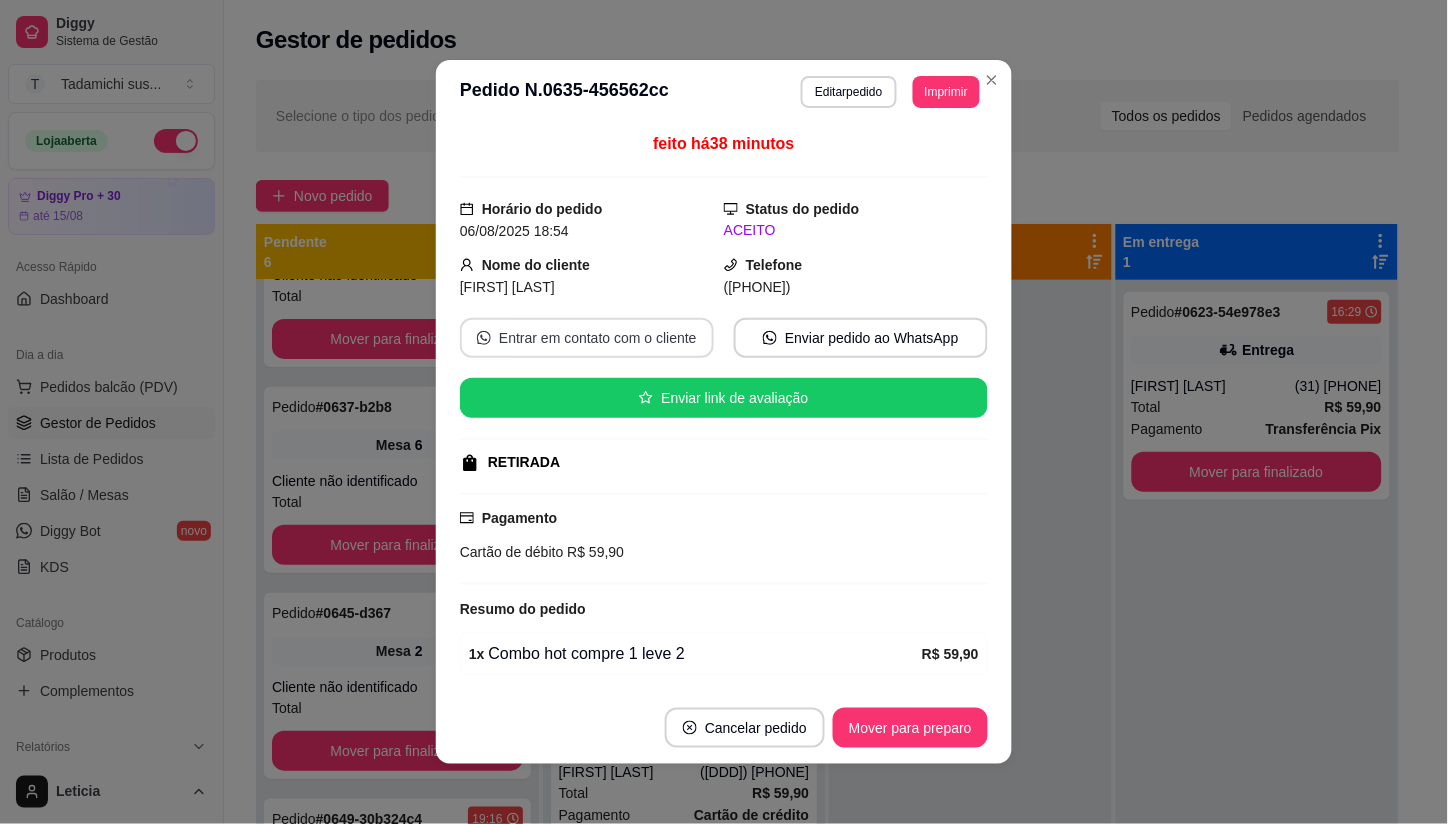 click on "Entrar em contato com o cliente" at bounding box center [587, 338] 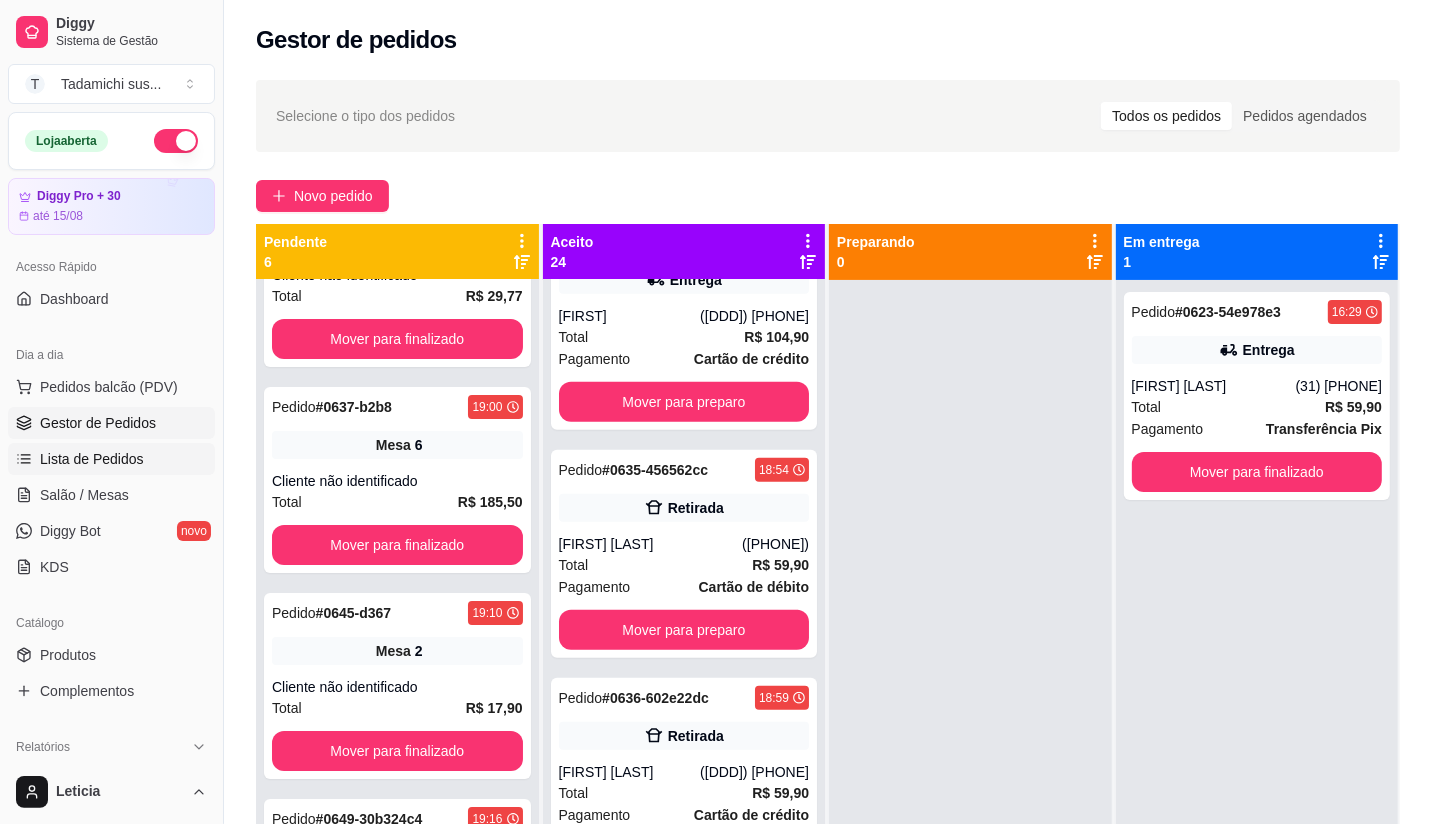 click on "Lista de Pedidos" at bounding box center (92, 459) 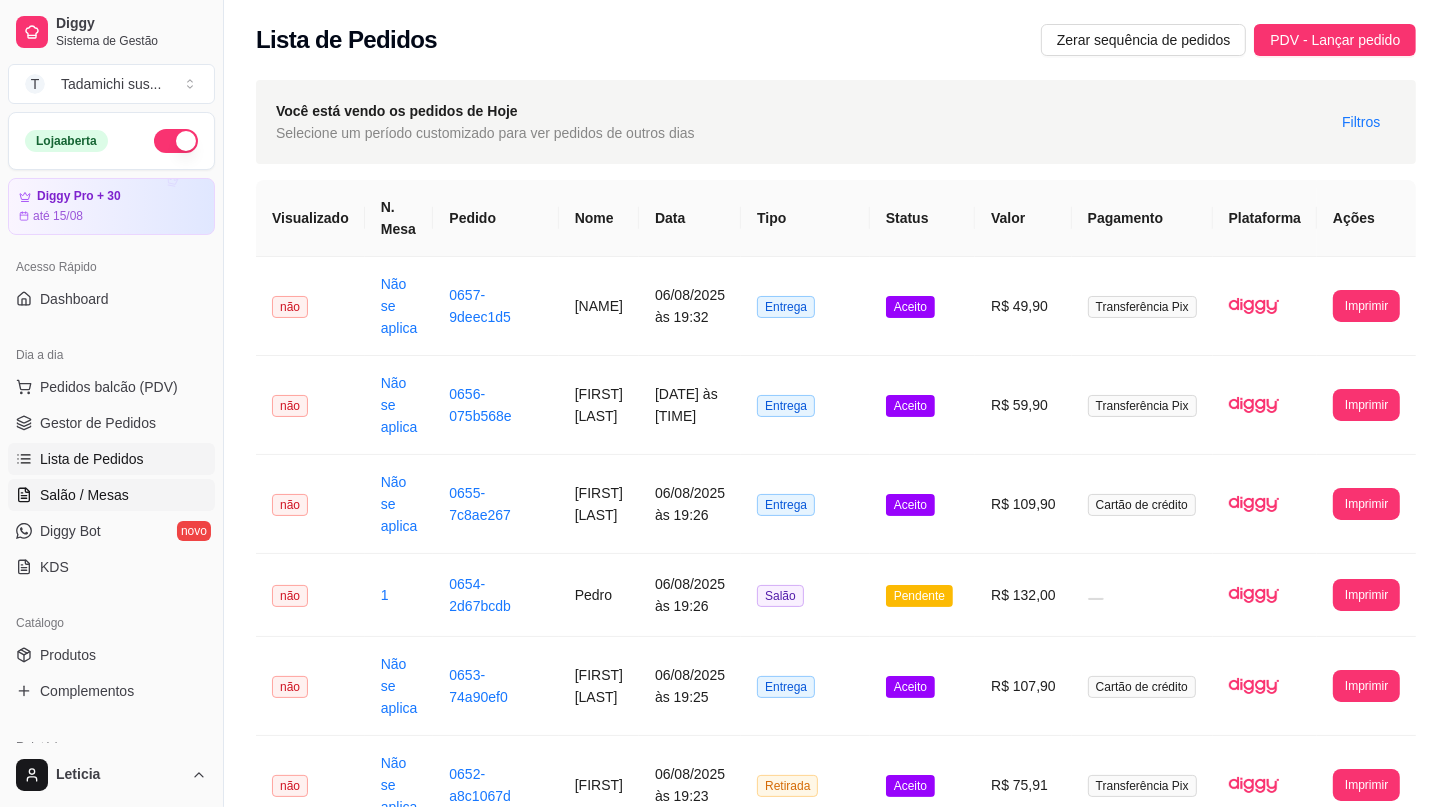 click on "Salão / Mesas" at bounding box center (84, 495) 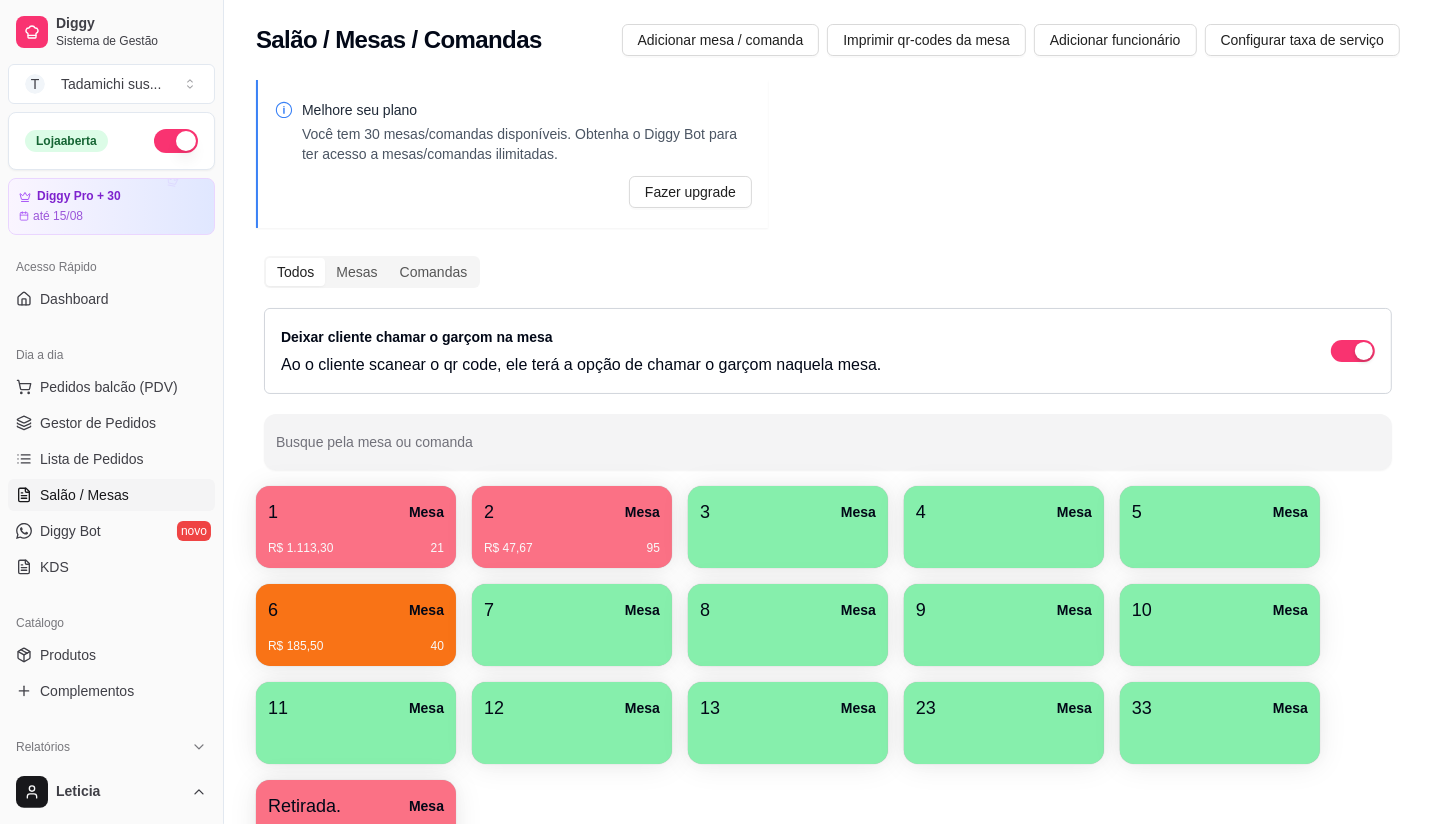 click on "1 Mesa" at bounding box center (356, 512) 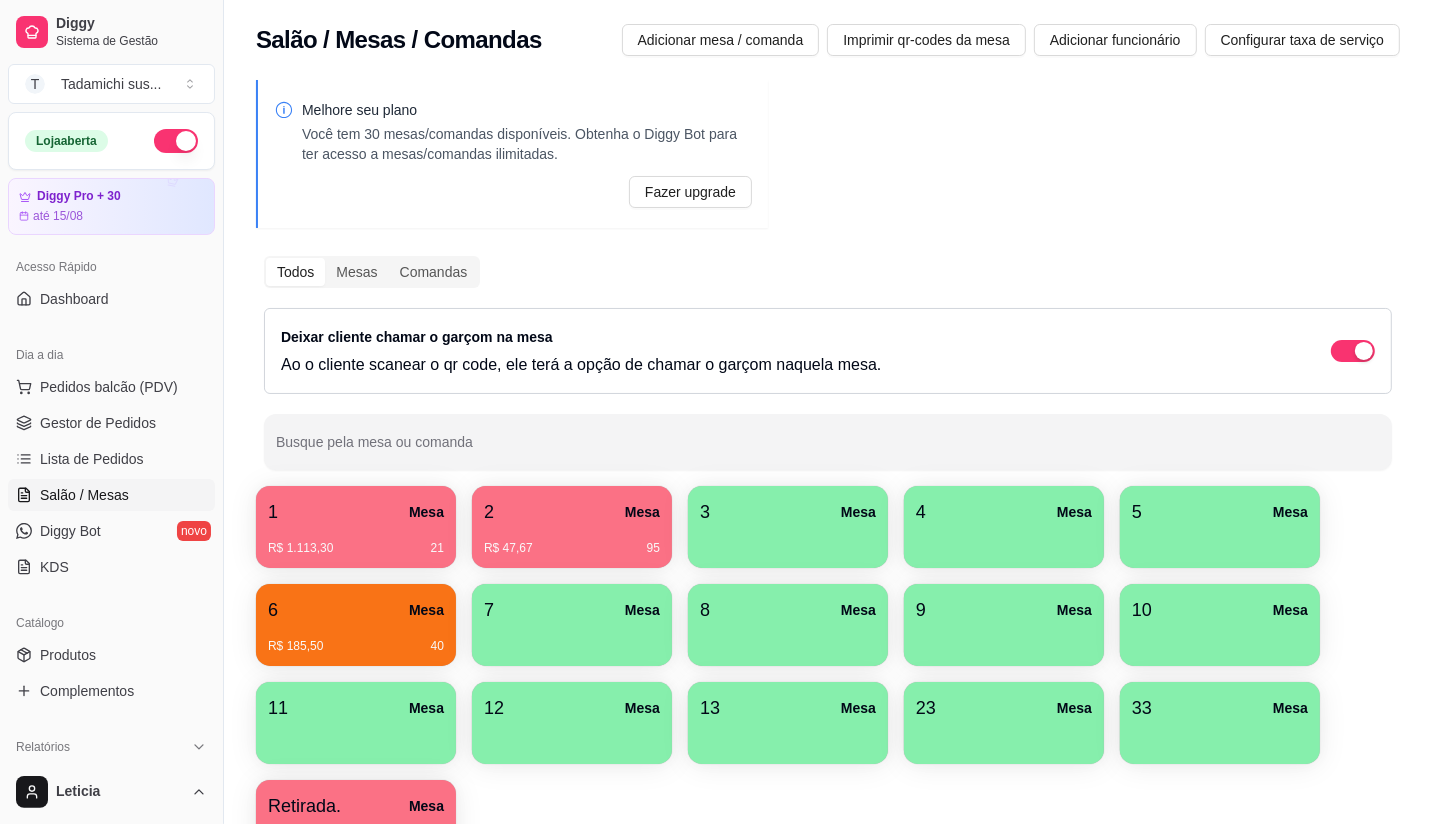 click at bounding box center (356, 737) 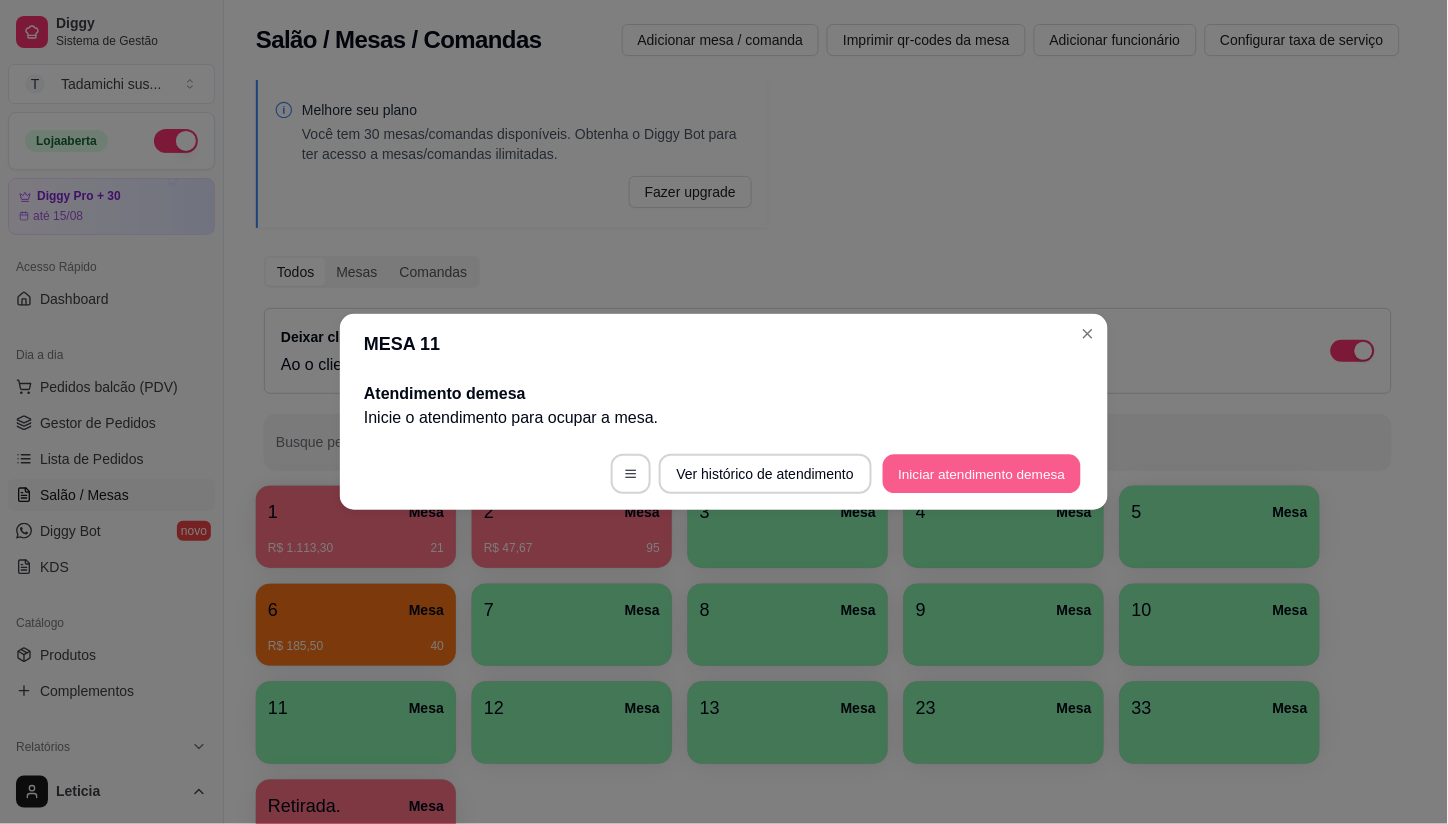 click on "Iniciar atendimento de  mesa" at bounding box center (982, 474) 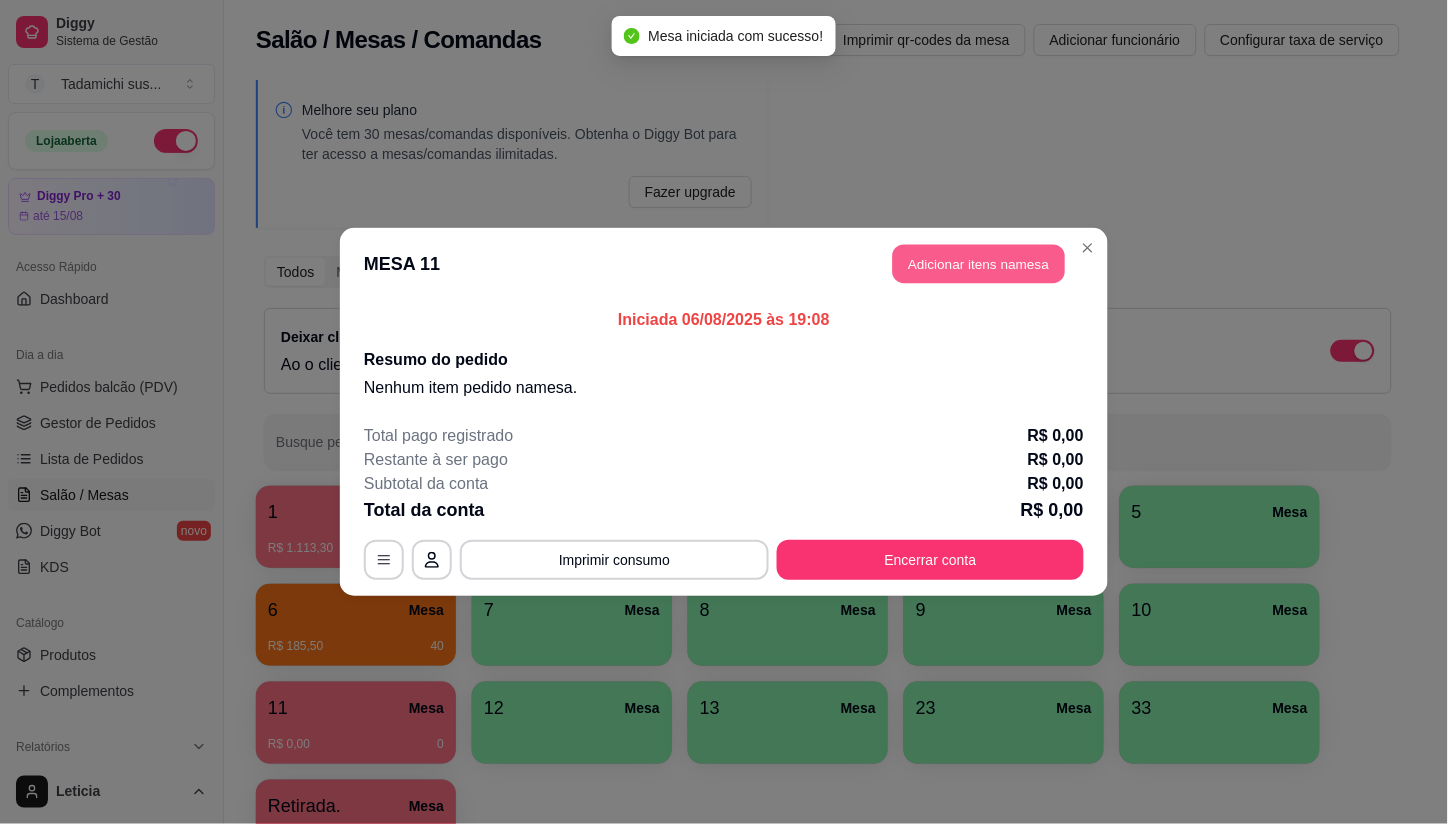click on "Adicionar itens na  mesa" at bounding box center [979, 264] 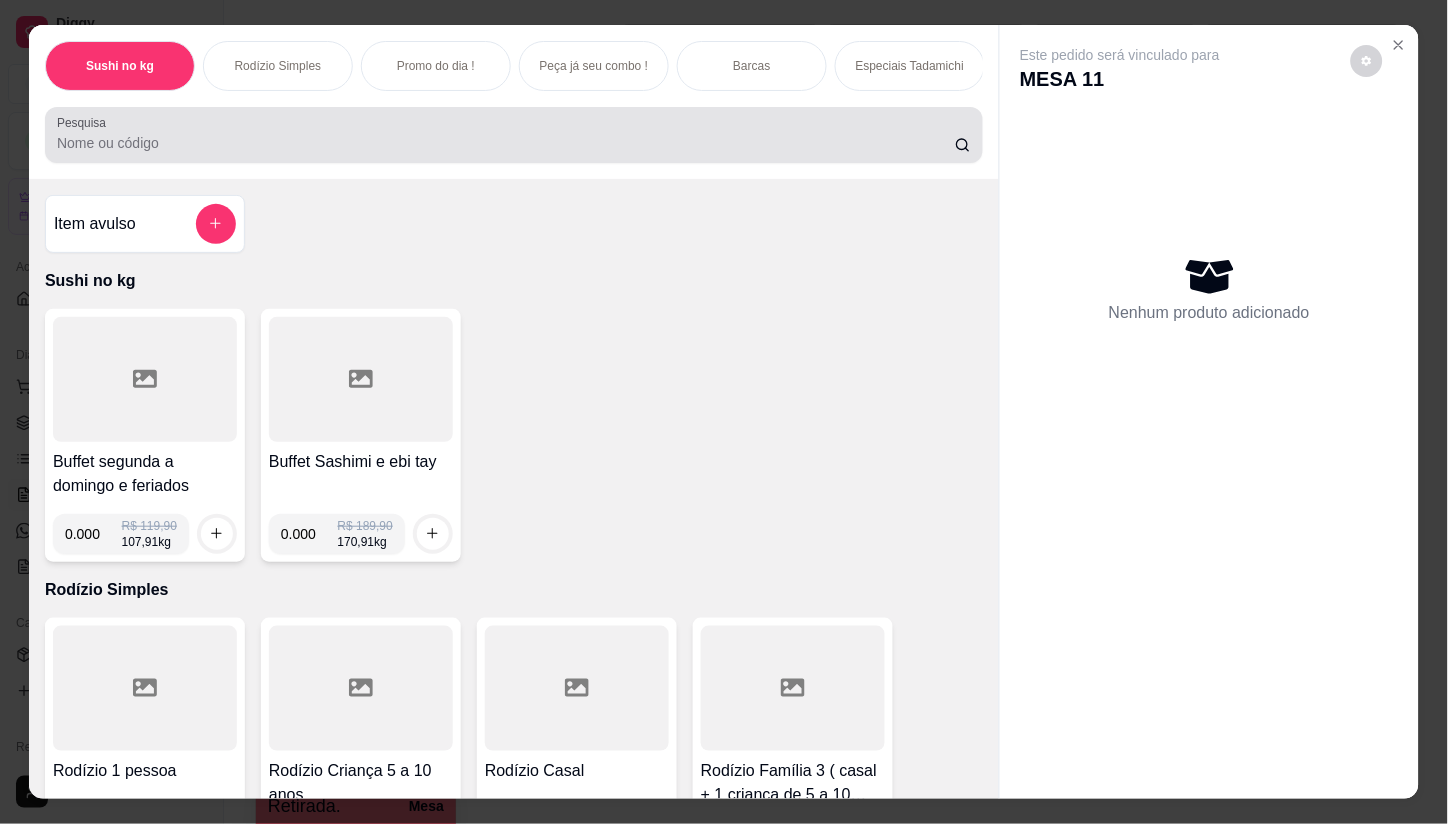 click on "Pesquisa" at bounding box center (506, 143) 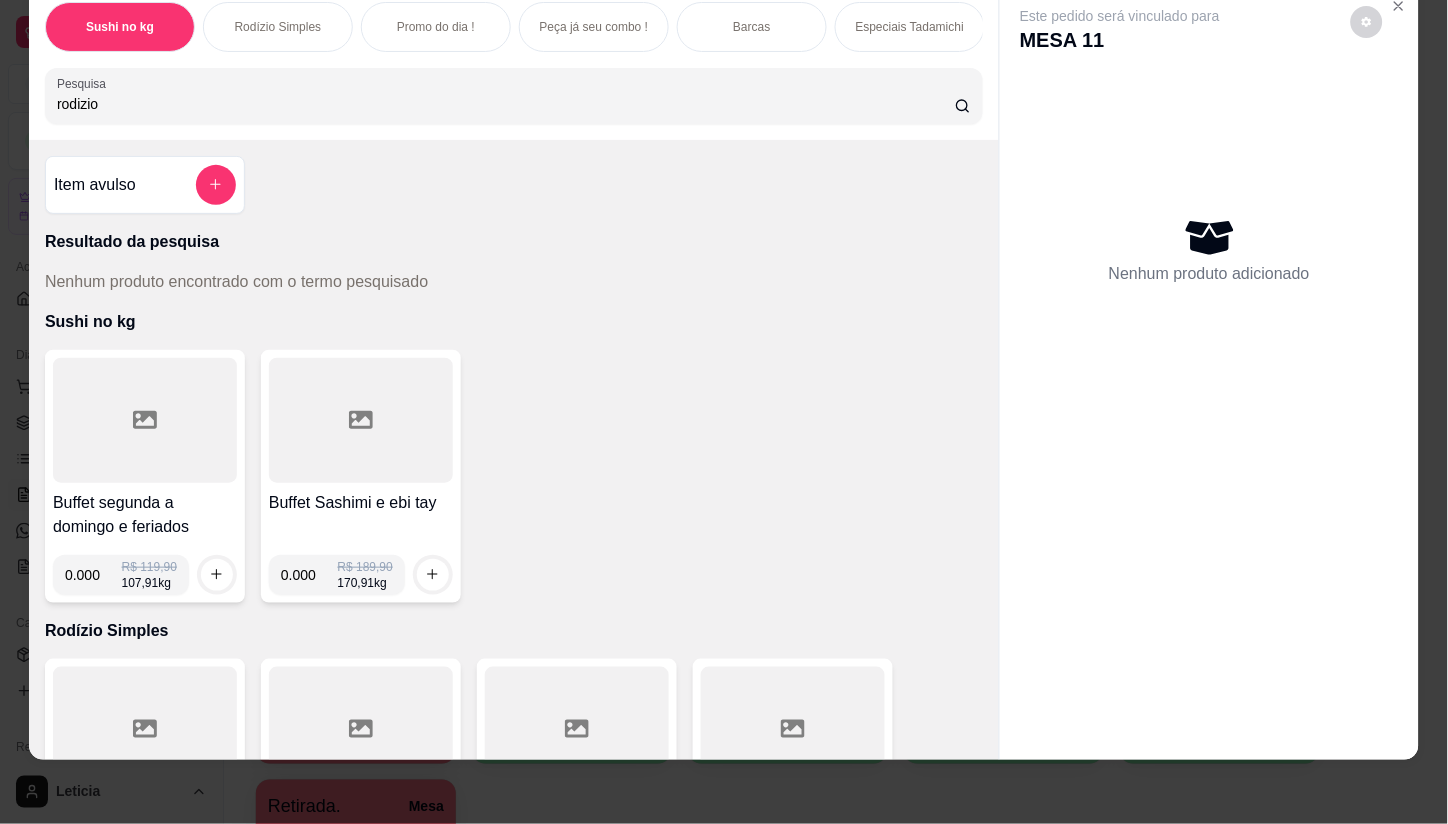 scroll, scrollTop: 47, scrollLeft: 0, axis: vertical 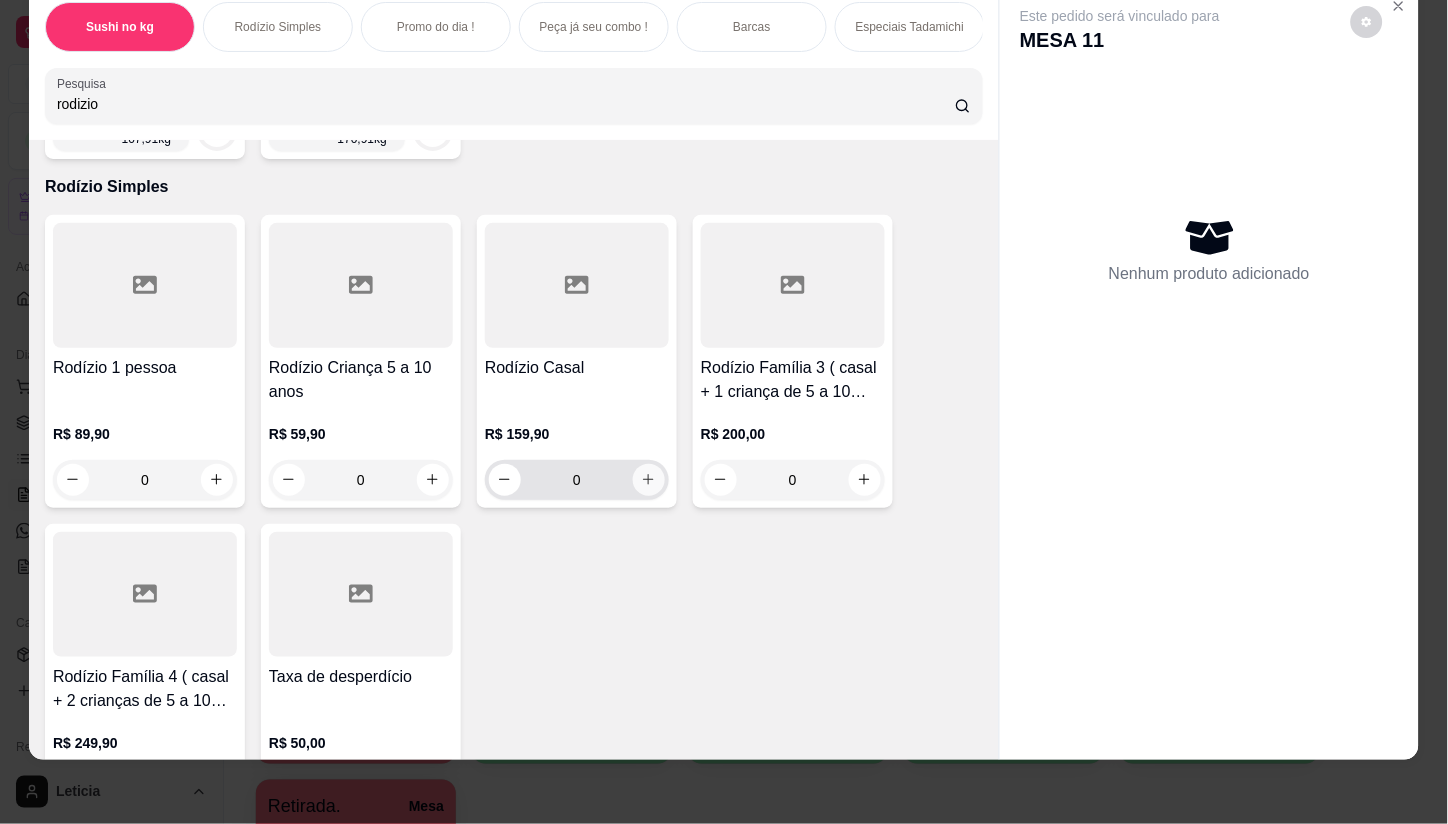 type on "rodizio" 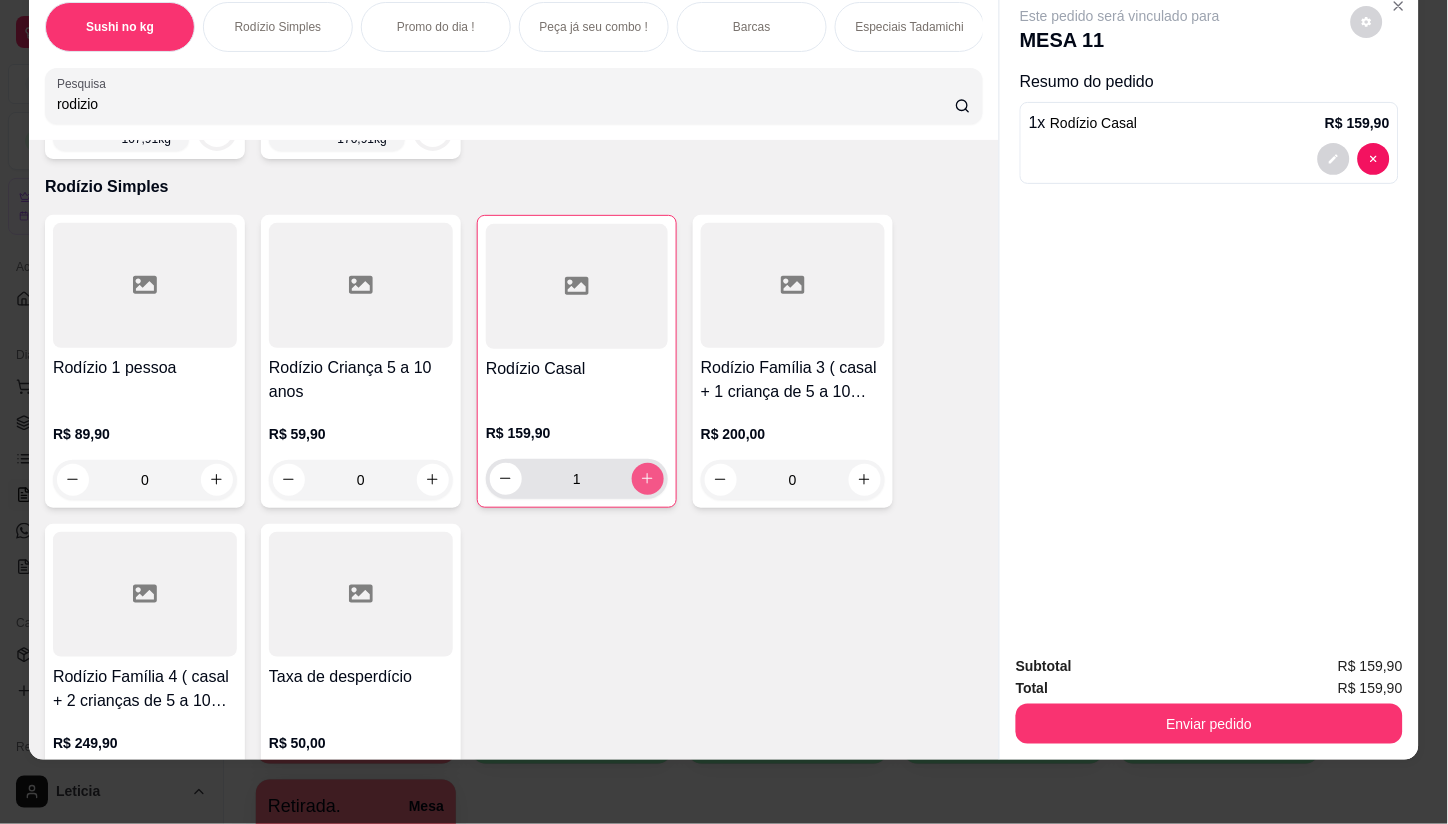 click 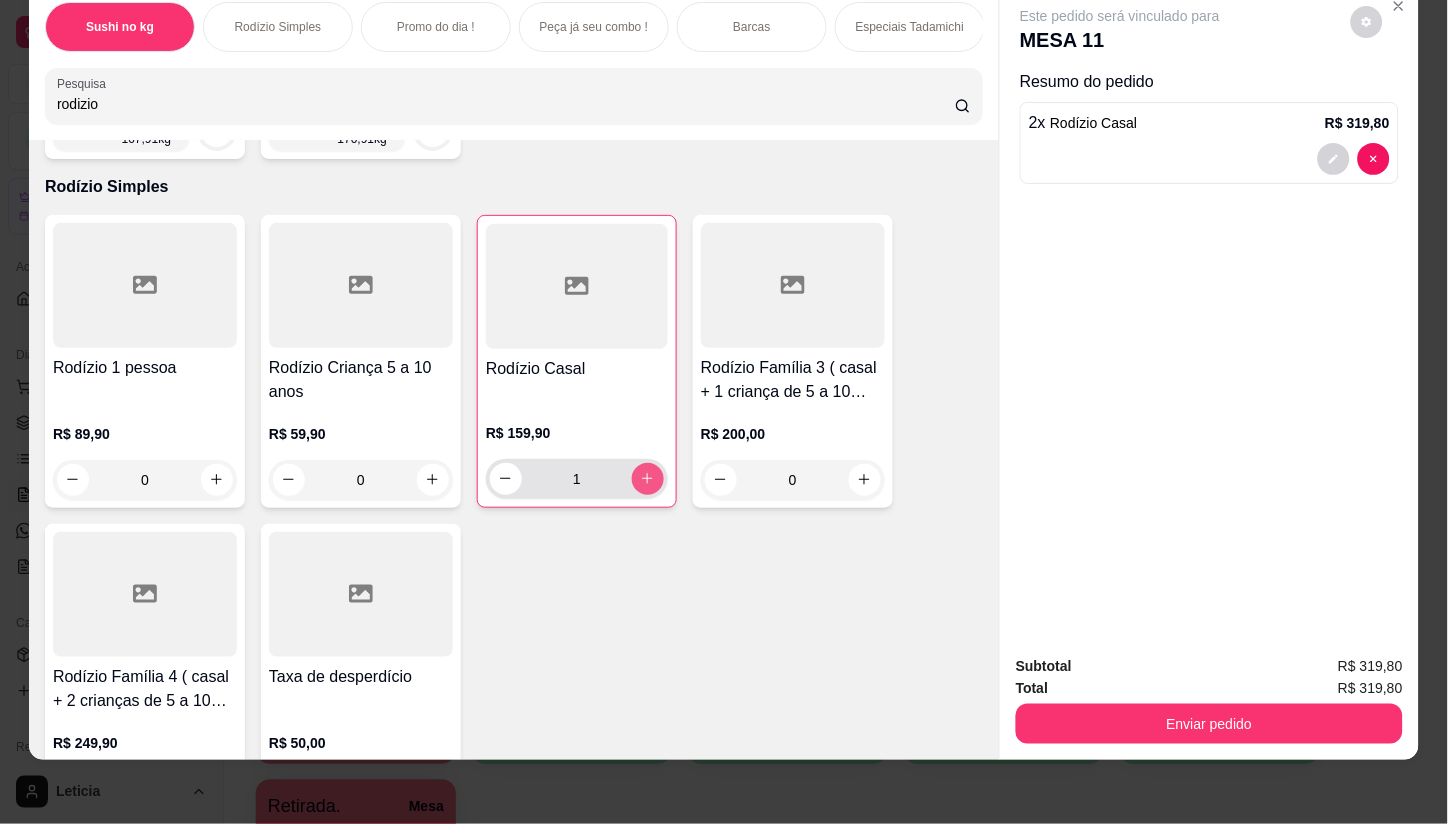 type on "2" 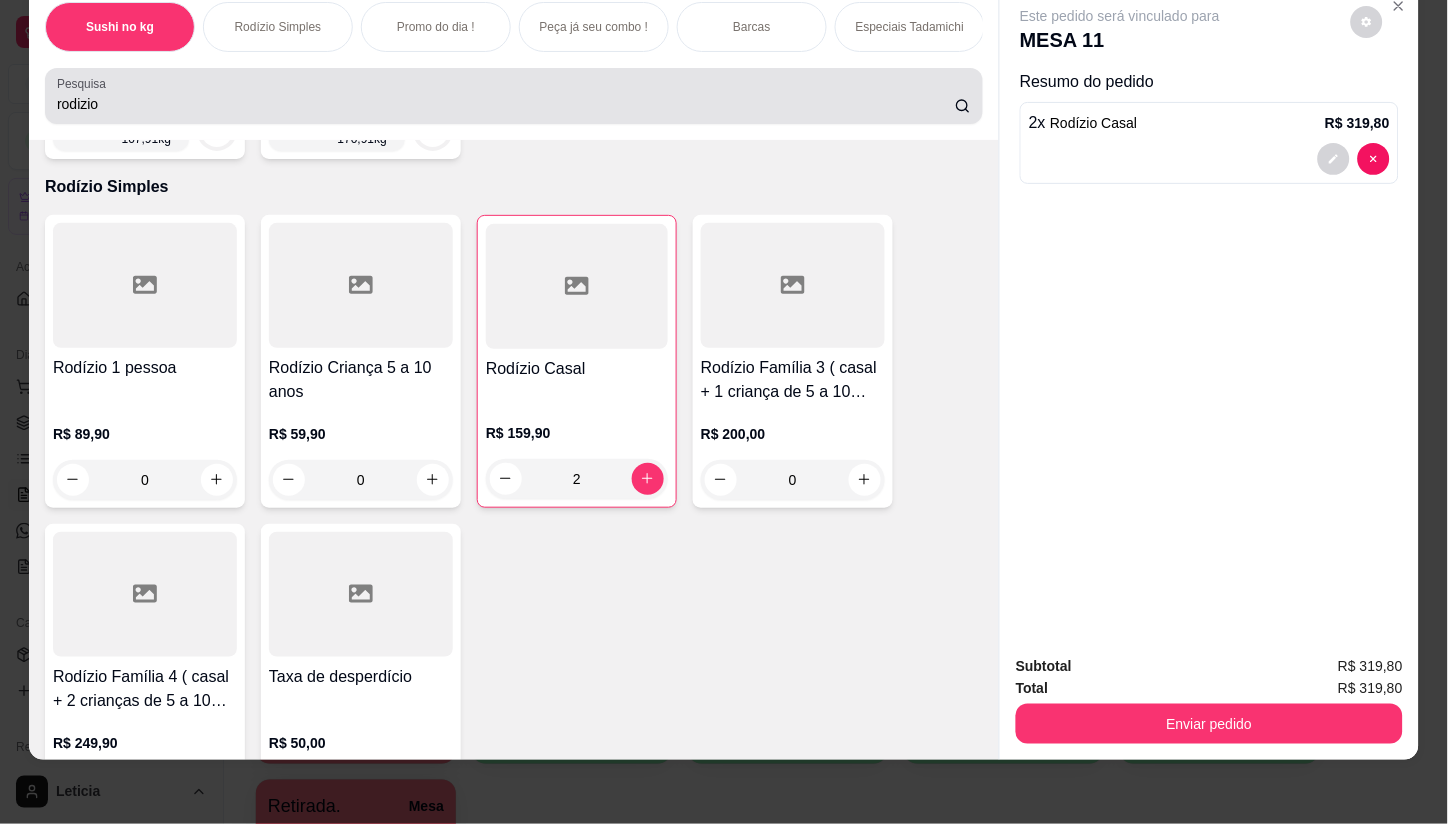 click on "rodizio" at bounding box center (506, 104) 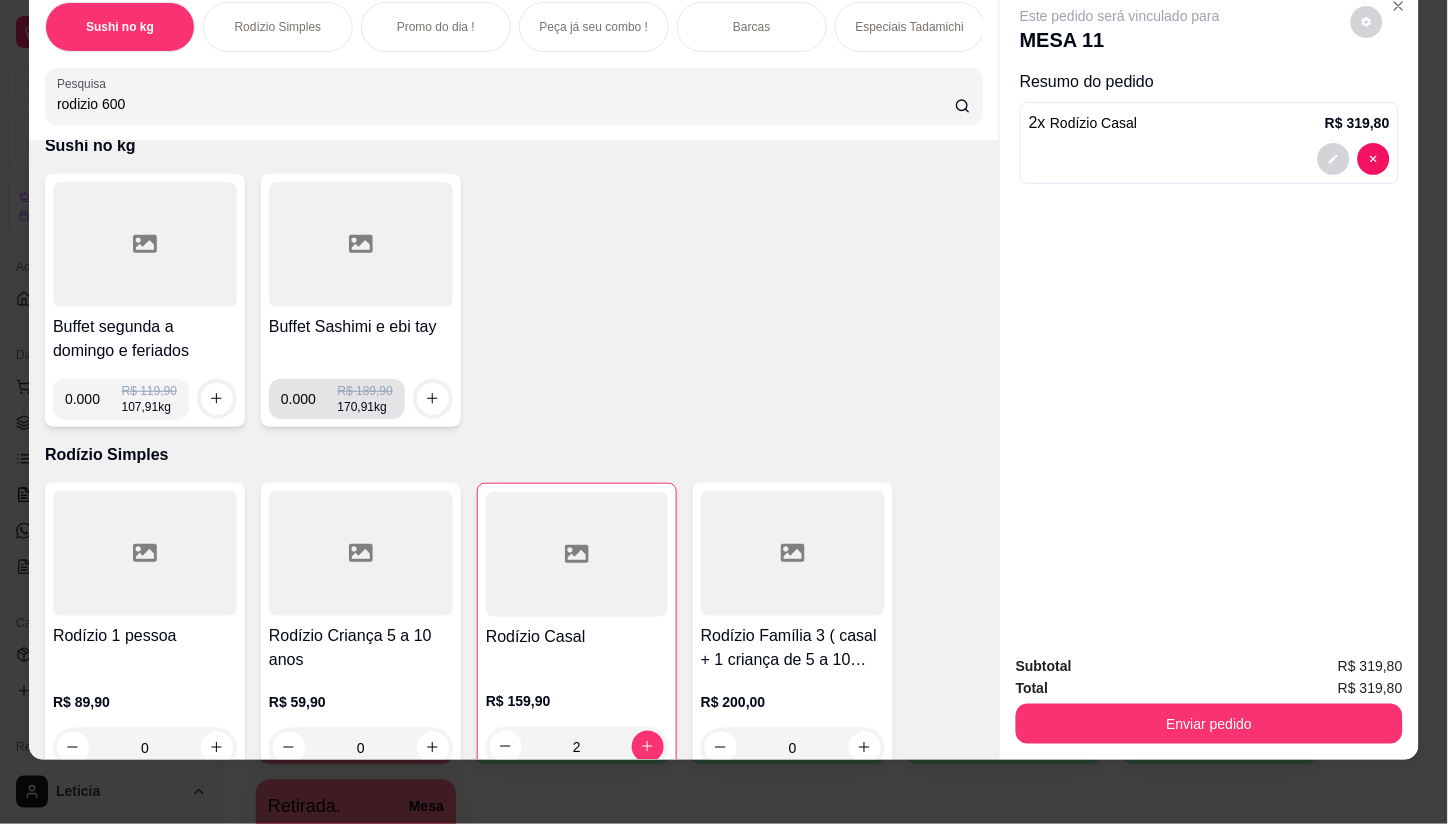 scroll, scrollTop: 333, scrollLeft: 0, axis: vertical 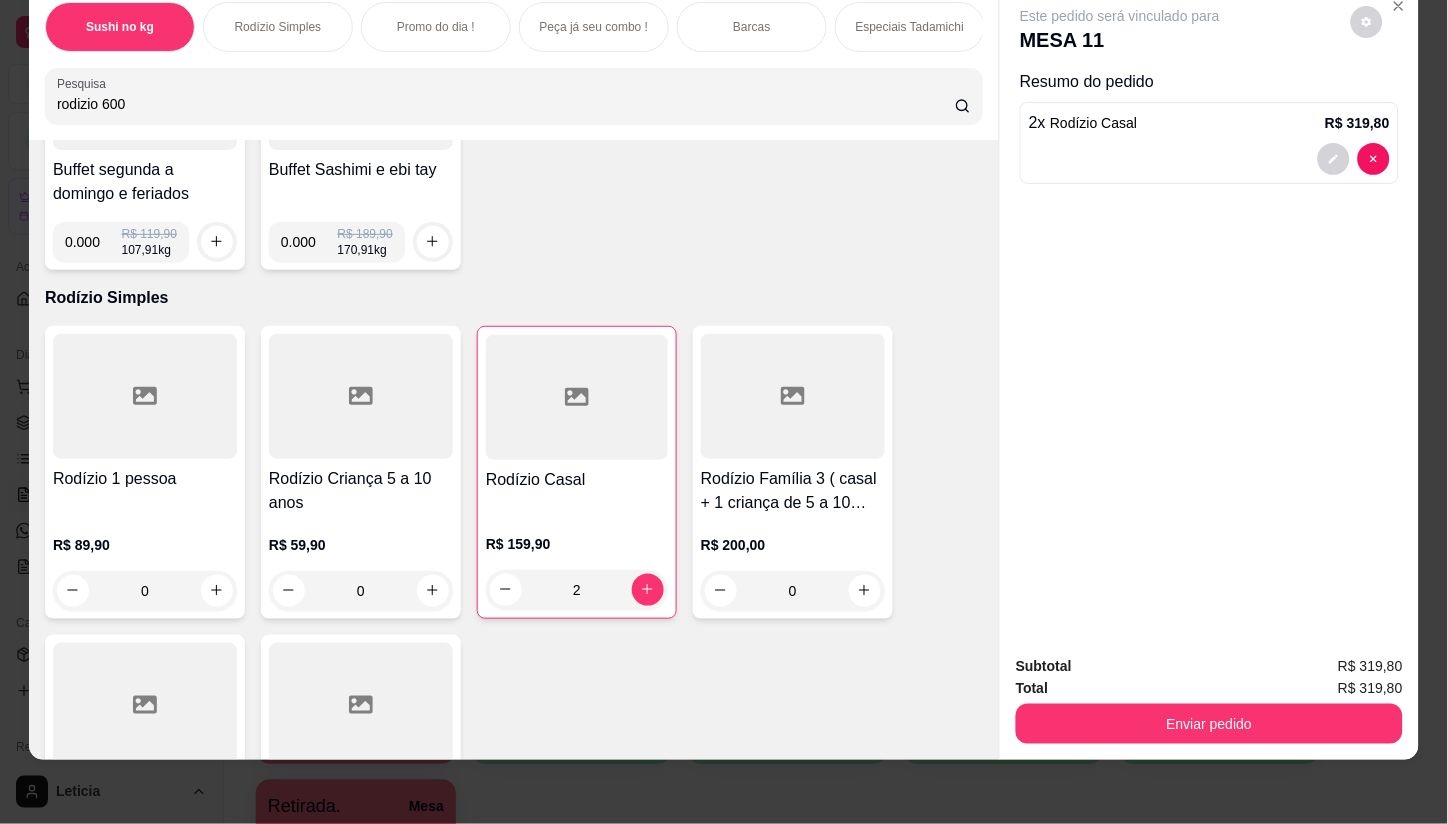 click on "rodizio 600" at bounding box center (506, 104) 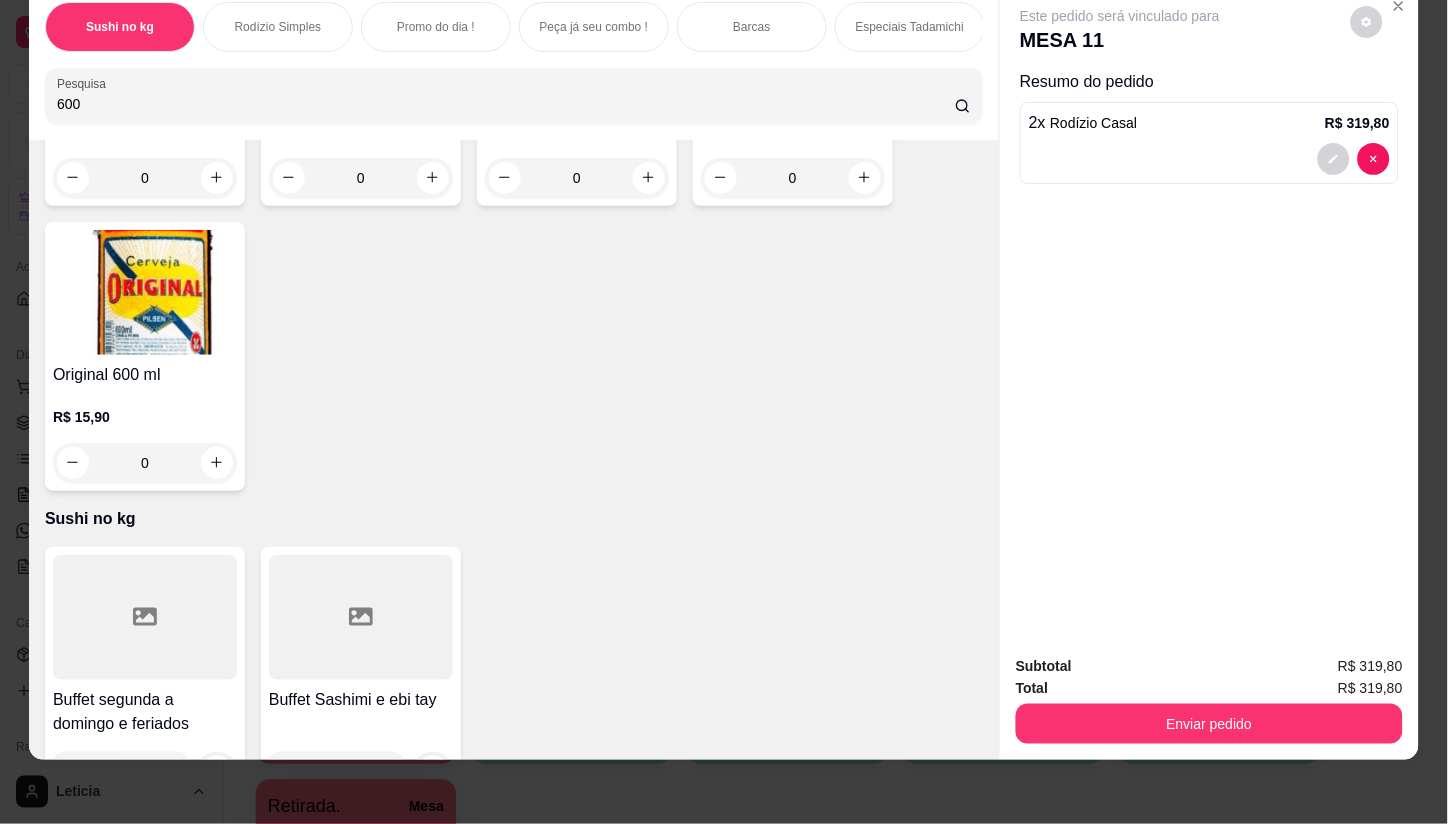scroll, scrollTop: 863, scrollLeft: 0, axis: vertical 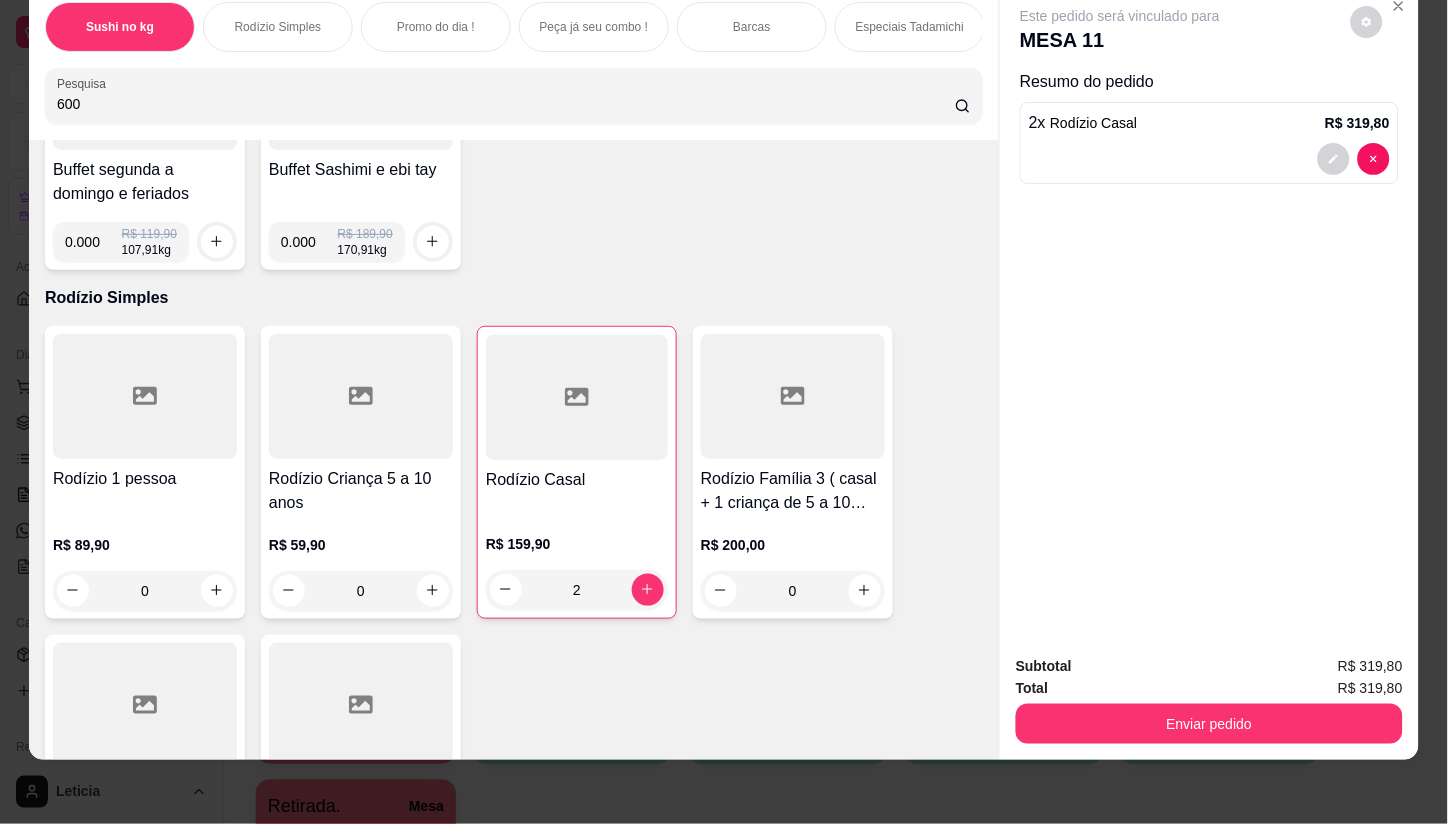 type on "600" 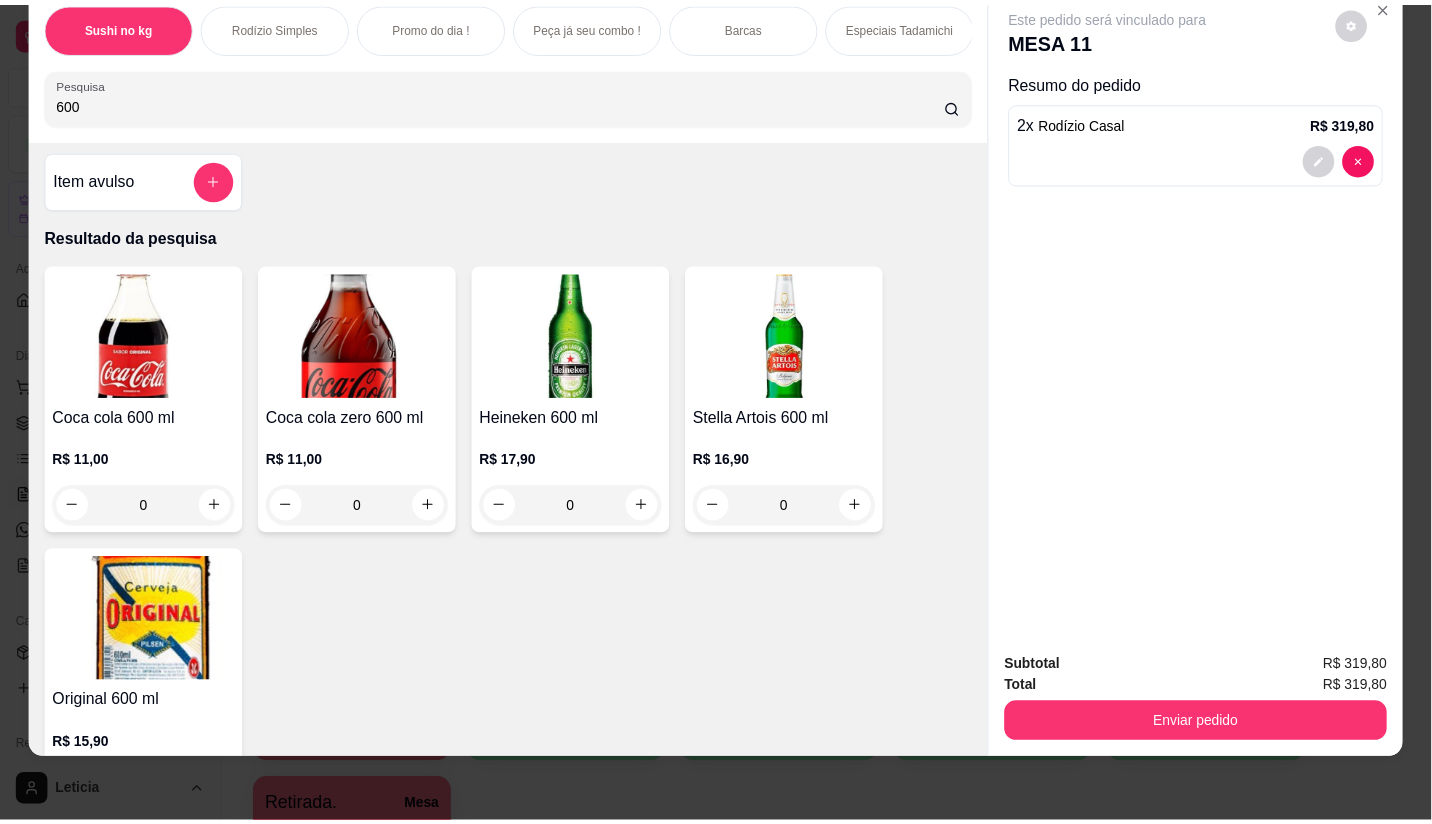 scroll, scrollTop: 0, scrollLeft: 0, axis: both 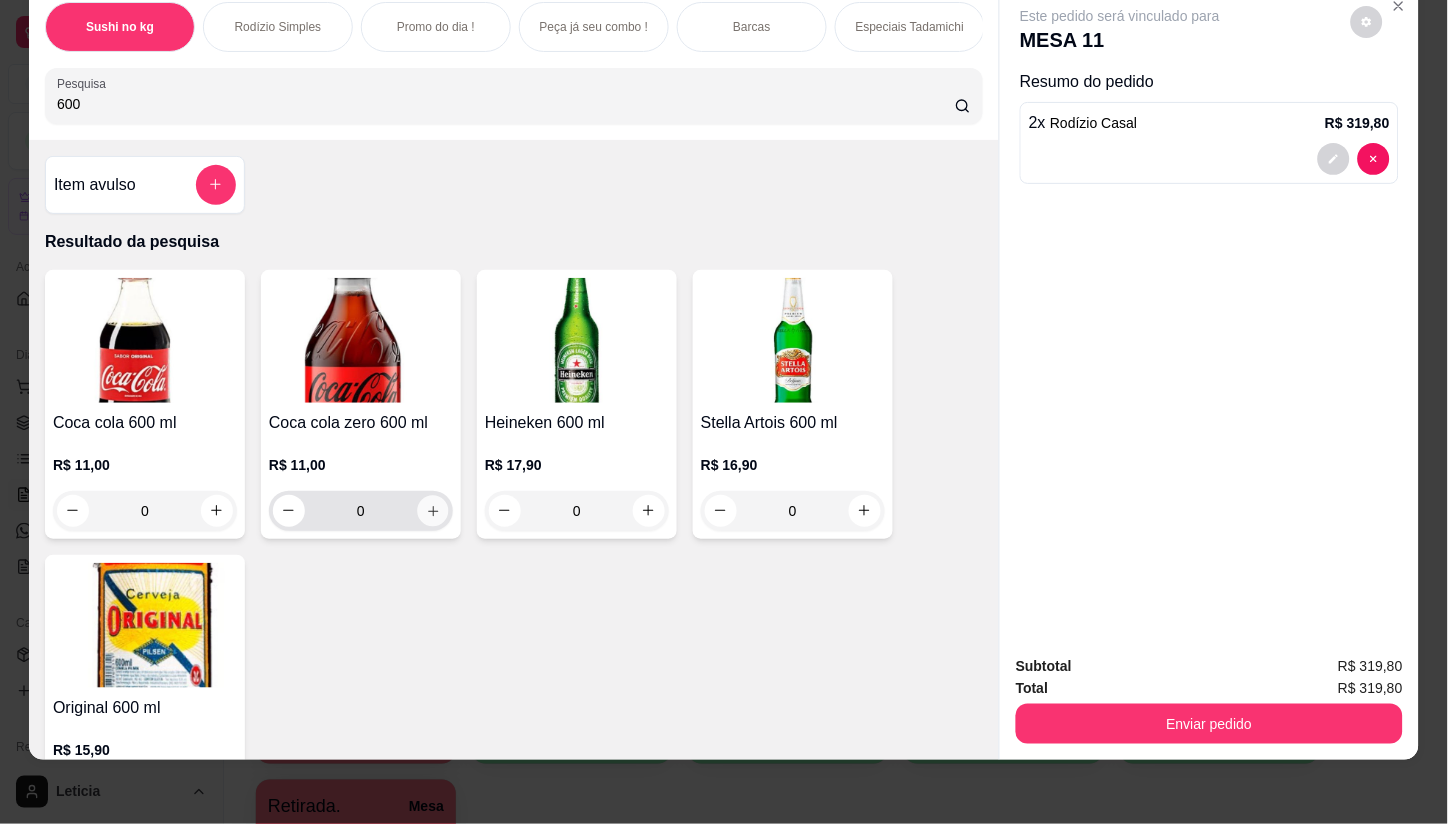 click 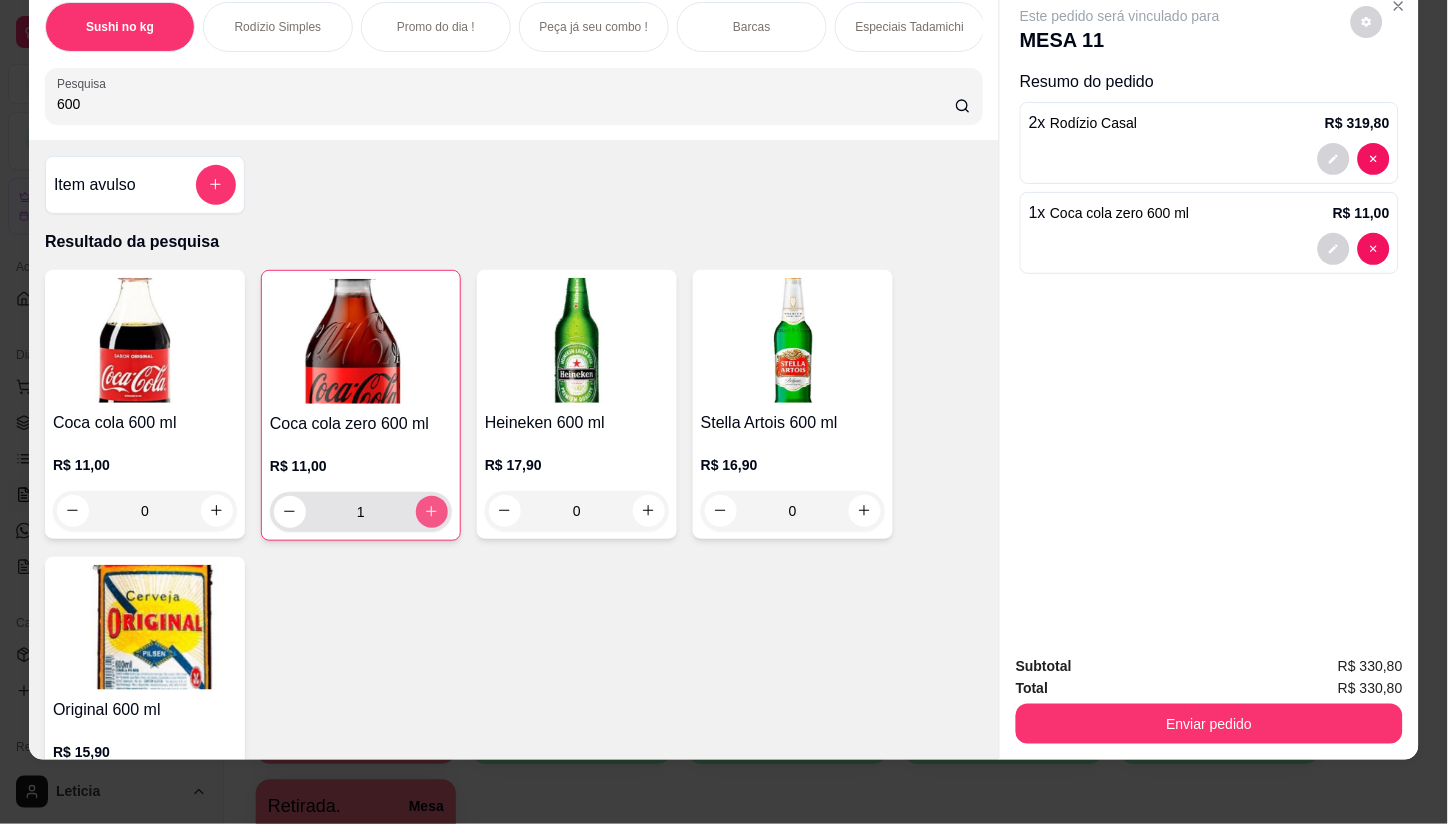 type on "1" 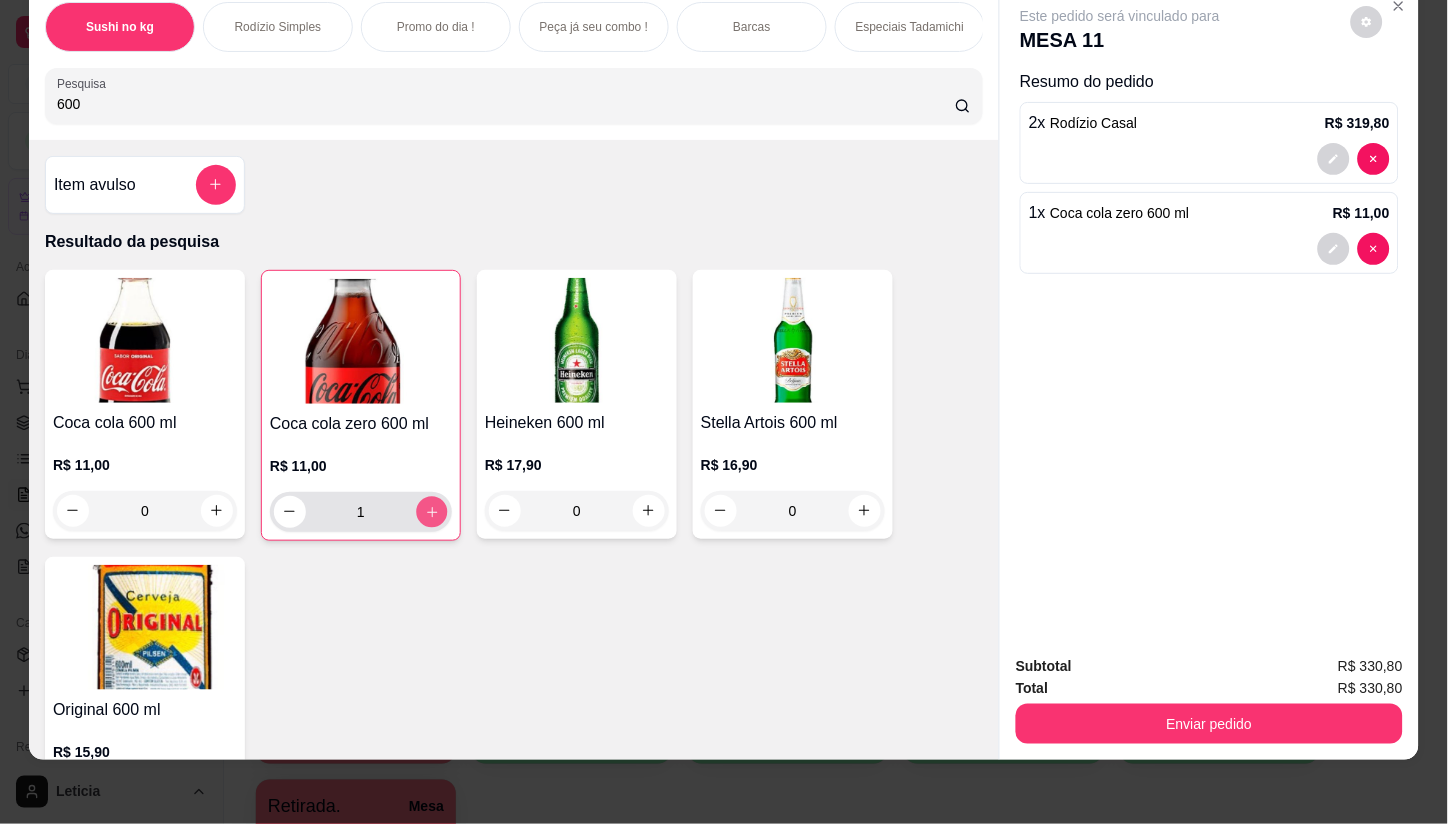 click 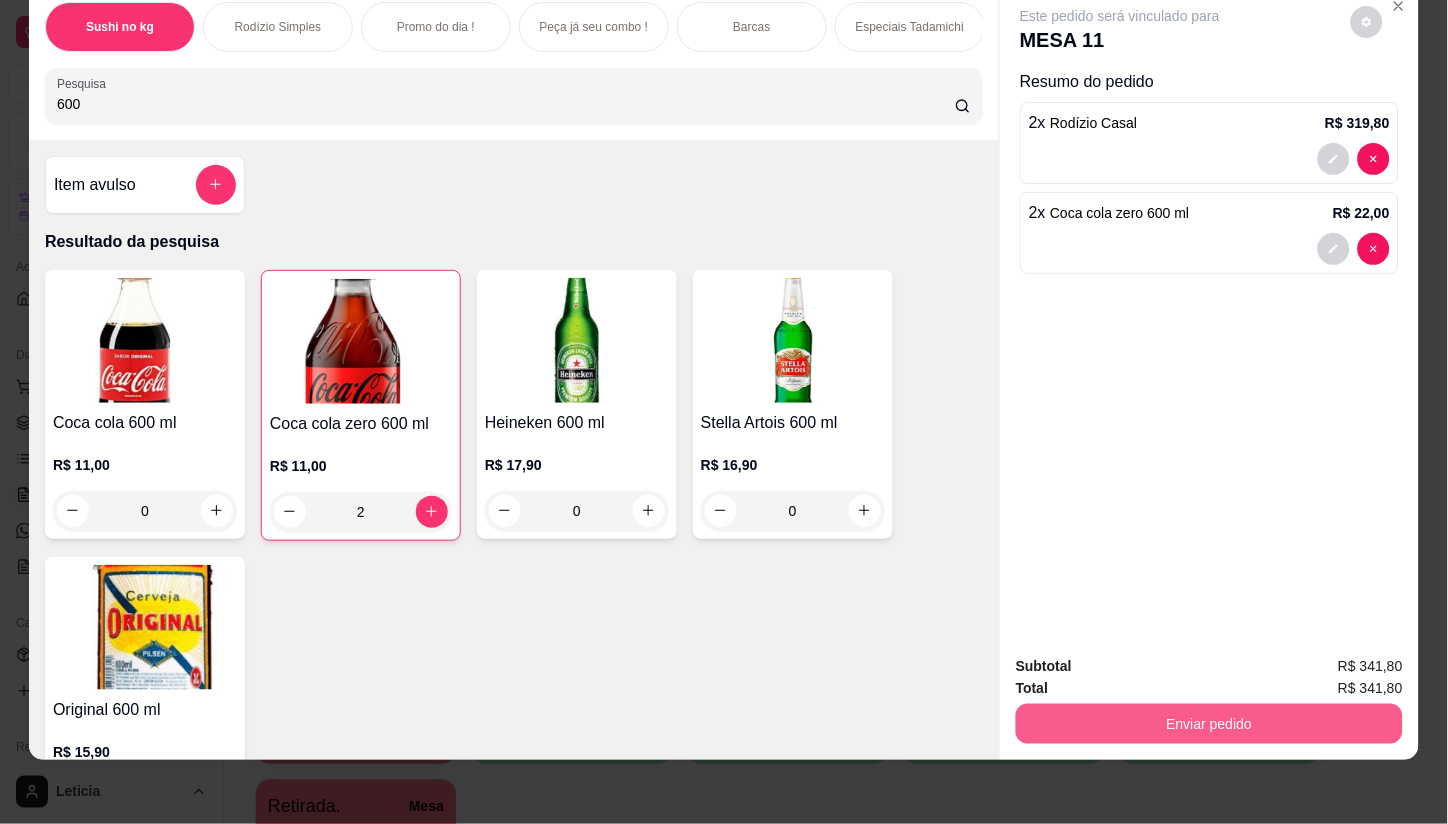 click on "Enviar pedido" at bounding box center (1209, 724) 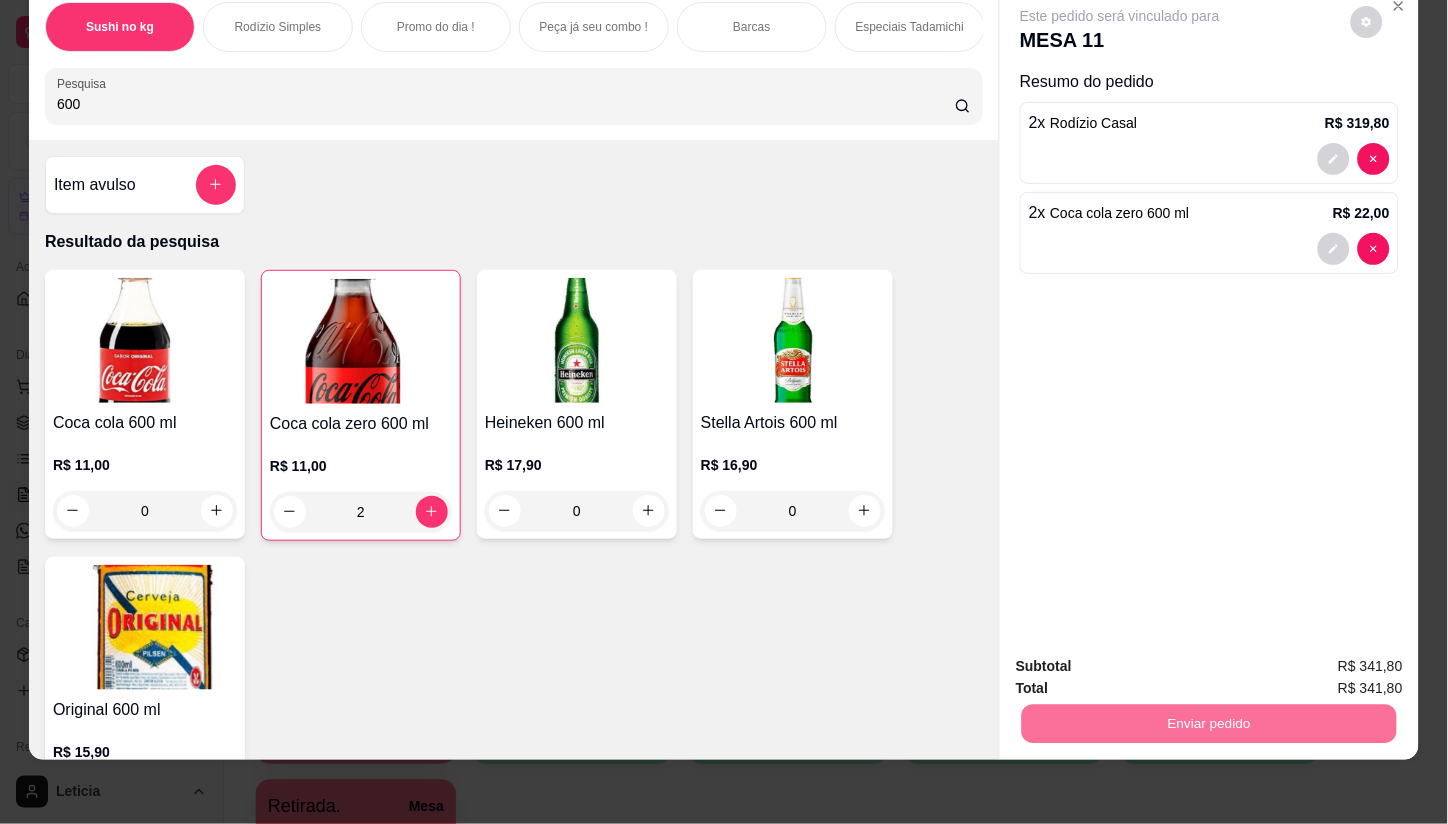 click on "Não registrar e enviar pedido" at bounding box center [1144, 658] 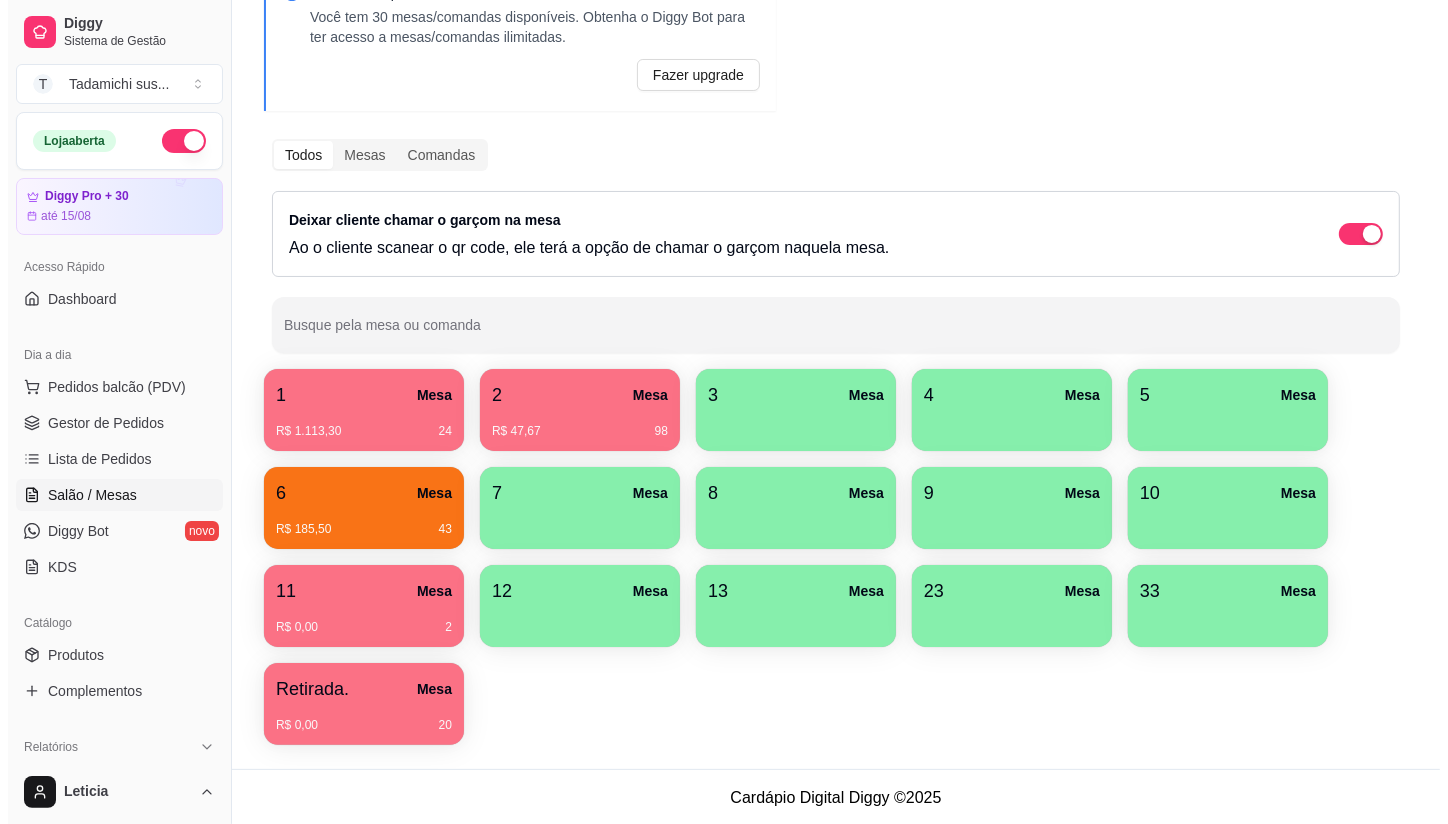scroll, scrollTop: 118, scrollLeft: 0, axis: vertical 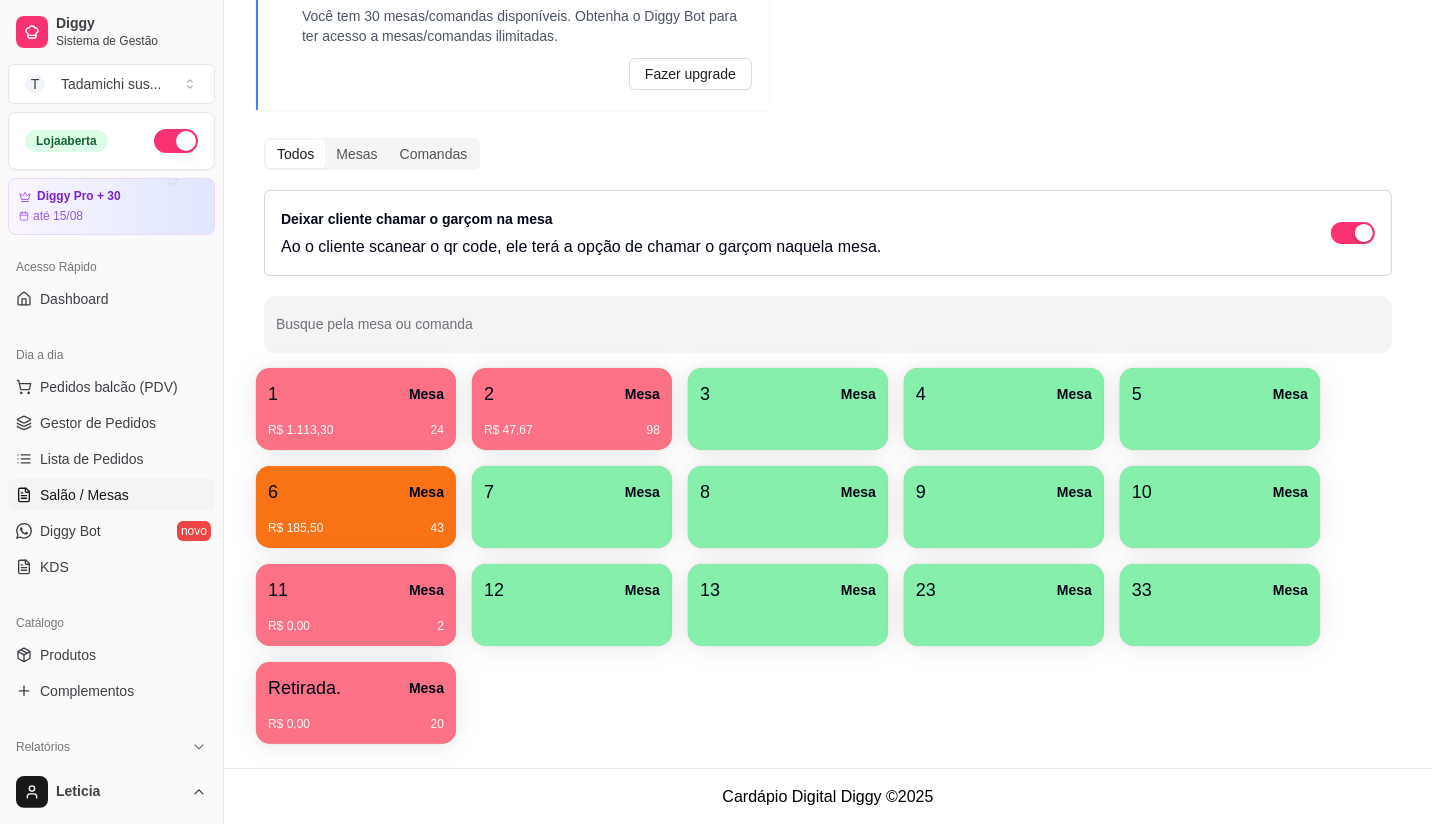 click on "R$ 0,00 20" at bounding box center [356, 717] 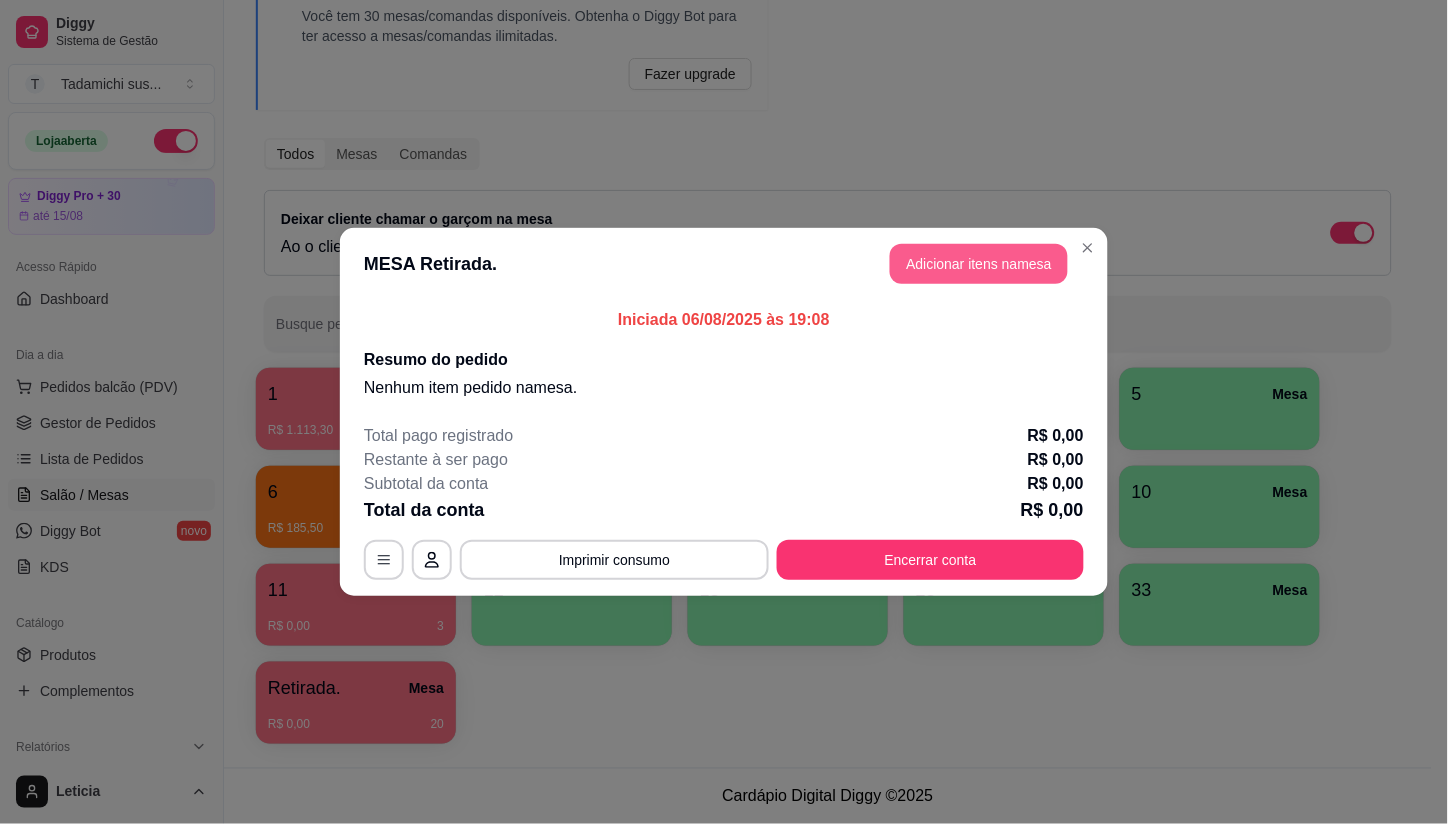 click on "Adicionar itens na  mesa" at bounding box center [979, 264] 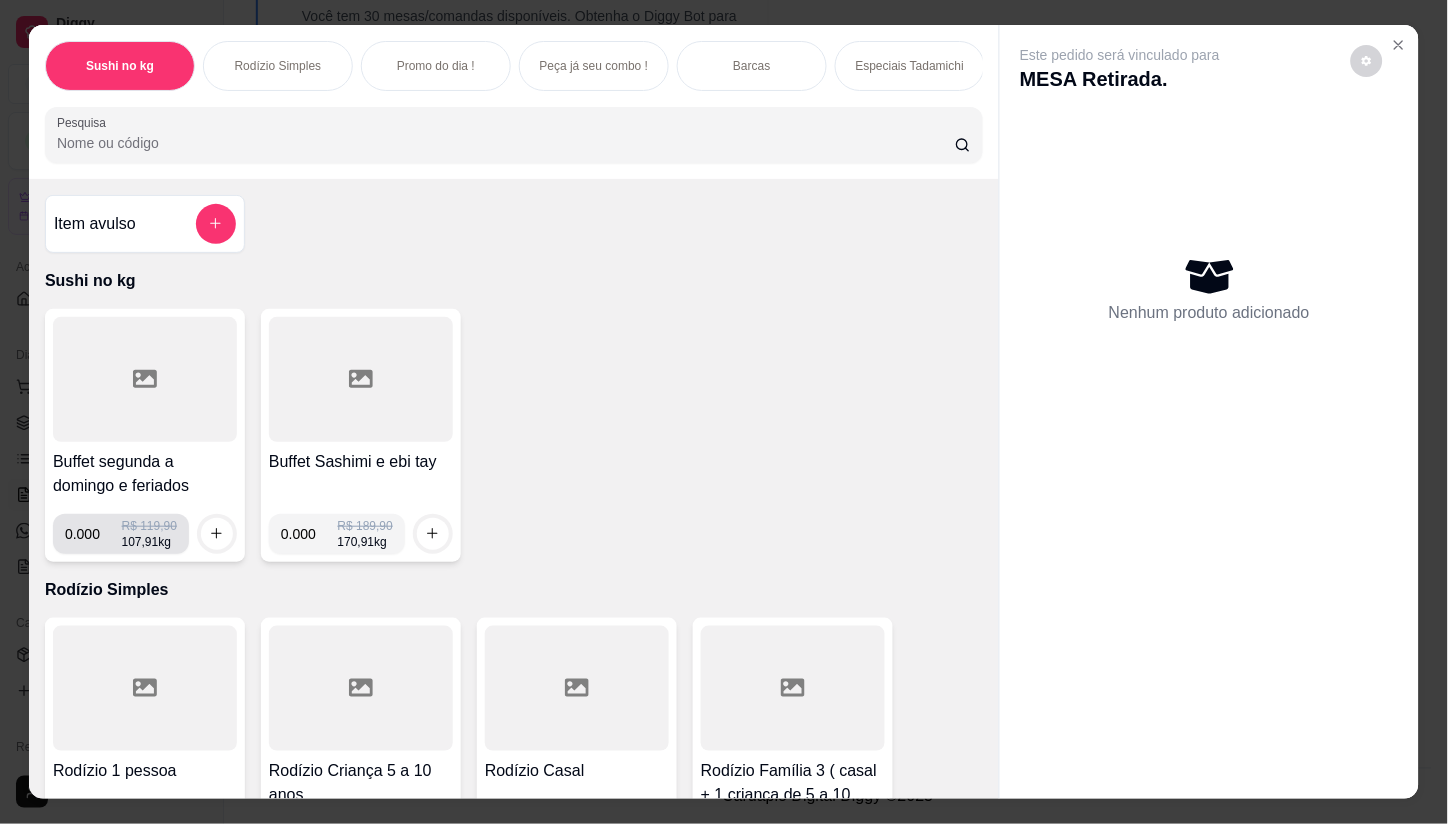 click on "0.000" at bounding box center [93, 534] 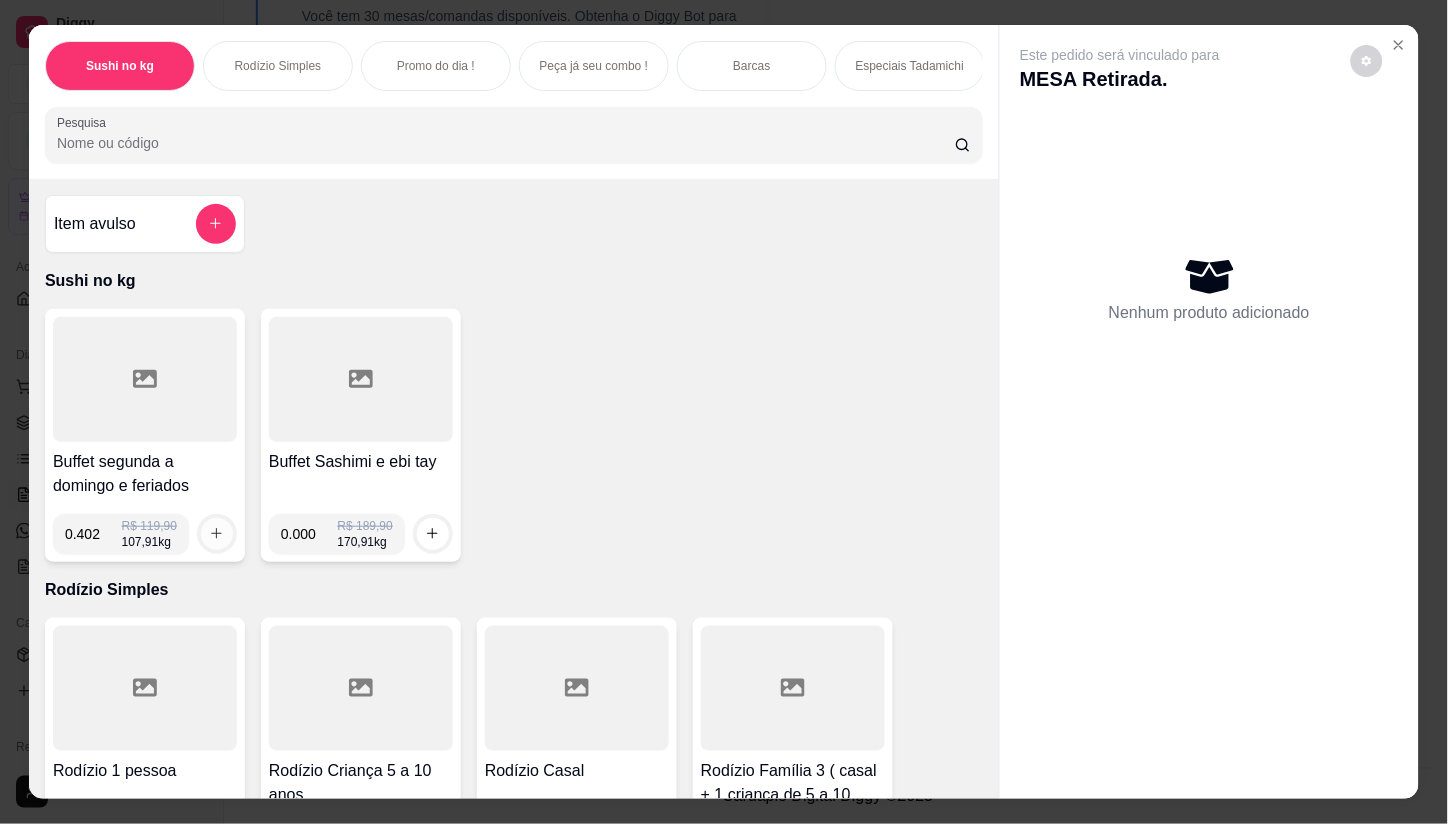 type on "0.402" 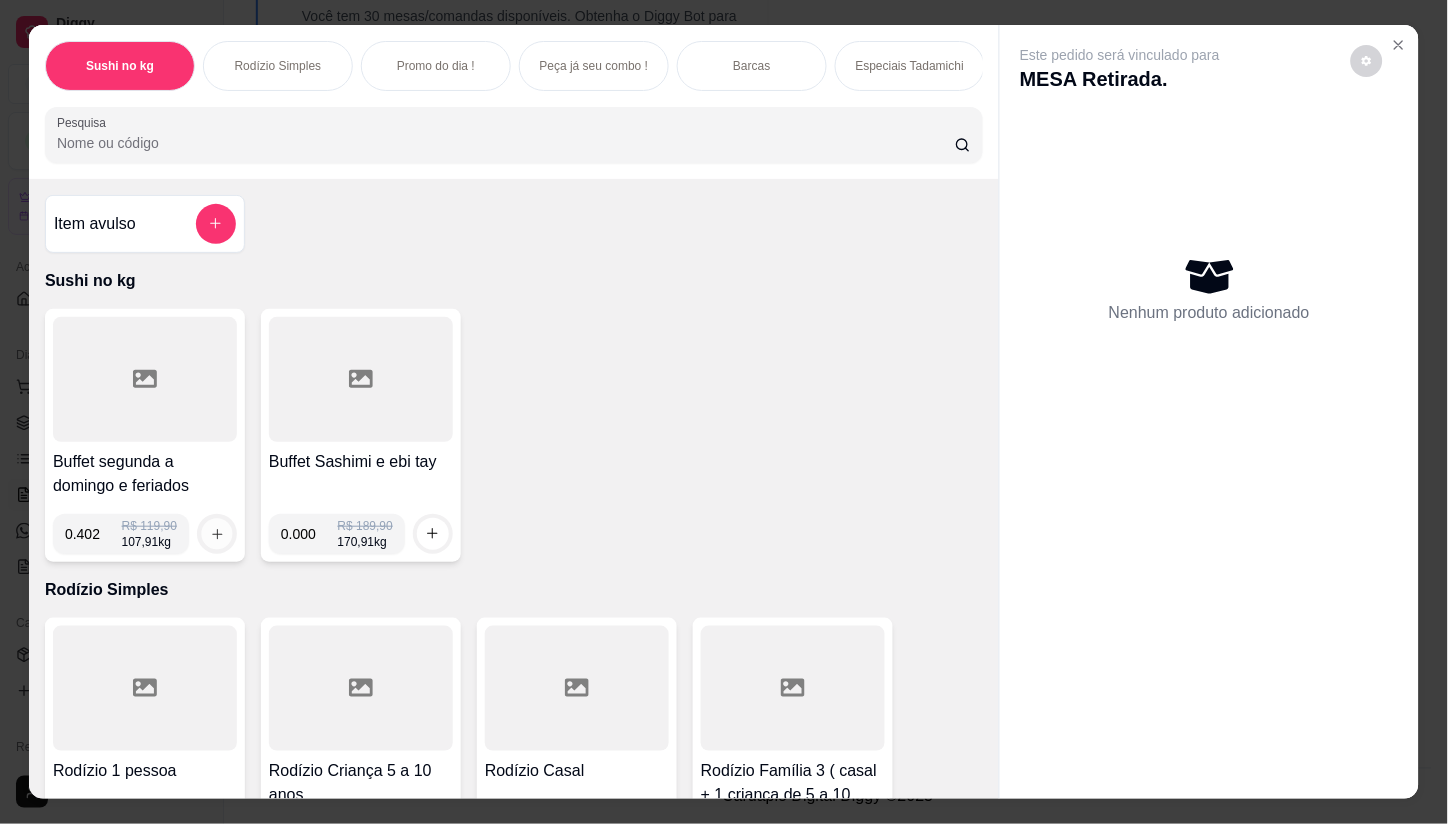 click 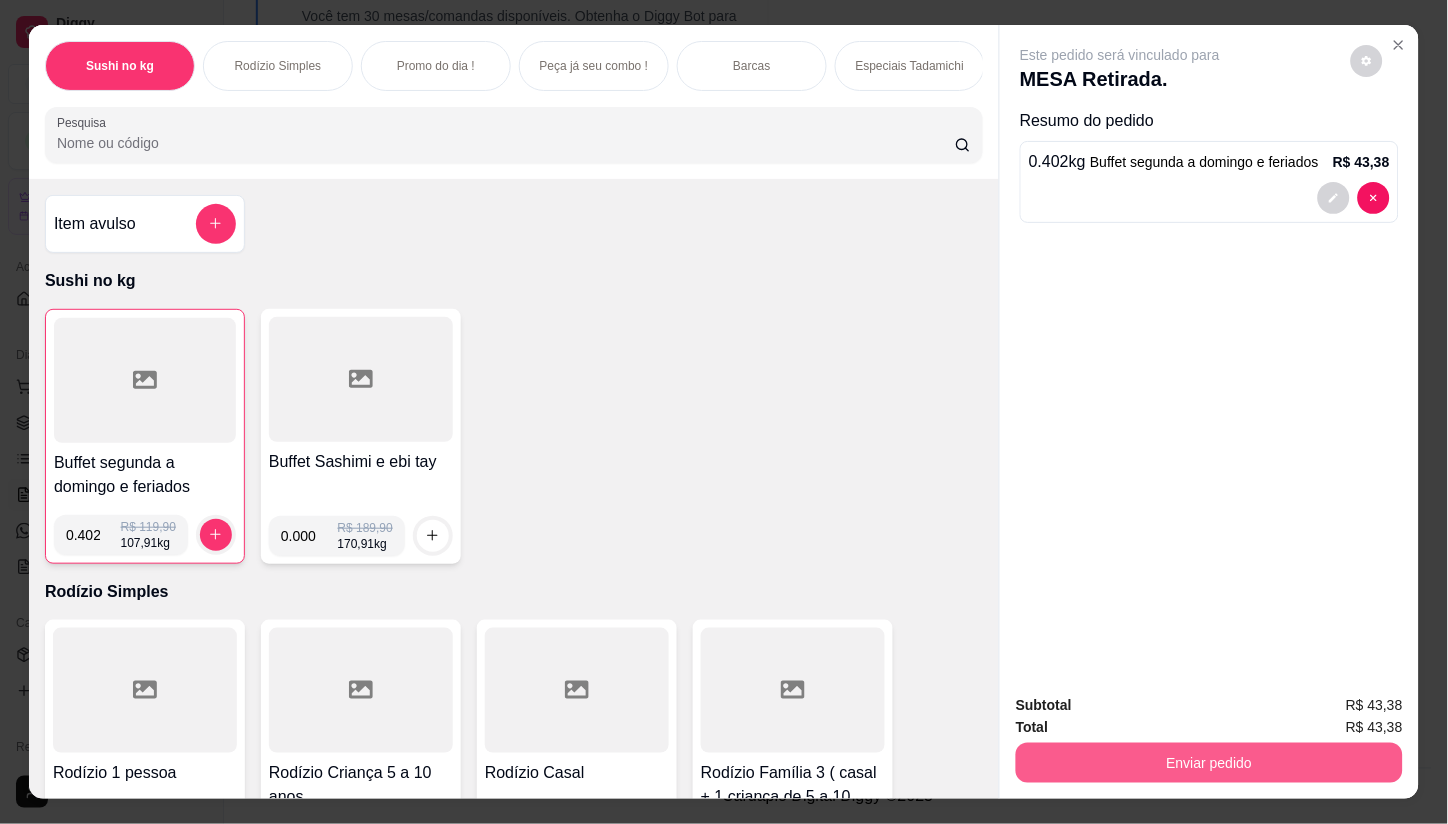 click on "Enviar pedido" at bounding box center [1209, 763] 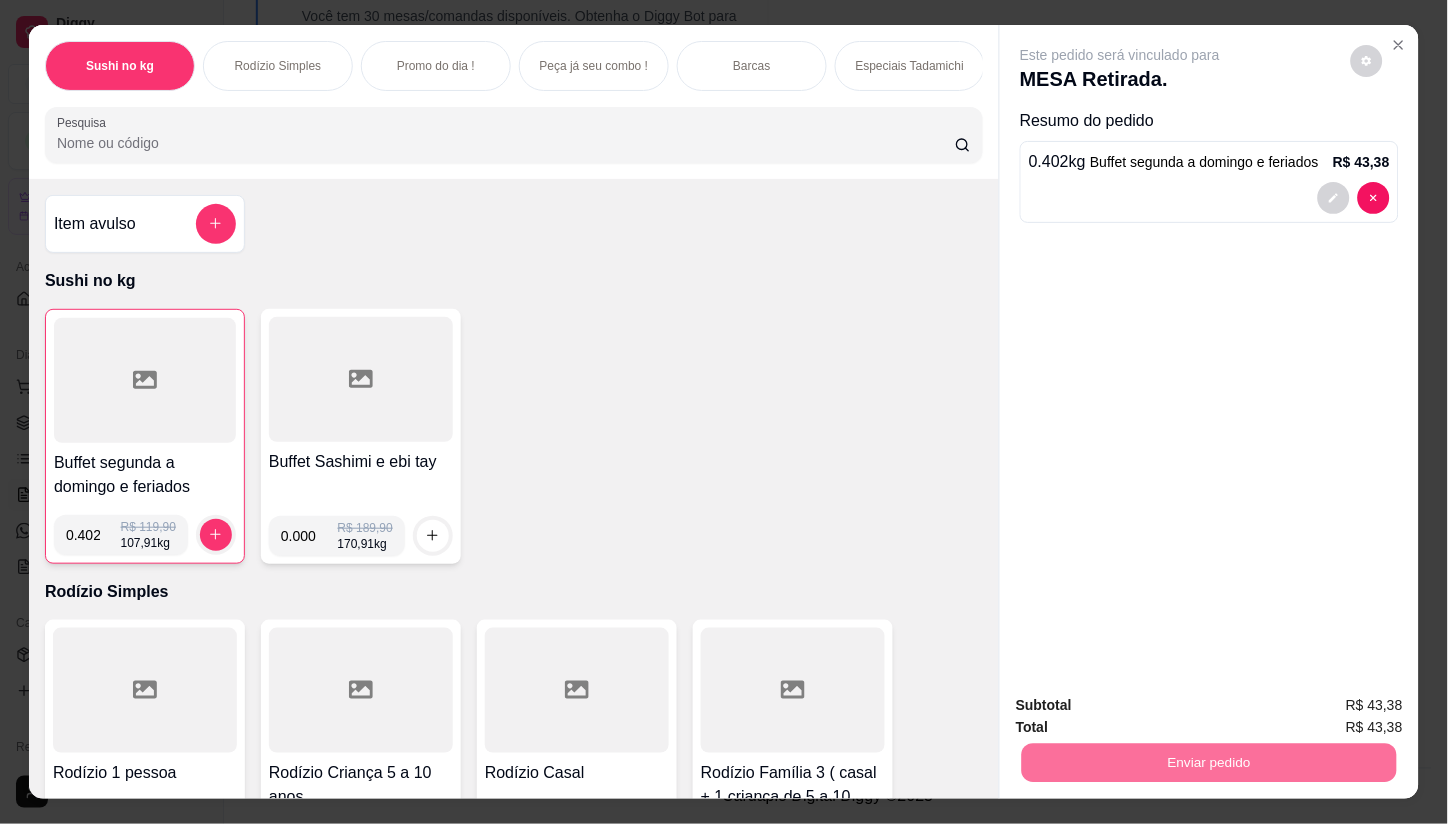 click on "Não registrar e enviar pedido" at bounding box center [1144, 706] 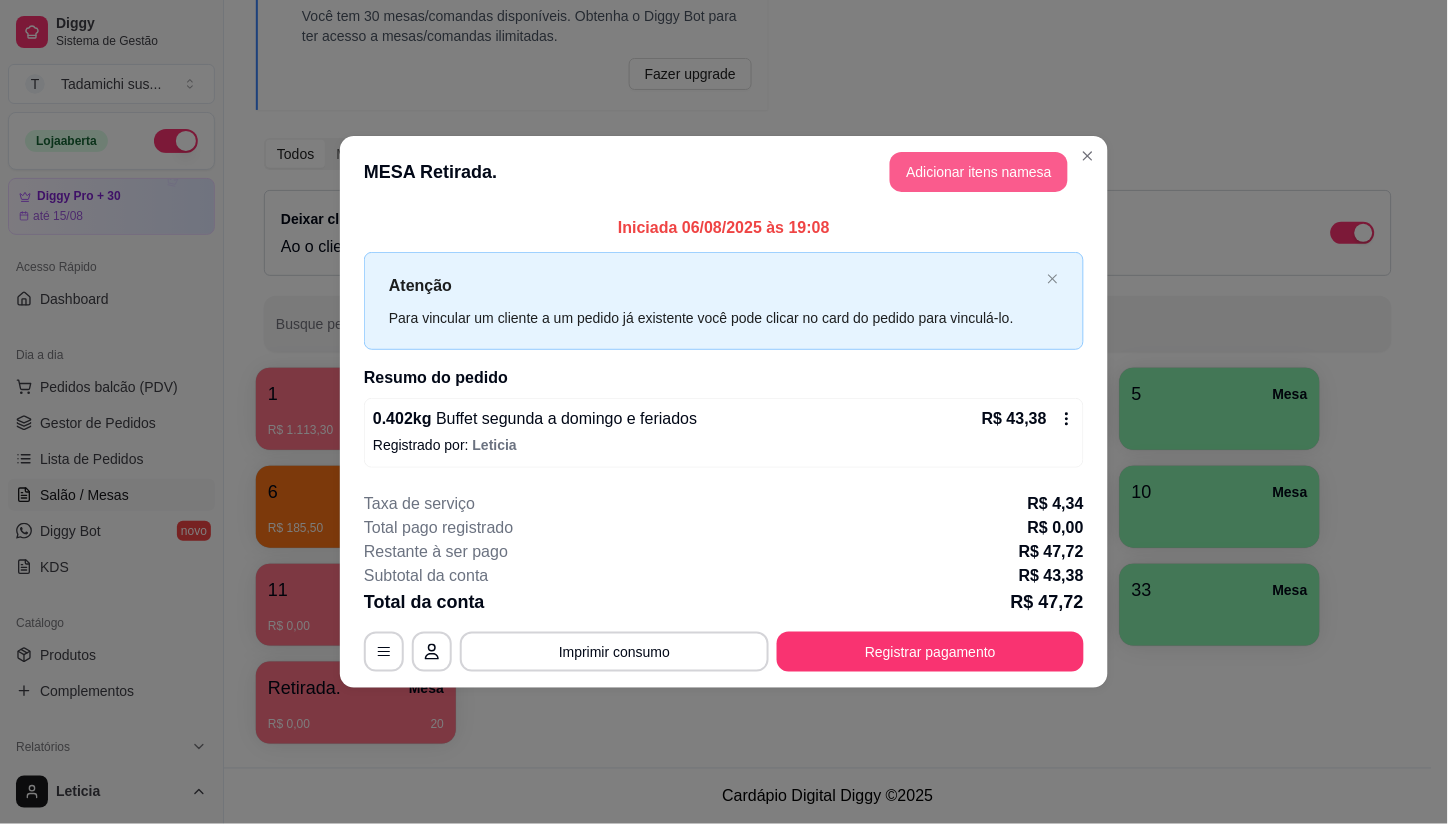 click on "Adicionar itens na  mesa" at bounding box center (979, 172) 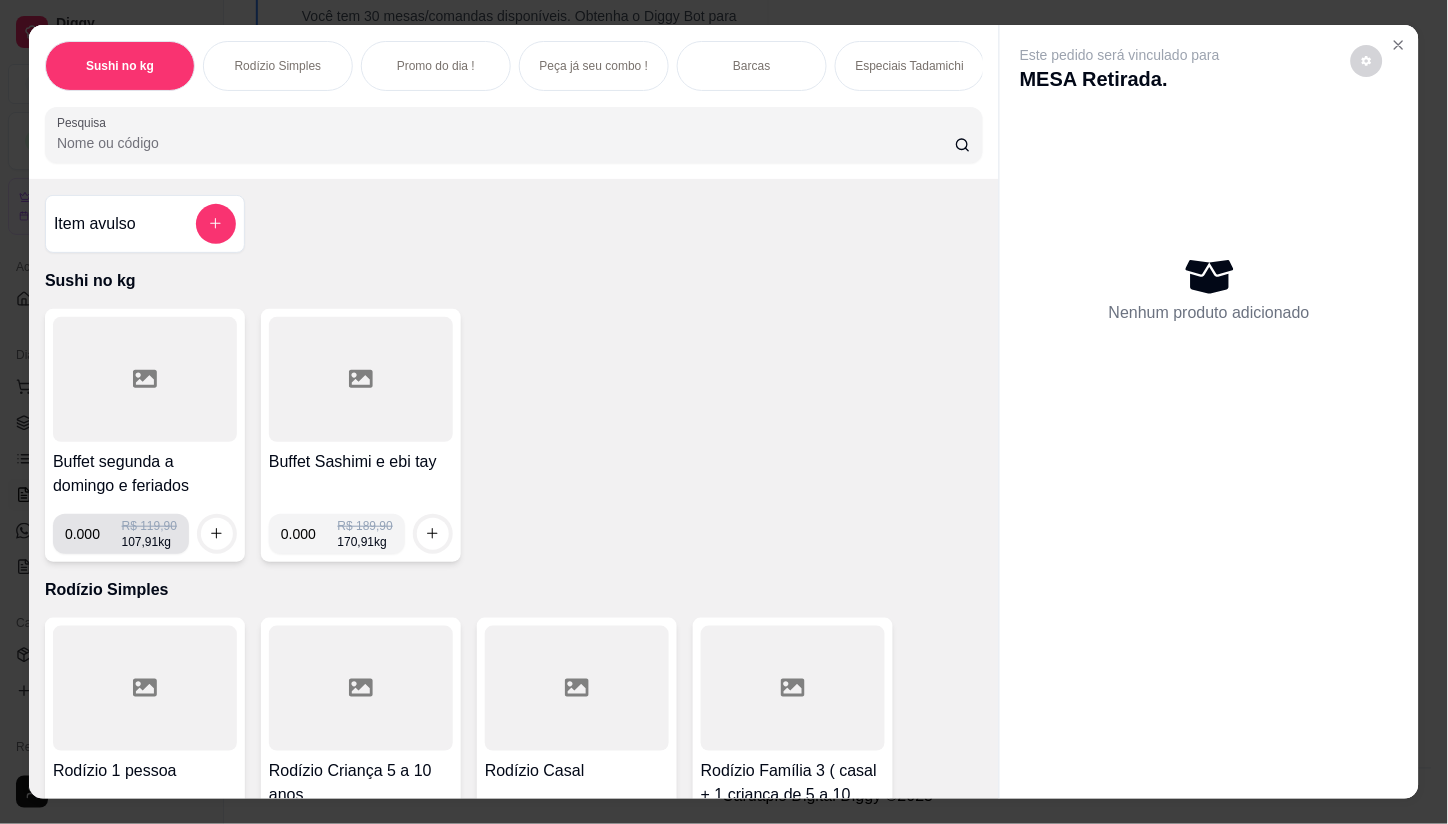 click on "0.000" at bounding box center (93, 534) 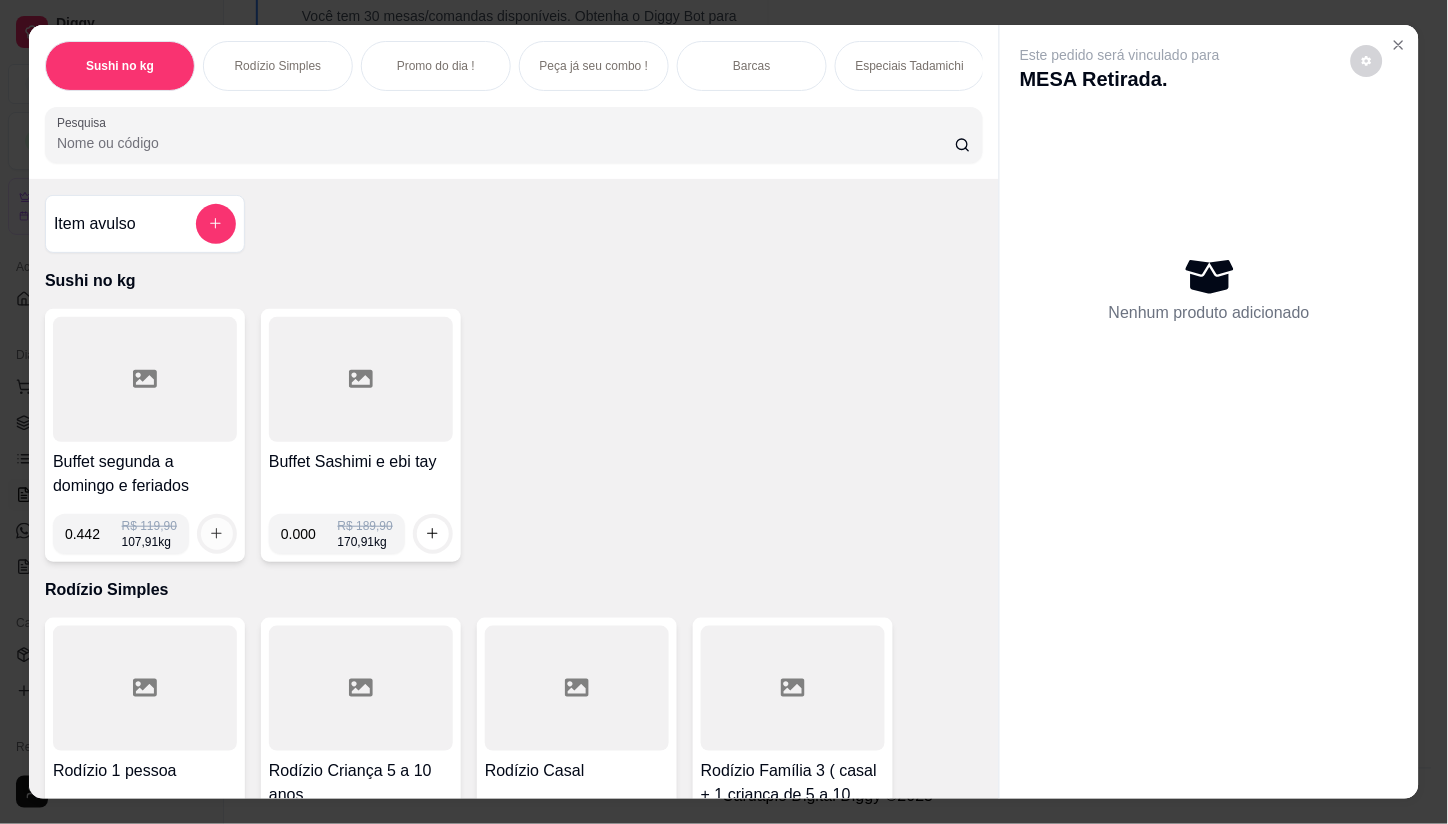 type on "0.442" 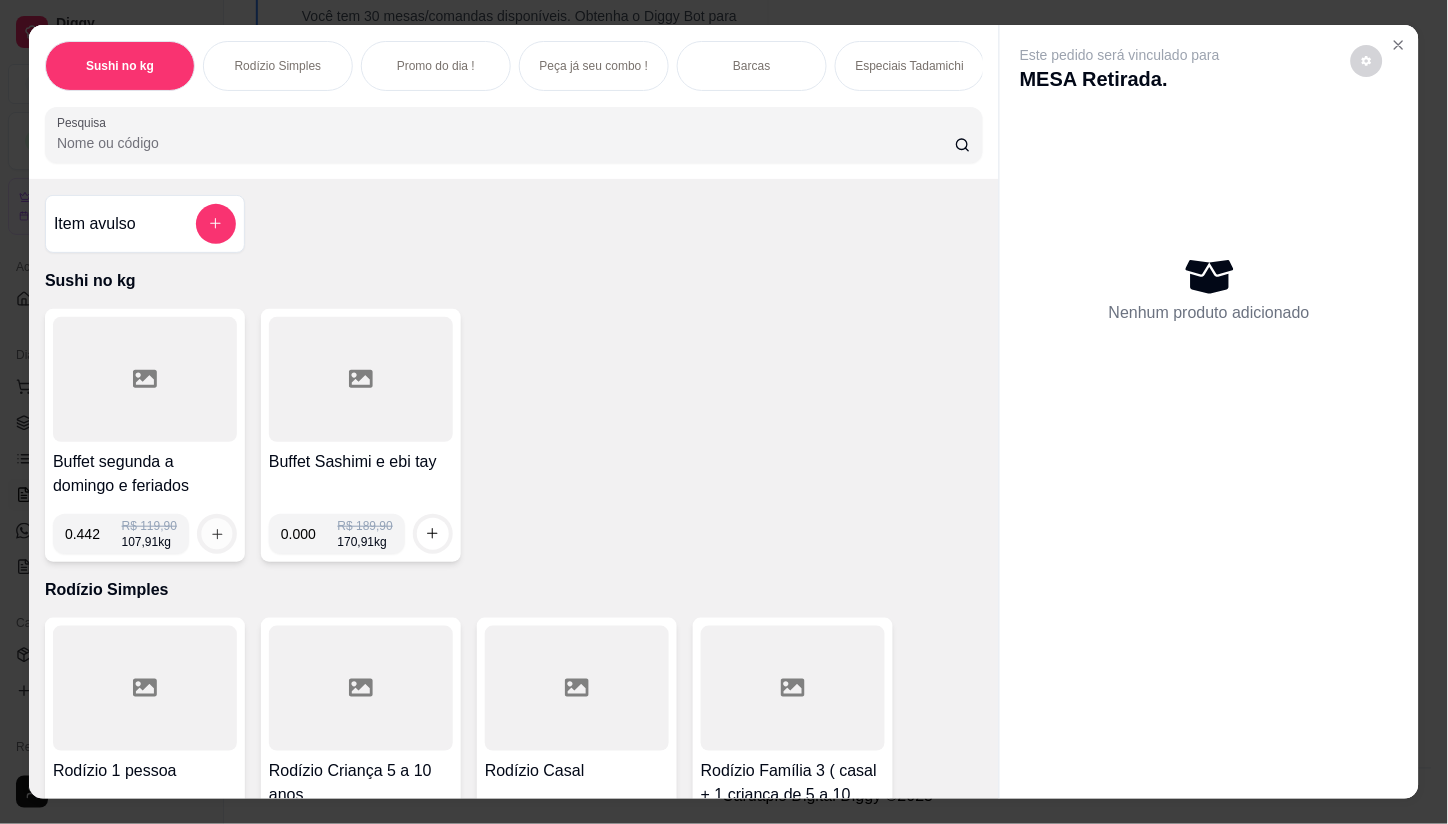 click 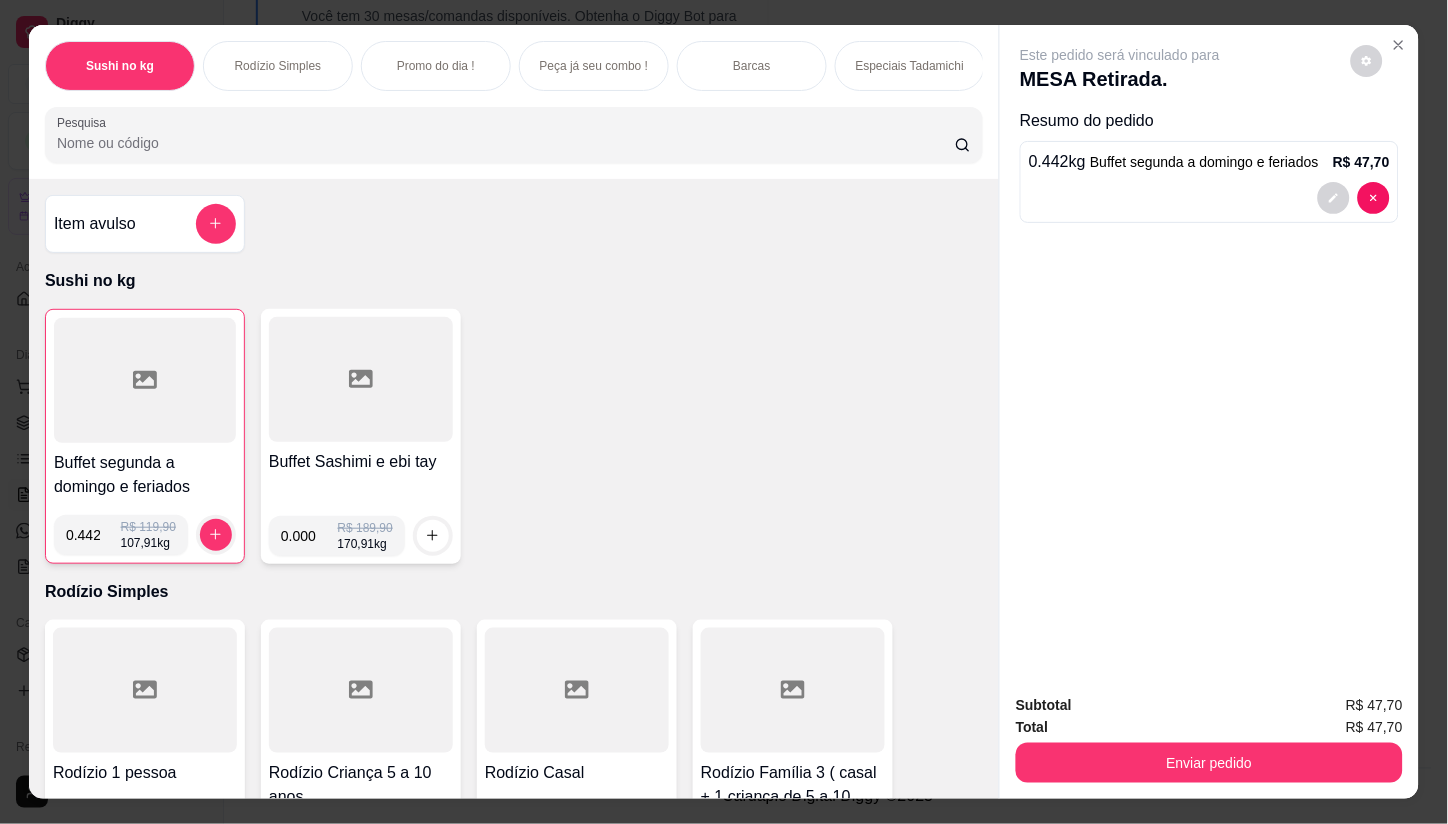 click on "Enviar pedido" at bounding box center (1209, 763) 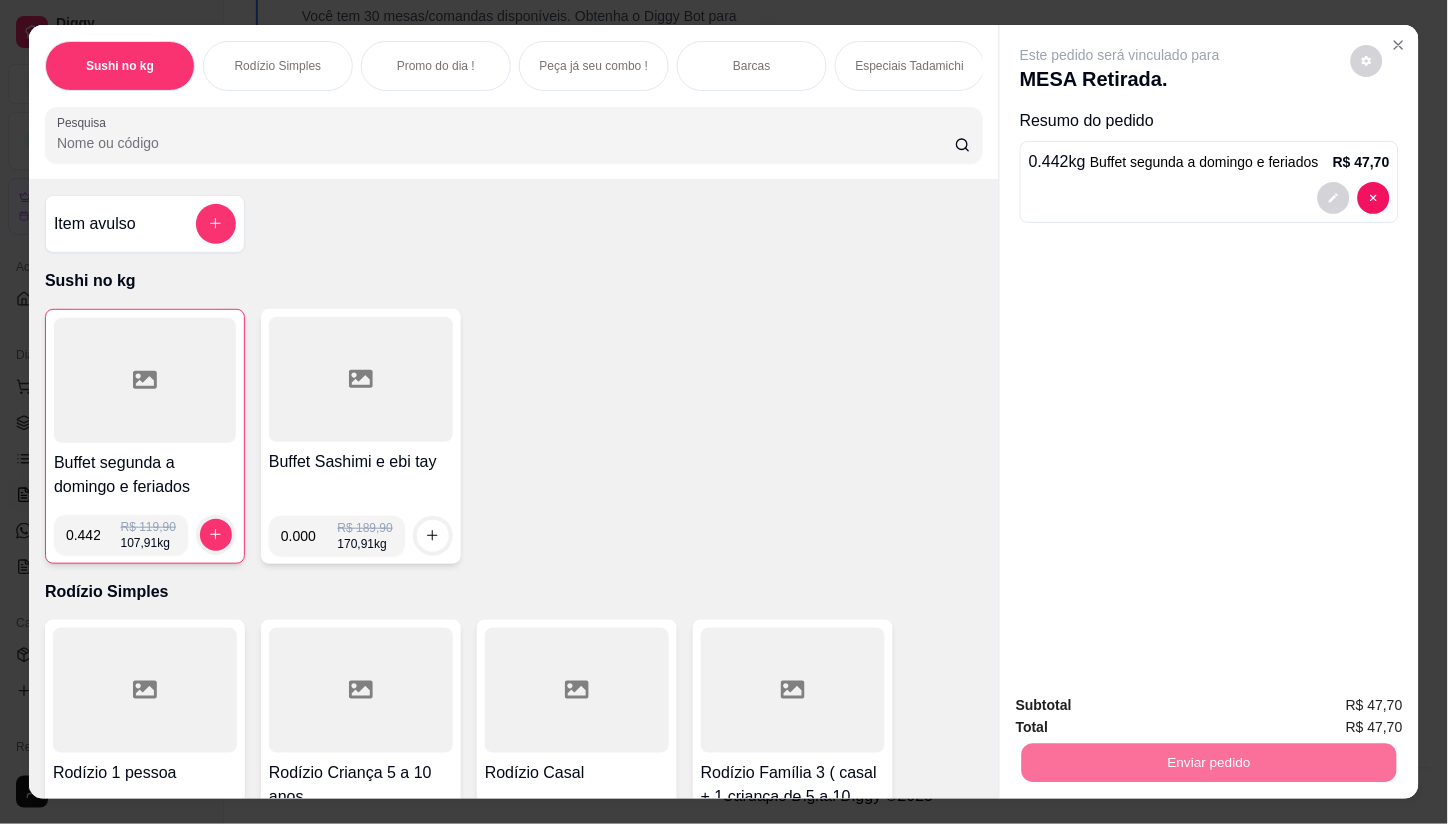 click on "Não registrar e enviar pedido" at bounding box center (1144, 706) 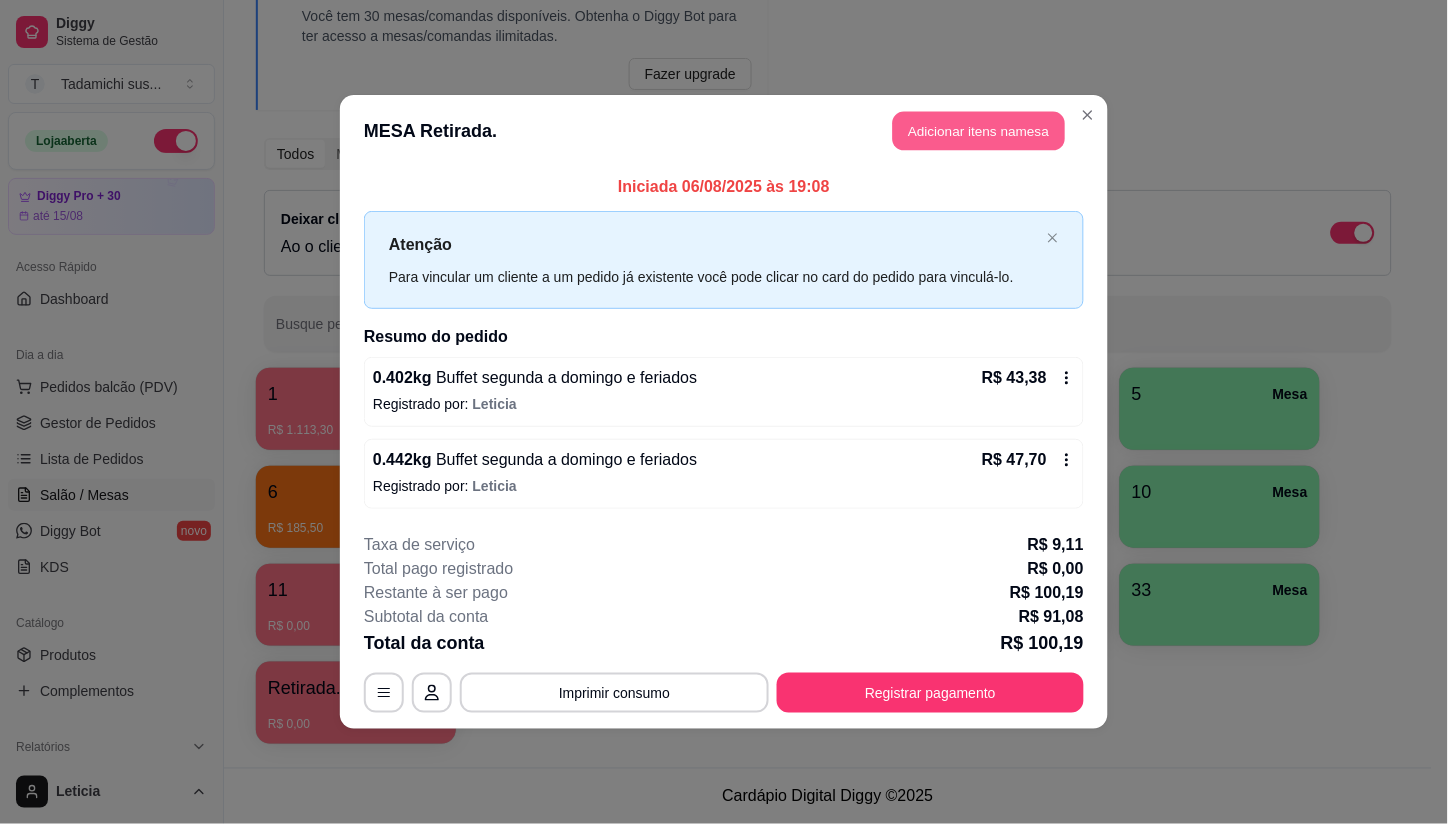 click on "Adicionar itens na  mesa" at bounding box center [979, 131] 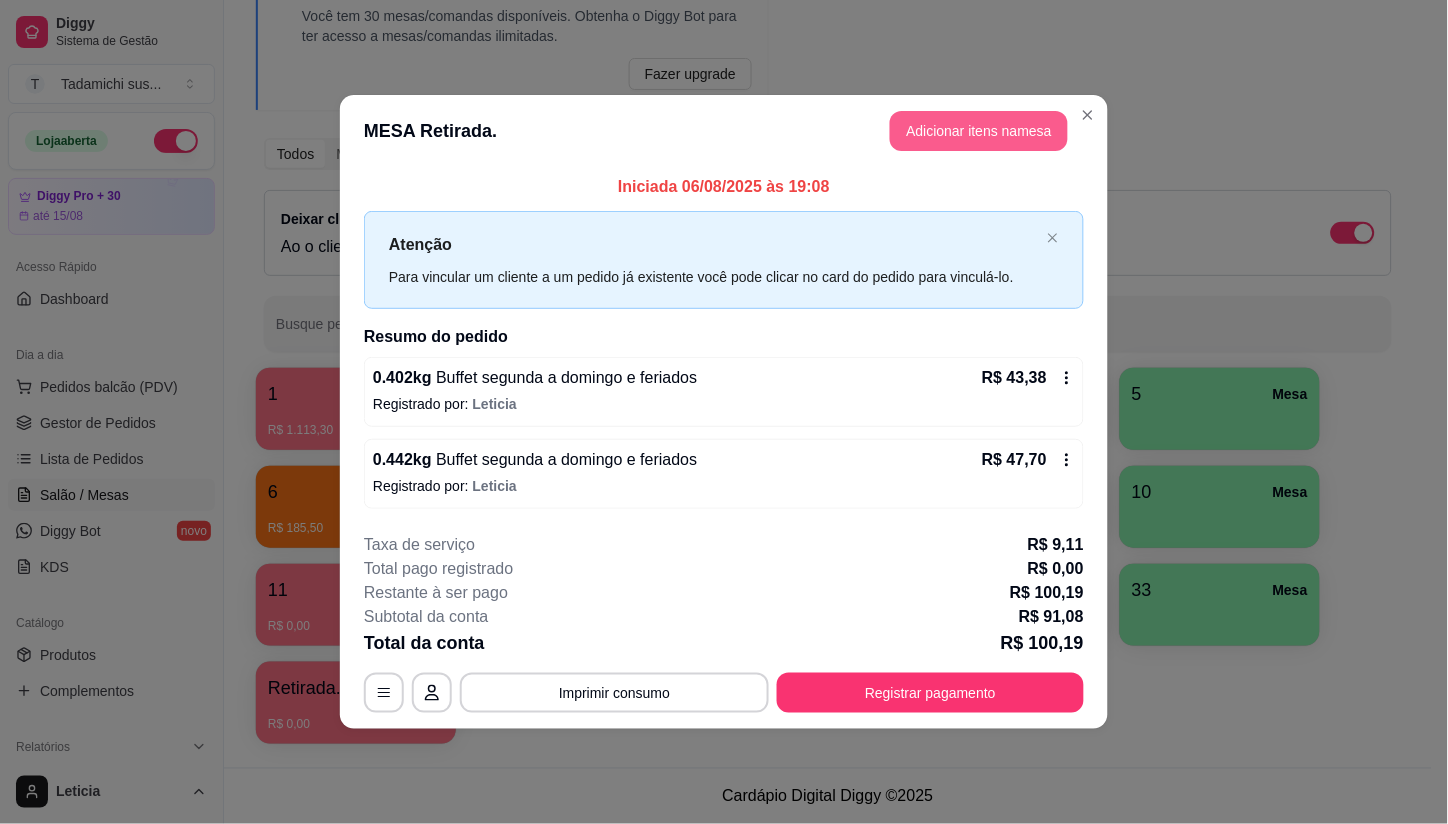 click at bounding box center [508, 126] 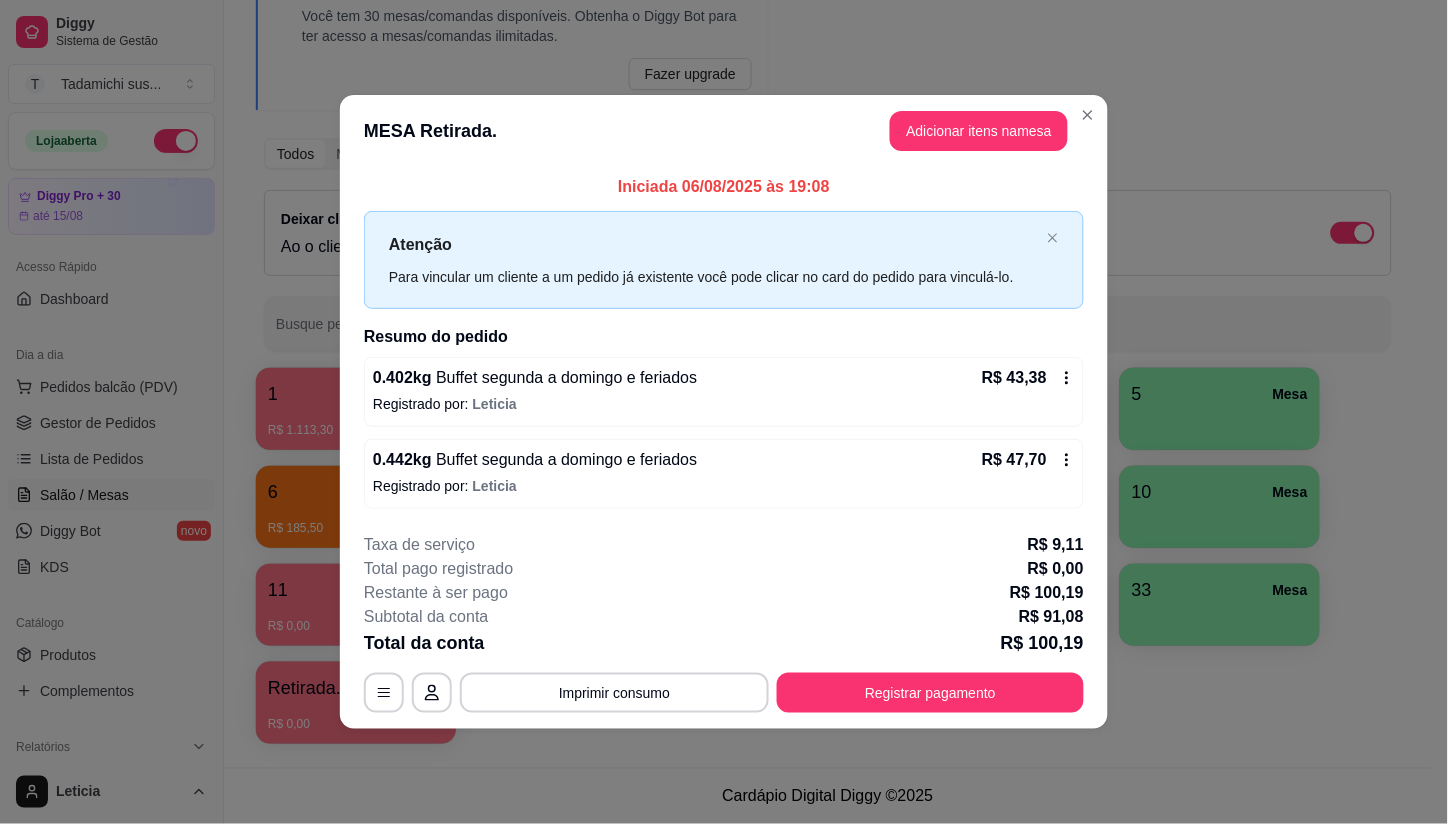click at bounding box center [514, 135] 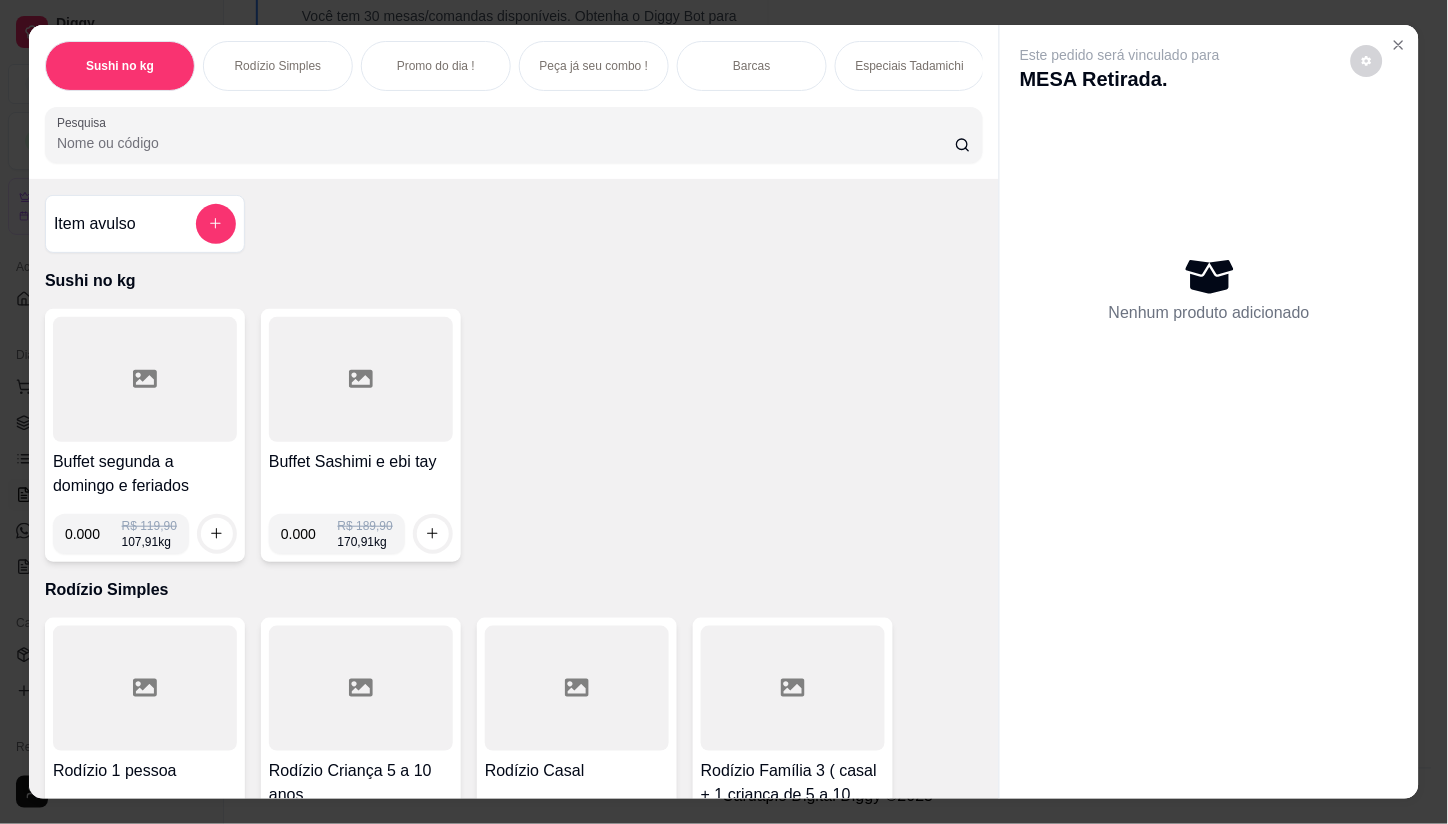 click on "0.000" at bounding box center [93, 534] 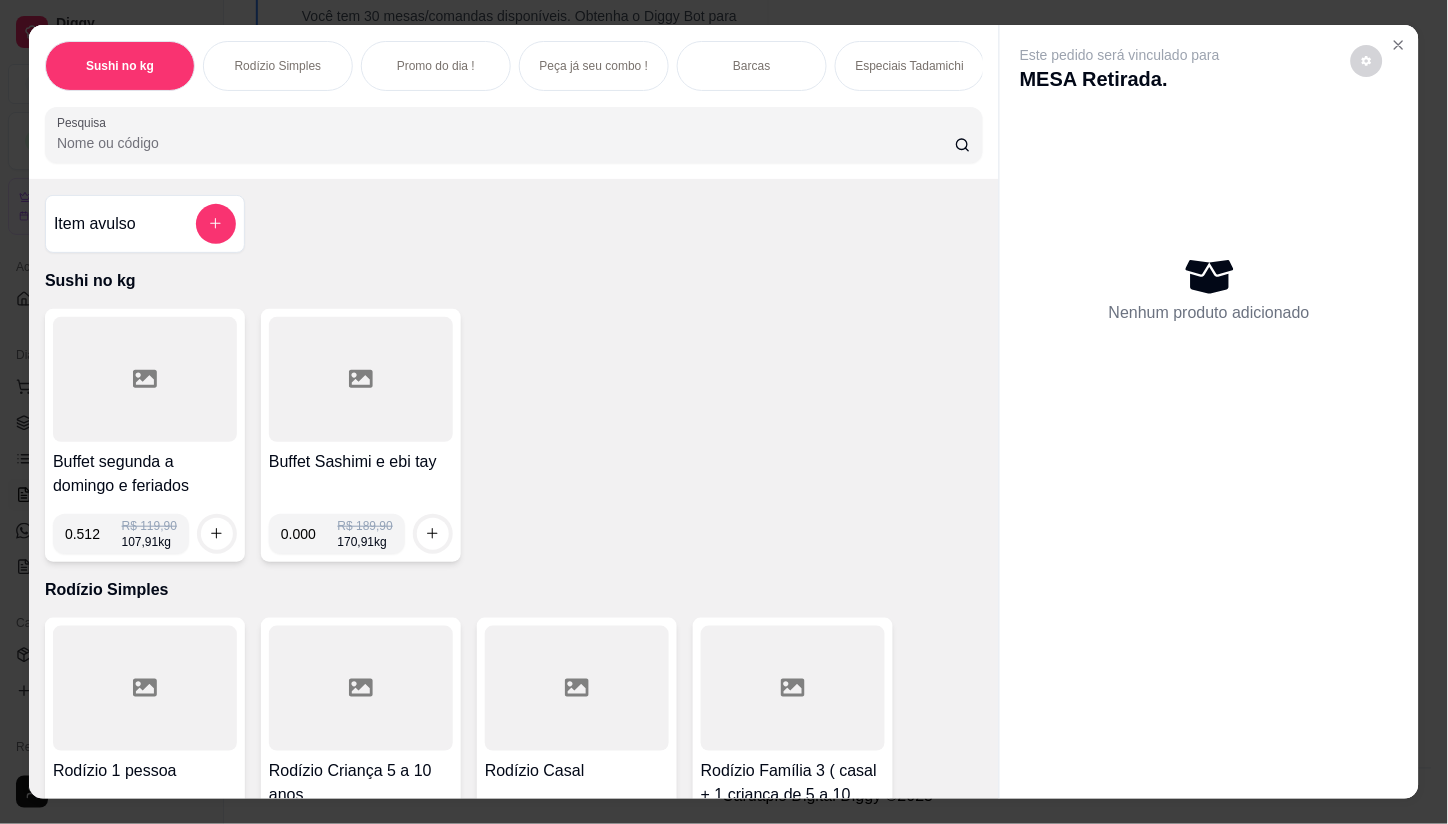type on "0.512" 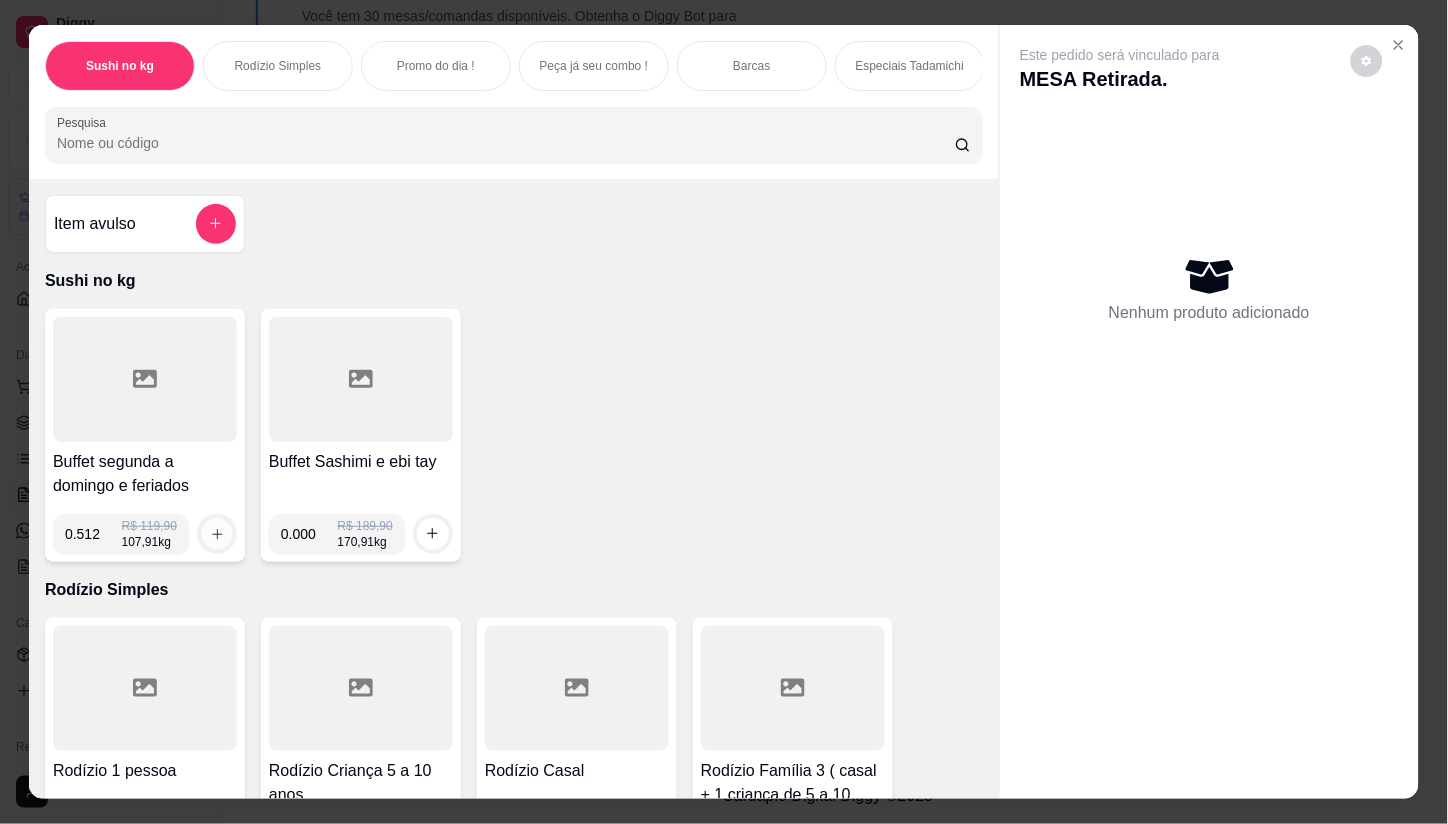 click 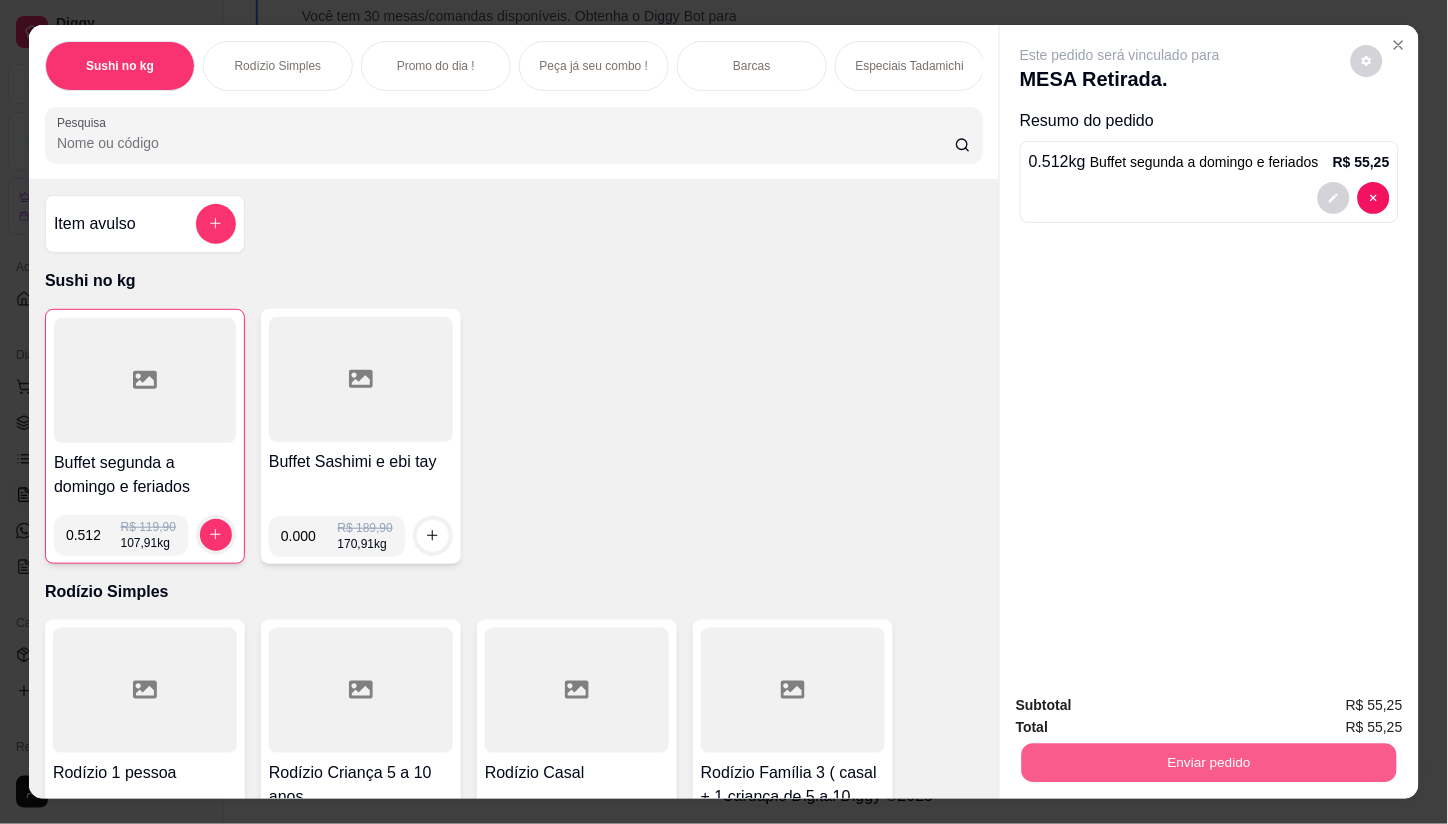 click on "Enviar pedido" at bounding box center (1209, 763) 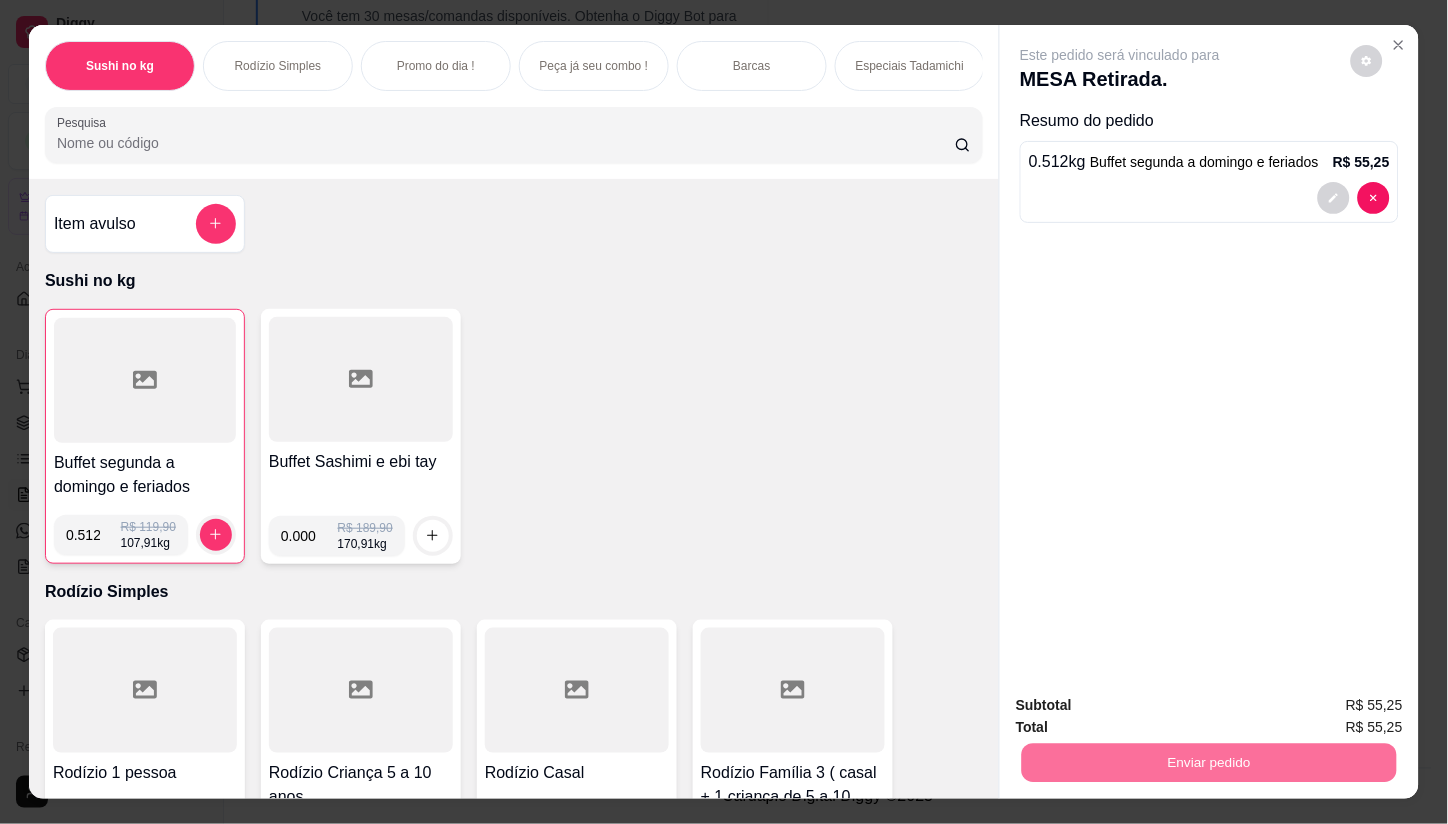 click on "Não registrar e enviar pedido" at bounding box center [1143, 707] 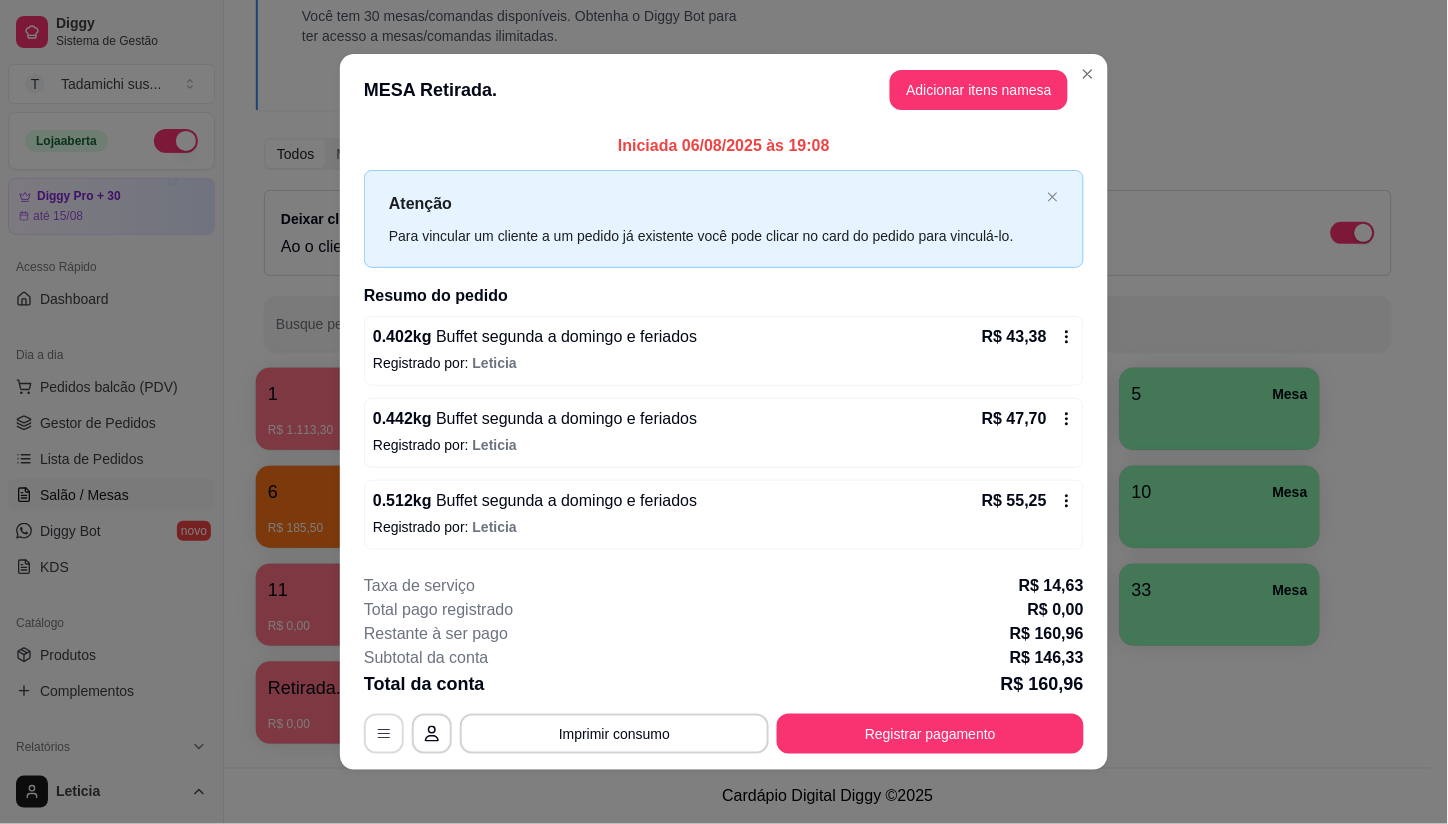 click 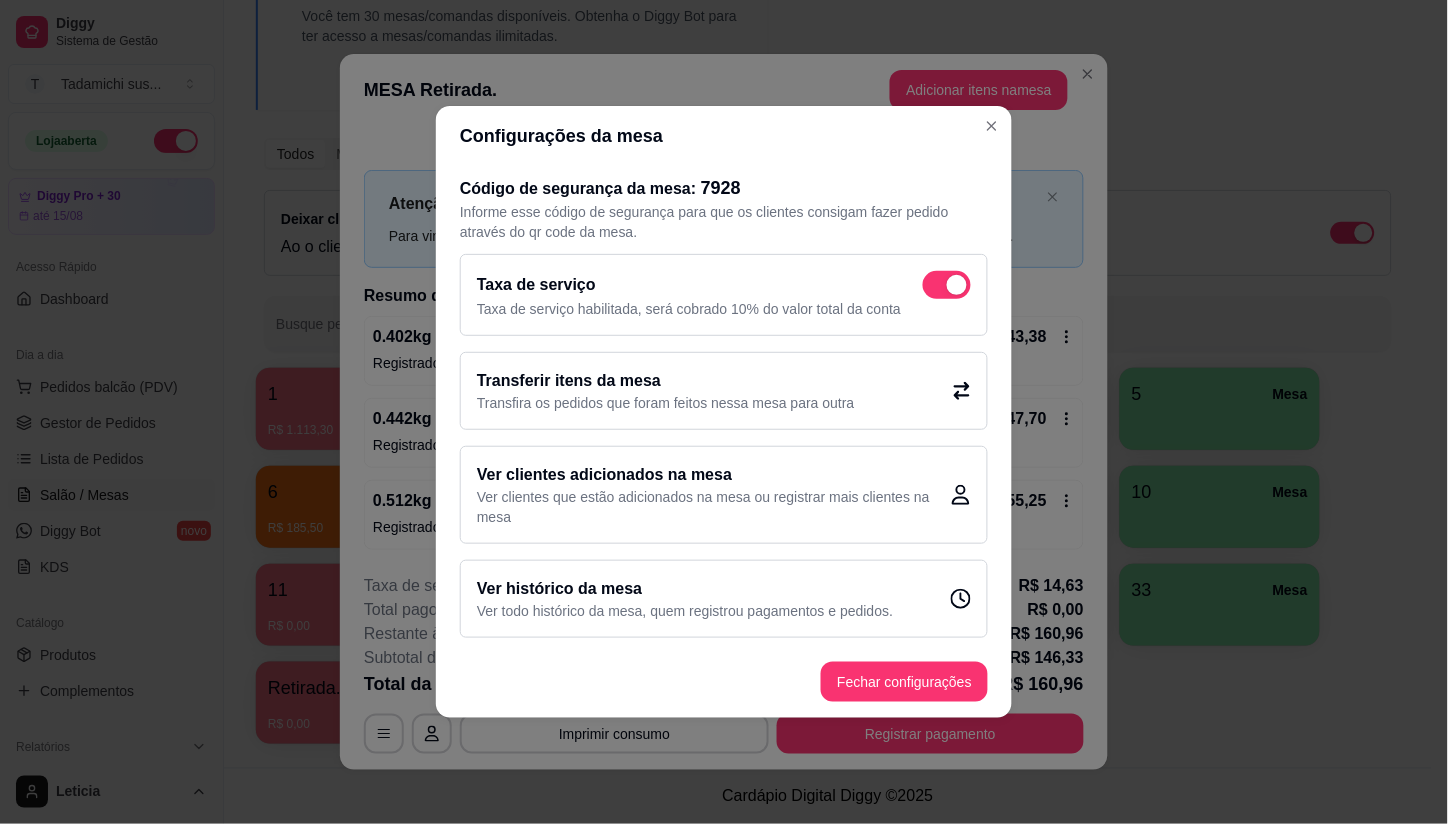 click at bounding box center [947, 285] 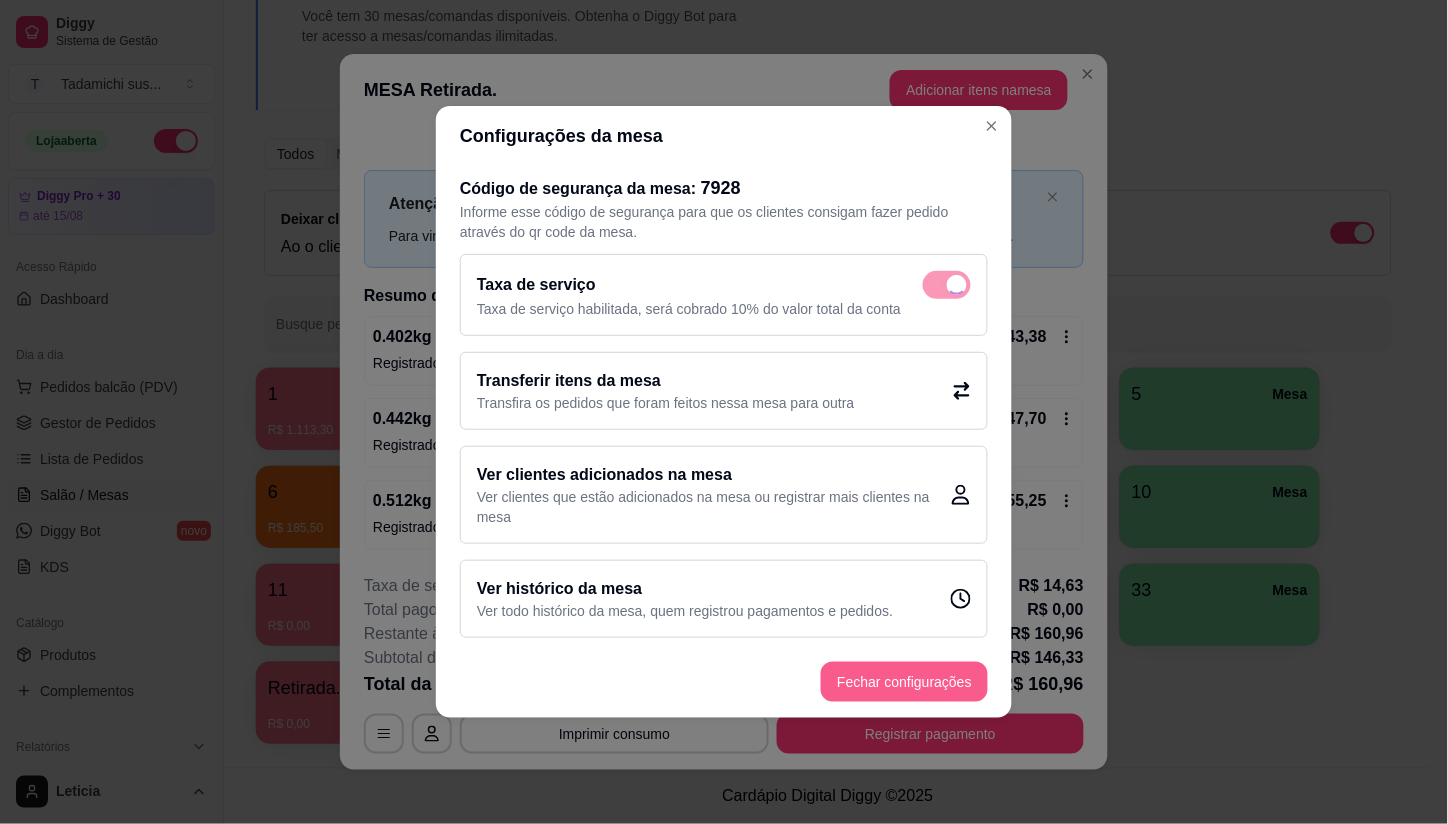 checkbox on "false" 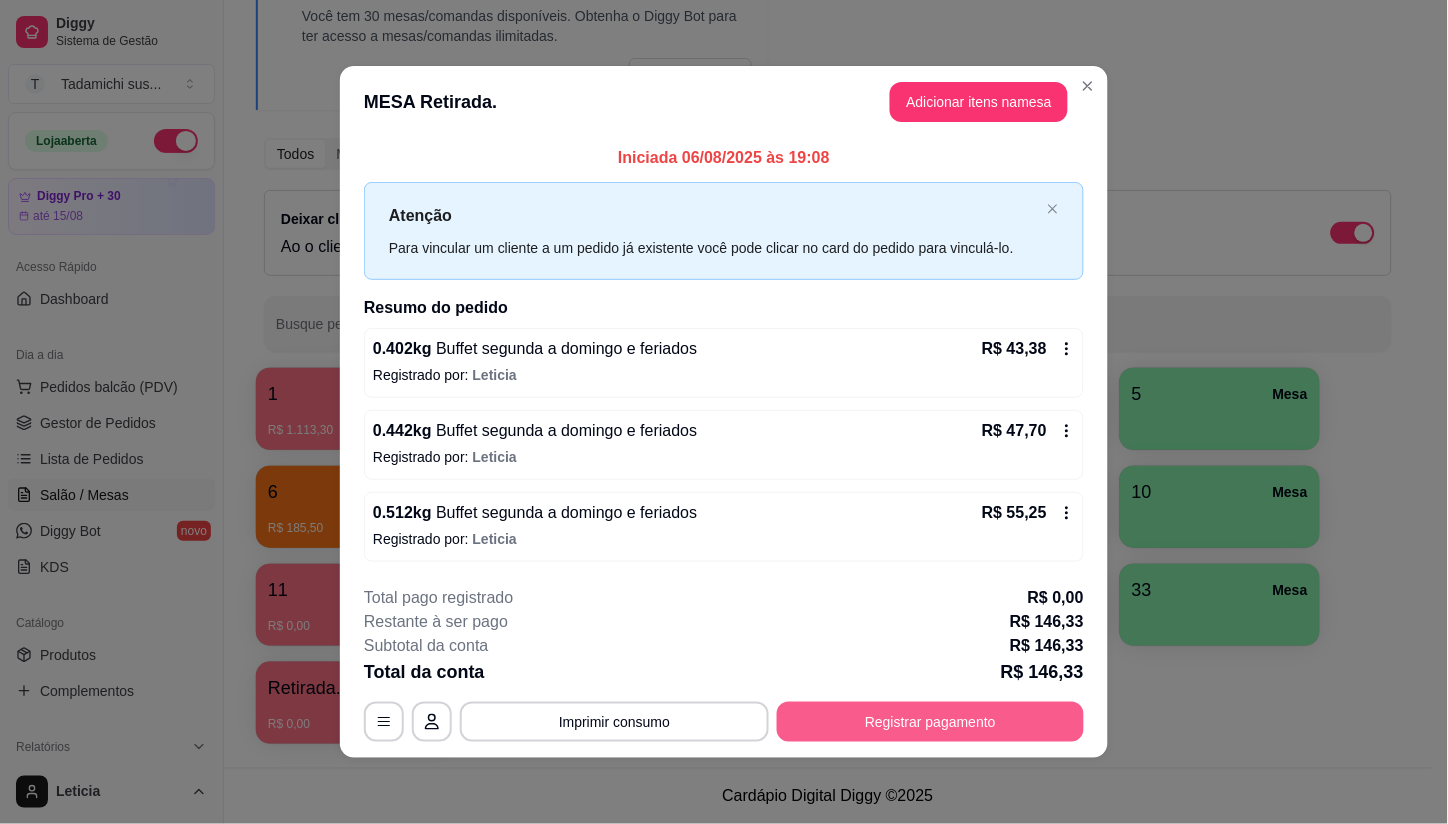 click on "Registrar pagamento" at bounding box center (930, 722) 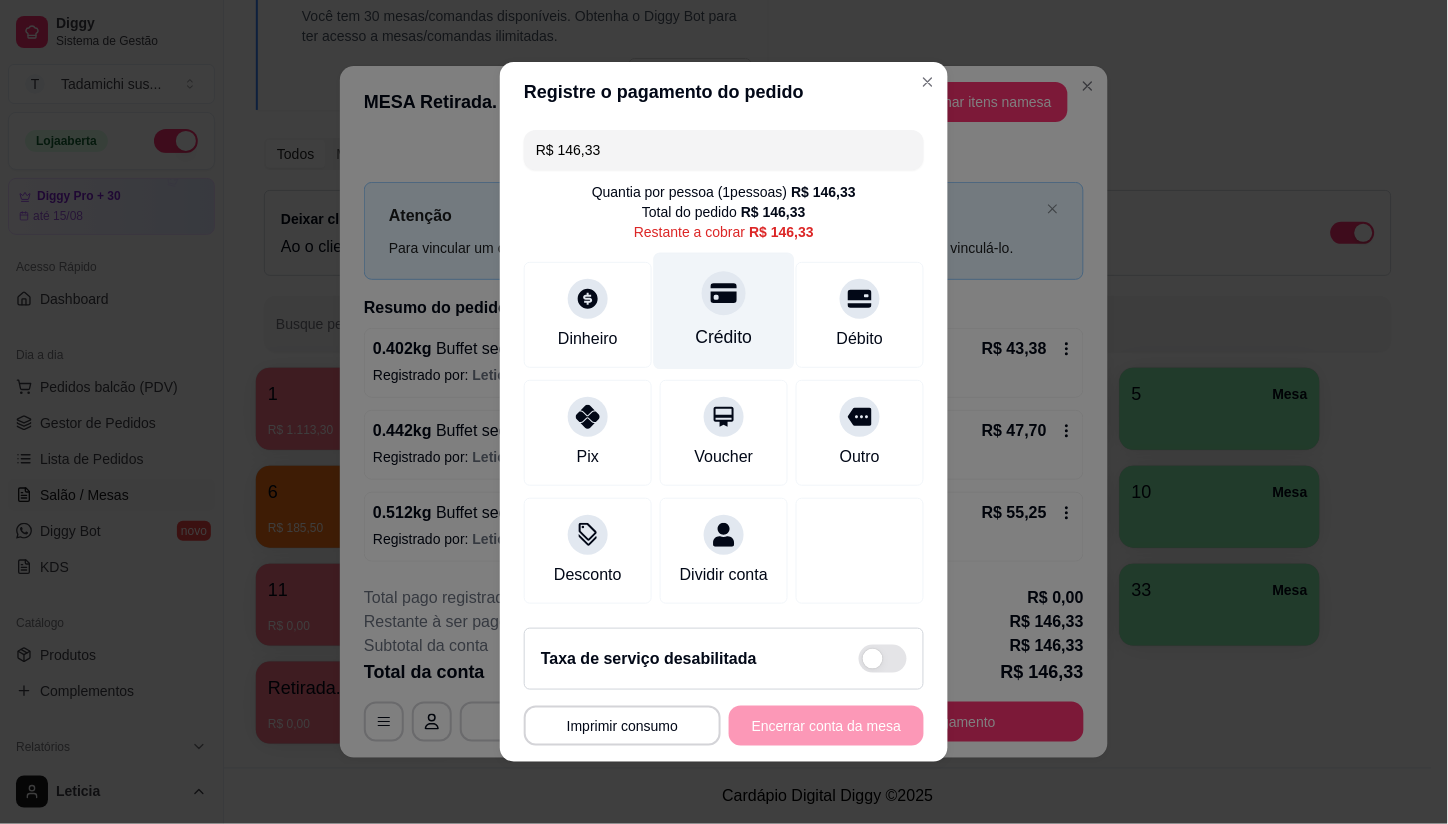 click on "Crédito" at bounding box center [724, 337] 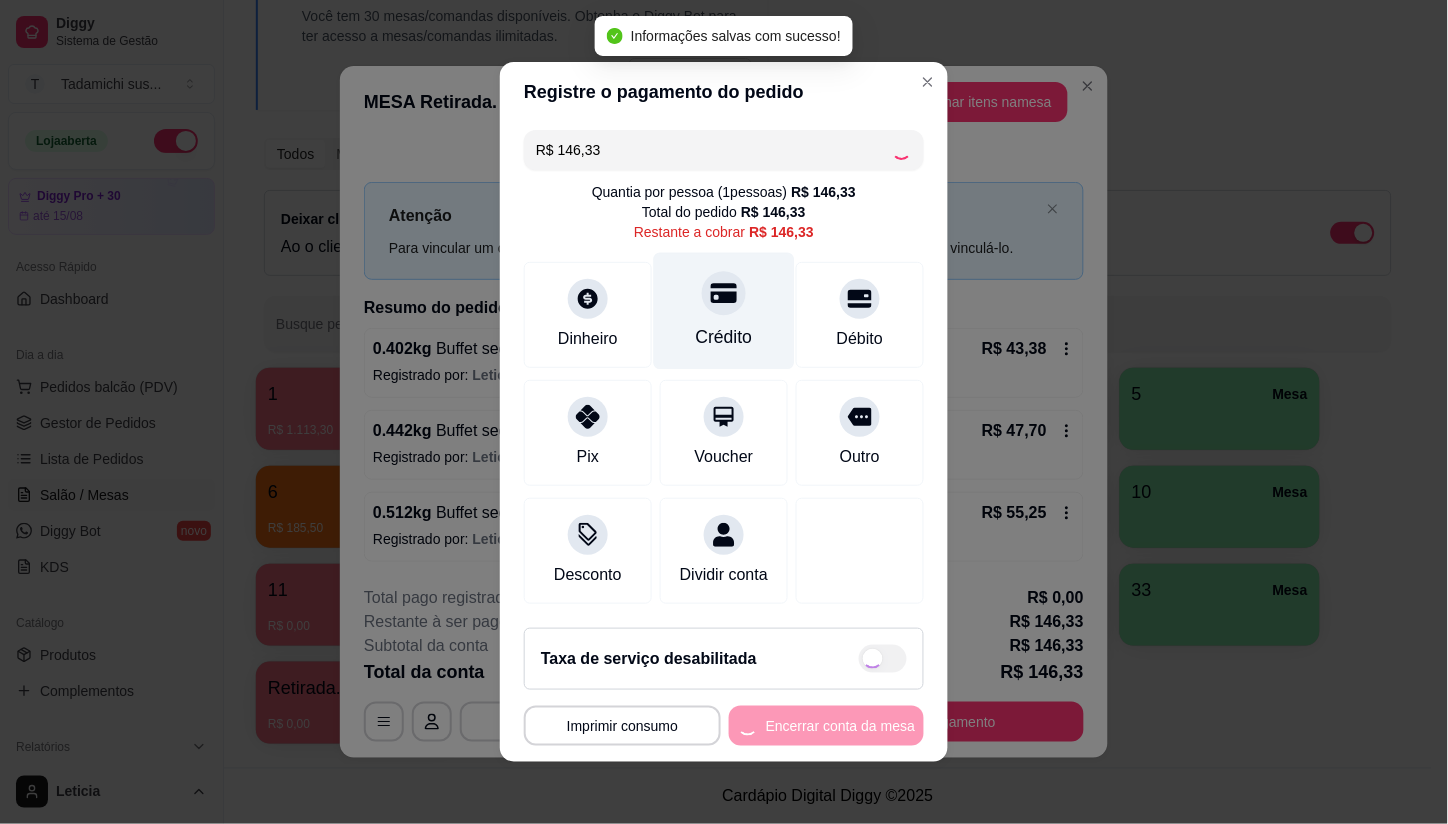 type on "R$ 0,00" 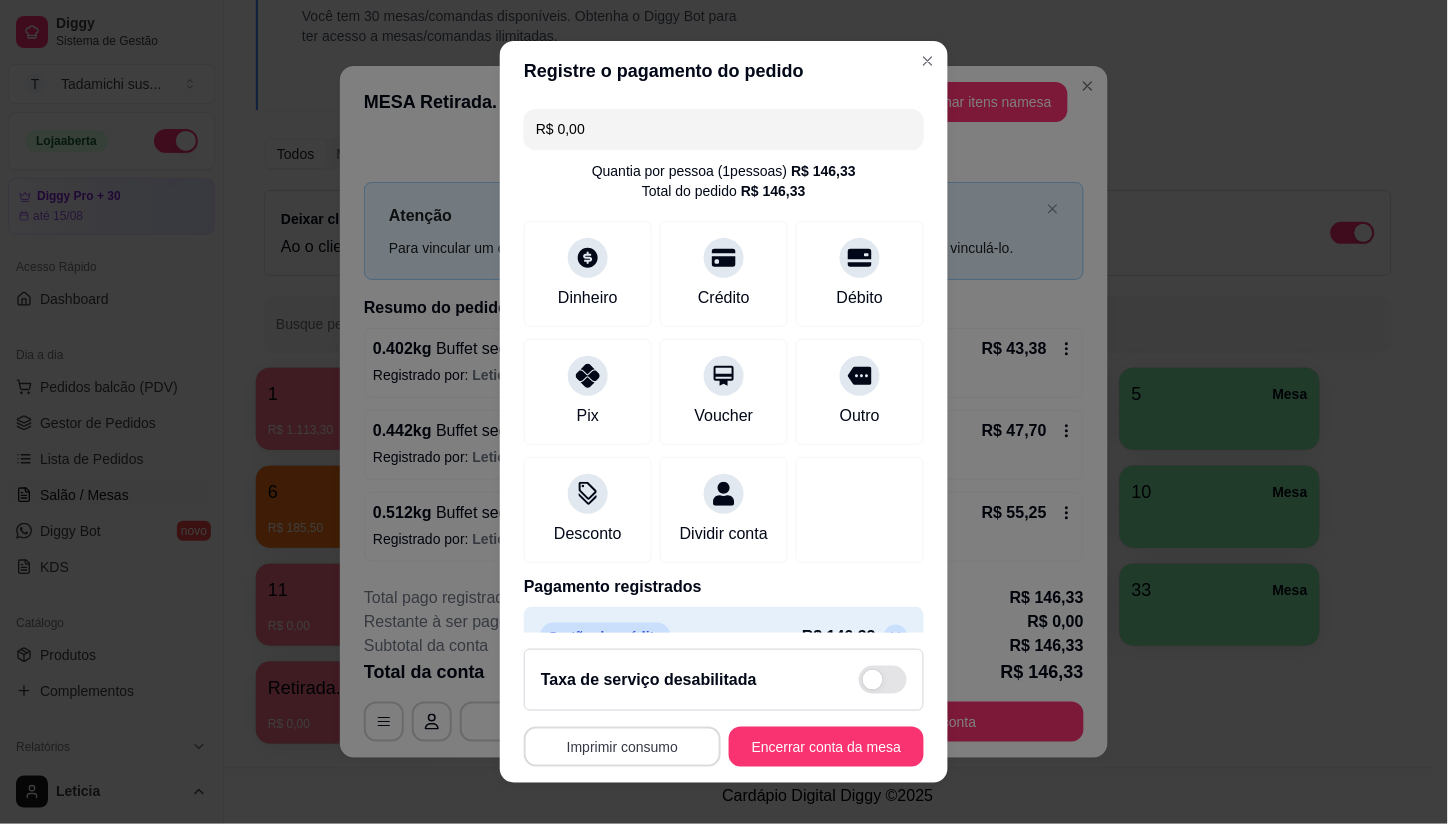 click on "Imprimir consumo" at bounding box center [622, 747] 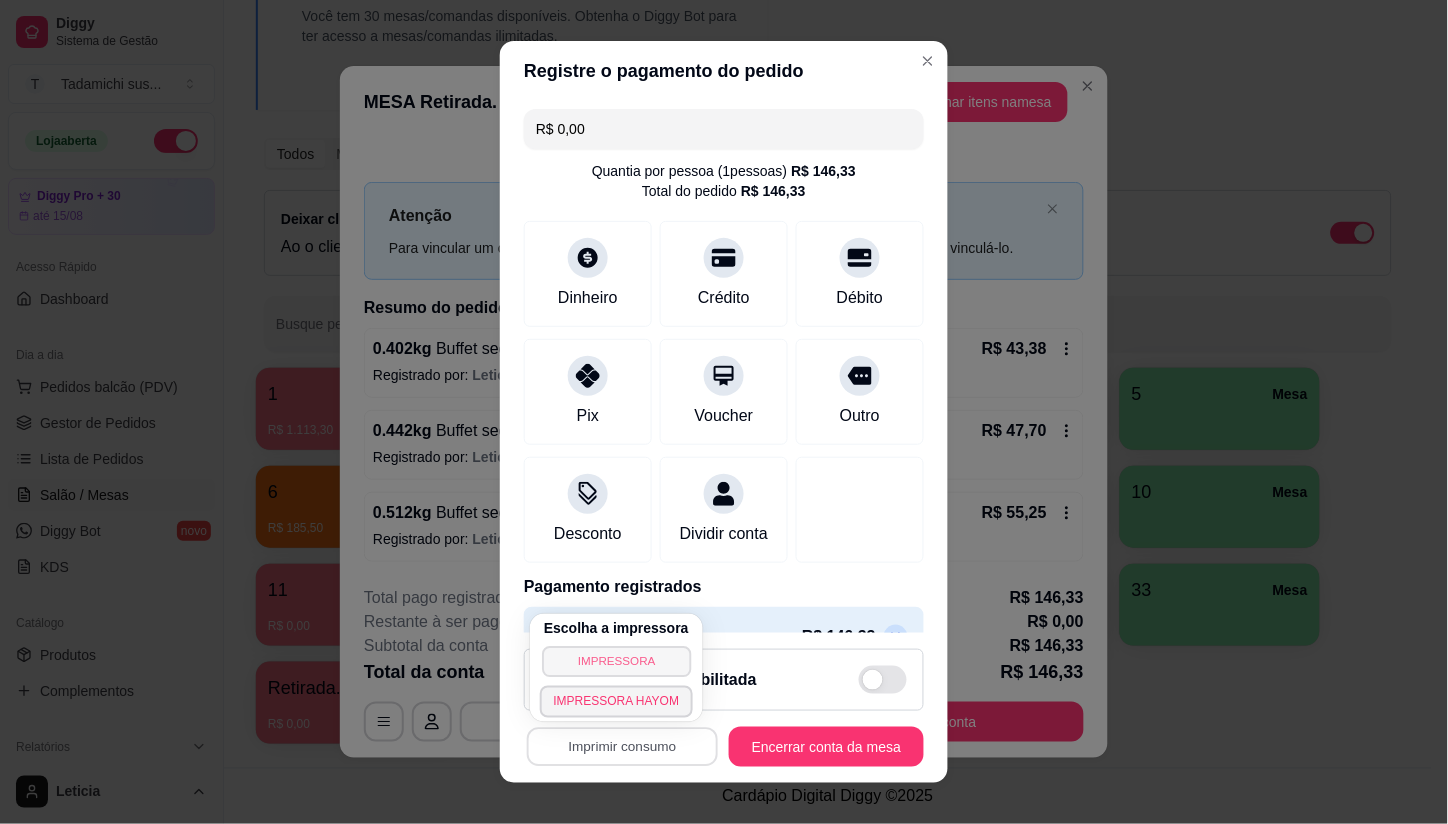 click on "IMPRESSORA" at bounding box center (616, 661) 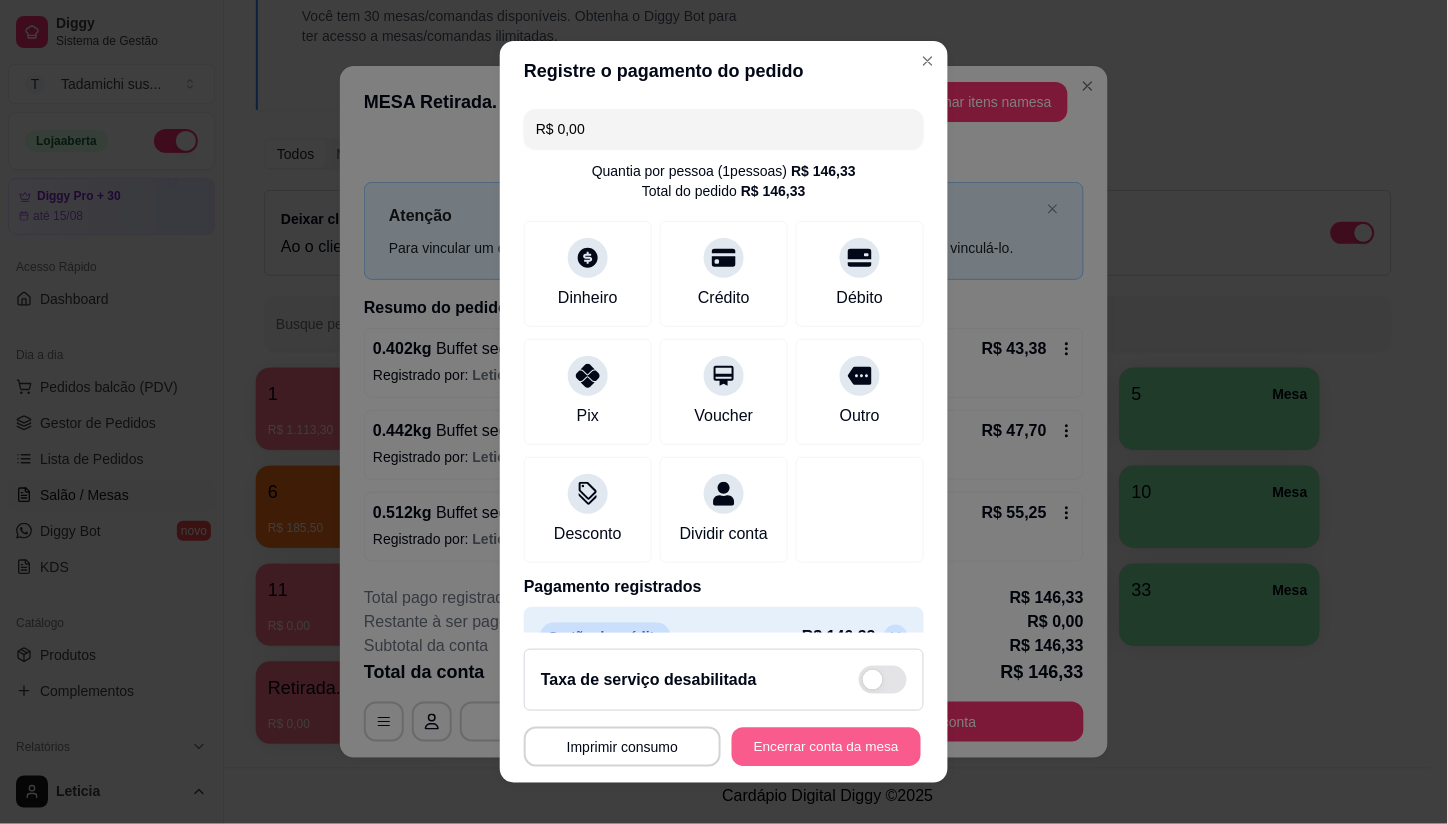 click on "Encerrar conta da mesa" at bounding box center (826, 746) 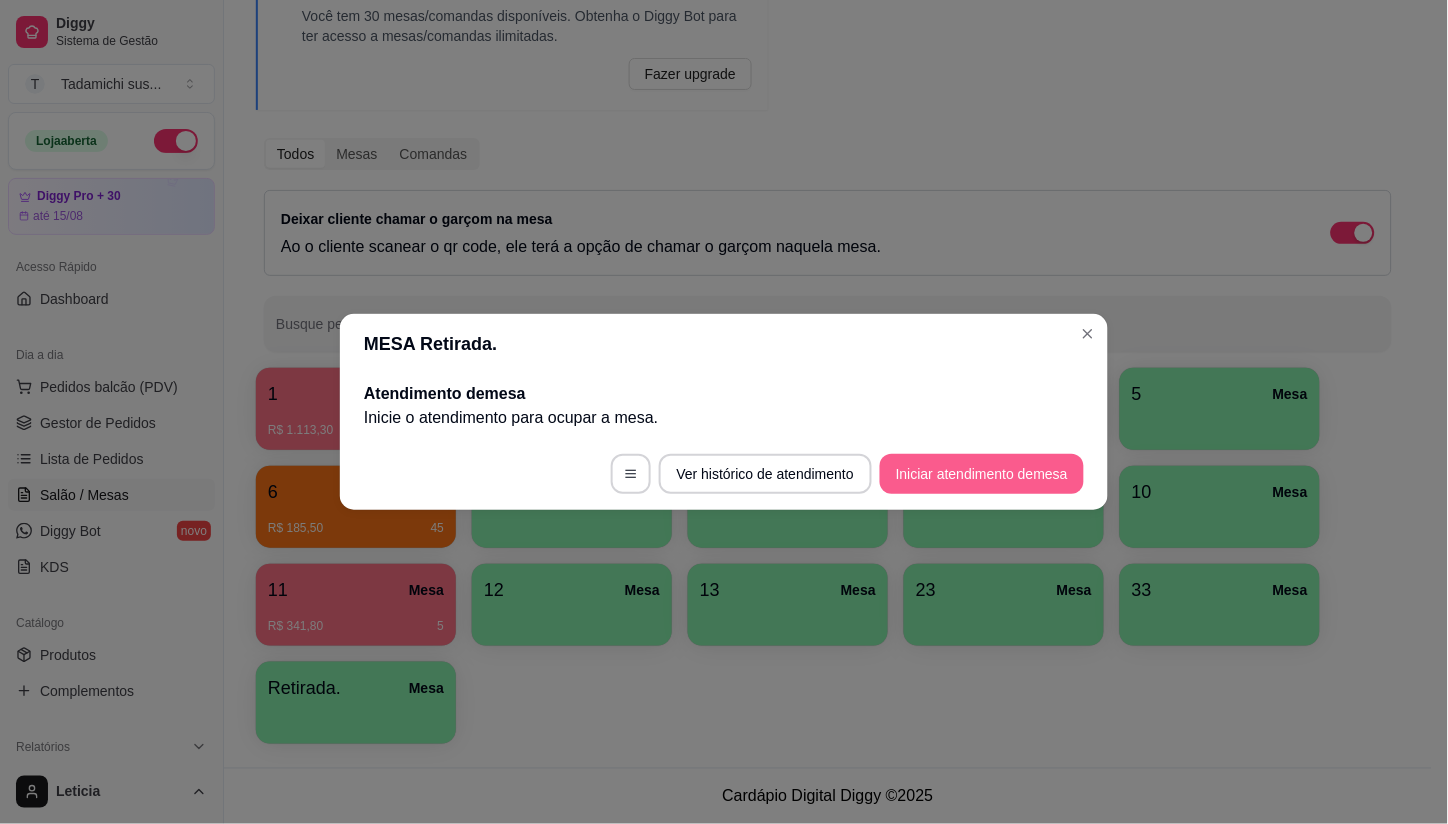 click on "Iniciar atendimento de  mesa" at bounding box center (982, 474) 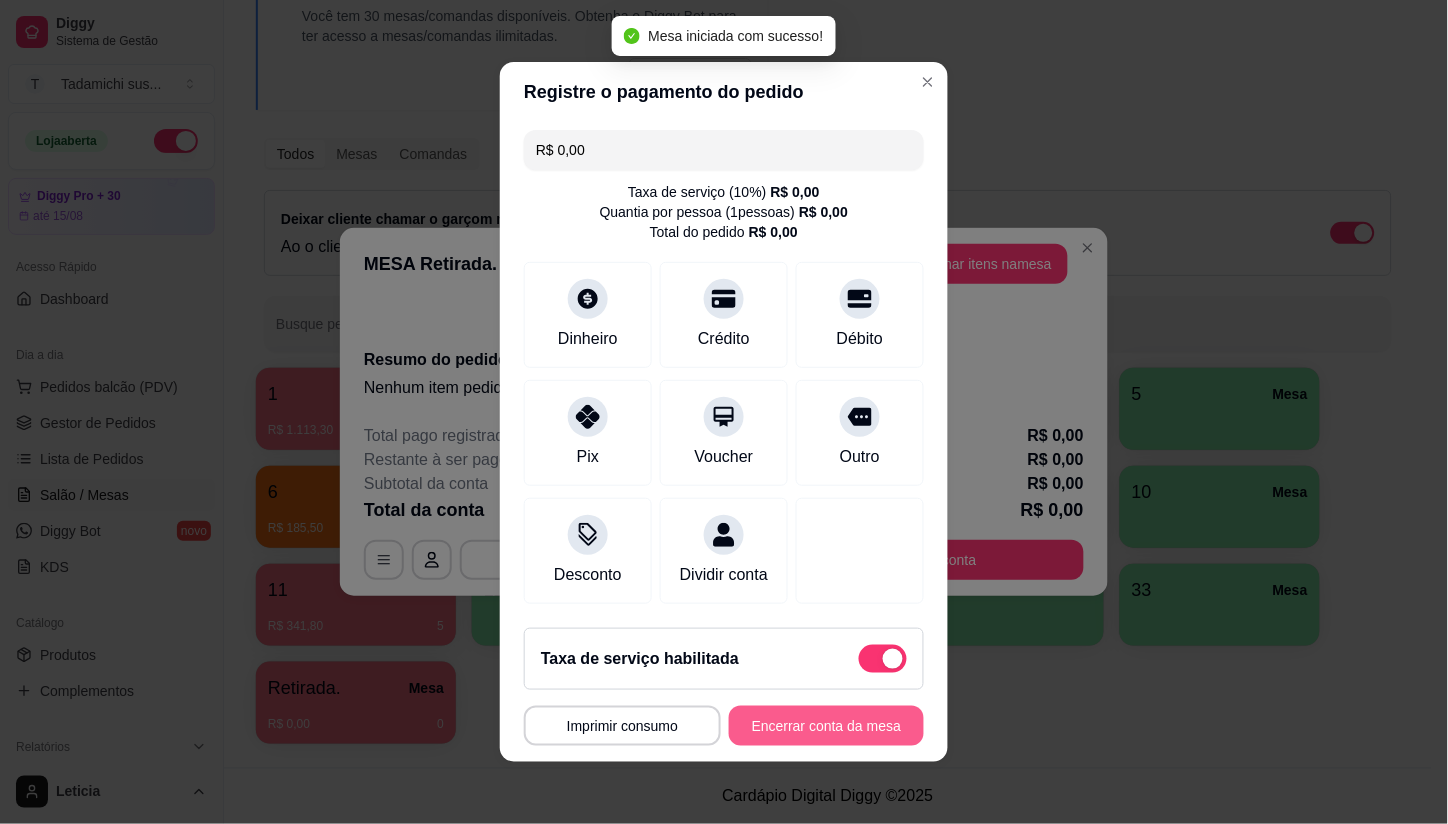 click on "Encerrar conta da mesa" at bounding box center [826, 726] 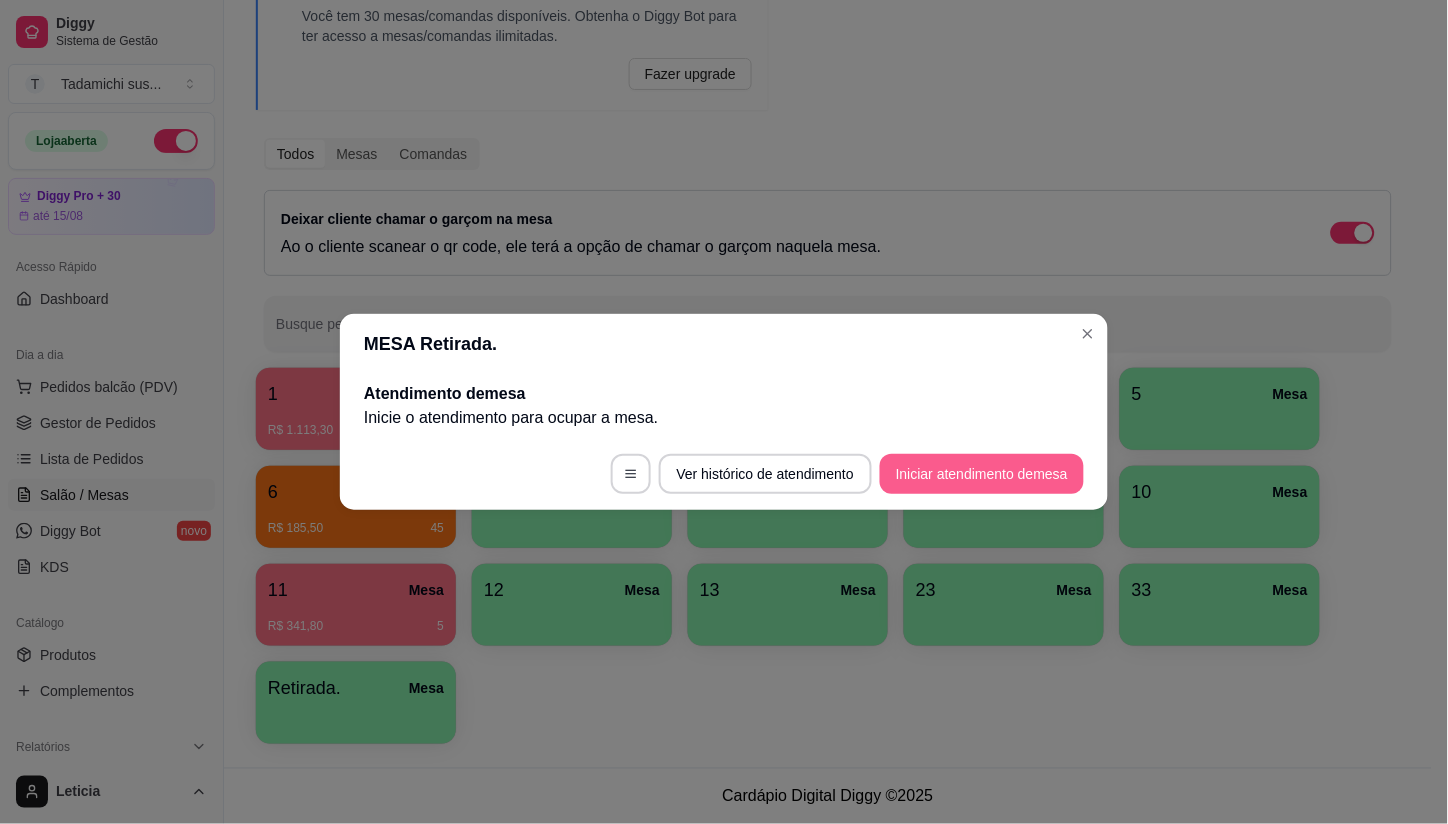 click on "Iniciar atendimento de  mesa" at bounding box center (982, 474) 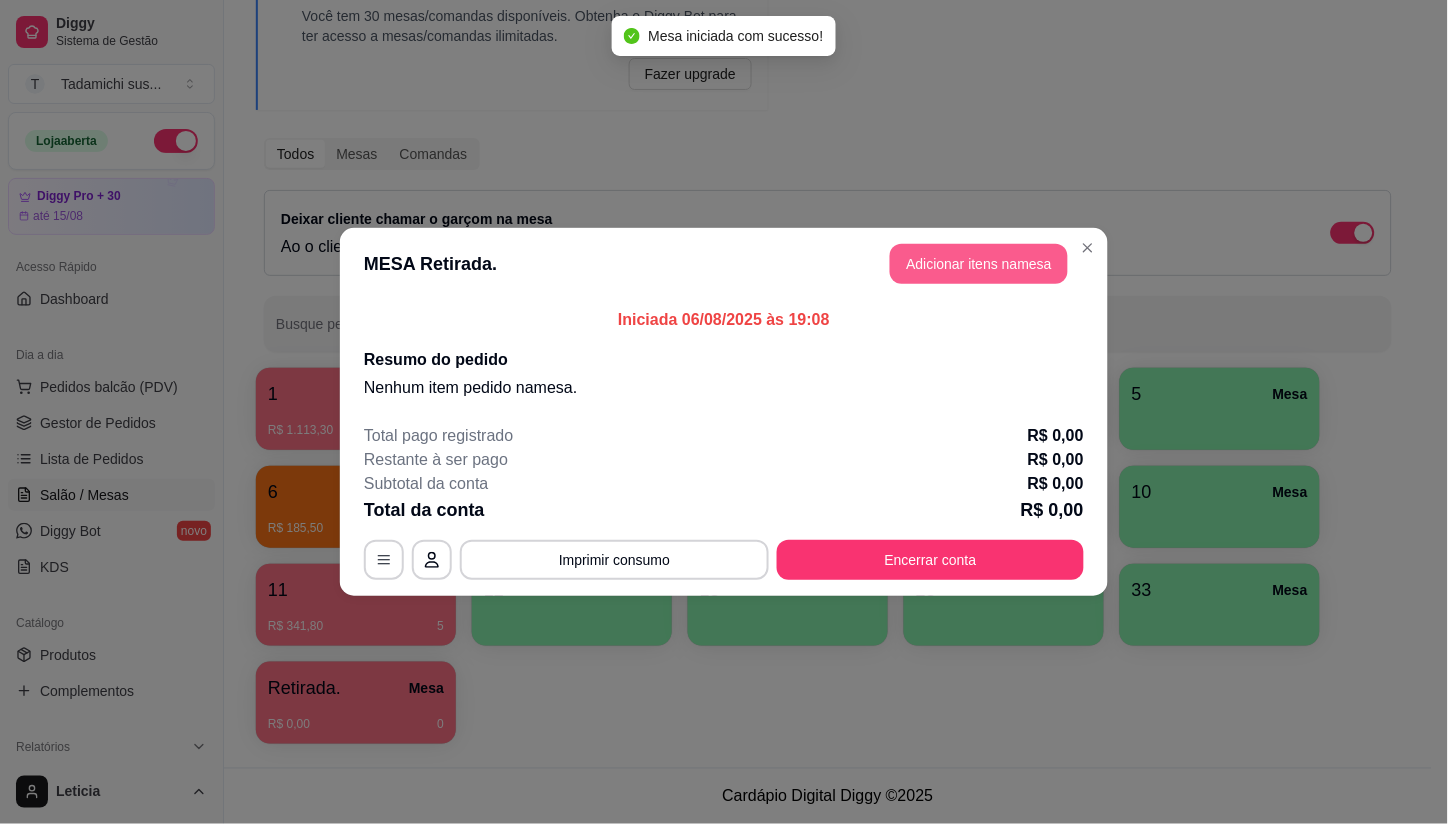 click on "Adicionar itens na  mesa" at bounding box center (979, 264) 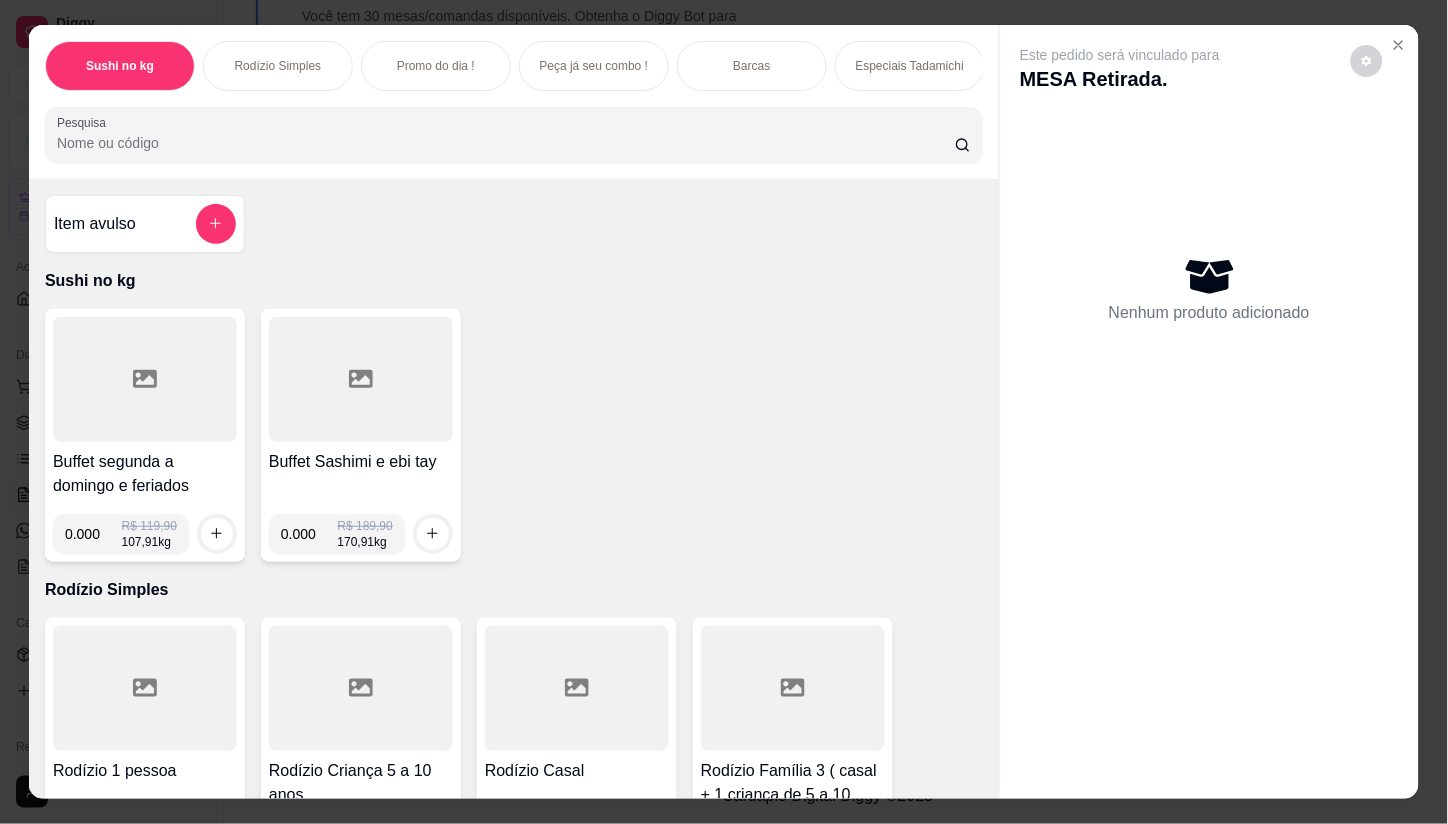click on "0.000" at bounding box center (93, 534) 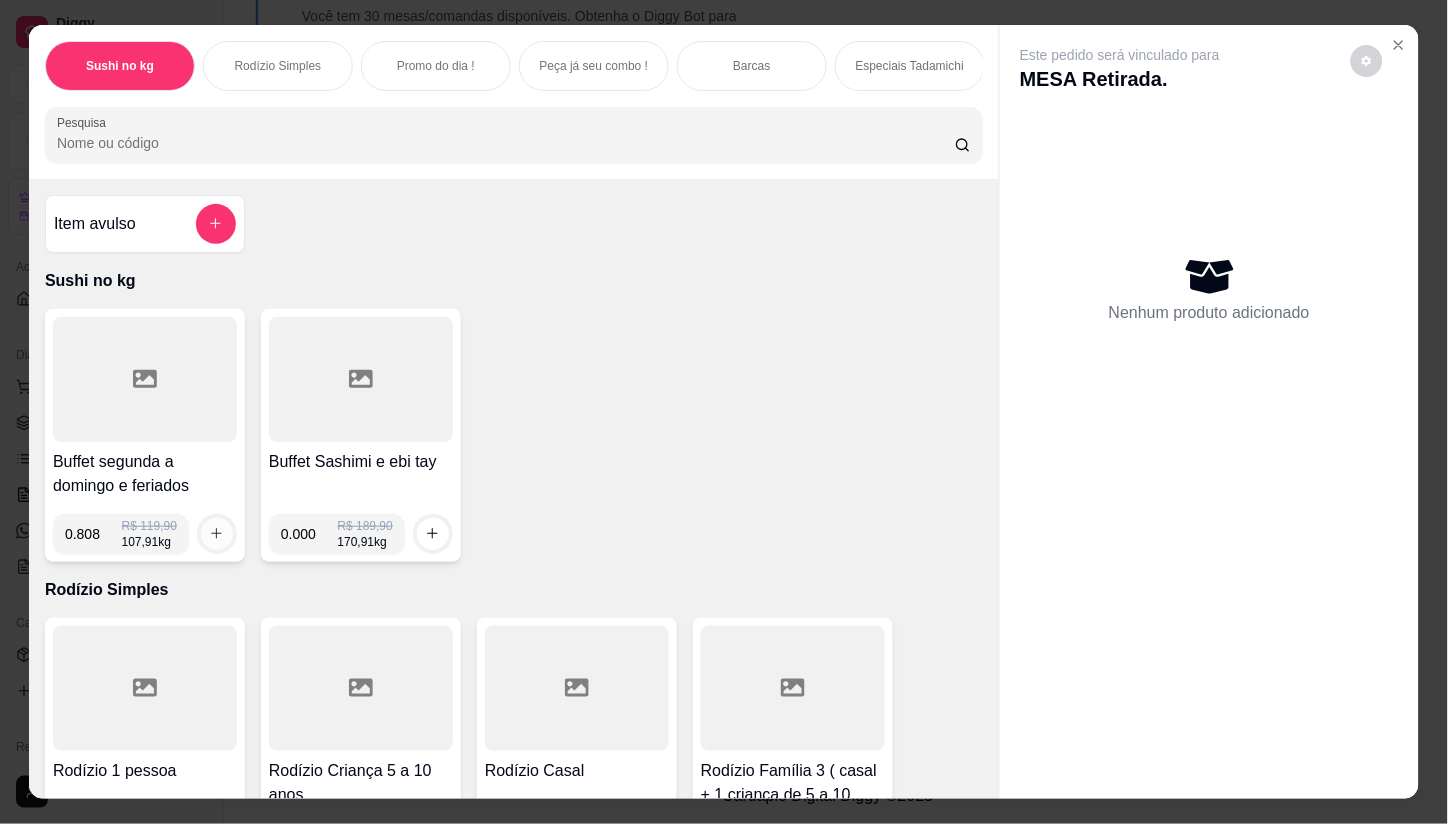 type on "0.808" 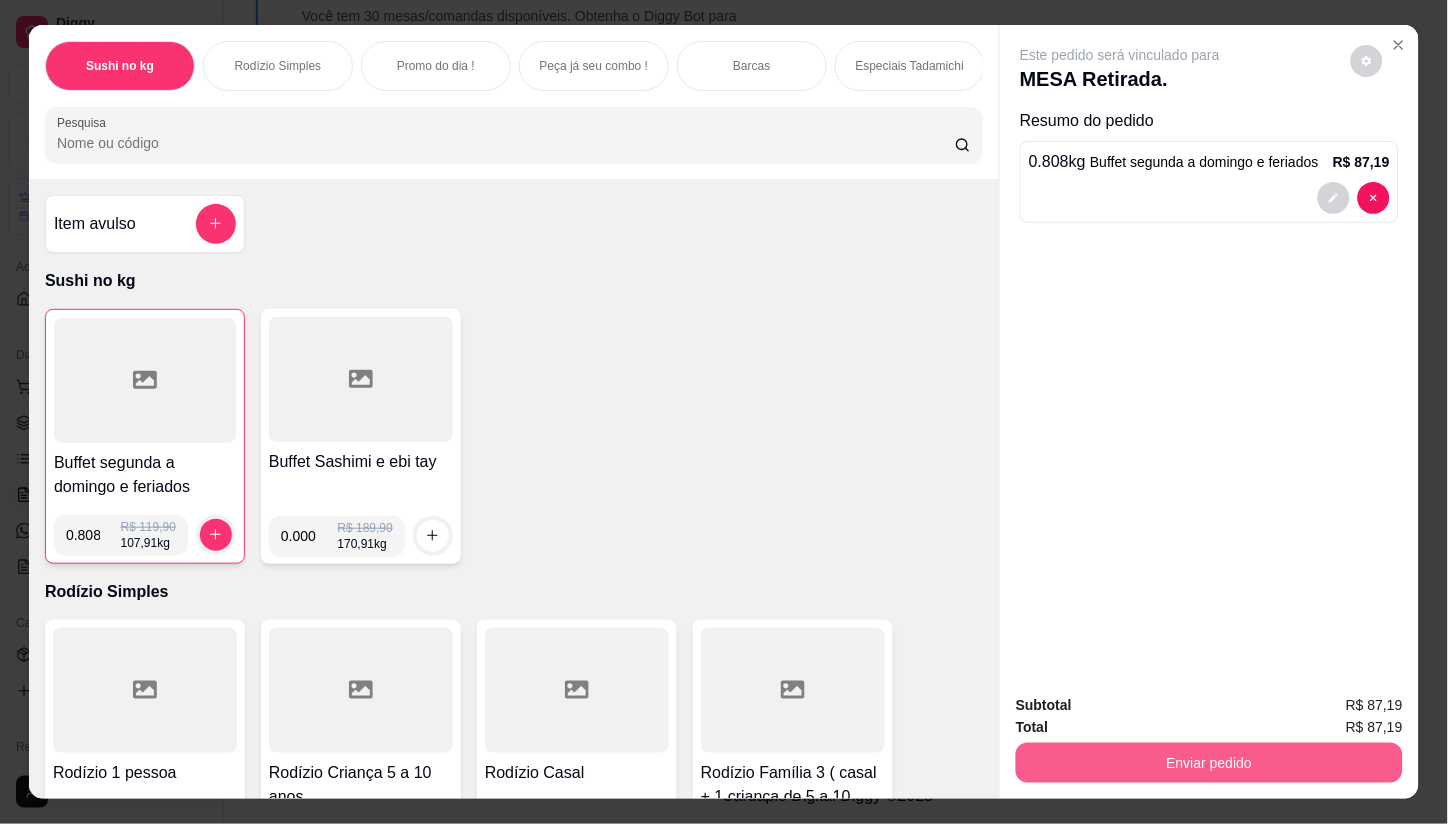 click on "Enviar pedido" at bounding box center [1209, 763] 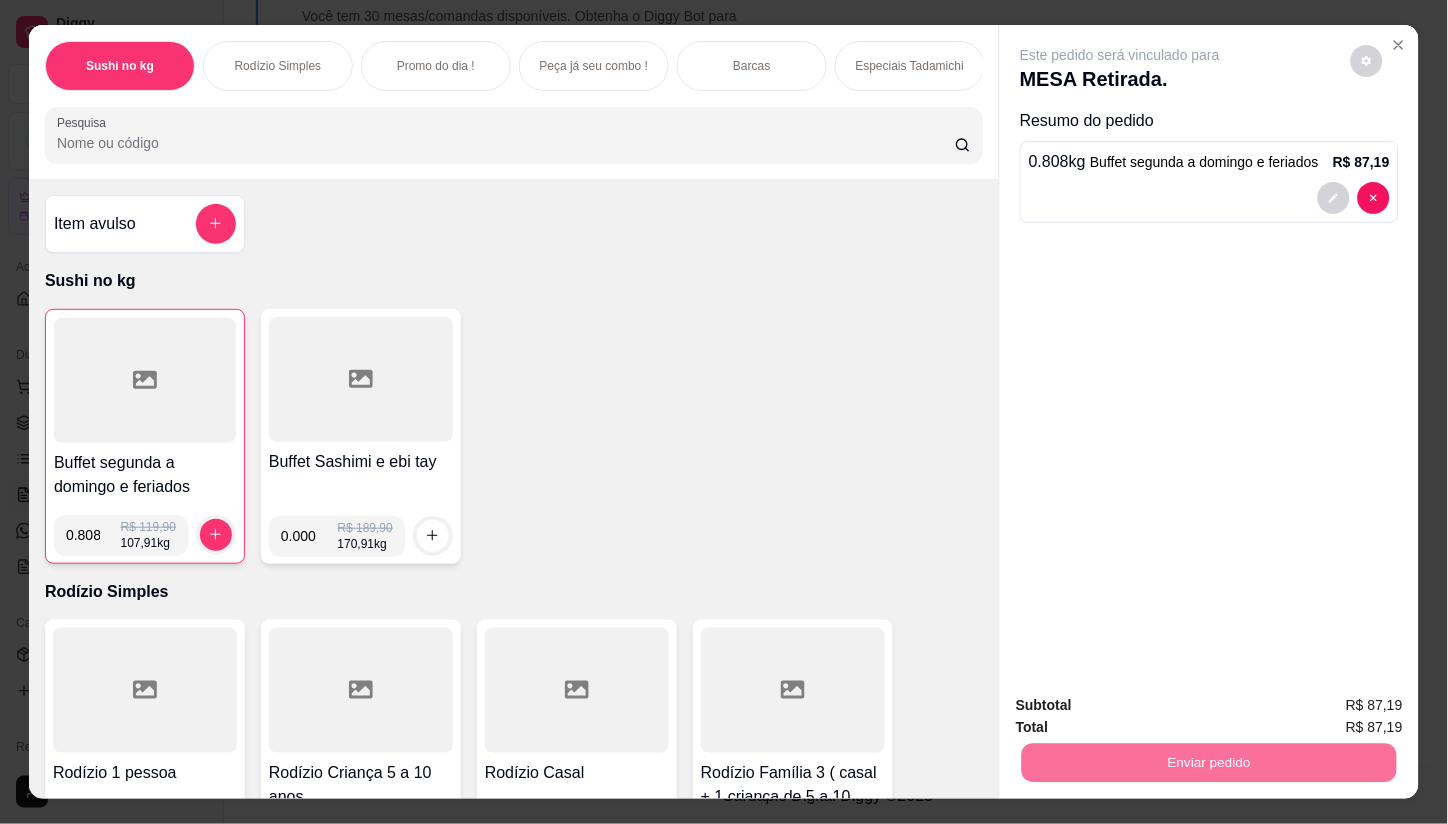 click on "Não registrar e enviar pedido" at bounding box center [1144, 706] 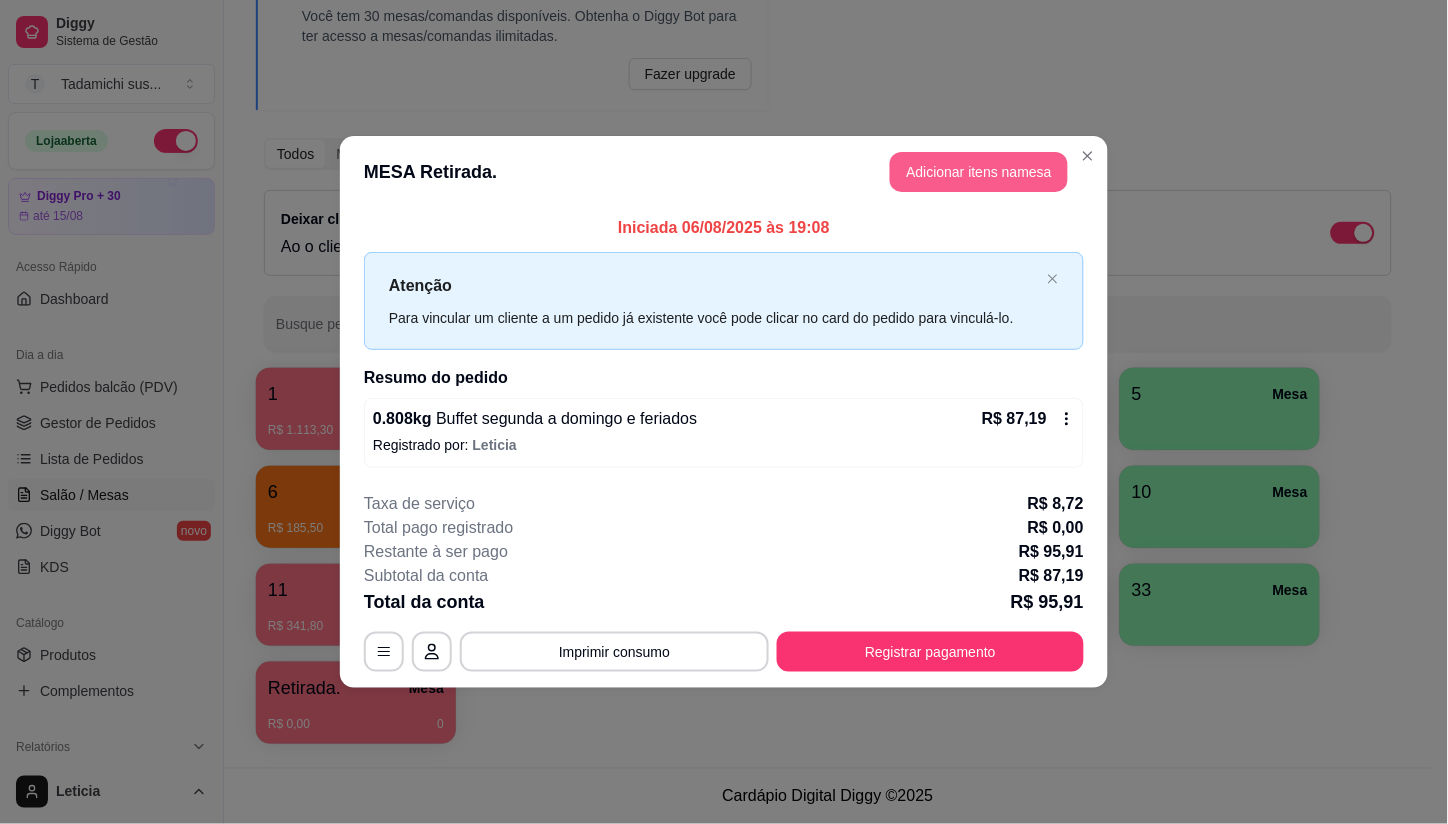 click on "Adicionar itens na  mesa" at bounding box center [979, 172] 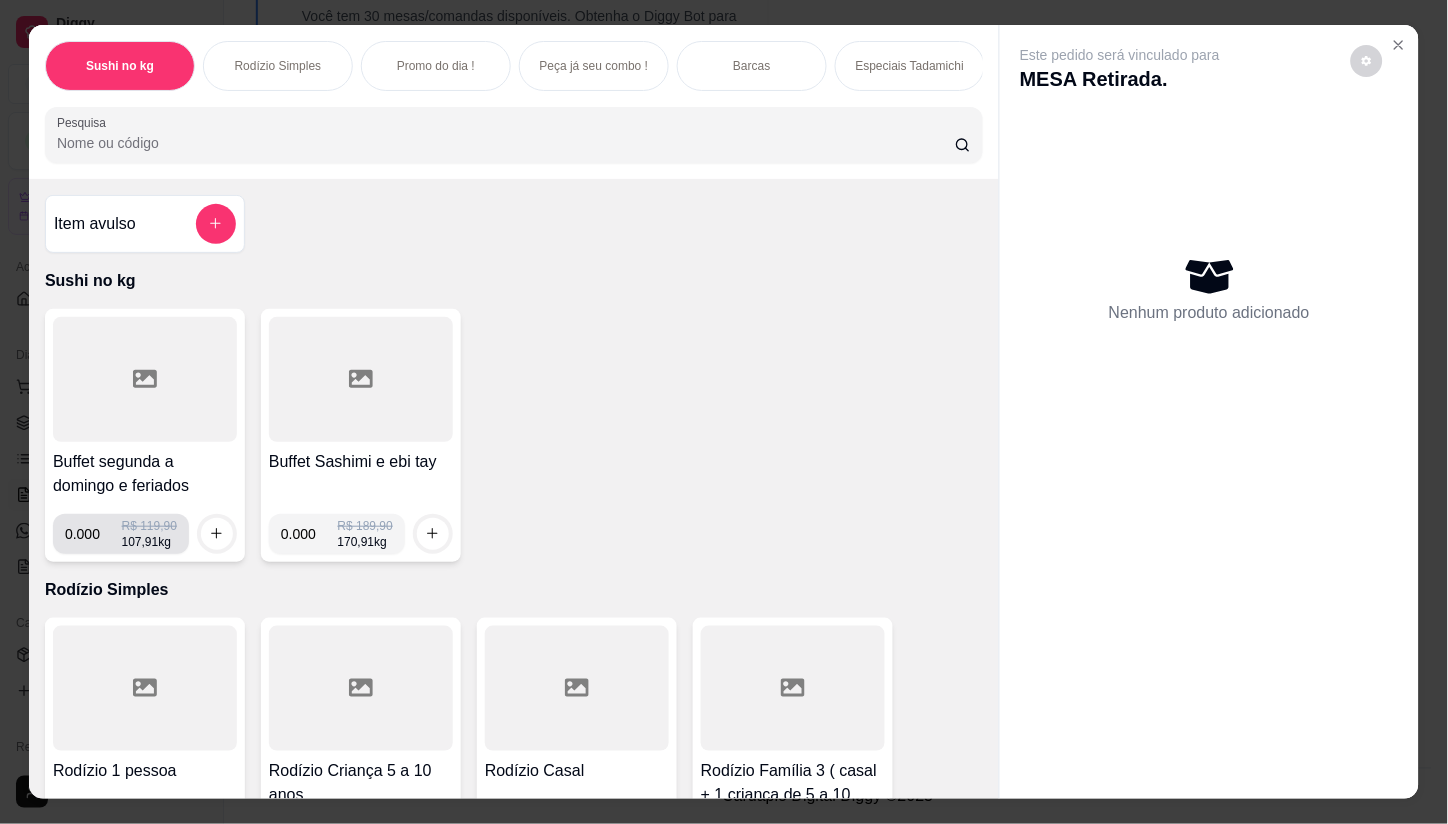 click on "0.000" at bounding box center [93, 534] 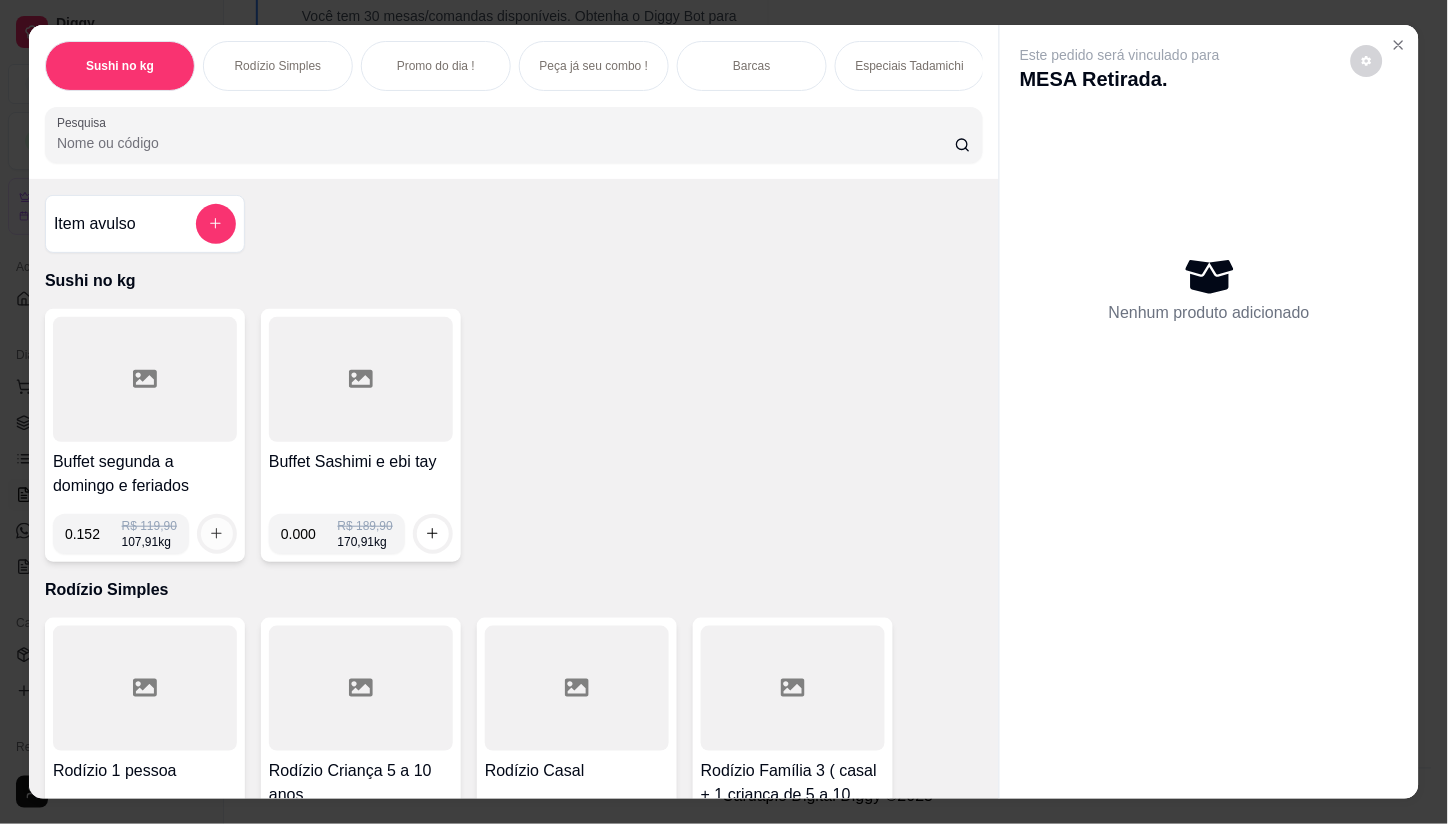 type on "0.152" 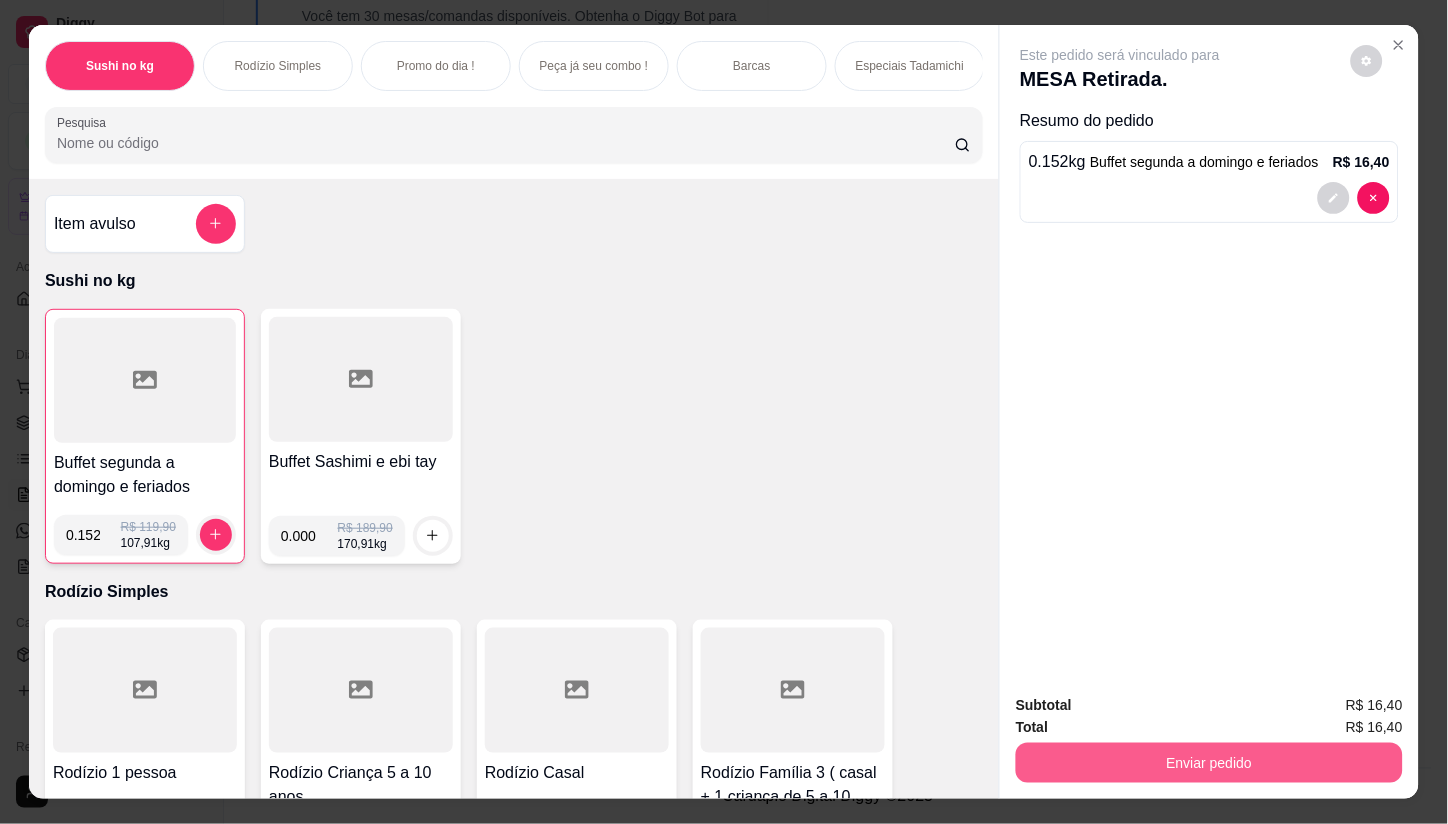 click on "Enviar pedido" at bounding box center [1209, 763] 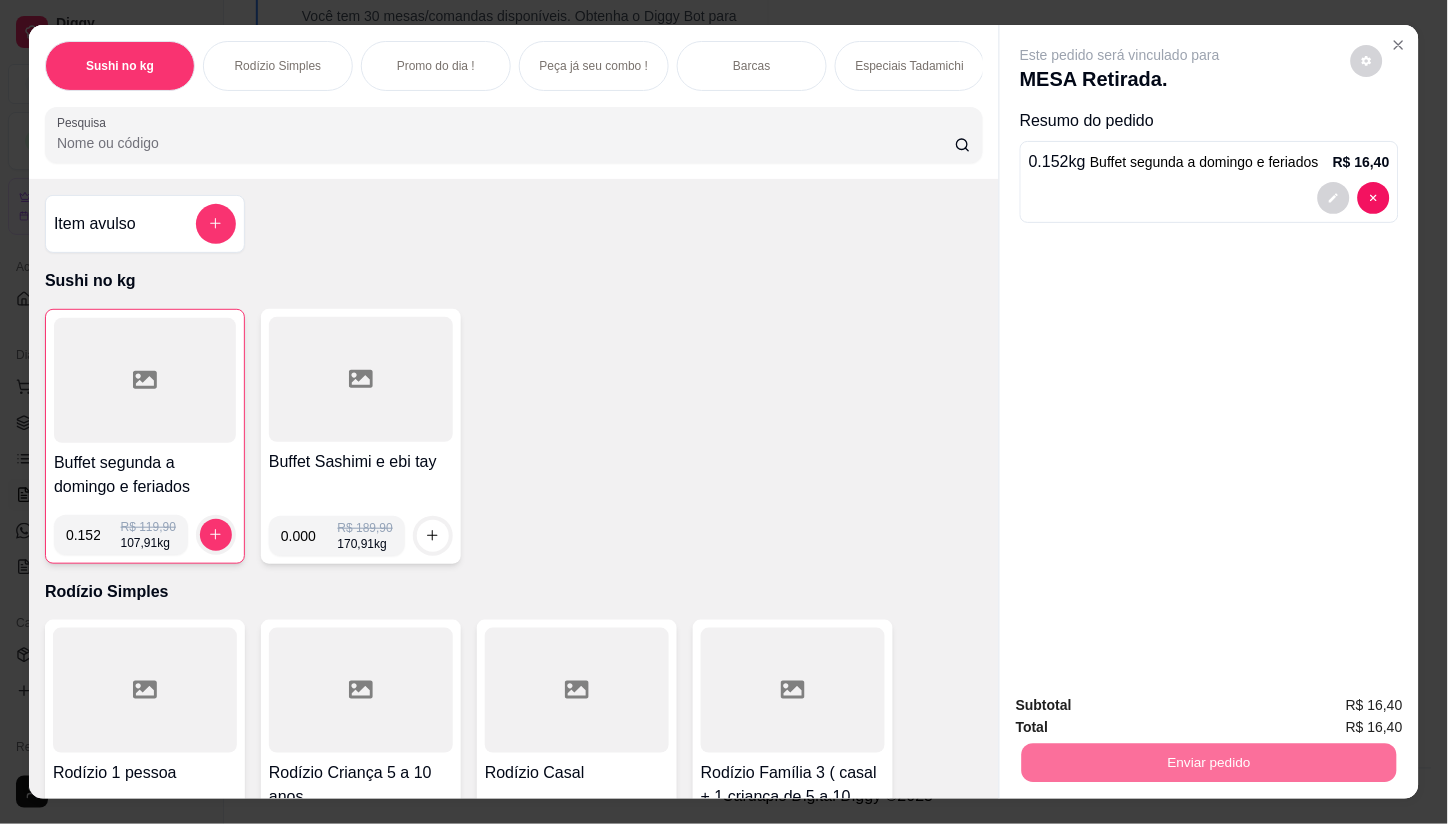 click on "Não registrar e enviar pedido" at bounding box center [1144, 706] 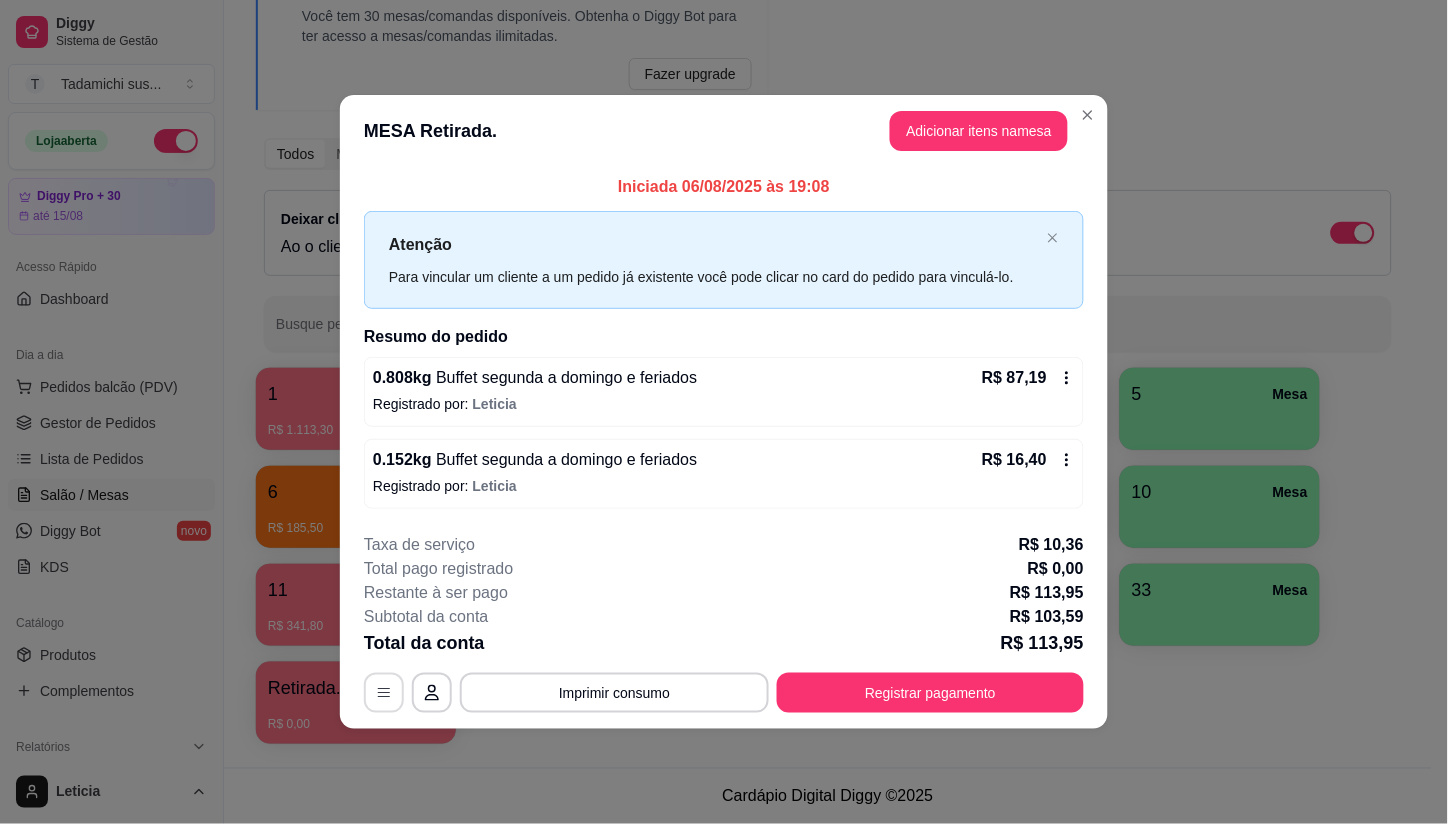 click at bounding box center [384, 693] 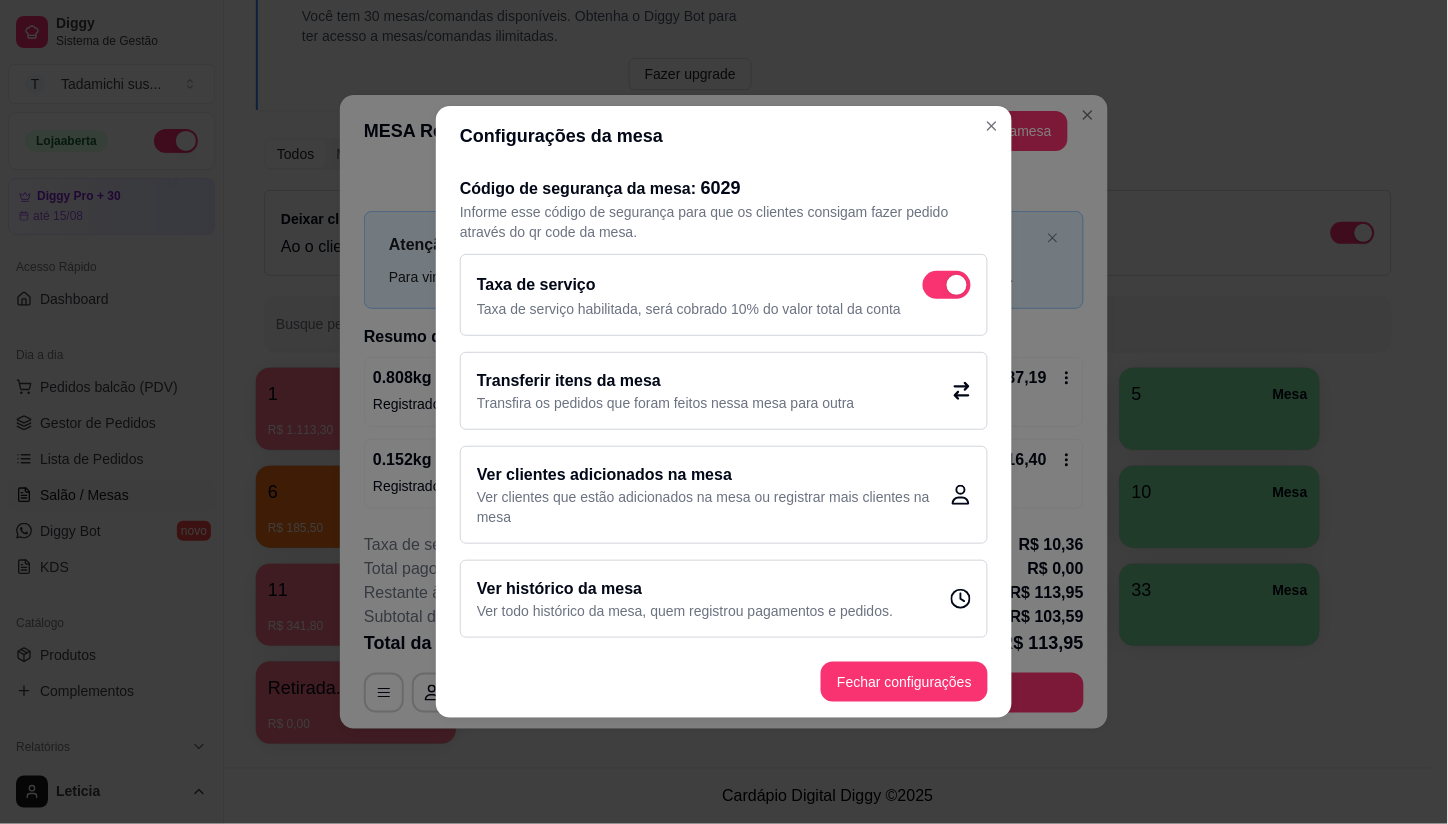 click at bounding box center (957, 285) 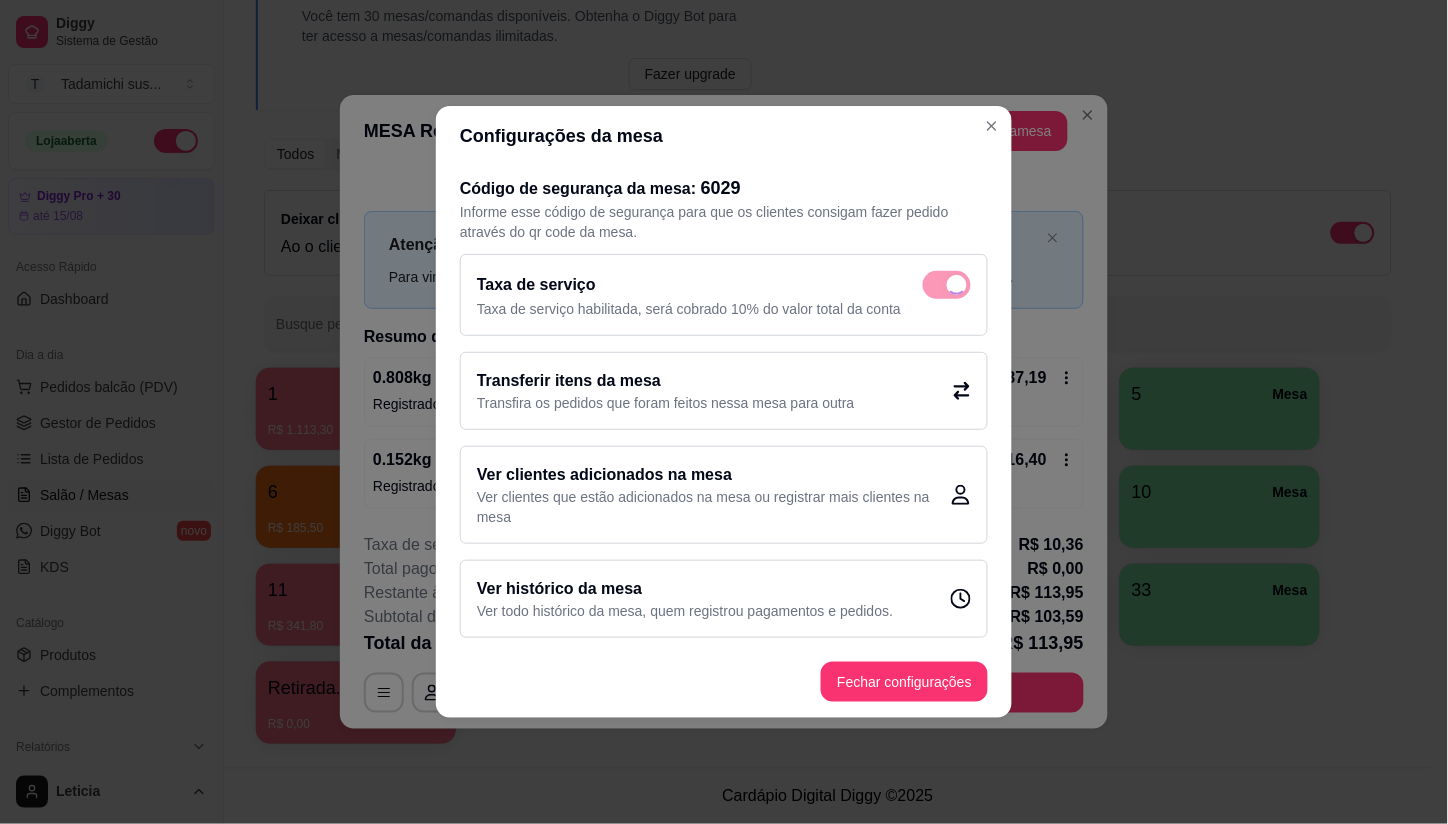 checkbox on "false" 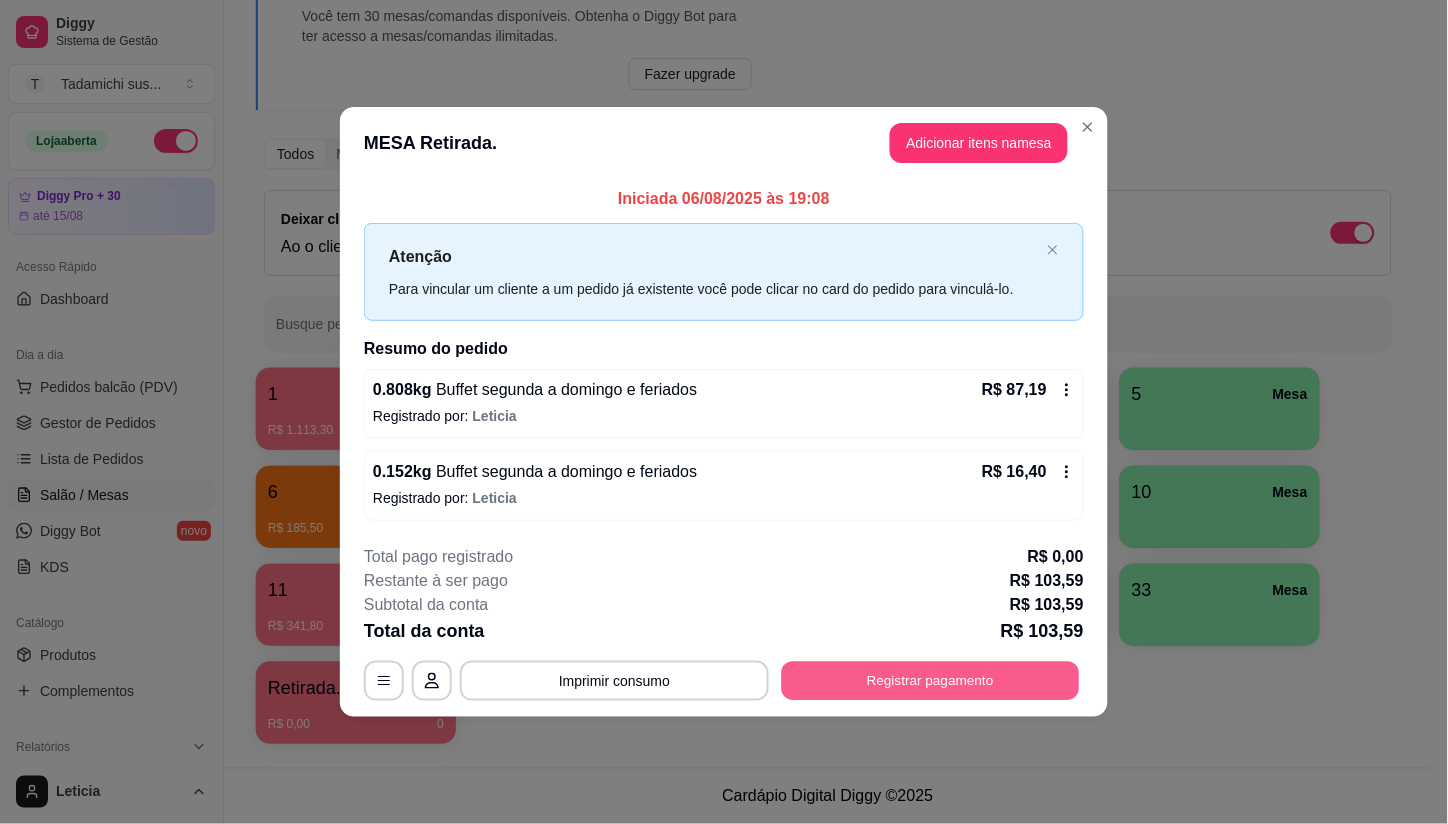 click on "Registrar pagamento" at bounding box center (931, 680) 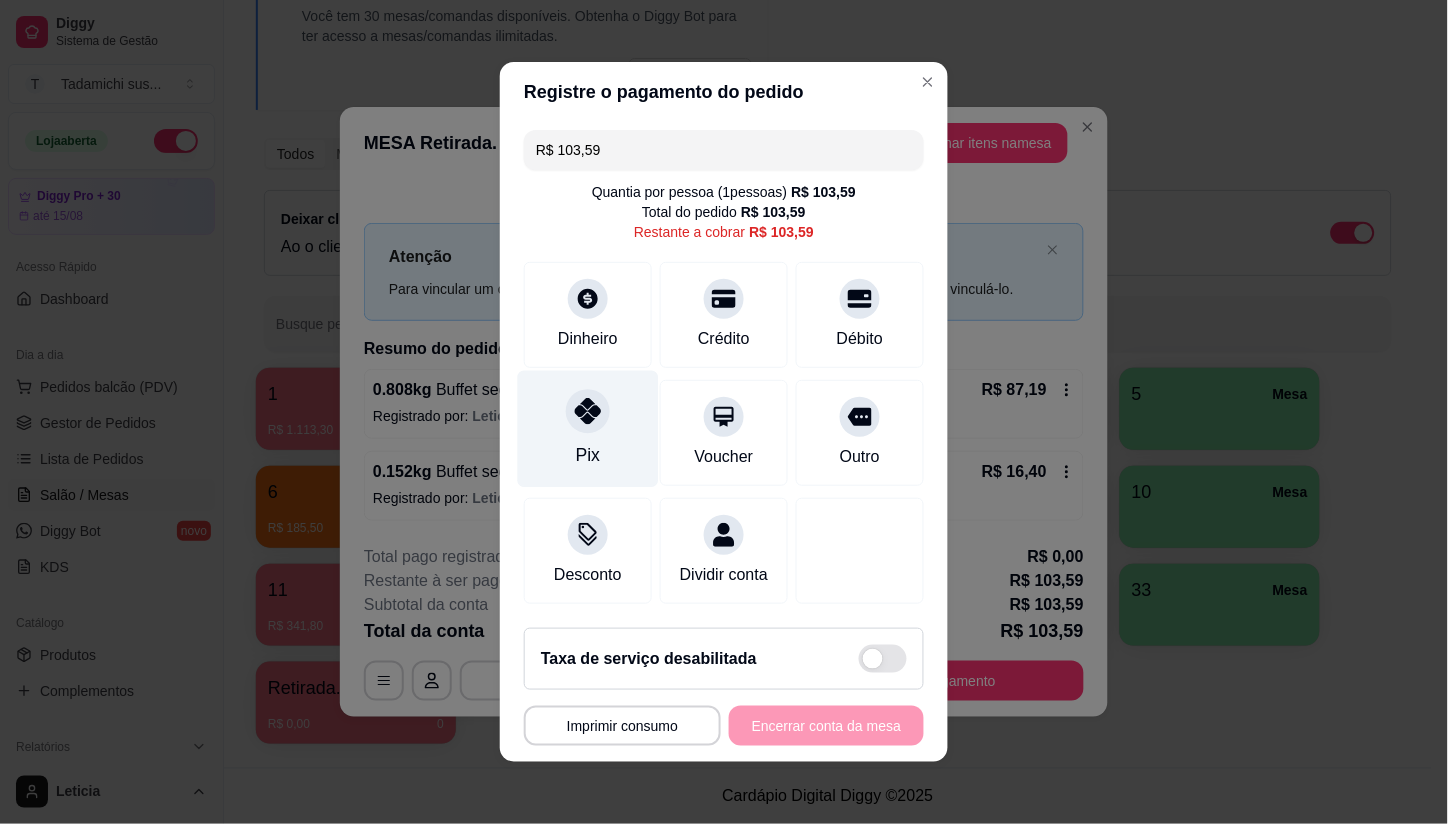 click on "Pix" at bounding box center [588, 429] 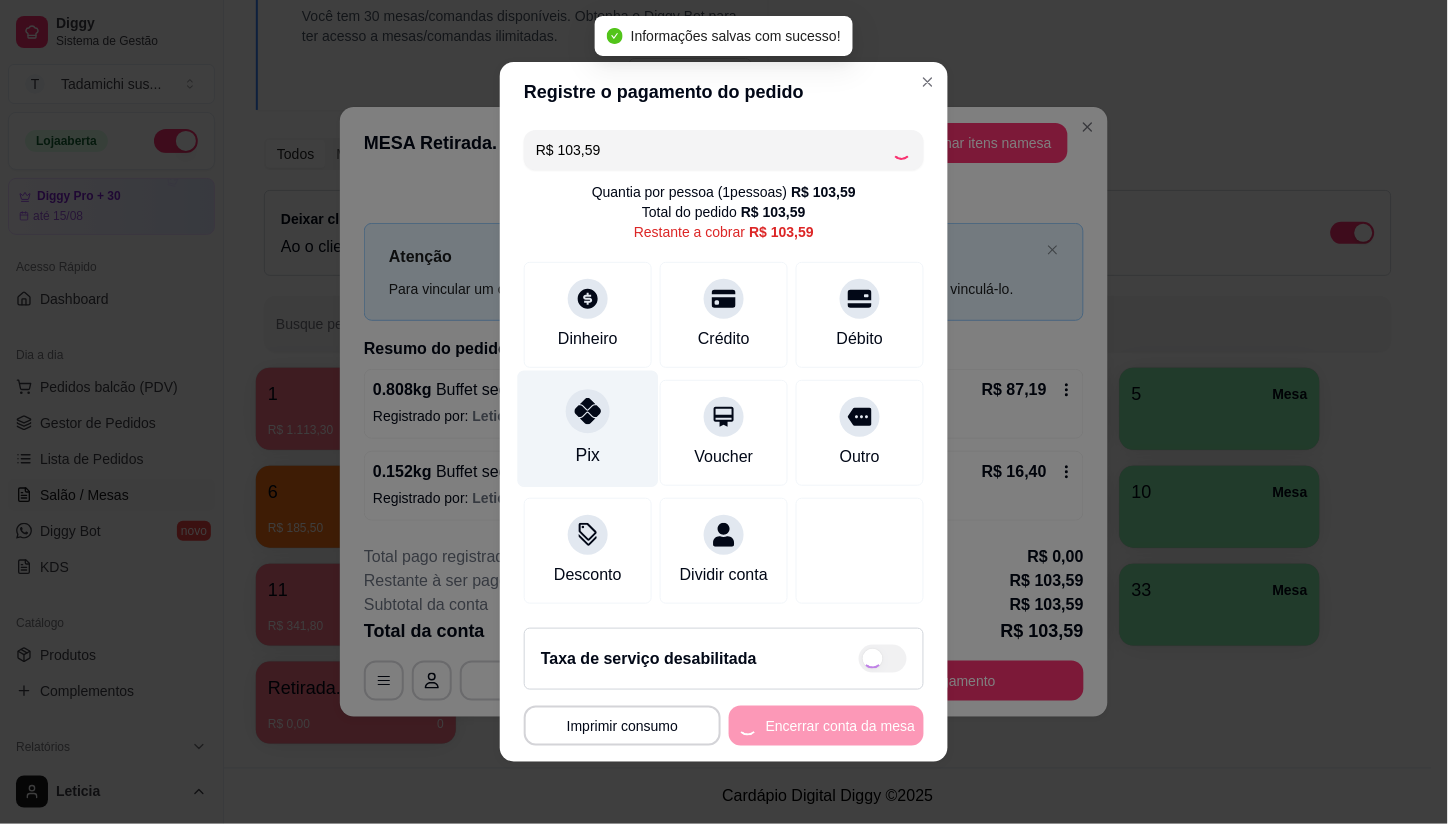 type on "R$ 0,00" 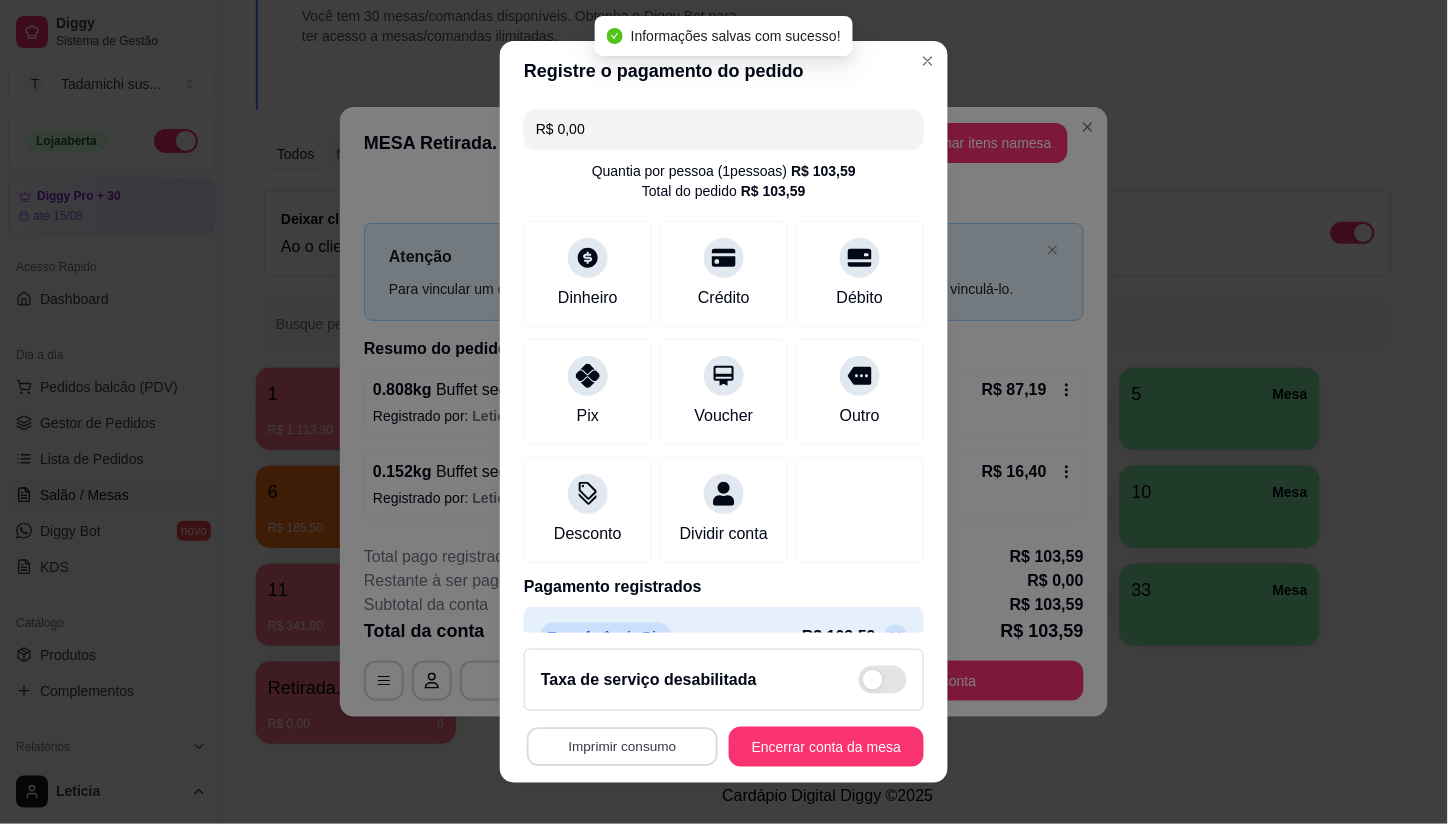 click on "Imprimir consumo" at bounding box center (622, 746) 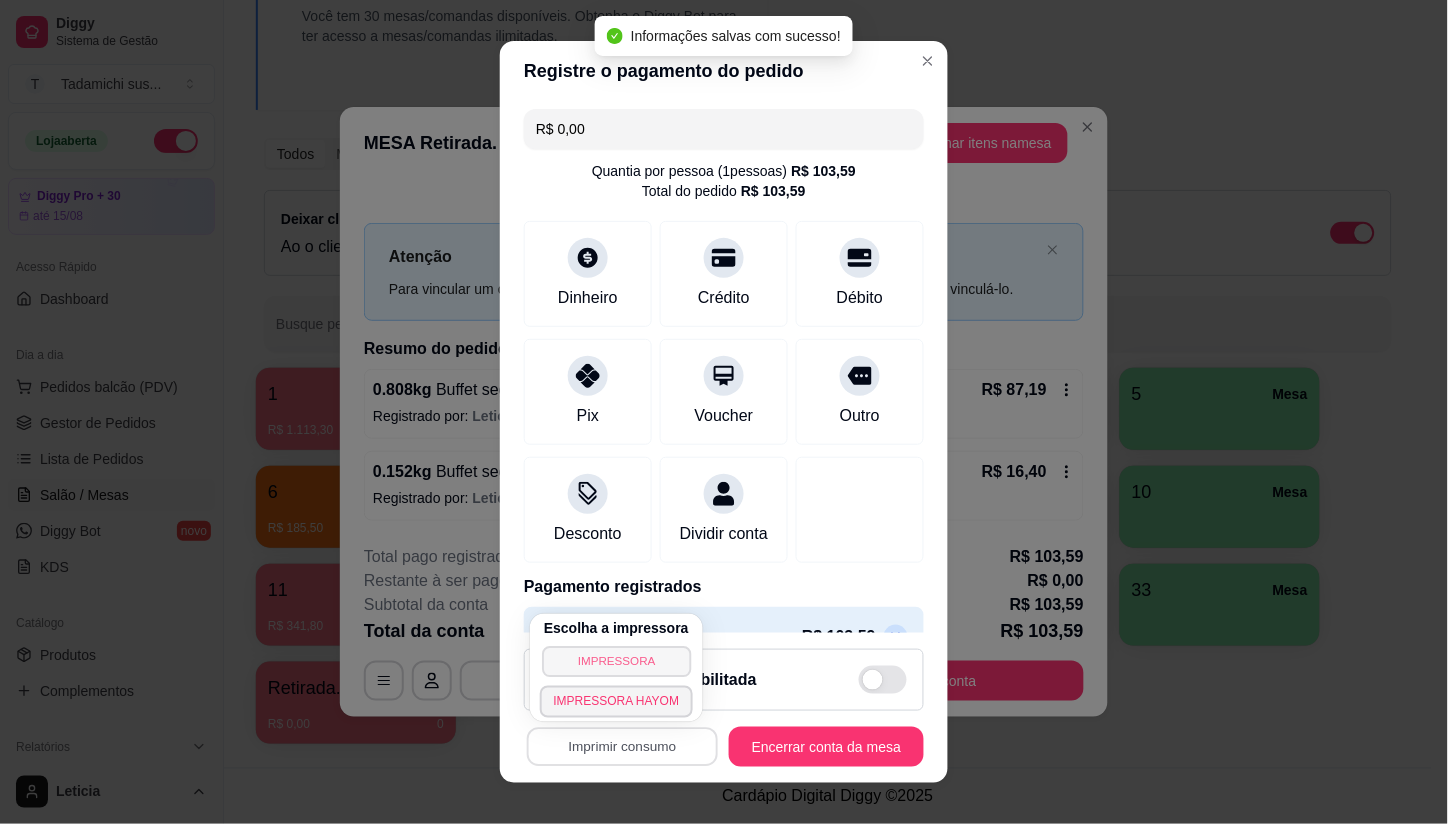 click on "IMPRESSORA" at bounding box center (616, 661) 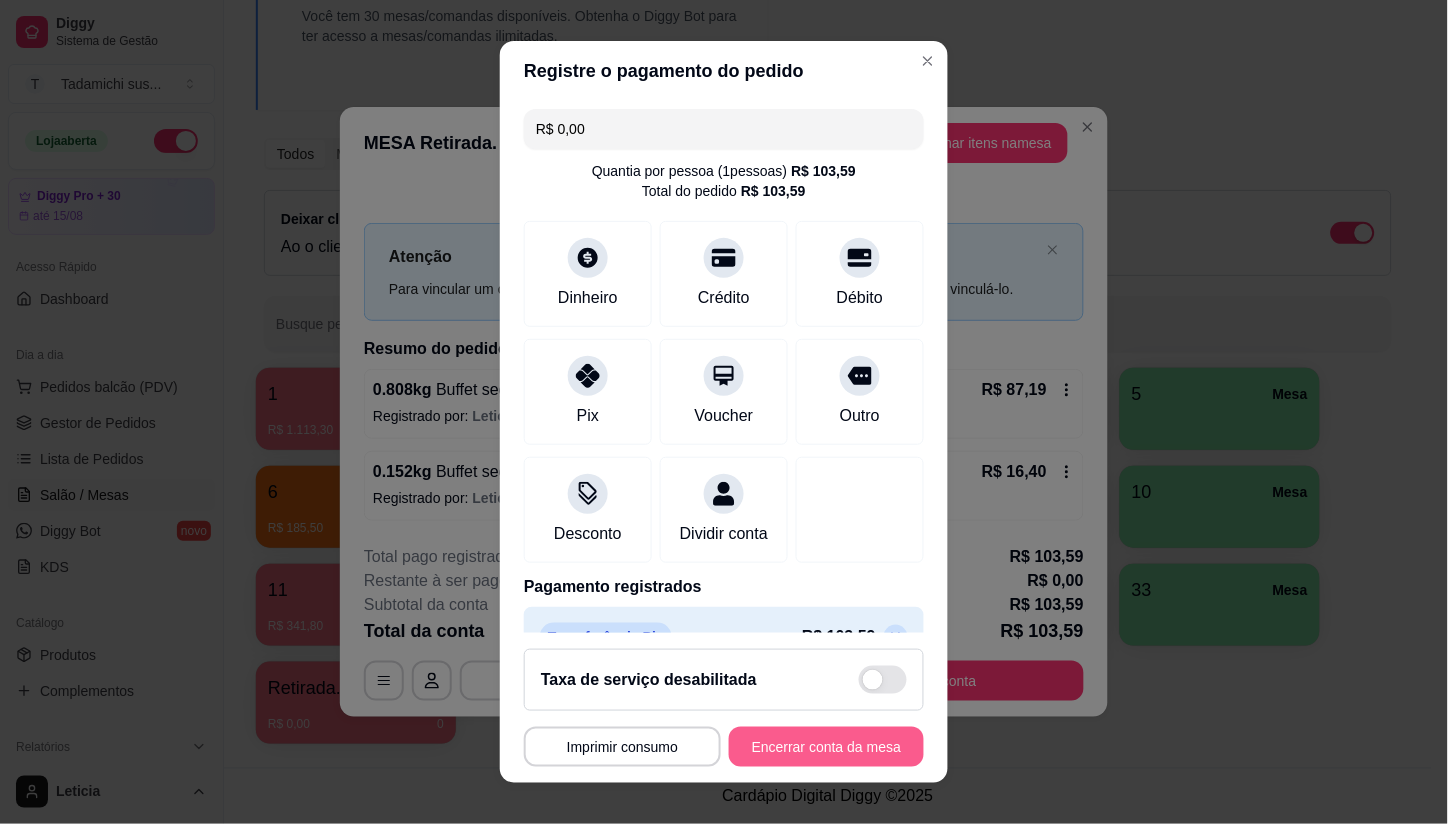 click on "Encerrar conta da mesa" at bounding box center [826, 747] 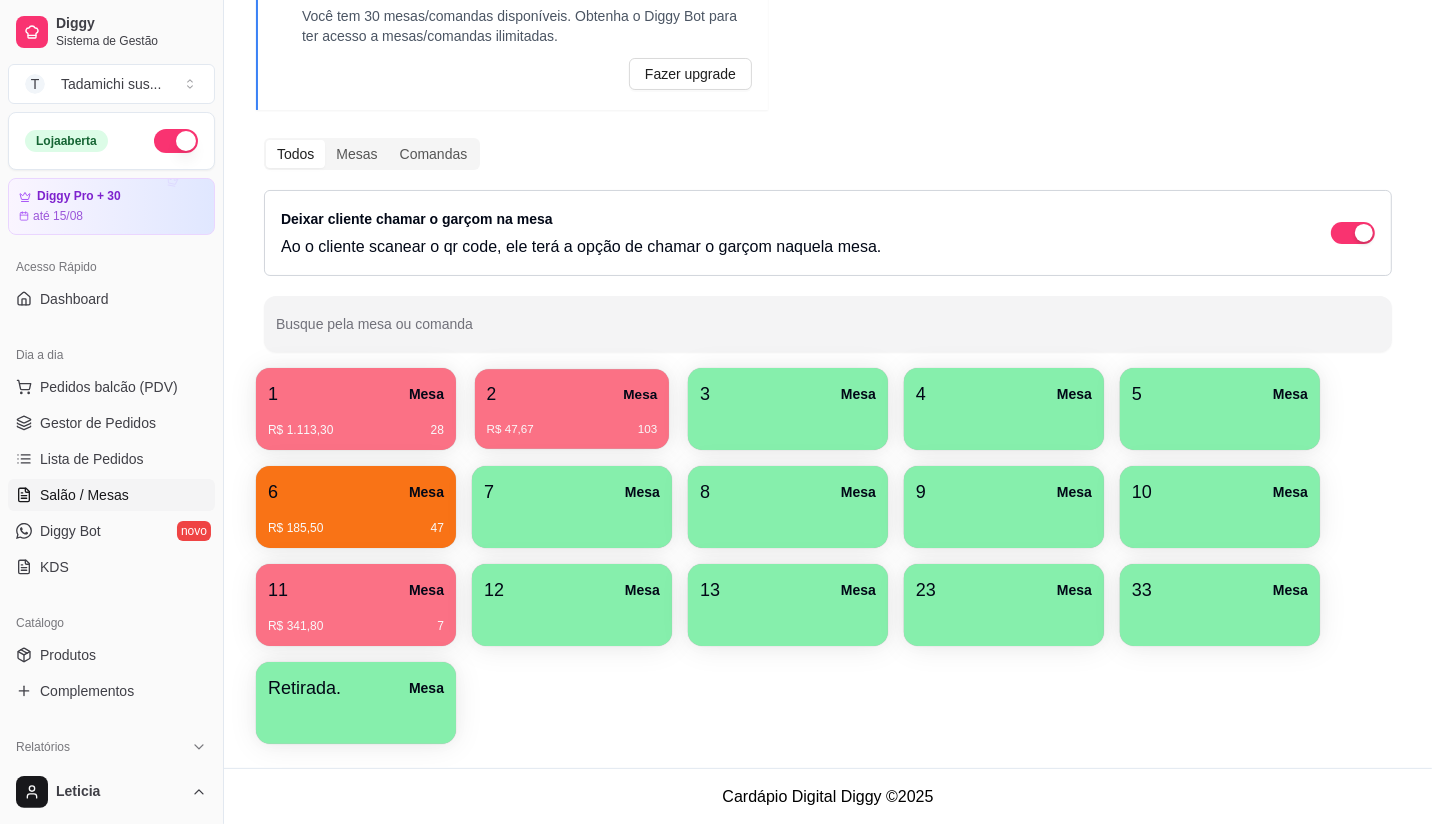 click on "R$ 47,67 103" at bounding box center (572, 430) 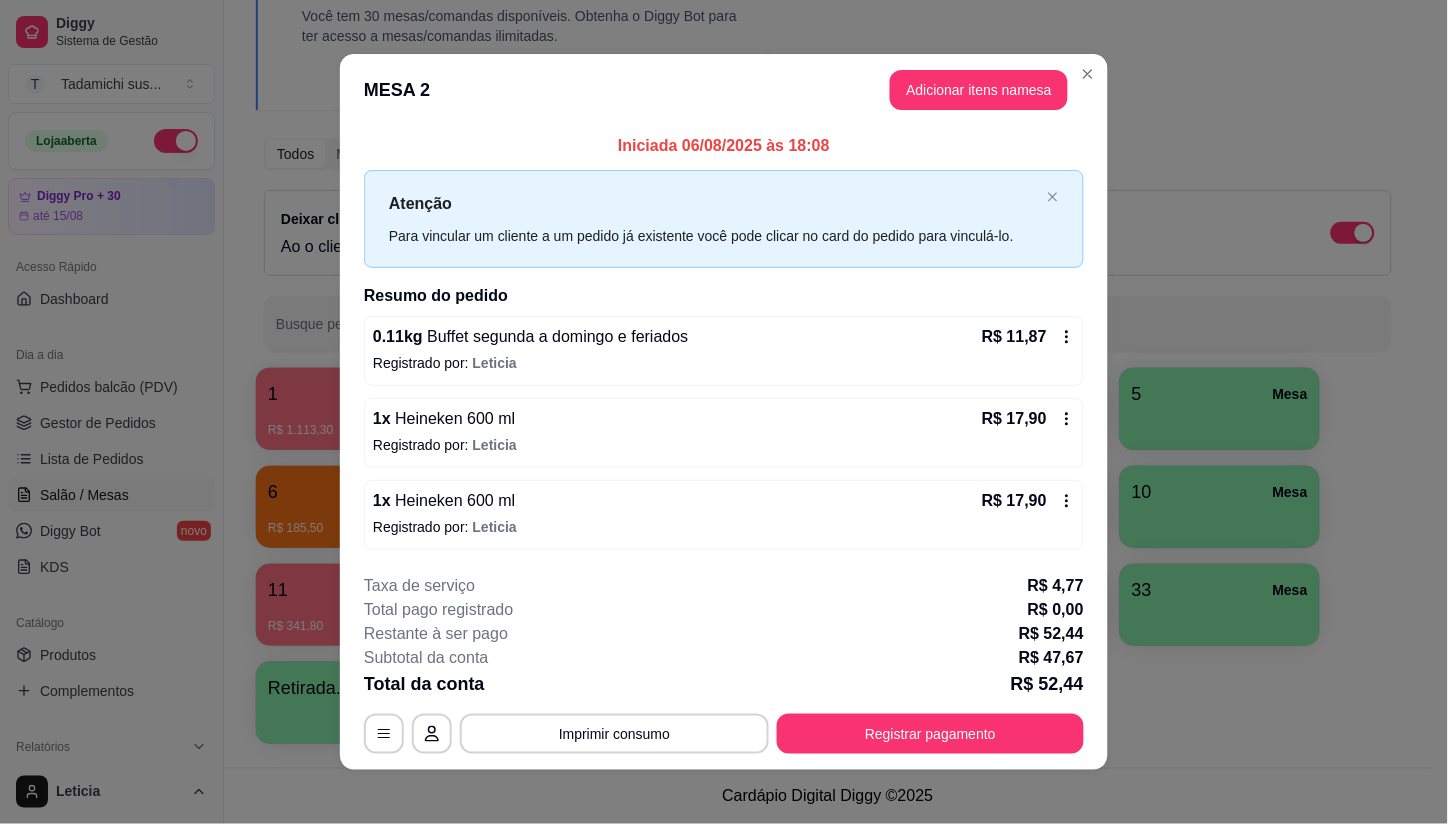 scroll, scrollTop: 10, scrollLeft: 0, axis: vertical 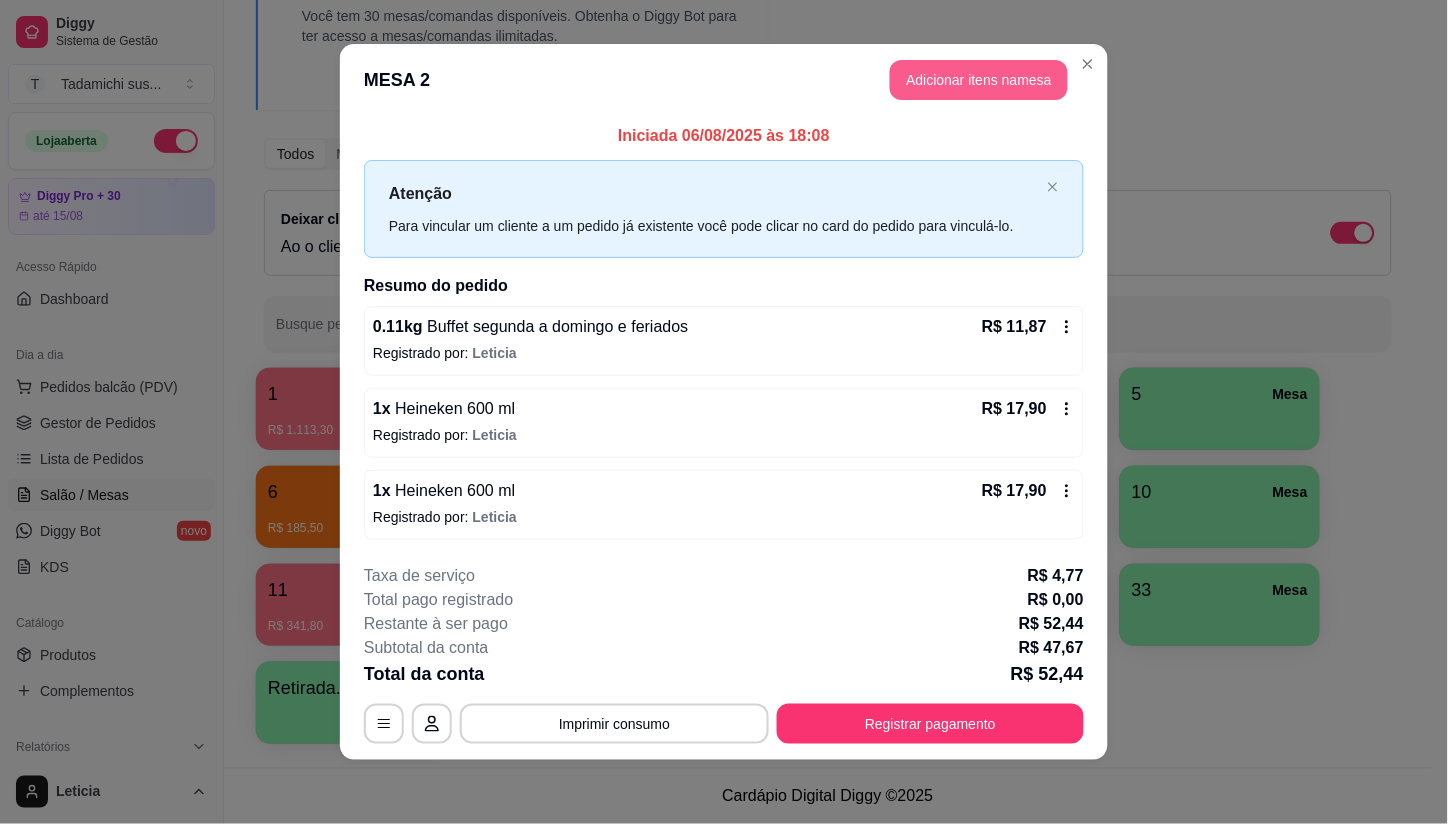 click on "Adicionar itens na  mesa" at bounding box center [979, 80] 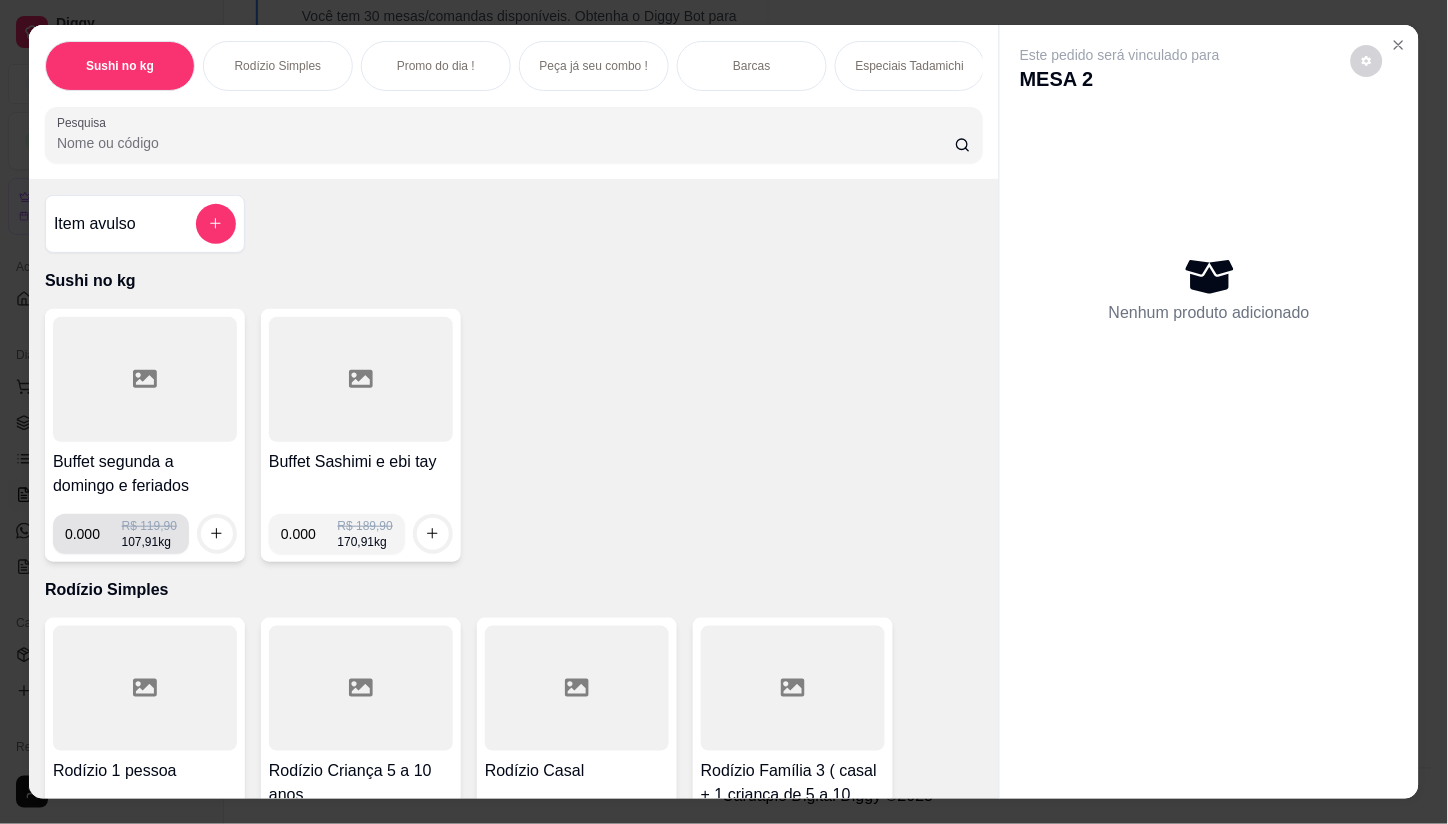 click on "0.000" at bounding box center [93, 534] 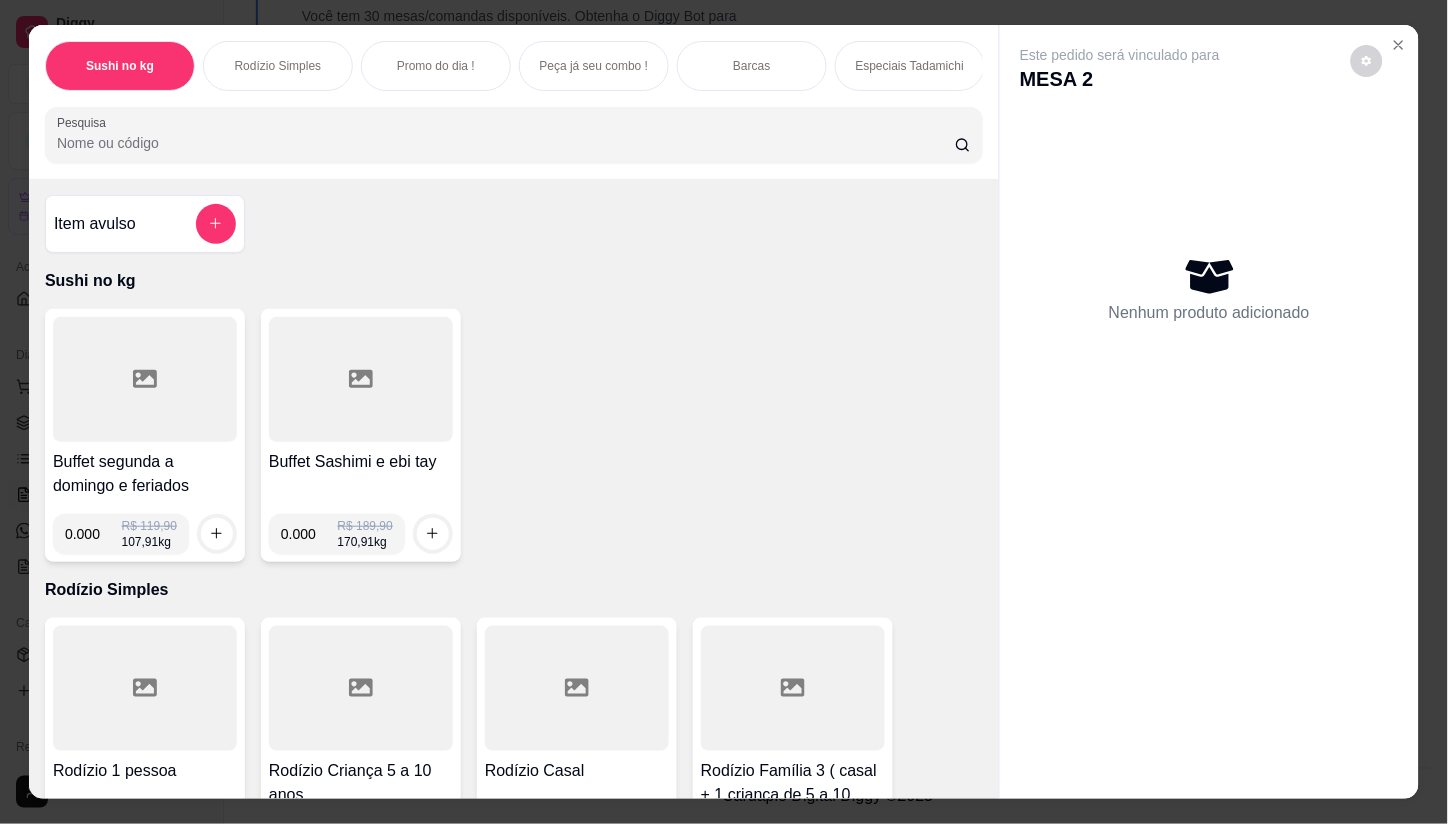 click on "0.000" at bounding box center (93, 534) 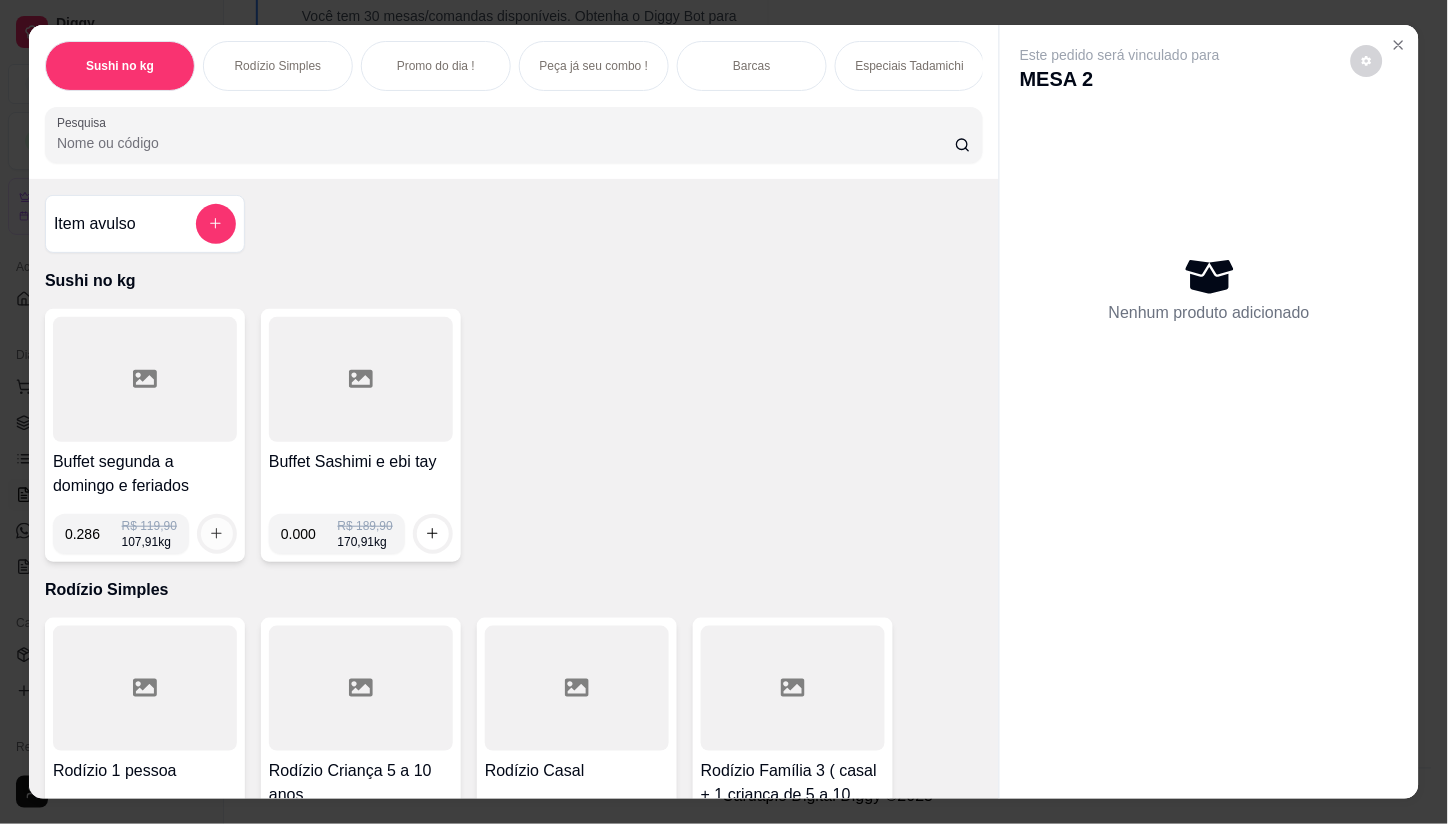 type on "0.286" 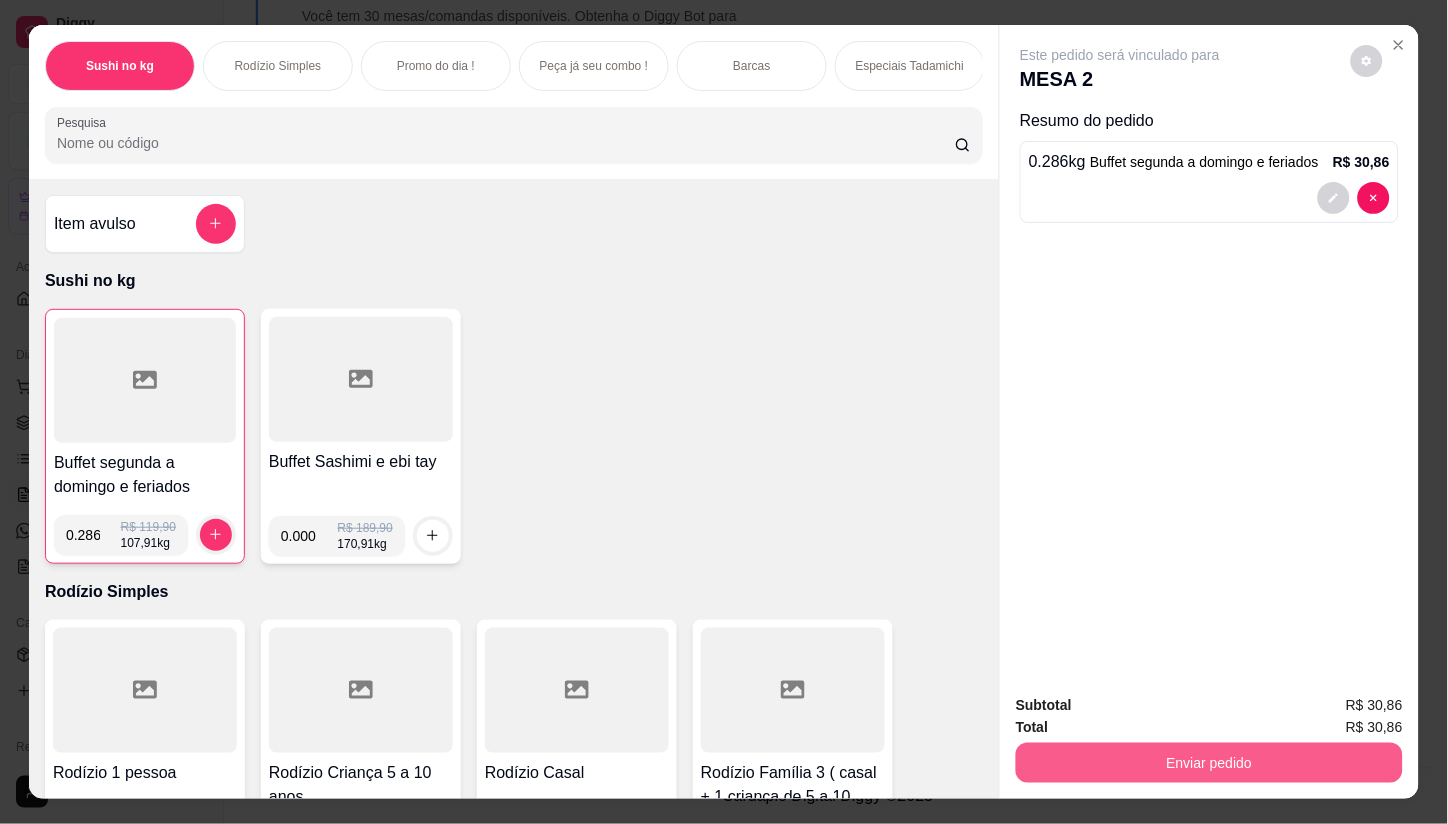 click on "Enviar pedido" at bounding box center [1209, 763] 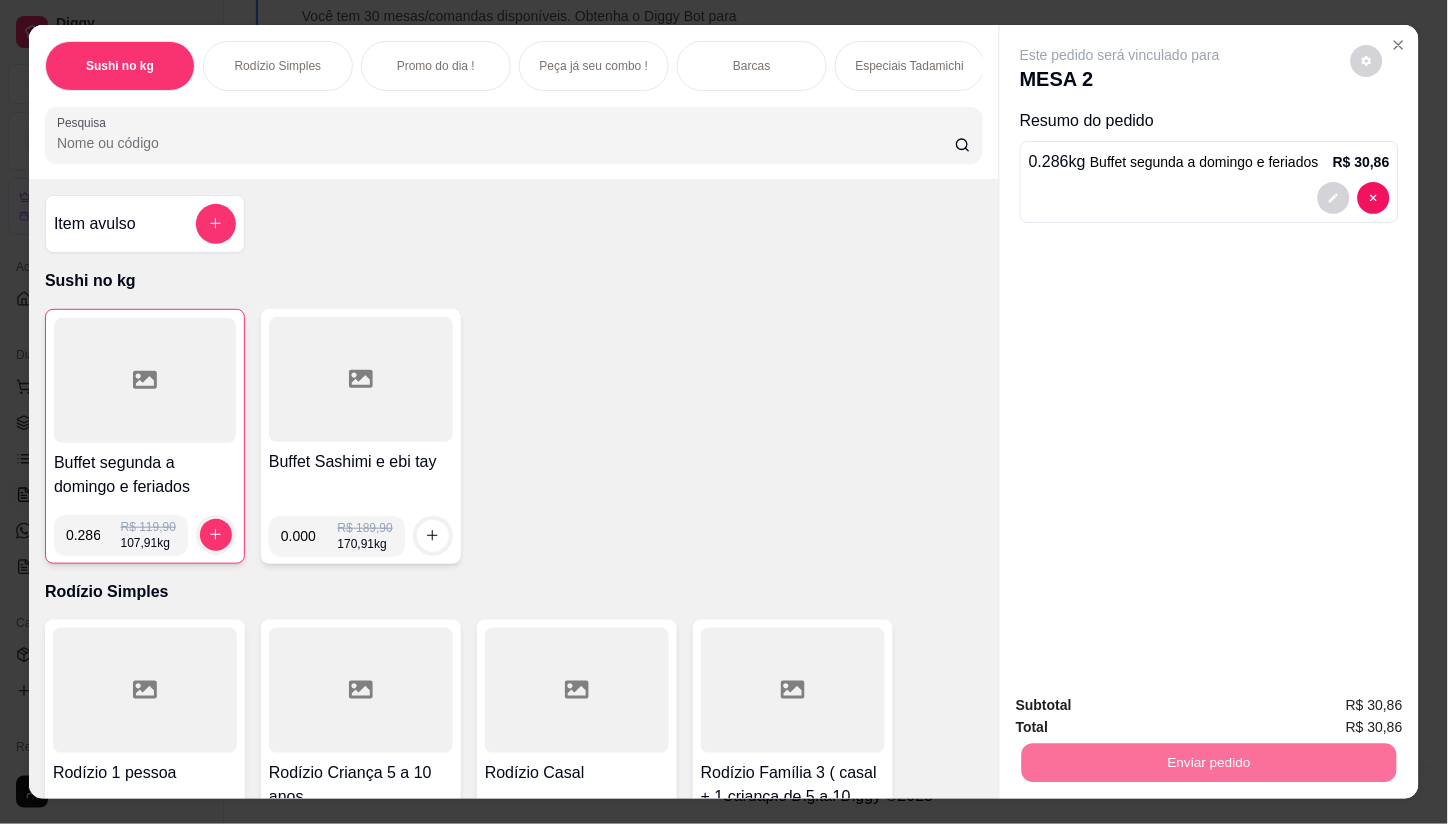 click on "Não registrar e enviar pedido" at bounding box center [1144, 706] 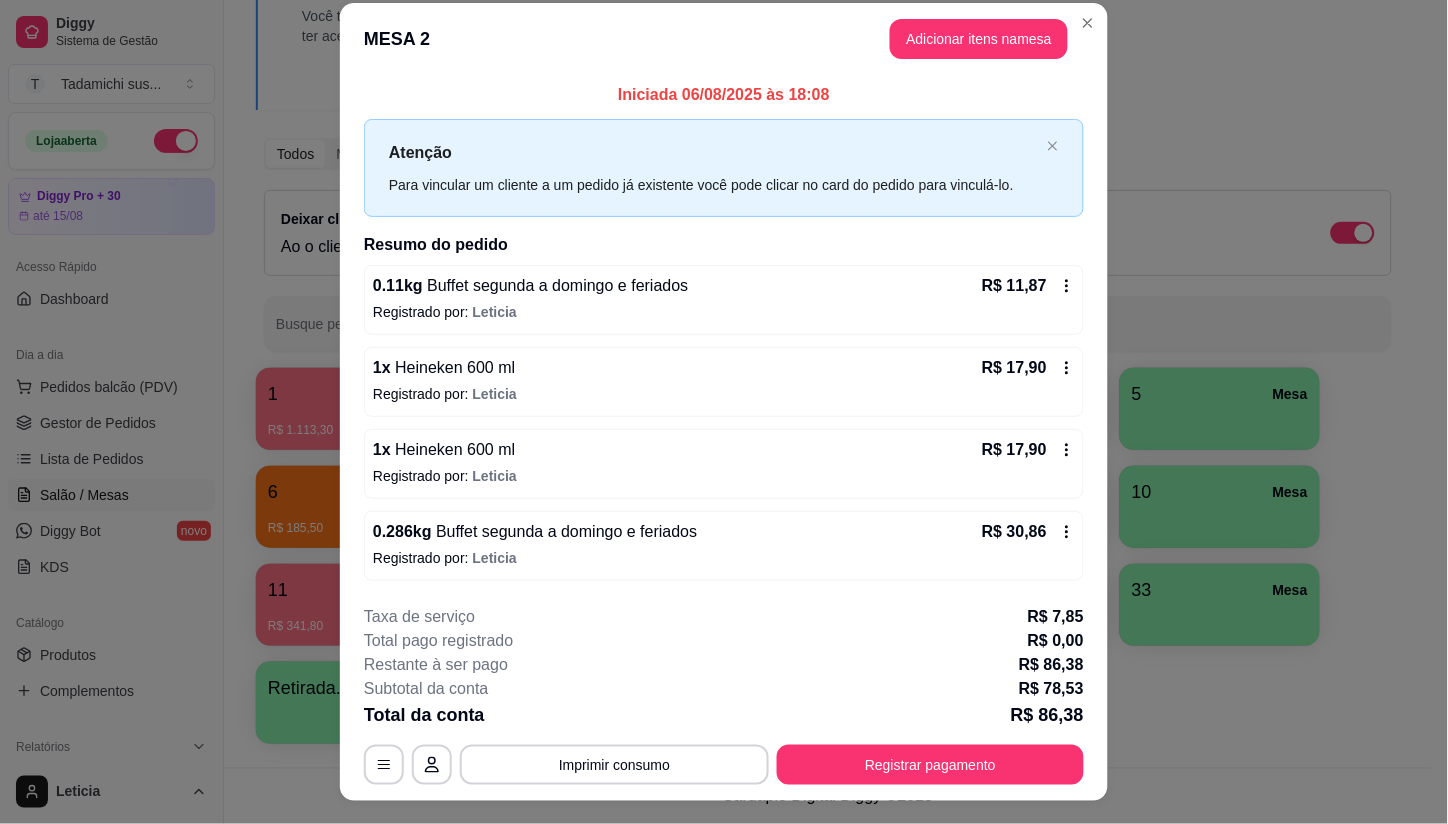 scroll, scrollTop: 0, scrollLeft: 0, axis: both 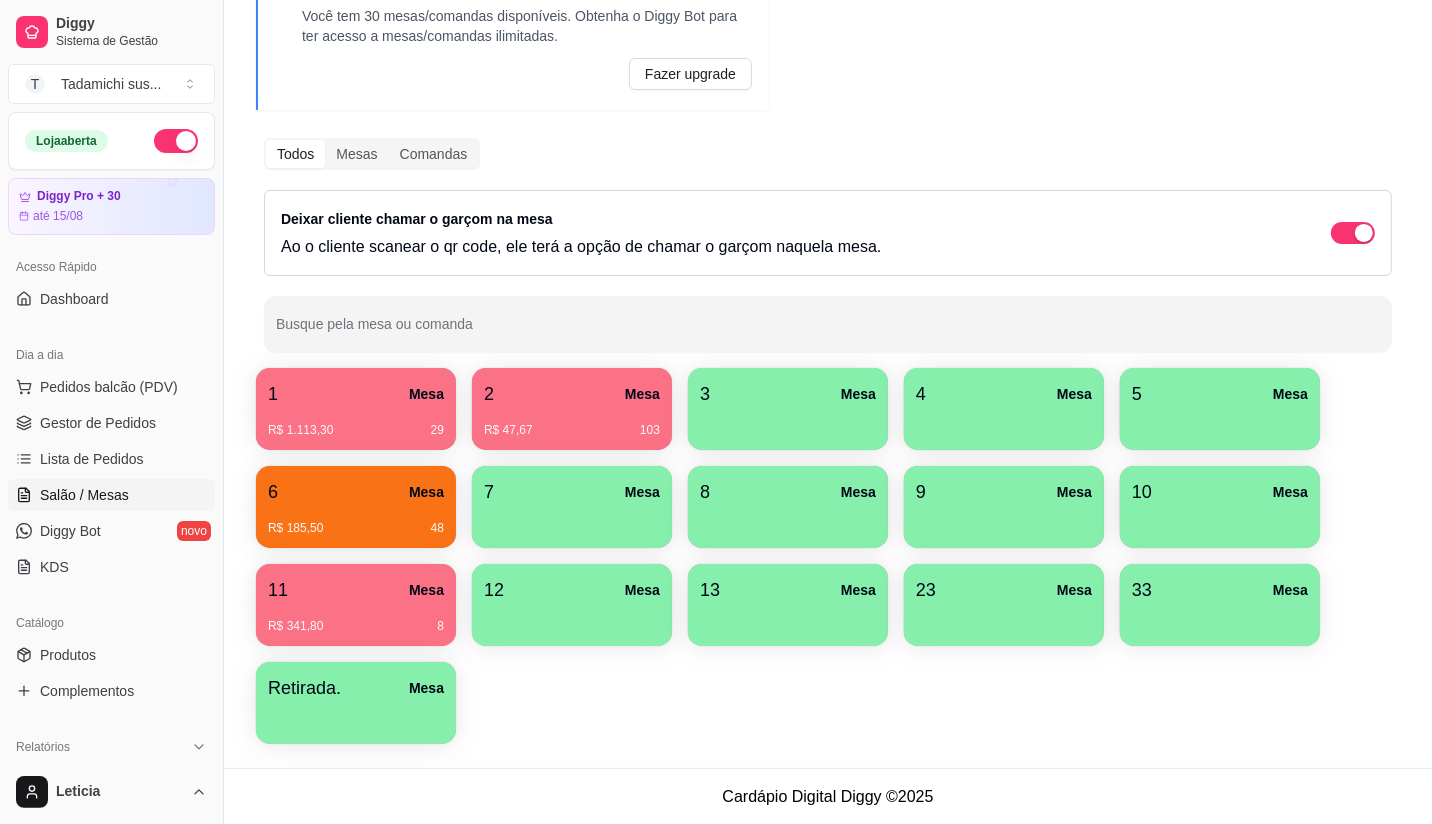 click on "R$ 185,50 48" at bounding box center (356, 528) 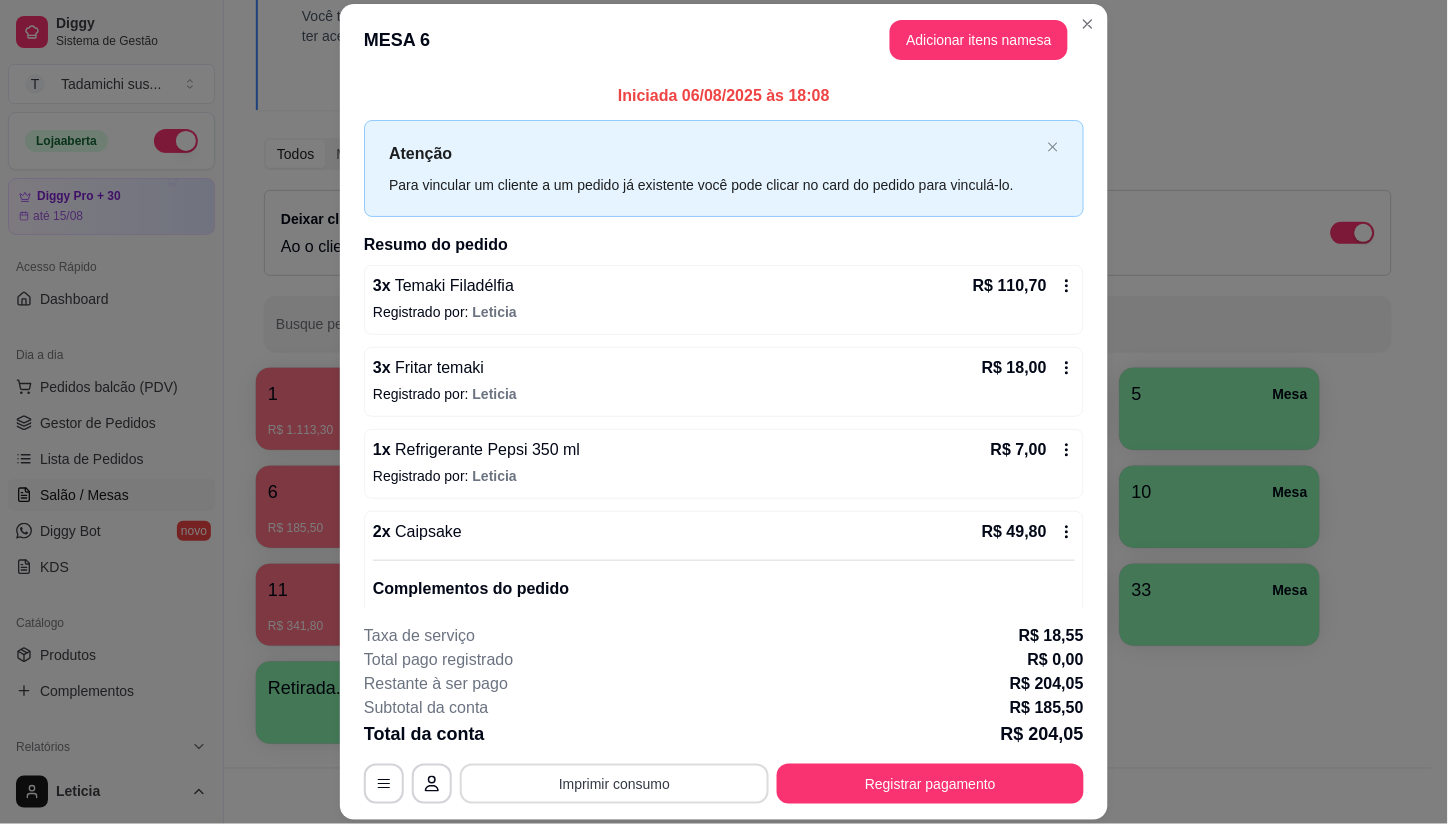 click on "Imprimir consumo" at bounding box center [614, 784] 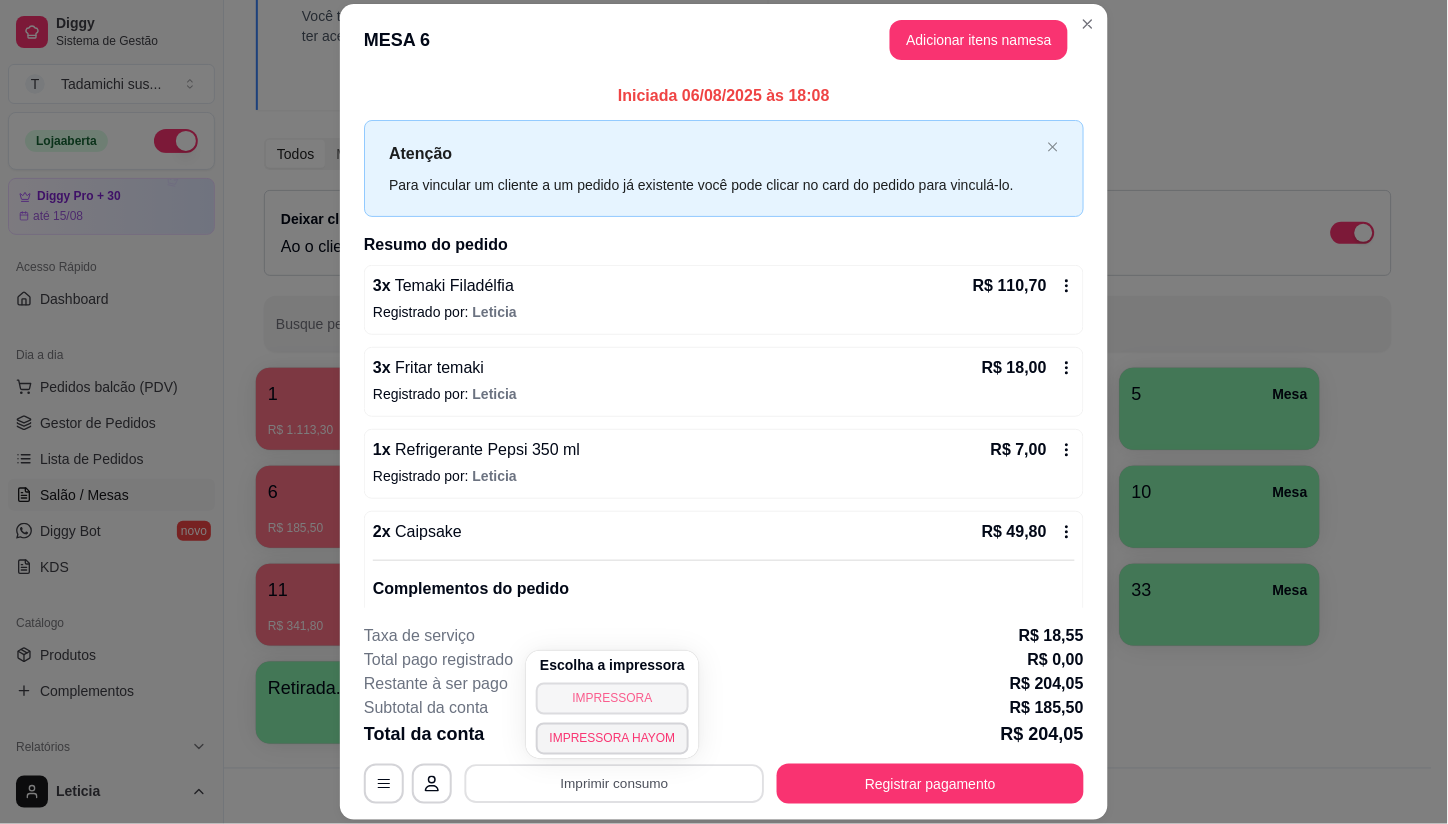 click on "IMPRESSORA" at bounding box center [613, 699] 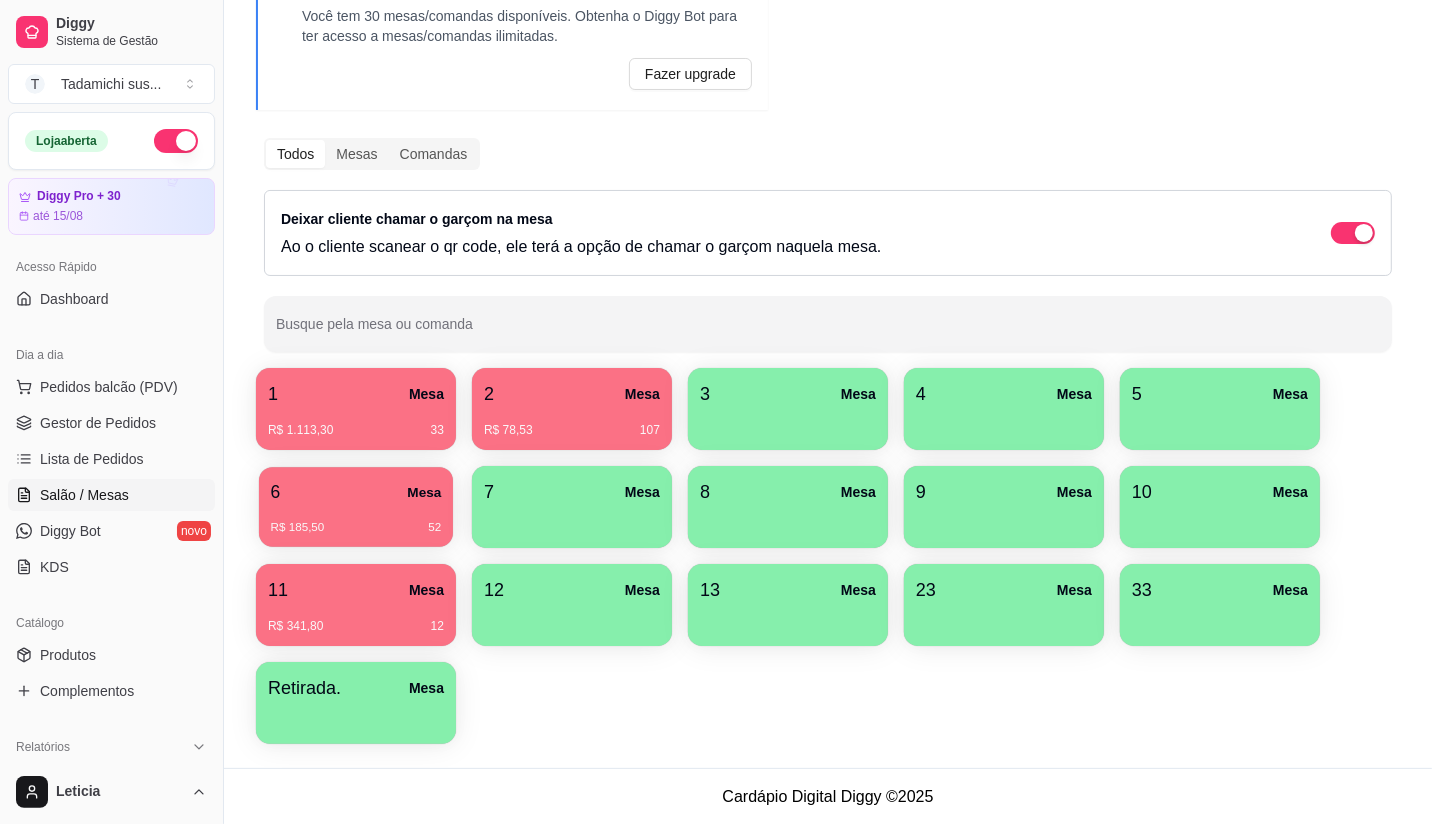 click on "6 Mesa" at bounding box center (356, 492) 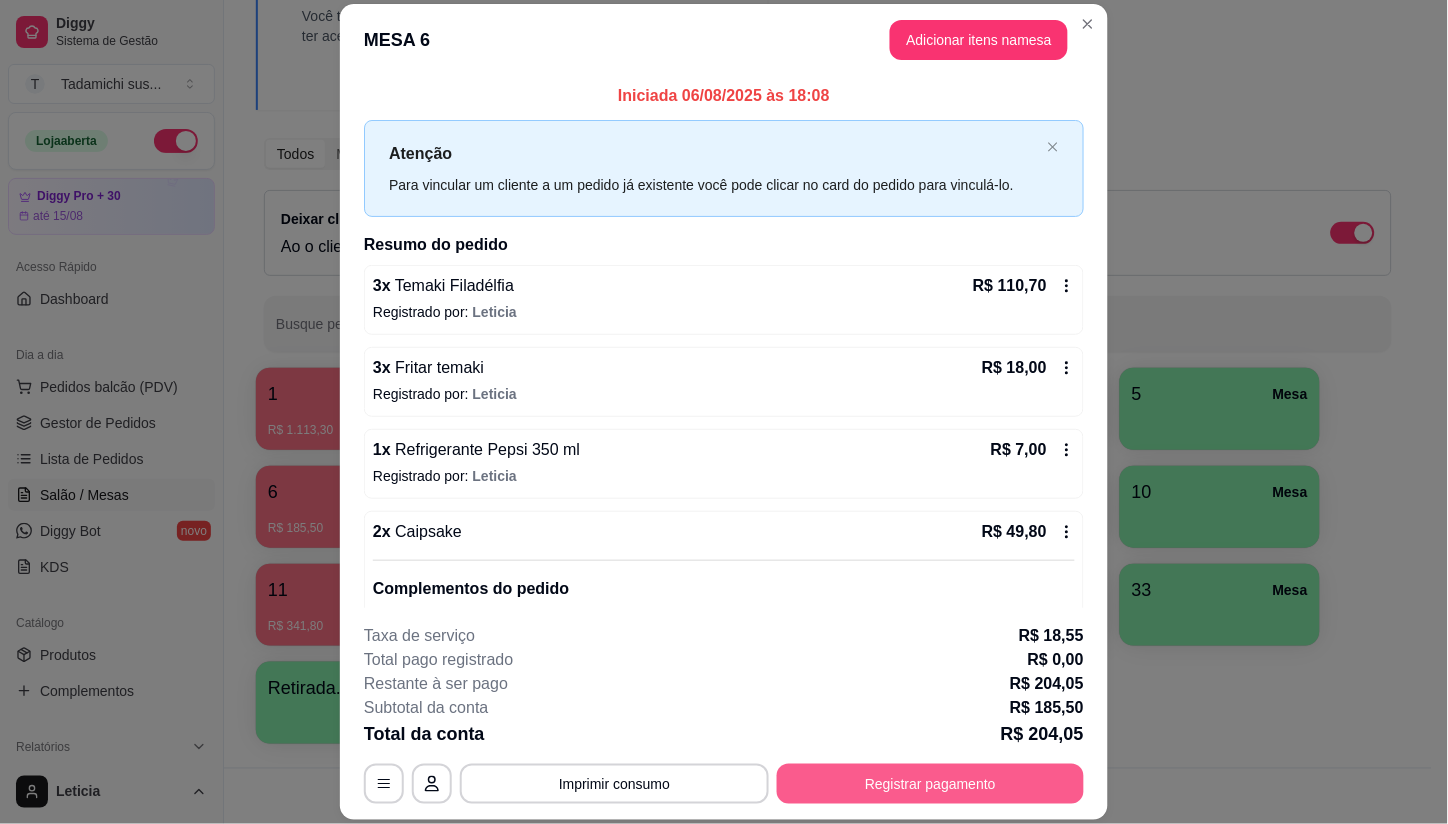 click on "Registrar pagamento" at bounding box center [930, 784] 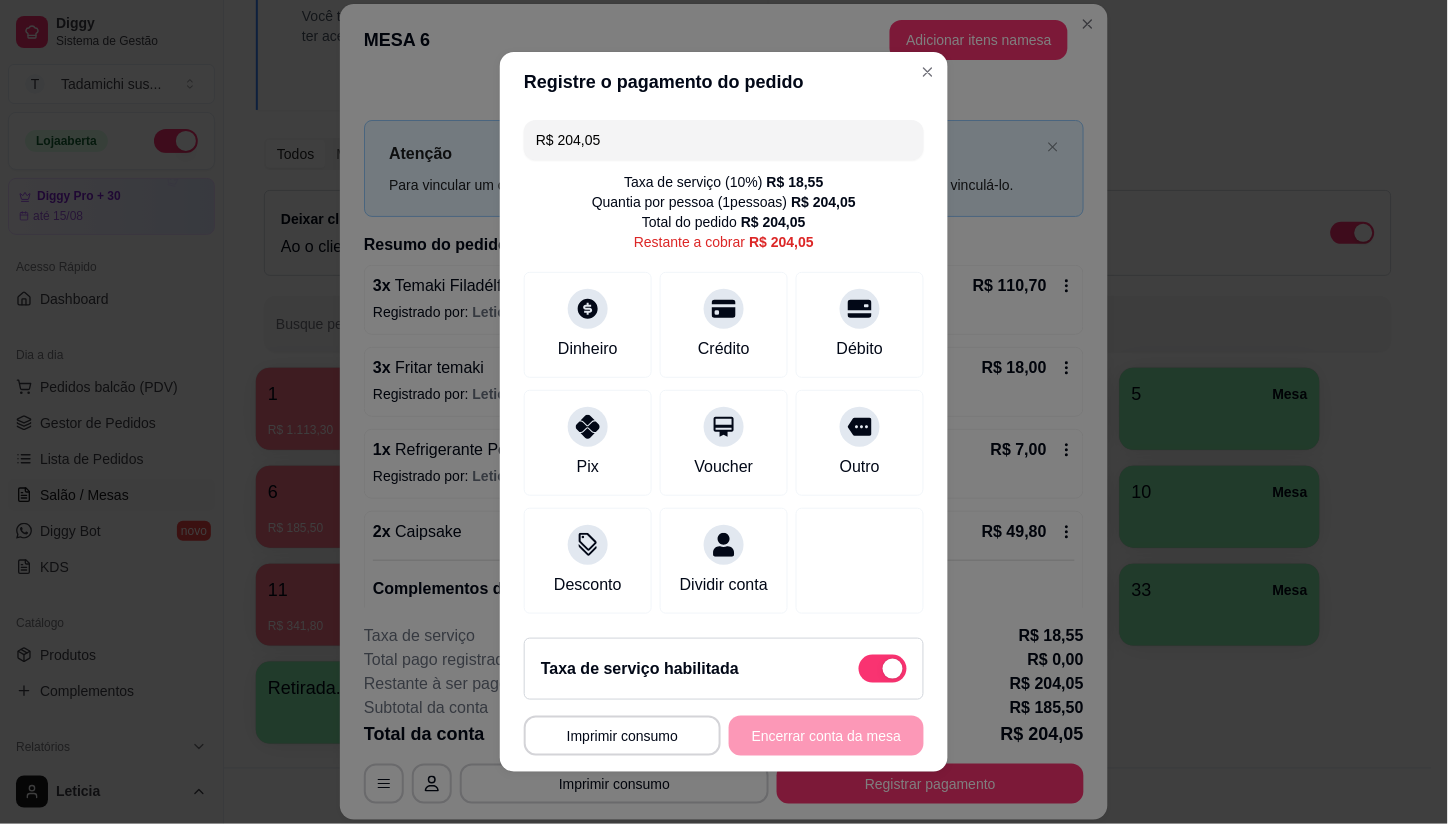 click on "R$ 204,05" at bounding box center (724, 140) 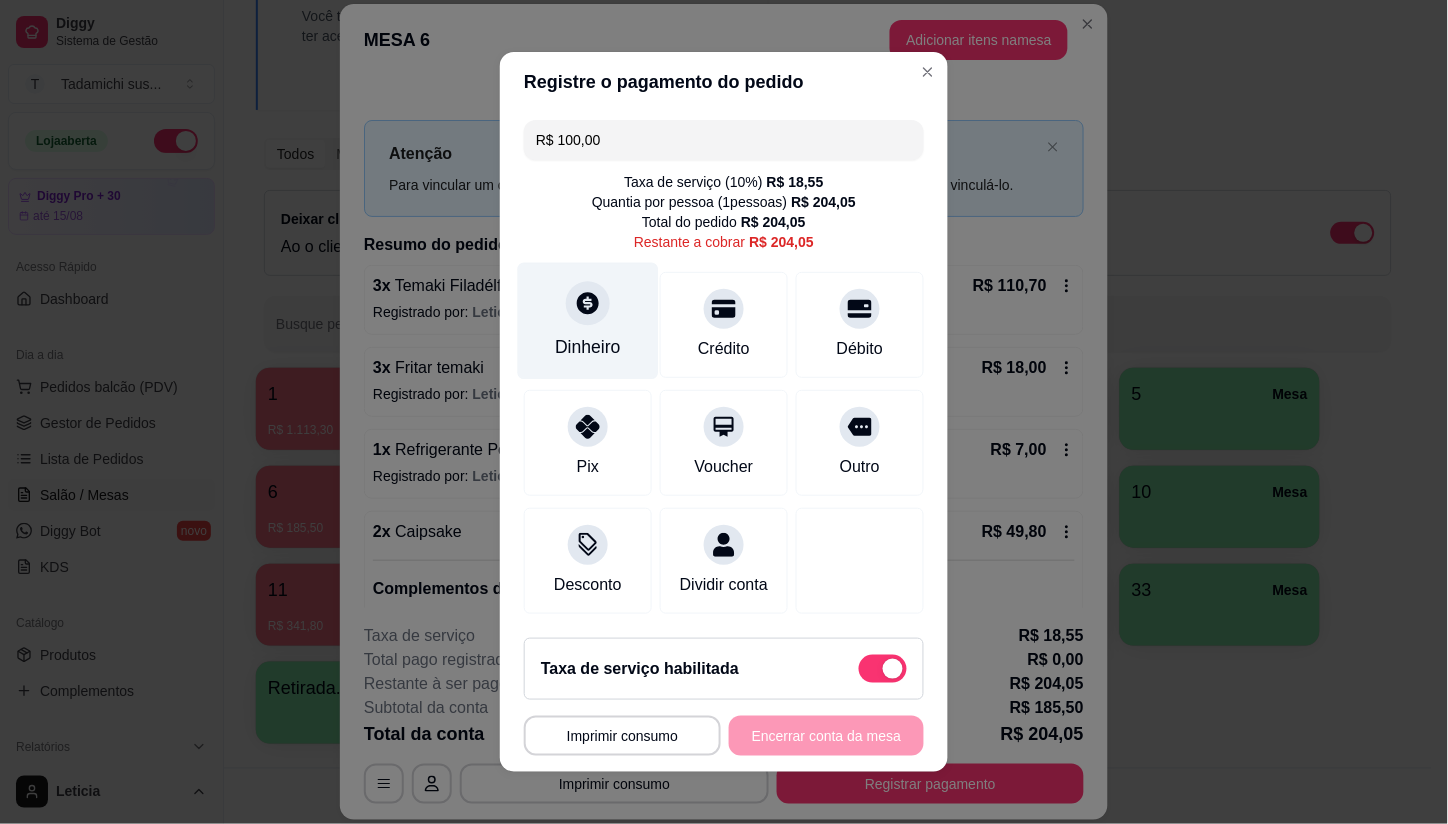 type on "R$ 100,00" 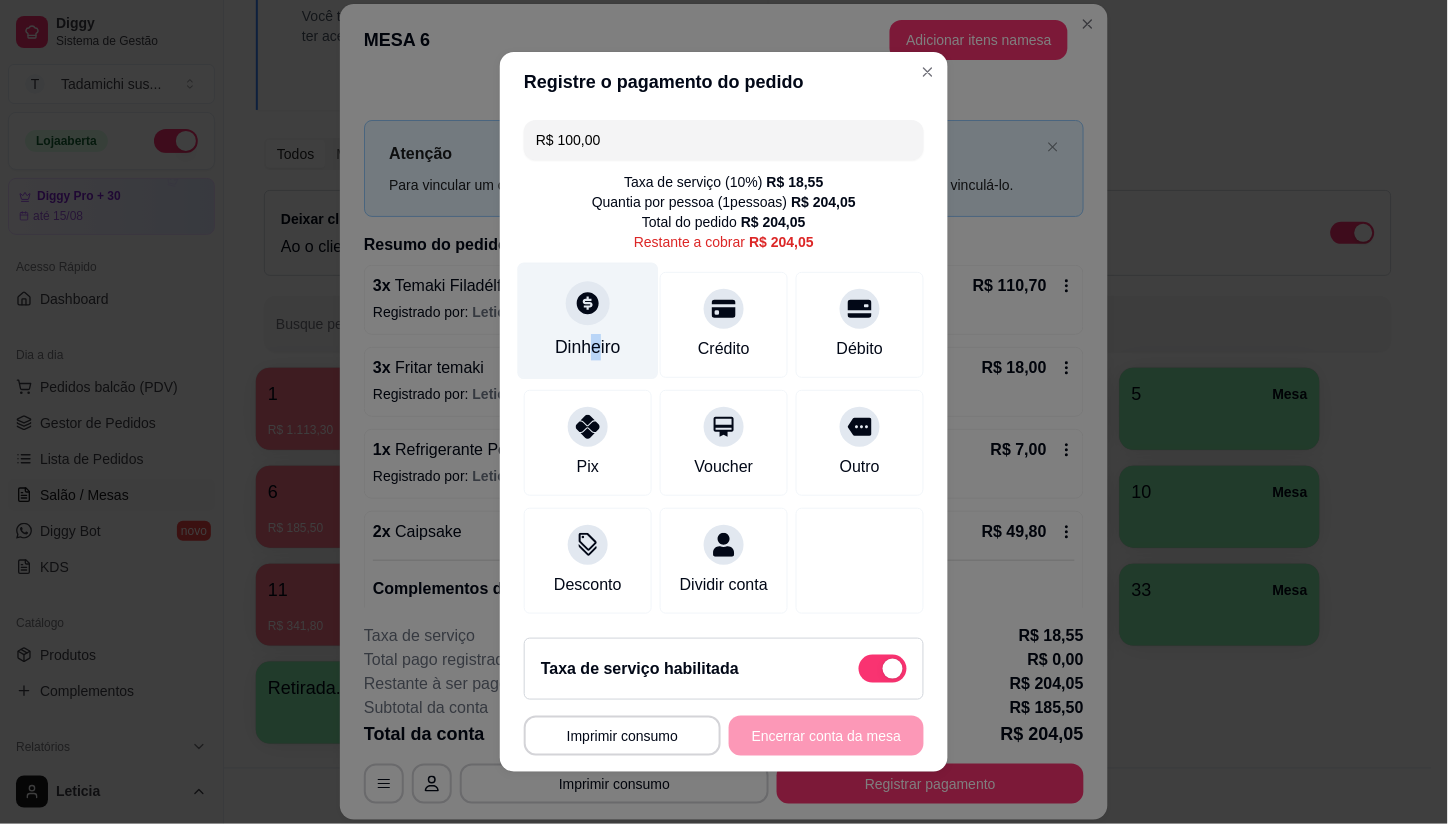 click on "Dinheiro" at bounding box center [588, 347] 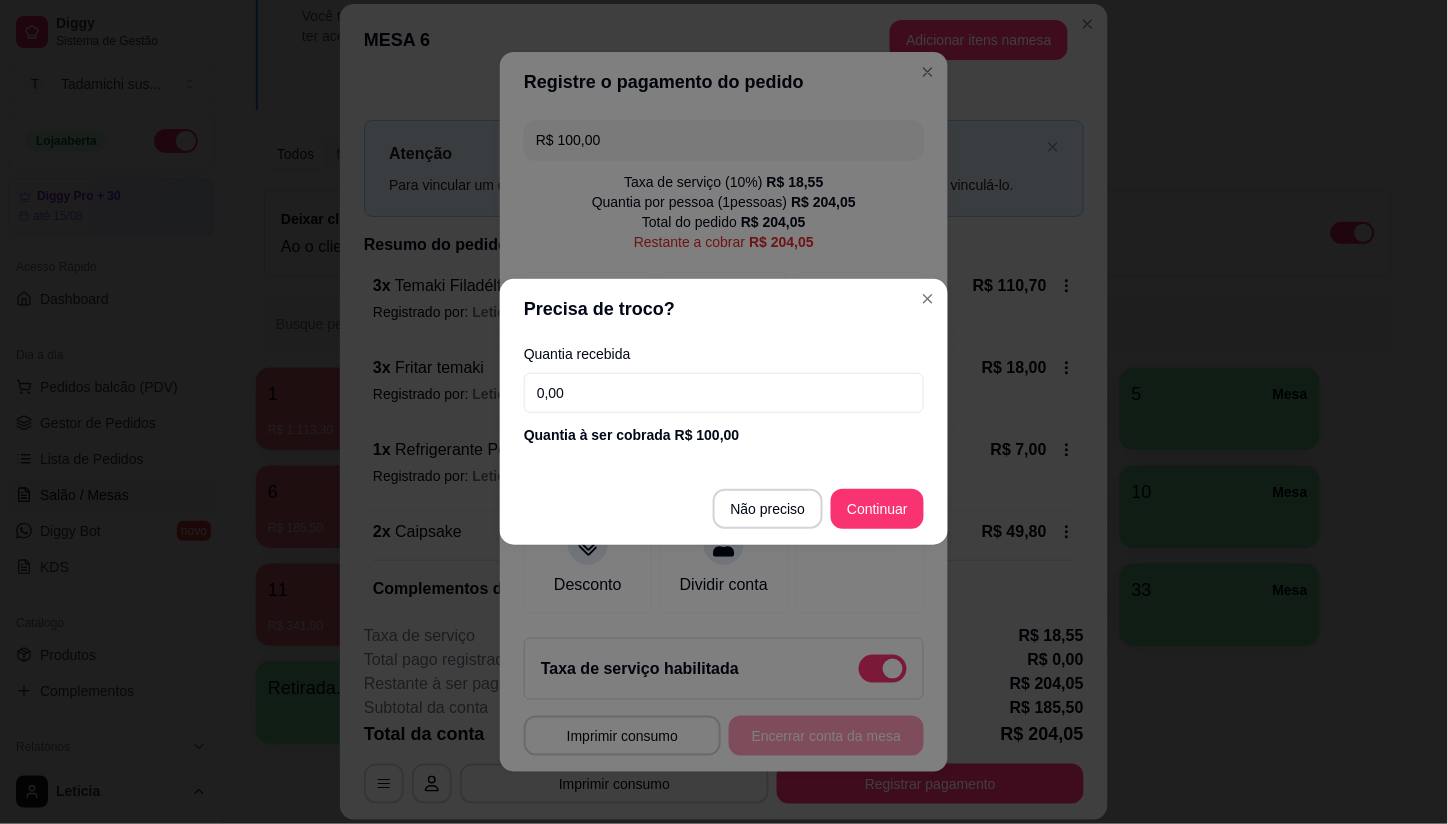 click on "0,00" at bounding box center (724, 393) 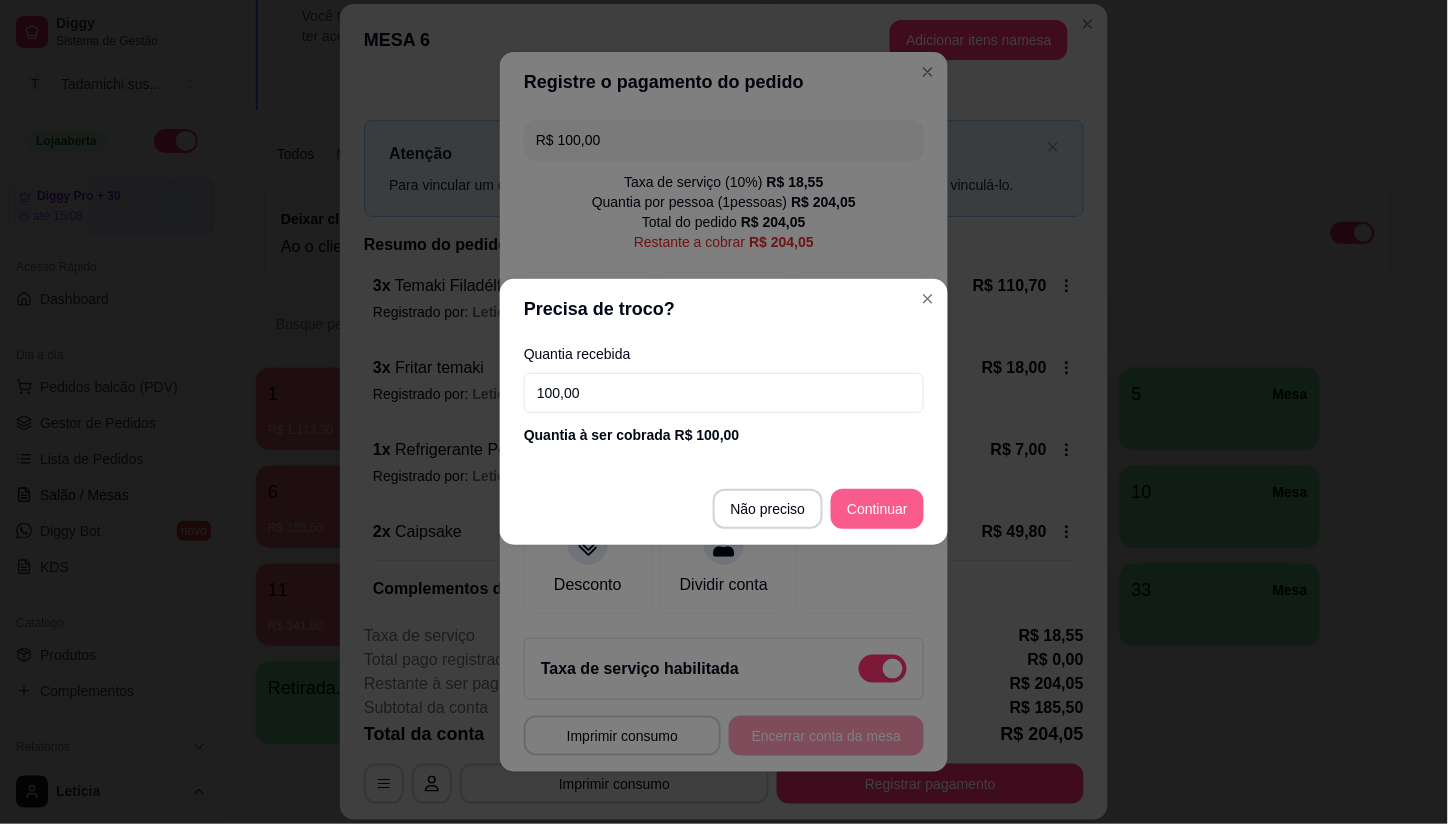 type on "100,00" 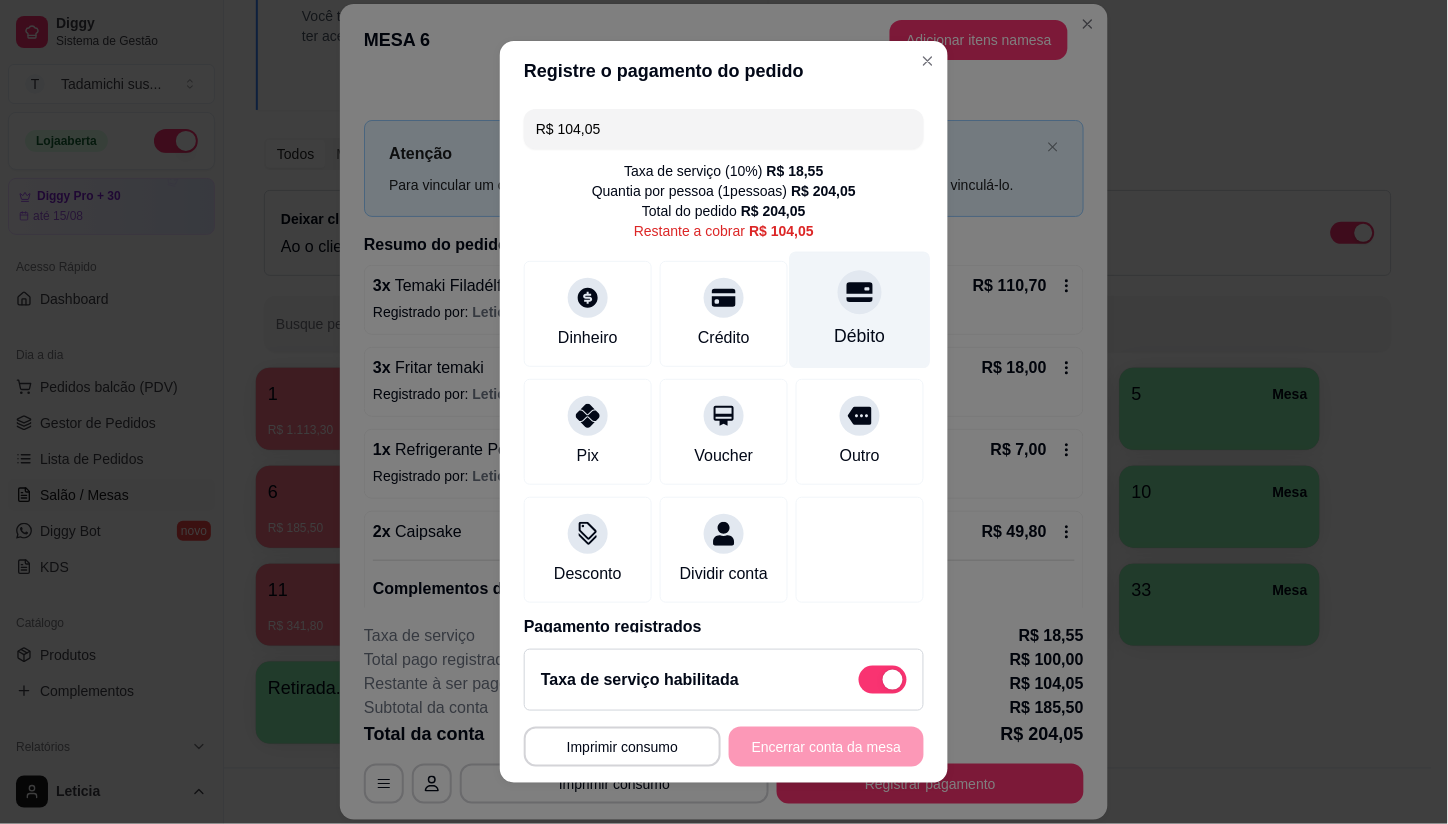 click on "Débito" at bounding box center (860, 310) 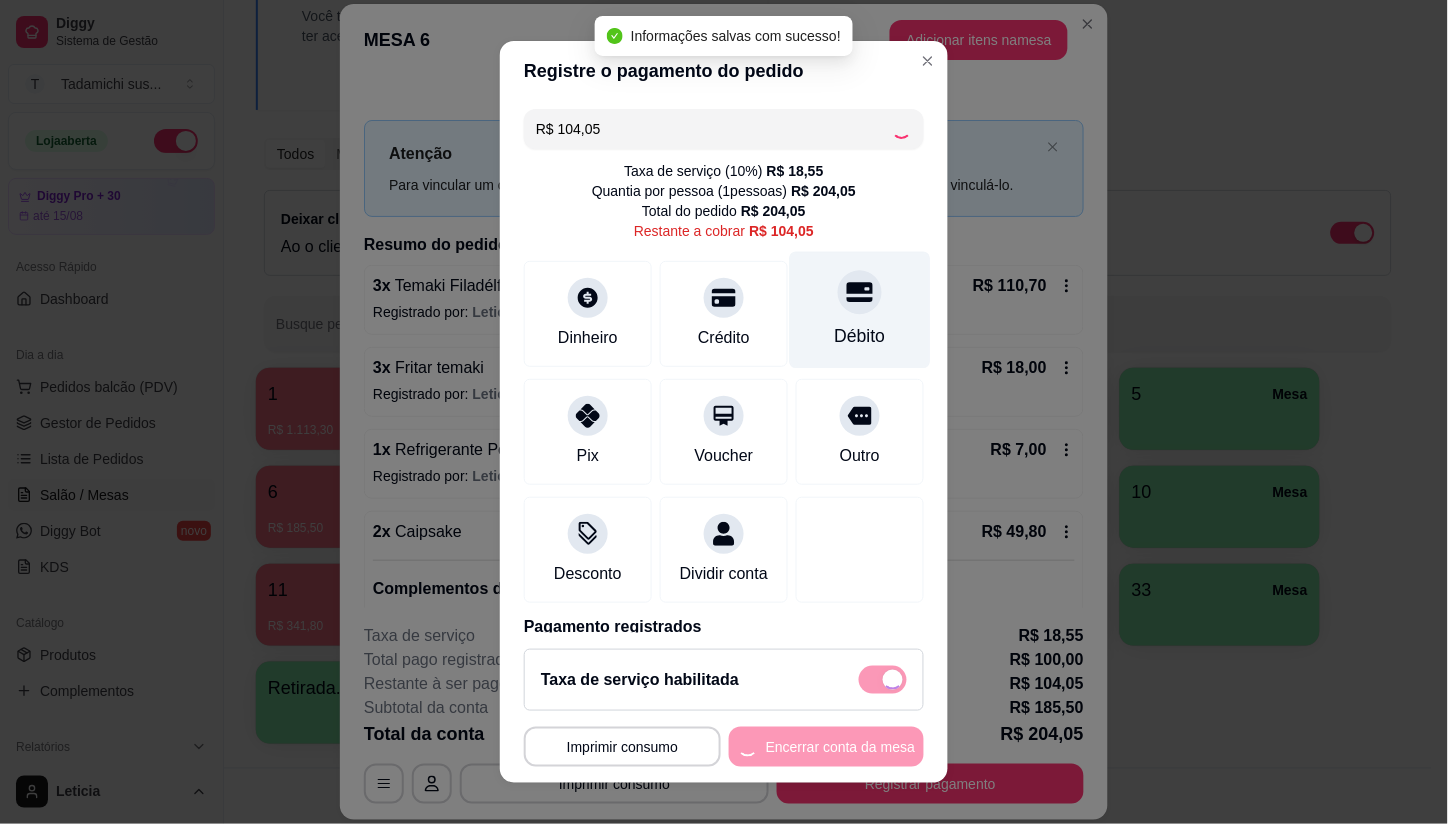 type on "R$ 0,00" 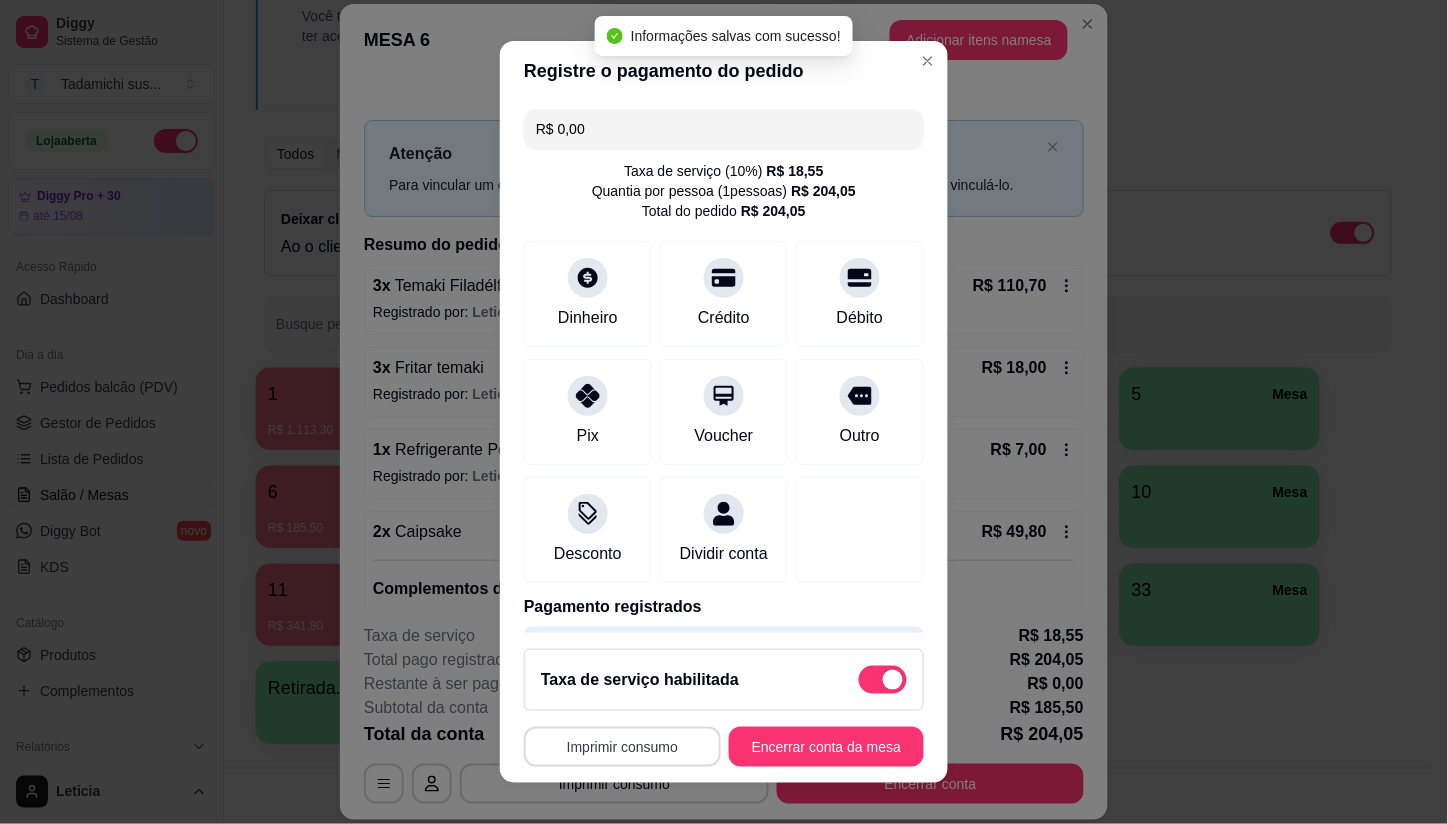 click on "Imprimir consumo" at bounding box center (622, 747) 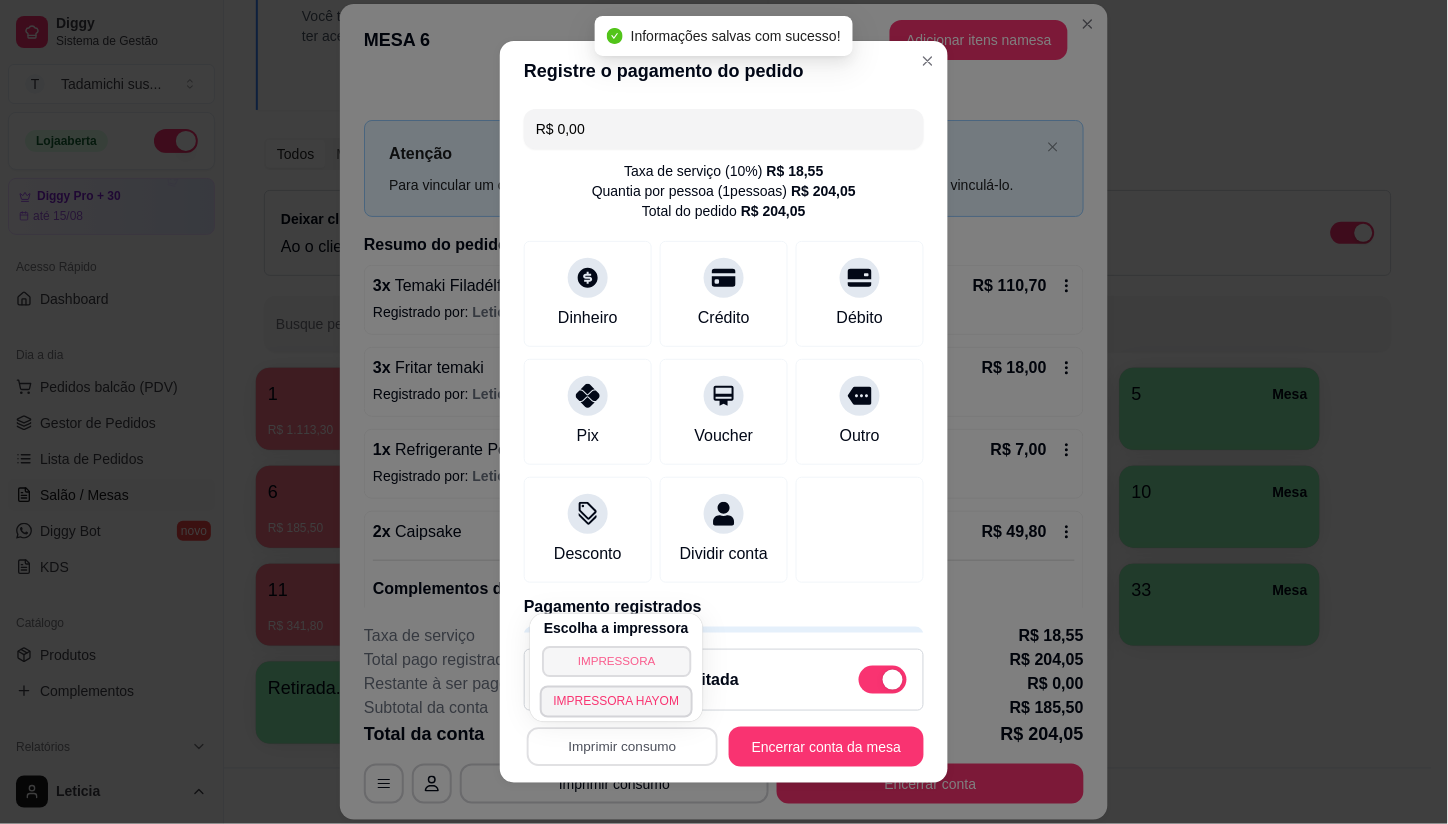 click on "IMPRESSORA" at bounding box center [616, 661] 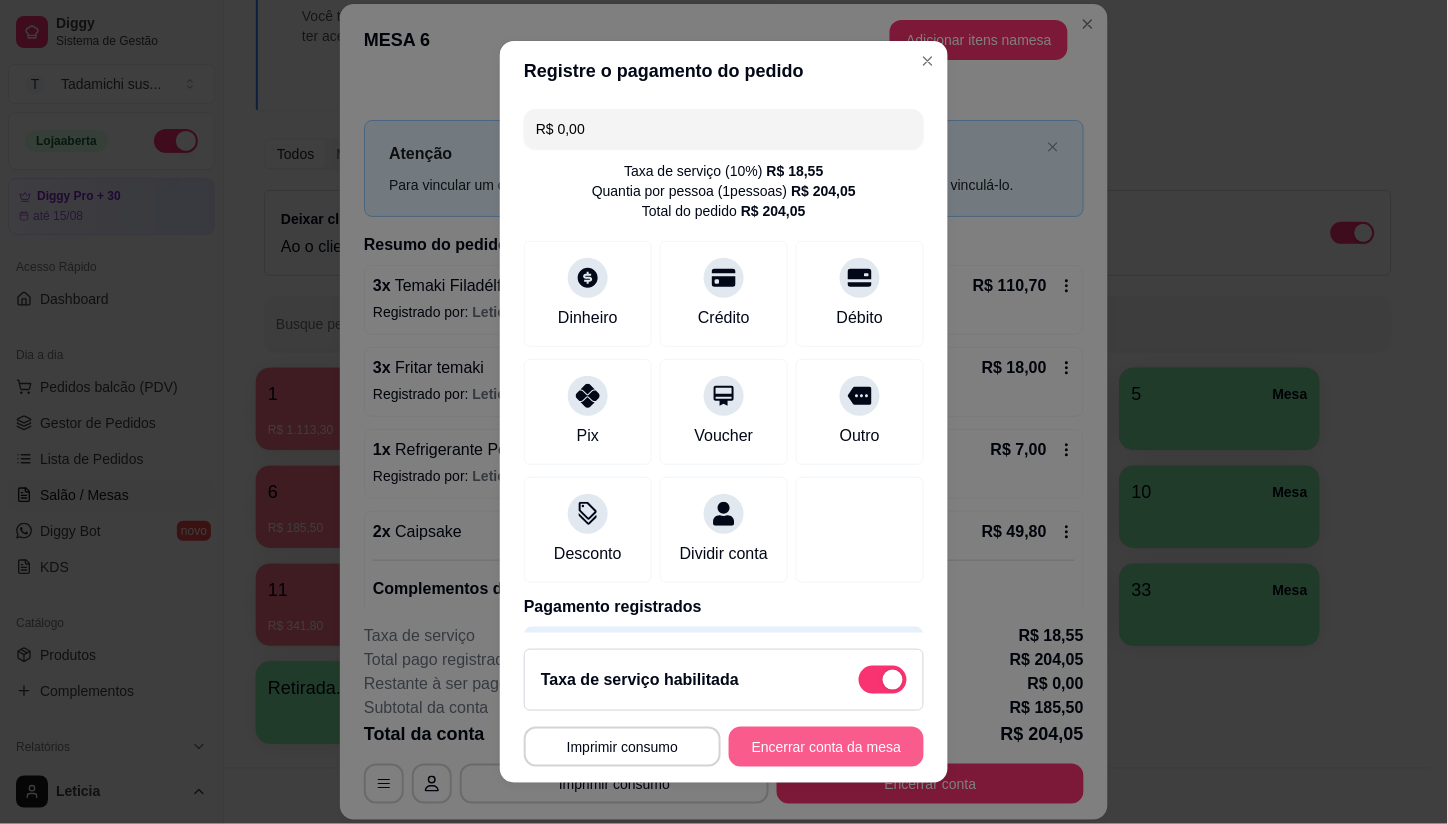click on "Encerrar conta da mesa" at bounding box center [826, 747] 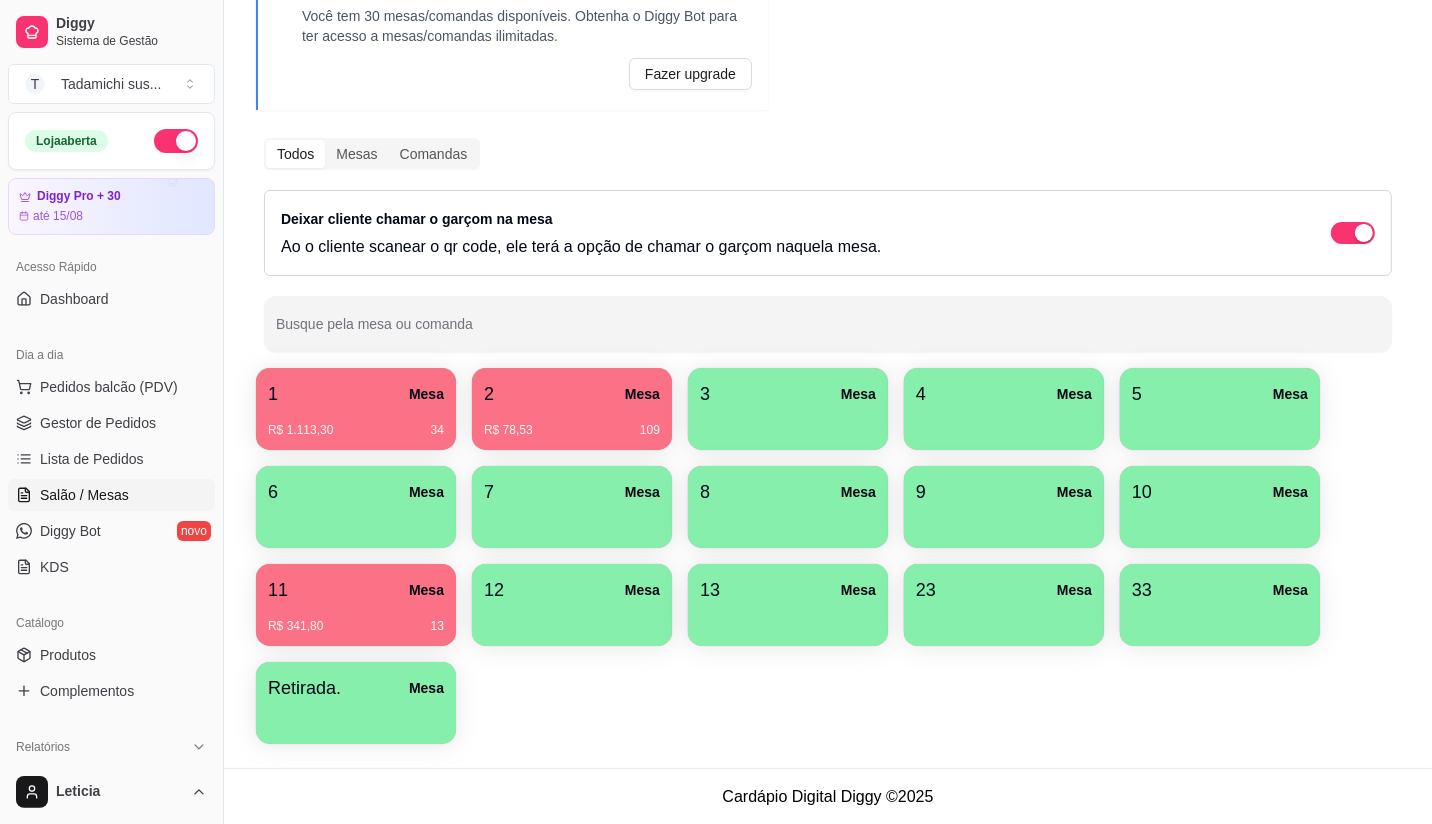 click on "R$ 78,53 109" at bounding box center (572, 430) 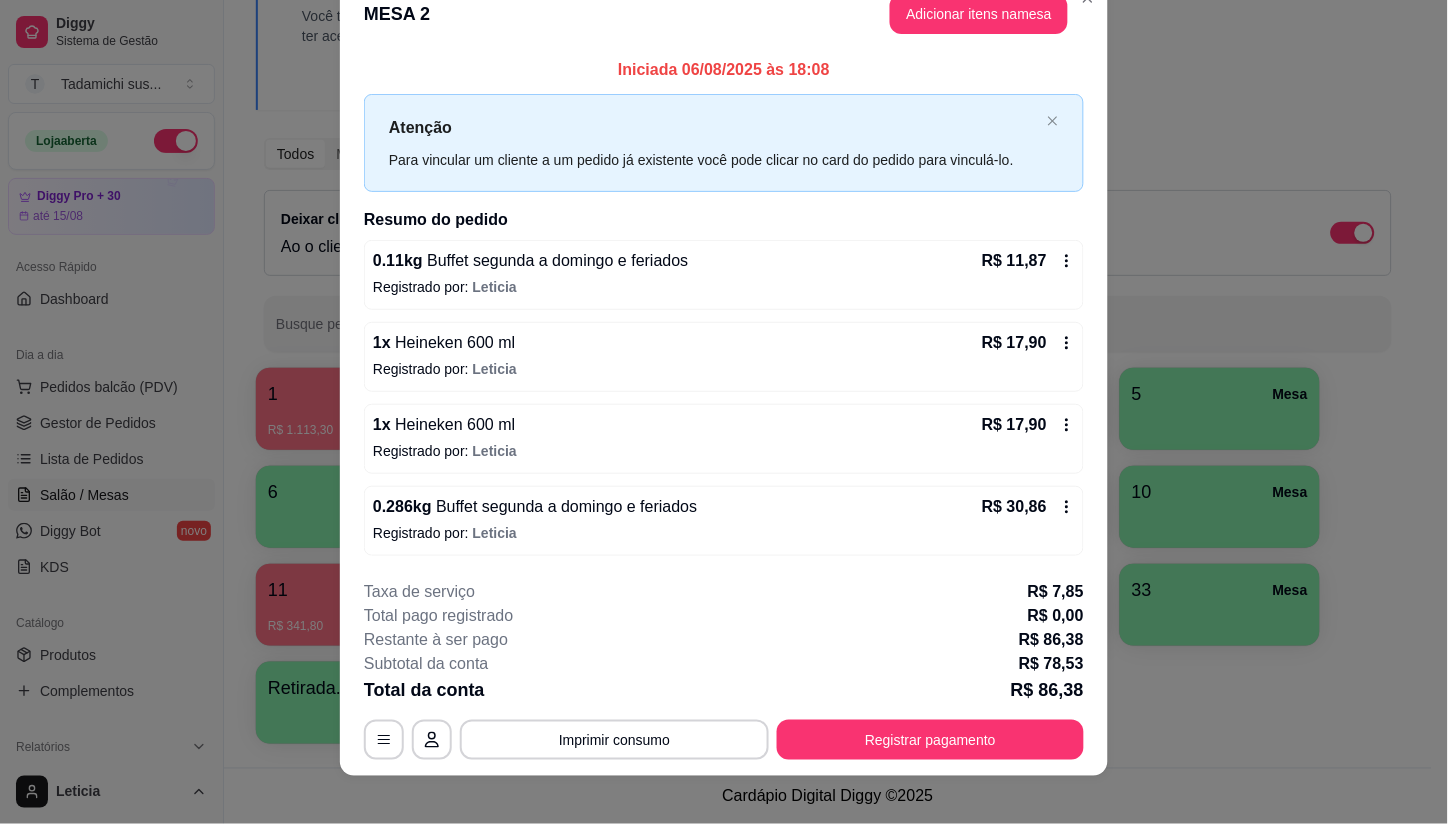 scroll, scrollTop: 51, scrollLeft: 0, axis: vertical 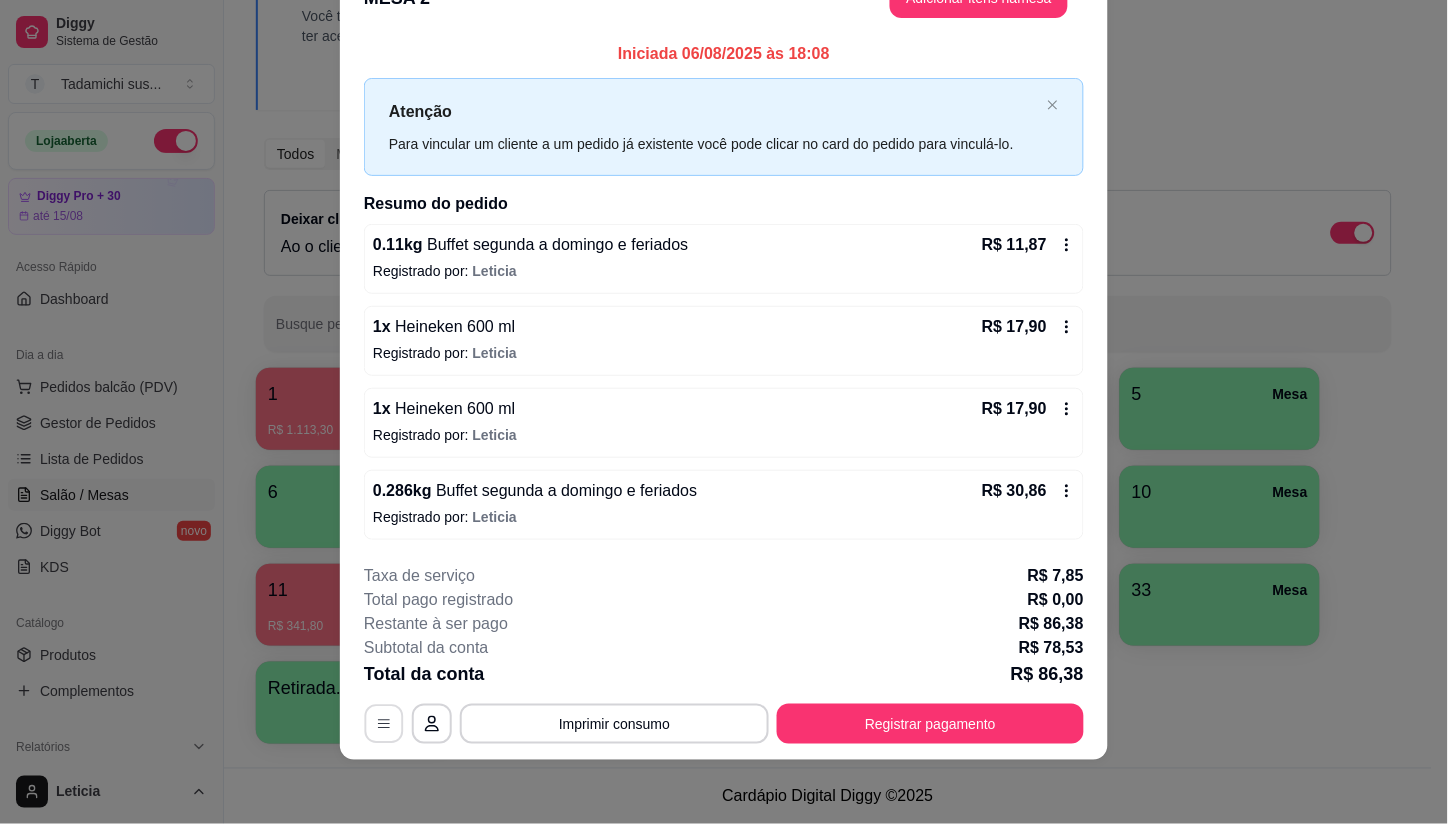 click 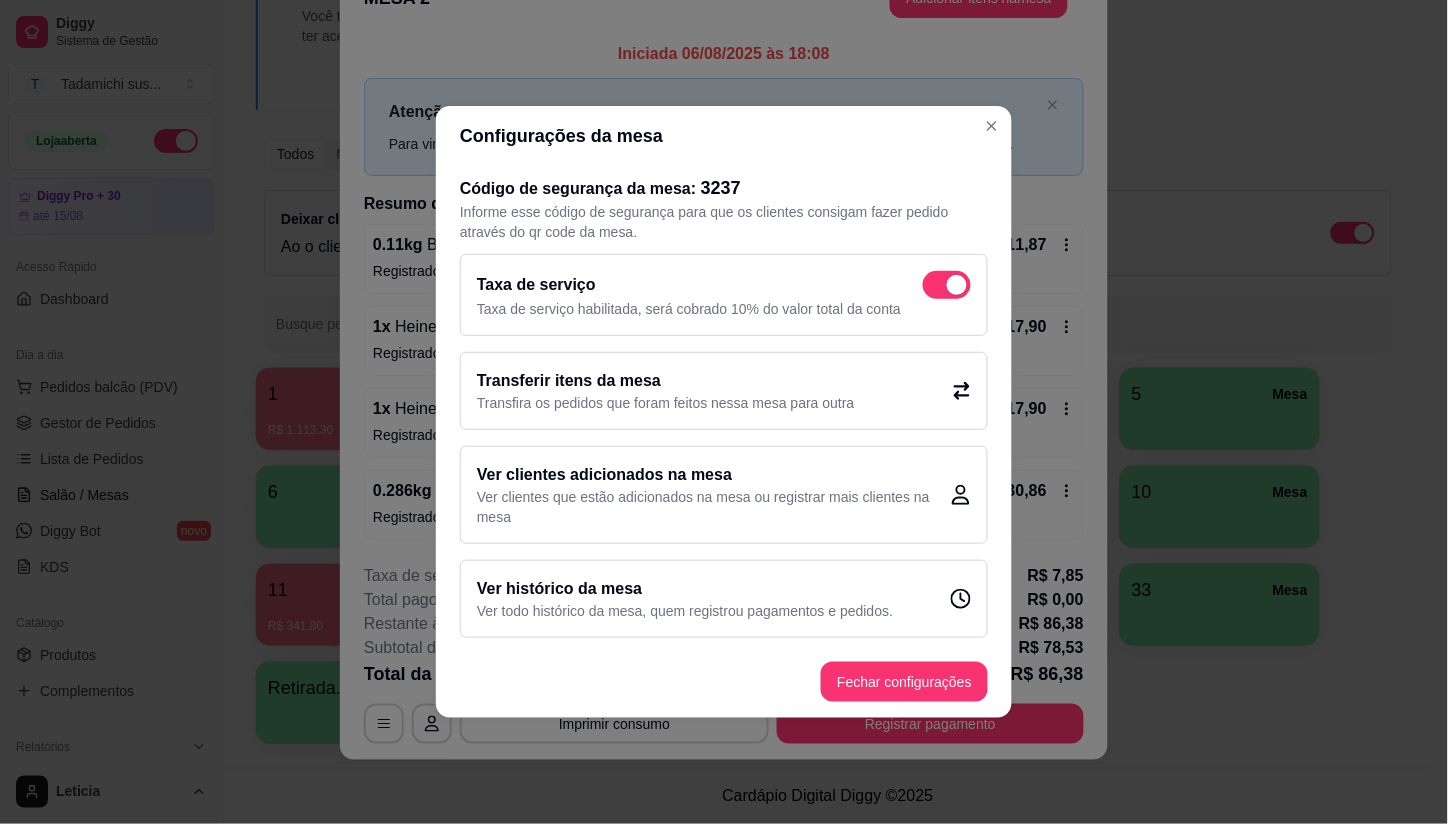 click at bounding box center (947, 285) 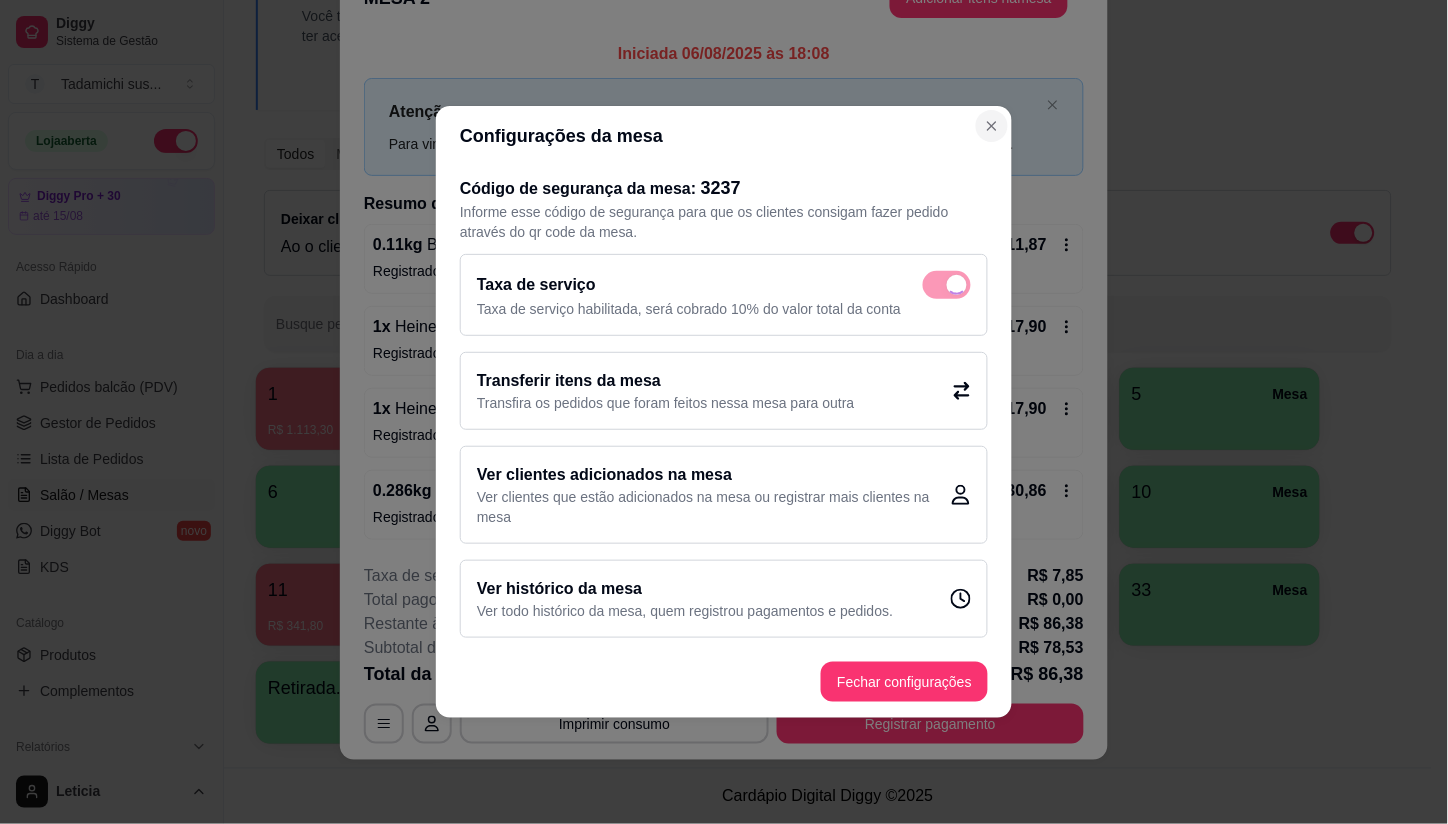 checkbox on "false" 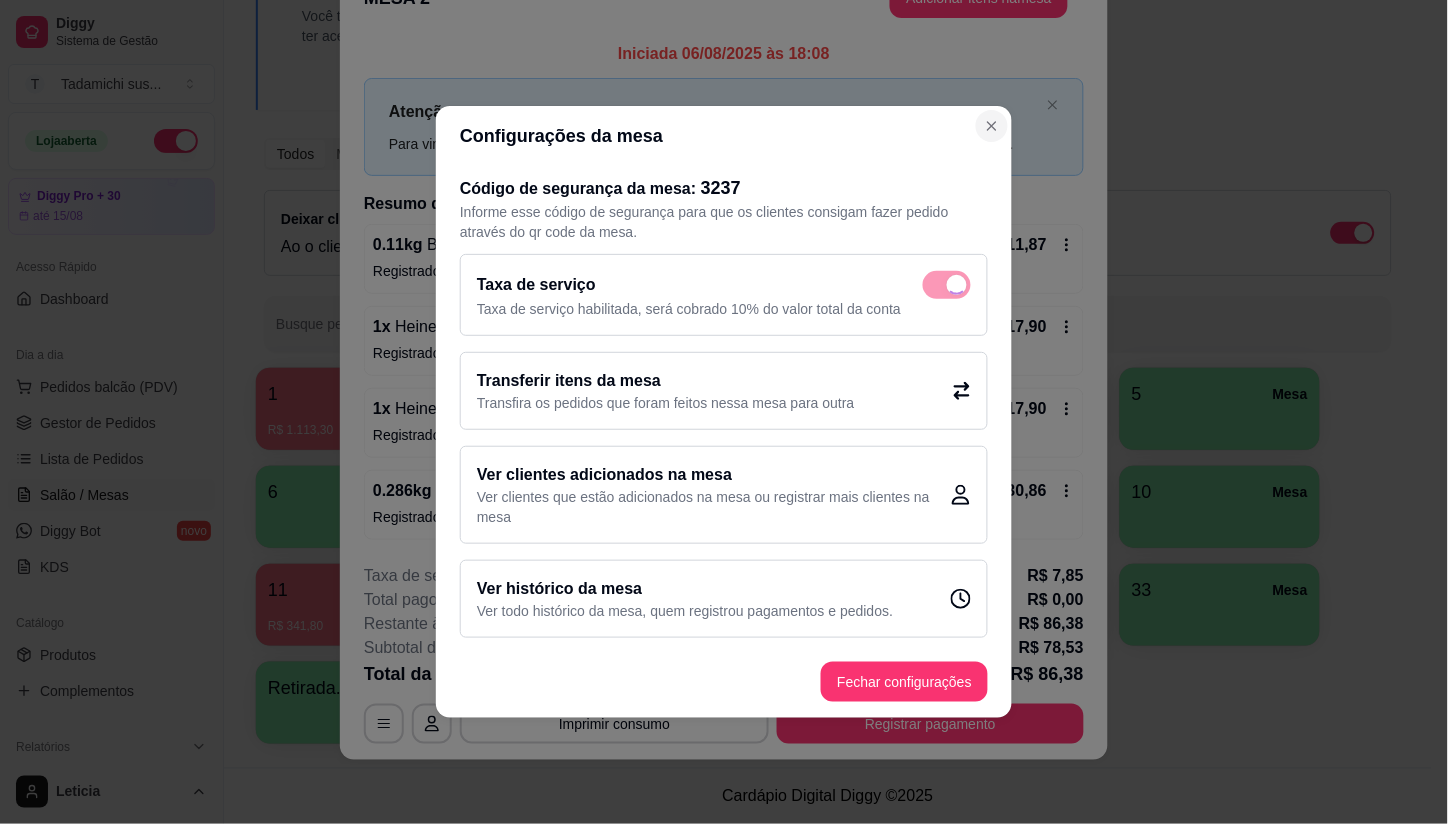 scroll, scrollTop: 38, scrollLeft: 0, axis: vertical 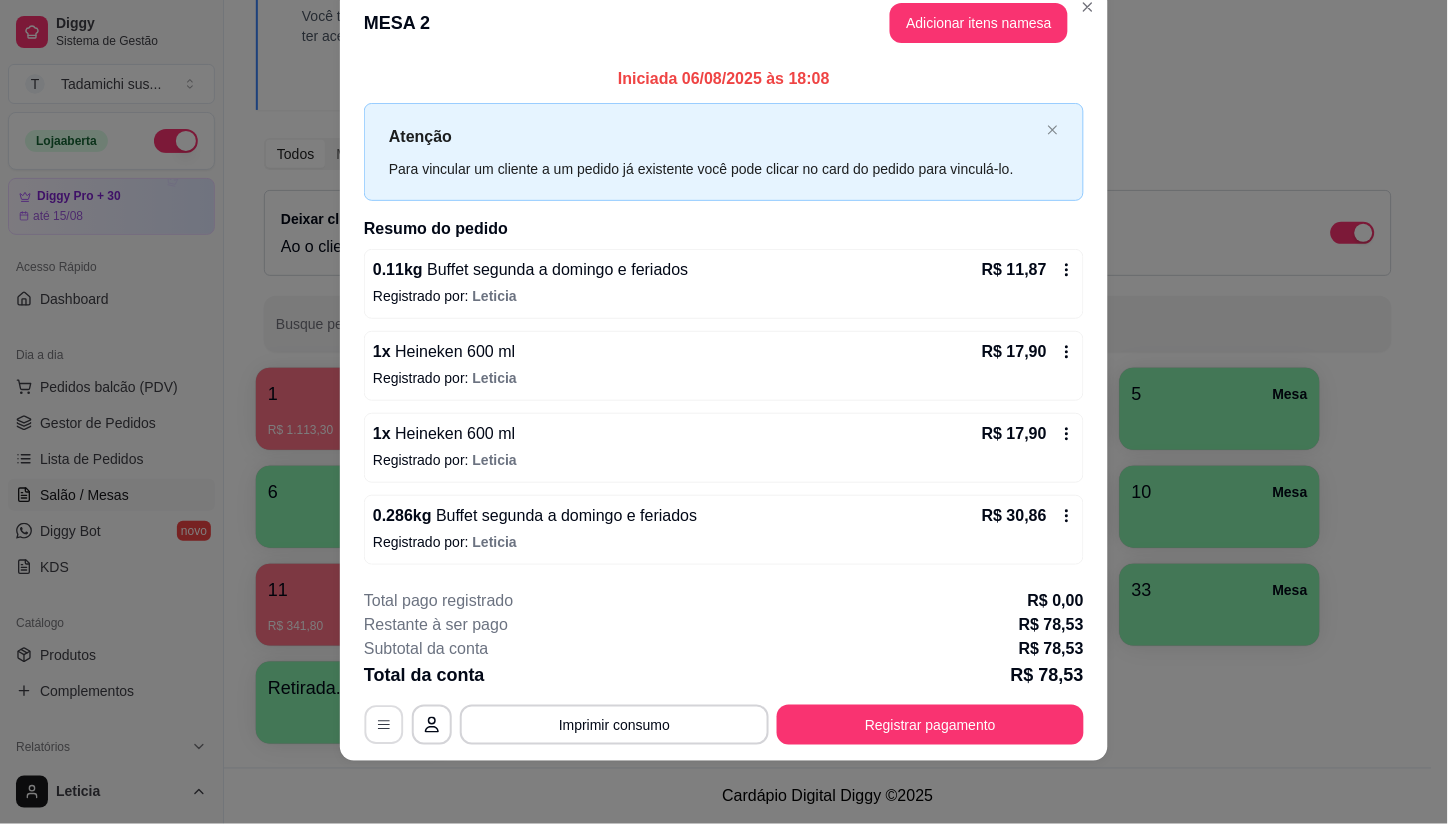 click 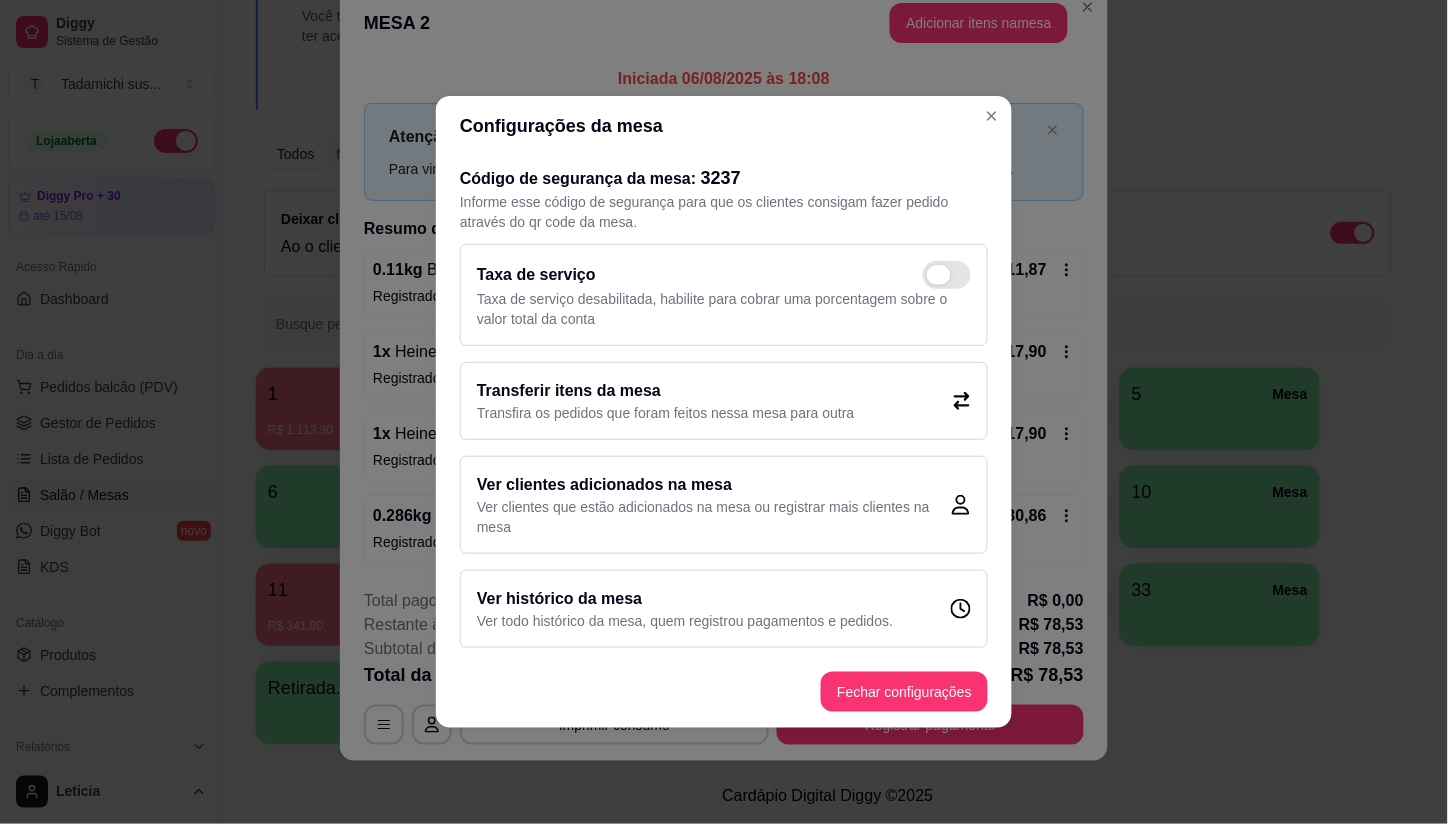 click at bounding box center [939, 275] 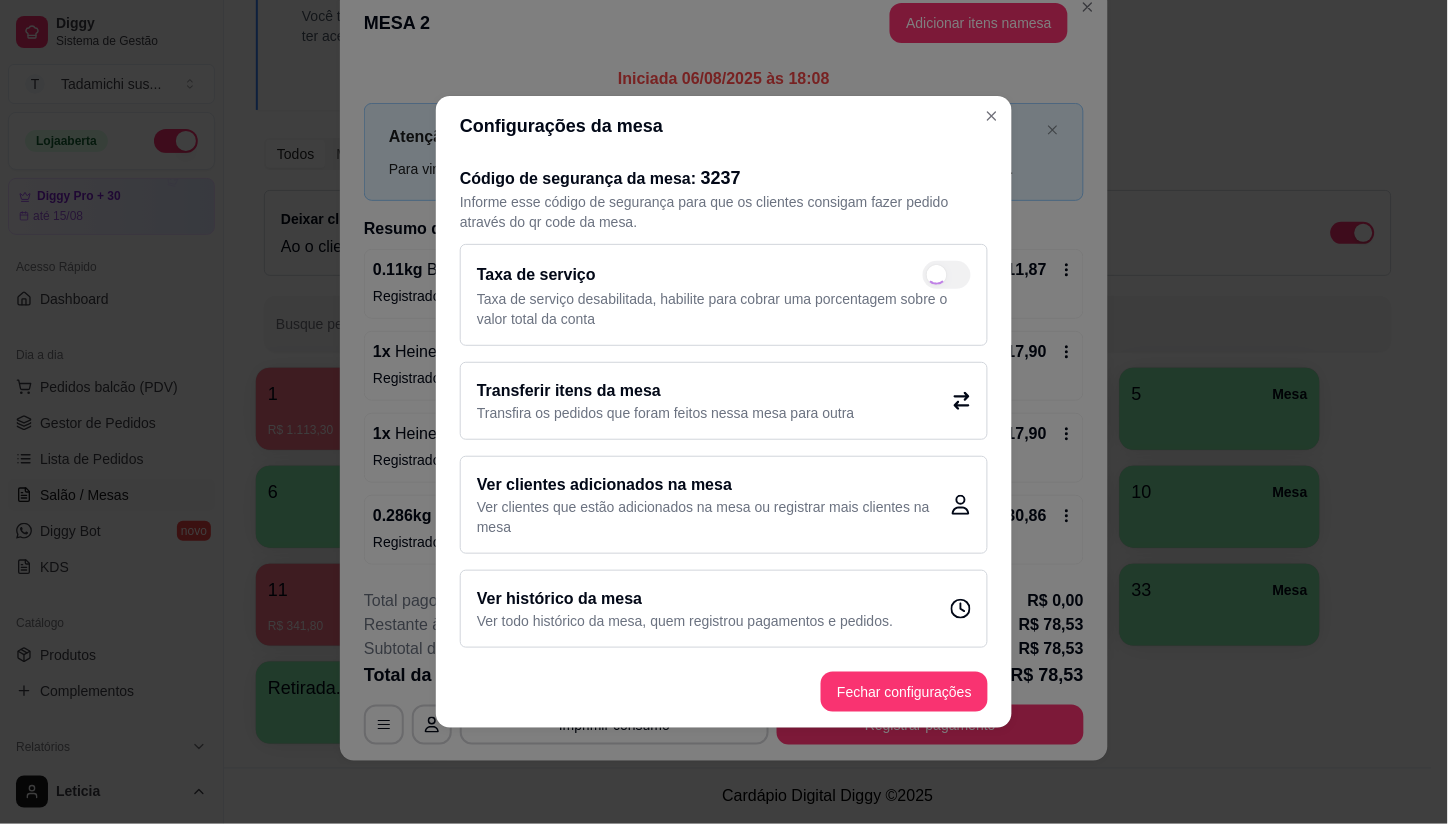 checkbox on "true" 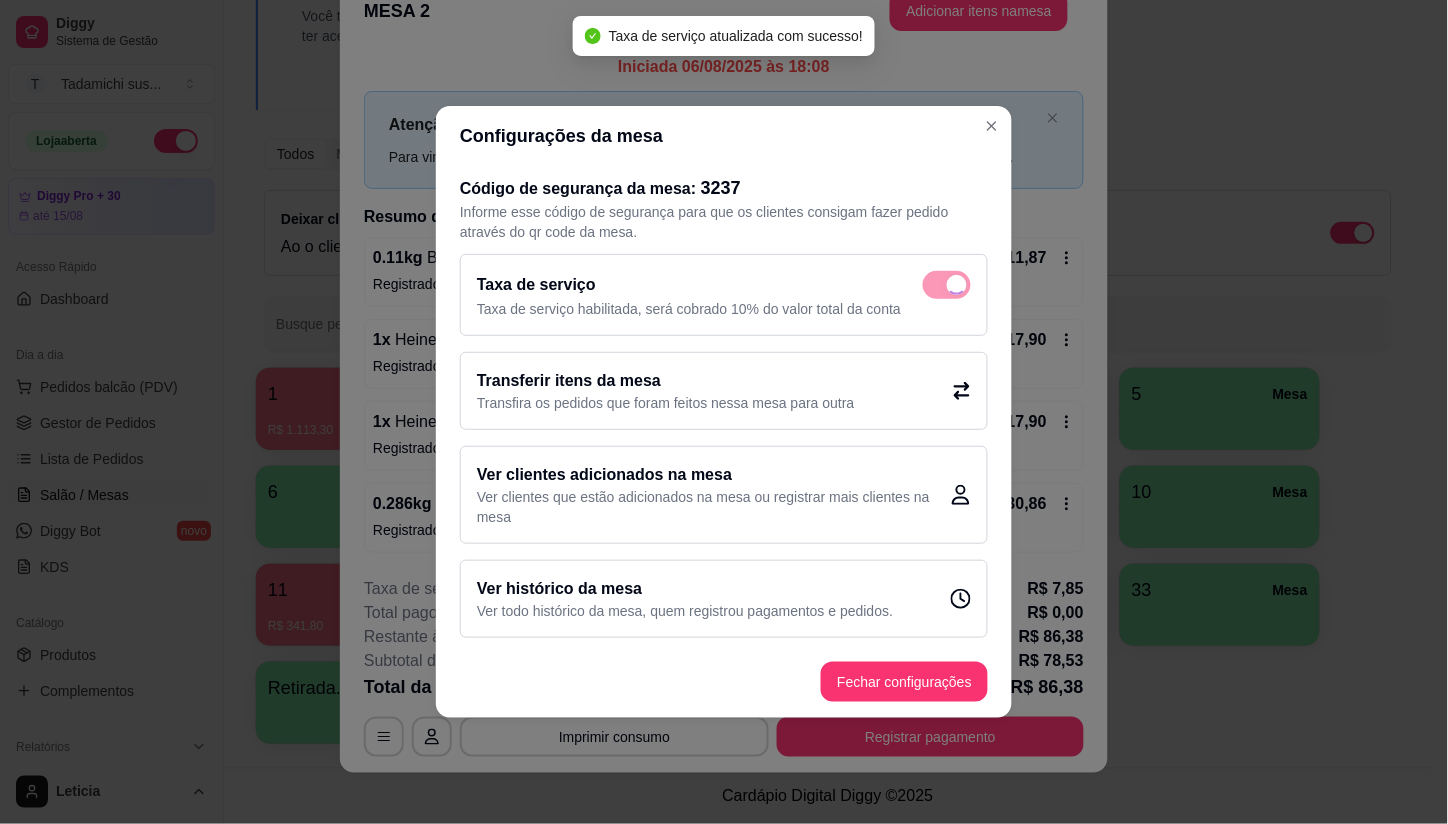 scroll, scrollTop: 27, scrollLeft: 0, axis: vertical 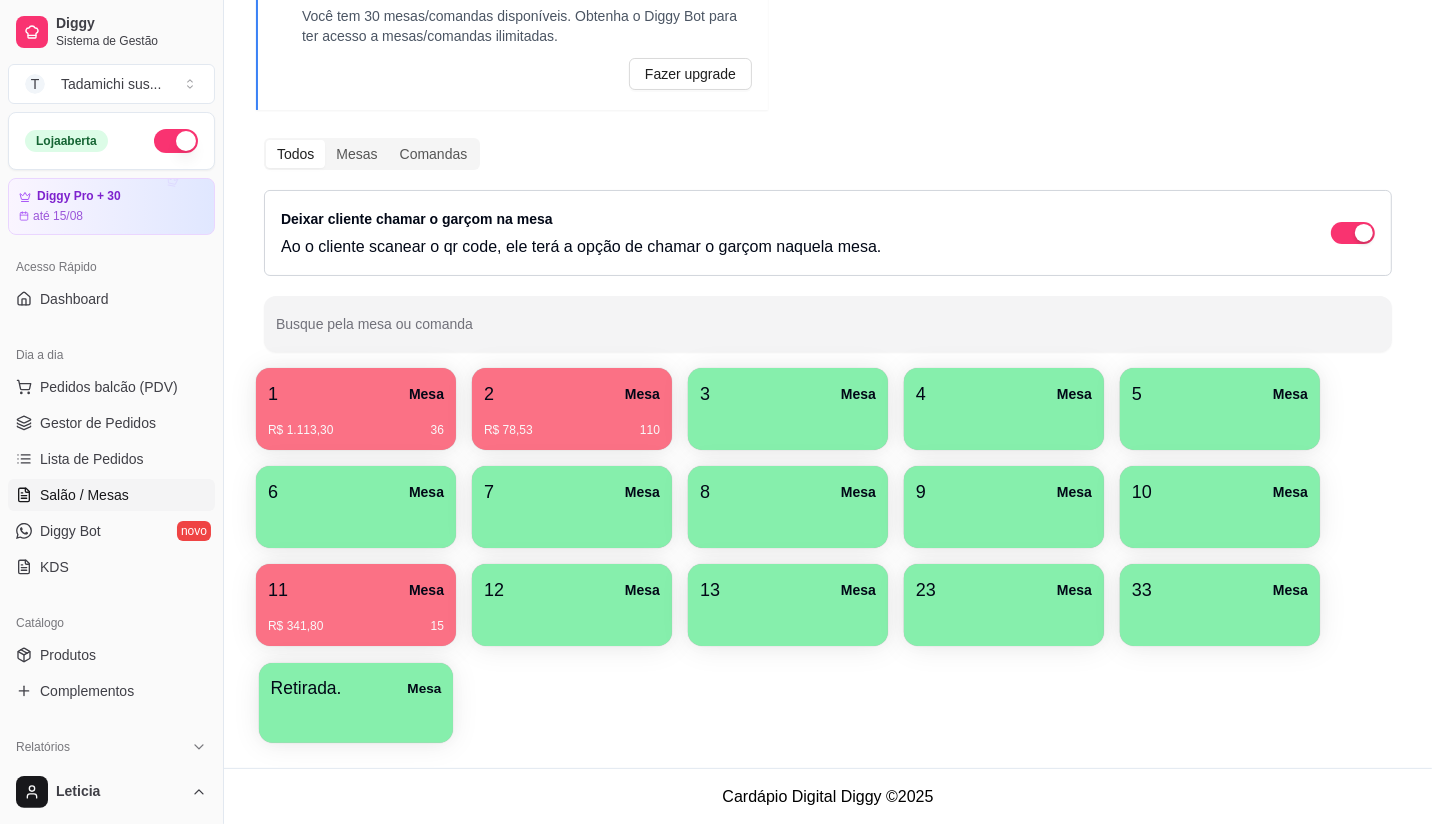 click on "Retirada. Mesa" at bounding box center [356, 688] 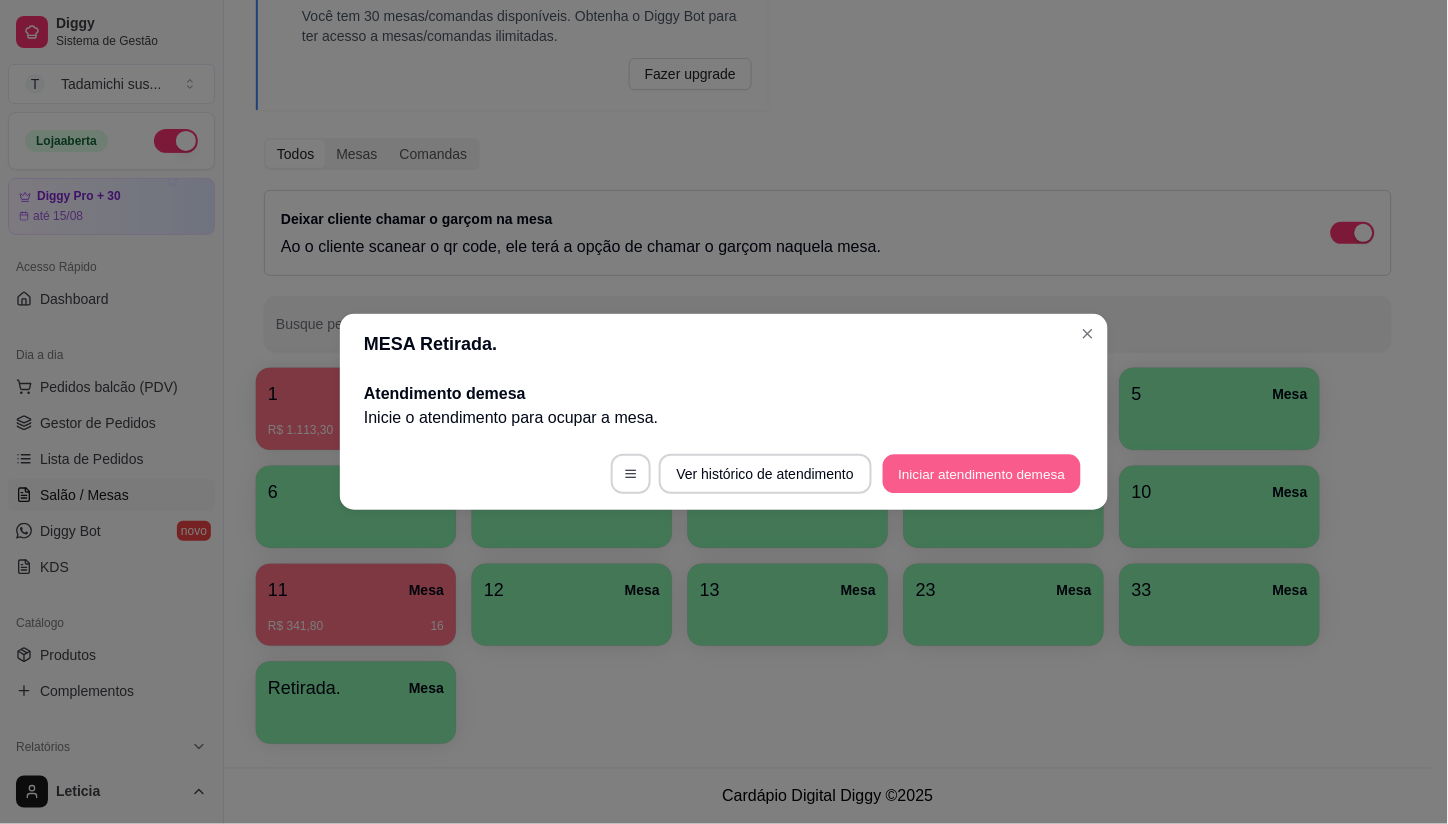 click on "Iniciar atendimento de  mesa" at bounding box center (982, 474) 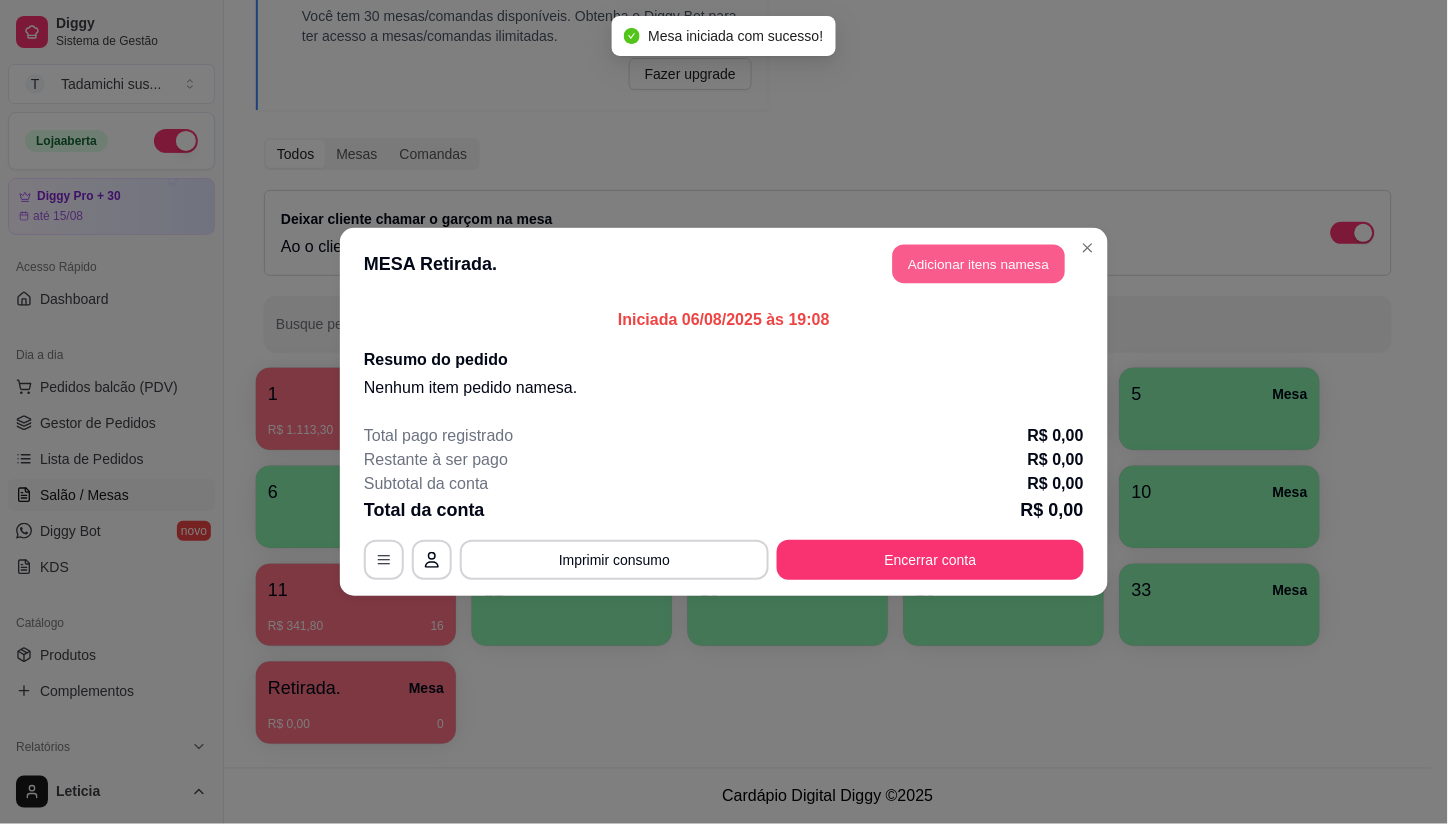 click on "Adicionar itens na  mesa" at bounding box center (979, 264) 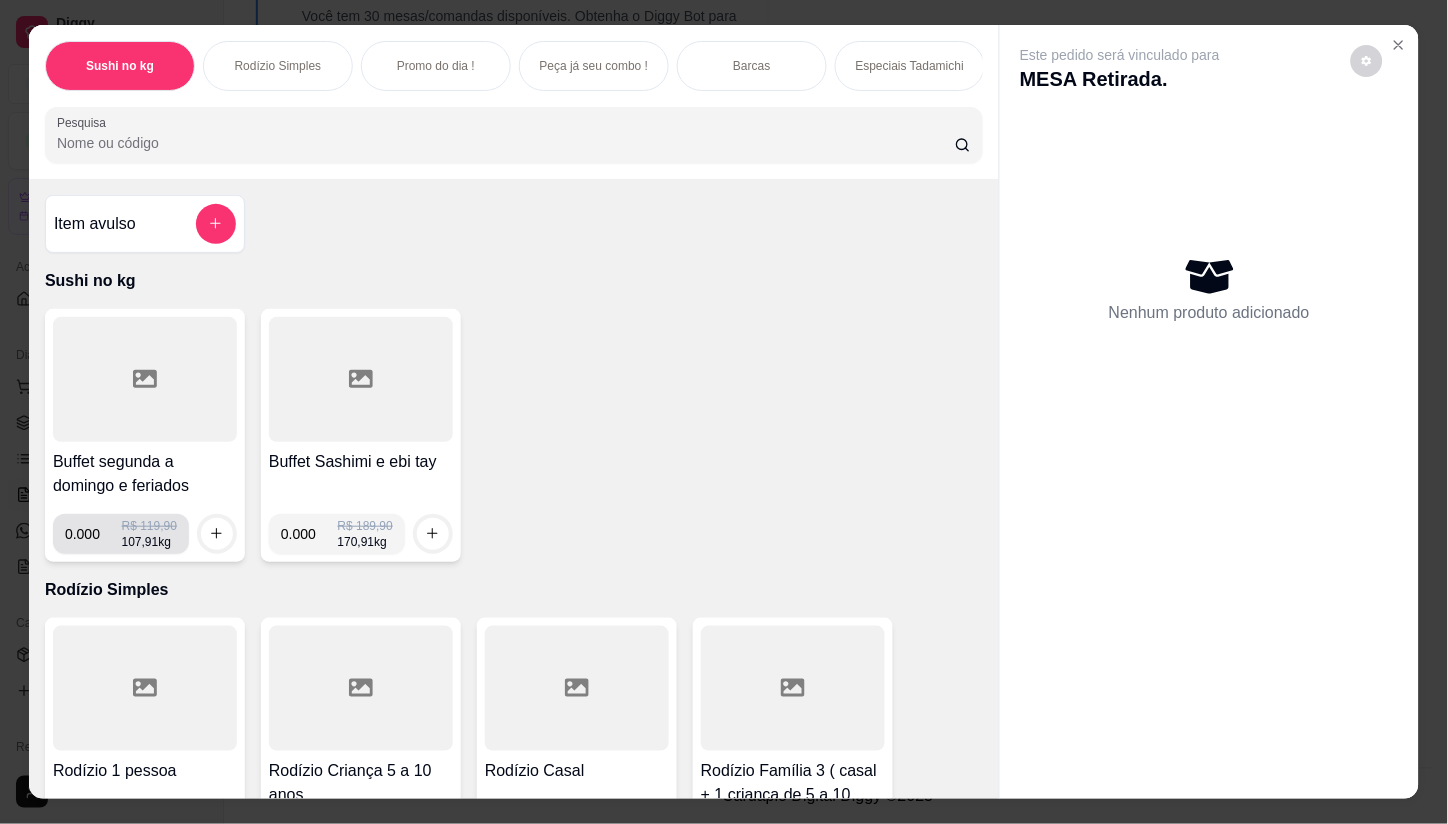 click on "0.000" at bounding box center [93, 534] 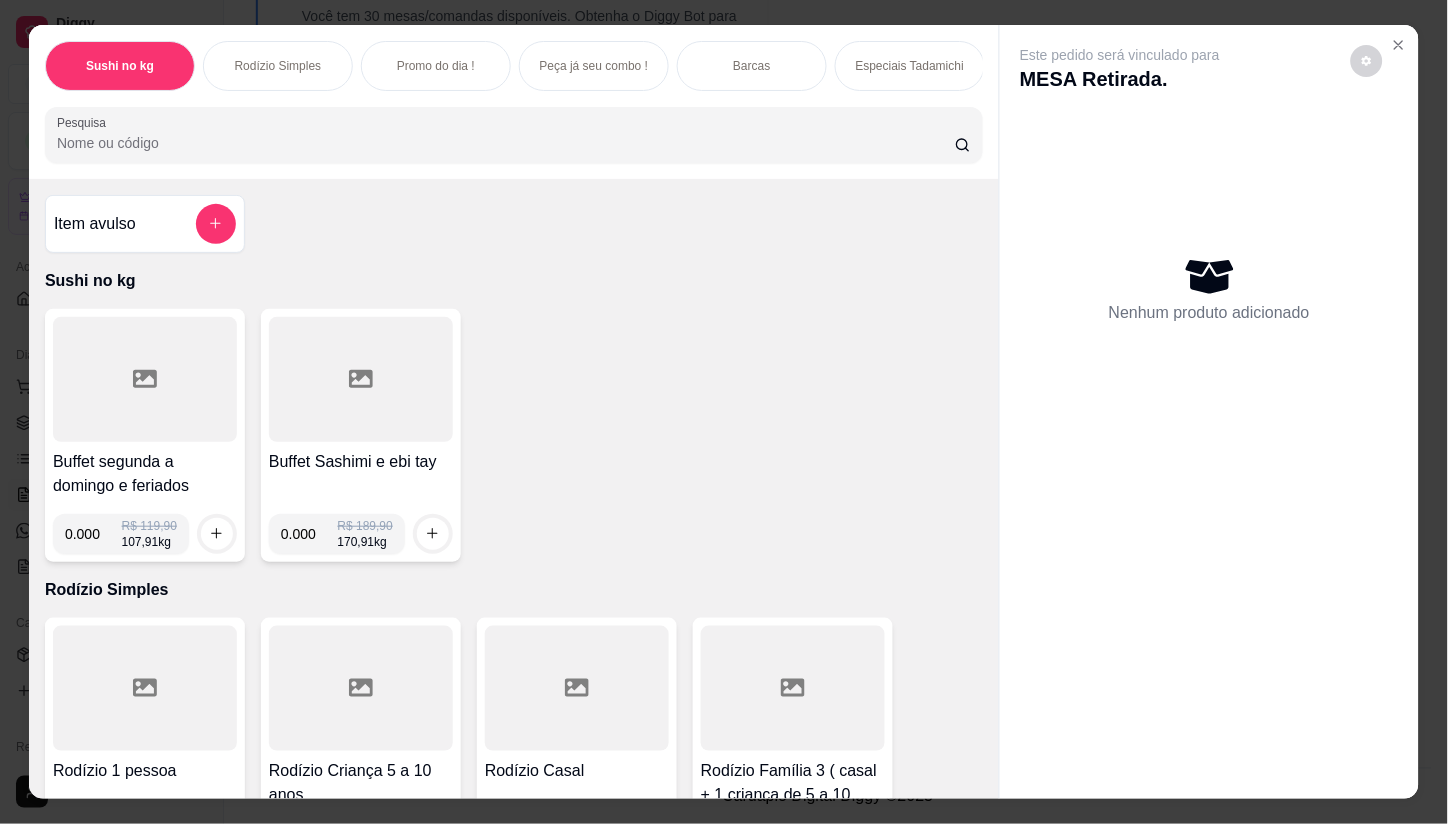 click on "0.000" at bounding box center (93, 534) 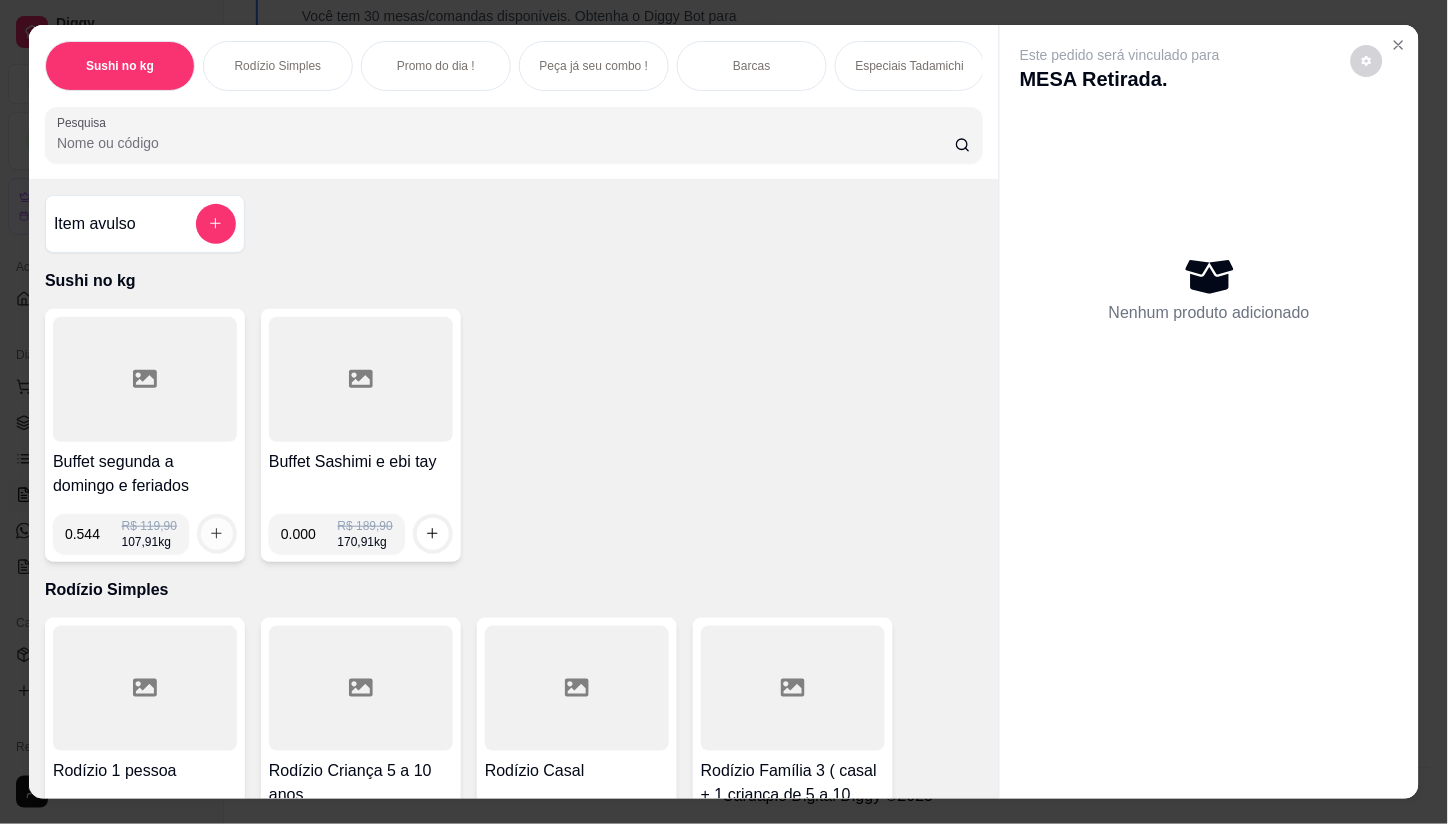 type on "0.544" 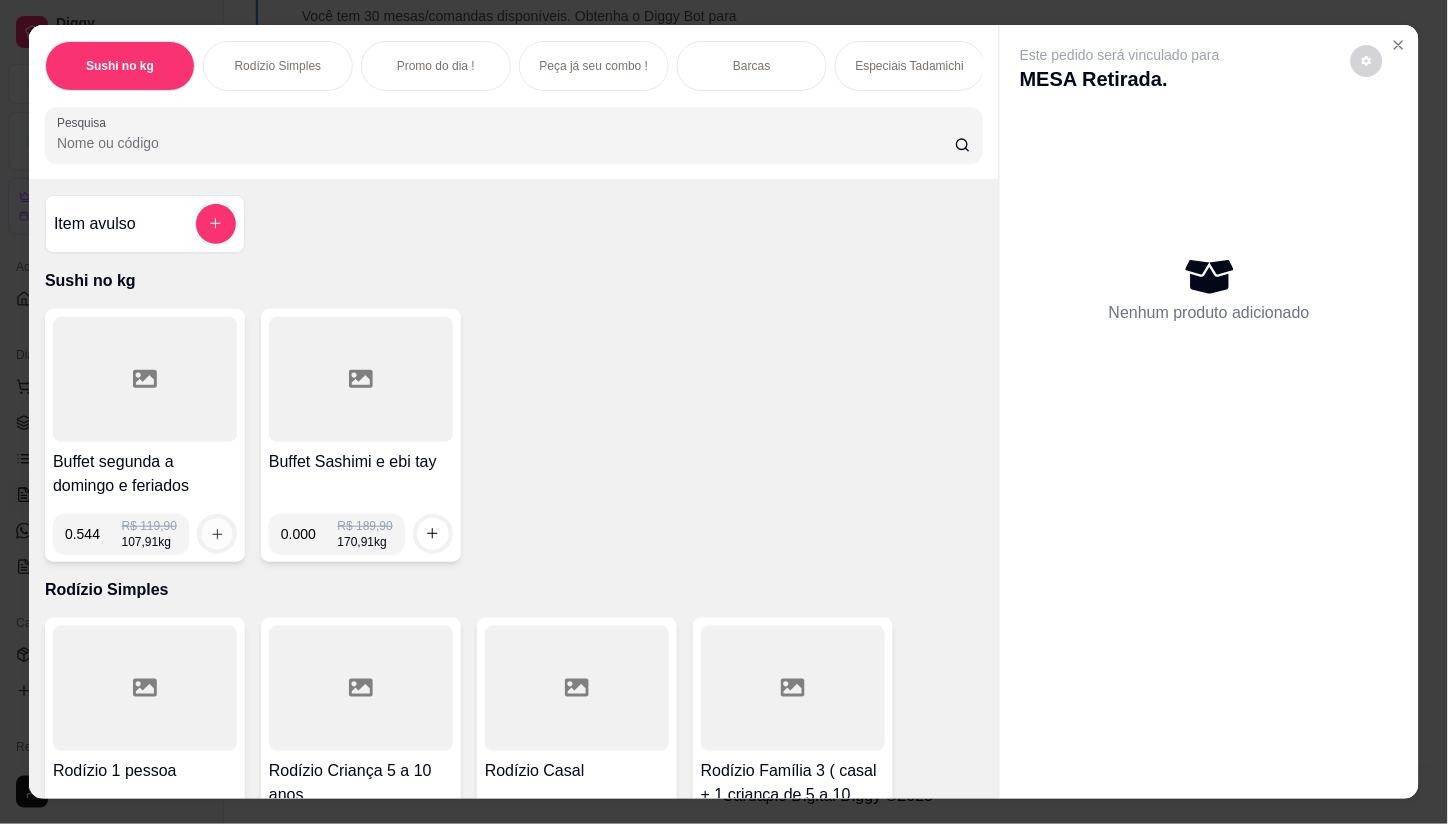 click 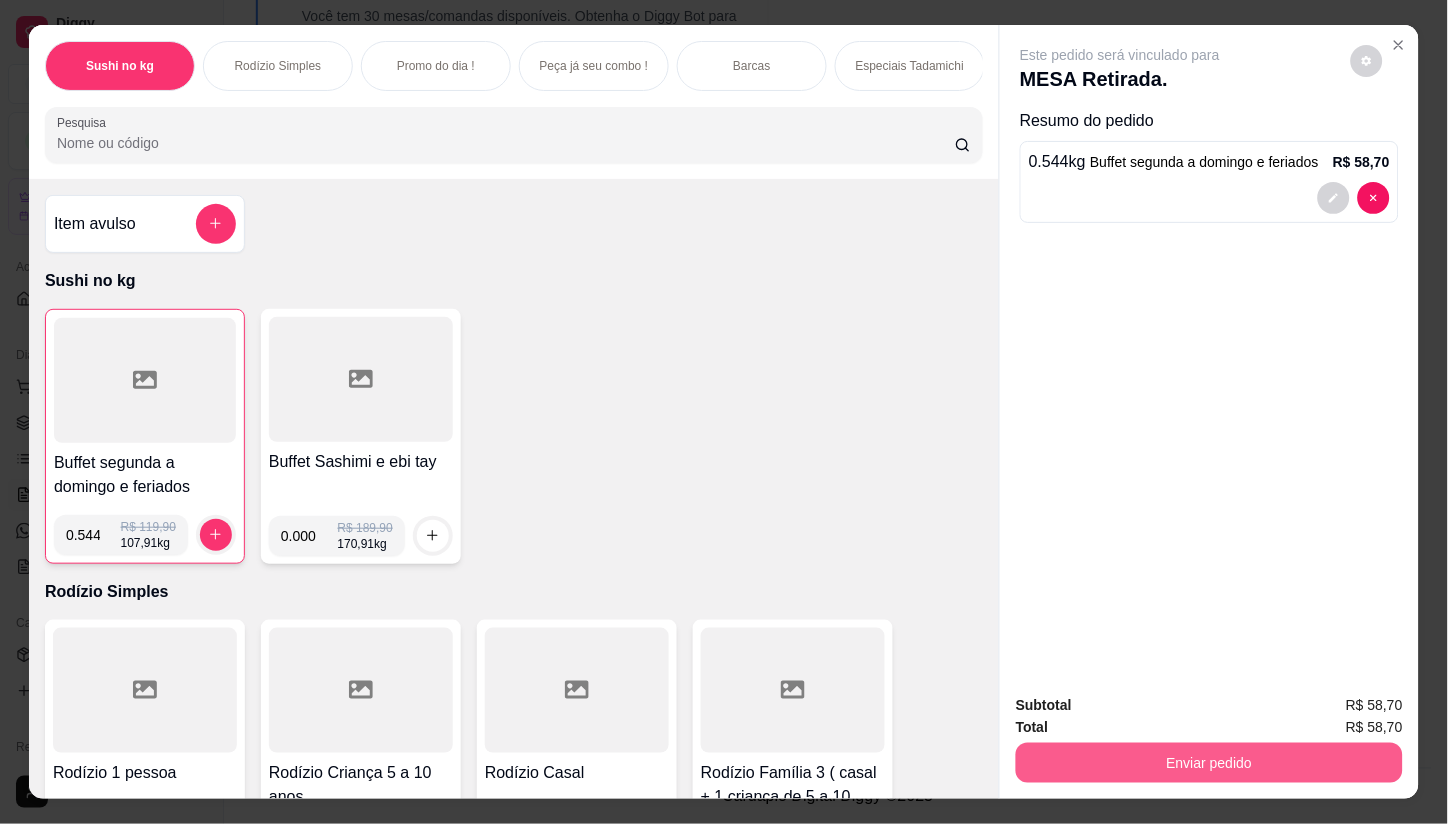 click on "Enviar pedido" at bounding box center (1209, 763) 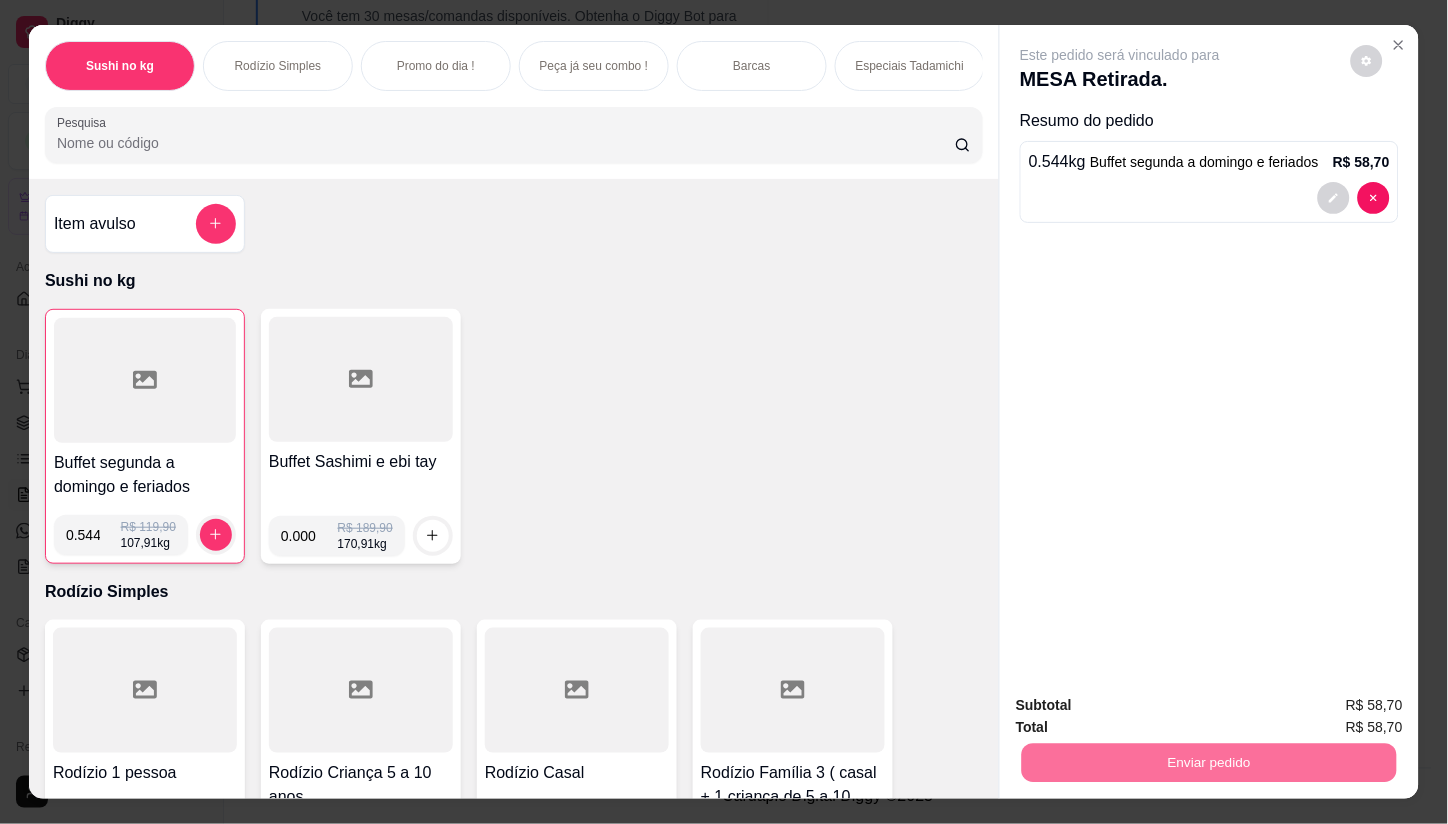 click on "Não registrar e enviar pedido" at bounding box center [1144, 706] 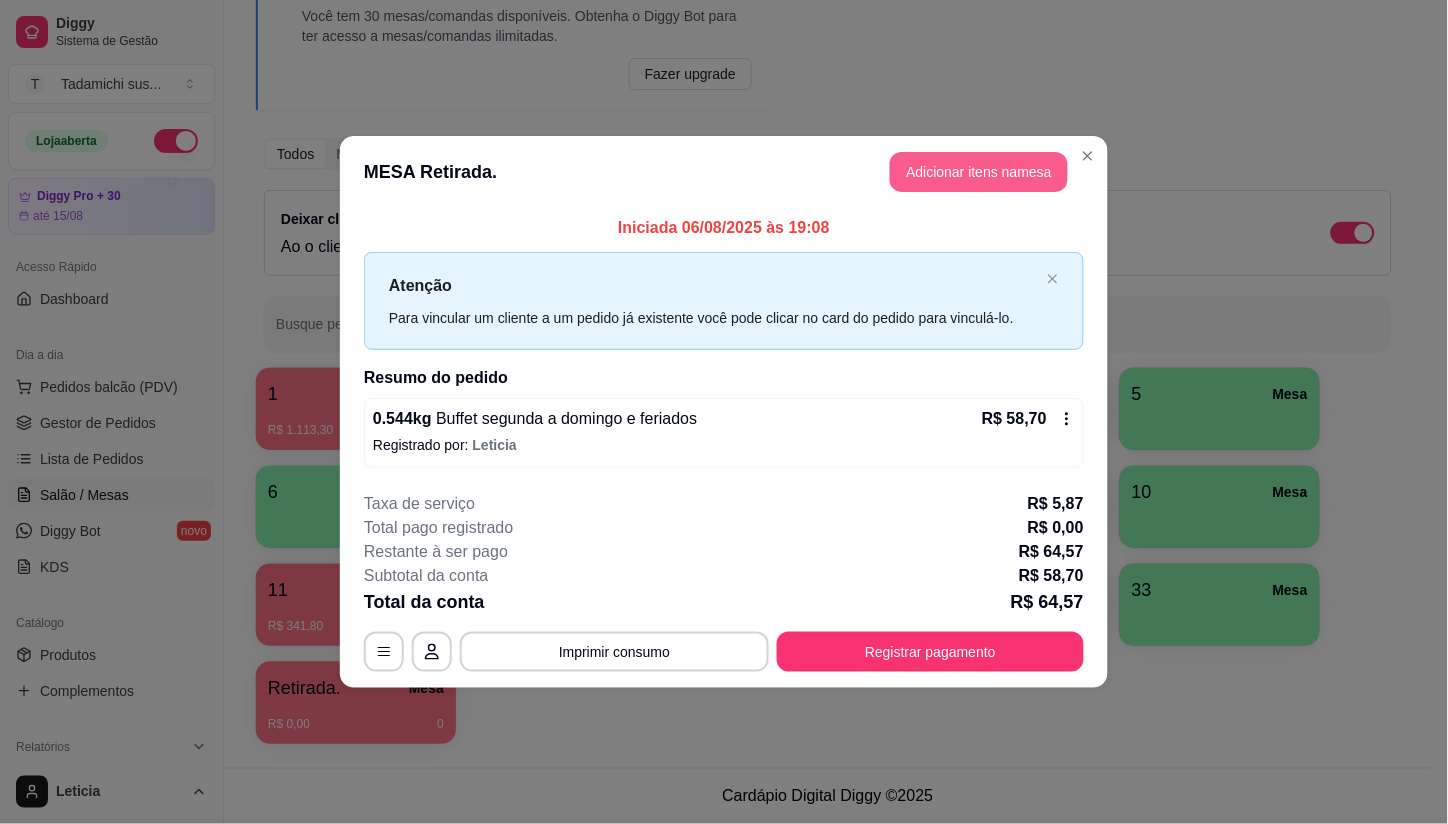 click on "Adicionar itens na  mesa" at bounding box center [979, 172] 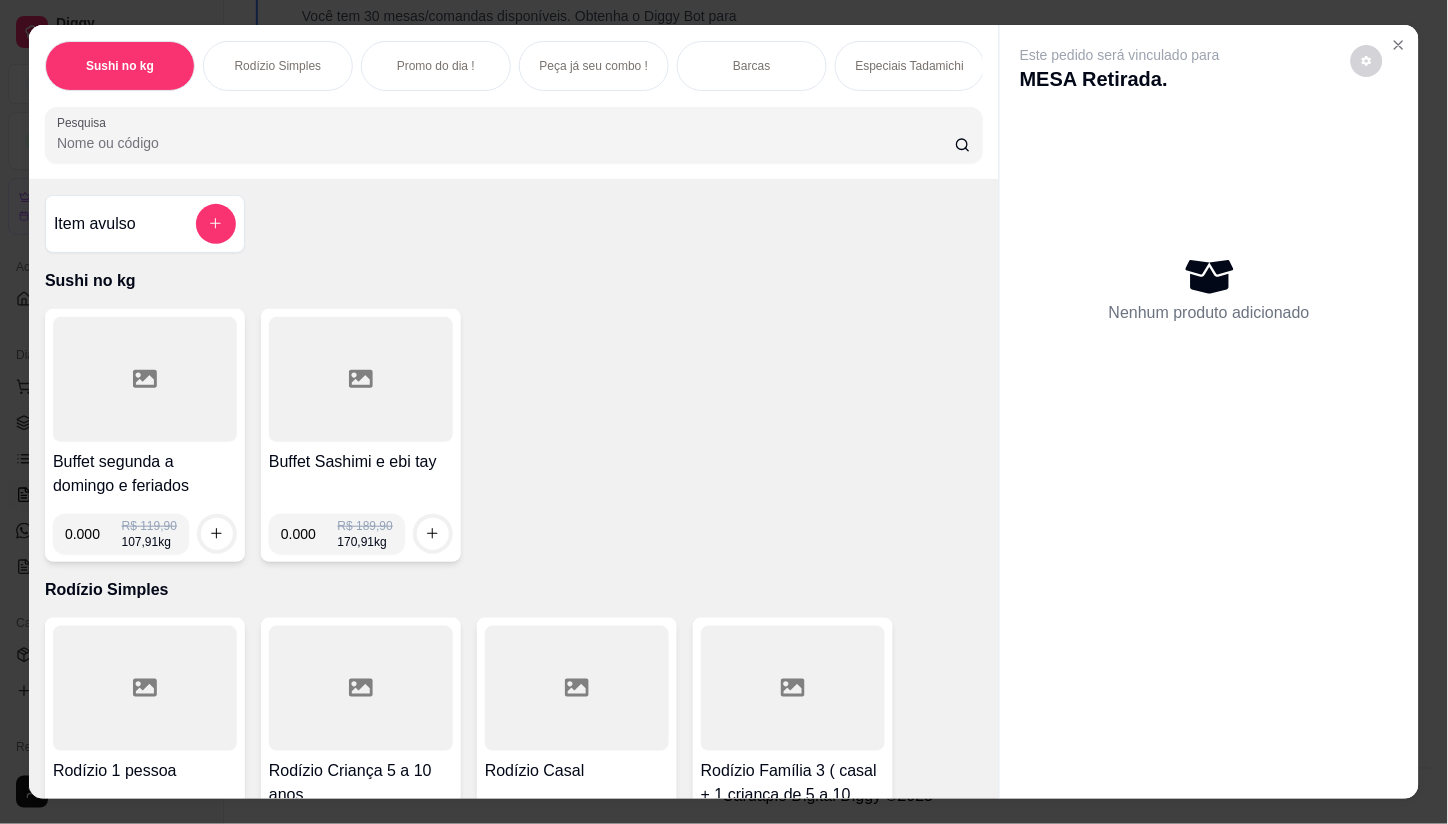 click on "0.000" at bounding box center [93, 534] 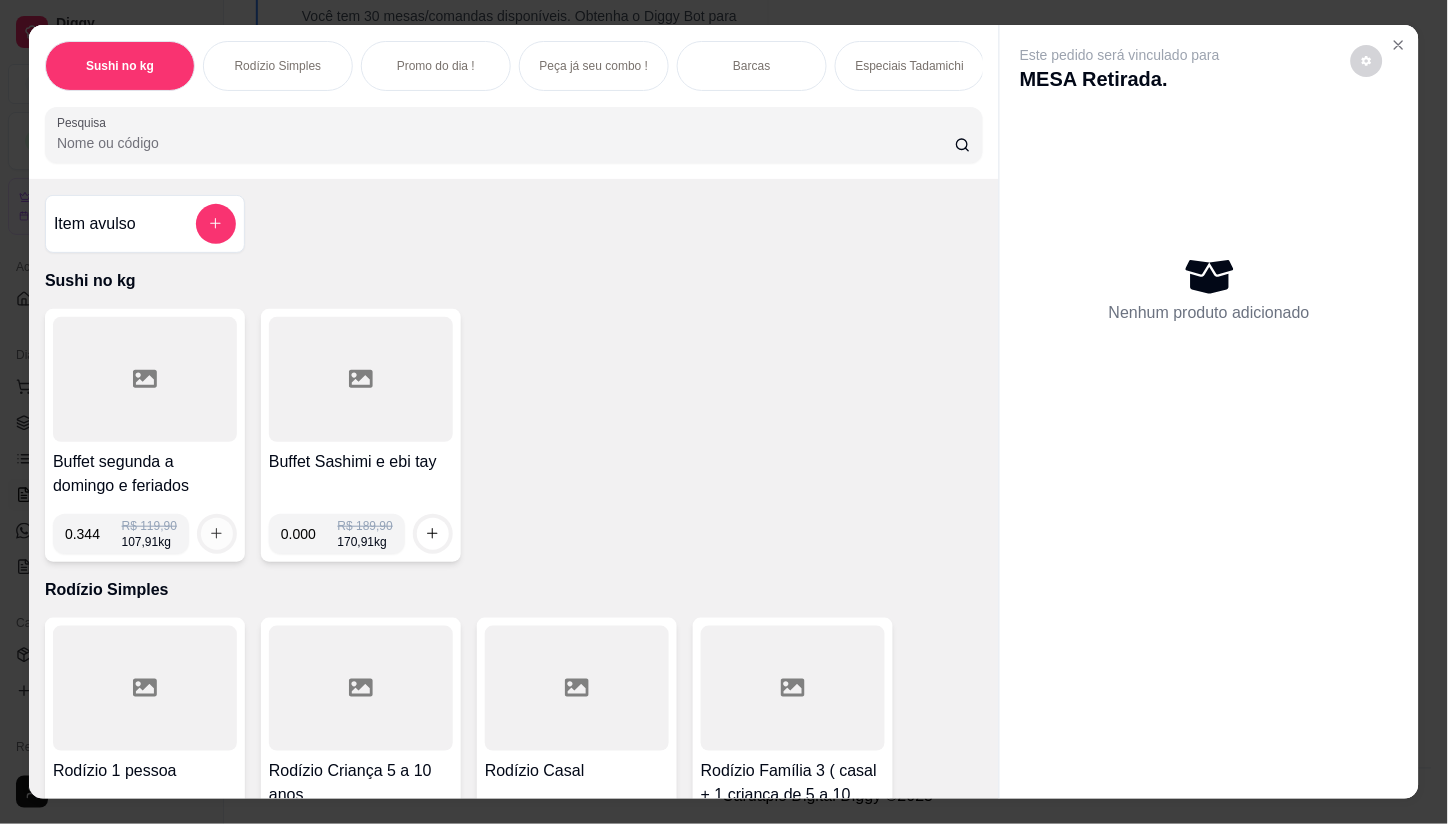 type on "0.344" 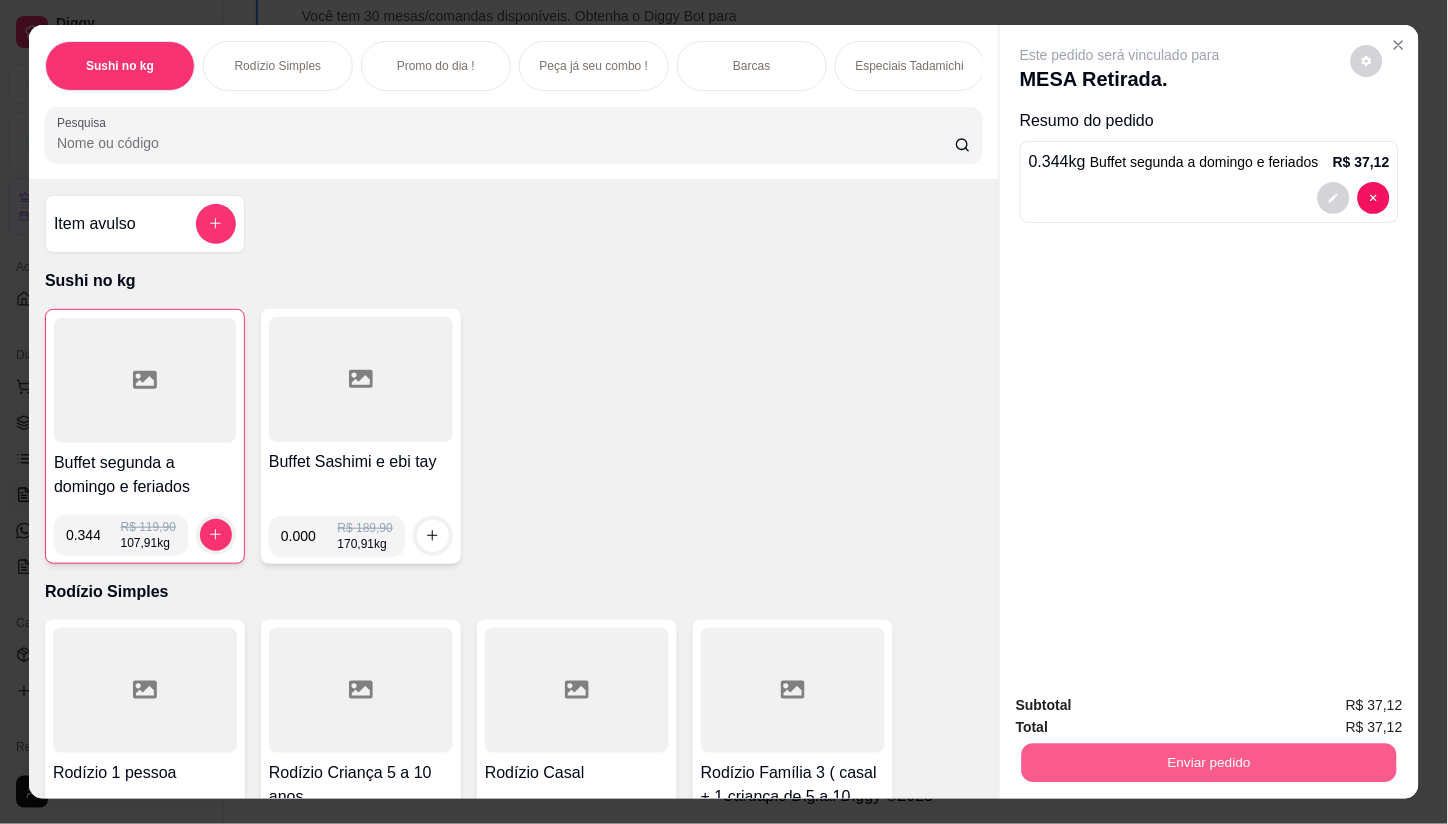 click on "Enviar pedido" at bounding box center (1209, 763) 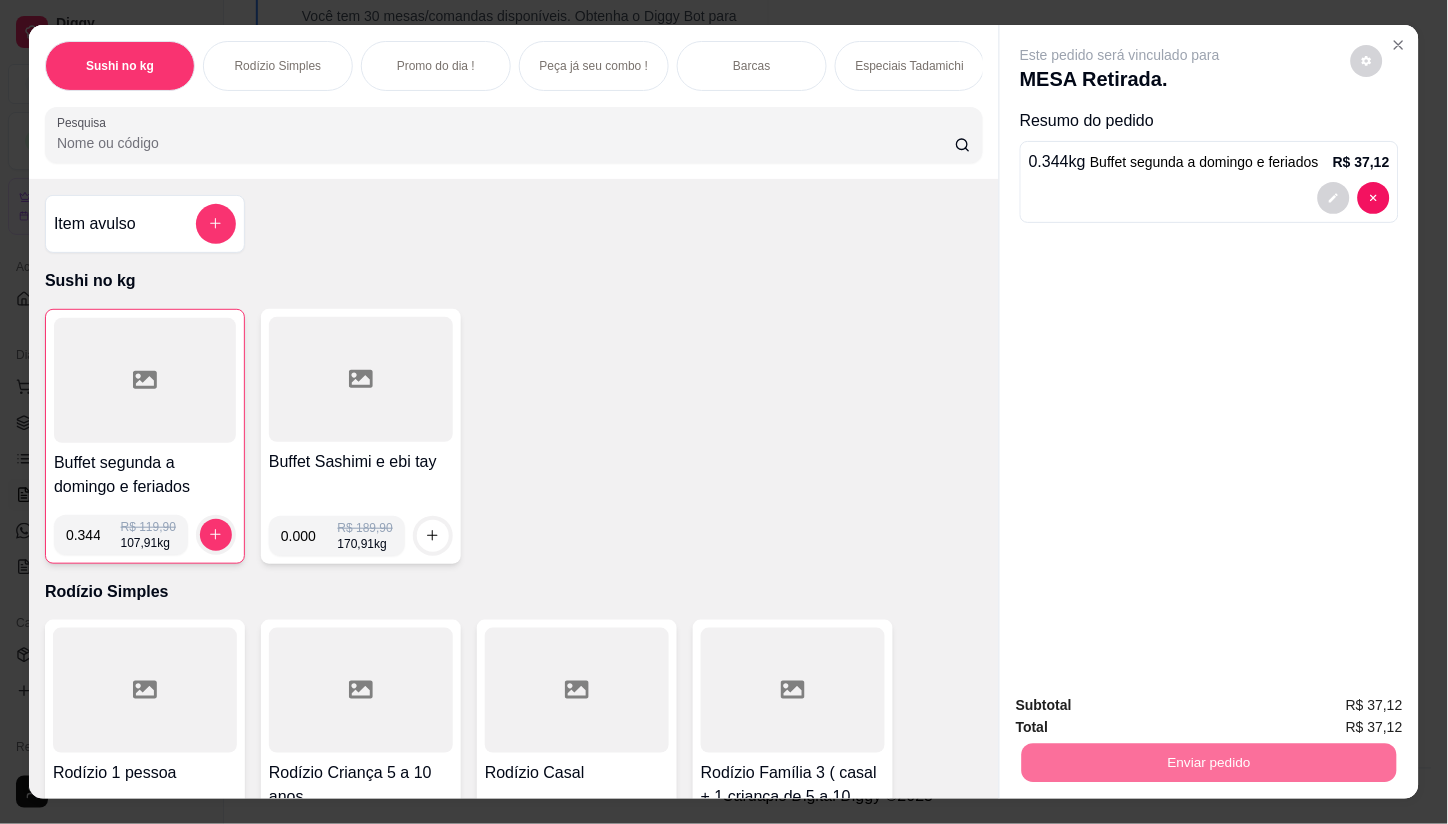 click on "Não registrar e enviar pedido" at bounding box center [1144, 706] 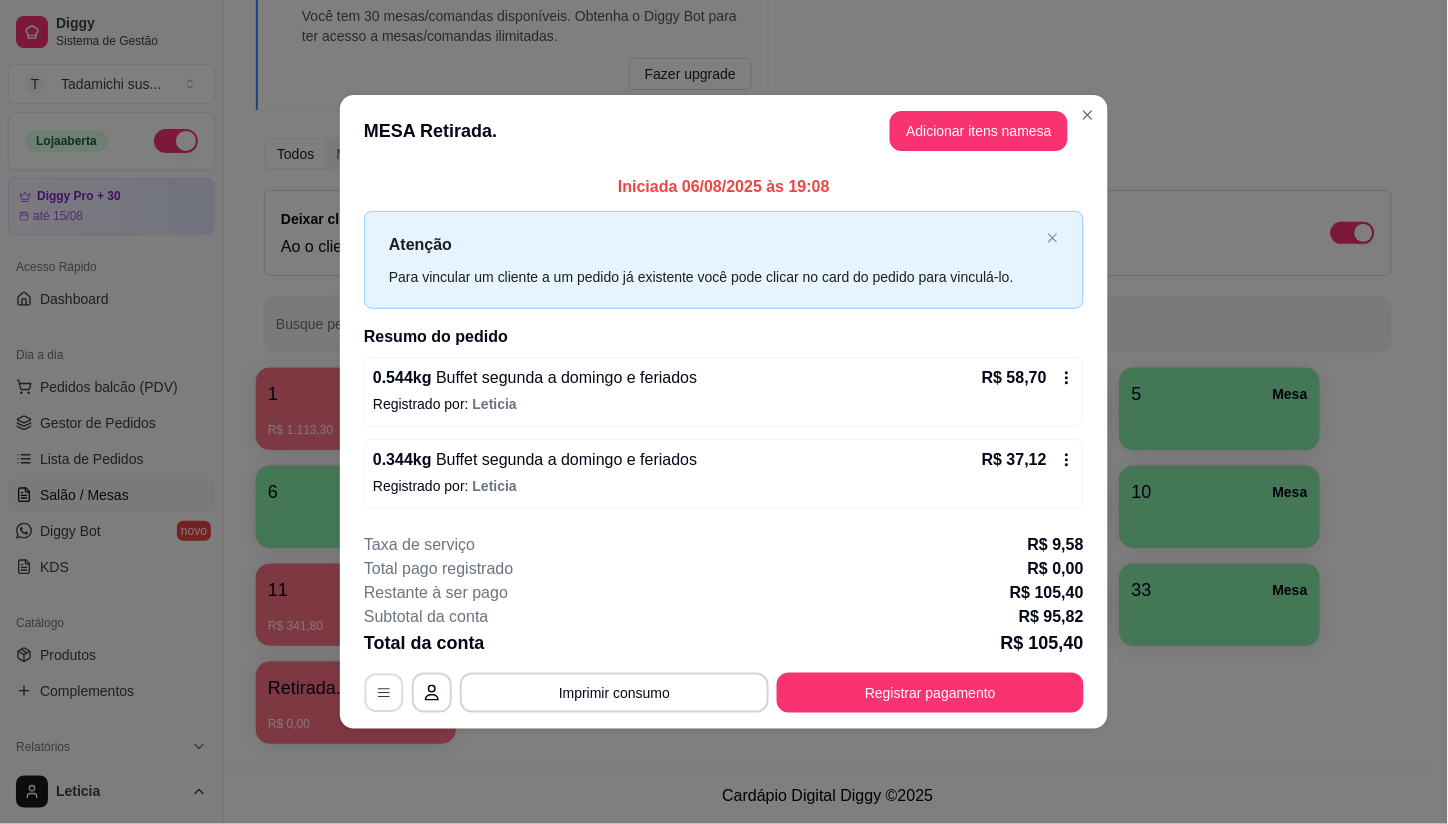 click 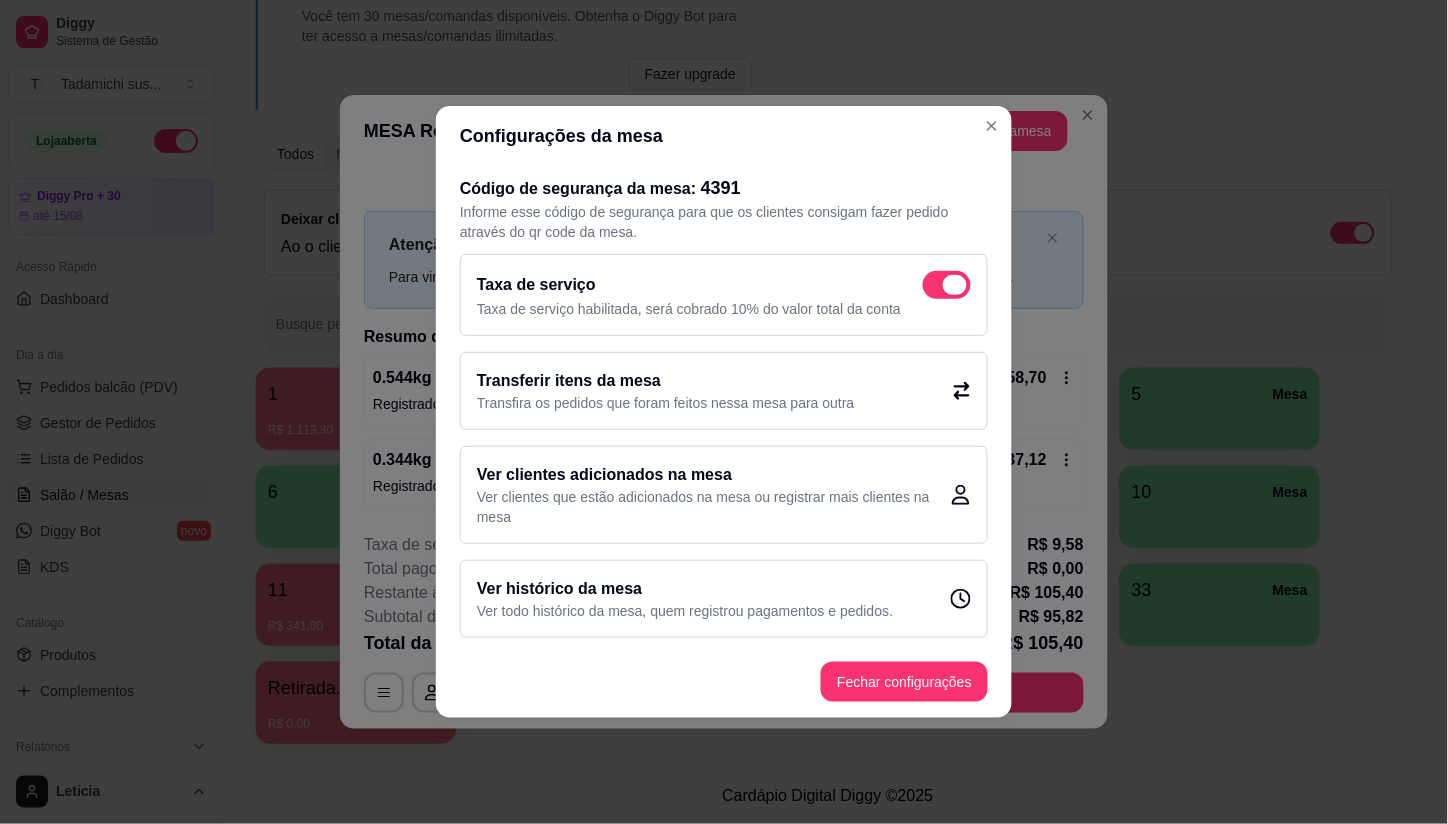click at bounding box center [947, 285] 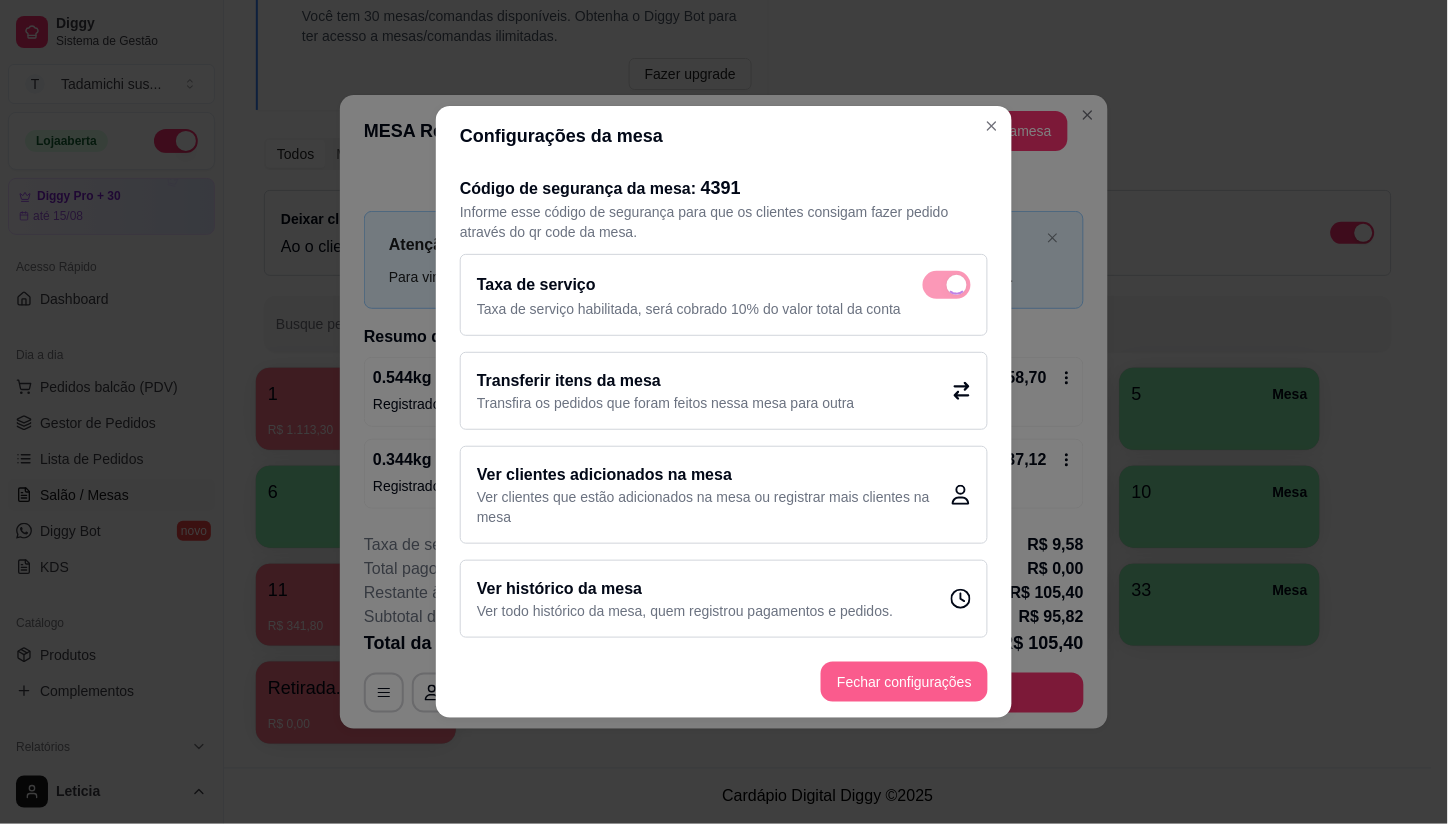 checkbox on "false" 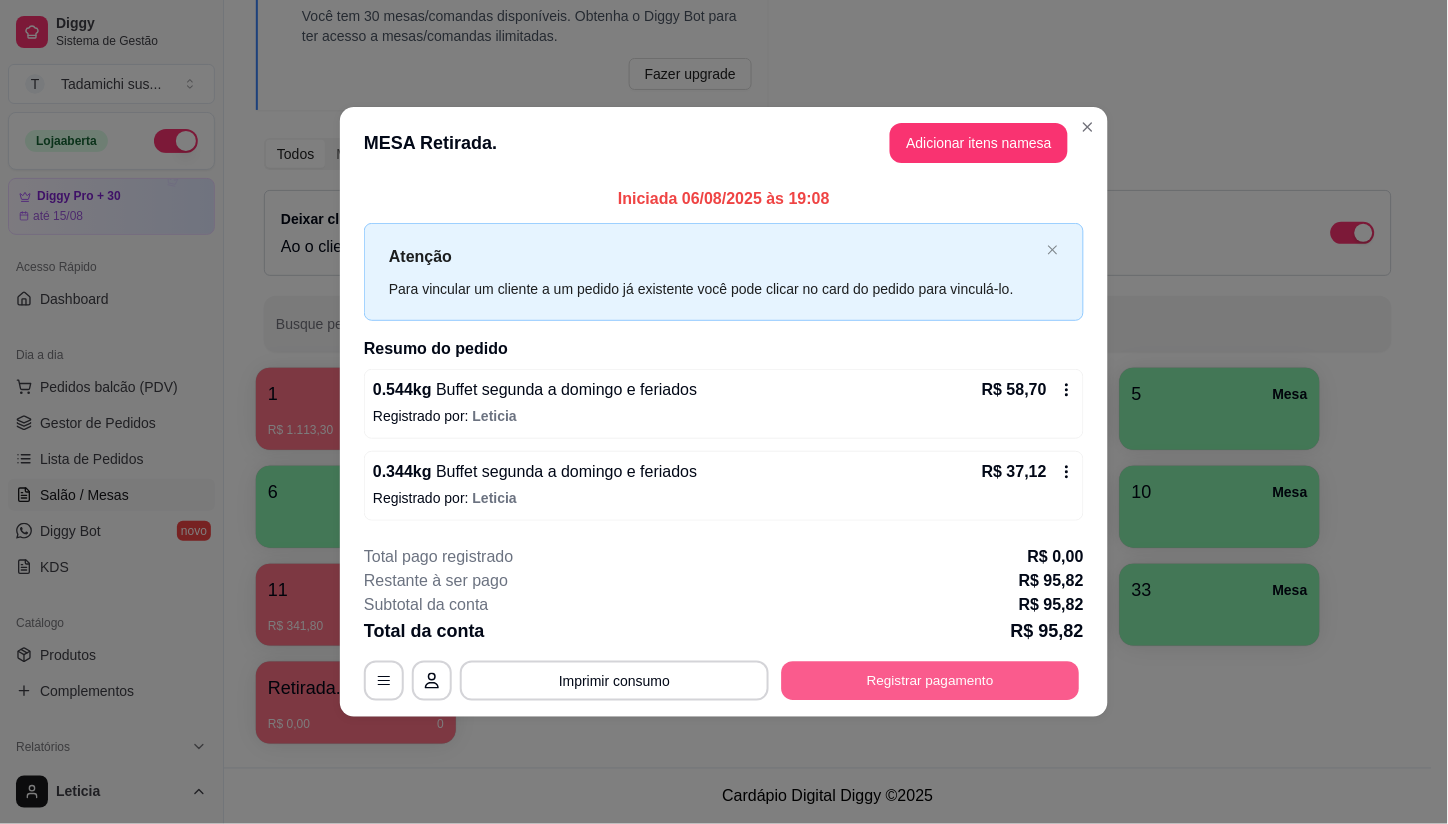 click on "Registrar pagamento" at bounding box center (931, 680) 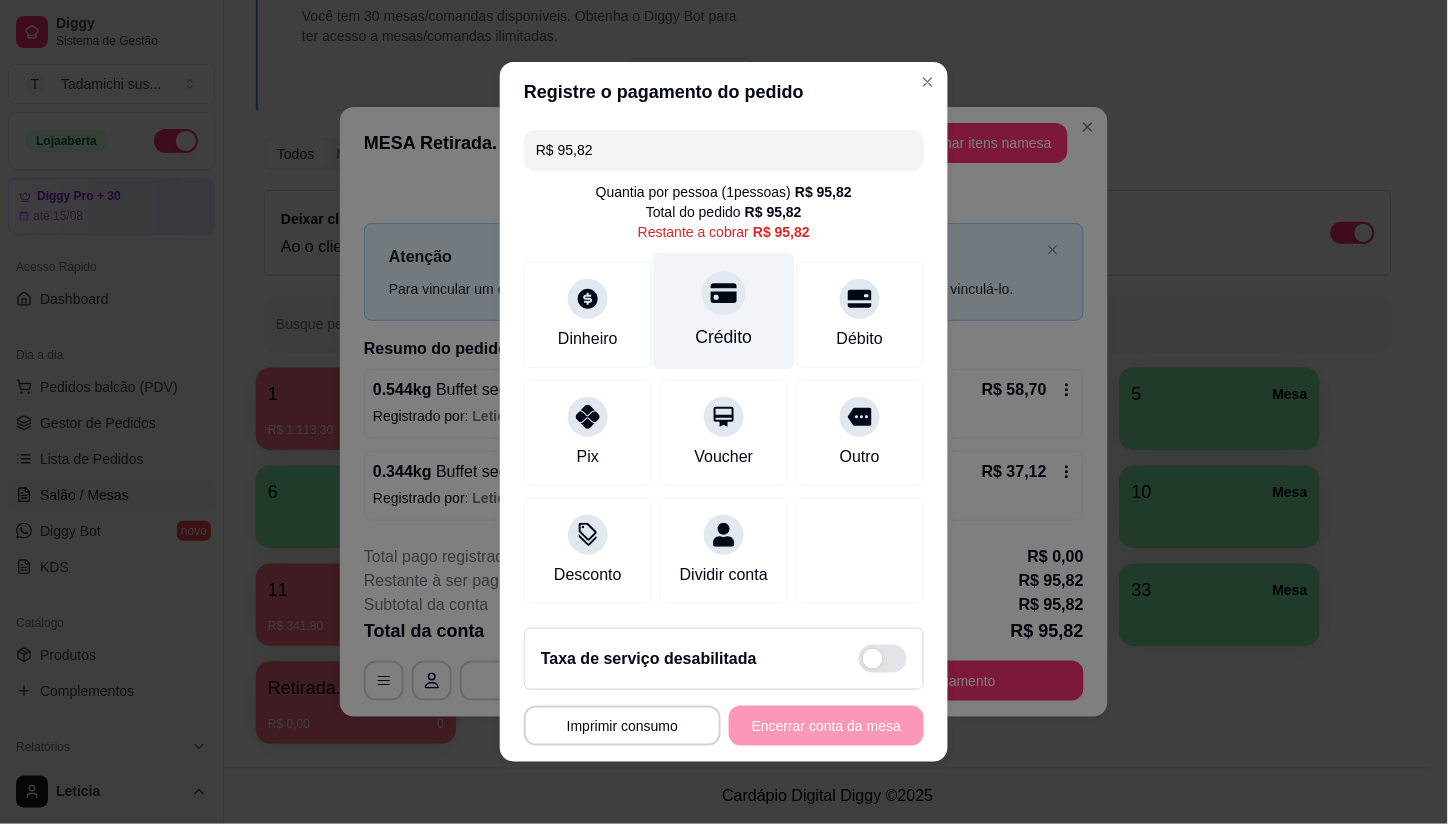 click on "Crédito" at bounding box center [724, 311] 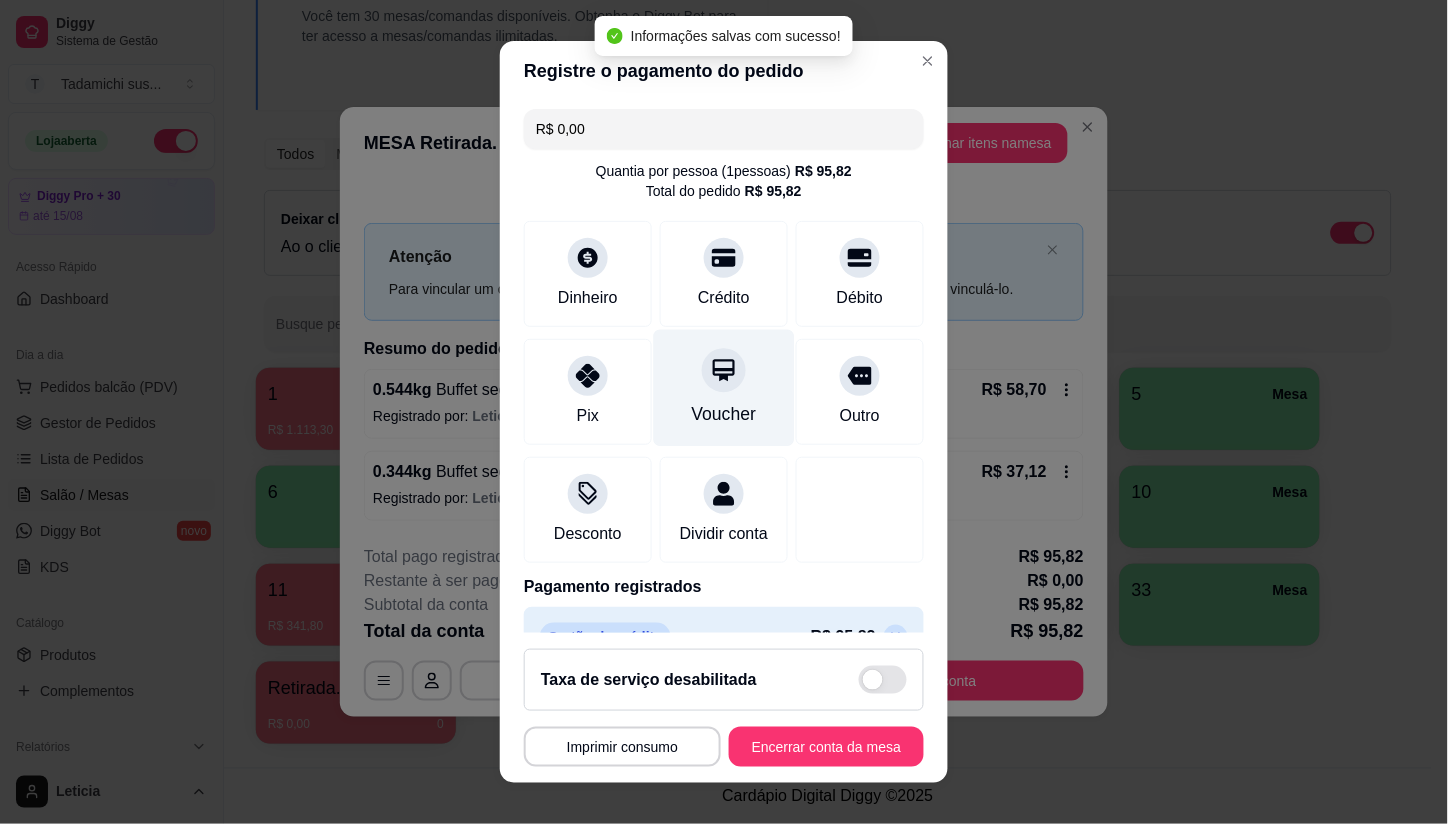 type on "R$ 0,00" 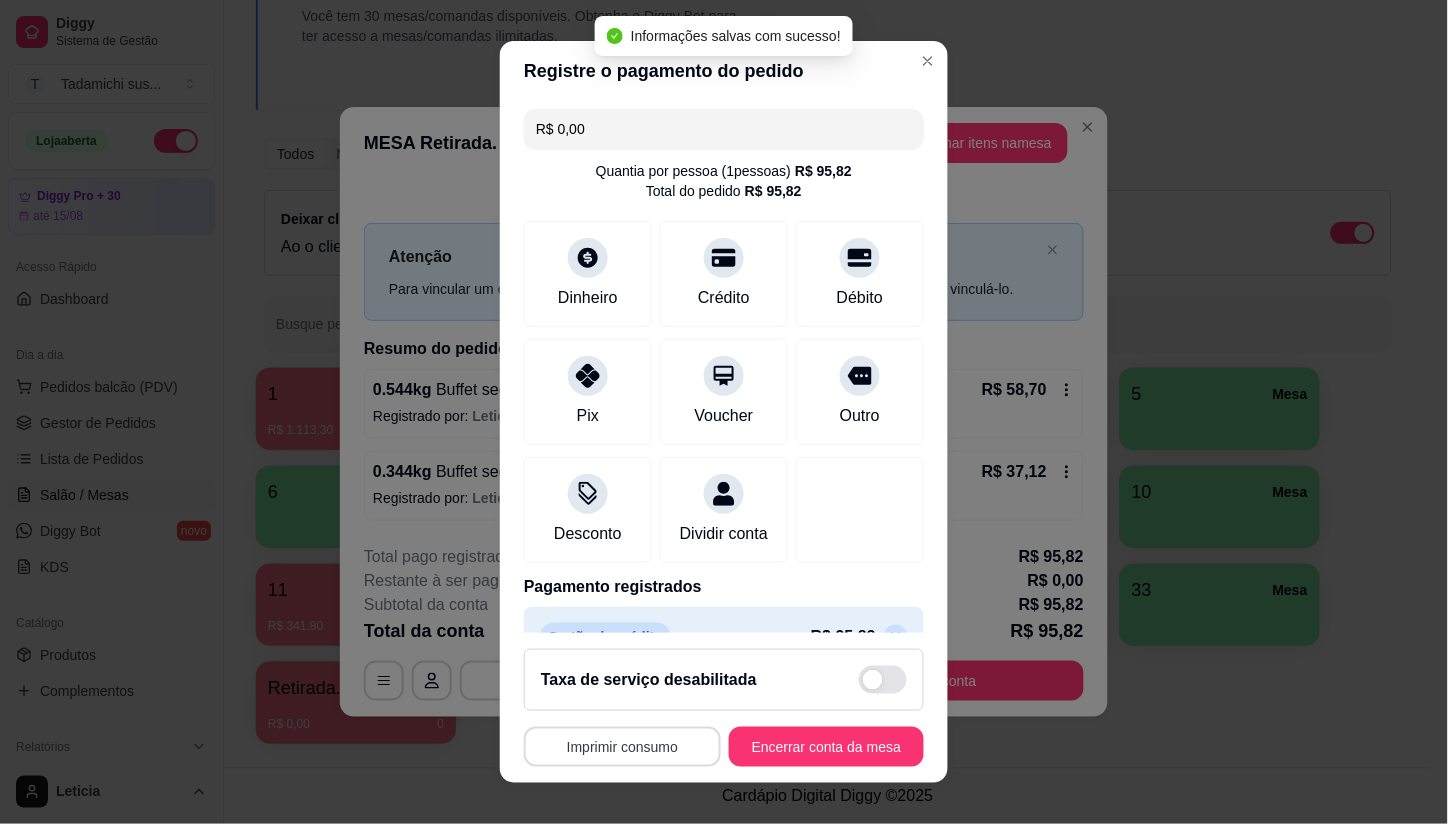 click on "Imprimir consumo" at bounding box center [622, 747] 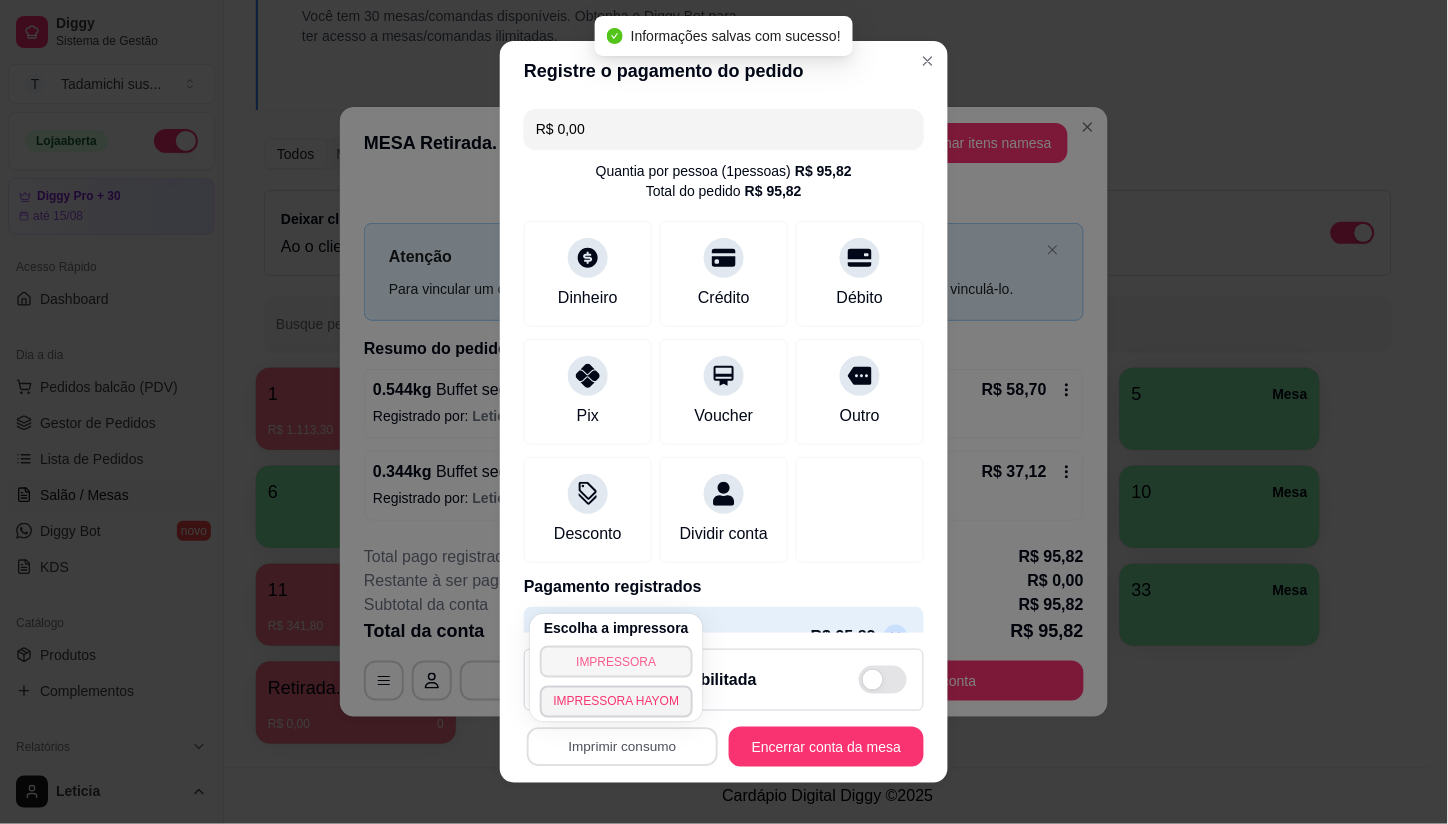click on "IMPRESSORA" at bounding box center (617, 662) 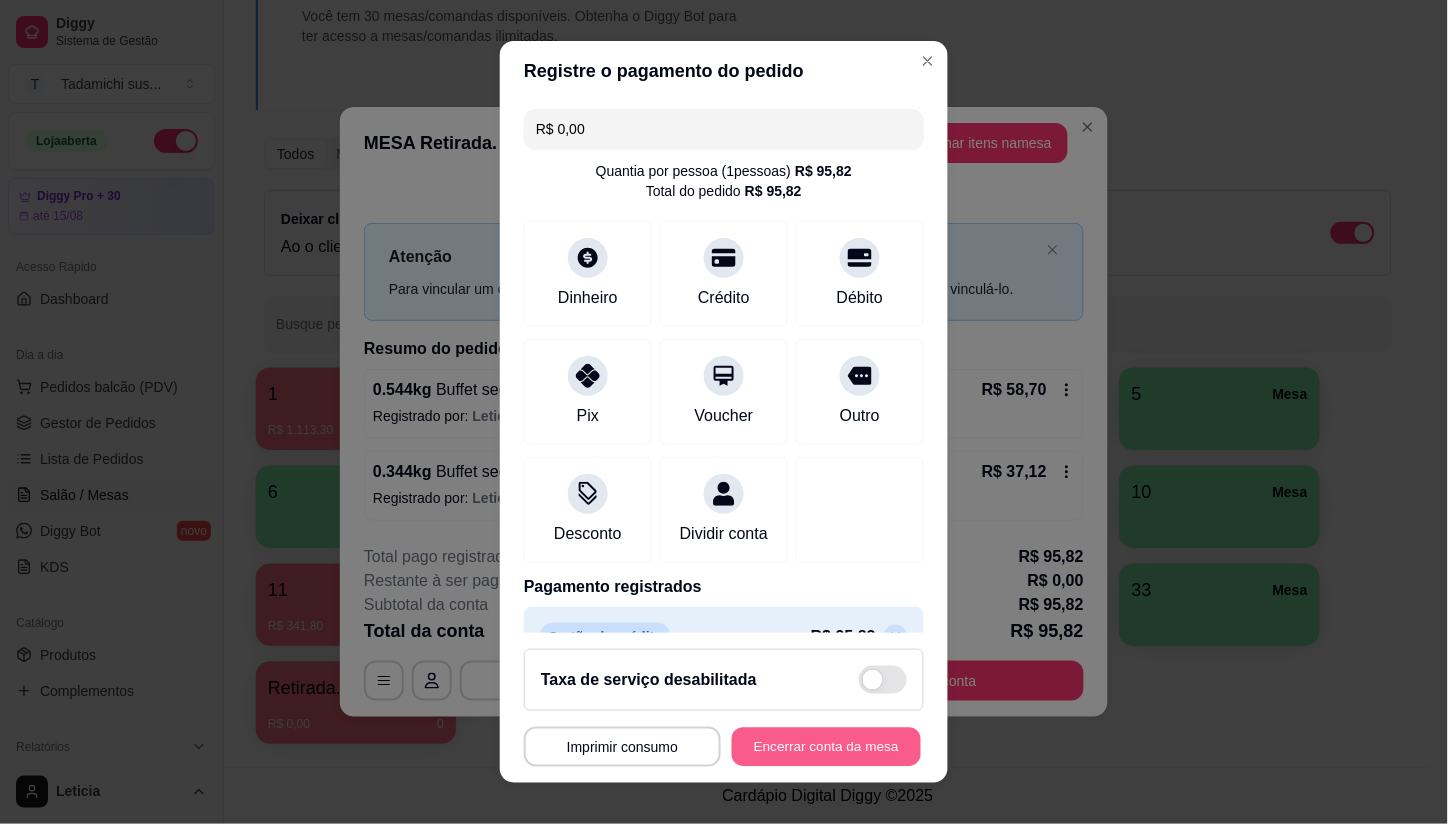 click on "Encerrar conta da mesa" at bounding box center [826, 746] 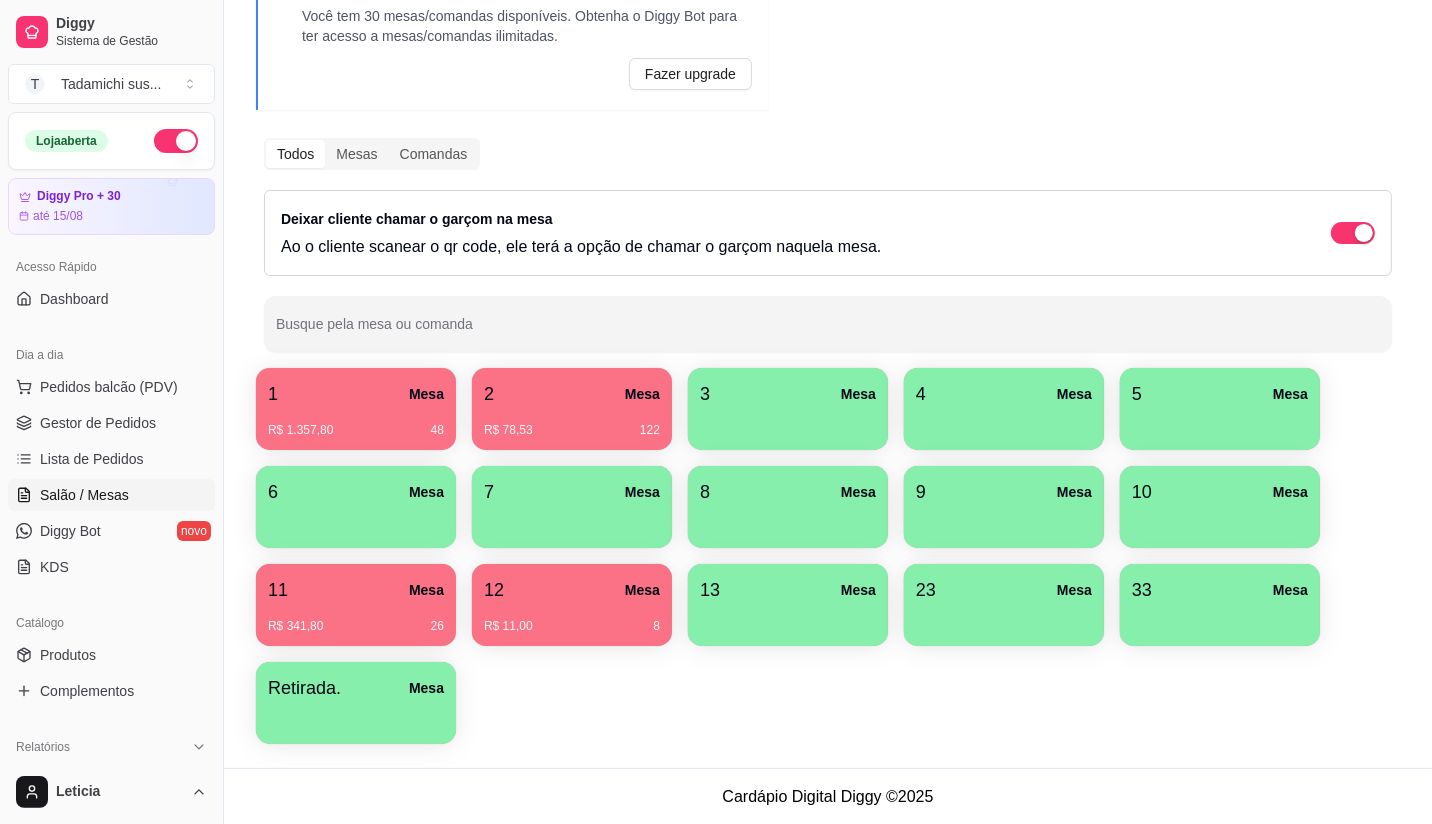 click on "R$ 1.357,80 48" at bounding box center [356, 423] 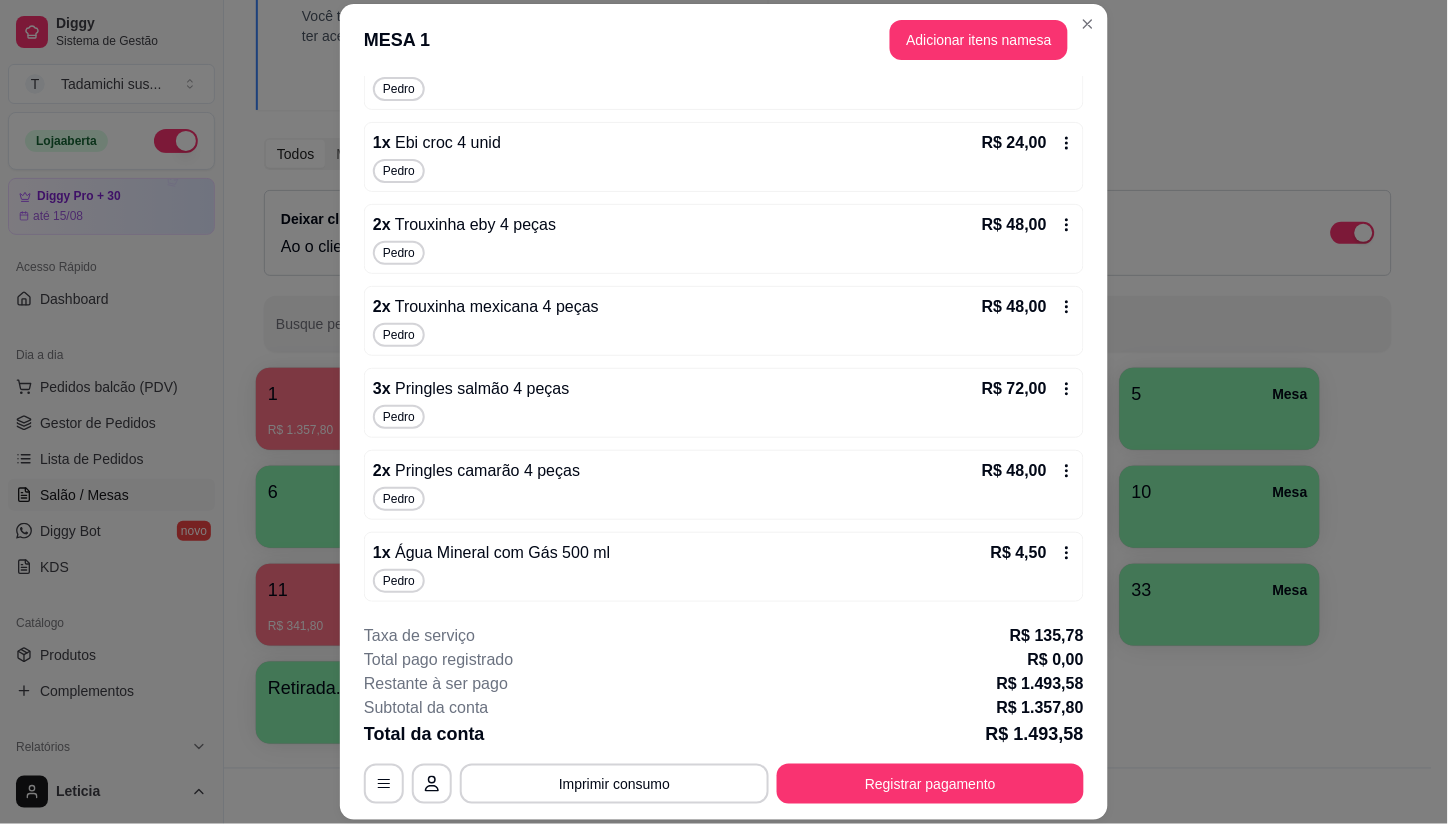 scroll, scrollTop: 2118, scrollLeft: 0, axis: vertical 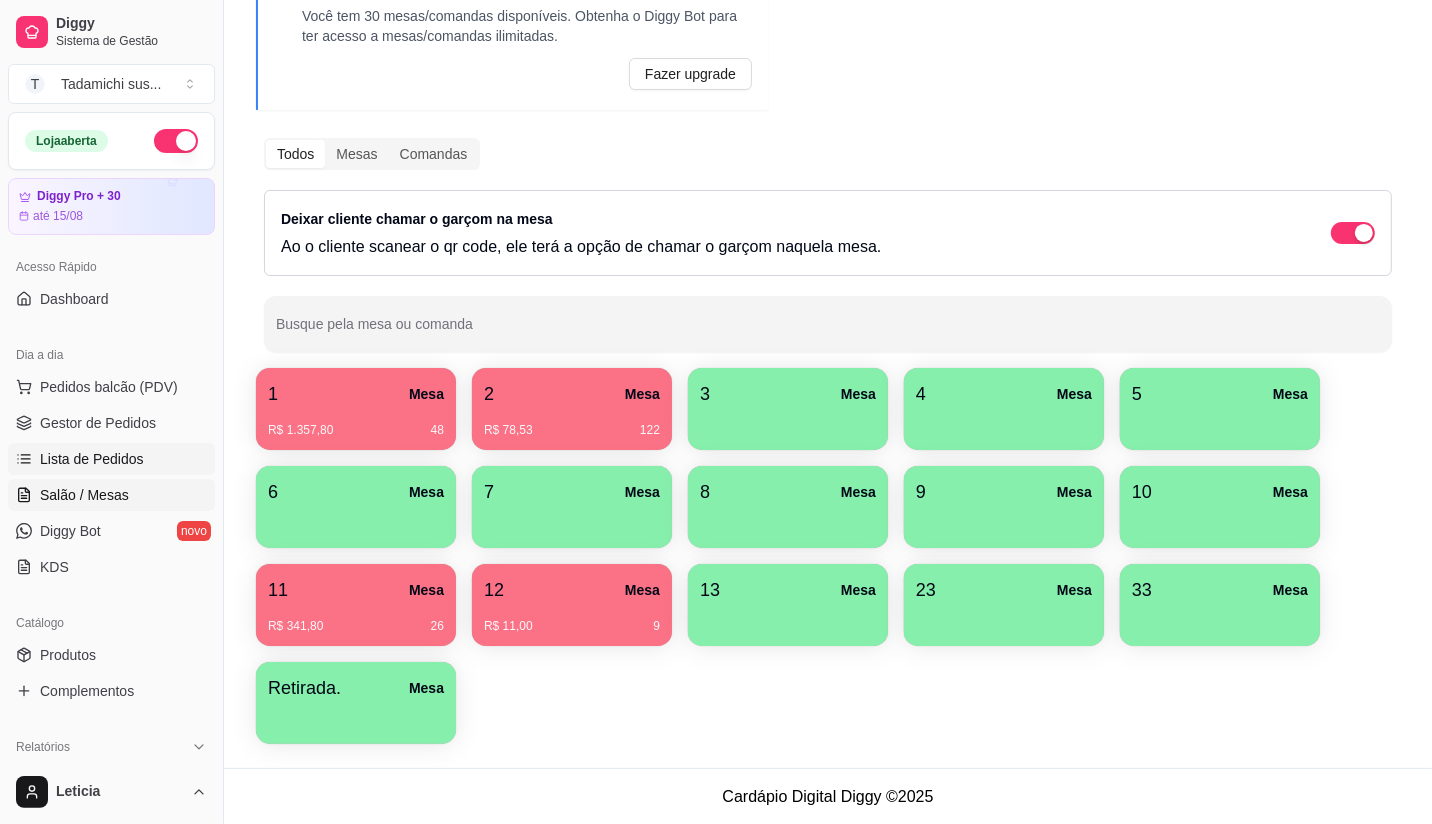 click on "Lista de Pedidos" at bounding box center [92, 459] 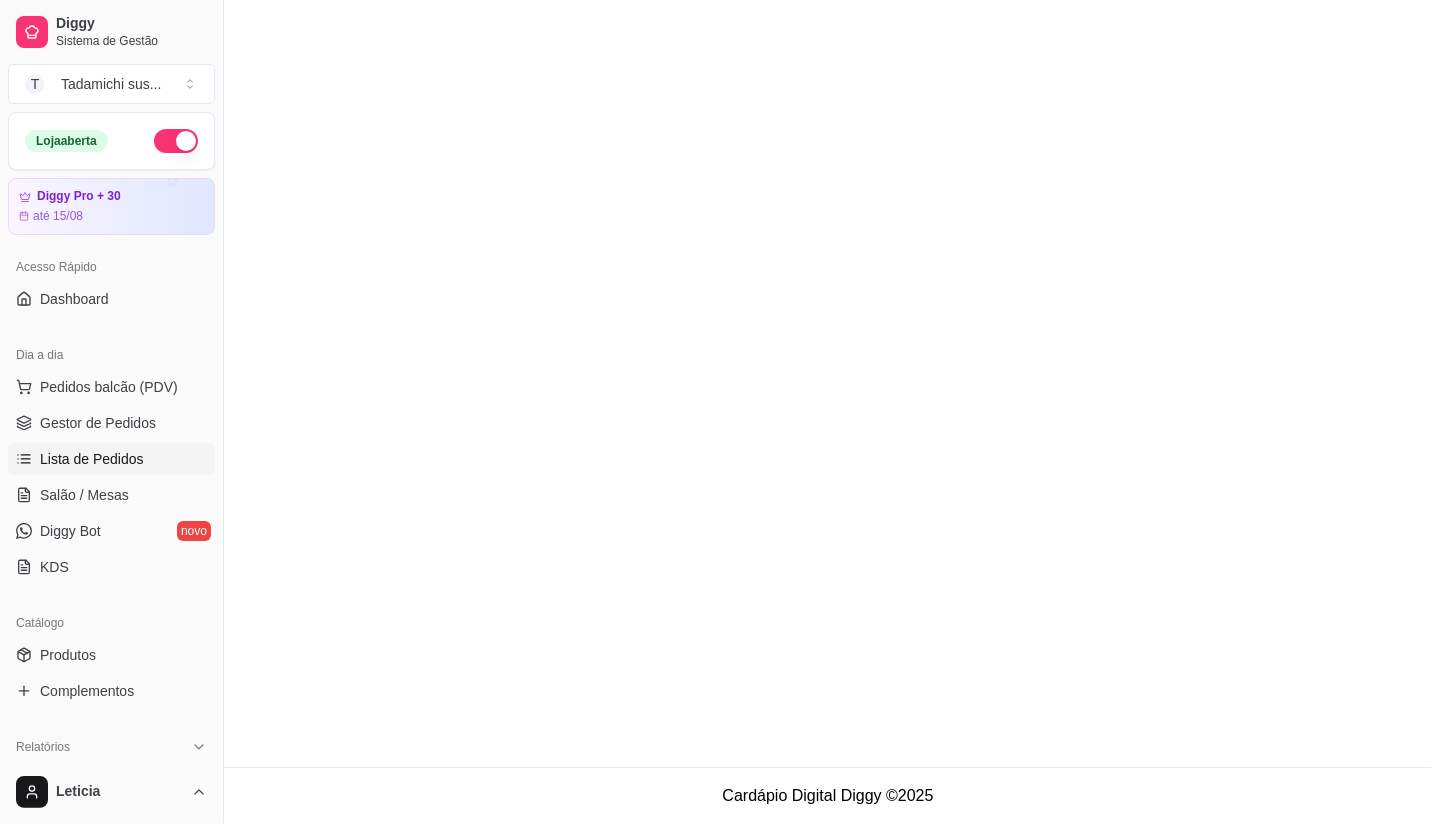 scroll, scrollTop: 0, scrollLeft: 0, axis: both 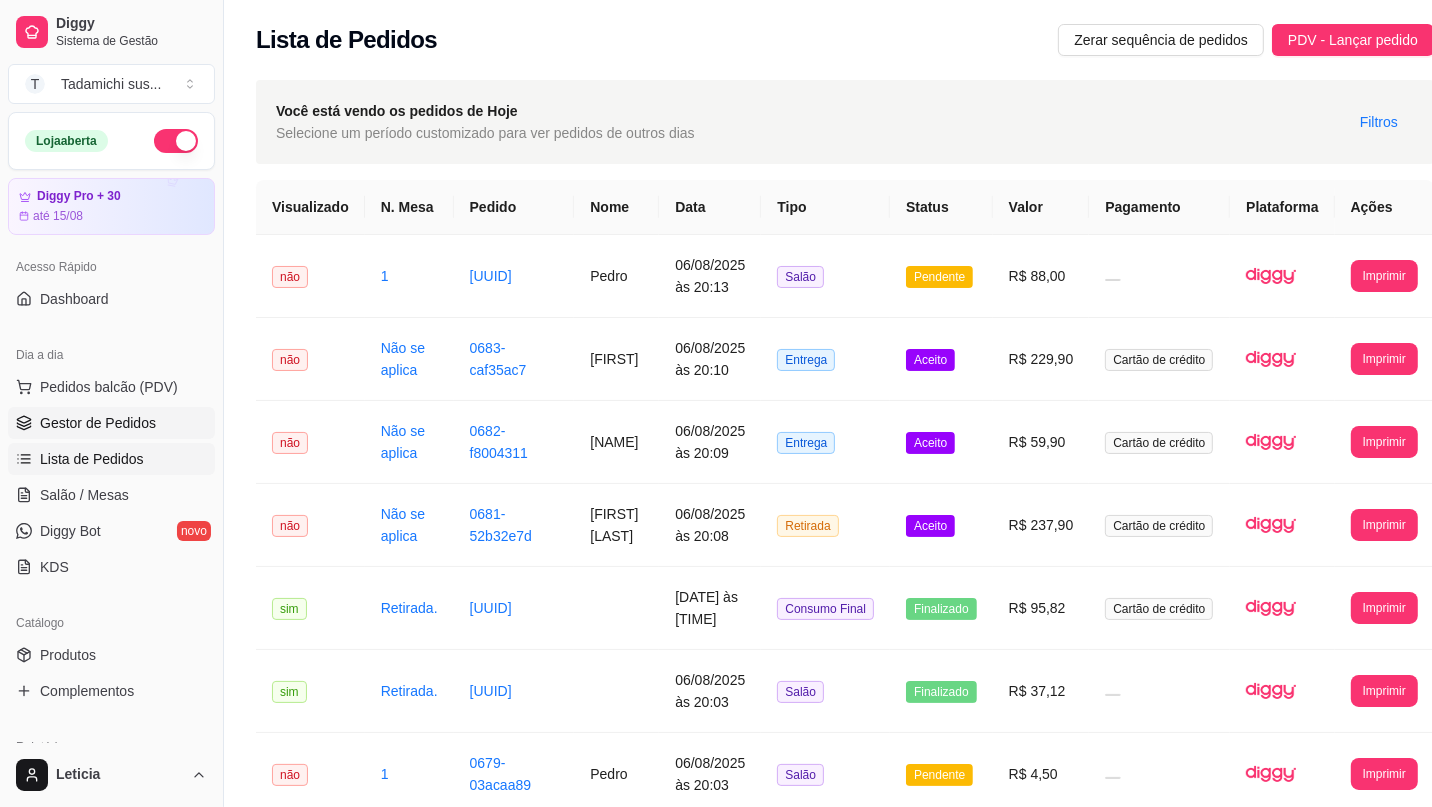 click on "Gestor de Pedidos" at bounding box center [98, 423] 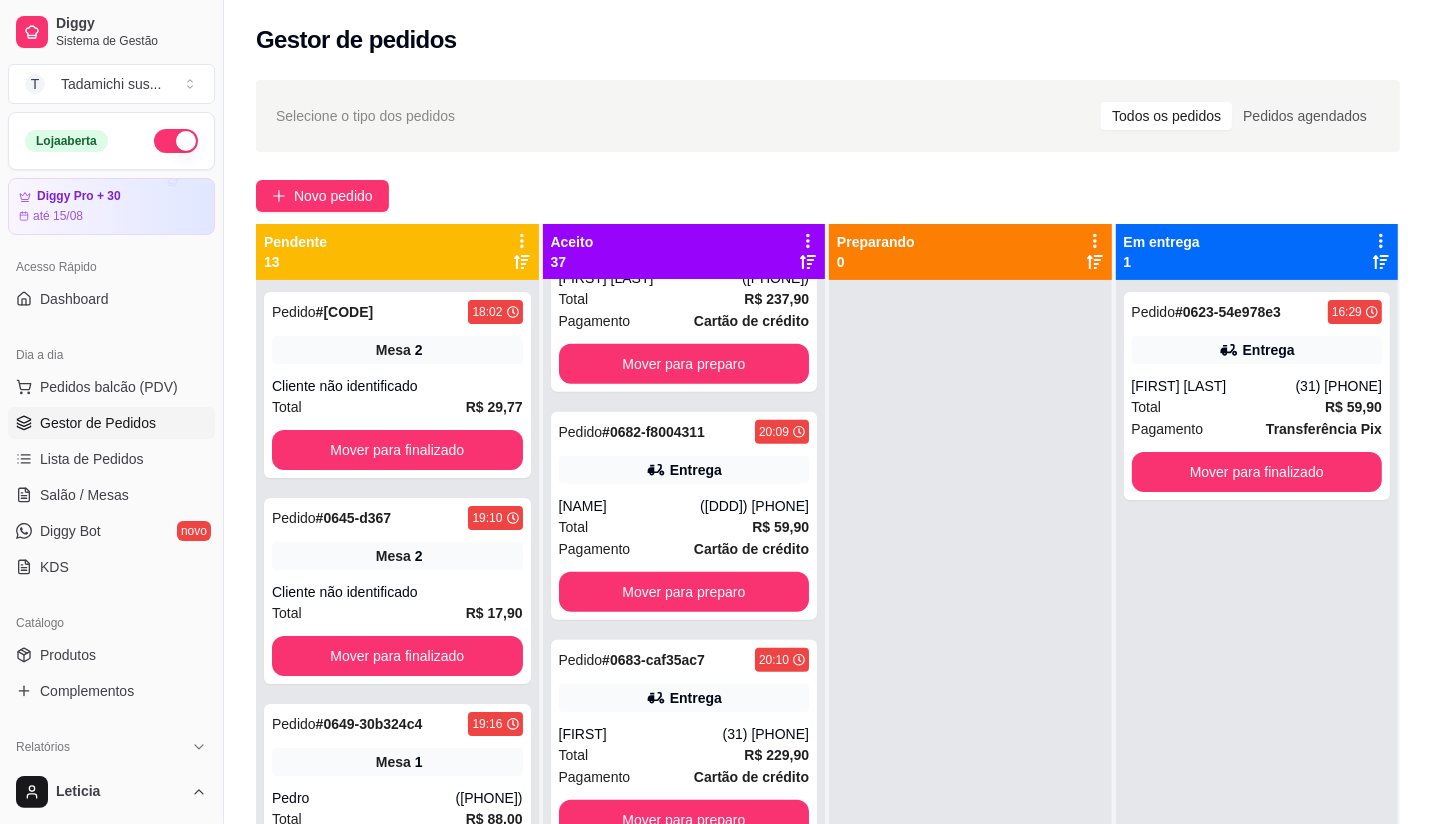 scroll, scrollTop: 7688, scrollLeft: 0, axis: vertical 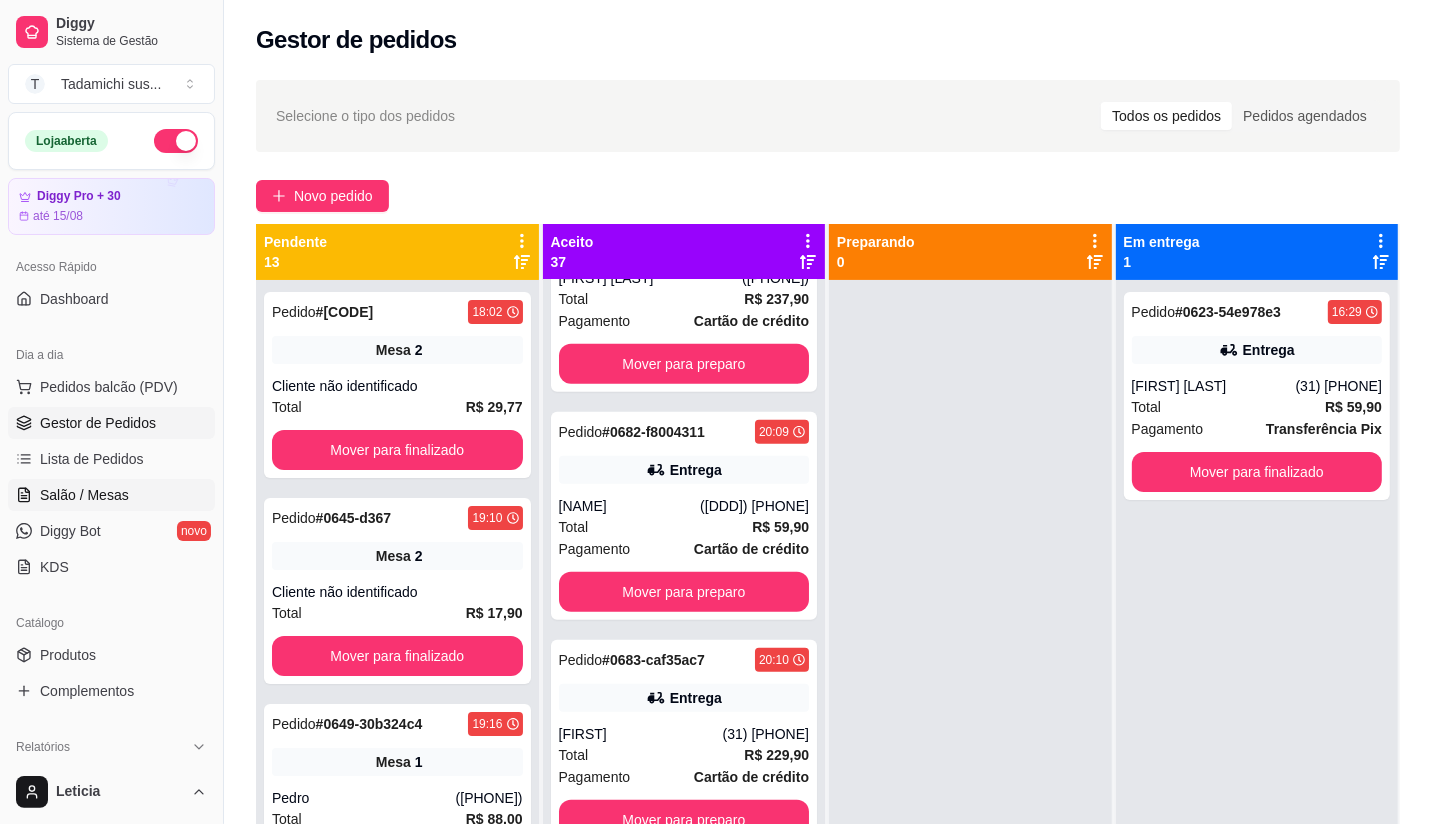 click on "Salão / Mesas" at bounding box center (111, 495) 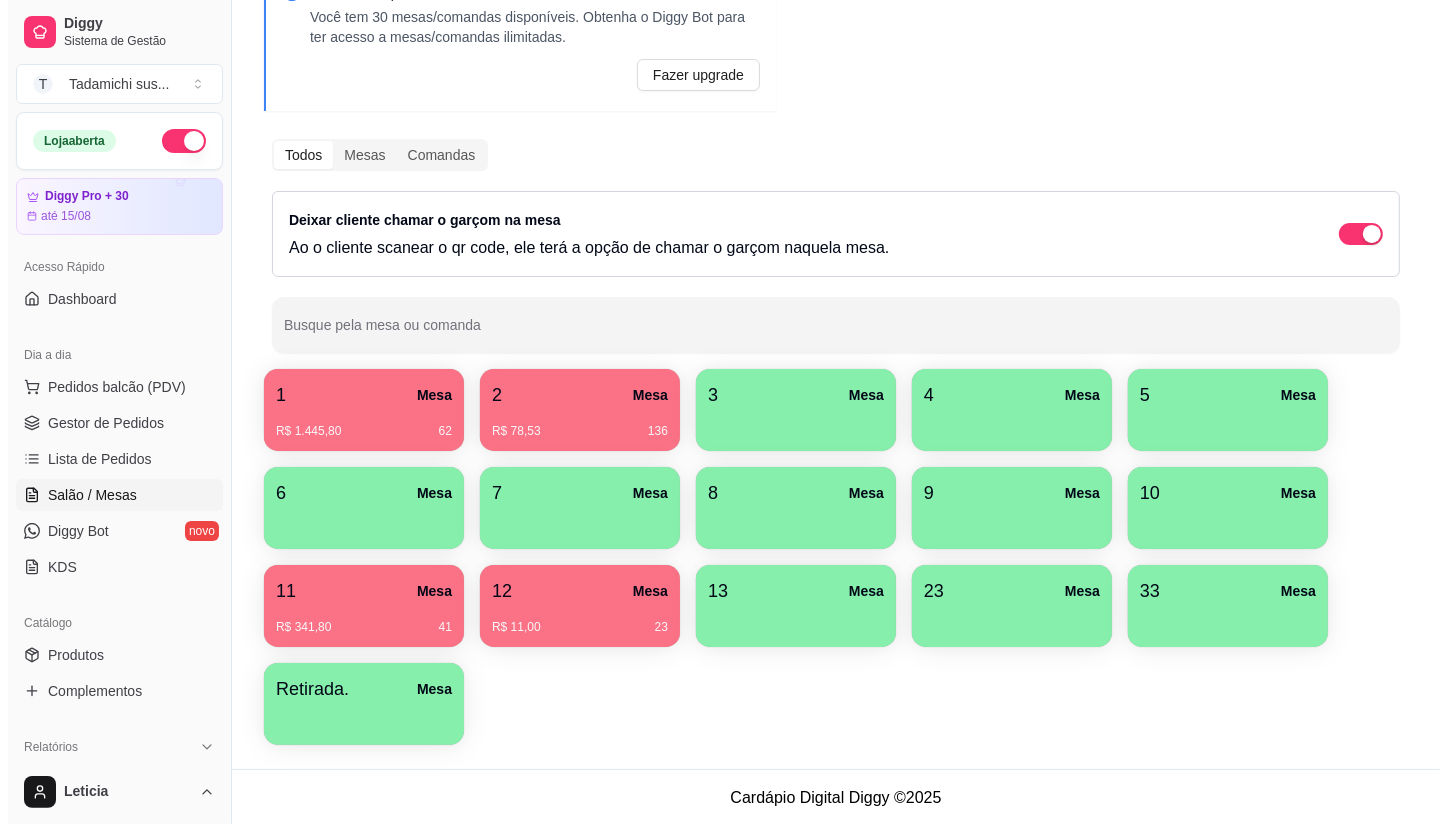 scroll, scrollTop: 118, scrollLeft: 0, axis: vertical 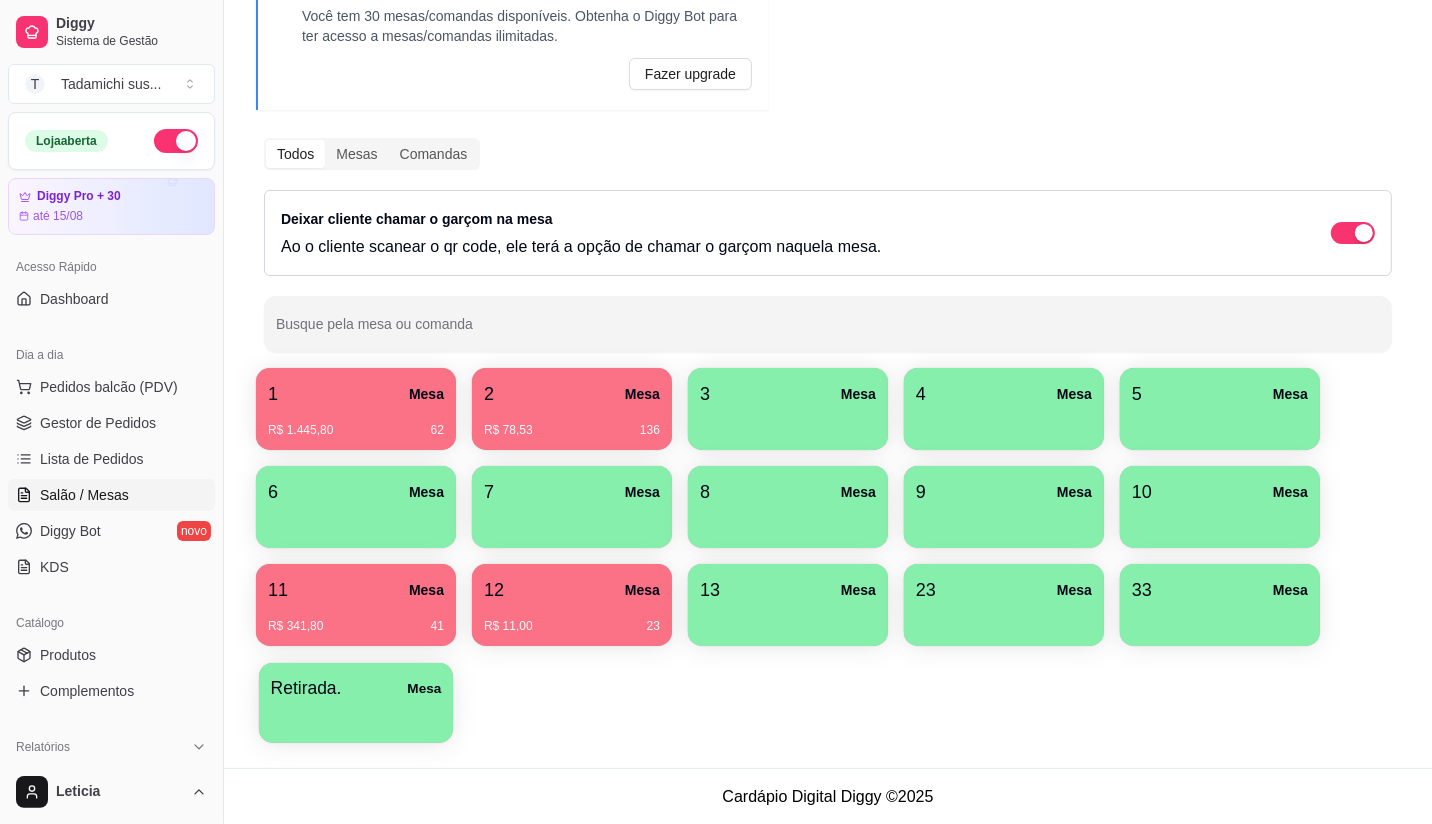 click on "Retirada. Mesa" at bounding box center (356, 688) 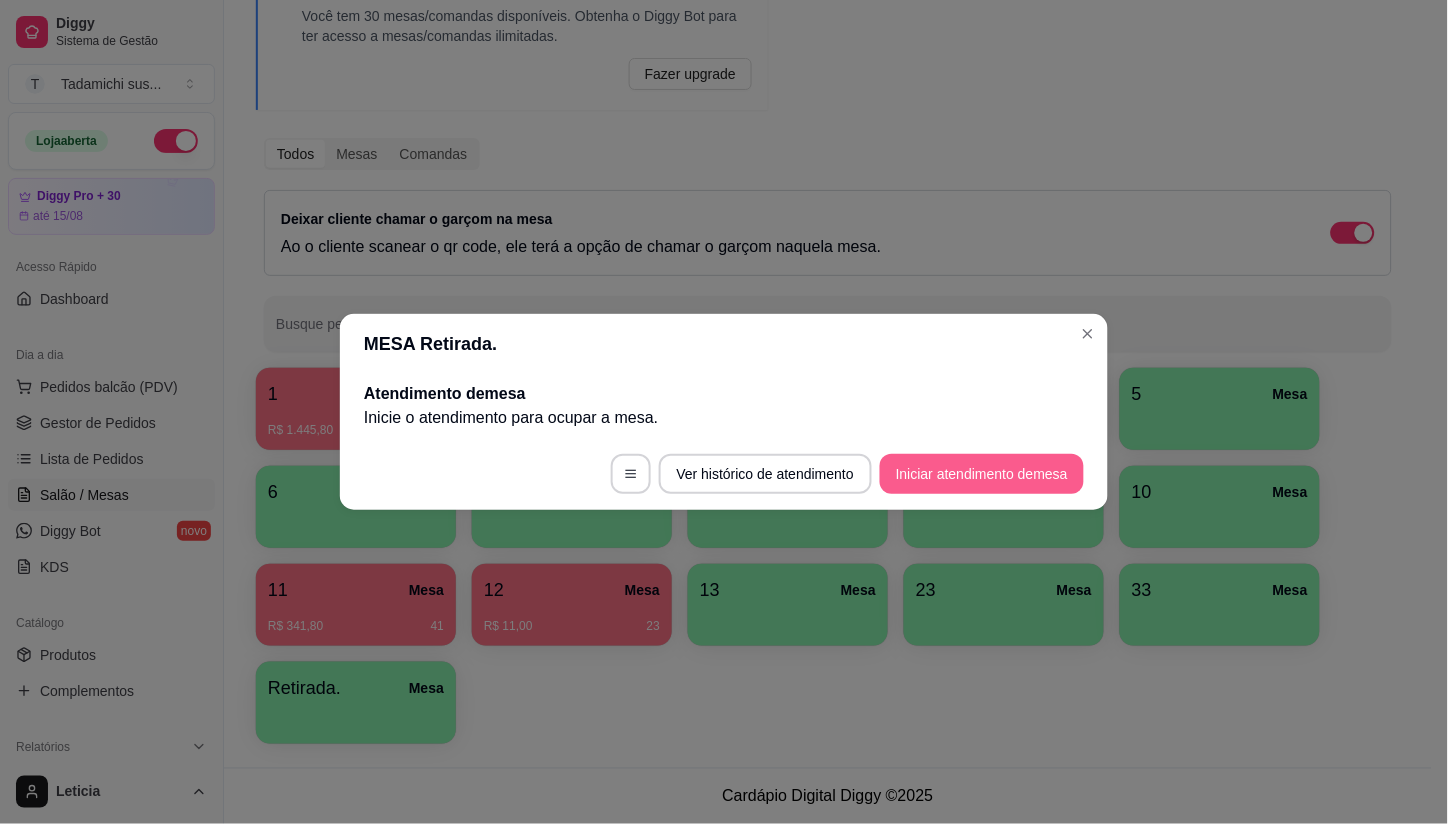 click on "Iniciar atendimento de  mesa" at bounding box center [982, 474] 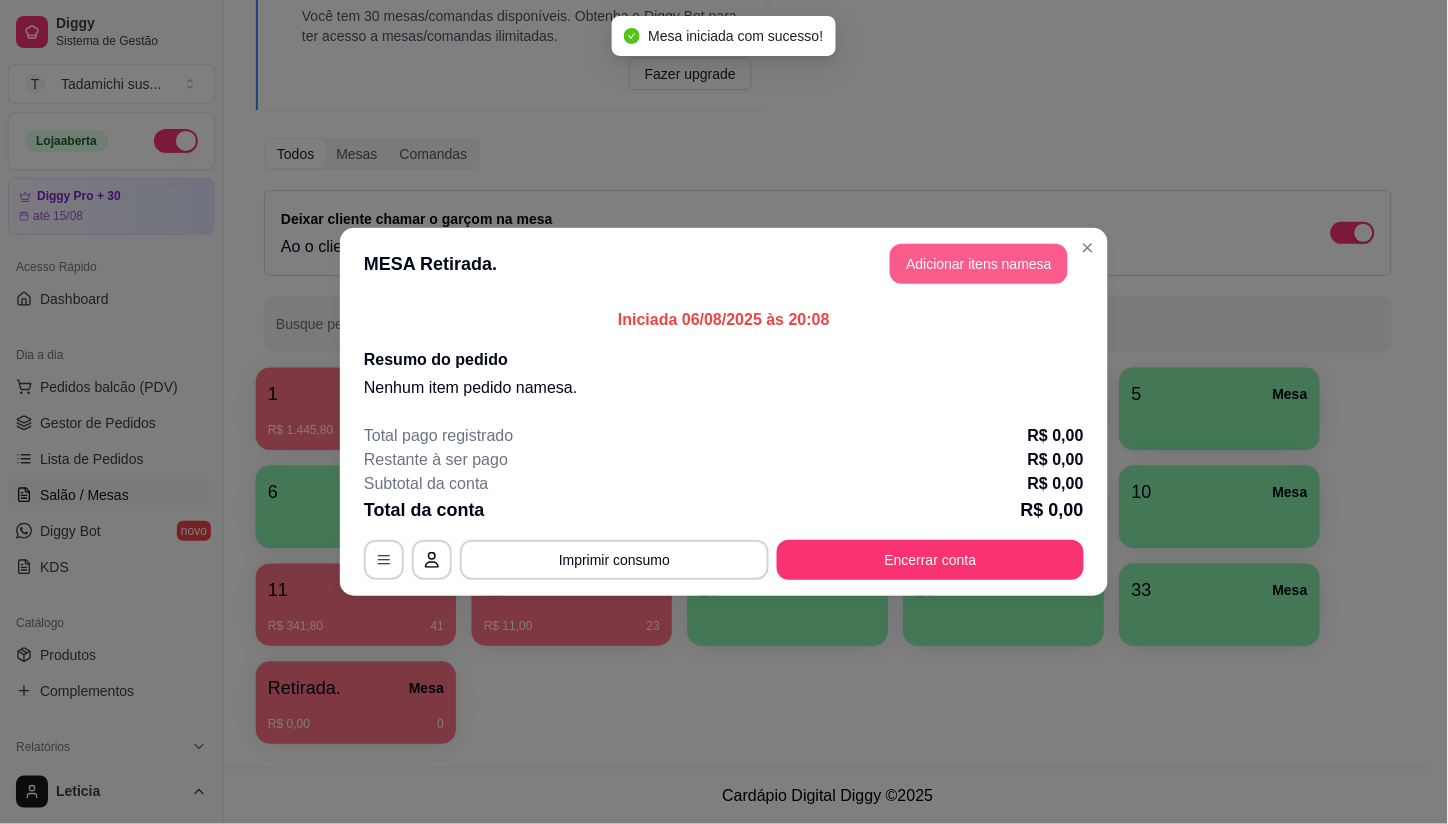 click on "Adicionar itens na  mesa" at bounding box center (979, 264) 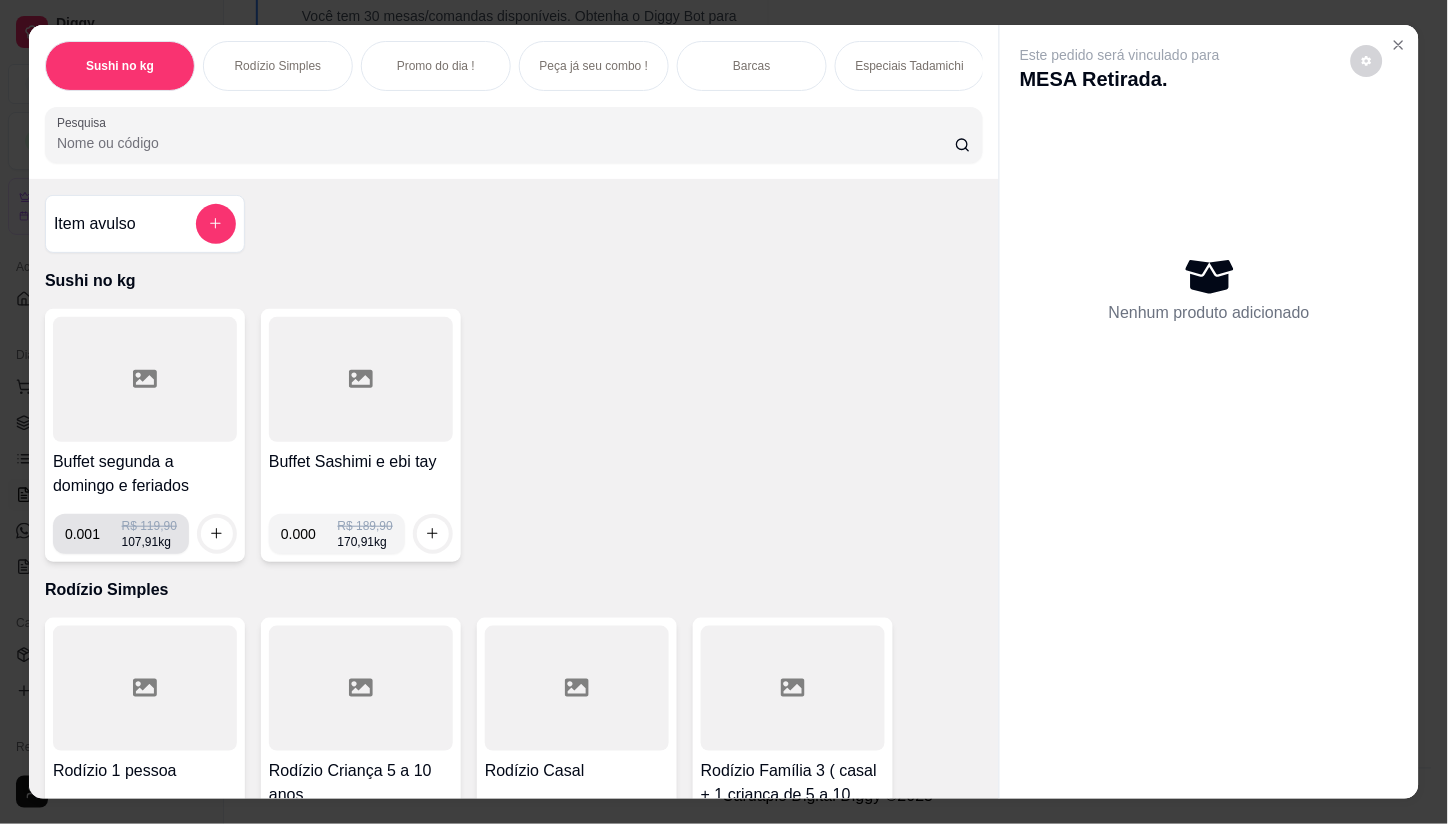 click on "0.001" at bounding box center (93, 534) 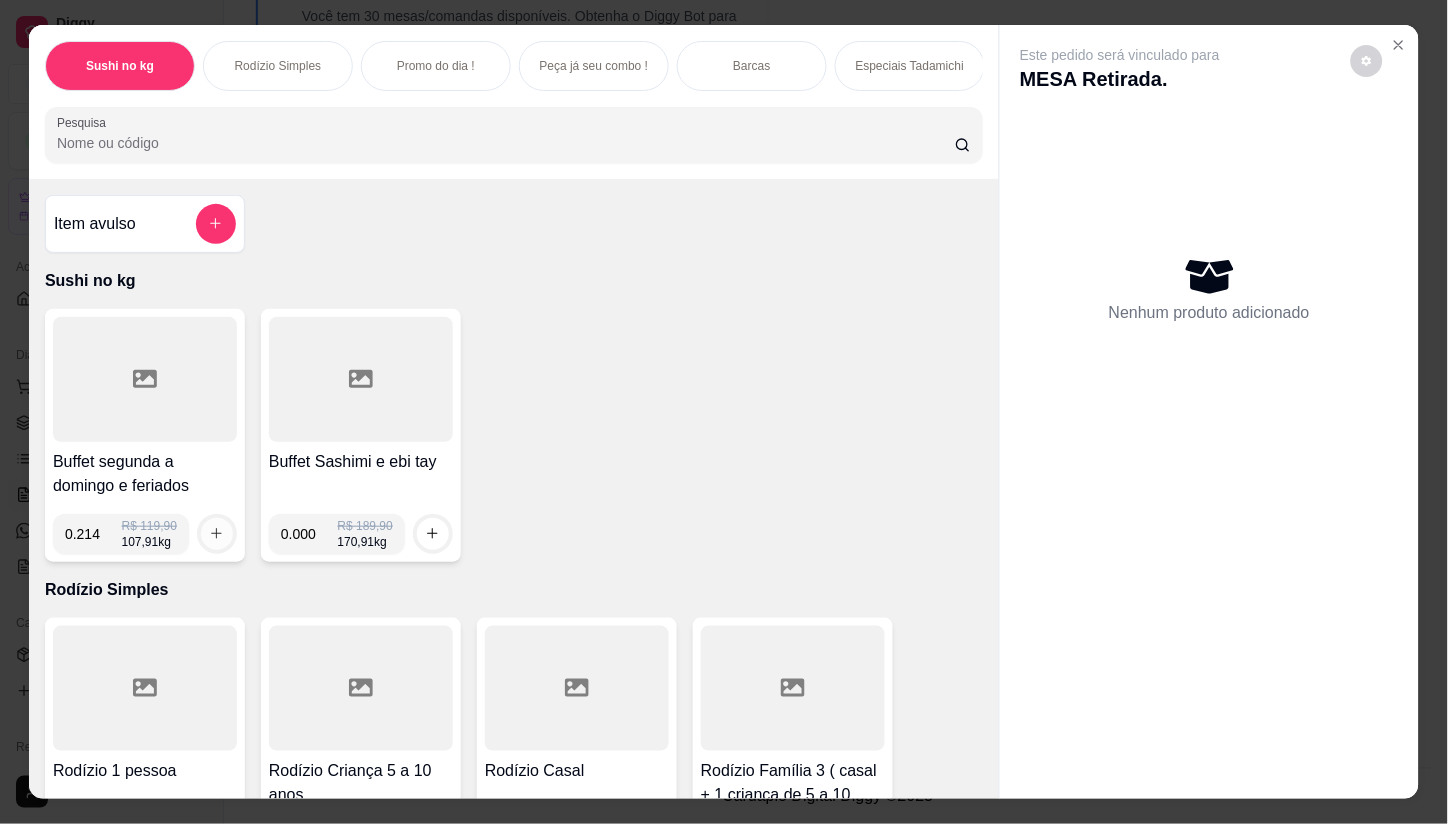 type on "0.214" 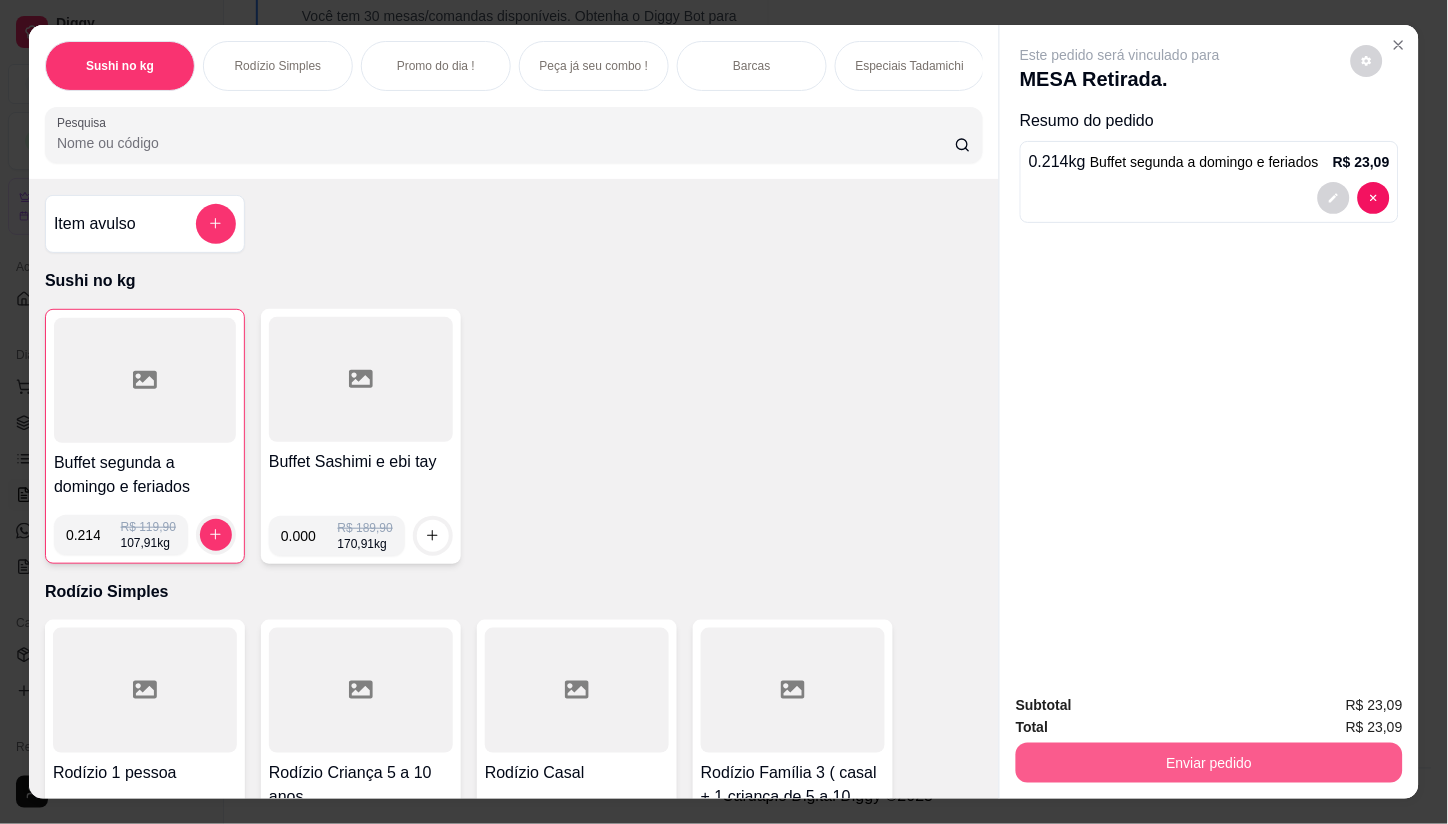 click on "Enviar pedido" at bounding box center (1209, 763) 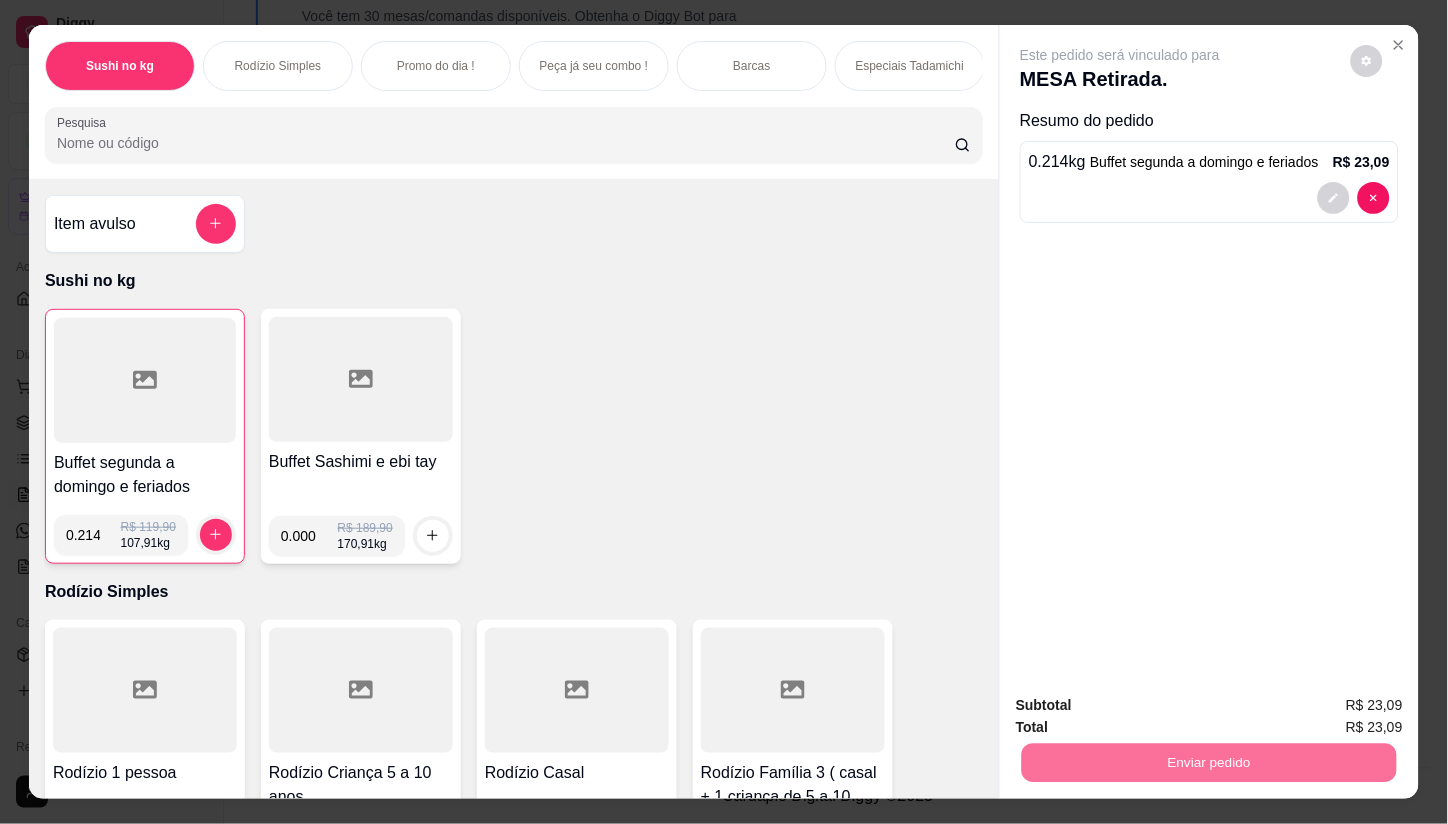 click on "Não registrar e enviar pedido" at bounding box center (1143, 707) 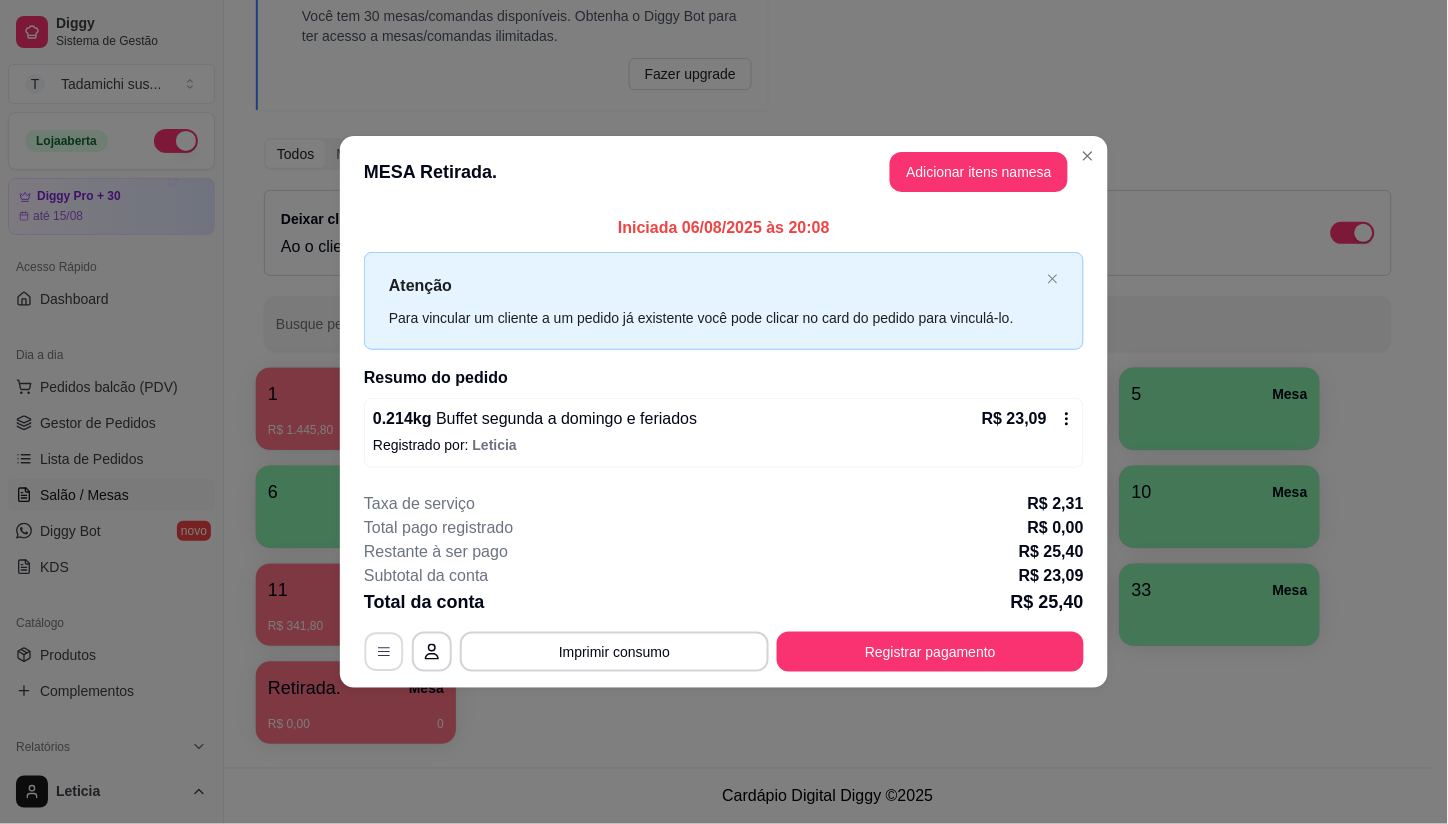 click at bounding box center [384, 651] 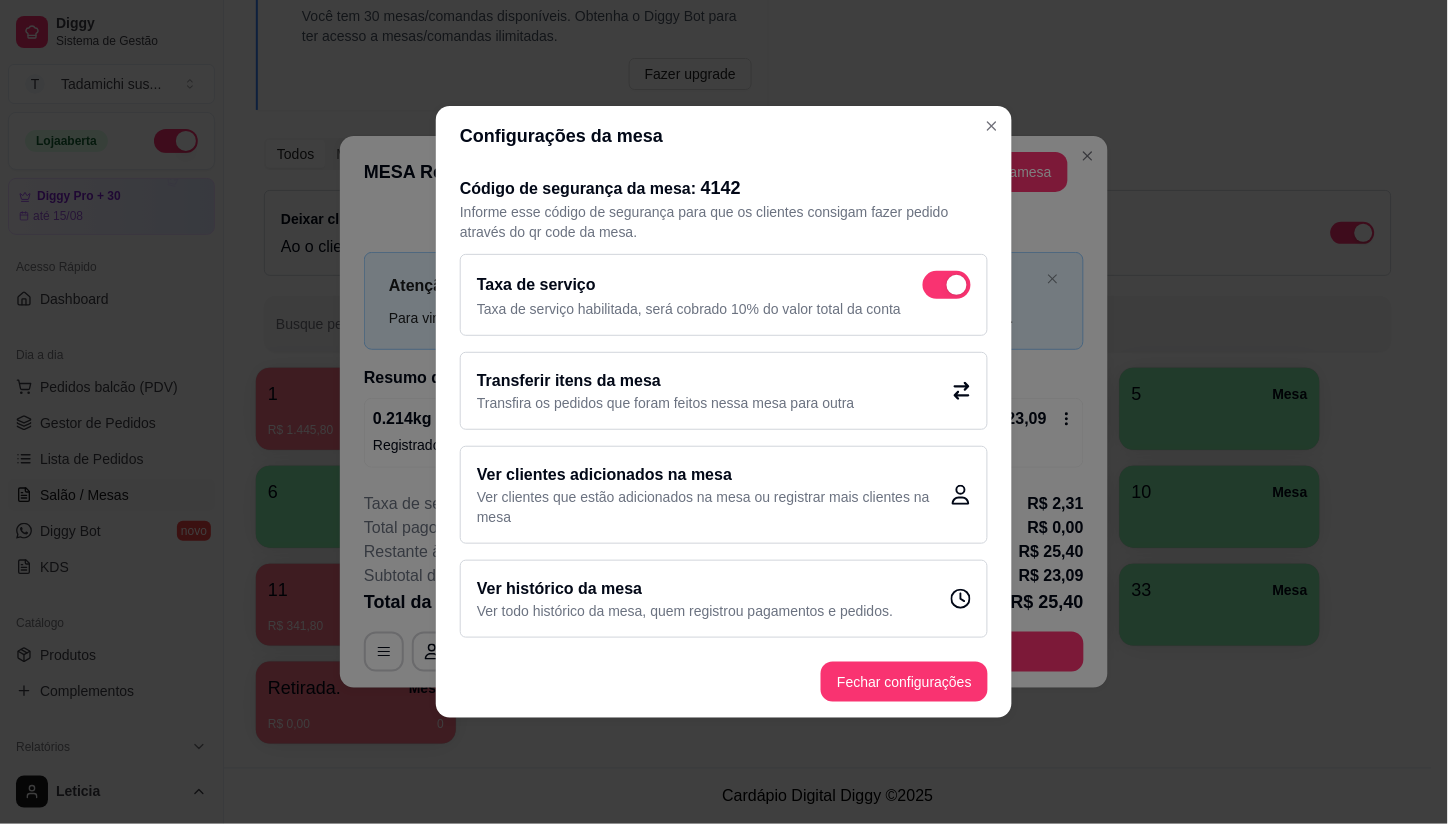 click at bounding box center [957, 285] 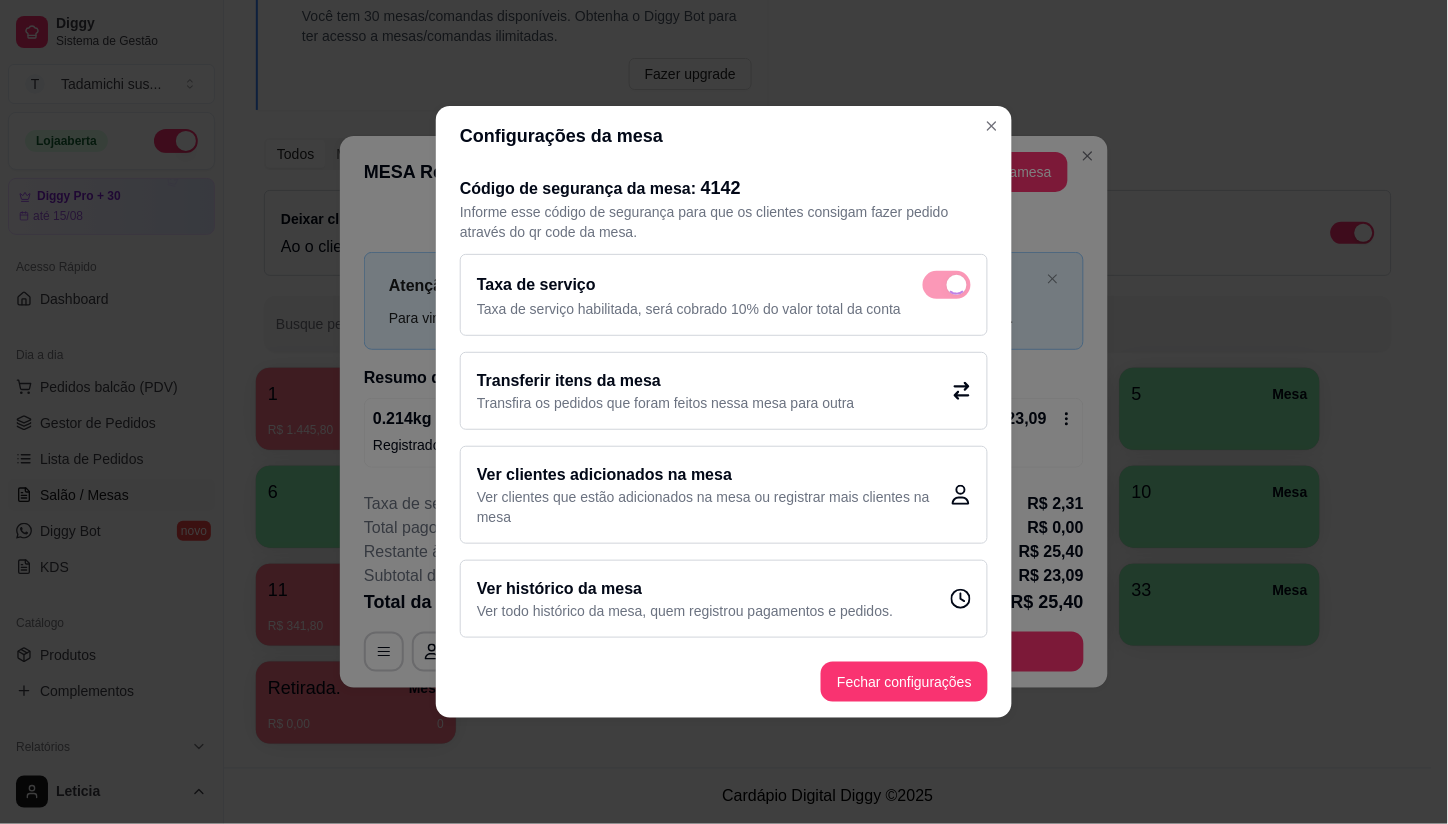 checkbox on "false" 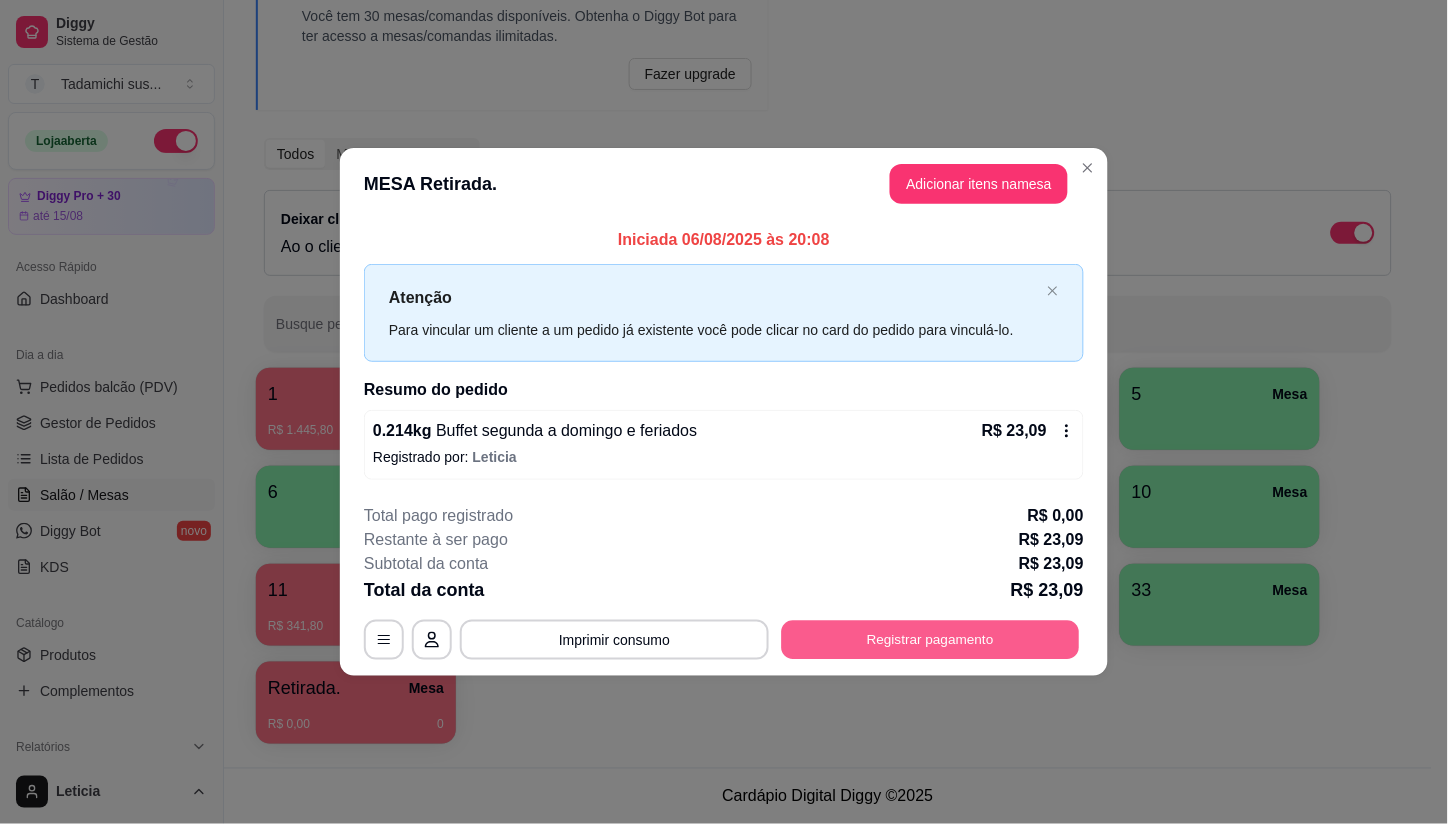 click on "Registrar pagamento" at bounding box center (931, 639) 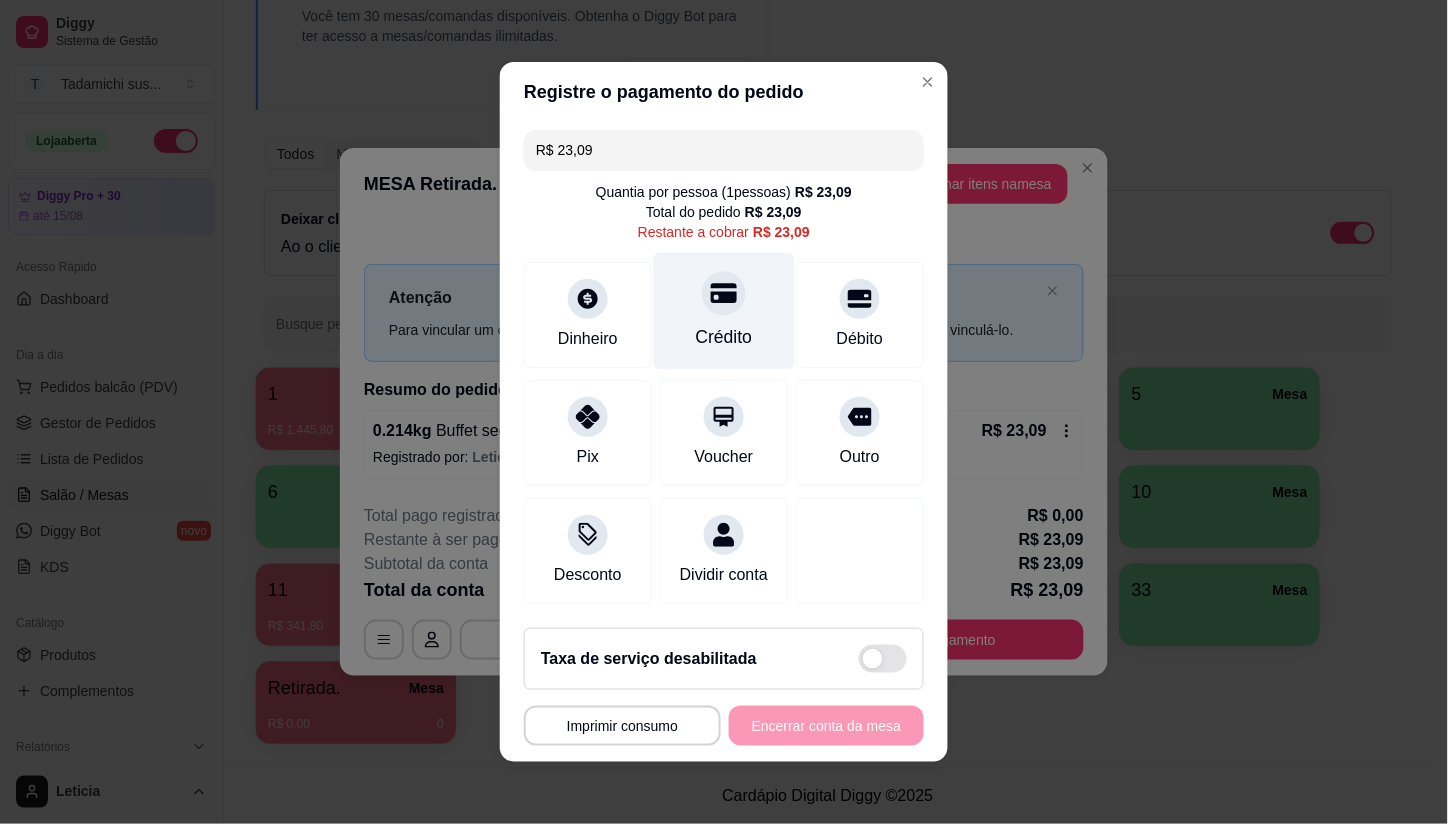 click on "Crédito" at bounding box center [724, 337] 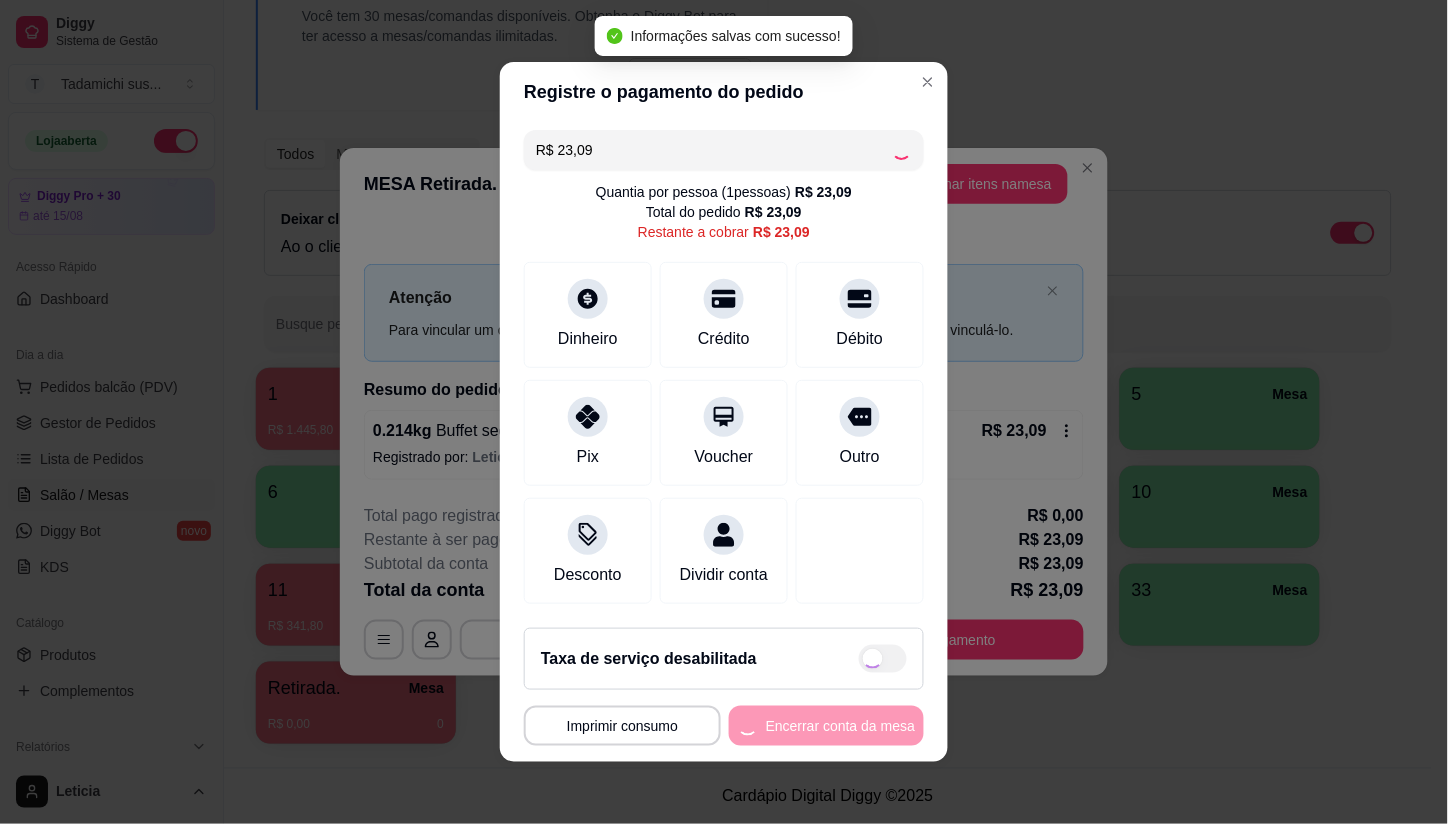 type on "R$ 0,00" 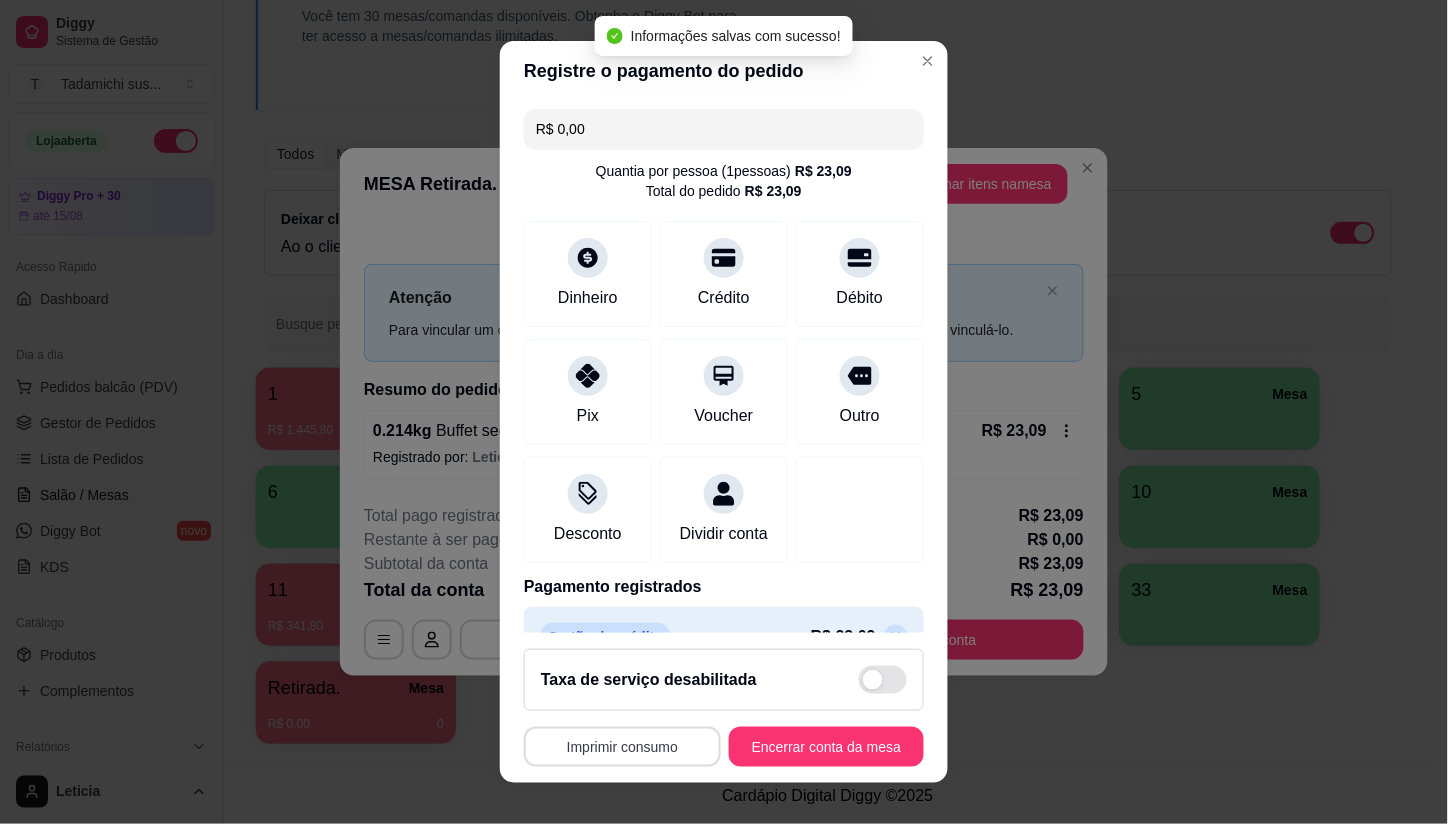 click on "Imprimir consumo" at bounding box center [622, 747] 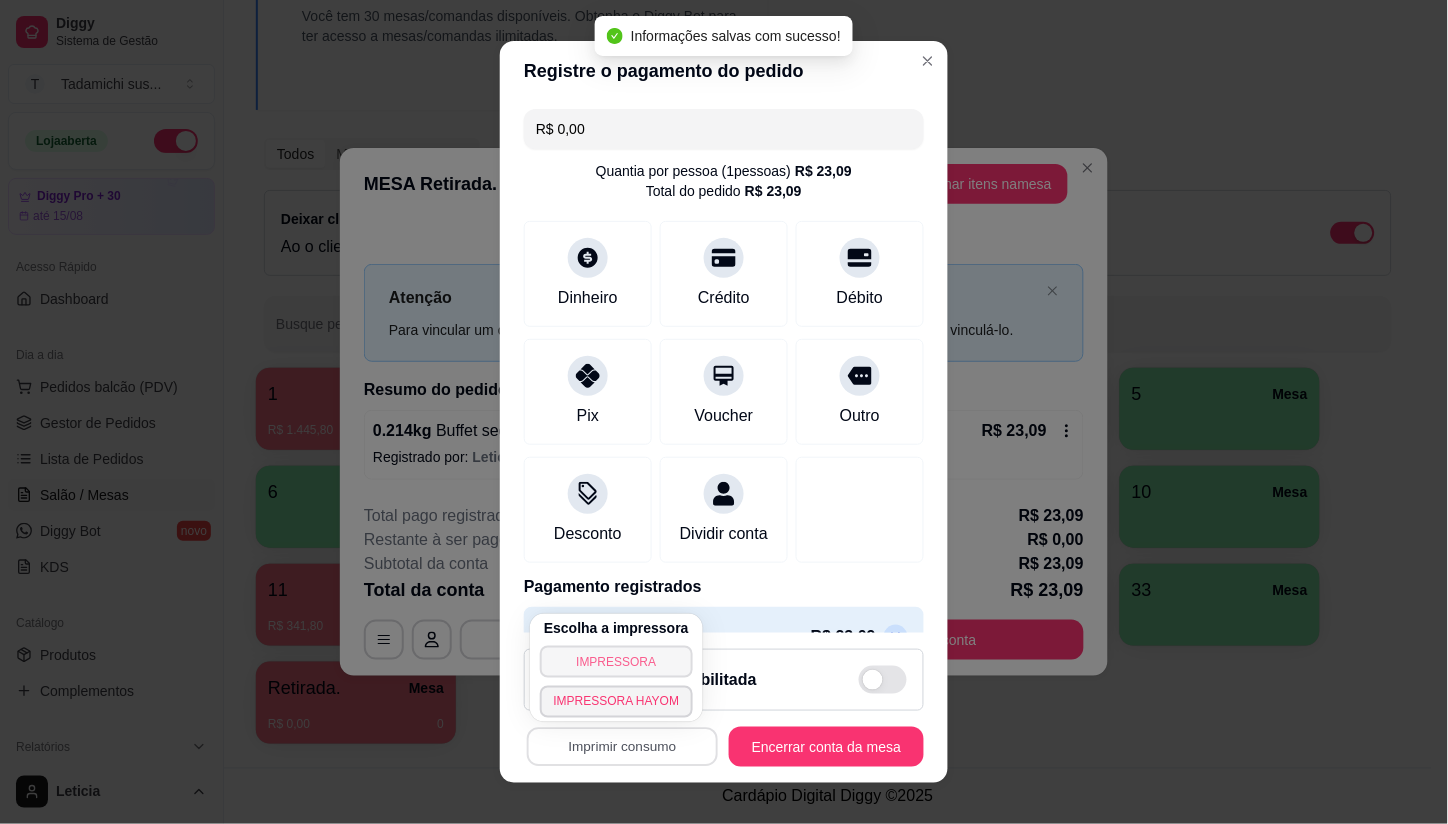 click on "IMPRESSORA" at bounding box center (617, 662) 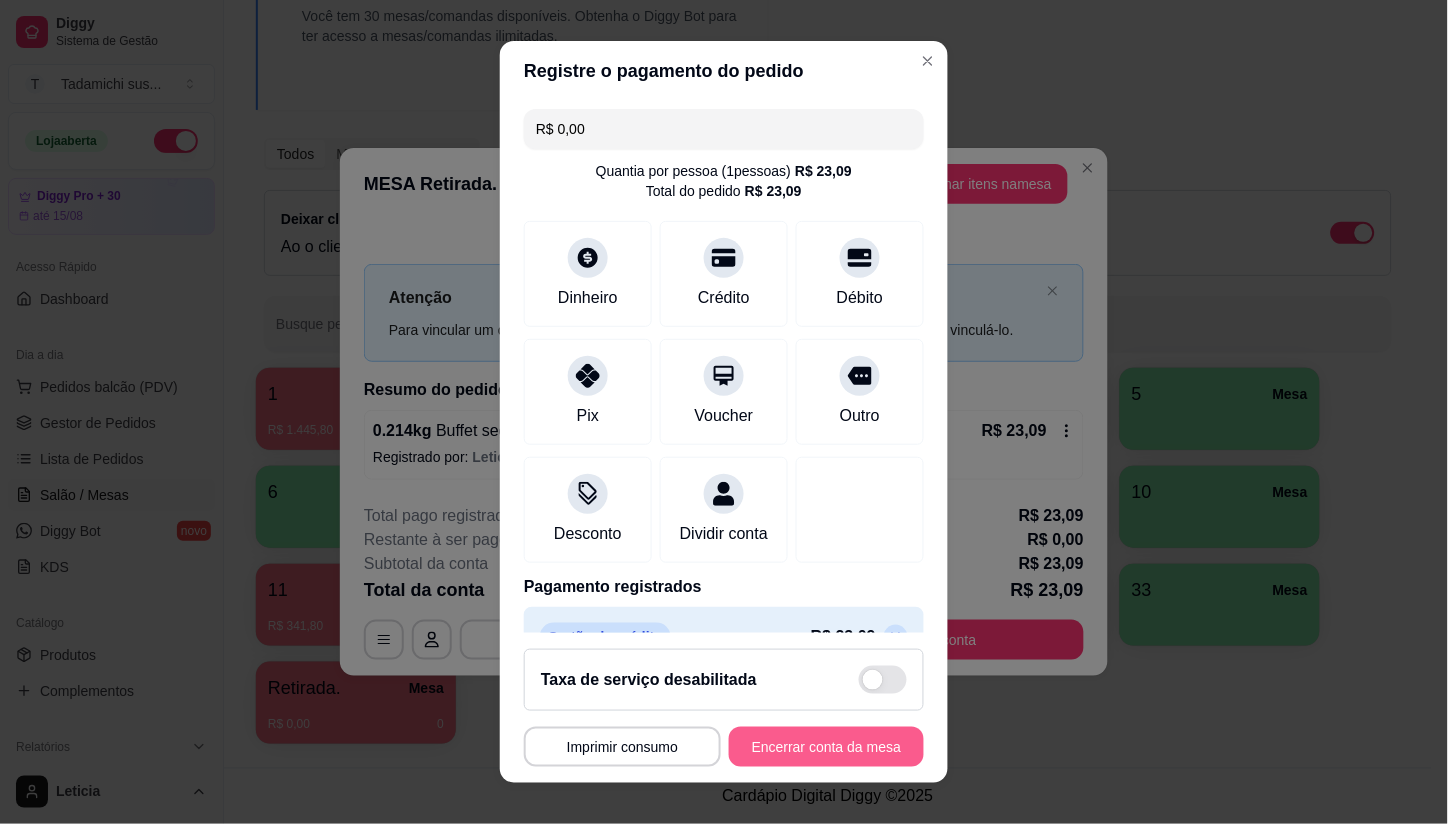 click on "Encerrar conta da mesa" at bounding box center [826, 747] 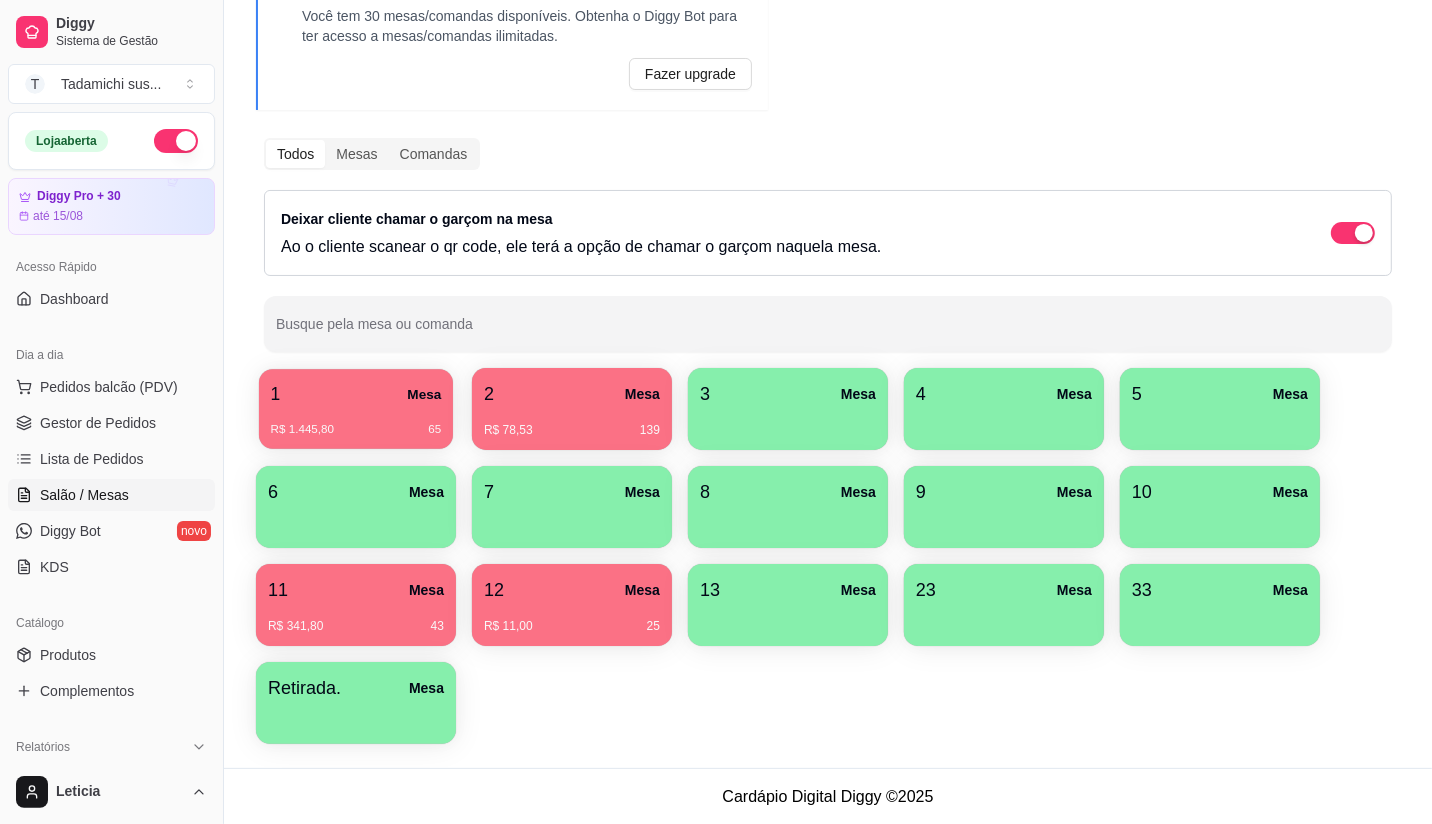 click on "1 Mesa" at bounding box center [356, 394] 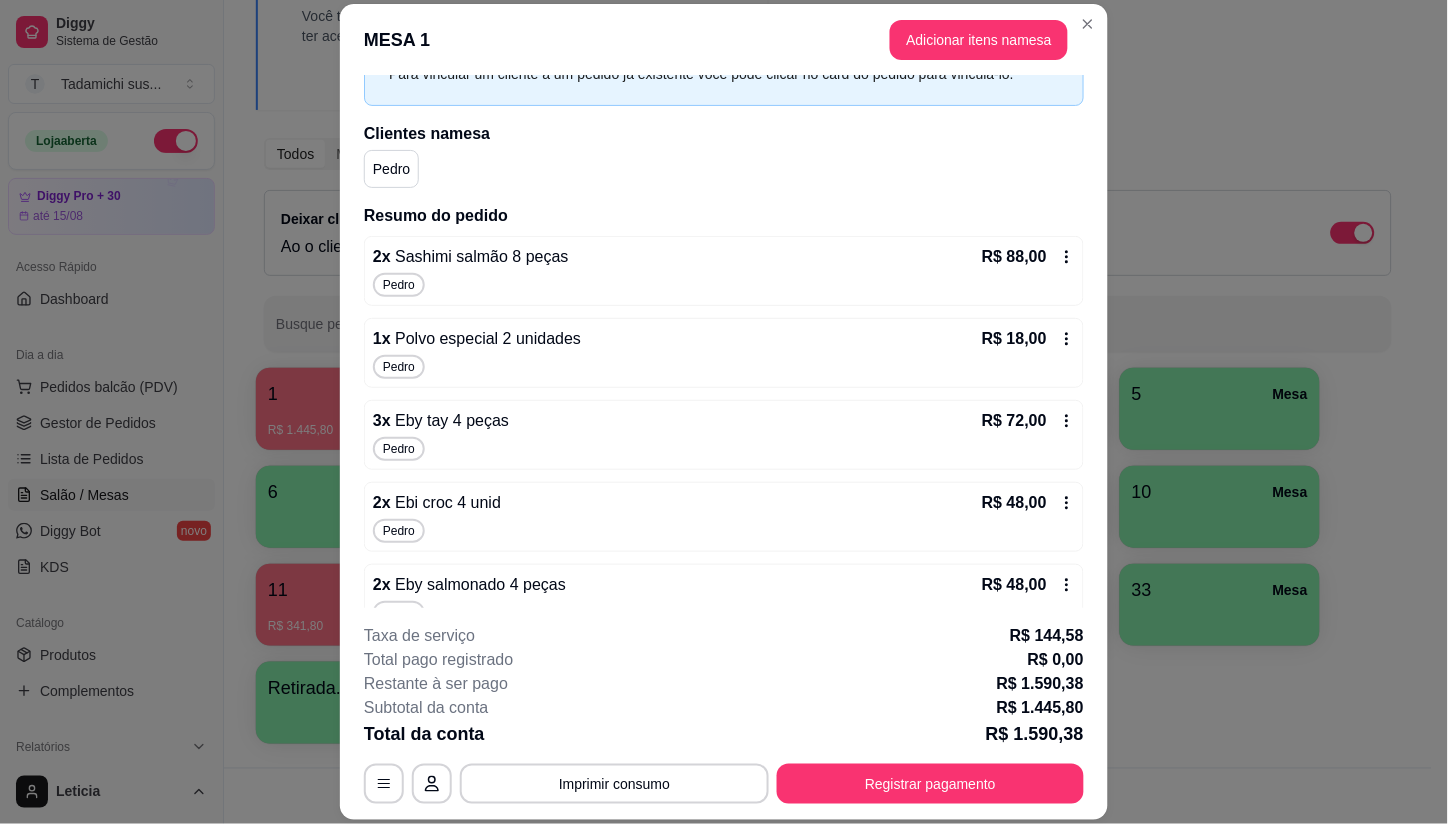 scroll, scrollTop: 0, scrollLeft: 0, axis: both 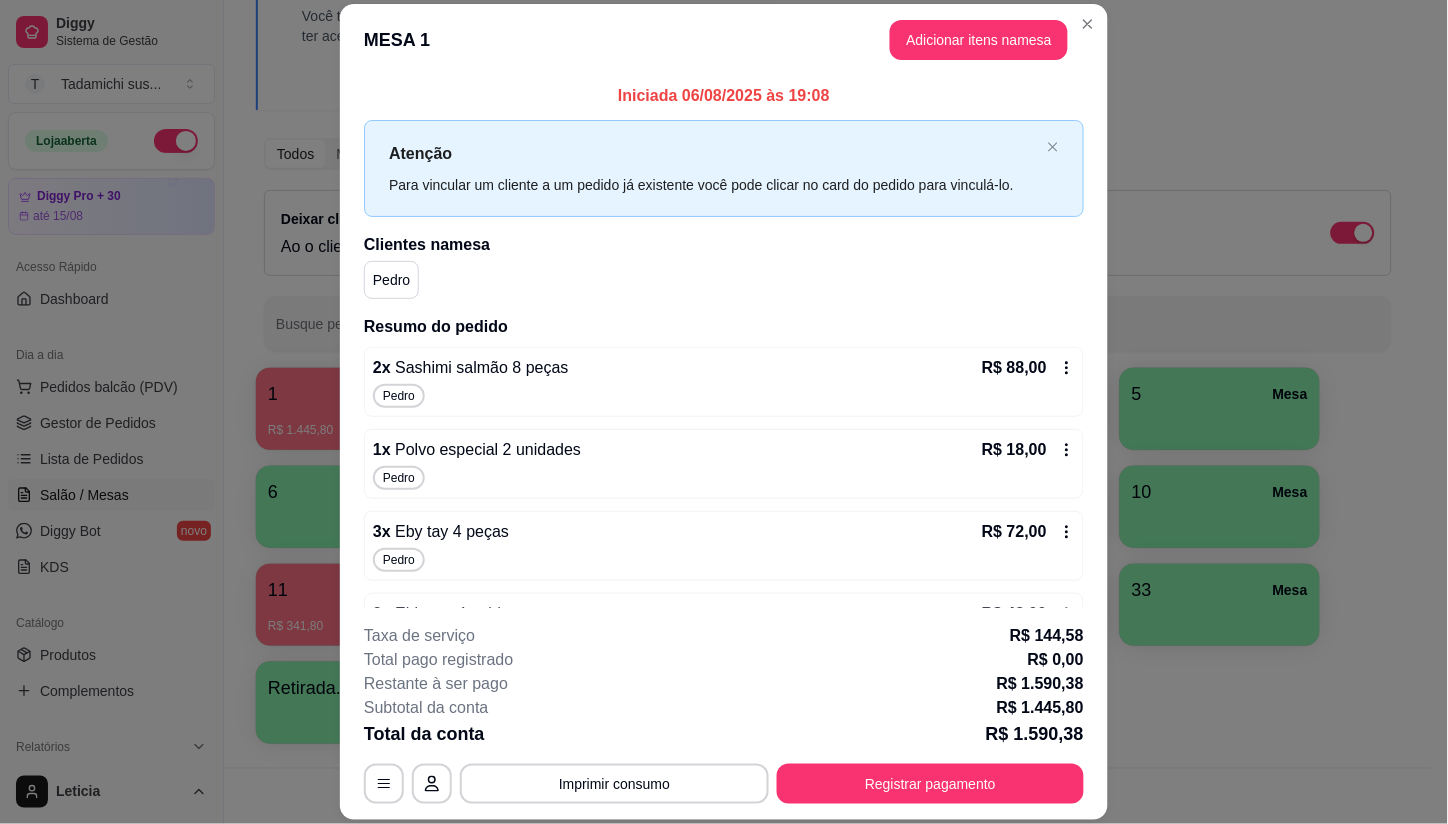 click 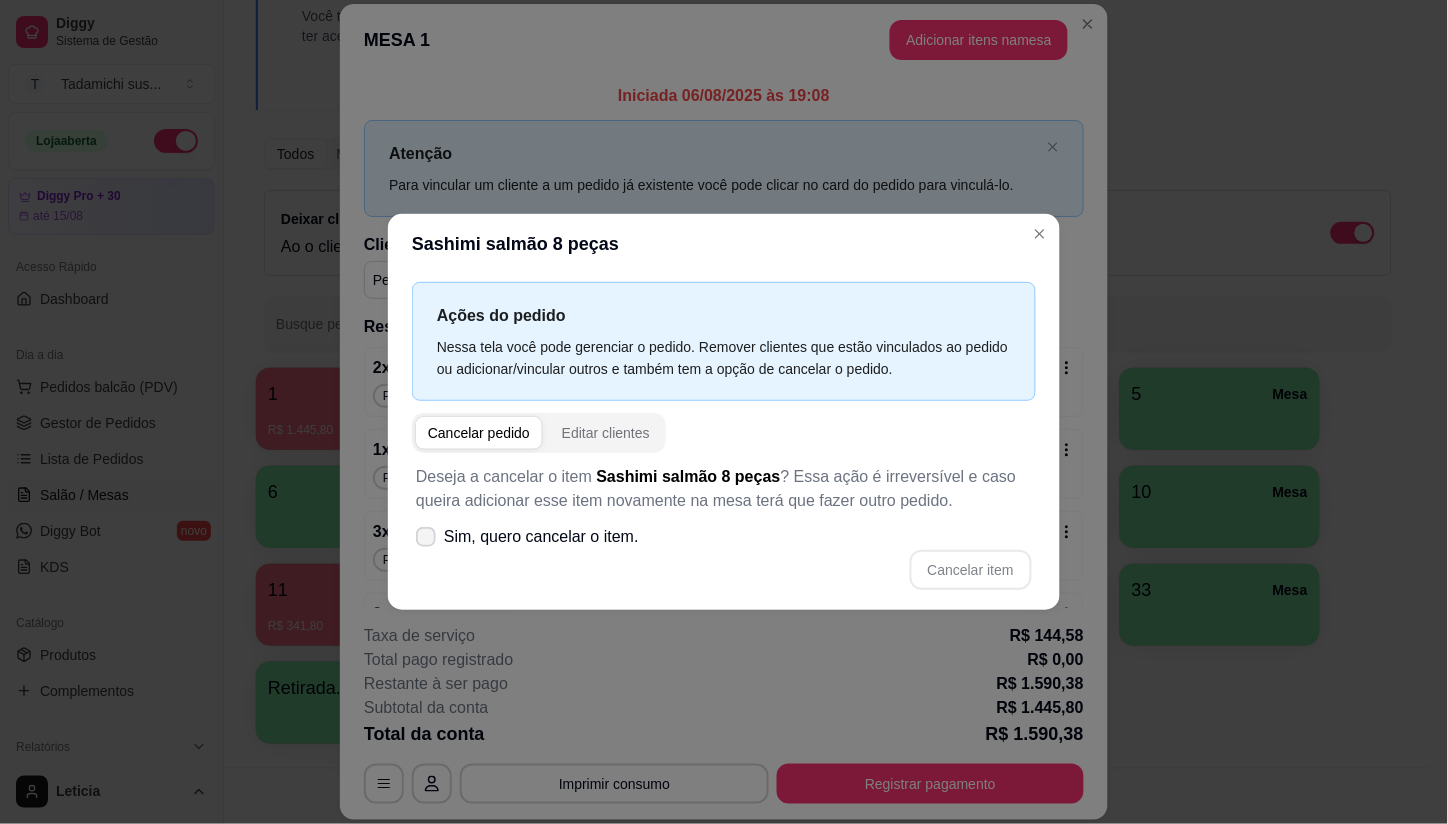 click at bounding box center (426, 537) 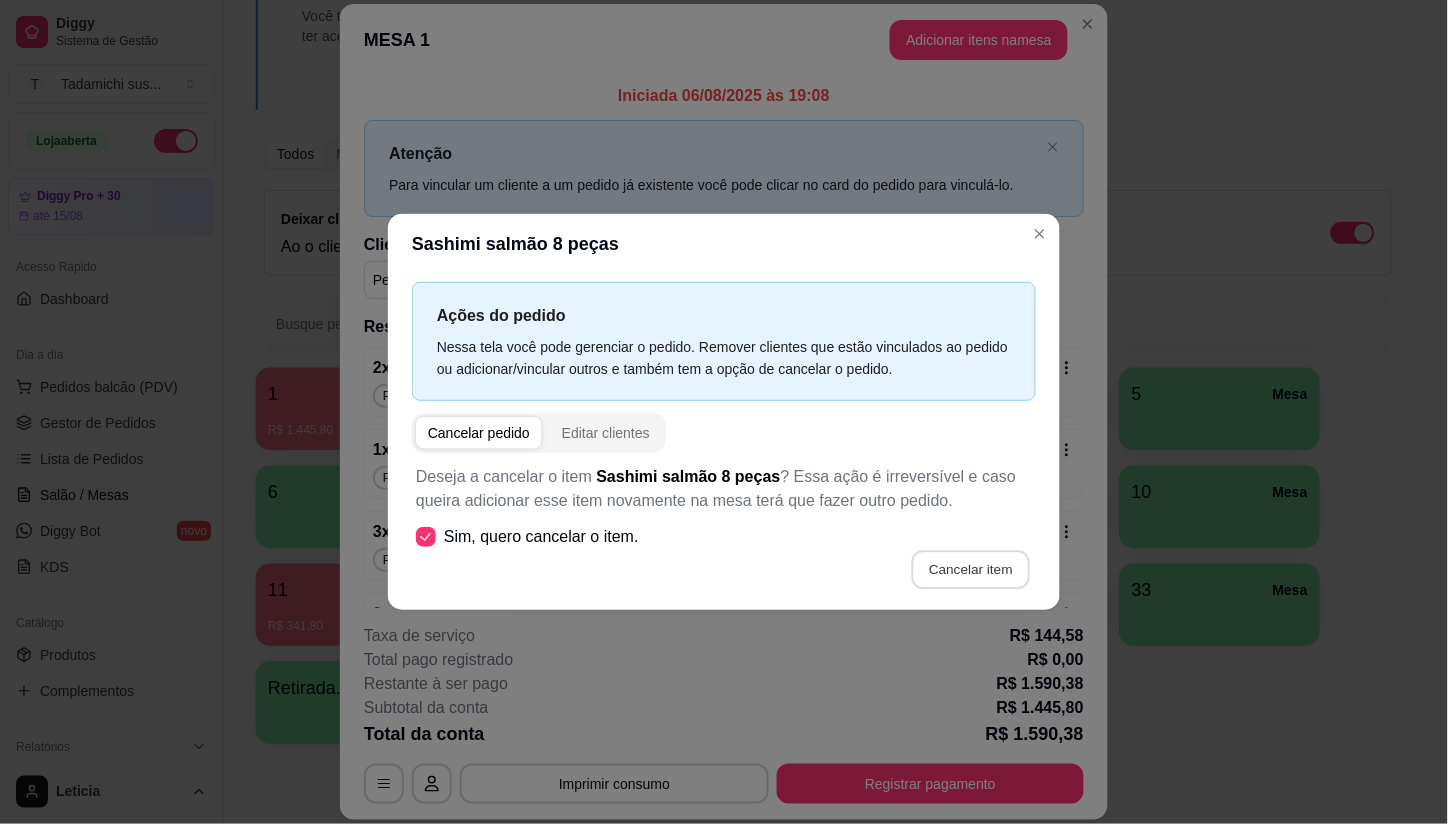 click on "Cancelar item" at bounding box center (970, 570) 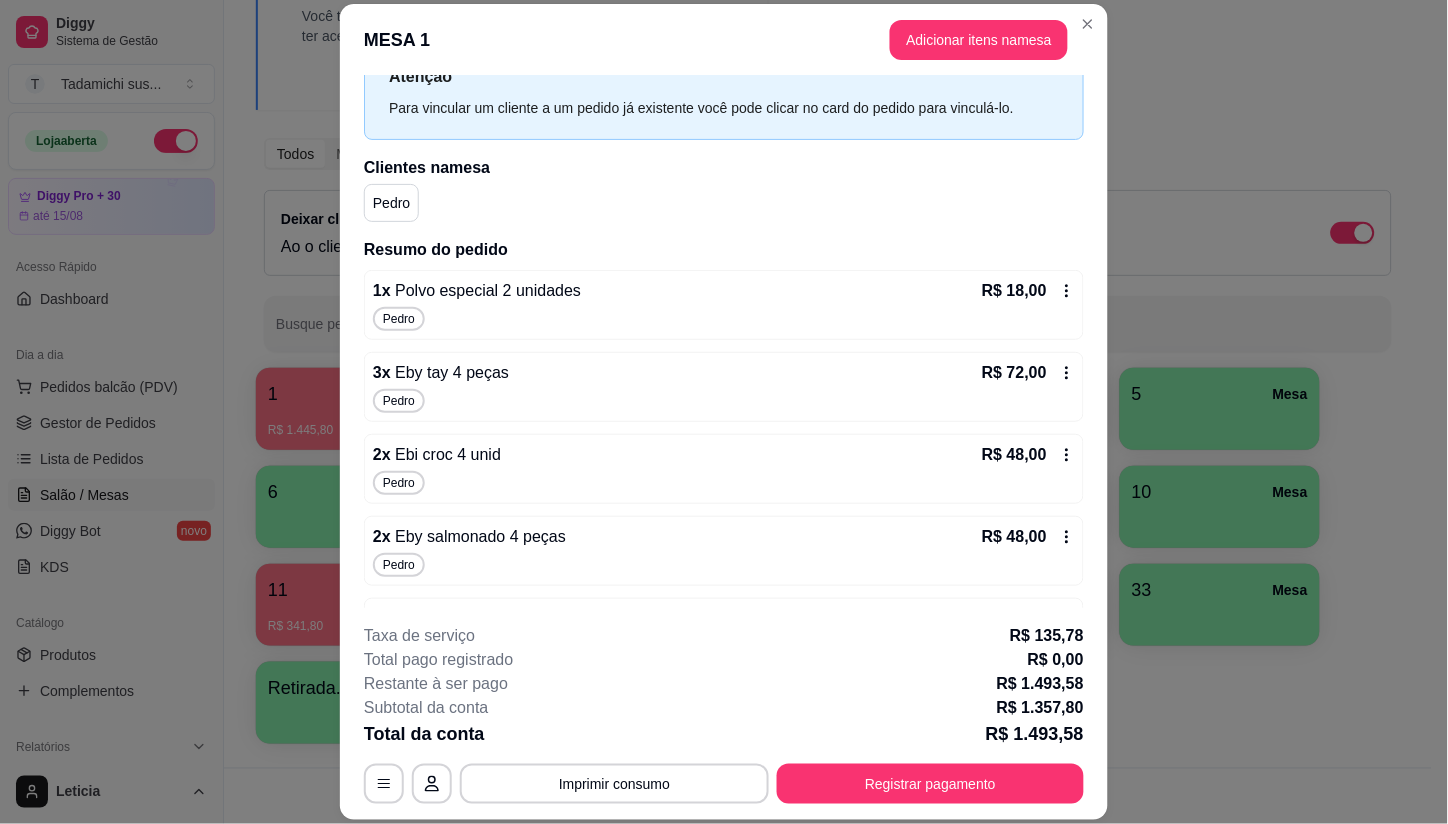 scroll, scrollTop: 111, scrollLeft: 0, axis: vertical 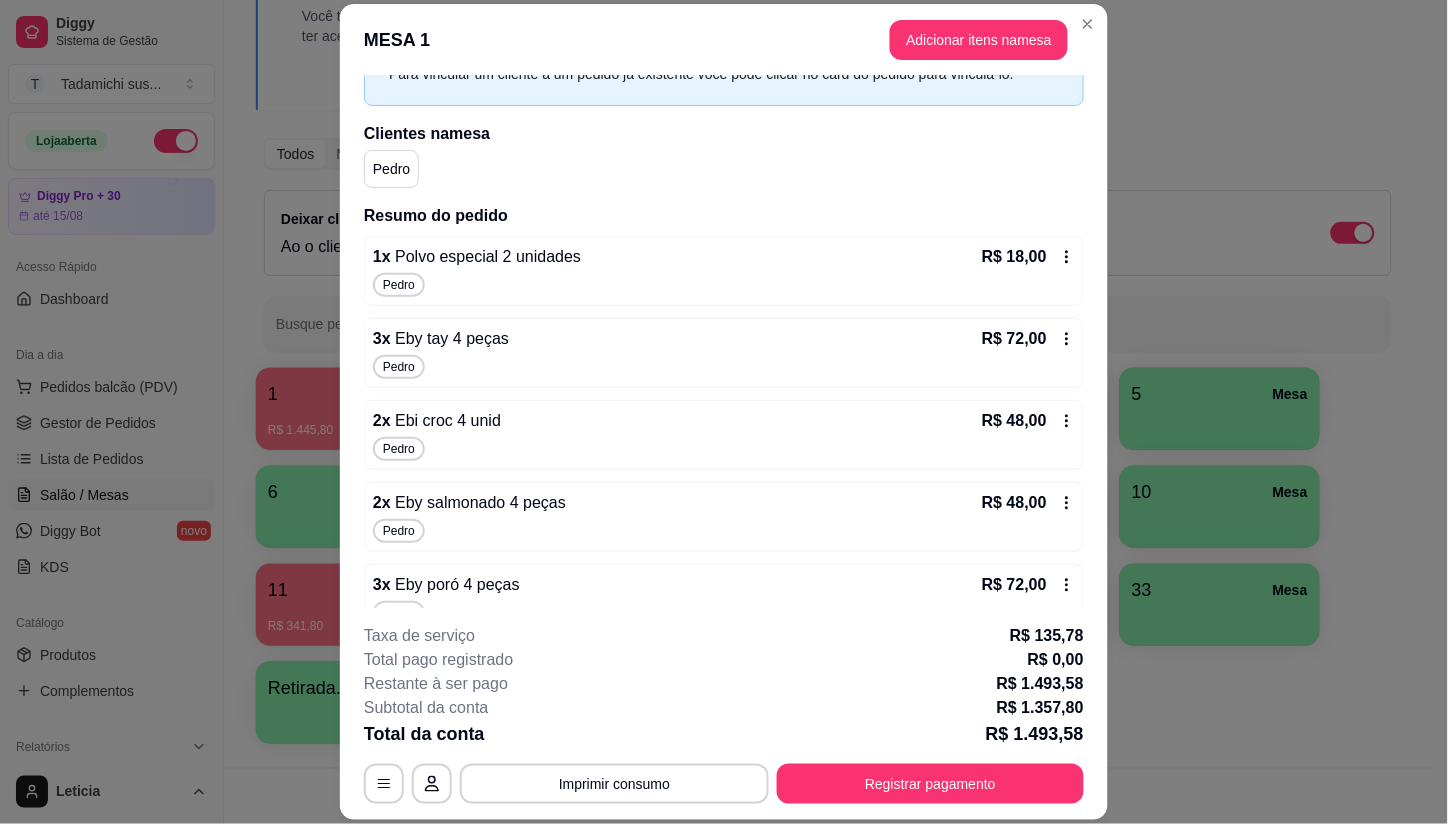 click 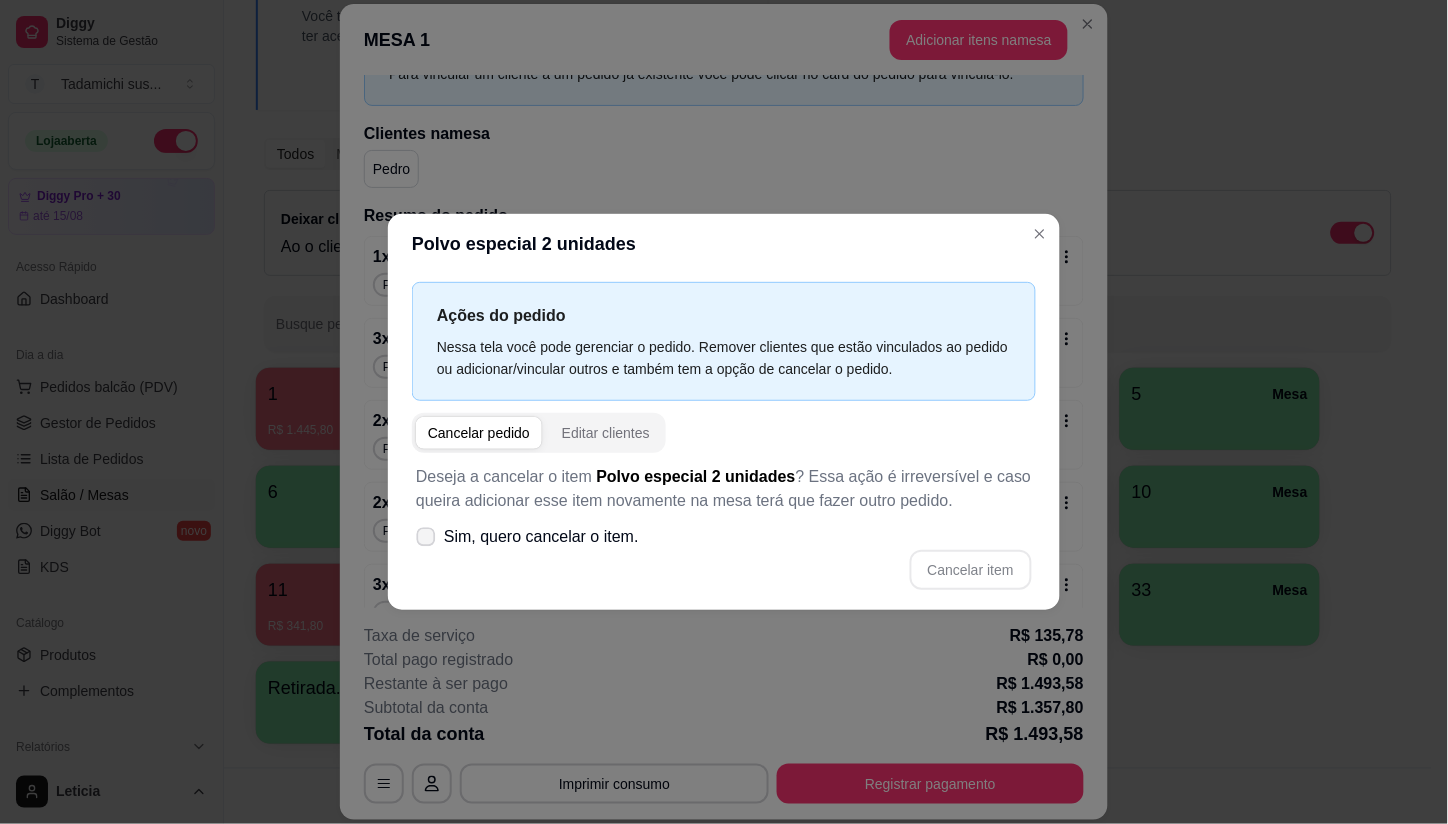 click on "Sim, quero cancelar o item." at bounding box center (527, 537) 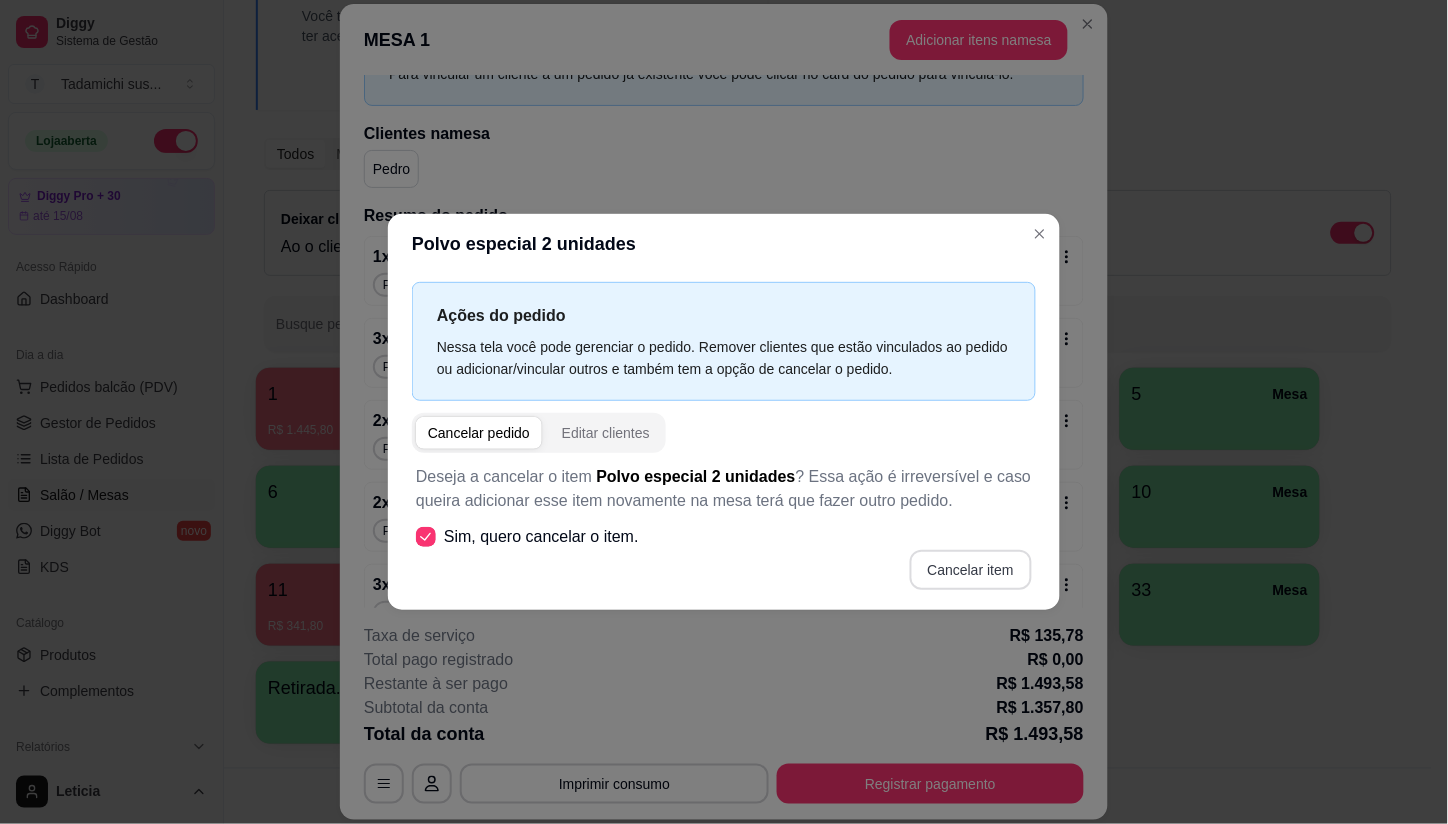 click on "Cancelar item" at bounding box center (971, 570) 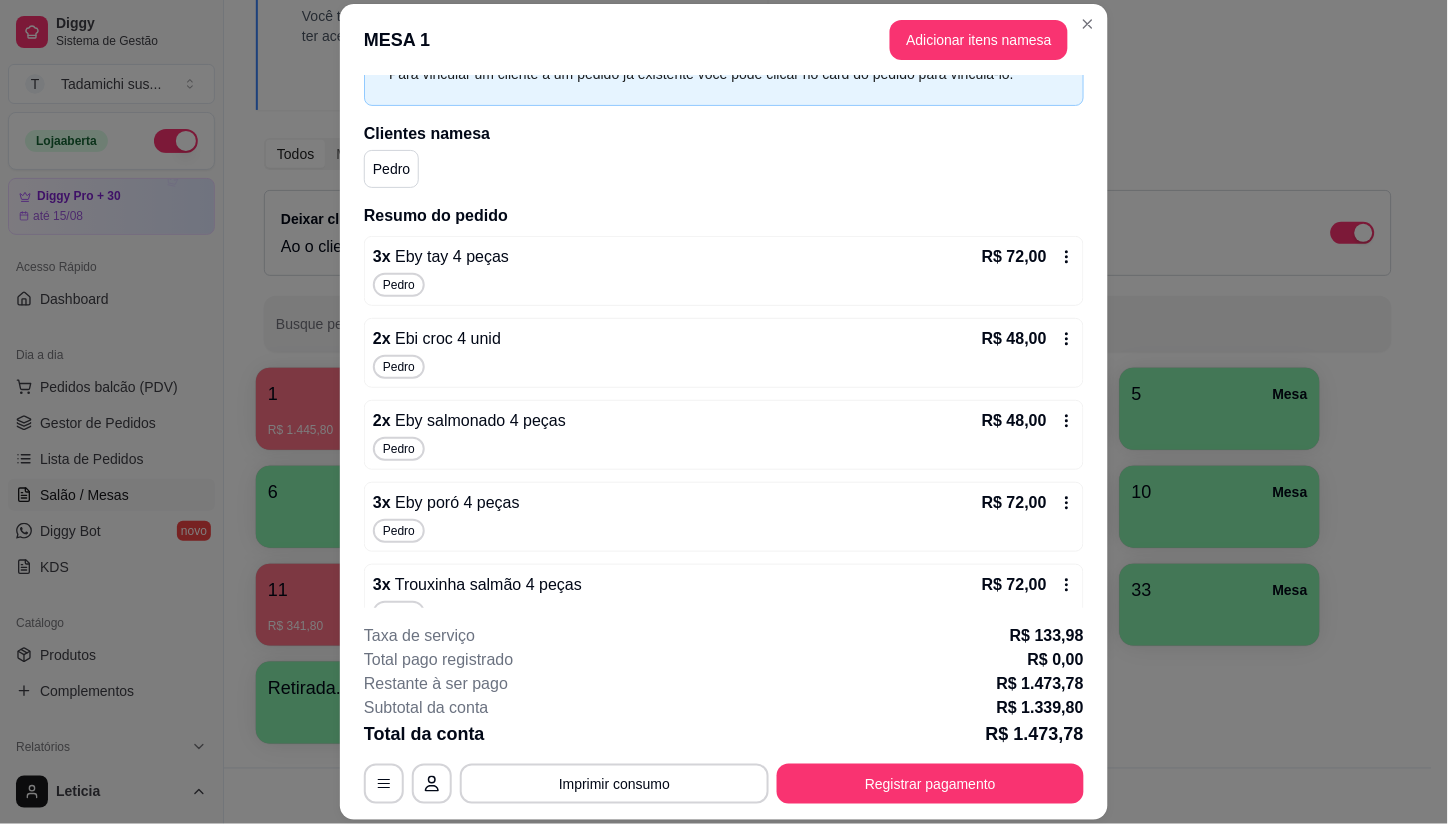 click 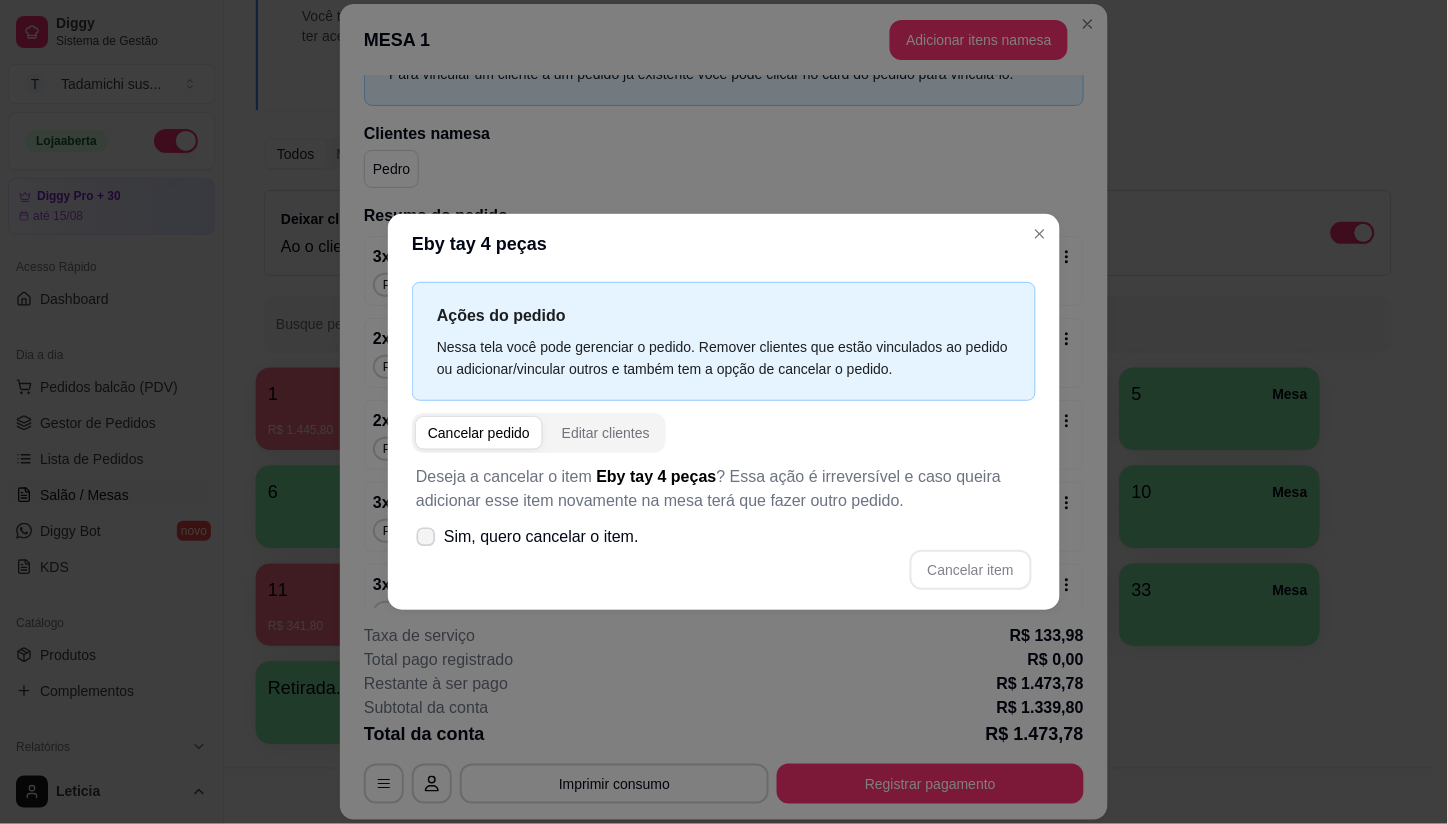 click 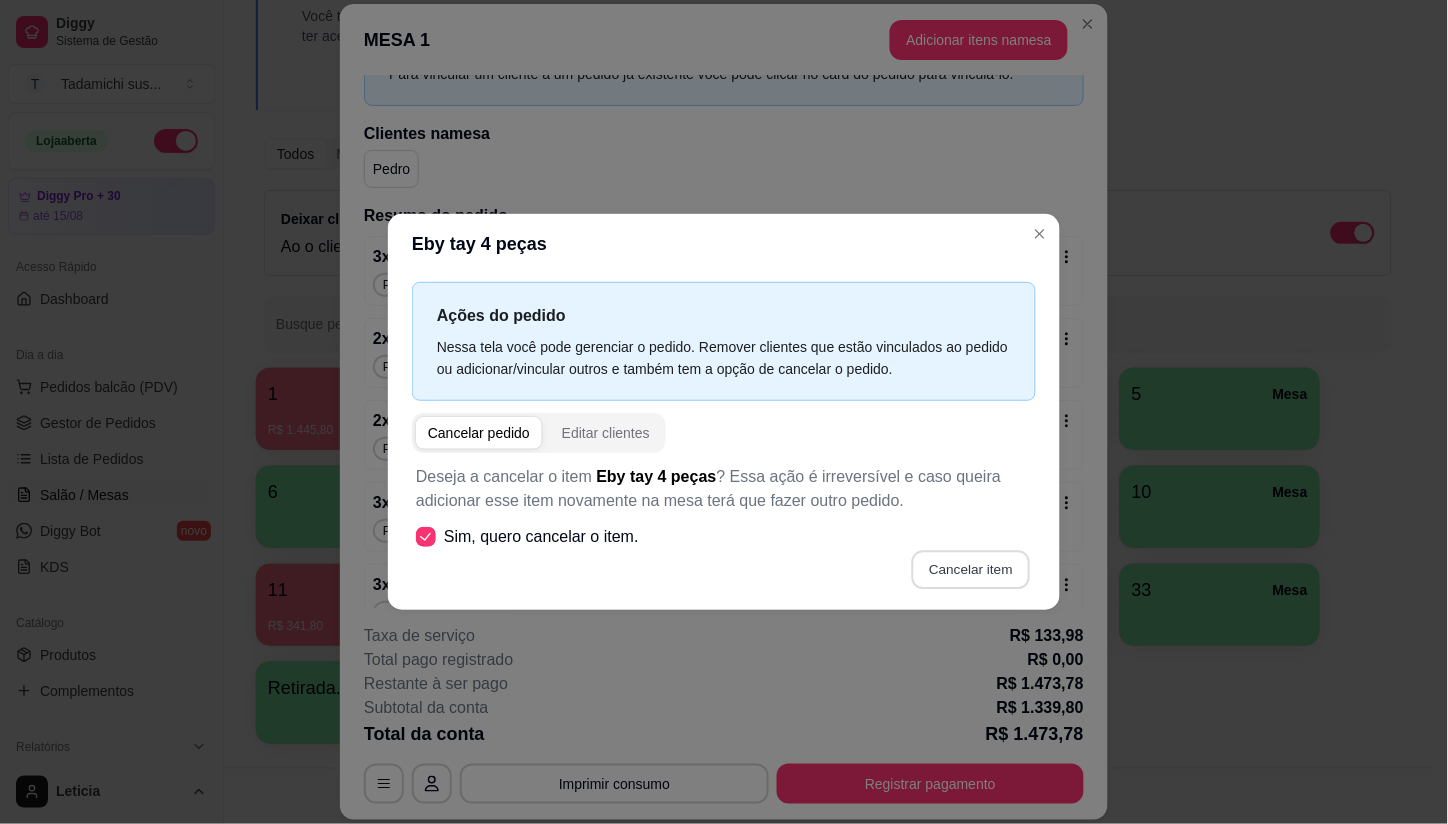 click on "Cancelar item" at bounding box center [970, 570] 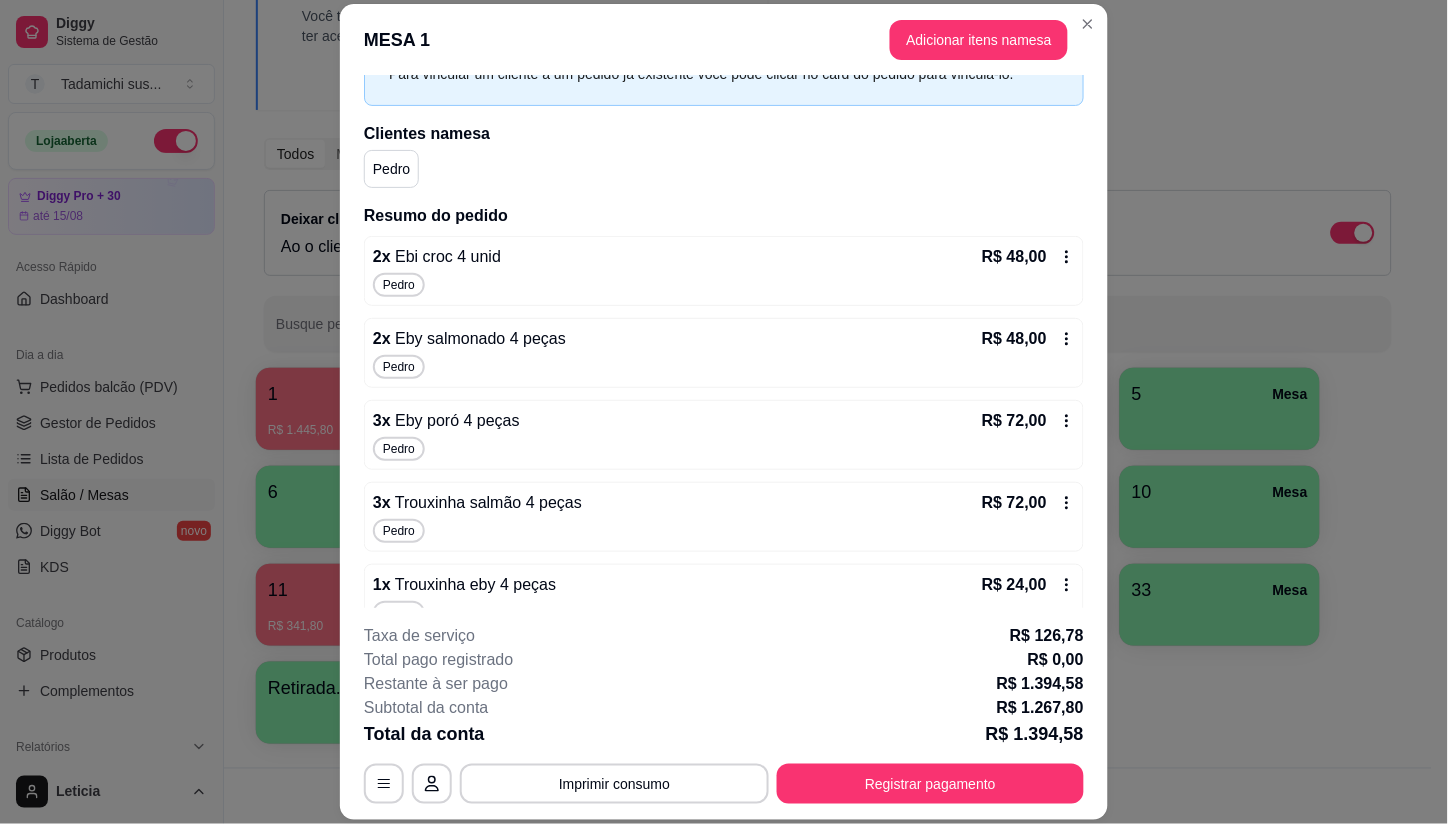 click on "R$ 48,00" at bounding box center (1028, 257) 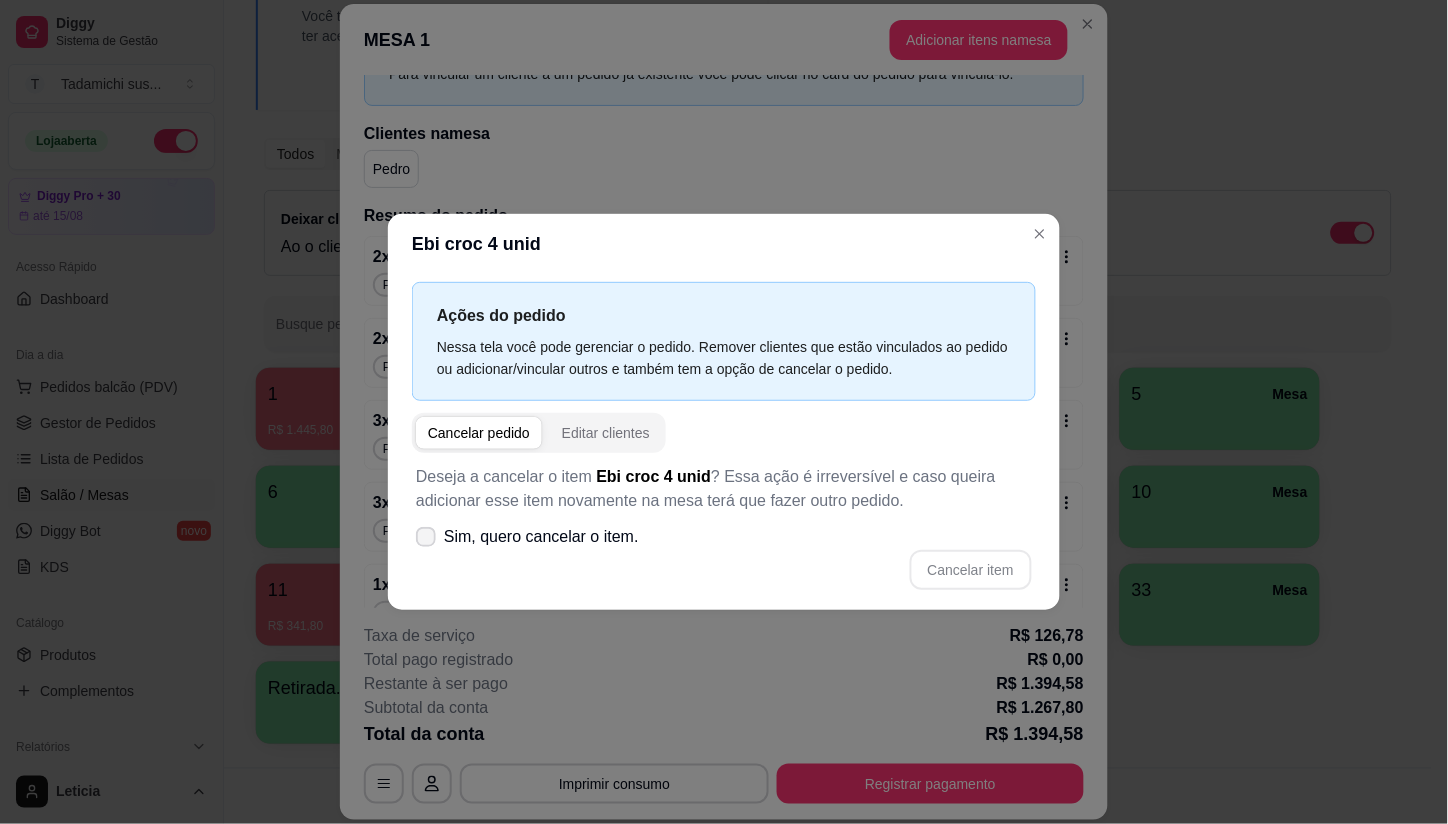 click 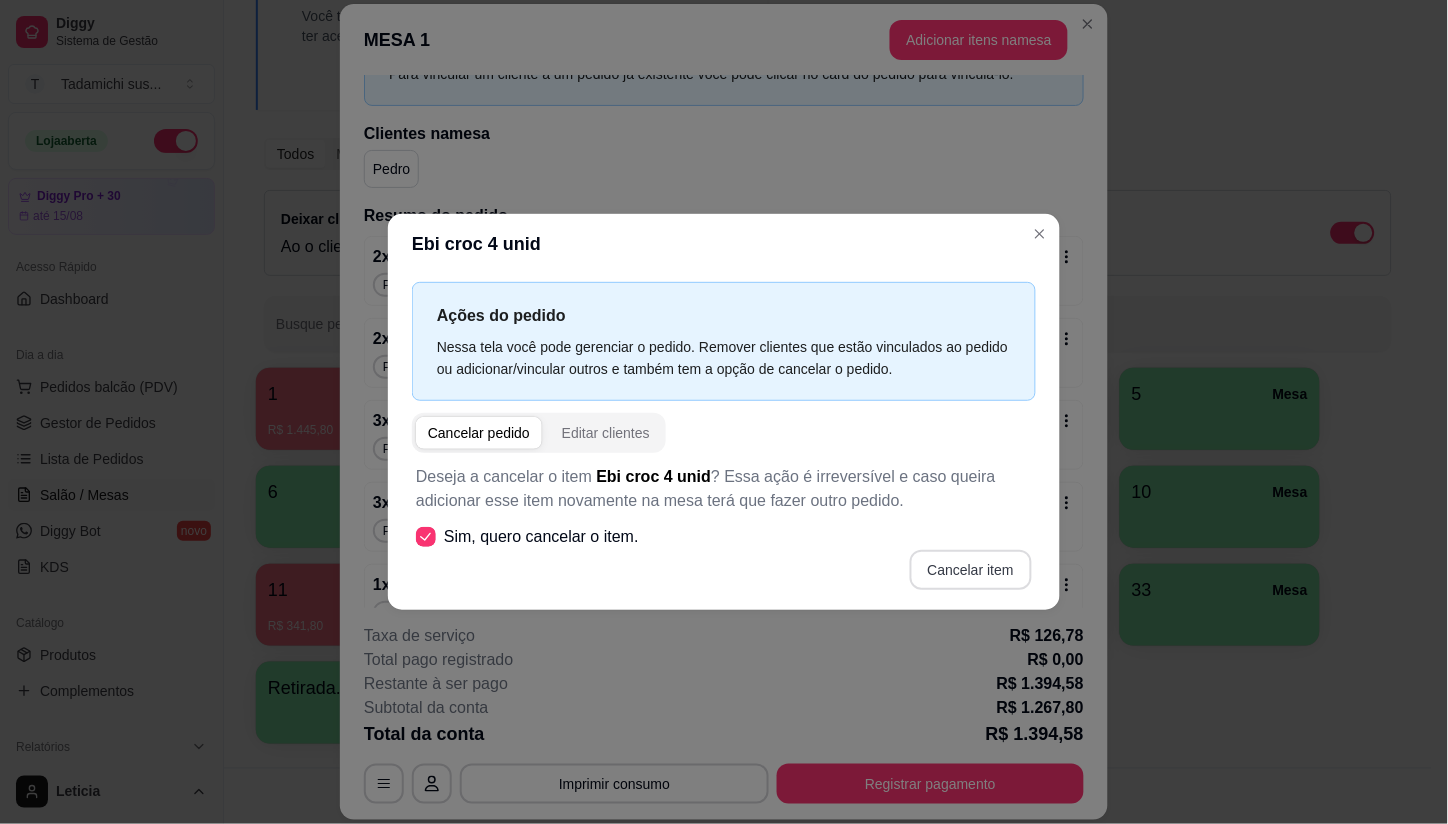 click on "Cancelar item" at bounding box center [971, 570] 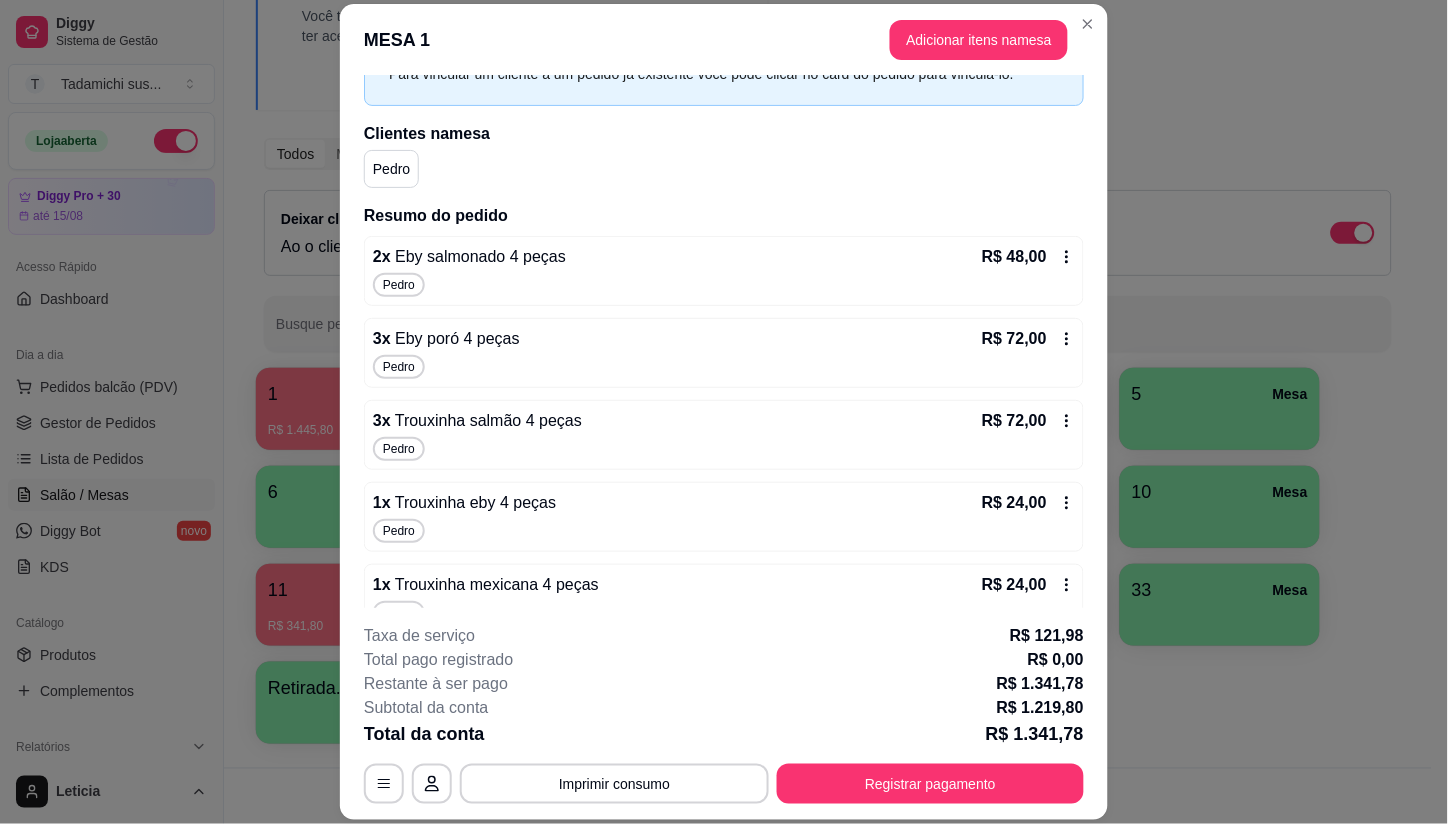 click on "R$ 48,00" at bounding box center [1028, 257] 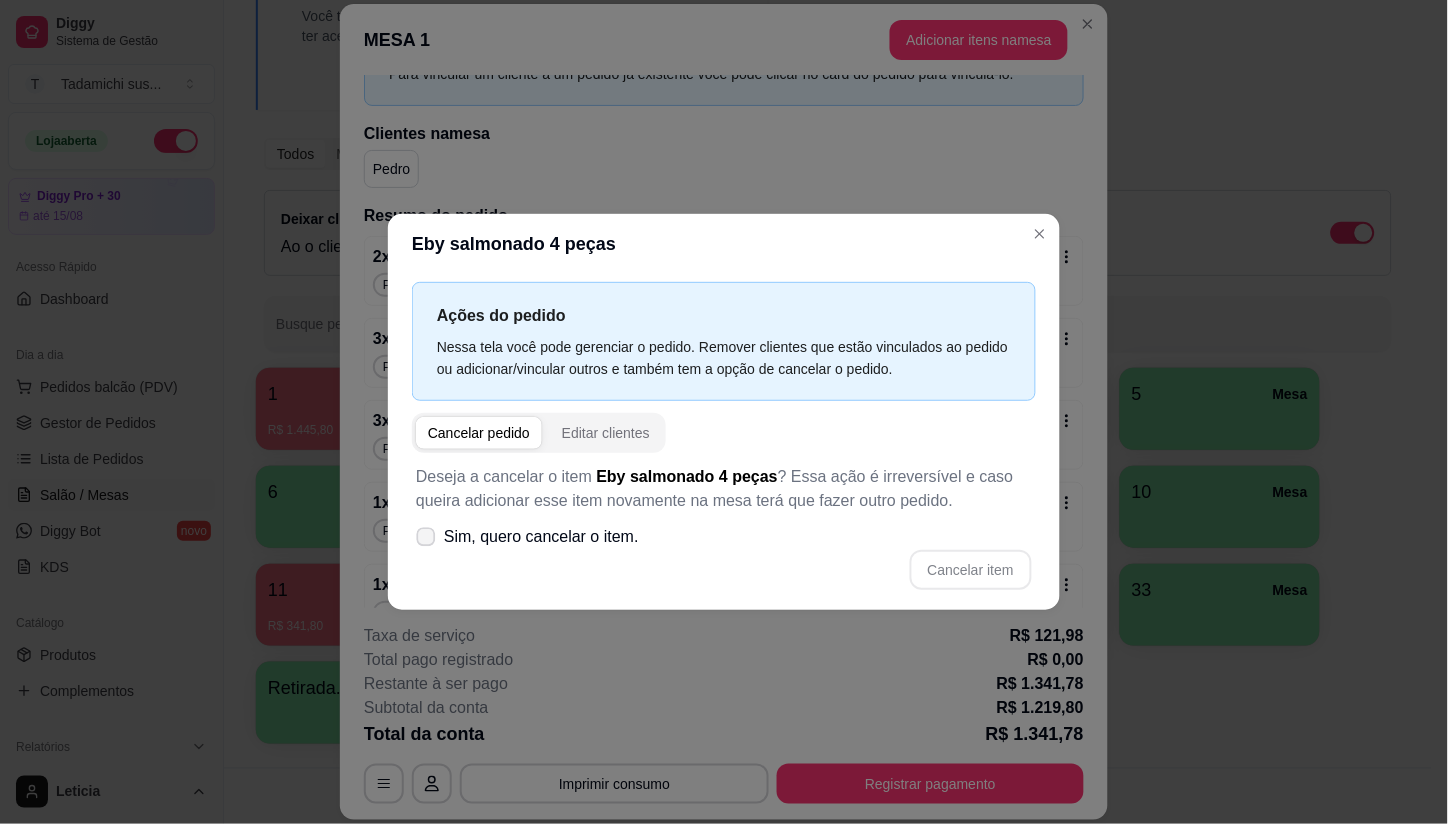 click at bounding box center (426, 537) 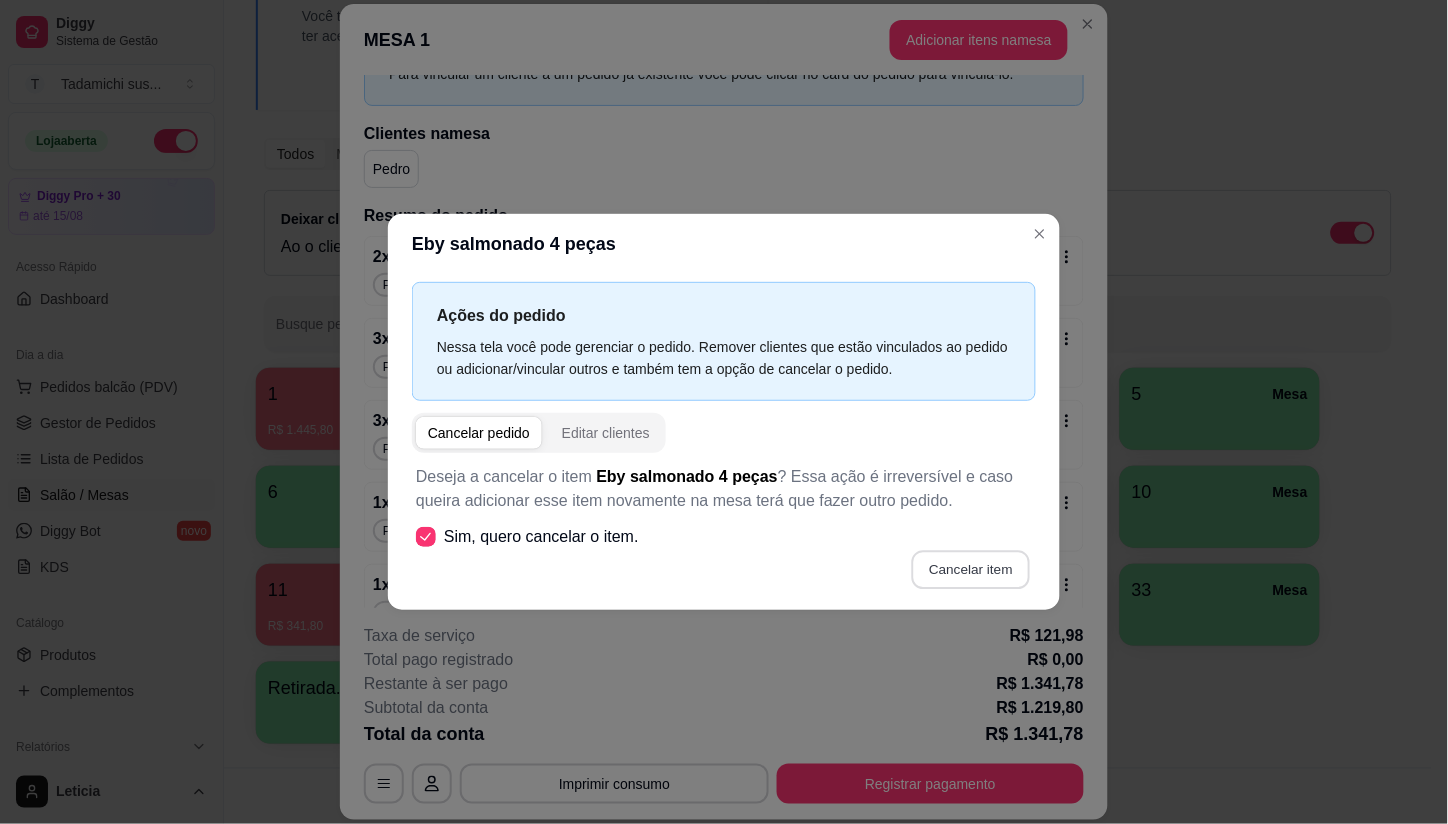 click on "Cancelar item" at bounding box center (970, 570) 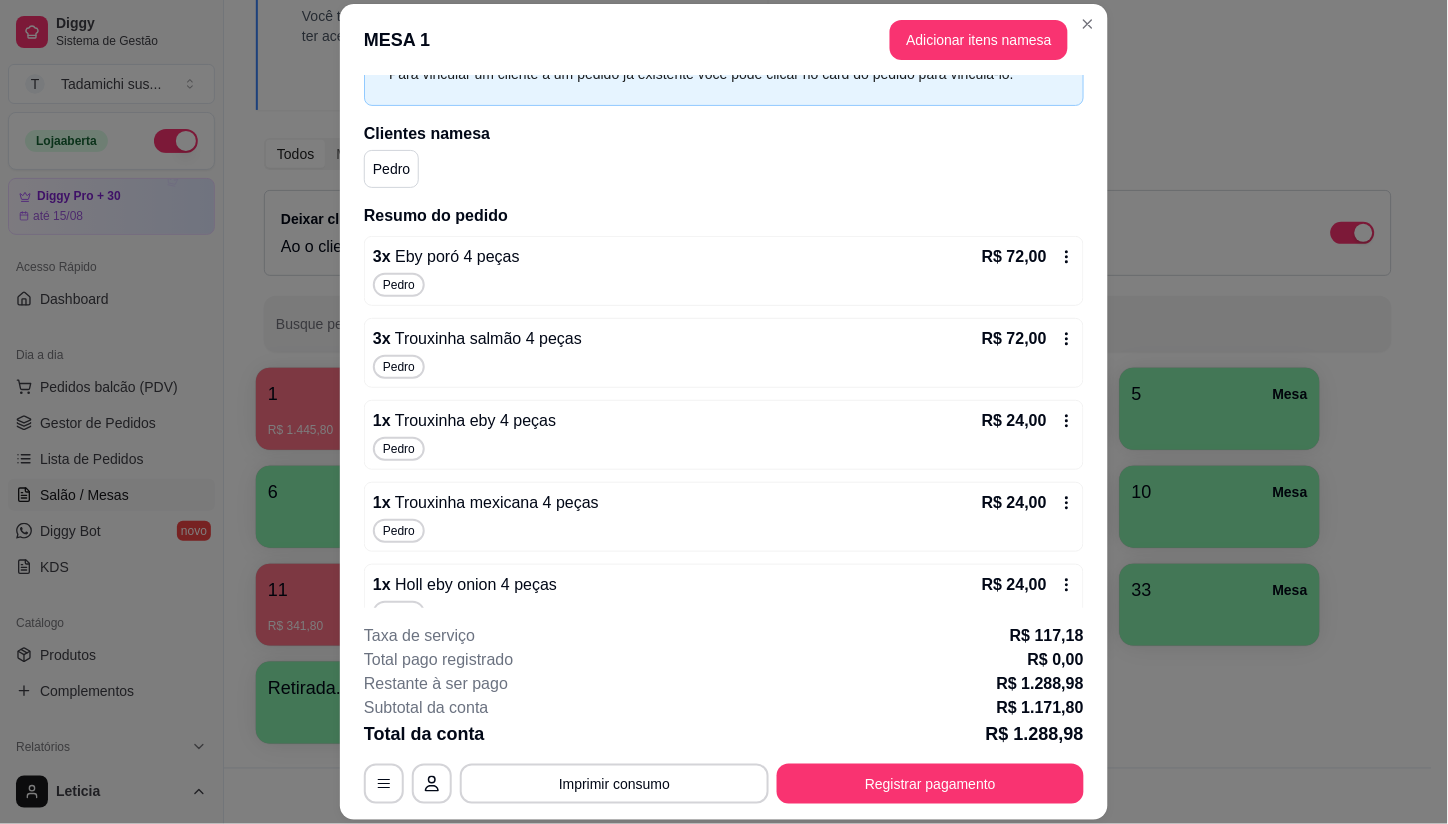 click on "R$ 72,00" at bounding box center [1028, 257] 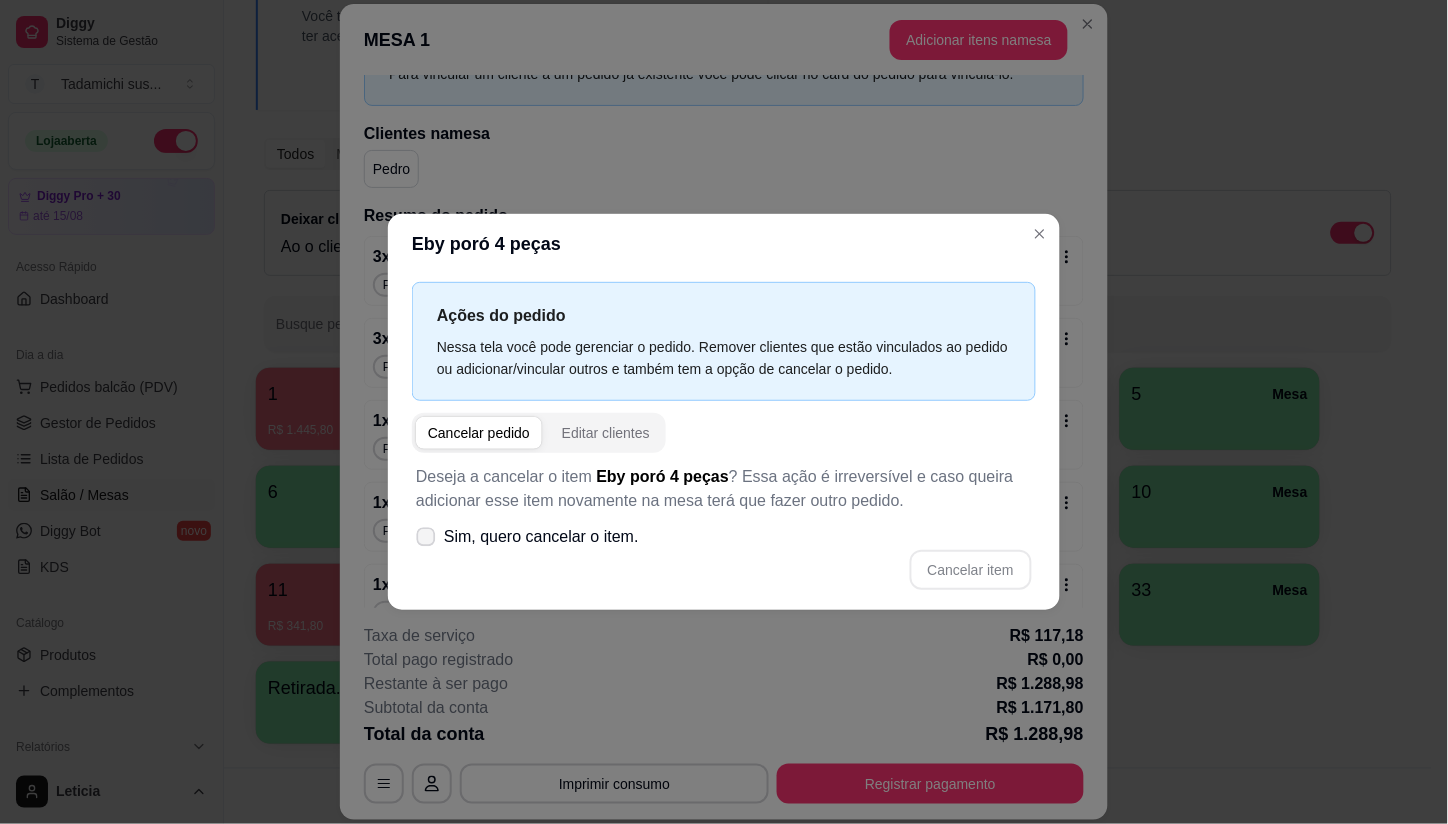 click 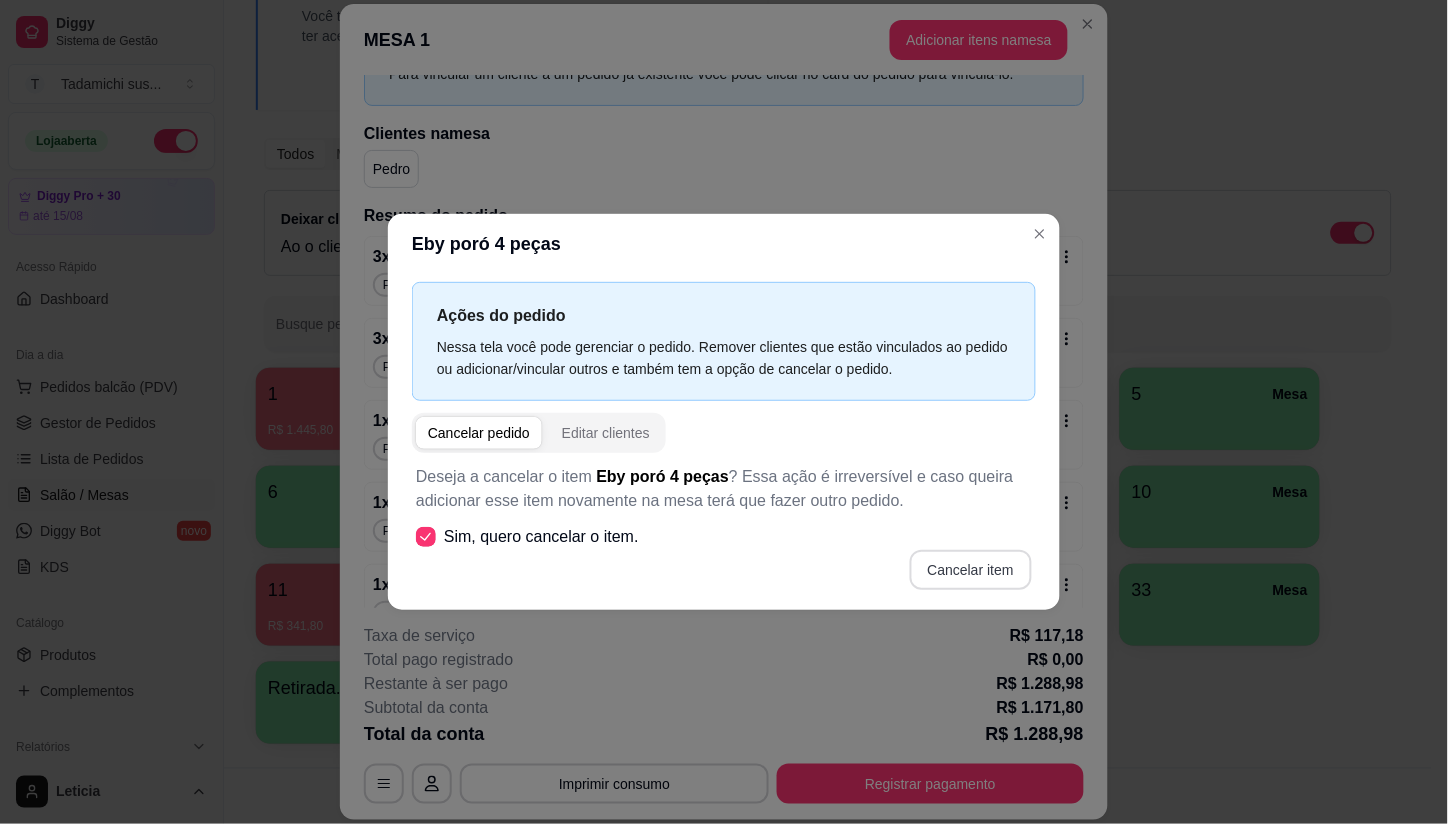 click on "Cancelar item" at bounding box center (971, 570) 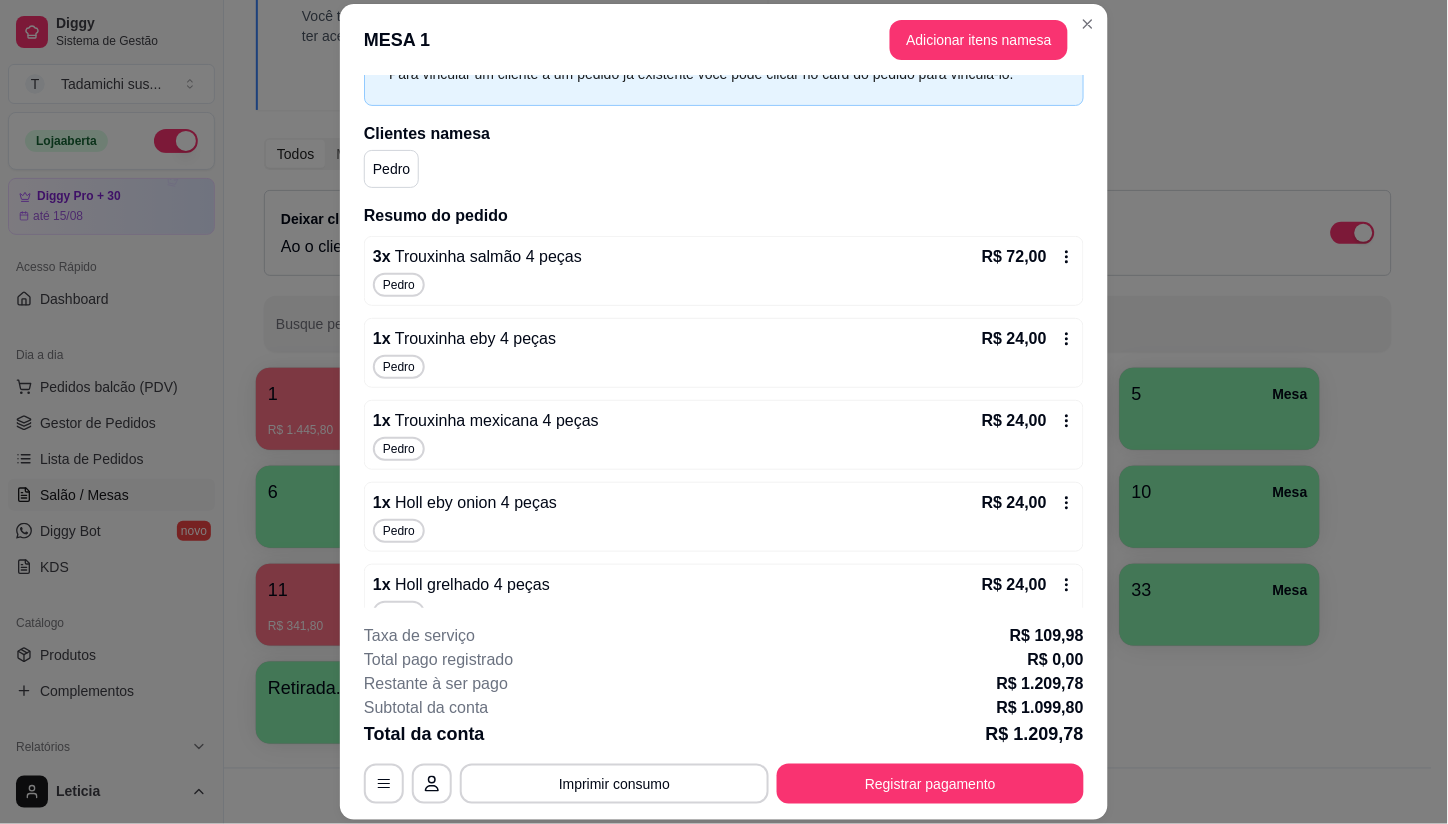 click 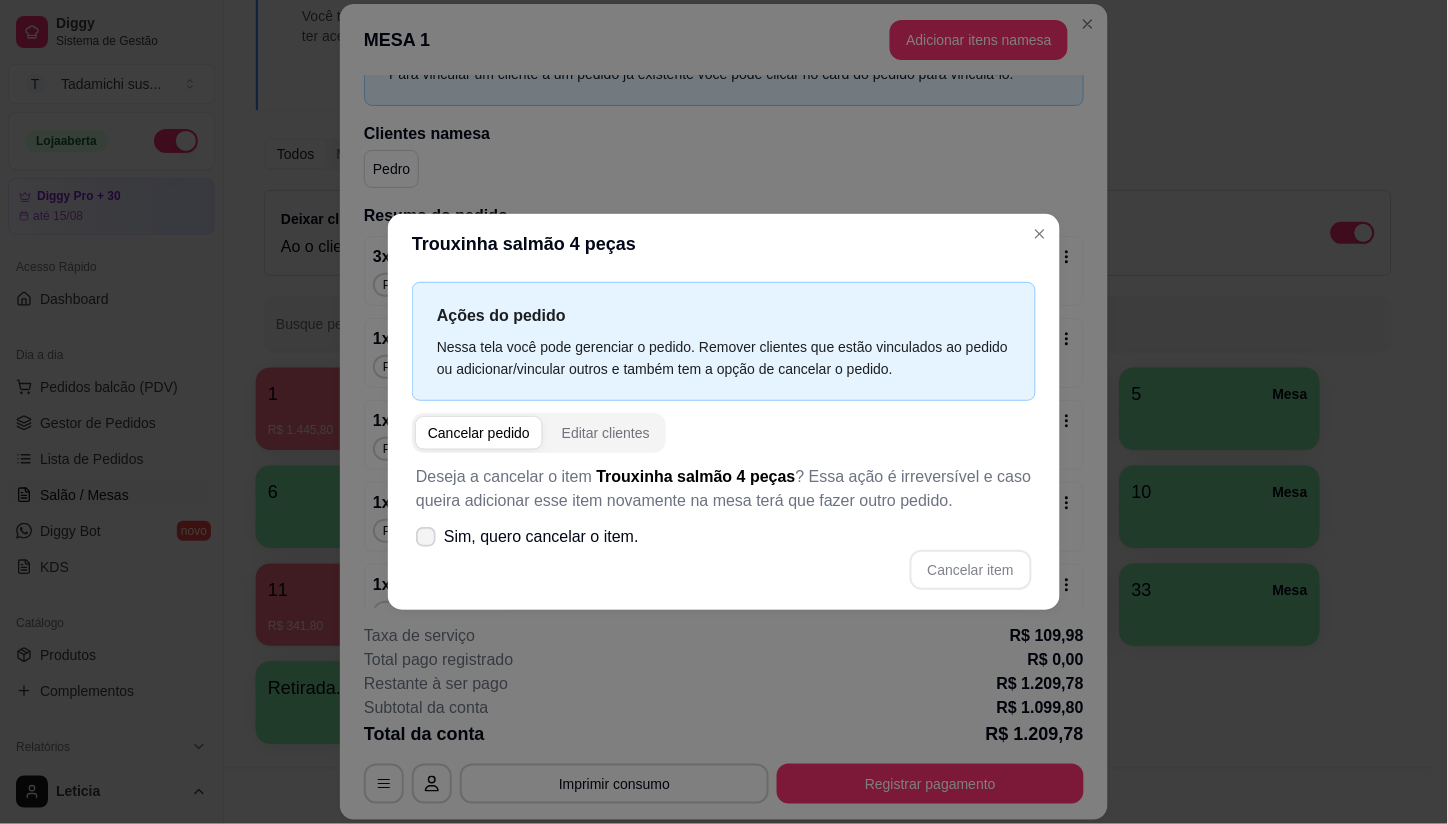 click 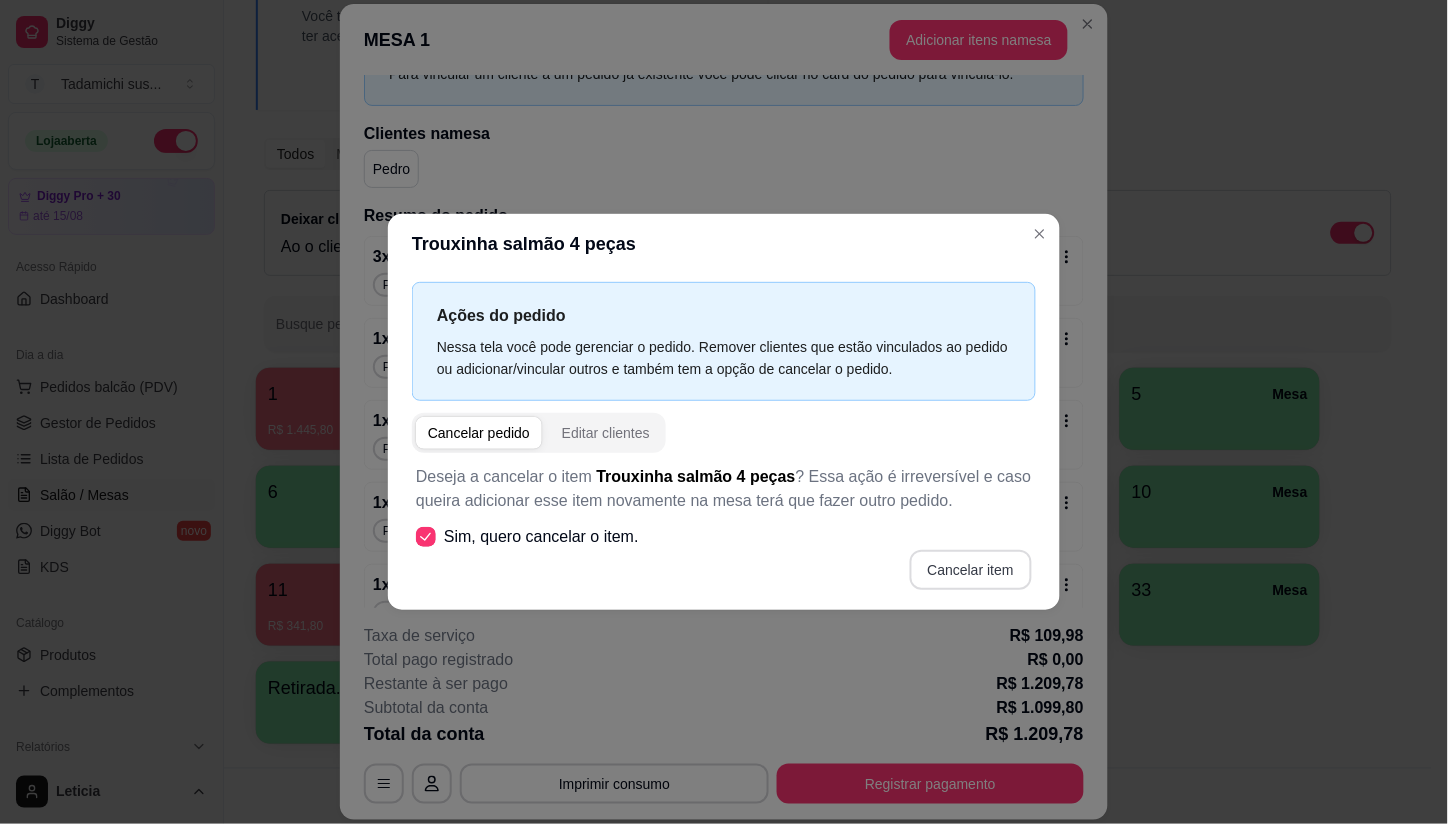 click on "Cancelar item" at bounding box center (971, 570) 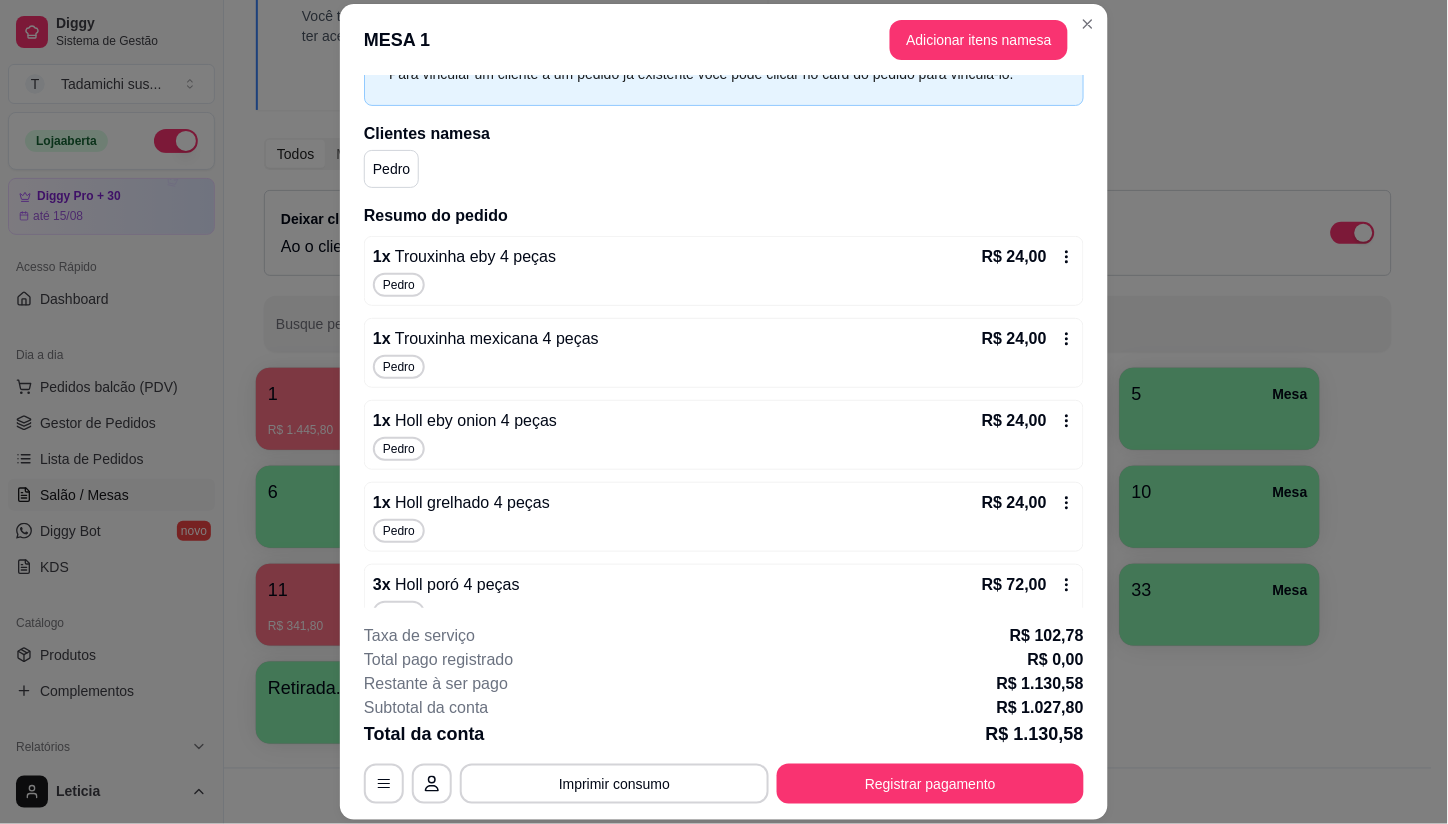 click 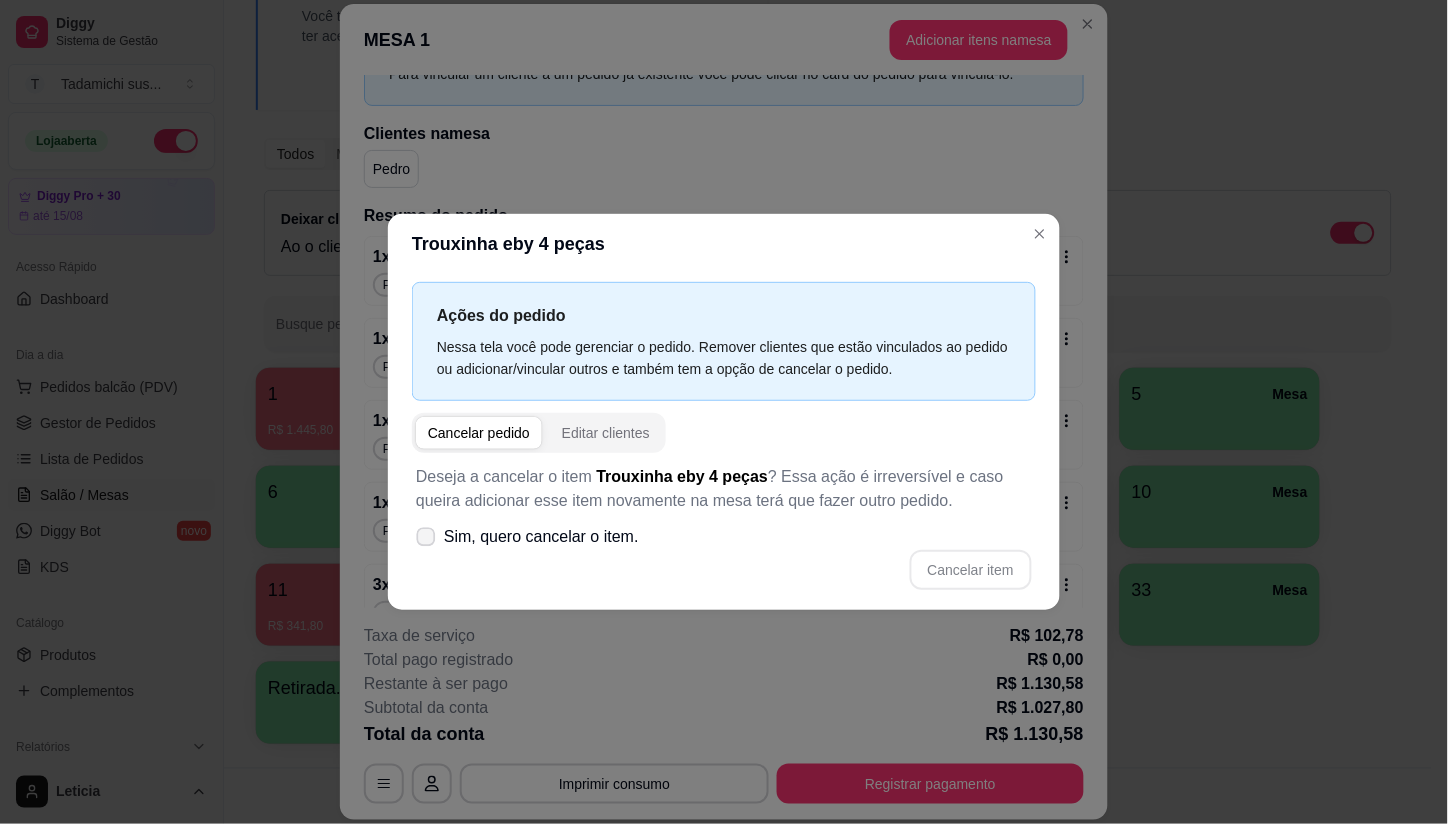 click 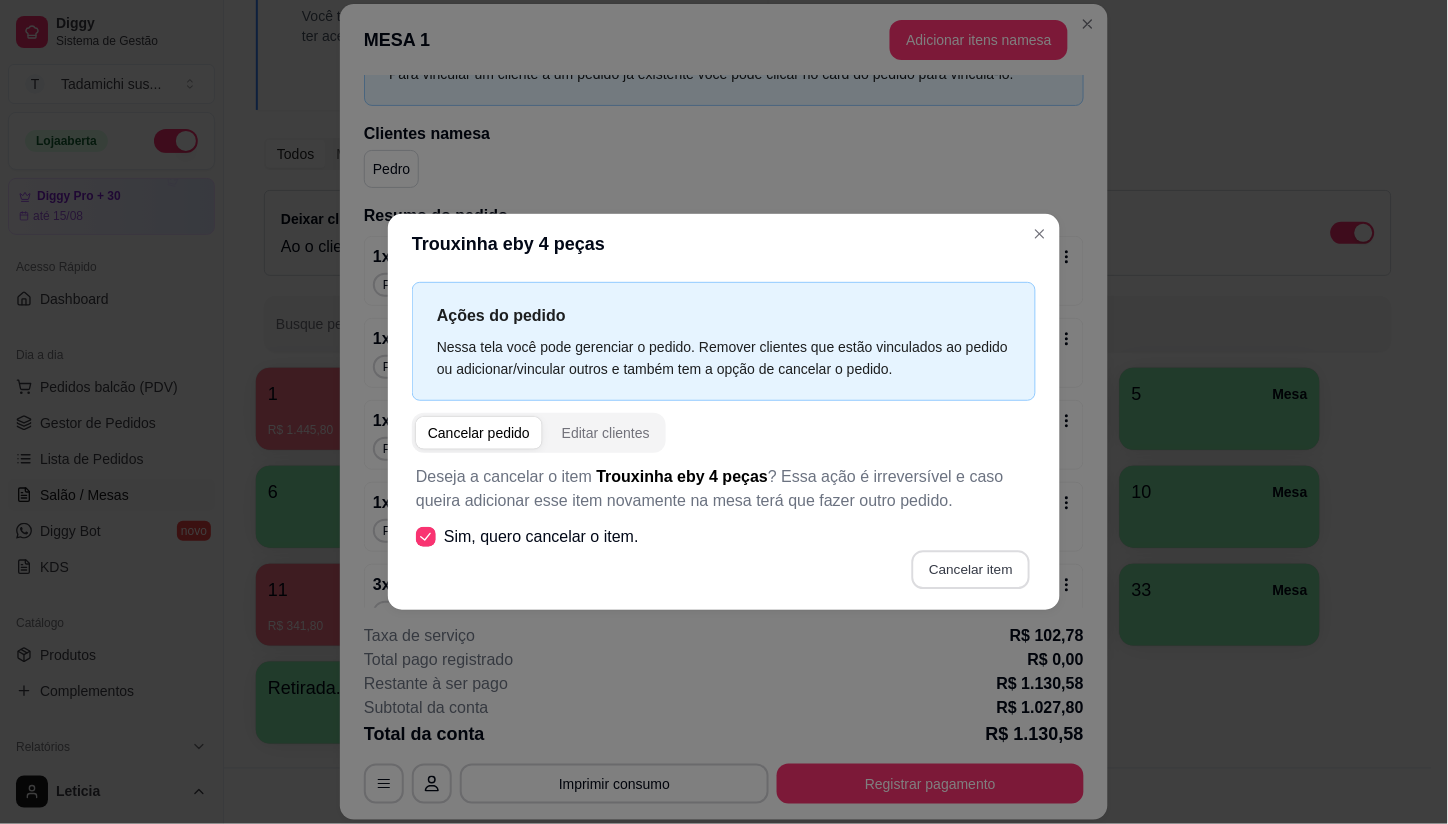 click on "Cancelar item" at bounding box center (970, 570) 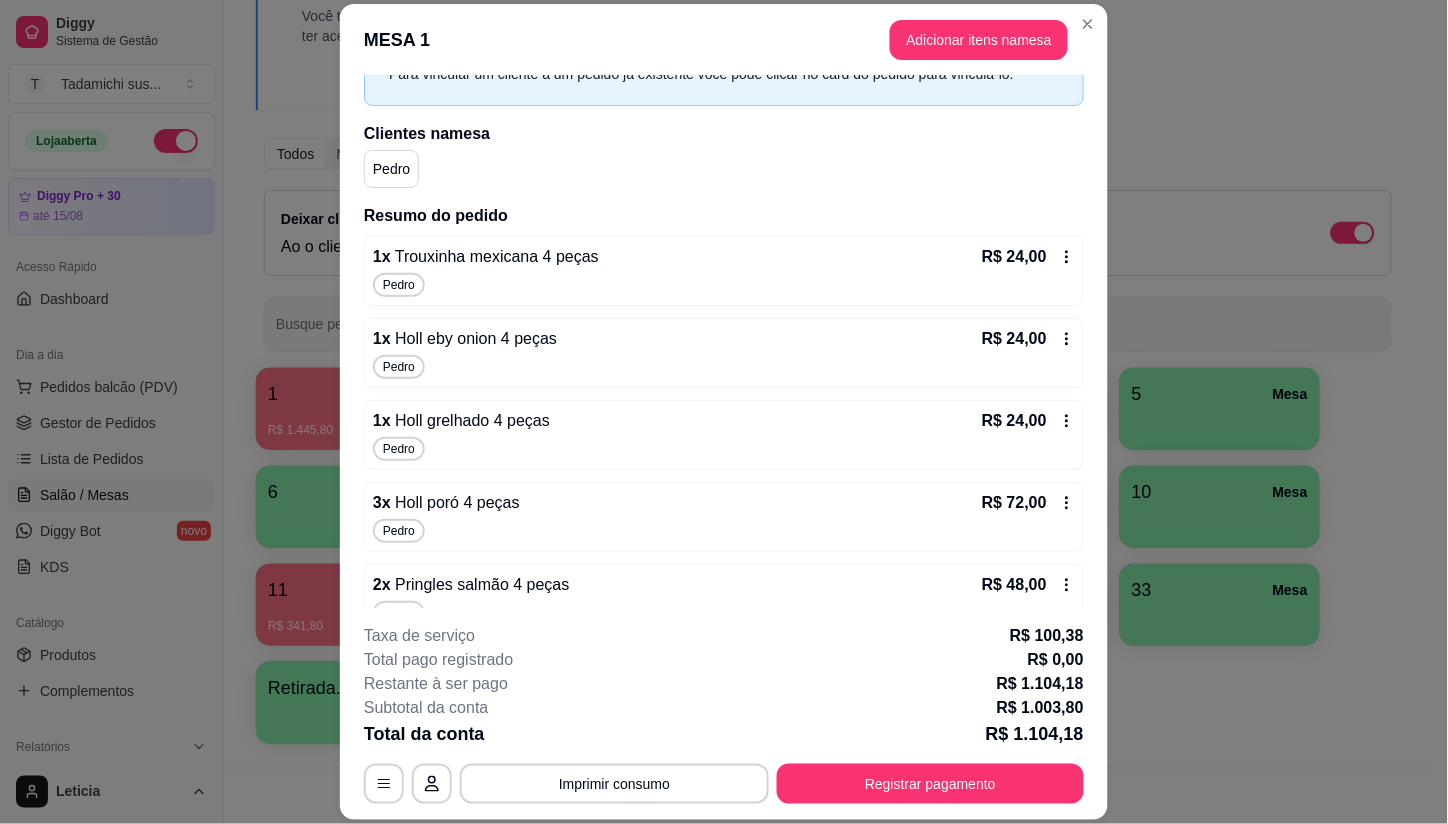 click 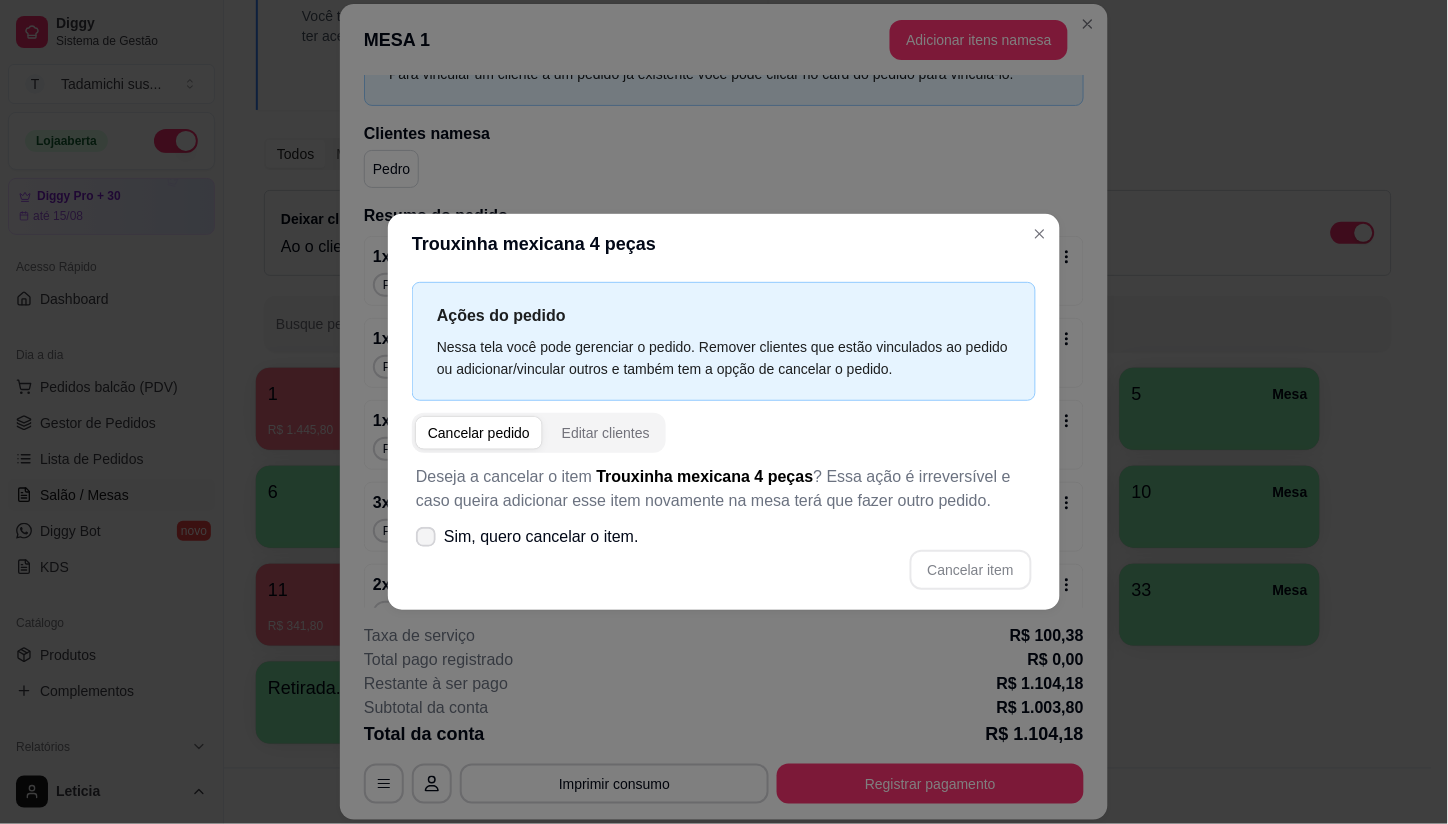 click at bounding box center [426, 537] 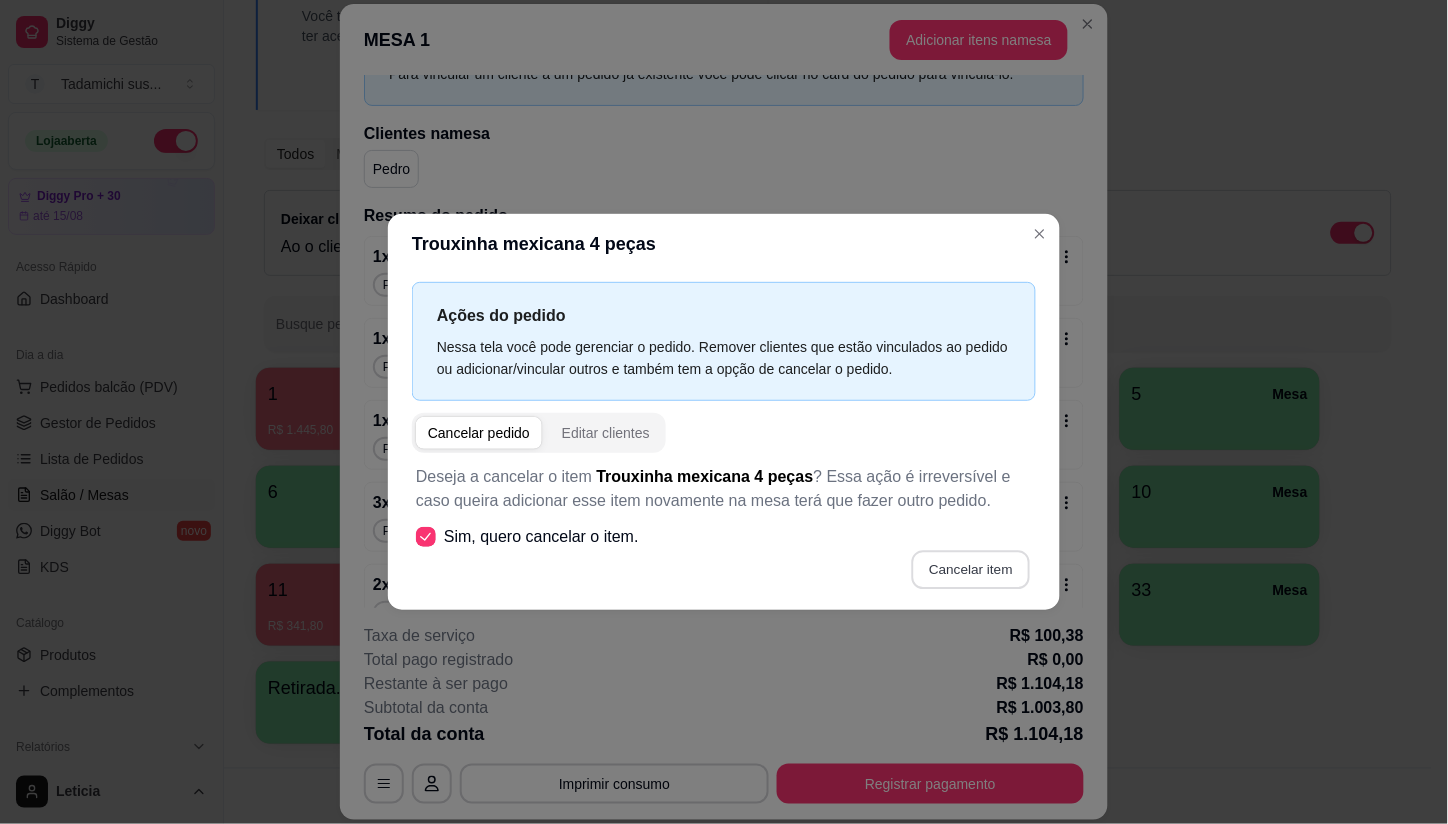 click on "Cancelar item" at bounding box center (970, 570) 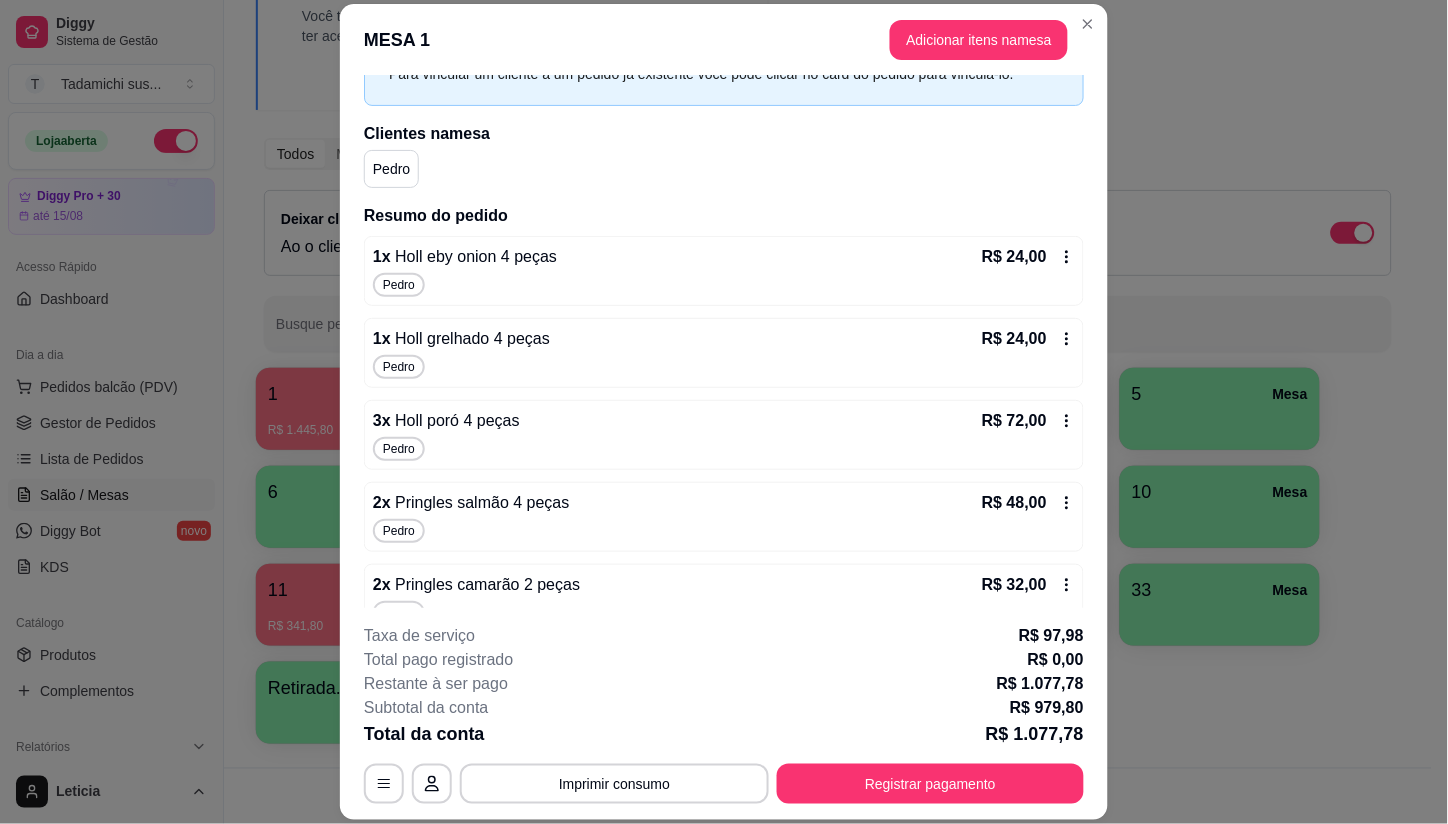 click 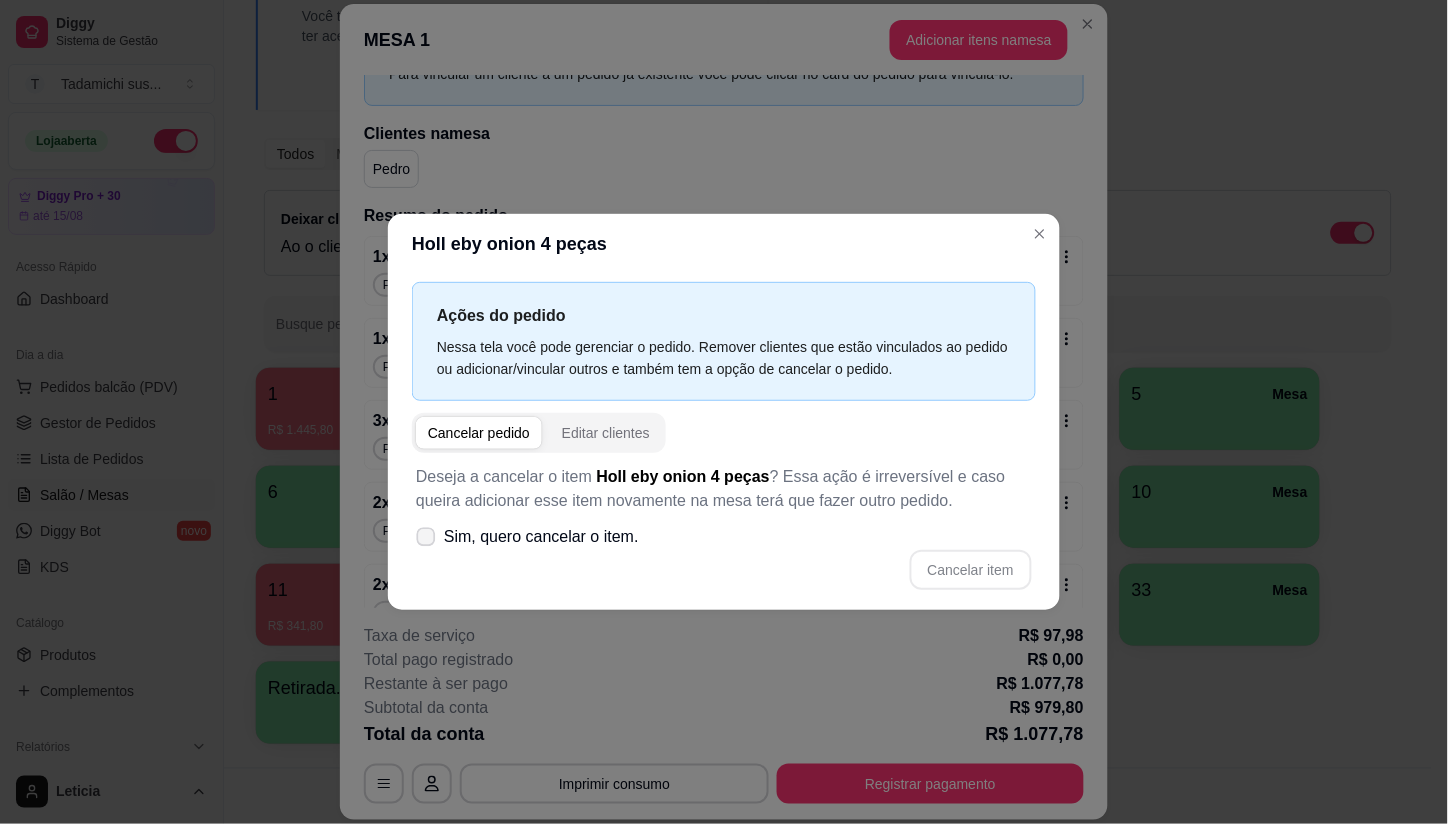 click 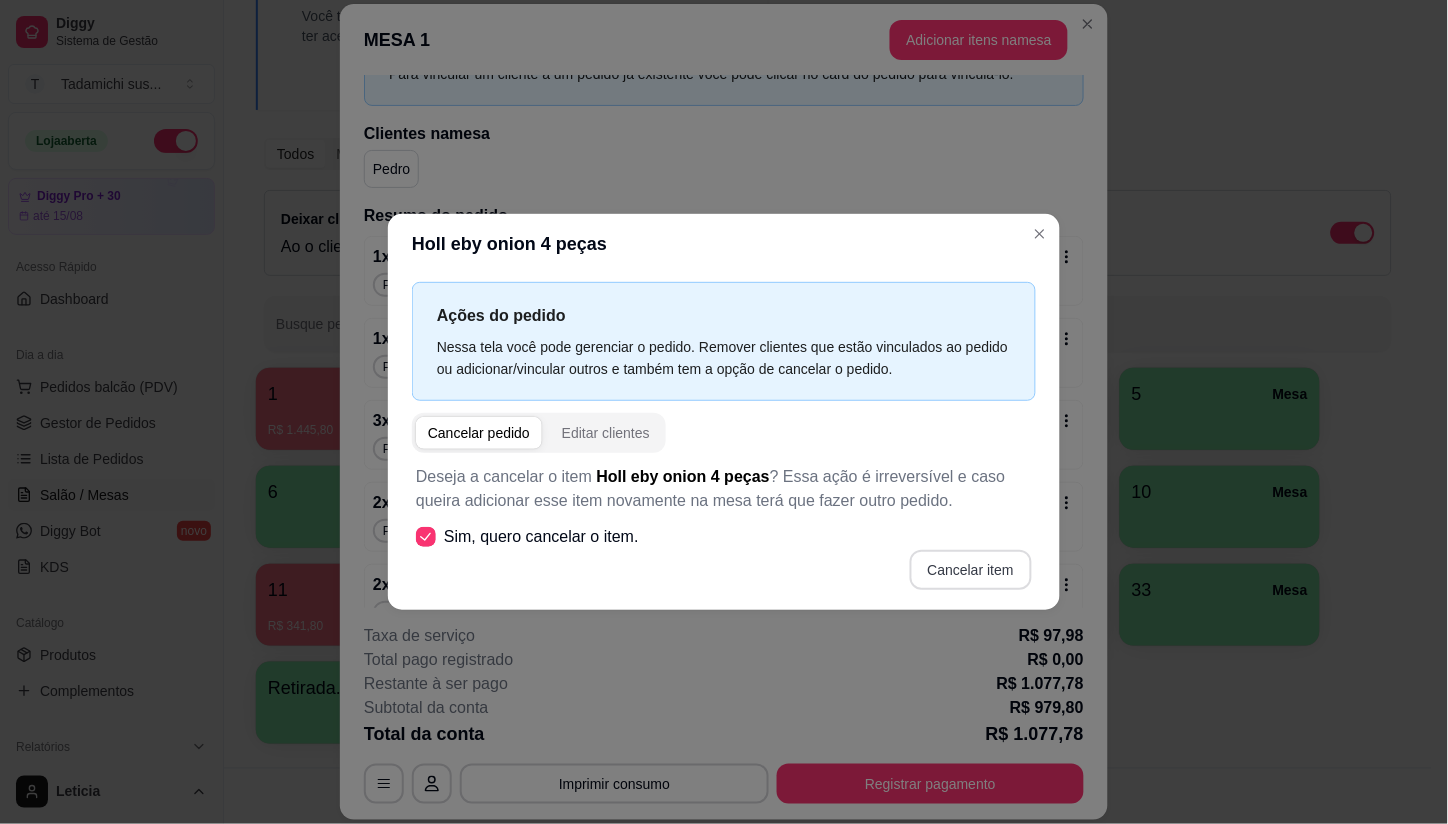 click on "Cancelar item" at bounding box center [971, 570] 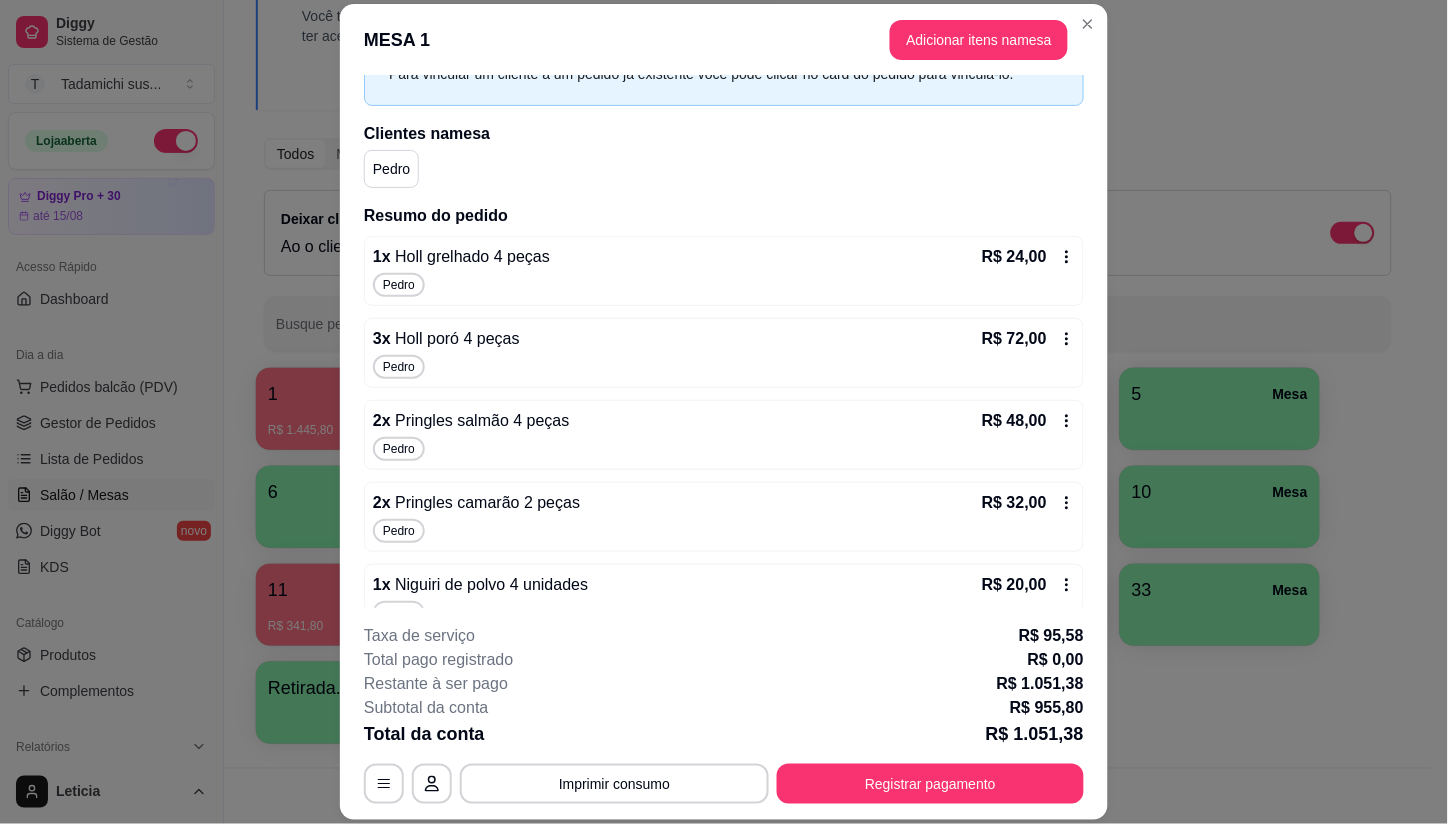 click 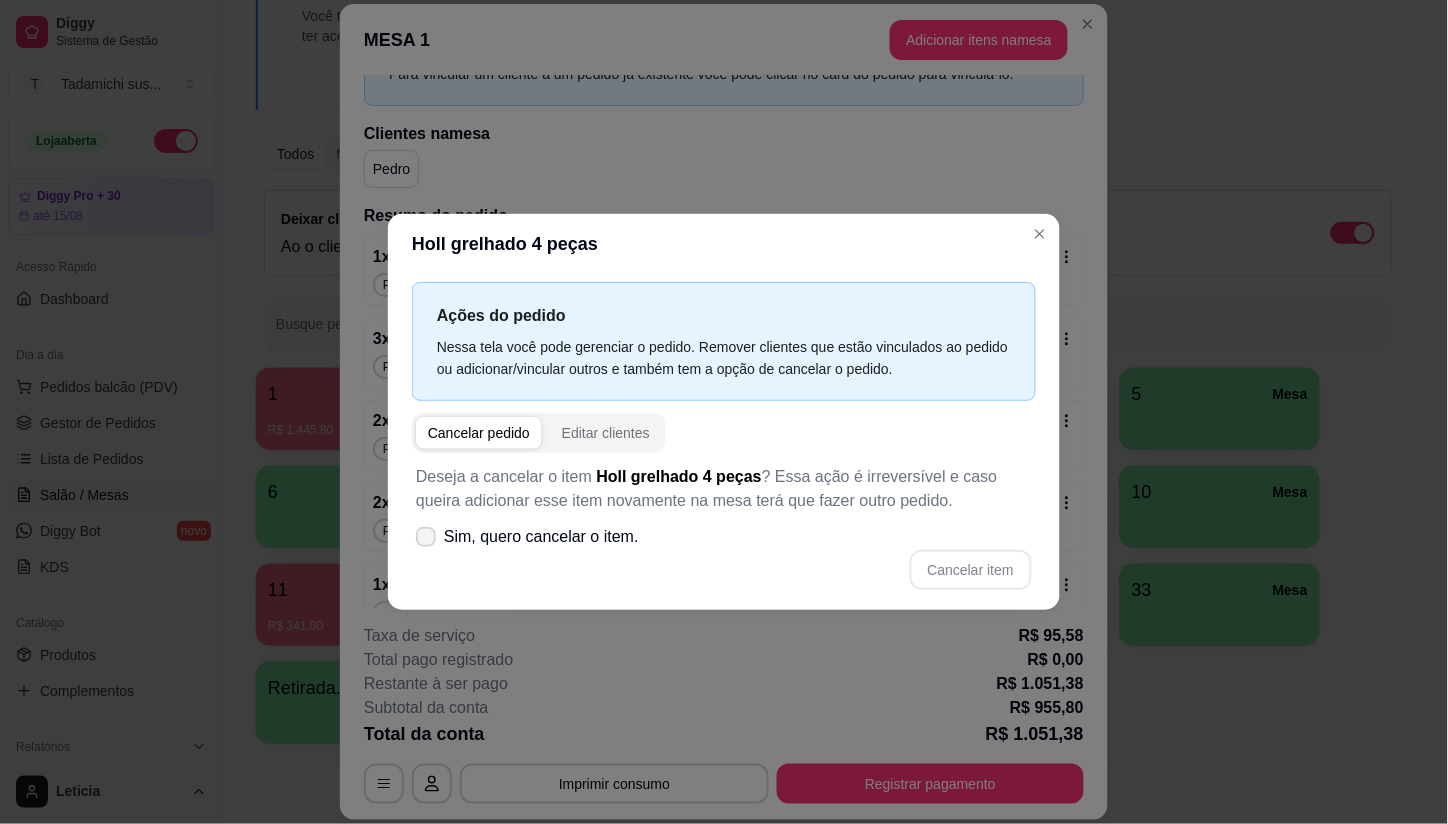 click 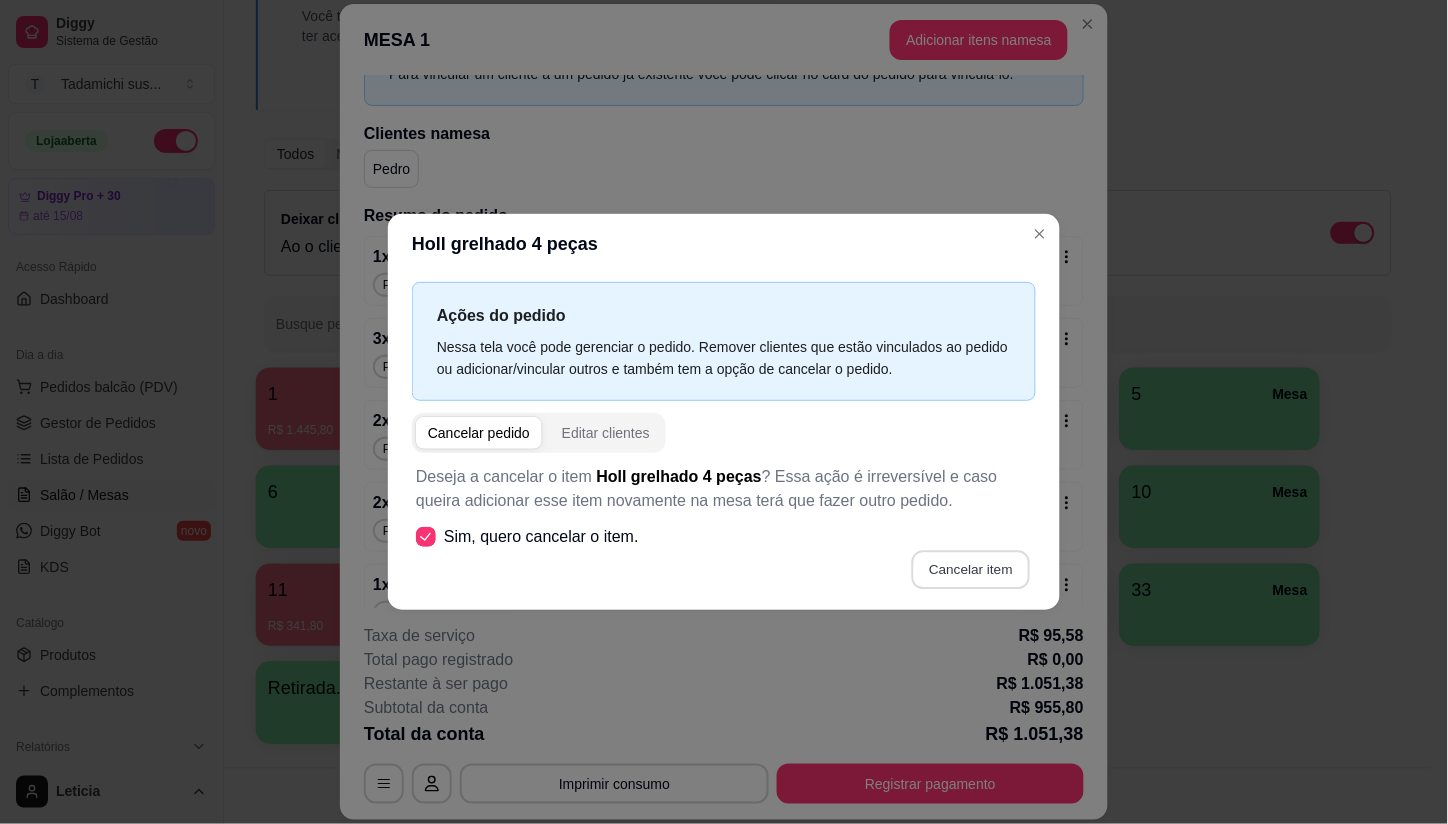 click on "Cancelar item" at bounding box center [970, 570] 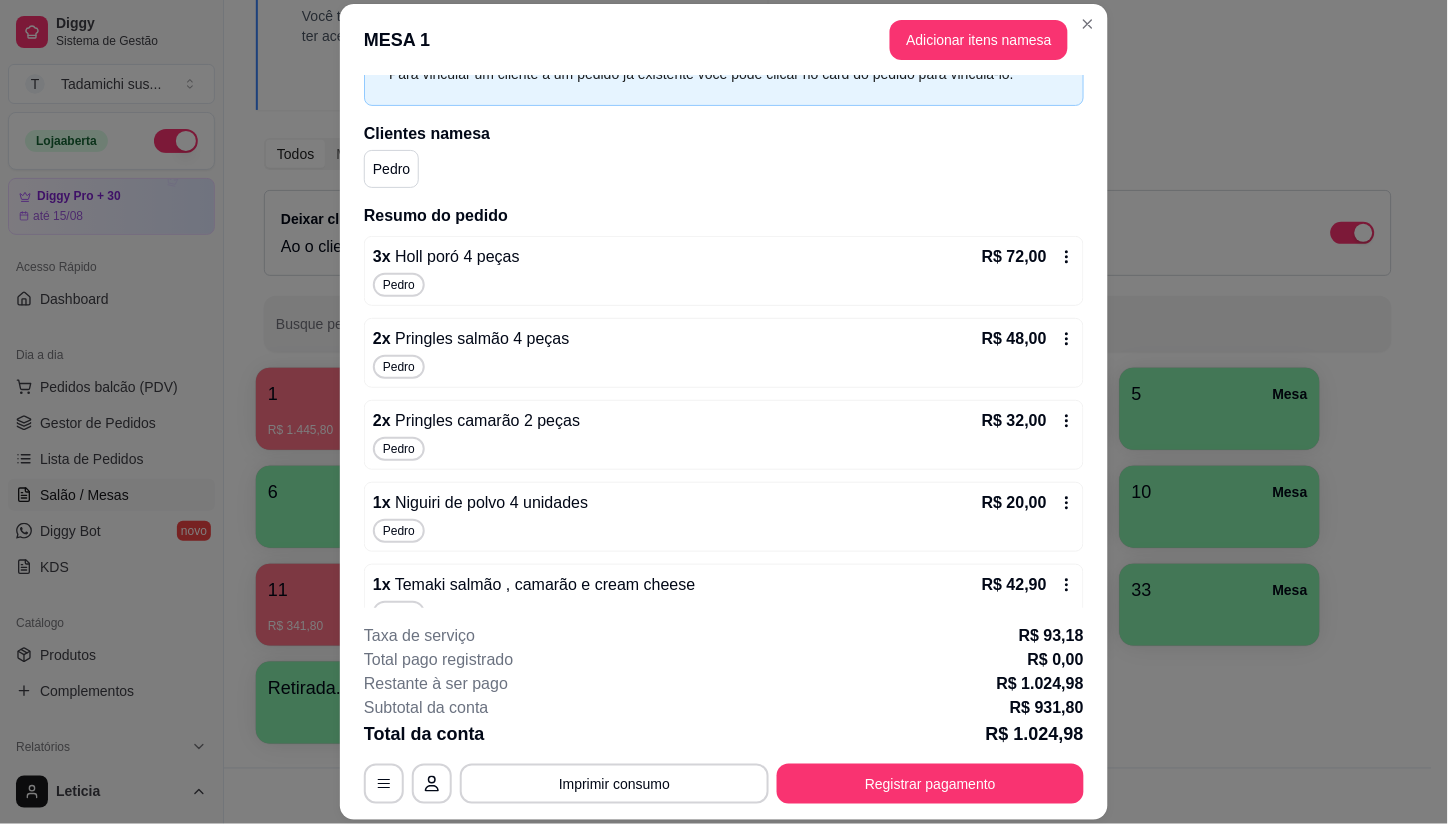 click 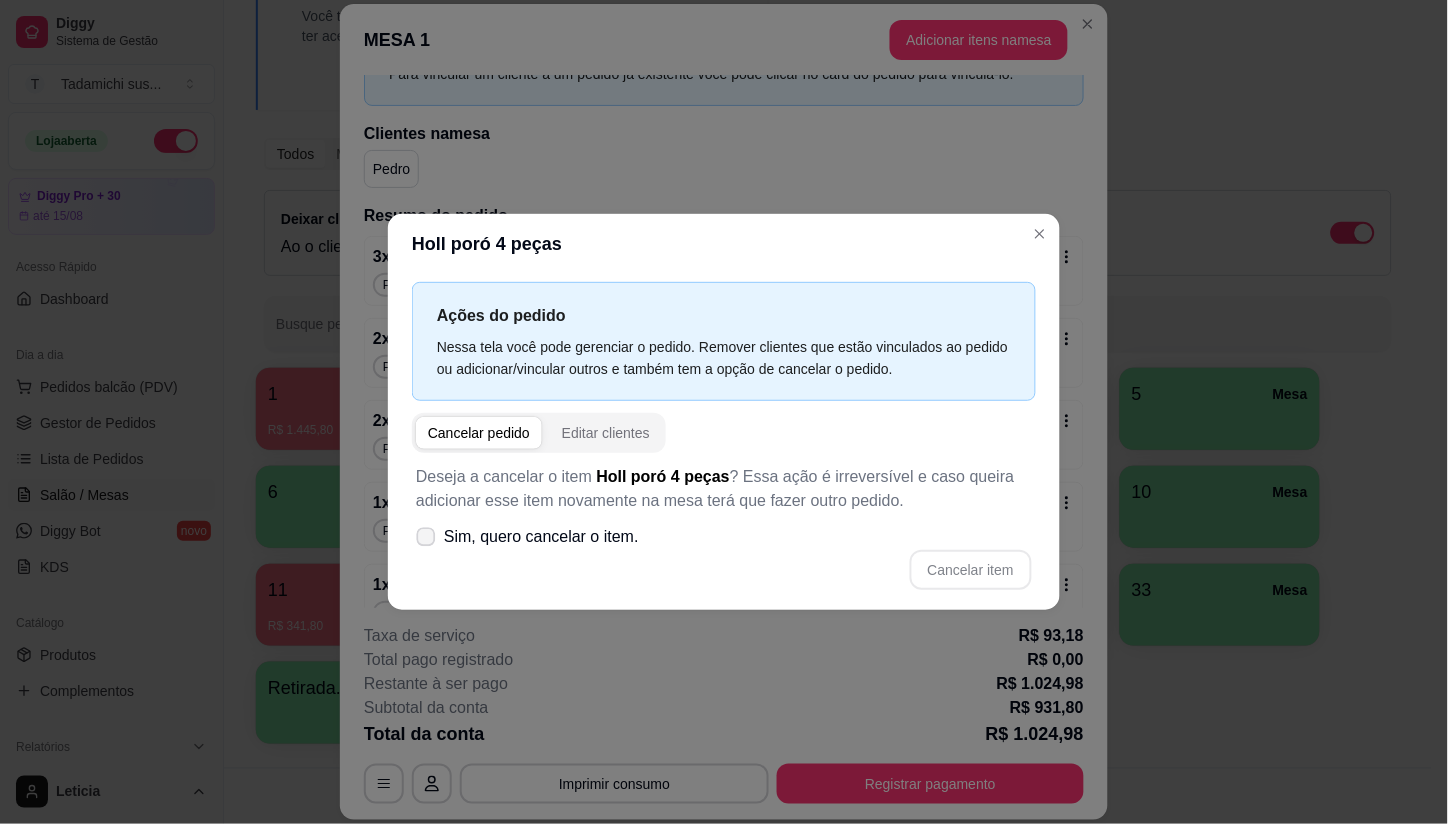 click at bounding box center [426, 537] 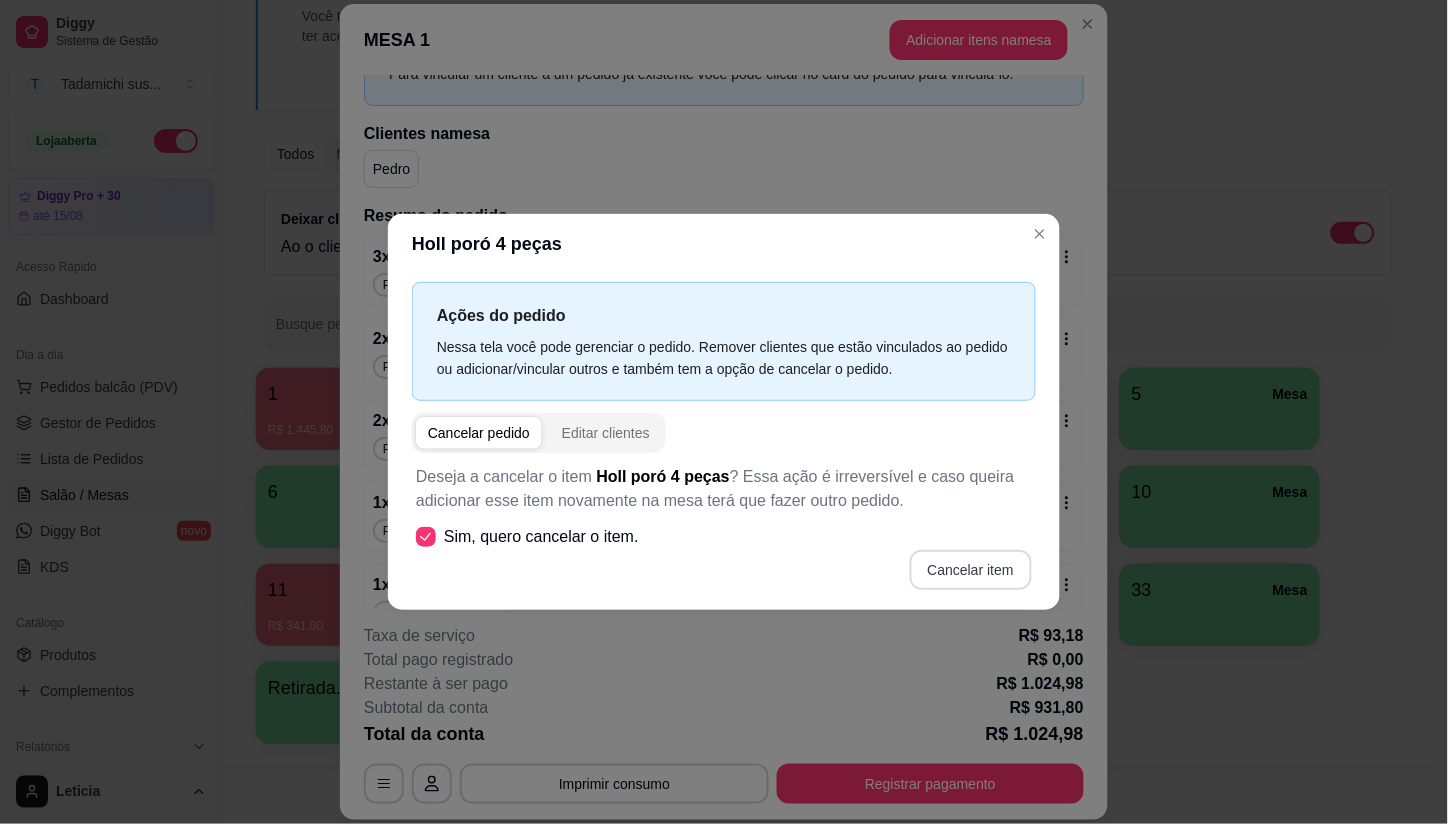 click on "Cancelar item" at bounding box center [971, 570] 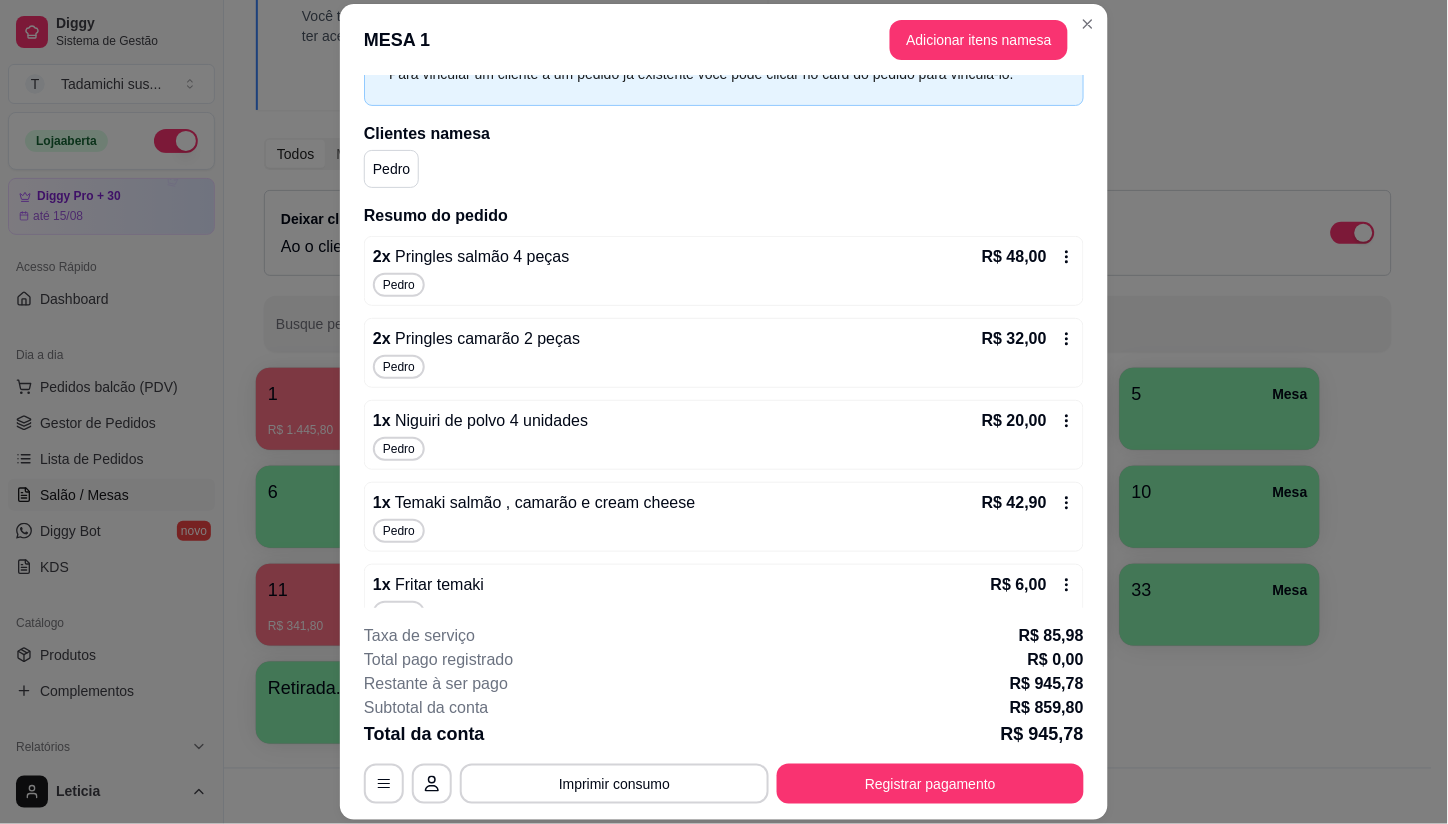 click 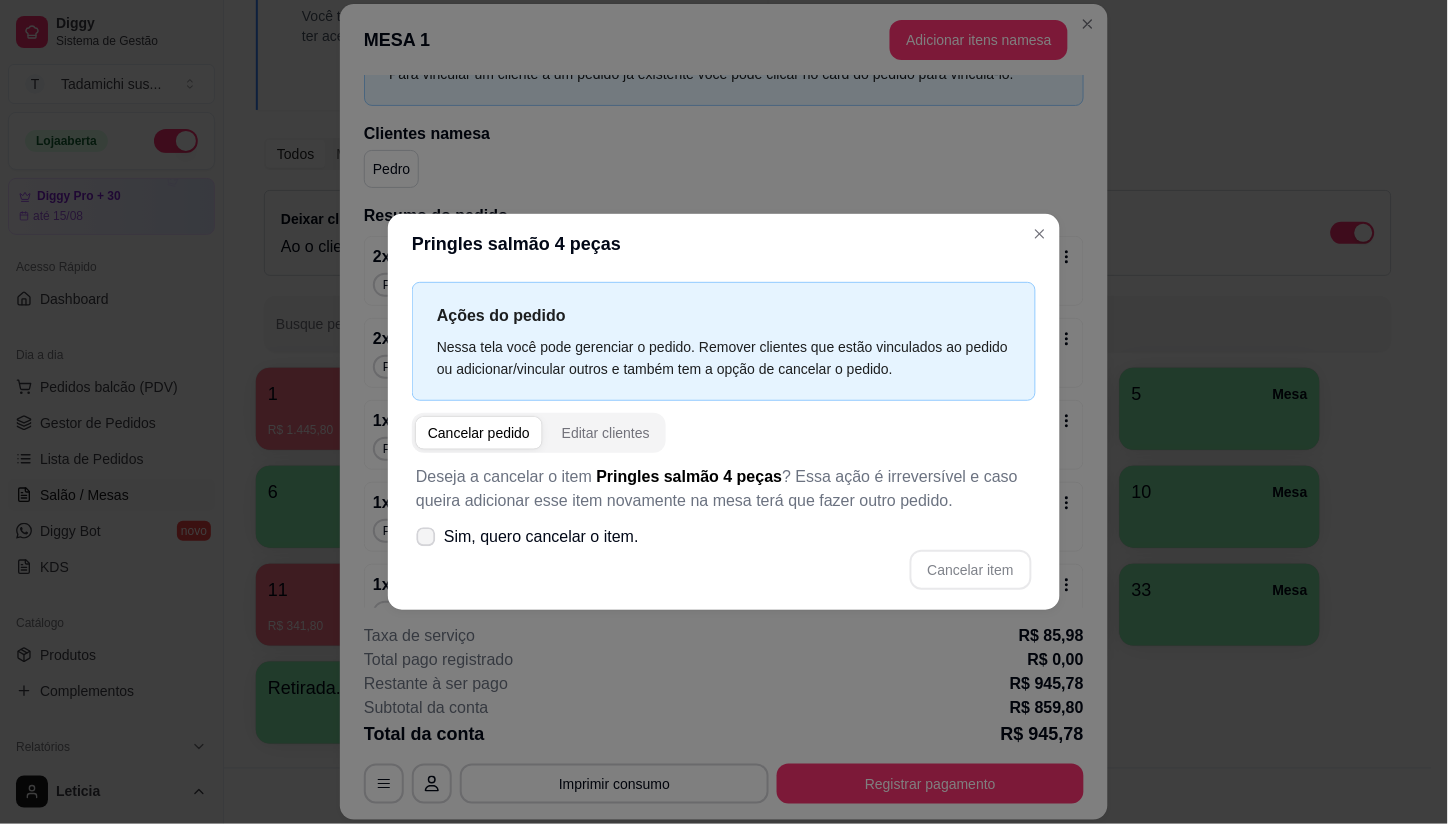click 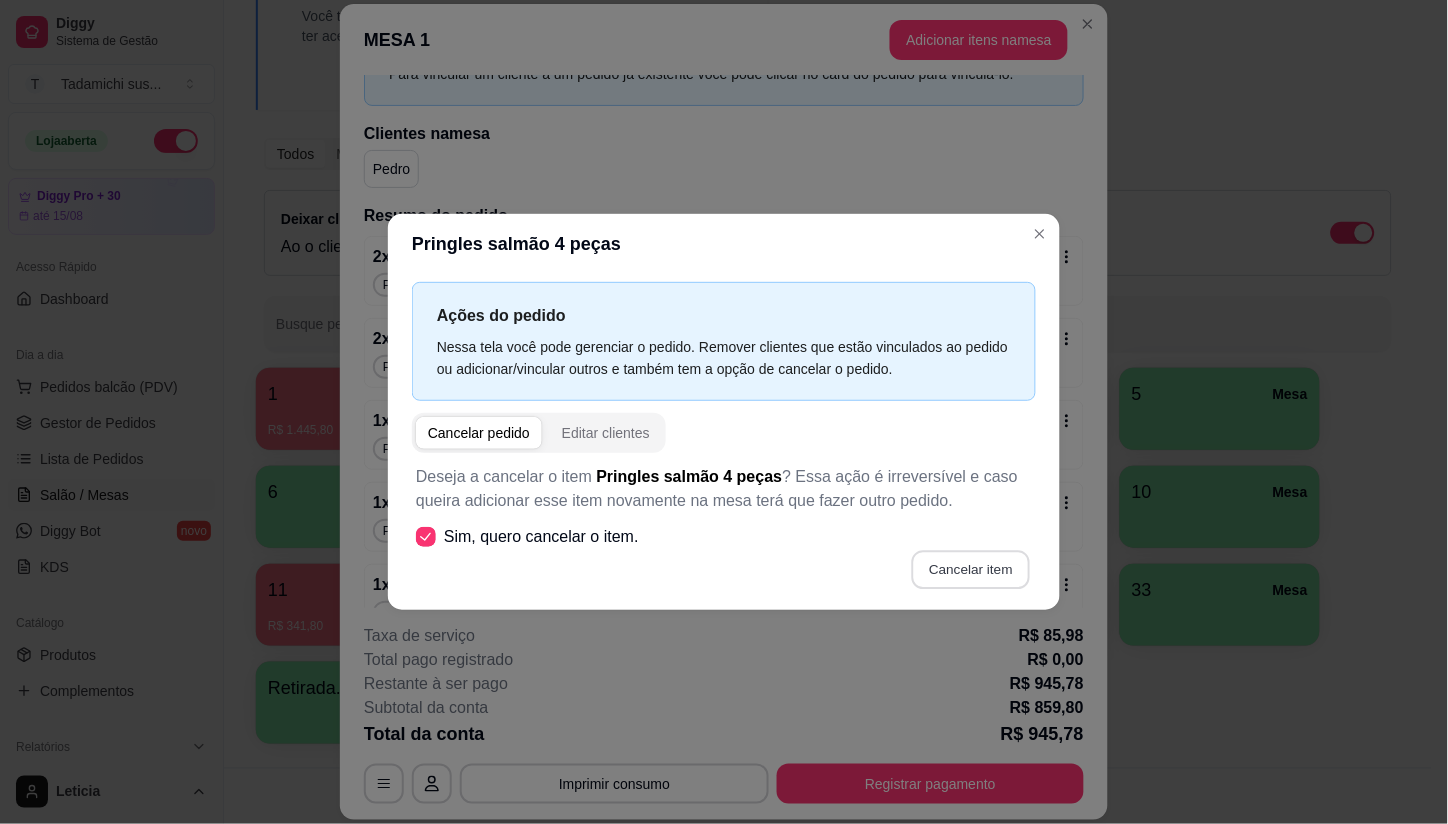 click on "Cancelar item" at bounding box center [970, 570] 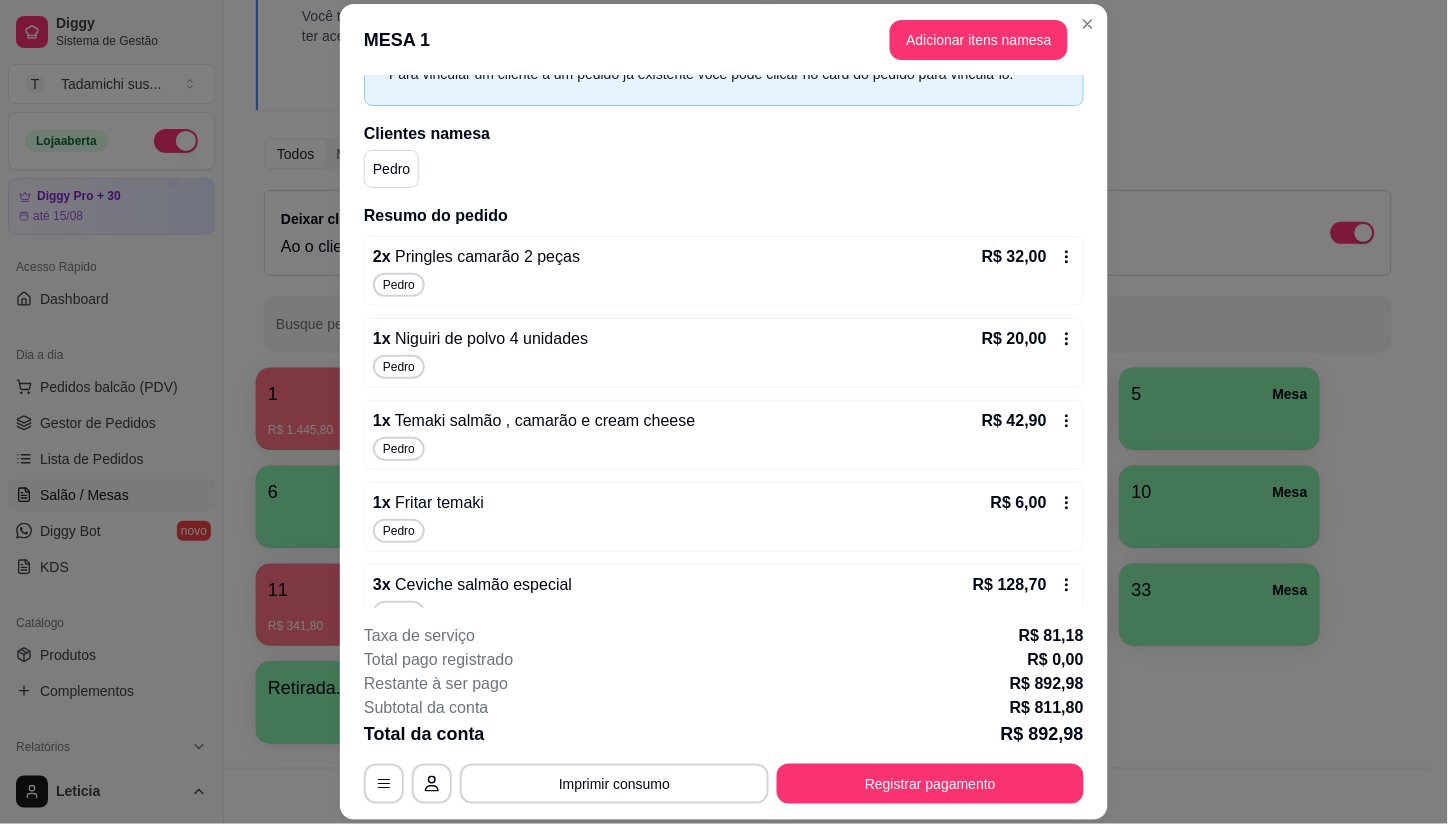 click 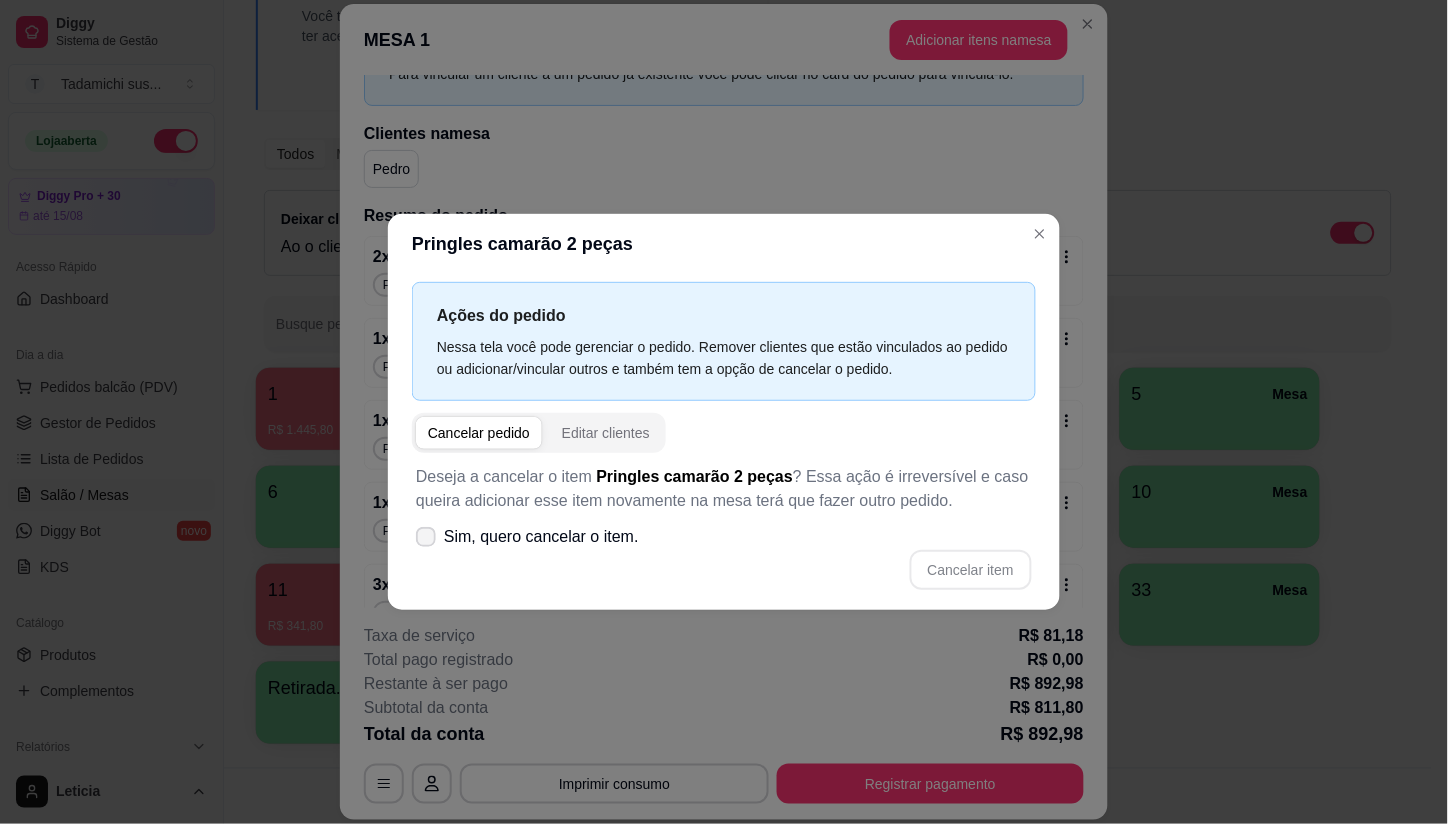 click on "Sim, quero cancelar o item." at bounding box center [527, 537] 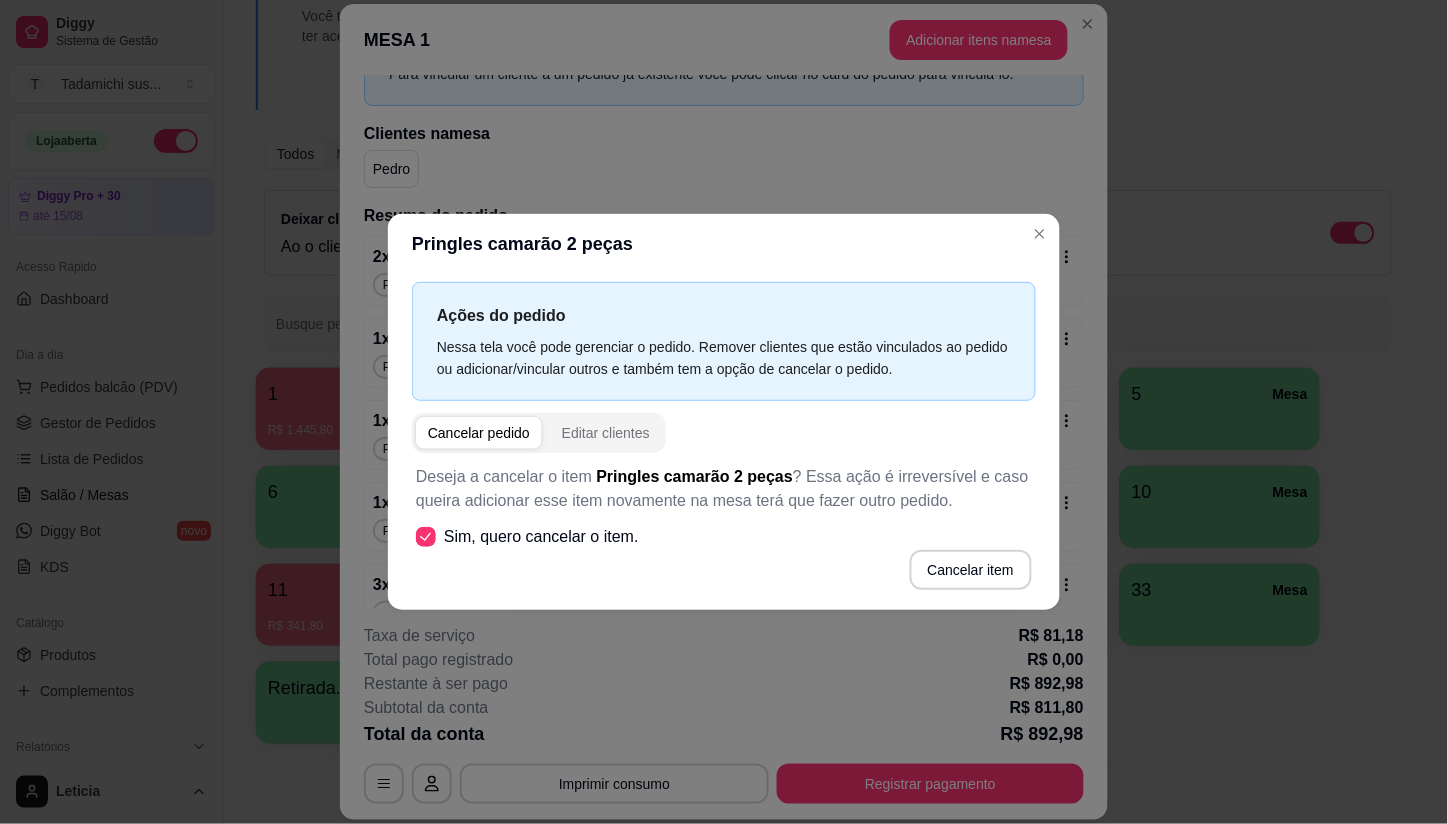 click on "Sim, quero cancelar o item." at bounding box center [527, 537] 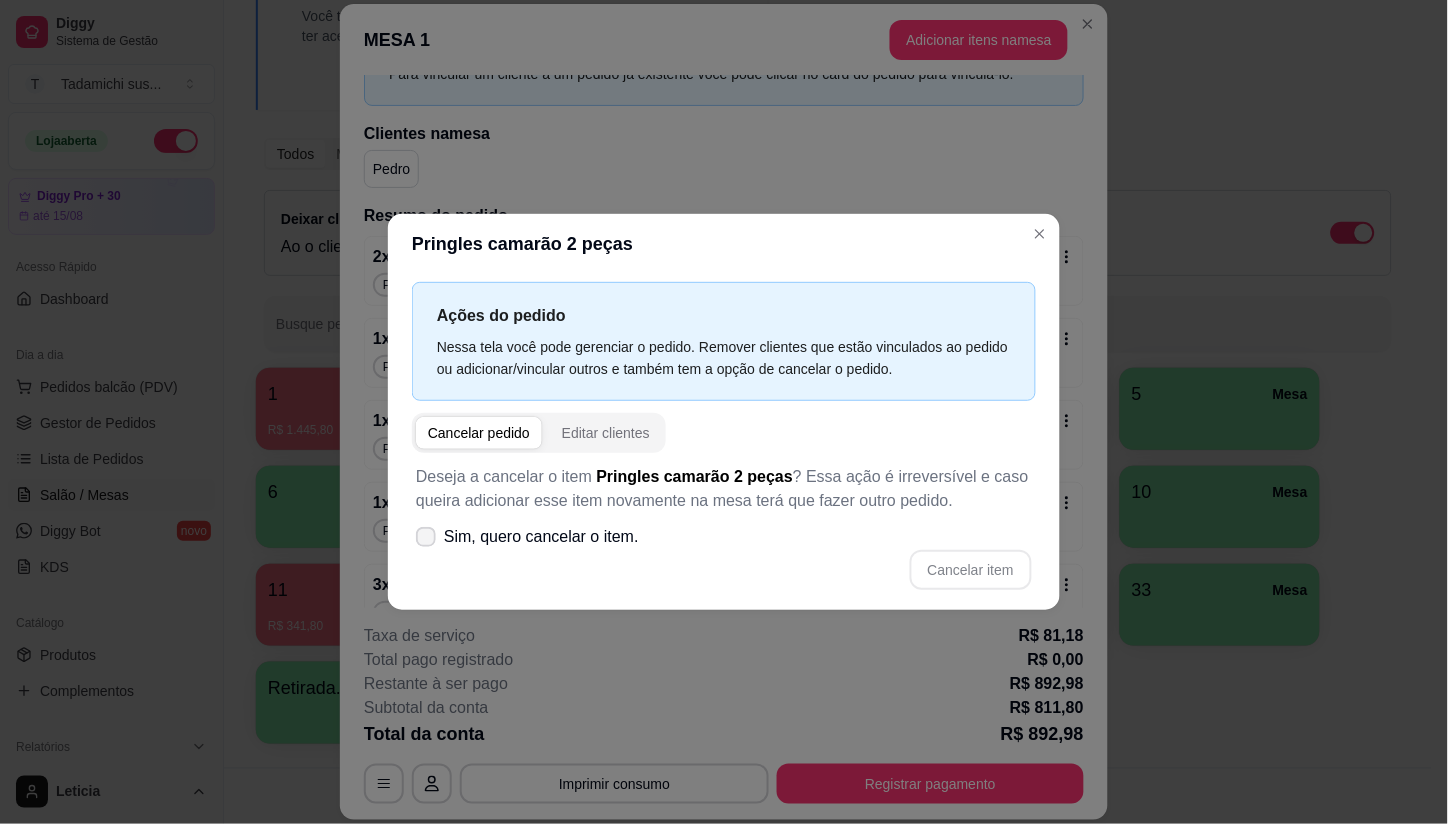 click 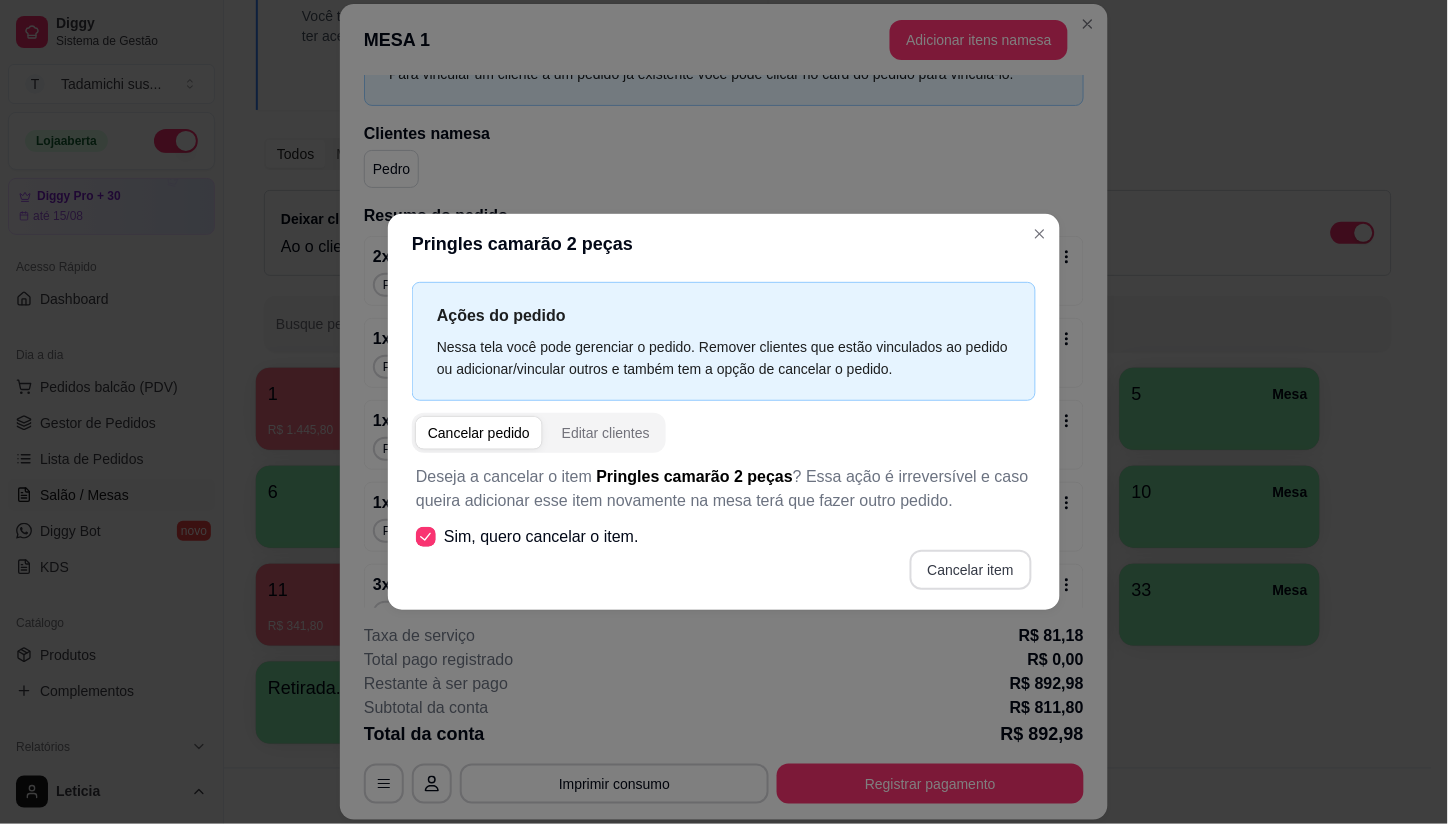 click on "Cancelar item" at bounding box center (971, 570) 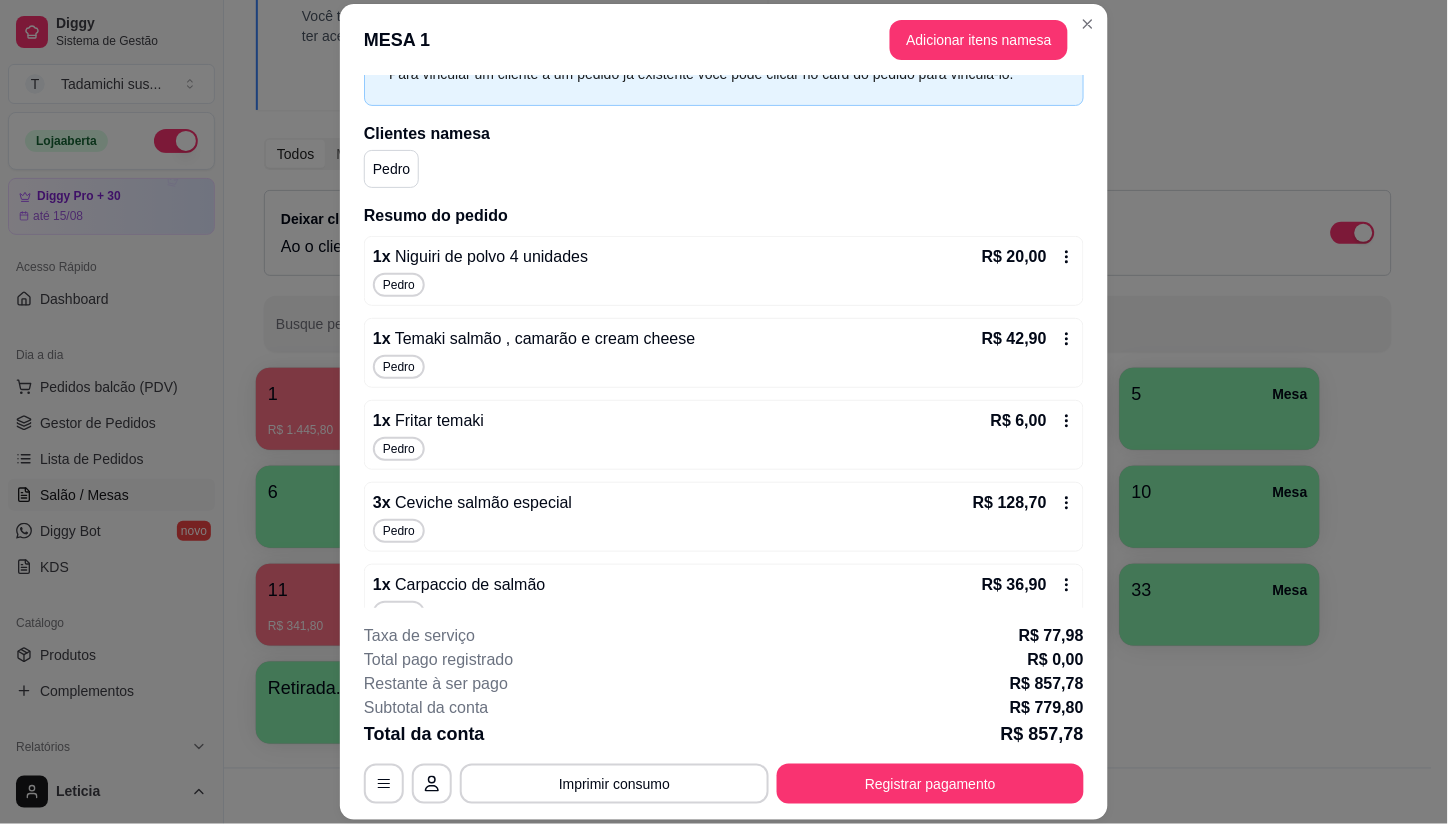 click 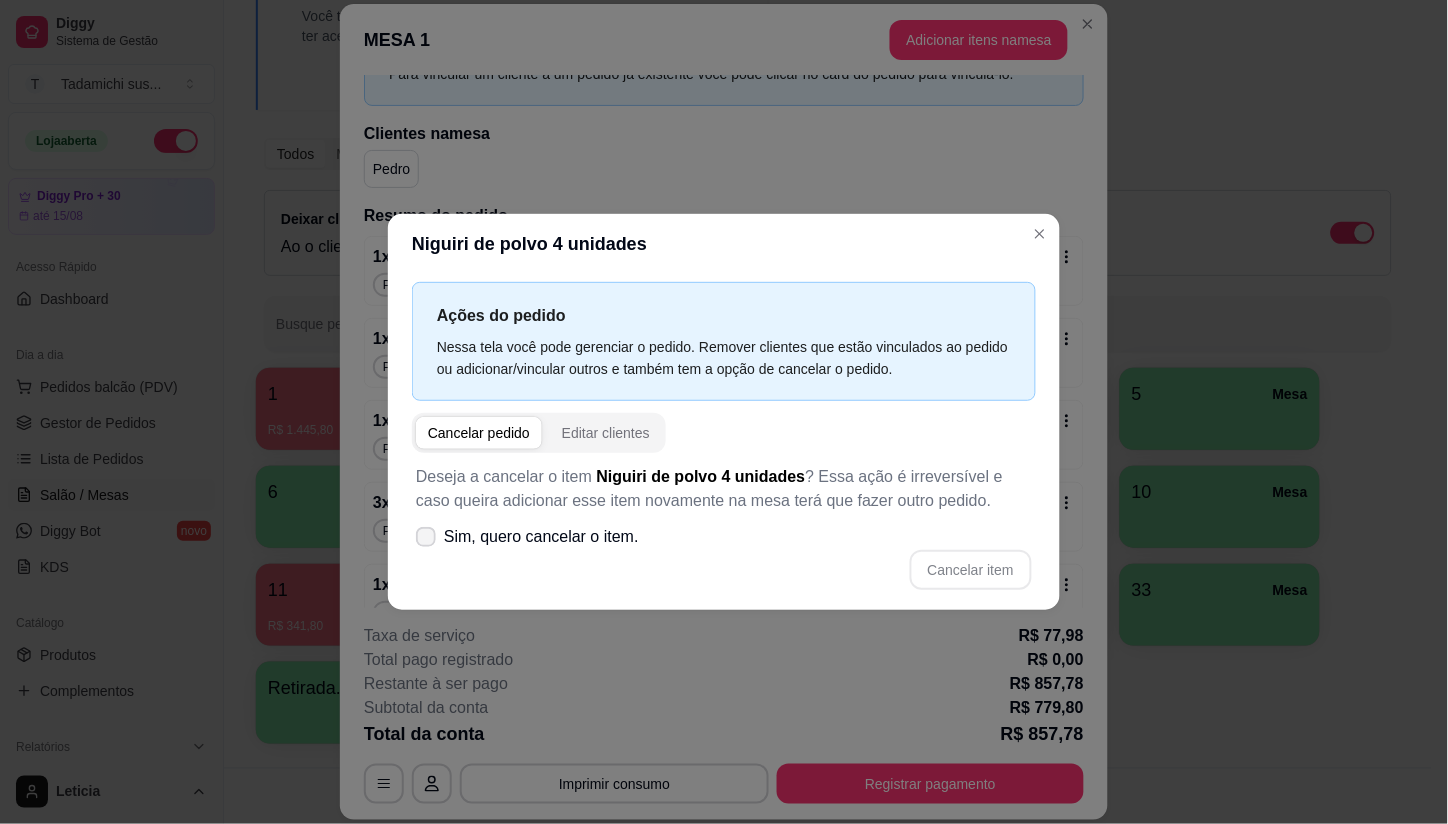 click 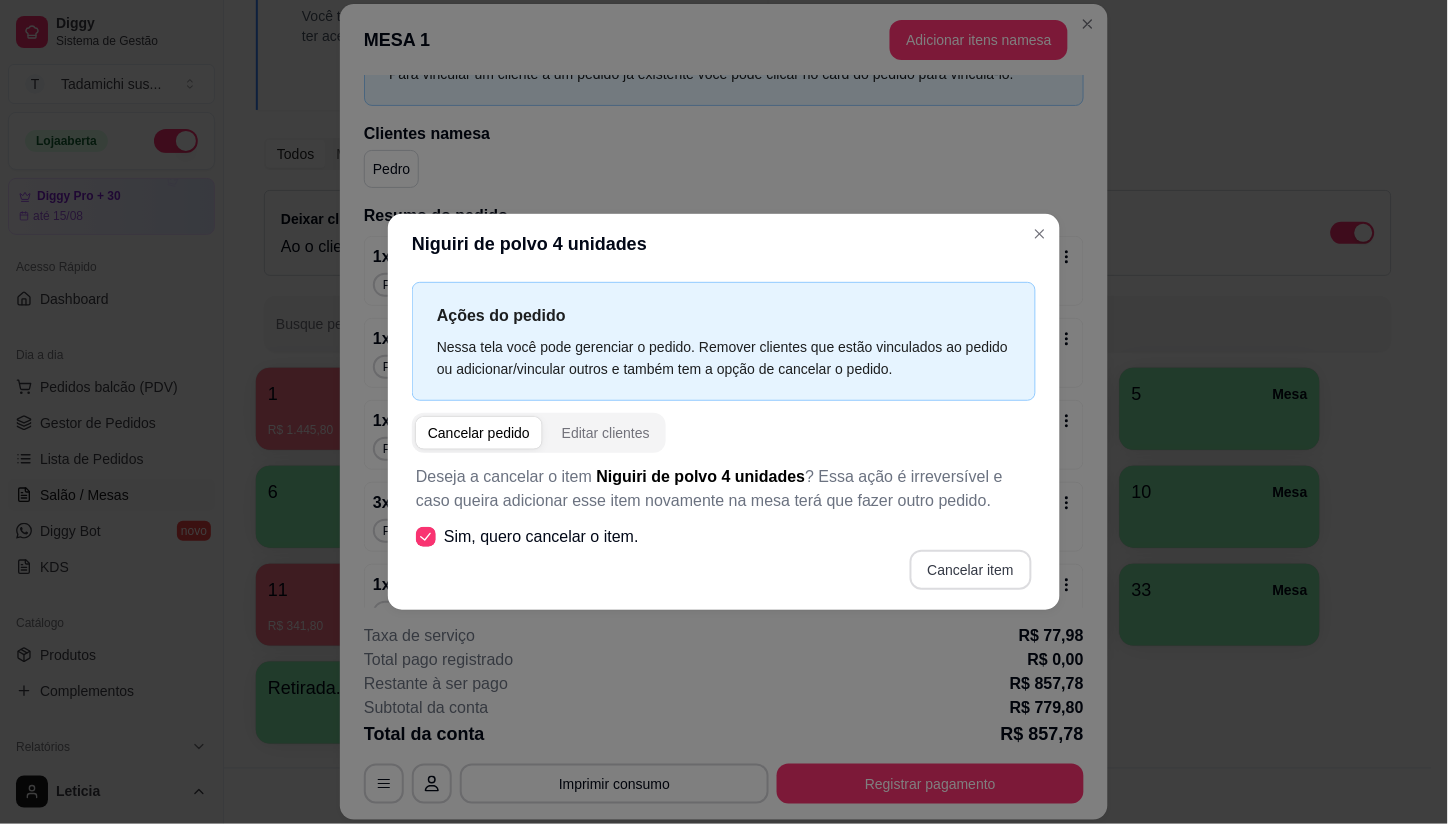 click on "Cancelar item" at bounding box center [971, 570] 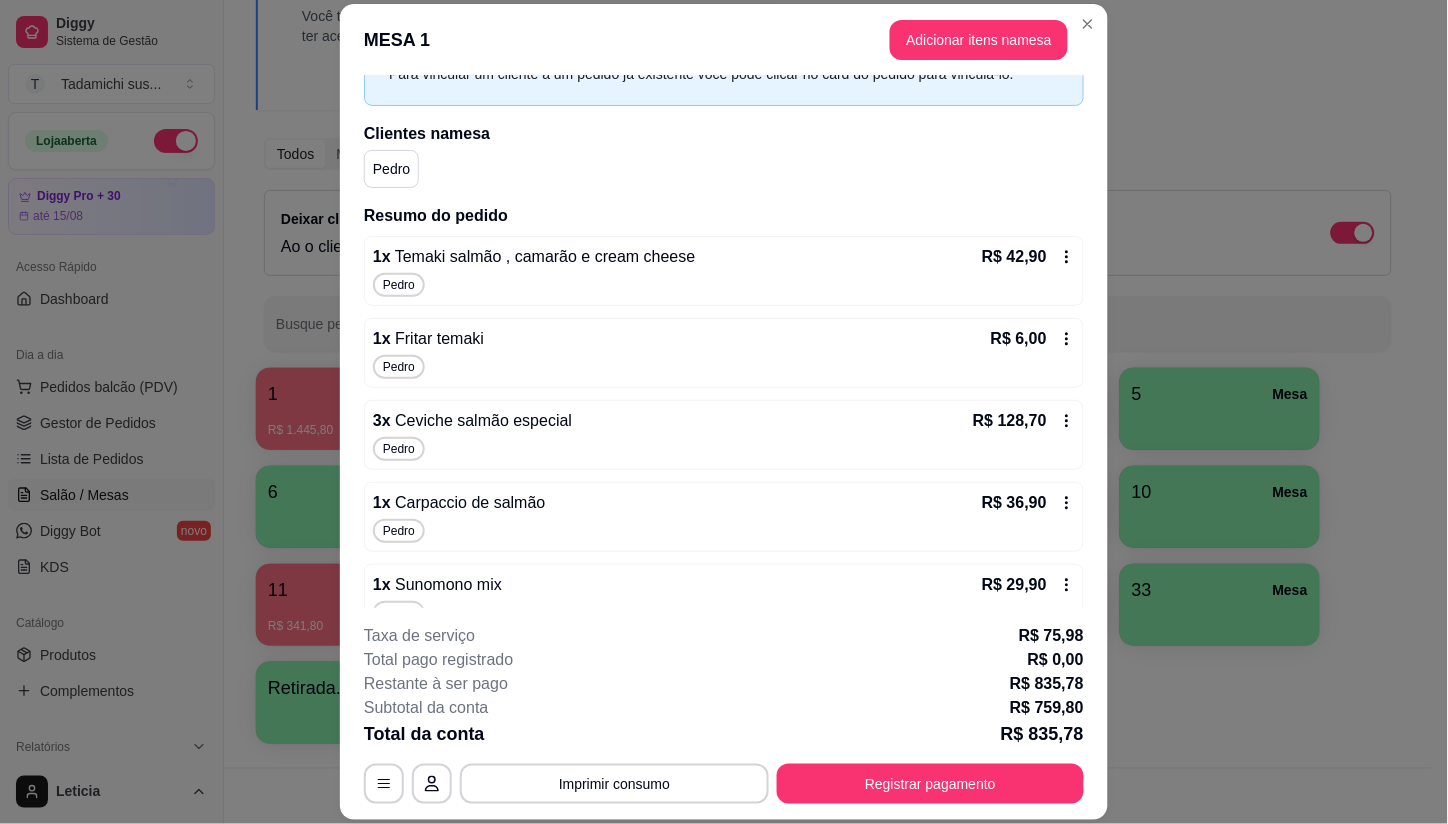 click 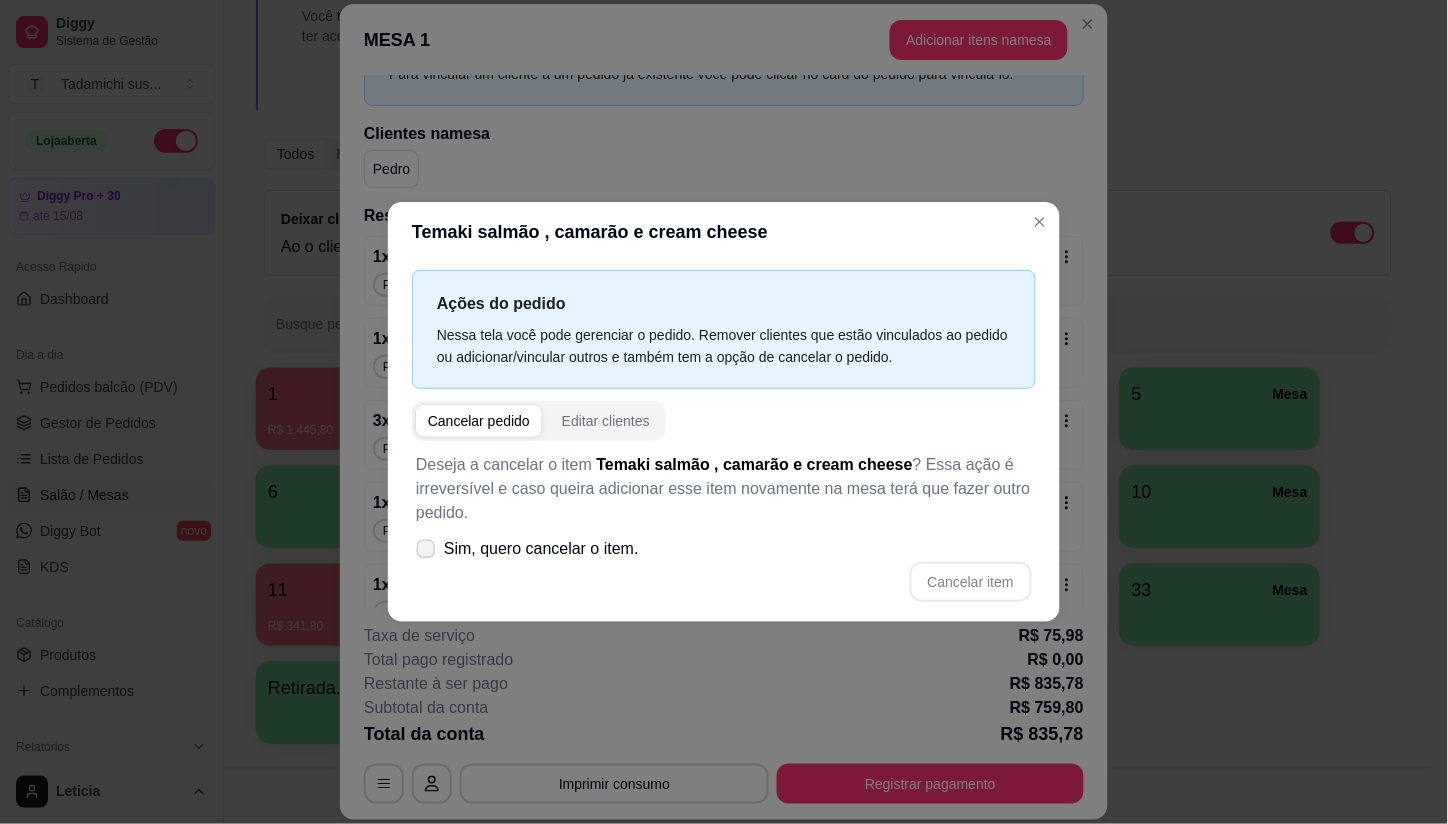 click 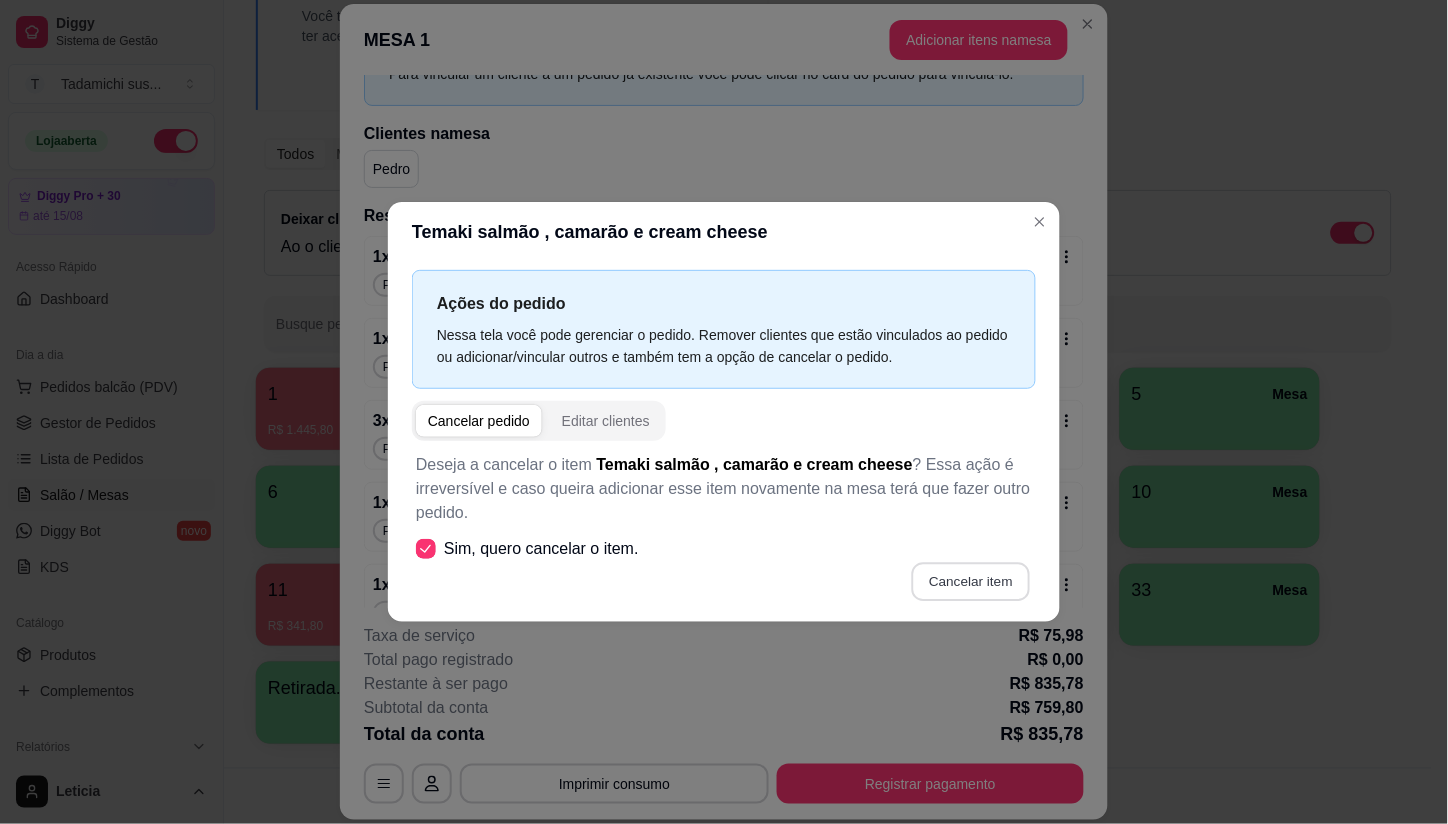 click on "Cancelar item" at bounding box center (970, 582) 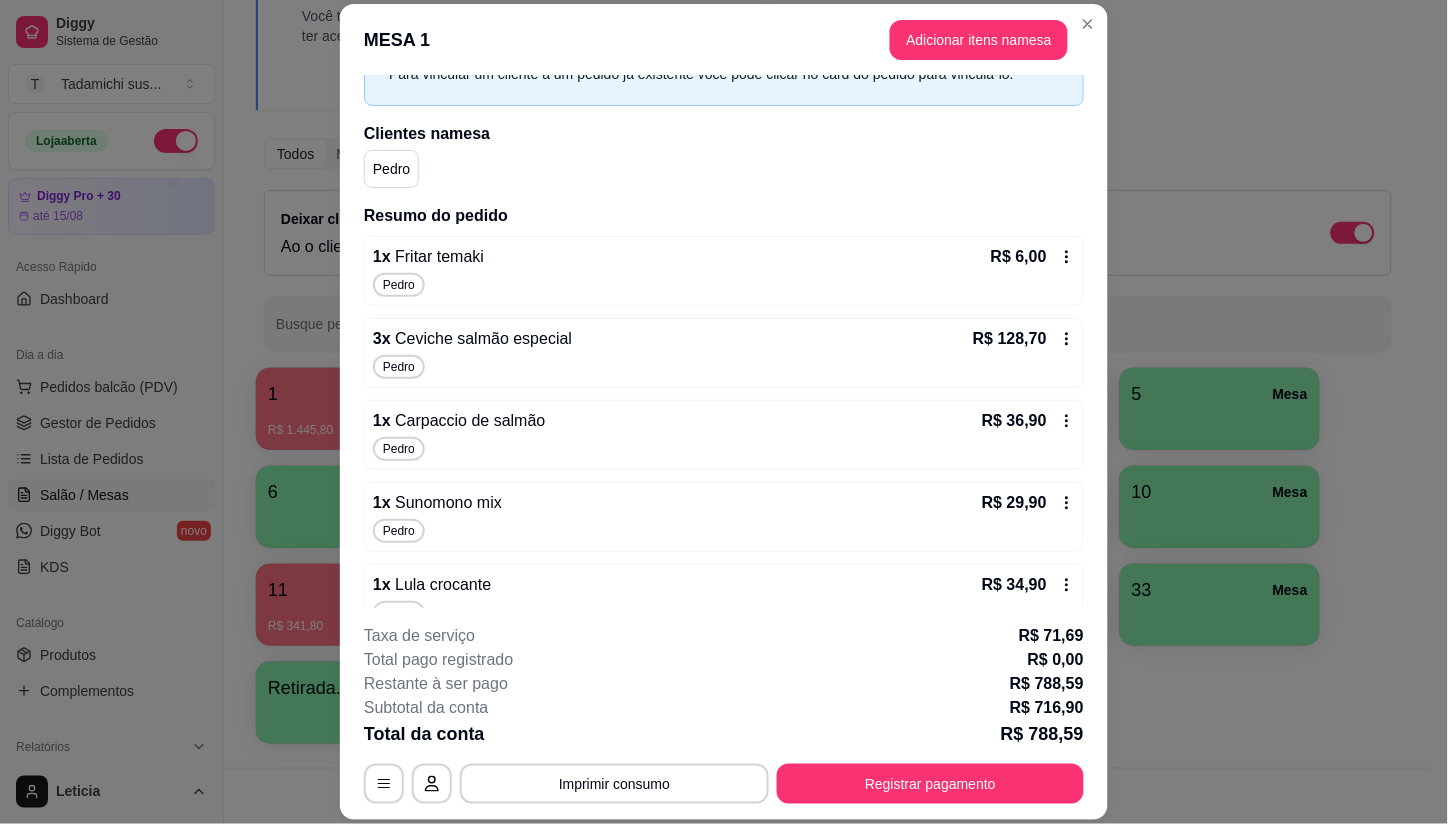 click 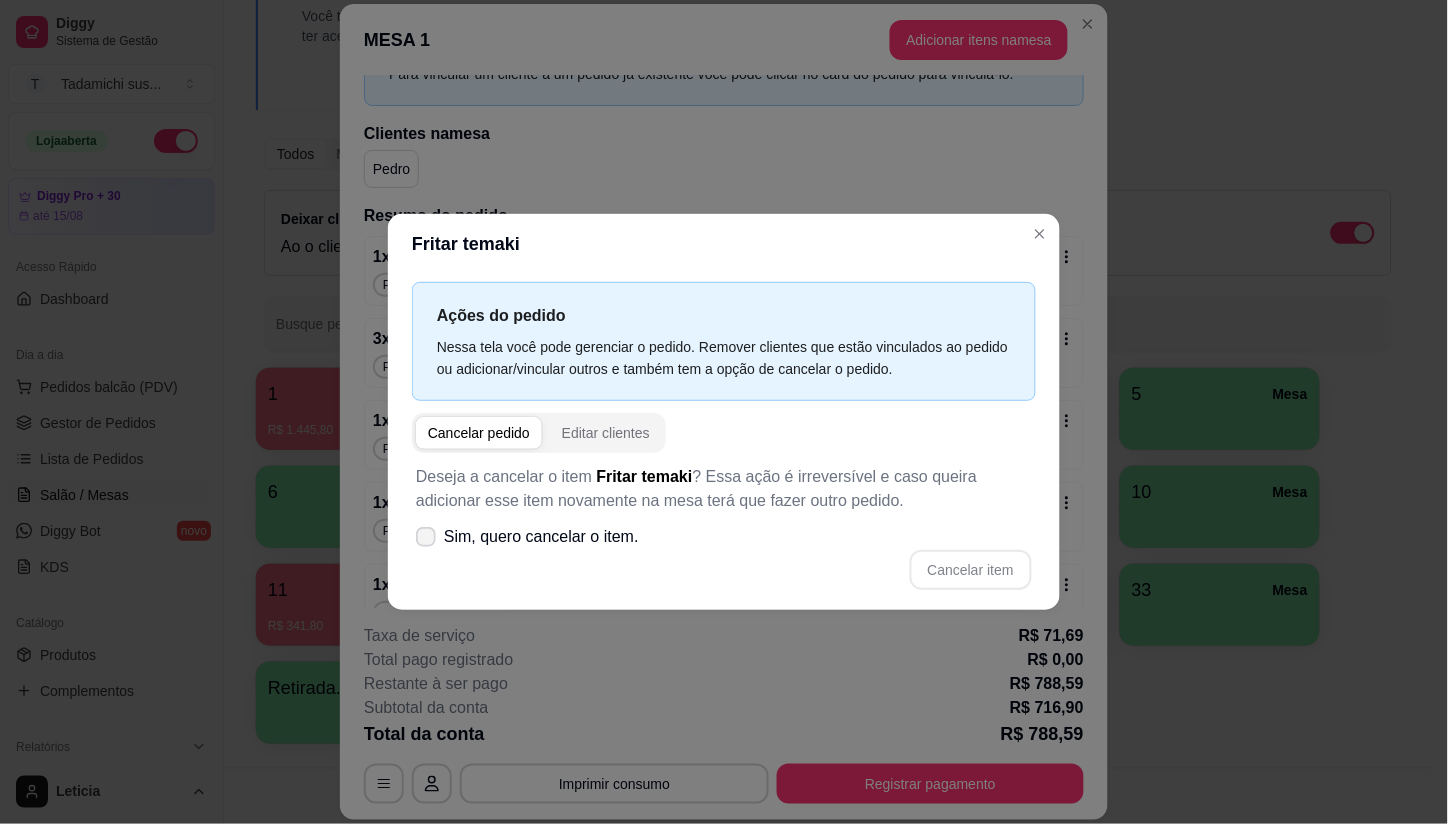 click at bounding box center (426, 537) 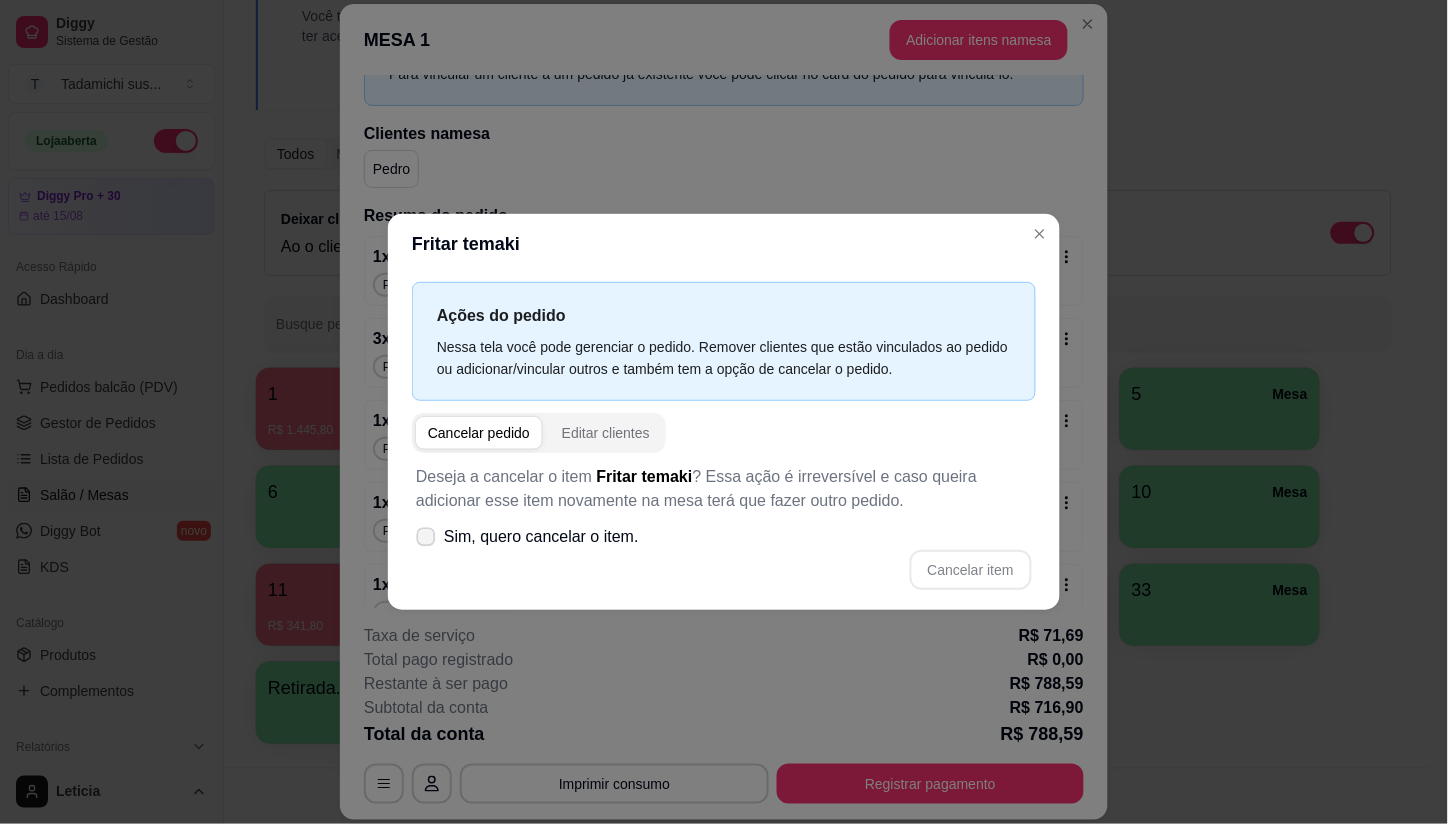 click on "Sim, quero cancelar o item." at bounding box center [527, 537] 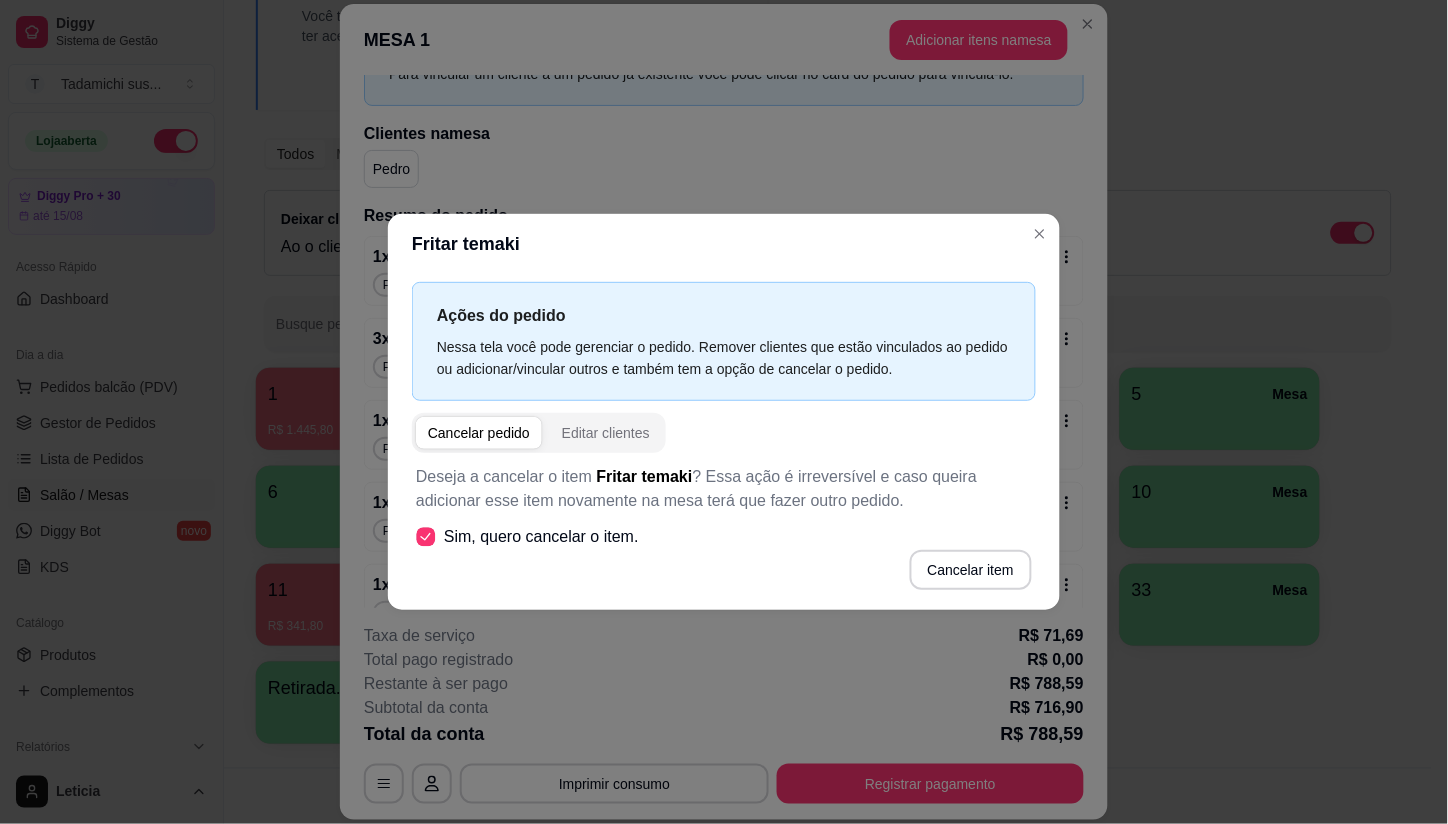 click 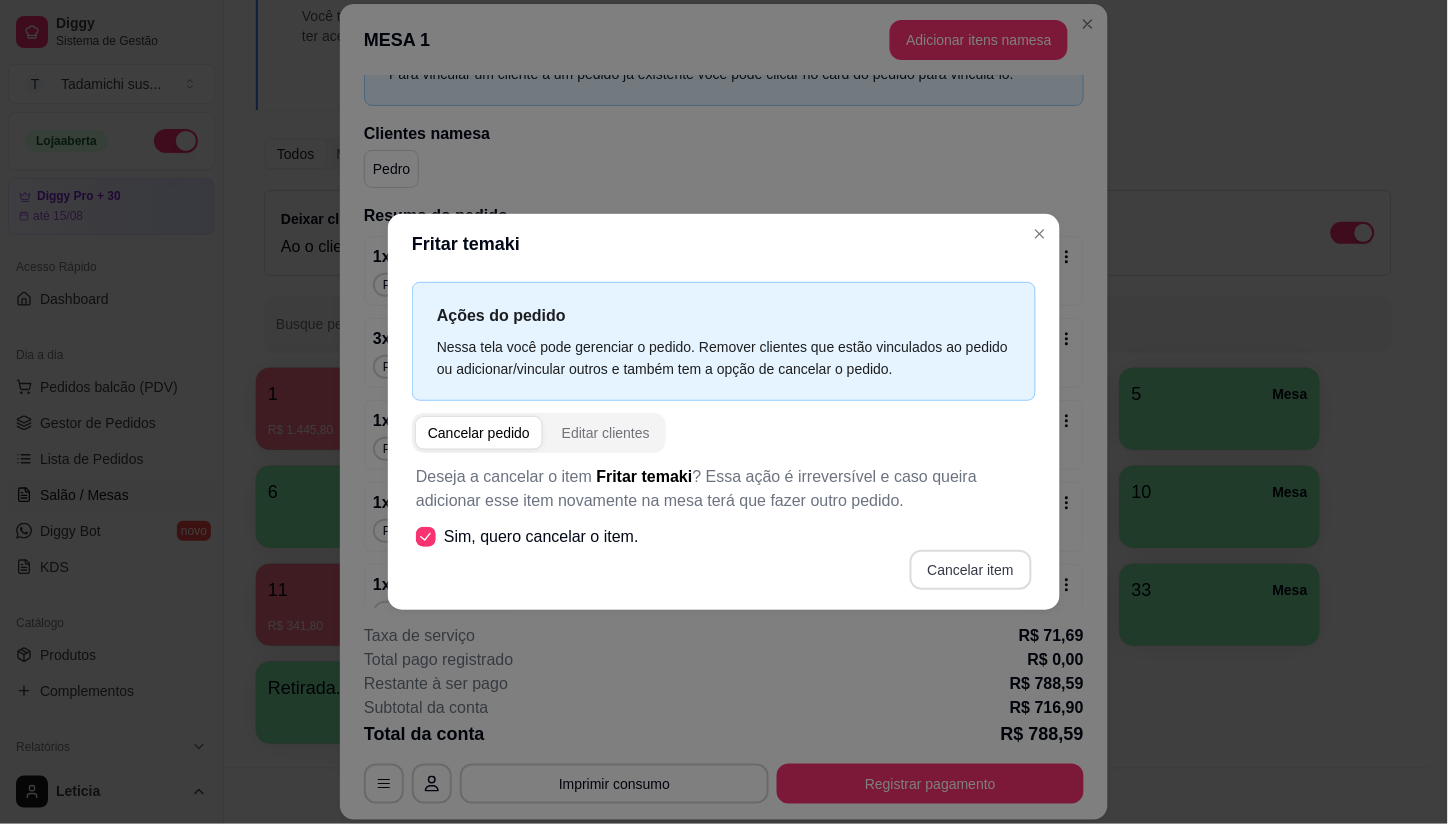 click on "Cancelar item" at bounding box center (971, 570) 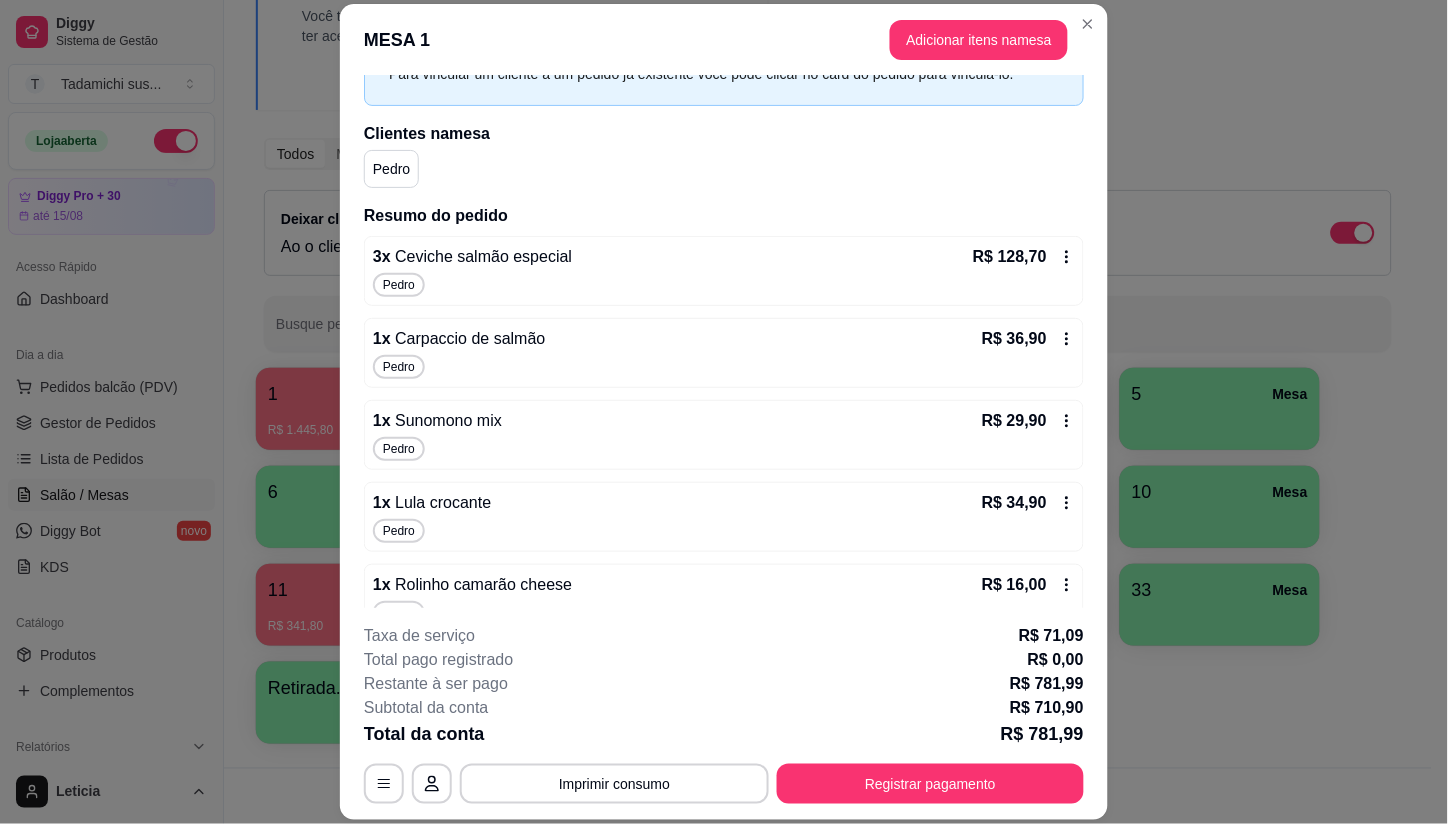 click 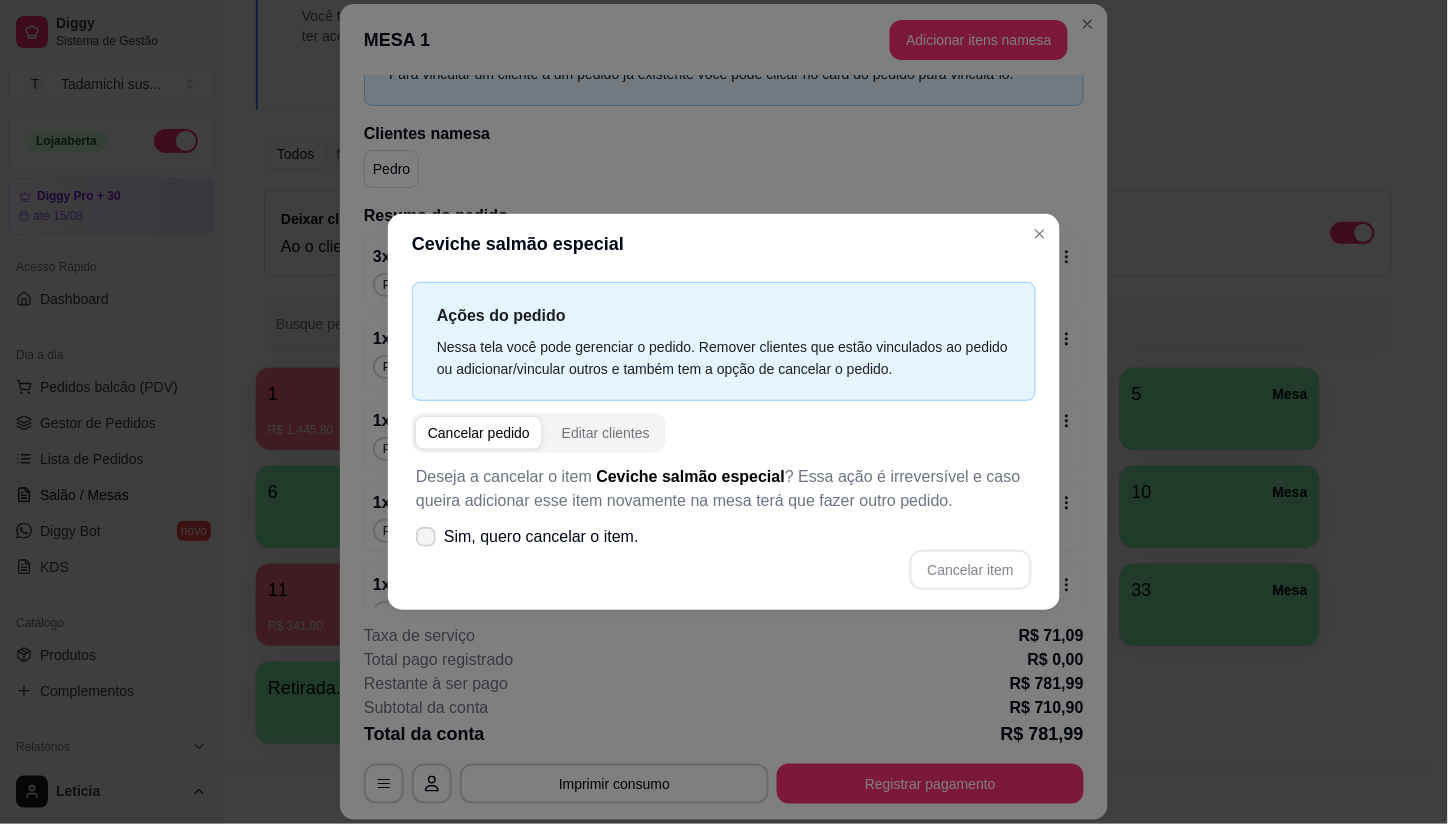 click at bounding box center [426, 537] 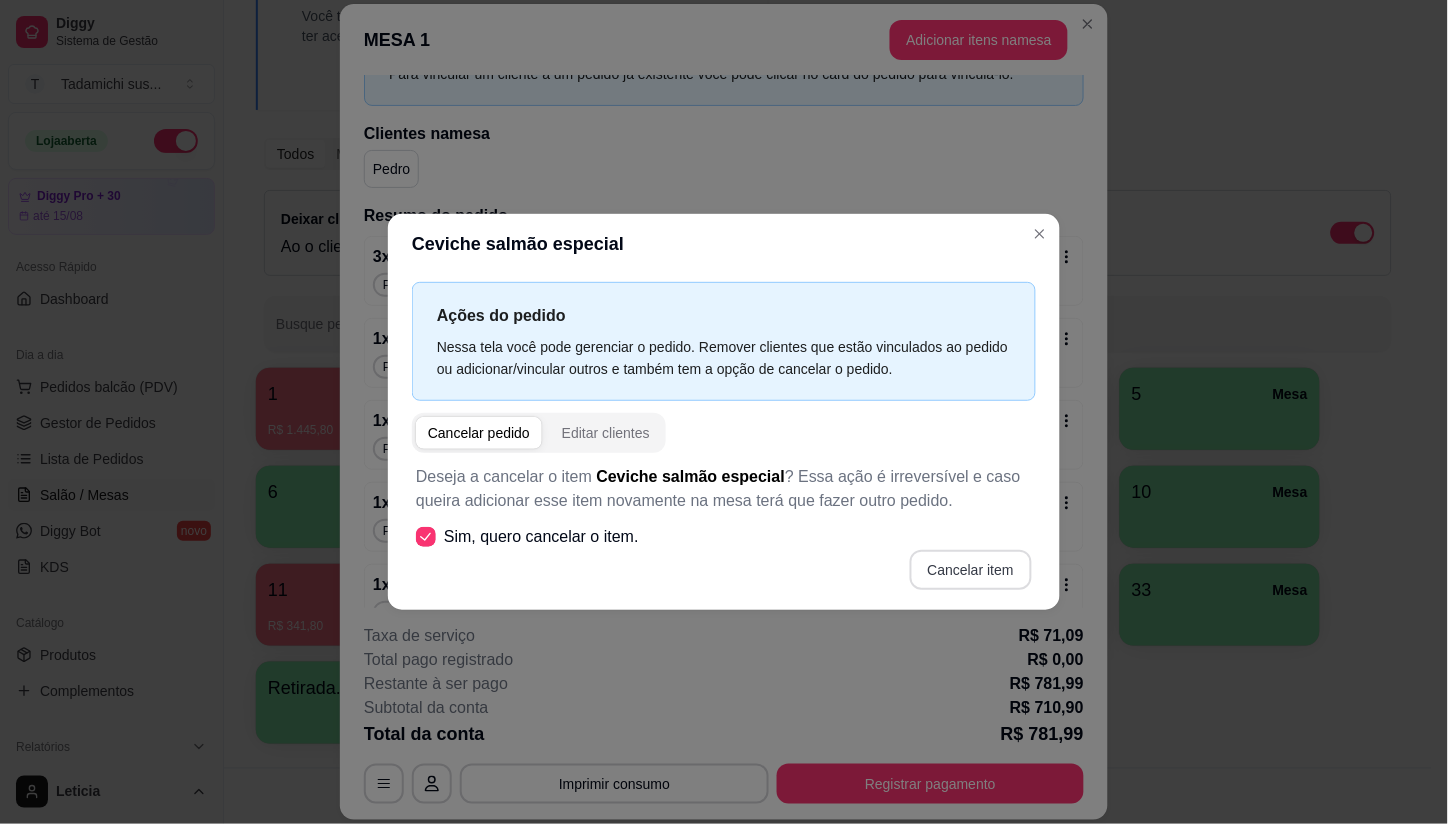 click on "Cancelar item" at bounding box center [971, 570] 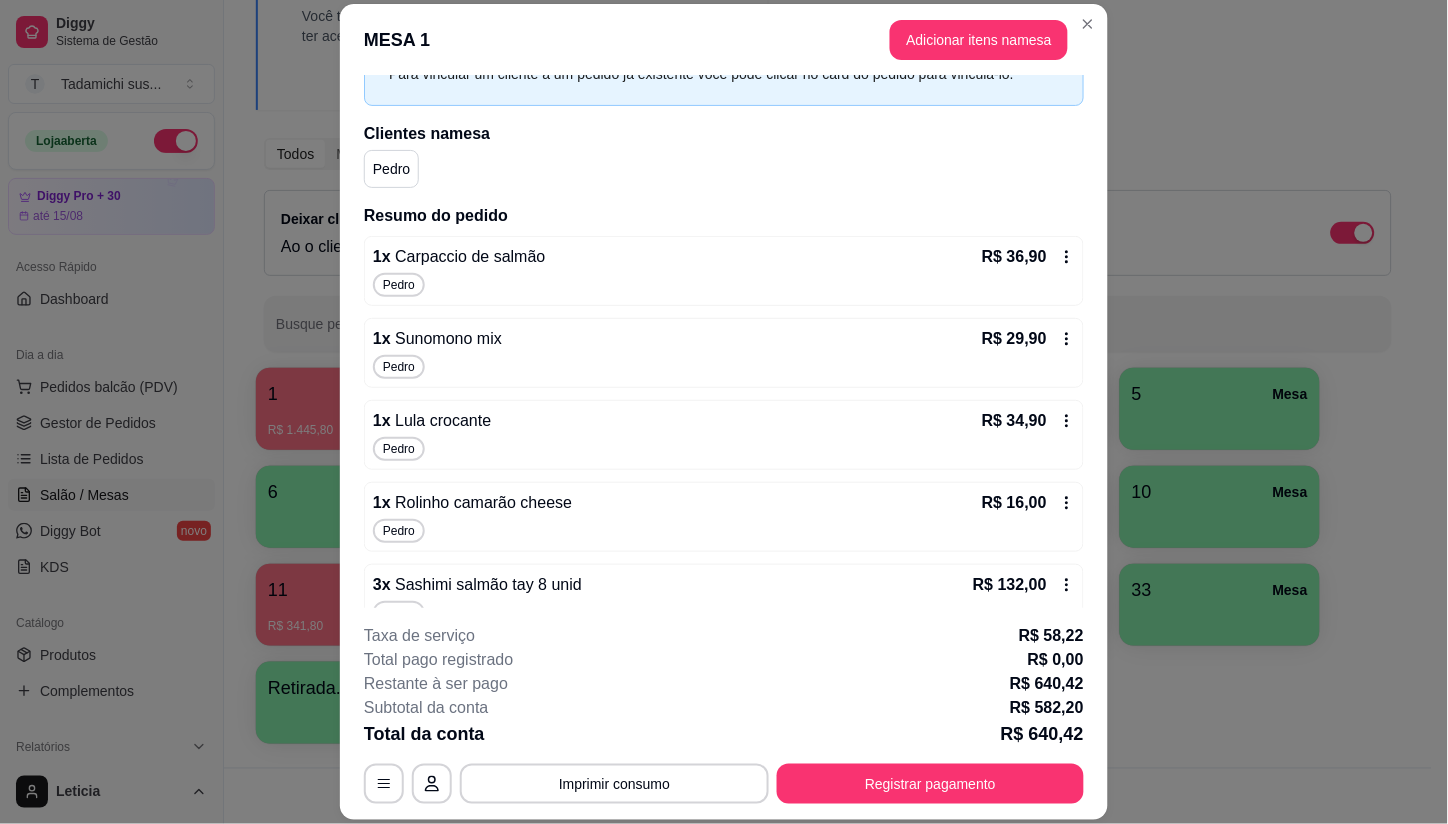 click 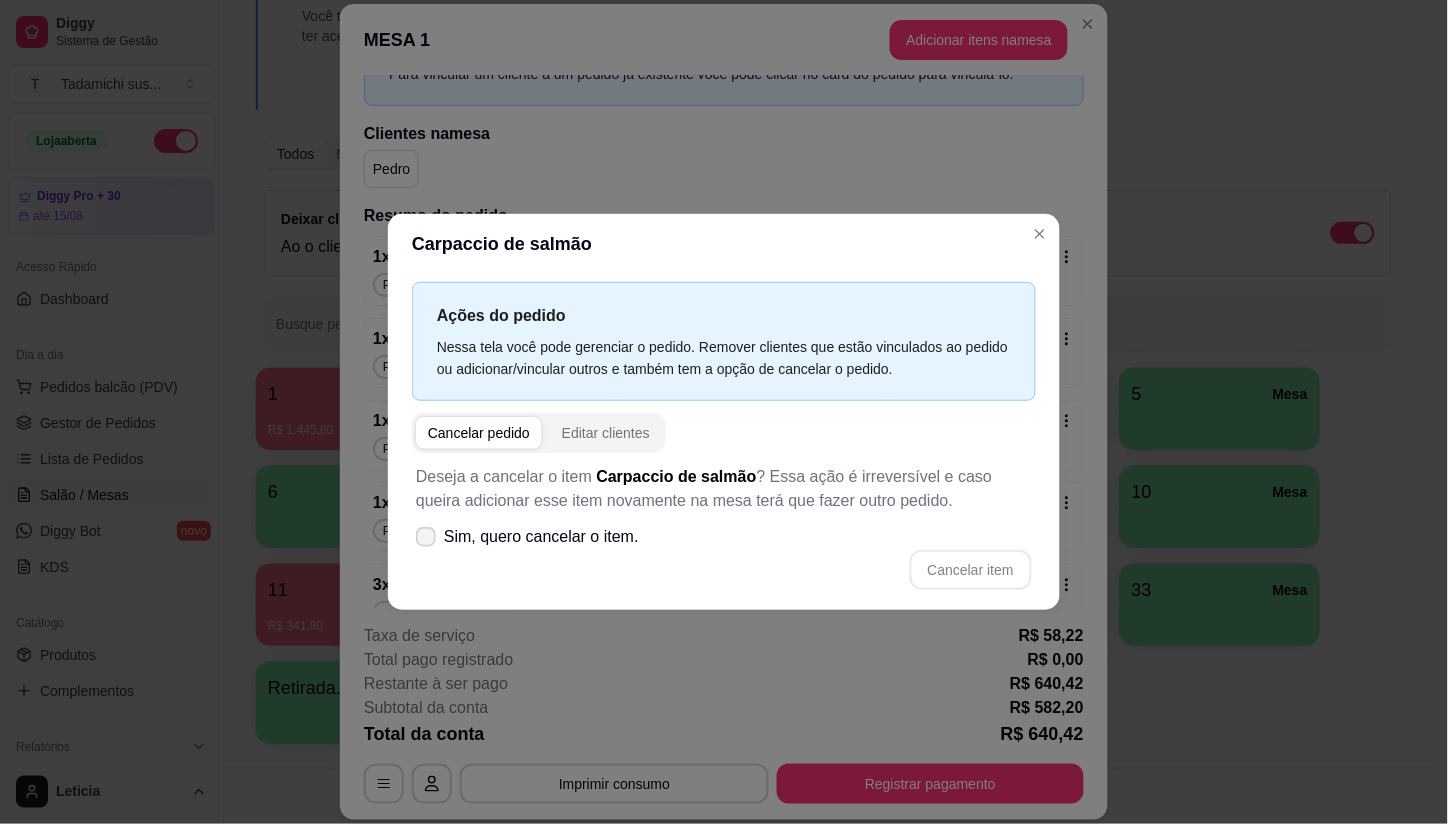 click 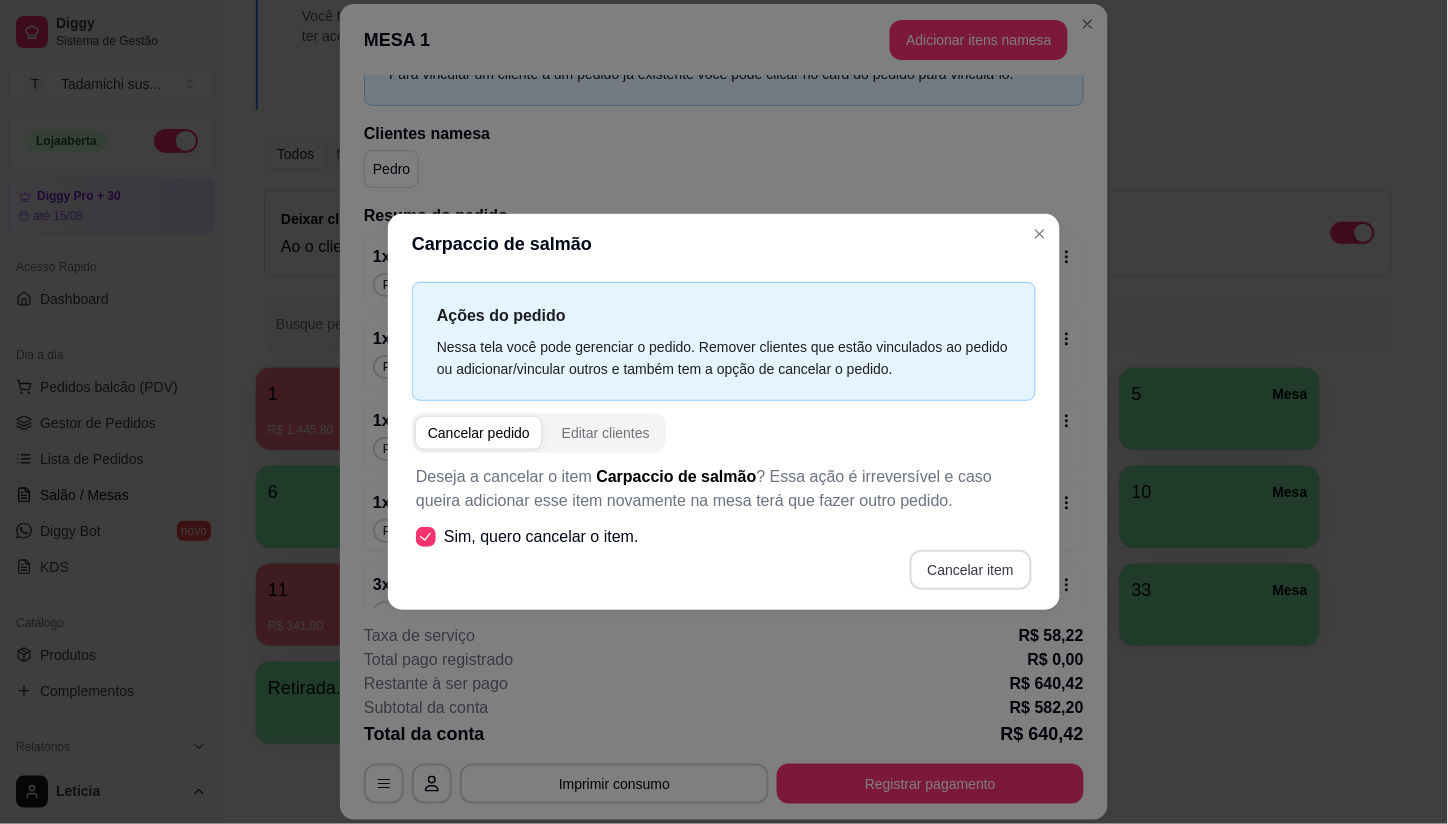 click on "Cancelar item" at bounding box center [971, 570] 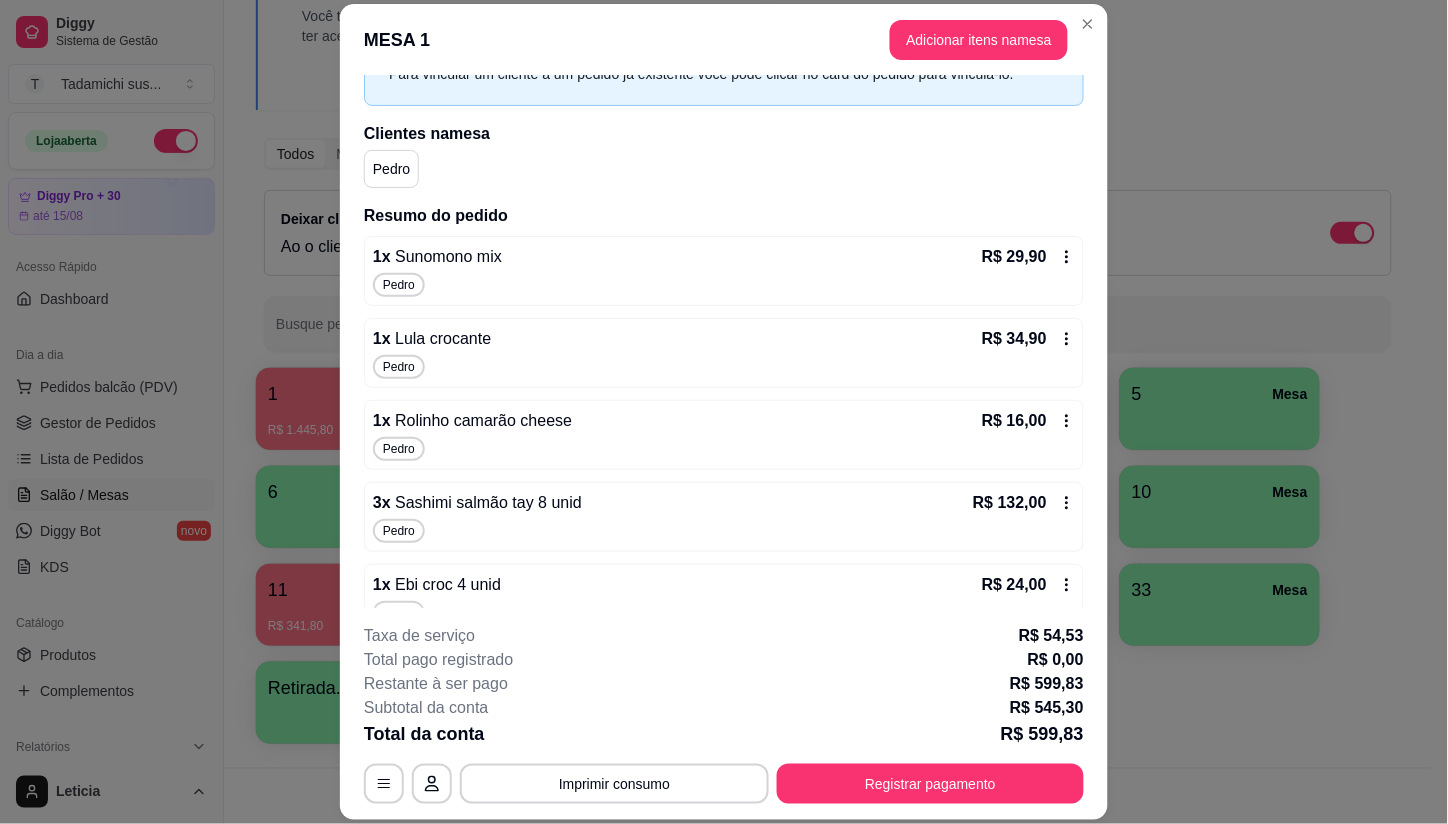 click 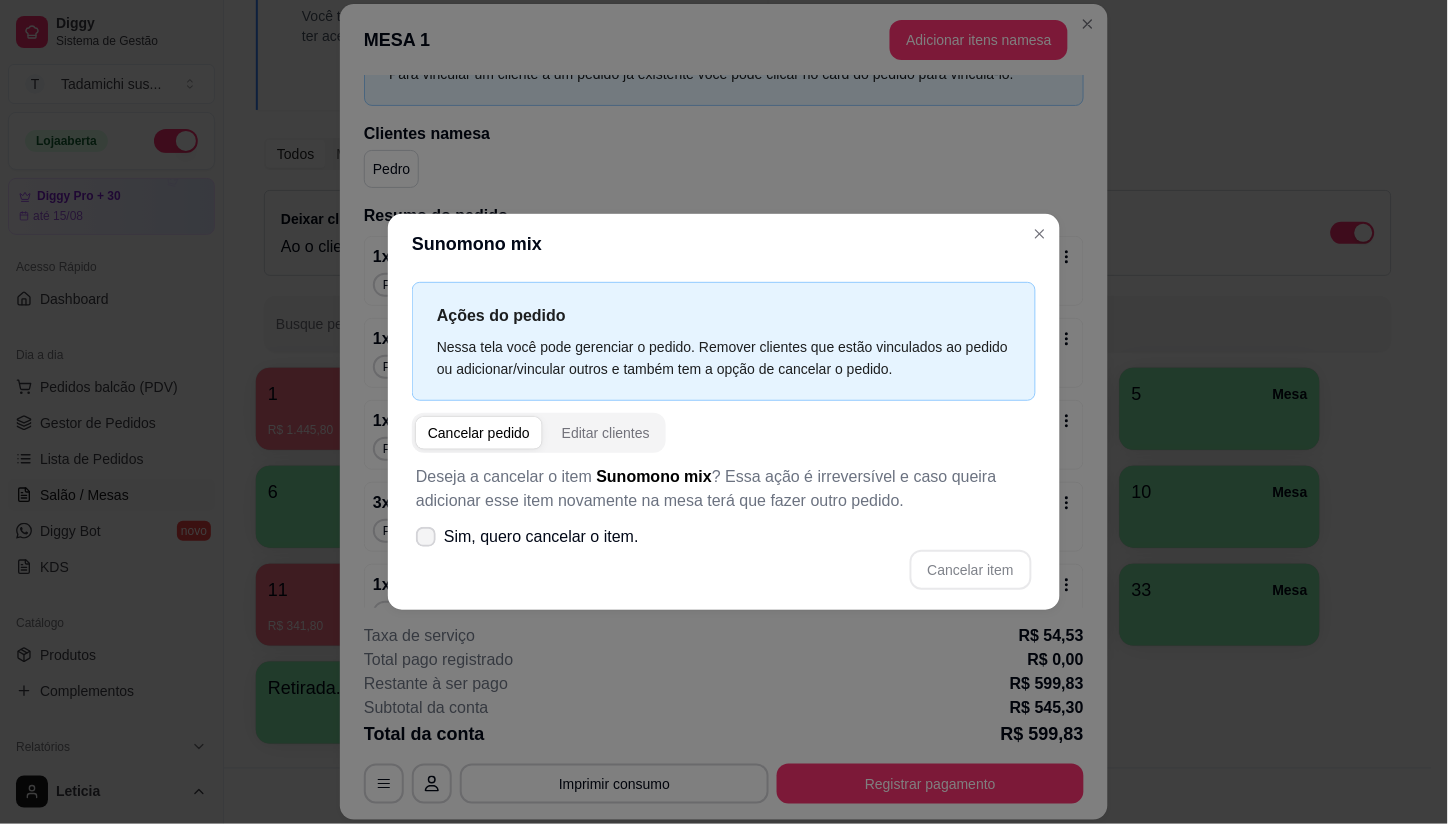 click on "Sim, quero cancelar o item." at bounding box center (527, 537) 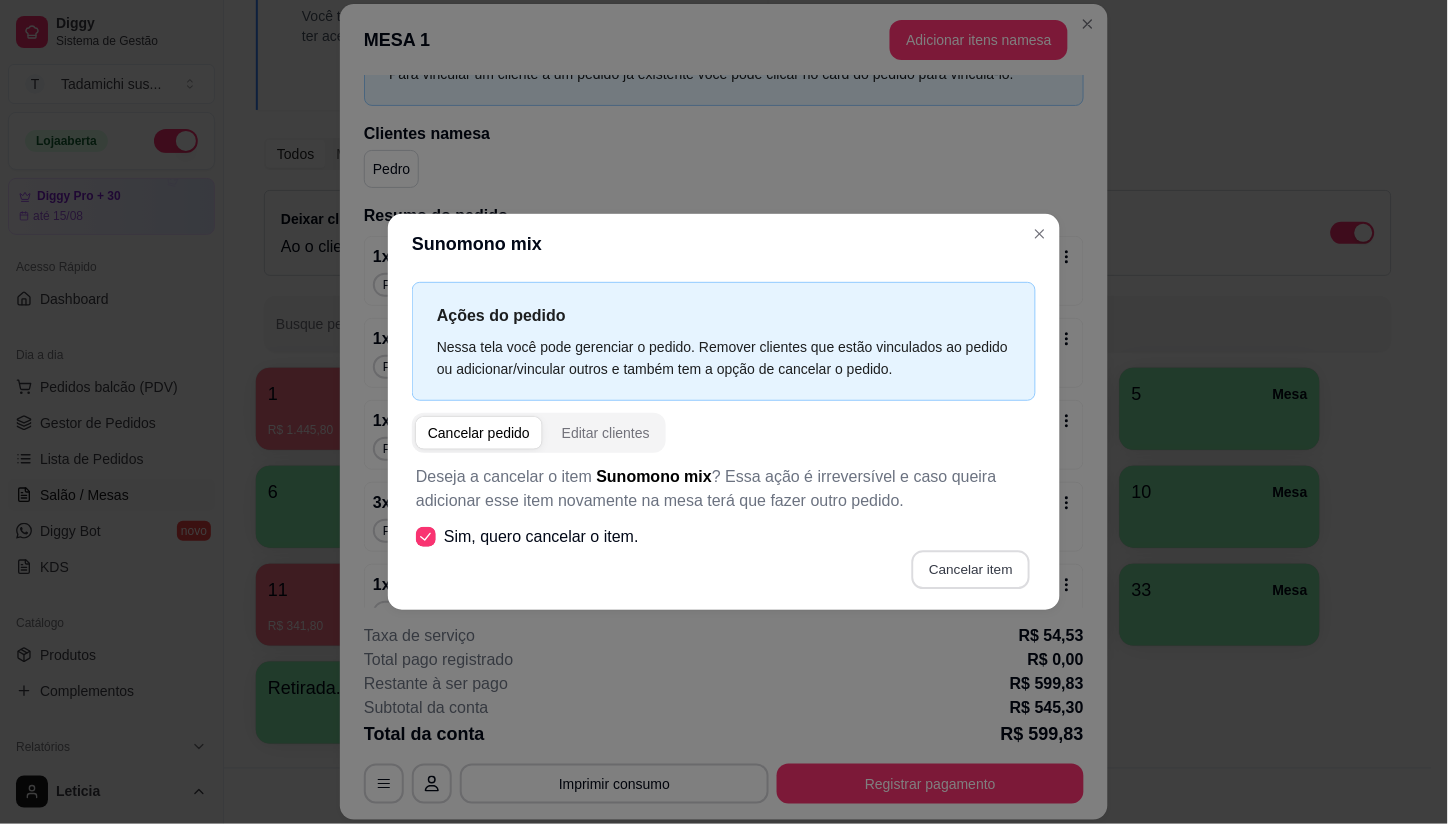 click on "Cancelar item" at bounding box center (970, 570) 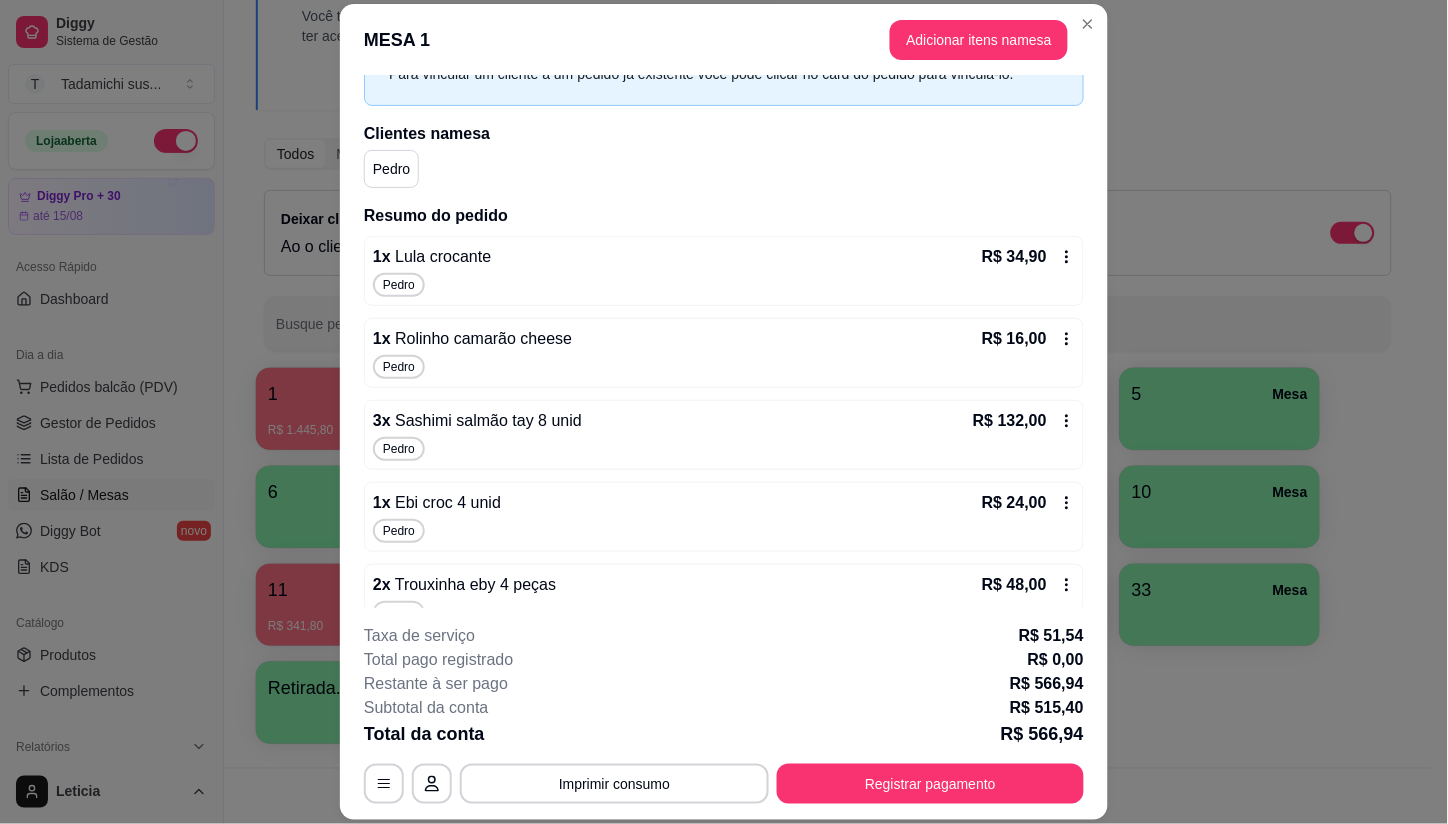 click 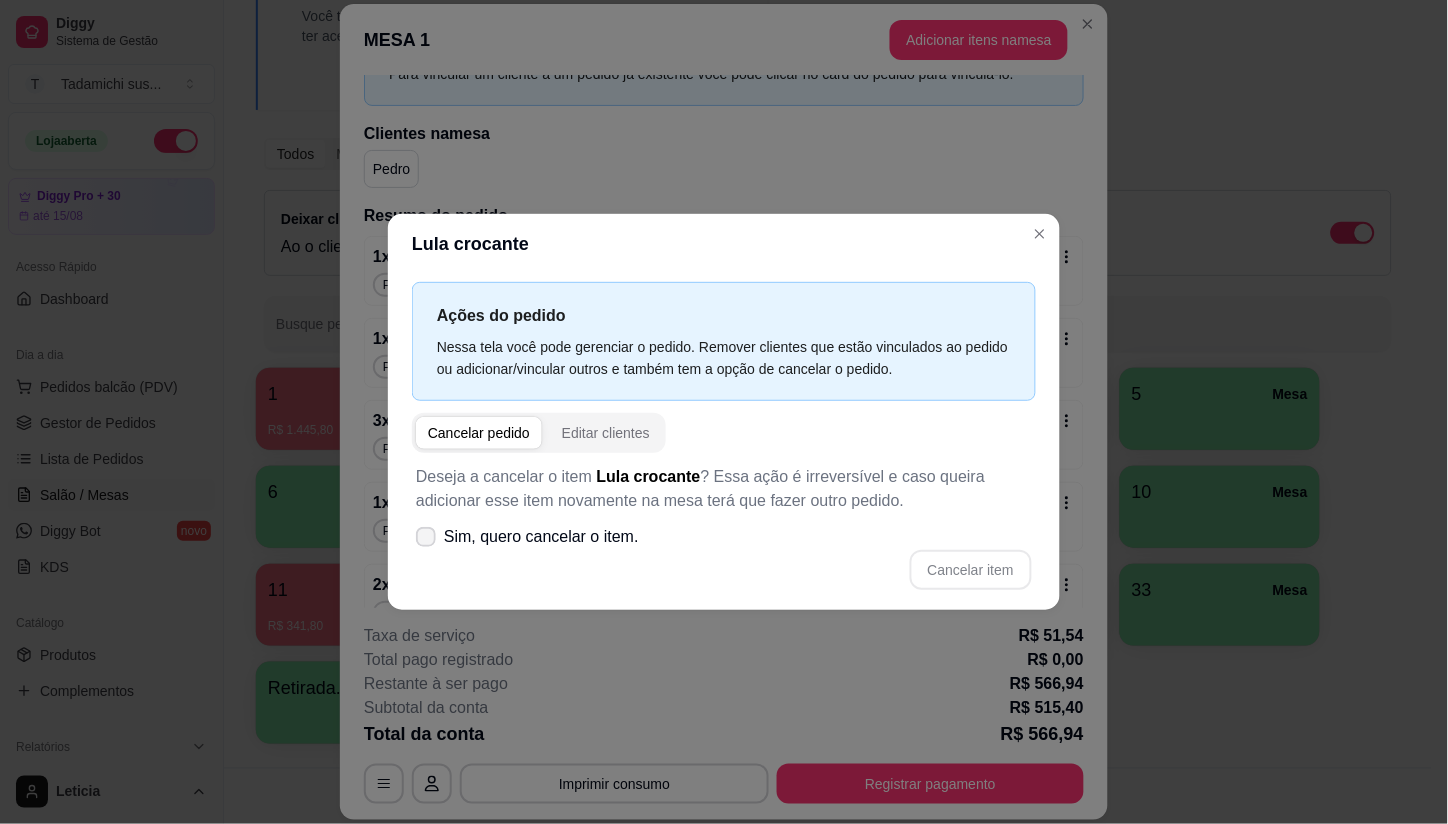 click on "Sim, quero cancelar o item." at bounding box center [527, 537] 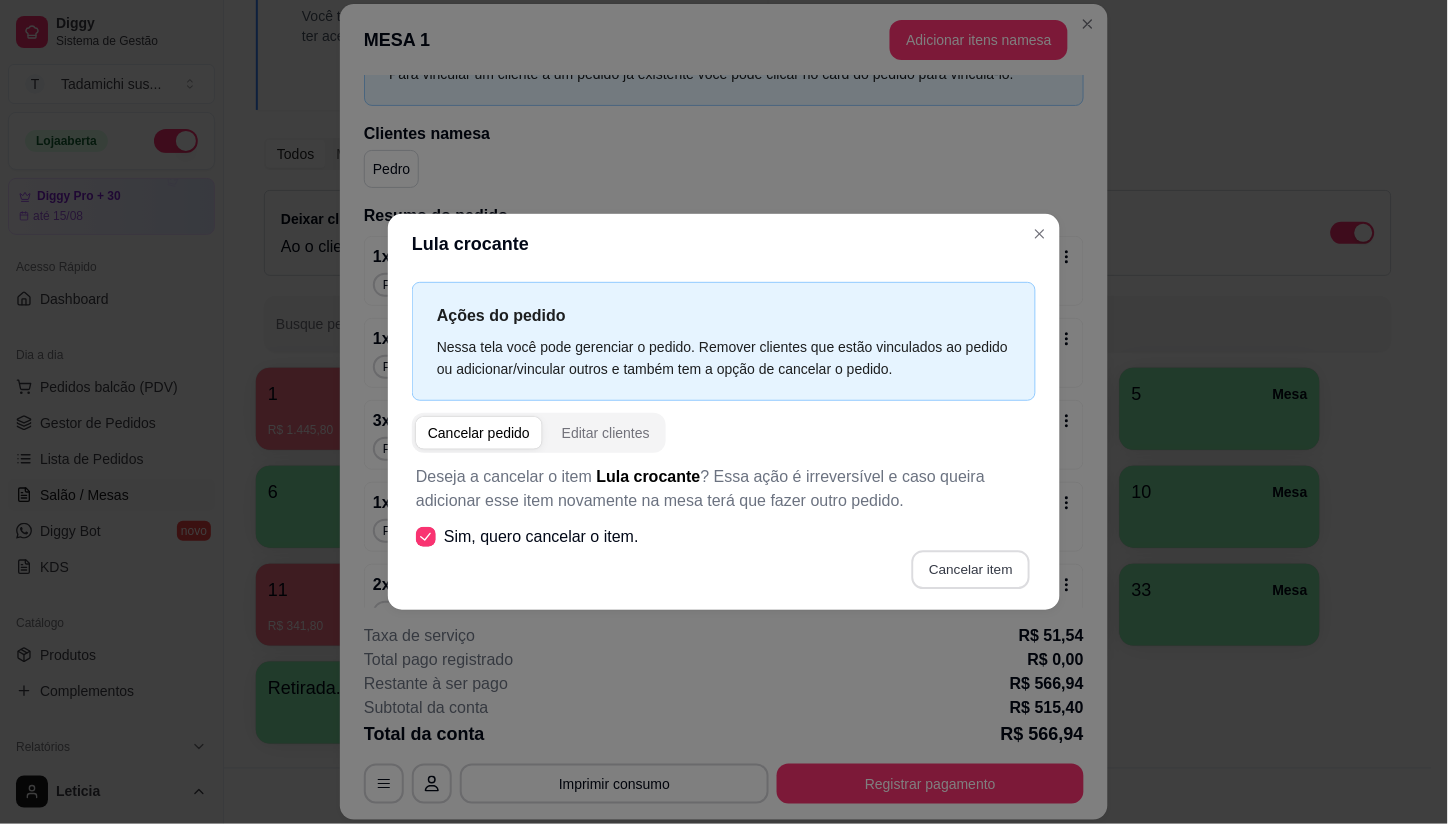 click on "Cancelar item" at bounding box center [970, 570] 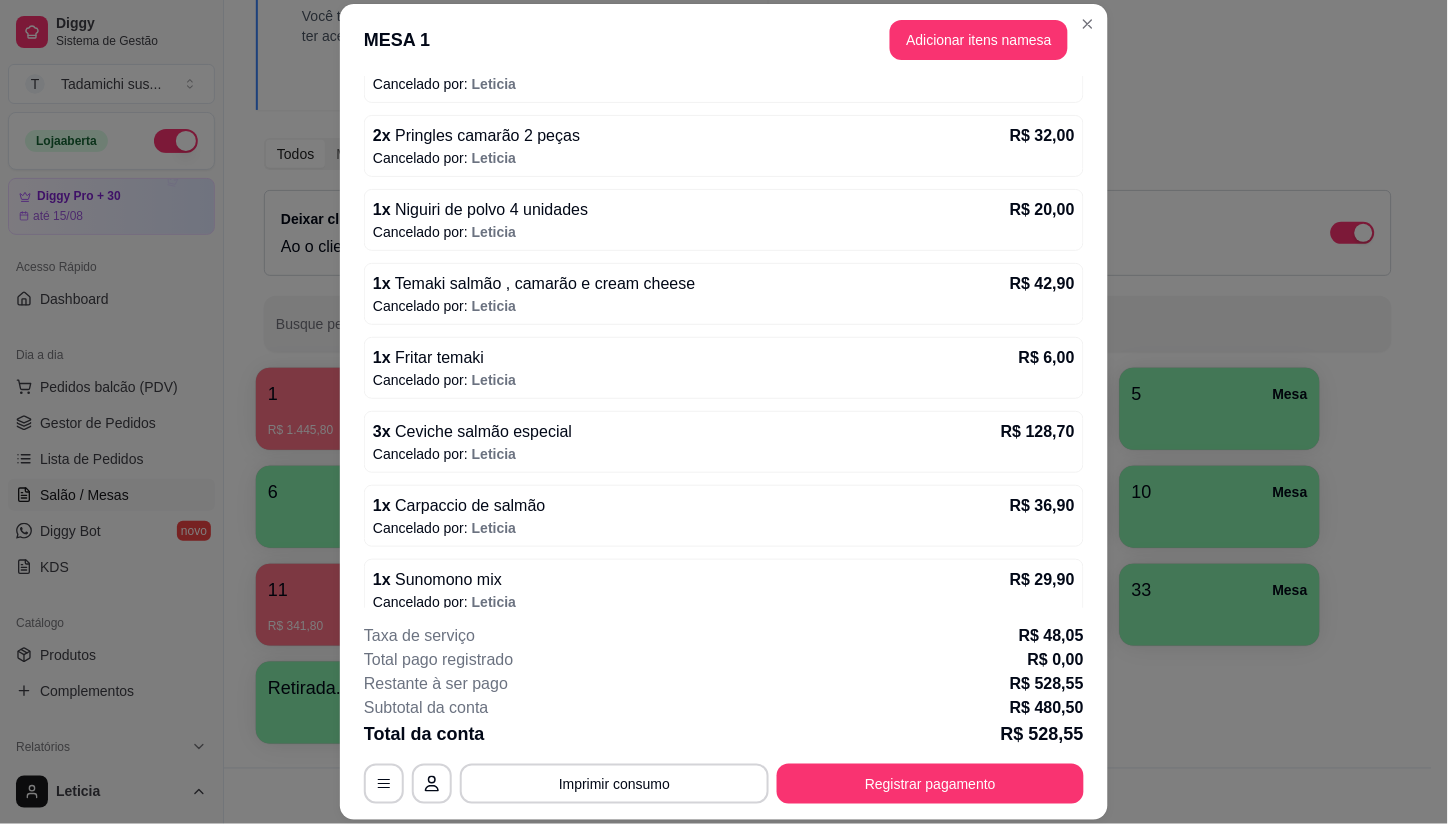 scroll, scrollTop: 2073, scrollLeft: 0, axis: vertical 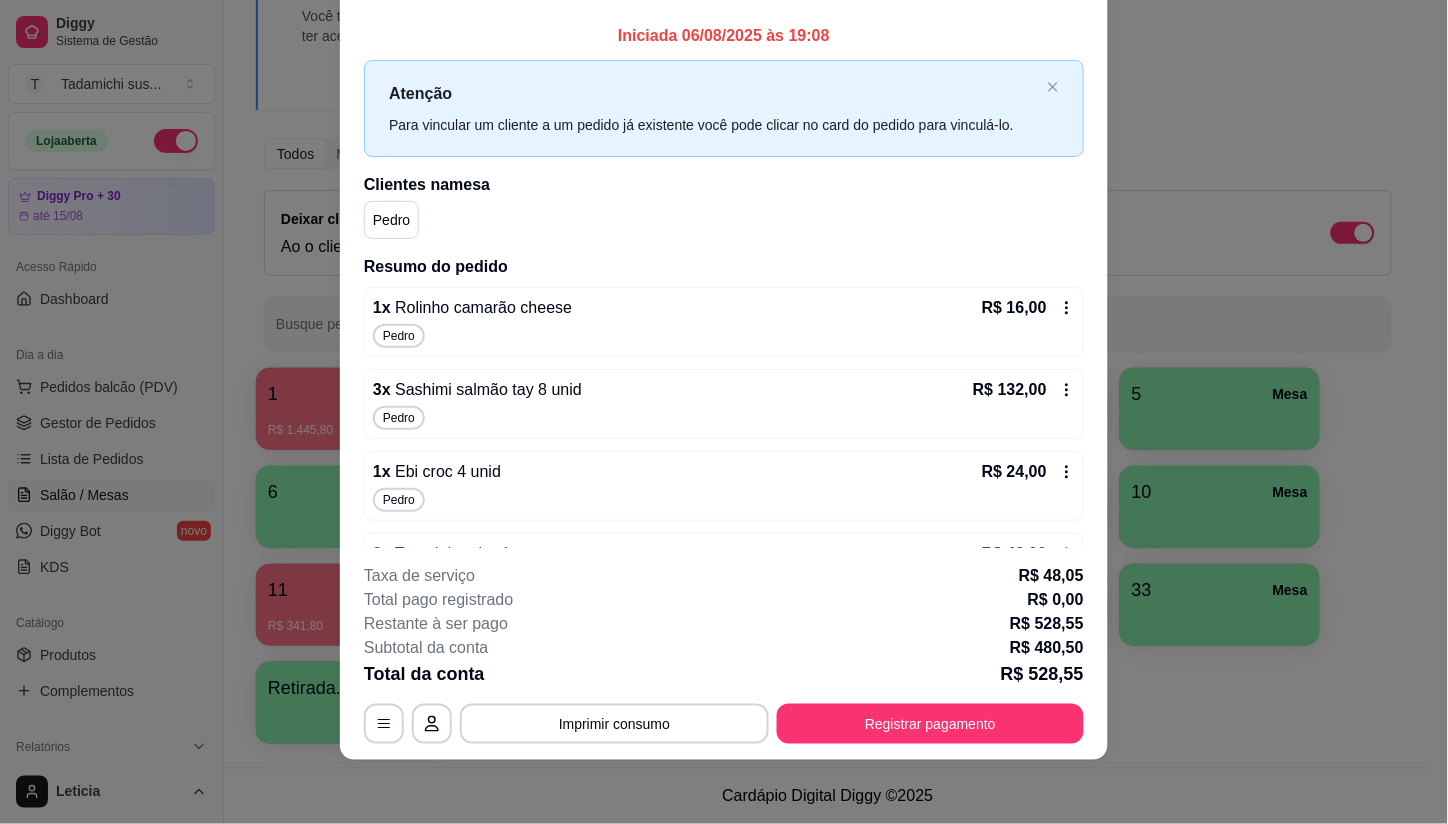 click on "R$ 16,00" at bounding box center [1028, 308] 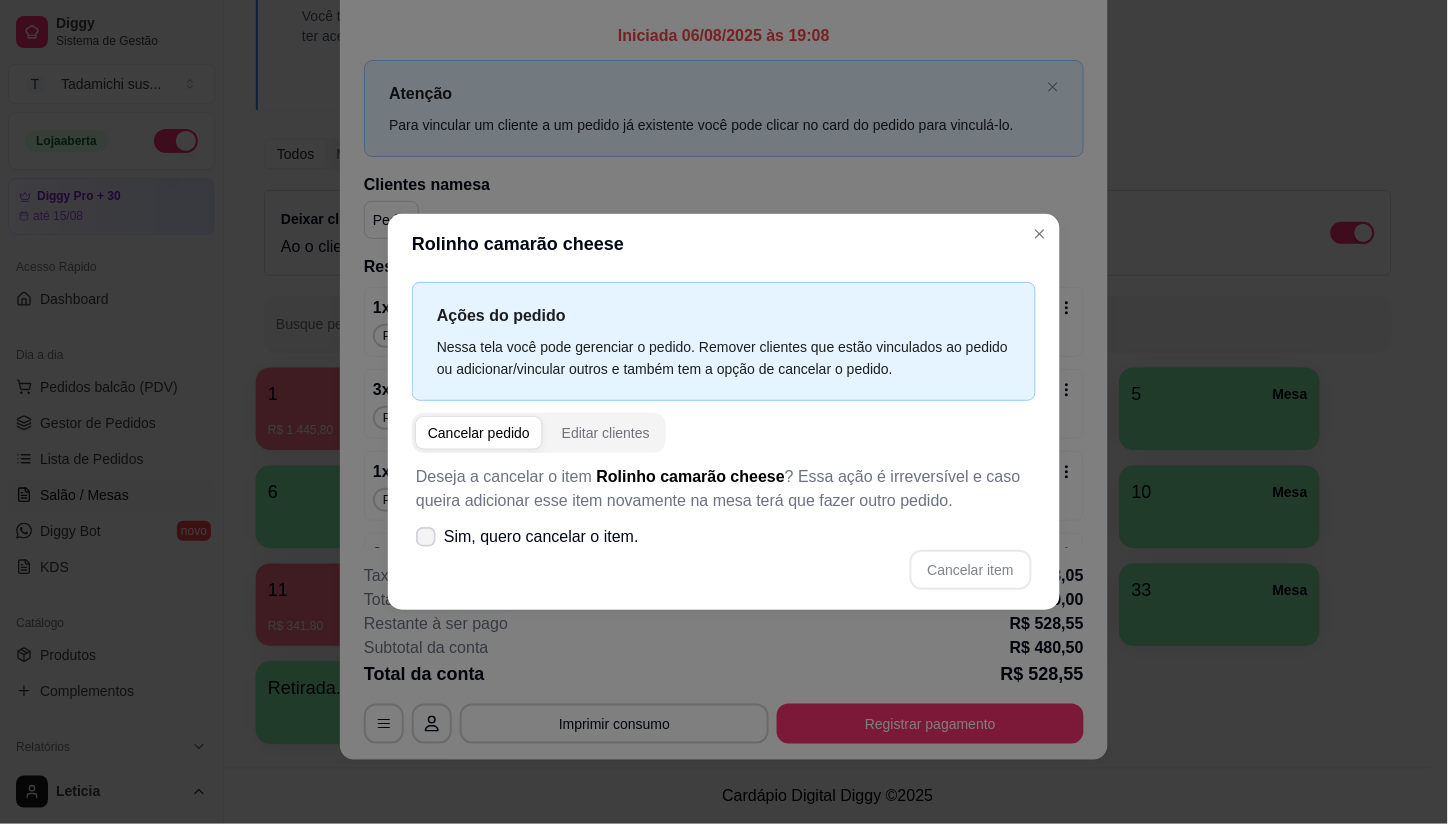 click 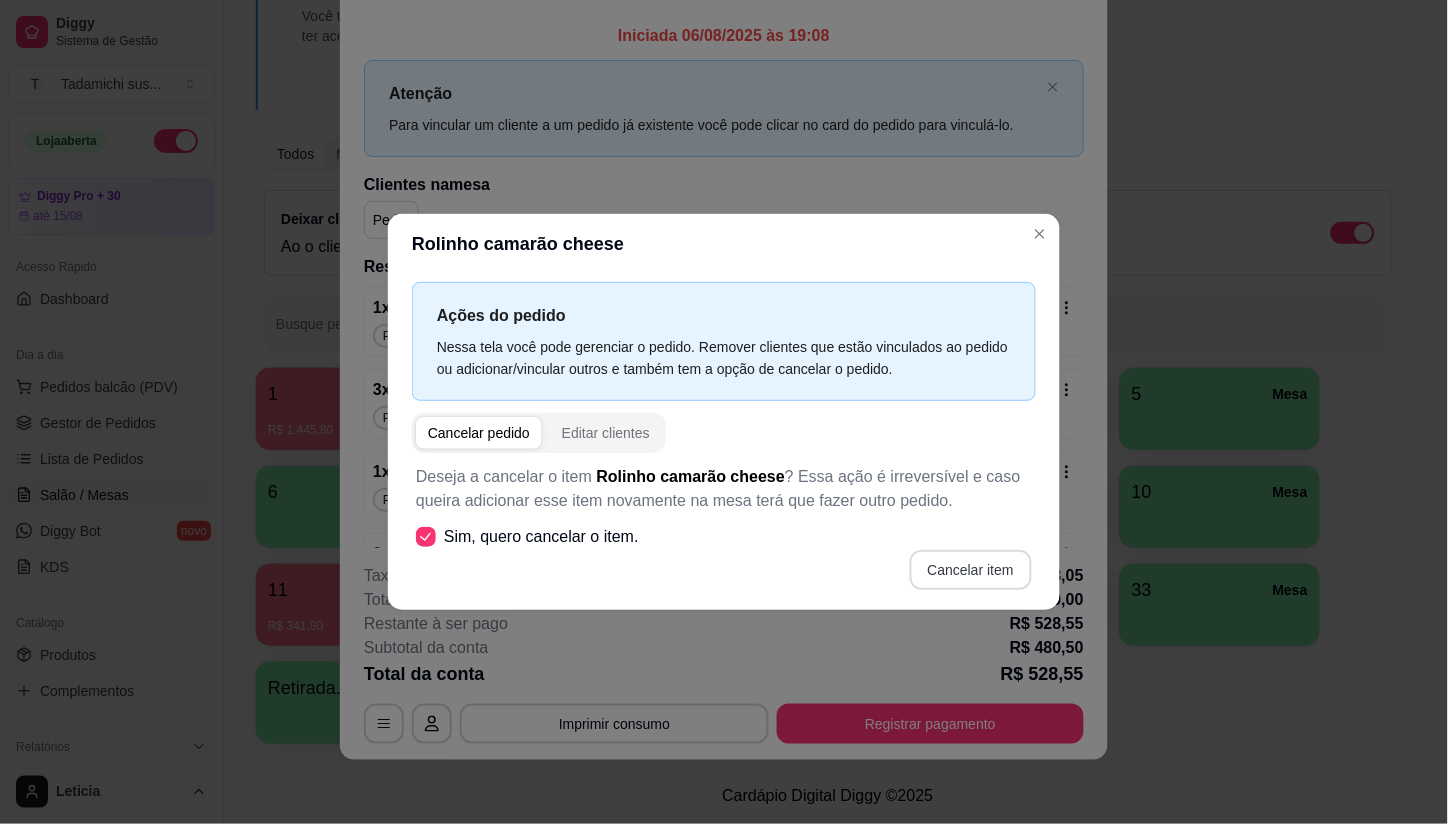 click on "Cancelar item" at bounding box center (971, 570) 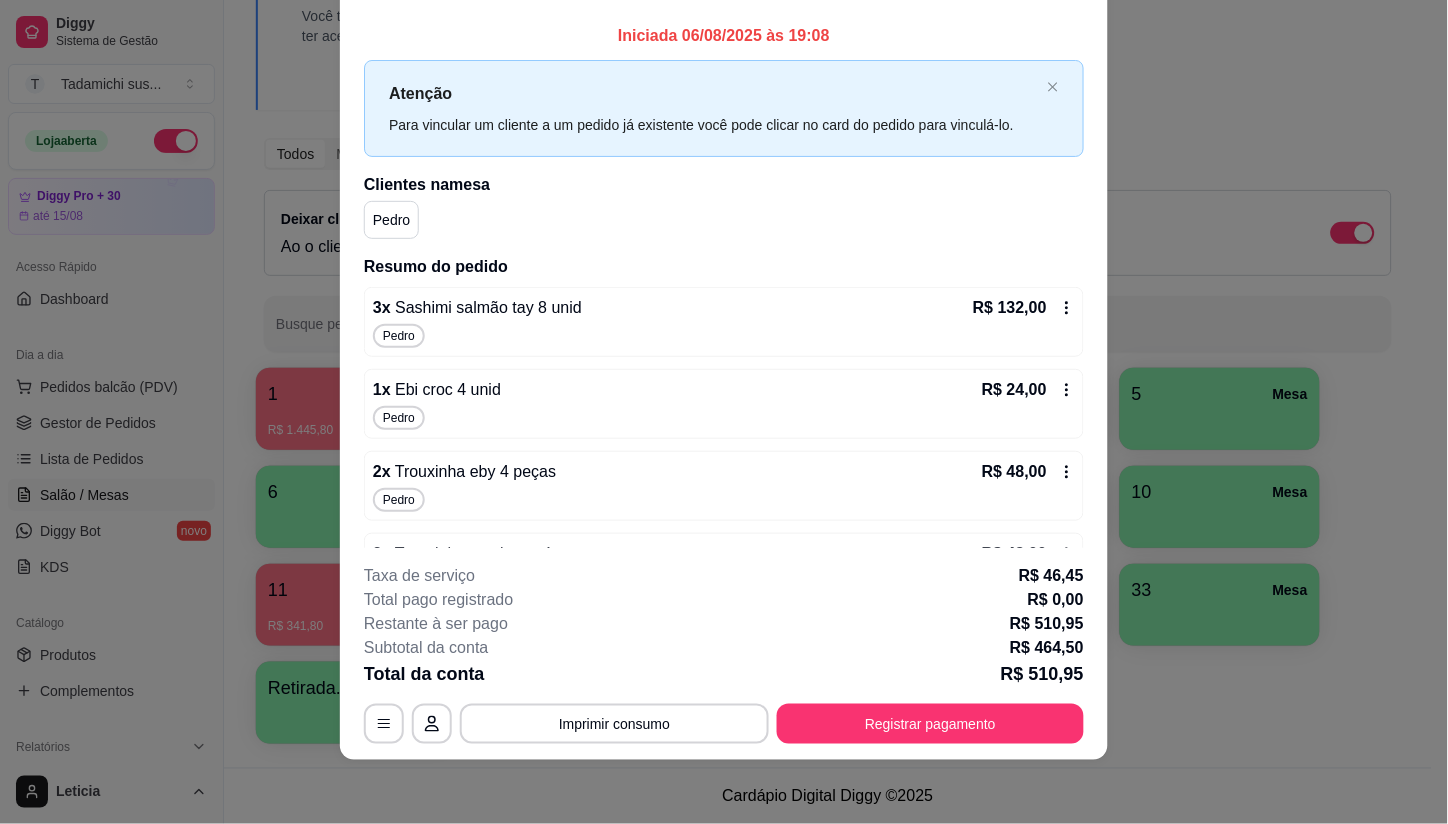 click 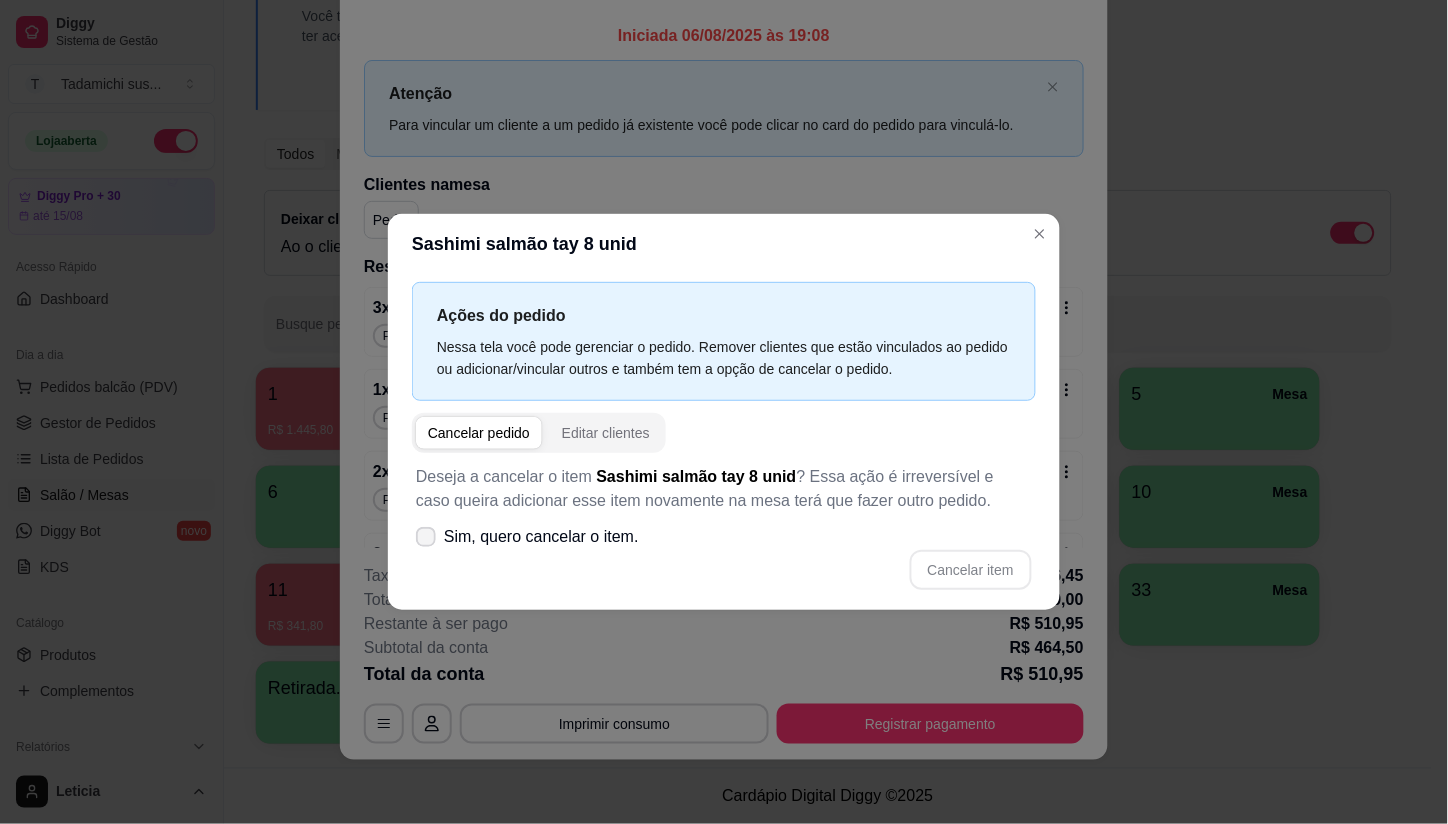click 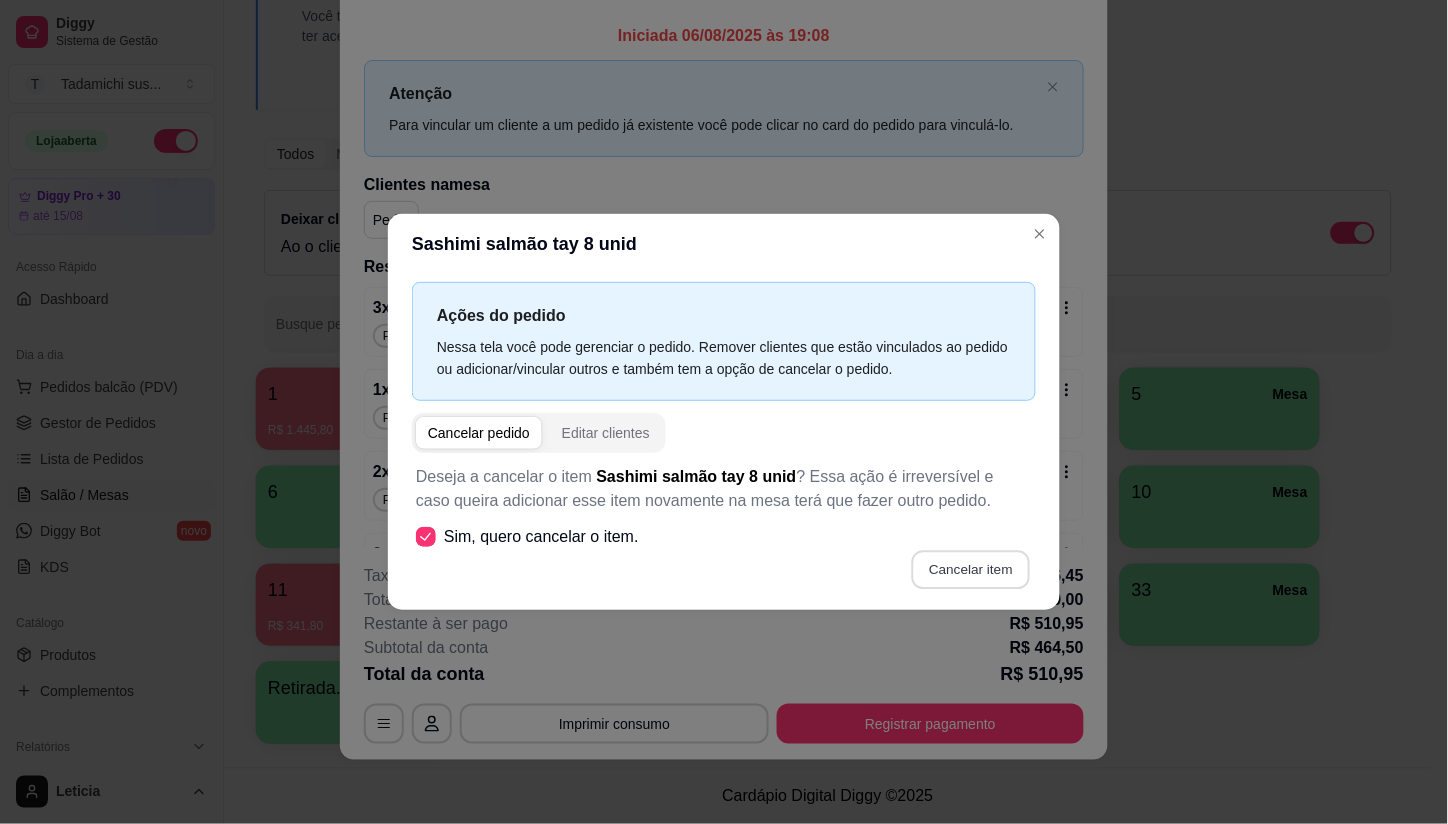 click on "Cancelar item" at bounding box center [970, 570] 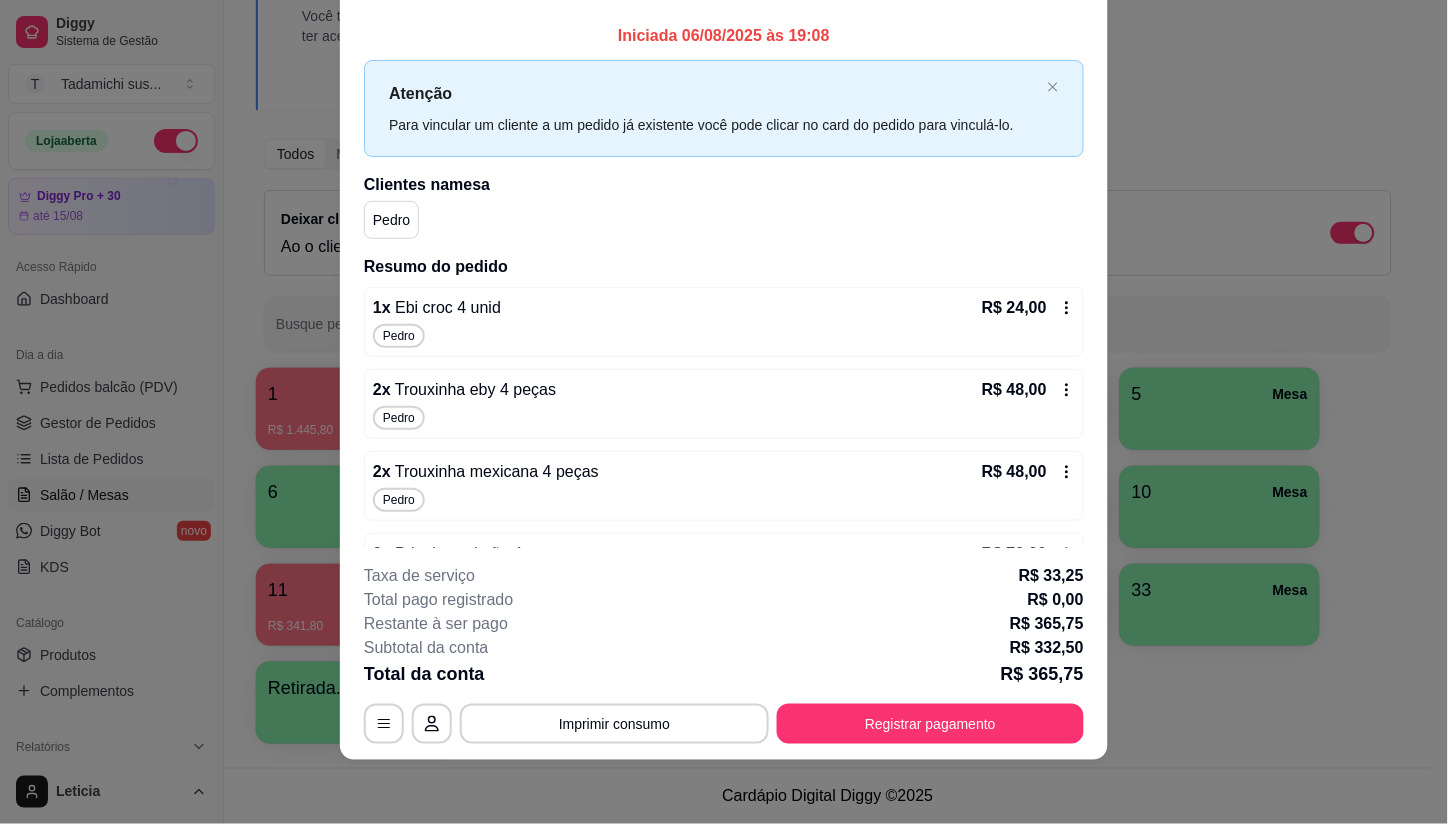 click 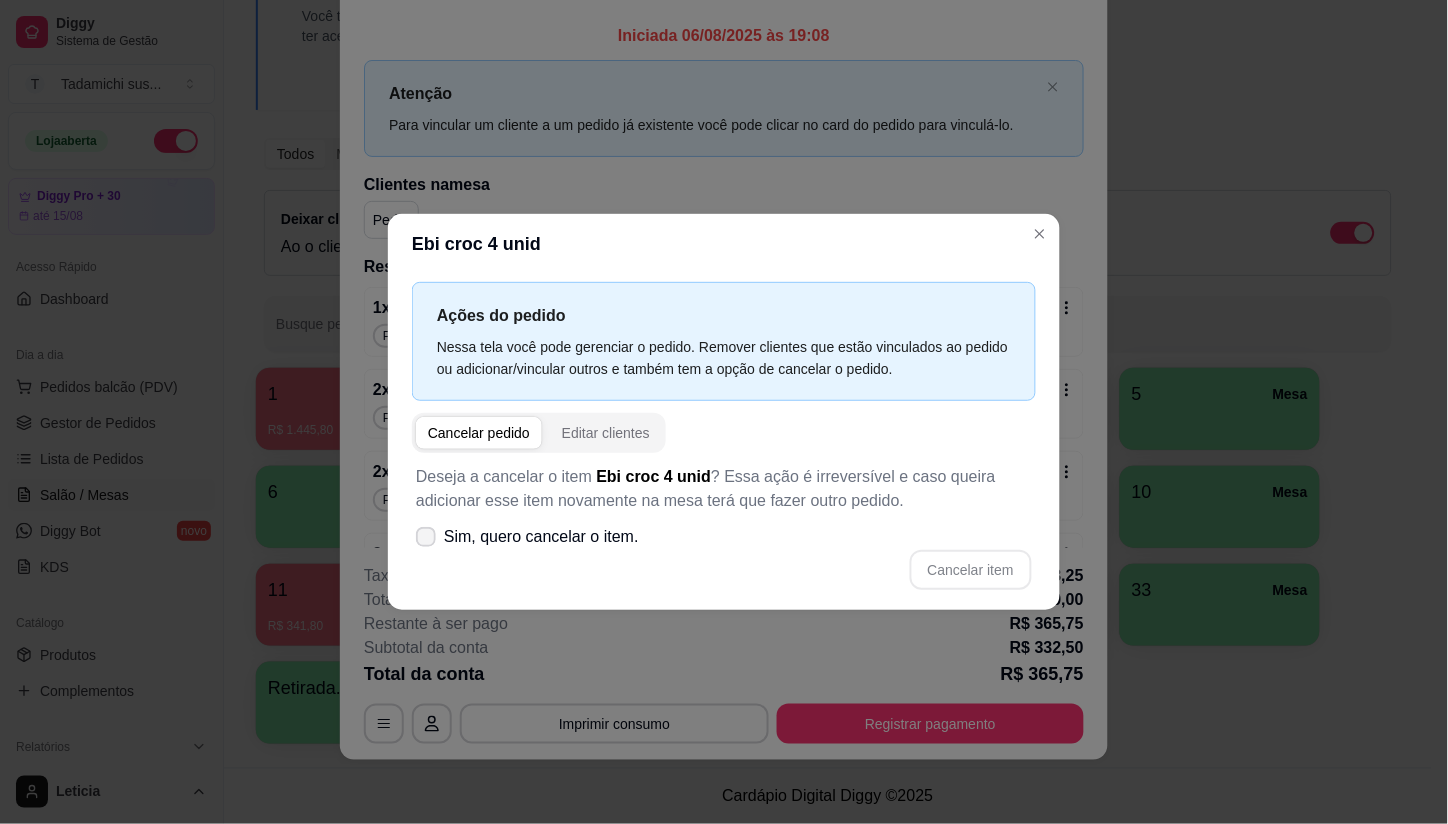 click on "Sim, quero cancelar o item." at bounding box center [527, 537] 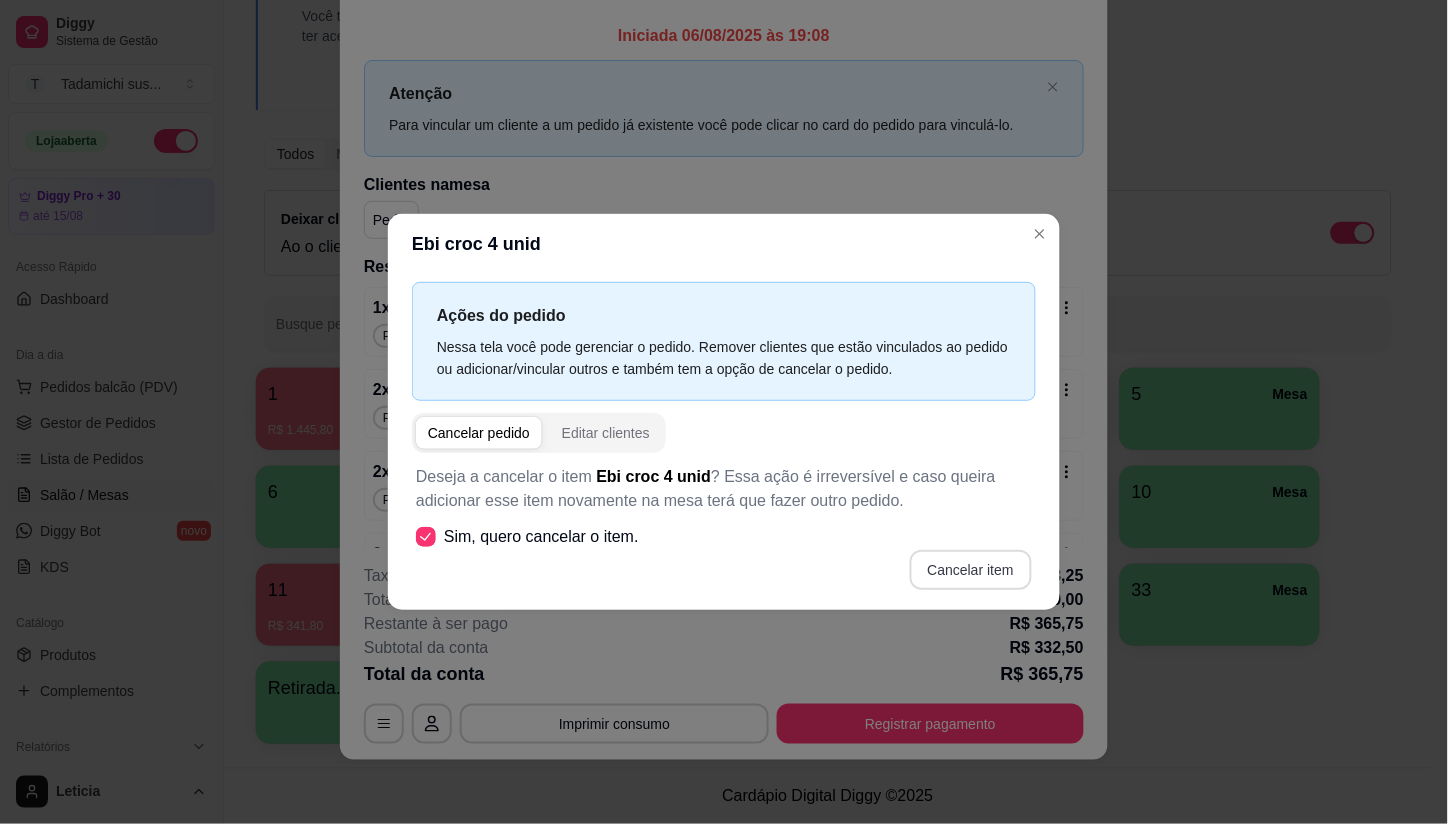 click on "Cancelar item" at bounding box center (971, 570) 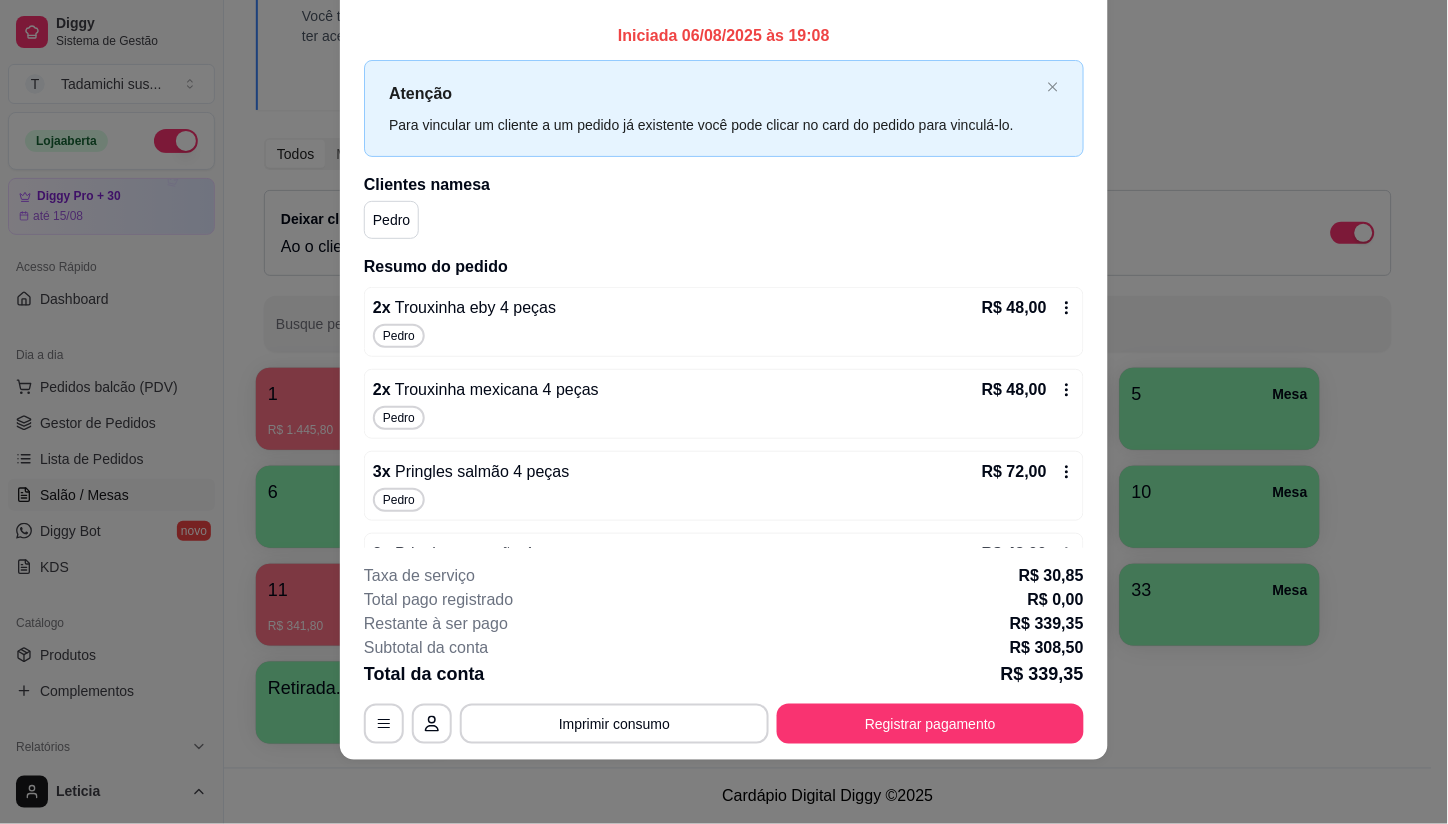 click 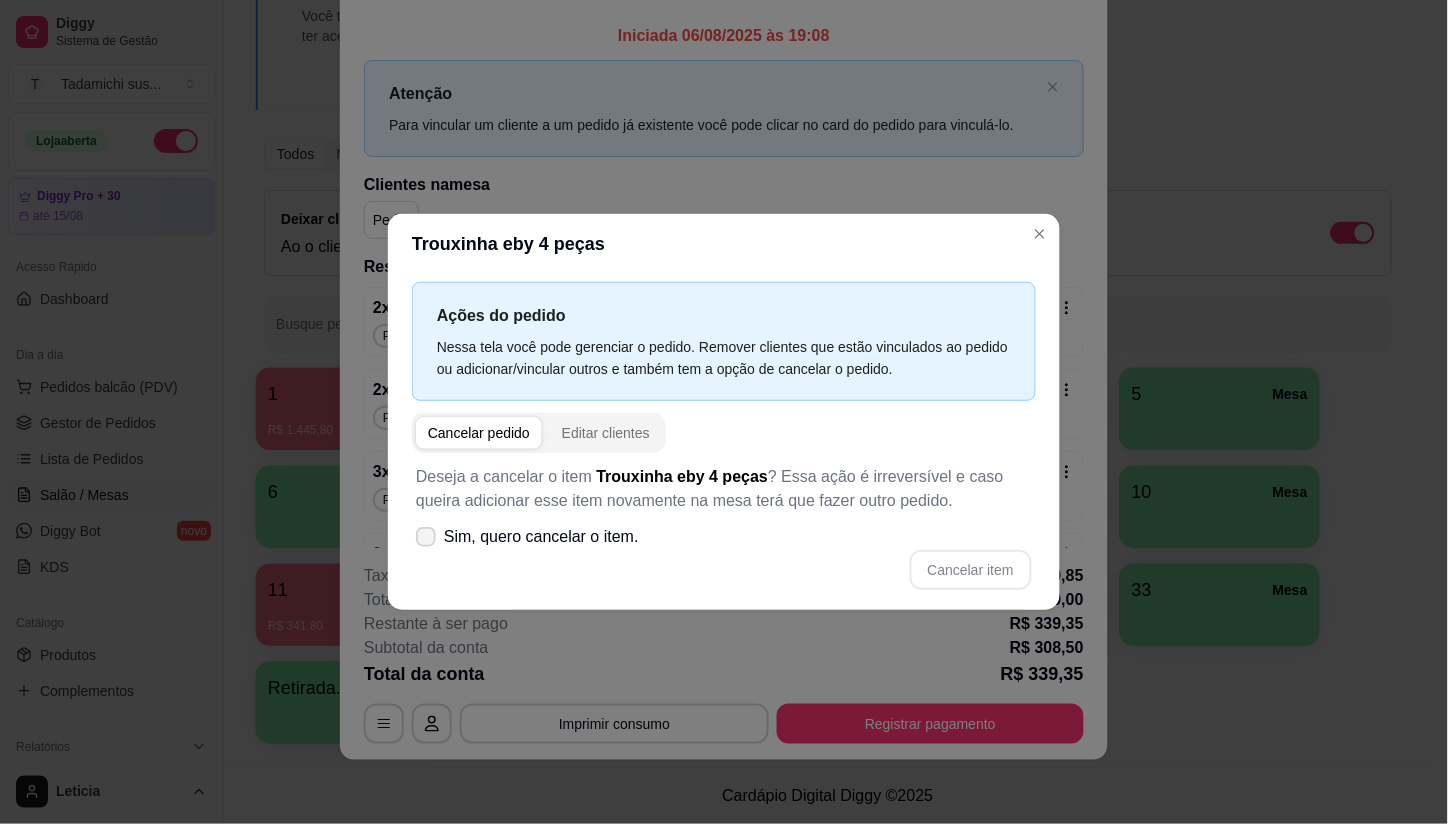 click 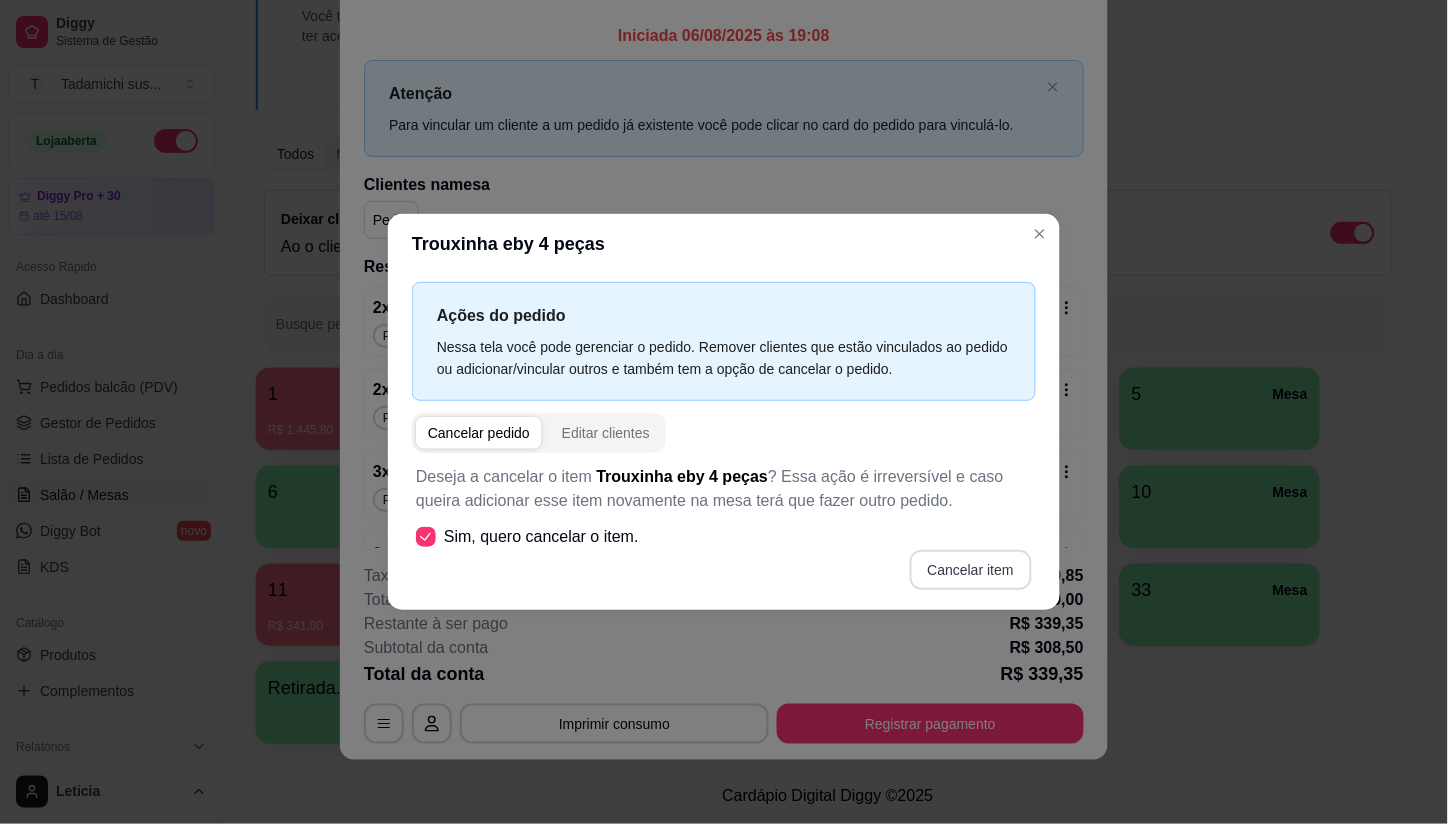 click on "Cancelar item" at bounding box center (971, 570) 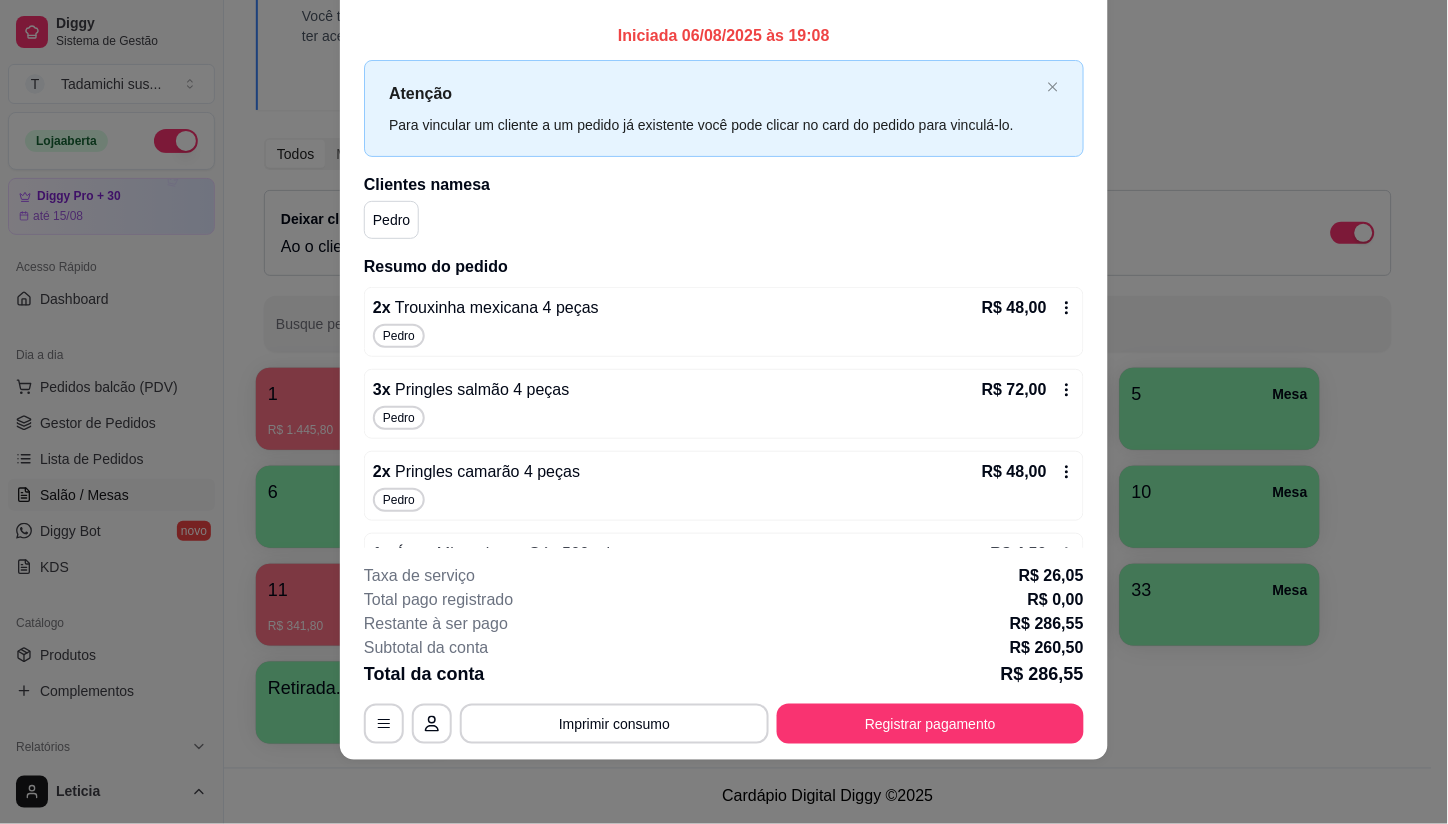 click 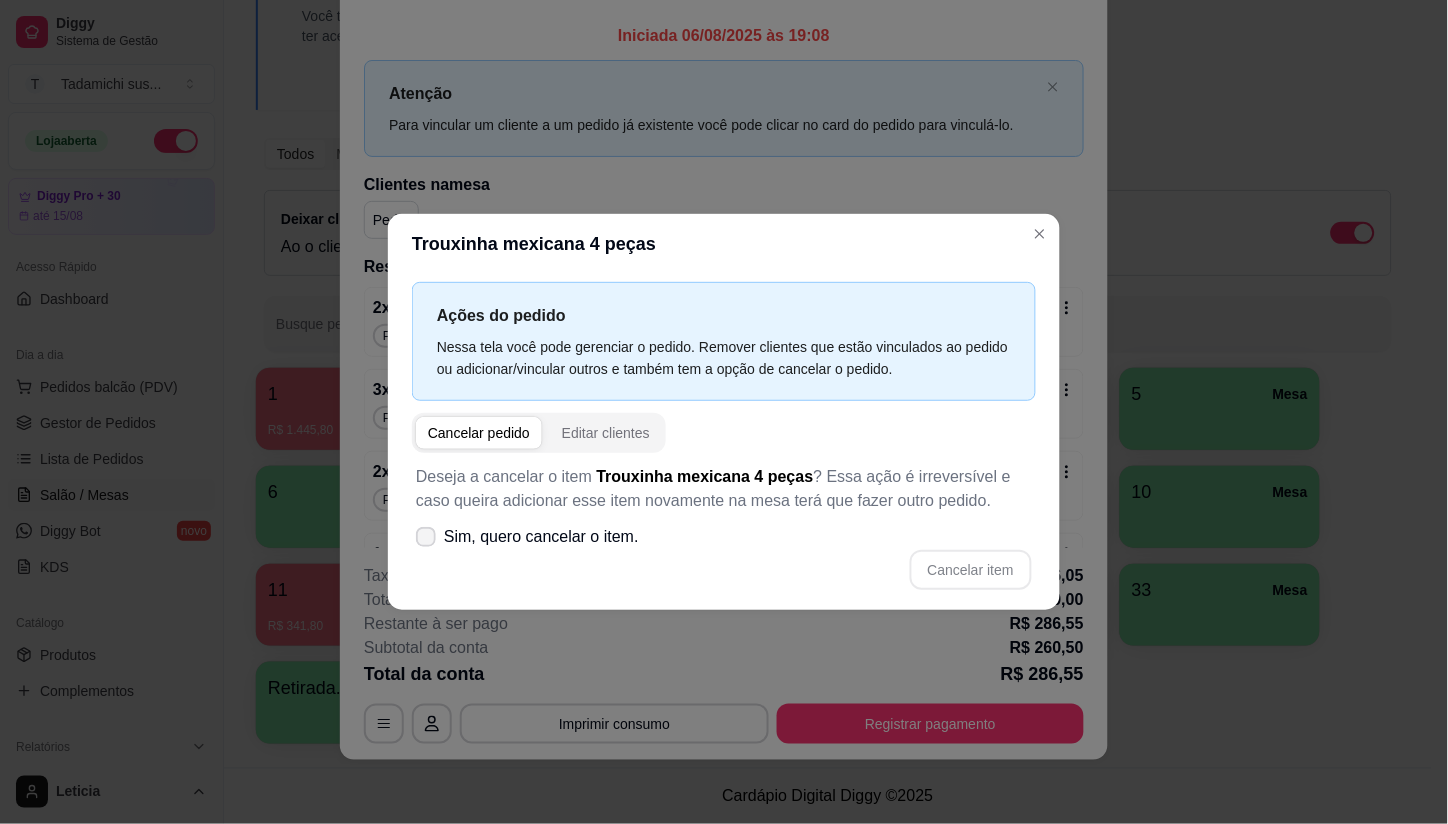 click 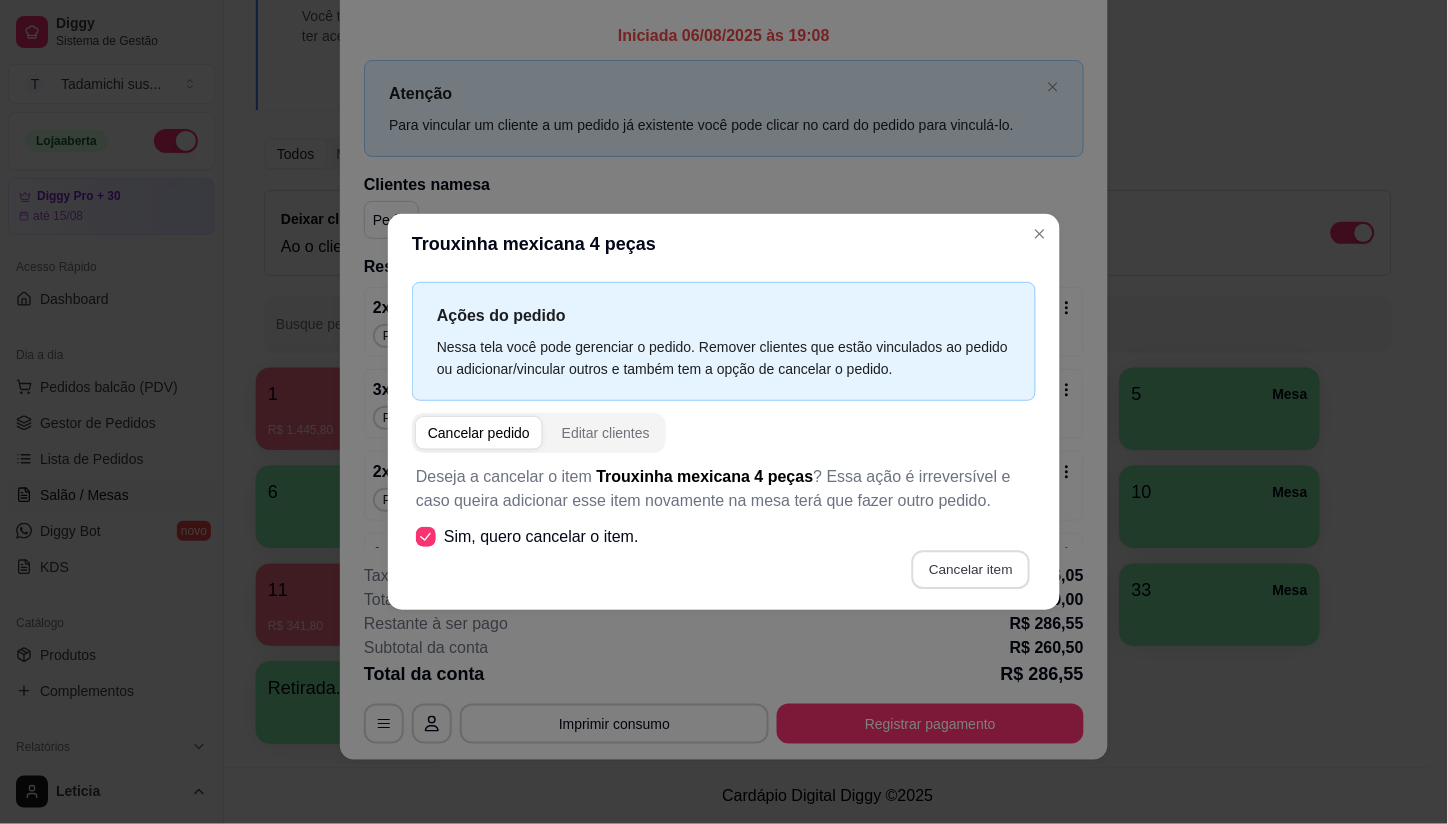 click on "Cancelar item" at bounding box center [970, 570] 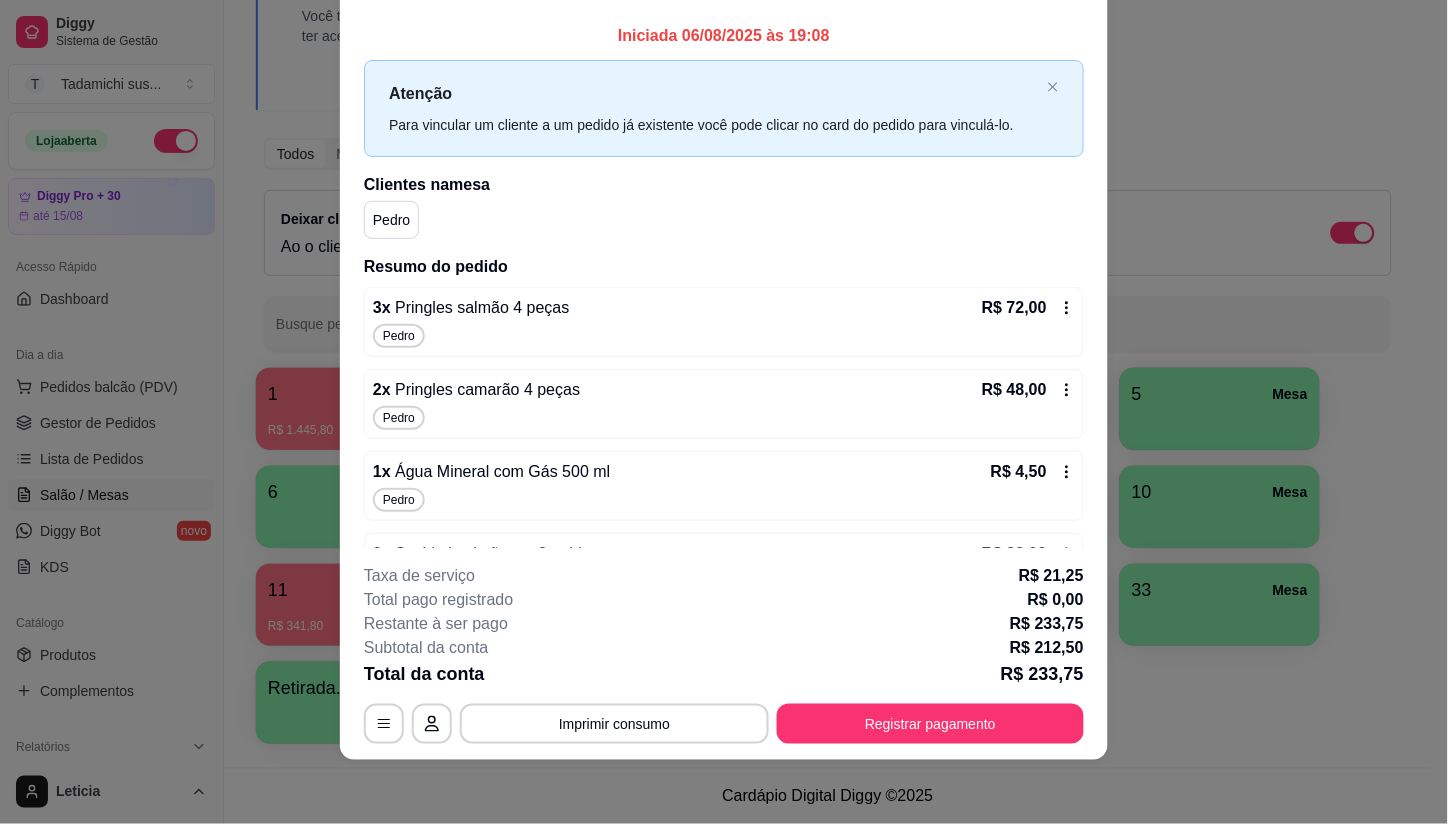 click 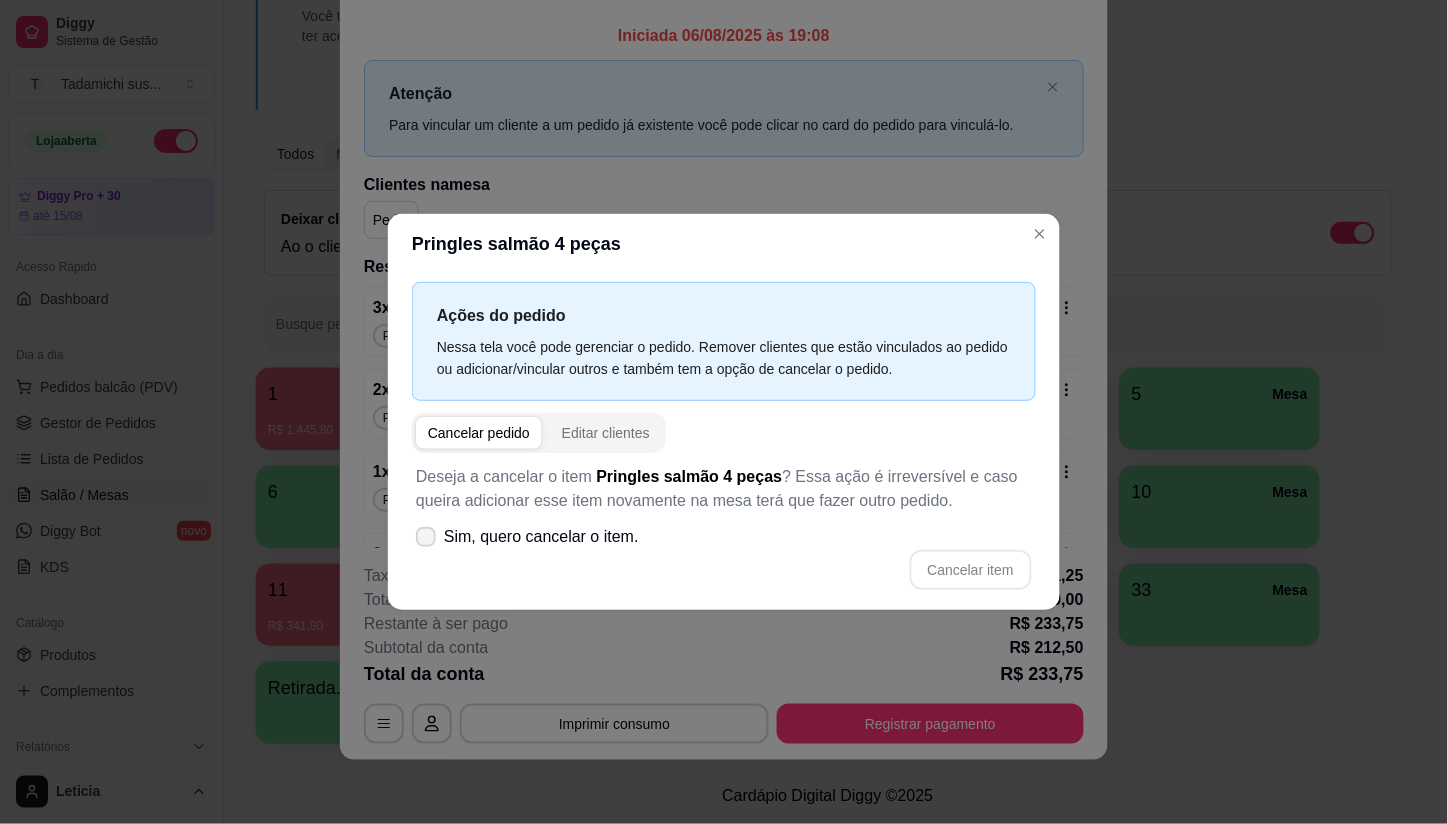 click 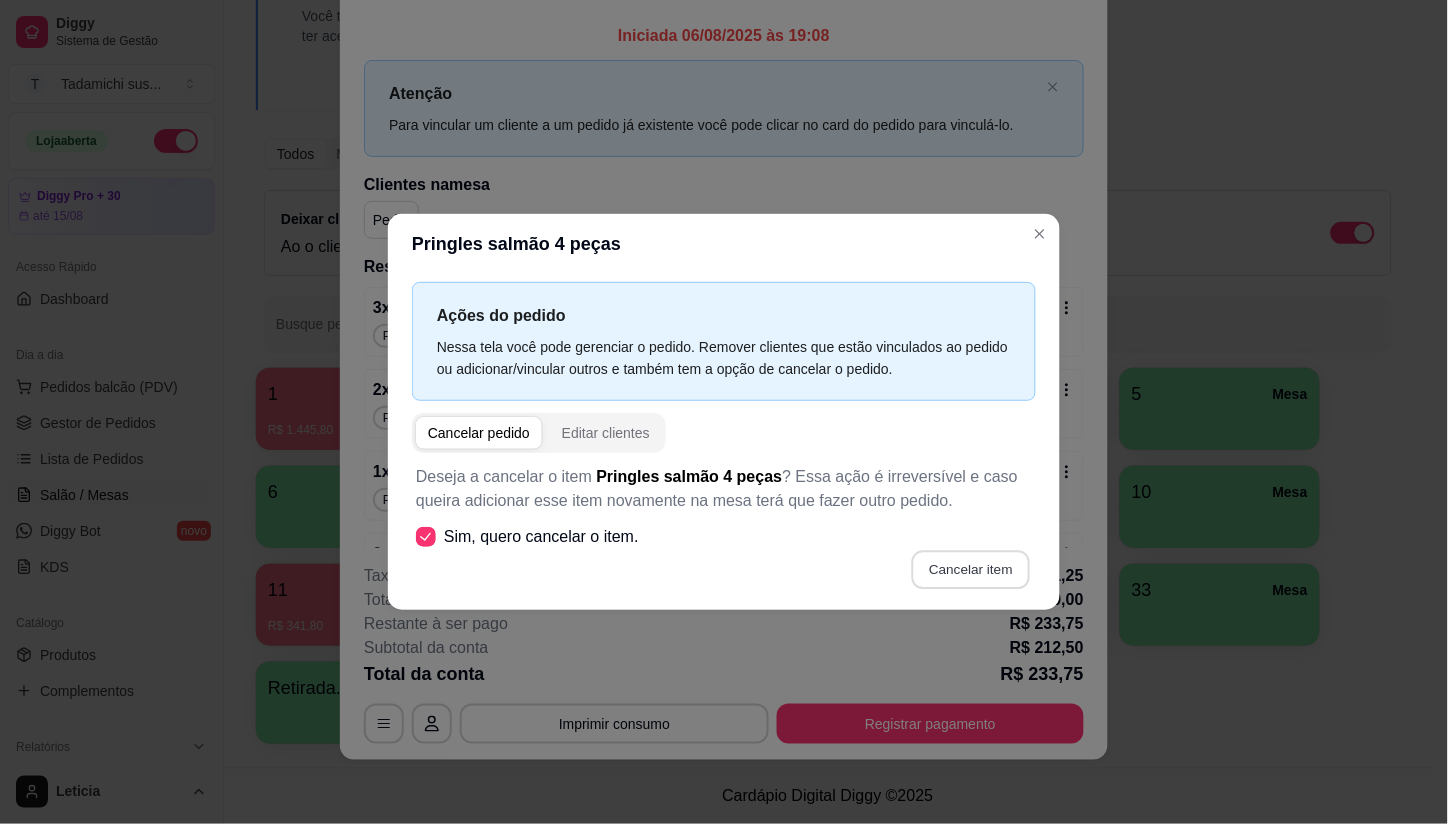 click on "Cancelar item" at bounding box center [970, 570] 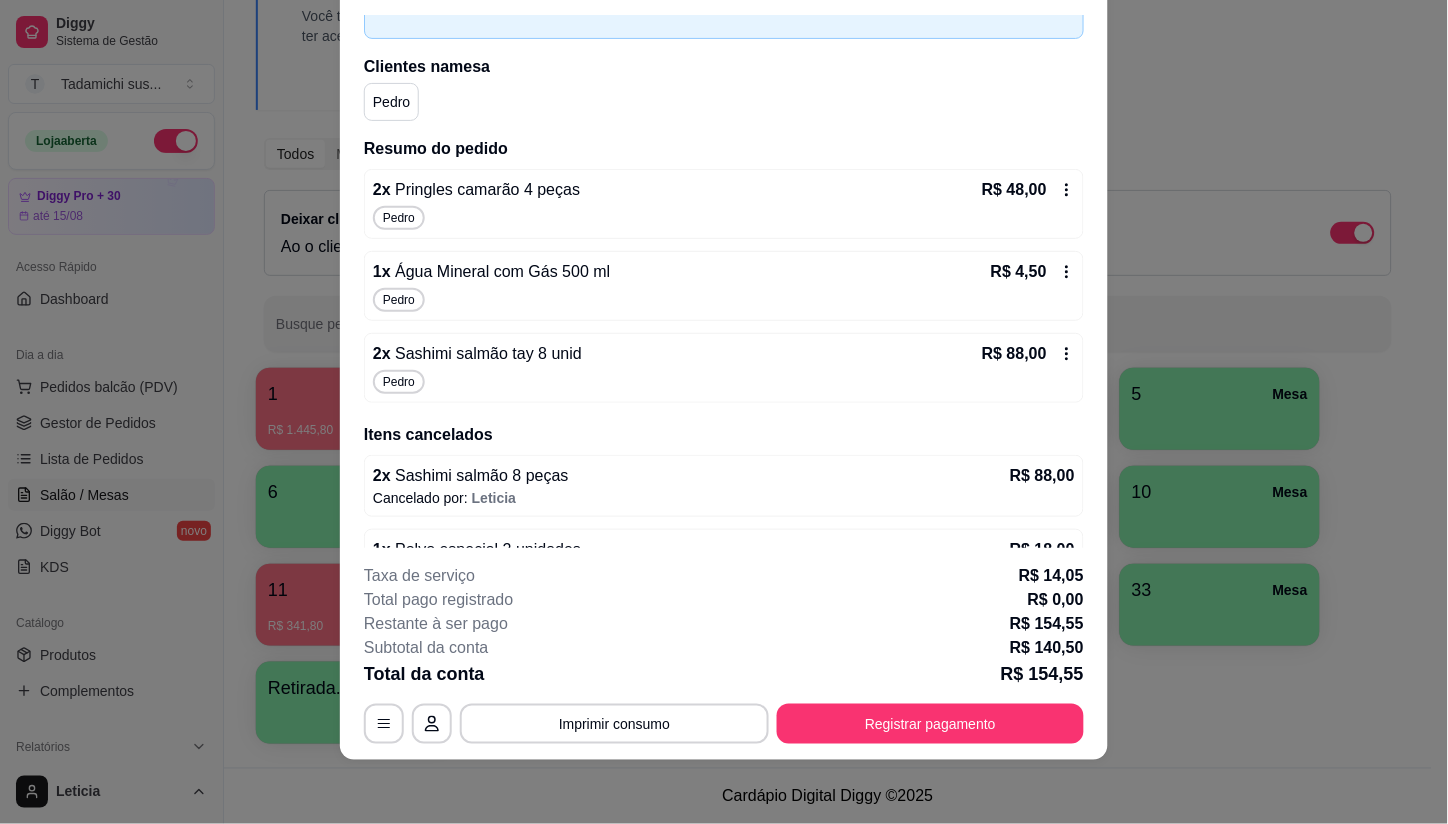 scroll, scrollTop: 0, scrollLeft: 0, axis: both 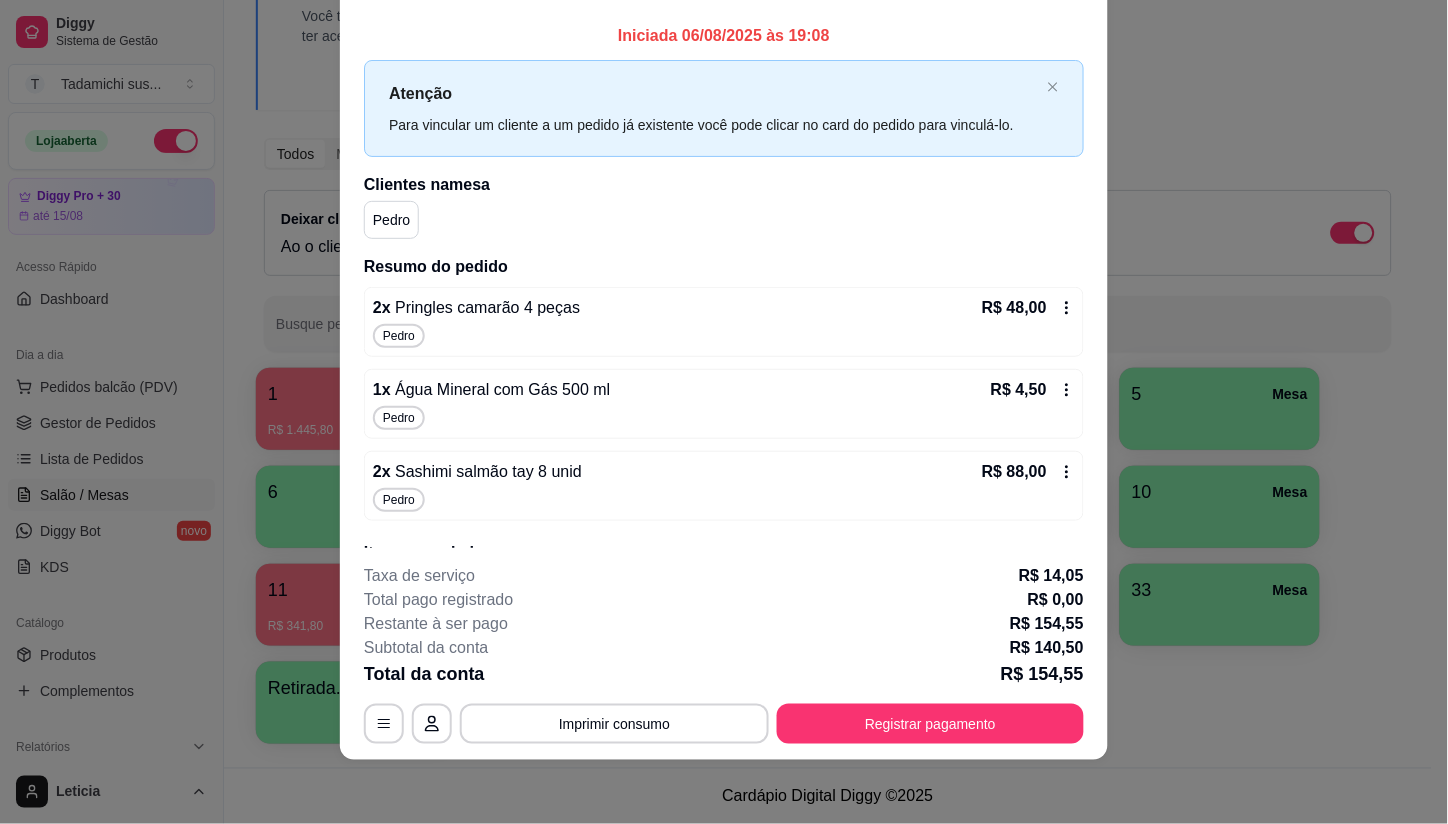 click 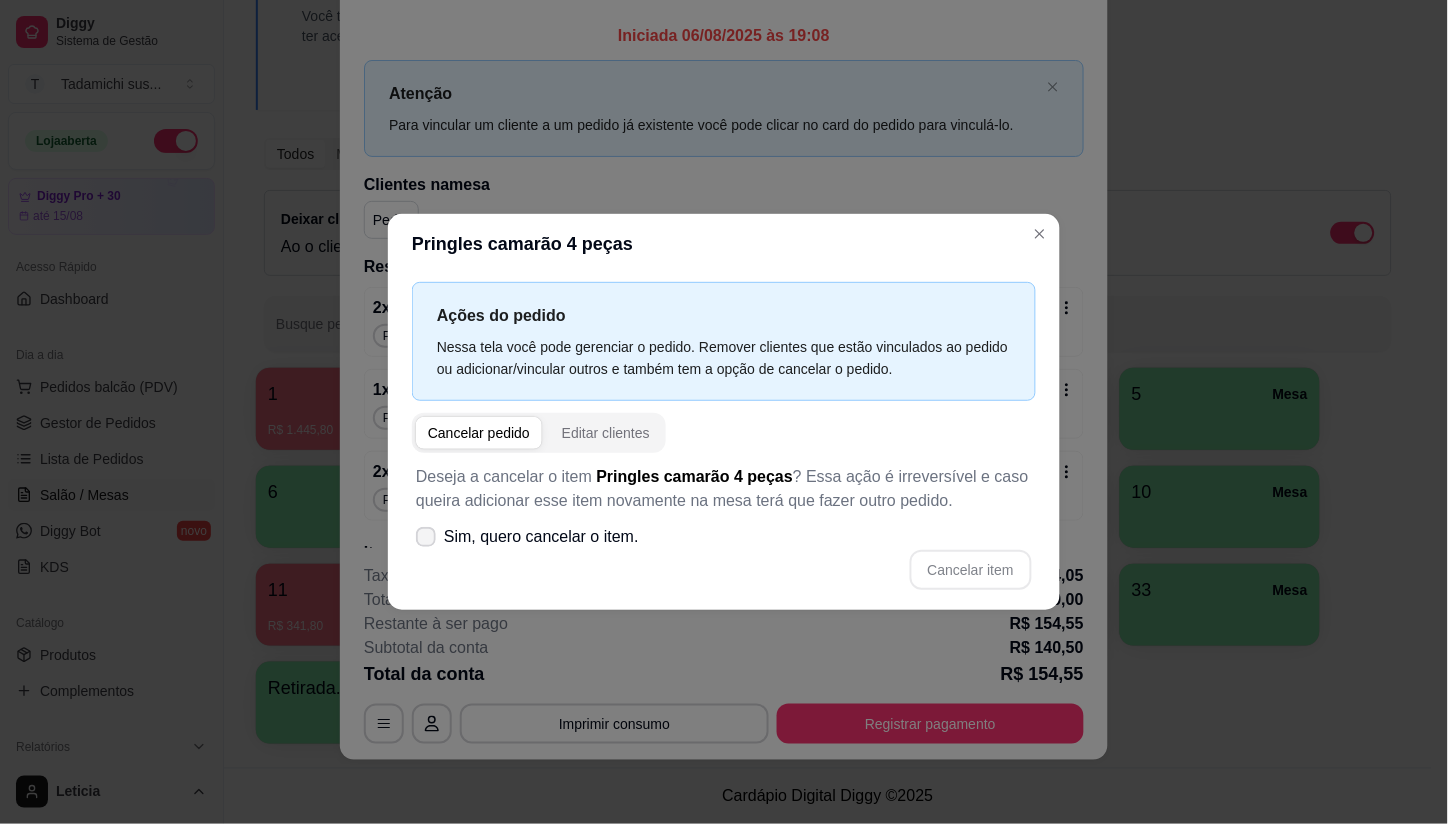 click 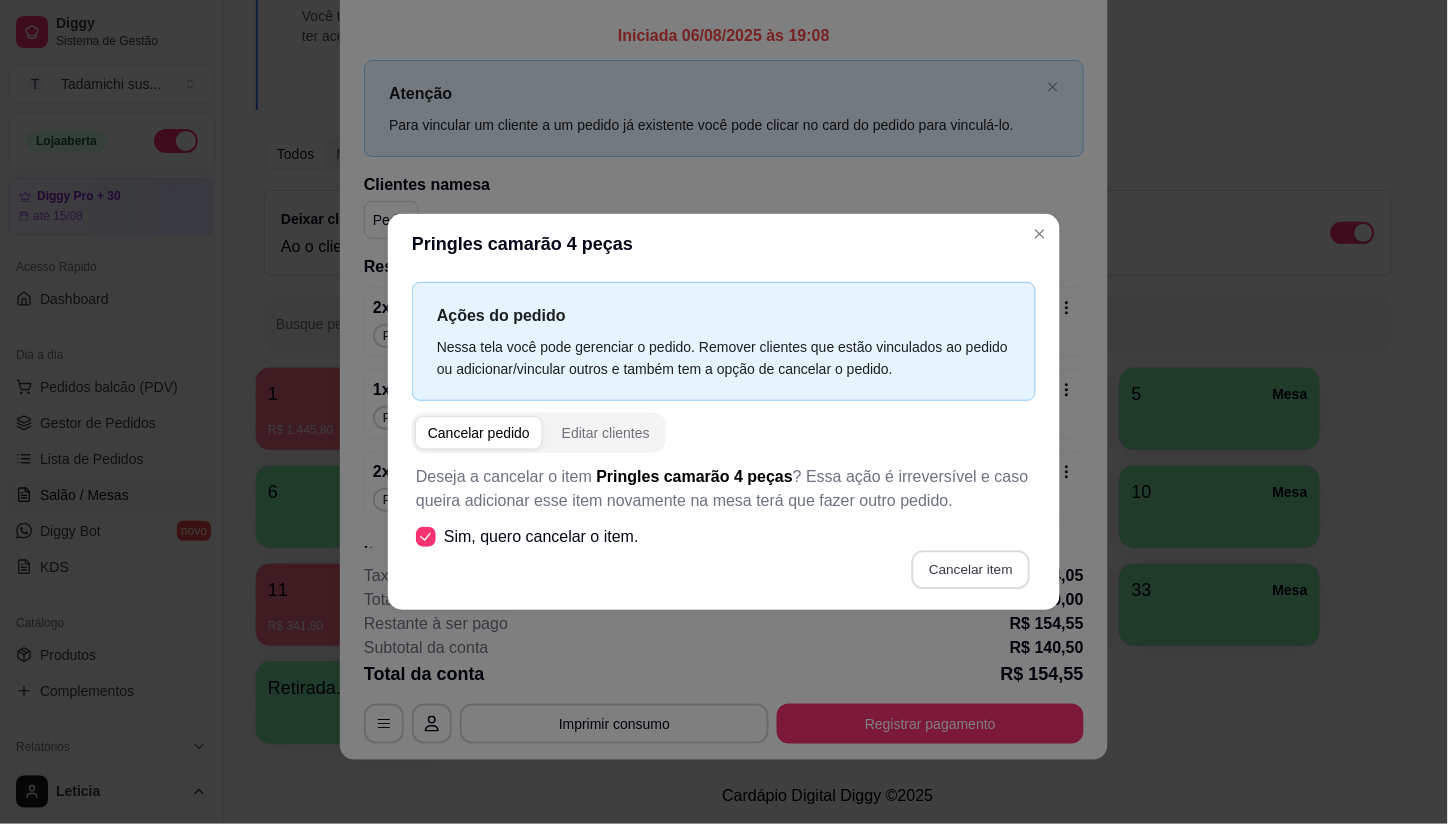 click on "Cancelar item" at bounding box center (970, 570) 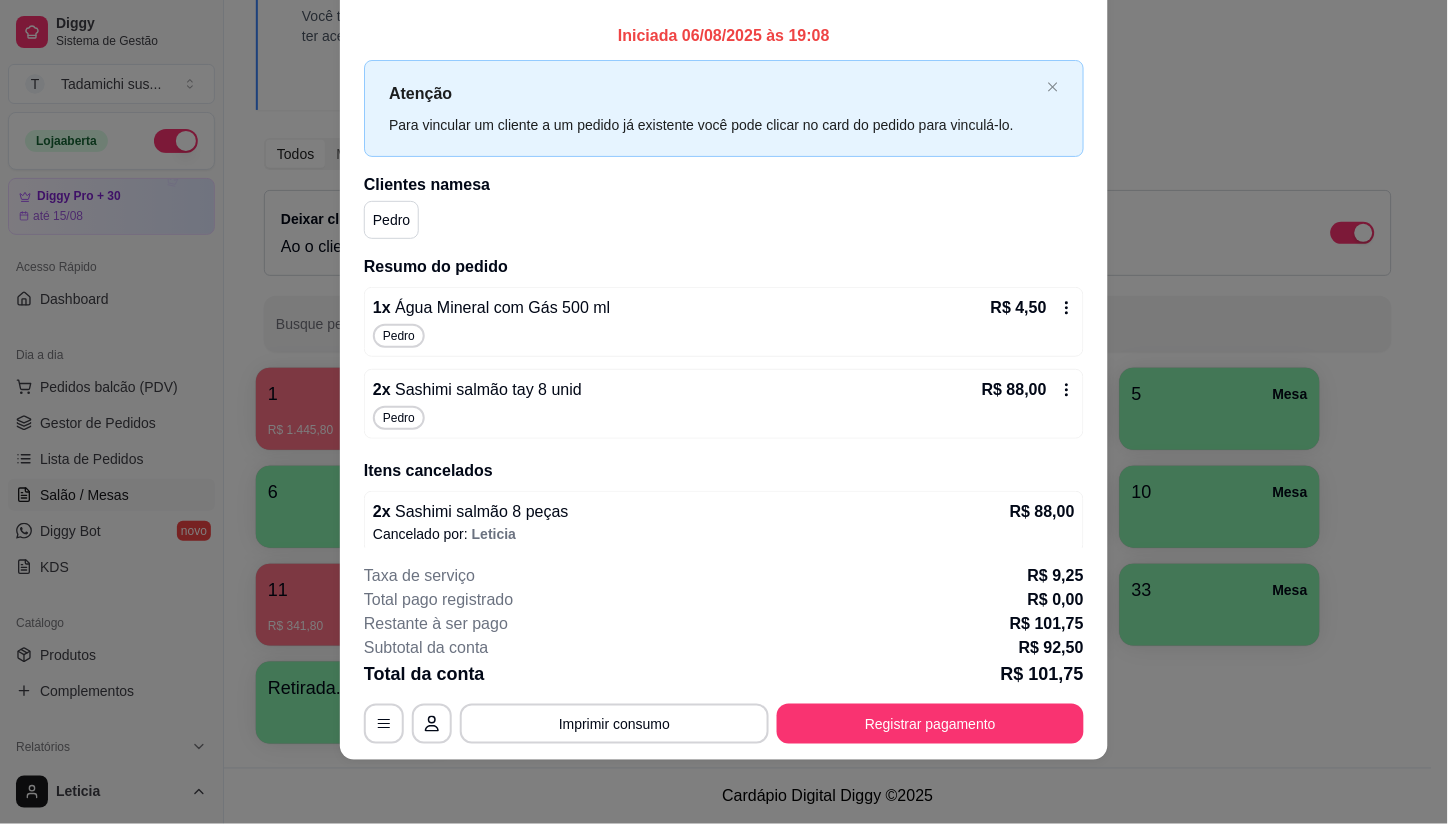 click 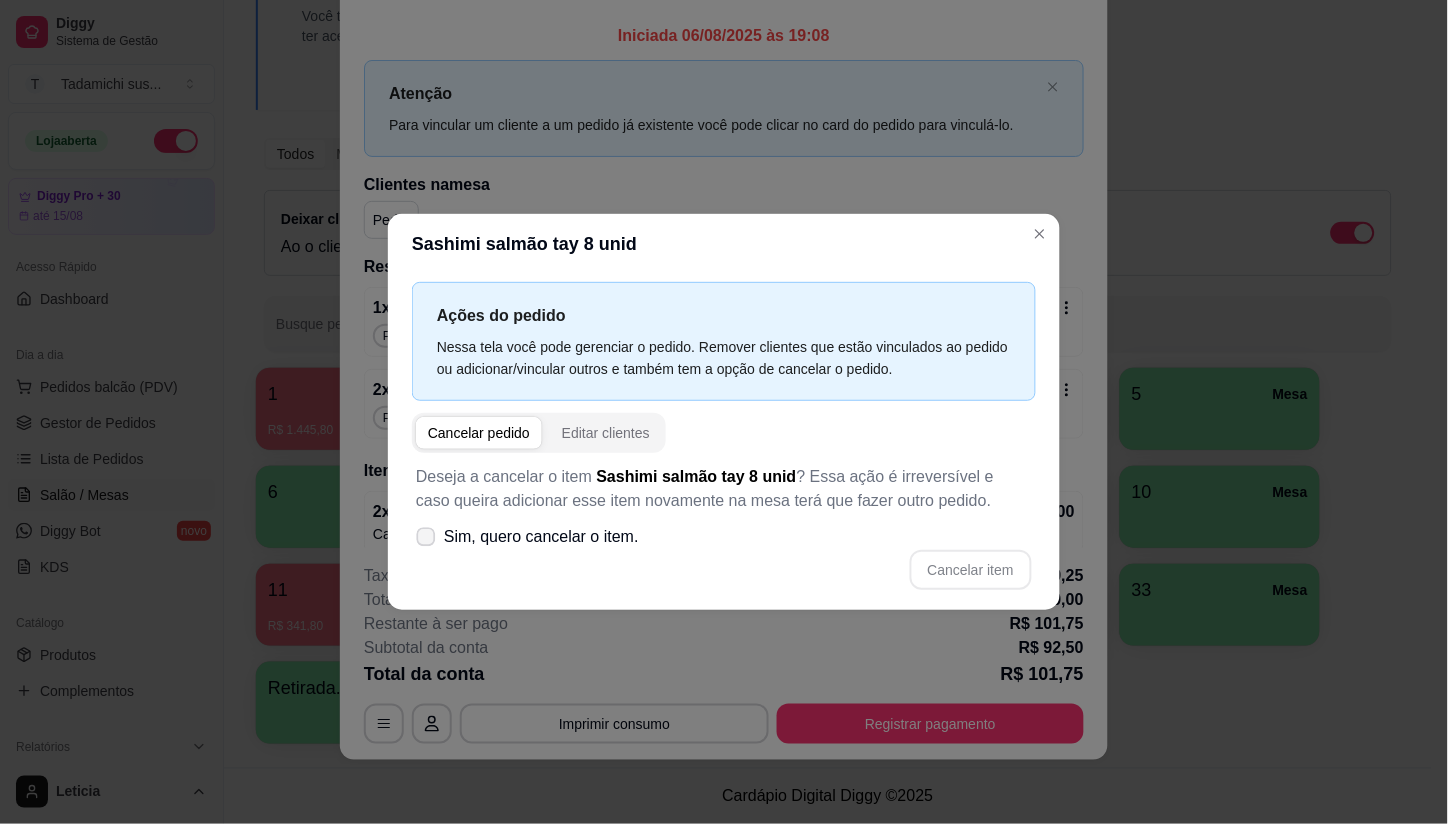 click on "Sim, quero cancelar o item." at bounding box center (527, 537) 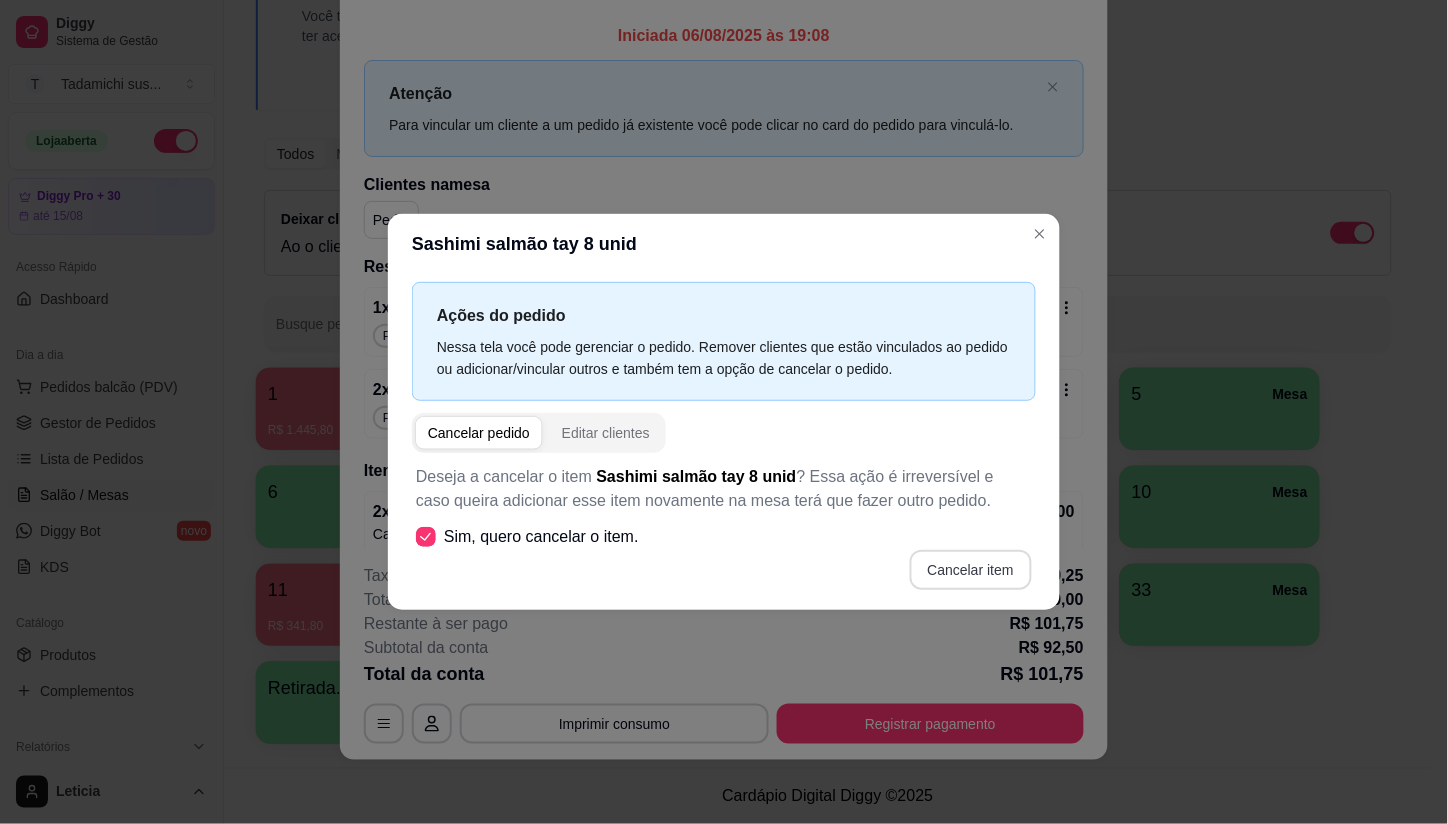 click on "Cancelar item" at bounding box center [971, 570] 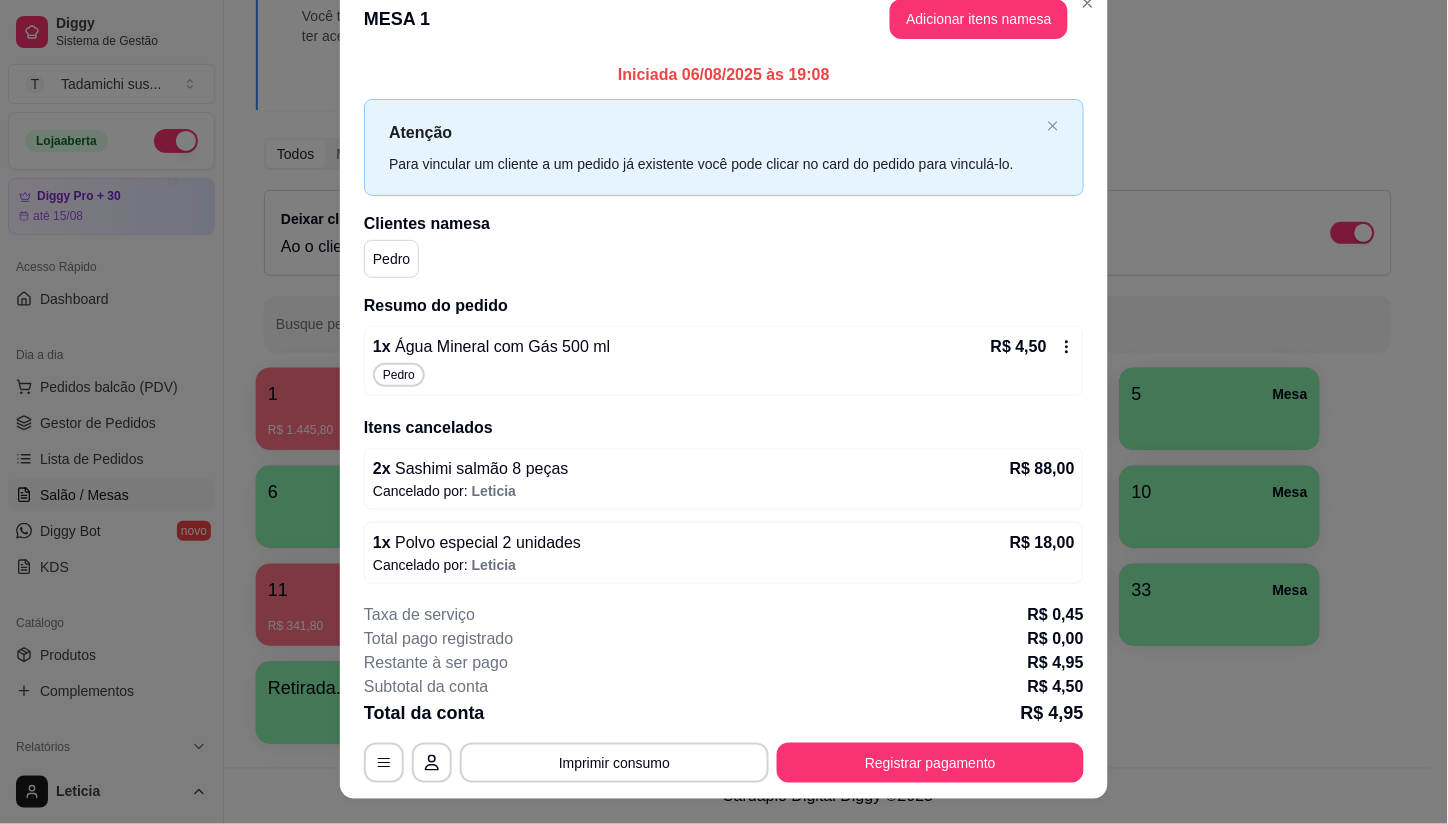 scroll, scrollTop: 0, scrollLeft: 0, axis: both 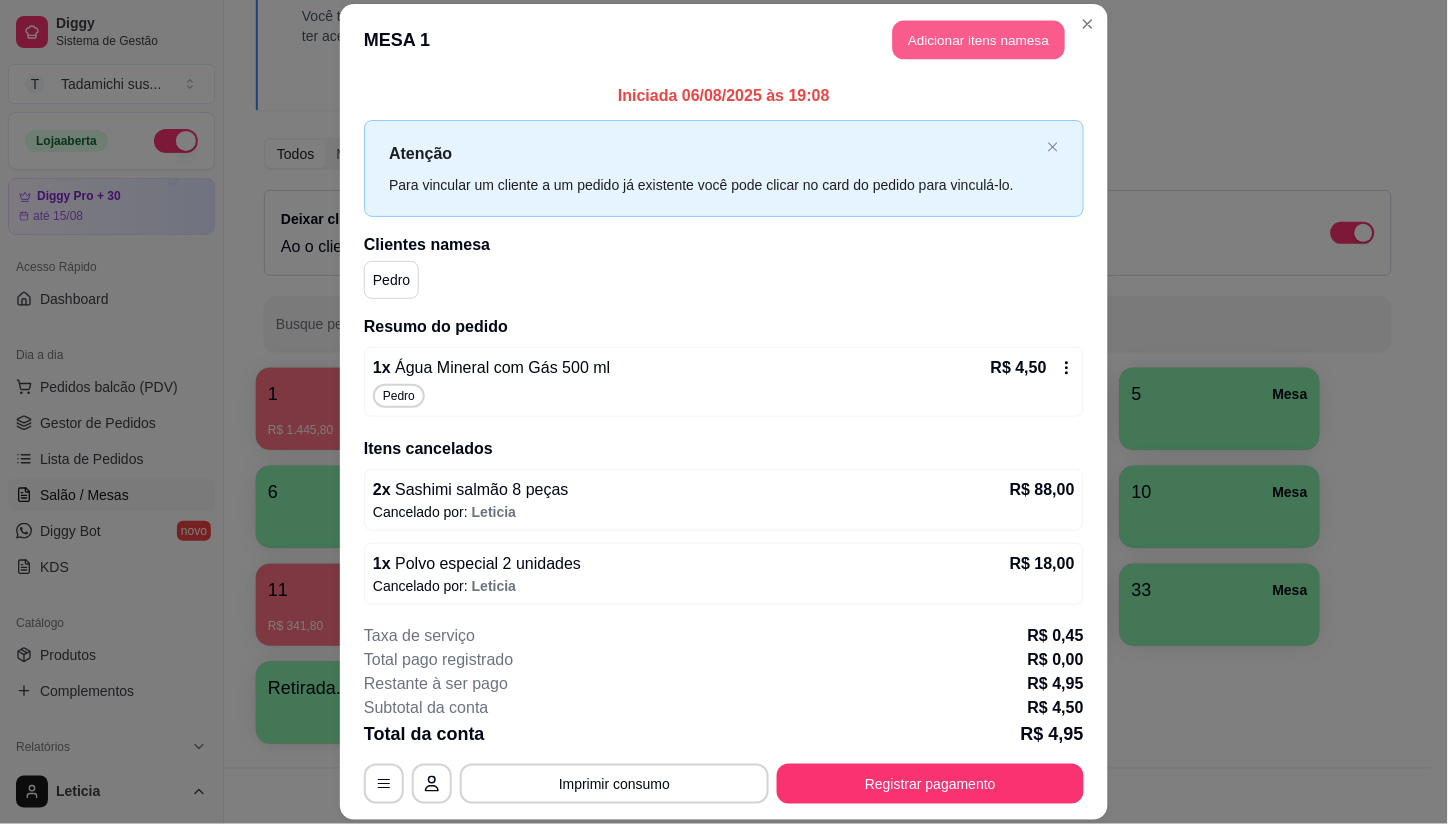 click on "Adicionar itens na  mesa" at bounding box center [979, 40] 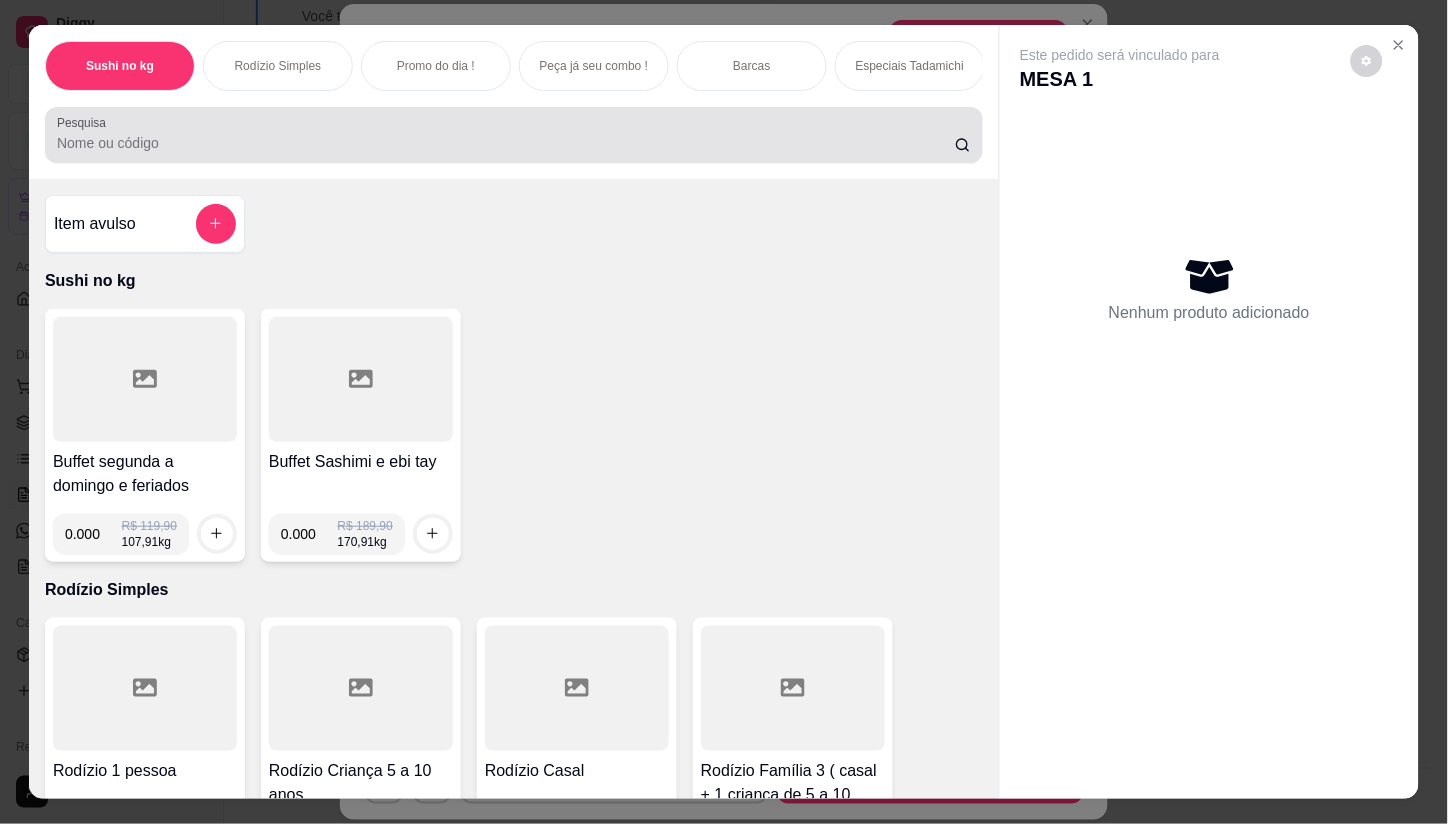 click on "Pesquisa" at bounding box center (506, 143) 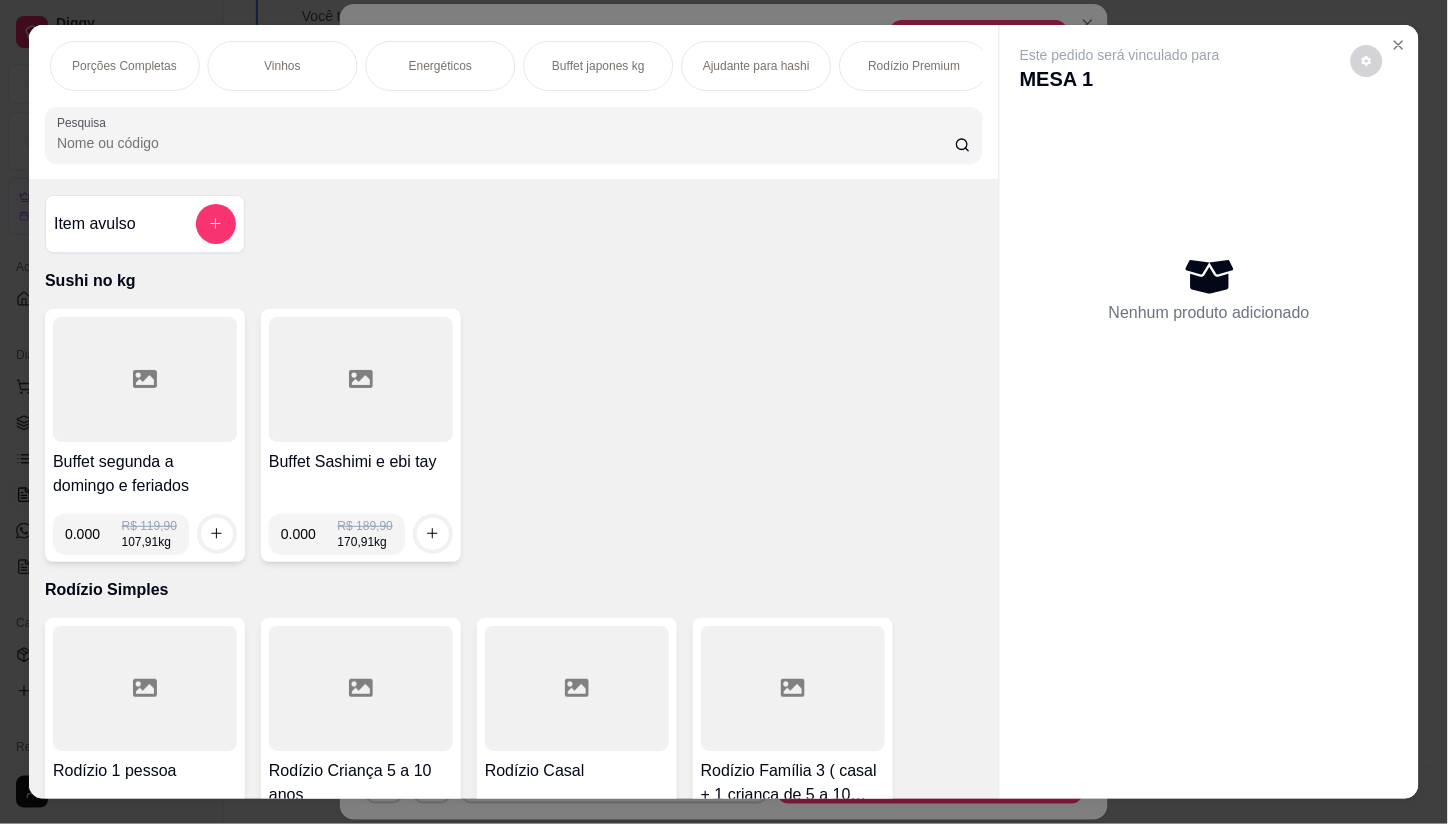 scroll, scrollTop: 0, scrollLeft: 4108, axis: horizontal 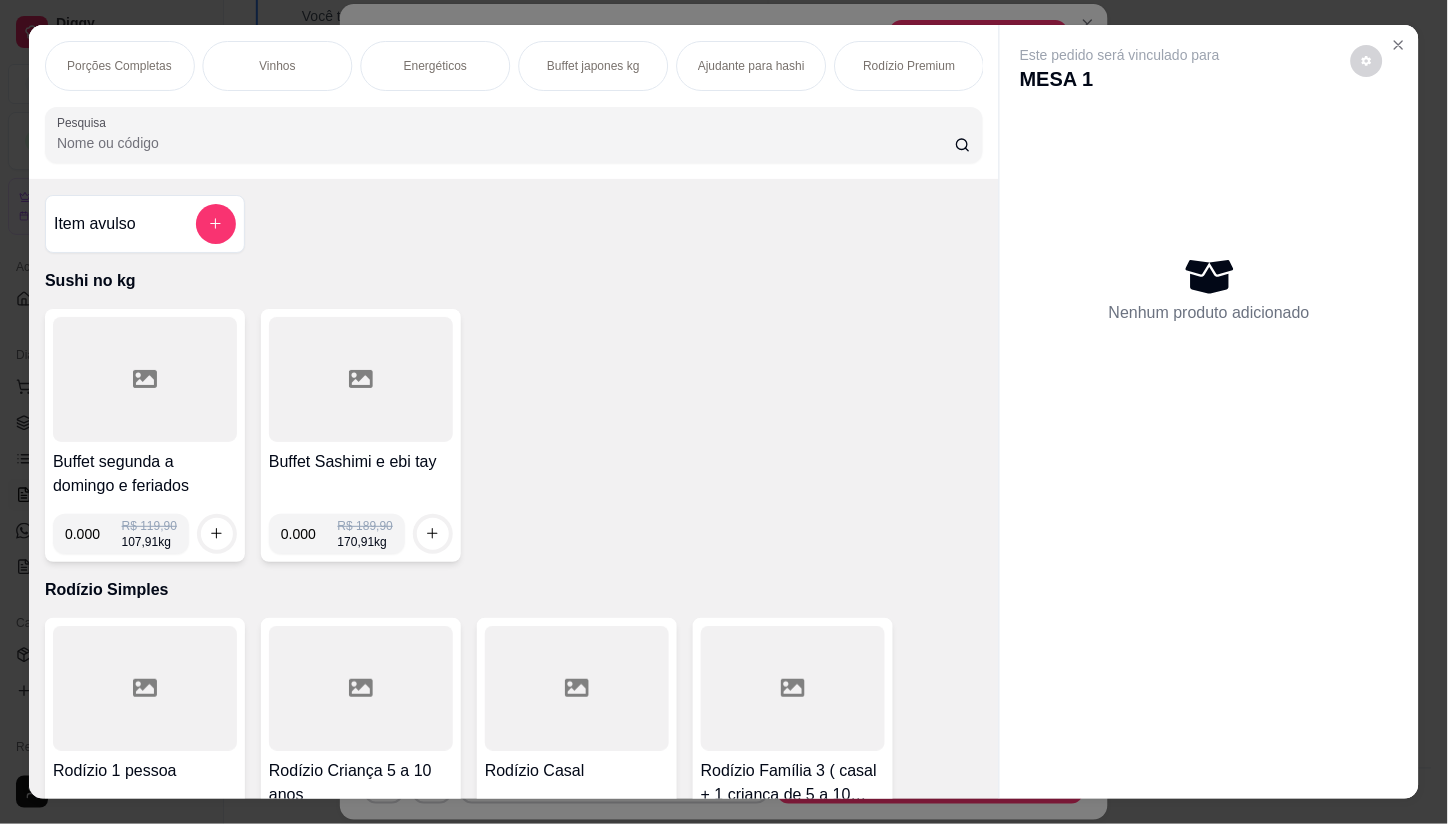 click on "Rodízio Premium" at bounding box center (910, 66) 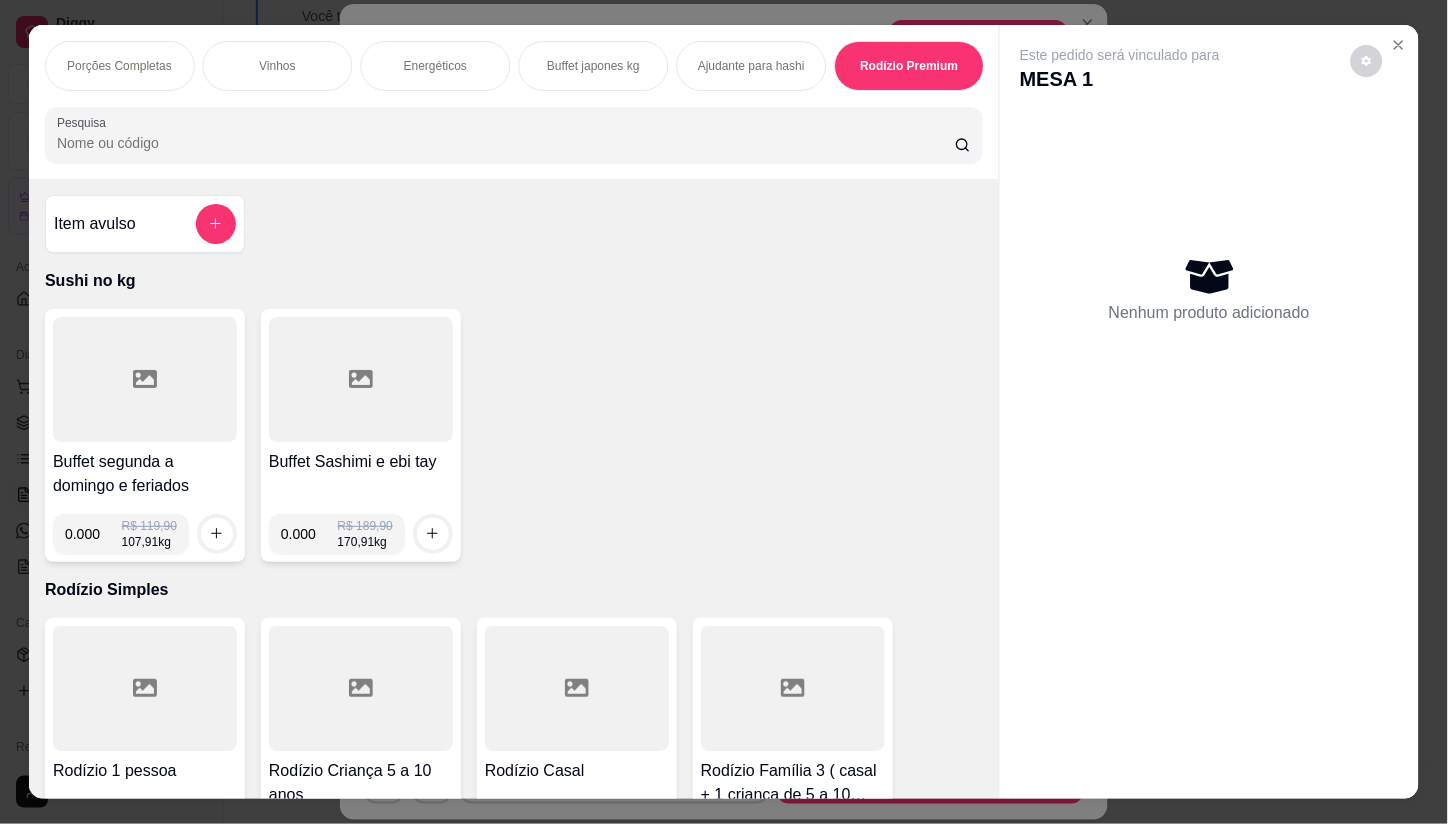 scroll, scrollTop: 27410, scrollLeft: 0, axis: vertical 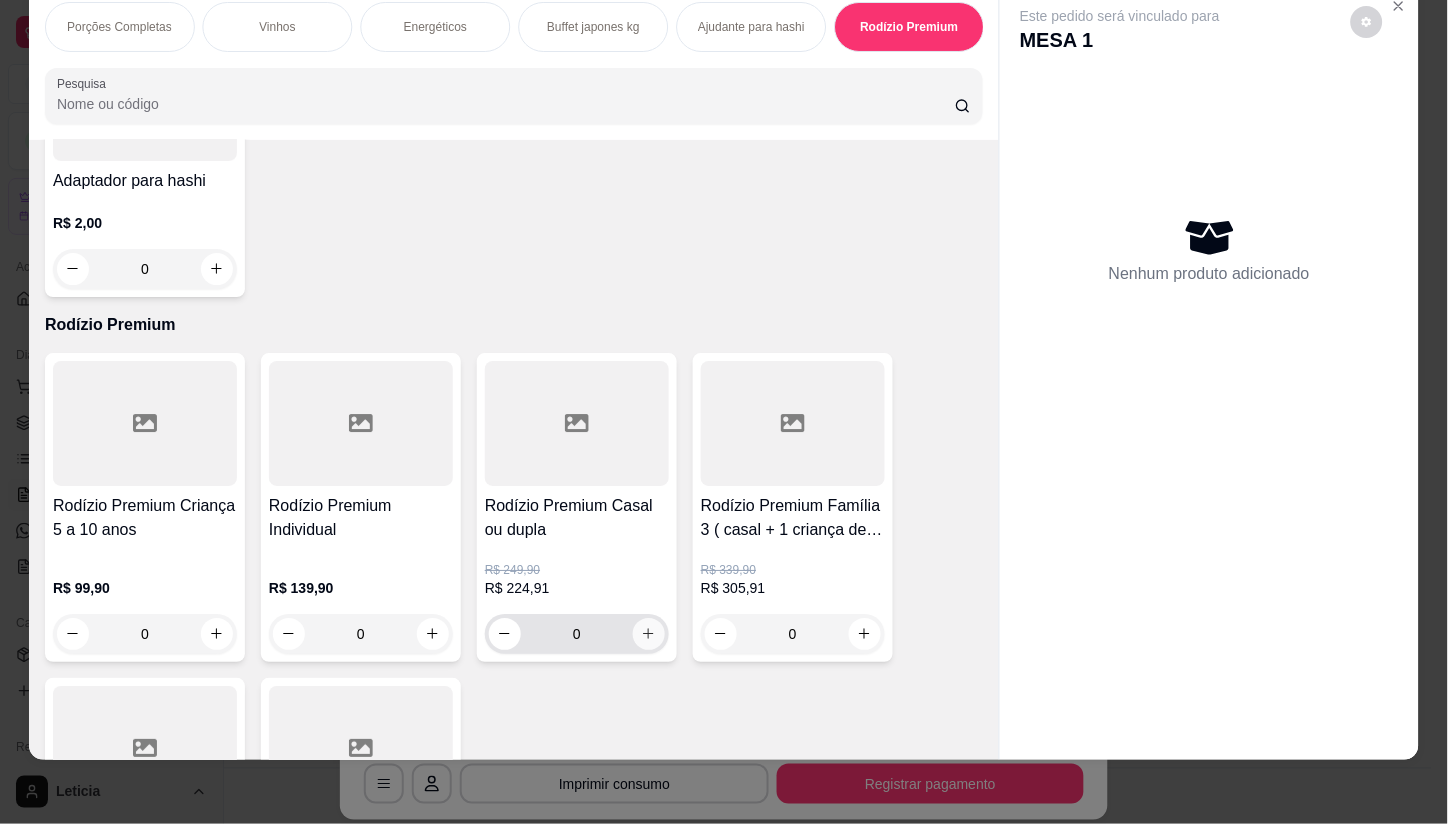 click 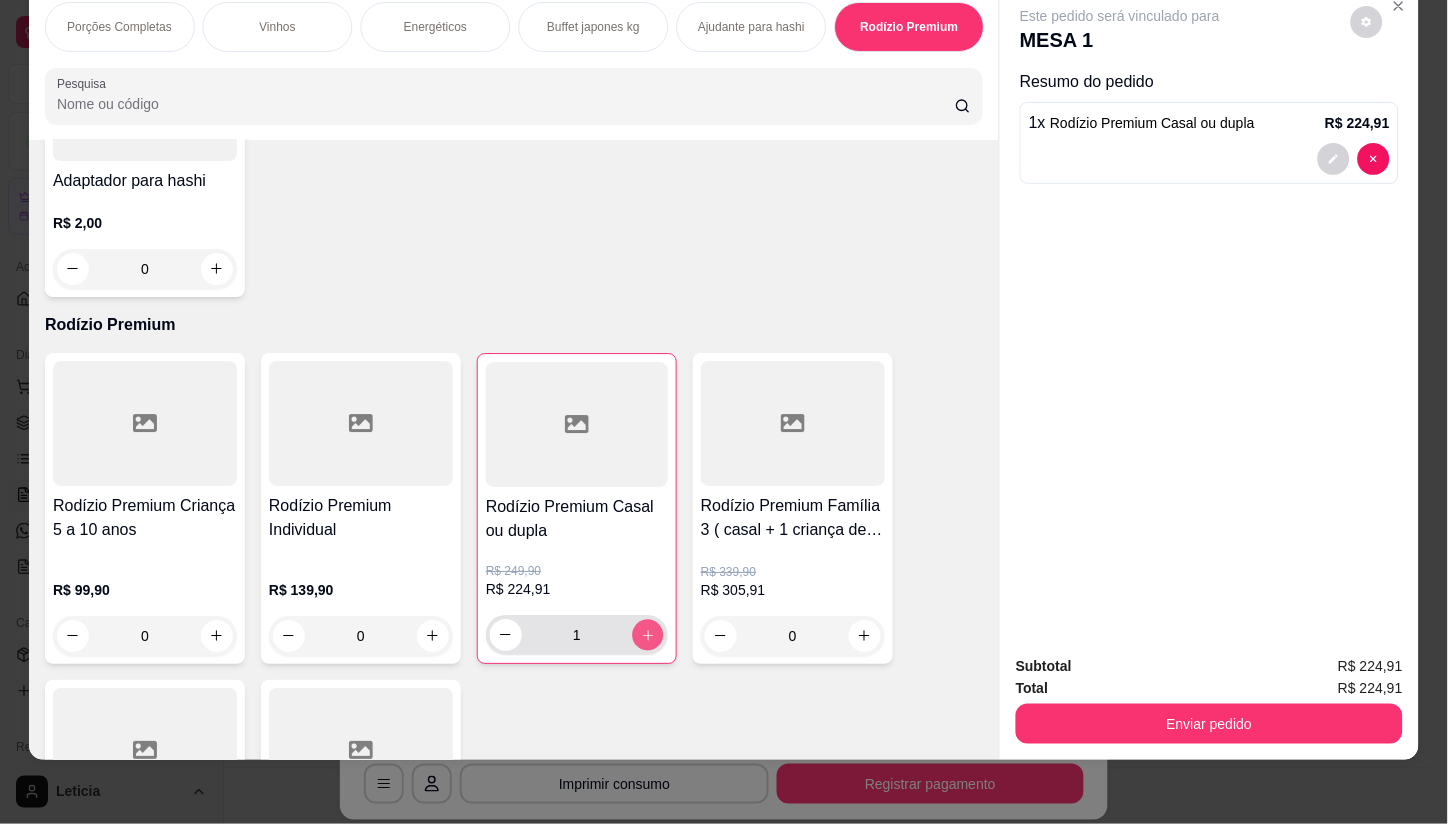 click 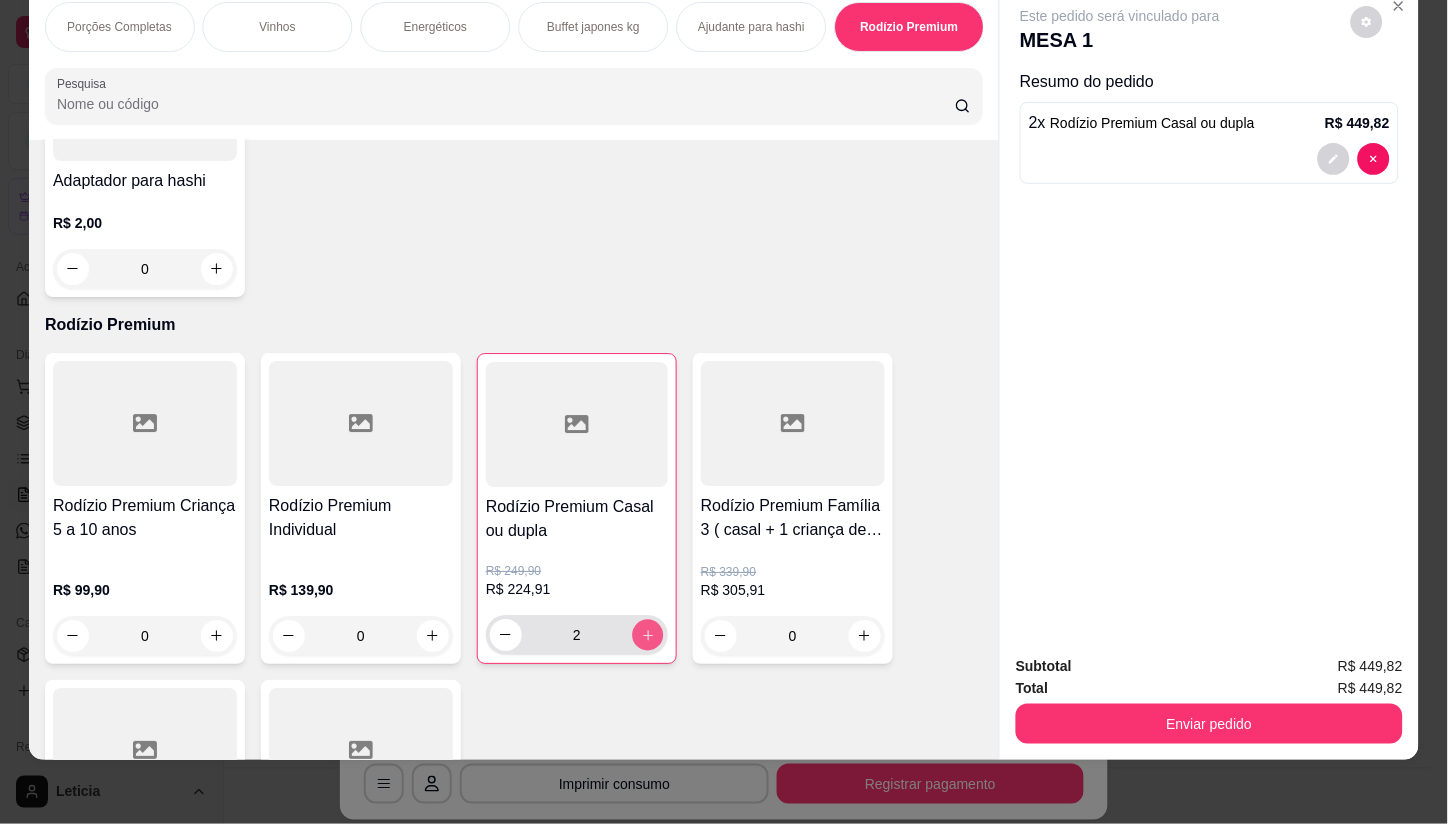 click 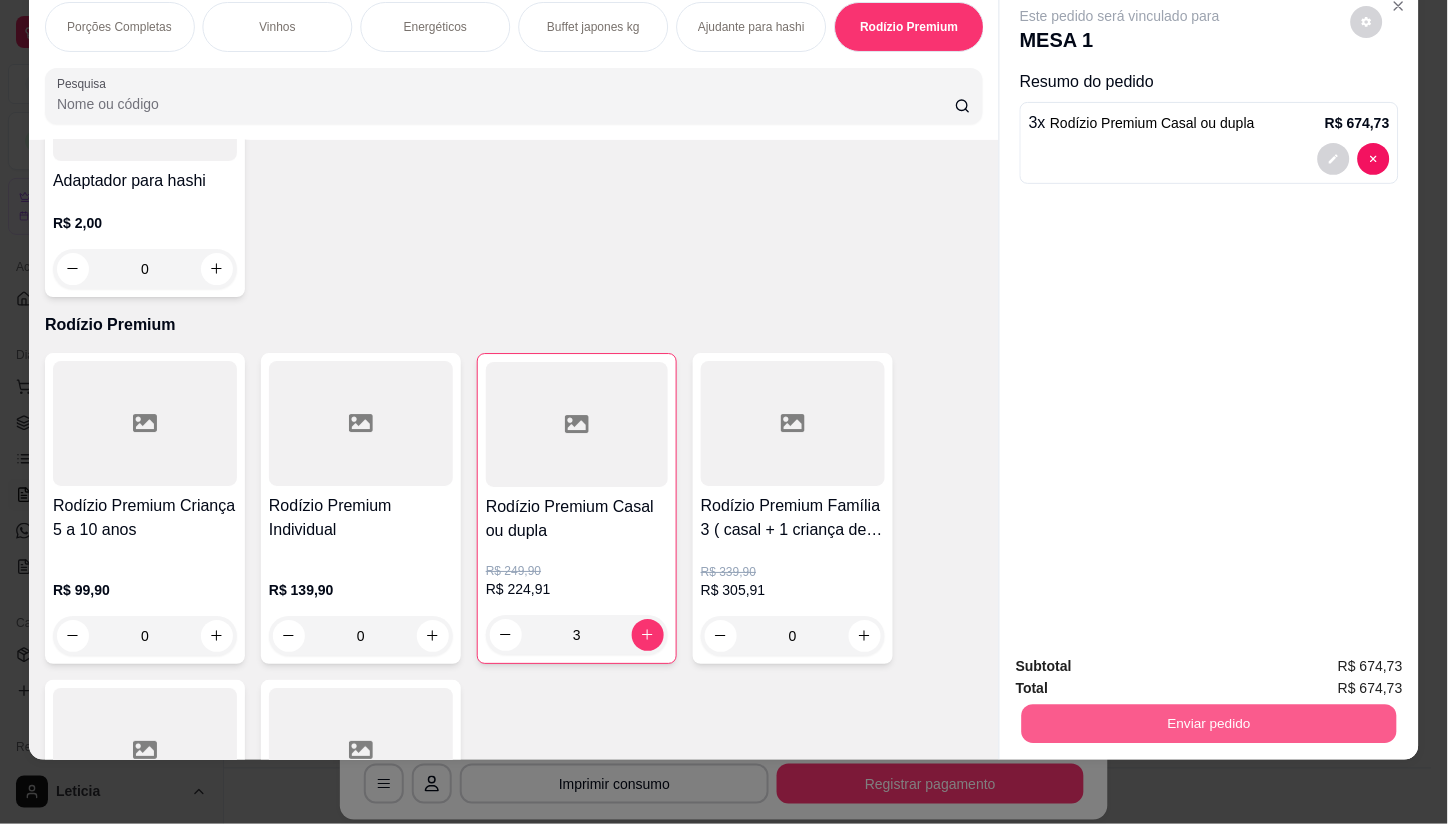 click on "Enviar pedido" at bounding box center [1209, 724] 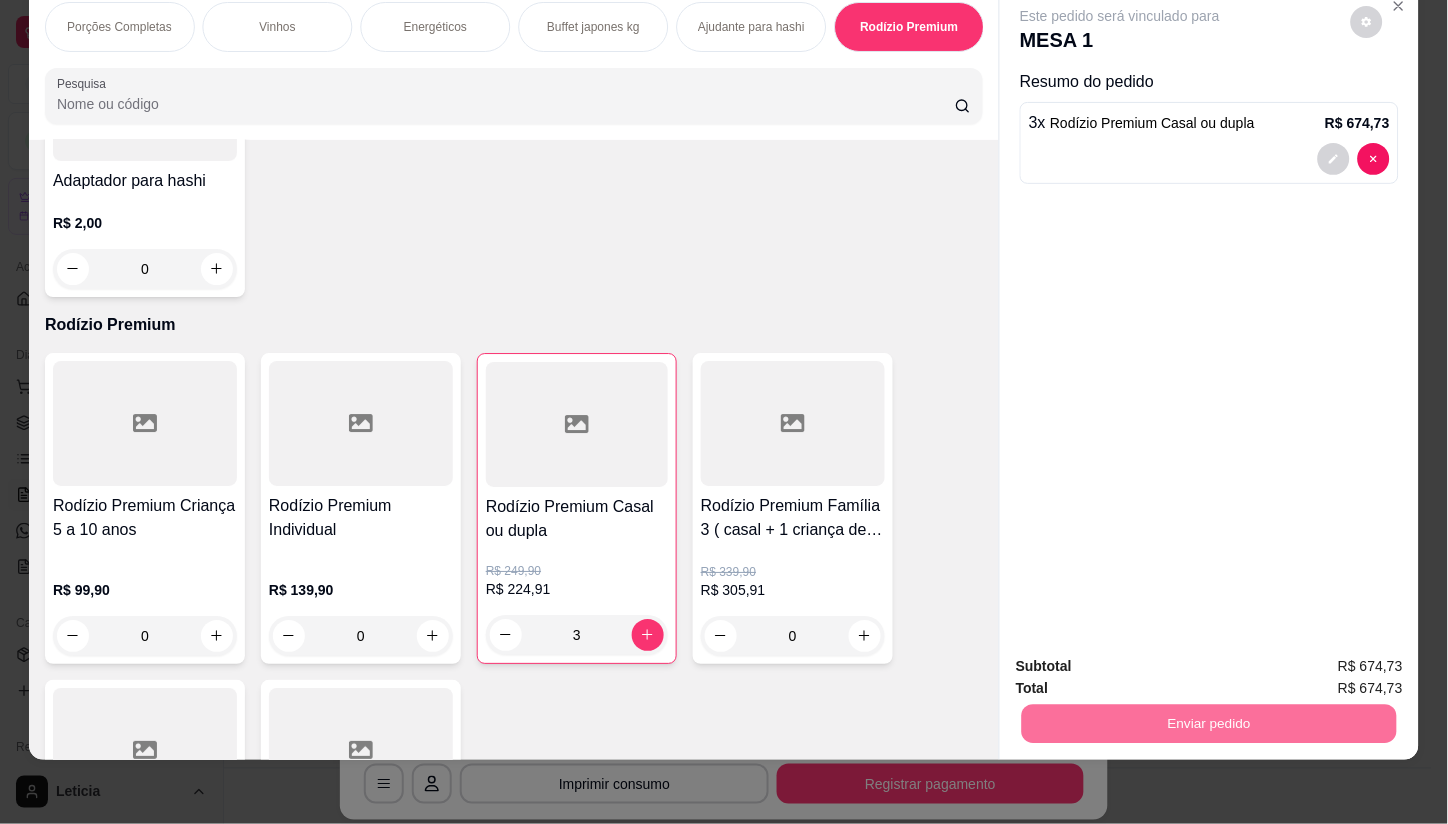 click on "Não registrar e enviar pedido" at bounding box center (1144, 658) 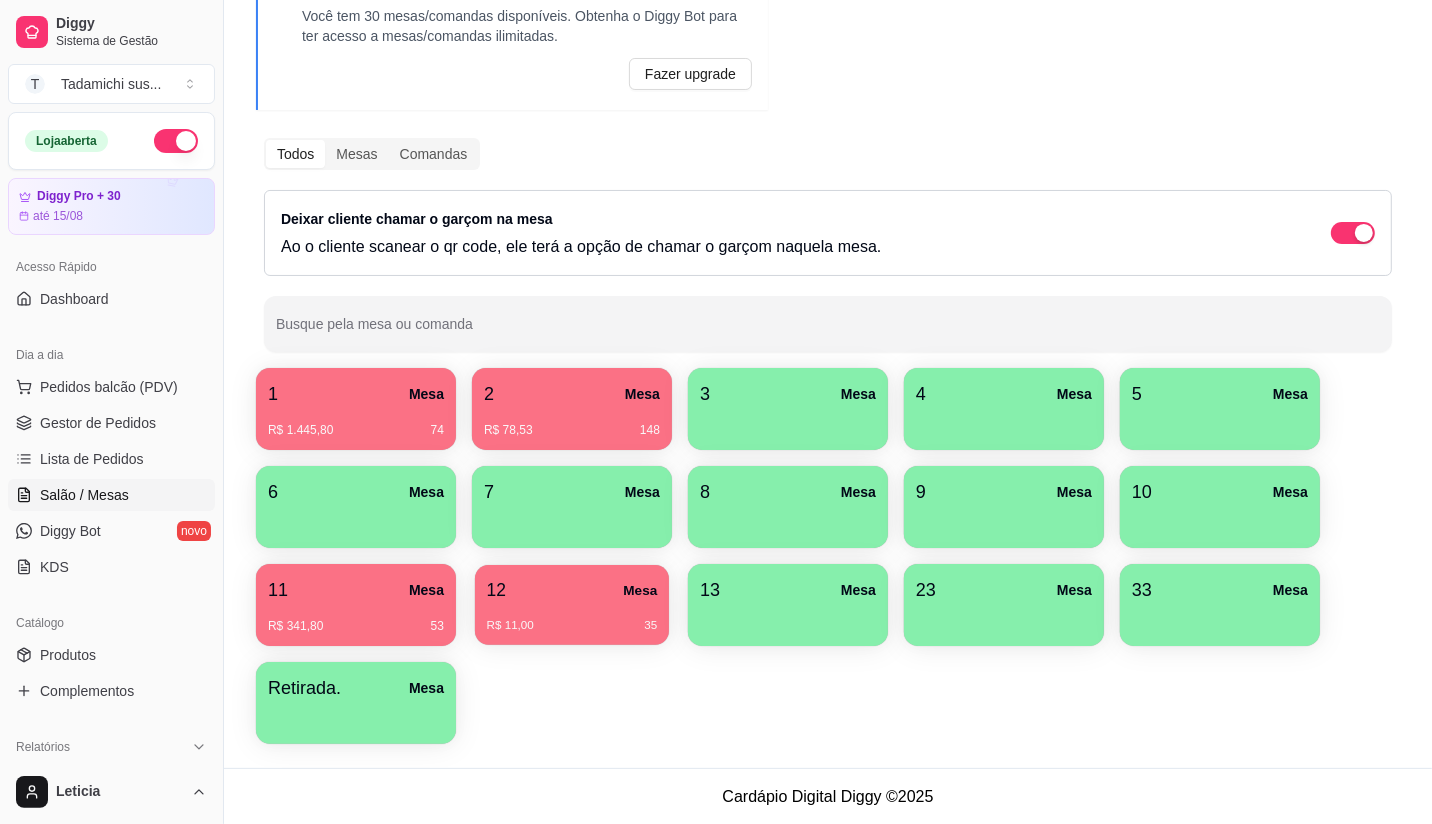 click on "12 Mesa" at bounding box center (572, 590) 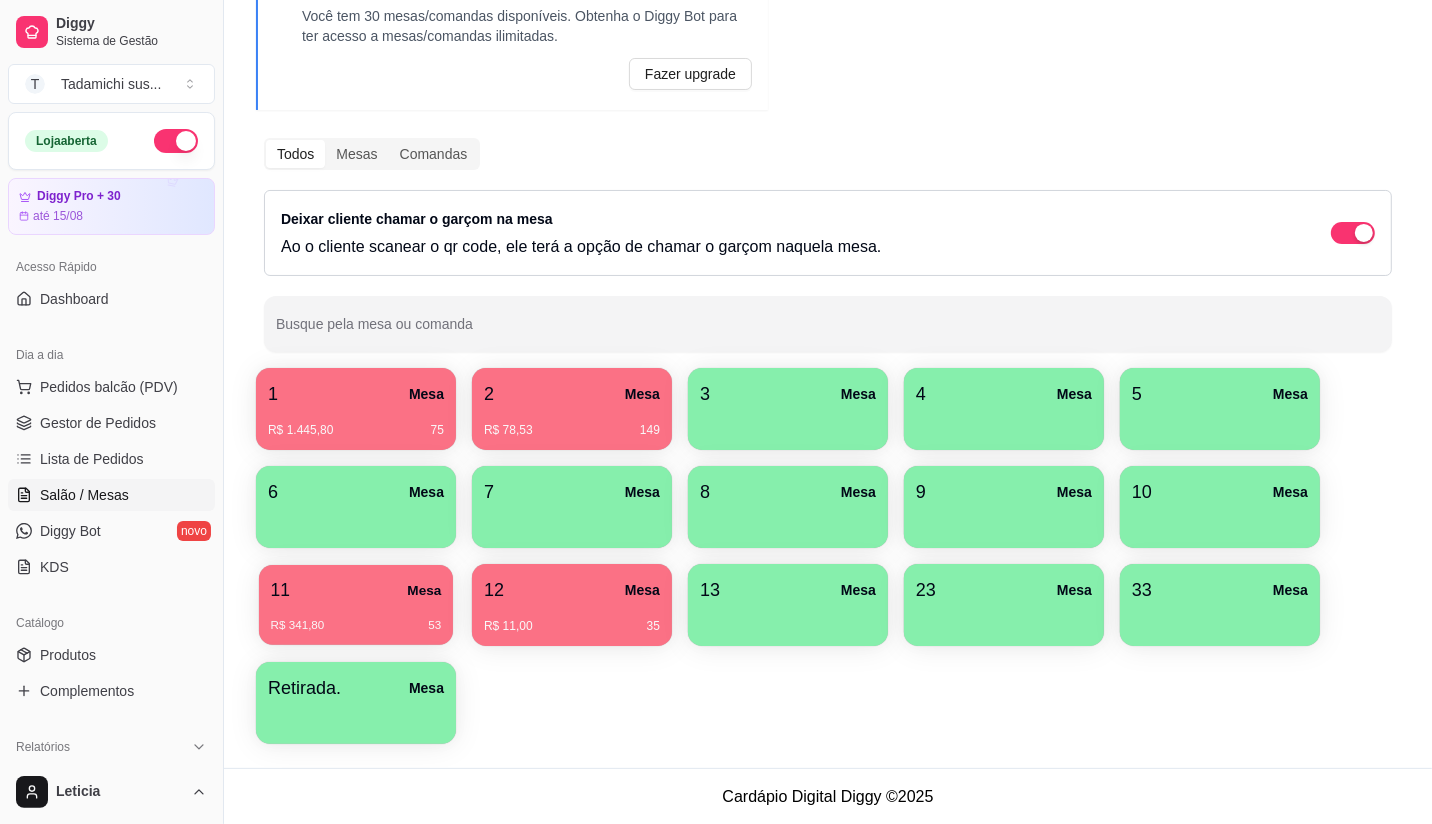 click on "R$ 341,80 53" at bounding box center [356, 626] 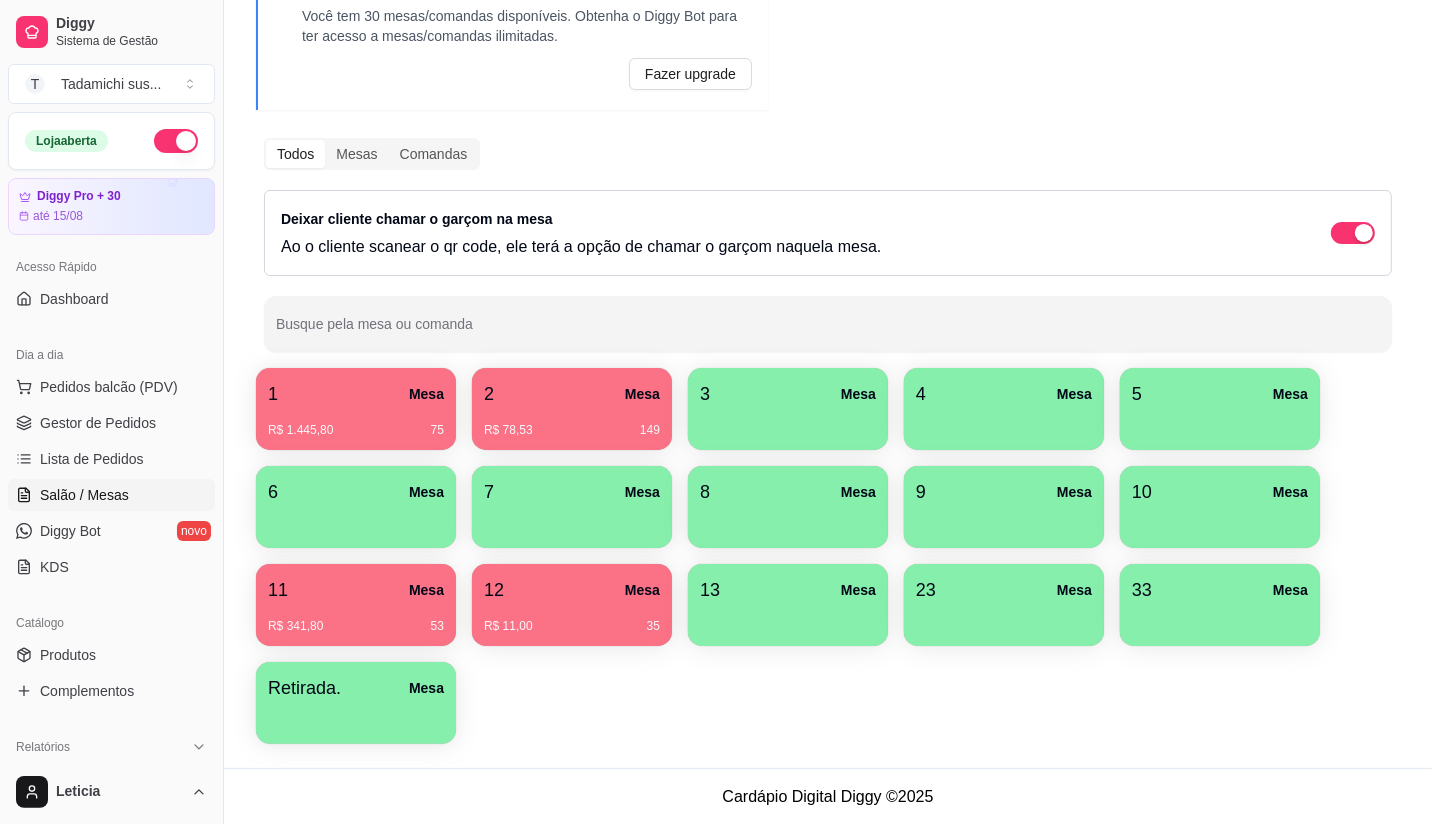 type 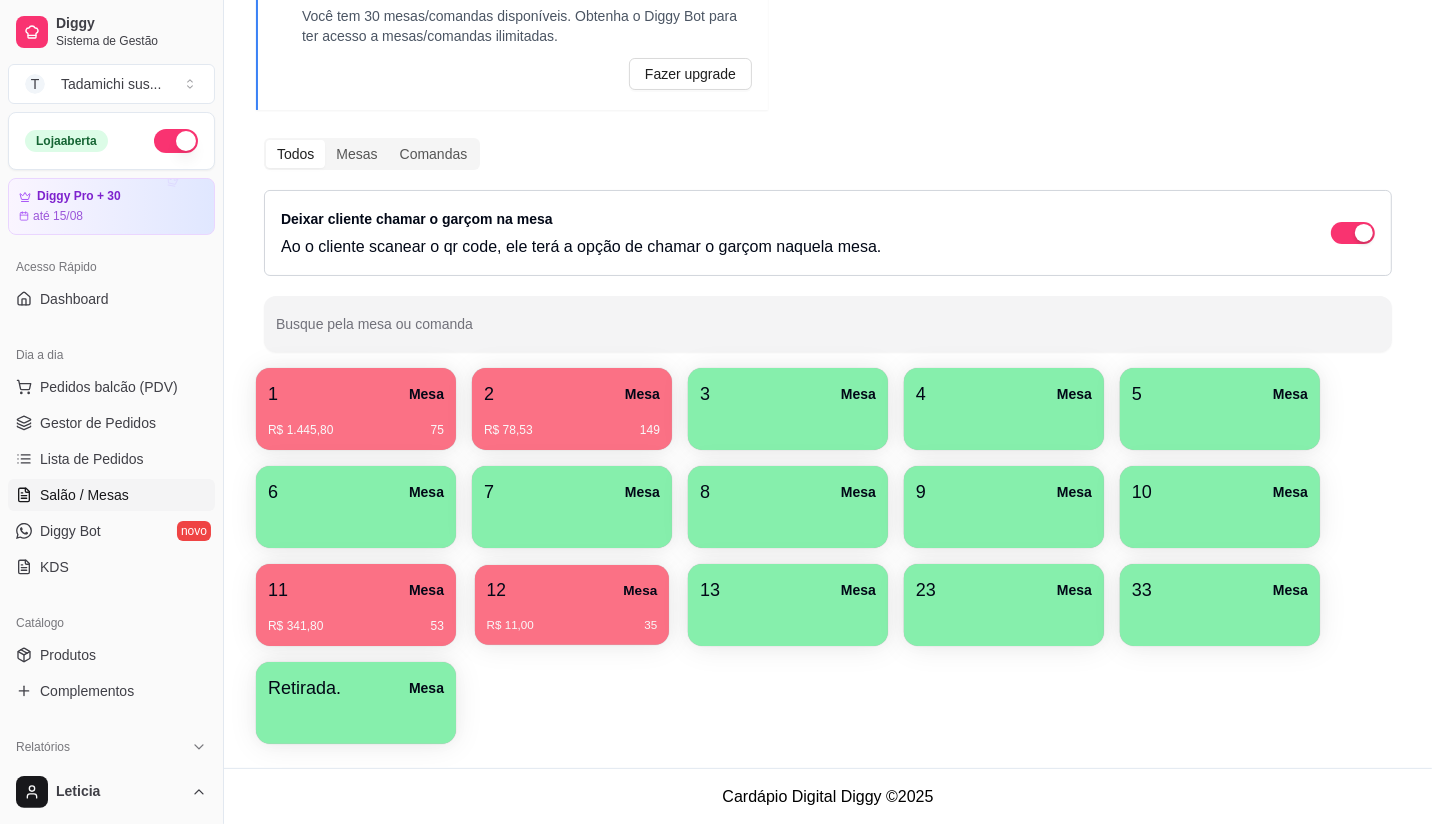 click on "12 Mesa" at bounding box center [572, 590] 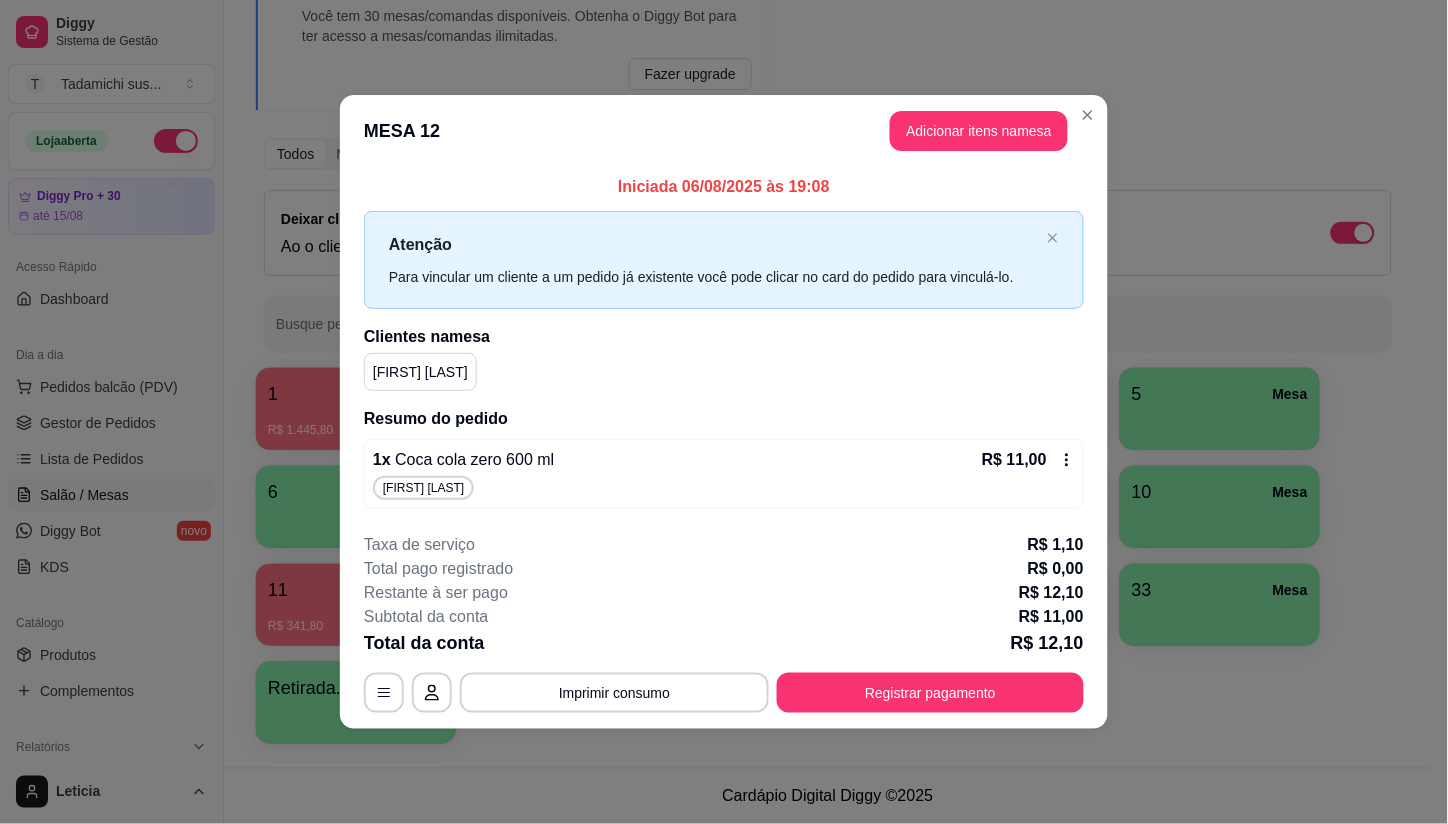 click on "[FIRST] [LAST]" at bounding box center [423, 488] 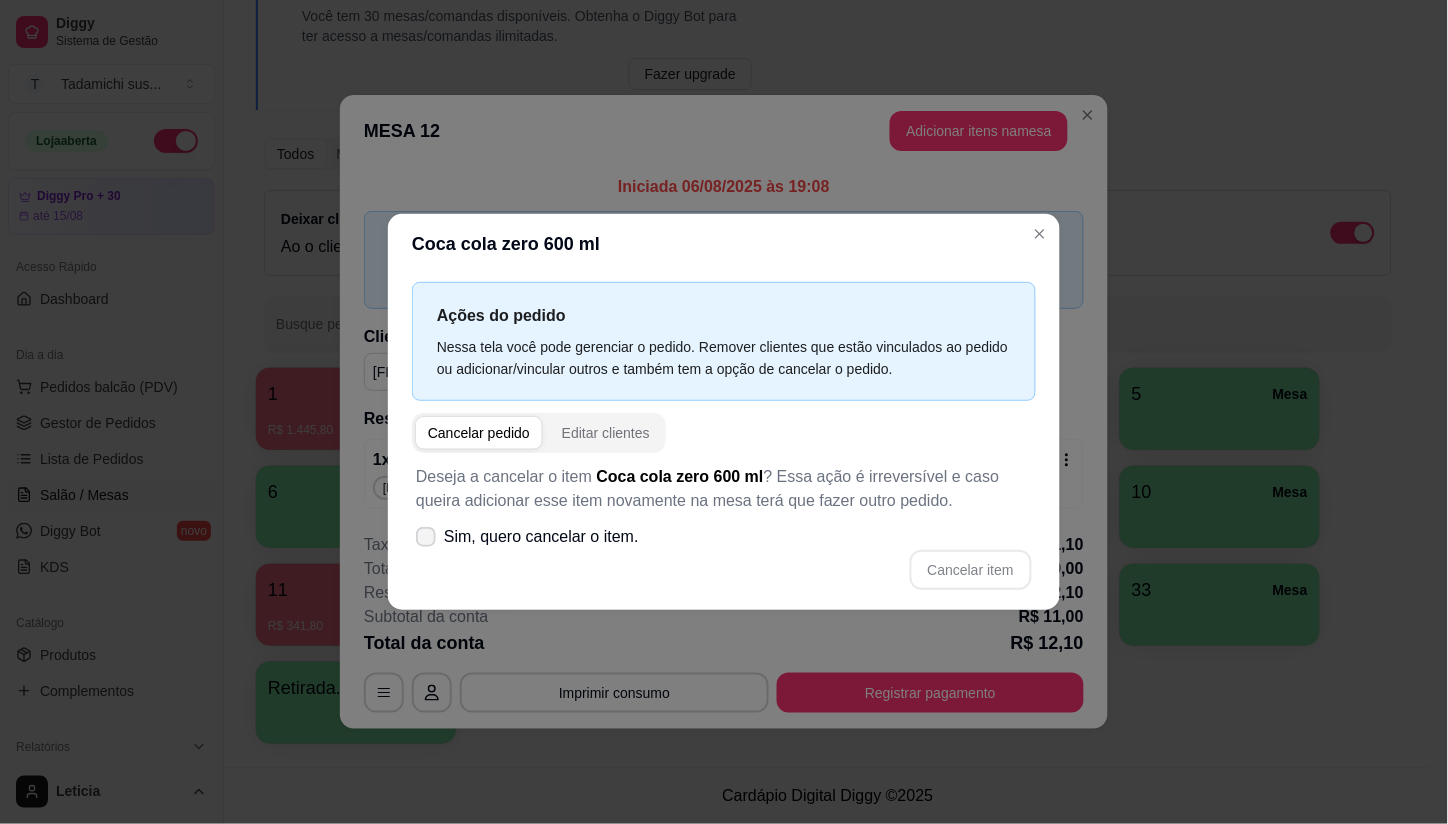 click on "Sim, quero cancelar o item." at bounding box center [527, 537] 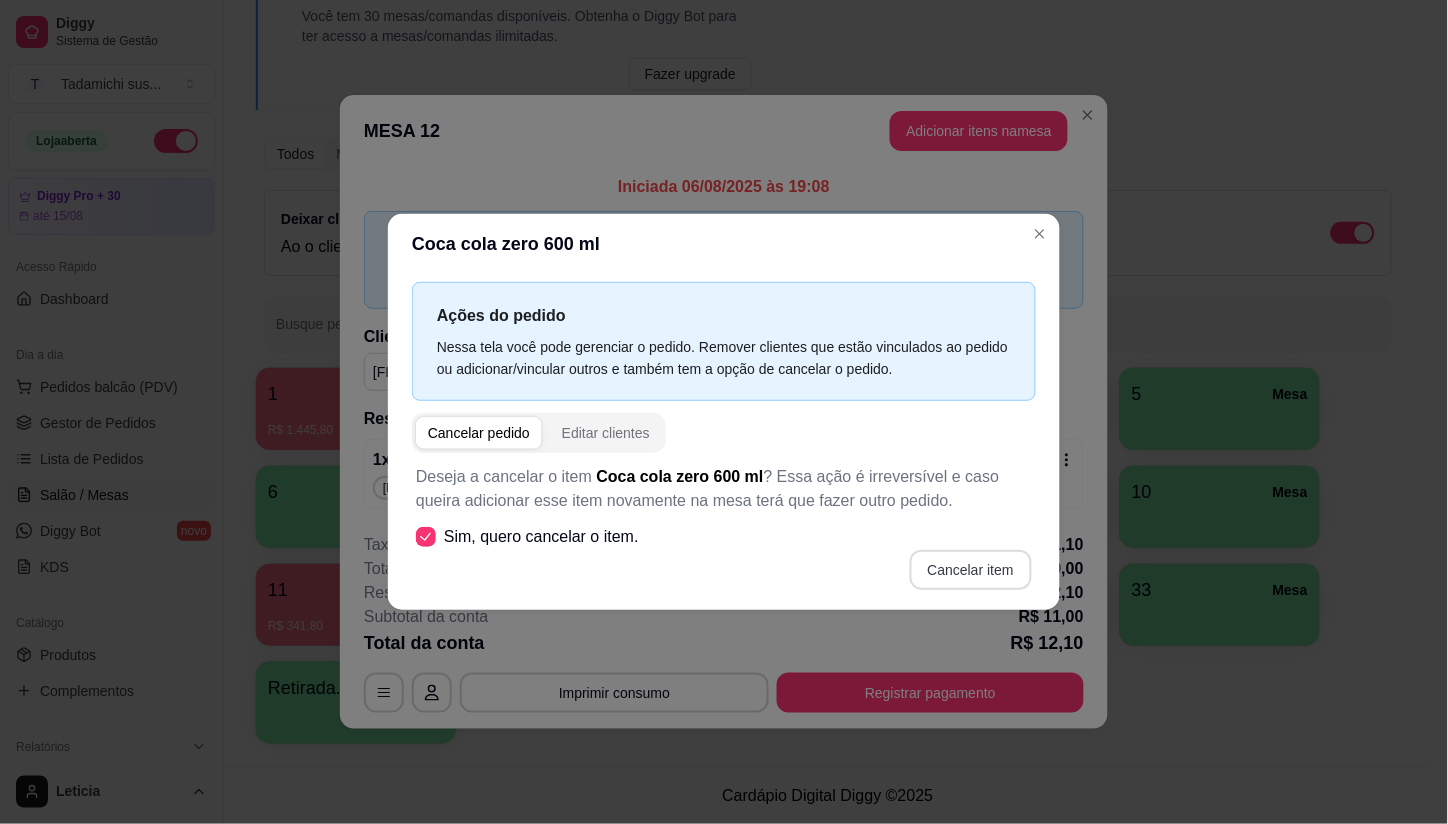 click on "Cancelar item" at bounding box center (971, 570) 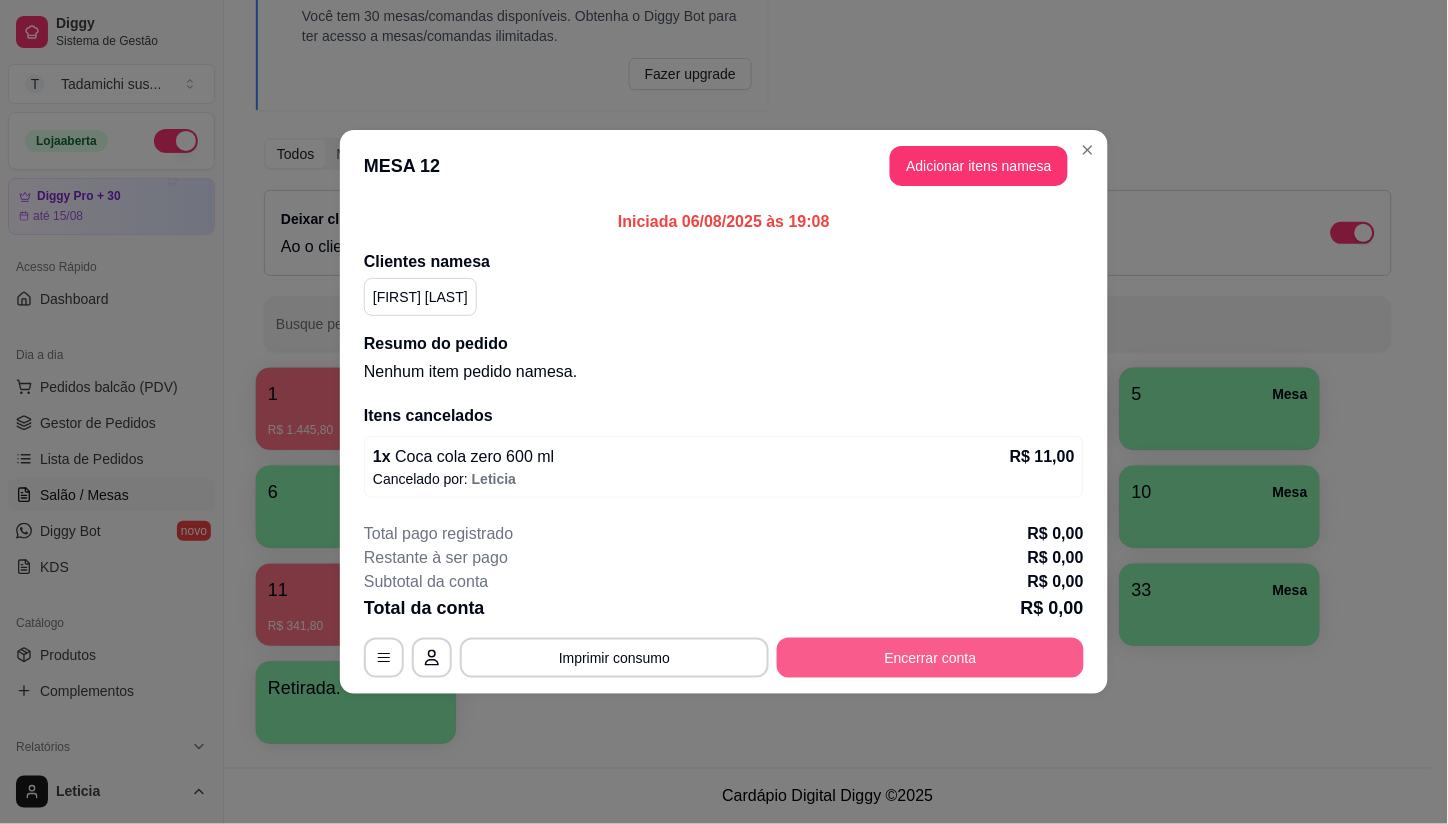 click on "Encerrar conta" at bounding box center [930, 658] 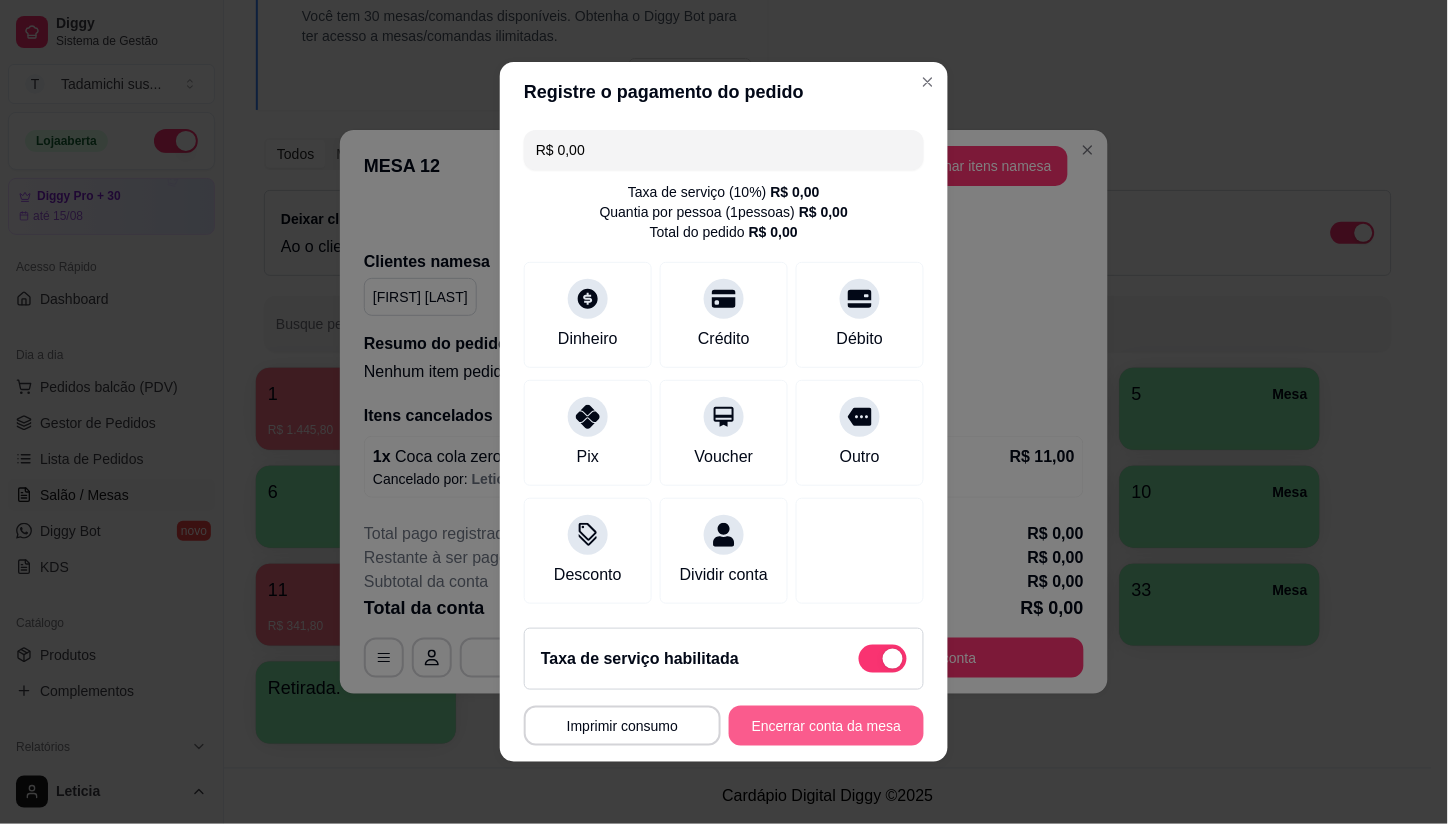 click on "Encerrar conta da mesa" at bounding box center (826, 726) 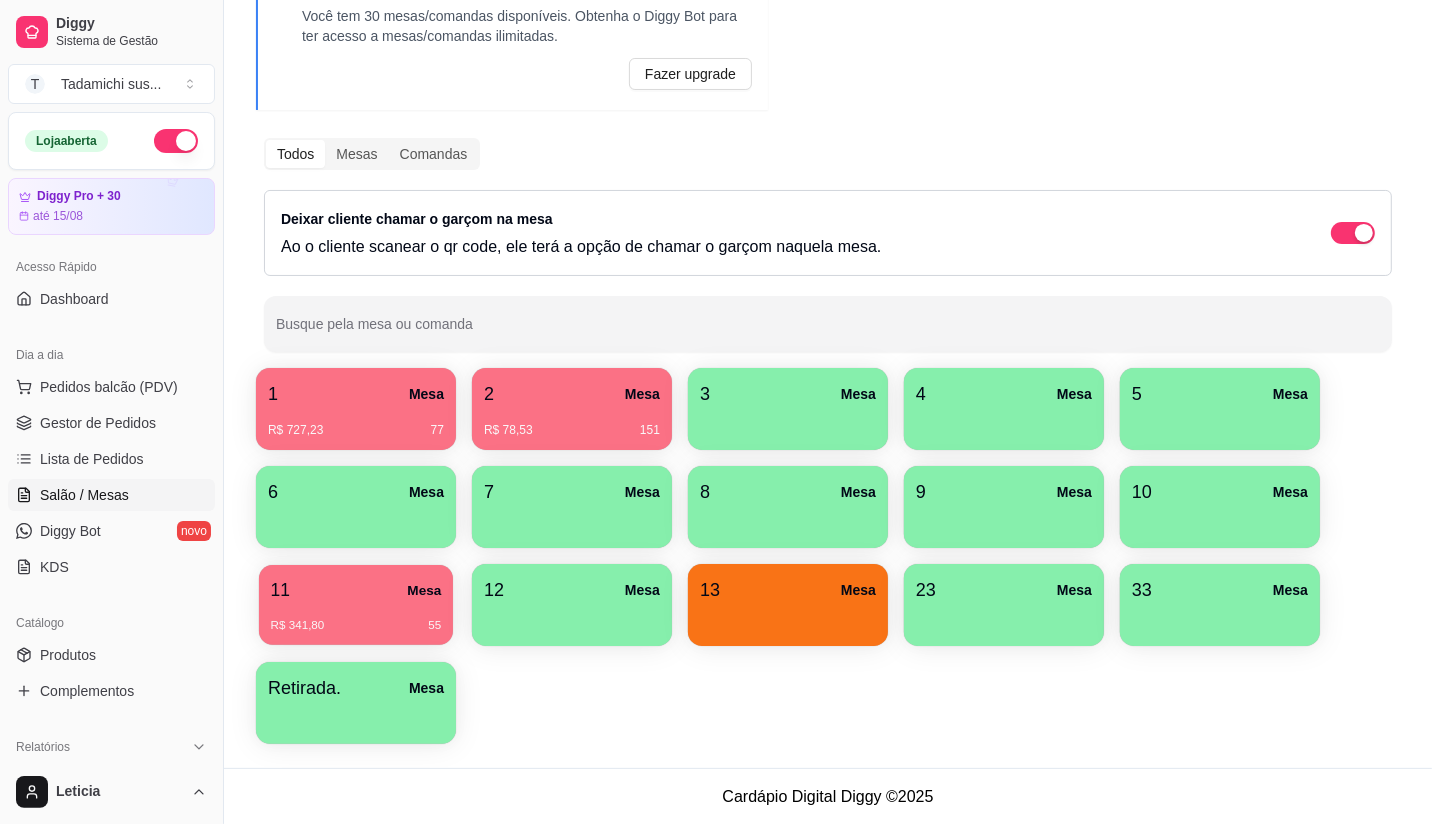 click on "R$ 341,80 55" at bounding box center [356, 626] 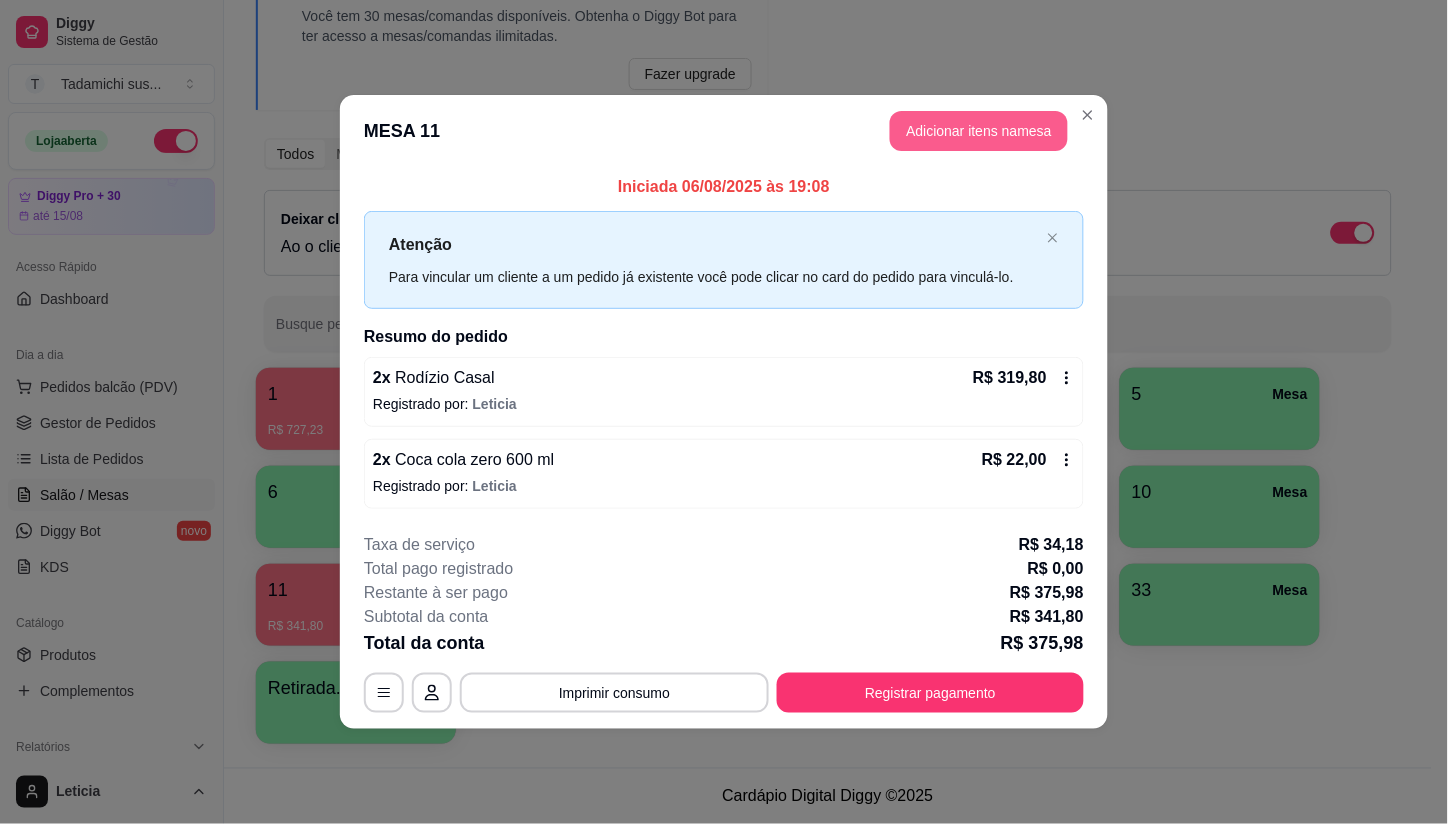click on "Adicionar itens na  mesa" at bounding box center [979, 131] 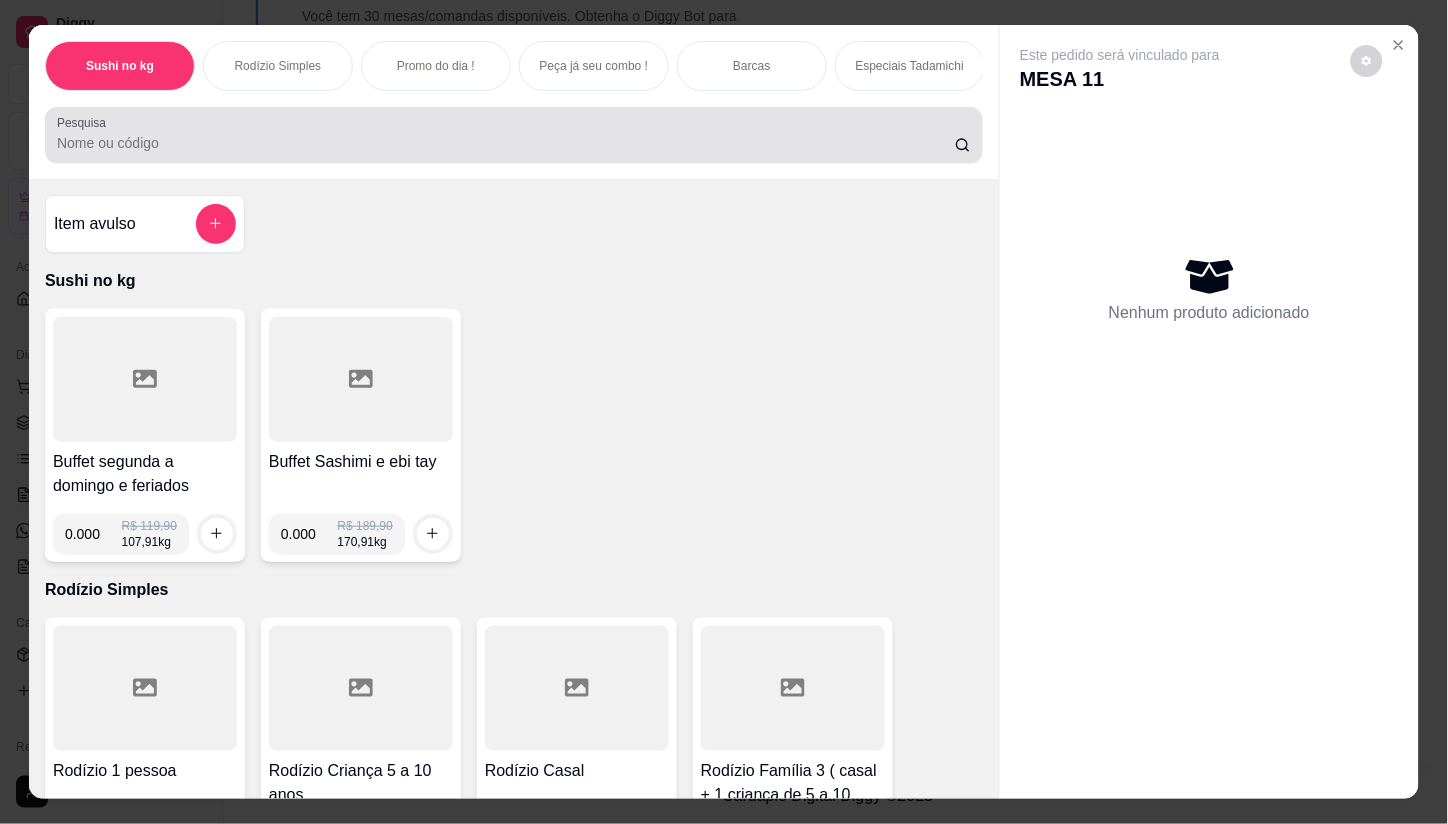 click on "Pesquisa" at bounding box center (506, 143) 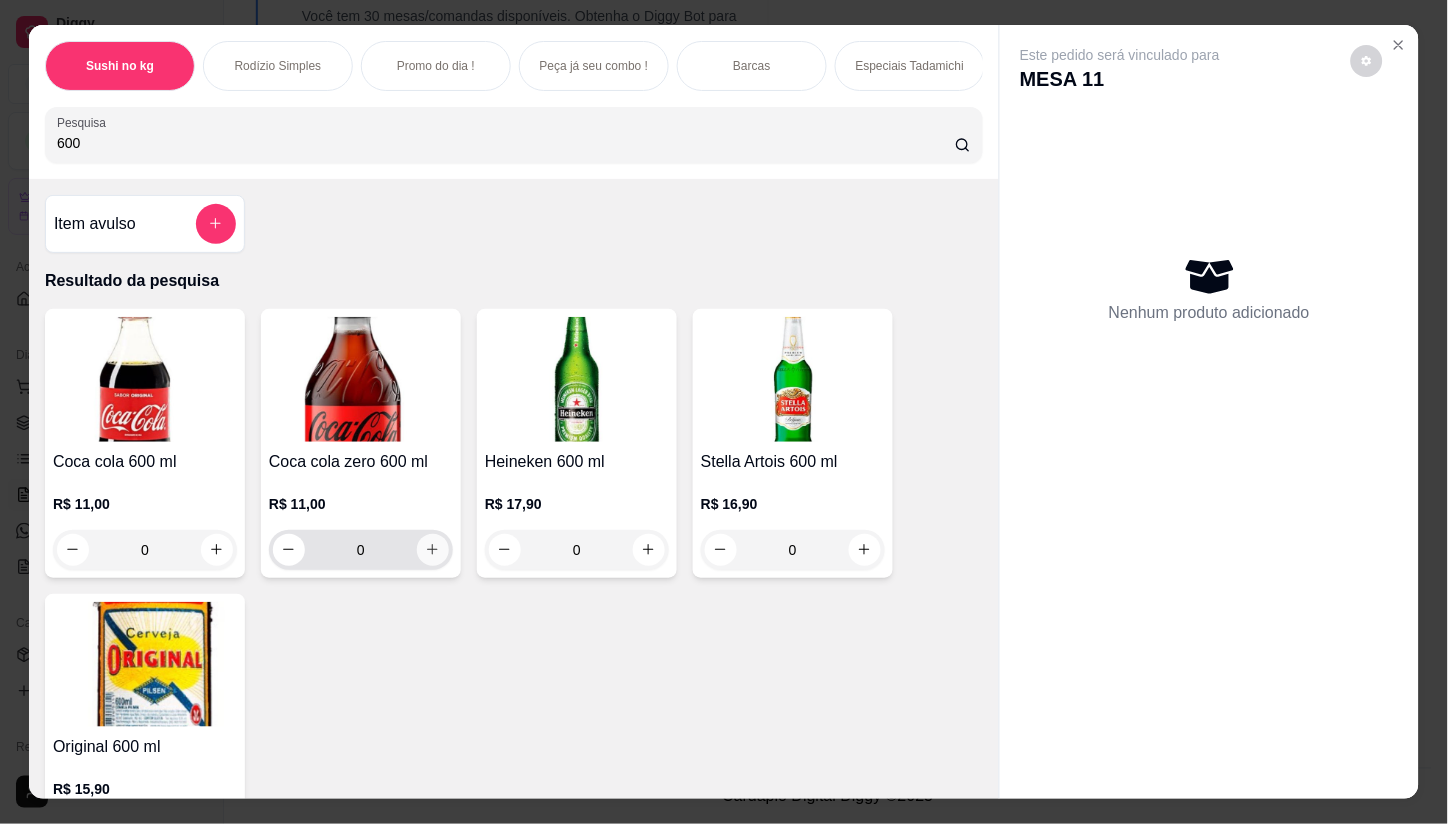 type on "600" 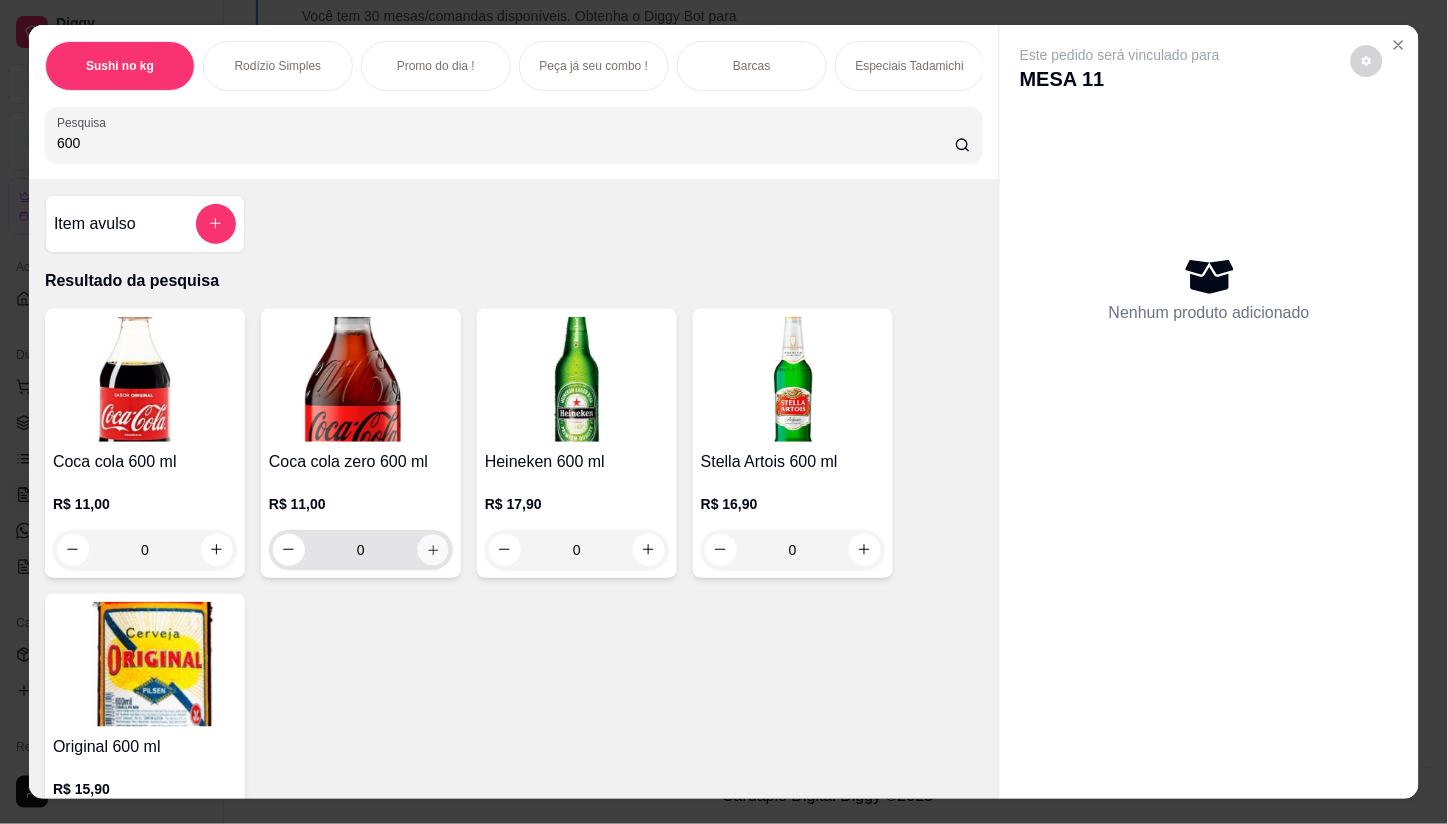 click 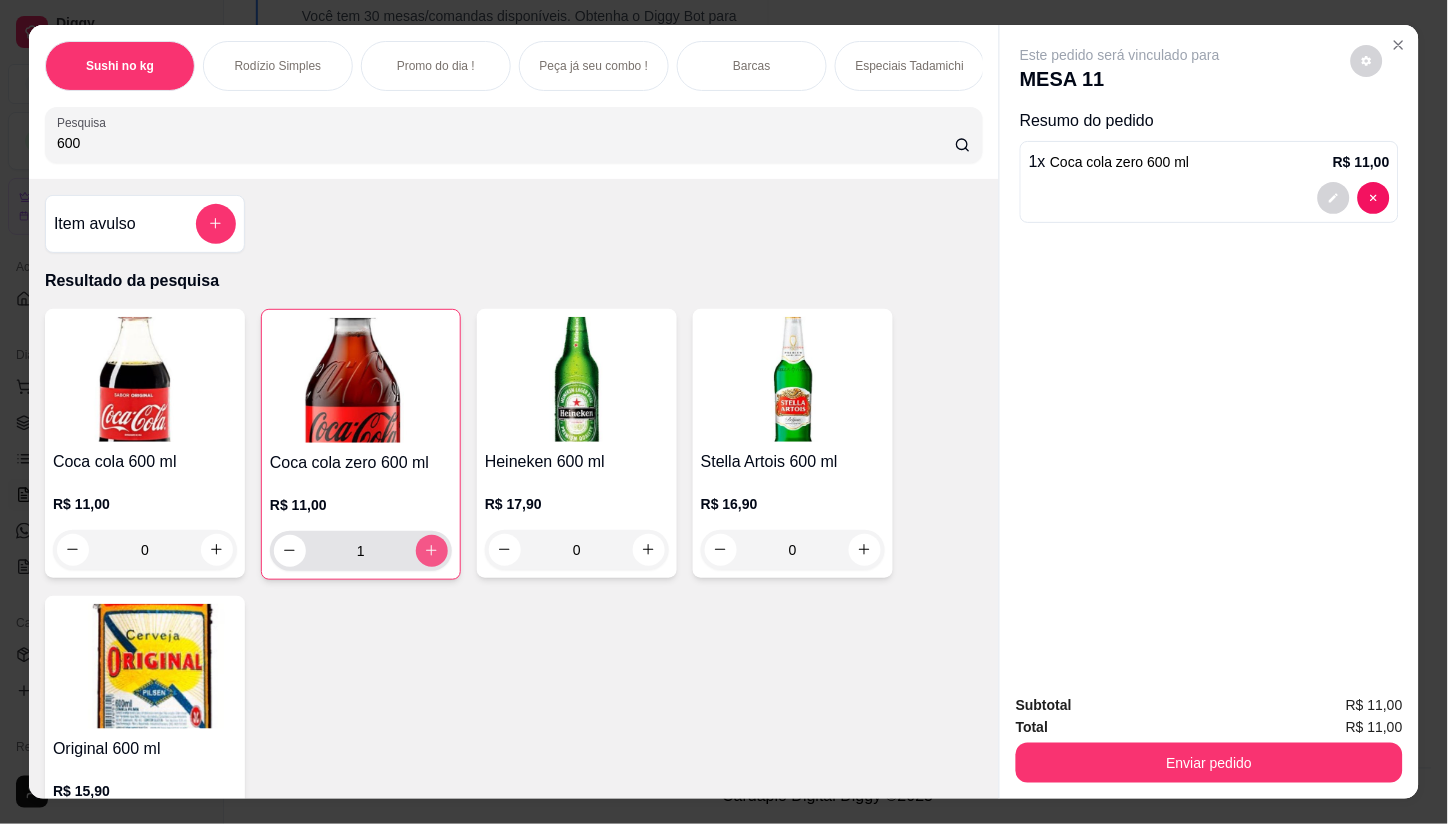 type on "1" 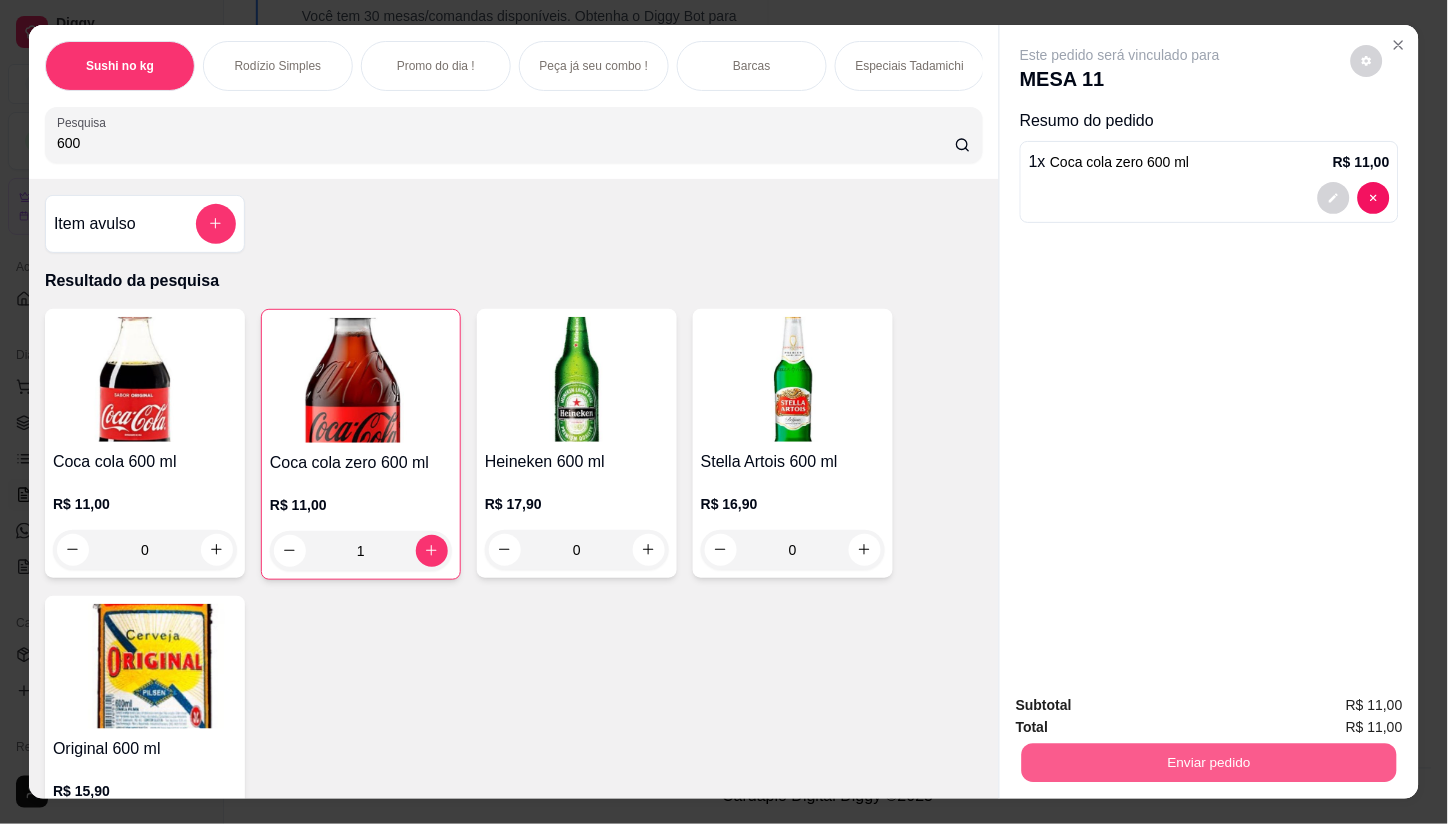 click on "Enviar pedido" at bounding box center (1209, 763) 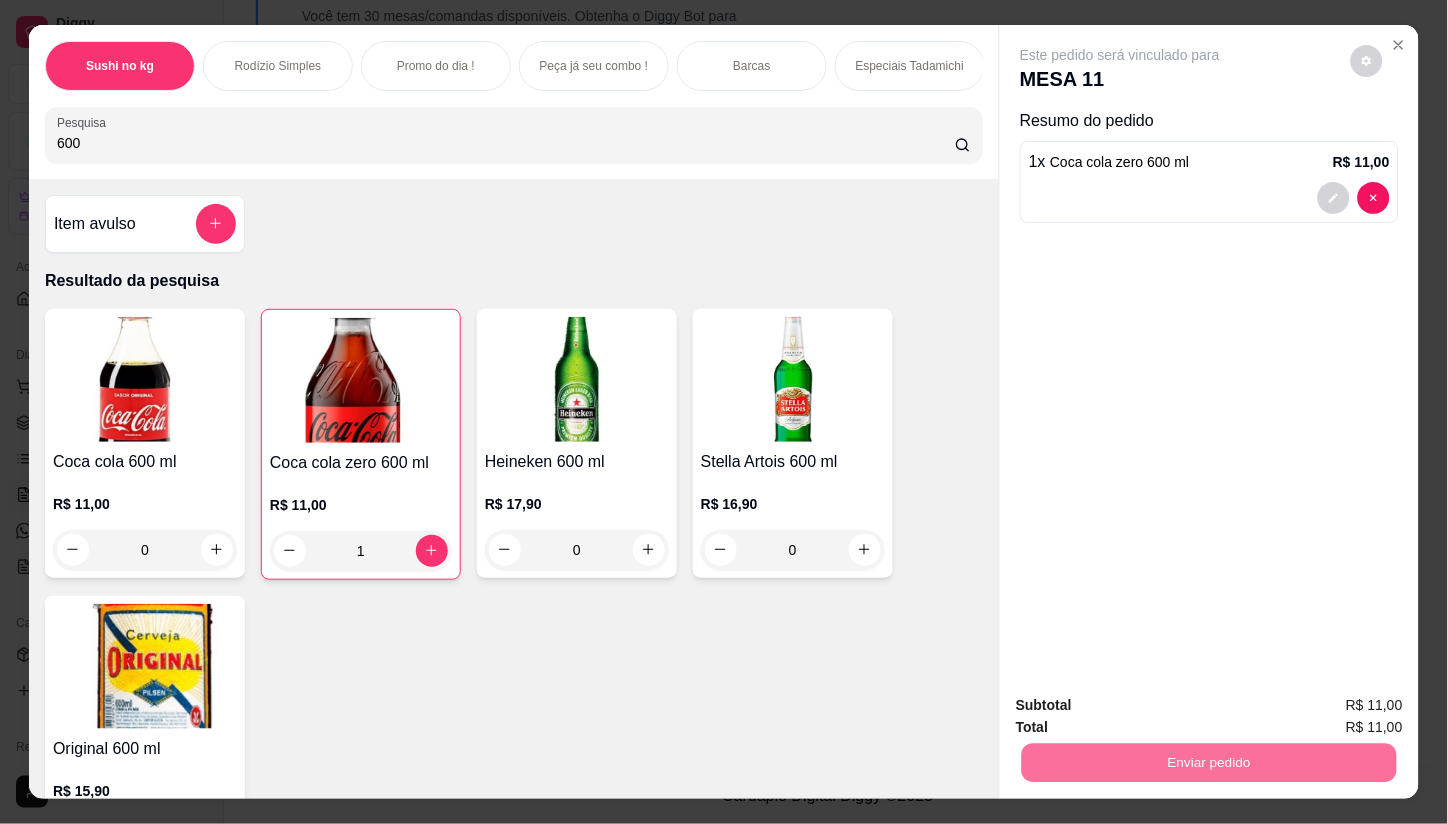 click on "Não registrar e enviar pedido" at bounding box center [1143, 707] 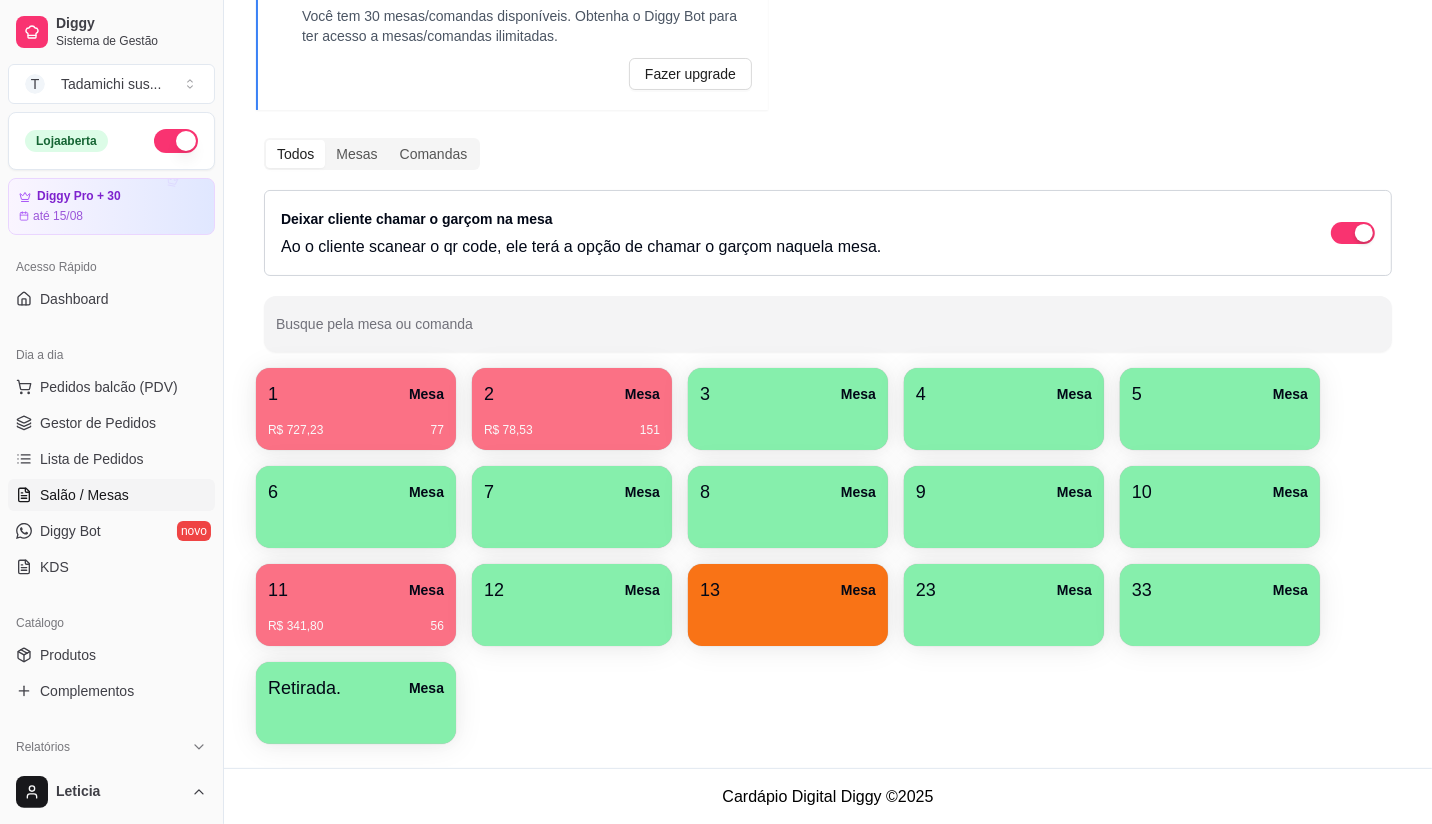 click at bounding box center [788, 619] 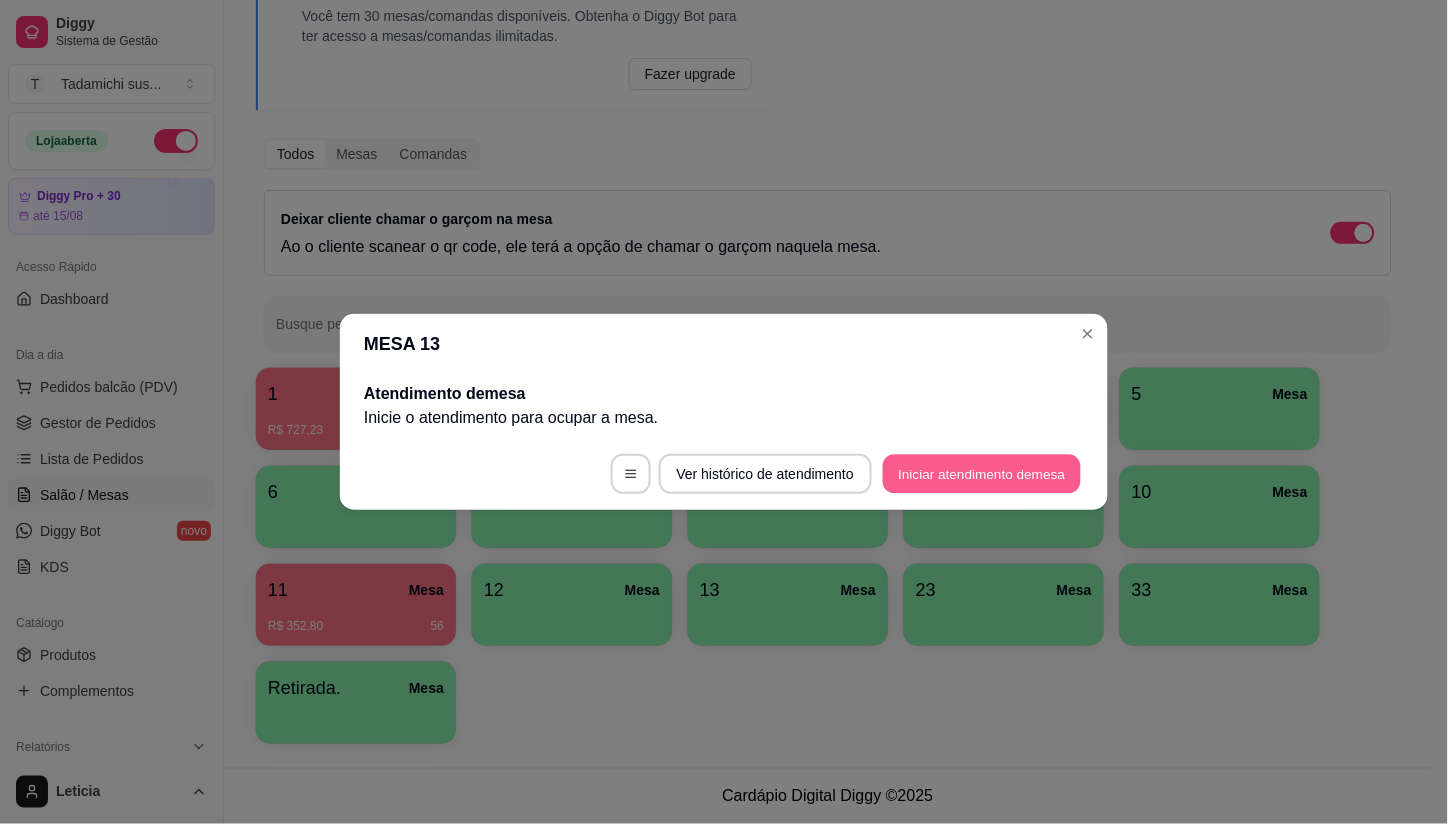 click on "Iniciar atendimento de  mesa" at bounding box center (982, 474) 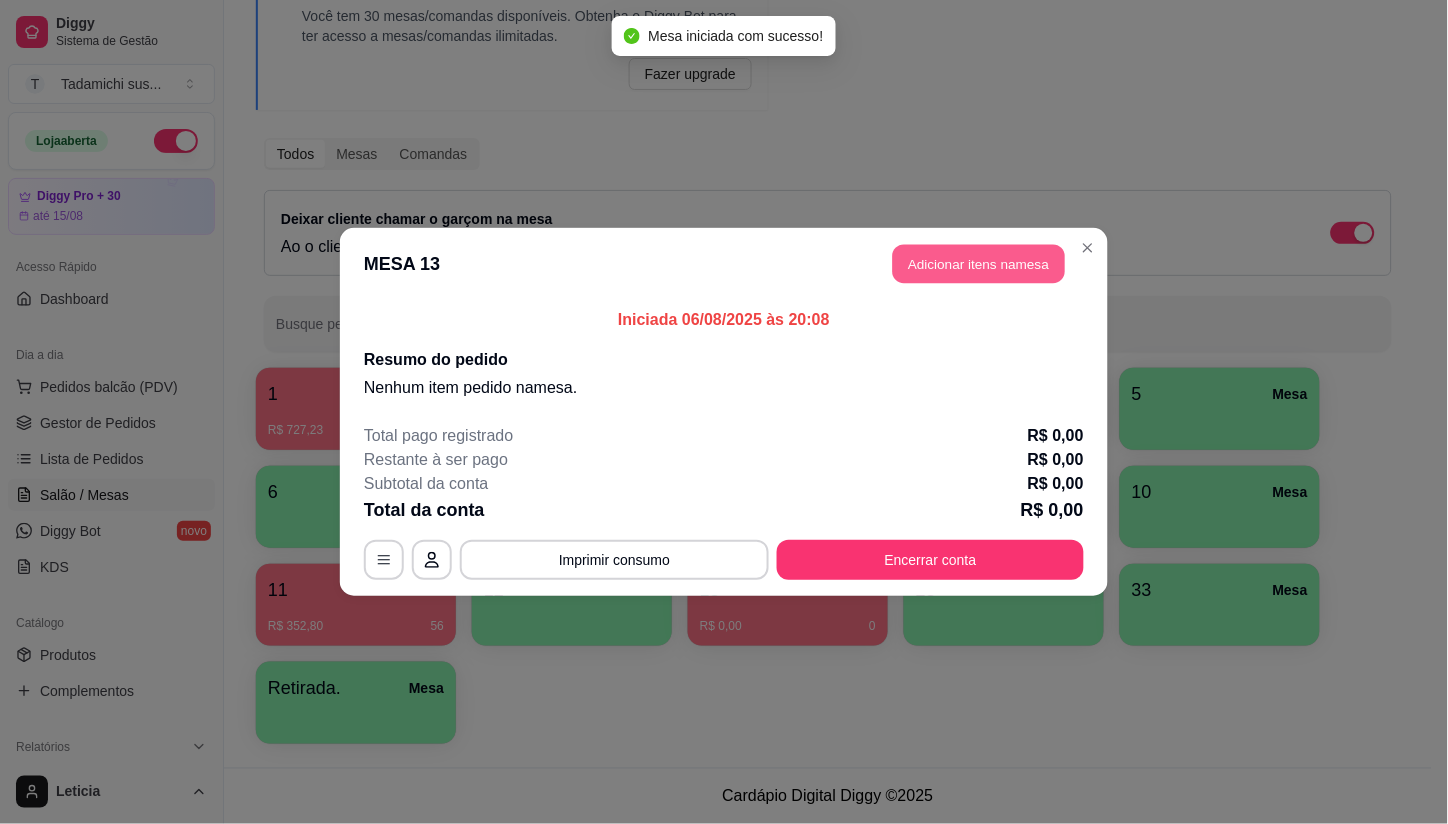 click on "Adicionar itens na  mesa" at bounding box center (979, 264) 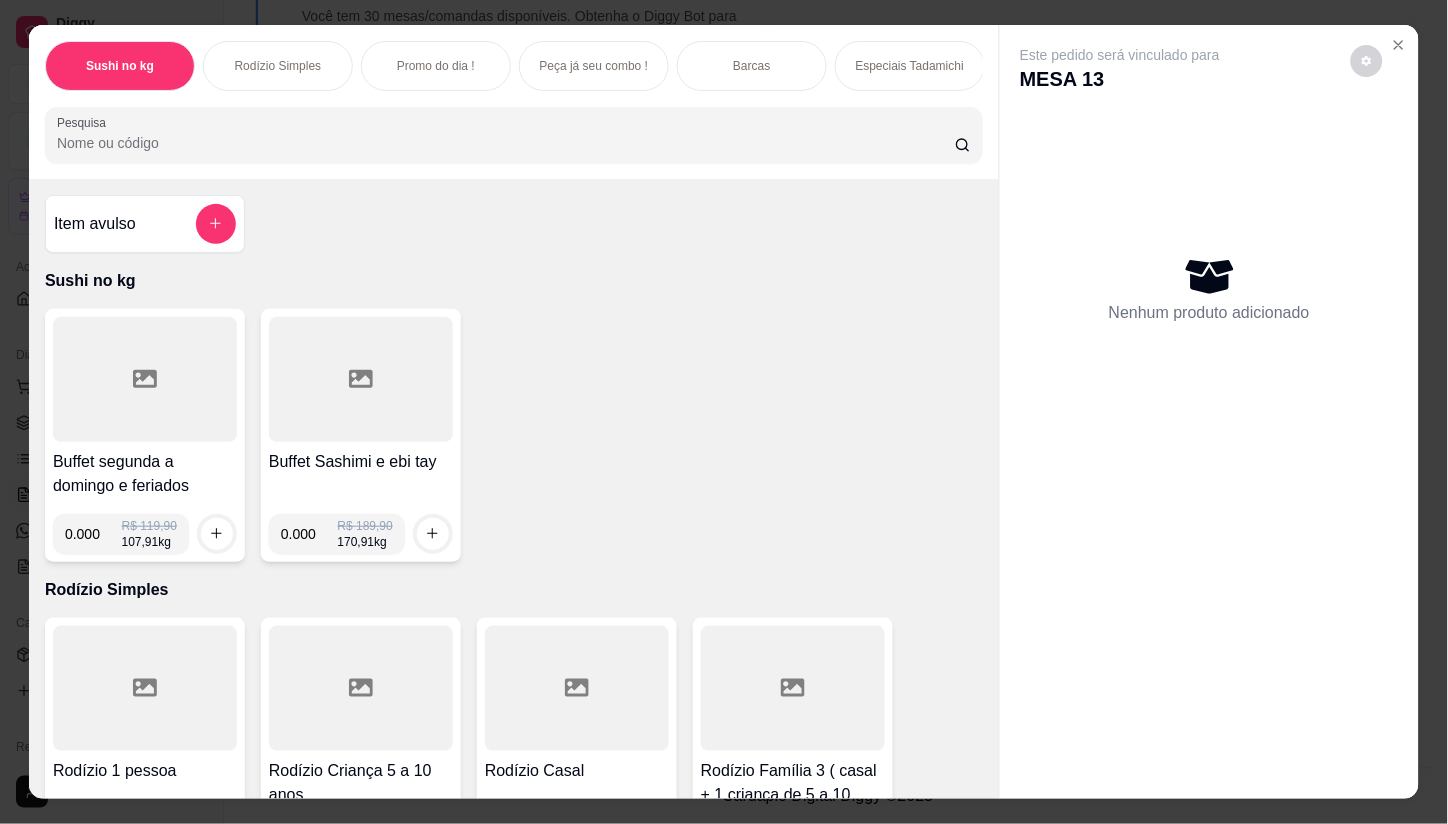 click on "Pesquisa" at bounding box center [506, 143] 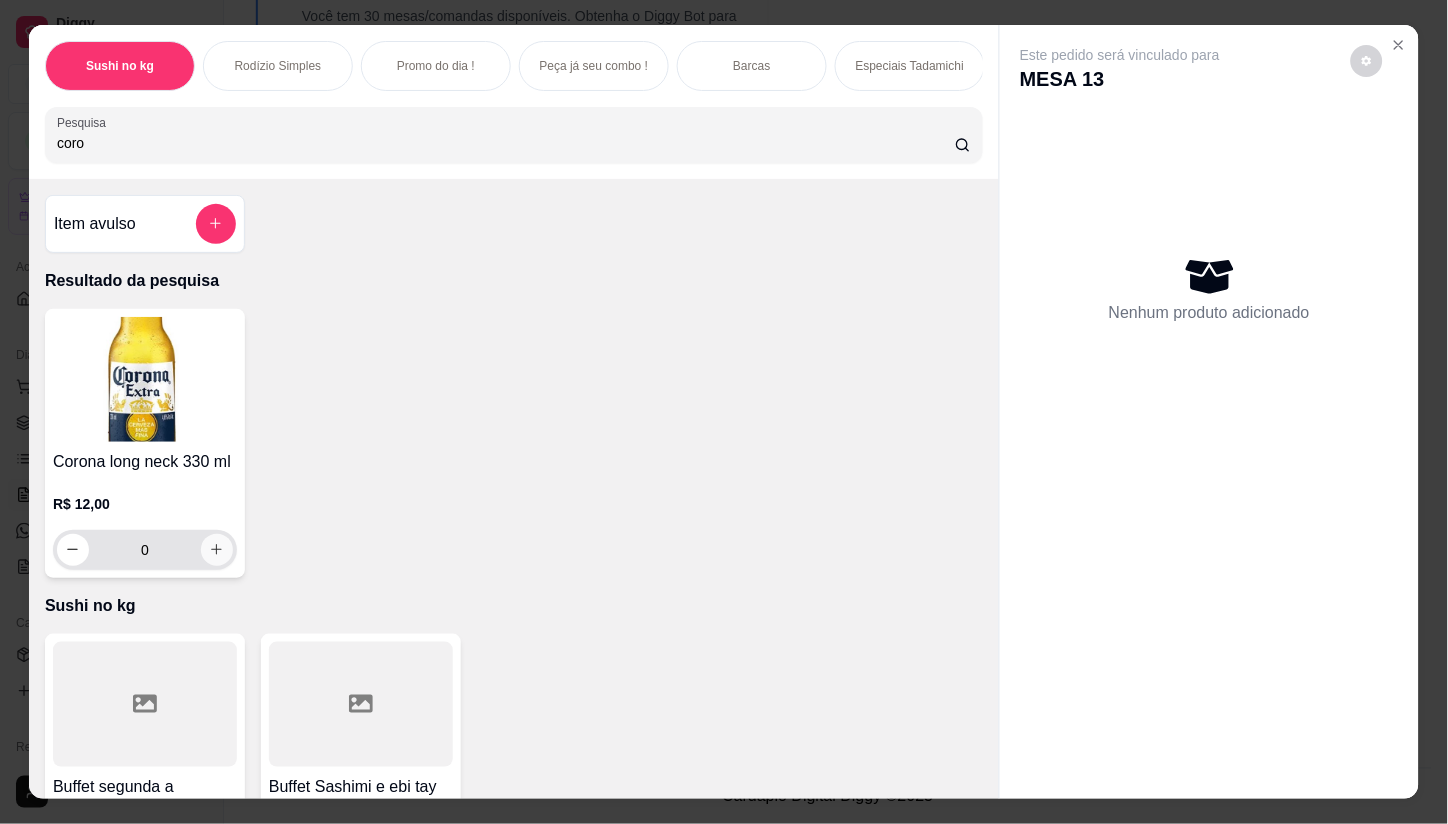 type on "coro" 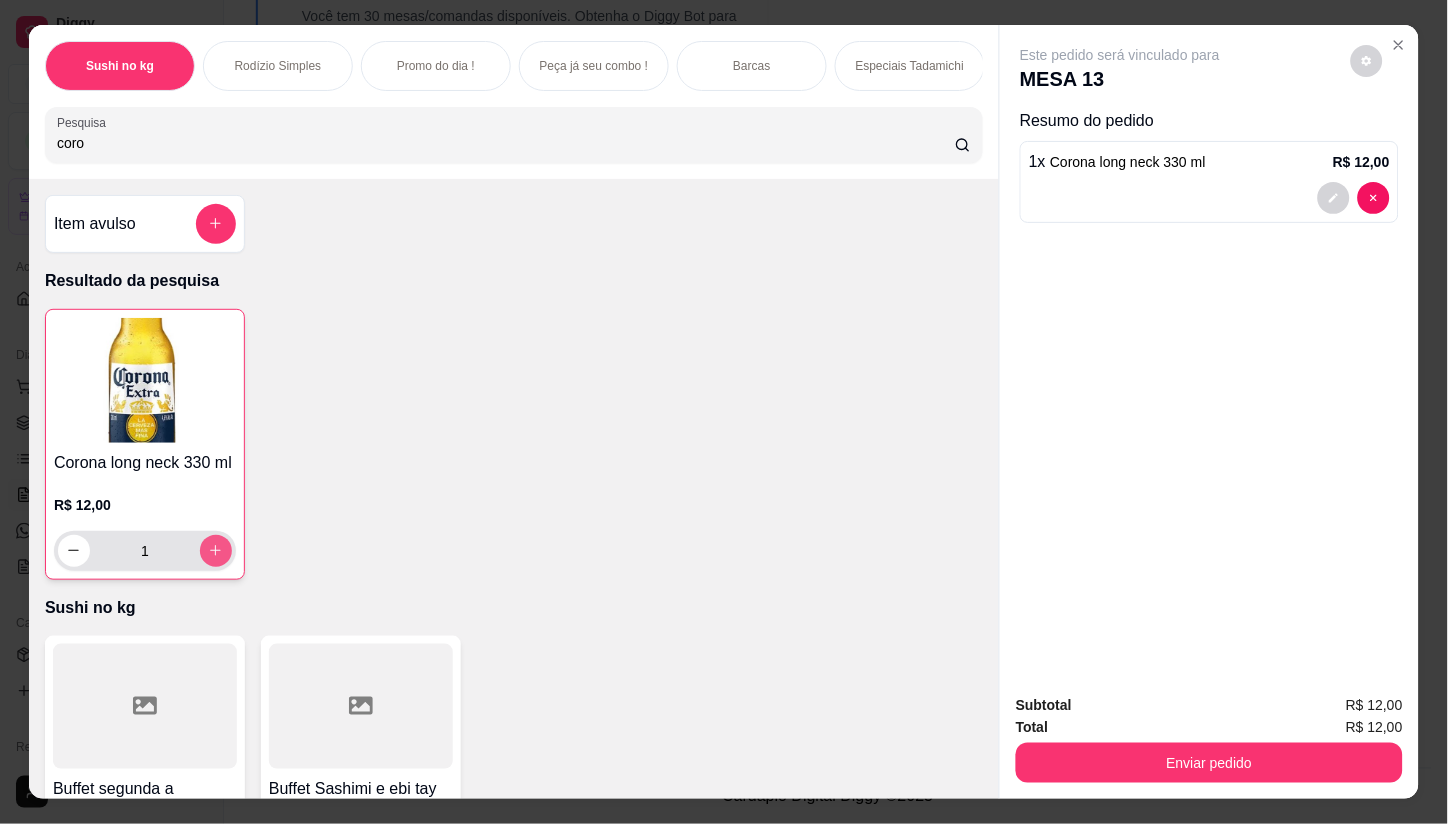 type on "1" 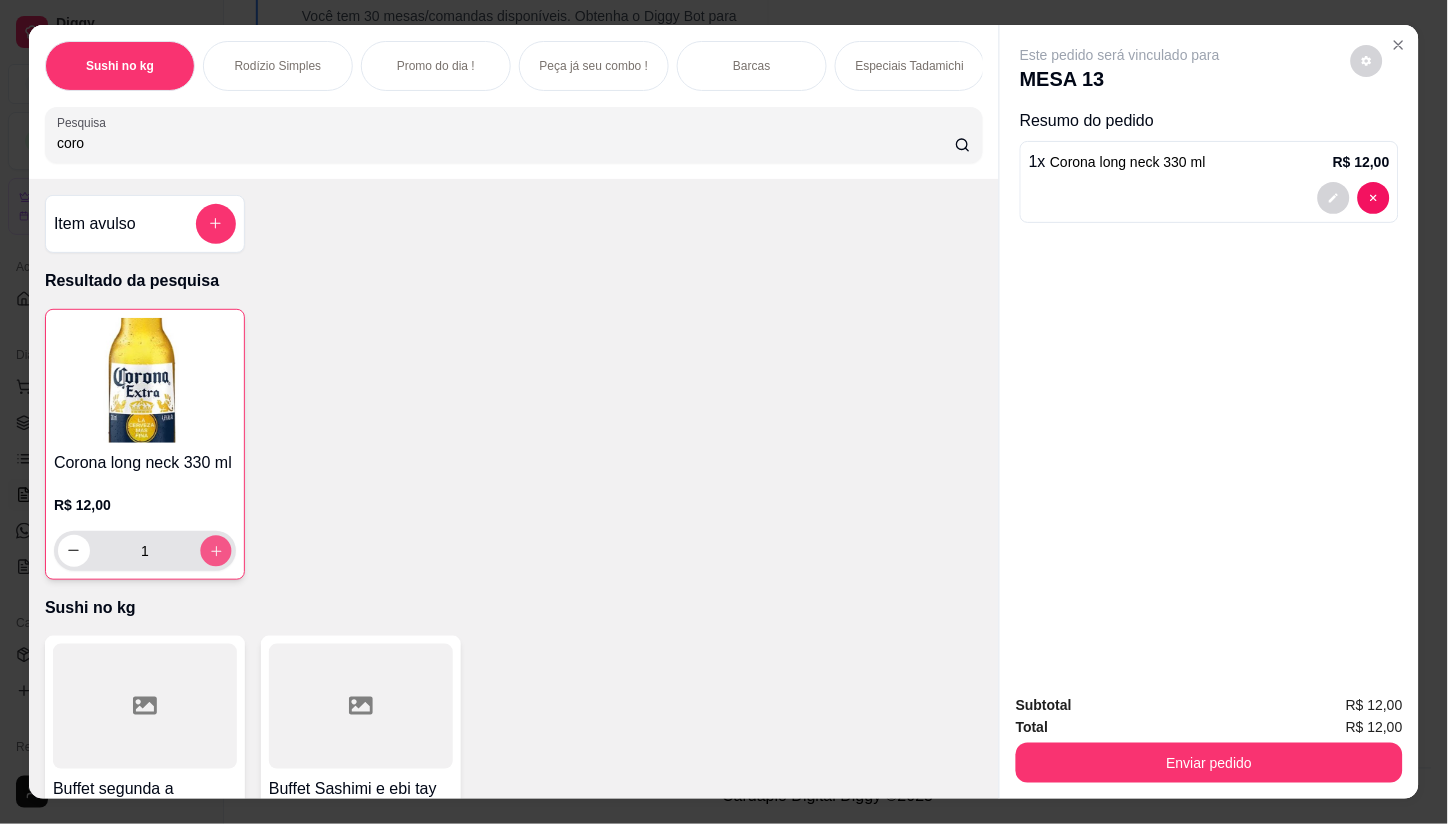 click 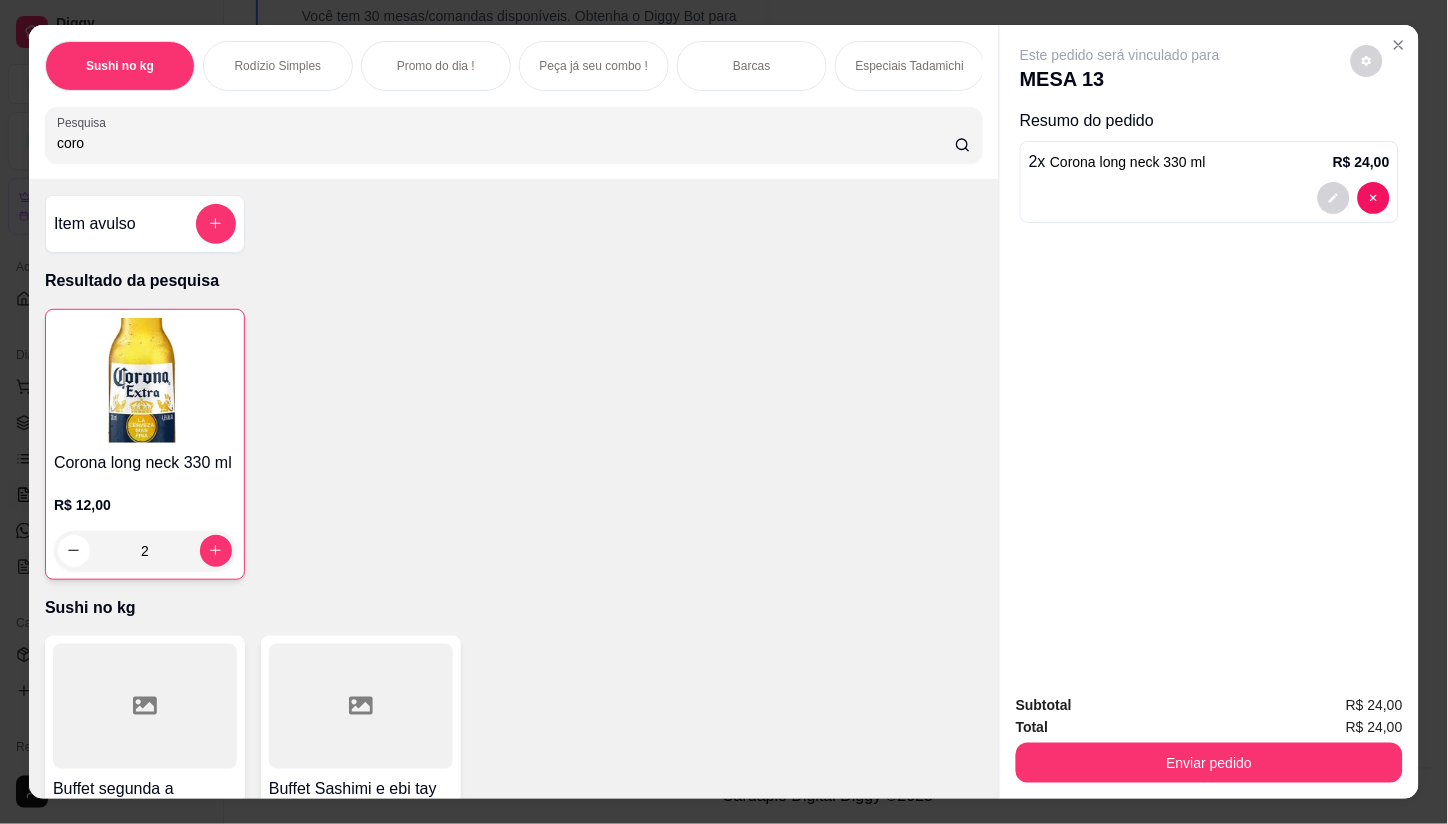 click on "coro" at bounding box center (506, 143) 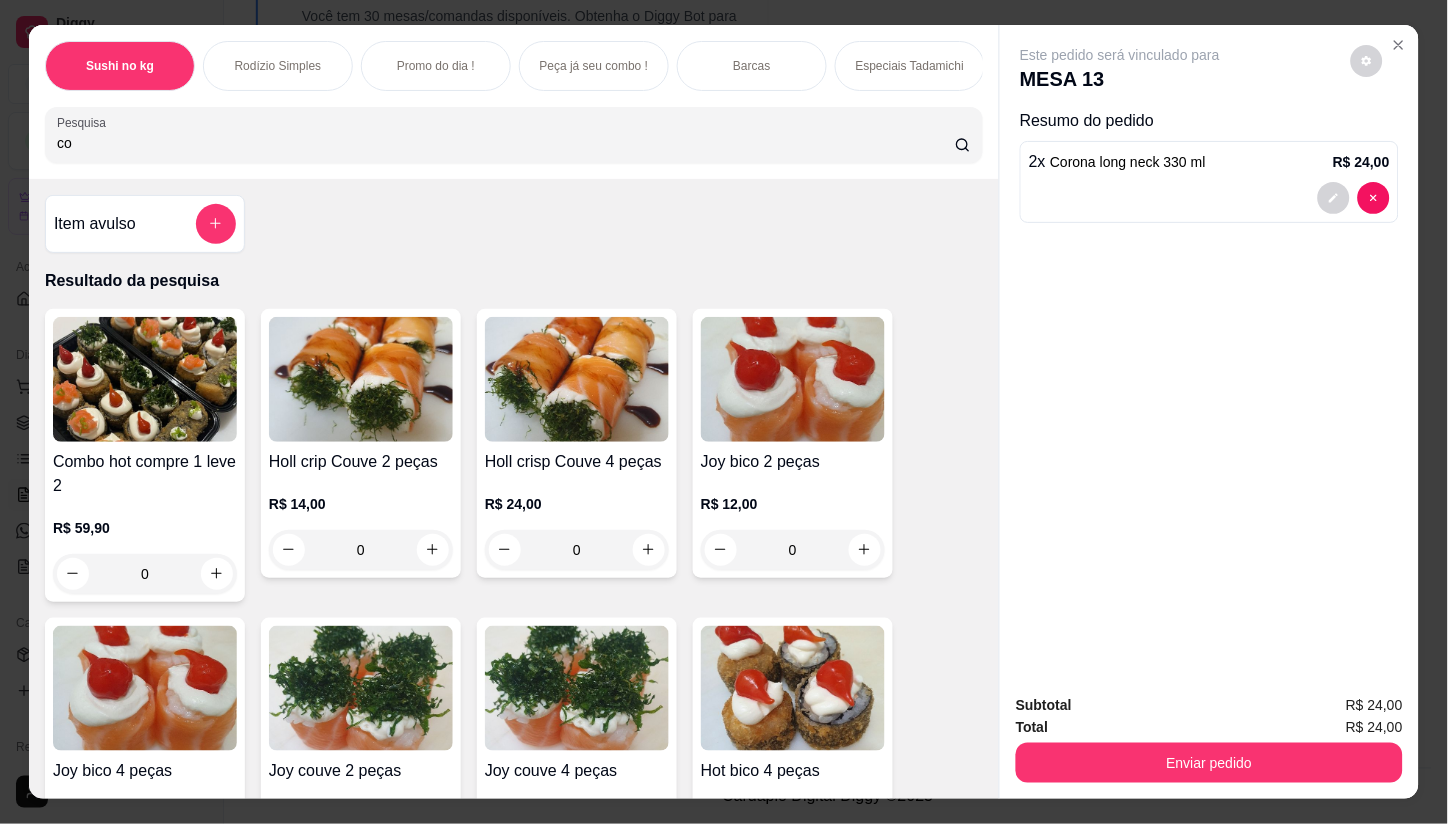 type on "c" 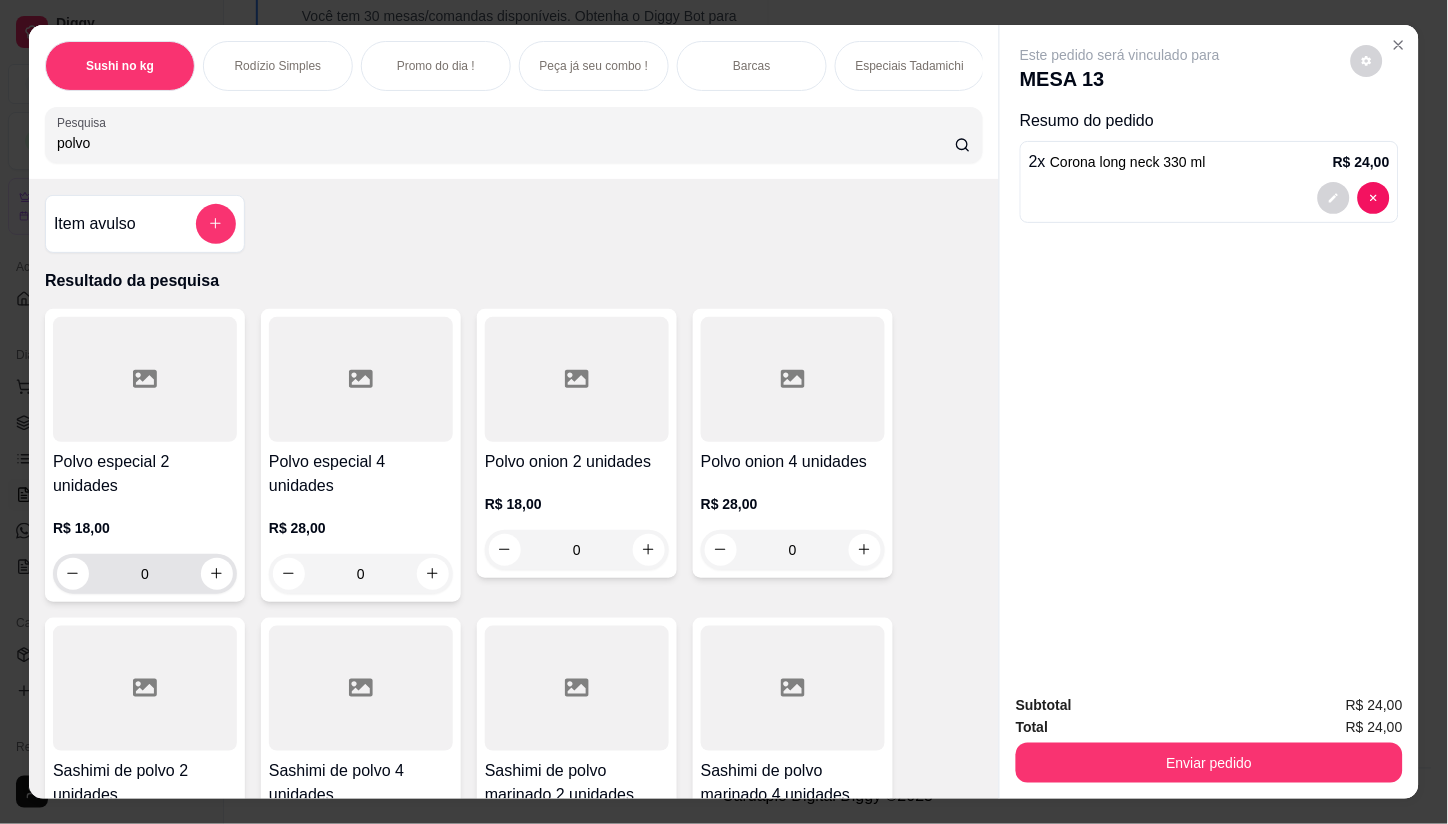 type on "polvo" 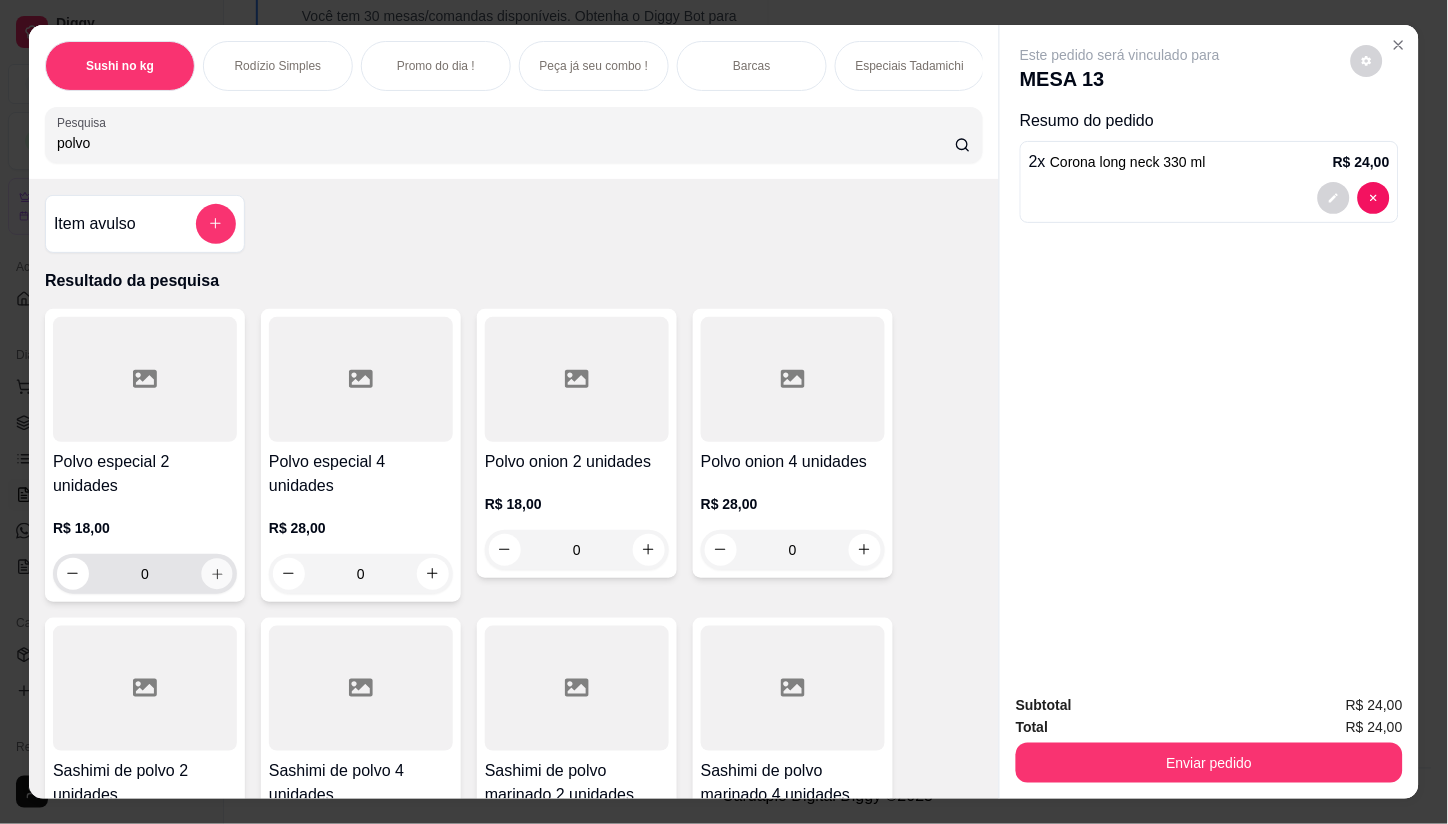 click 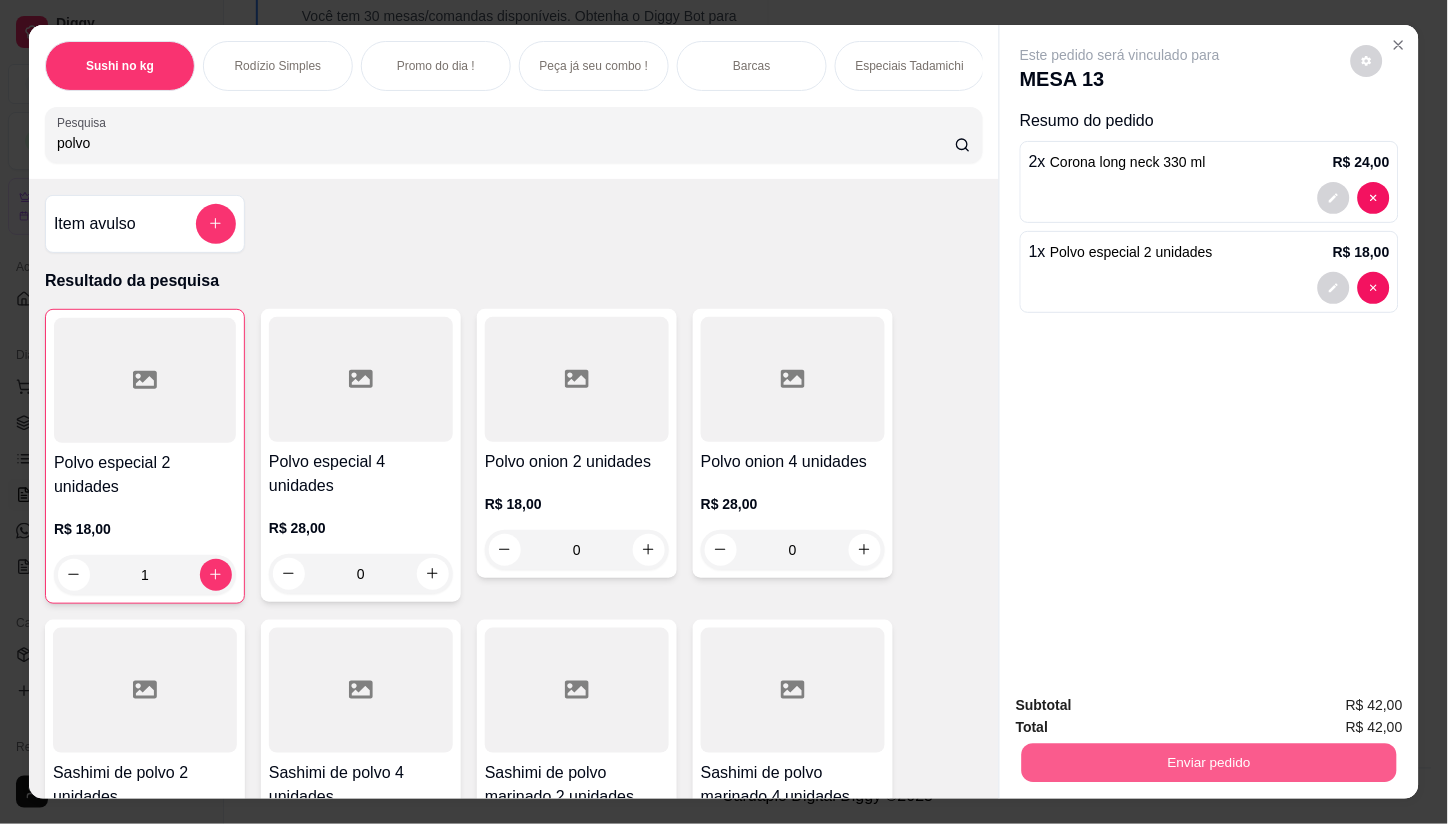 click on "Enviar pedido" at bounding box center (1209, 763) 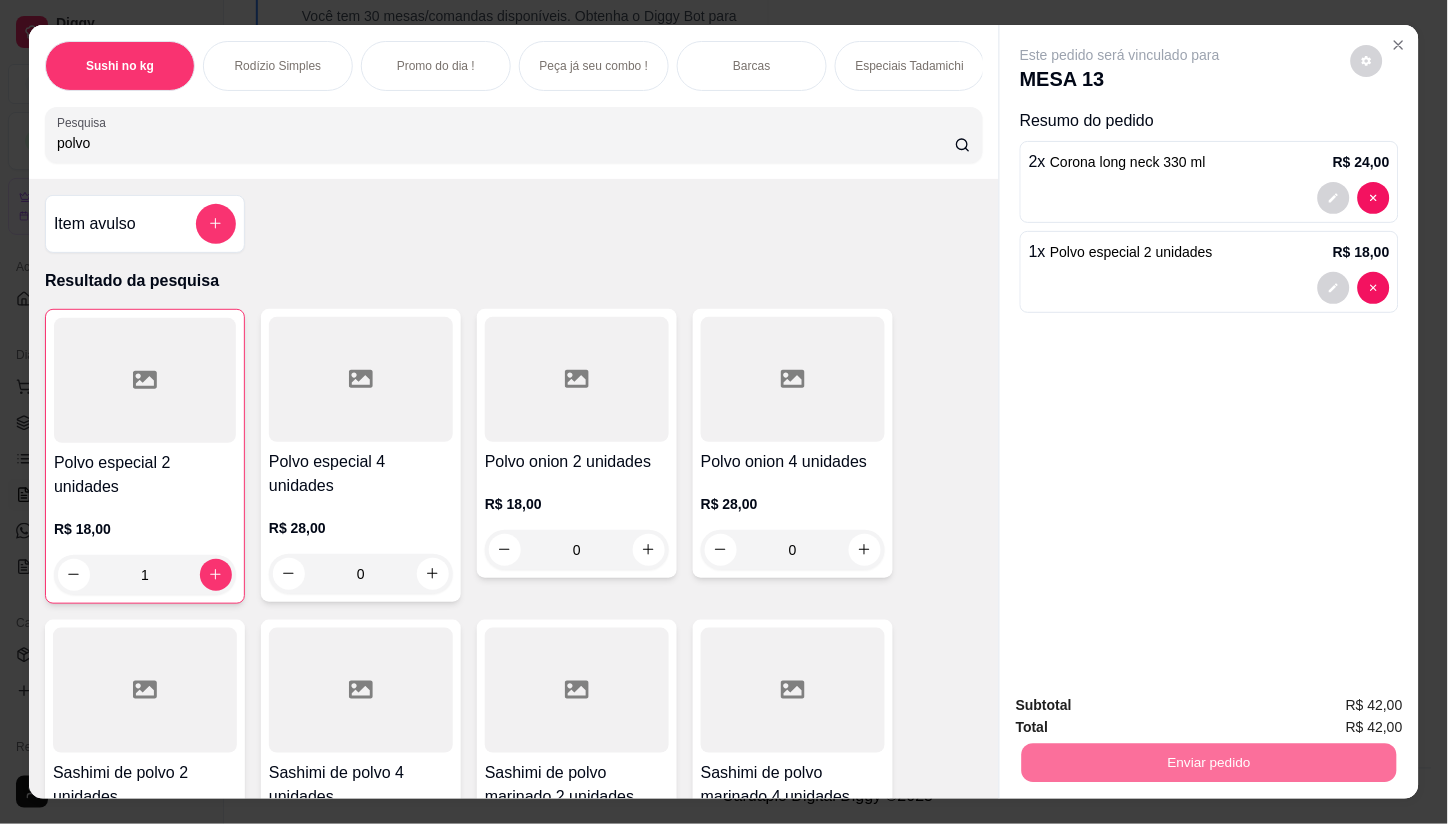 click on "Não registrar e enviar pedido" at bounding box center (1143, 707) 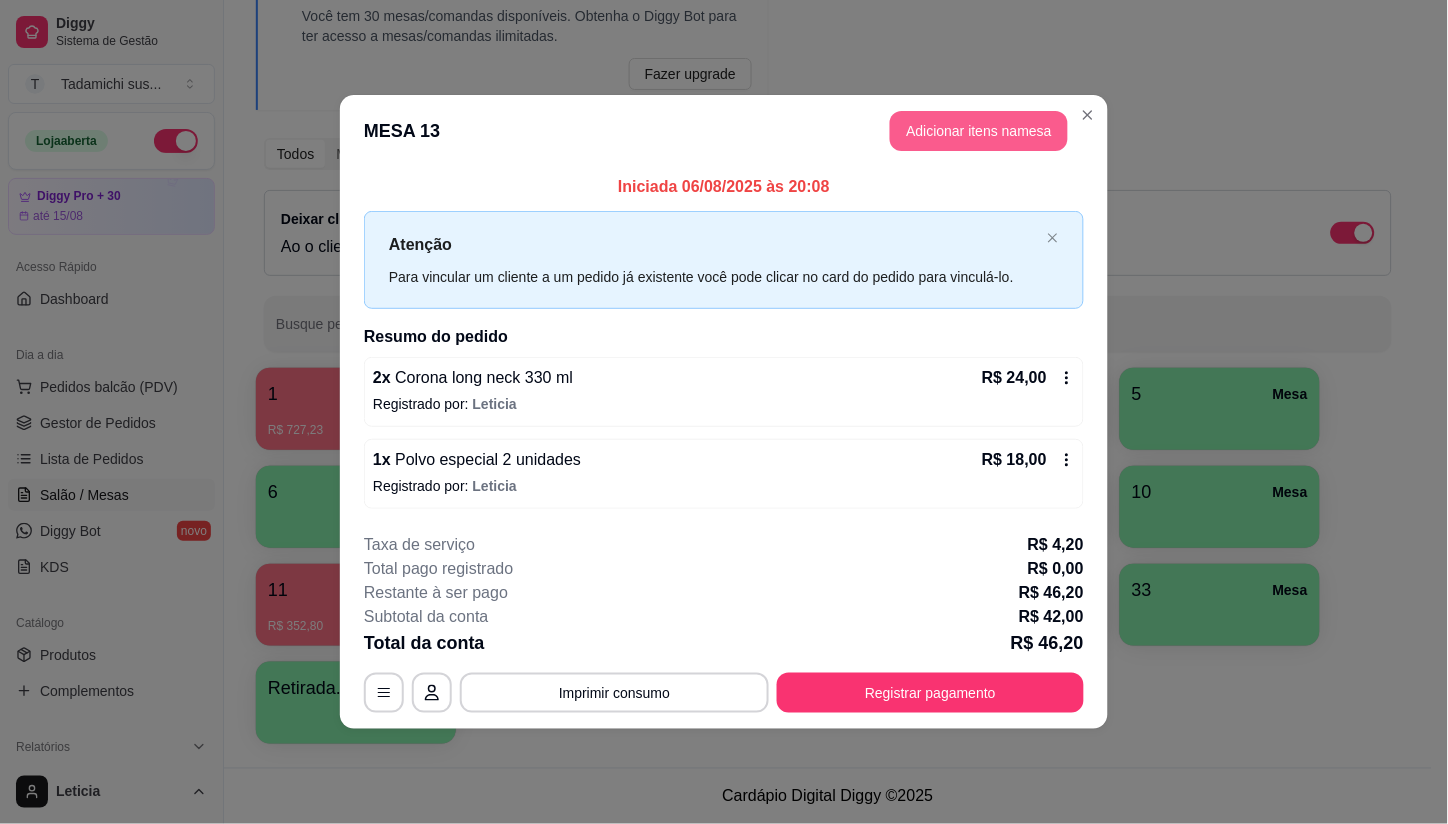 click on "Adicionar itens na  mesa" at bounding box center (979, 131) 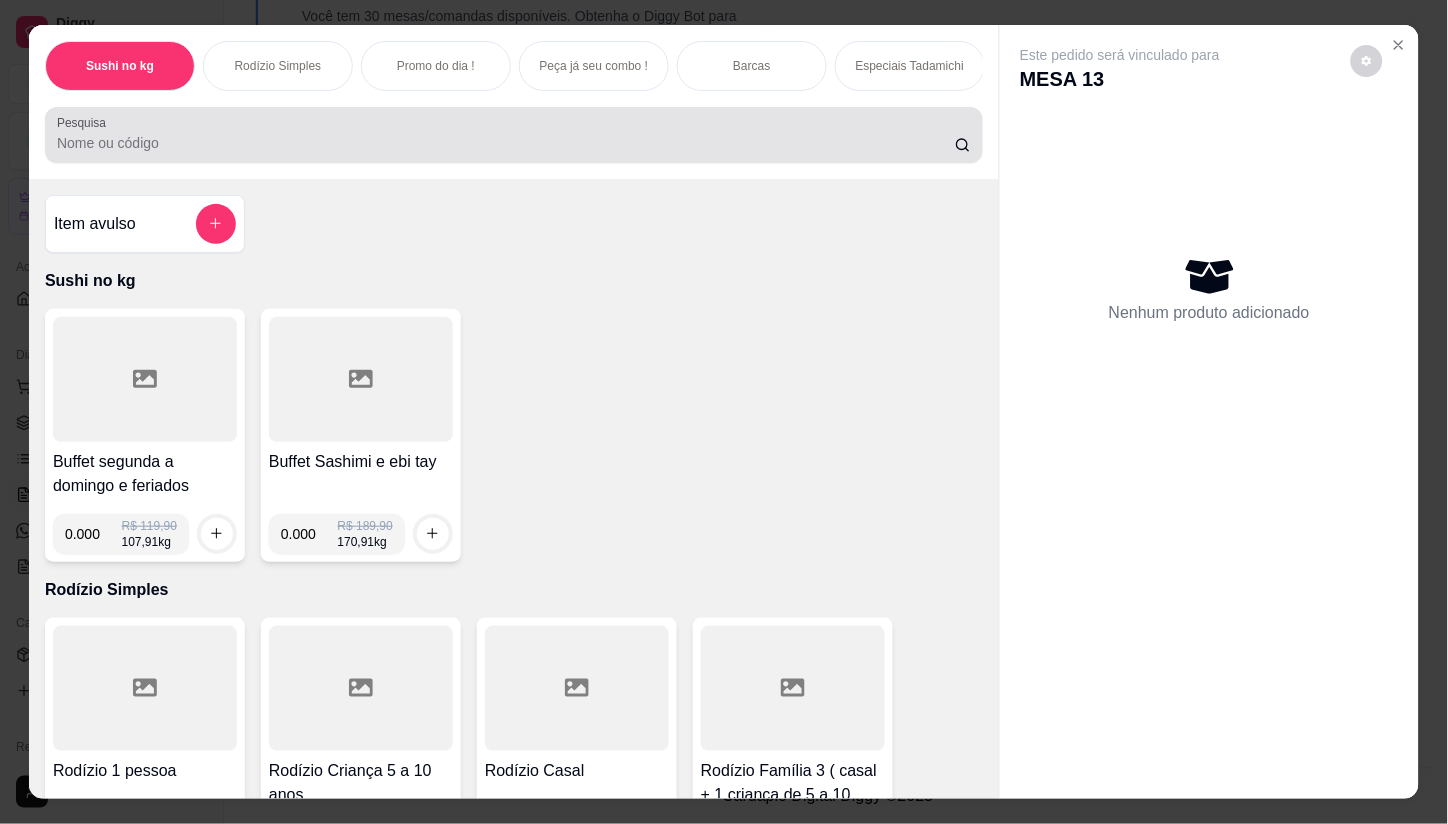 click at bounding box center [514, 135] 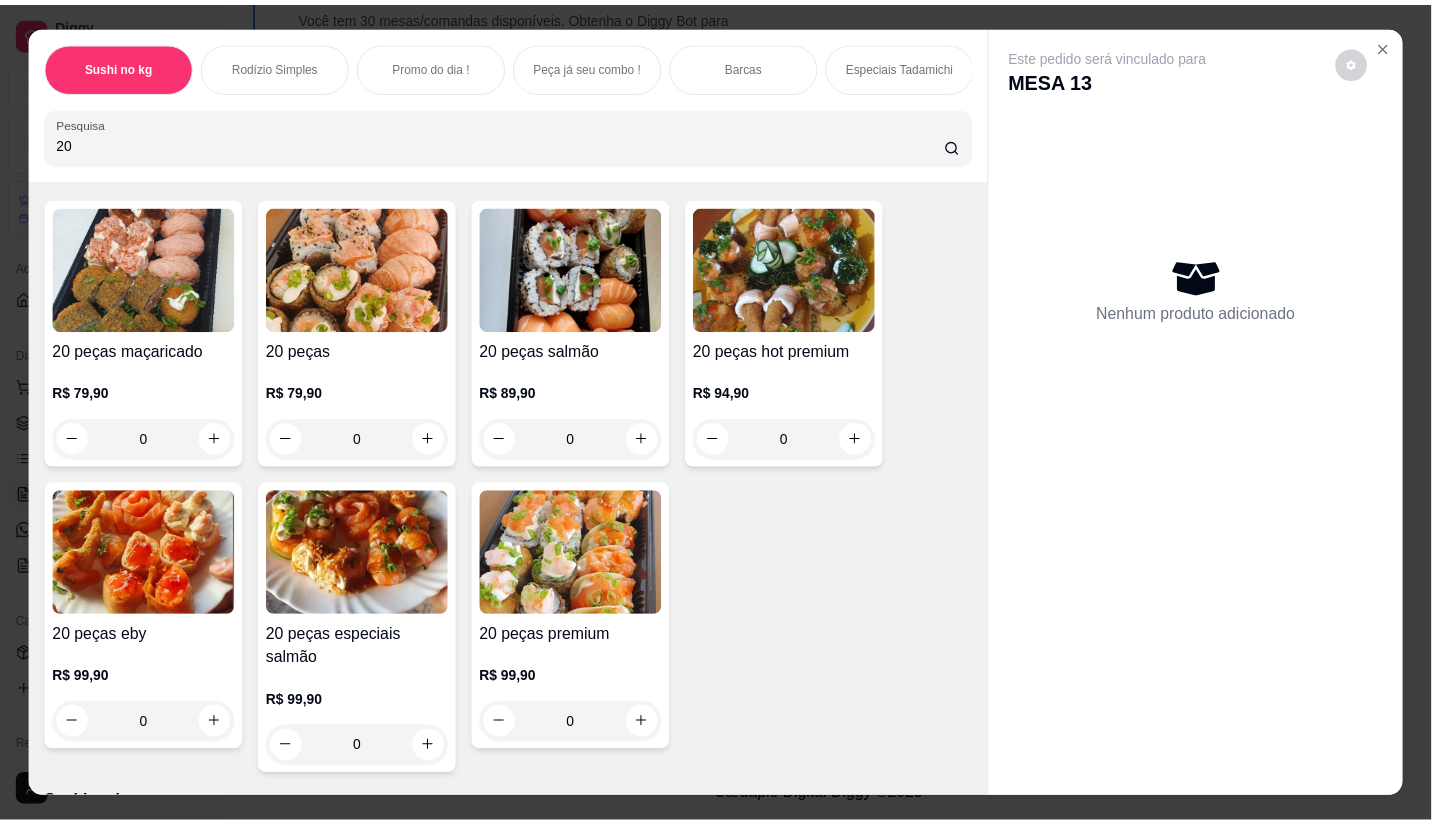 scroll, scrollTop: 0, scrollLeft: 0, axis: both 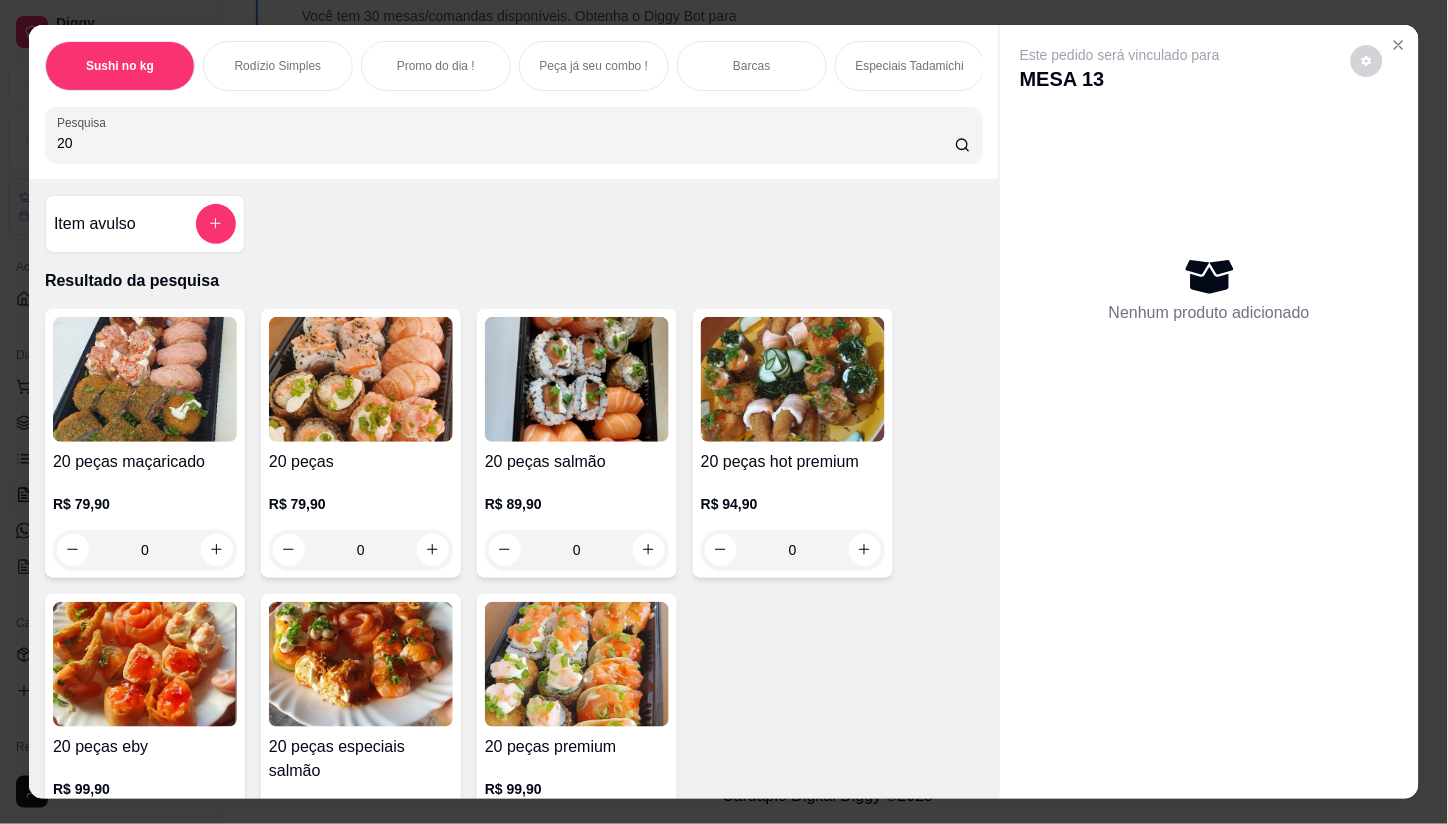 drag, startPoint x: 261, startPoint y: 160, endPoint x: 247, endPoint y: 160, distance: 14 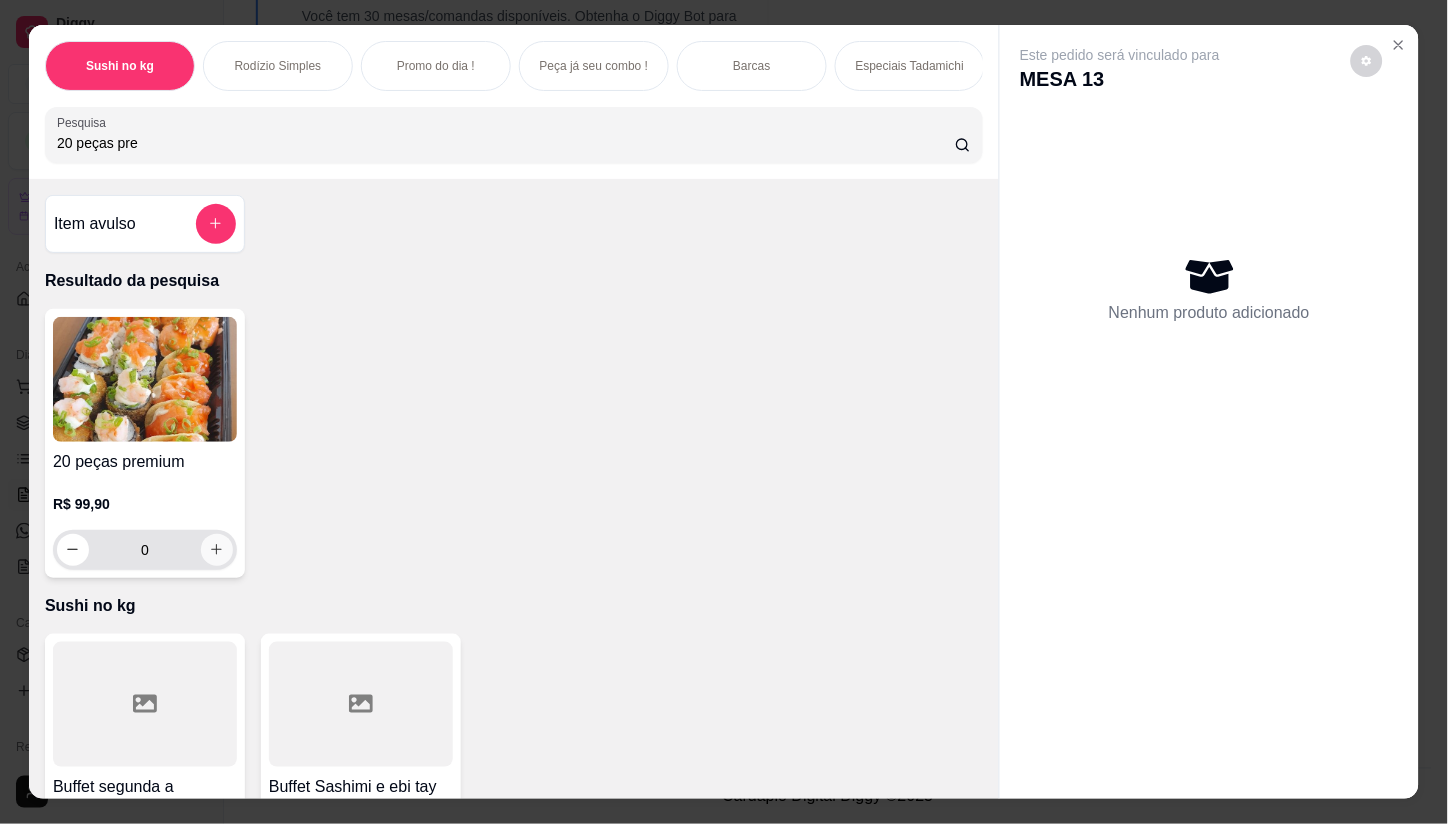 type on "20 peças pre" 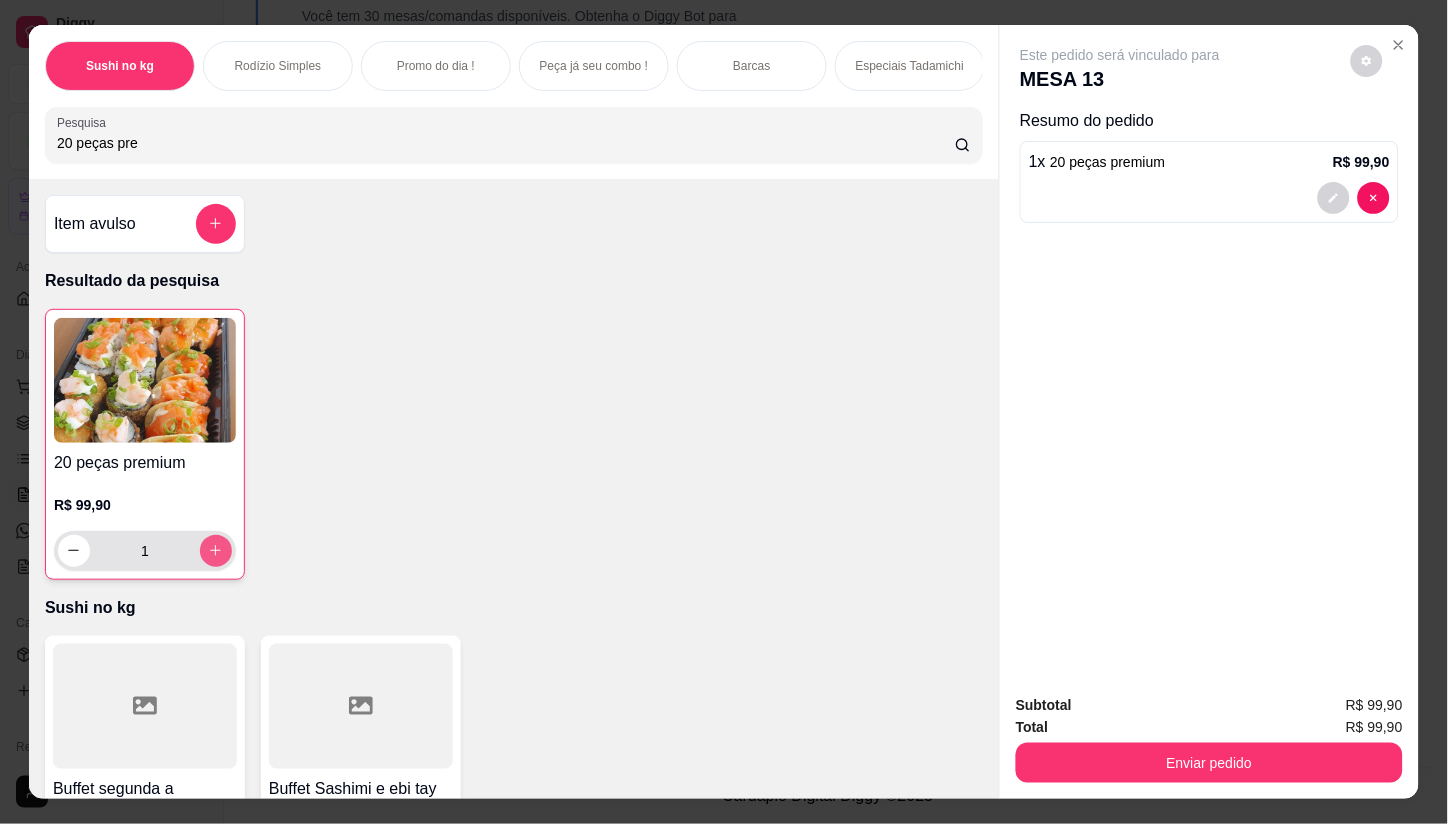 type on "1" 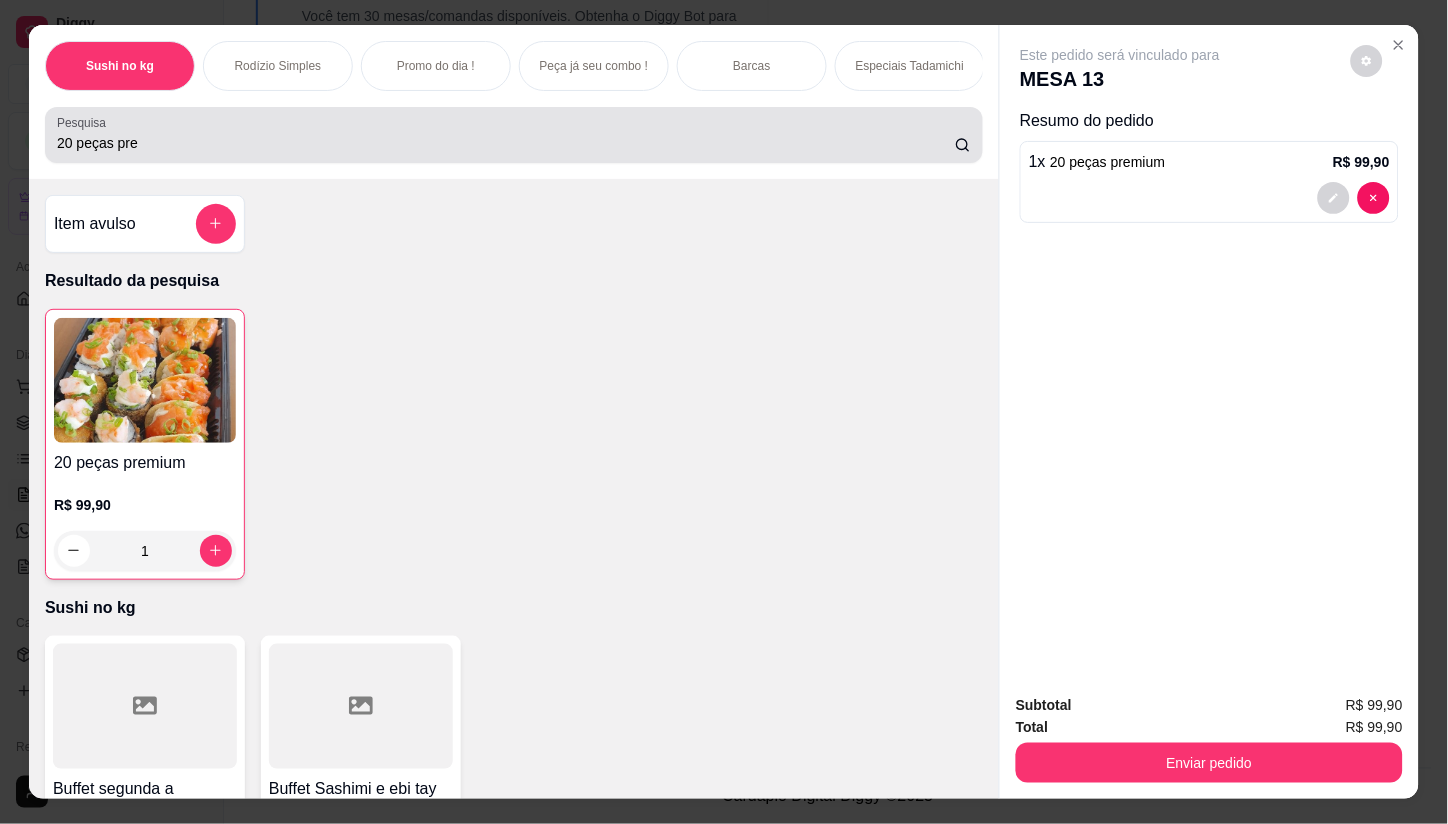 click on "20 peças pre" at bounding box center [514, 135] 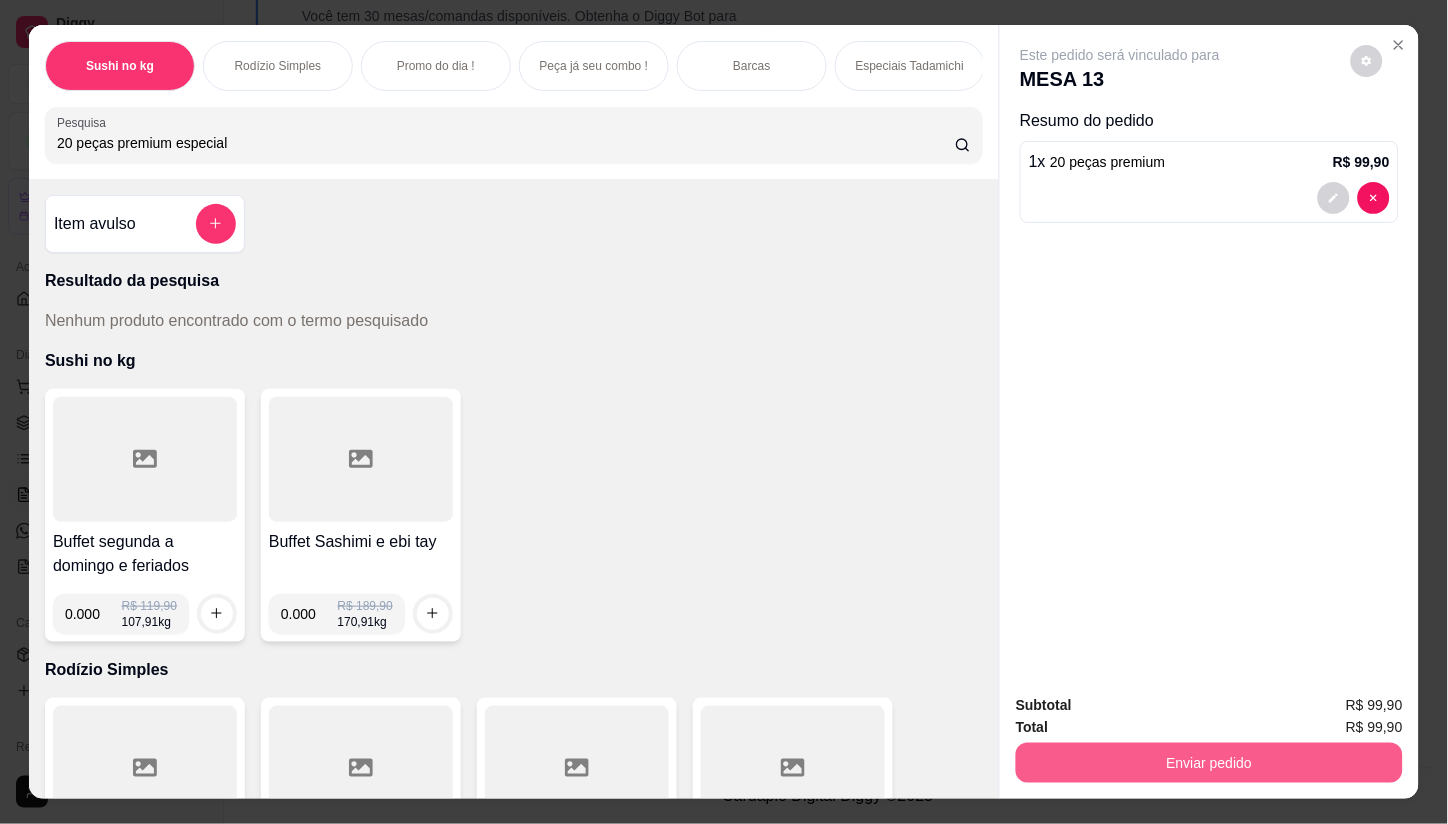 type on "20 peças premium especial" 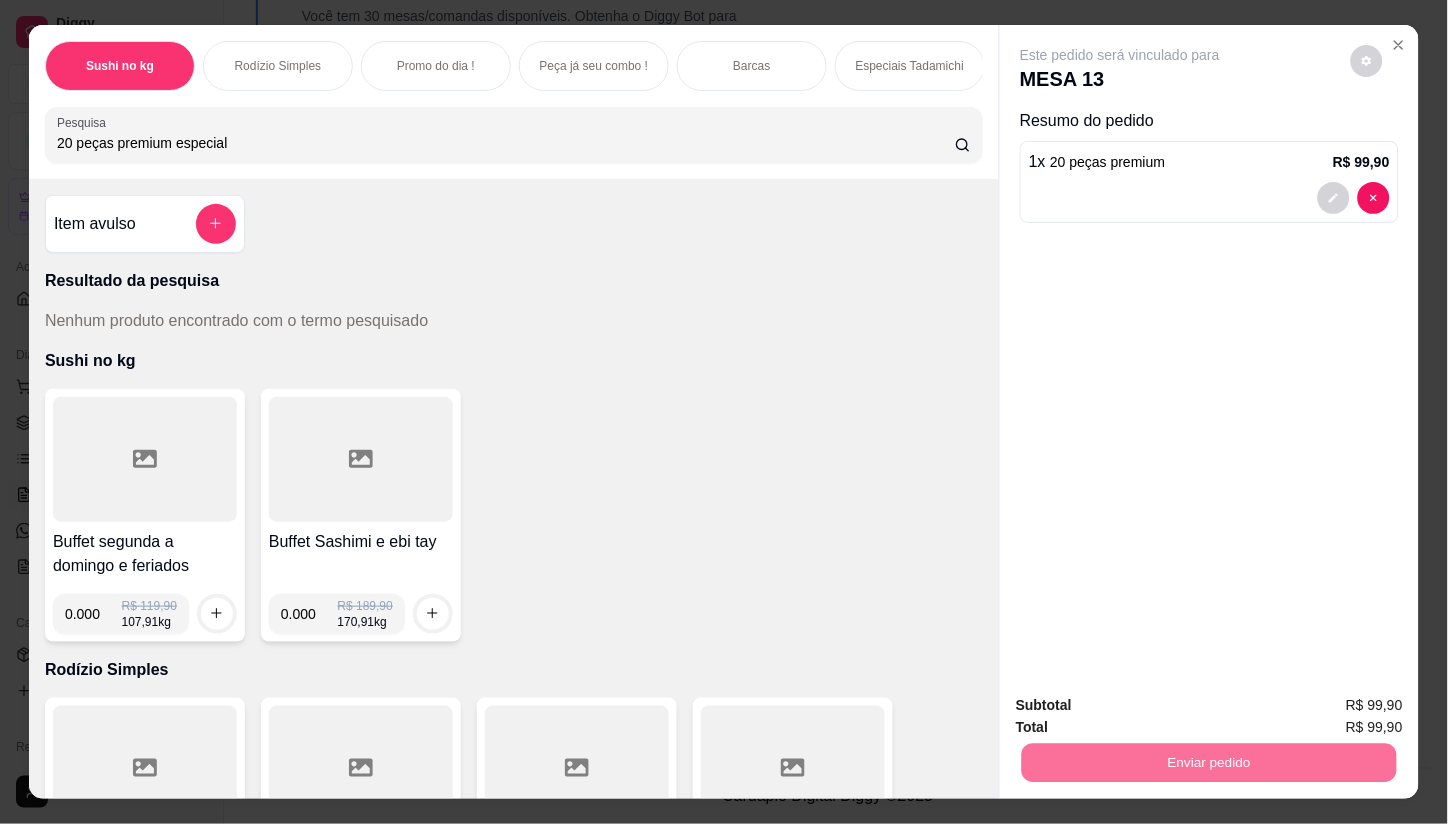 click on "Não registrar e enviar pedido" at bounding box center (1144, 706) 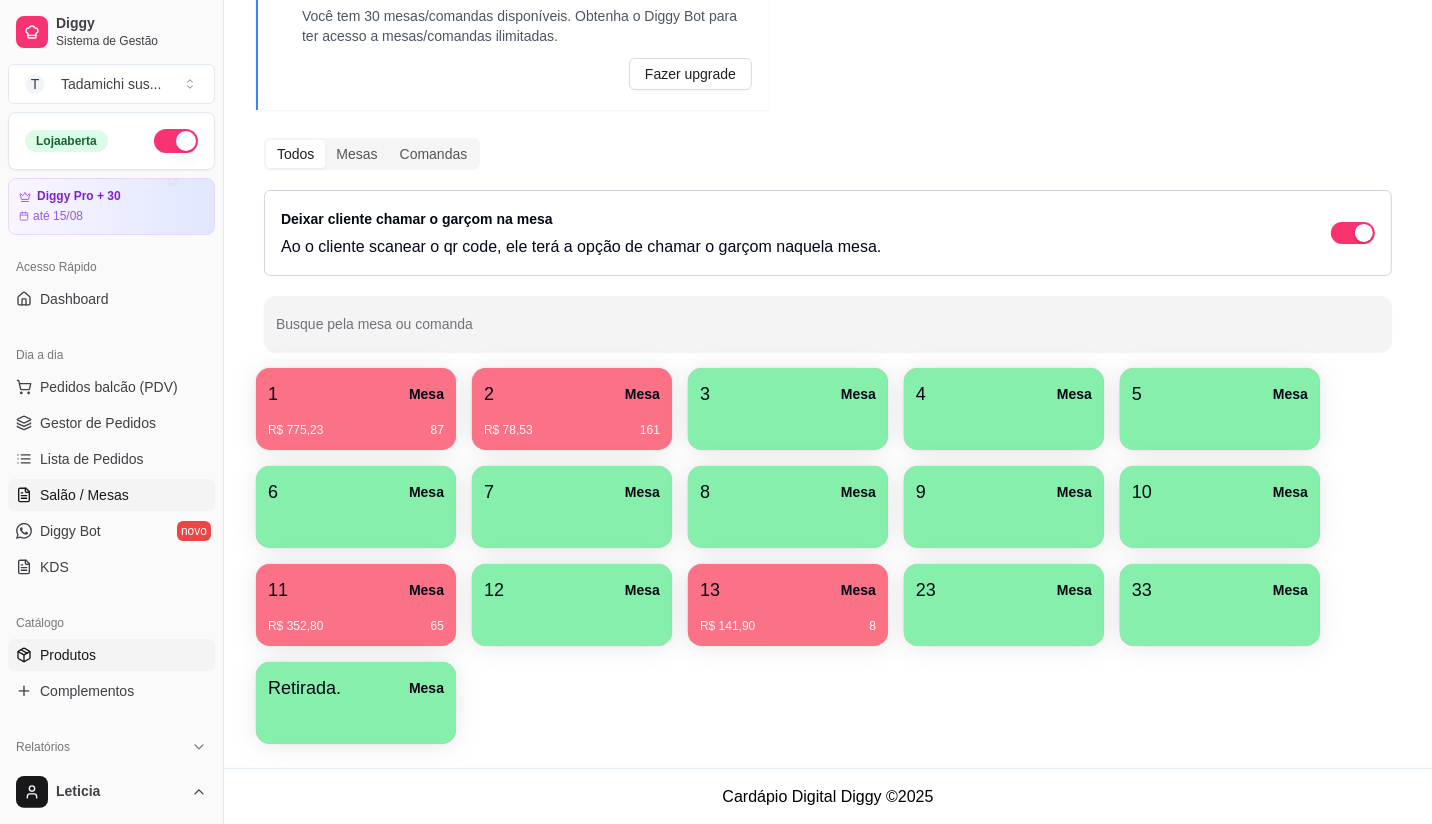 click on "Produtos" at bounding box center [68, 655] 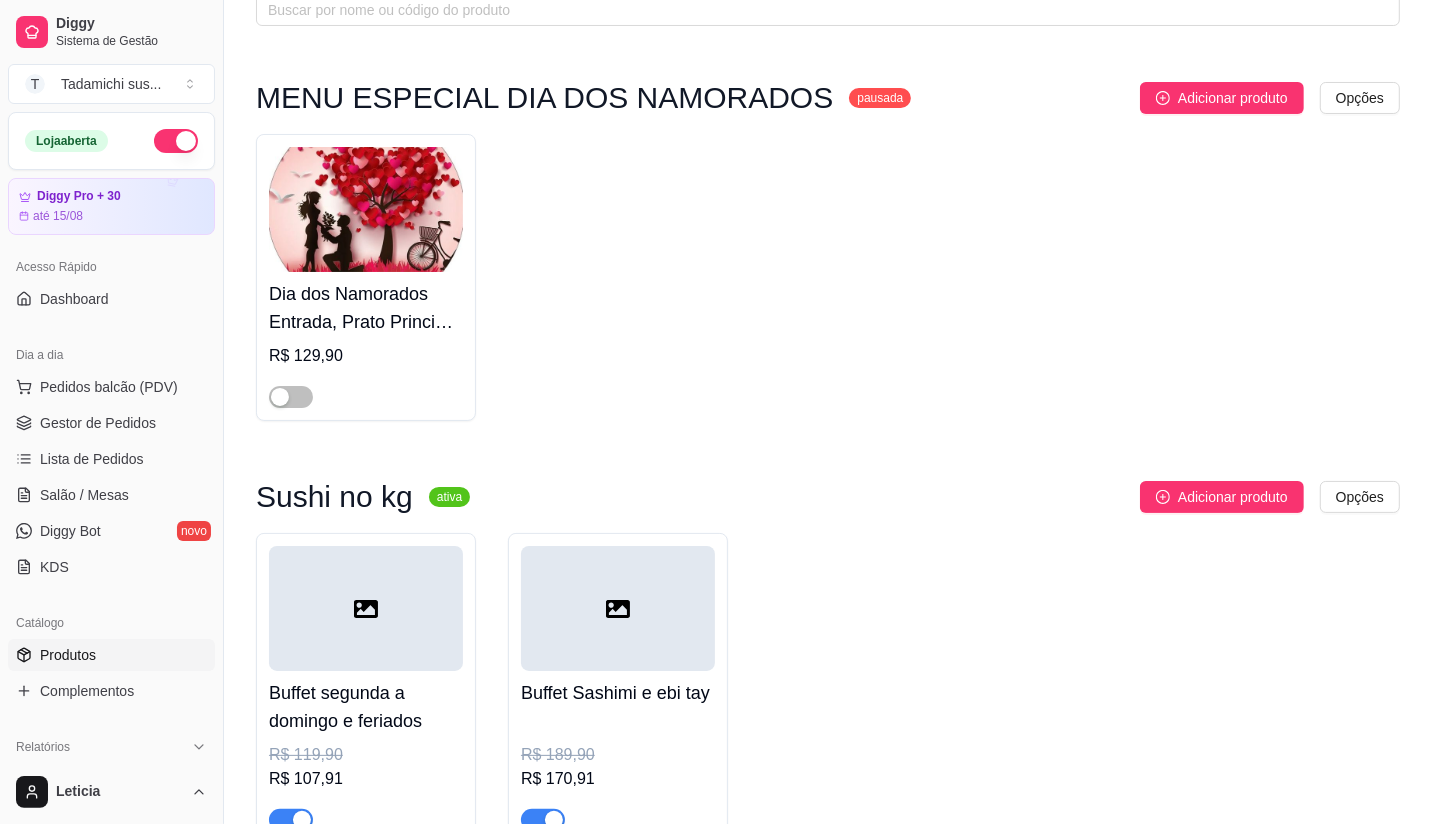 scroll, scrollTop: 0, scrollLeft: 0, axis: both 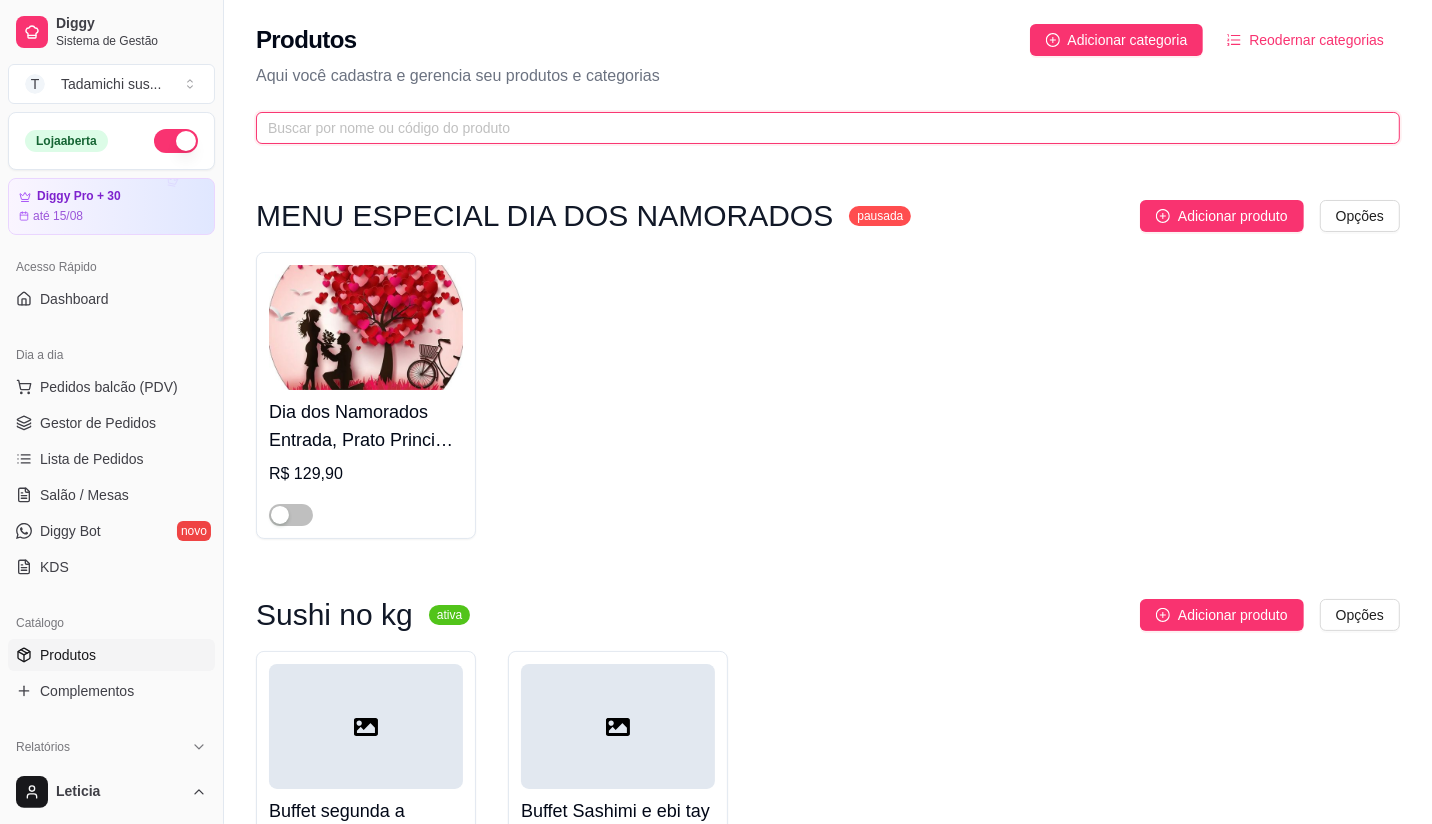 click at bounding box center [820, 128] 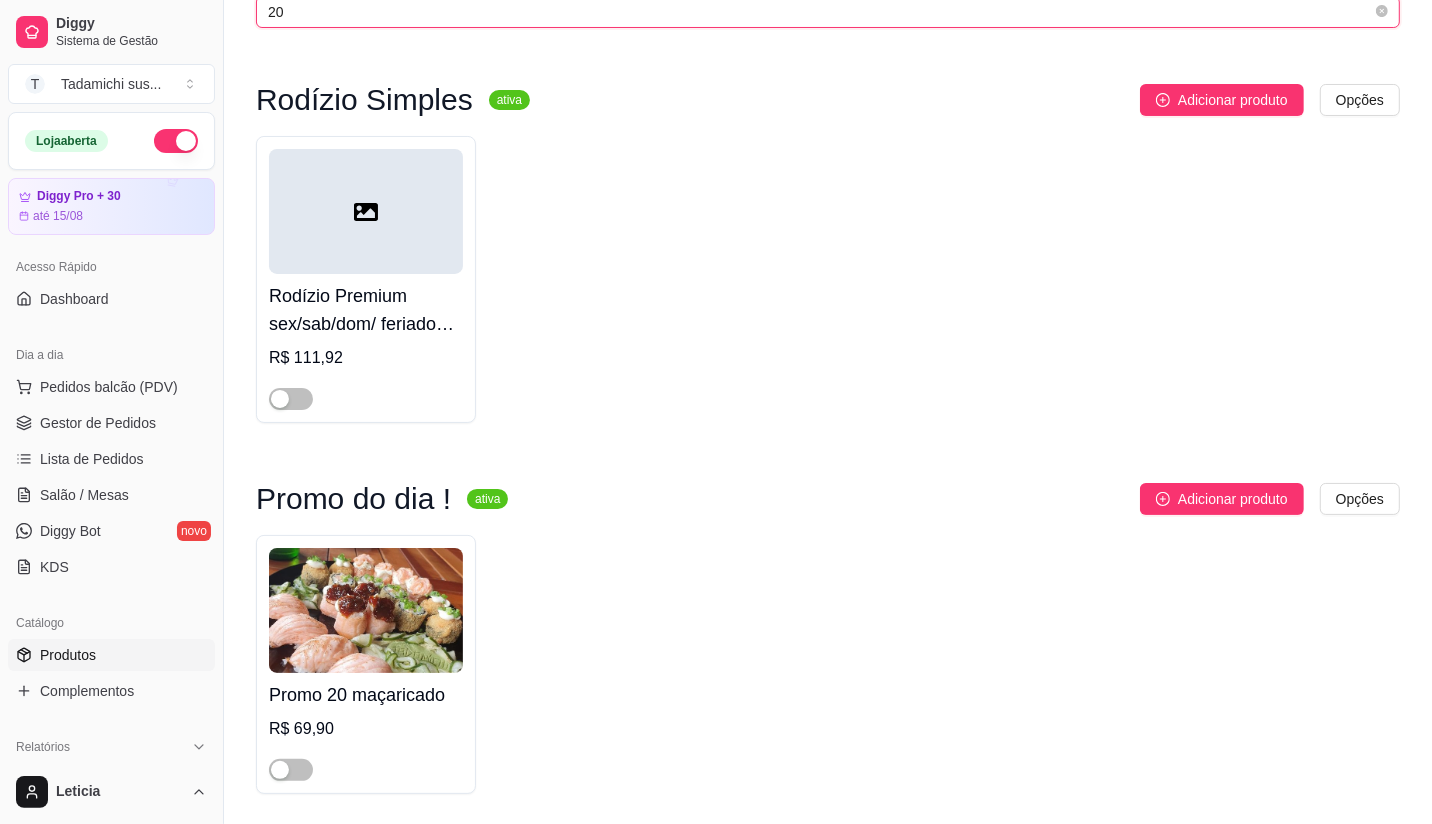 scroll, scrollTop: 0, scrollLeft: 0, axis: both 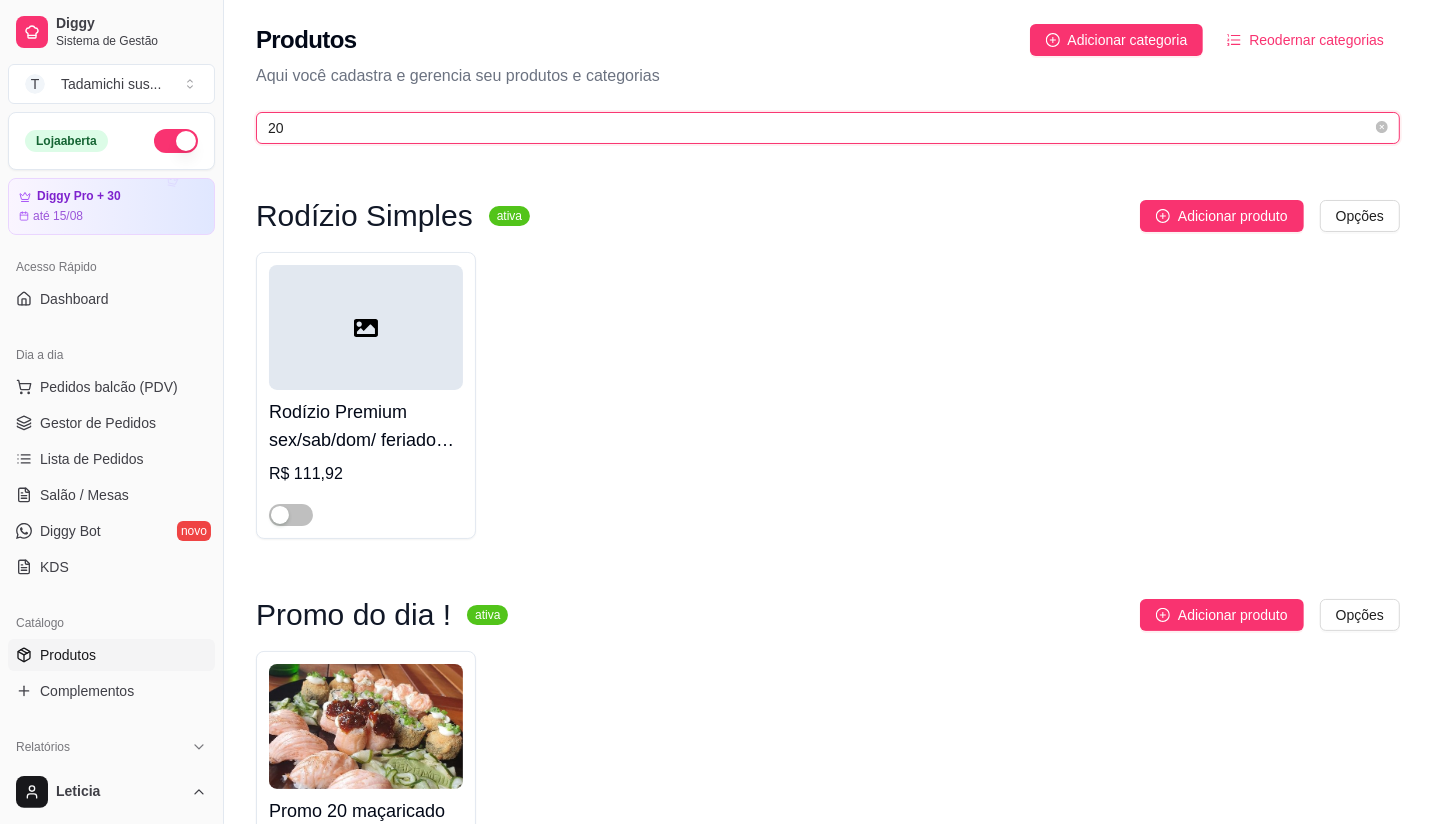 click on "20" at bounding box center (820, 128) 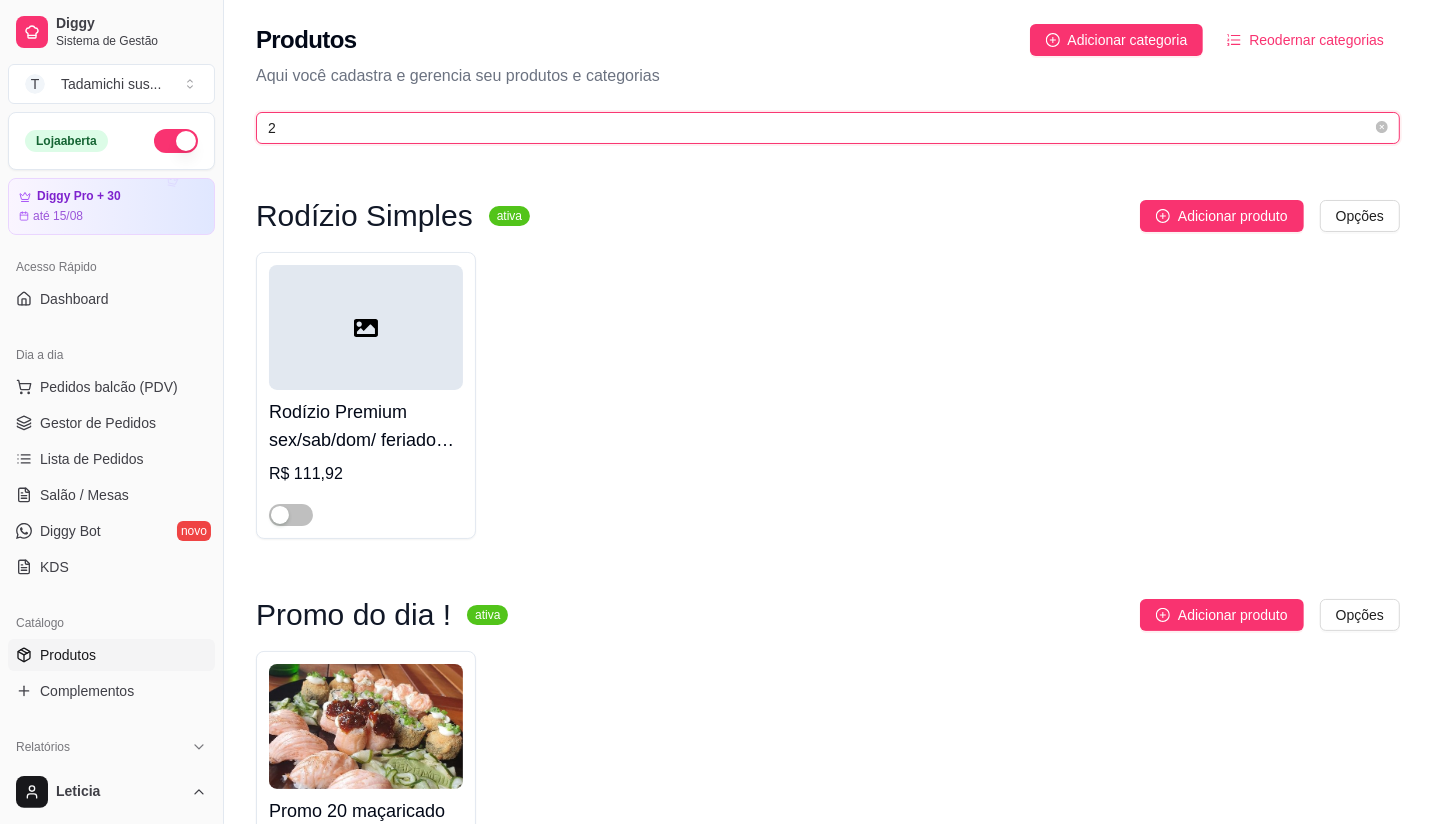 type 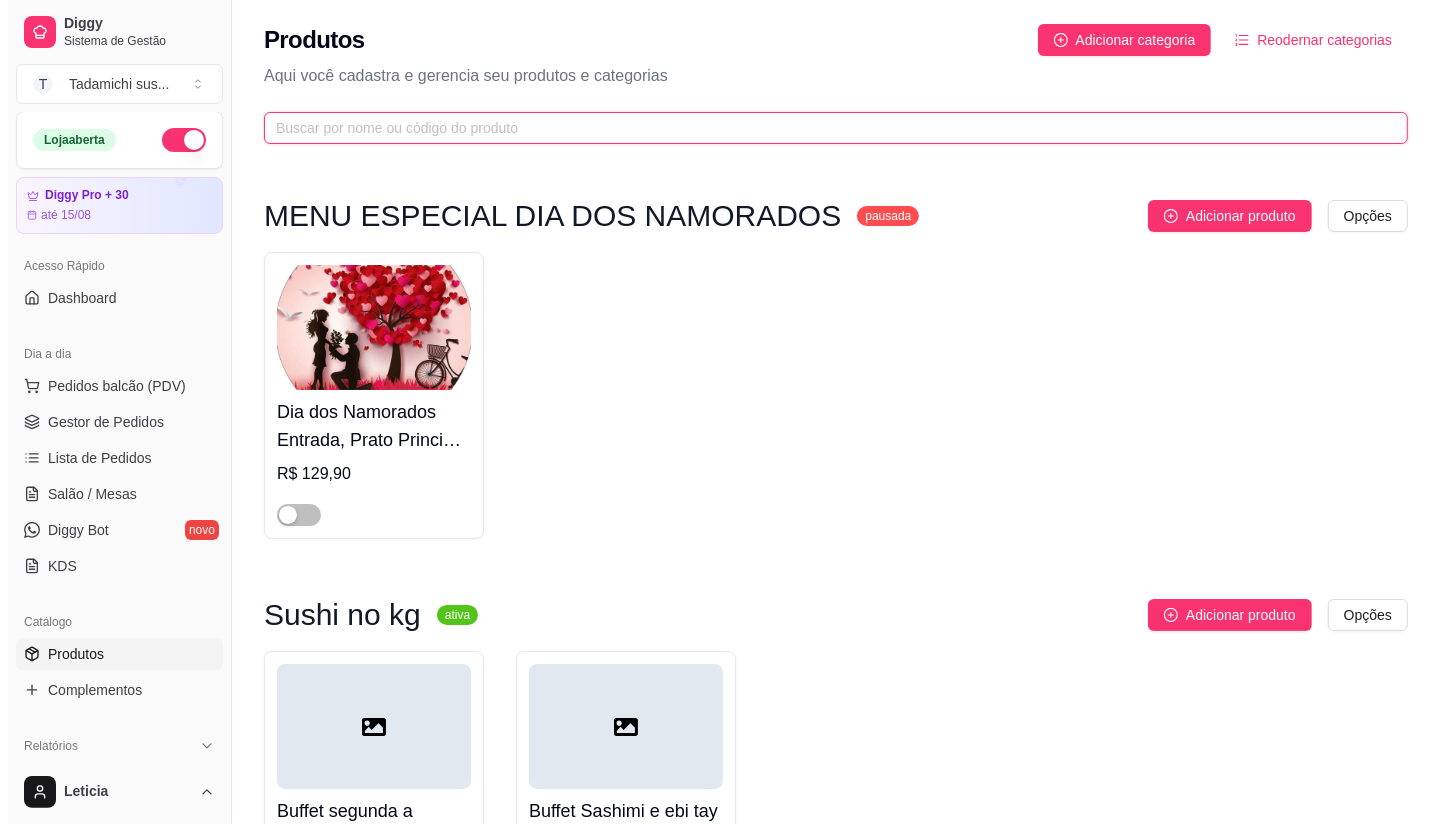 scroll, scrollTop: 0, scrollLeft: 0, axis: both 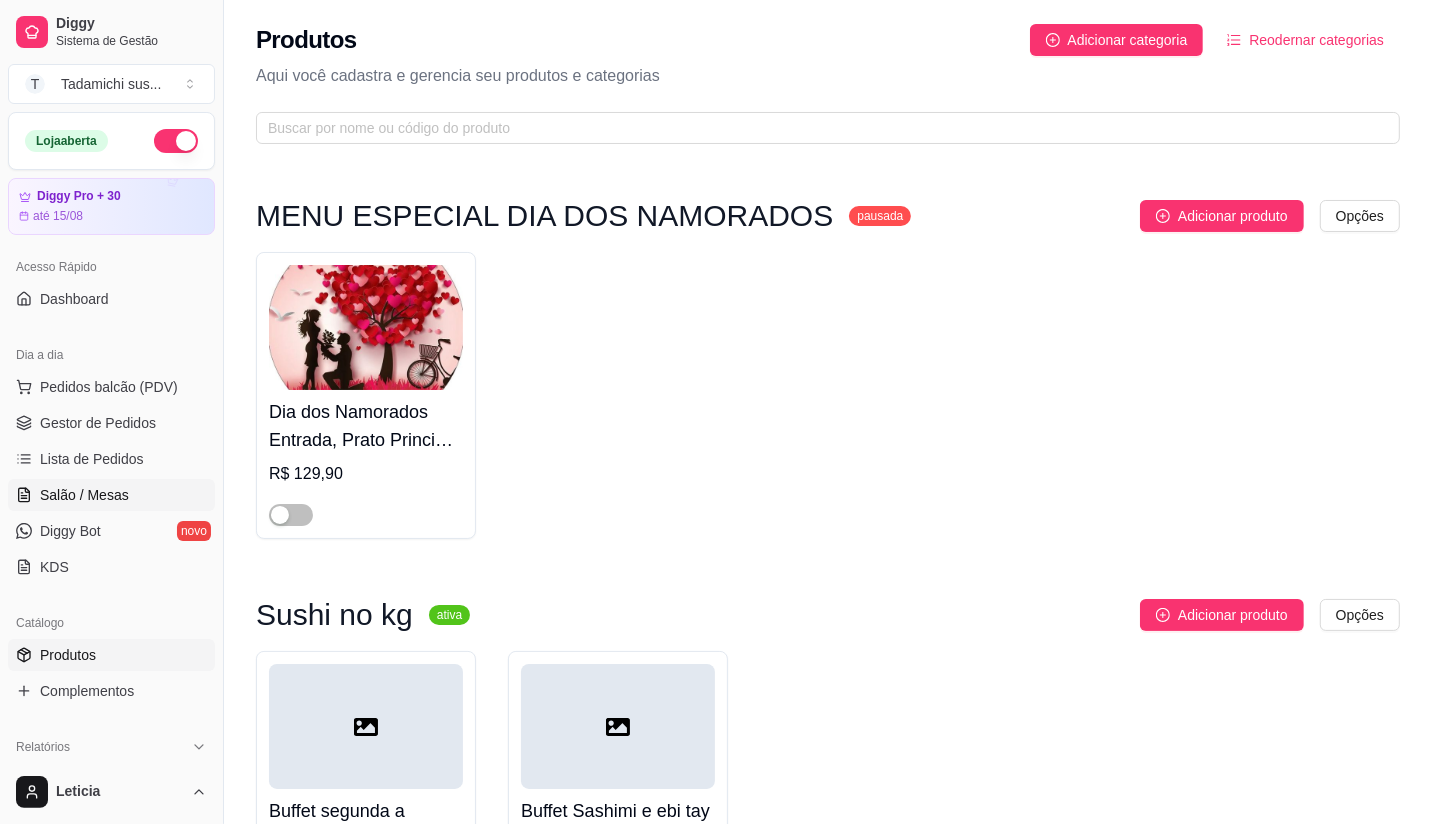 click on "Salão / Mesas" at bounding box center [84, 495] 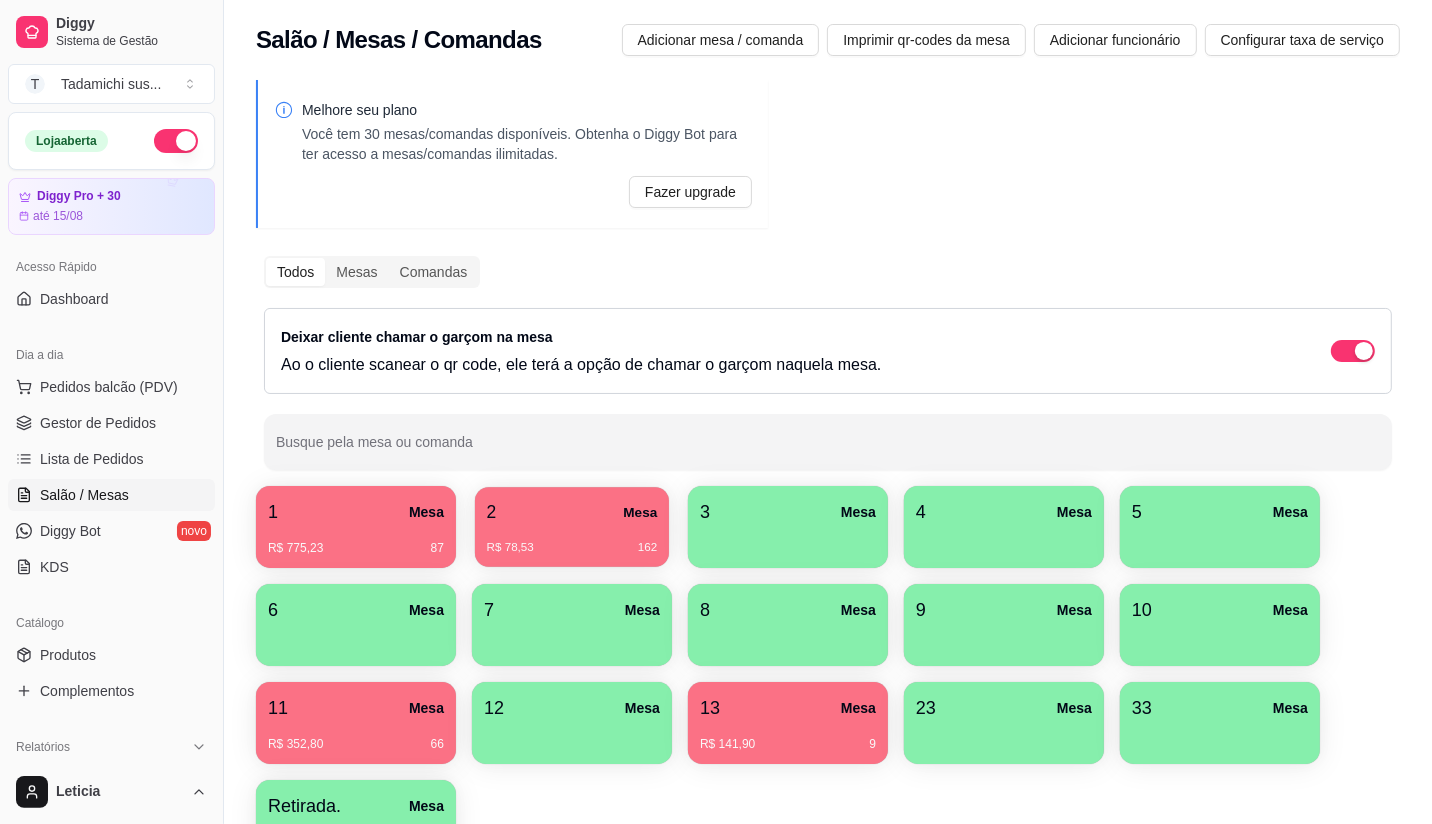 click on "R$ 78,53 162" at bounding box center (572, 548) 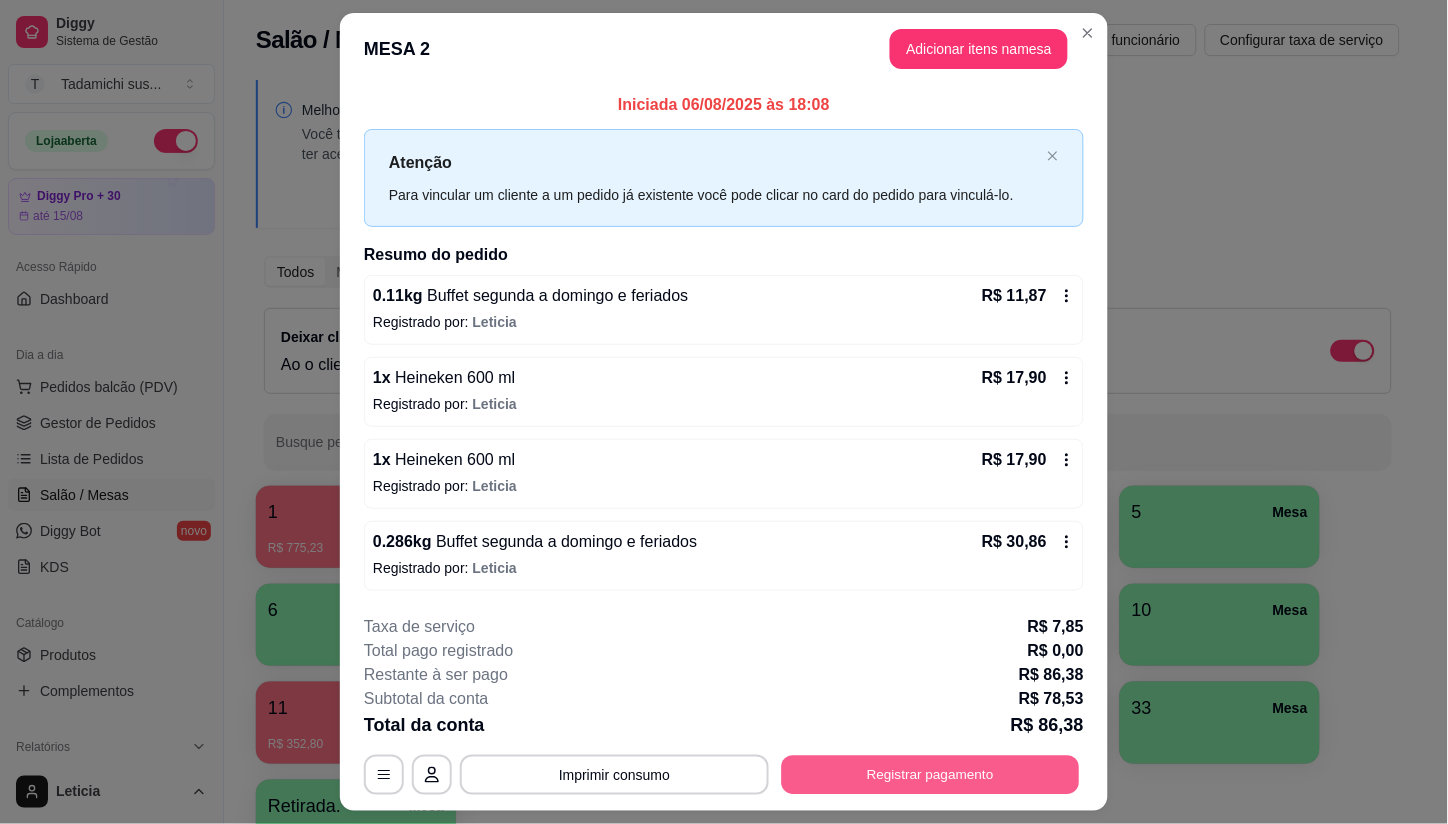 click on "Registrar pagamento" at bounding box center [931, 774] 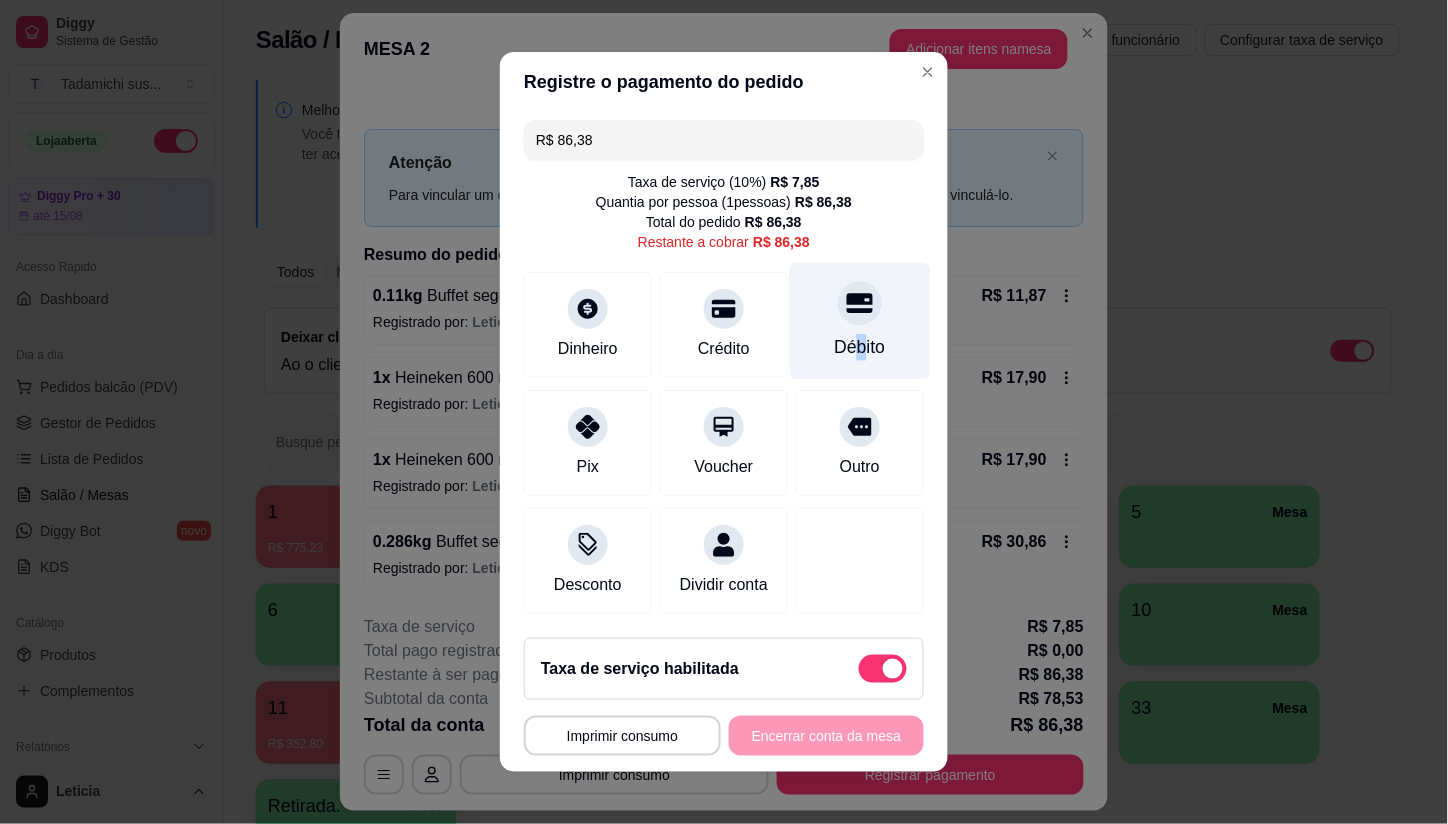 click on "Débito" at bounding box center (860, 321) 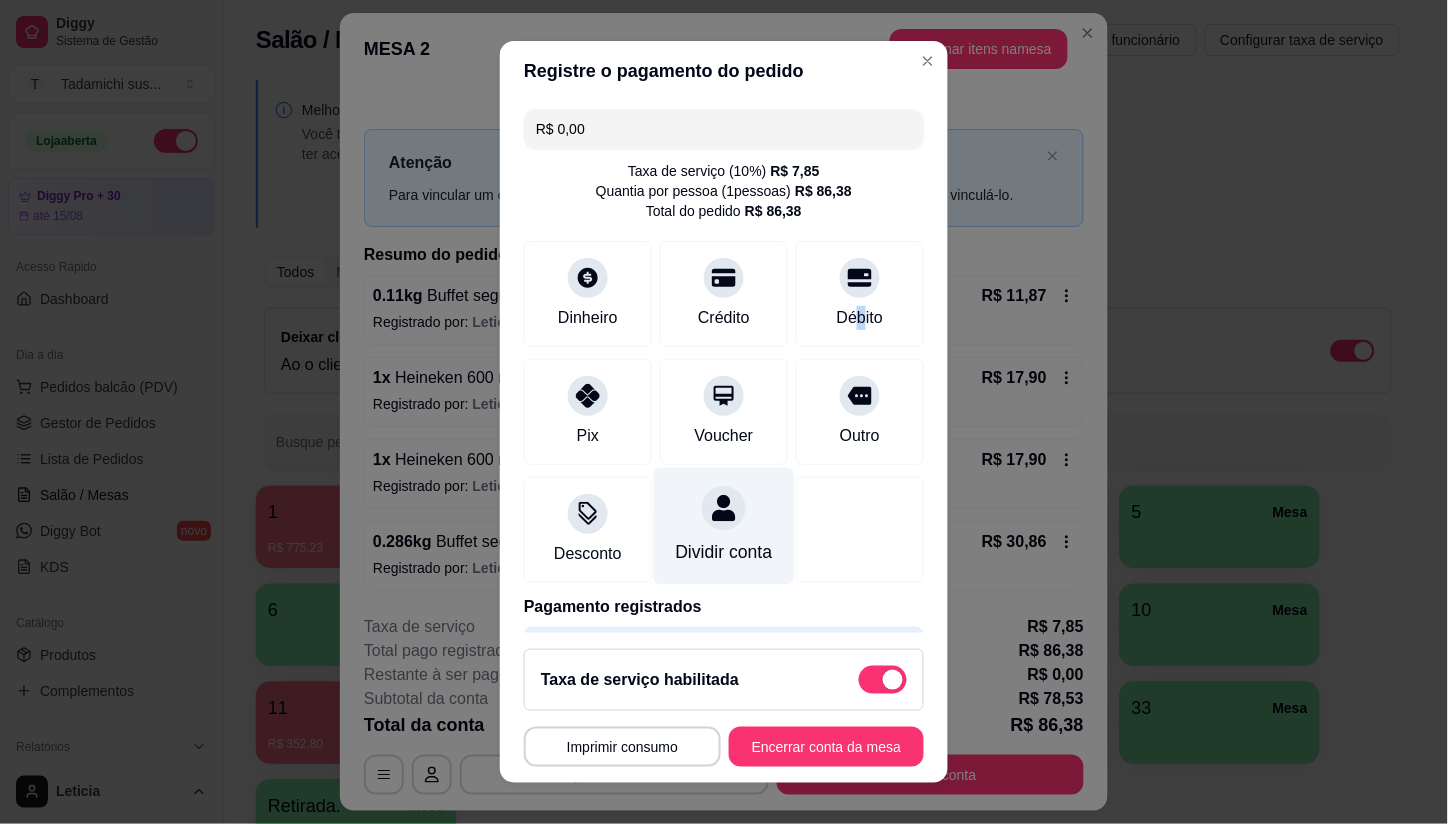 scroll, scrollTop: 86, scrollLeft: 0, axis: vertical 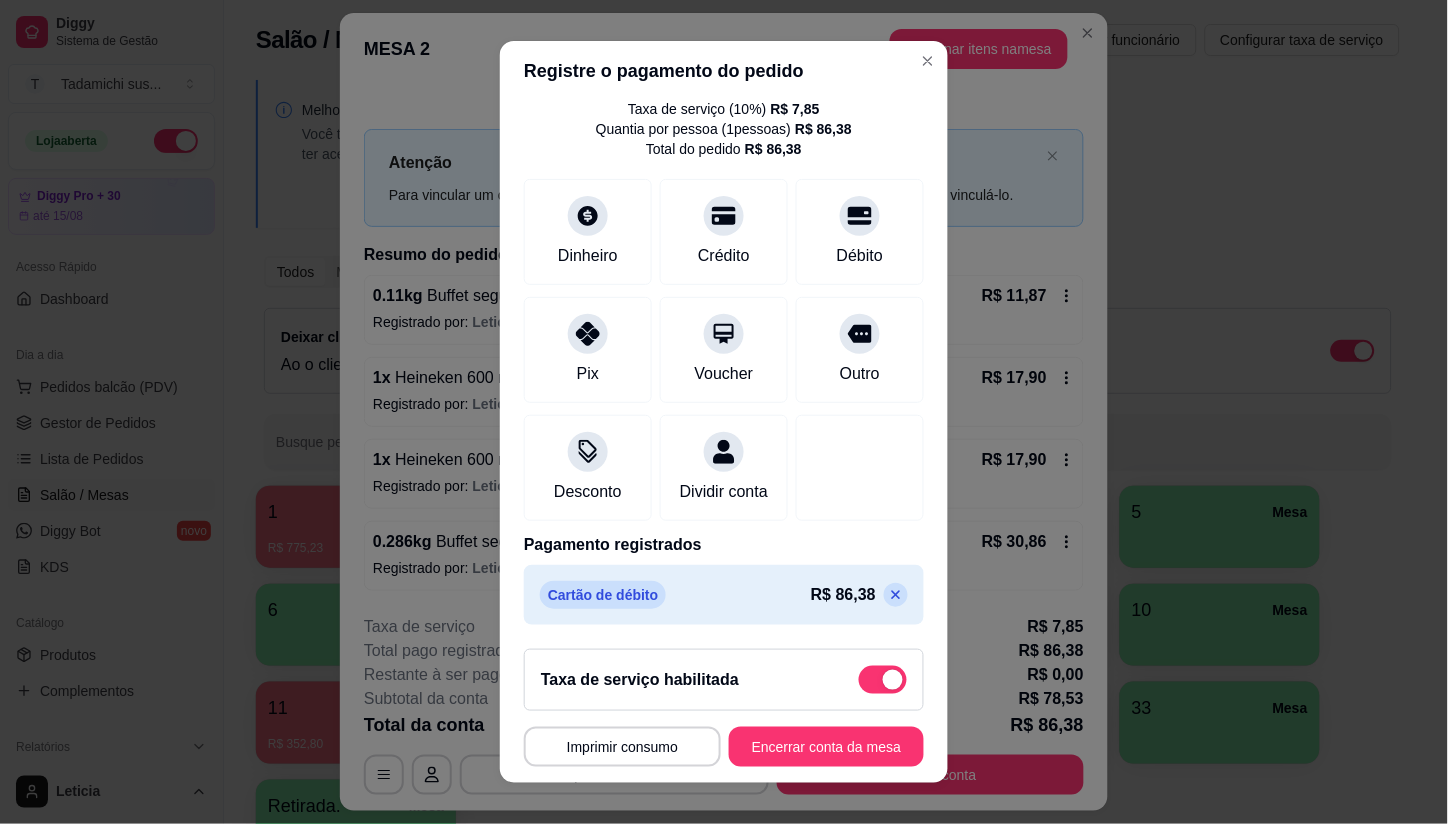 click 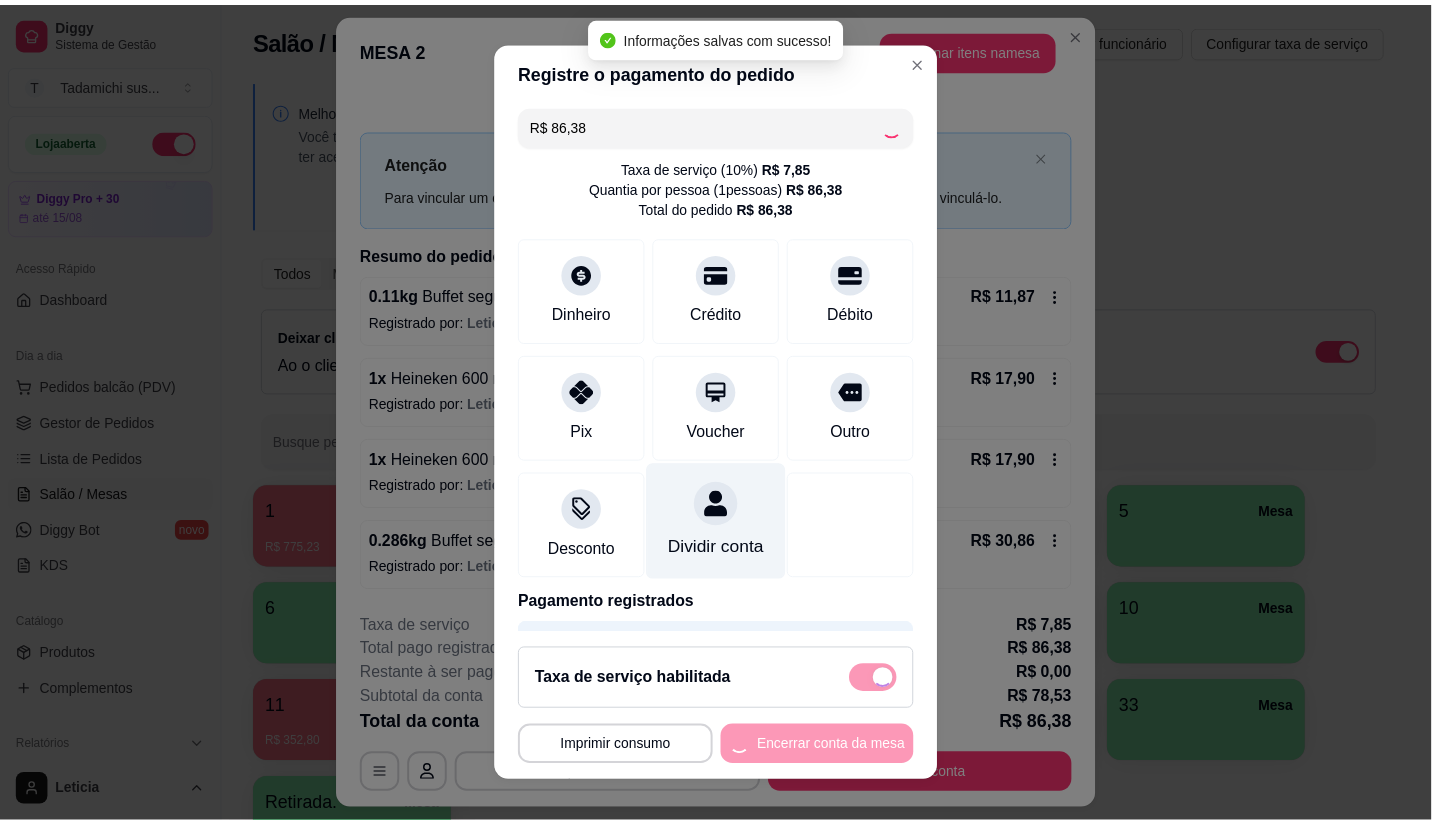 scroll, scrollTop: 0, scrollLeft: 0, axis: both 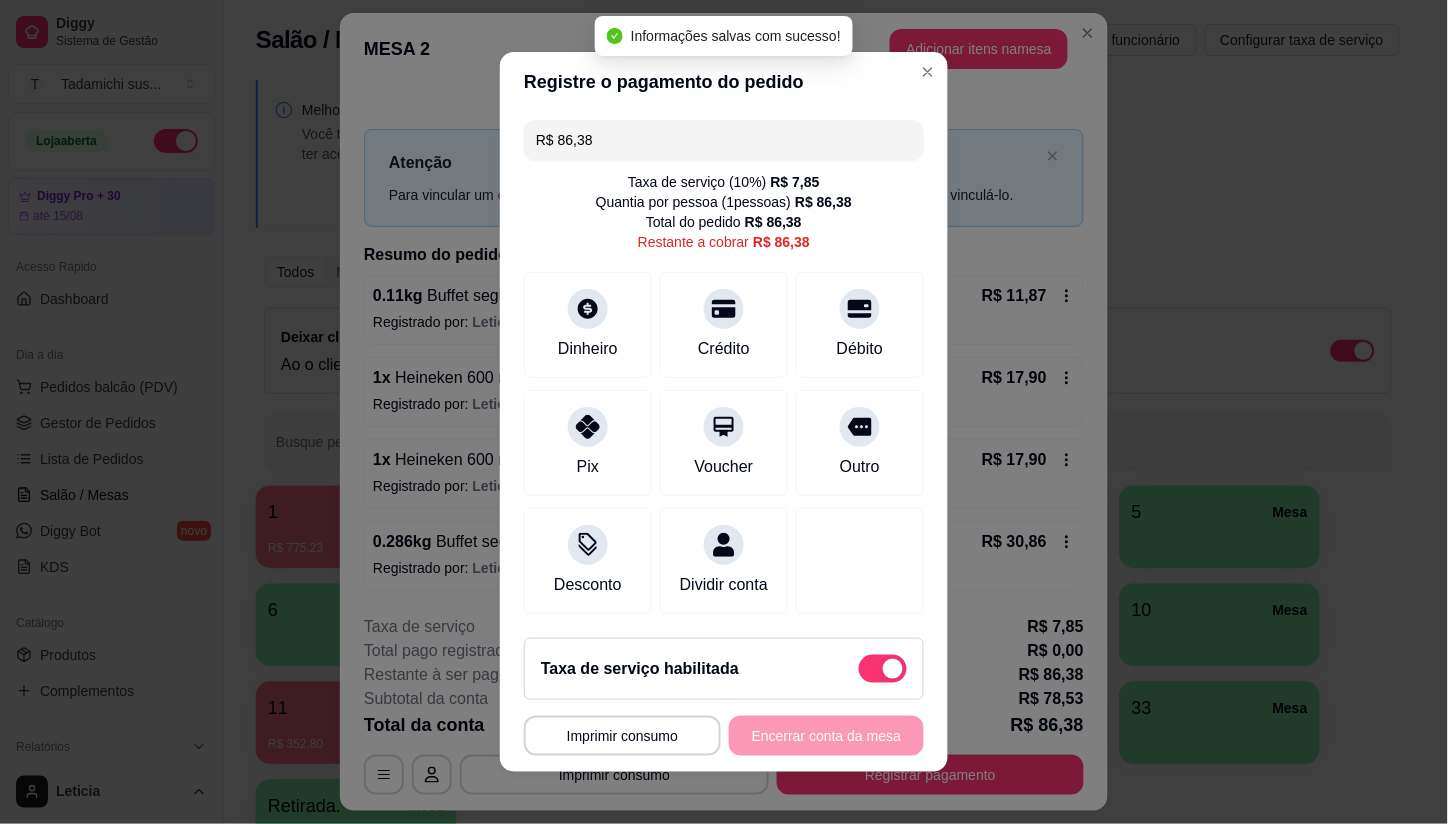 click on "R$ 86,38" at bounding box center [724, 140] 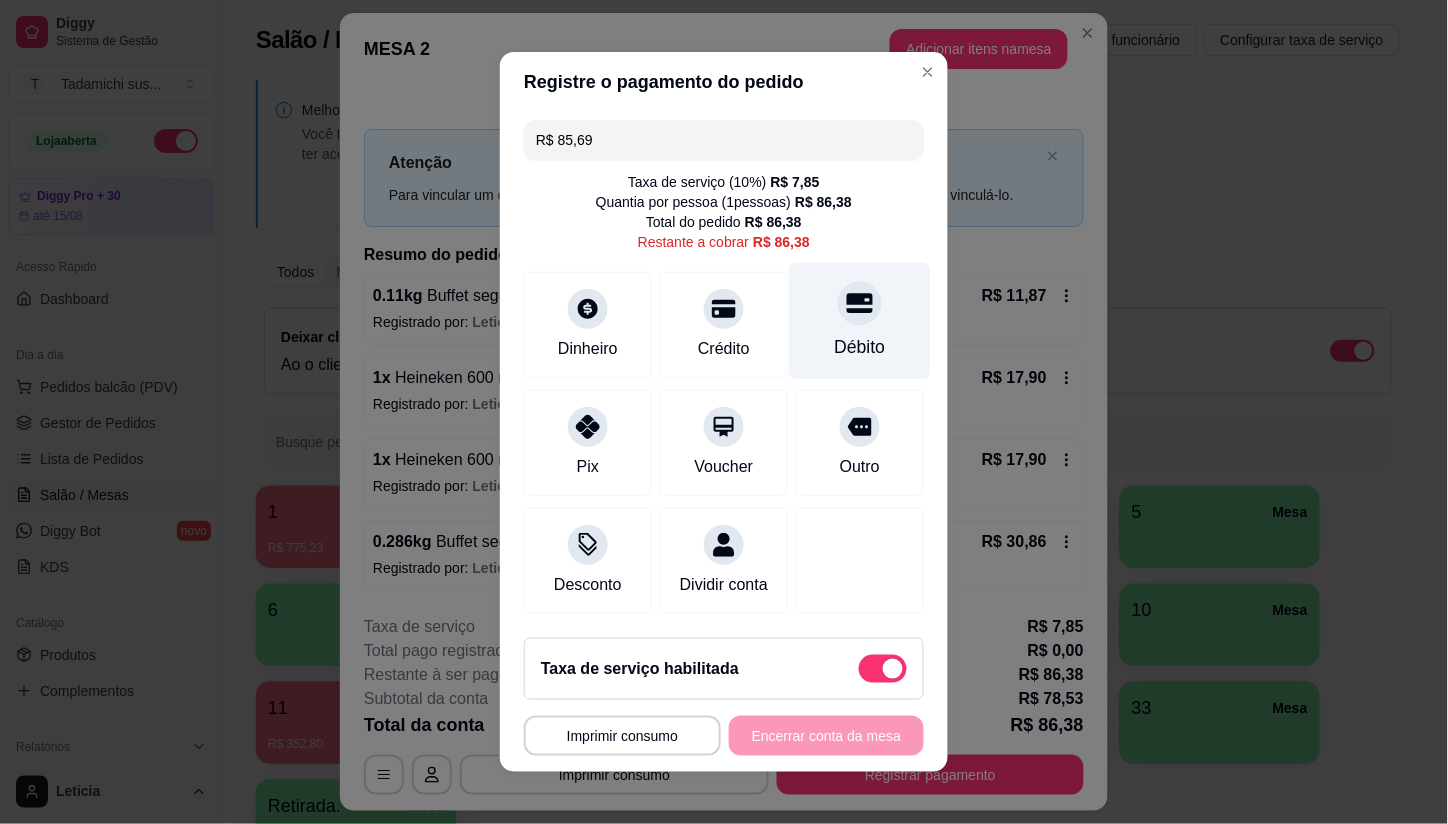 click on "Débito" at bounding box center [860, 321] 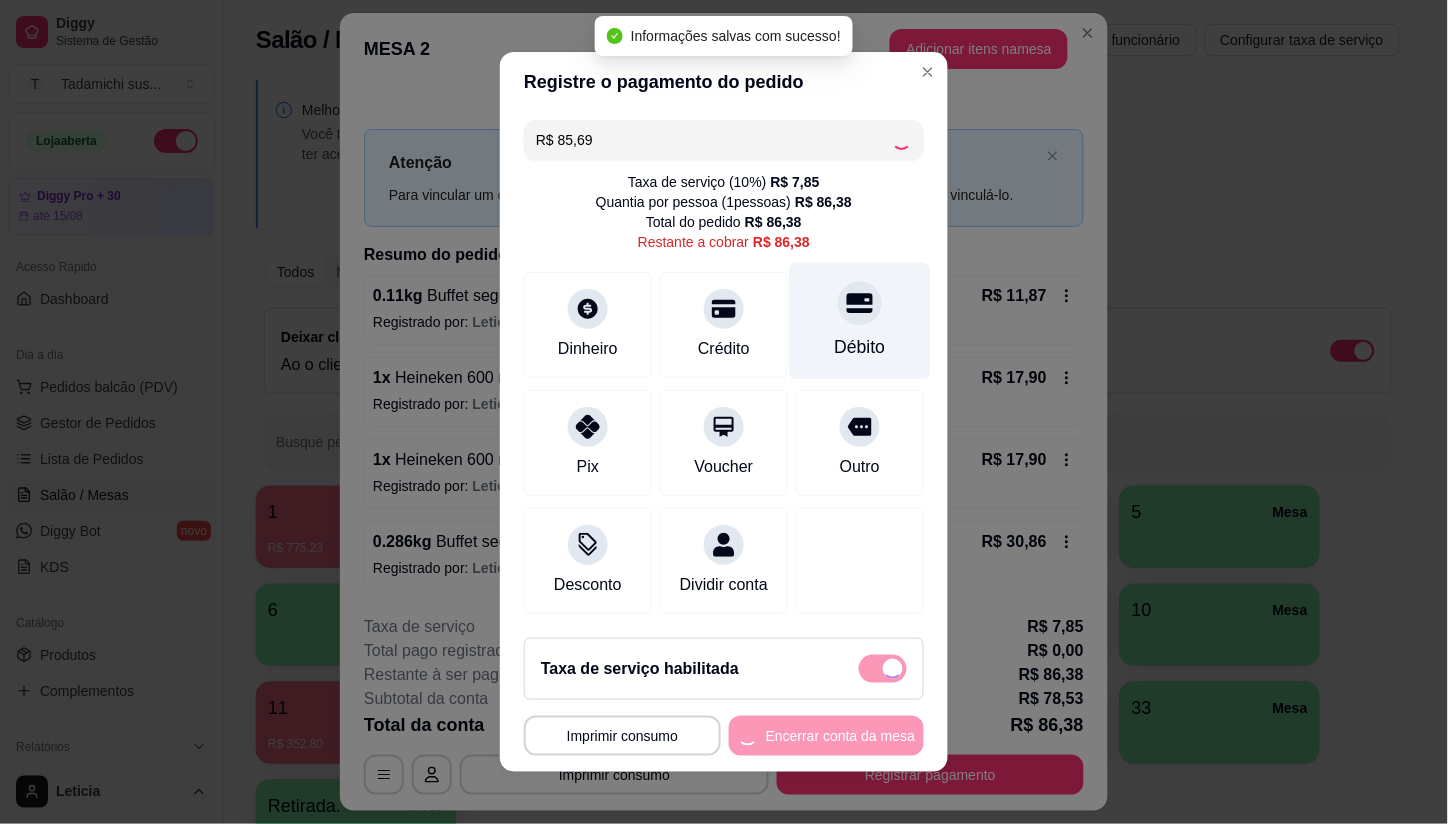 type on "R$ 0,69" 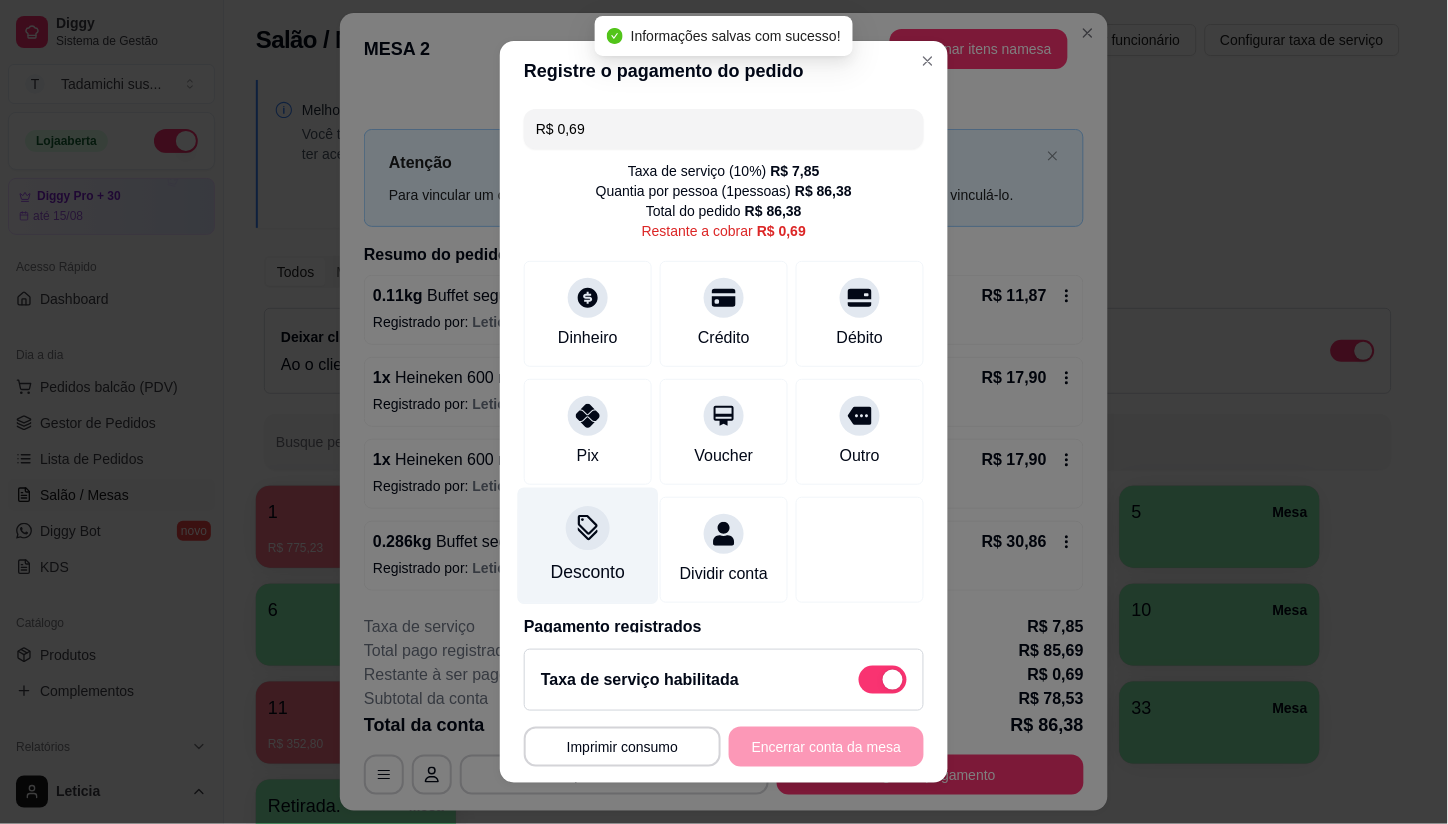 click on "Desconto" at bounding box center (588, 572) 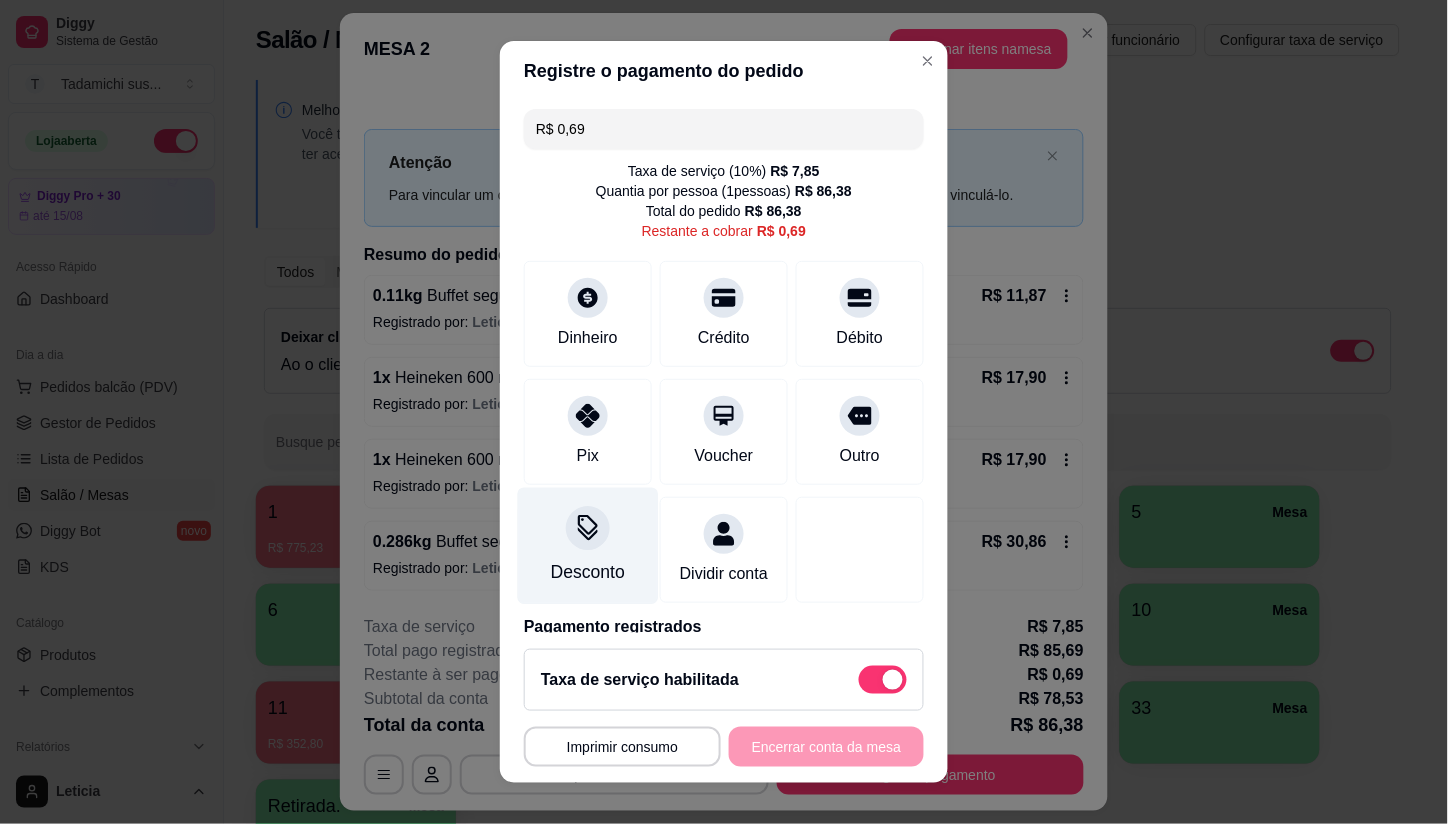 click 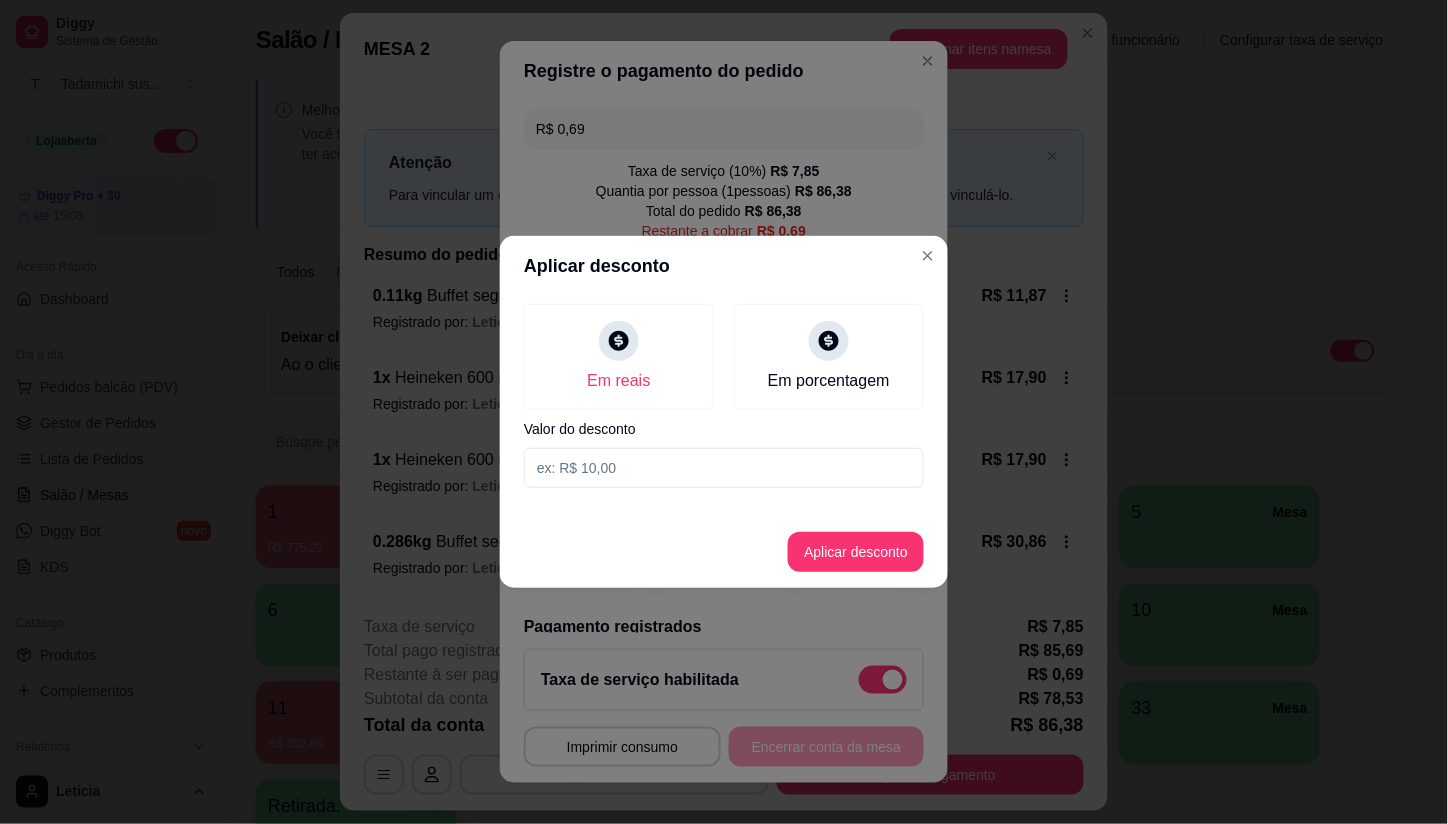 drag, startPoint x: 630, startPoint y: 468, endPoint x: 745, endPoint y: 498, distance: 118.84864 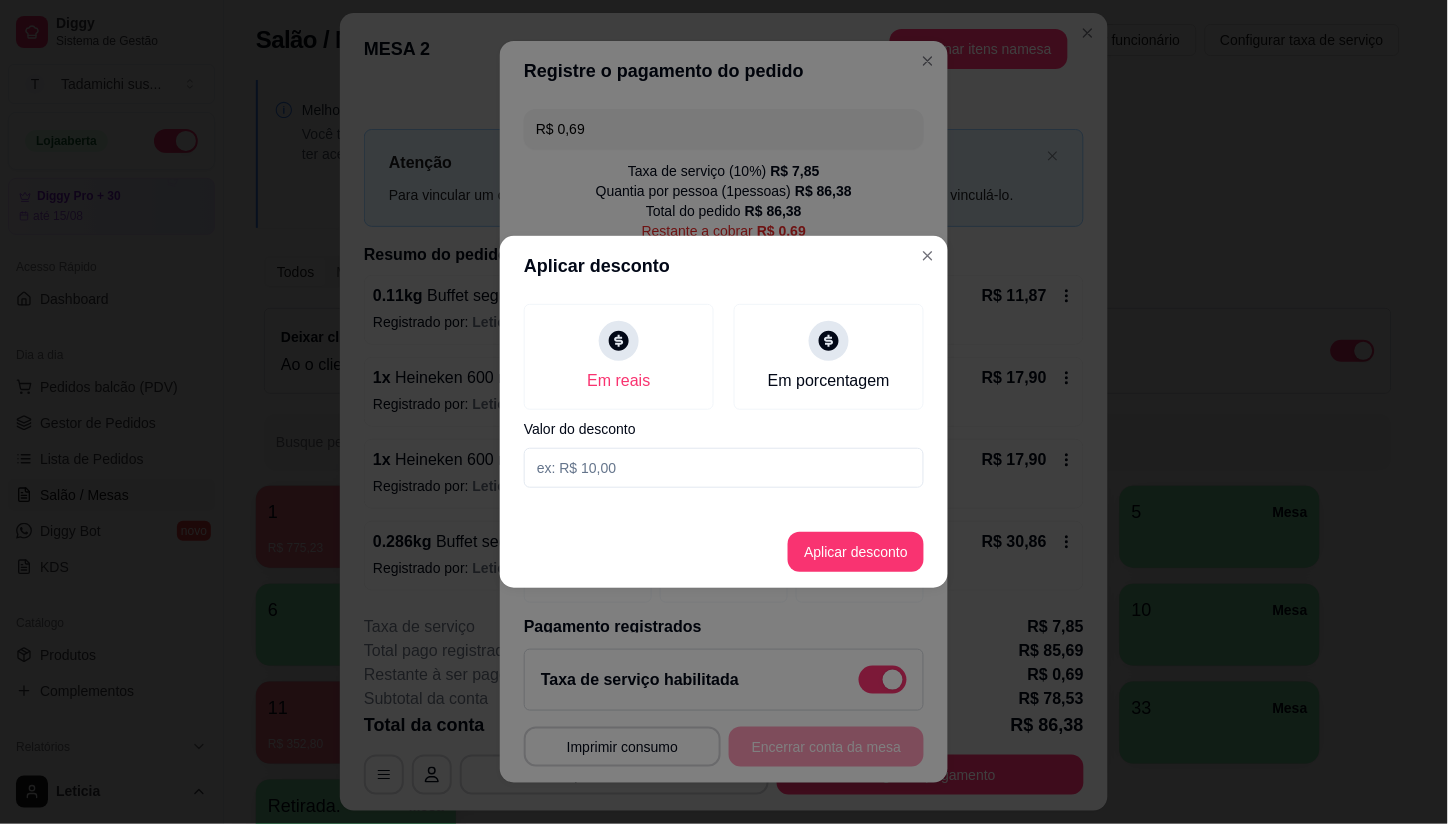click at bounding box center [724, 468] 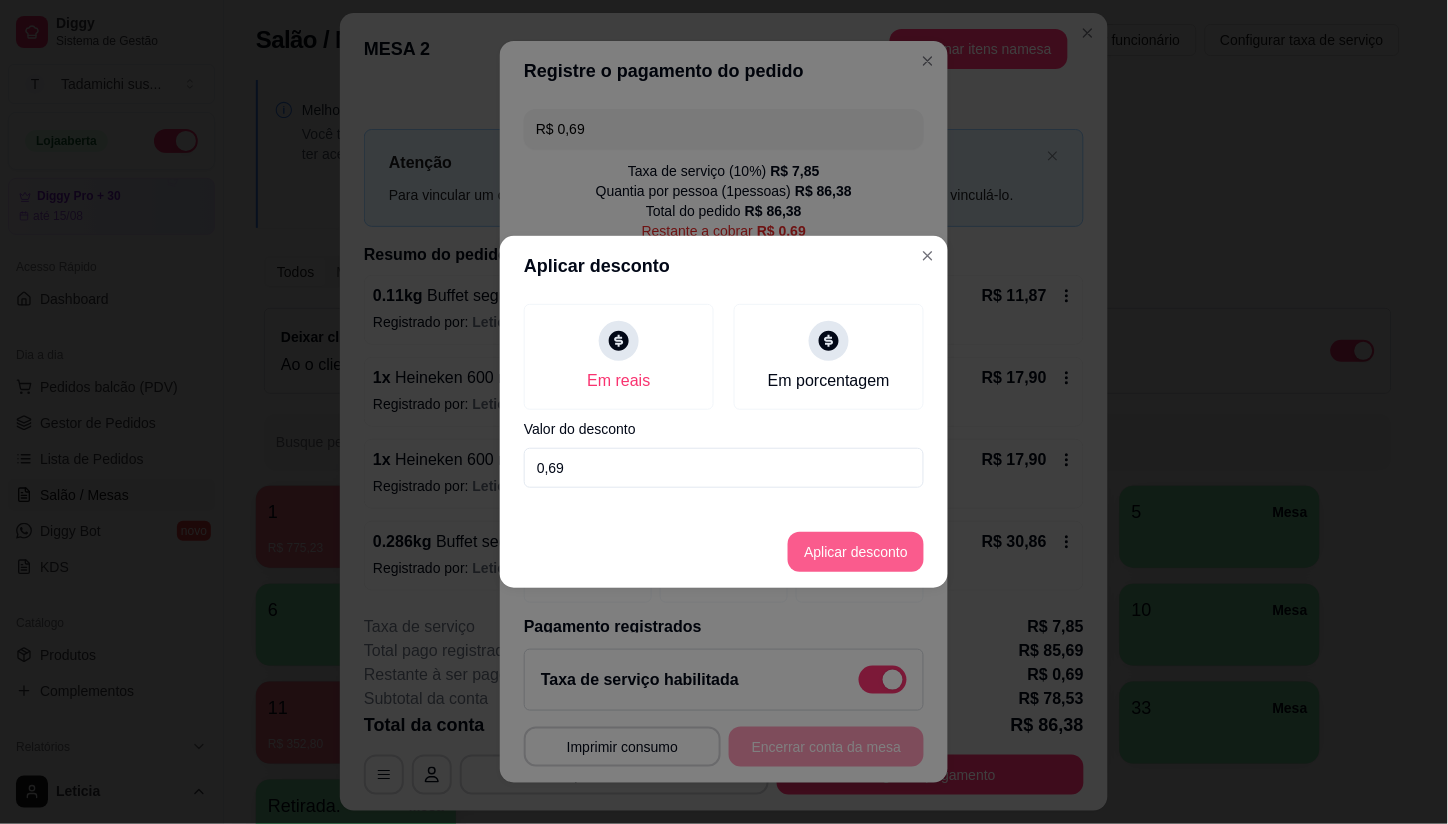 type on "0,69" 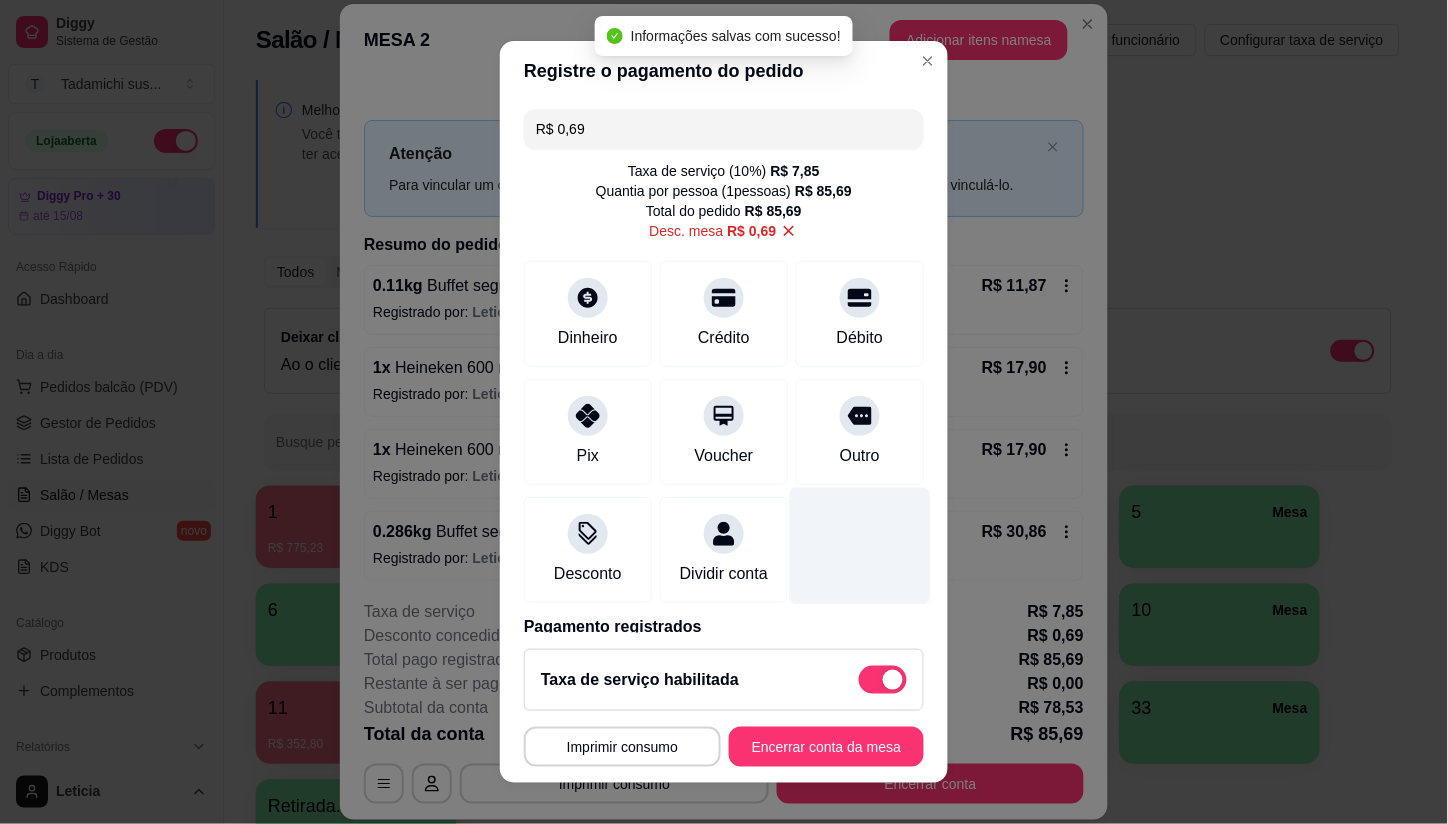 type on "R$ 0,00" 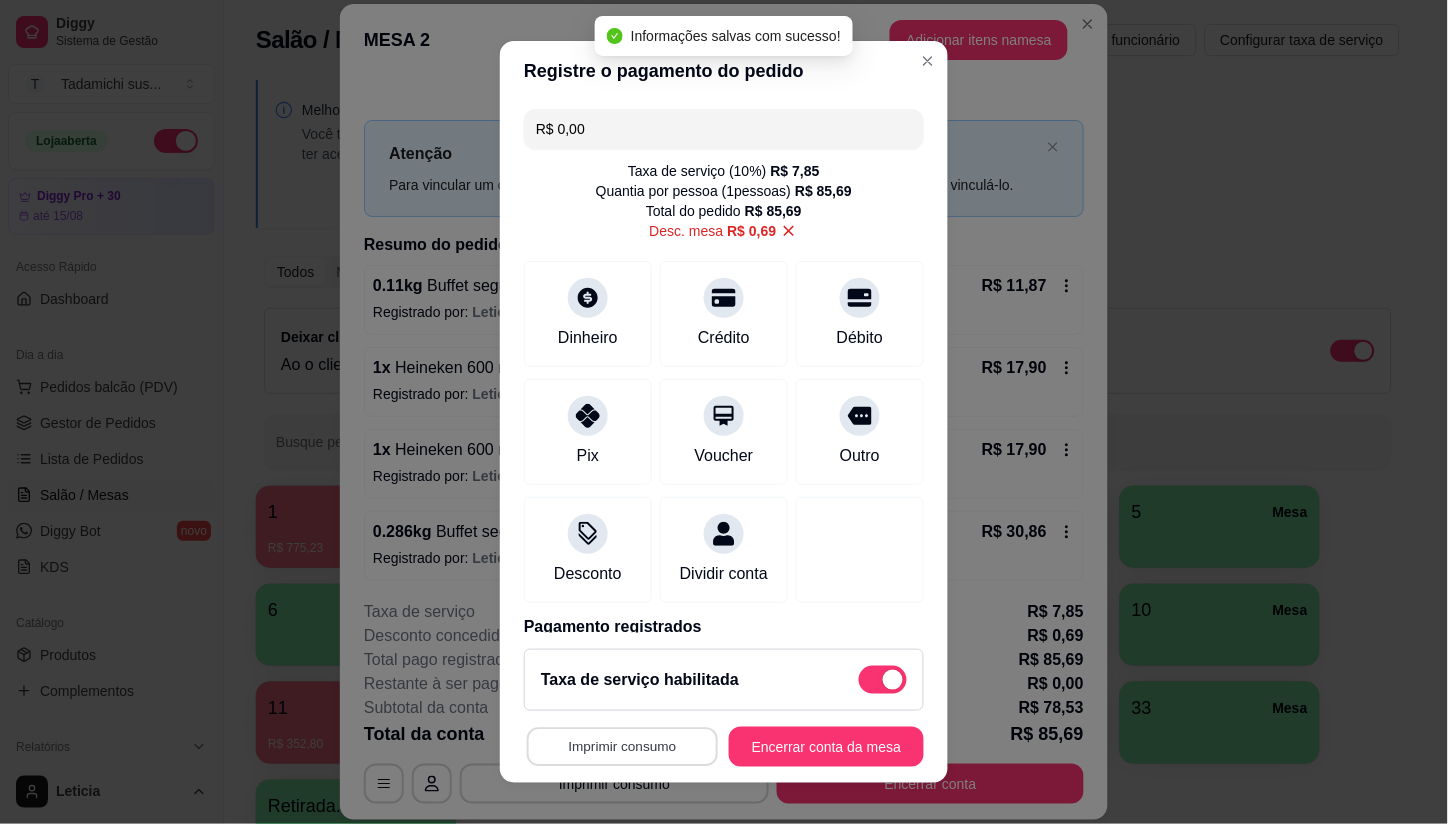 click on "Imprimir consumo" at bounding box center [622, 746] 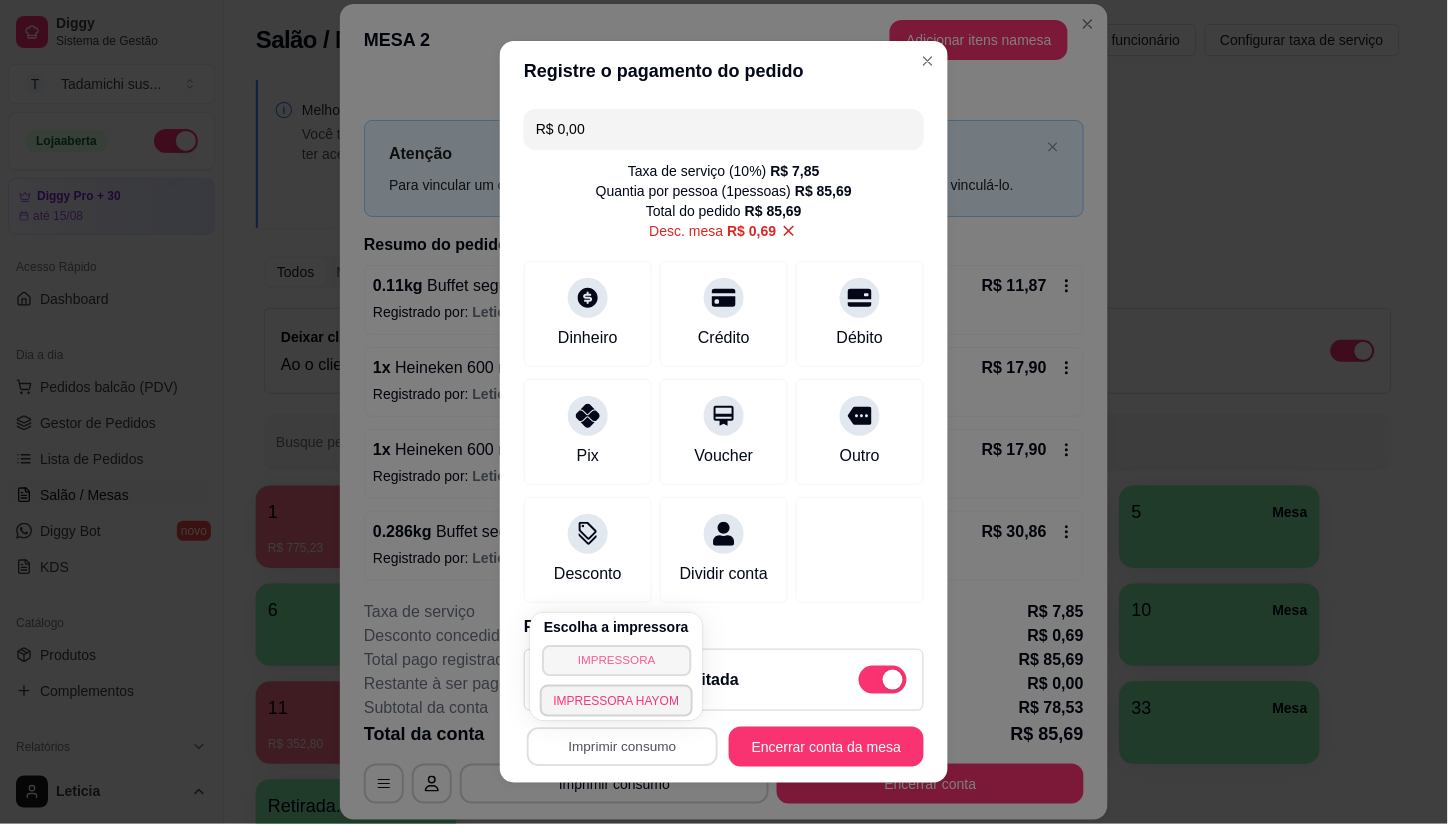 click on "IMPRESSORA" at bounding box center (616, 660) 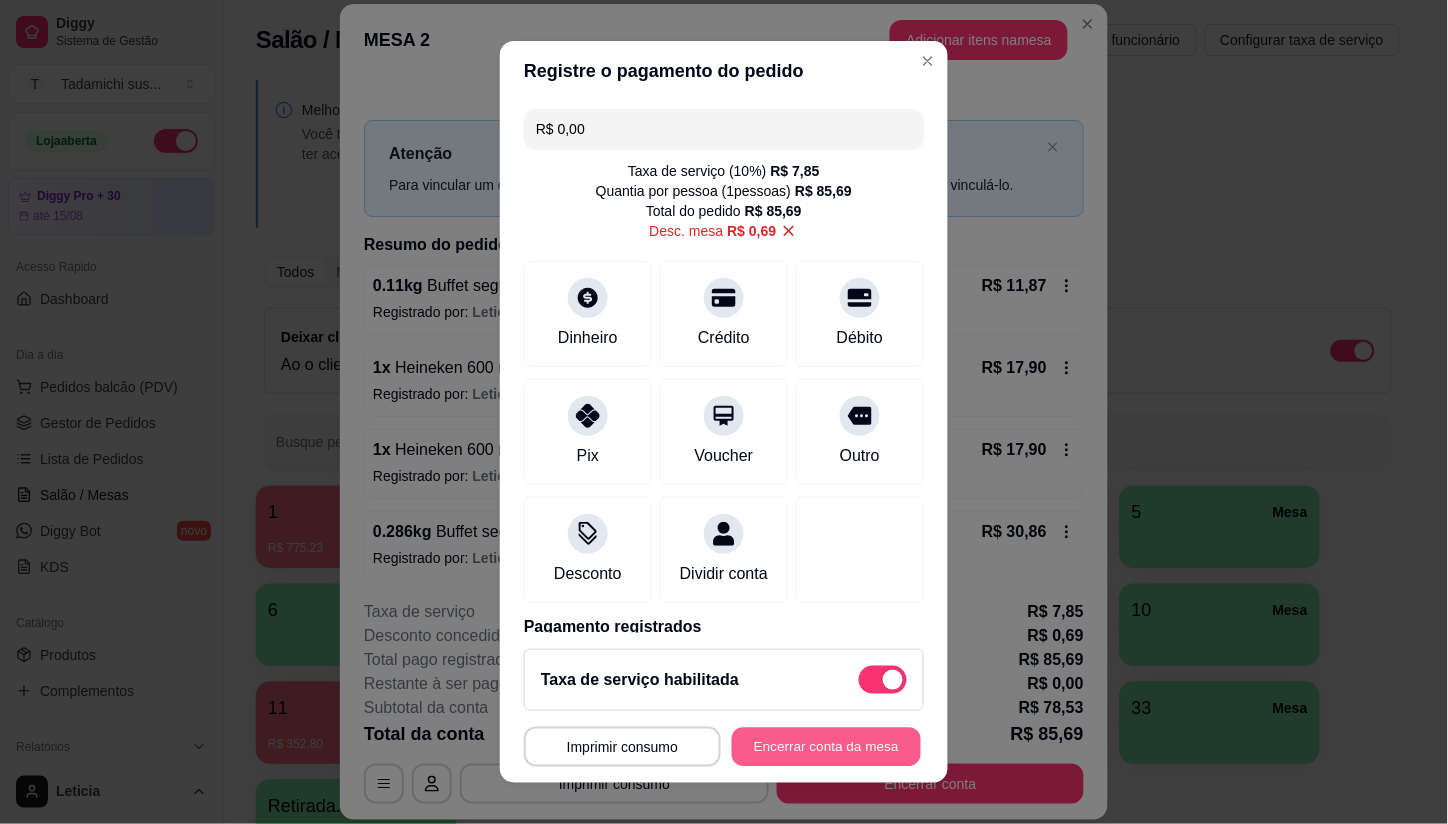 click on "Encerrar conta da mesa" at bounding box center [826, 746] 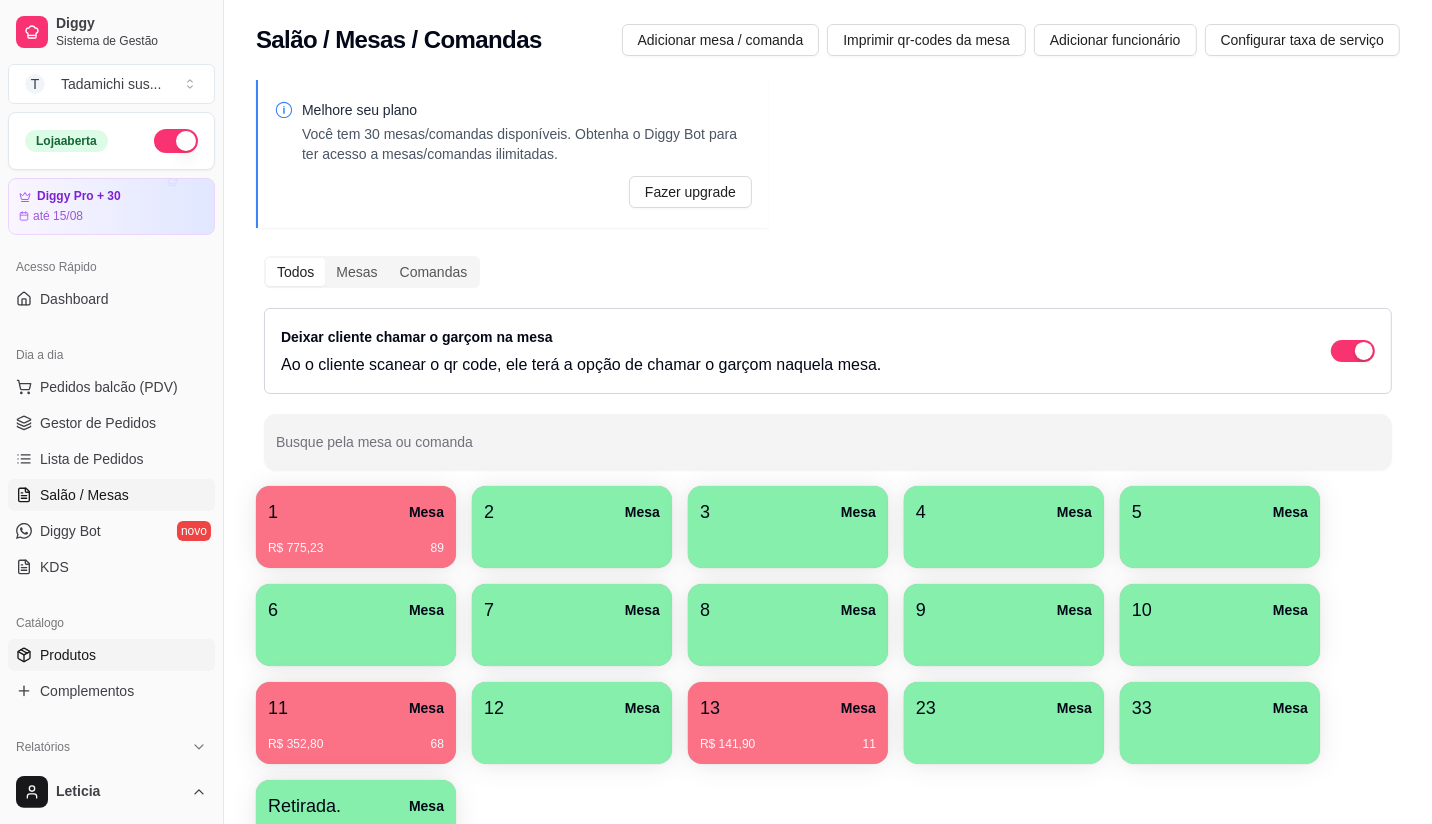 click on "Produtos" at bounding box center (68, 655) 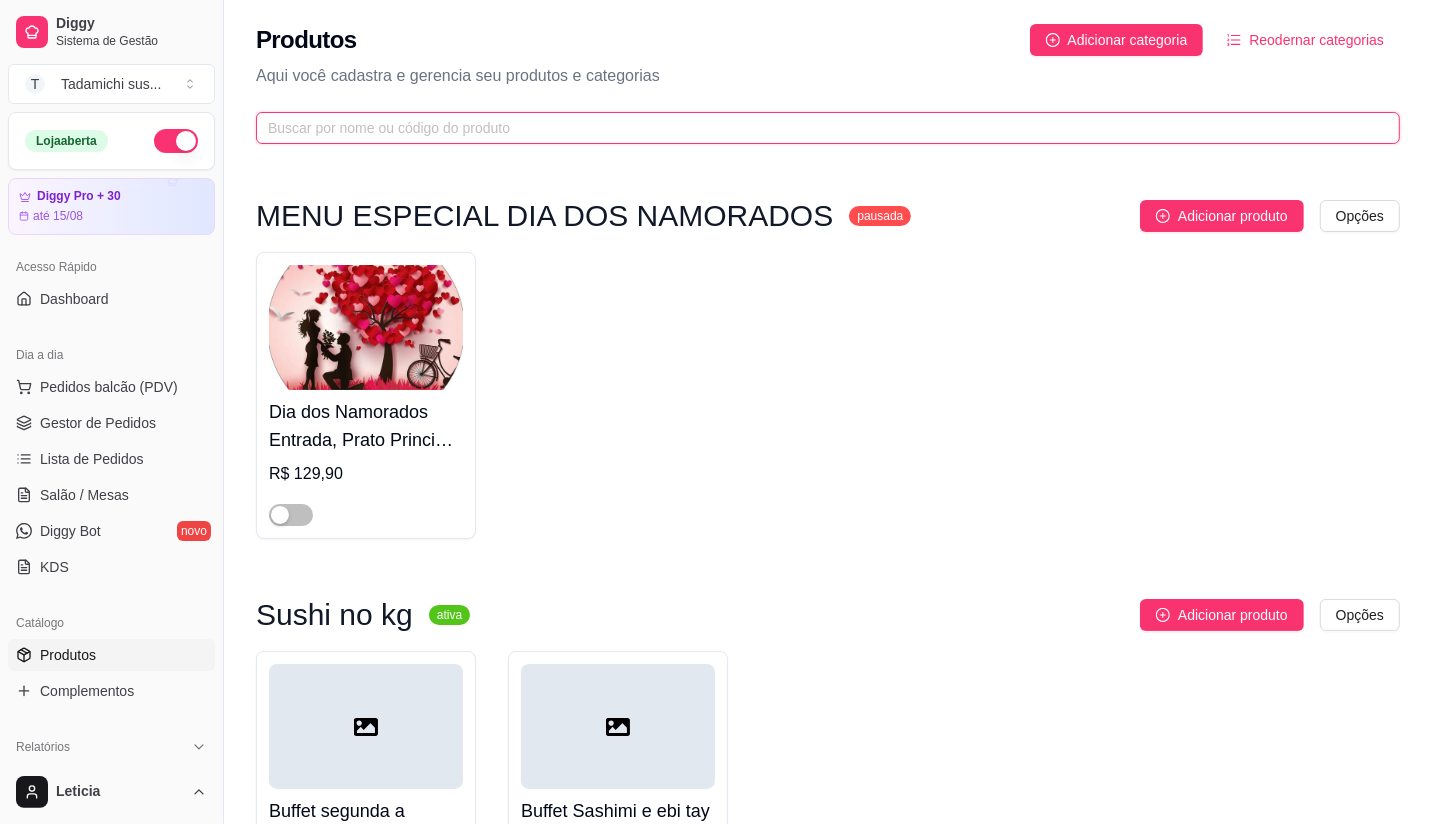 click at bounding box center (820, 128) 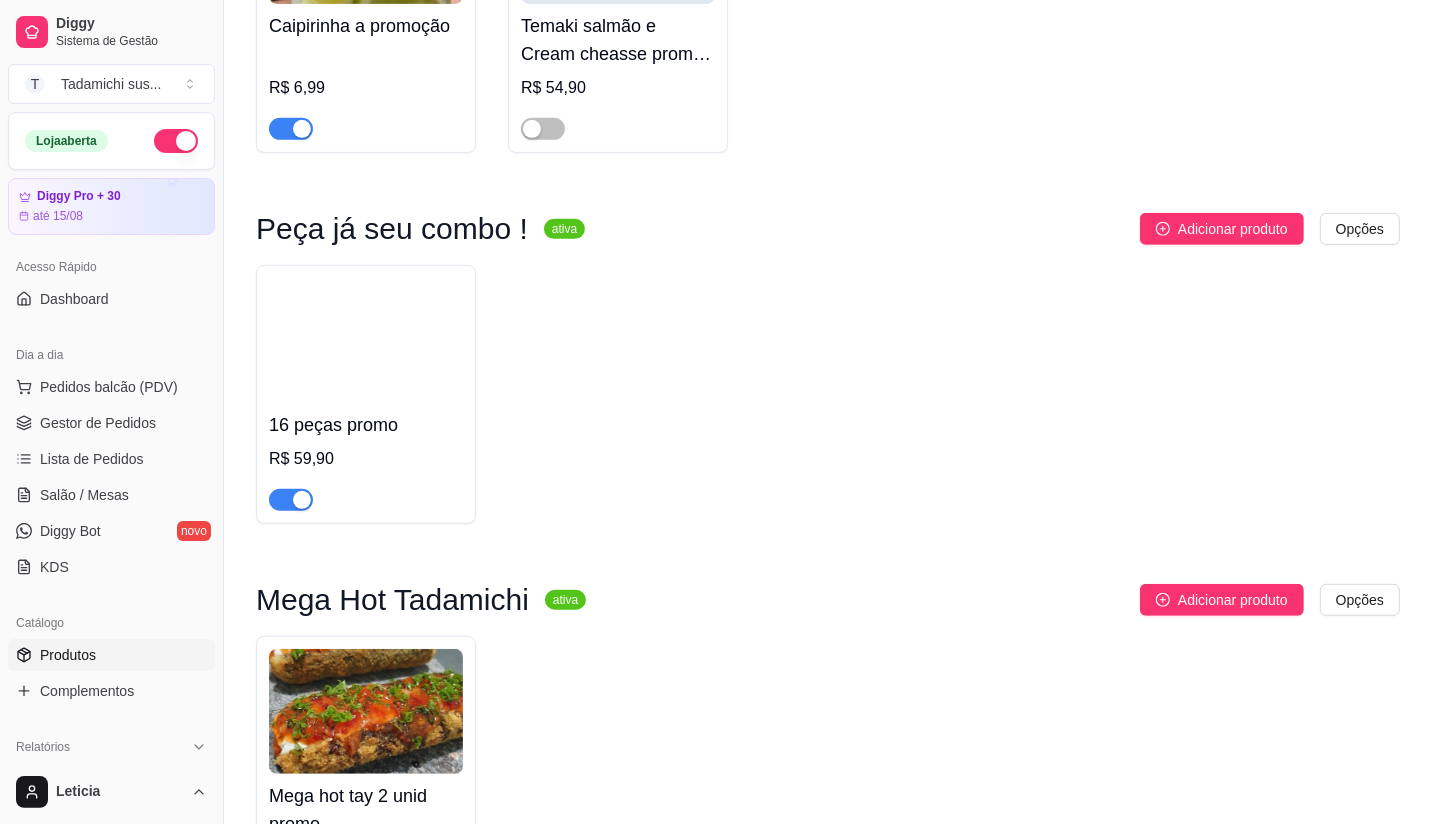 scroll, scrollTop: 666, scrollLeft: 0, axis: vertical 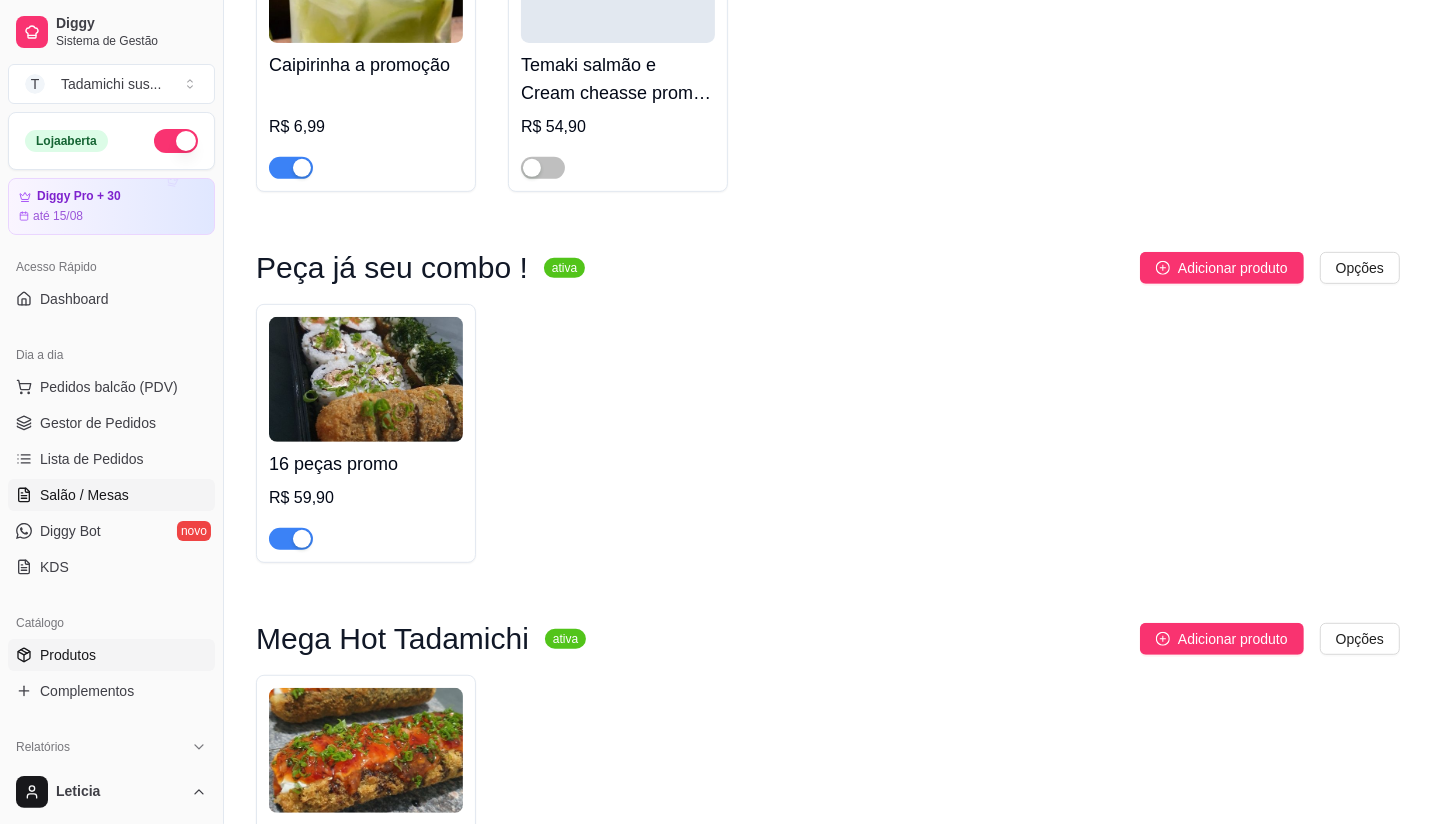 type on "pro" 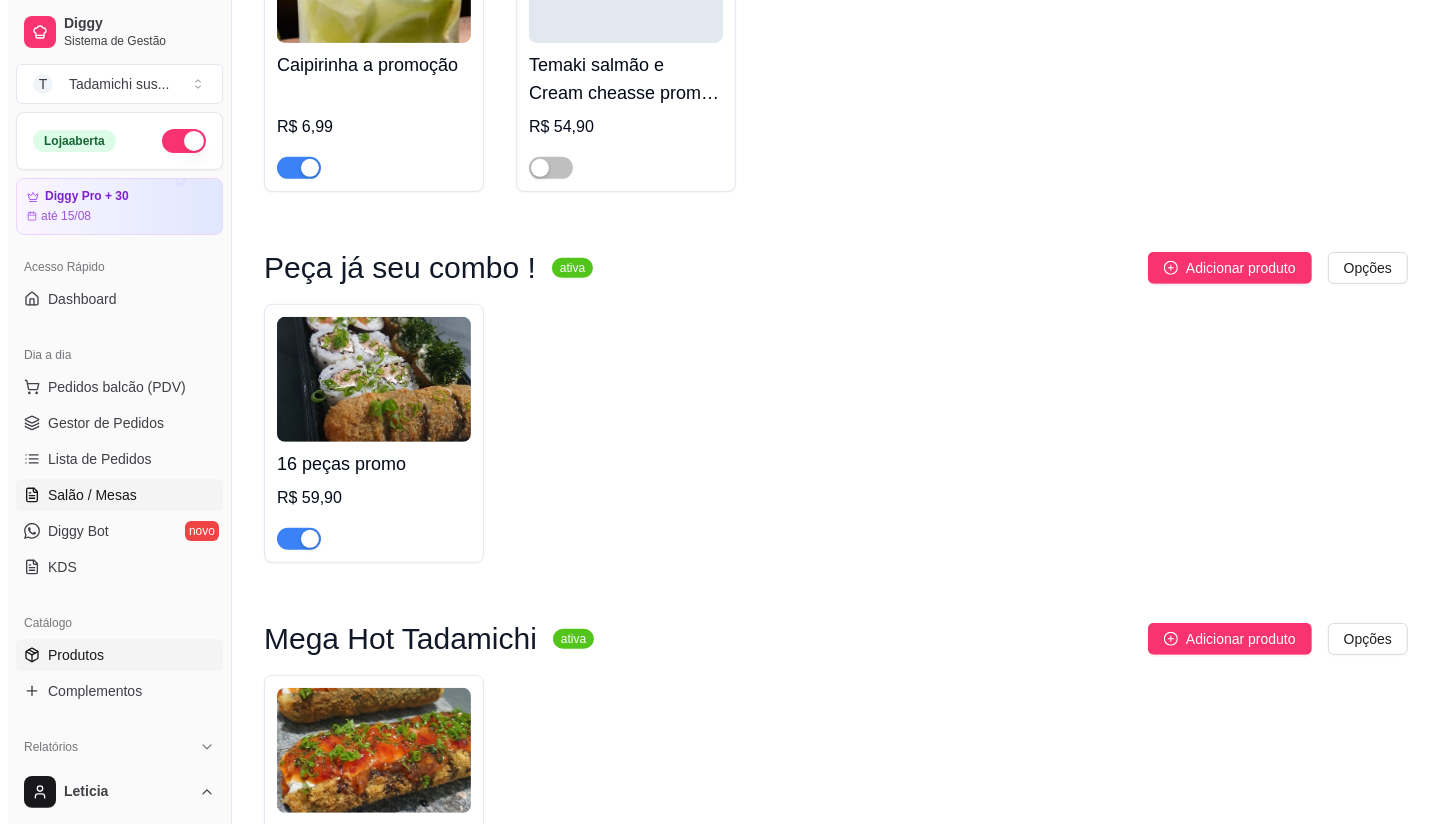 scroll, scrollTop: 0, scrollLeft: 0, axis: both 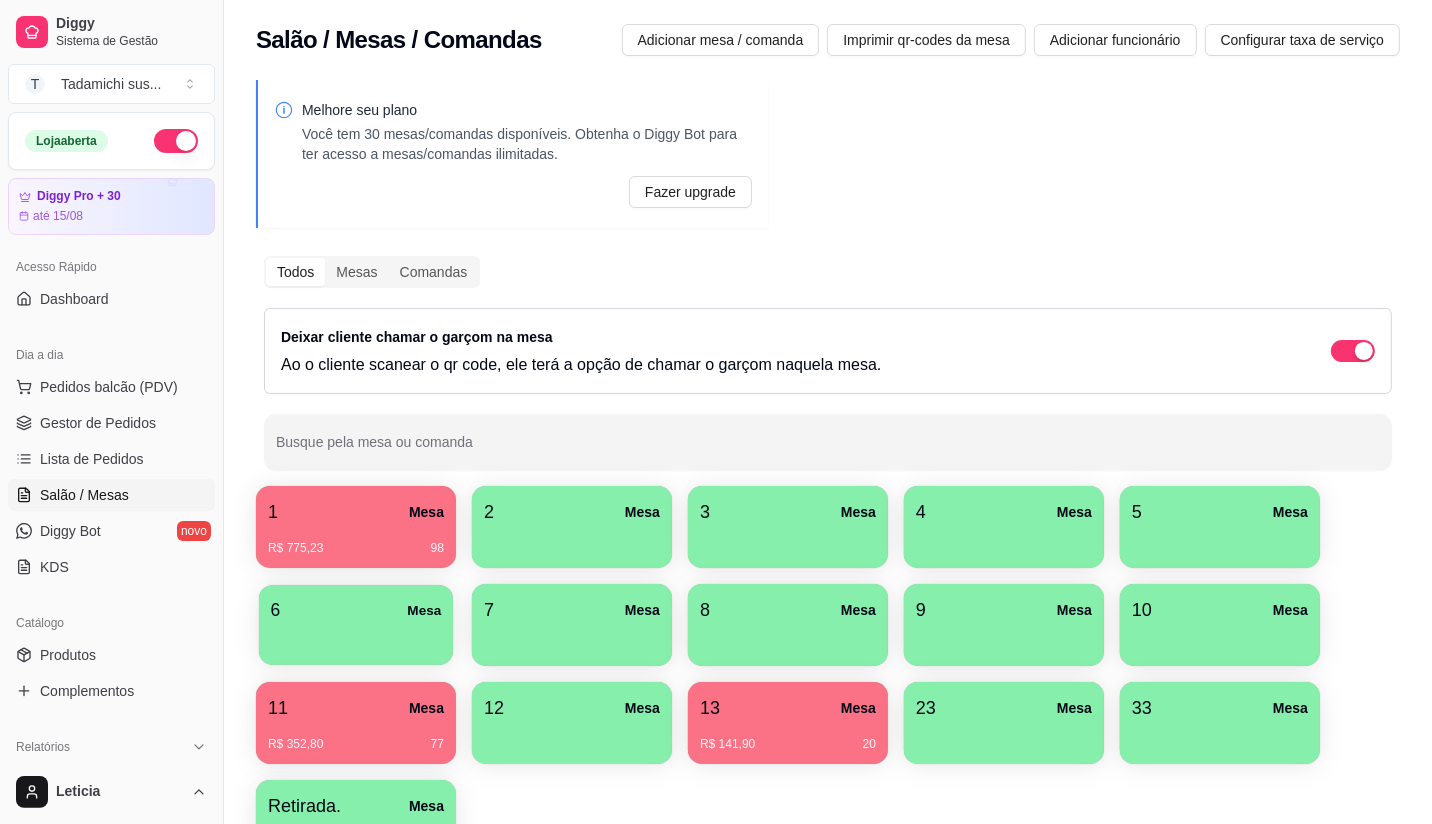 click at bounding box center (356, 638) 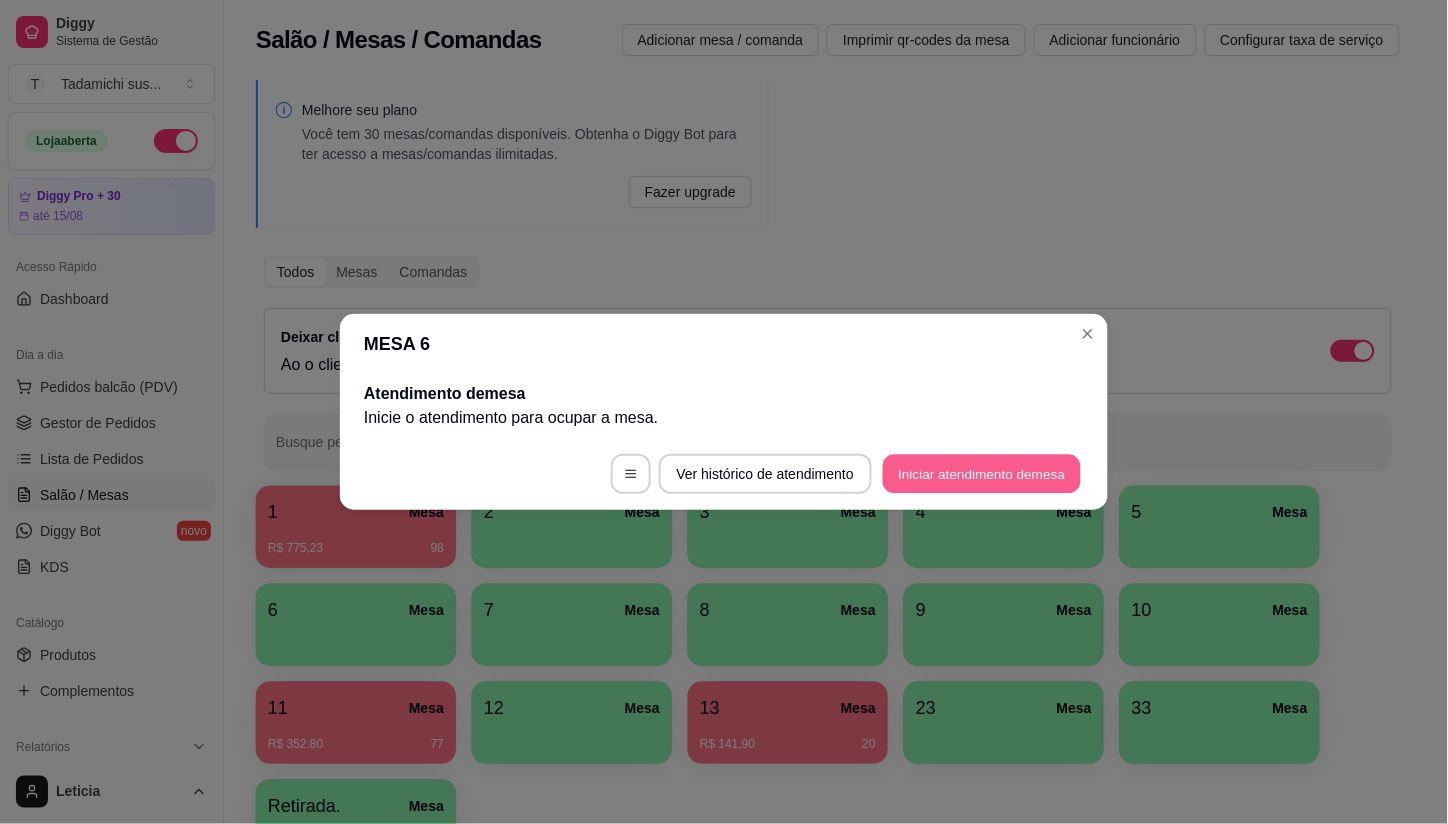click on "Ver histórico de atendimento Iniciar atendimento de  mesa" at bounding box center (724, 474) 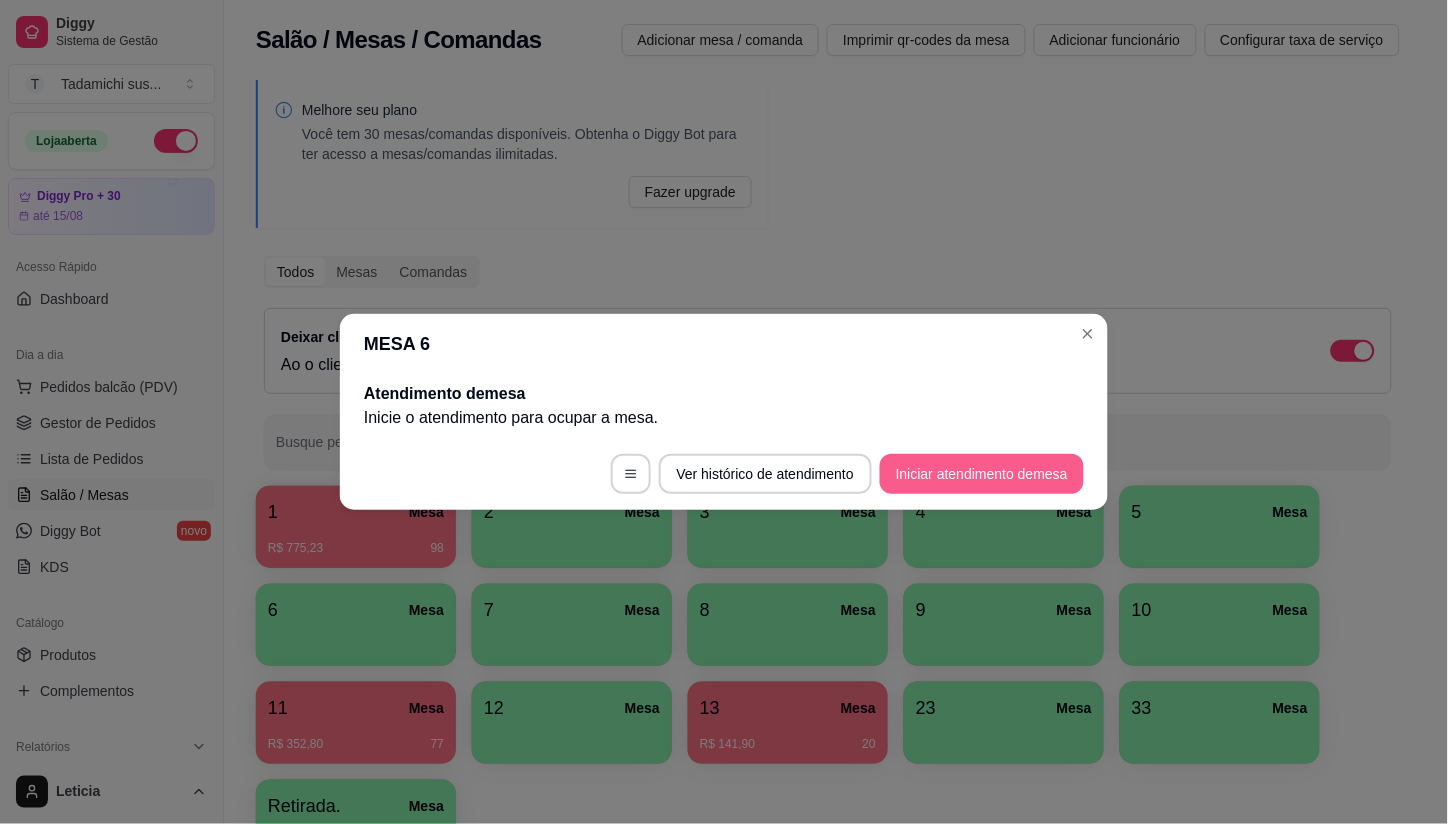 click on "Iniciar atendimento de  mesa" at bounding box center [982, 474] 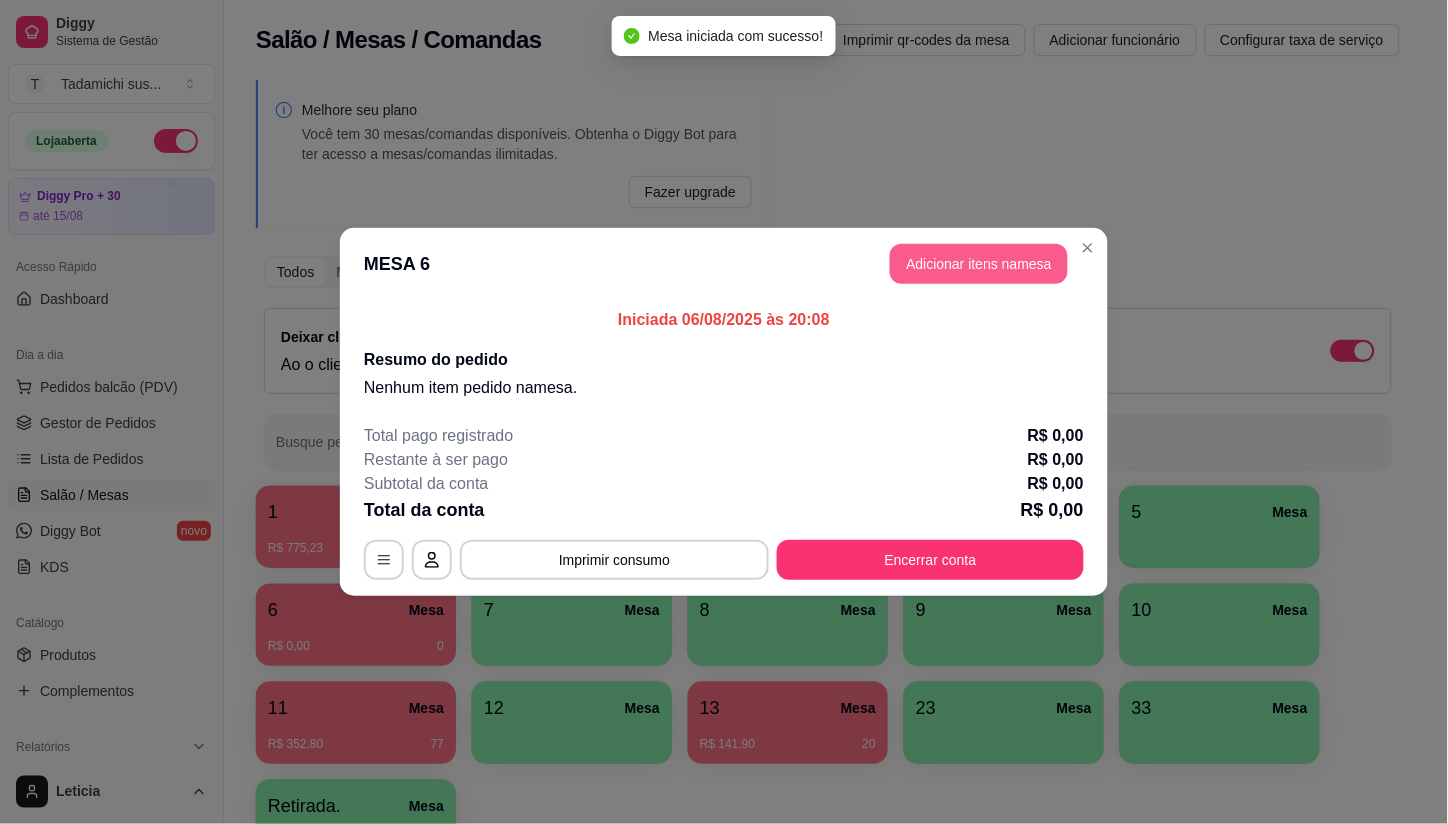 click on "Adicionar itens na  mesa" at bounding box center (979, 264) 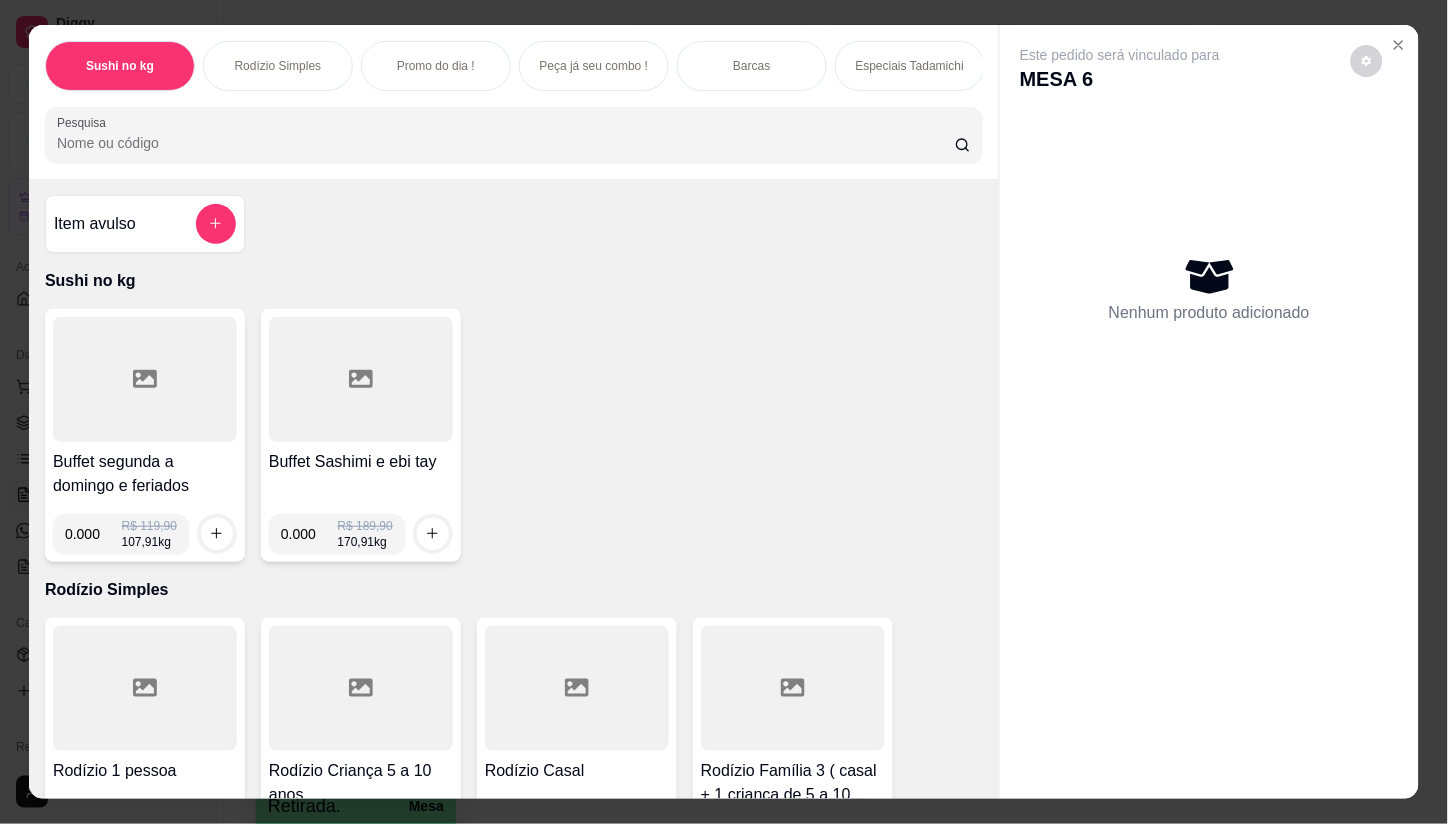 click on "Pesquisa" at bounding box center (506, 143) 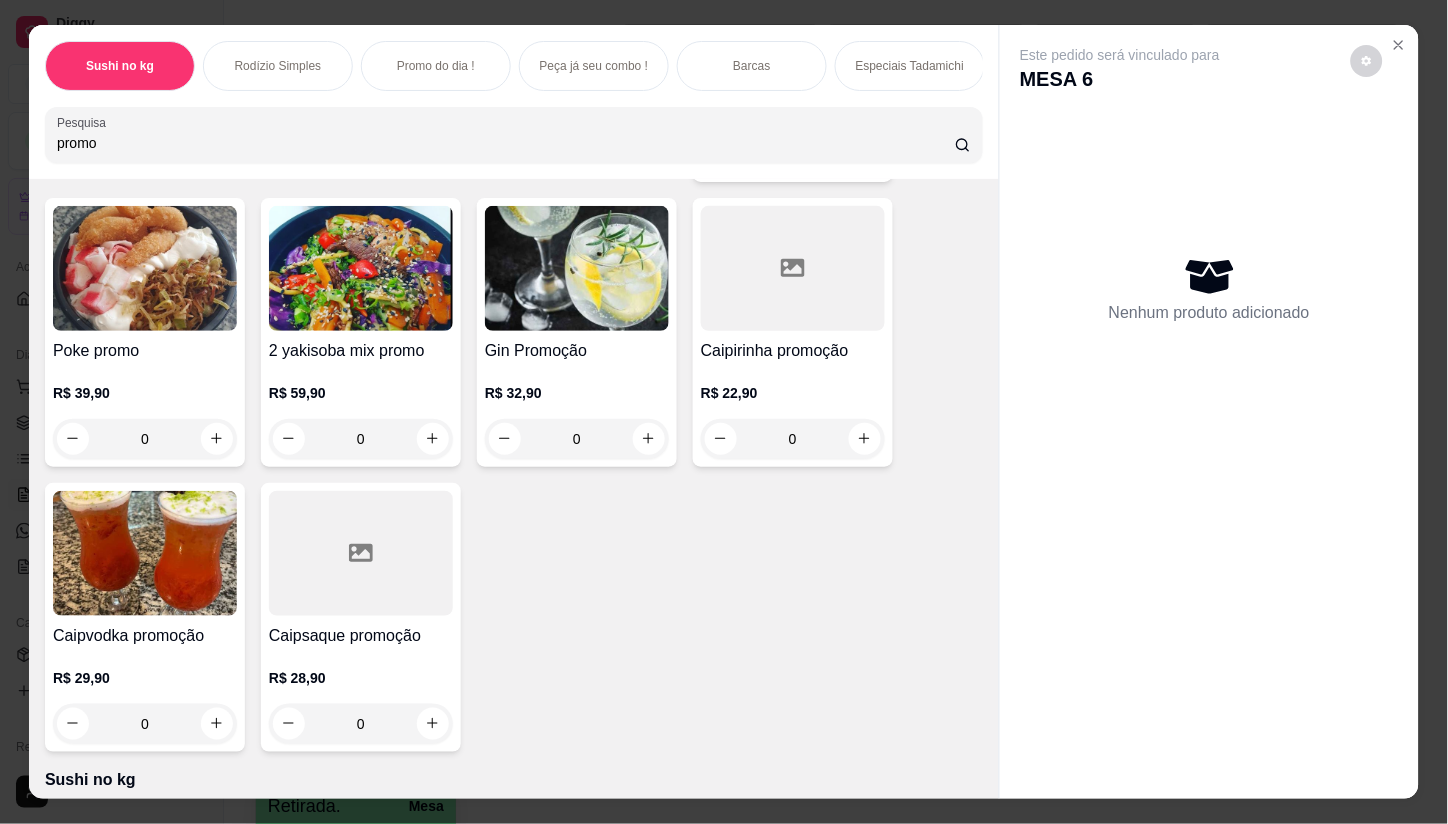 scroll, scrollTop: 0, scrollLeft: 0, axis: both 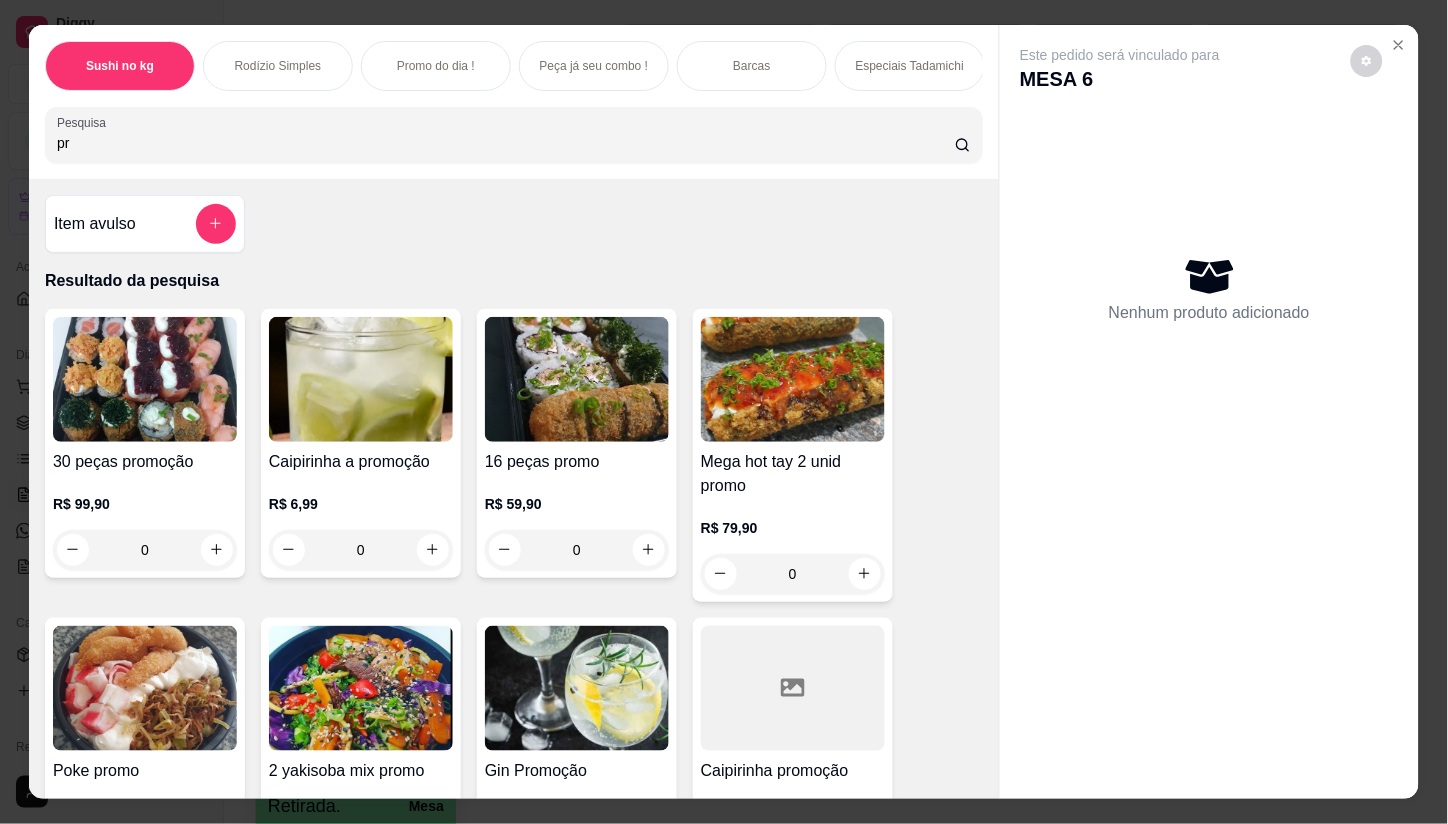 type on "p" 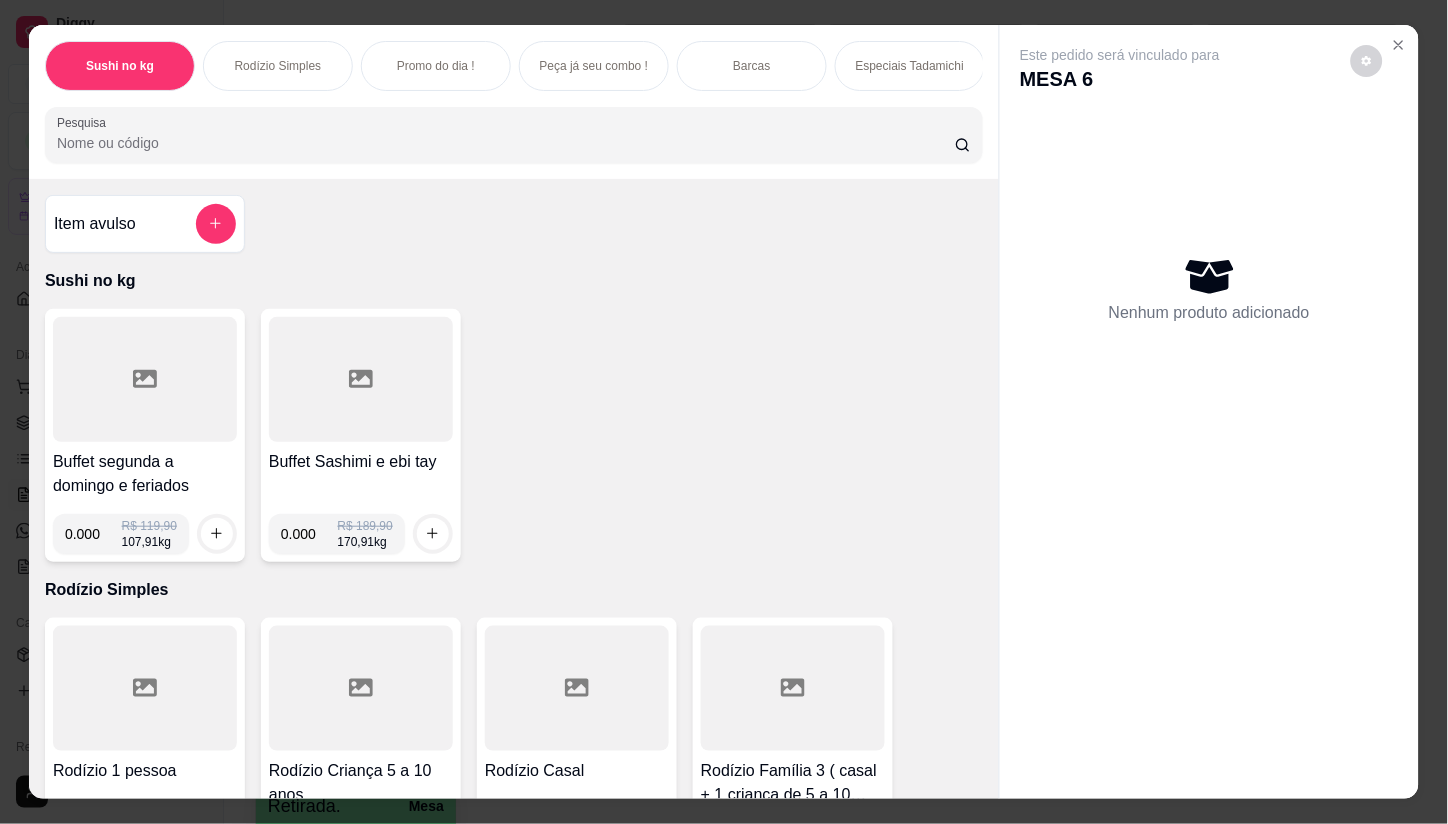 click on "Pesquisa" at bounding box center [506, 143] 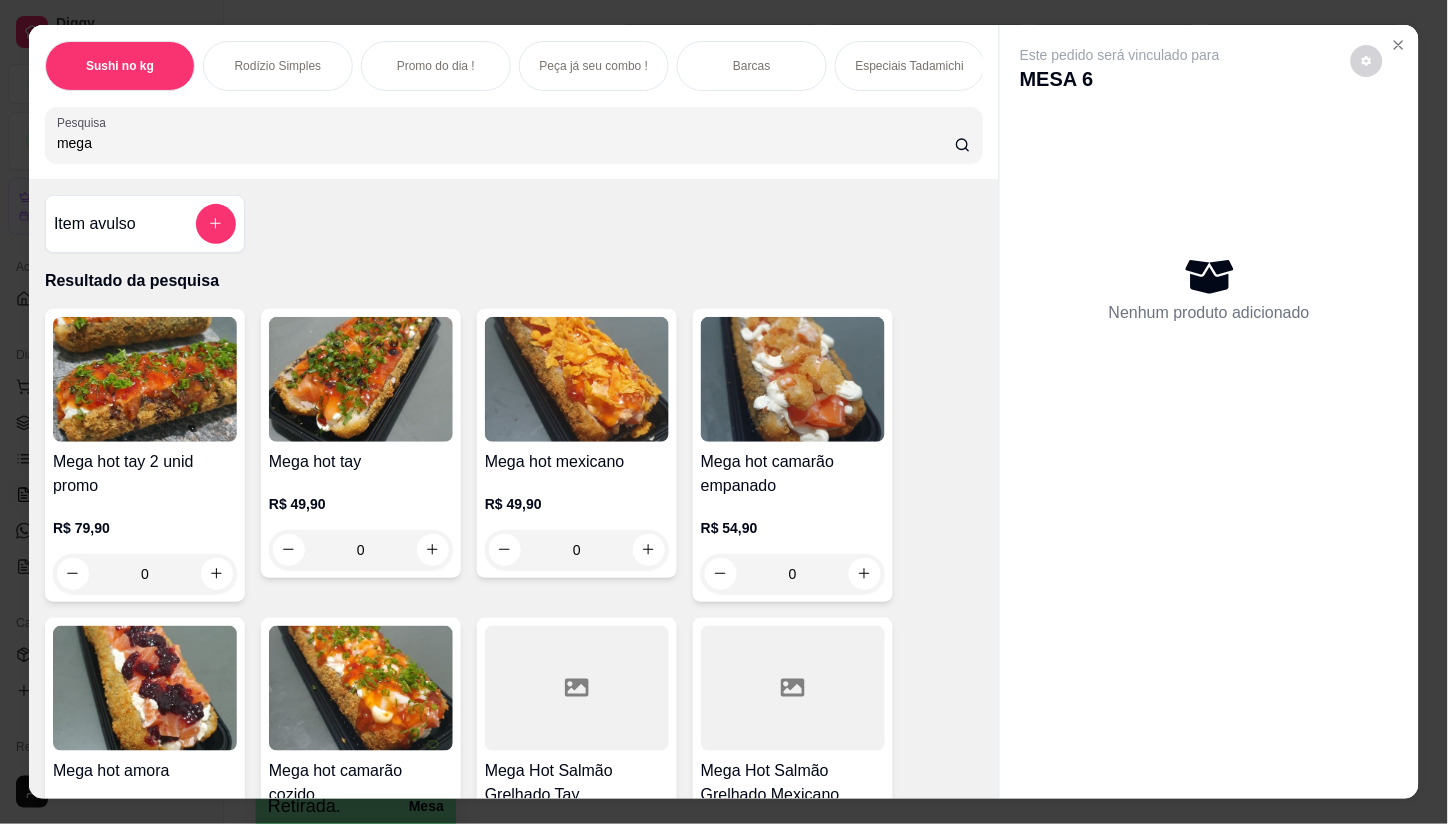 scroll, scrollTop: 47, scrollLeft: 0, axis: vertical 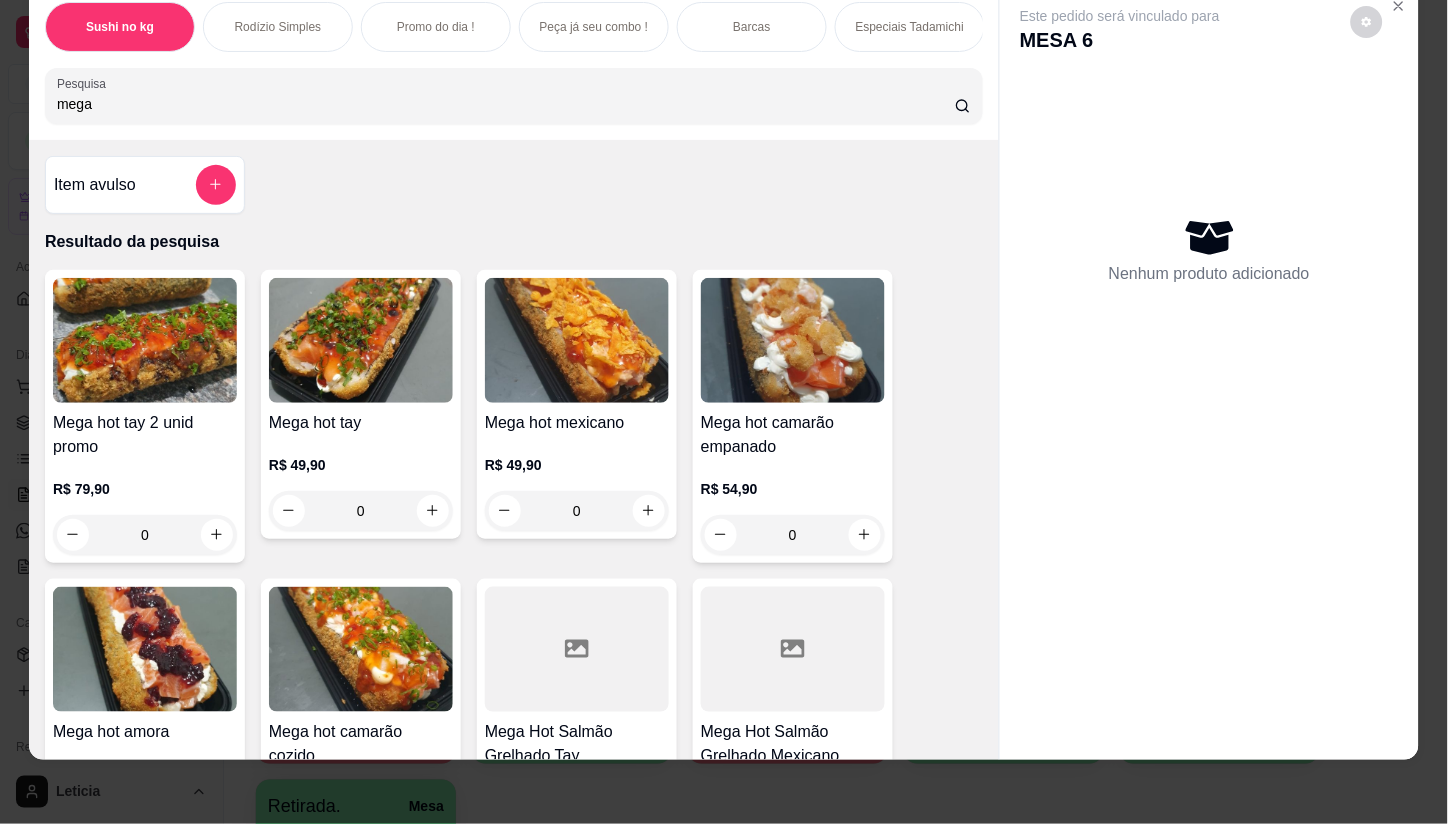 type on "mega" 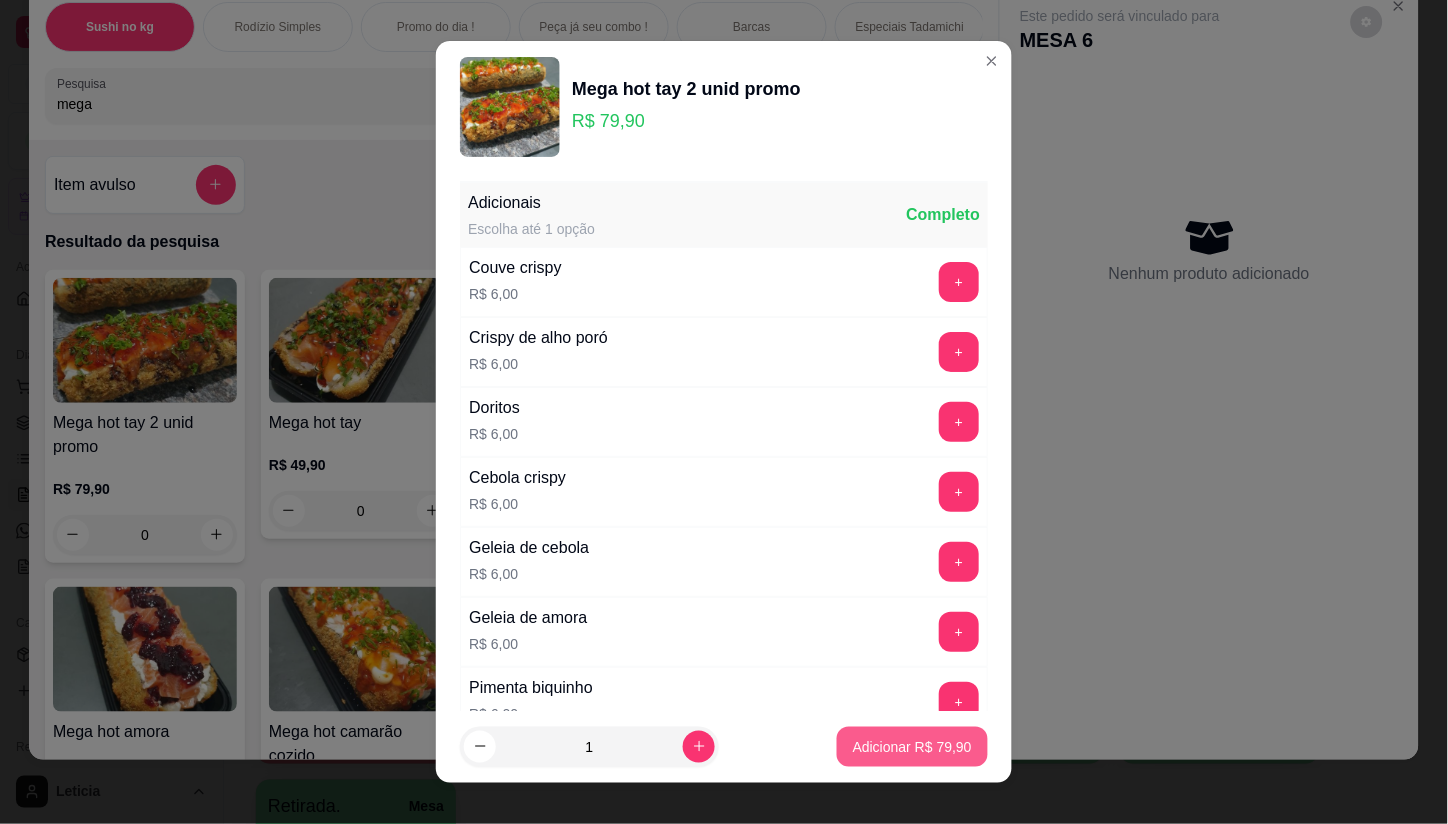 click on "Adicionar   R$ 79,90" at bounding box center (912, 747) 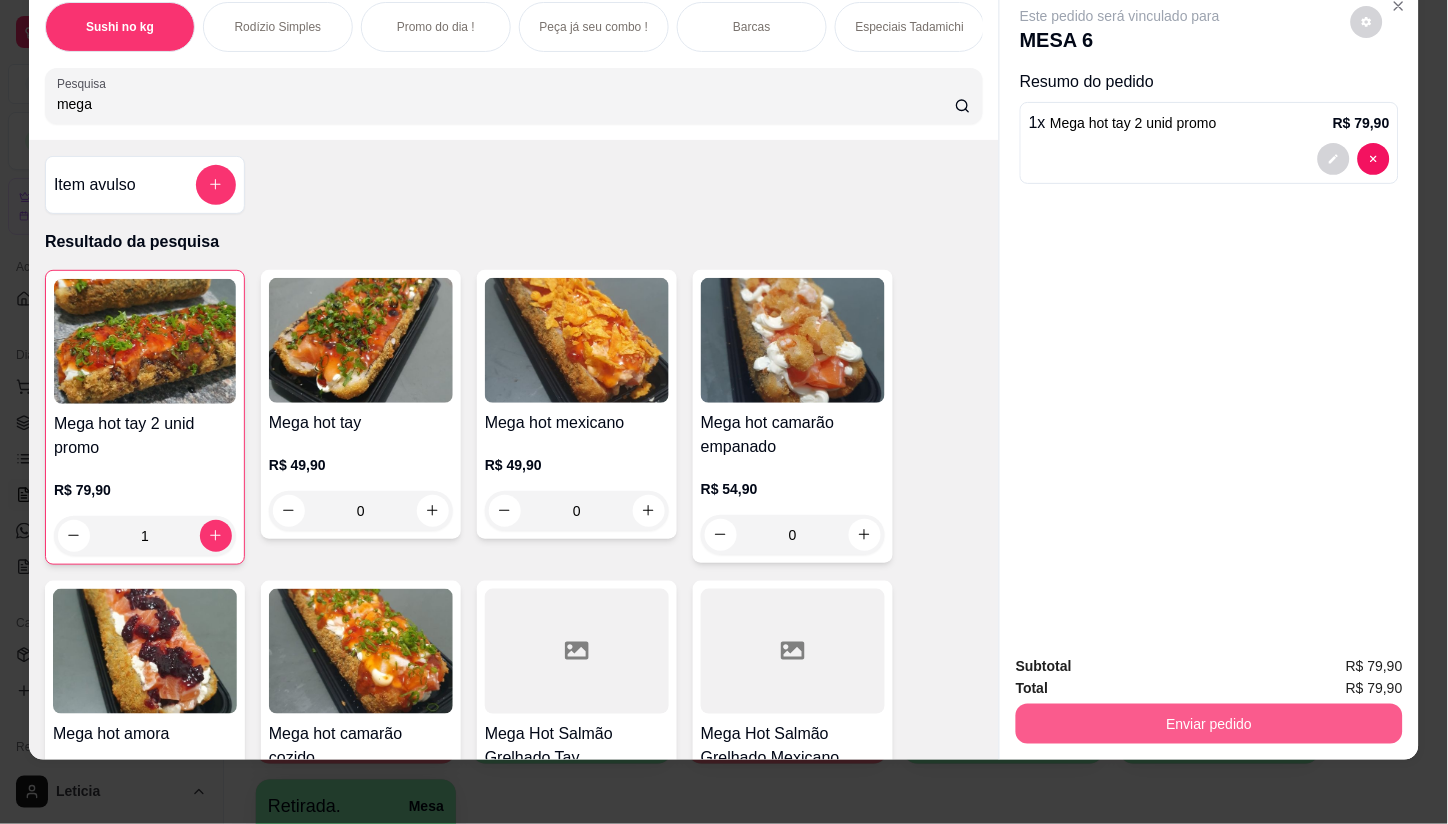 click on "Enviar pedido" at bounding box center [1209, 724] 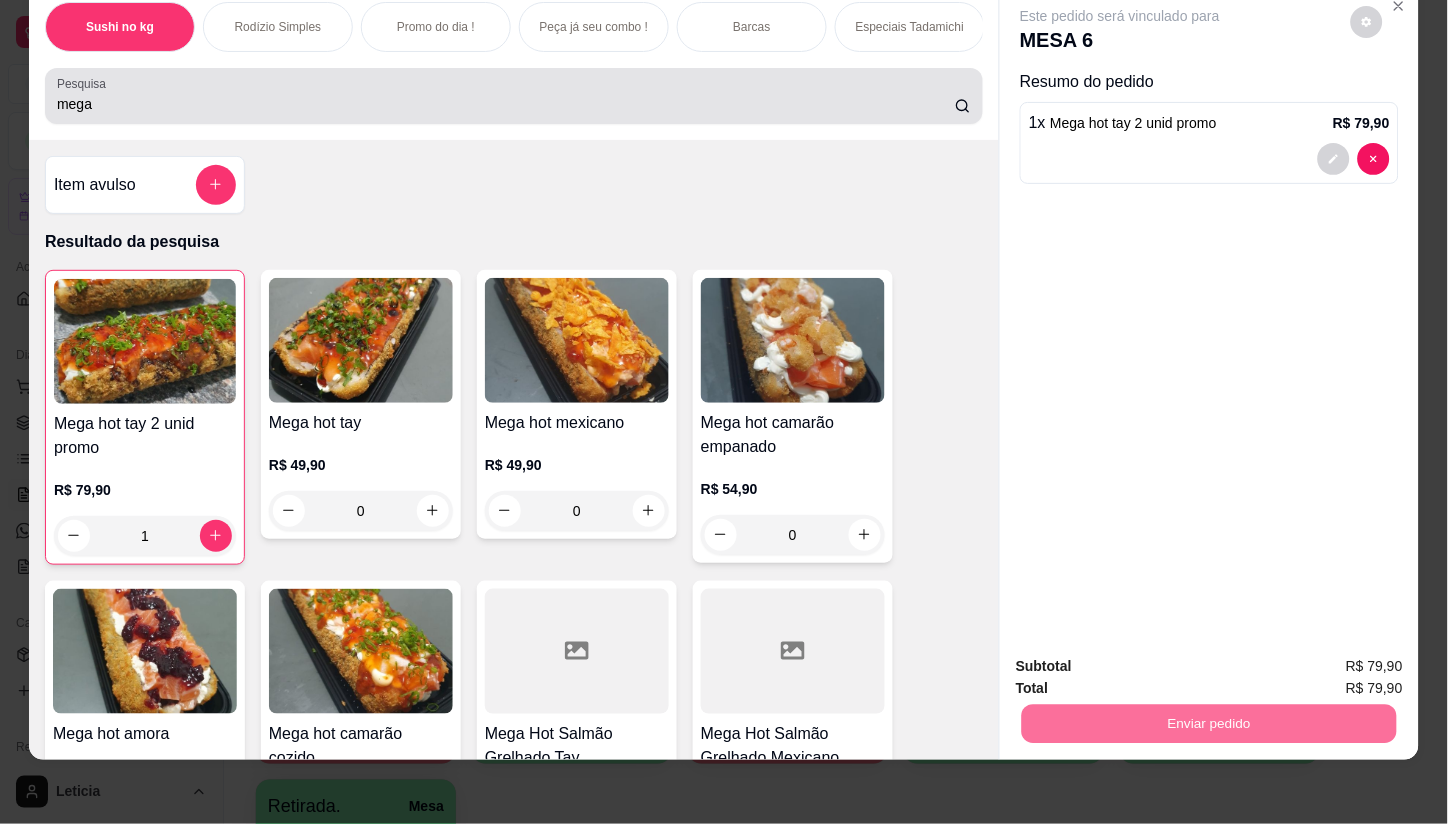 click on "mega" at bounding box center [514, 96] 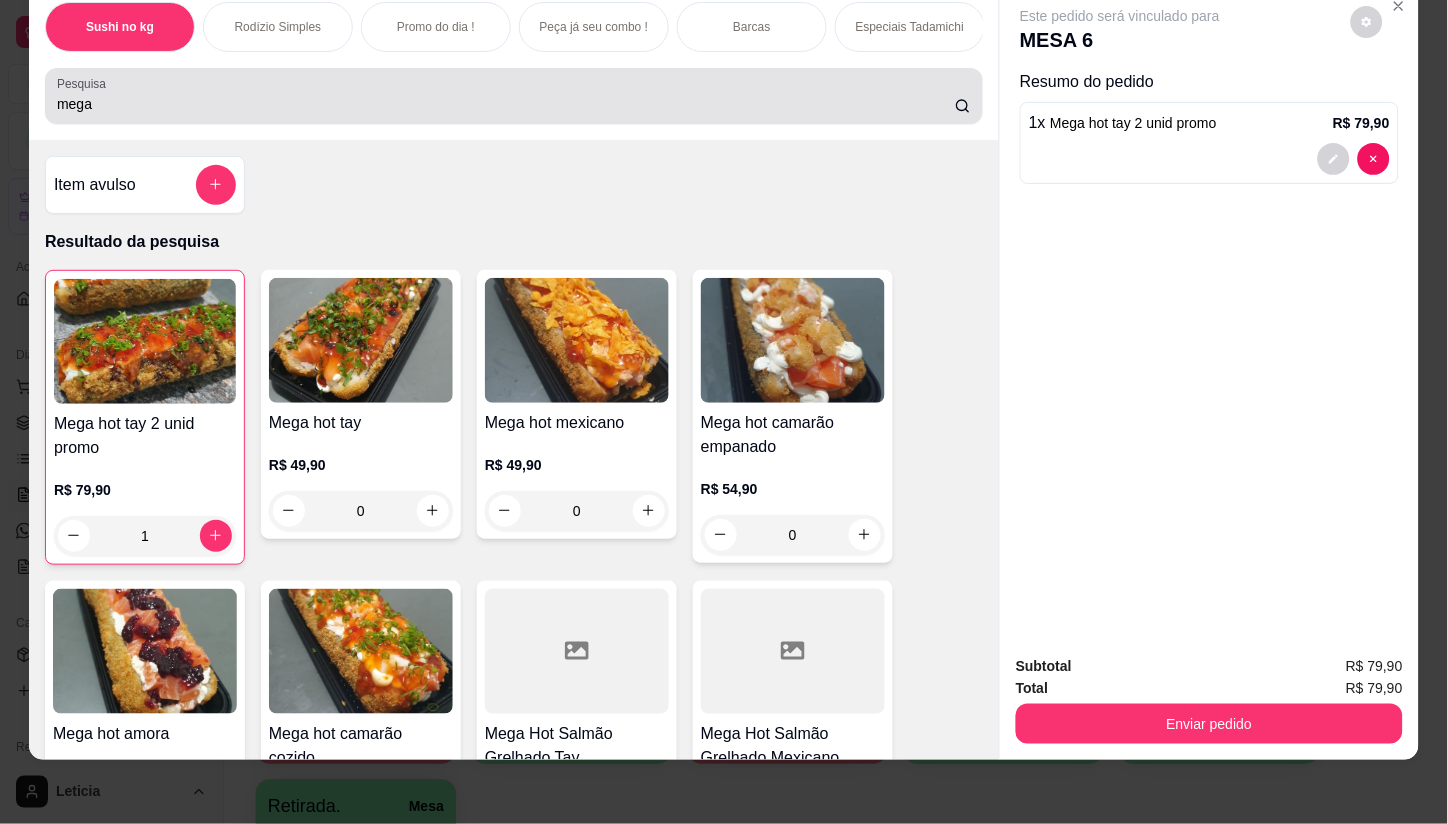 click on "mega" at bounding box center [506, 104] 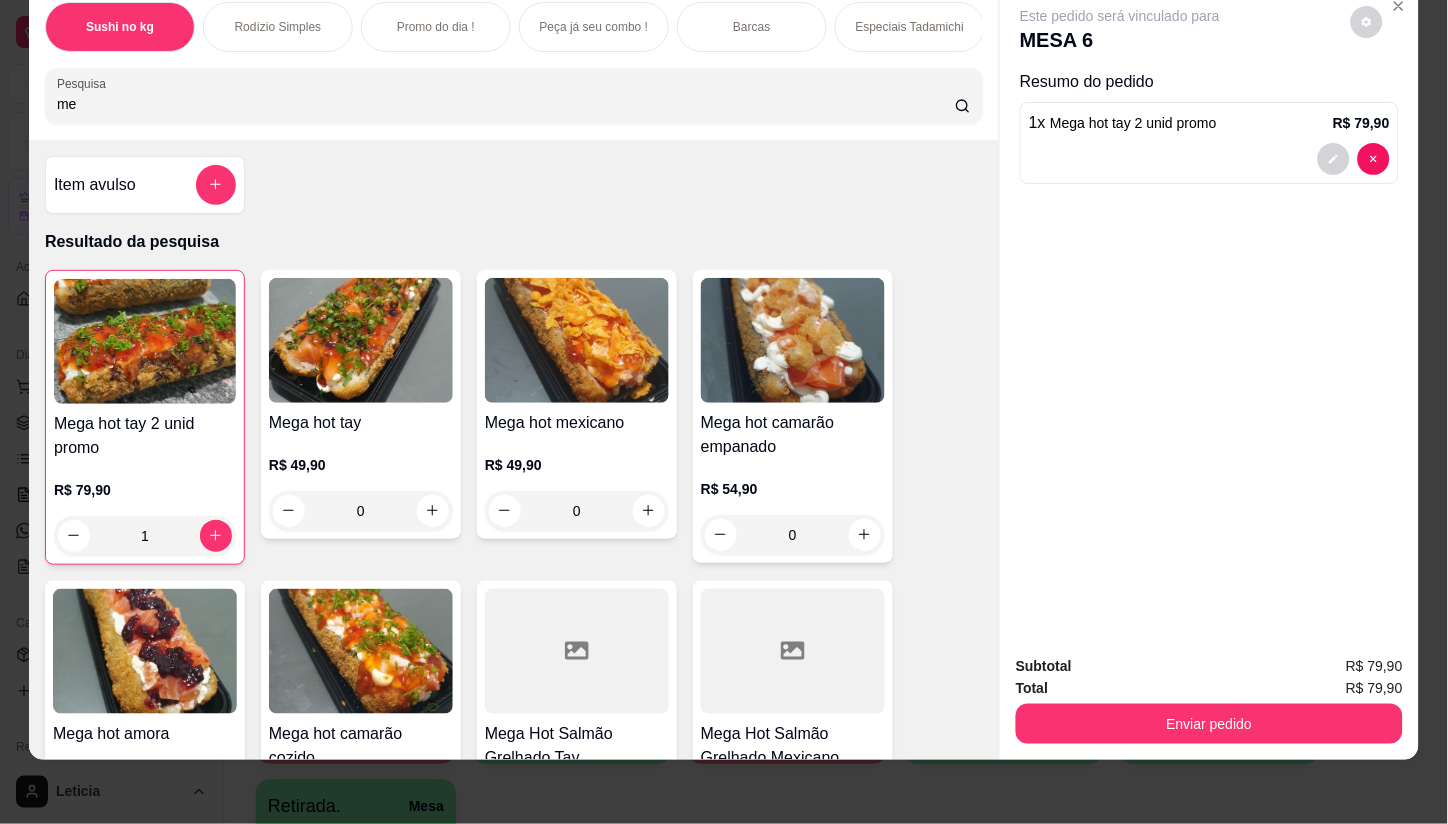 type on "m" 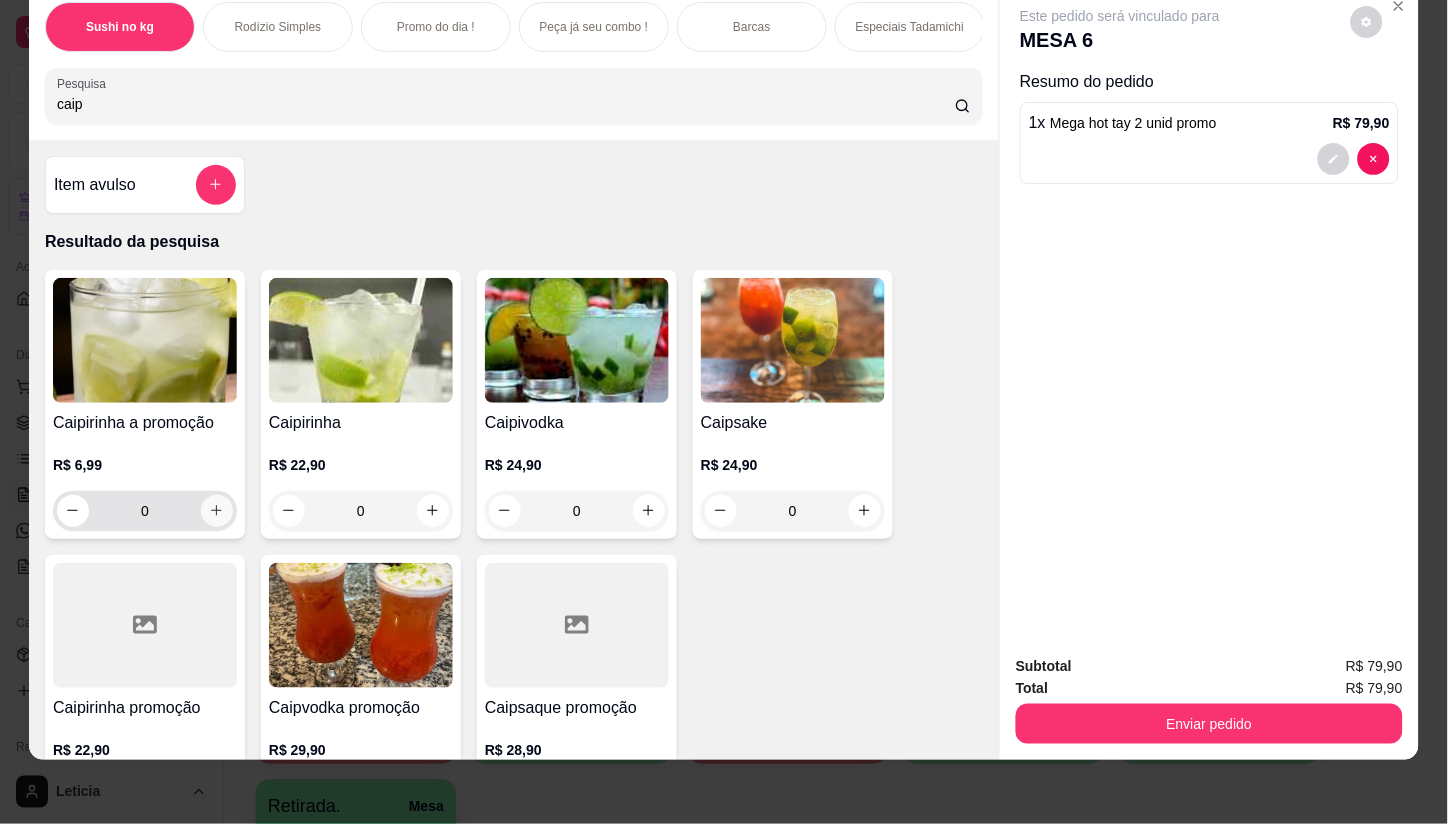 type on "caip" 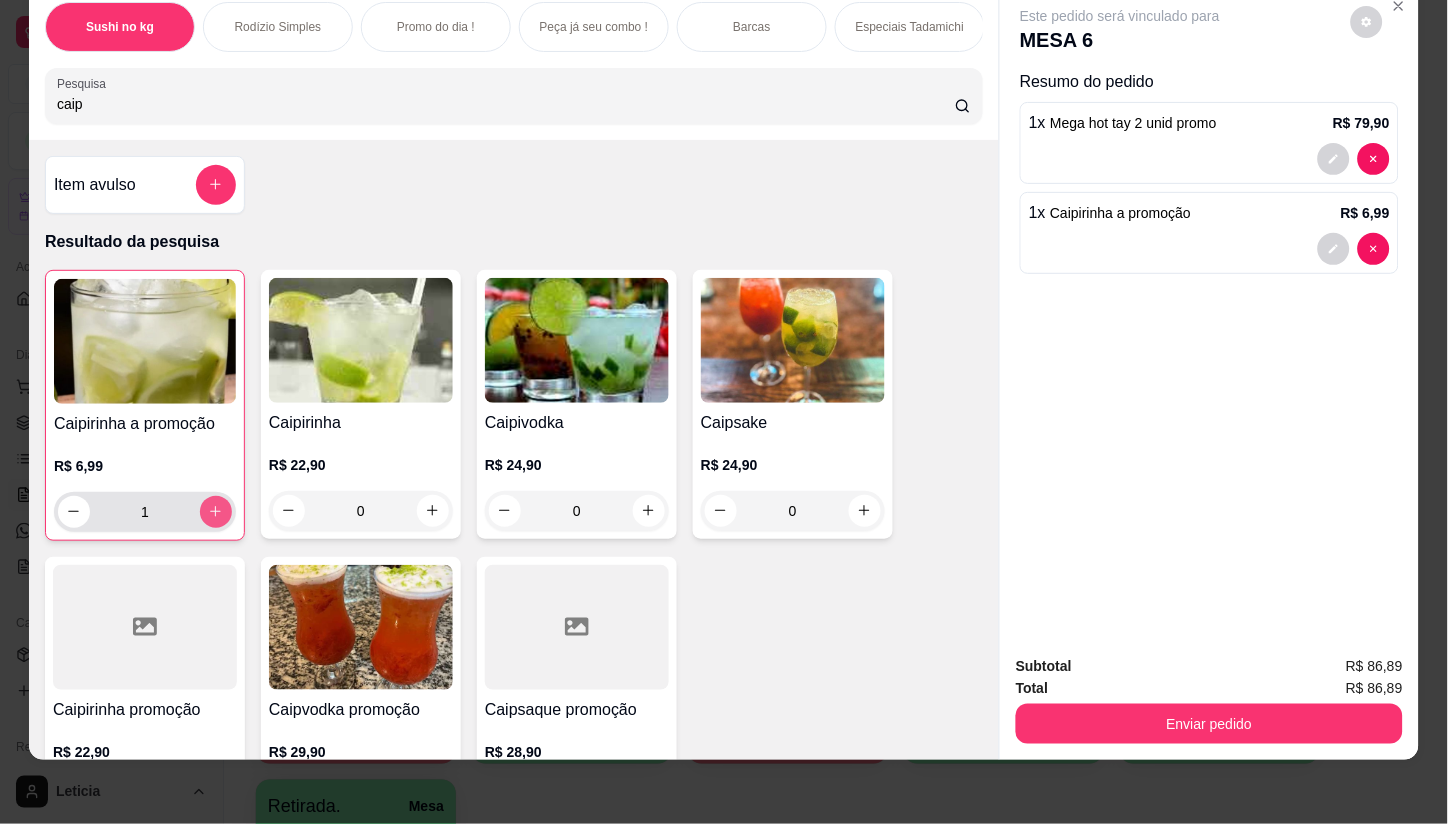 type on "1" 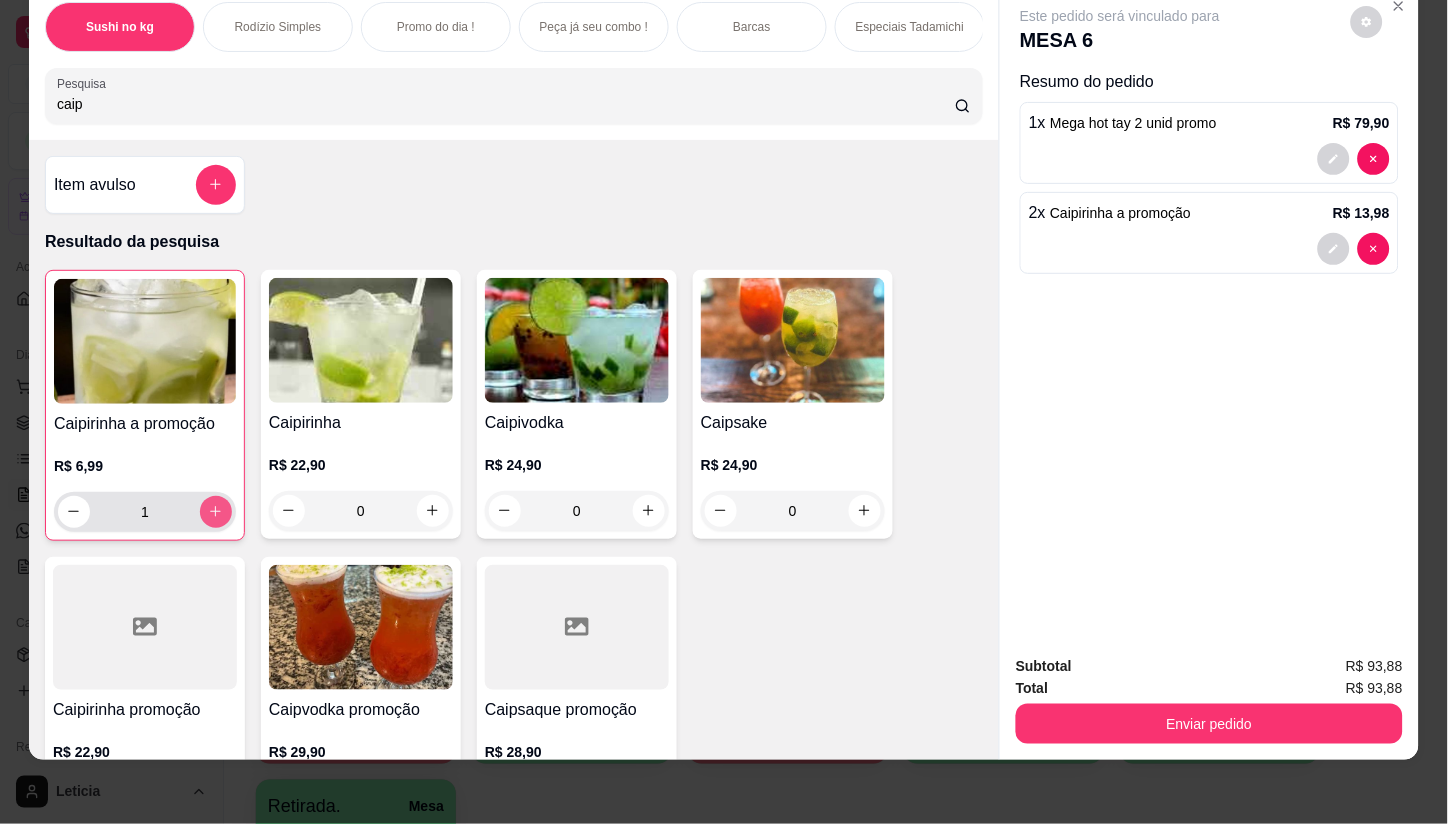 type on "2" 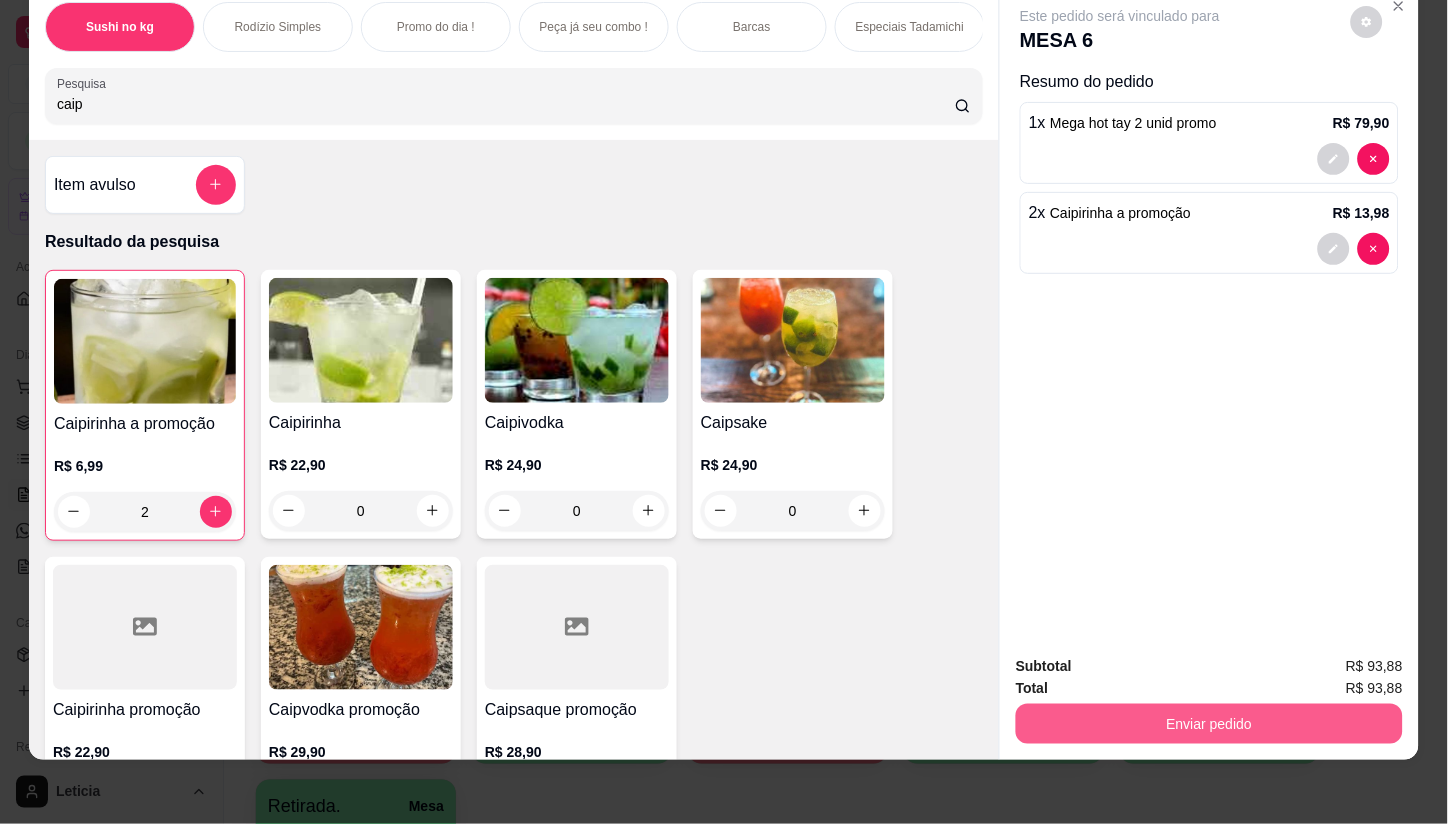 click on "Enviar pedido" at bounding box center [1209, 724] 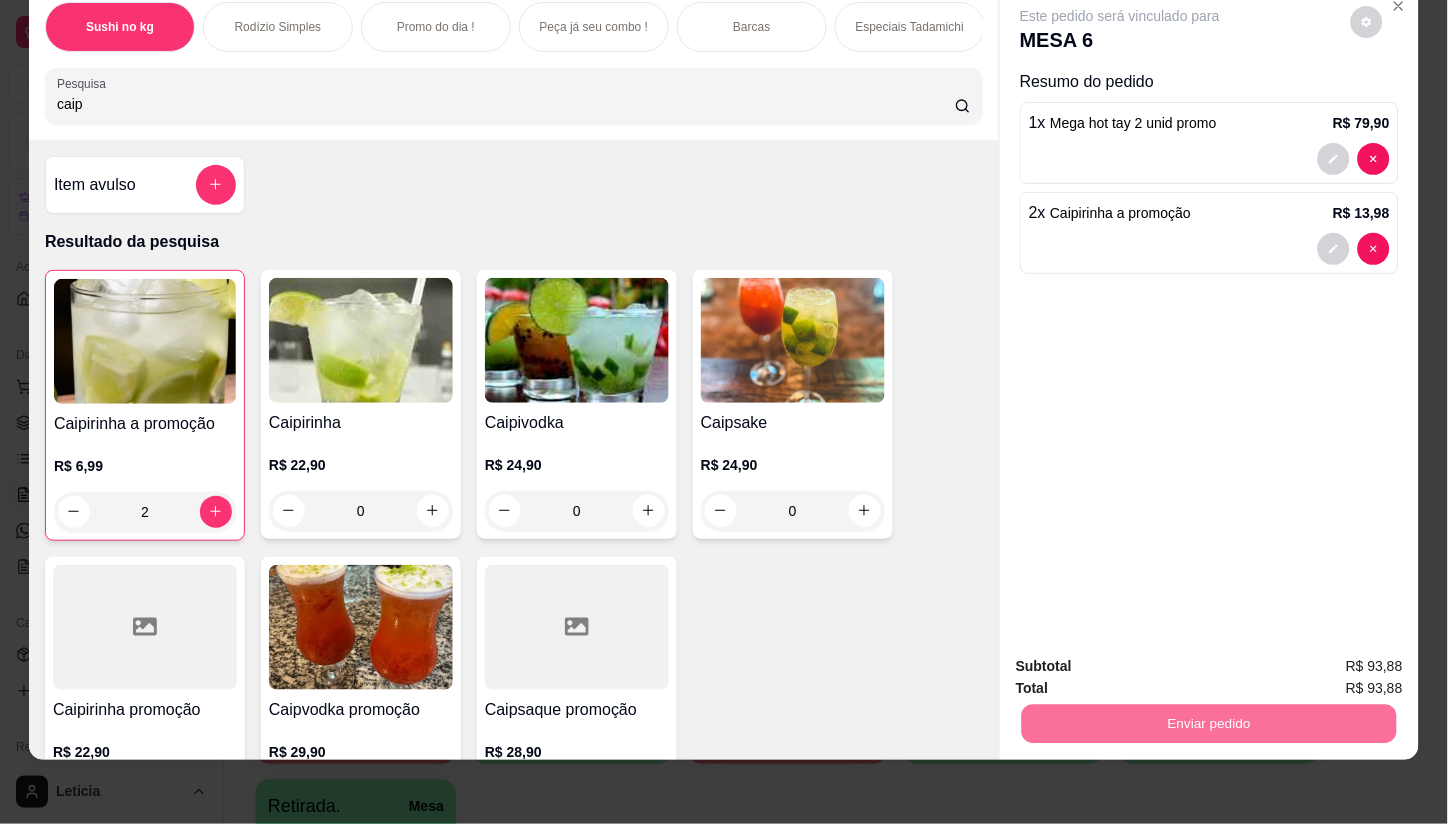 click on "Não registrar e enviar pedido" at bounding box center (1144, 658) 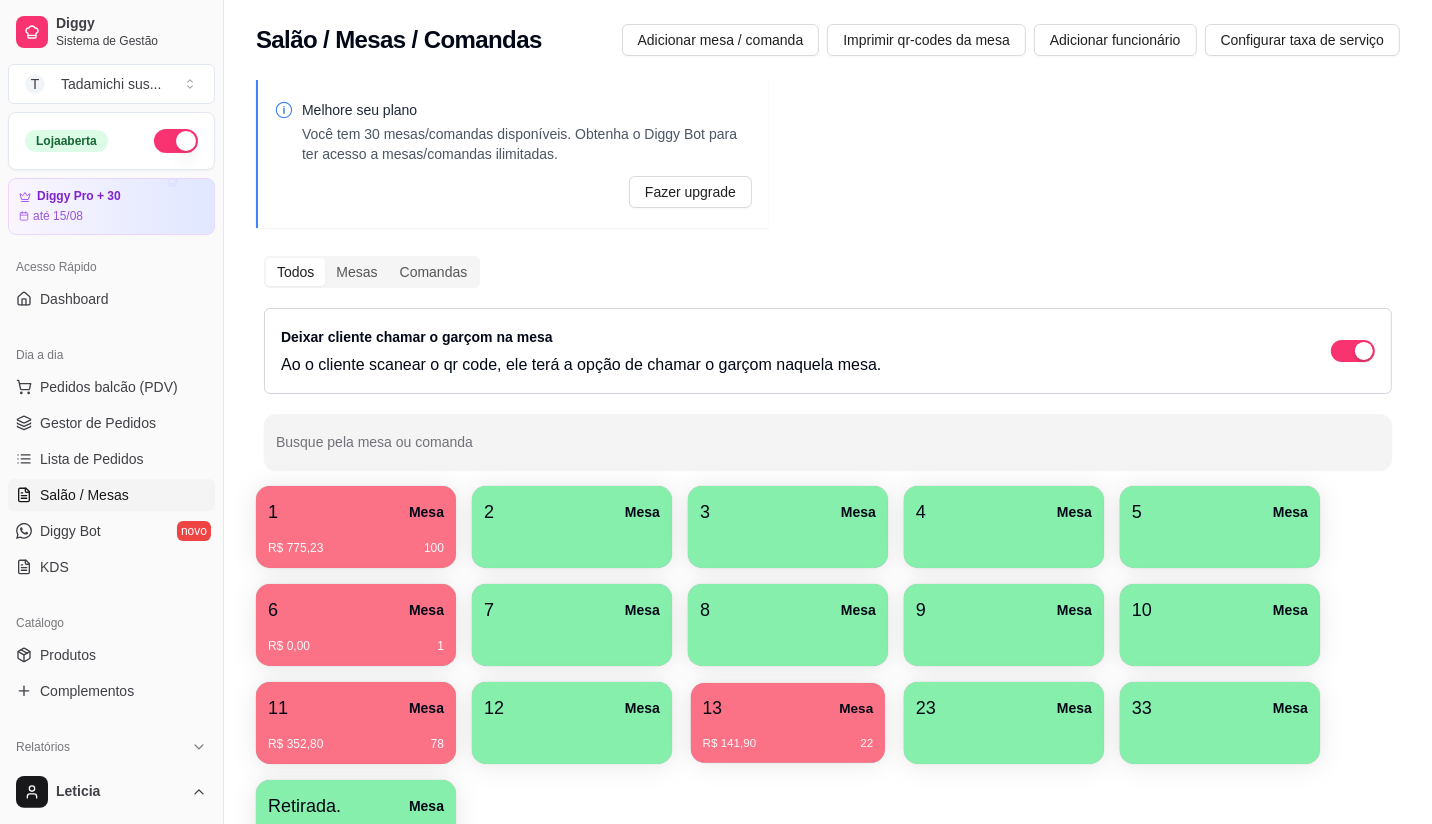 click on "13 Mesa" at bounding box center [788, 708] 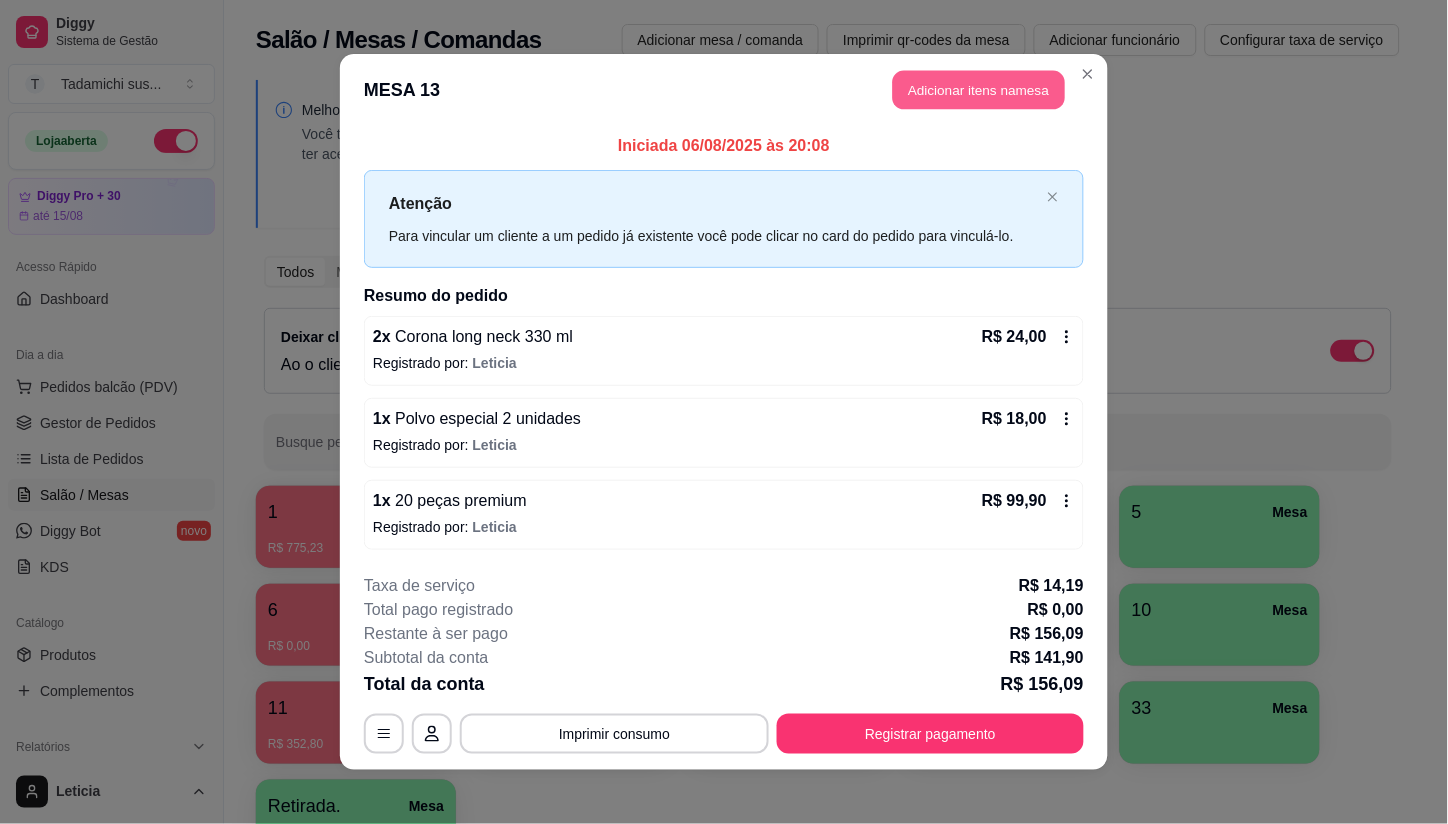 click on "Adicionar itens na  mesa" at bounding box center (979, 90) 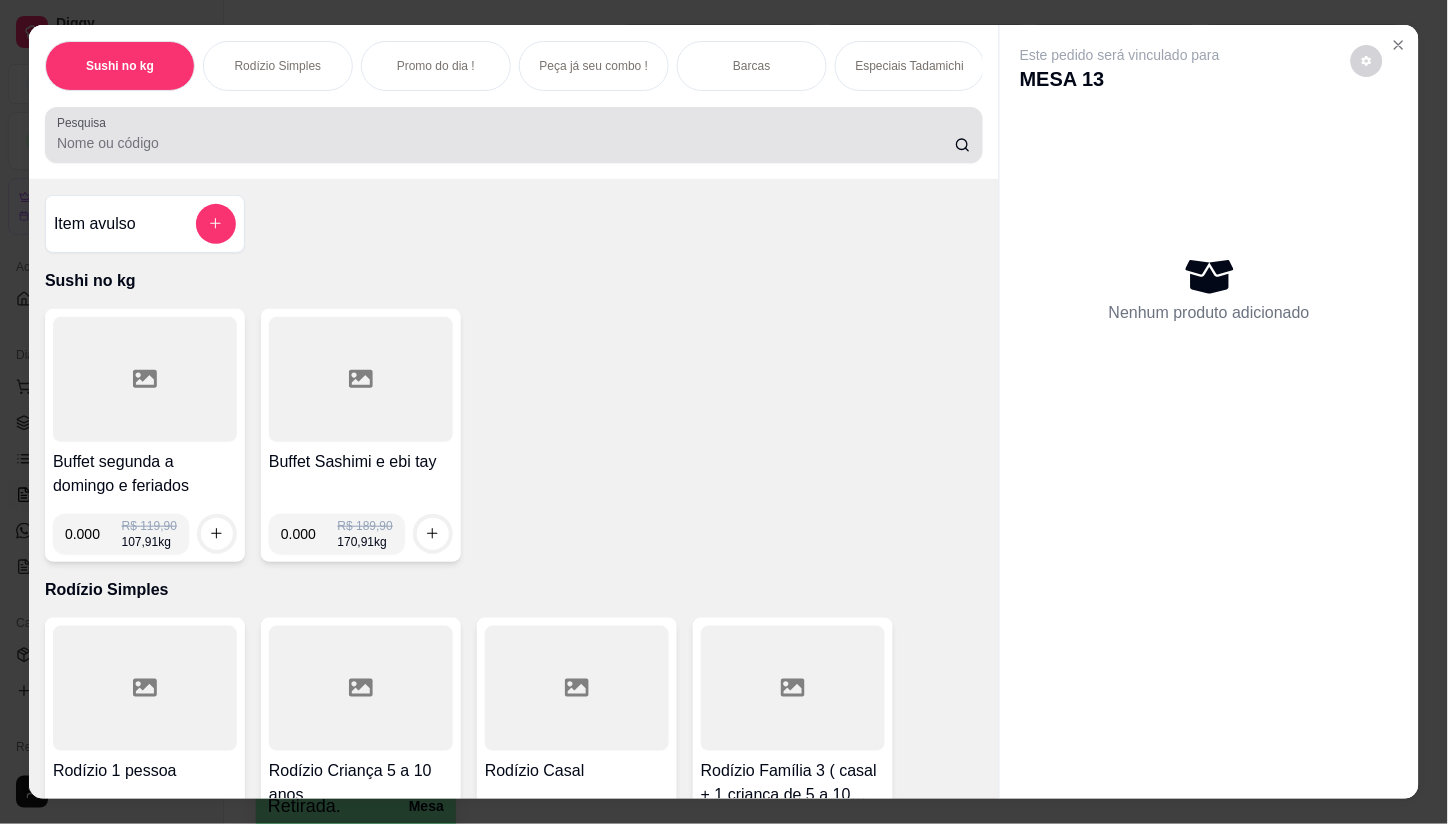 click at bounding box center [514, 135] 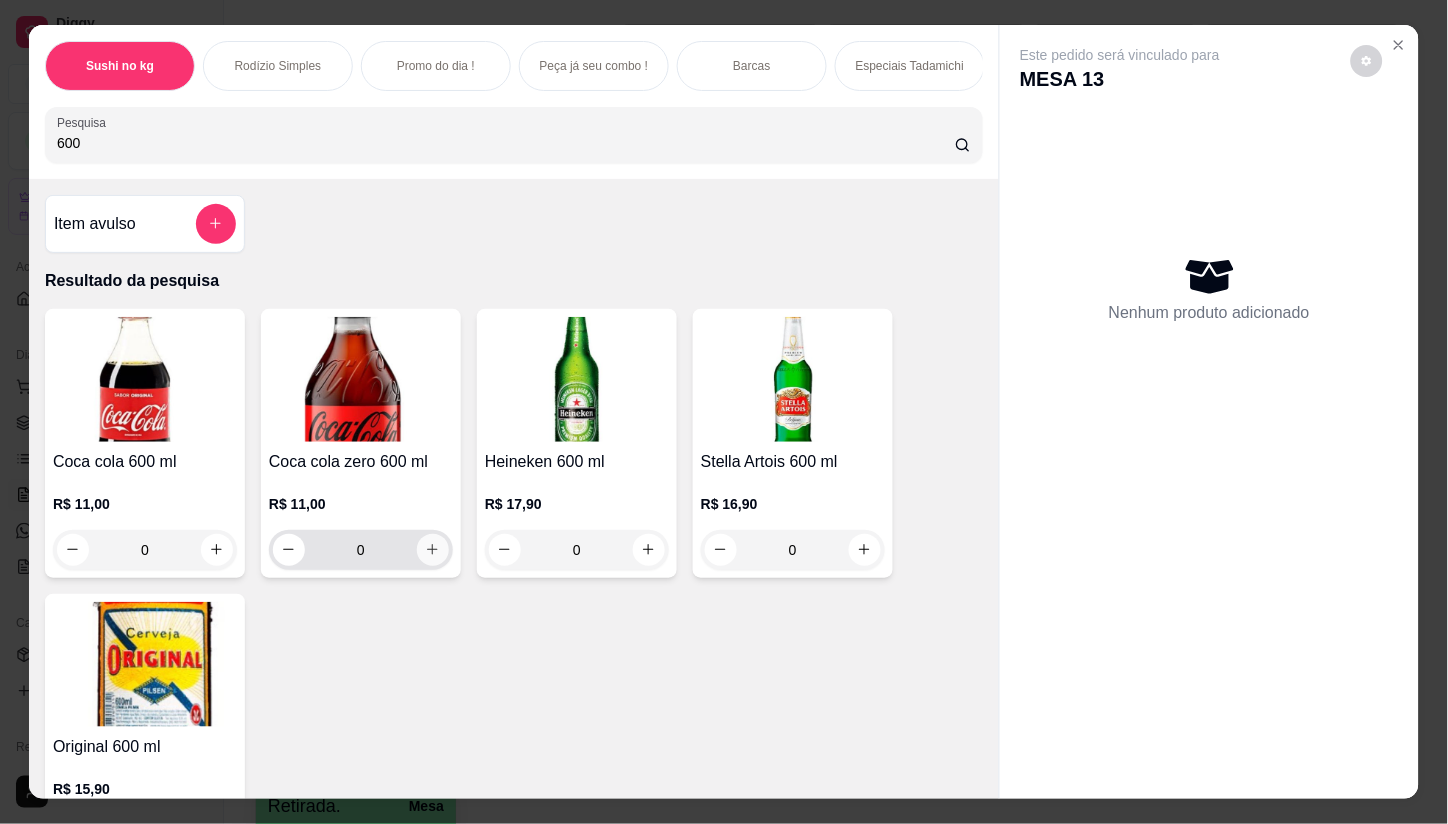 type on "600" 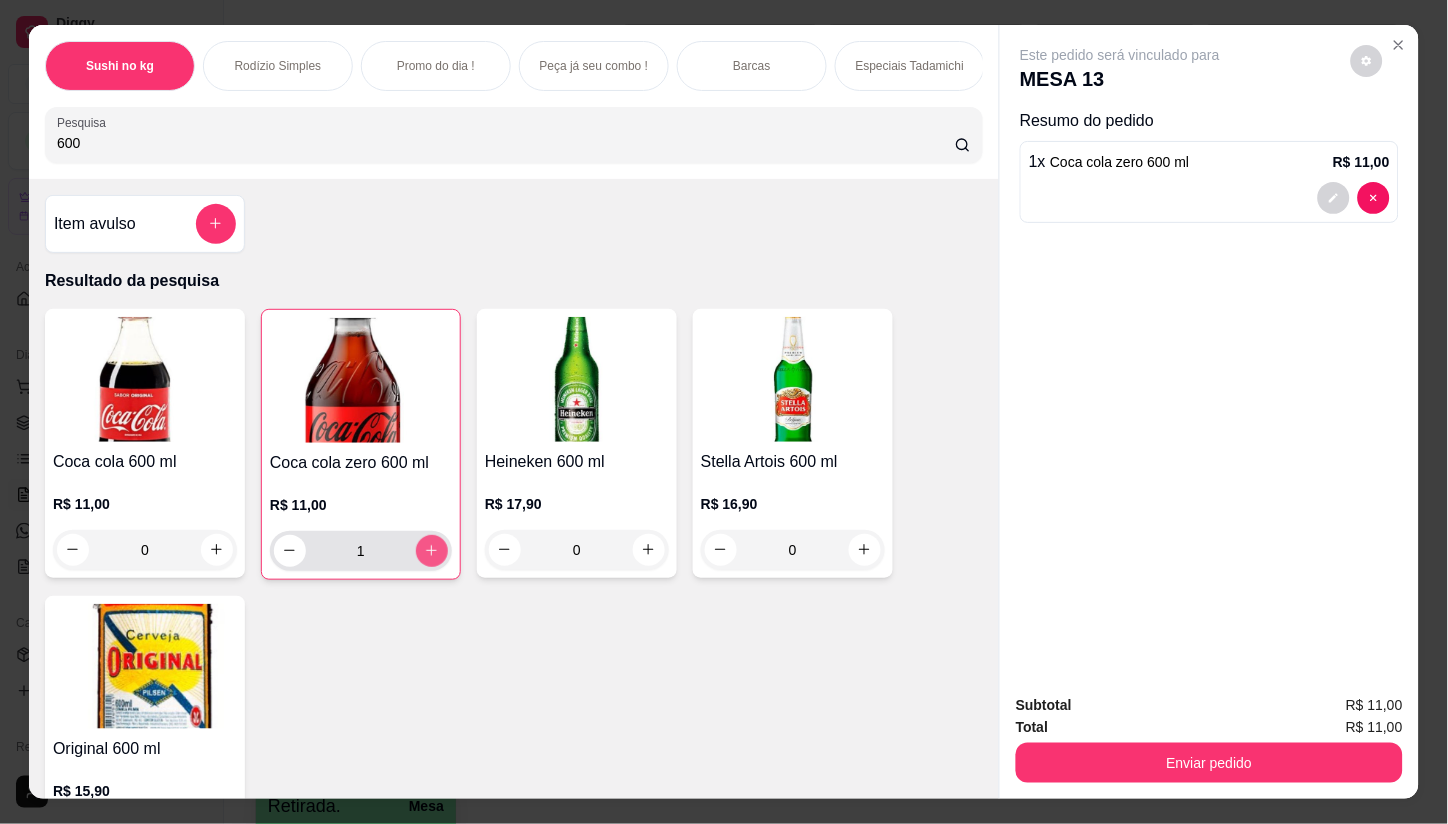 type on "1" 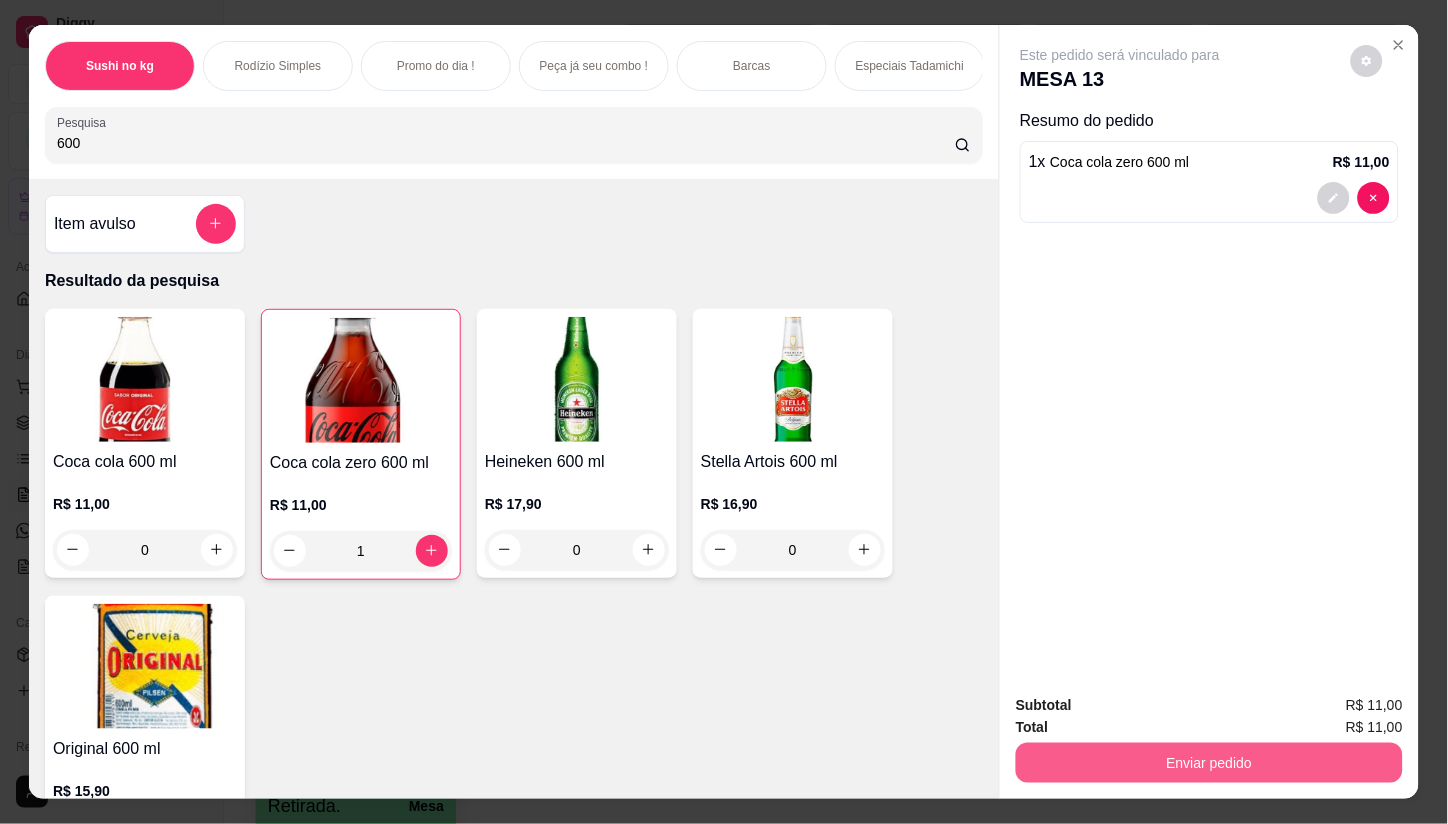 click on "Enviar pedido" at bounding box center (1209, 763) 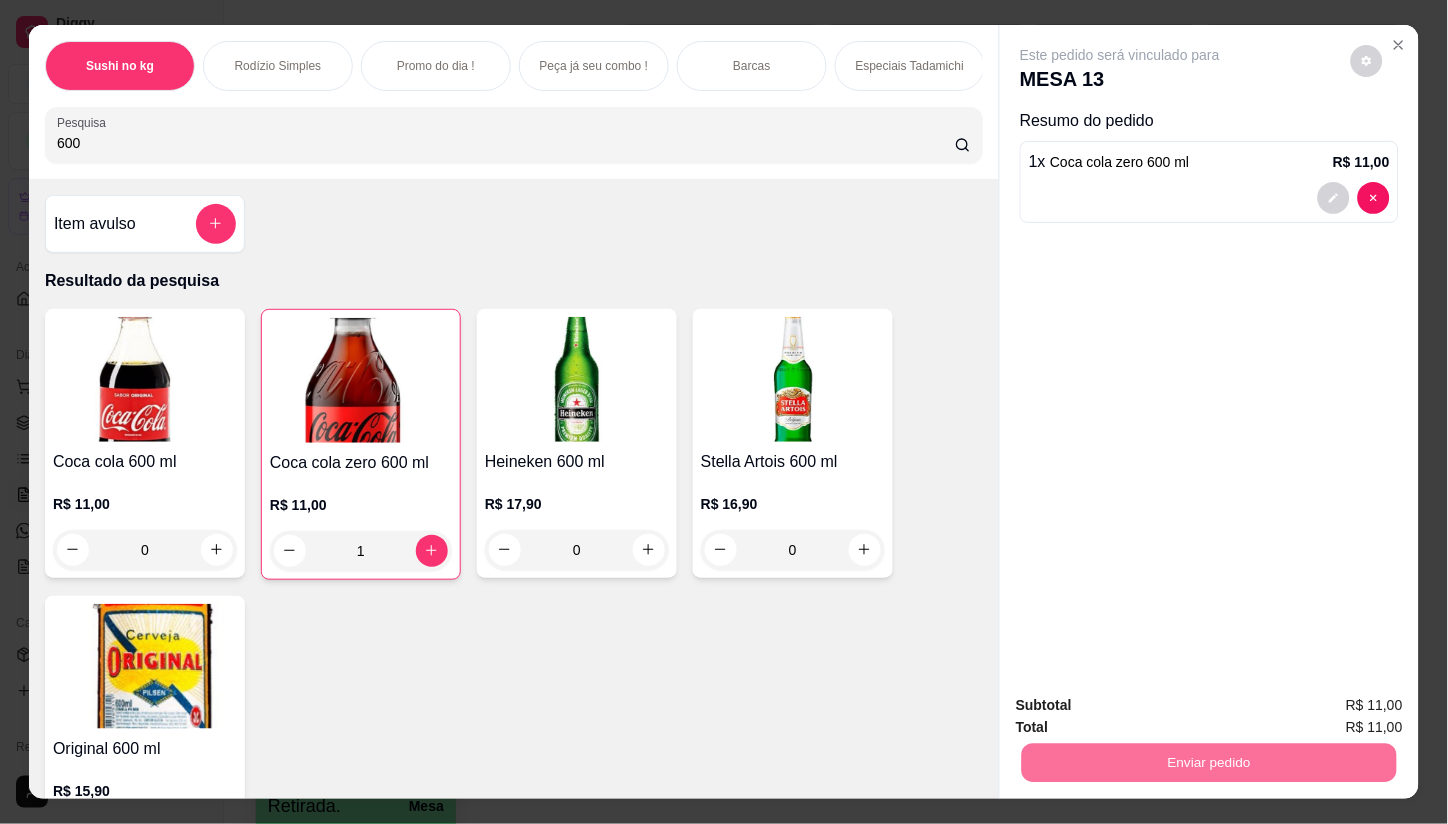 click on "Não registrar e enviar pedido" at bounding box center (1144, 705) 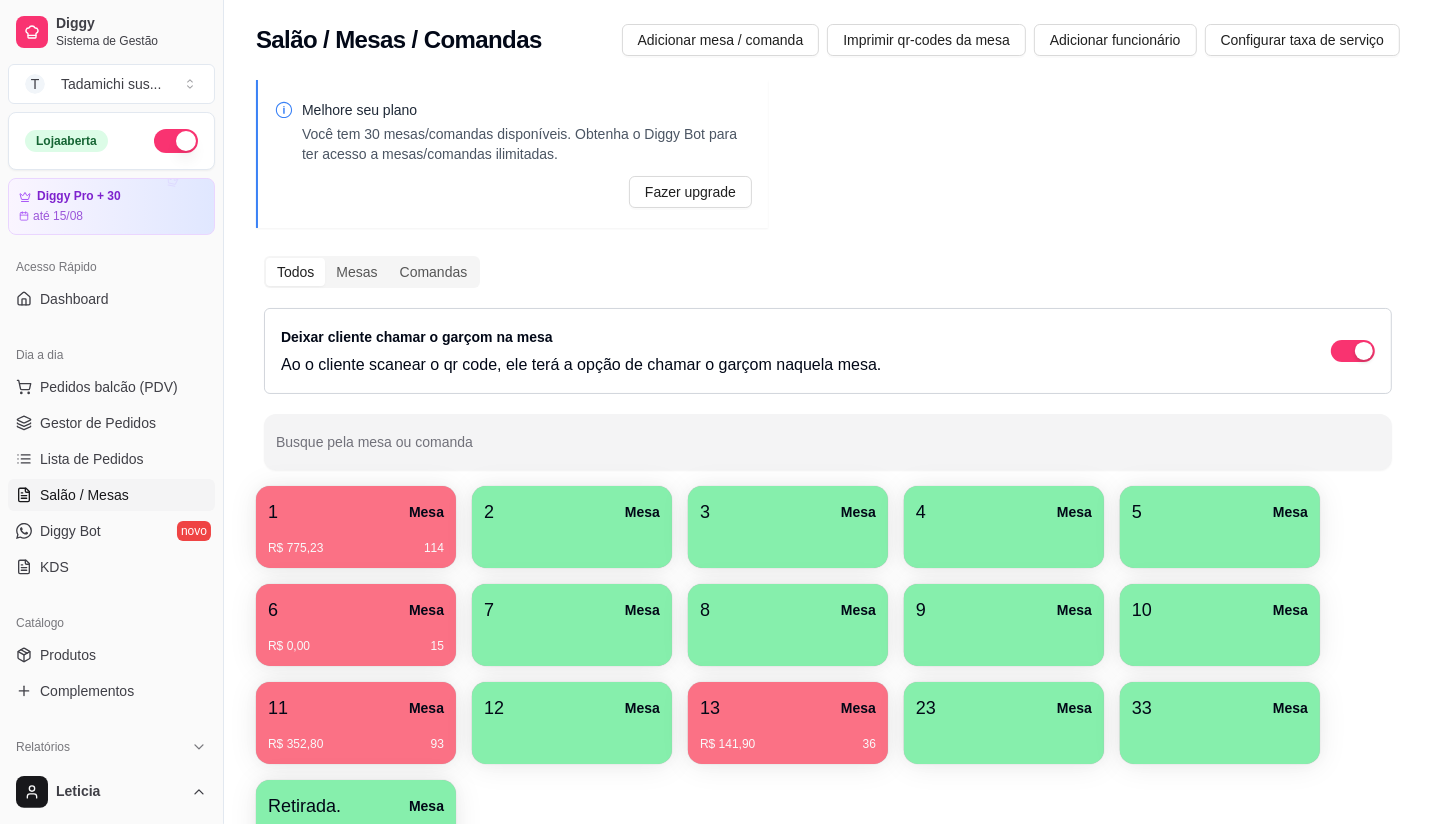 click on "11 Mesa" at bounding box center [356, 708] 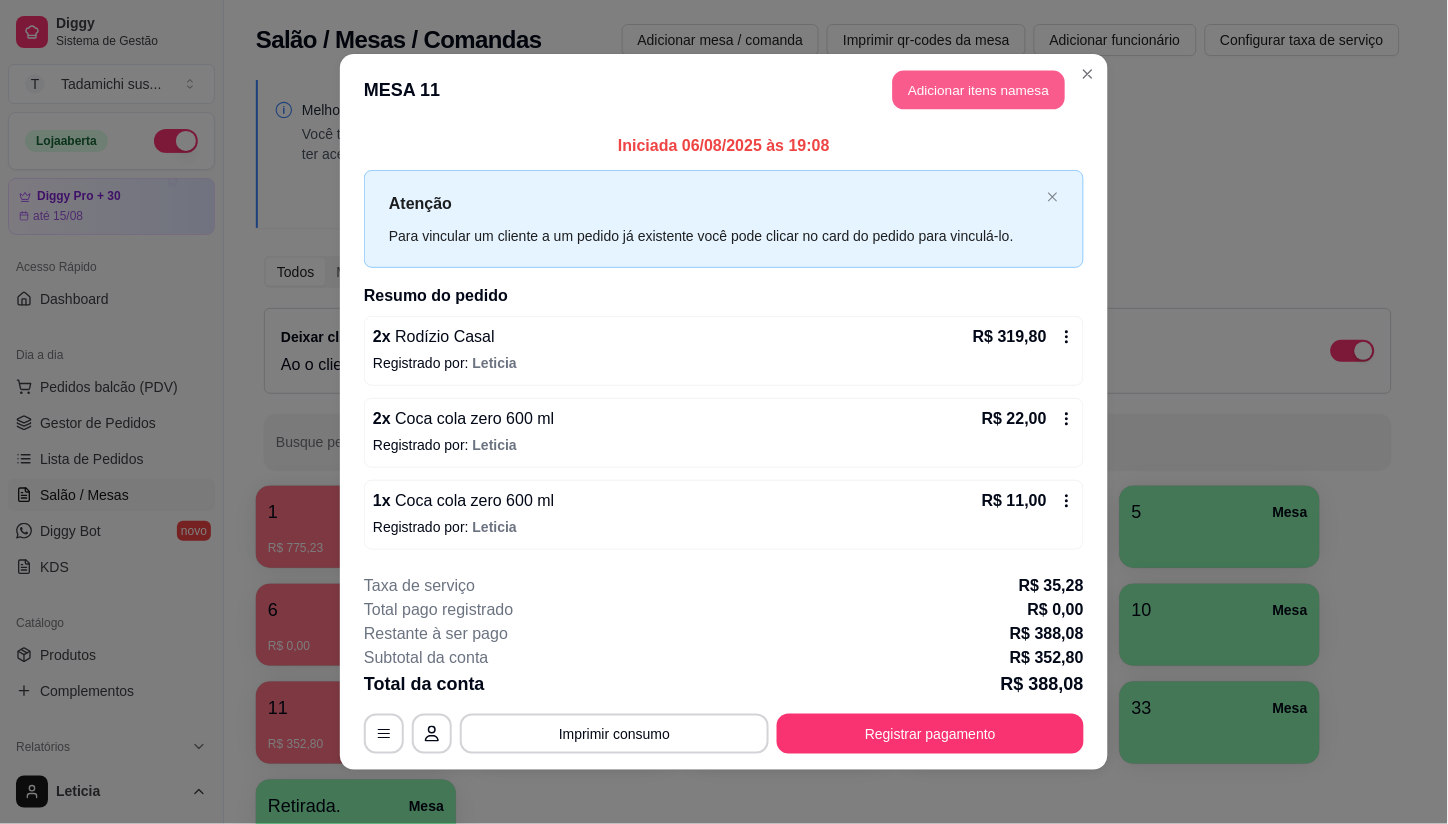 click on "Adicionar itens na  mesa" at bounding box center (979, 90) 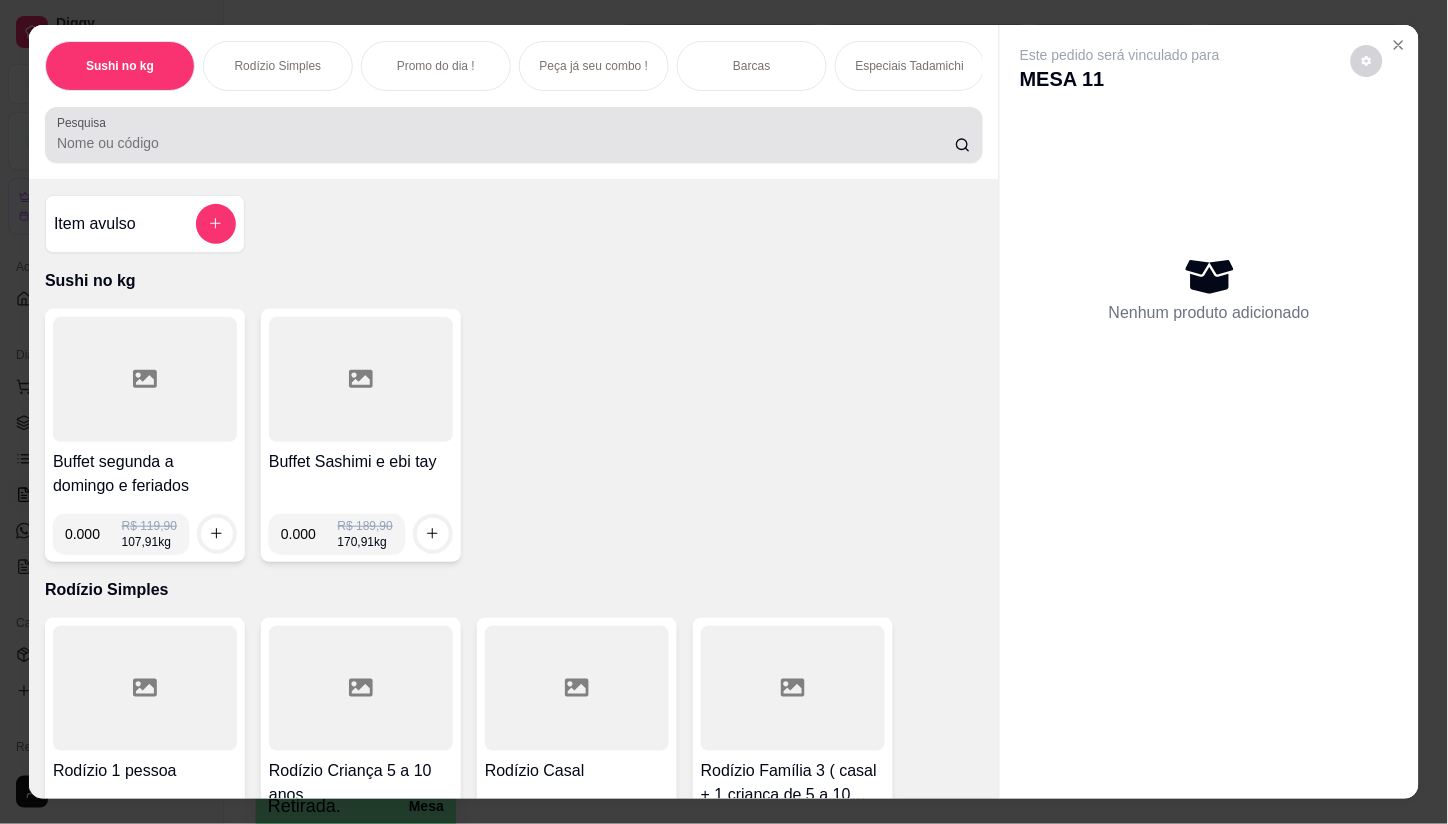 click on "Pesquisa" at bounding box center (506, 143) 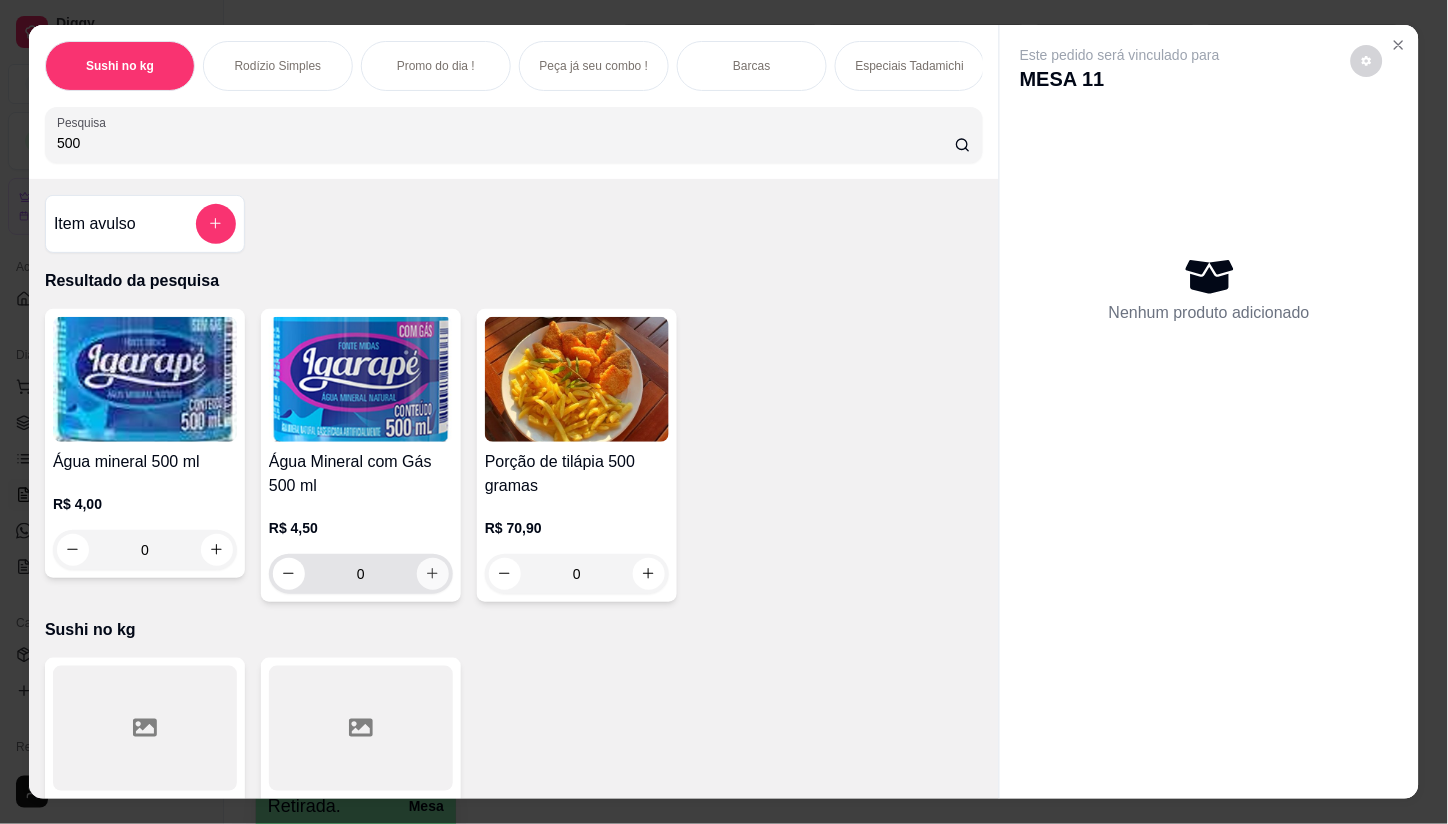 type on "500" 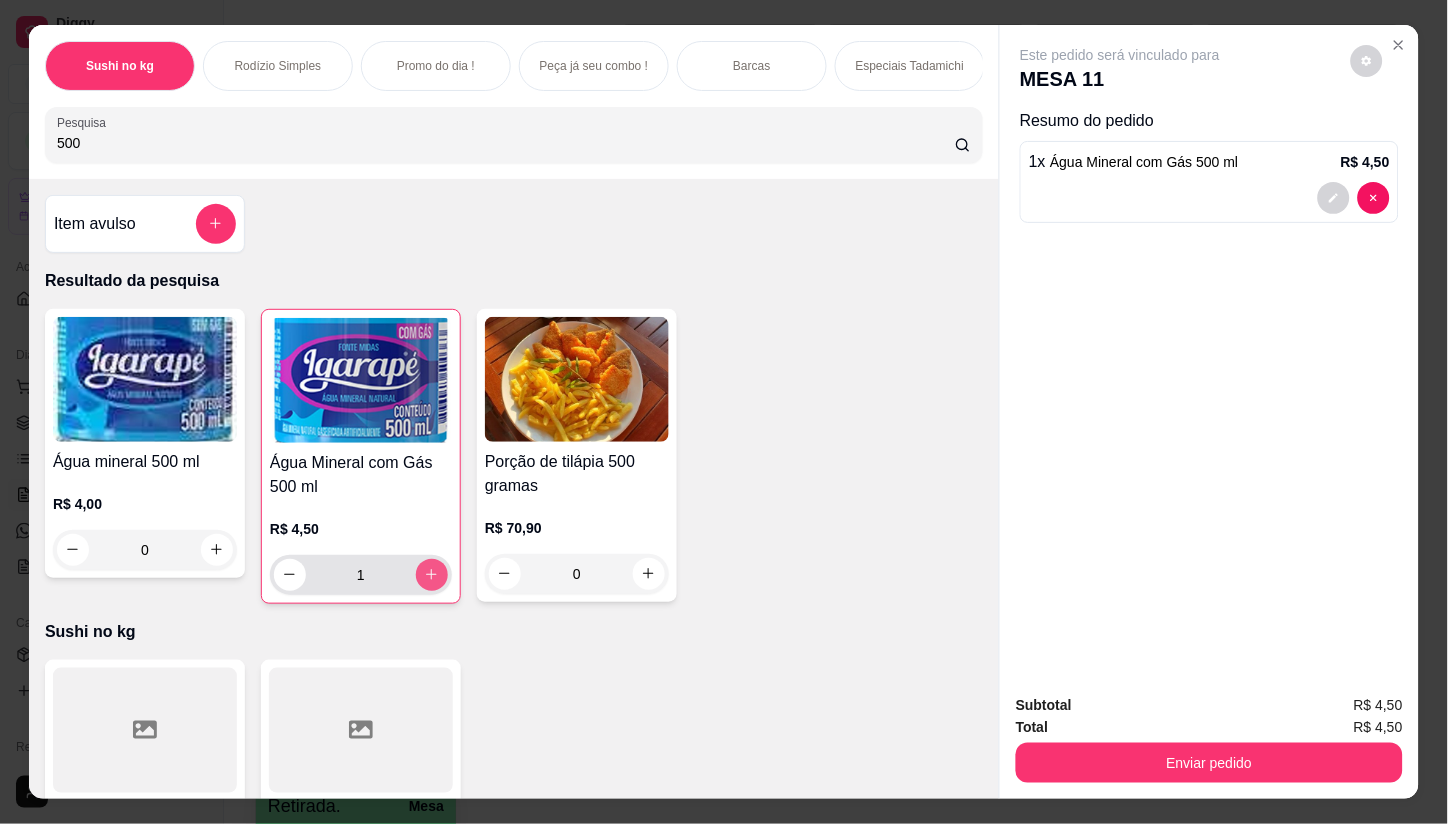 type on "1" 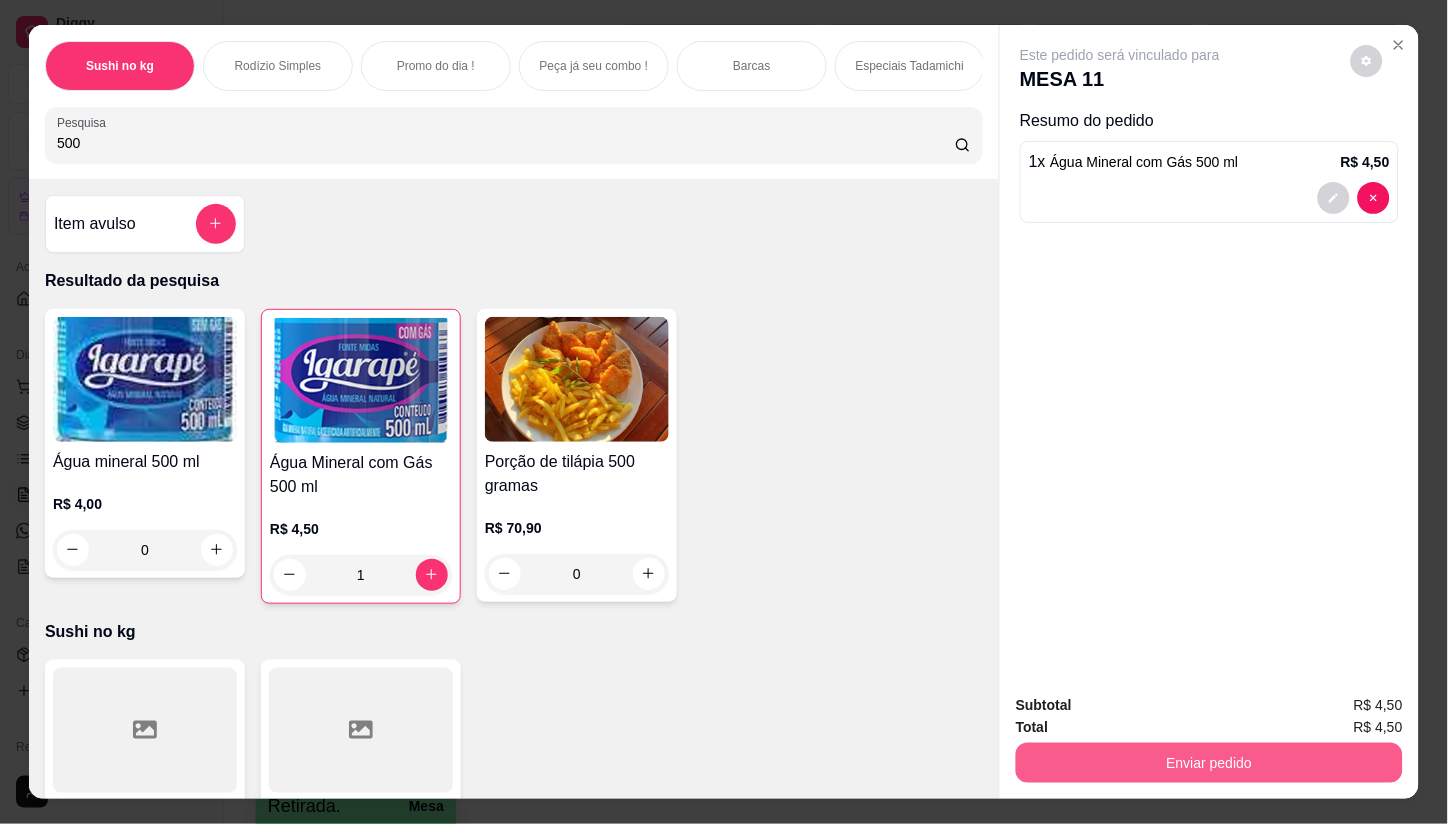 click on "Enviar pedido" at bounding box center (1209, 763) 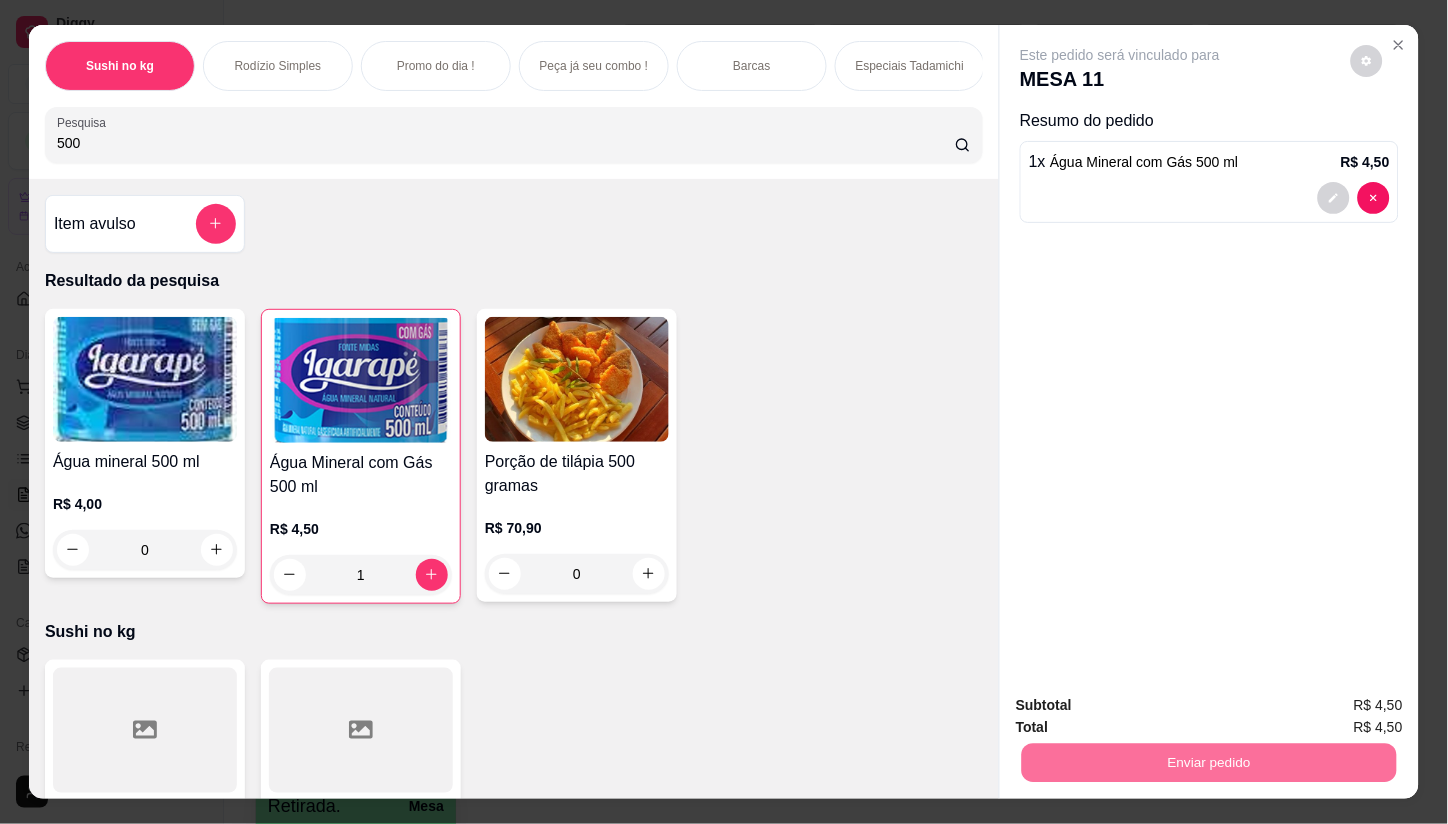 click on "Não registrar e enviar pedido" at bounding box center (1144, 705) 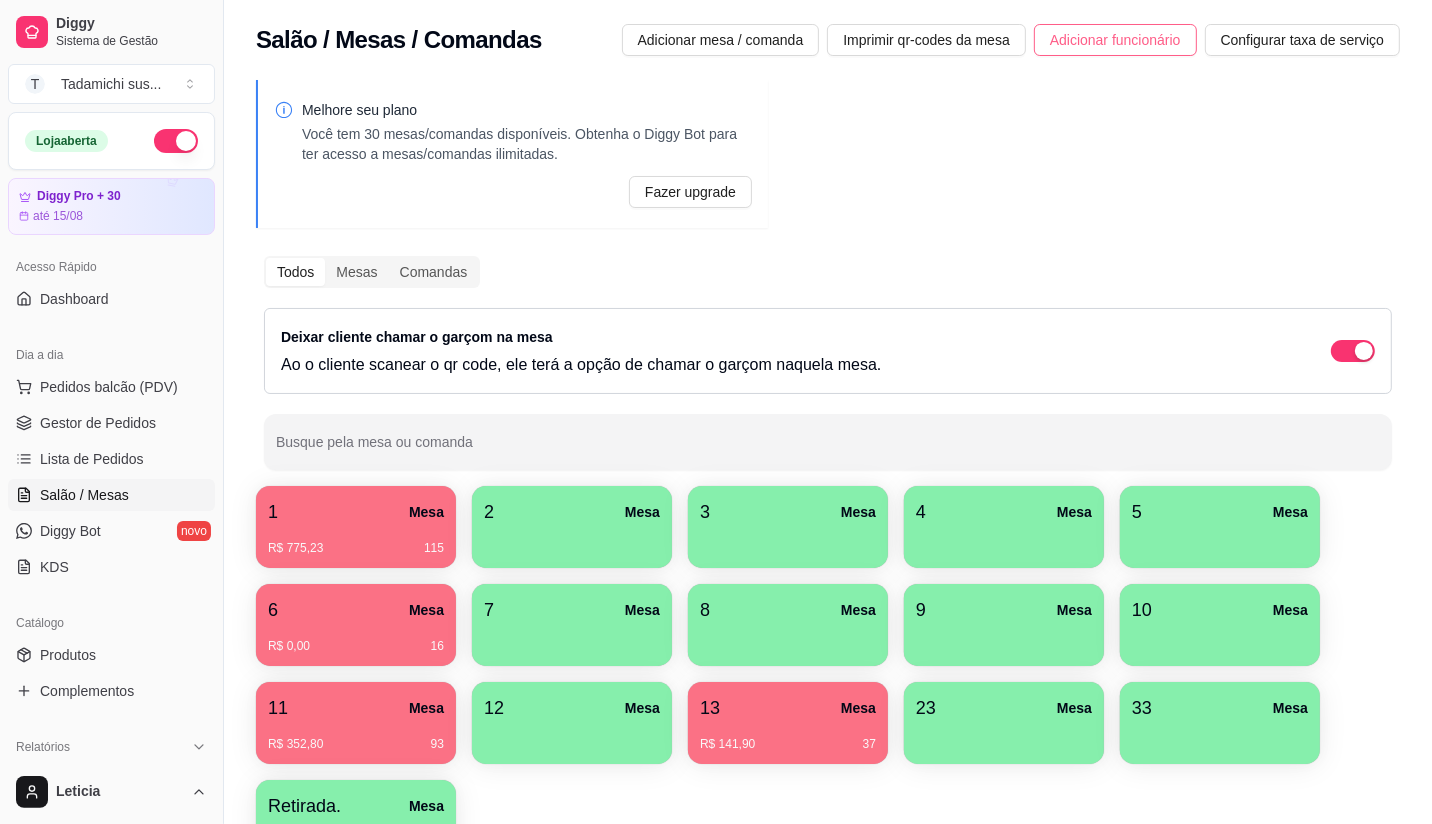 type 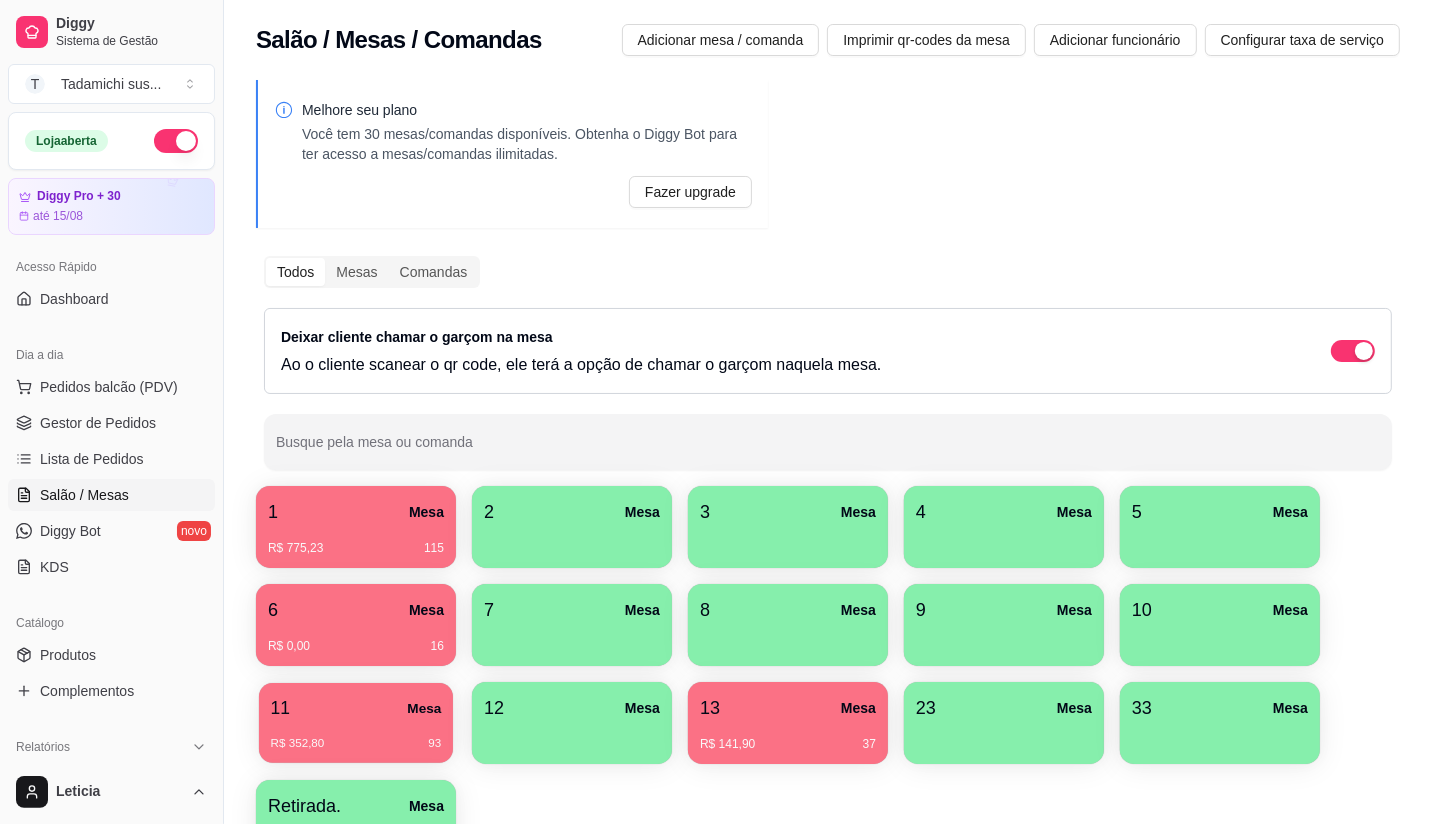 click on "R$ 352,80 93" at bounding box center (356, 736) 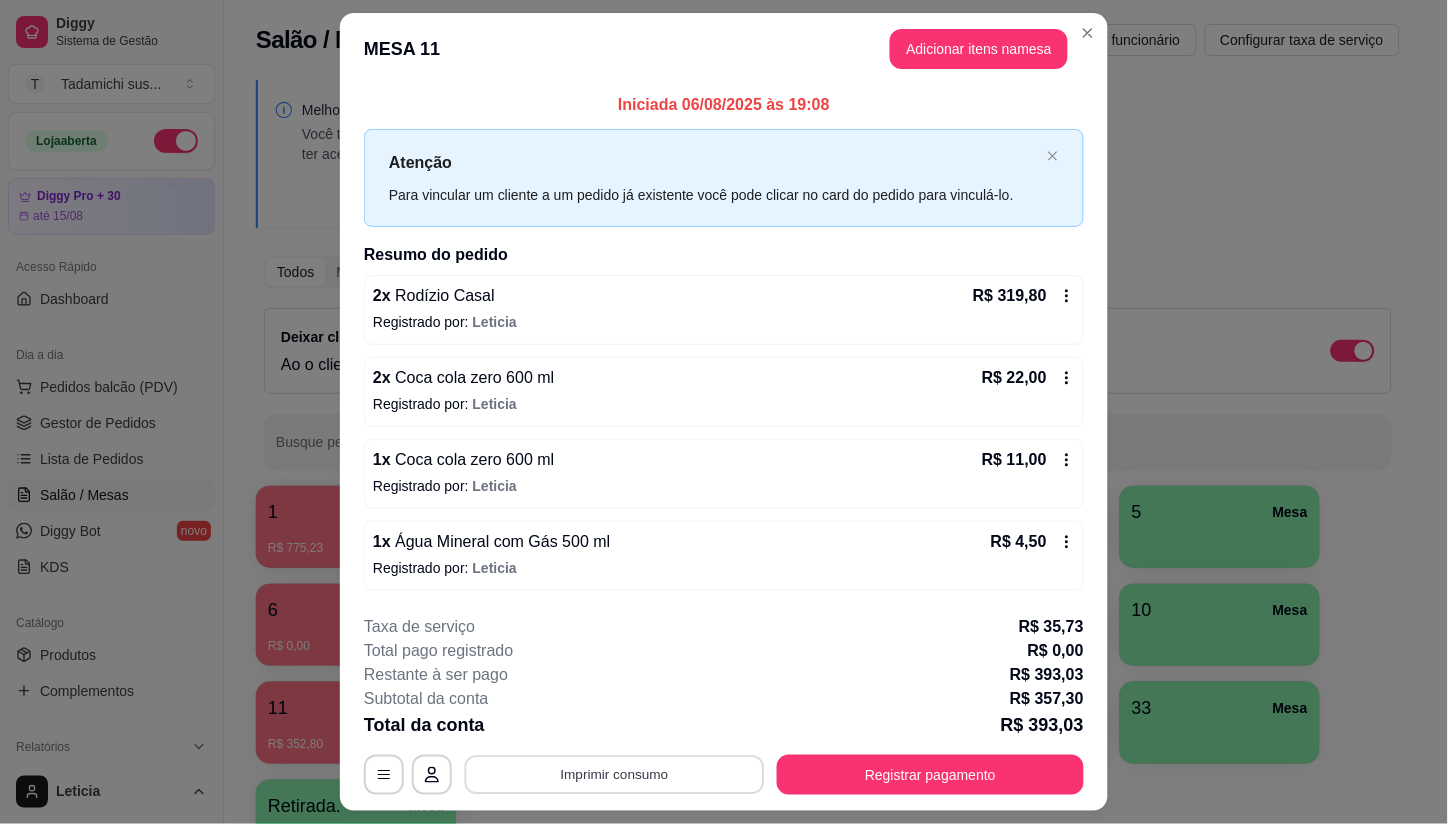 click on "Imprimir consumo" at bounding box center [615, 774] 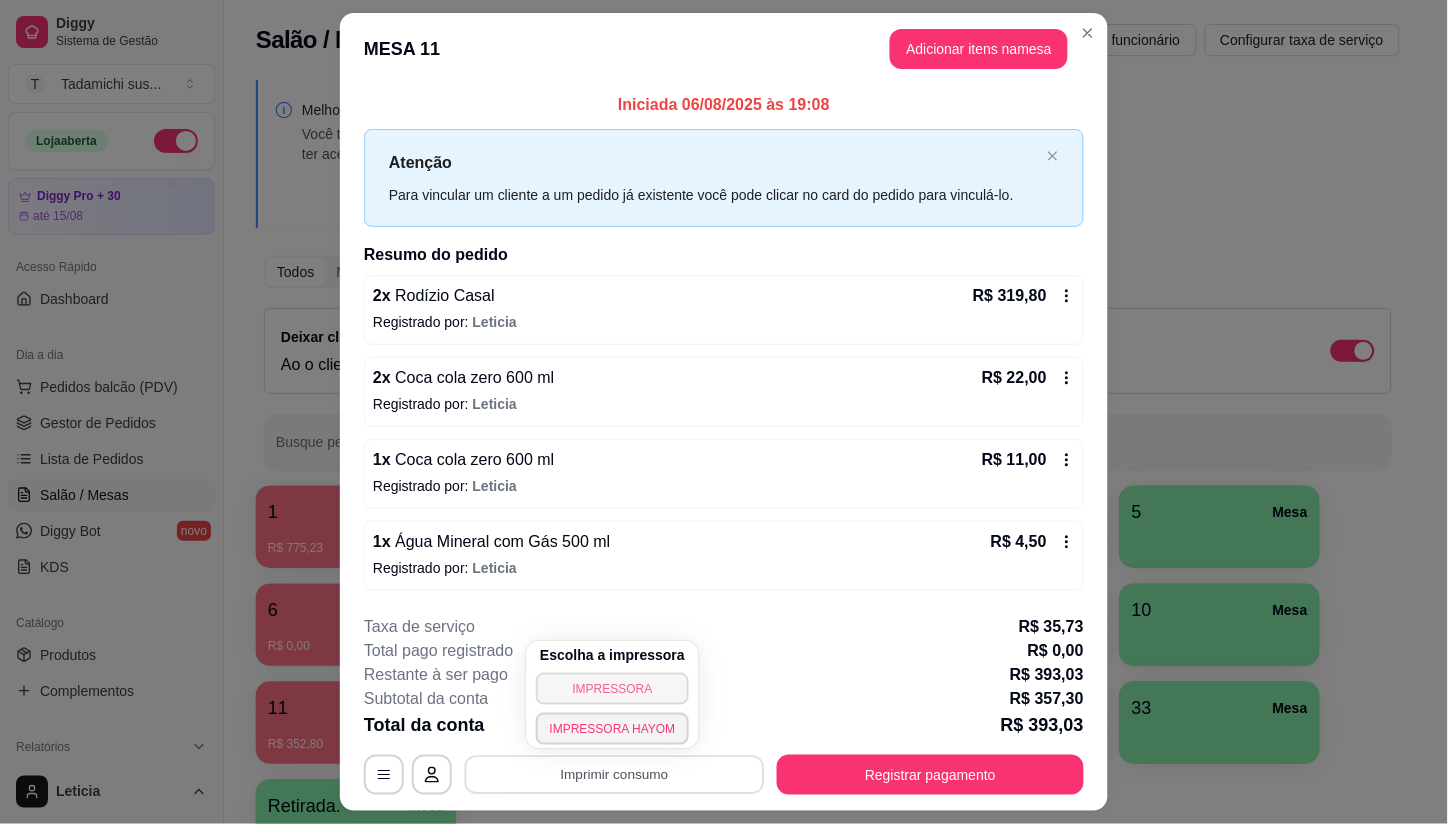 click on "IMPRESSORA" at bounding box center (613, 689) 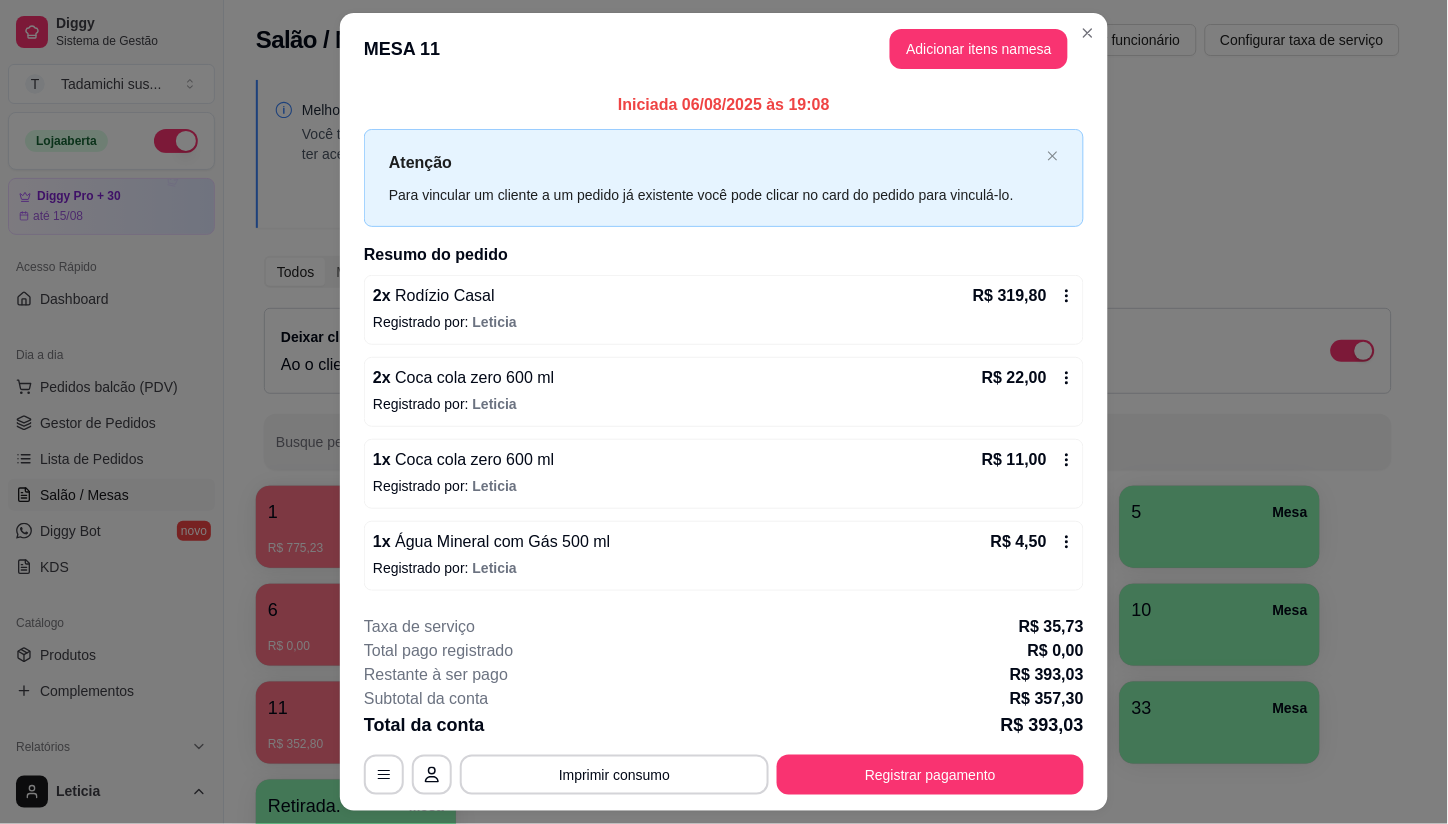 scroll, scrollTop: 51, scrollLeft: 0, axis: vertical 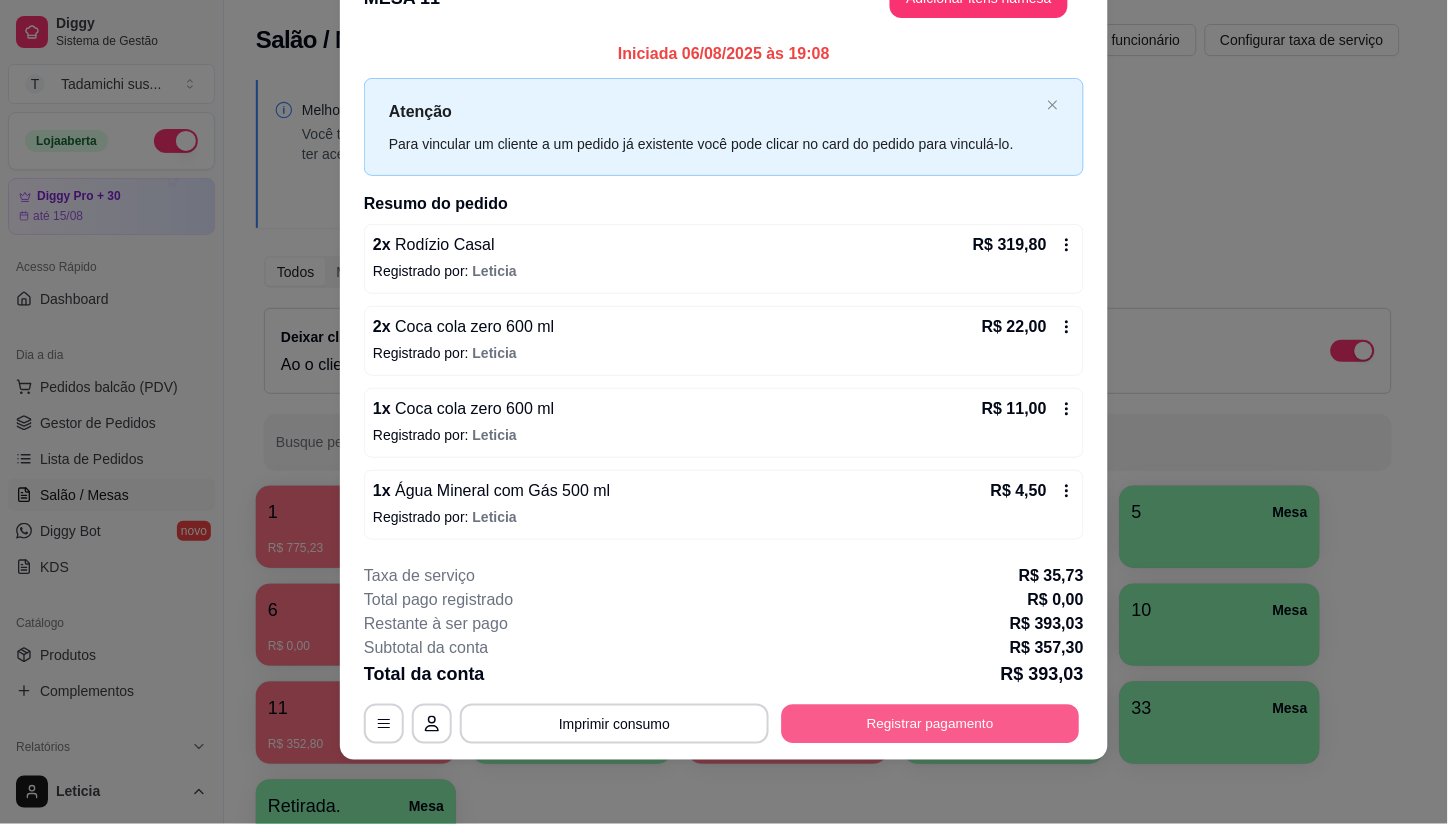 click on "Registrar pagamento" at bounding box center [931, 723] 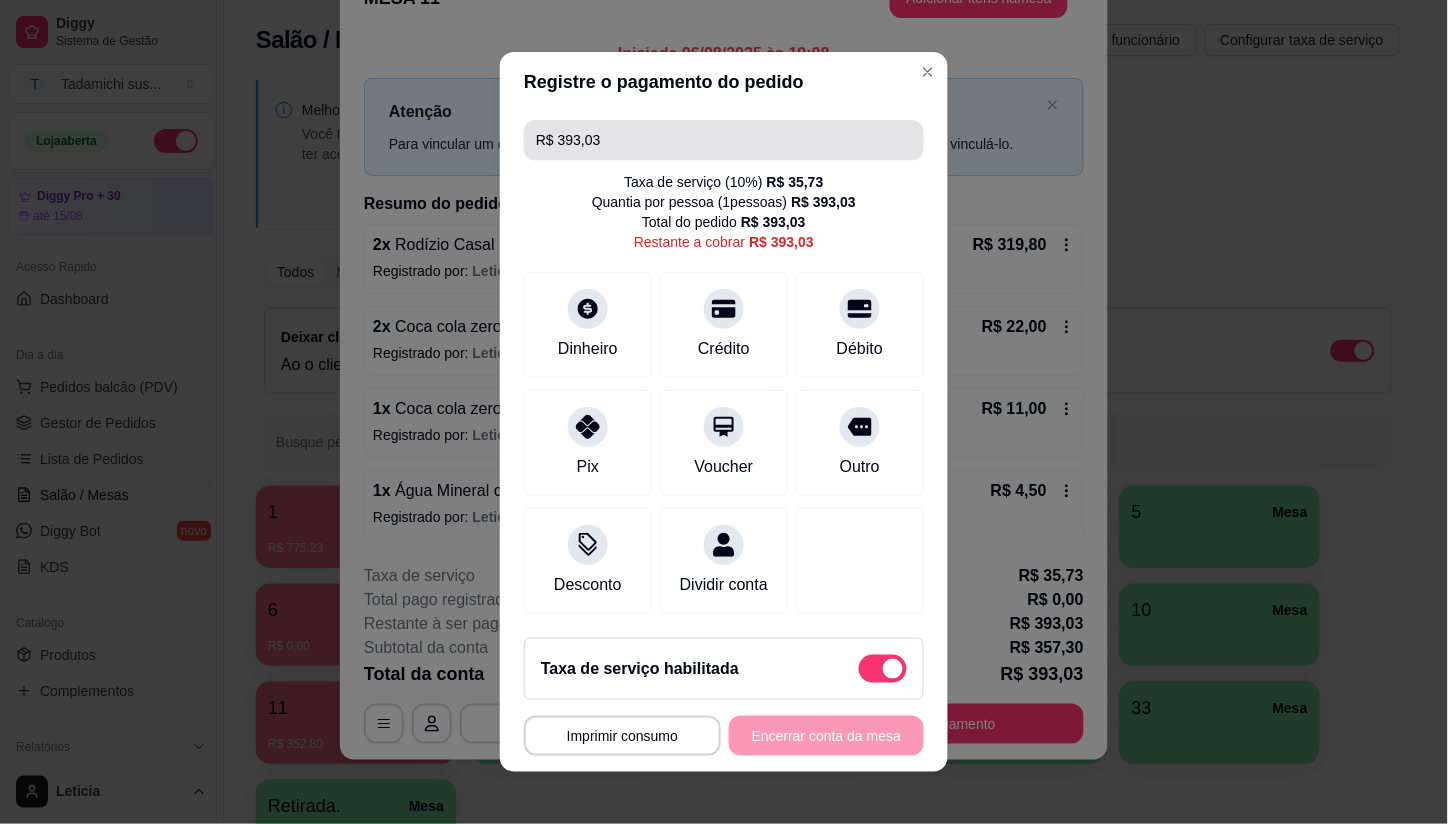 click on "R$ 393,03" at bounding box center (724, 140) 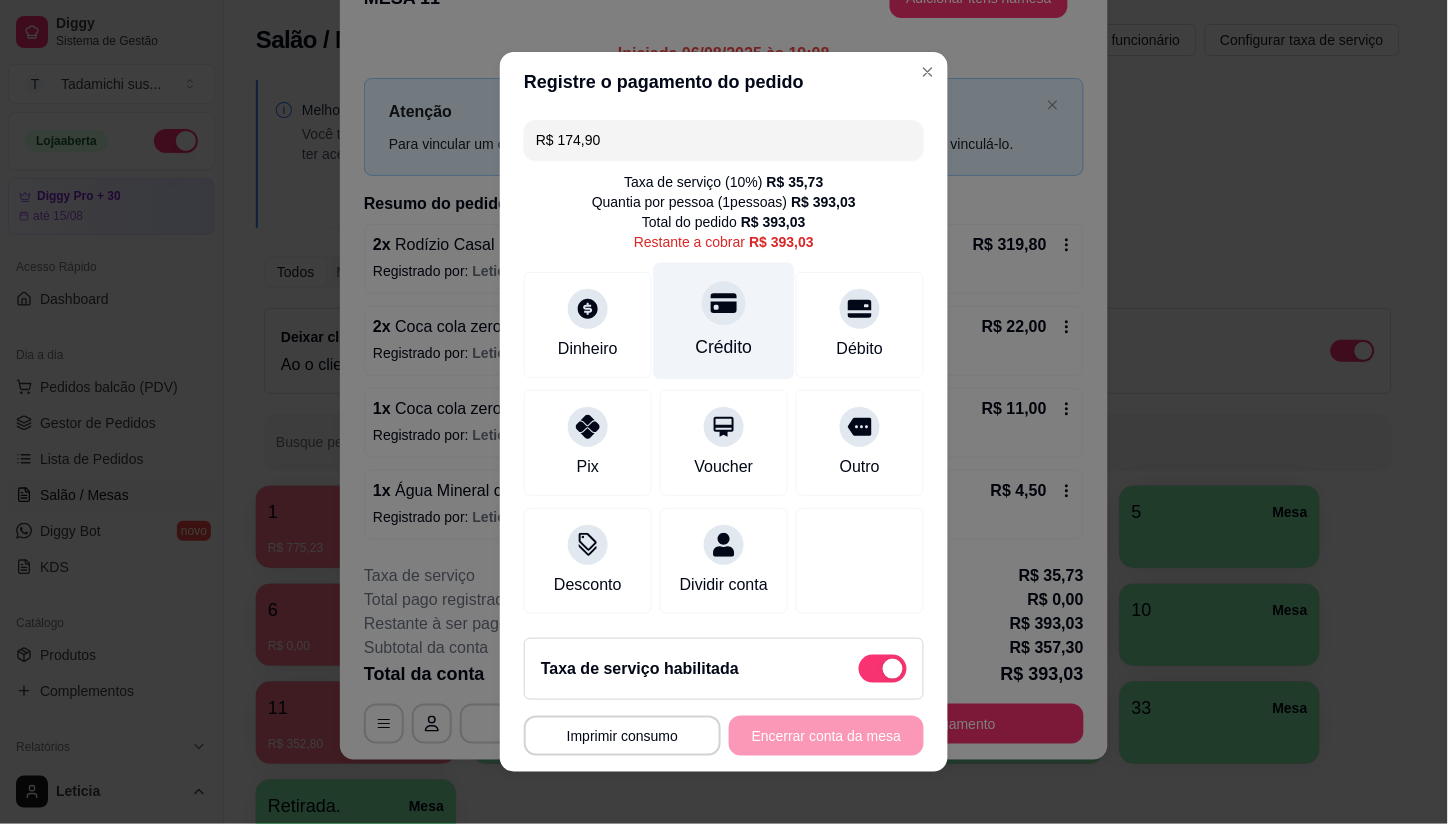 click on "Crédito" at bounding box center [724, 321] 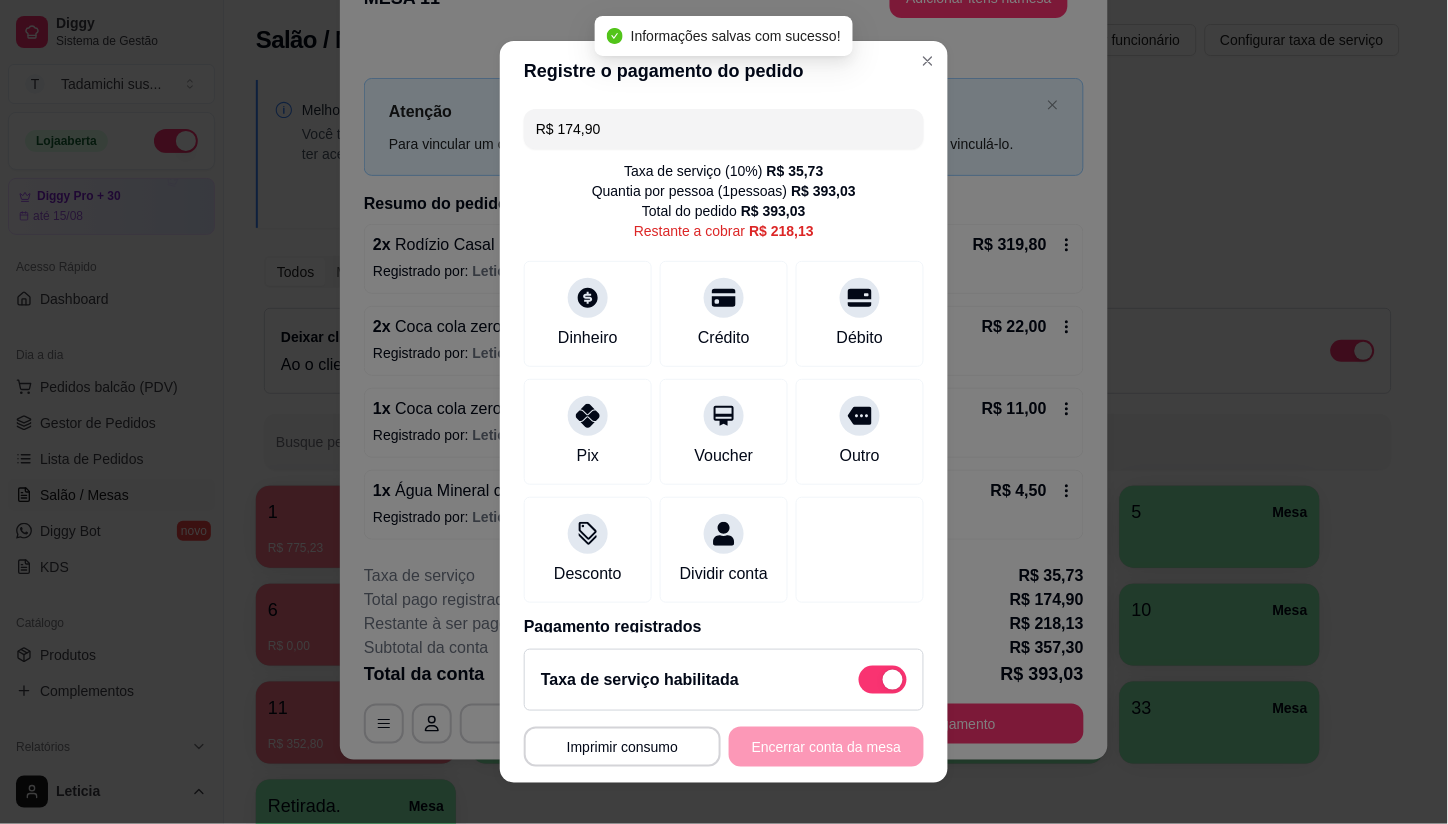 type on "R$ 218,13" 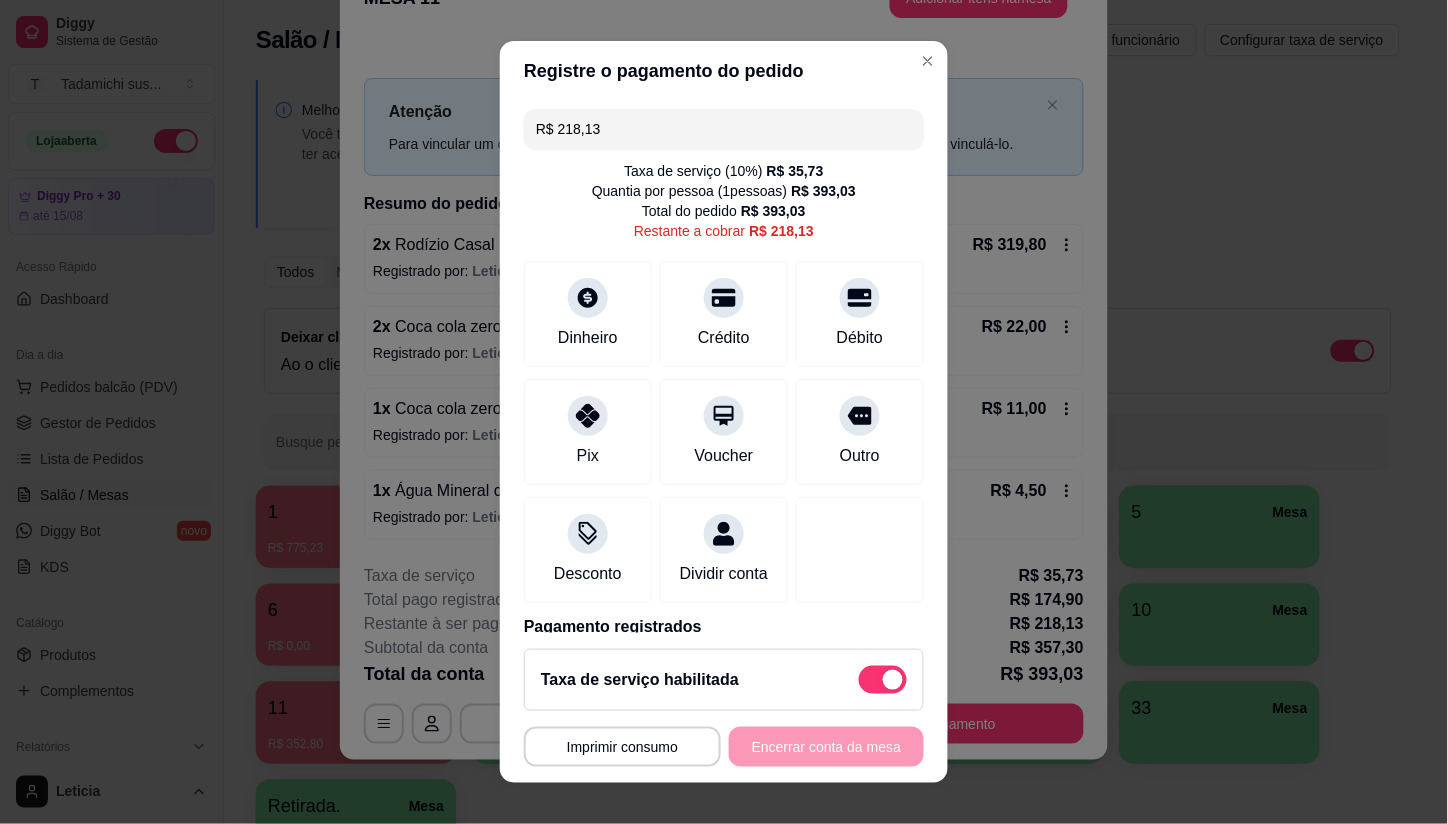 click at bounding box center (883, 680) 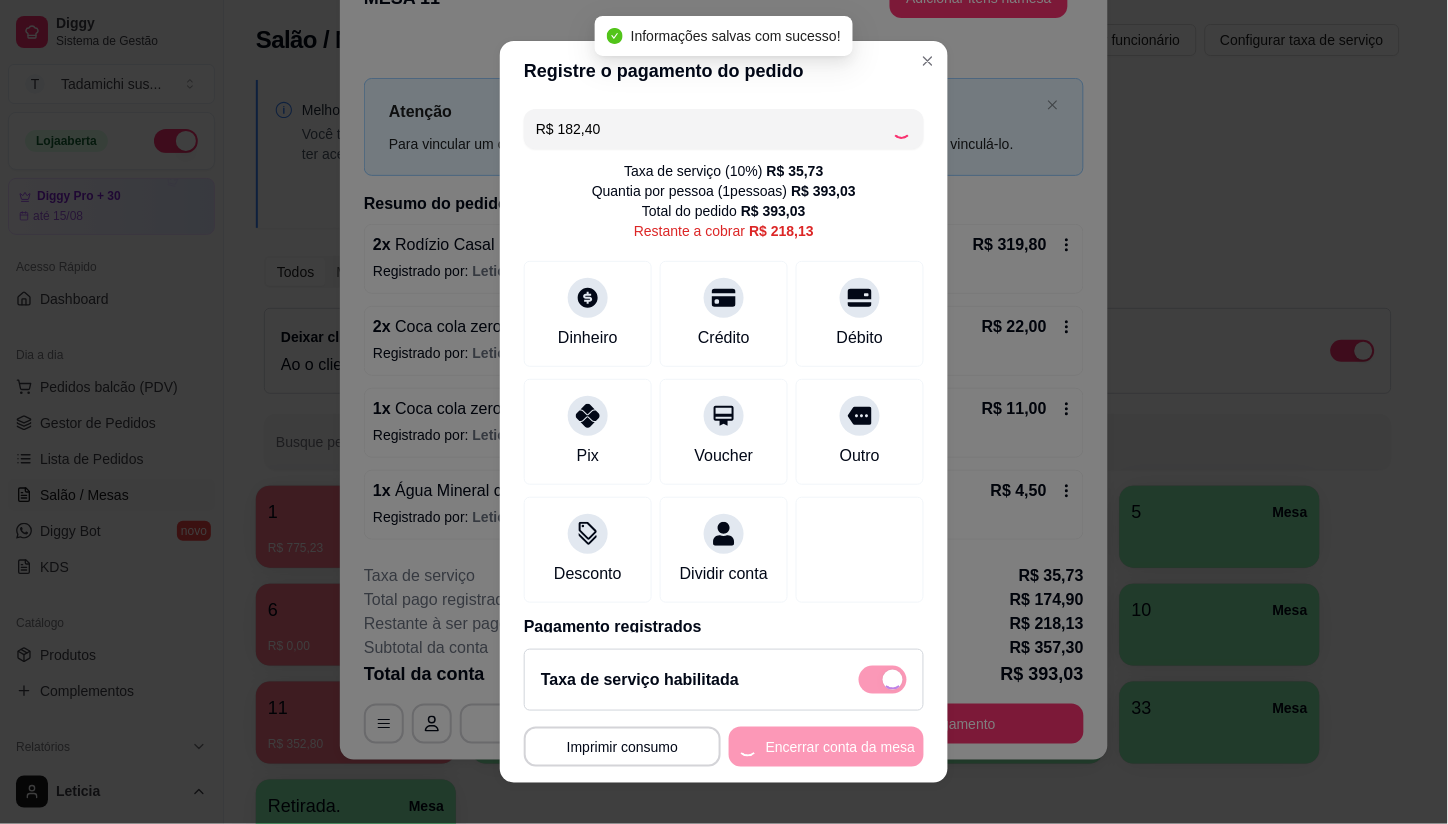 checkbox on "false" 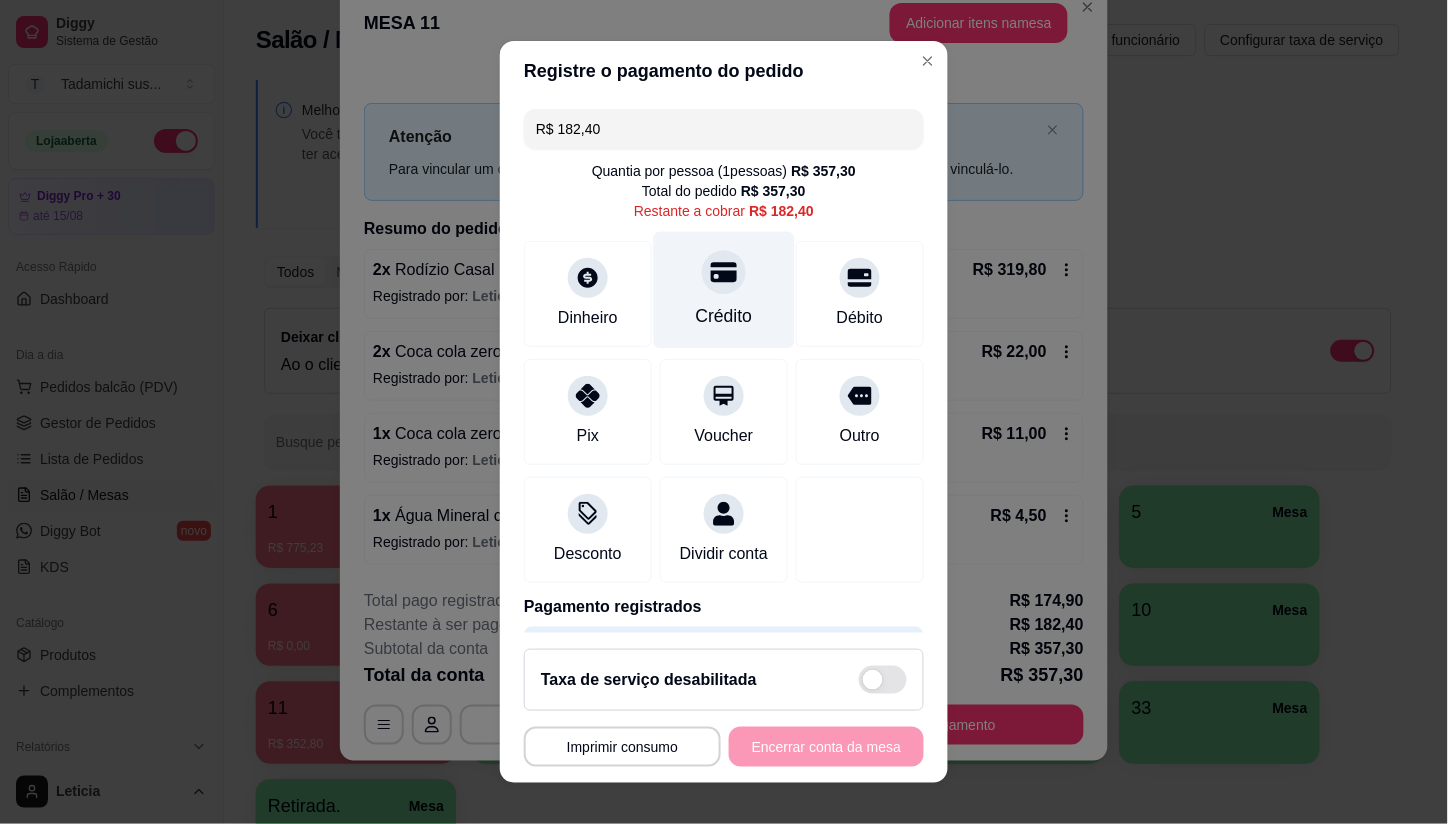 click on "Crédito" at bounding box center (724, 316) 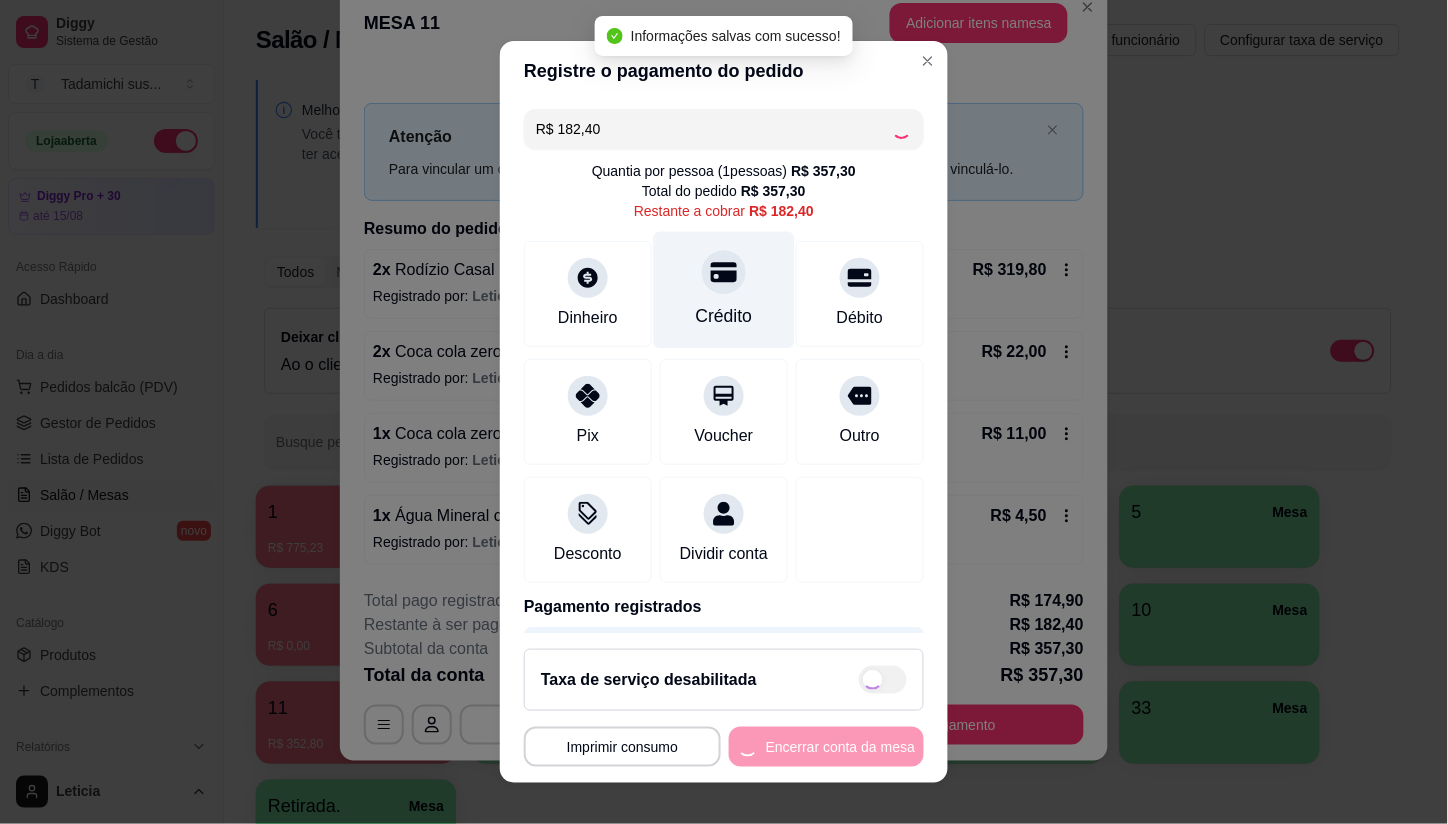 type on "R$ 0,00" 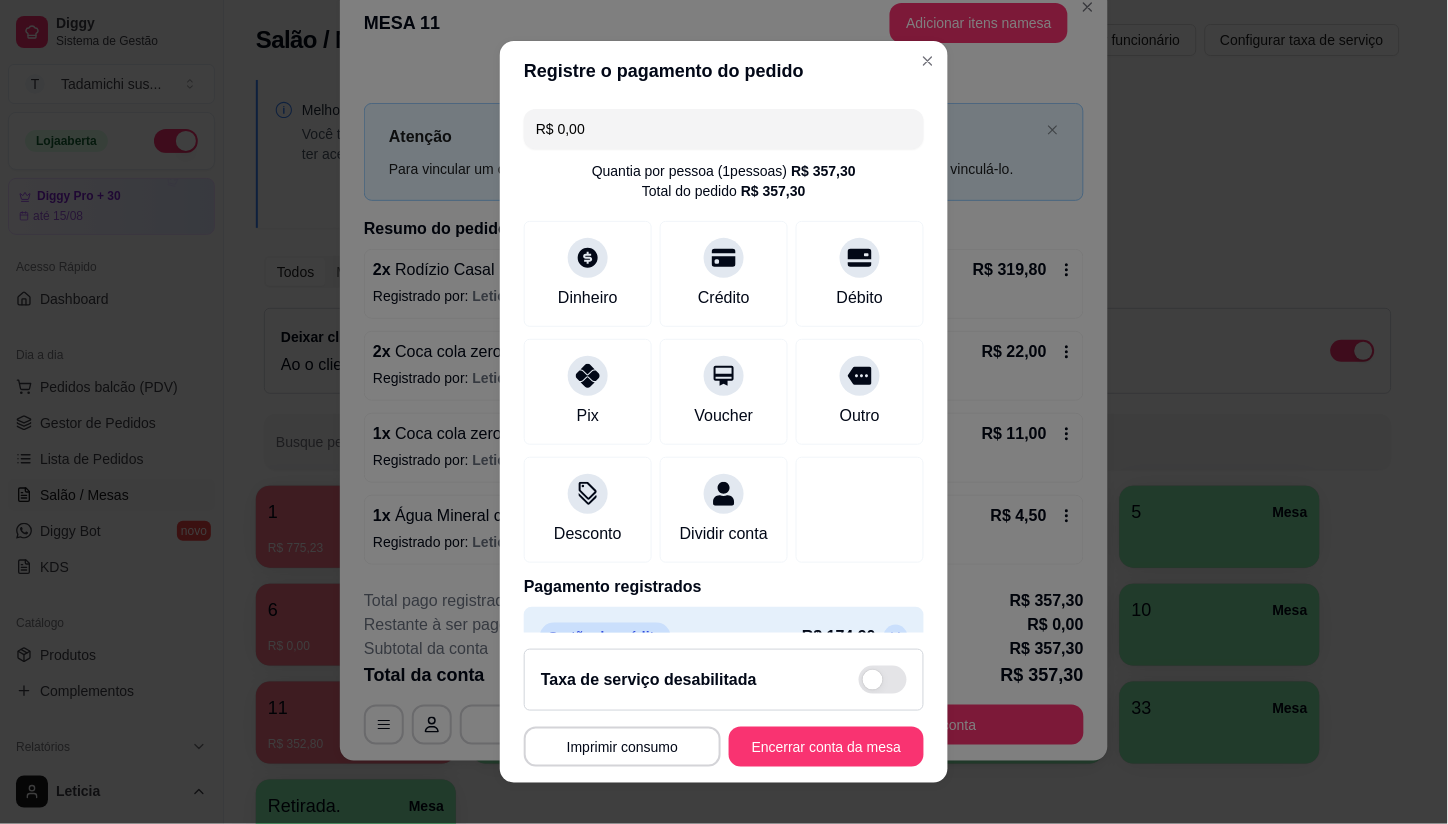 scroll, scrollTop: 142, scrollLeft: 0, axis: vertical 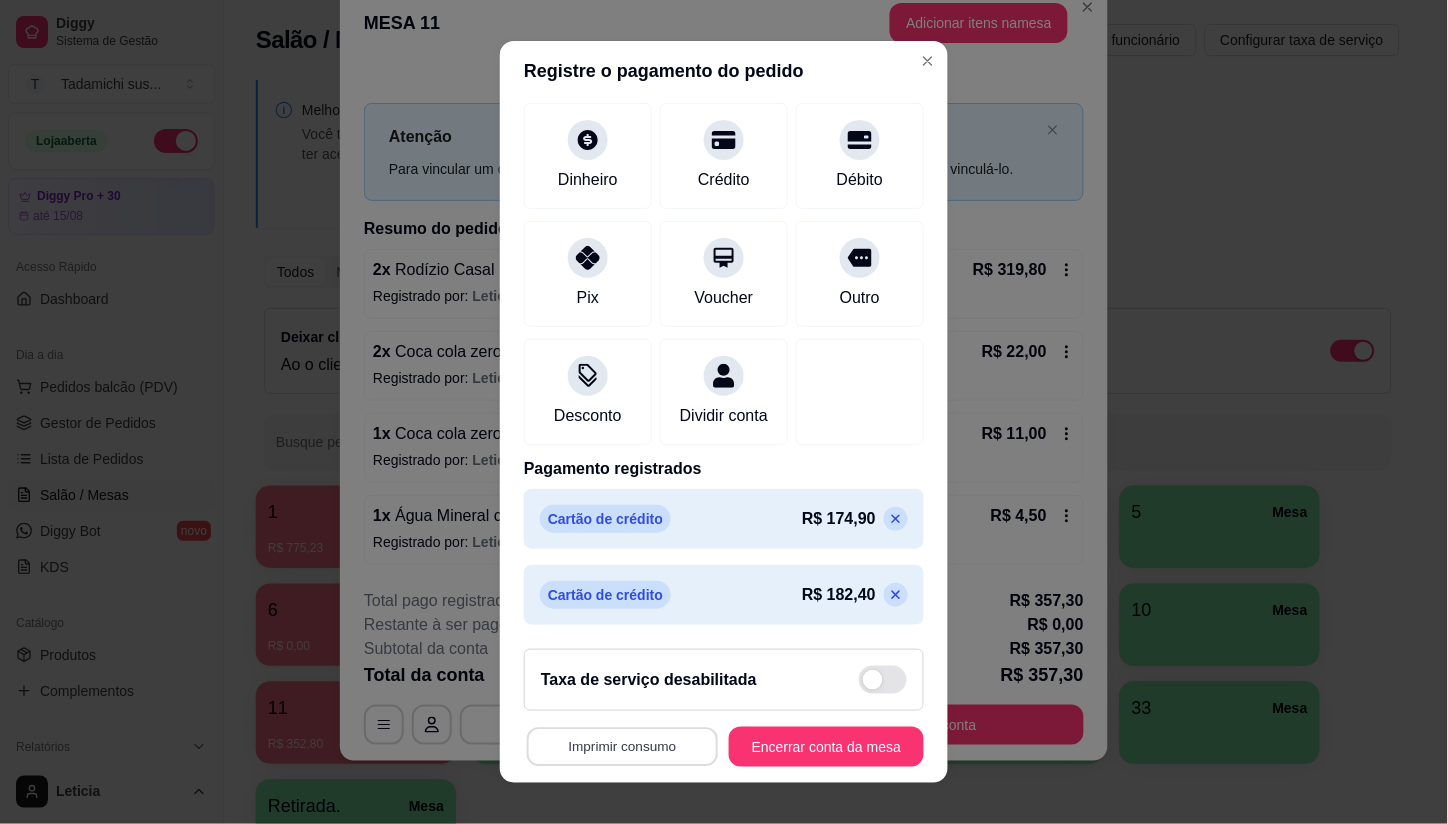 click on "Imprimir consumo" at bounding box center (622, 746) 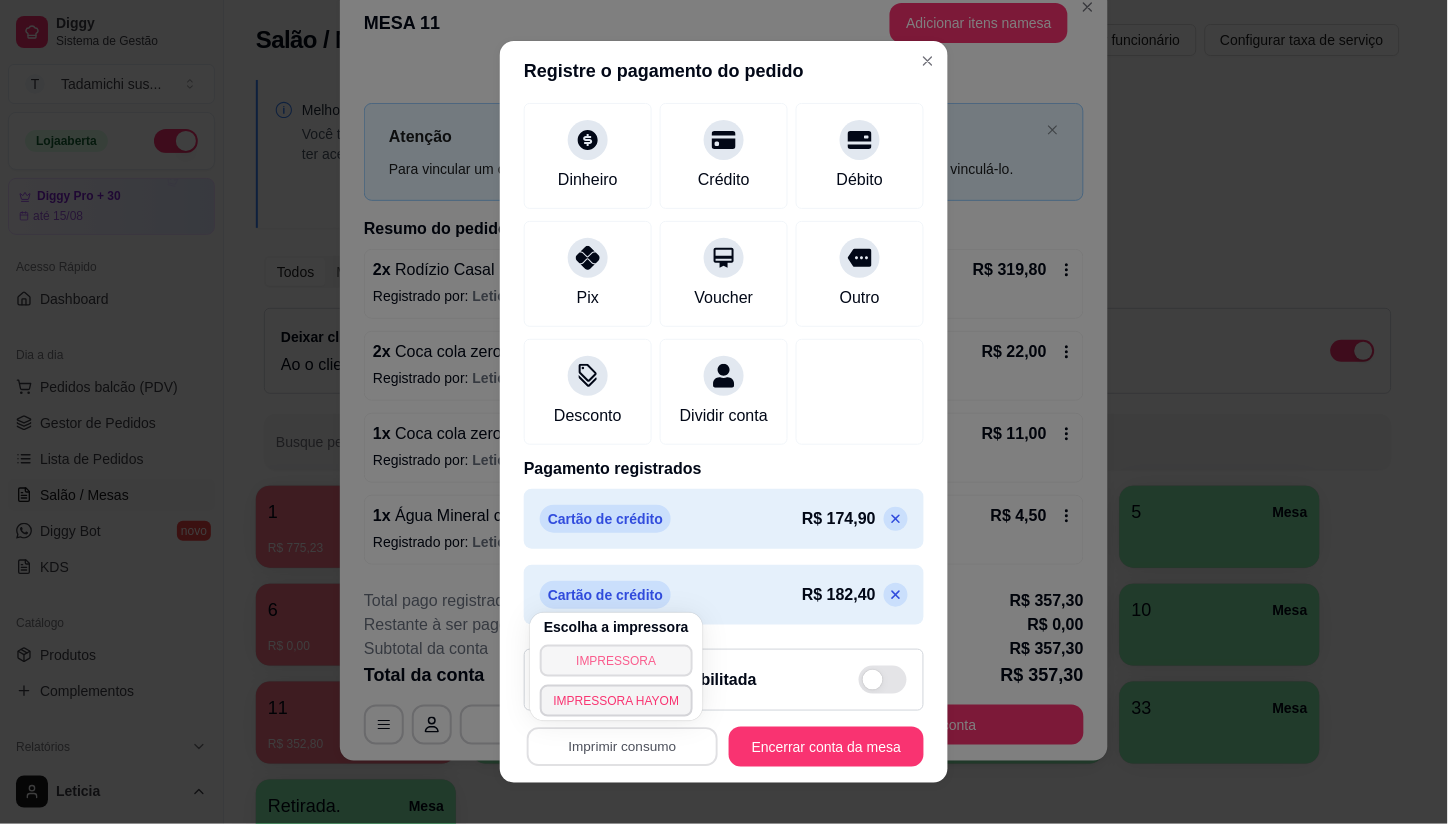 click on "IMPRESSORA" at bounding box center [617, 661] 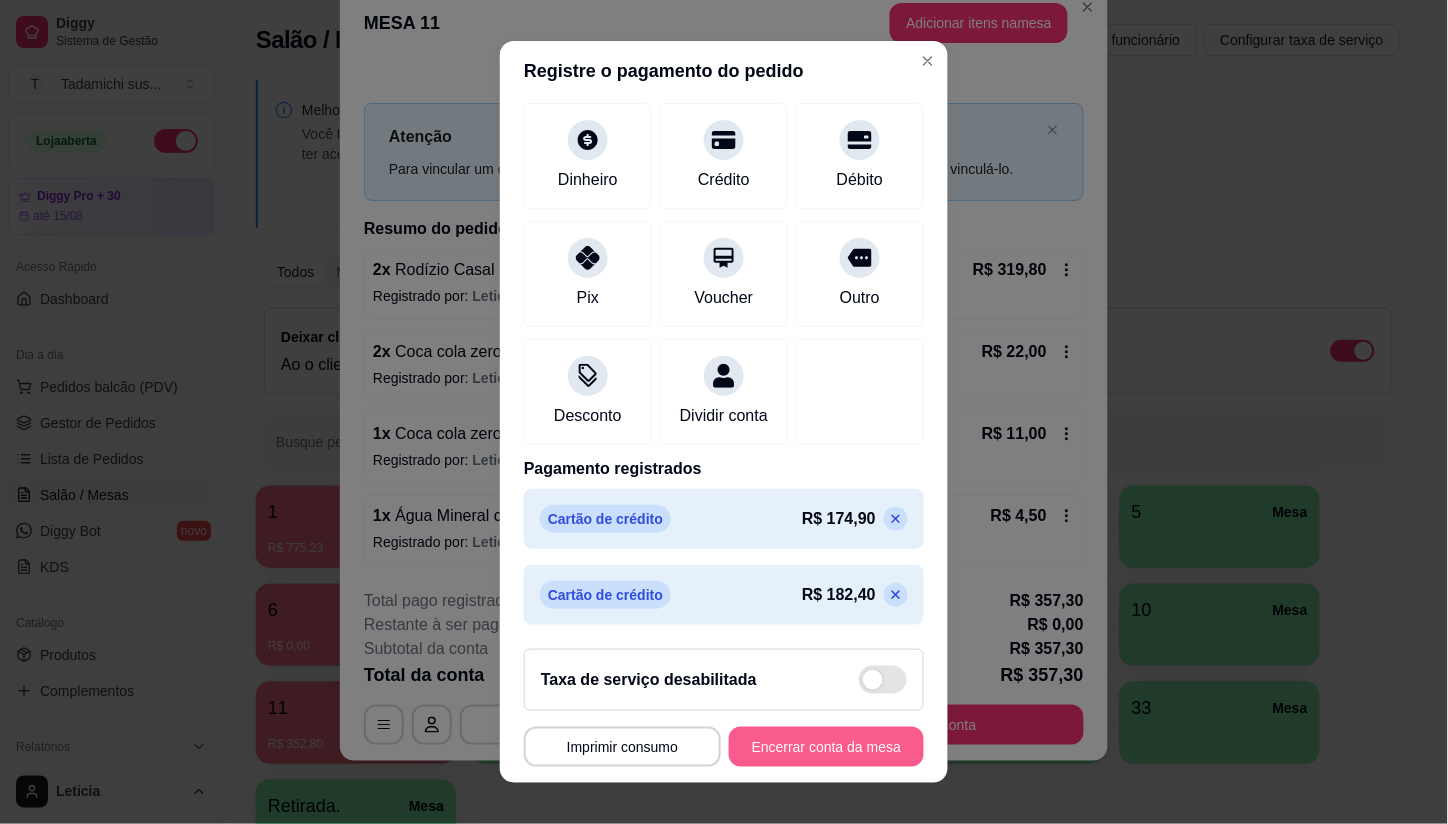 click on "Encerrar conta da mesa" at bounding box center (826, 747) 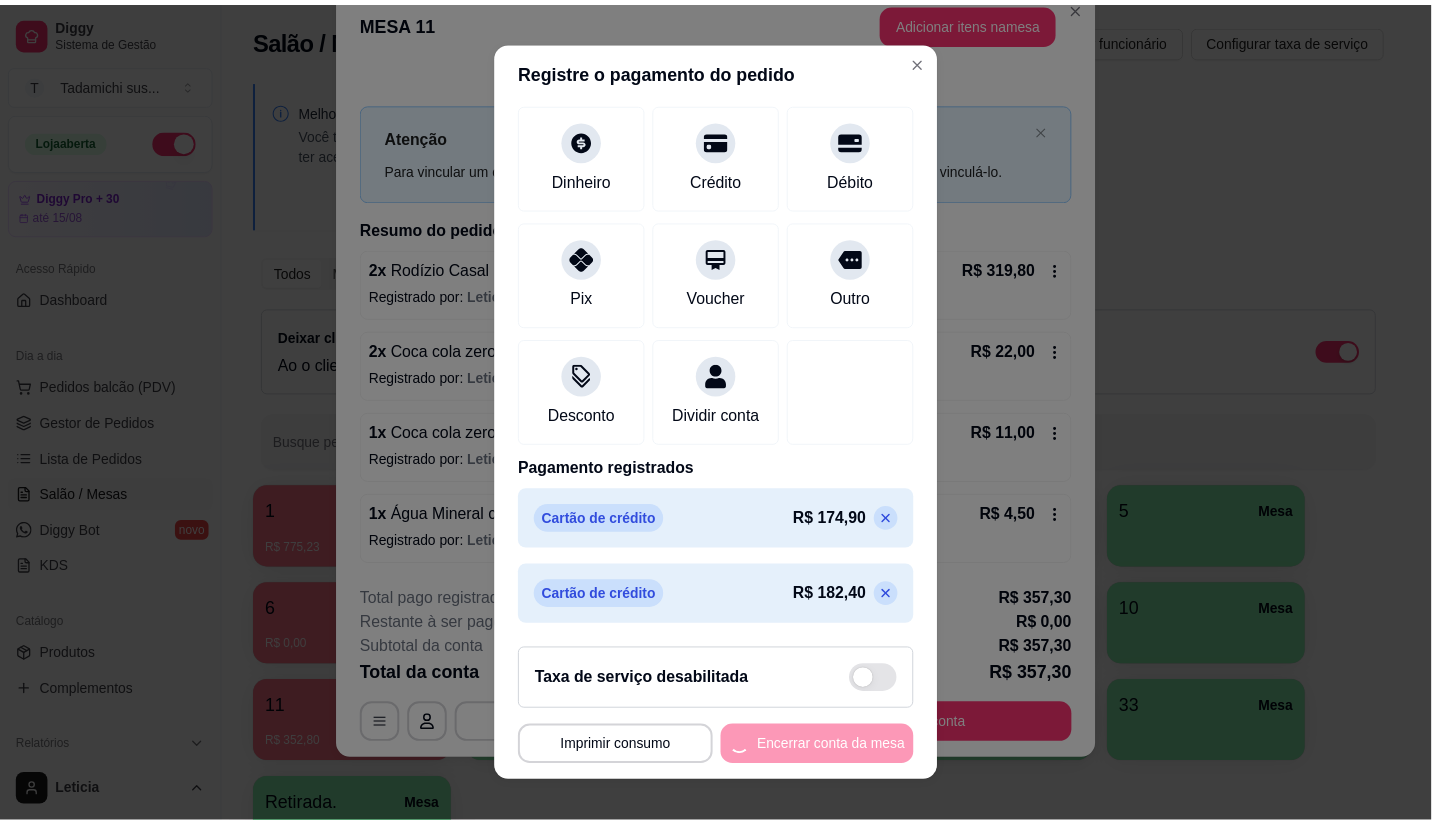 scroll, scrollTop: 0, scrollLeft: 0, axis: both 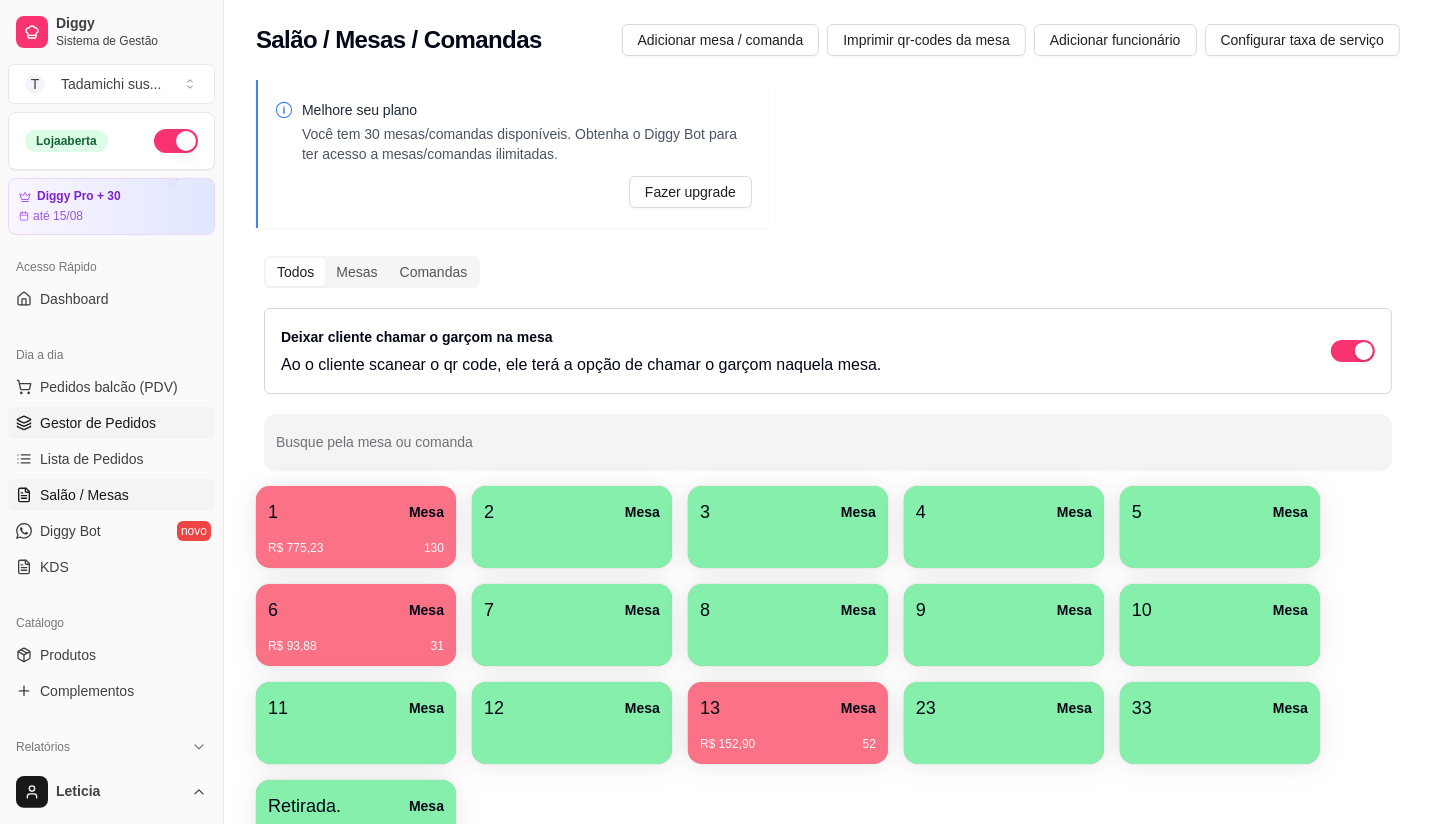 click on "Gestor de Pedidos" at bounding box center (98, 423) 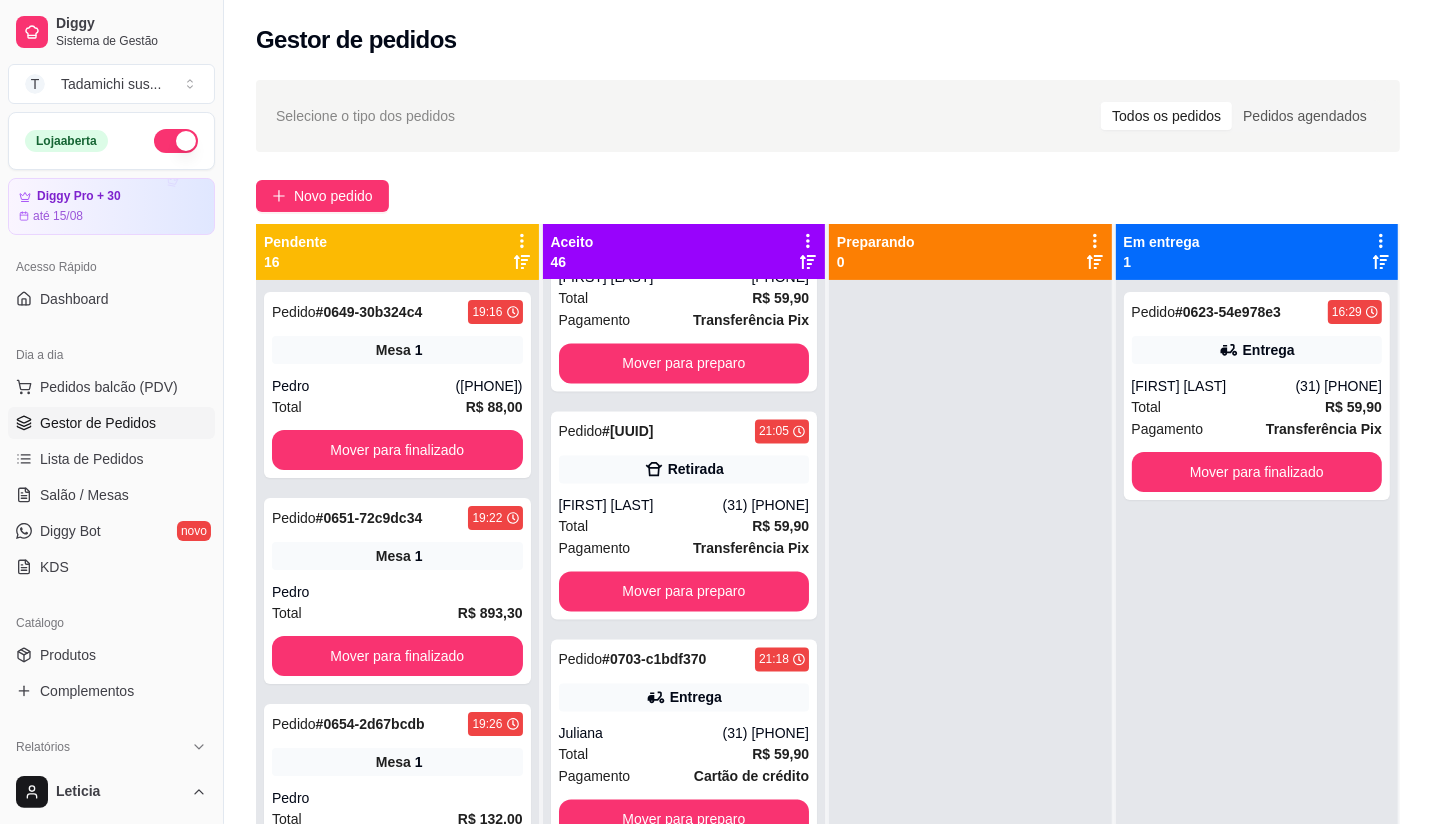 scroll, scrollTop: 9740, scrollLeft: 0, axis: vertical 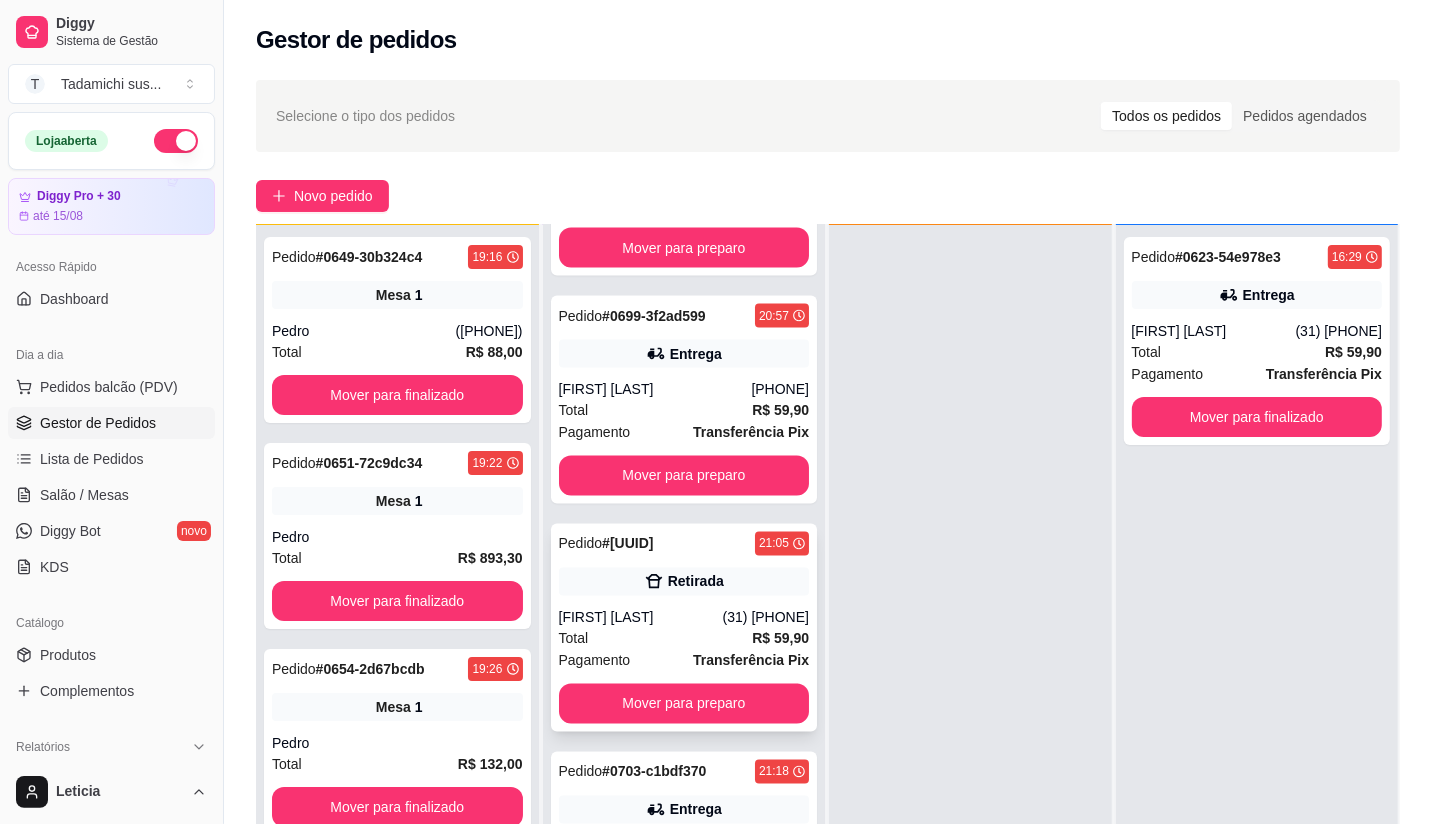 click on "Pagamento Transferência Pix" at bounding box center [684, 661] 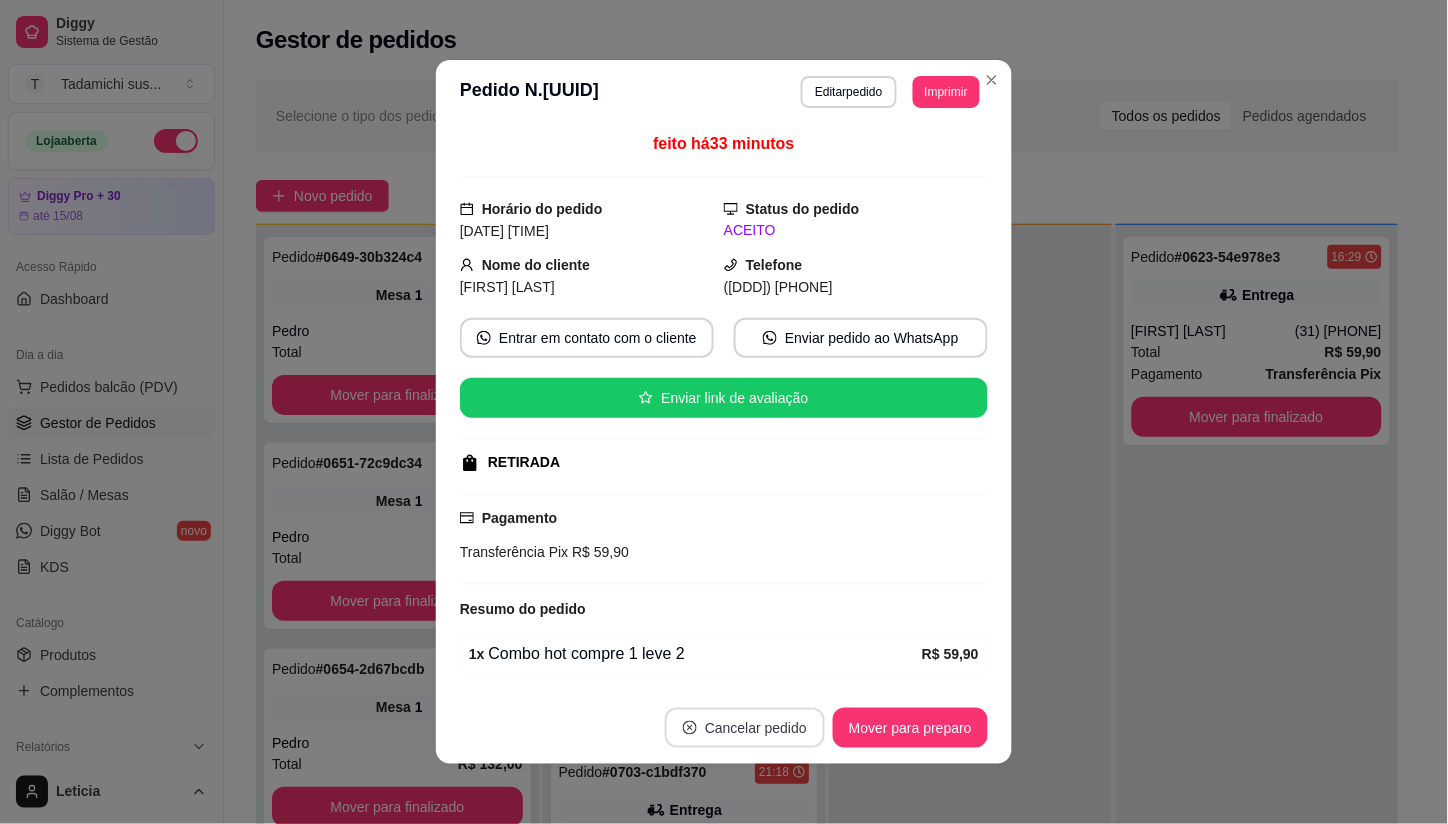 click on "Cancelar pedido" at bounding box center [745, 728] 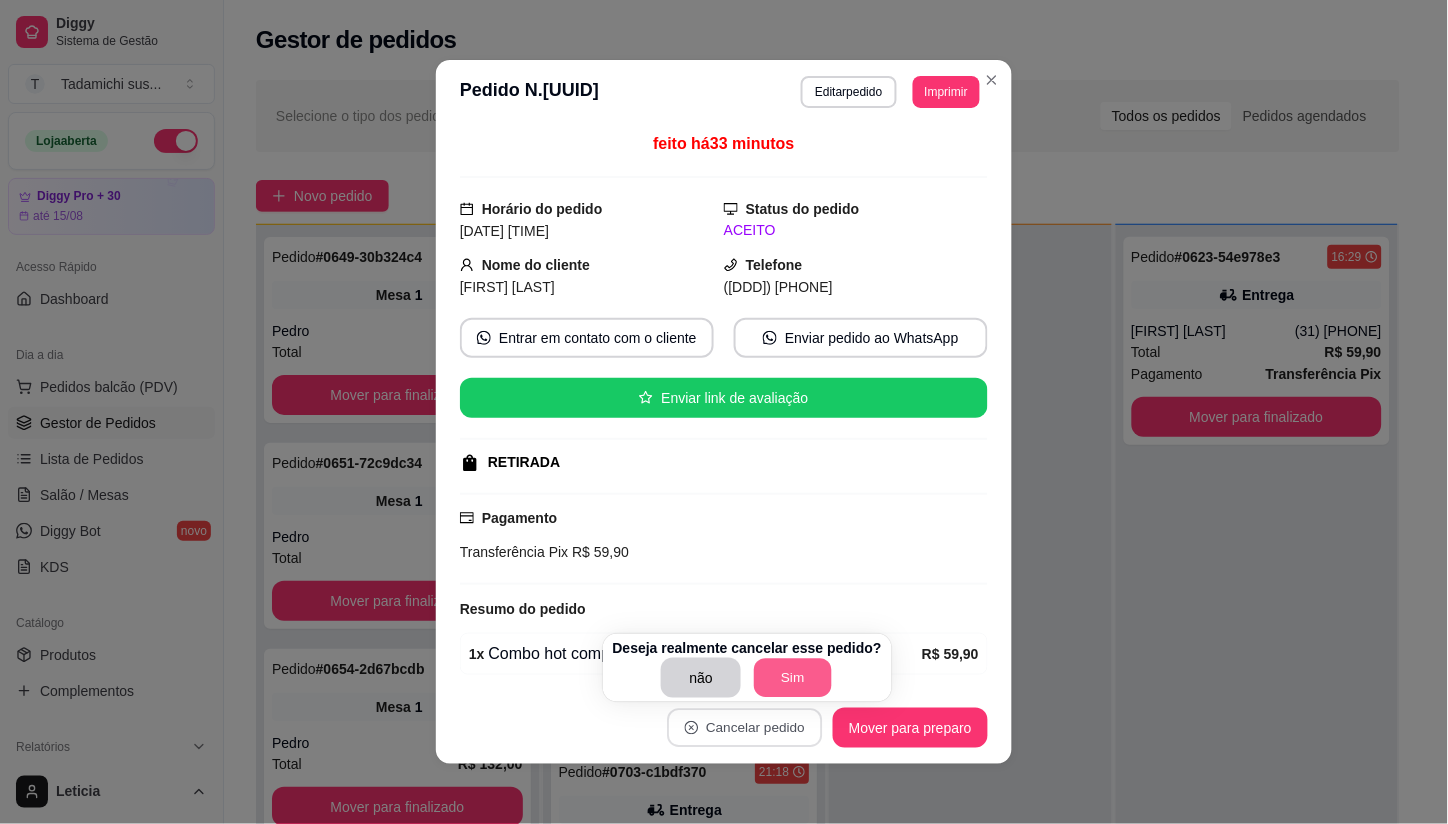 click on "Sim" at bounding box center [793, 678] 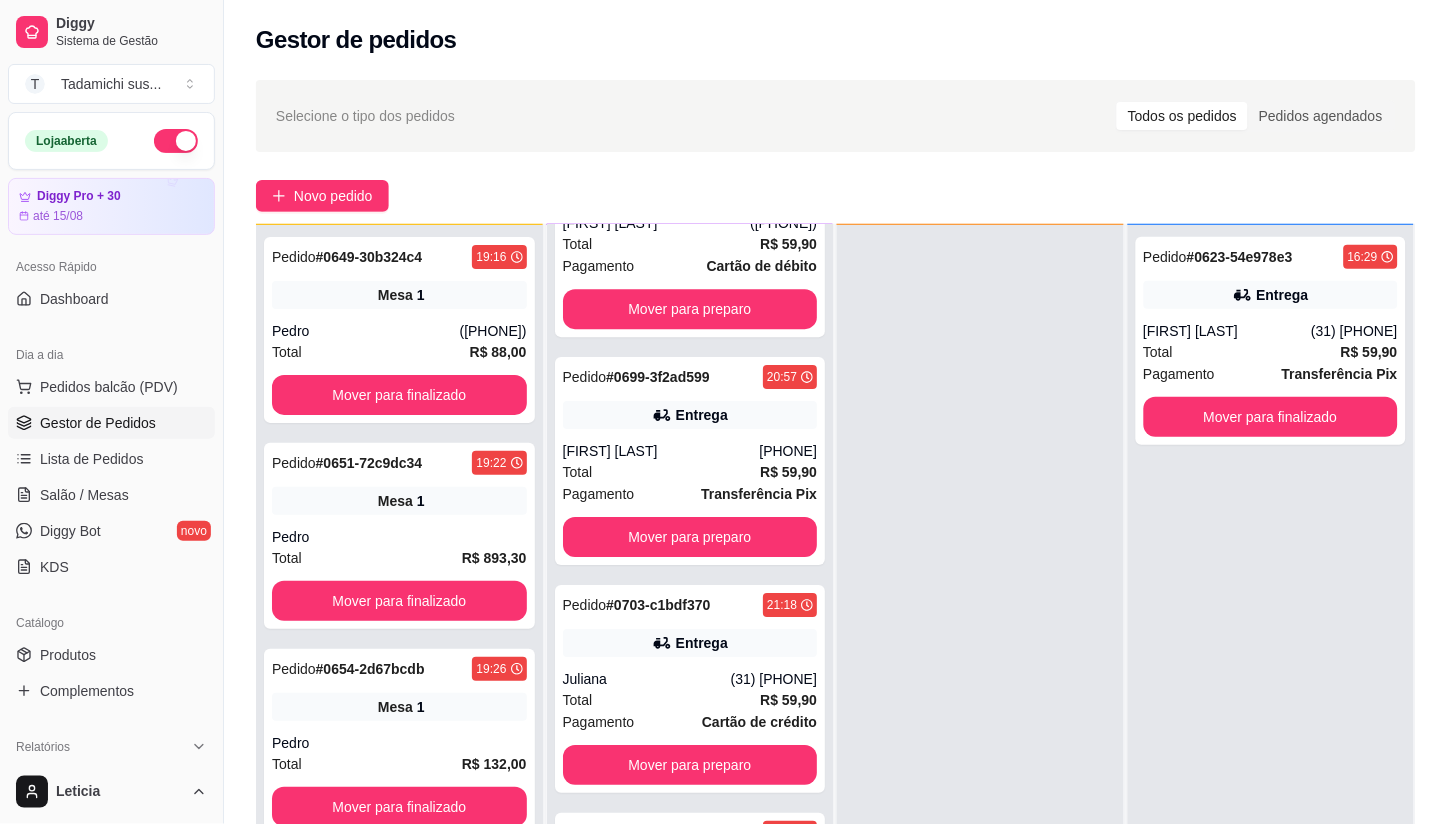 scroll, scrollTop: 9512, scrollLeft: 0, axis: vertical 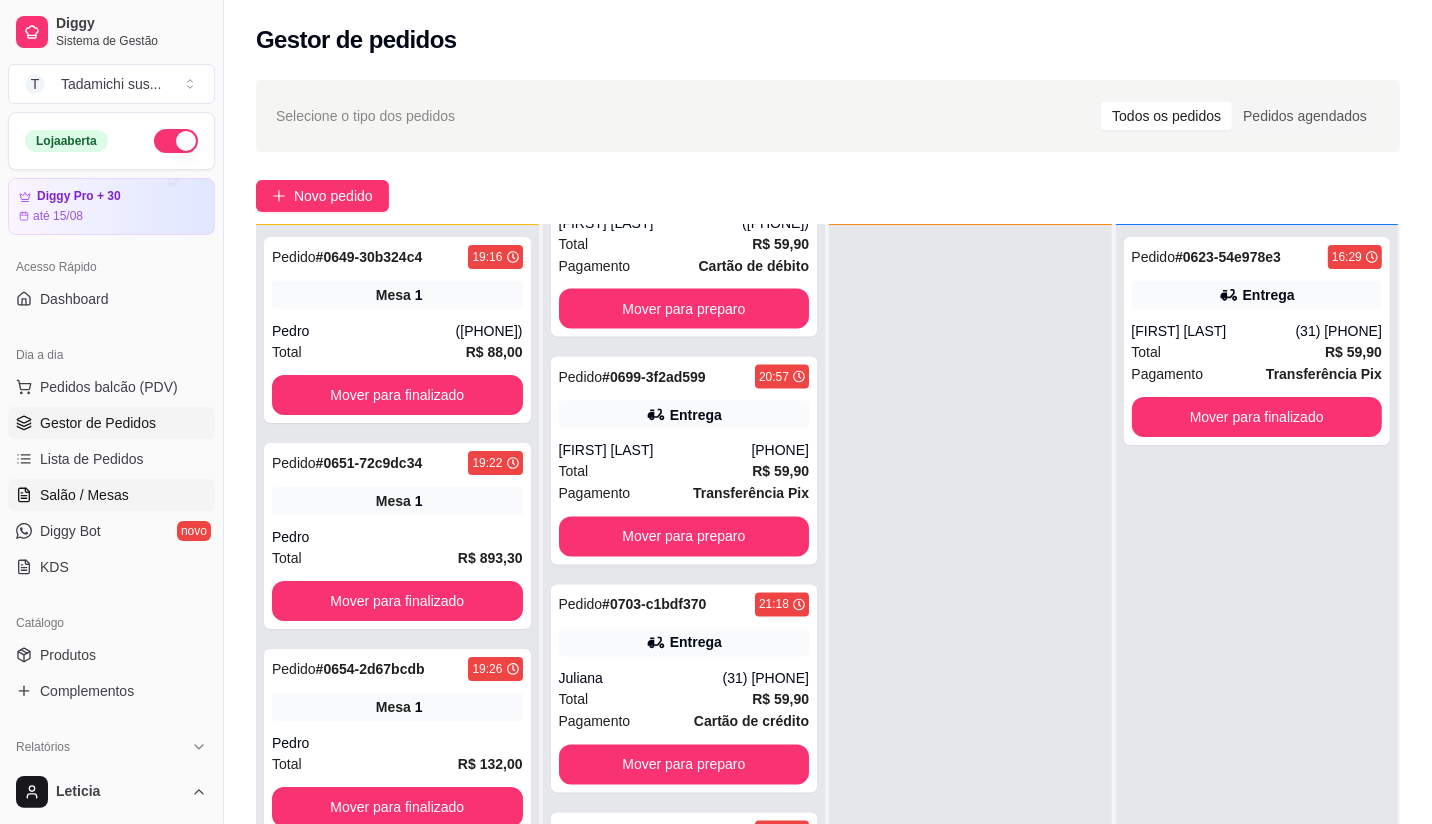 click on "Salão / Mesas" at bounding box center (84, 495) 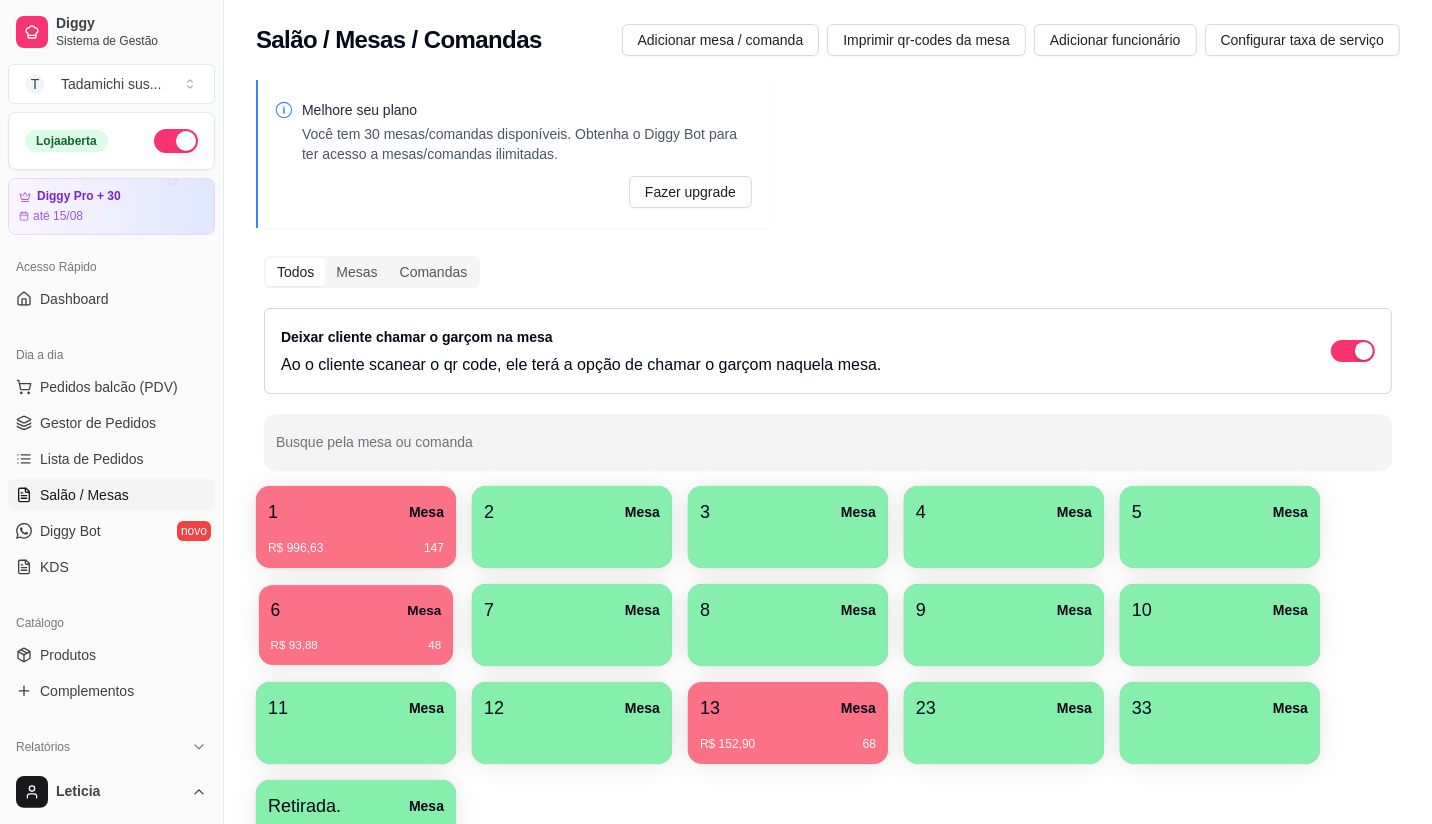 click on "R$ 93,88 48" at bounding box center [356, 646] 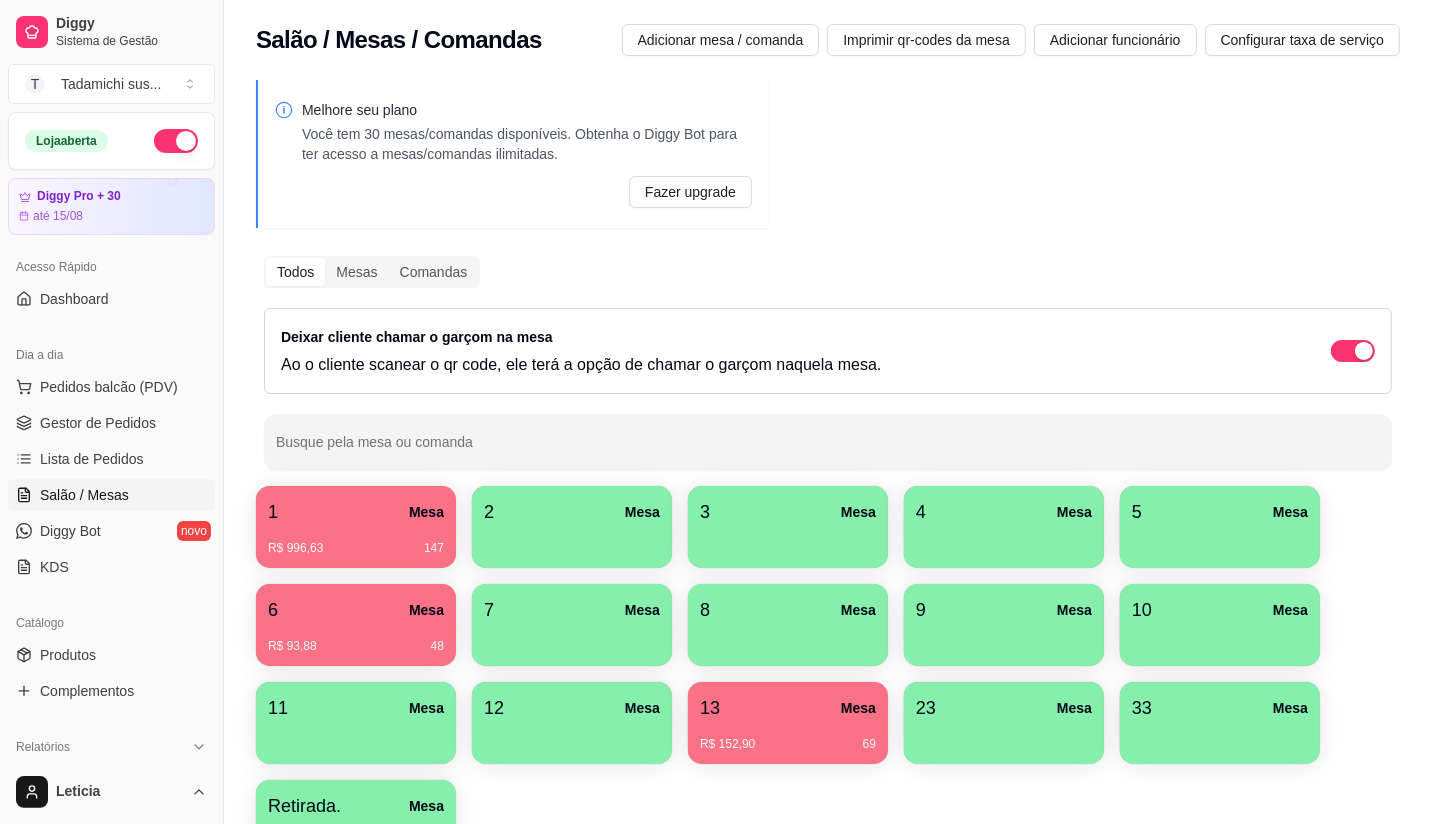 click on "R$ 996,63" at bounding box center [295, 548] 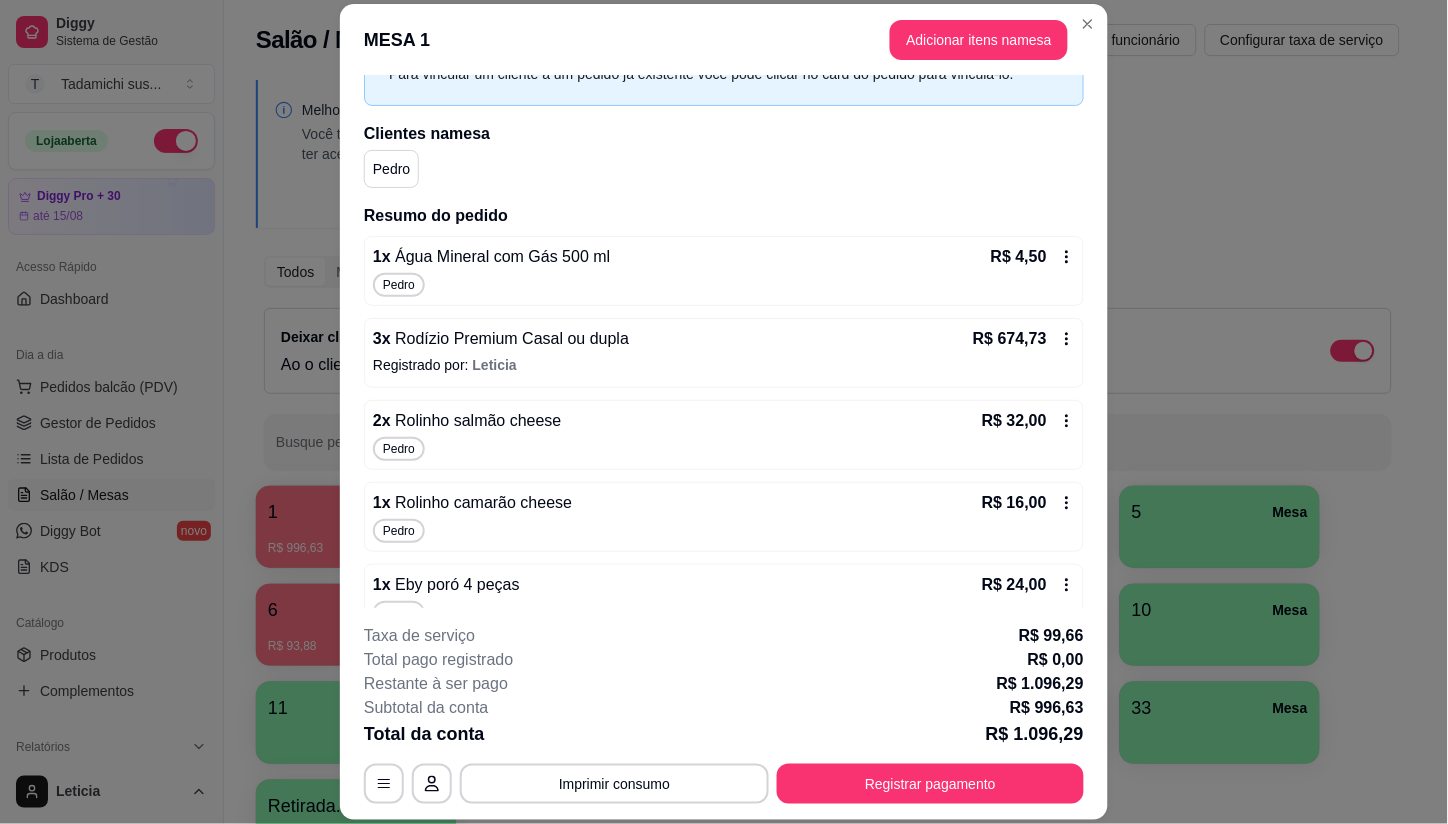 scroll, scrollTop: 222, scrollLeft: 0, axis: vertical 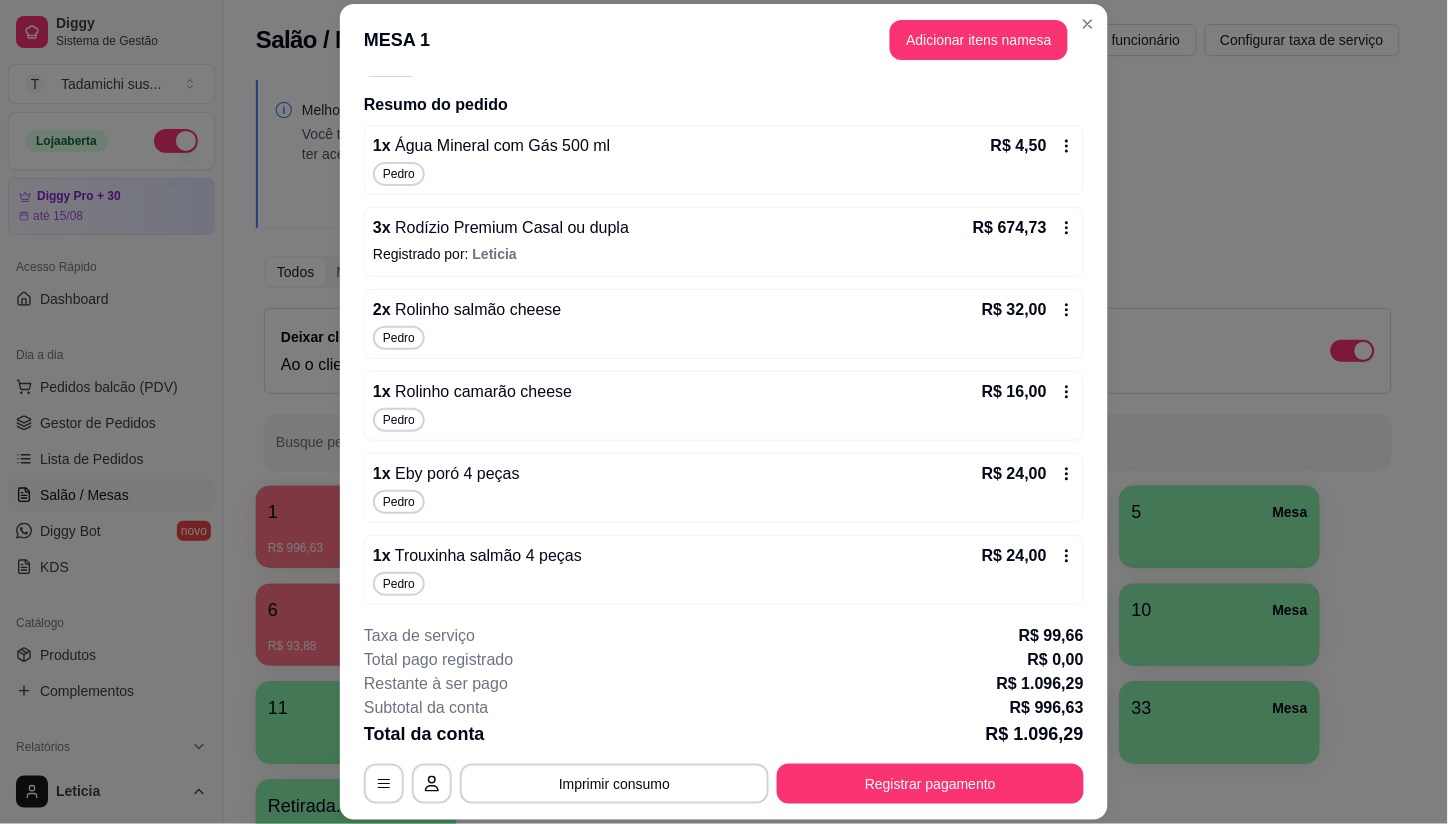 click 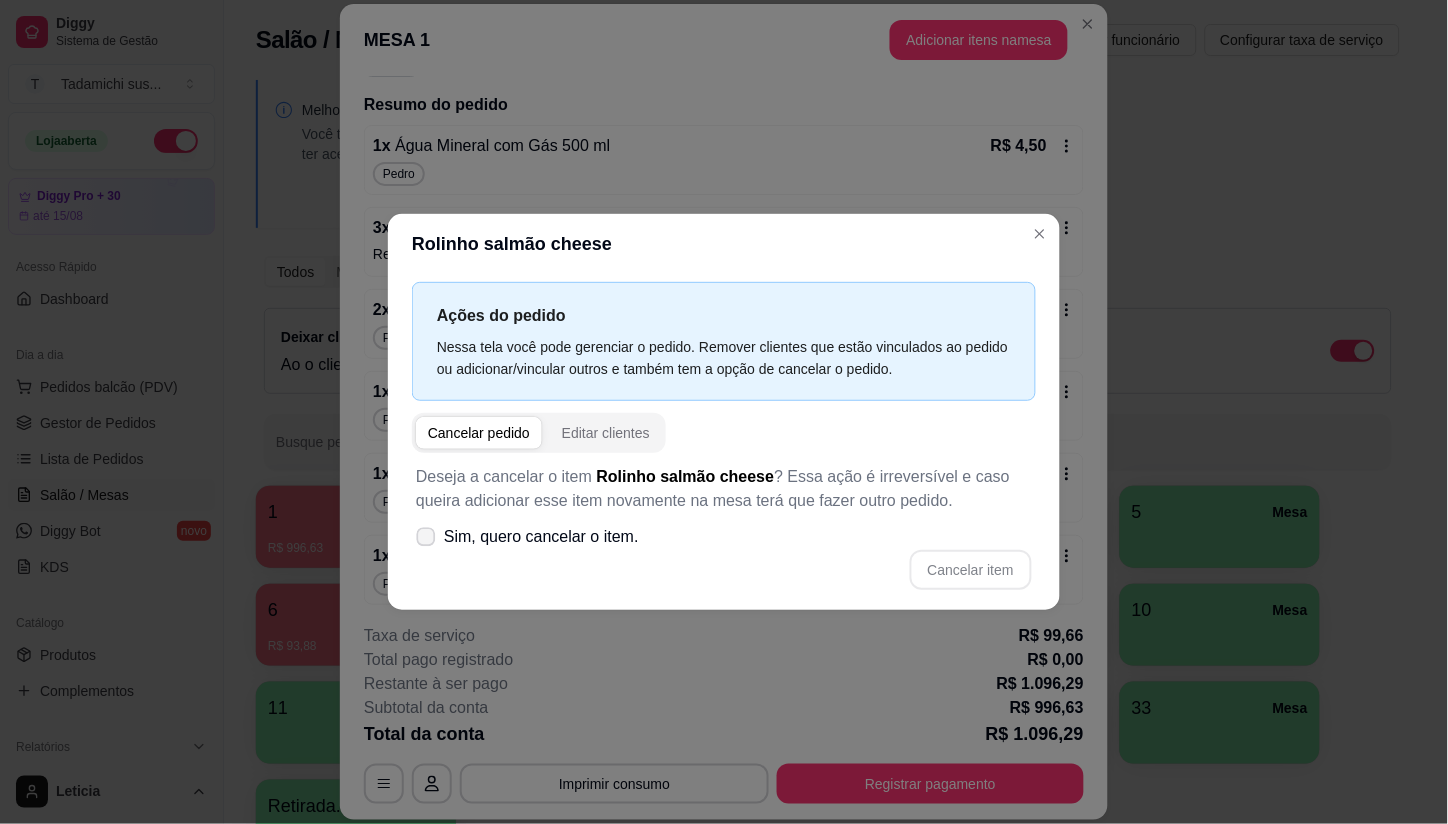 click on "Sim, quero cancelar o item." at bounding box center [527, 537] 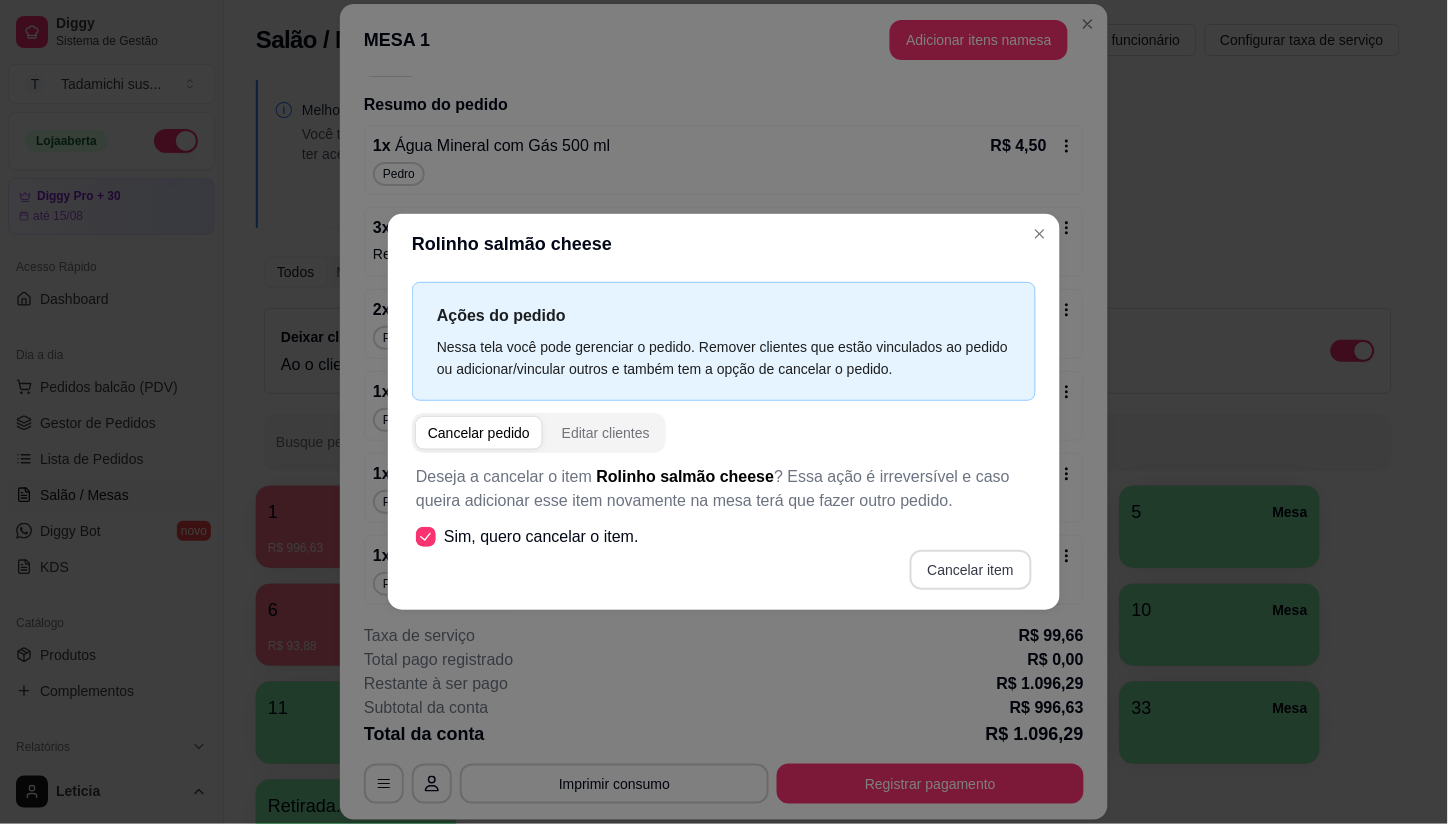 click on "Cancelar item" at bounding box center (971, 570) 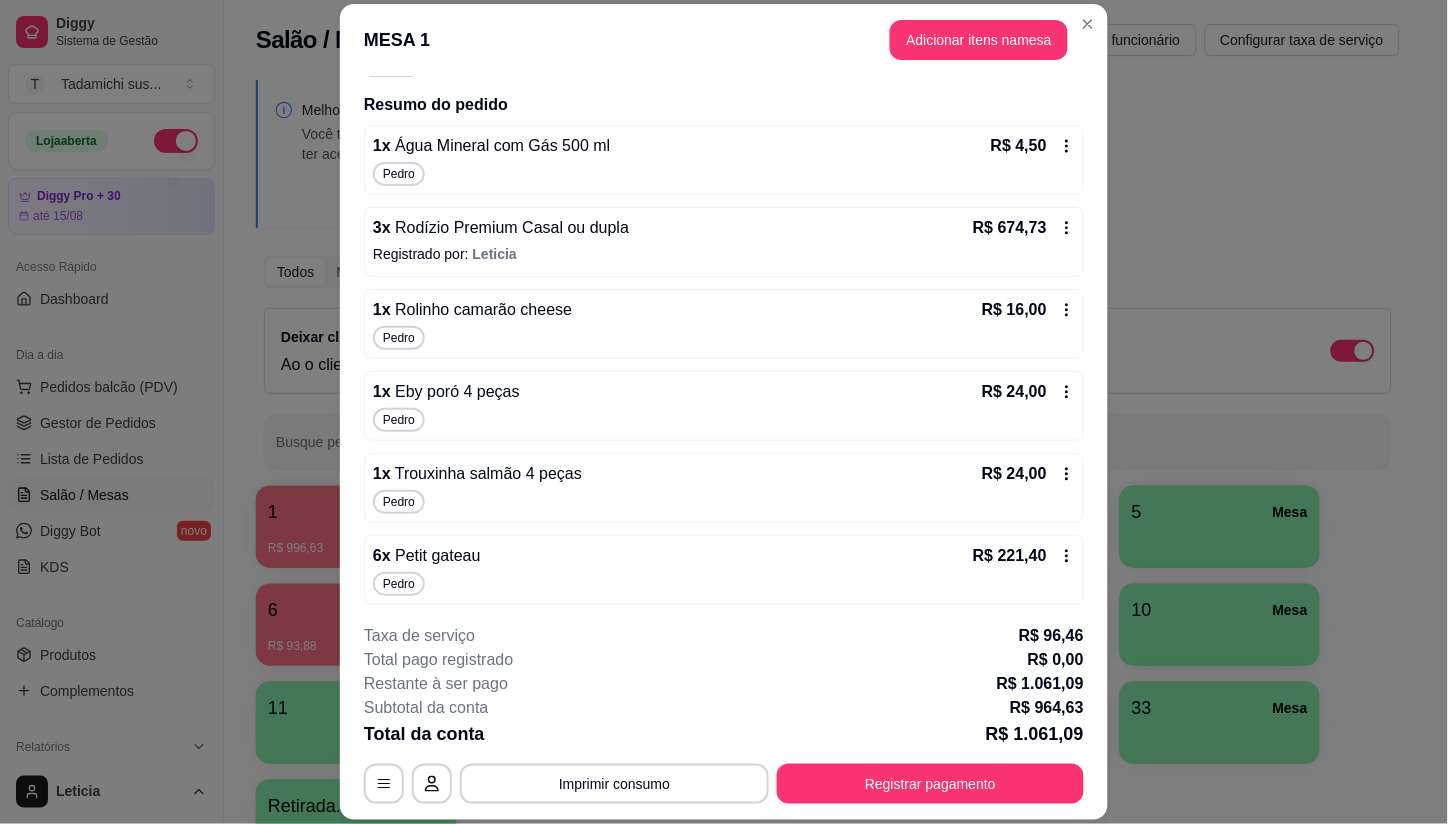 click on "R$ 16,00" at bounding box center (1028, 310) 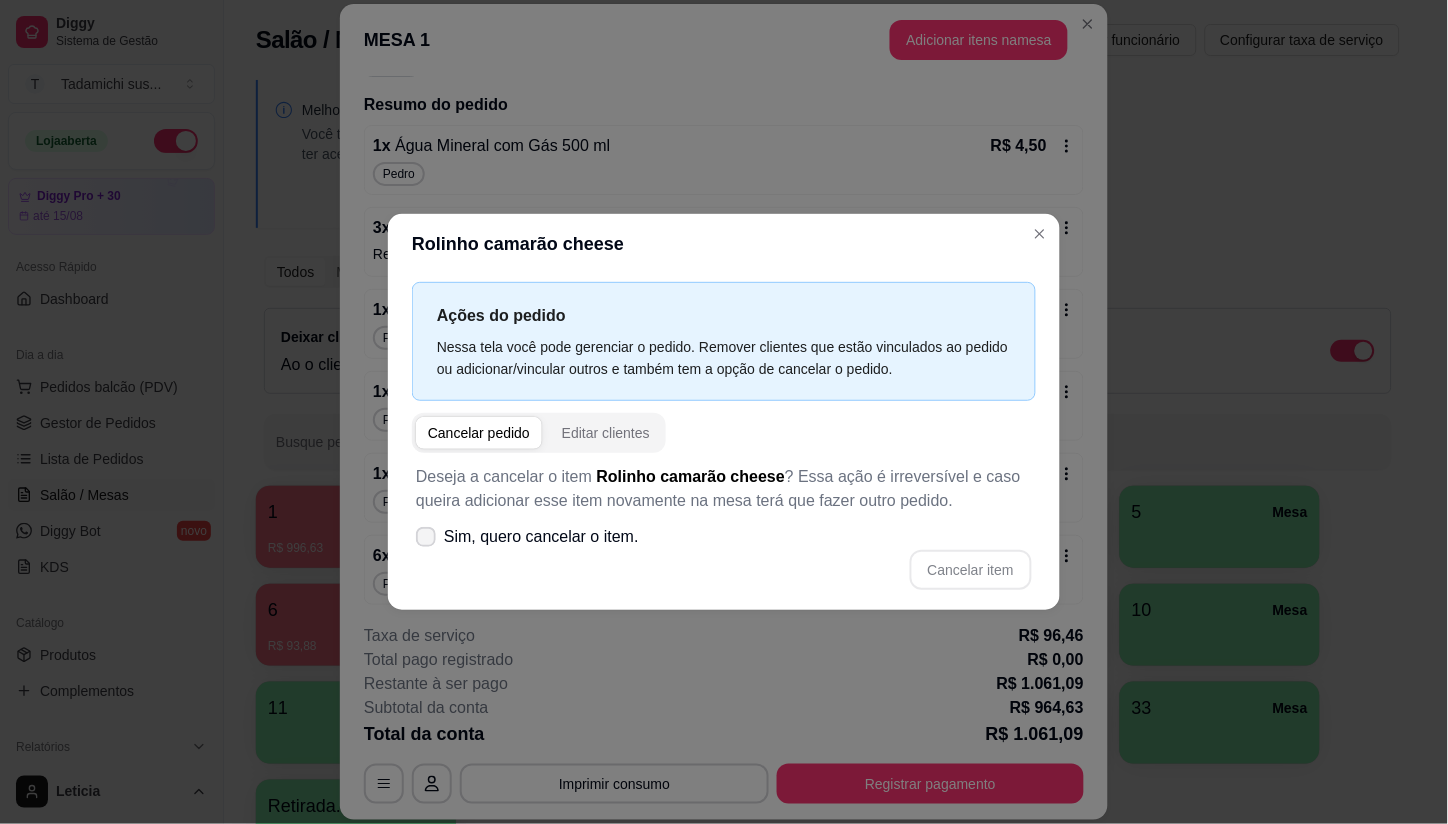 click on "Sim, quero cancelar o item." at bounding box center [527, 537] 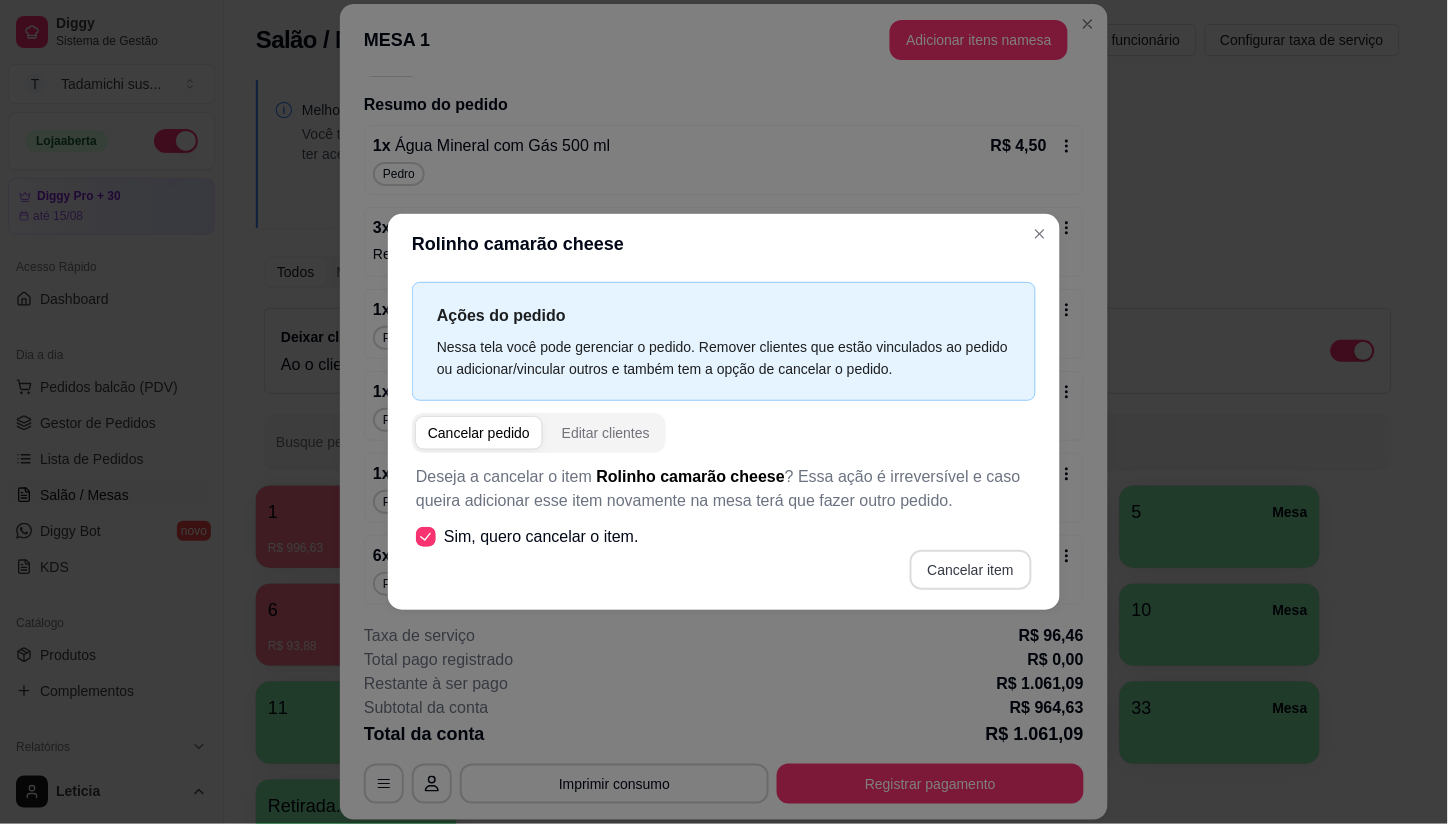 click on "Cancelar item" at bounding box center [971, 570] 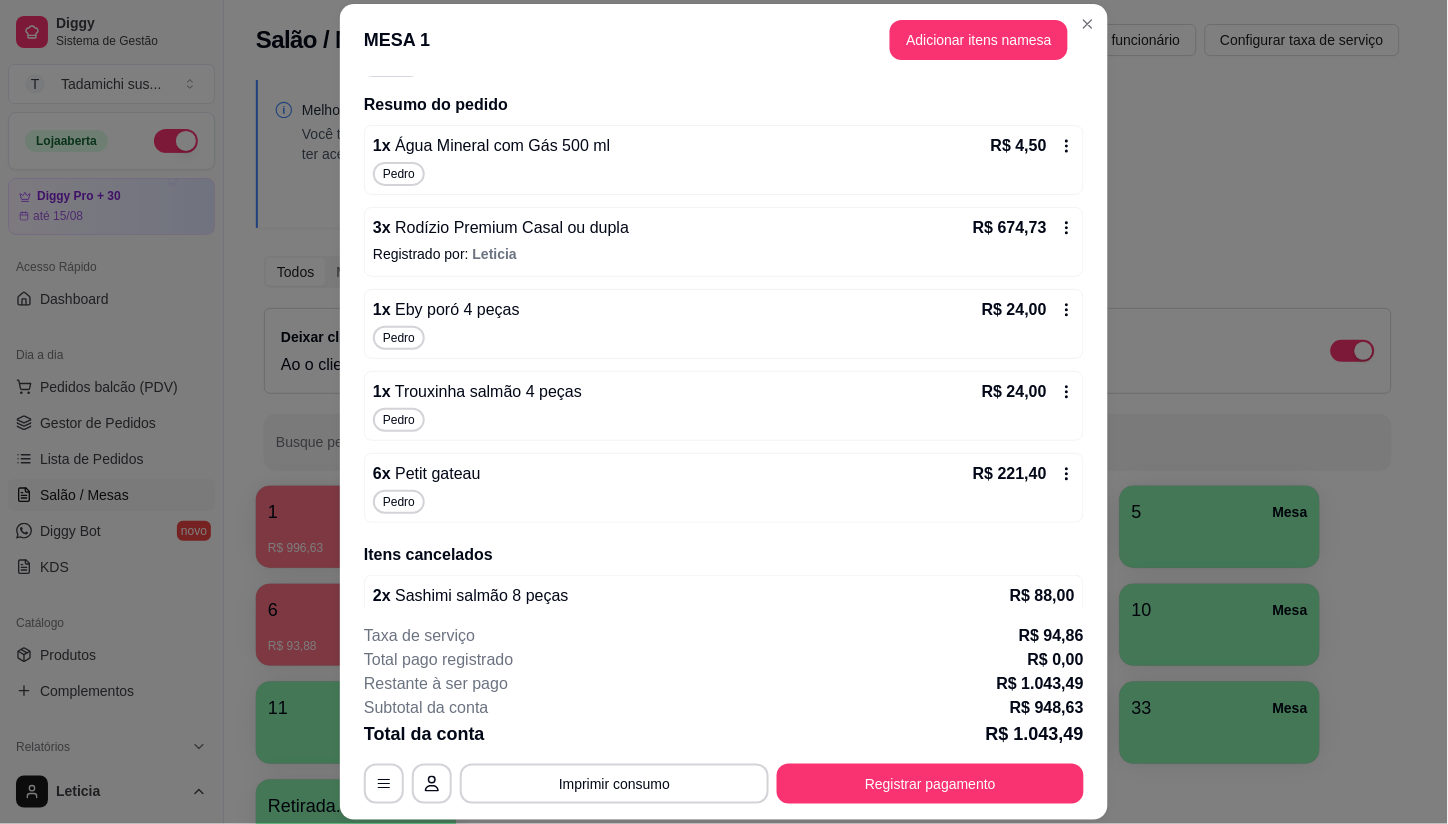 click on "R$ 24,00" at bounding box center (1028, 310) 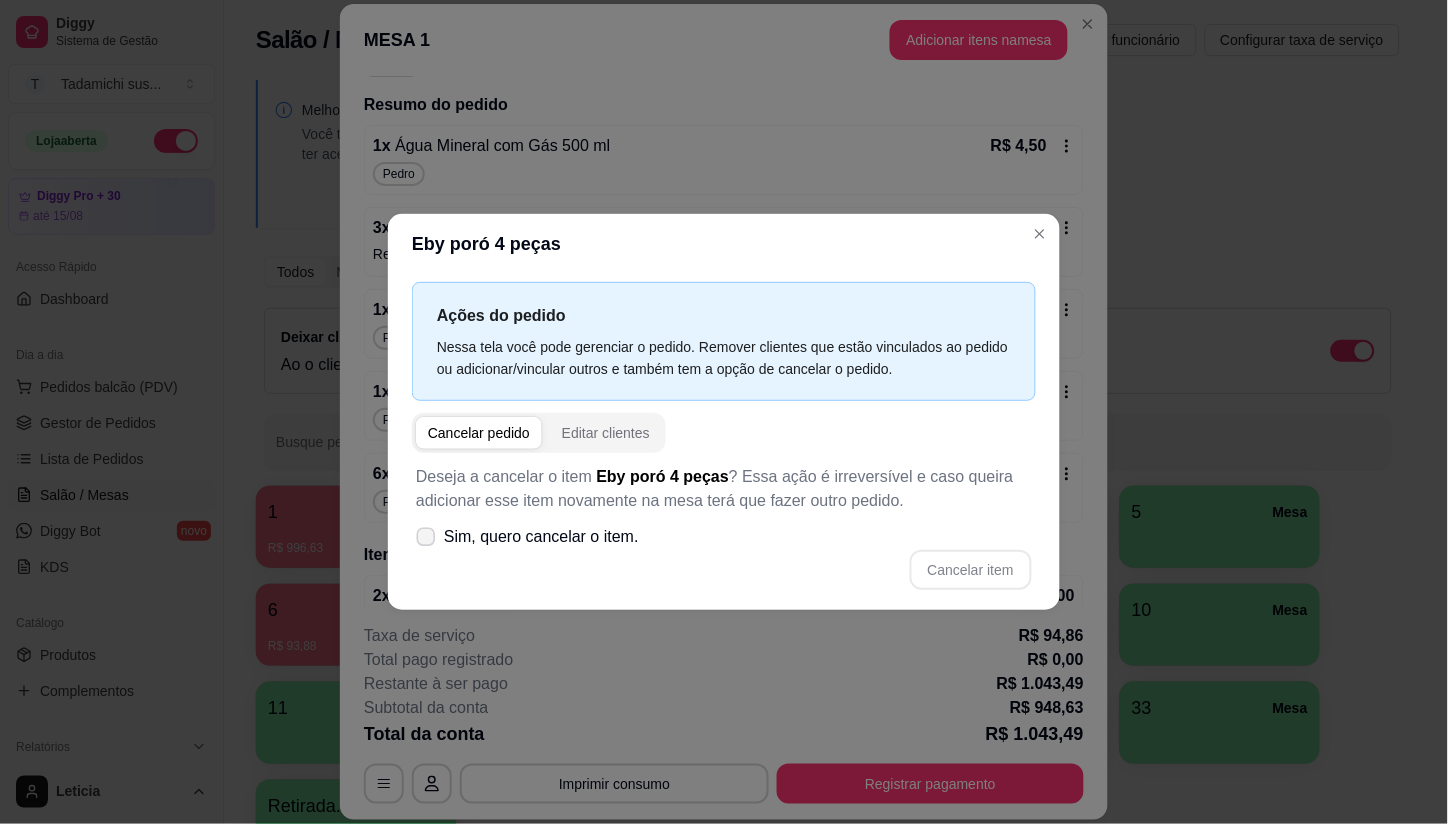 click 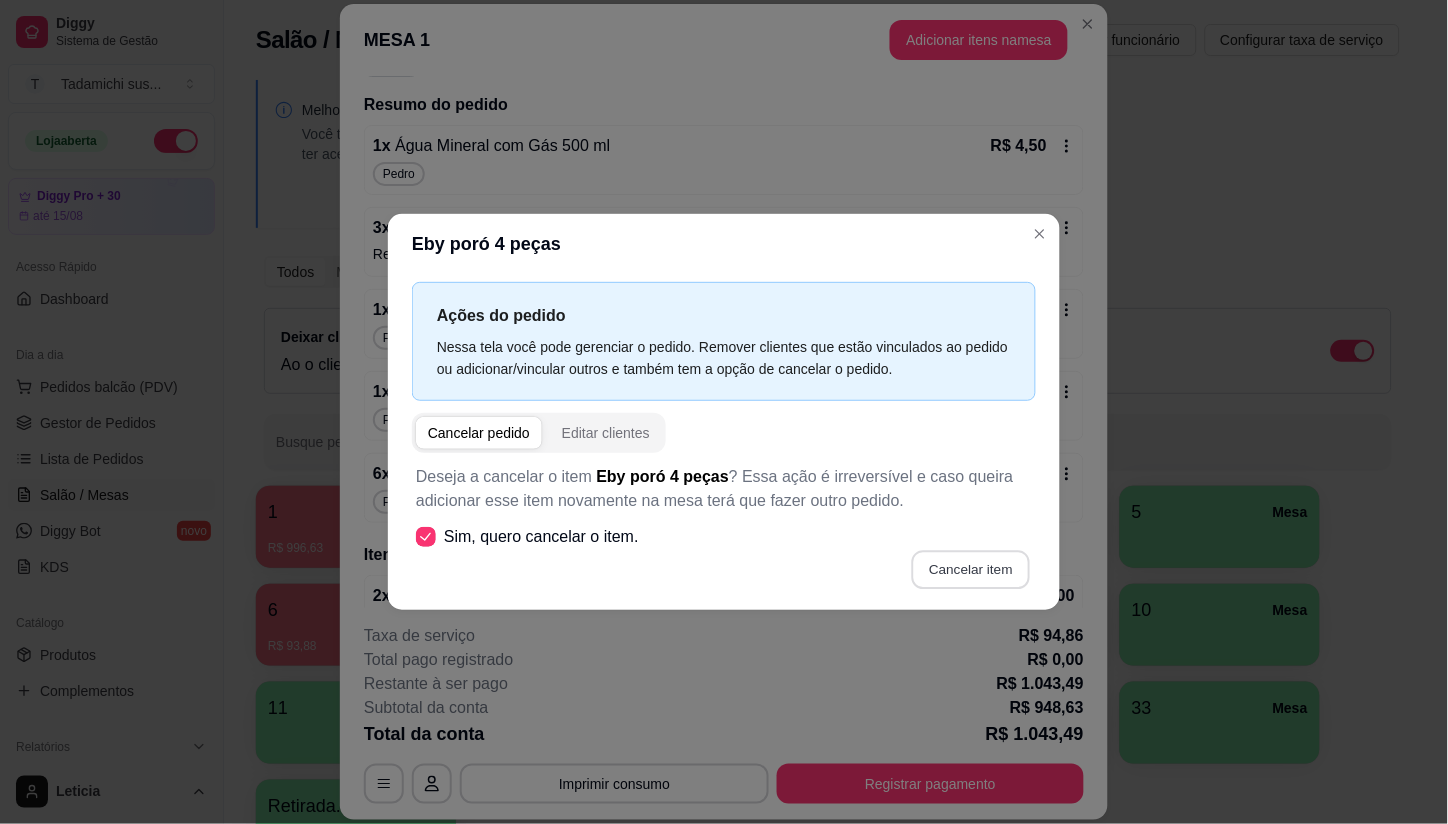 click on "Cancelar item" at bounding box center [970, 570] 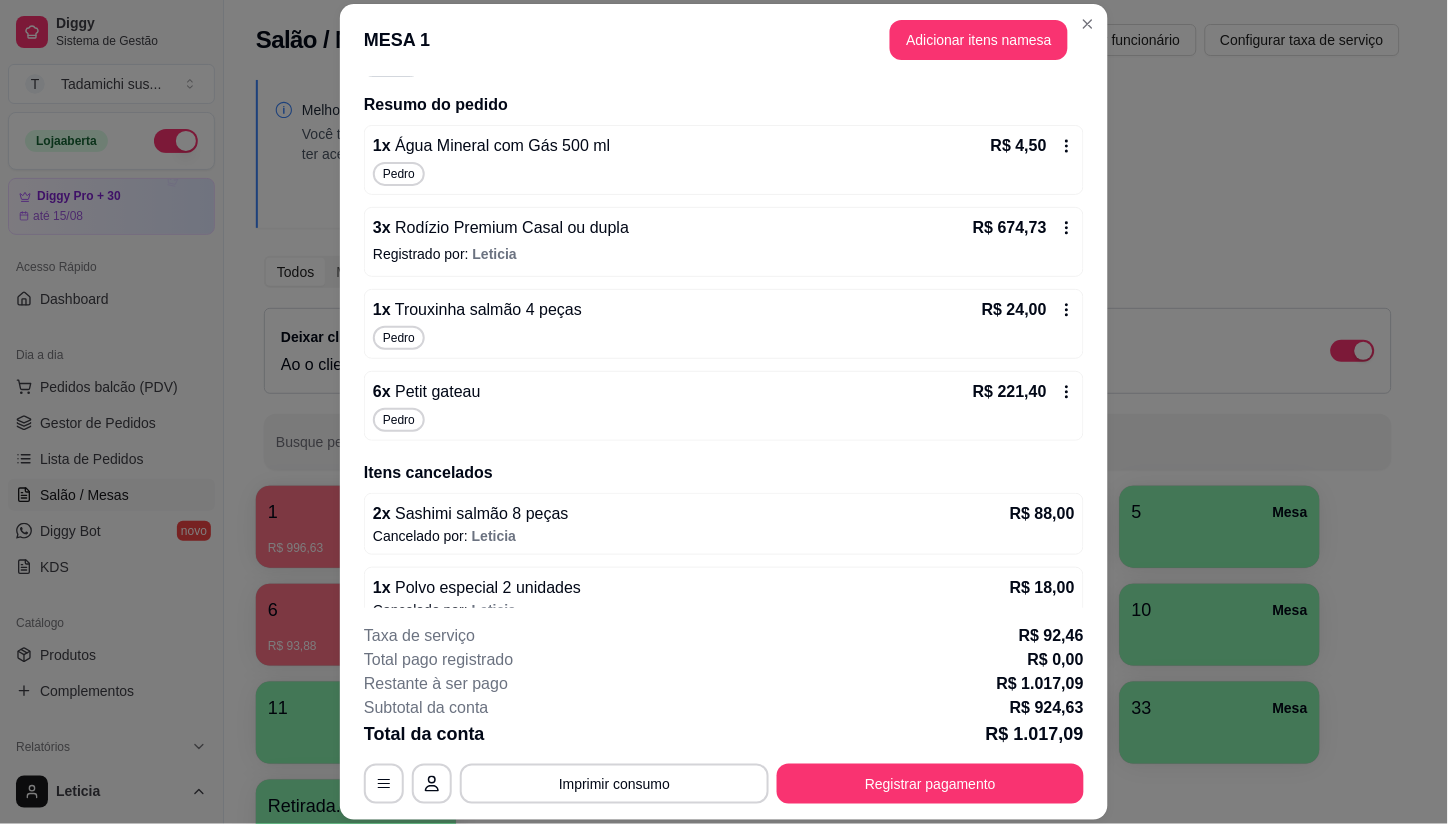 click on "R$ 24,00" at bounding box center [1028, 310] 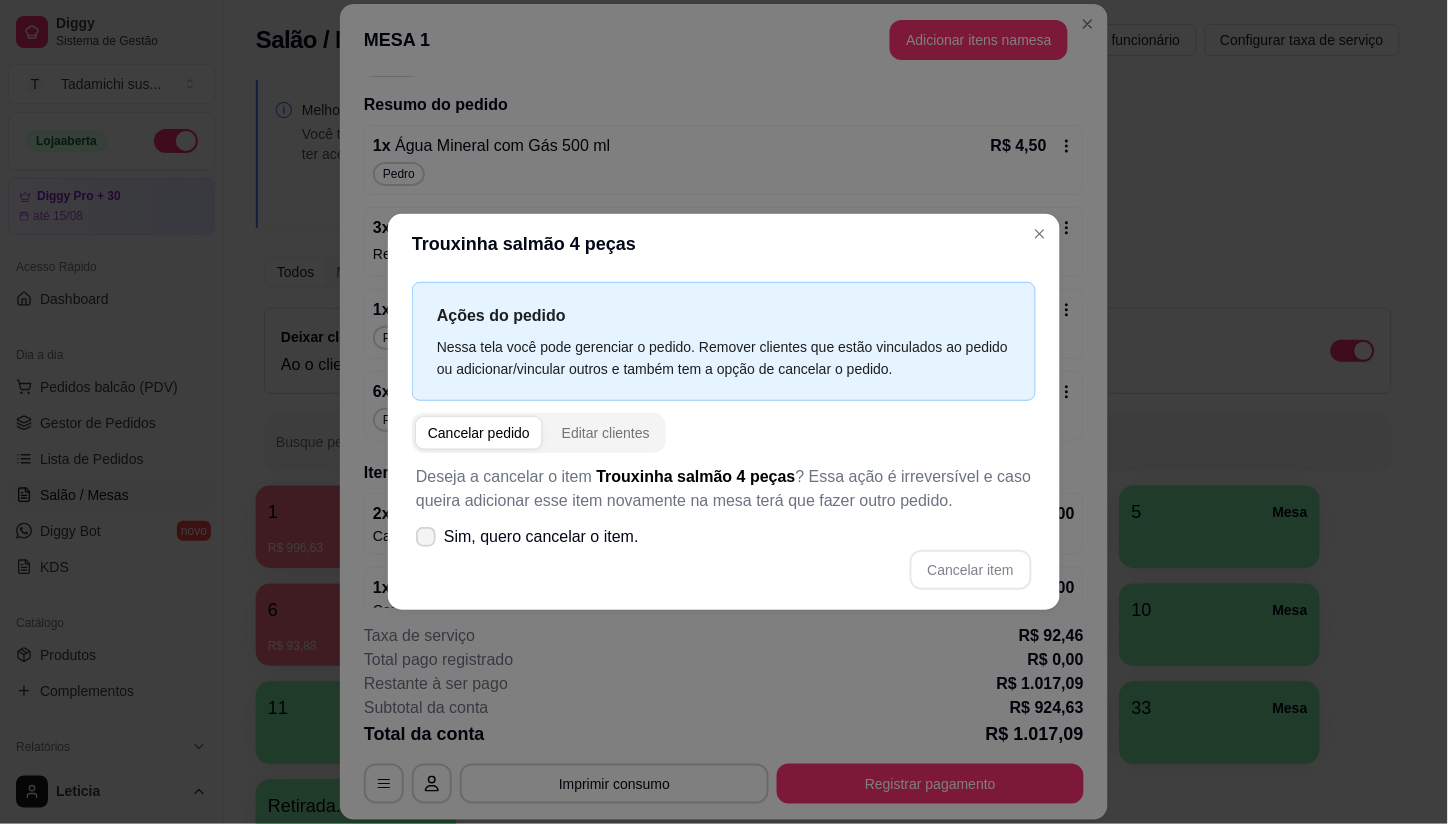 click on "Sim, quero cancelar o item." at bounding box center (527, 537) 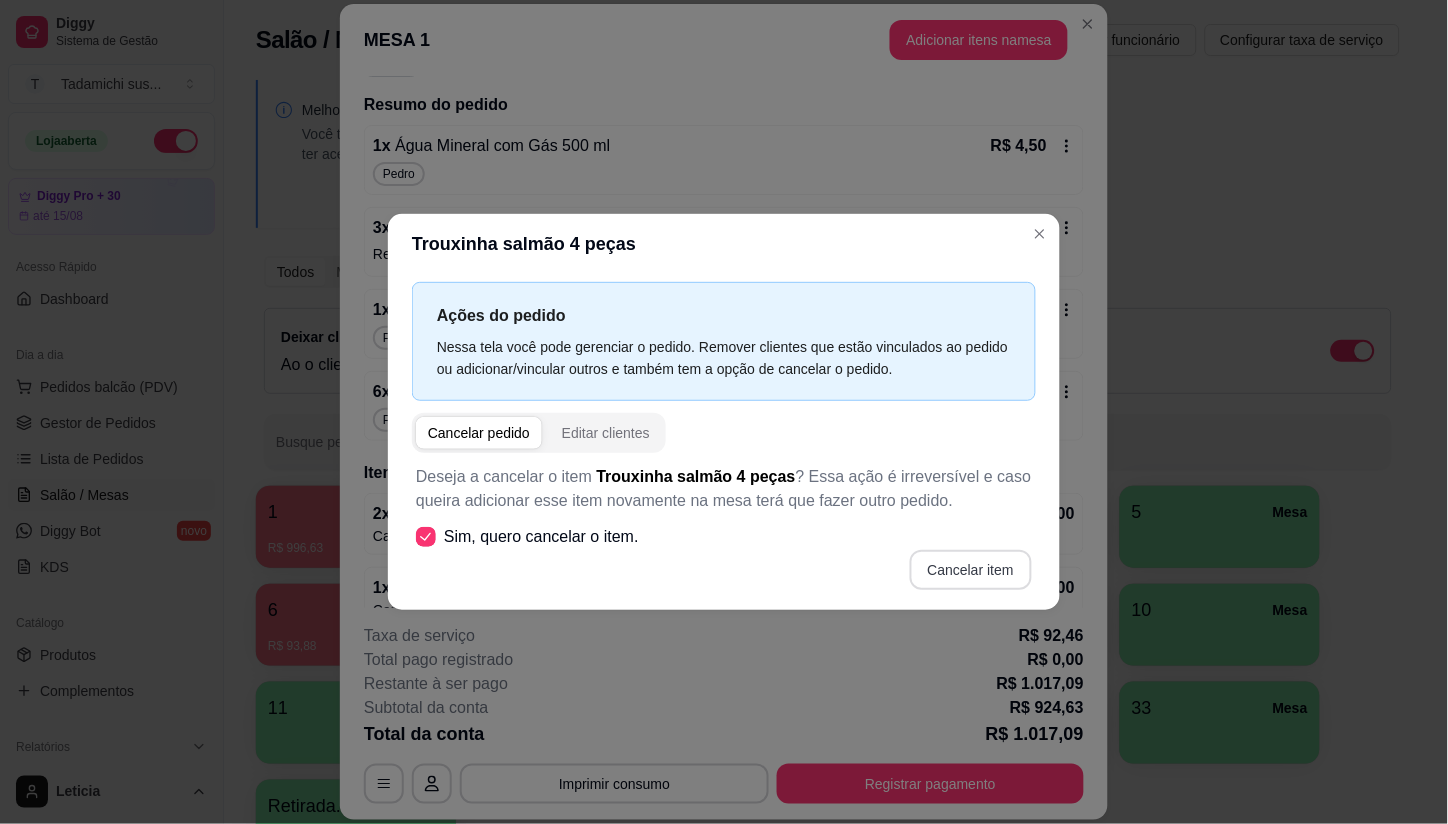 click on "Cancelar item" at bounding box center (971, 570) 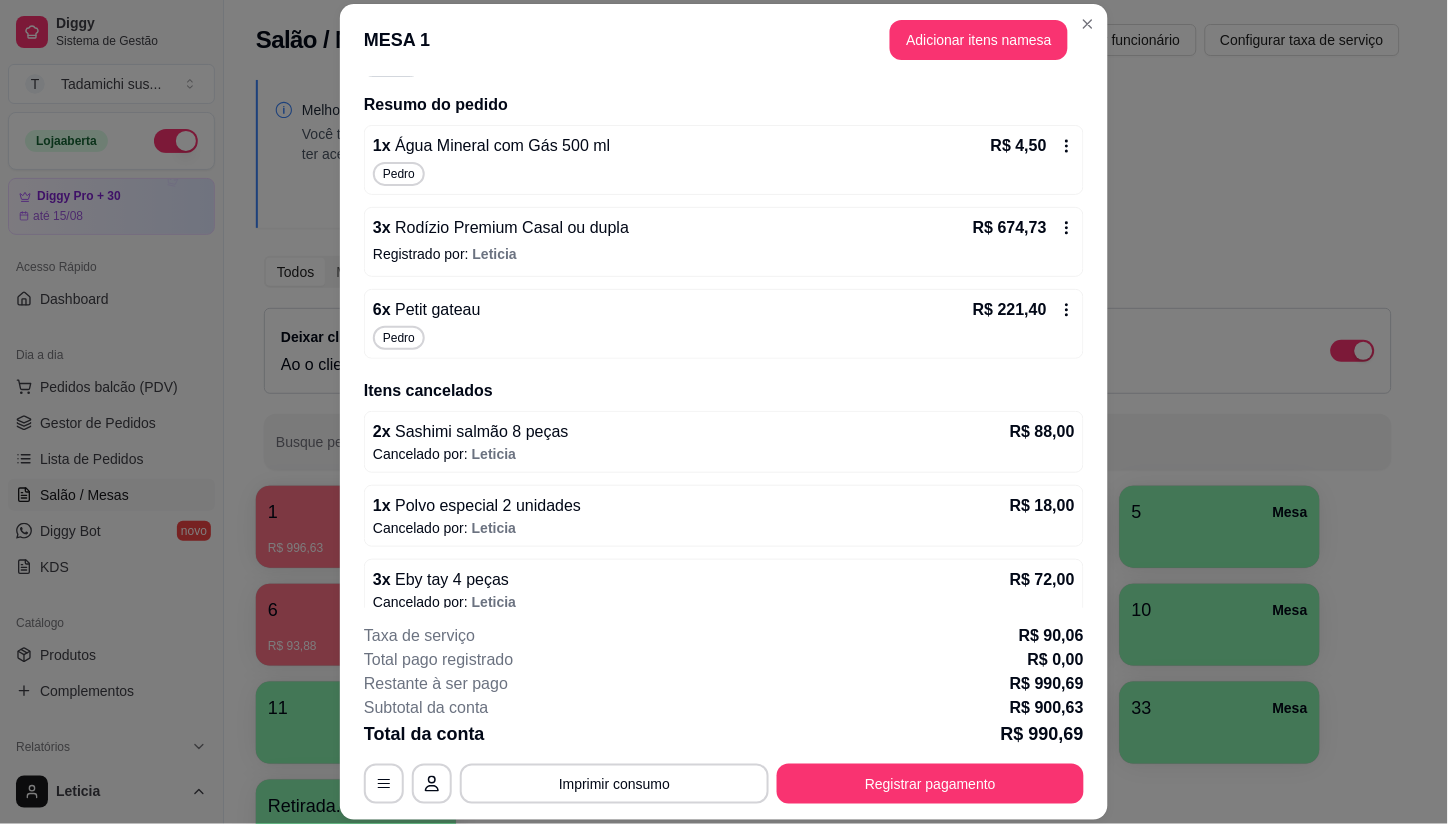 click 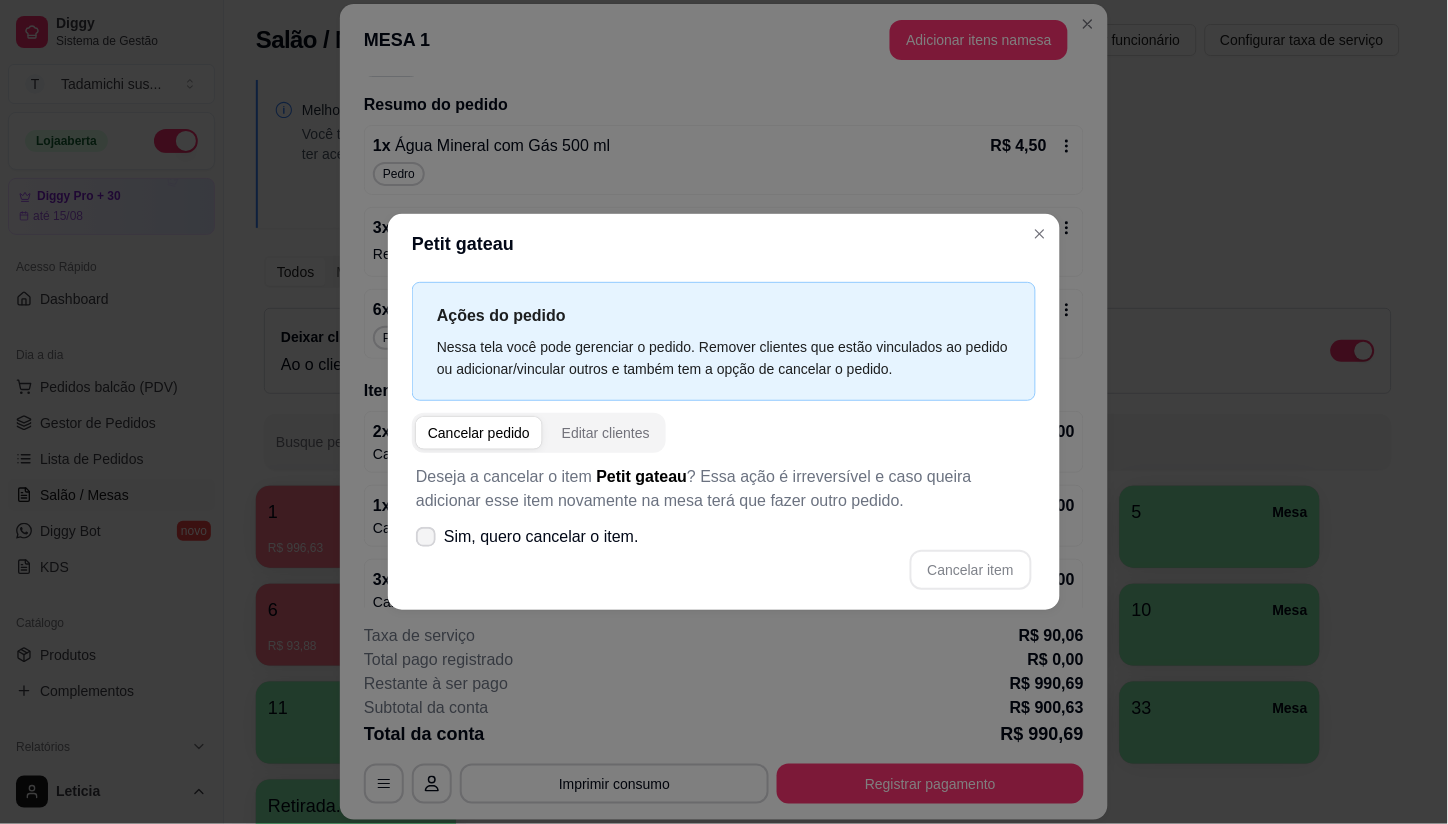 click on "Sim, quero cancelar o item." at bounding box center [527, 537] 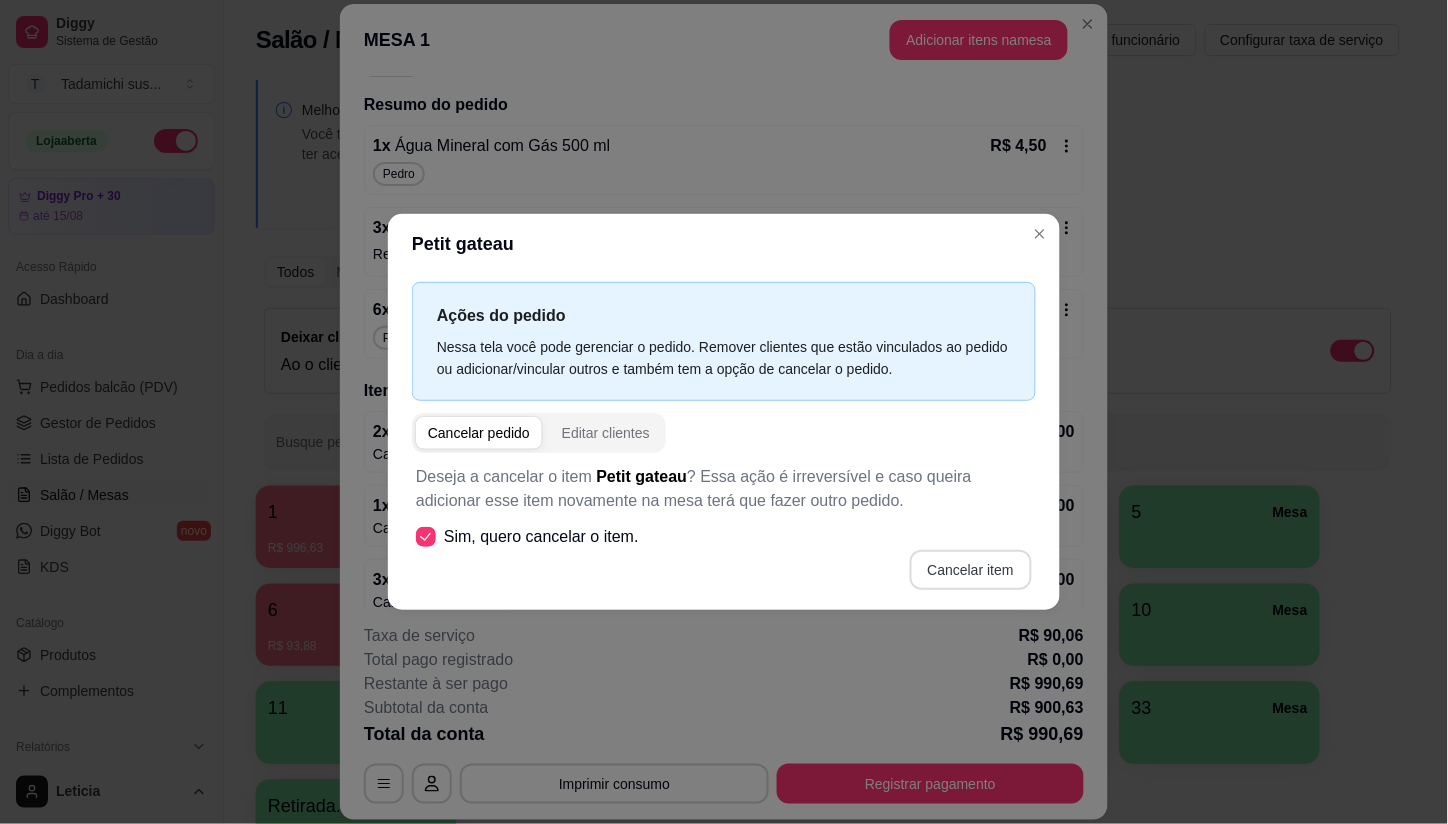 click on "Cancelar item" at bounding box center [971, 570] 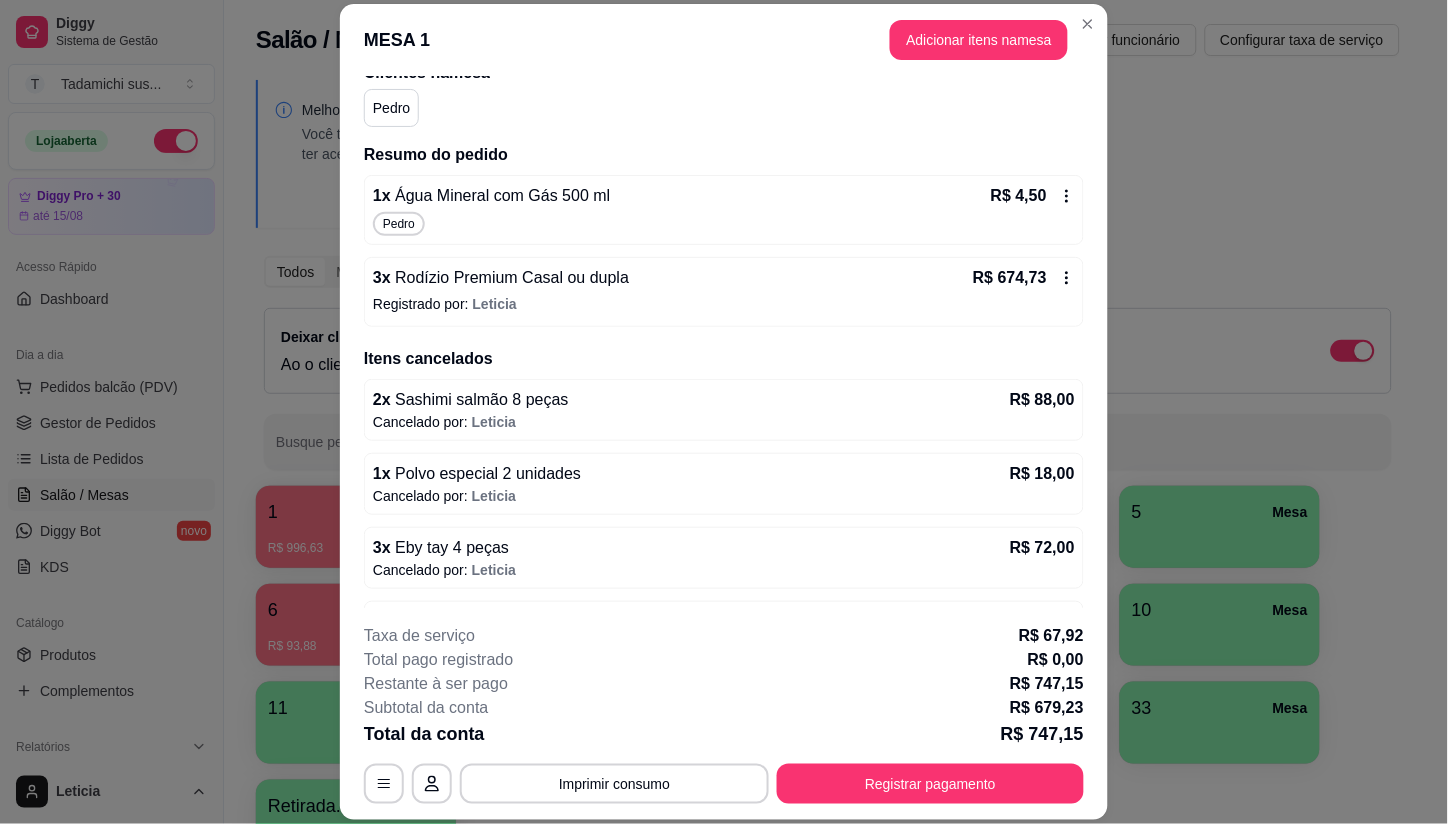 scroll, scrollTop: 222, scrollLeft: 0, axis: vertical 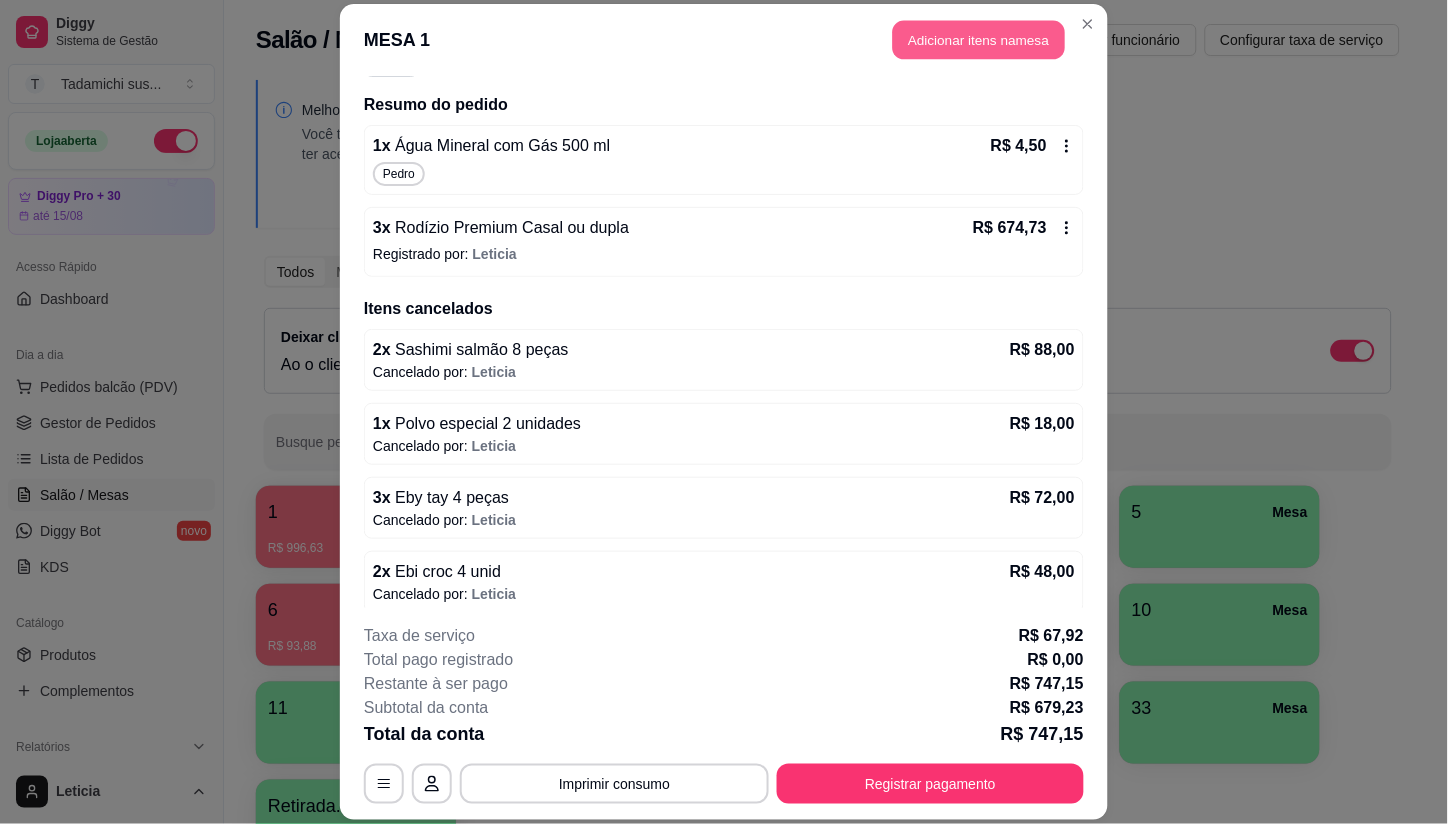 click on "Adicionar itens na  mesa" at bounding box center [979, 40] 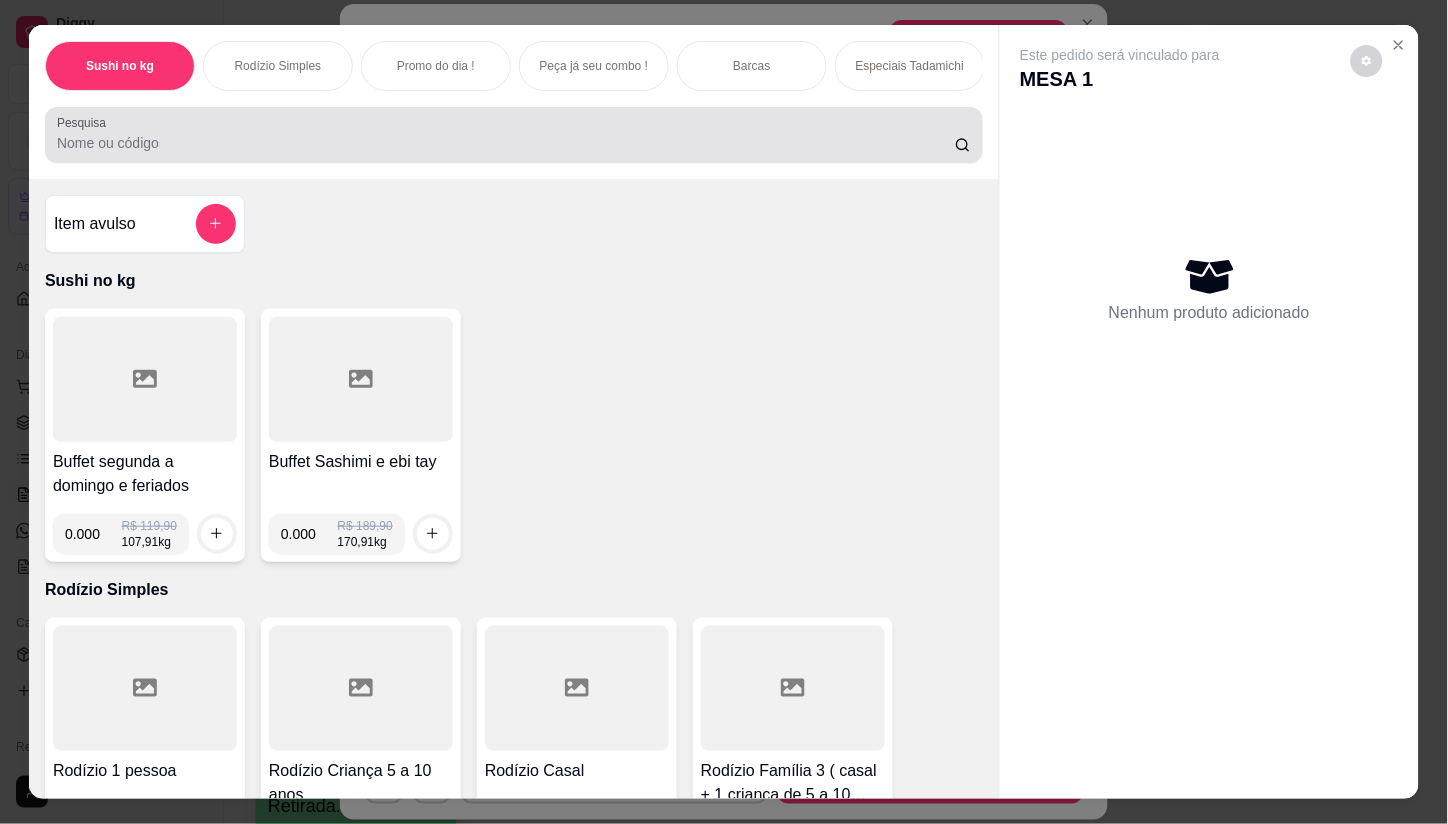 click at bounding box center (514, 135) 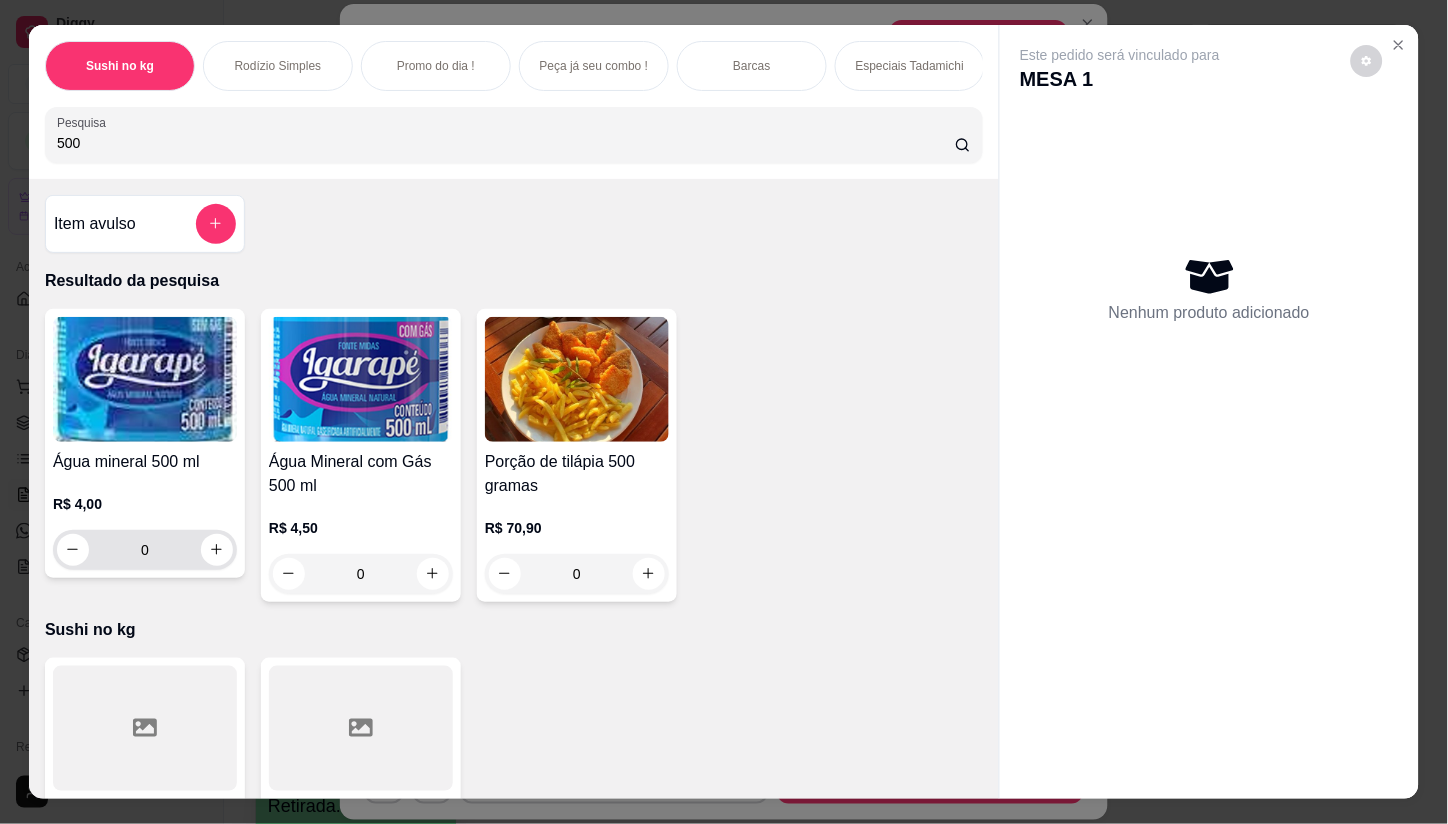 type on "500" 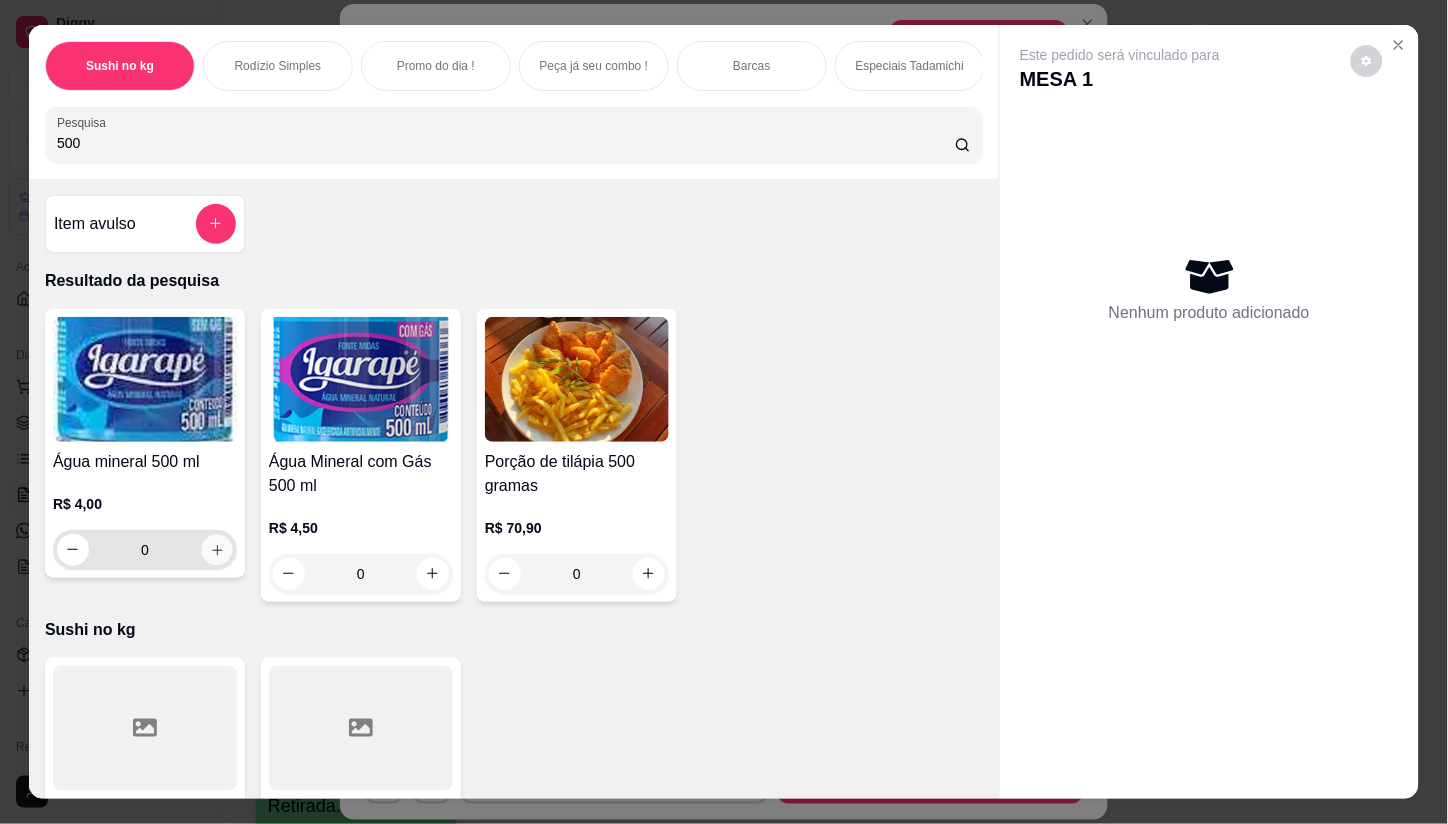click at bounding box center (216, 549) 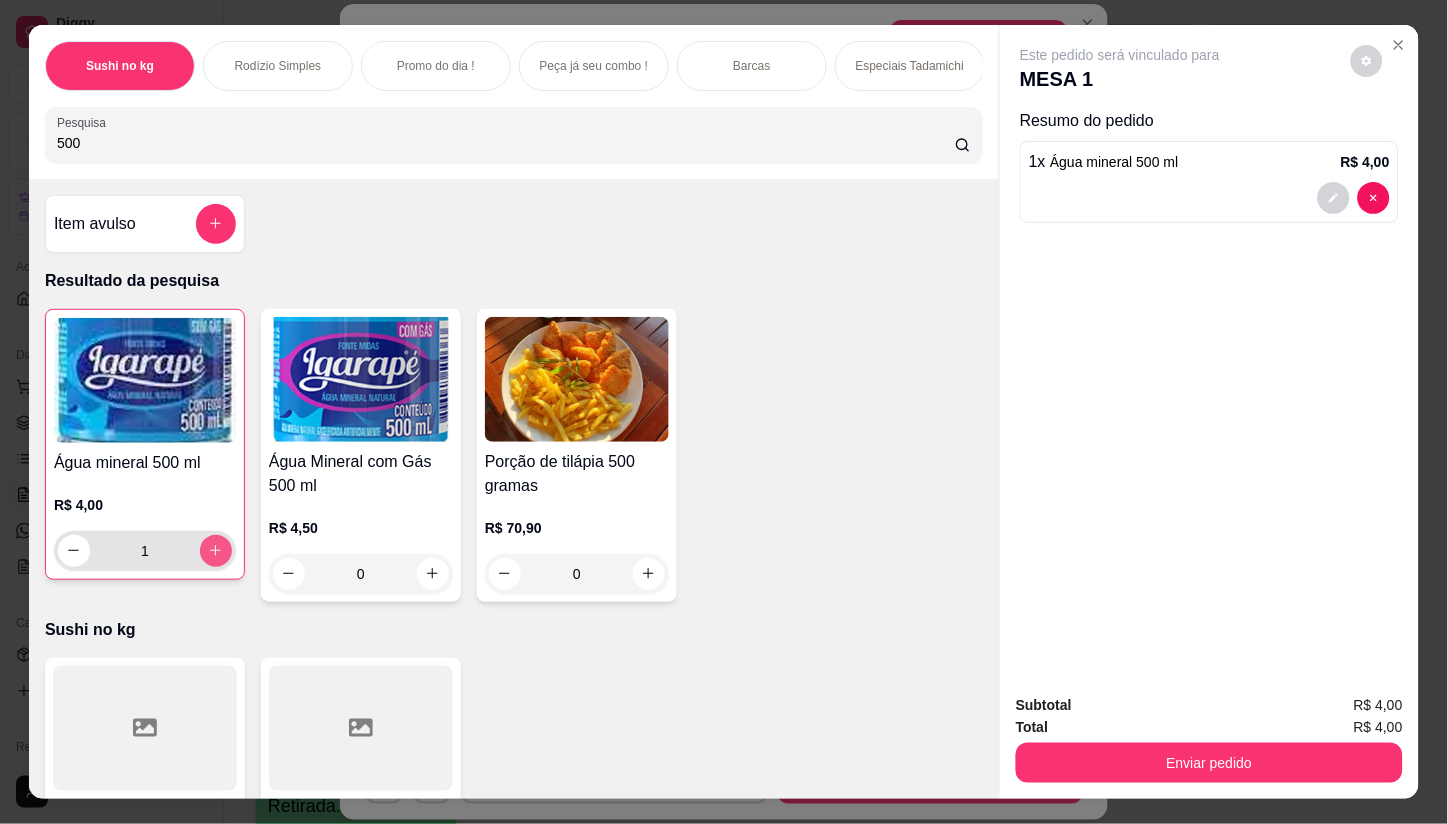 type on "1" 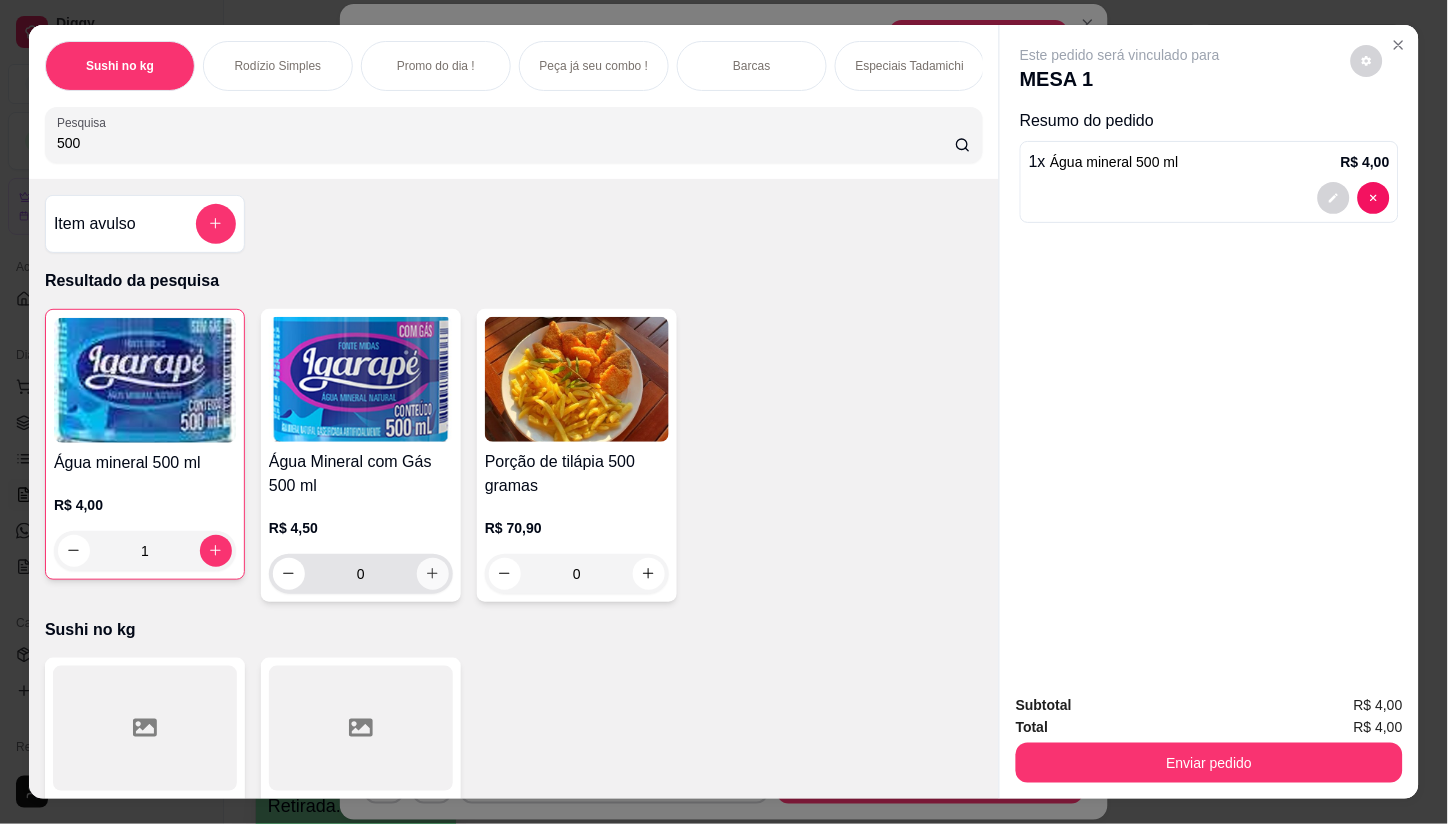 click 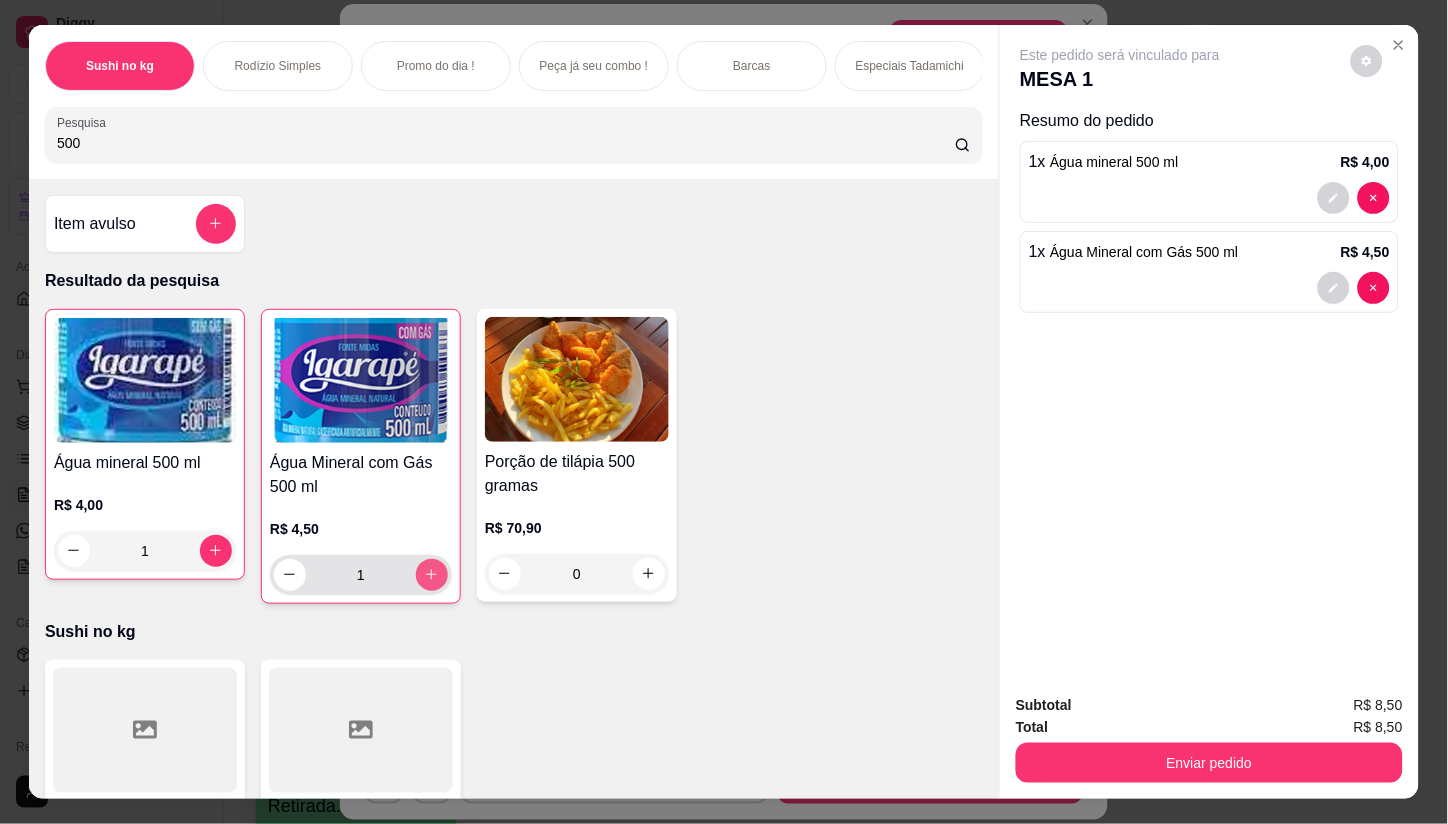 type on "1" 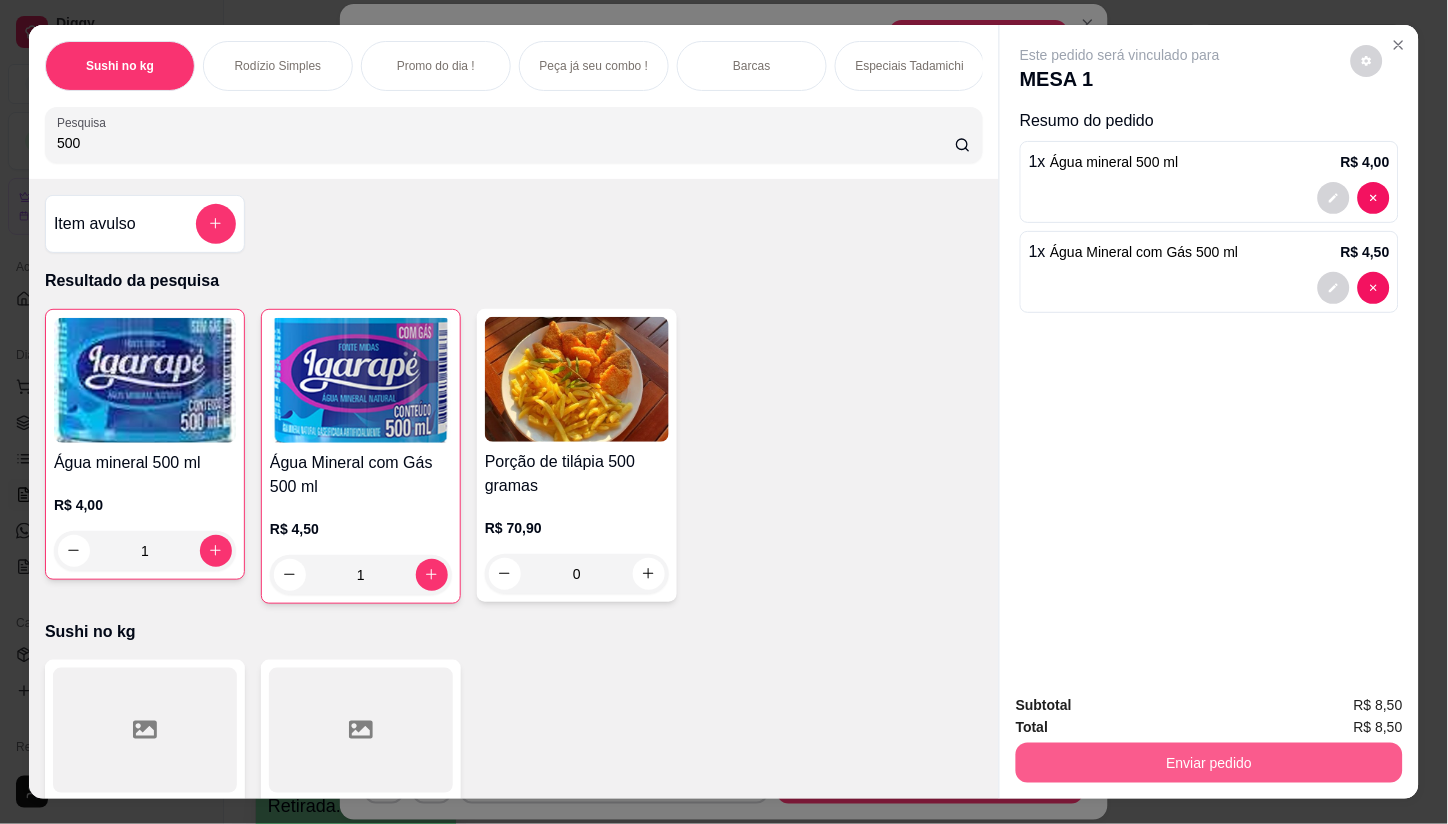 click on "Enviar pedido" at bounding box center (1209, 763) 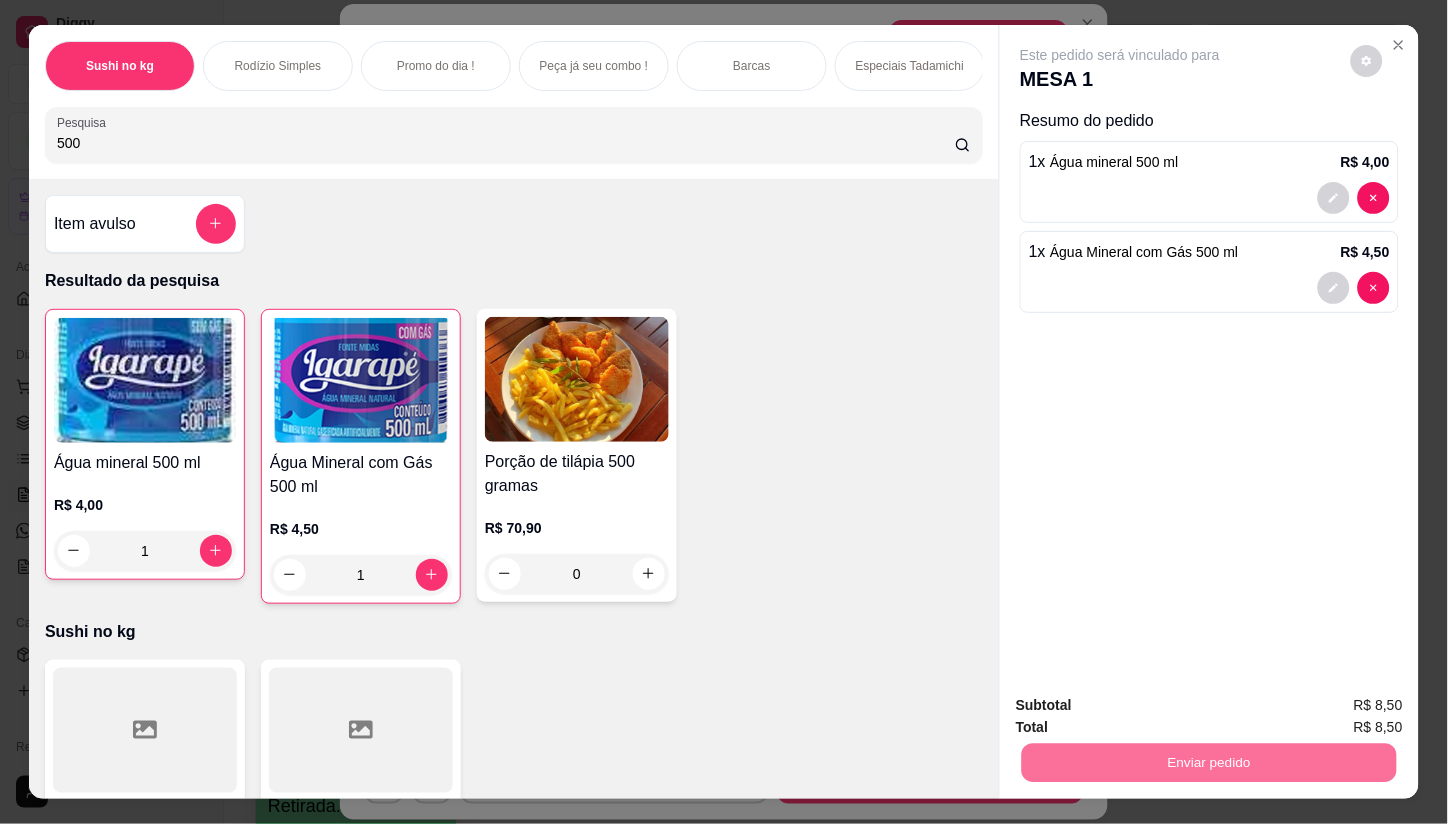 click on "Não registrar e enviar pedido" at bounding box center (1144, 705) 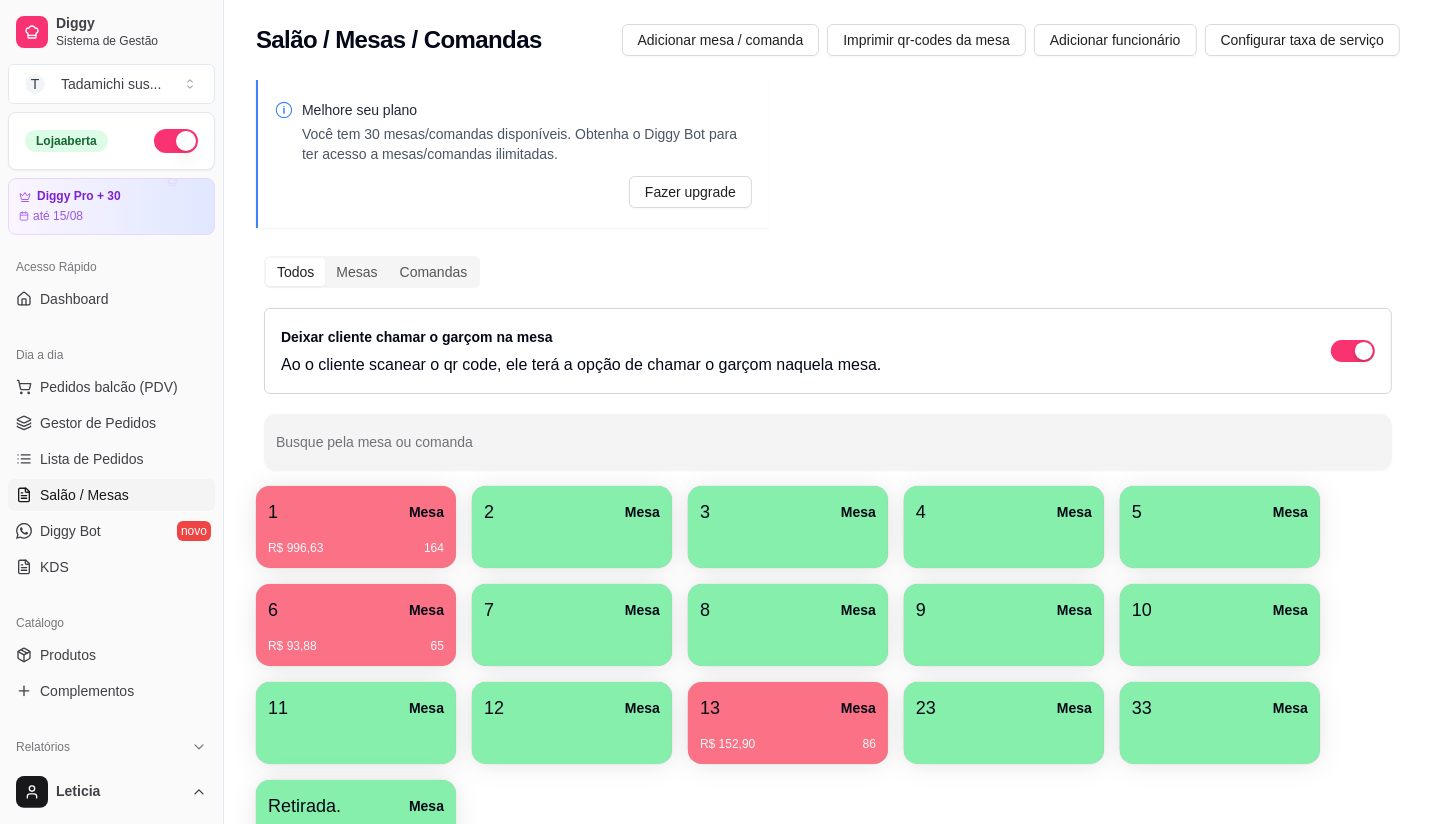 click on "1 Mesa R$ 996,63 164 2 Mesa 3 Mesa 4 Mesa 5 Mesa 6 Mesa R$ 93,88 65 7 Mesa 8 Mesa 9 Mesa 10 Mesa 11 Mesa 12 Mesa 13 Mesa R$ 152,90 86 23 Mesa 33 Mesa Retirada. Mesa" at bounding box center (828, 674) 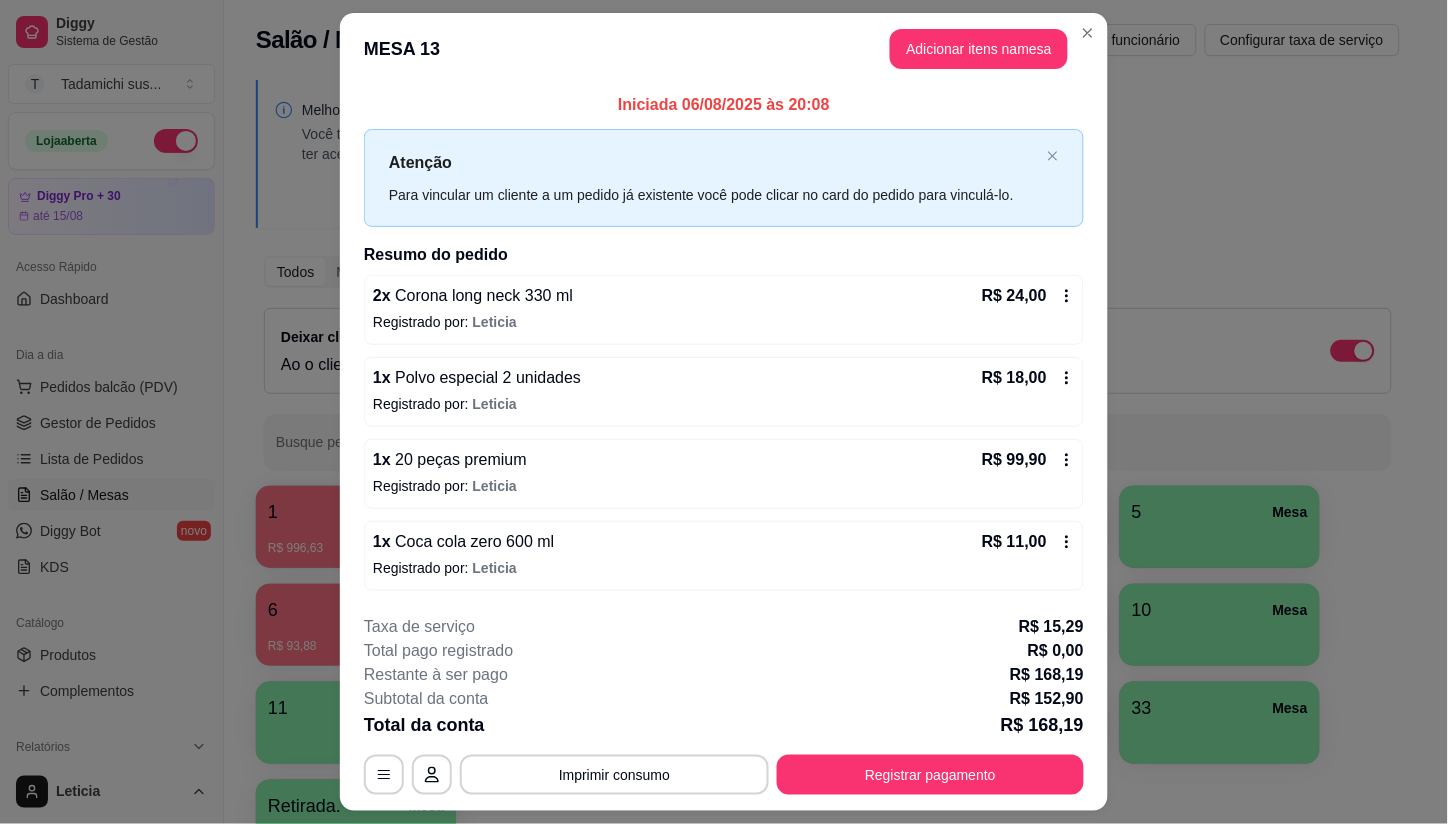 scroll, scrollTop: 51, scrollLeft: 0, axis: vertical 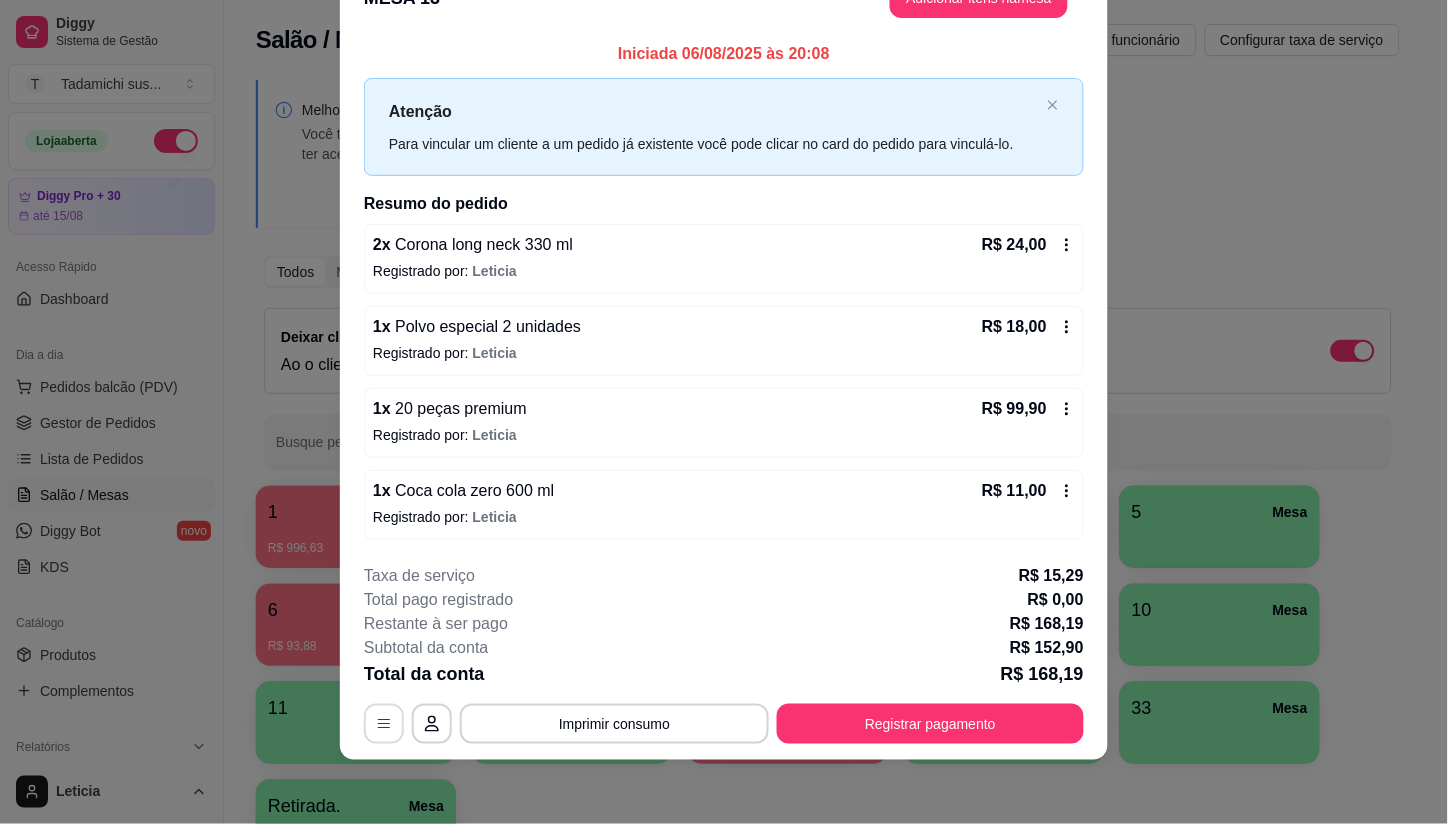 click 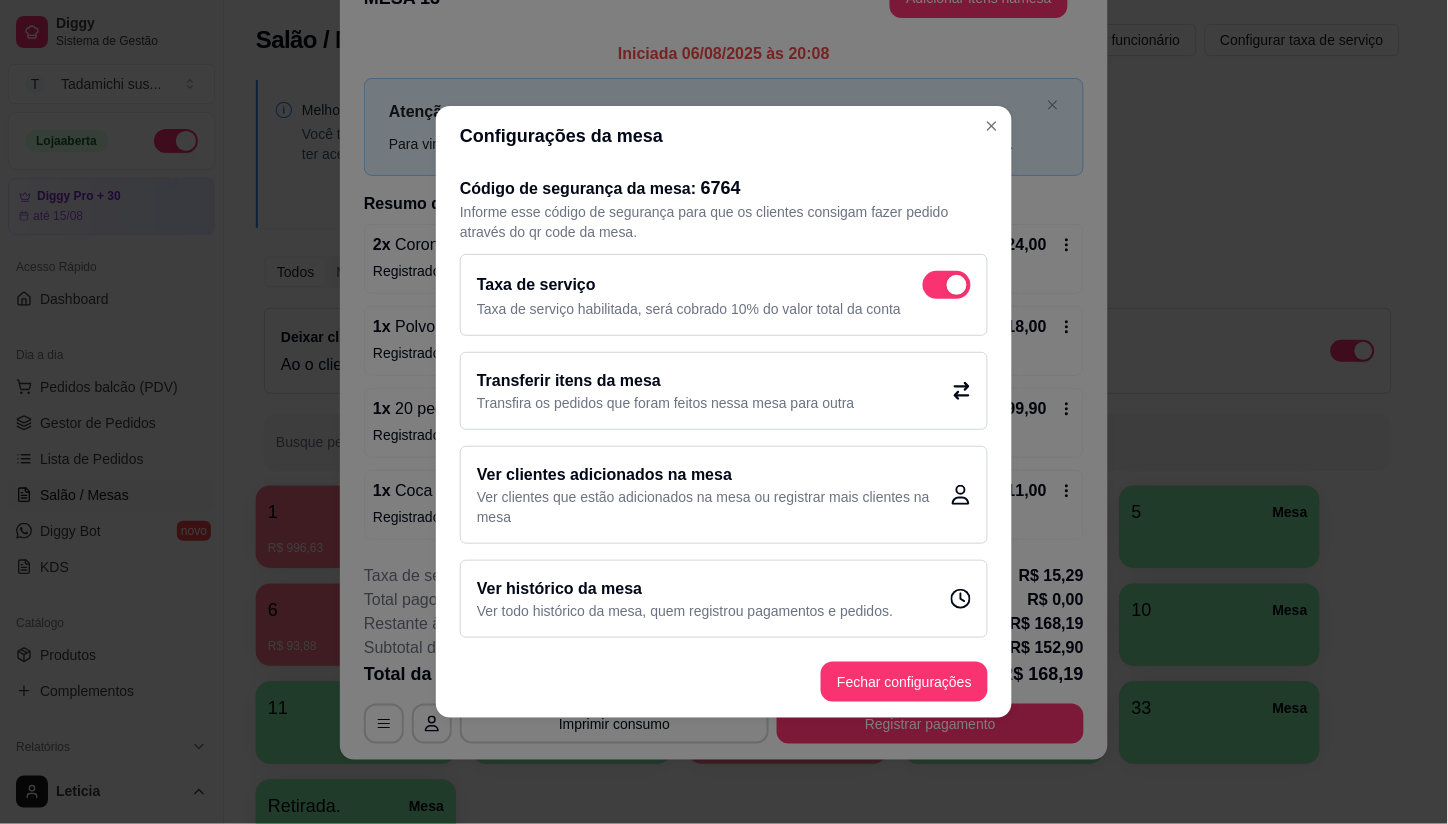 click at bounding box center (957, 285) 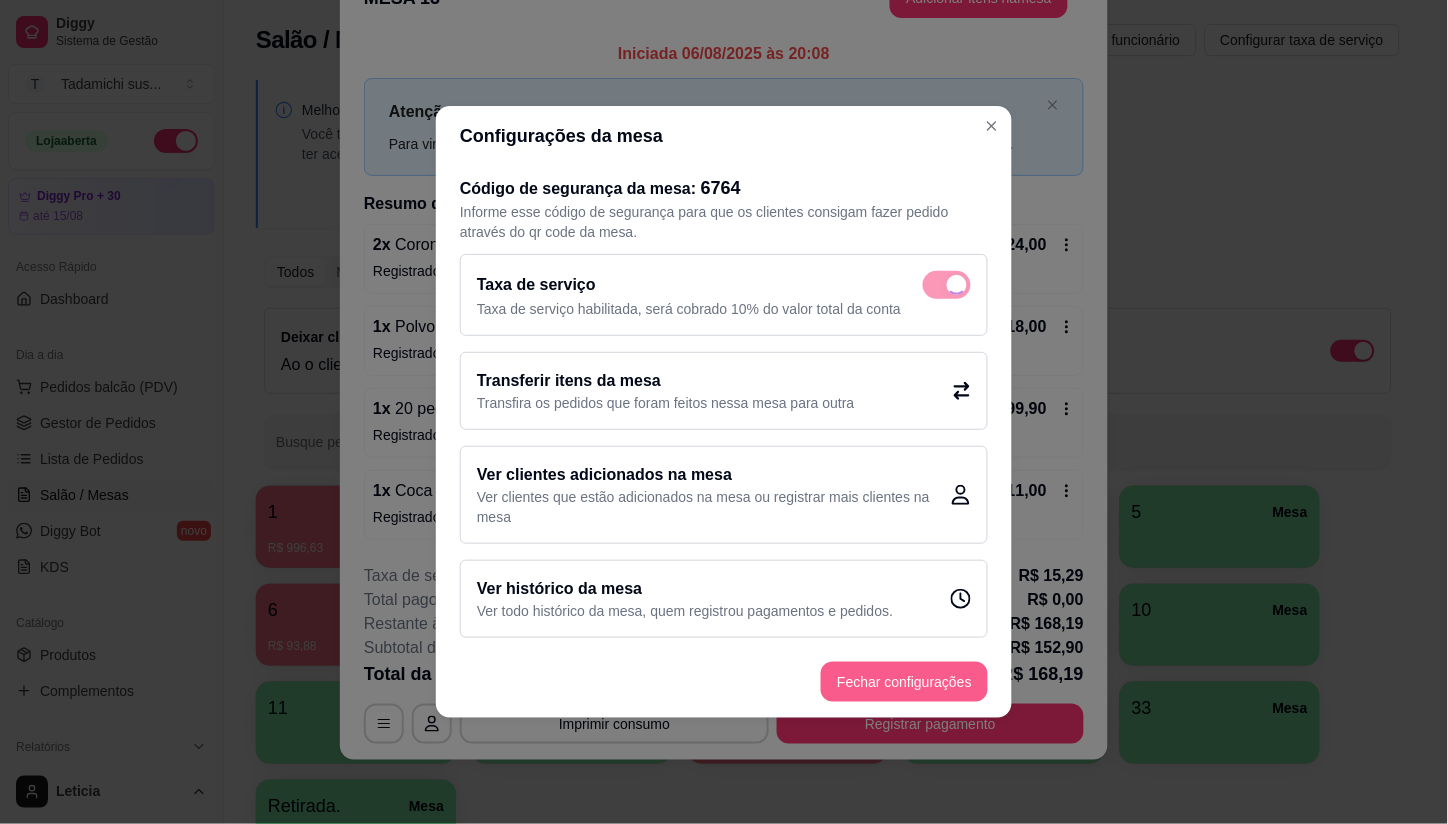 checkbox on "false" 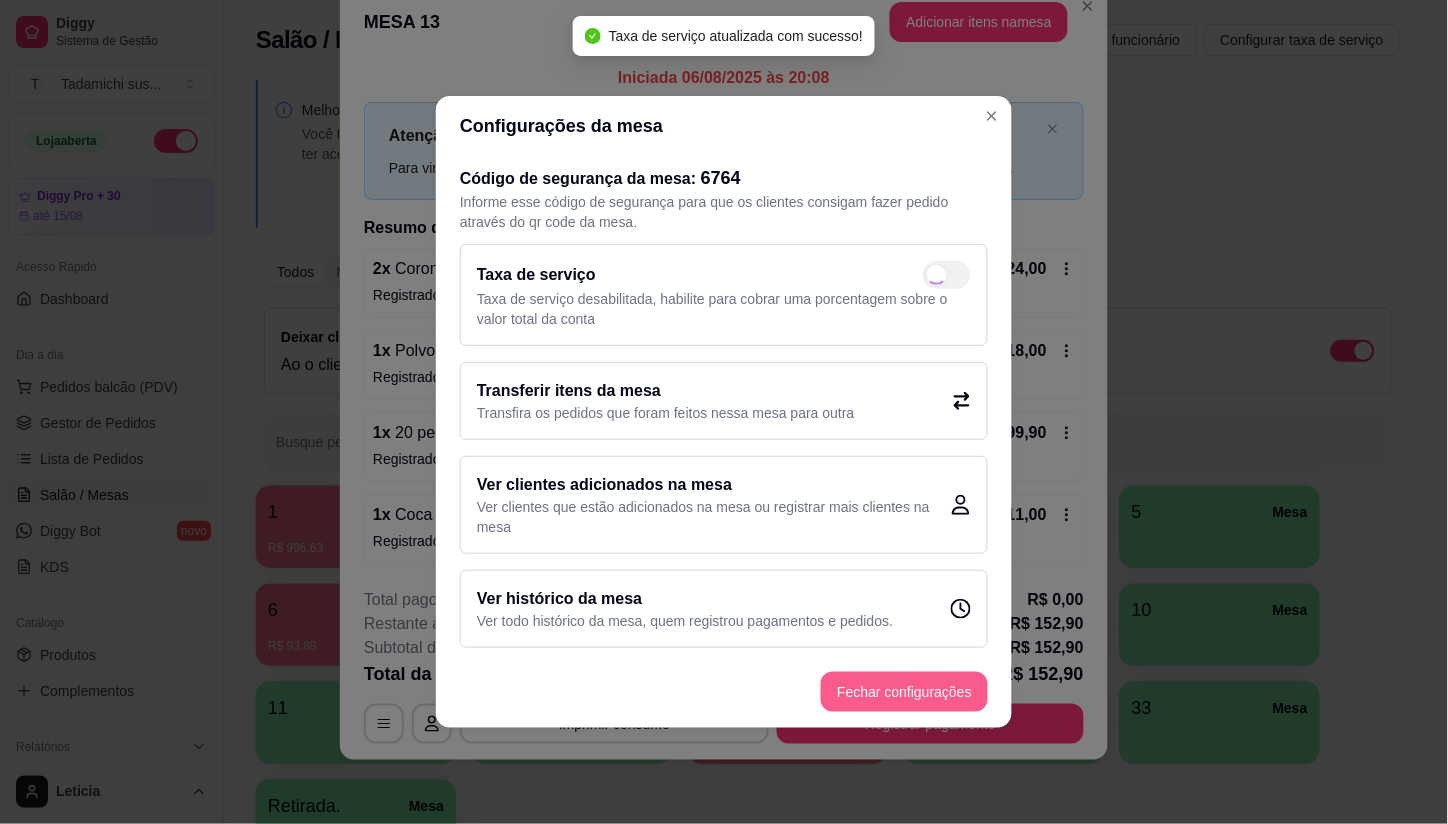 scroll, scrollTop: 38, scrollLeft: 0, axis: vertical 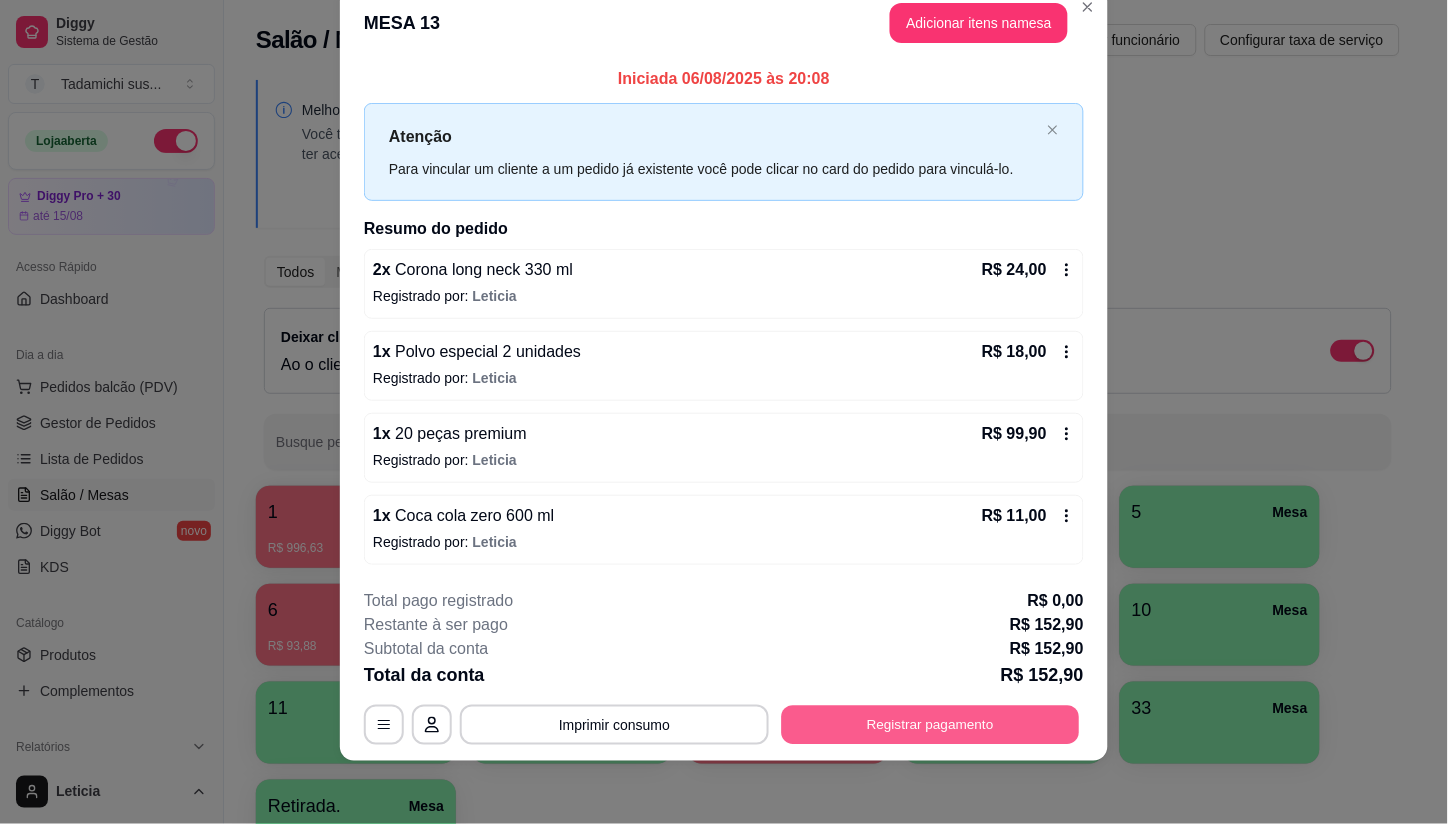 click on "Registrar pagamento" at bounding box center [931, 724] 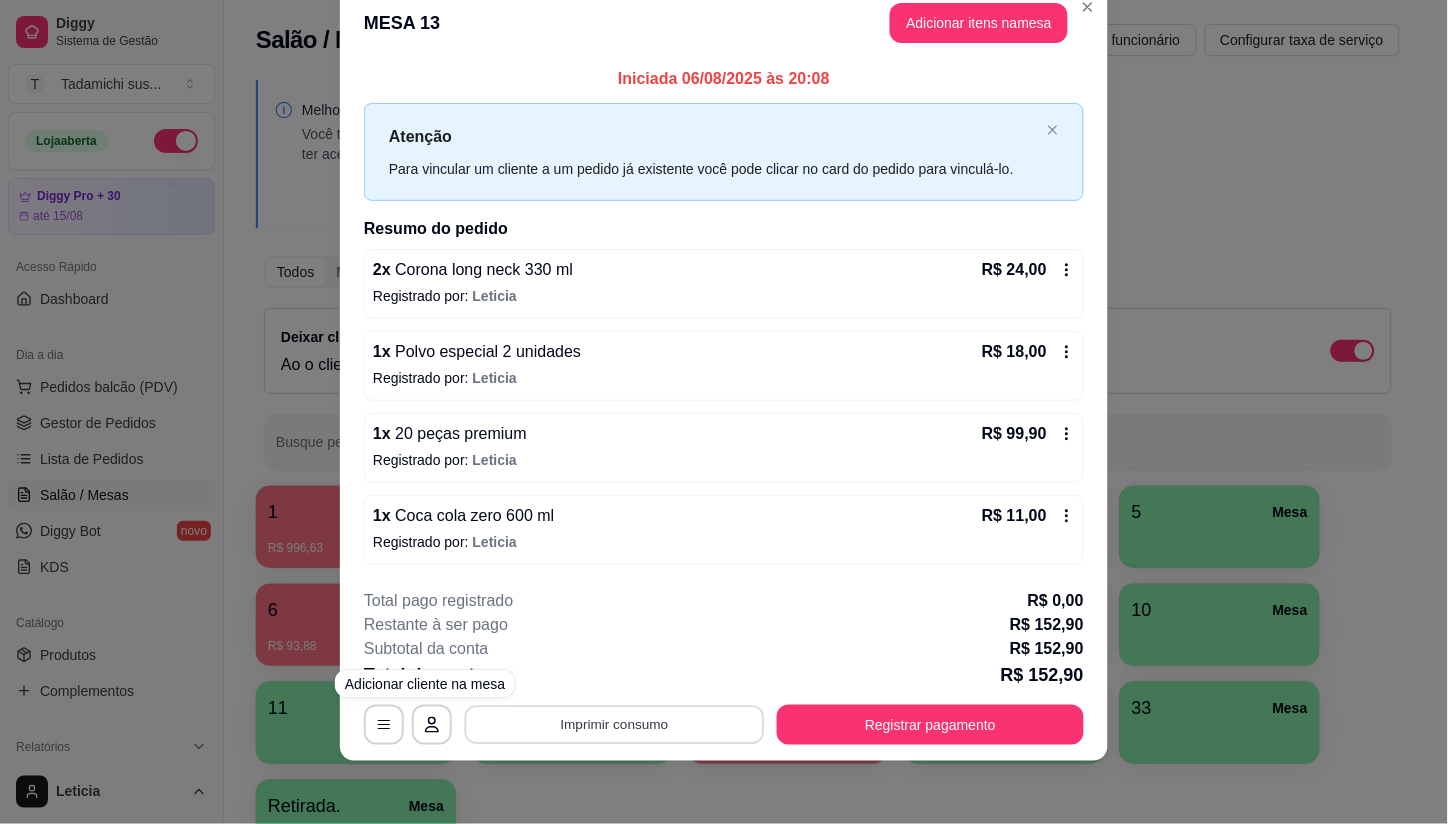 click on "Imprimir consumo" at bounding box center (615, 724) 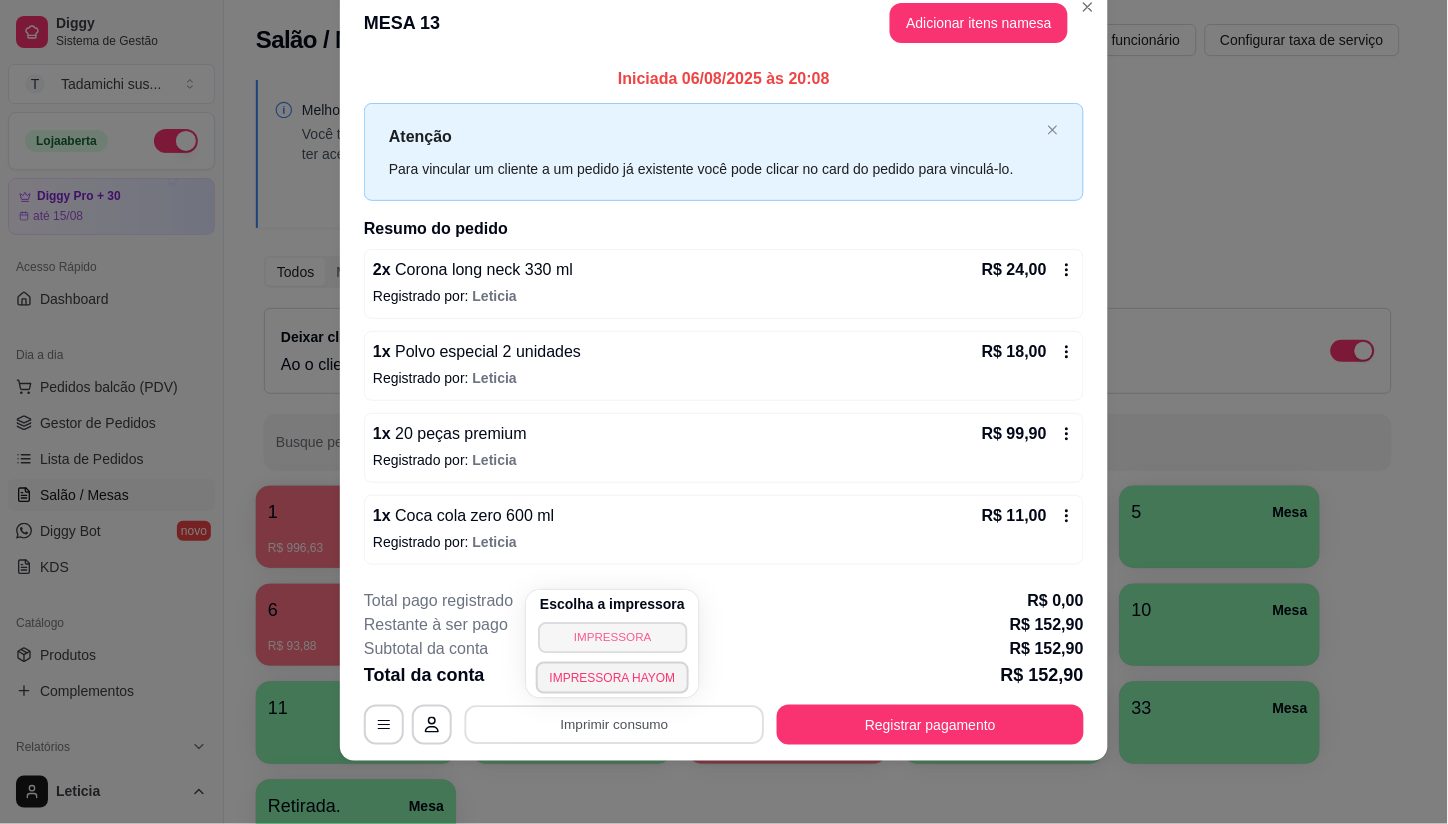 click on "IMPRESSORA" at bounding box center [612, 637] 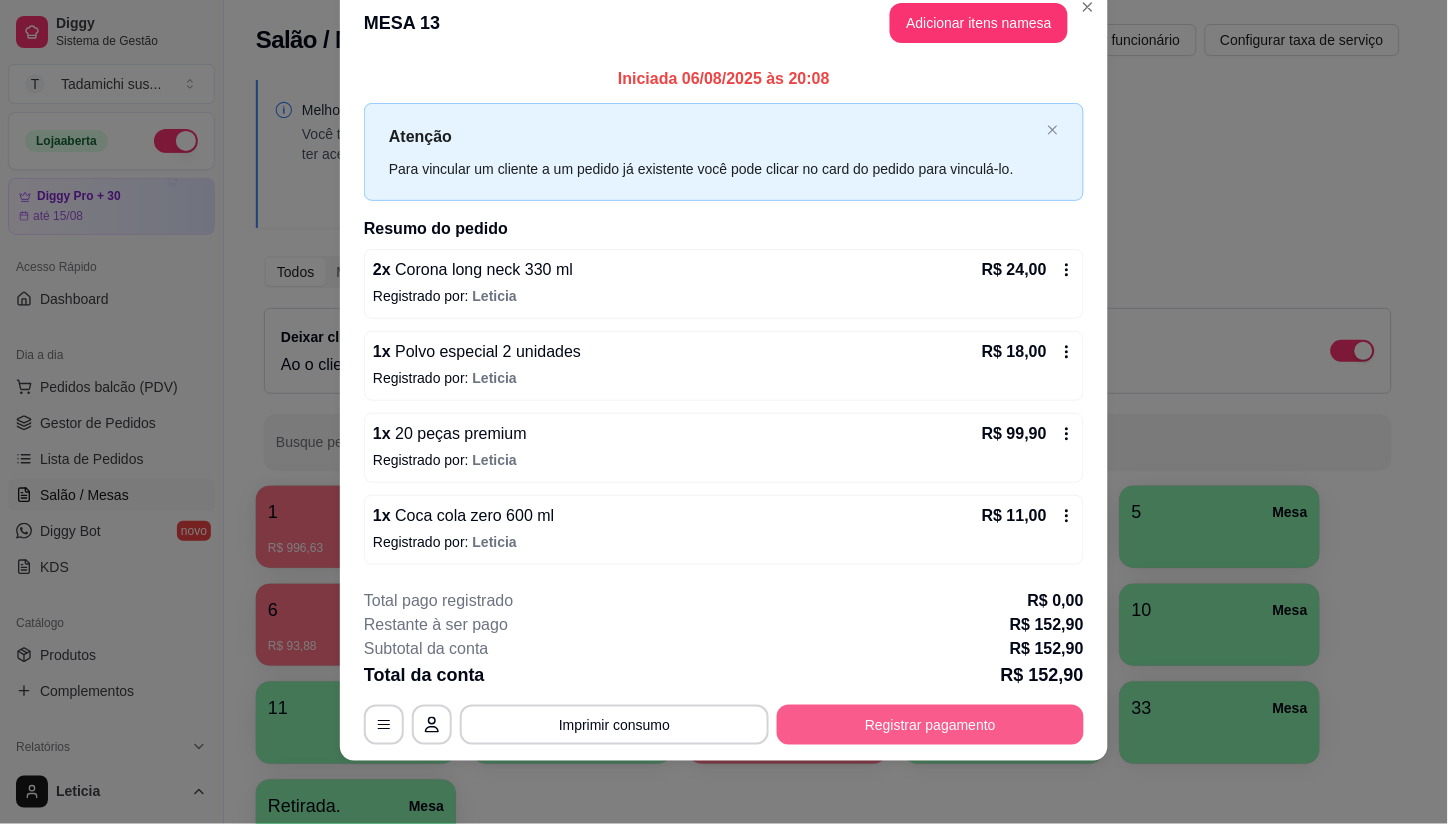 click on "Registrar pagamento" at bounding box center [930, 725] 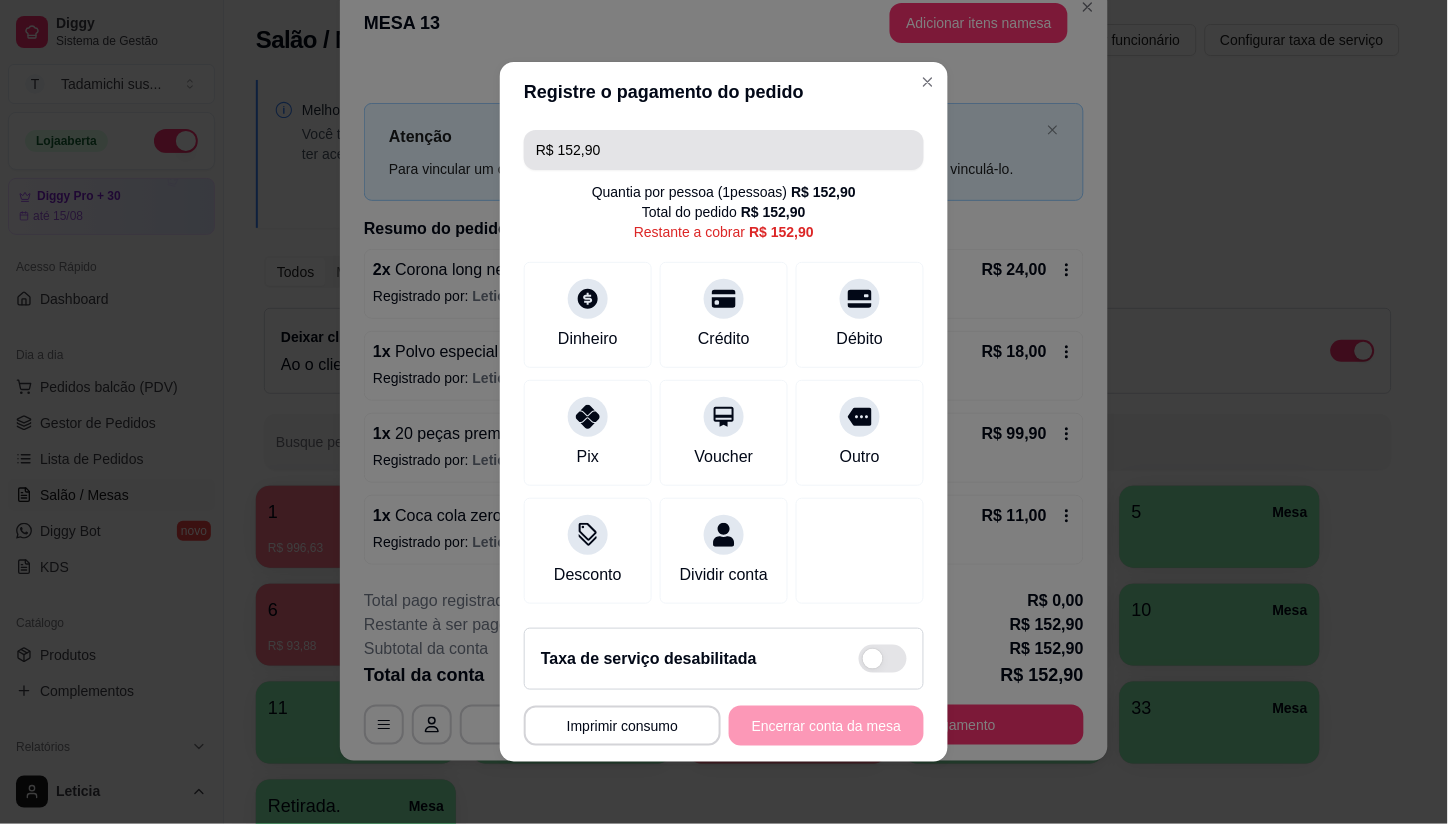 click on "R$ 152,90" at bounding box center [724, 150] 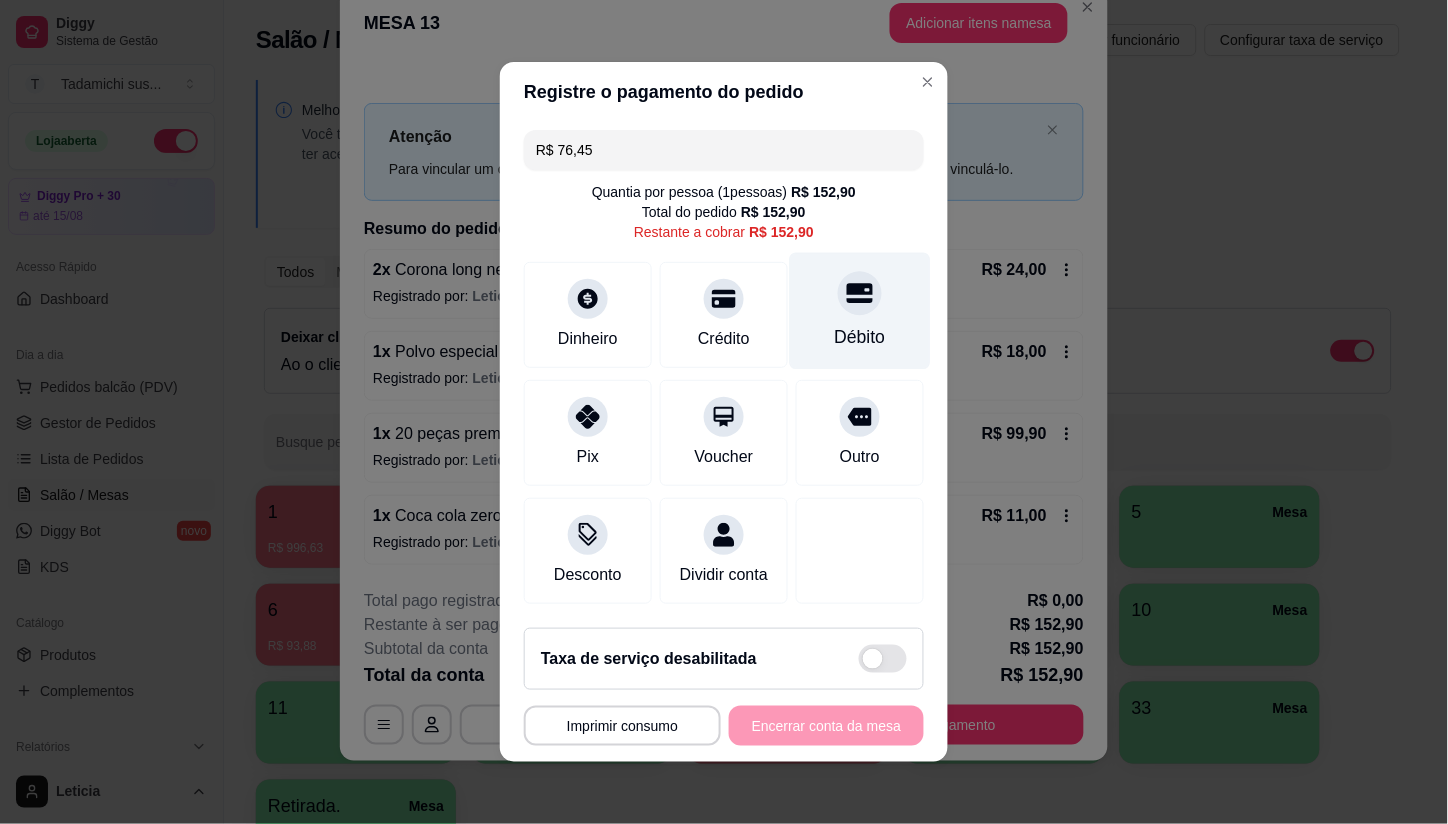 click on "Débito" at bounding box center [860, 311] 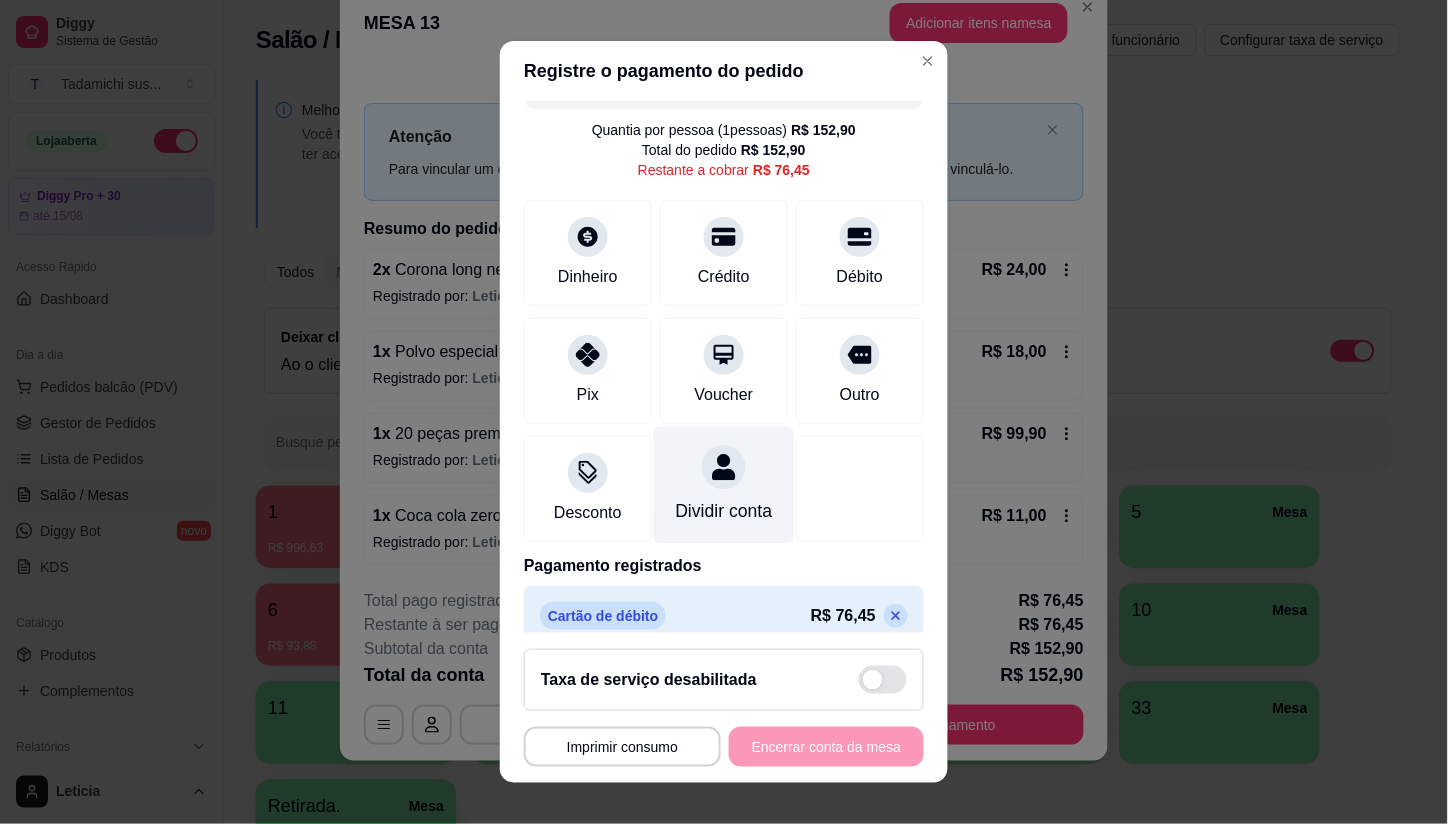 scroll, scrollTop: 0, scrollLeft: 0, axis: both 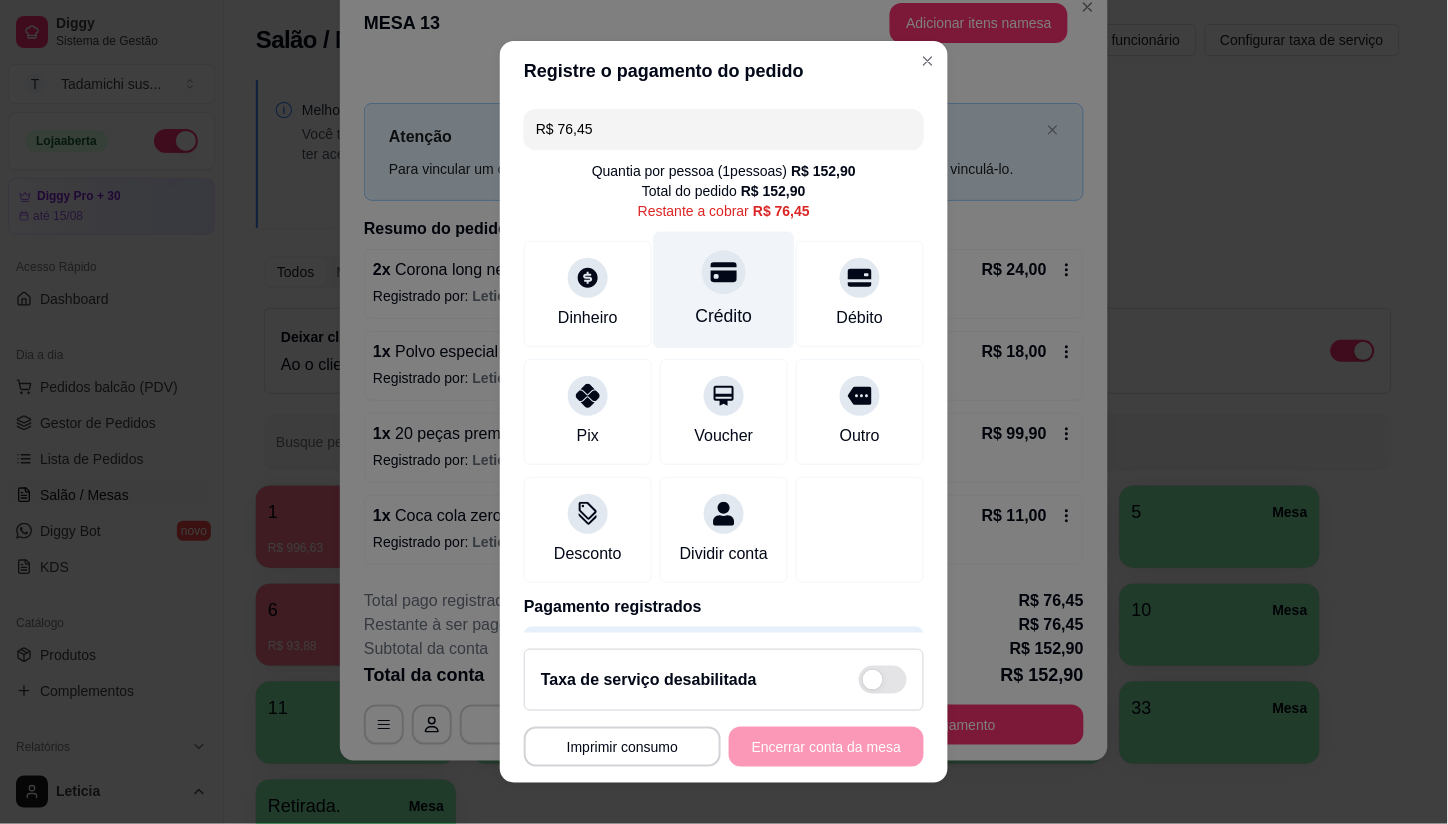 click on "Crédito" at bounding box center [724, 316] 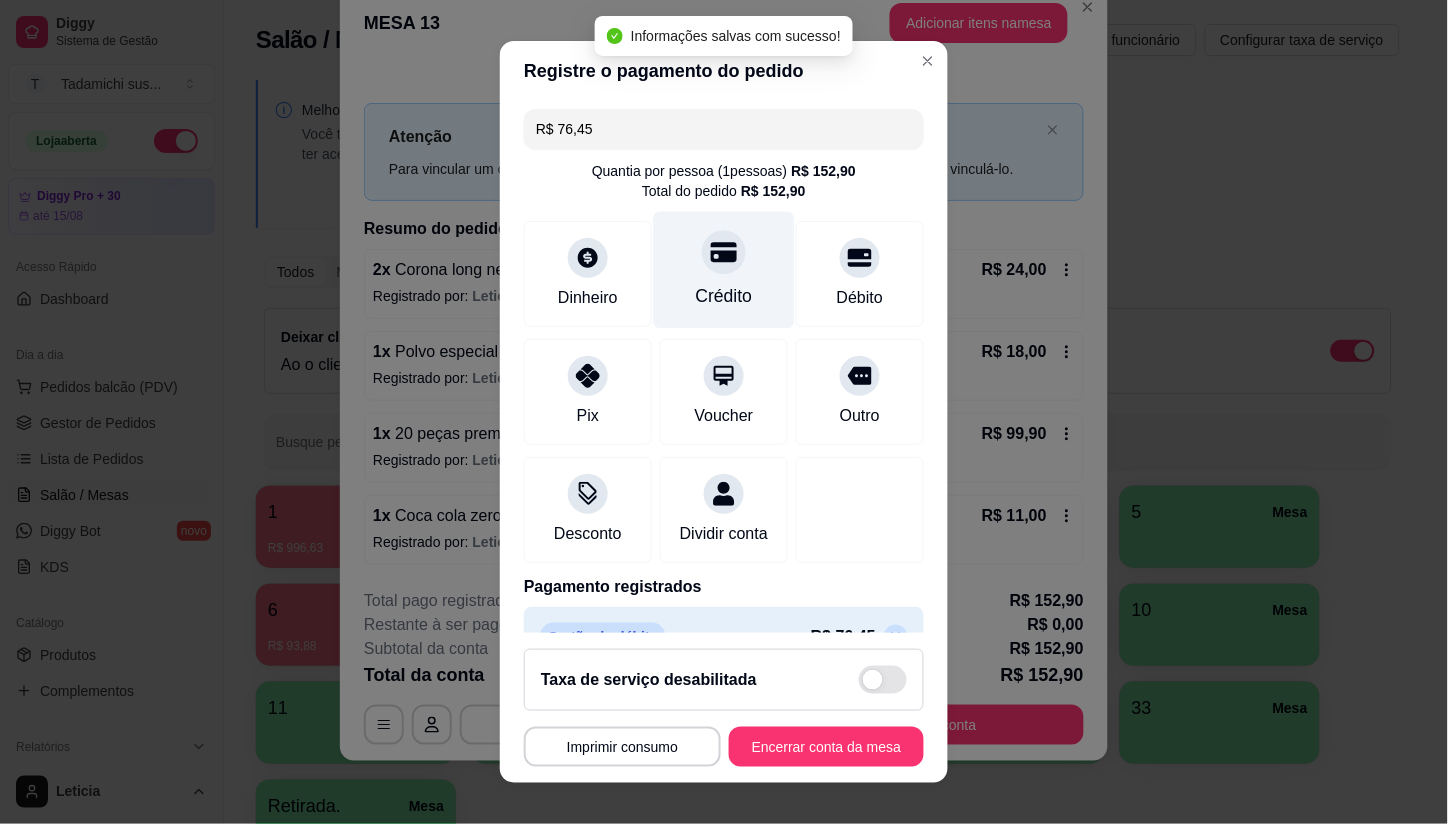 type on "R$ 0,00" 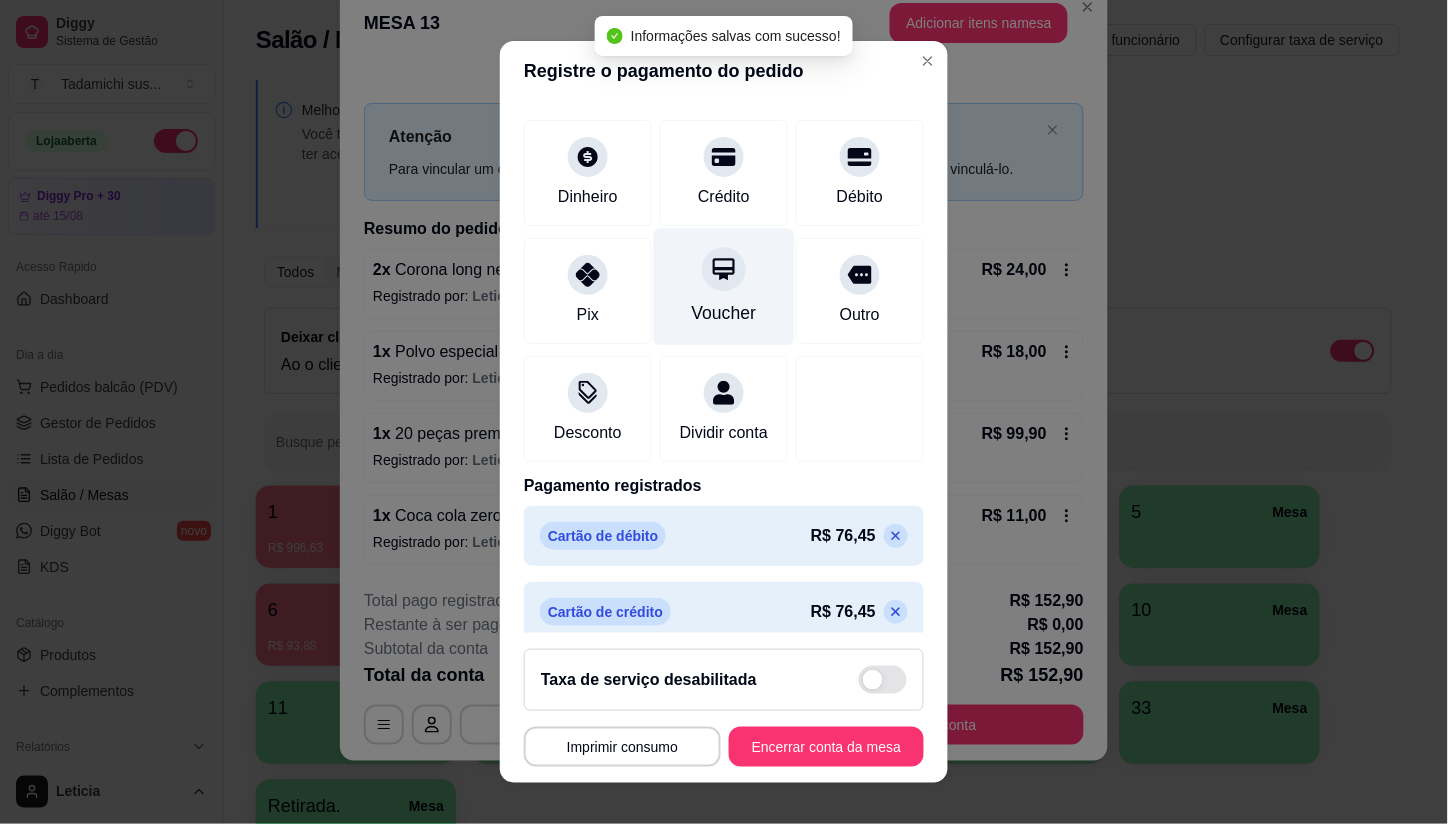 scroll, scrollTop: 142, scrollLeft: 0, axis: vertical 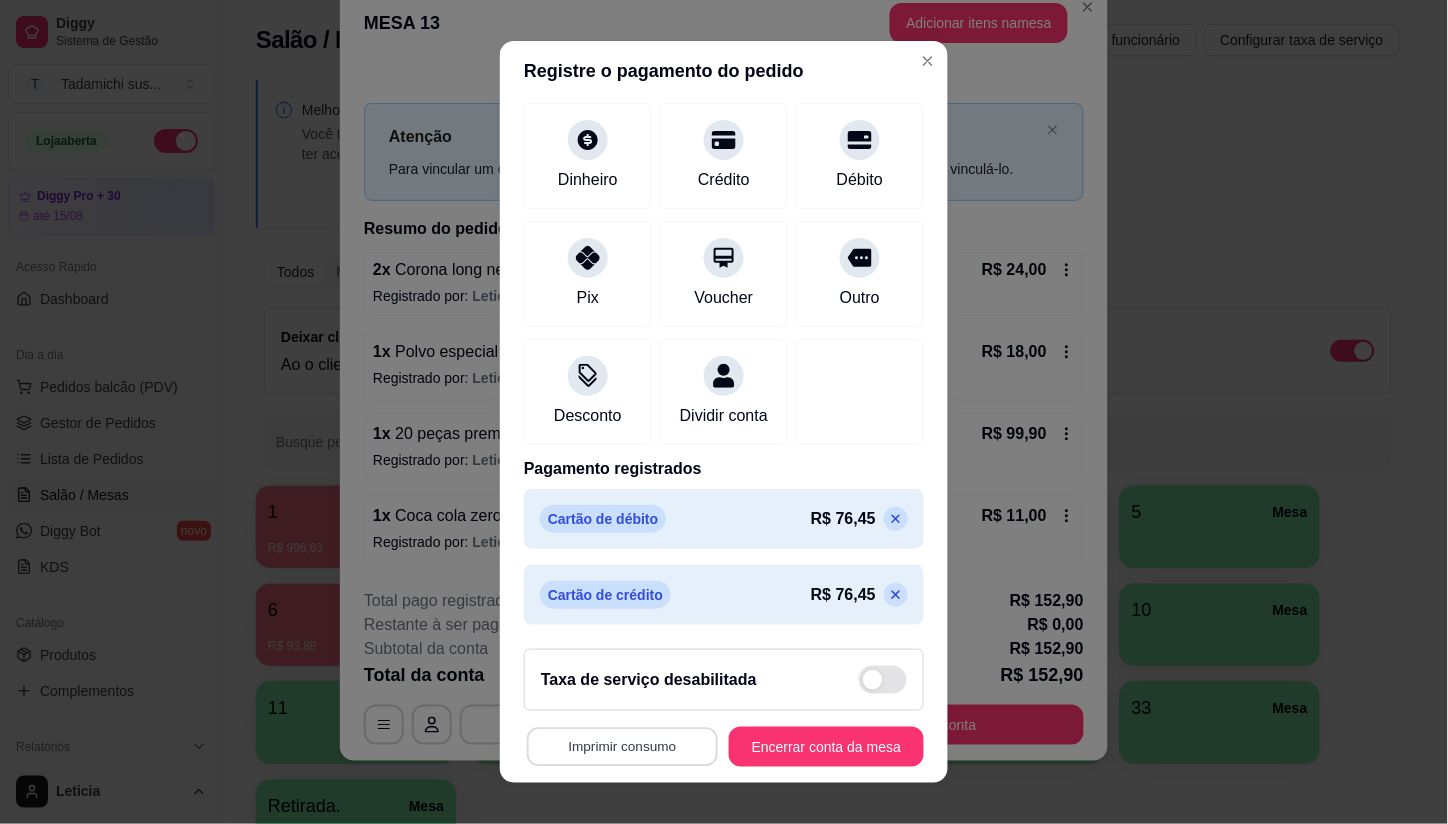 click on "Imprimir consumo" at bounding box center (622, 746) 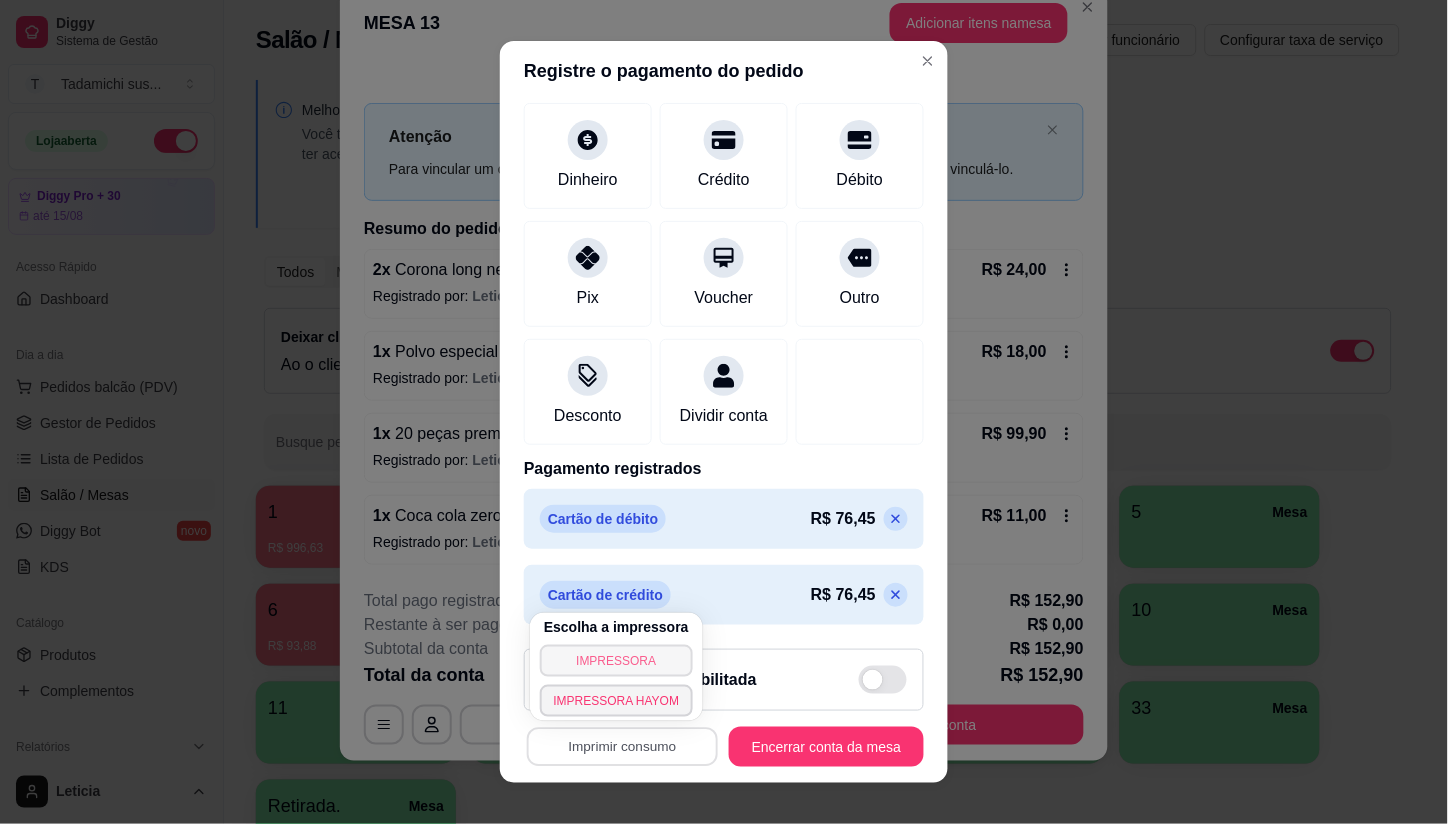 click on "IMPRESSORA" at bounding box center (617, 661) 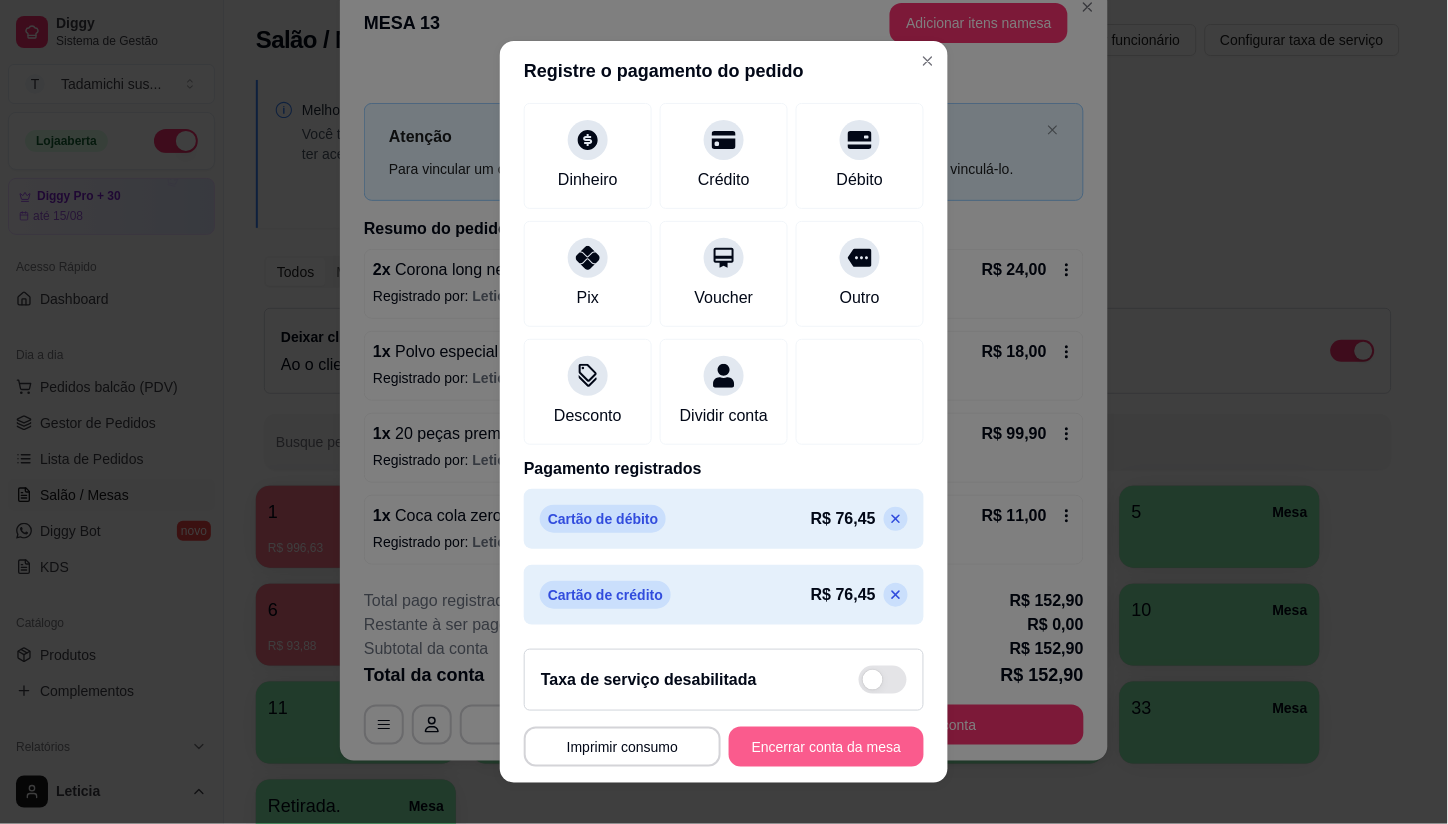 click on "Encerrar conta da mesa" at bounding box center (826, 747) 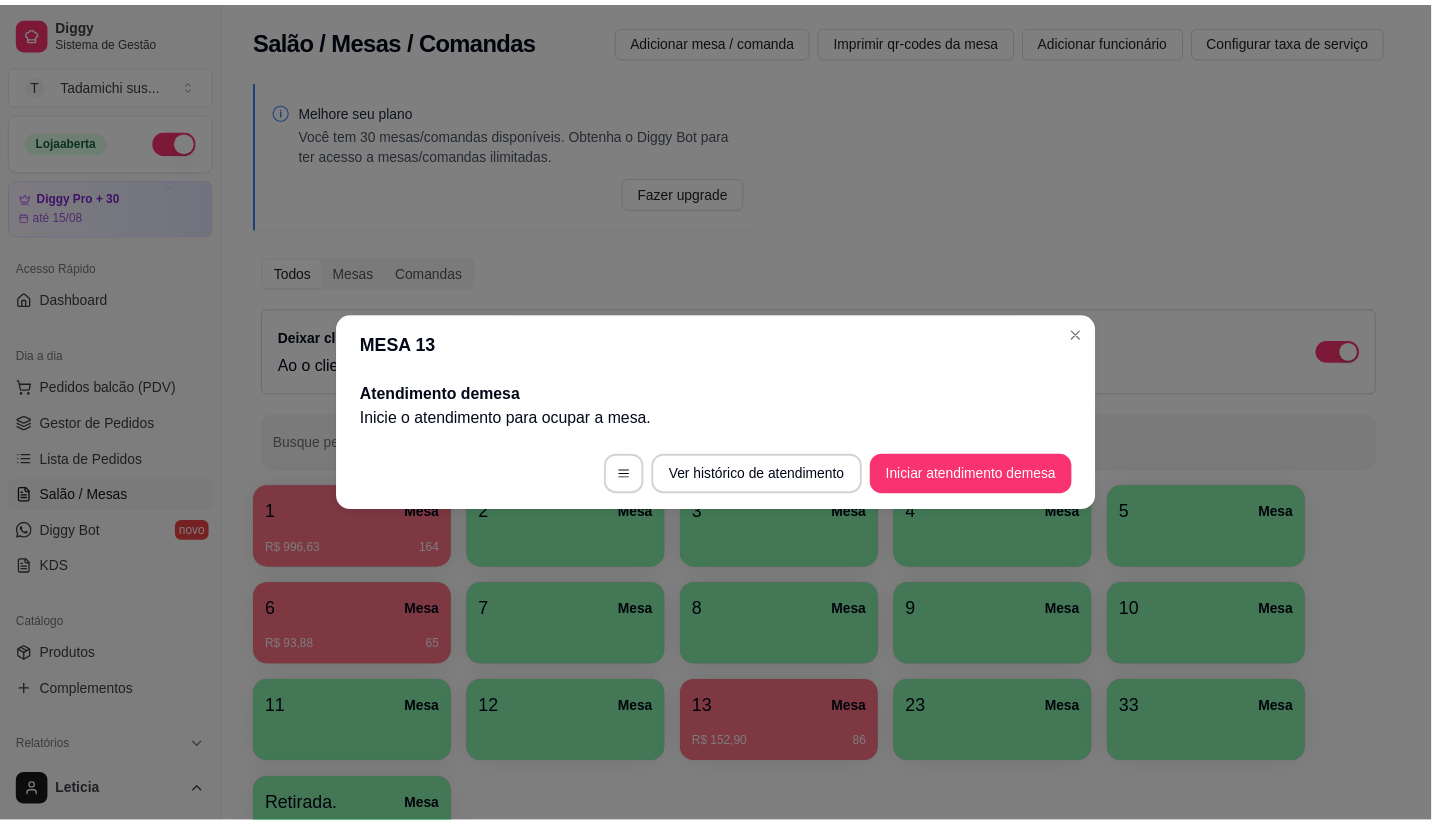 scroll, scrollTop: 0, scrollLeft: 0, axis: both 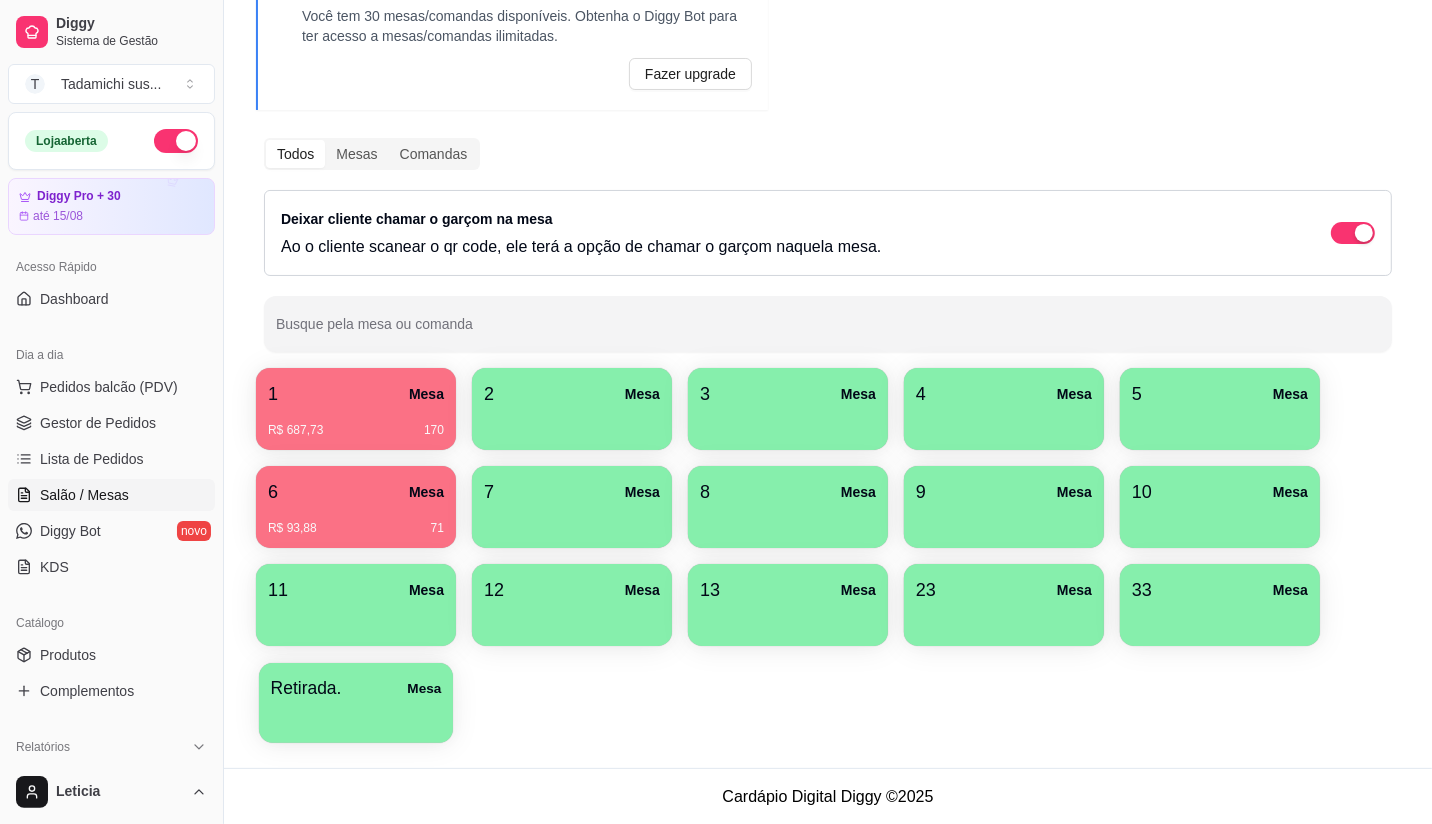 click on "Retirada. Mesa" at bounding box center (356, 688) 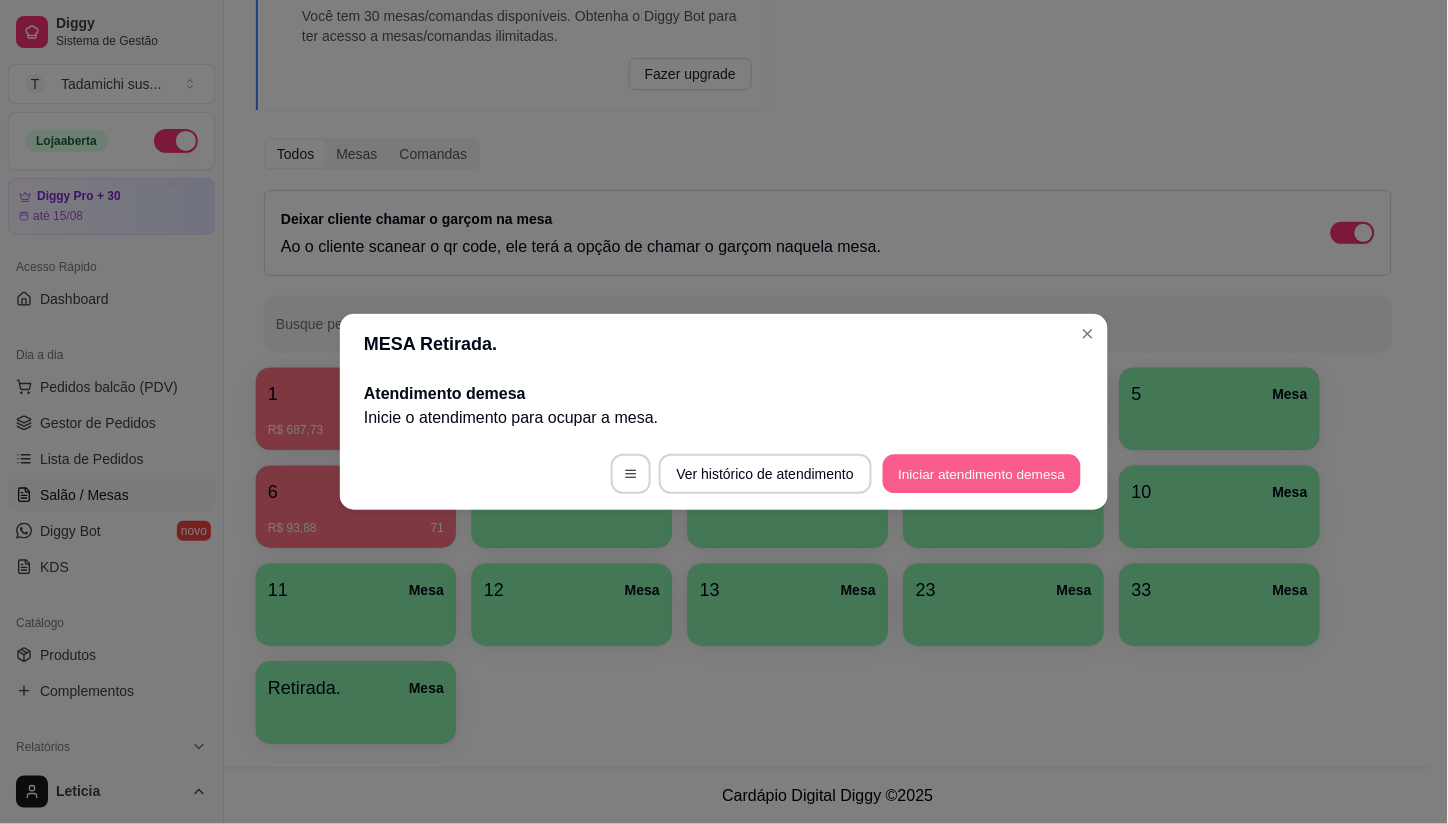 click on "Iniciar atendimento de  mesa" at bounding box center [982, 474] 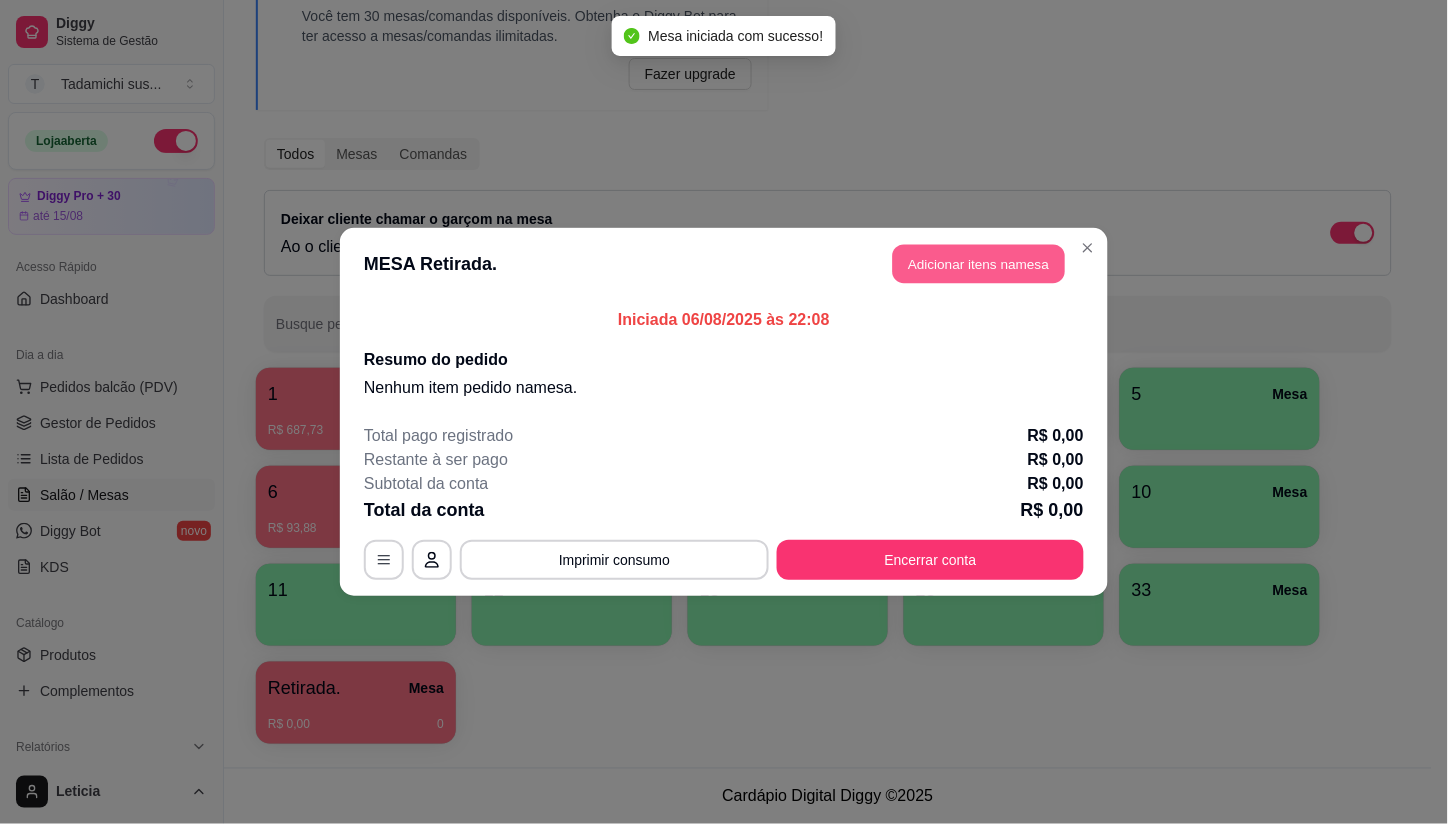 click on "Adicionar itens na  mesa" at bounding box center (979, 264) 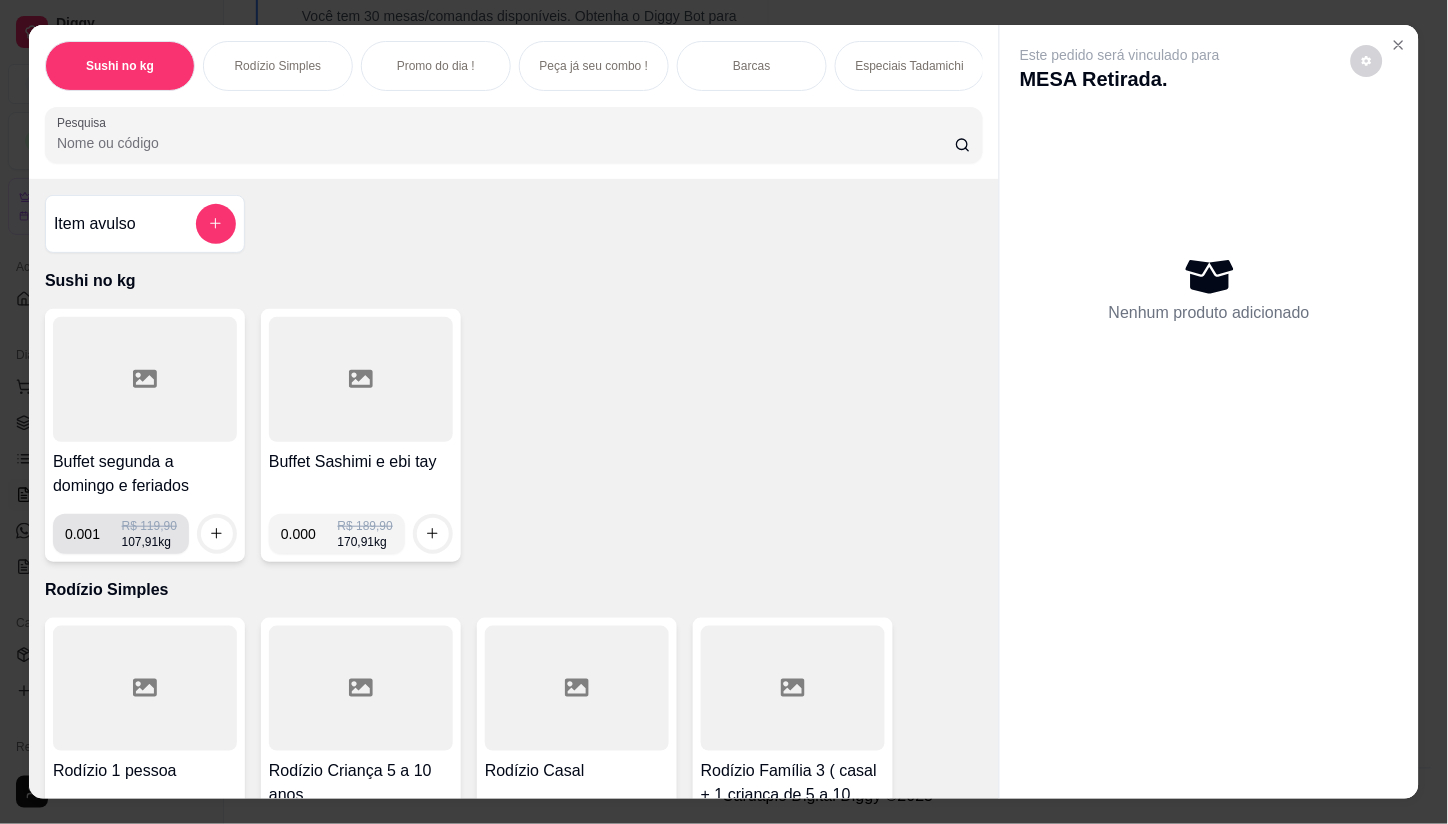 click on "0.001" at bounding box center [93, 534] 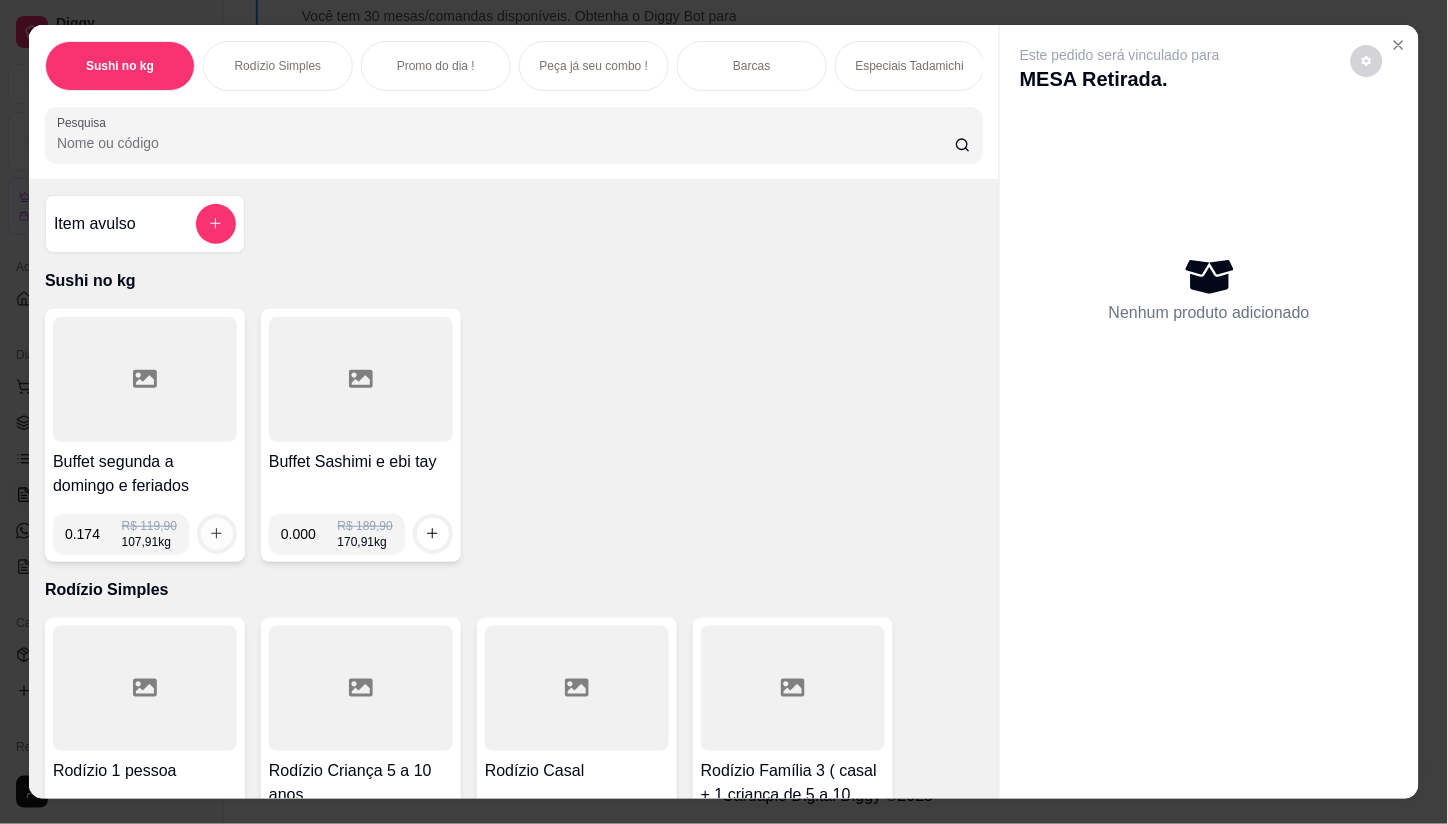 type on "0.174" 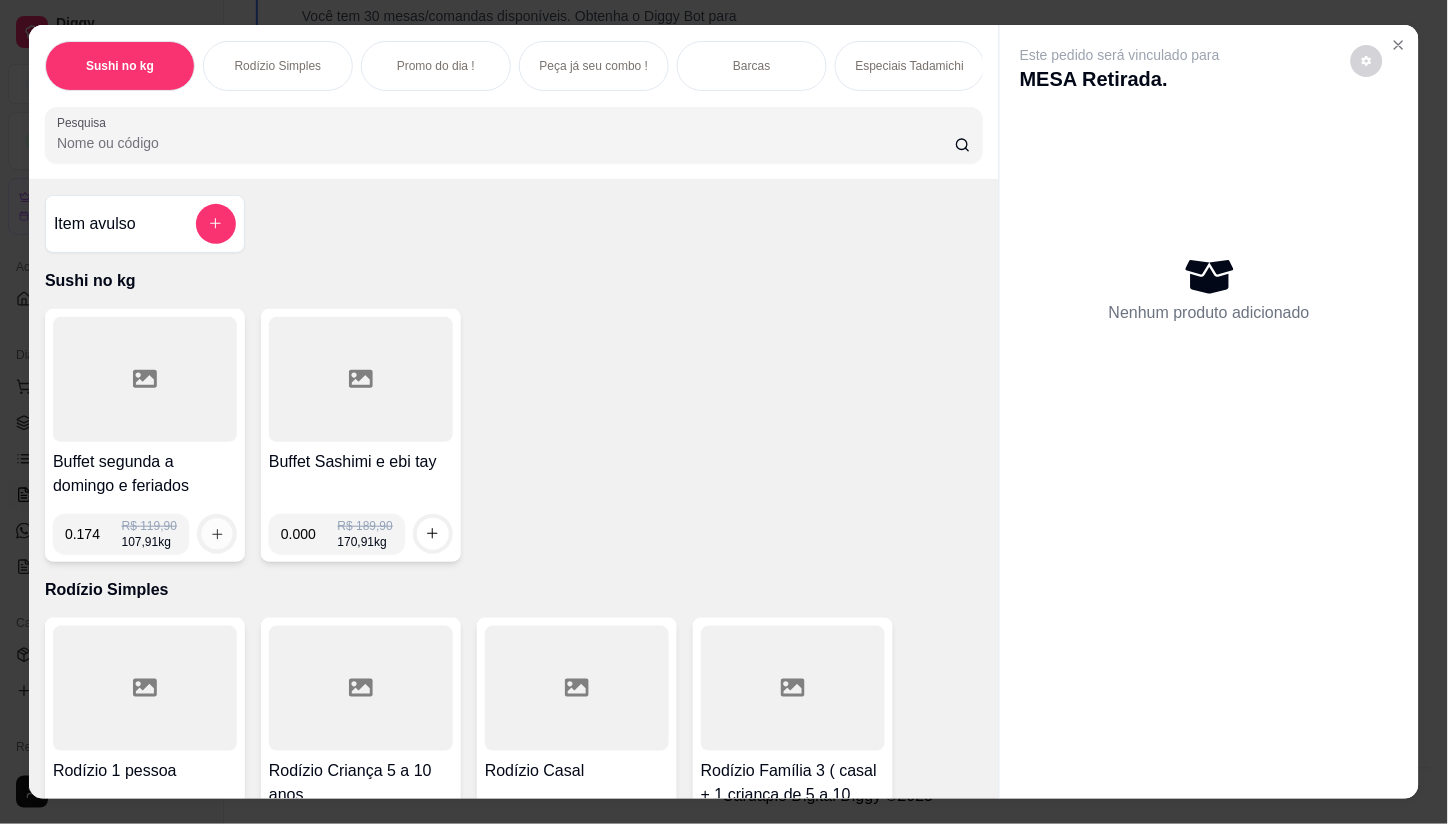 click 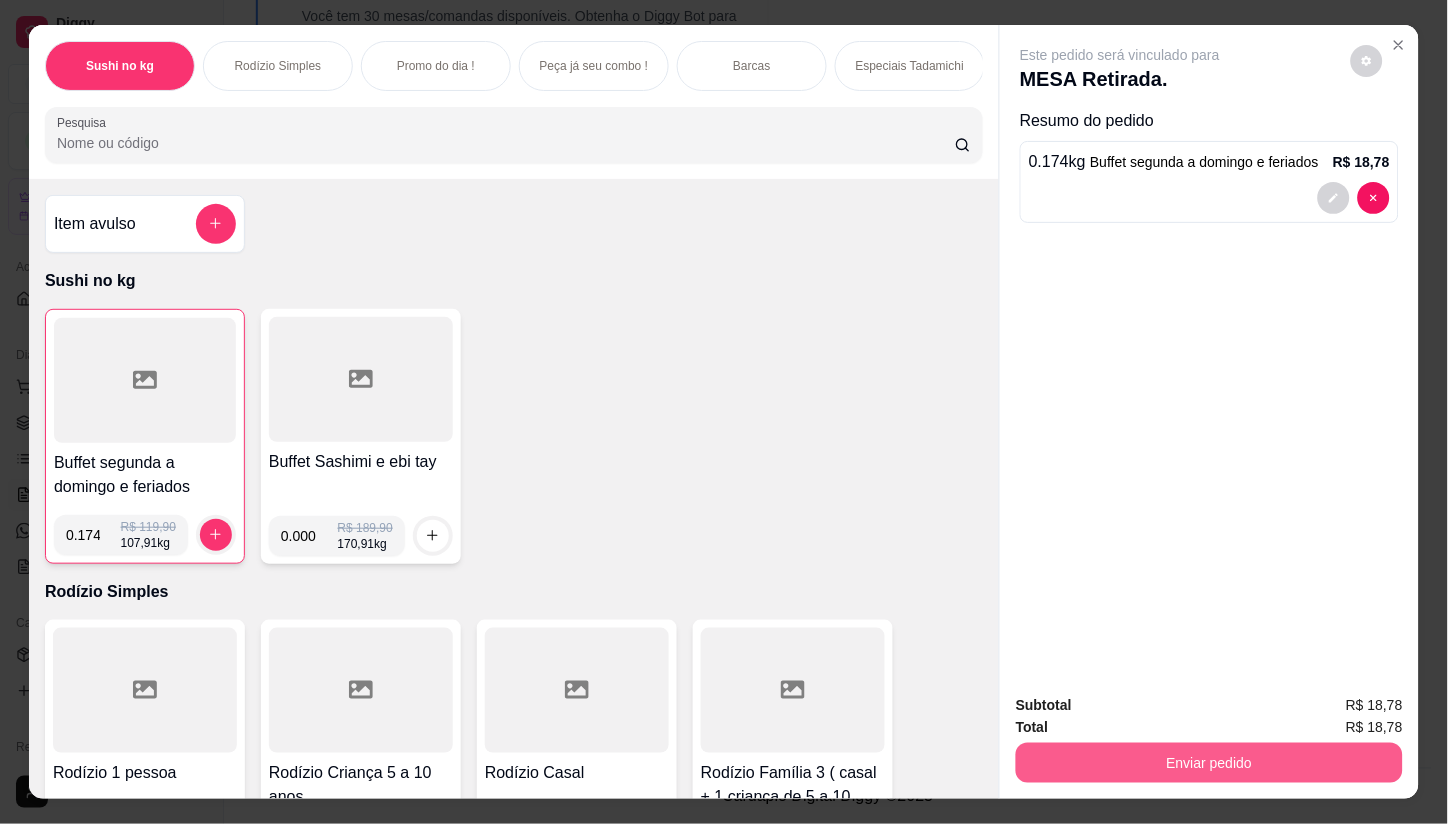 click on "Enviar pedido" at bounding box center [1209, 763] 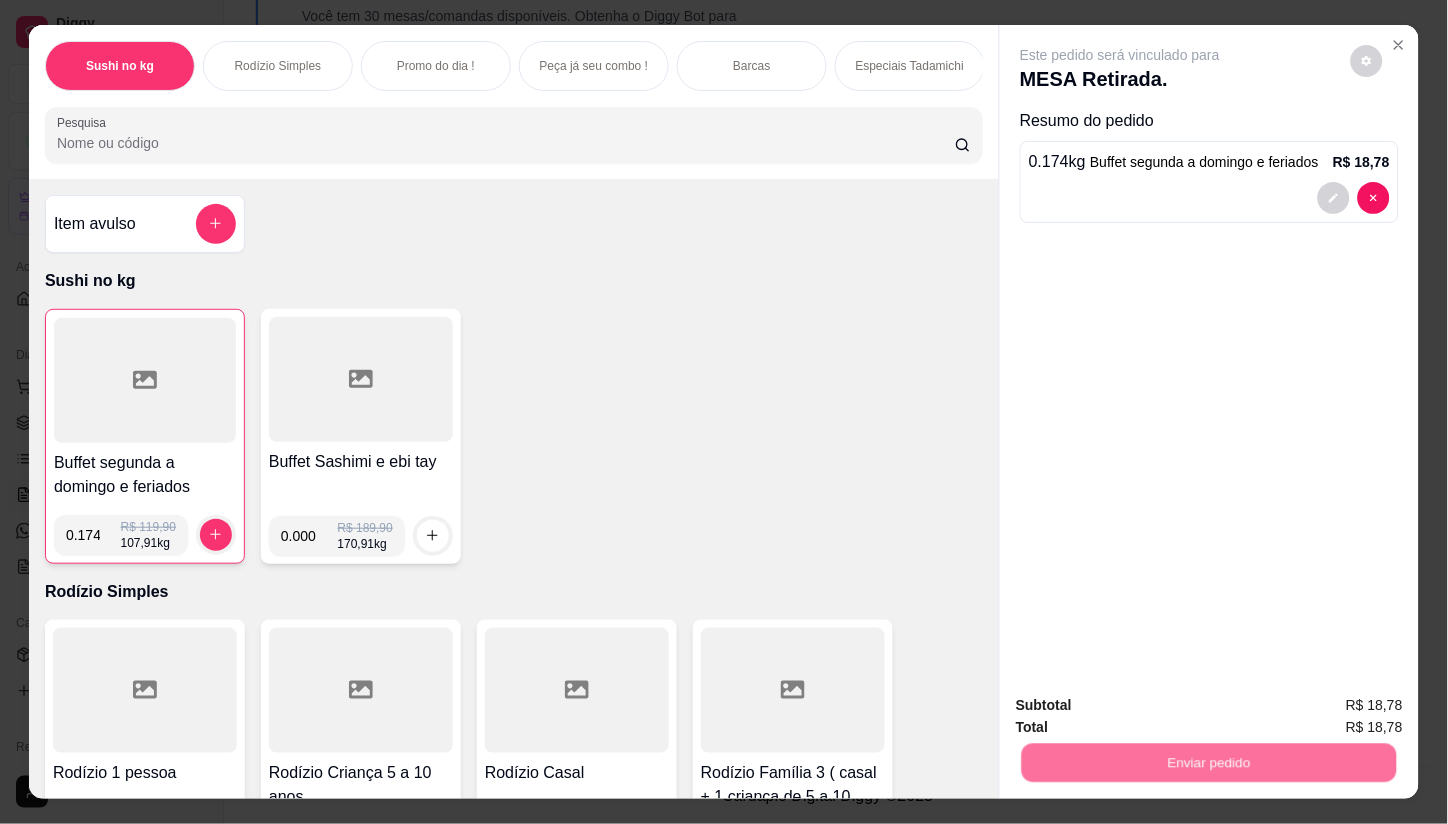 click on "Não registrar e enviar pedido" at bounding box center [1143, 707] 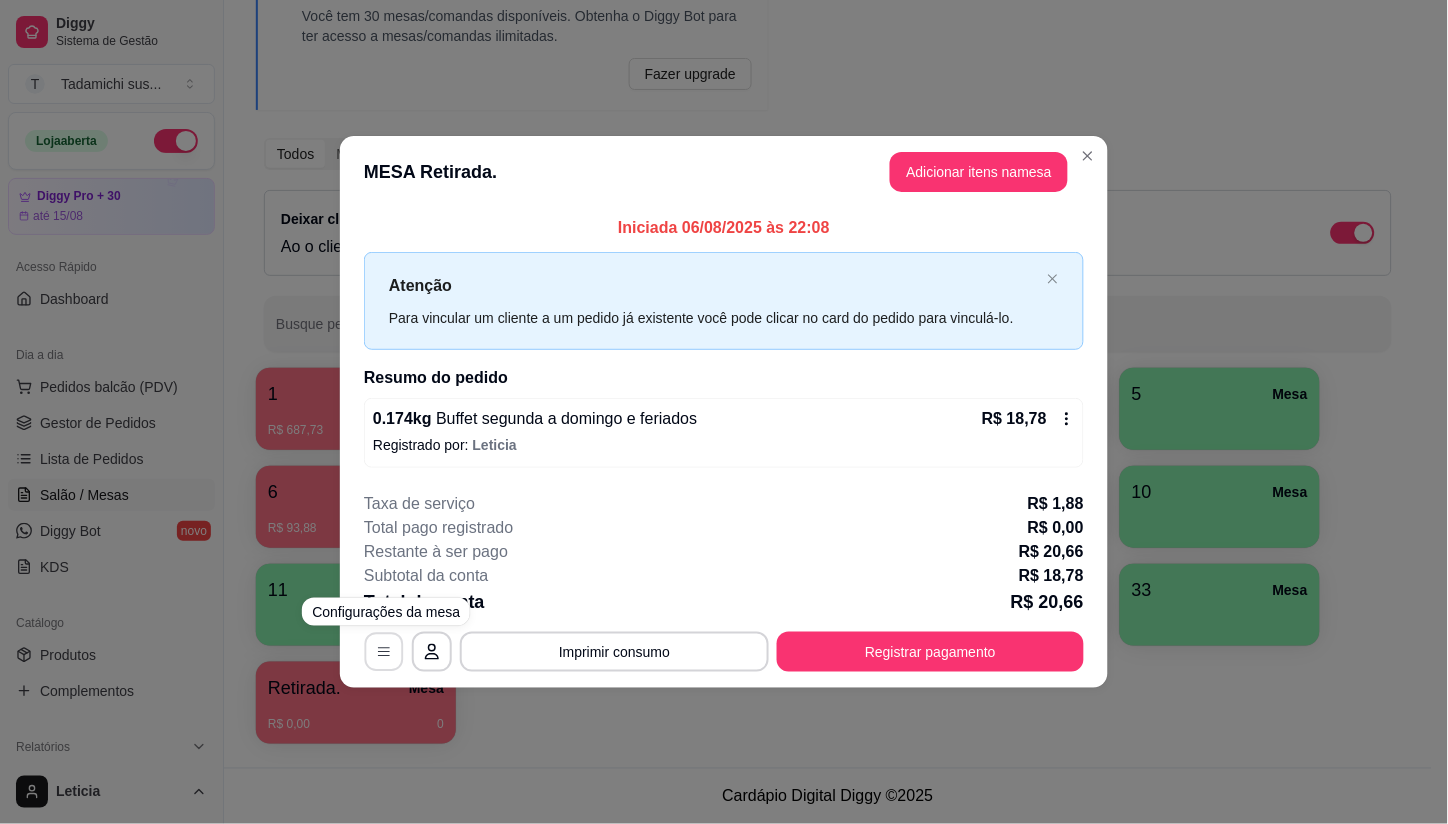 click at bounding box center [384, 651] 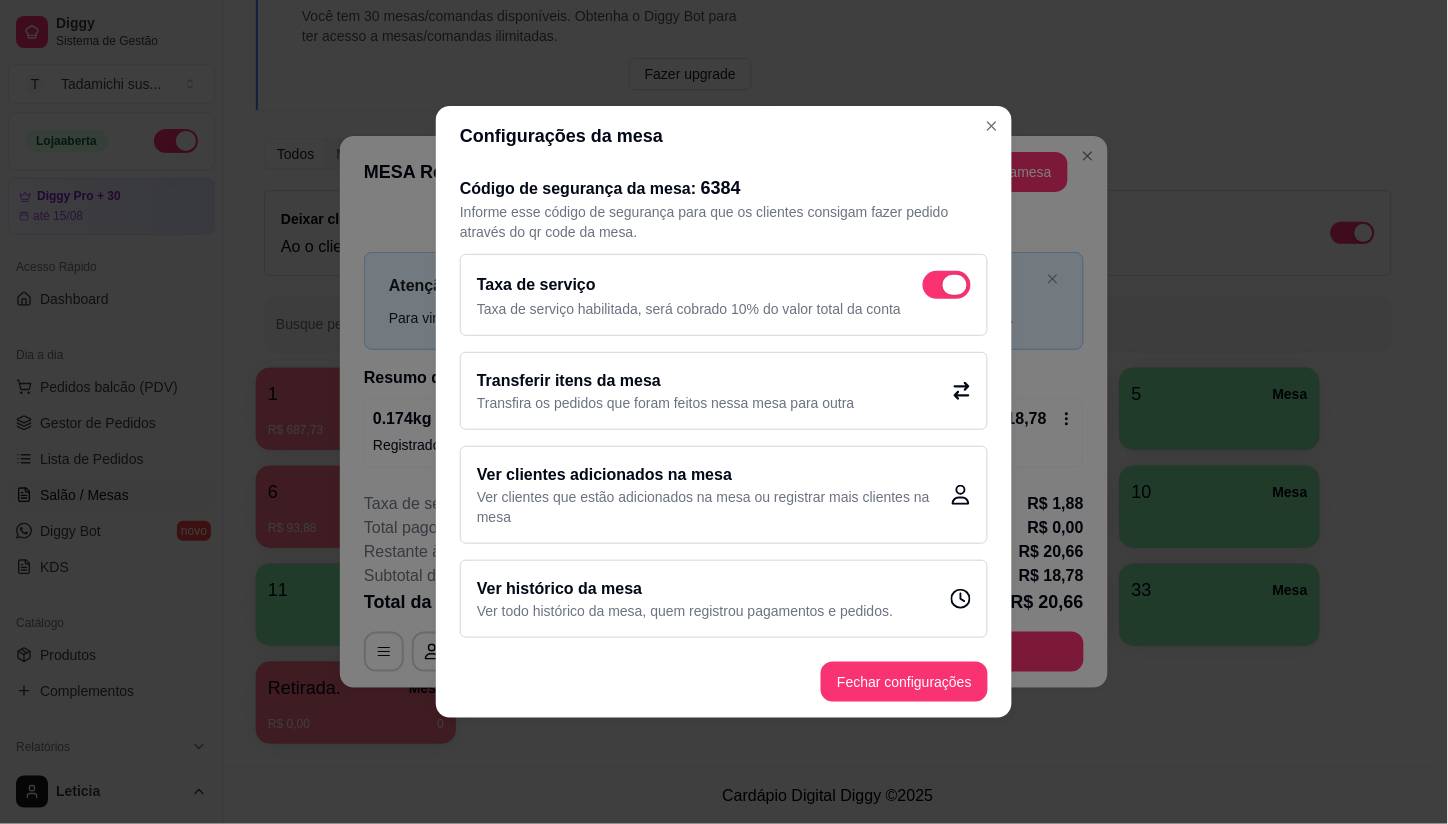 click on "Taxa de serviço Taxa de serviço habilitada, será cobrado 10% do valor total da conta Transferir itens da mesa Transfira os pedidos que foram feitos nessa mesa para outra Ver clientes adicionados na mesa Ver clientes que estão adicionados na mesa ou registrar mais clientes na mesa Ver histórico da mesa Ver todo histórico da mesa, quem registrou pagamentos e pedidos." at bounding box center (724, 446) 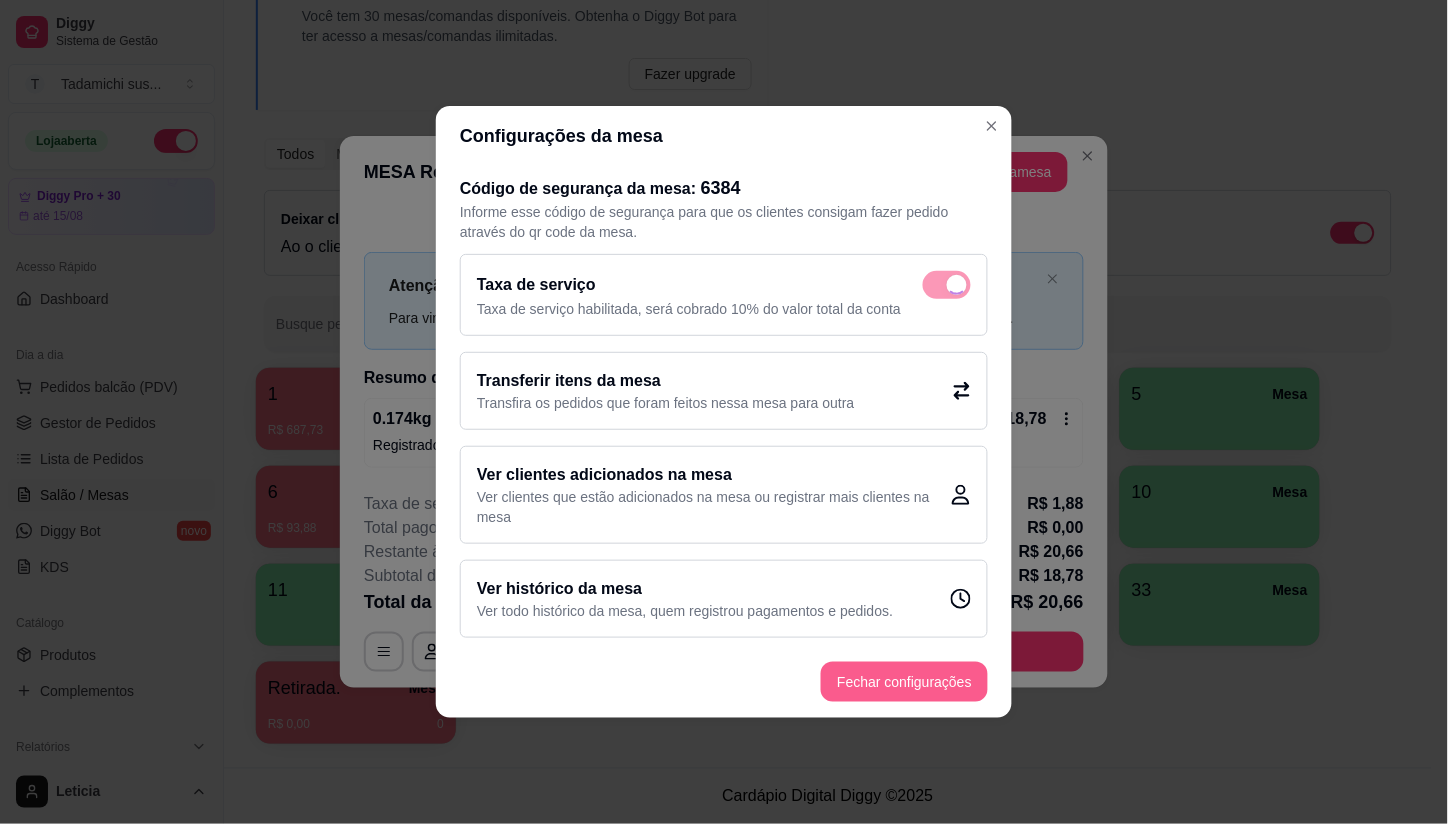 checkbox on "false" 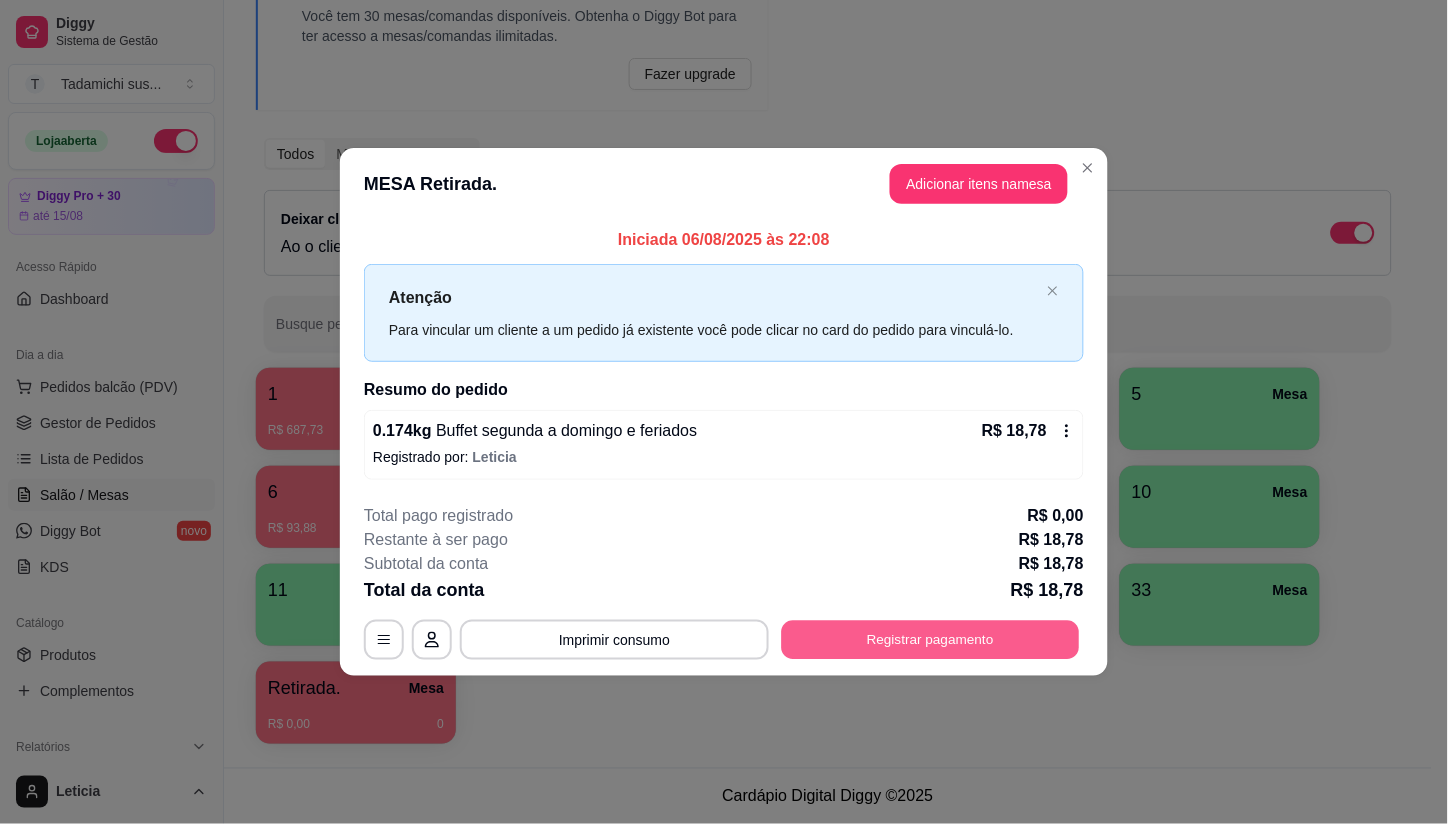 click on "Registrar pagamento" at bounding box center (931, 639) 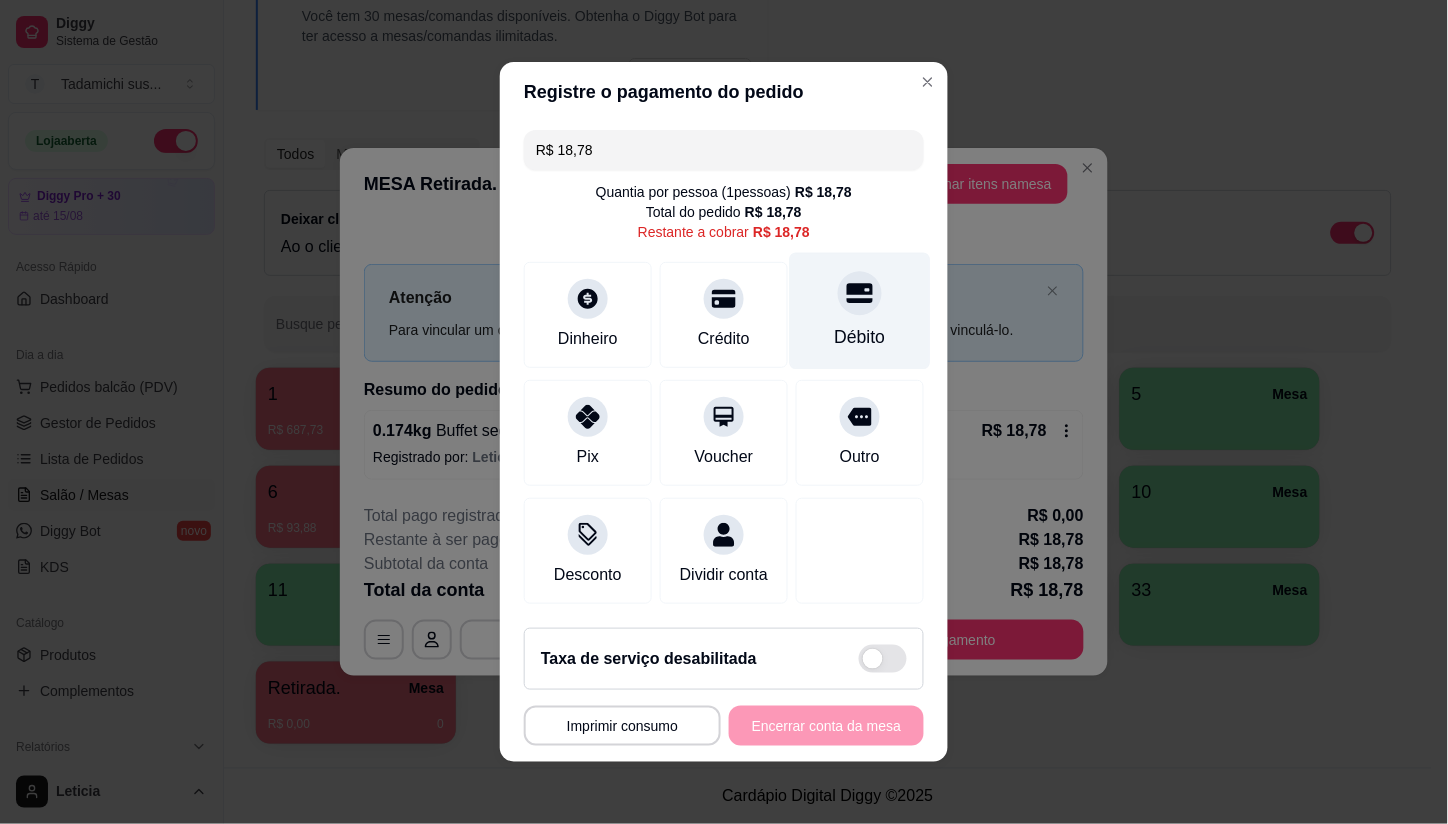 click on "Débito" at bounding box center (860, 337) 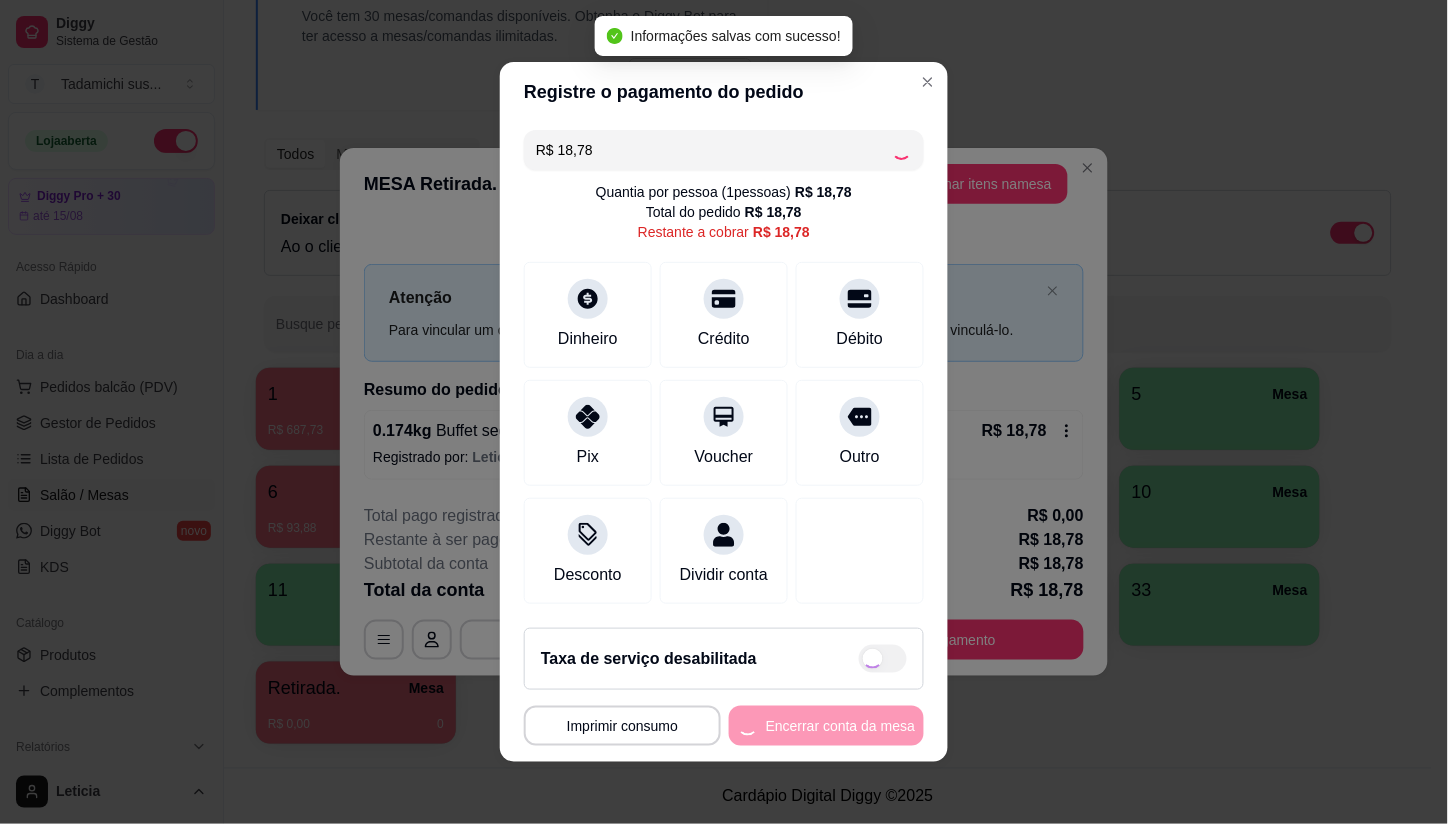 type on "R$ 0,00" 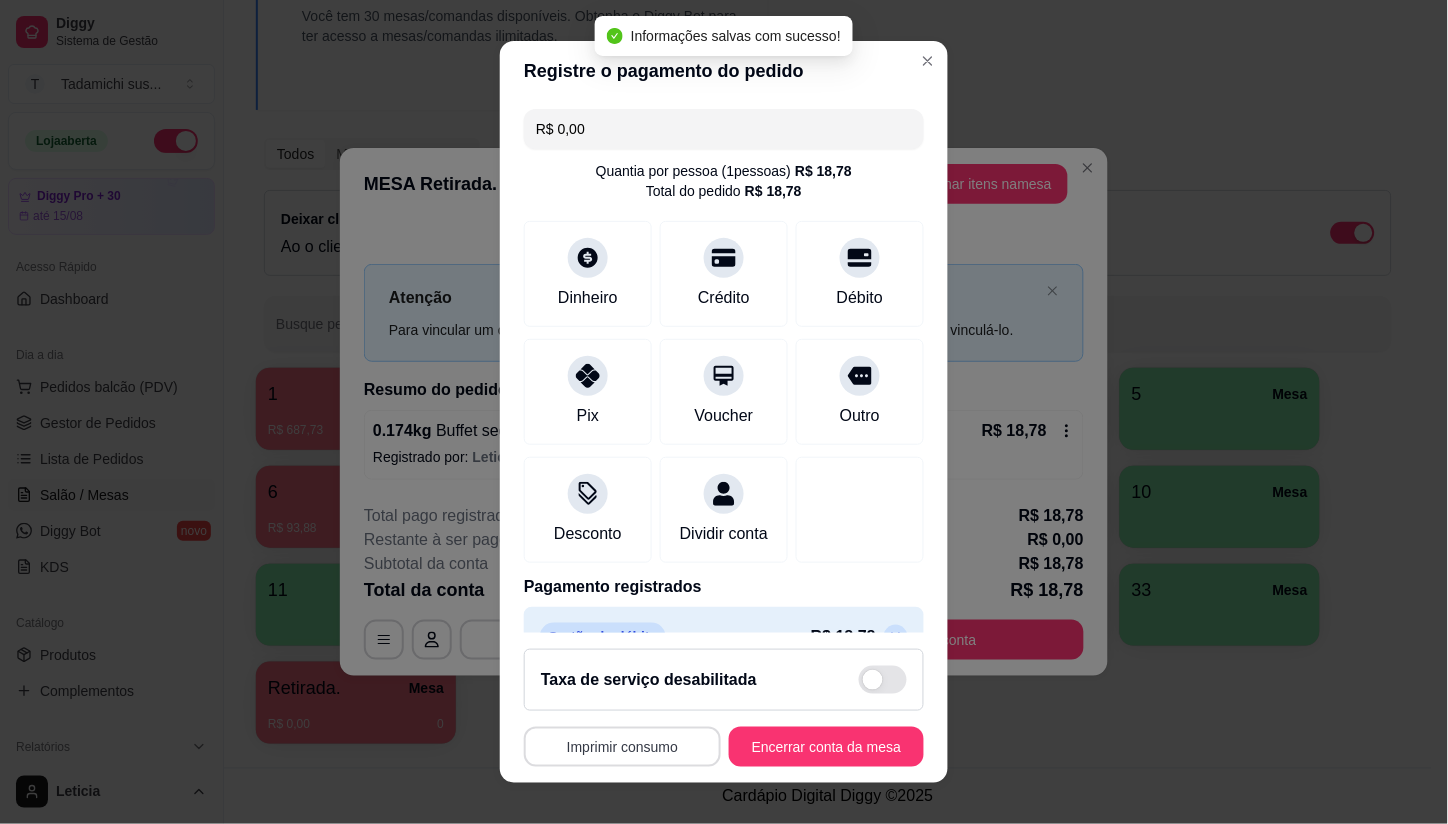 click on "Imprimir consumo" at bounding box center (622, 747) 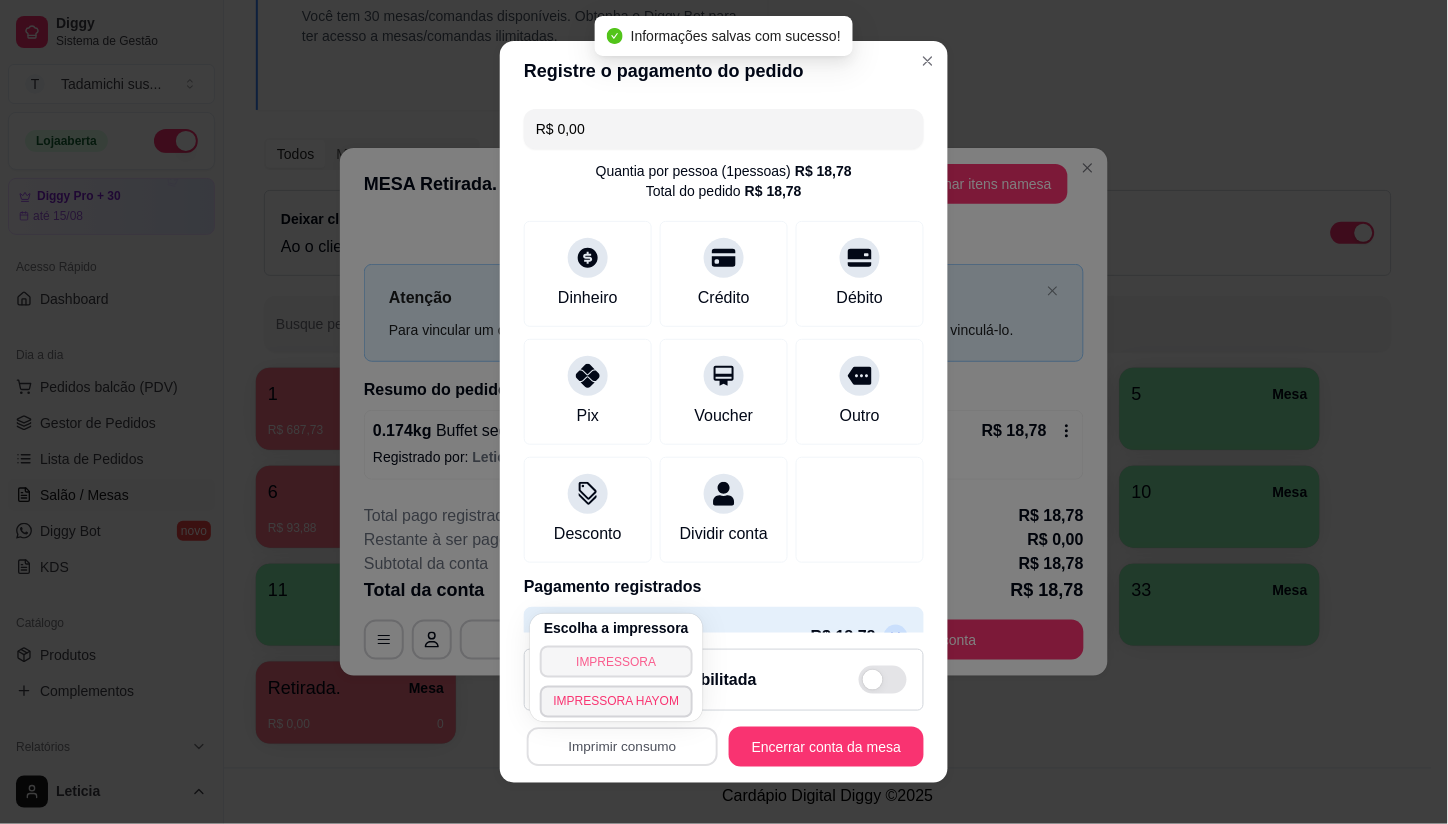 click on "IMPRESSORA" at bounding box center [617, 662] 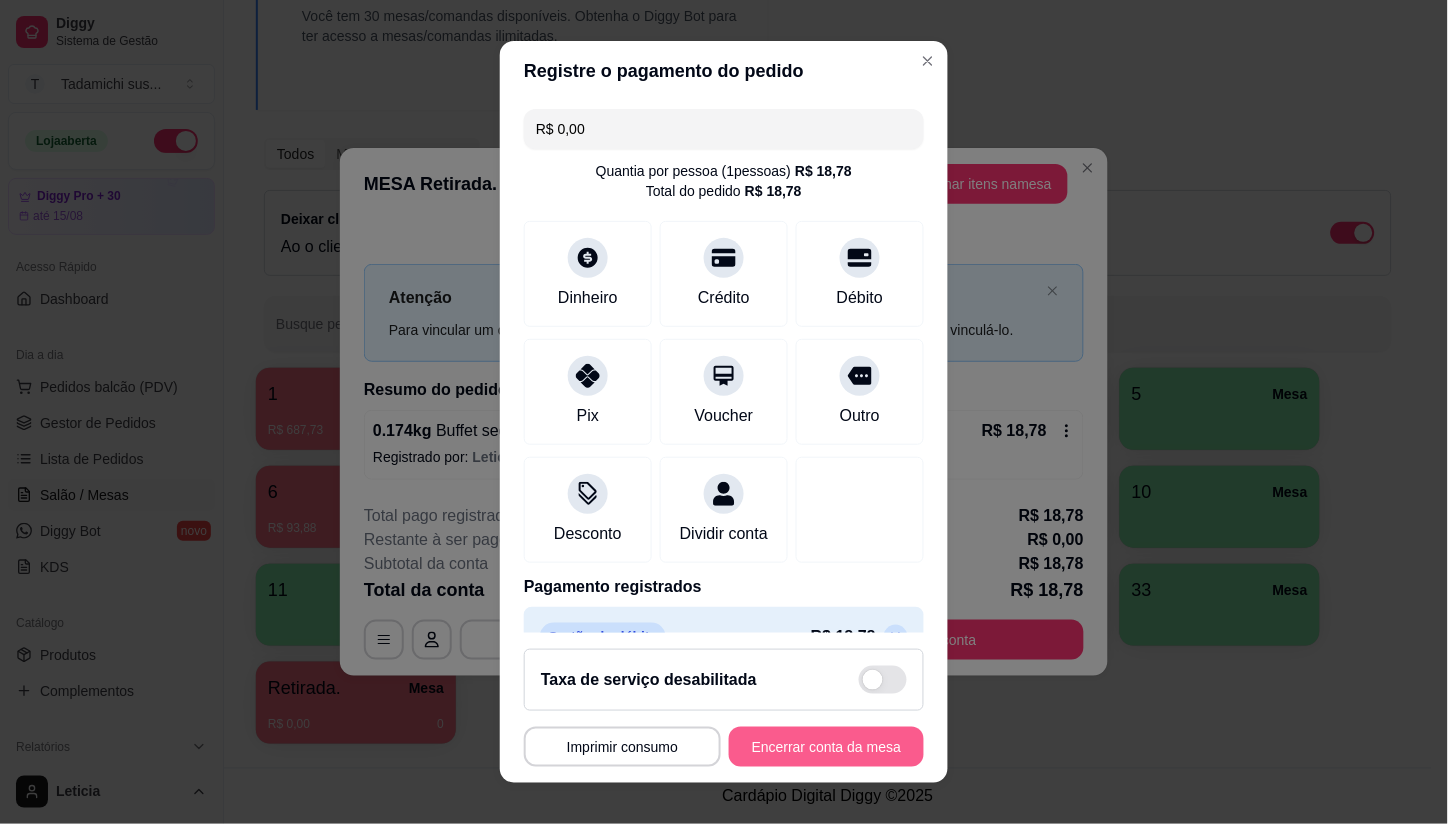 click on "Encerrar conta da mesa" at bounding box center (826, 747) 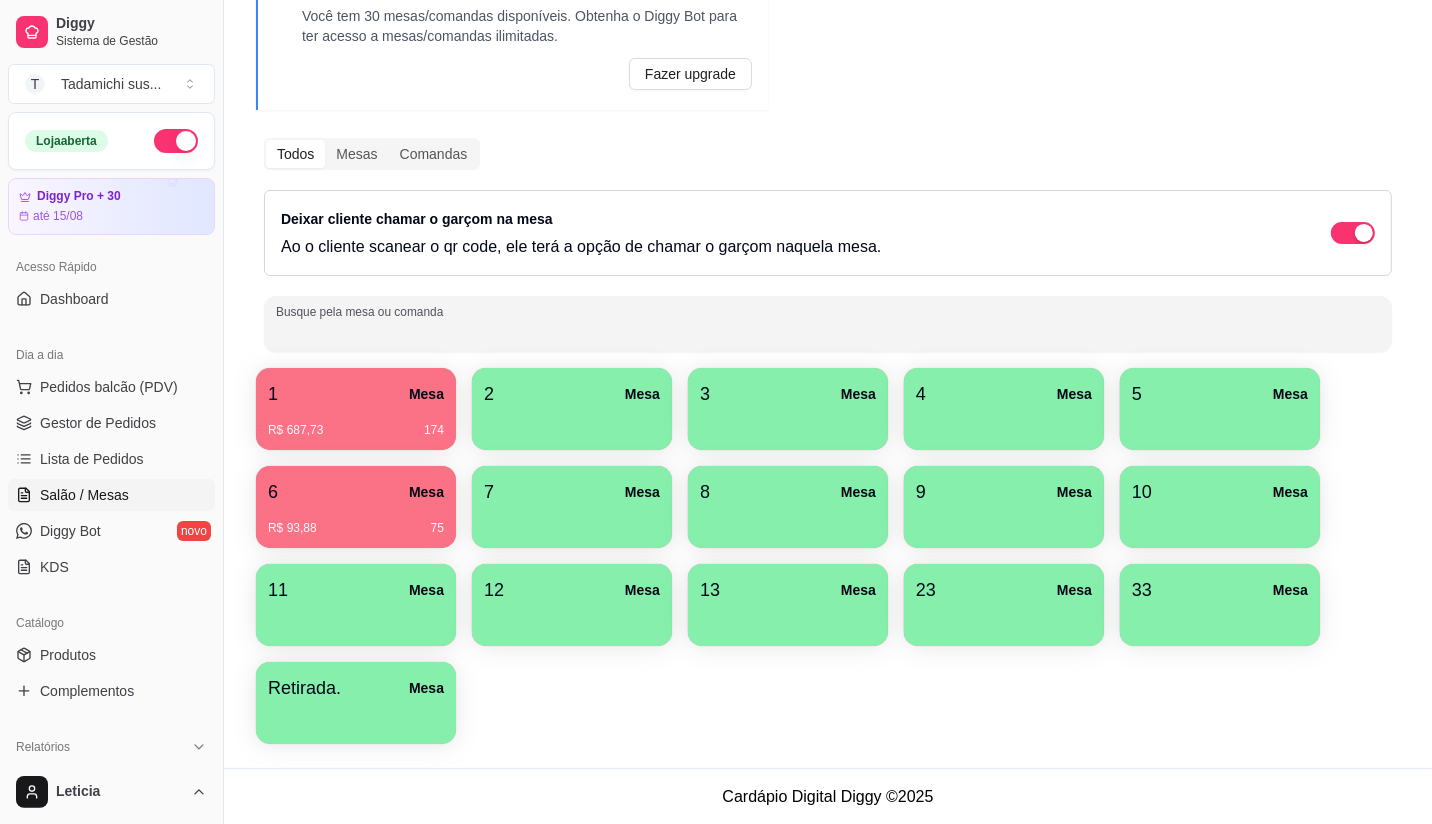 click on "Busque pela mesa ou comanda" at bounding box center (828, 332) 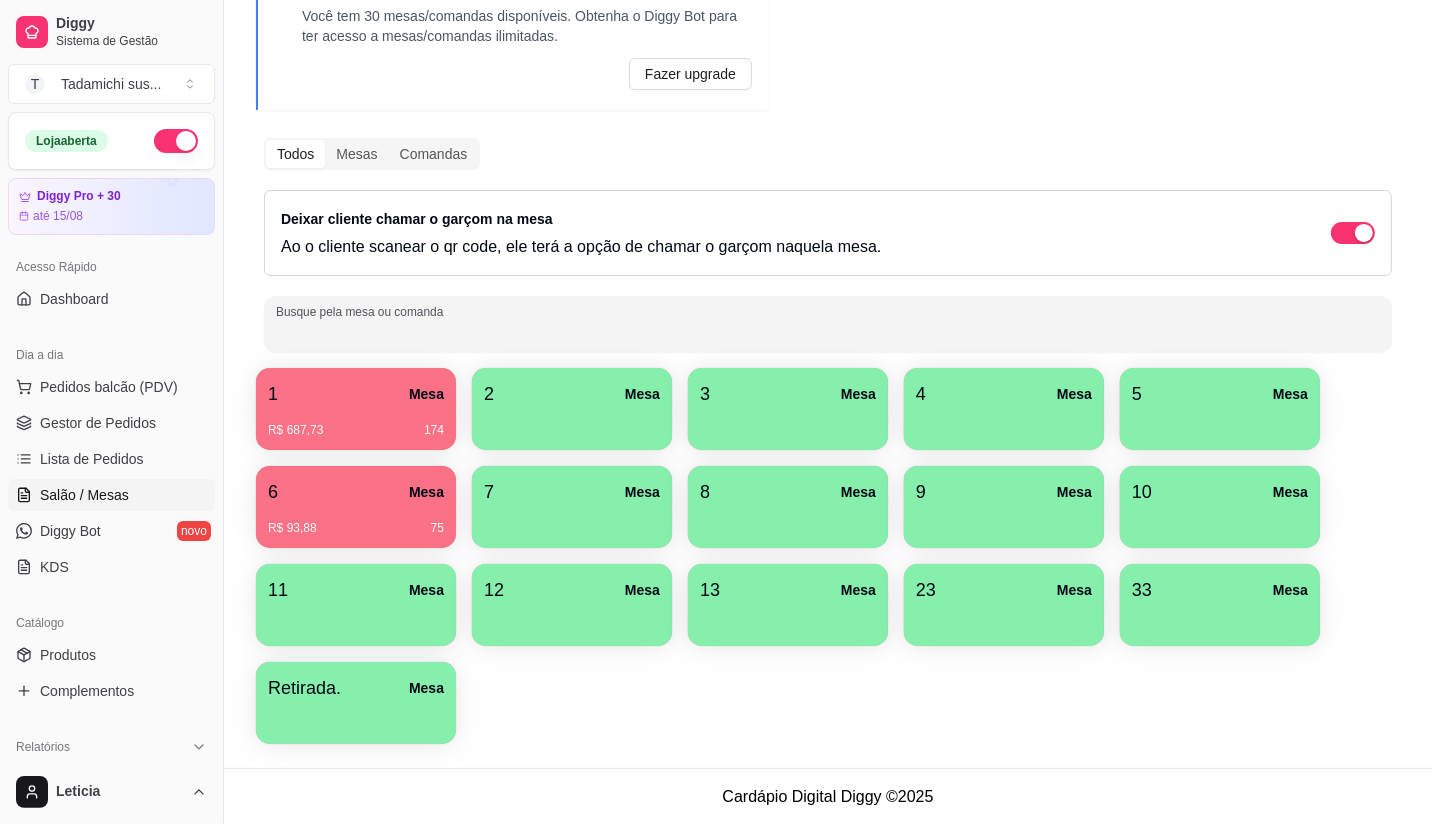 click on "R$ 687,73 174" at bounding box center (356, 423) 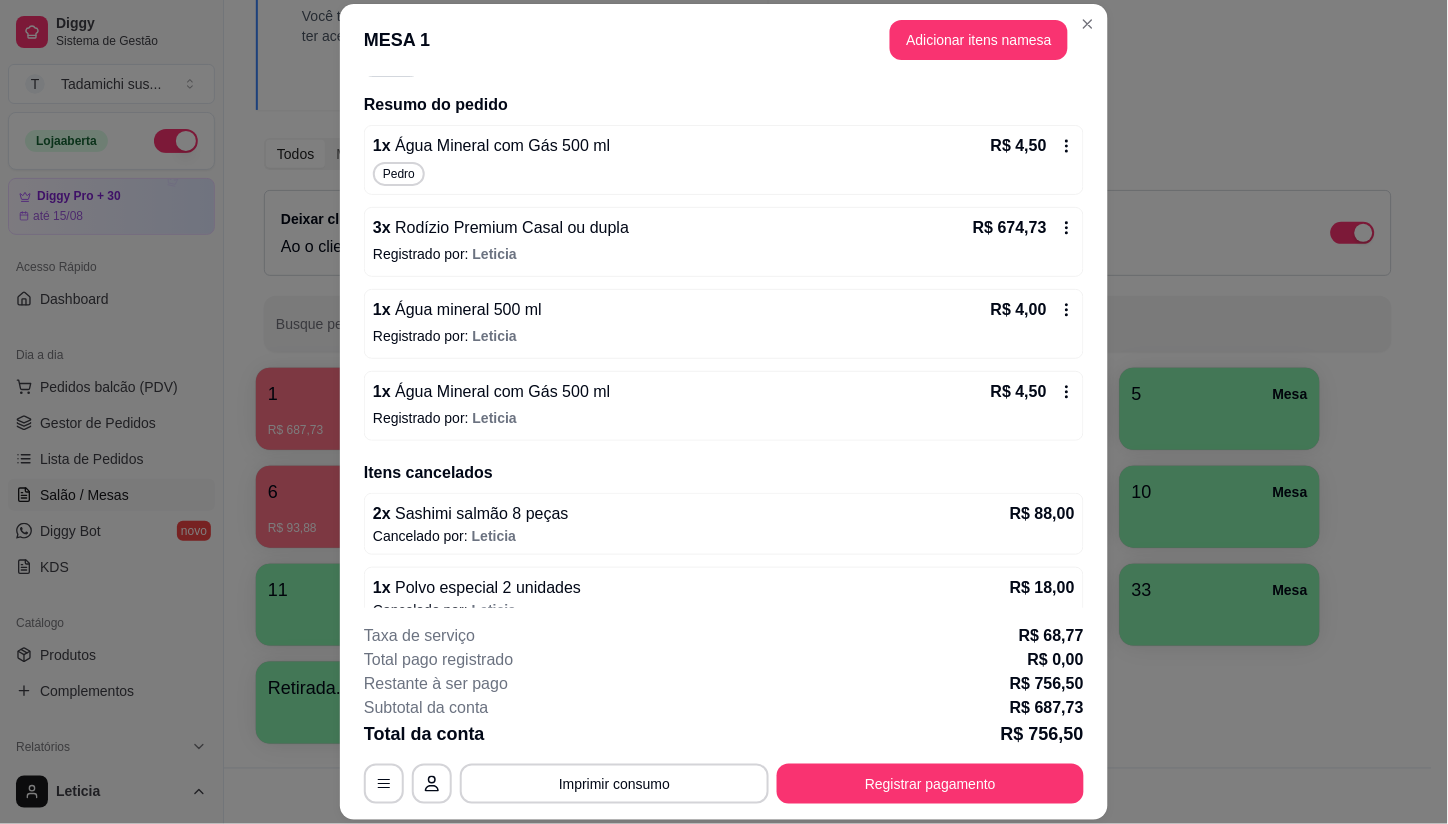 scroll, scrollTop: 333, scrollLeft: 0, axis: vertical 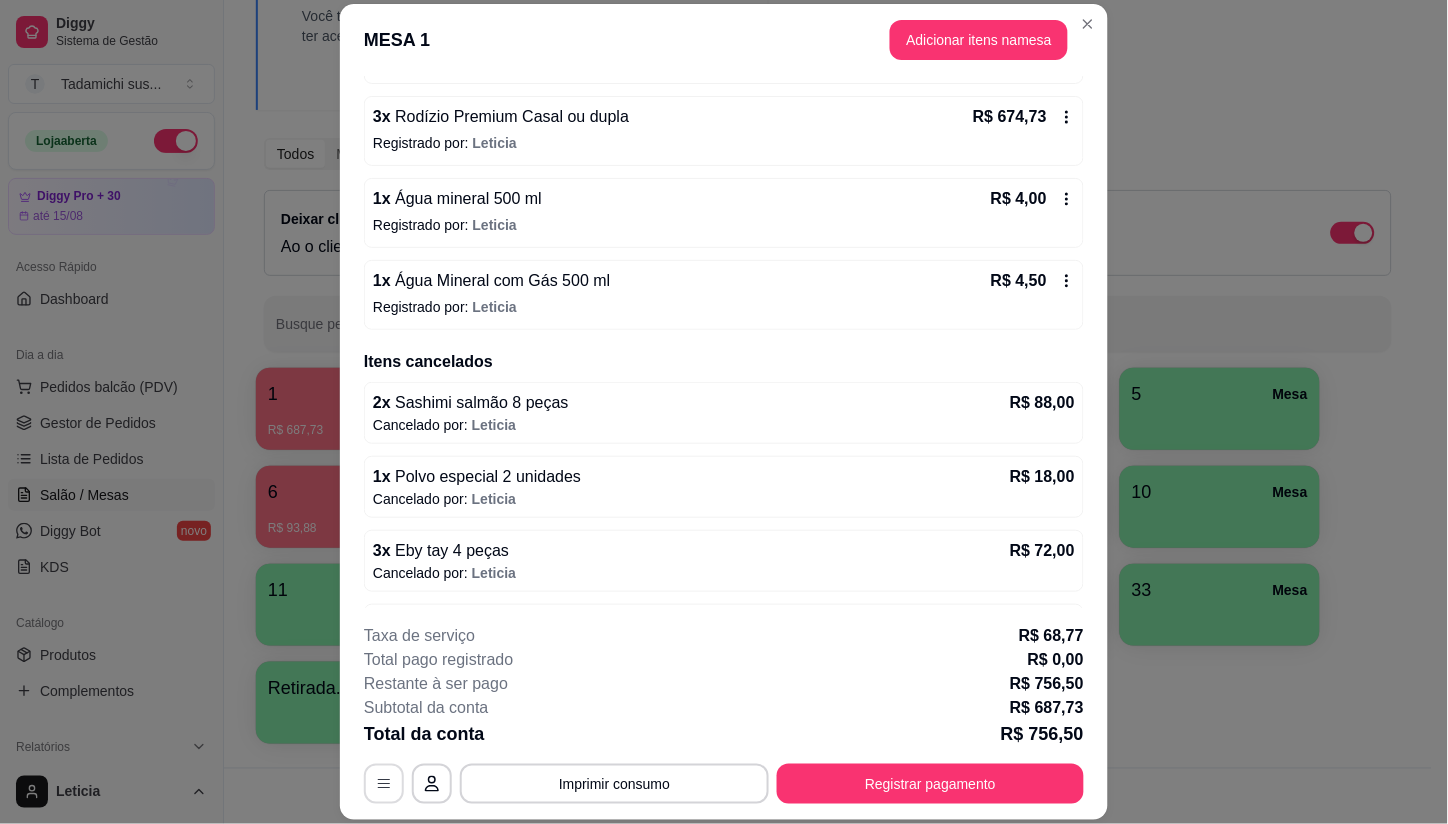 click at bounding box center (384, 784) 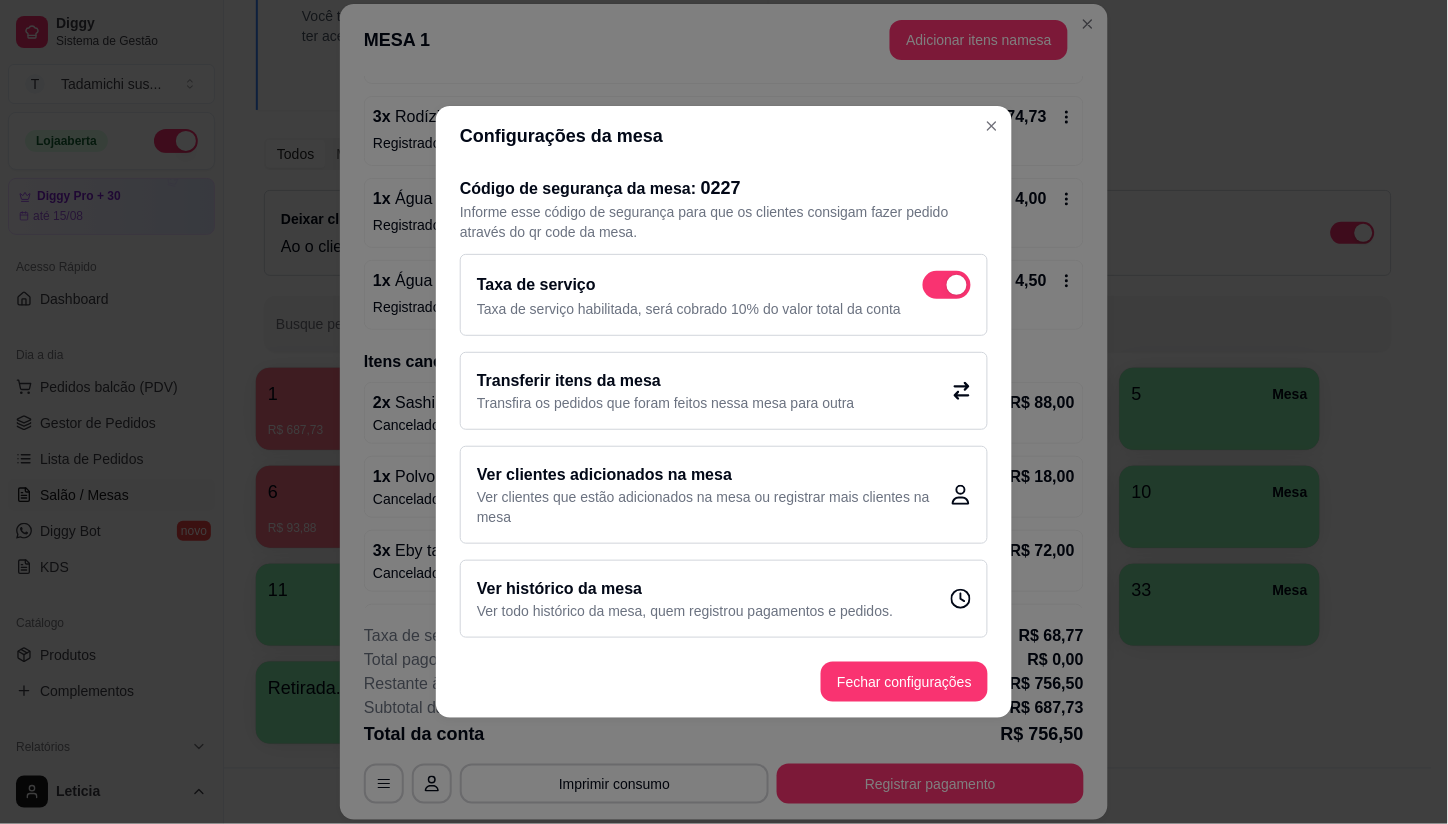 click on "Taxa de serviço" at bounding box center [724, 285] 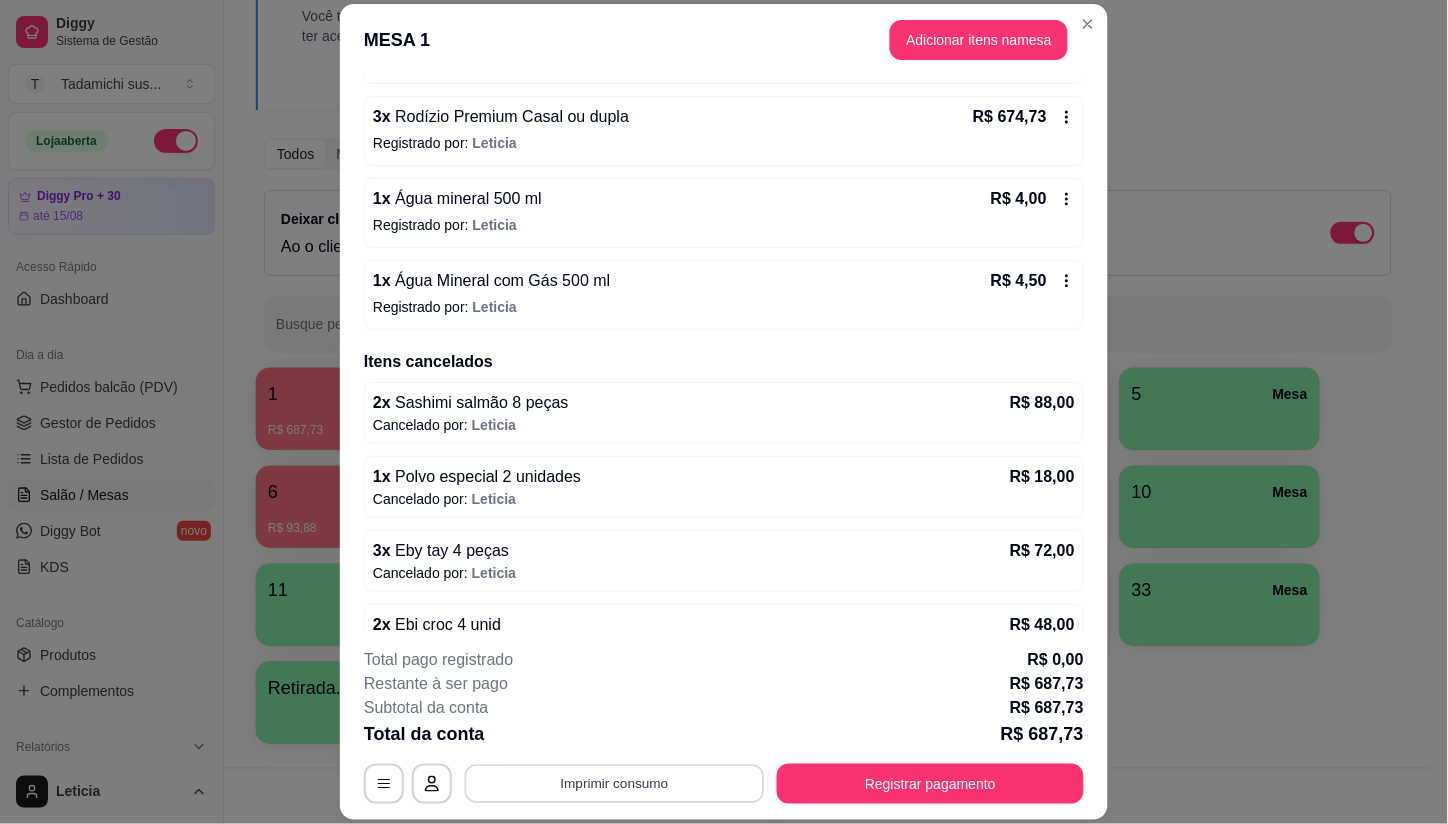 click on "Imprimir consumo" at bounding box center (615, 783) 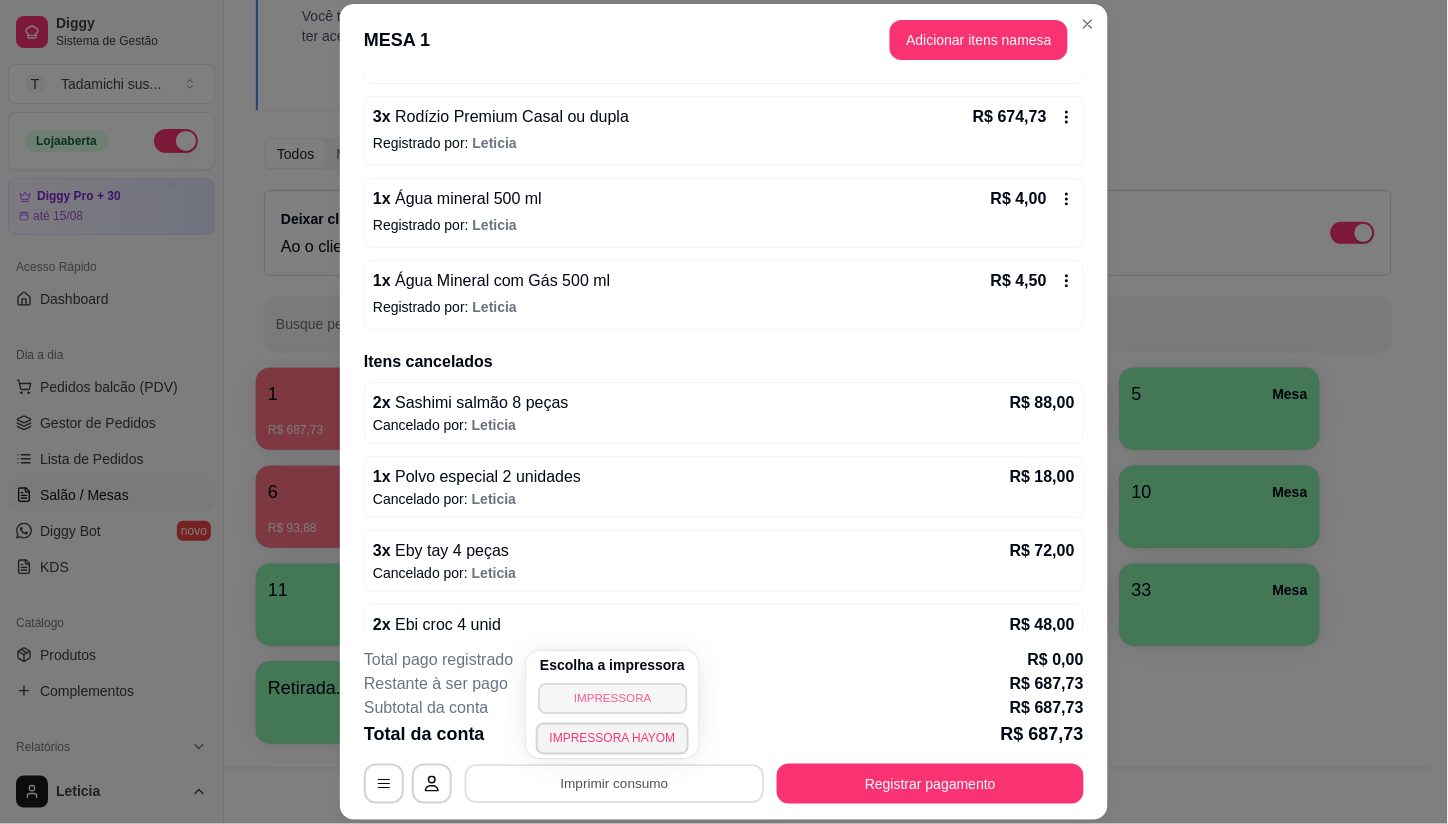 click on "IMPRESSORA" at bounding box center (612, 698) 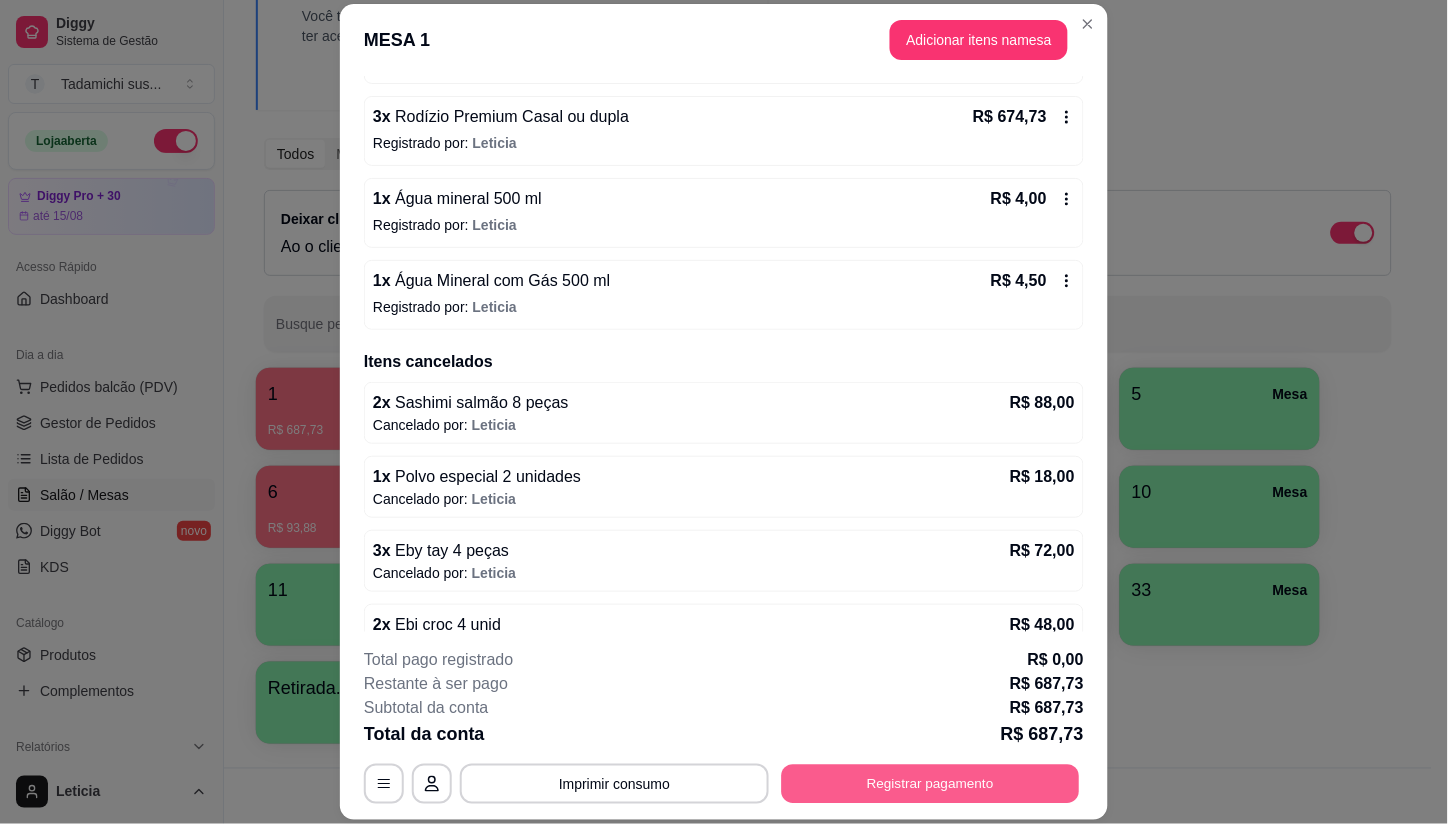 click on "Registrar pagamento" at bounding box center (931, 783) 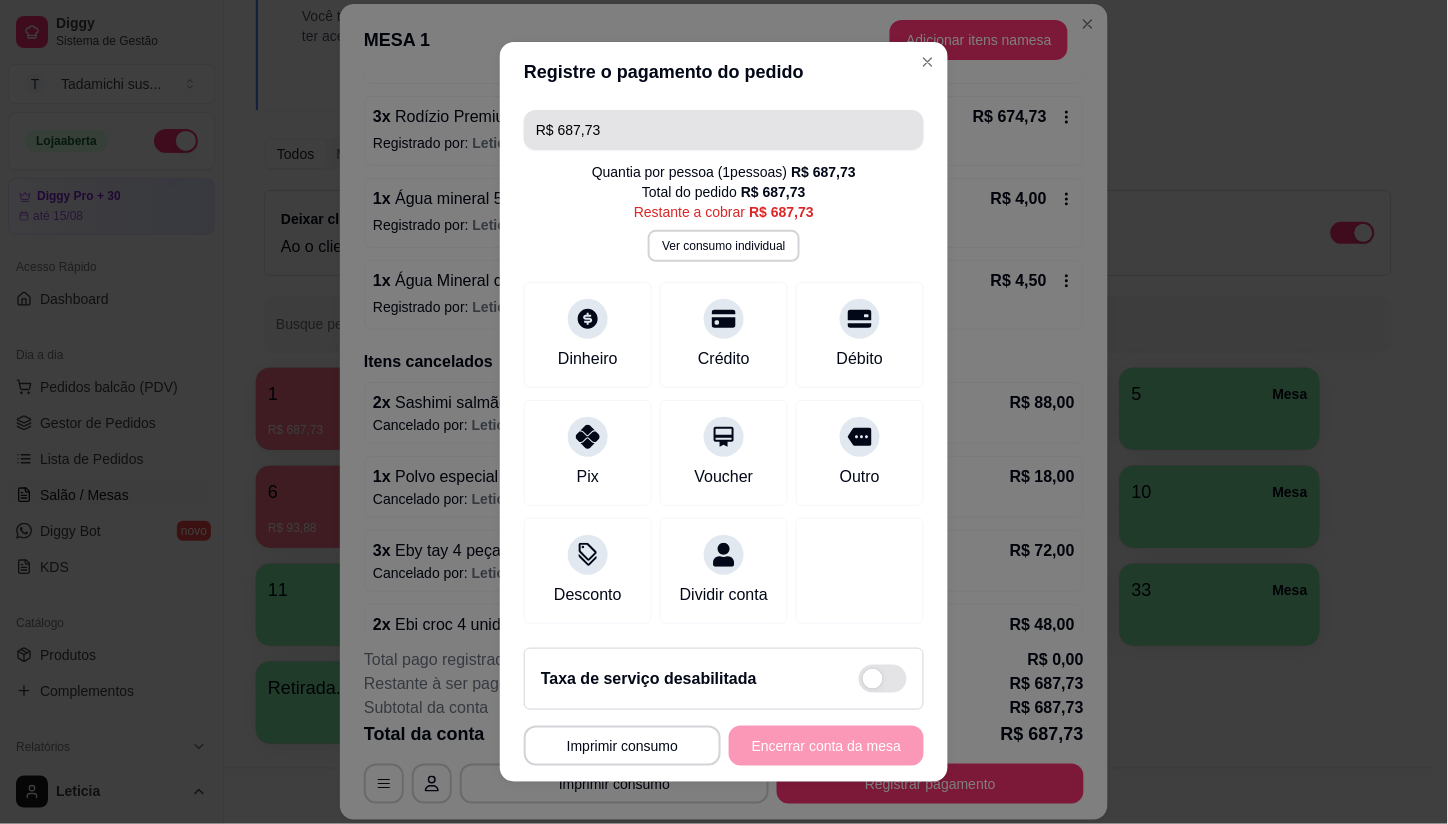 click on "R$ 687,73" at bounding box center (724, 130) 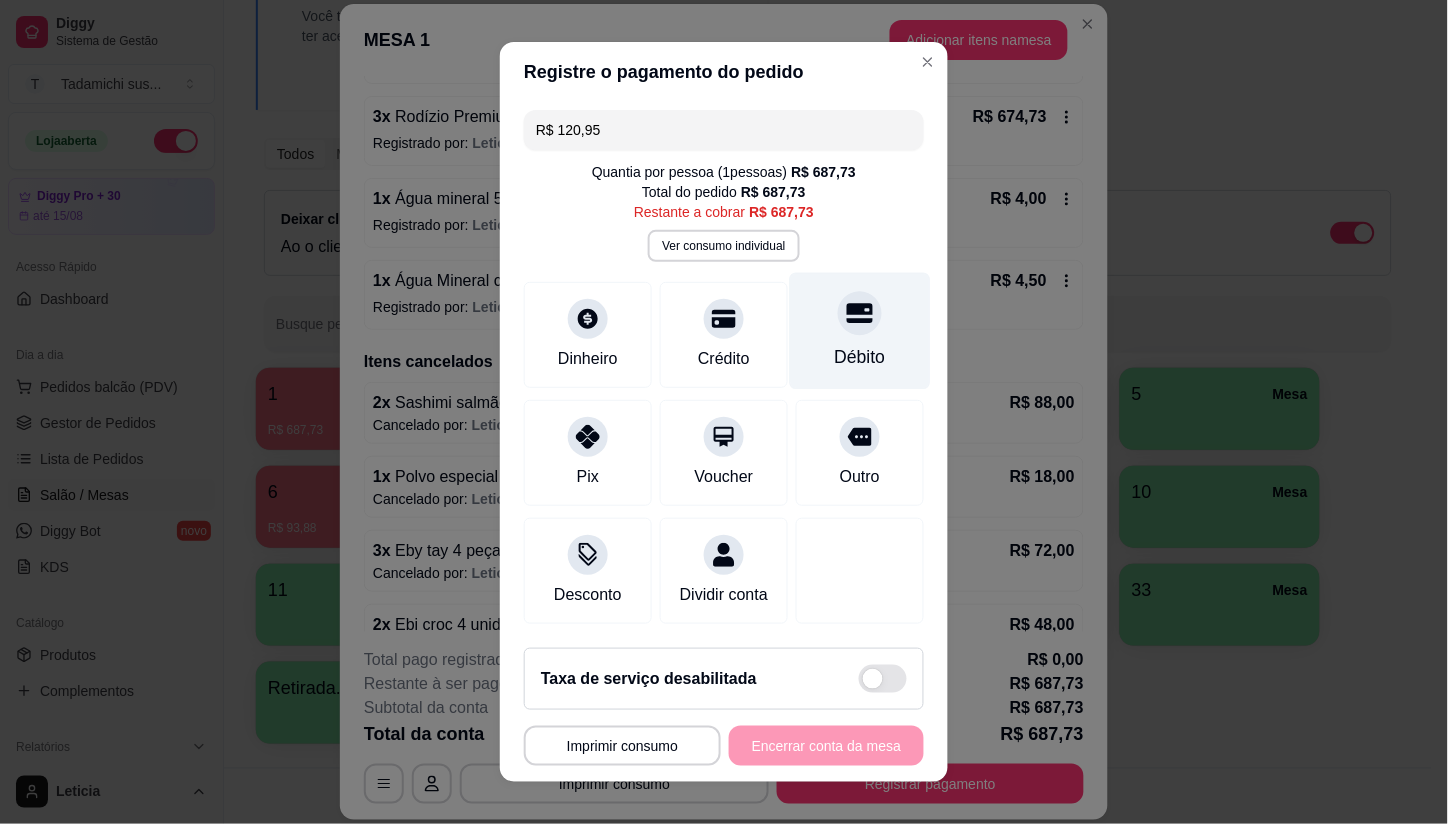 click on "Débito" at bounding box center [860, 331] 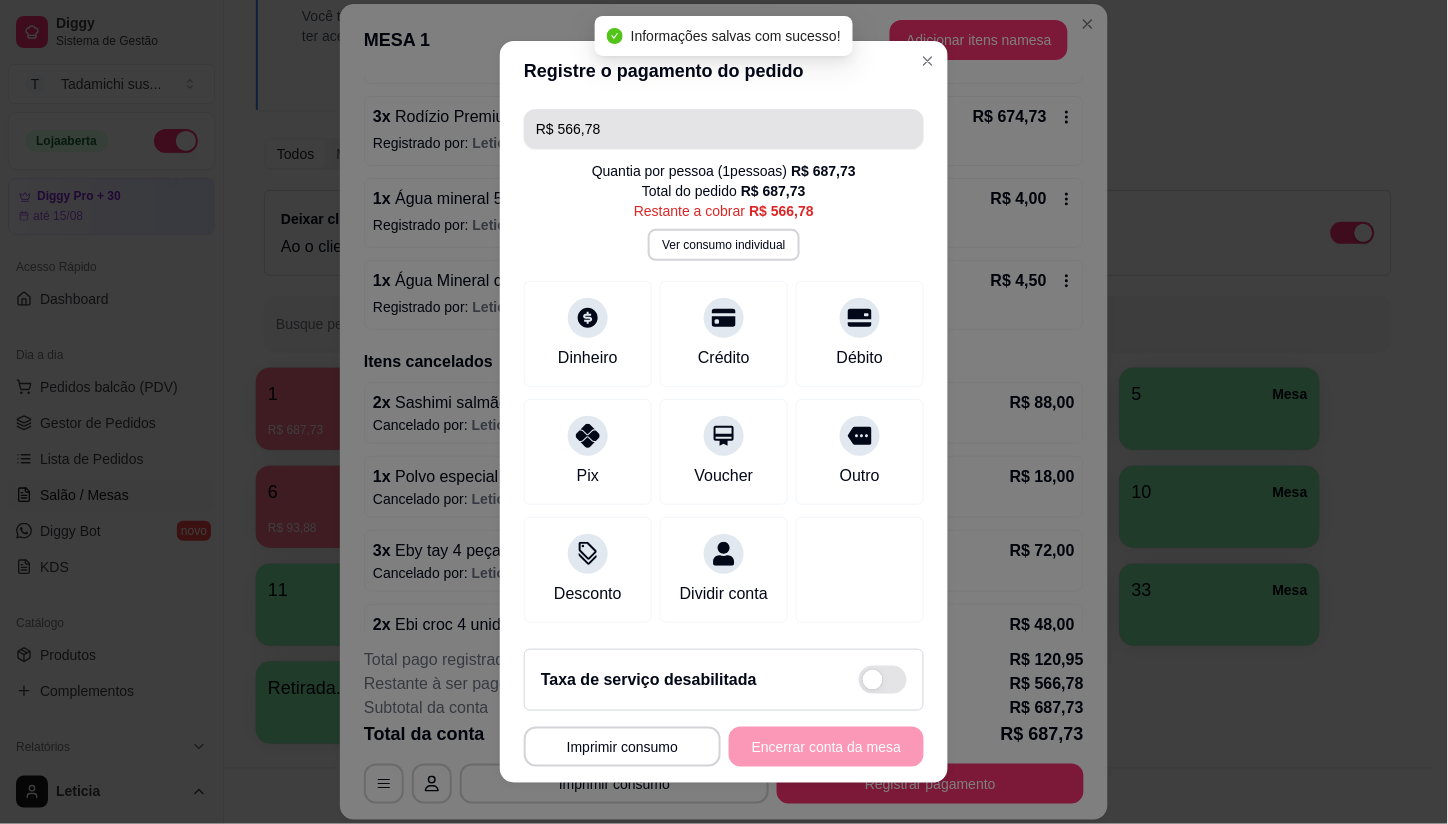 click on "R$ 566,78" at bounding box center [724, 129] 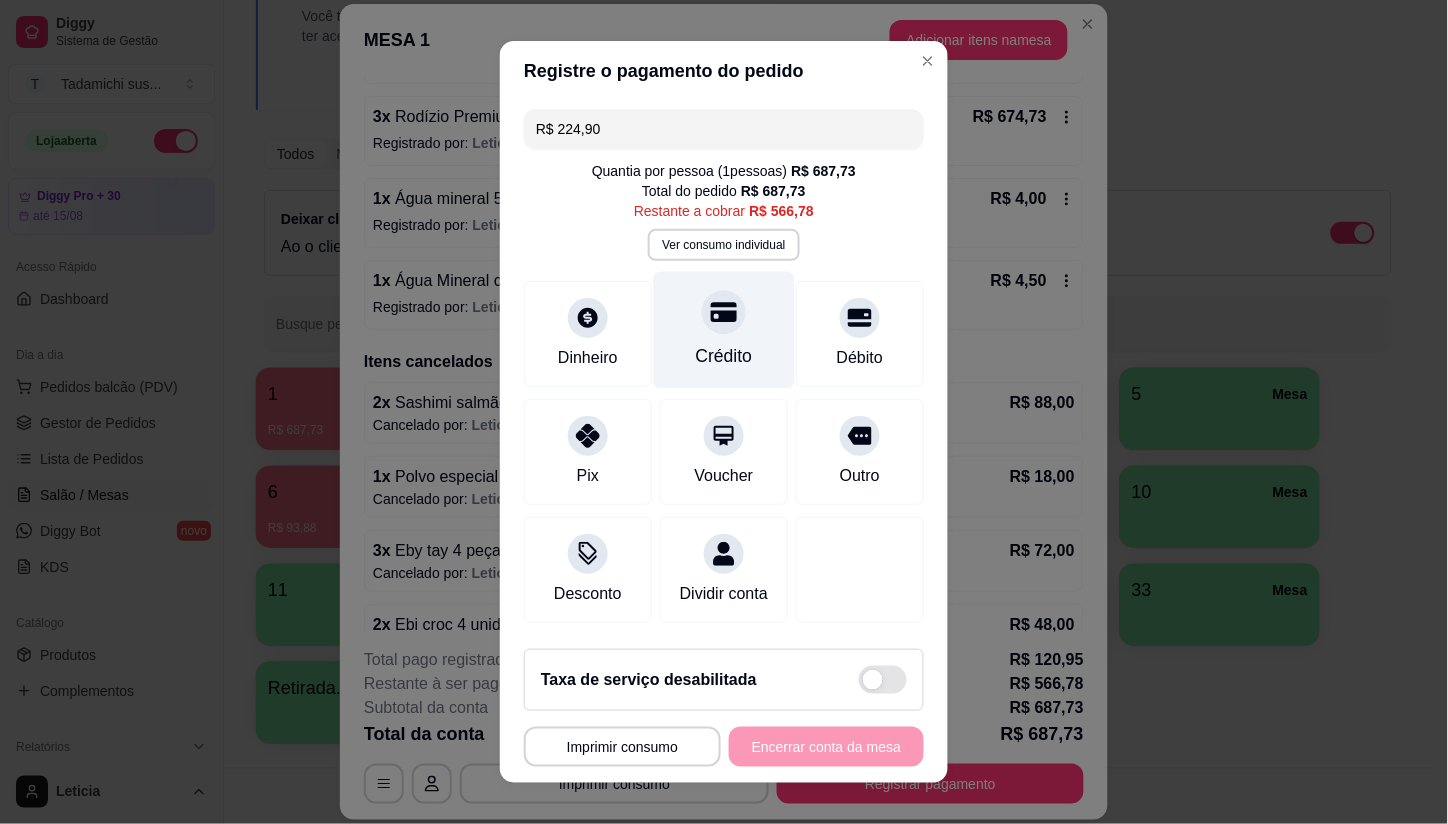 click on "Crédito" at bounding box center [724, 356] 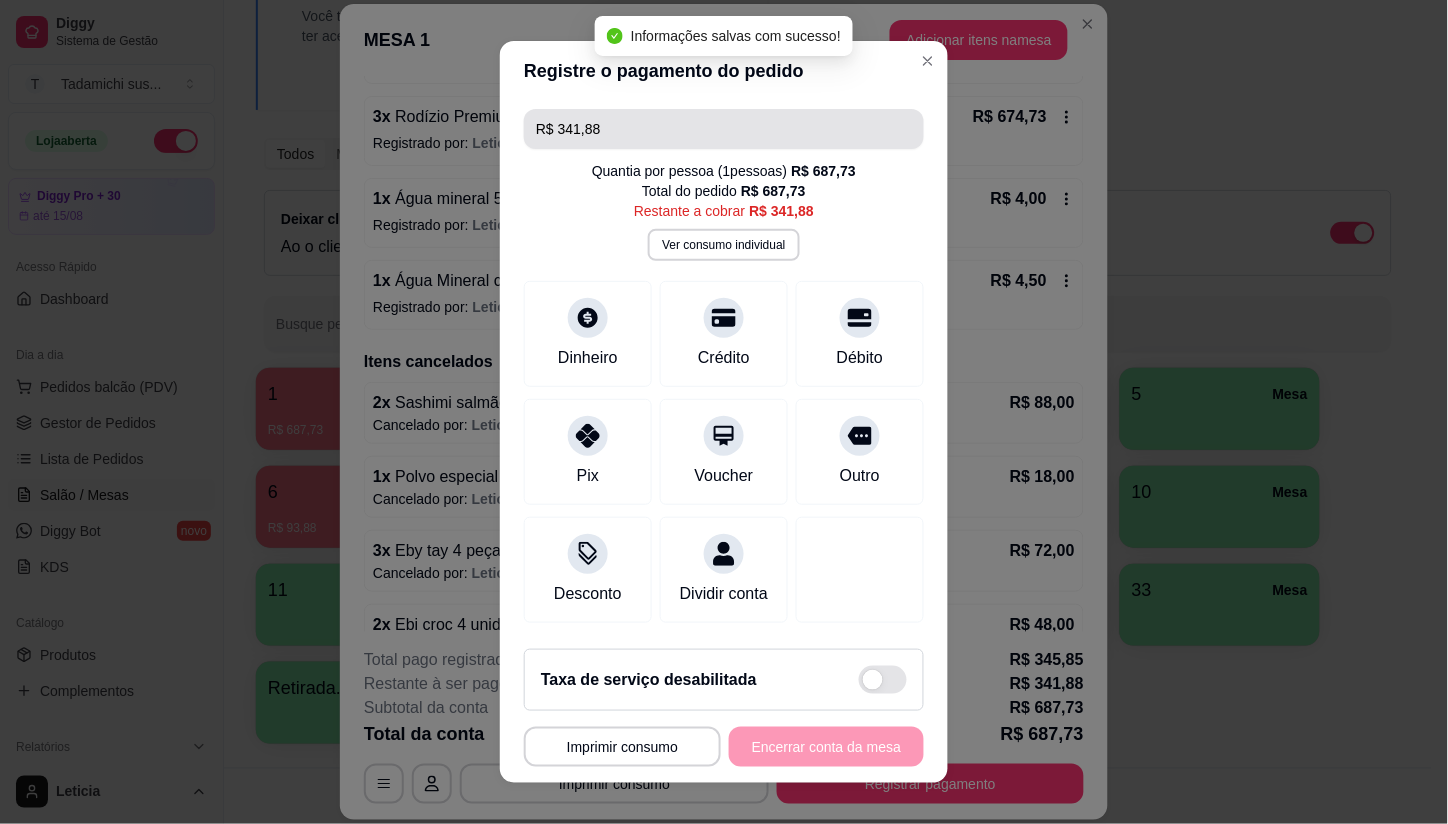 click on "R$ 341,88" at bounding box center [724, 129] 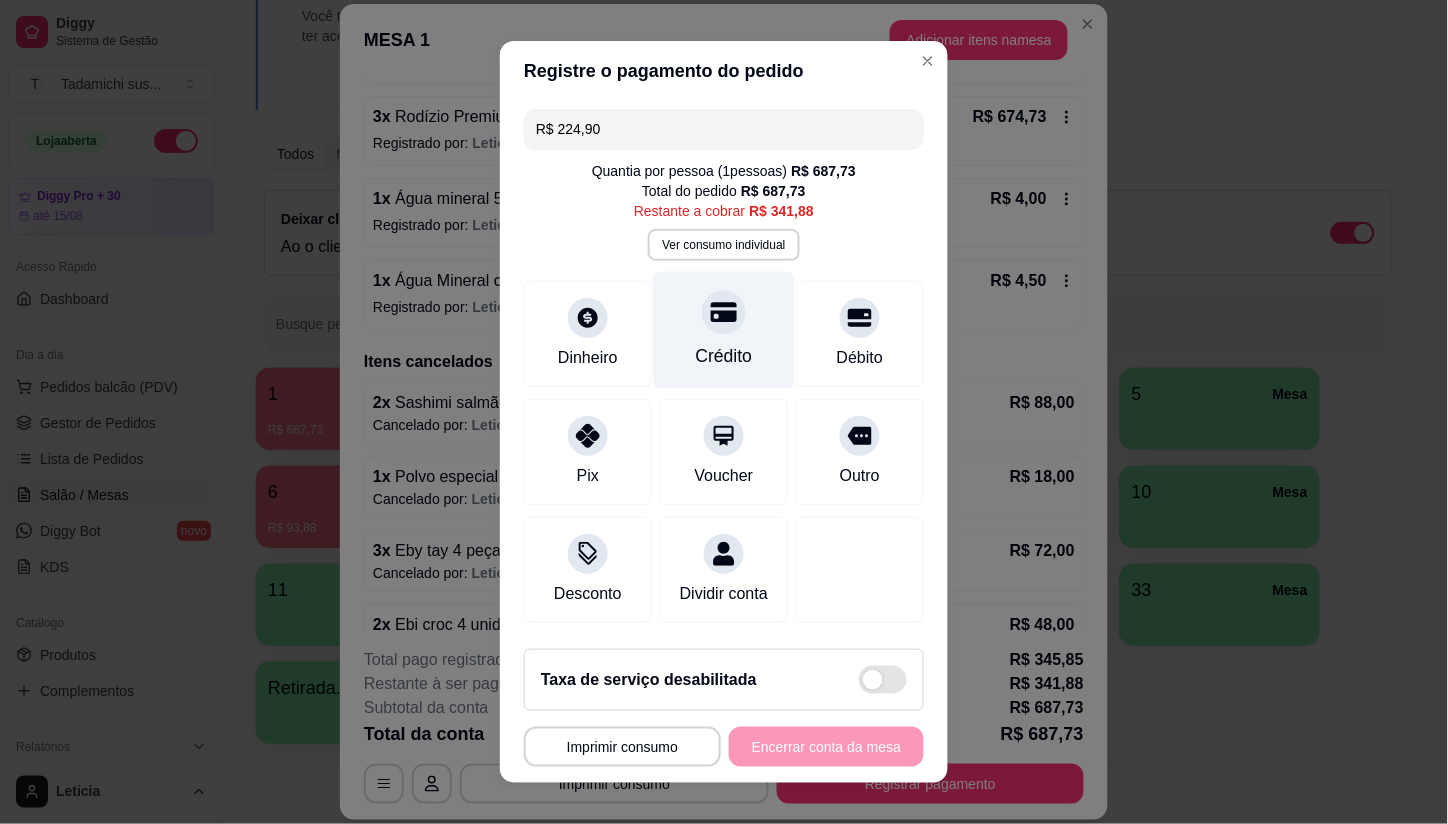 click on "Crédito" at bounding box center [724, 330] 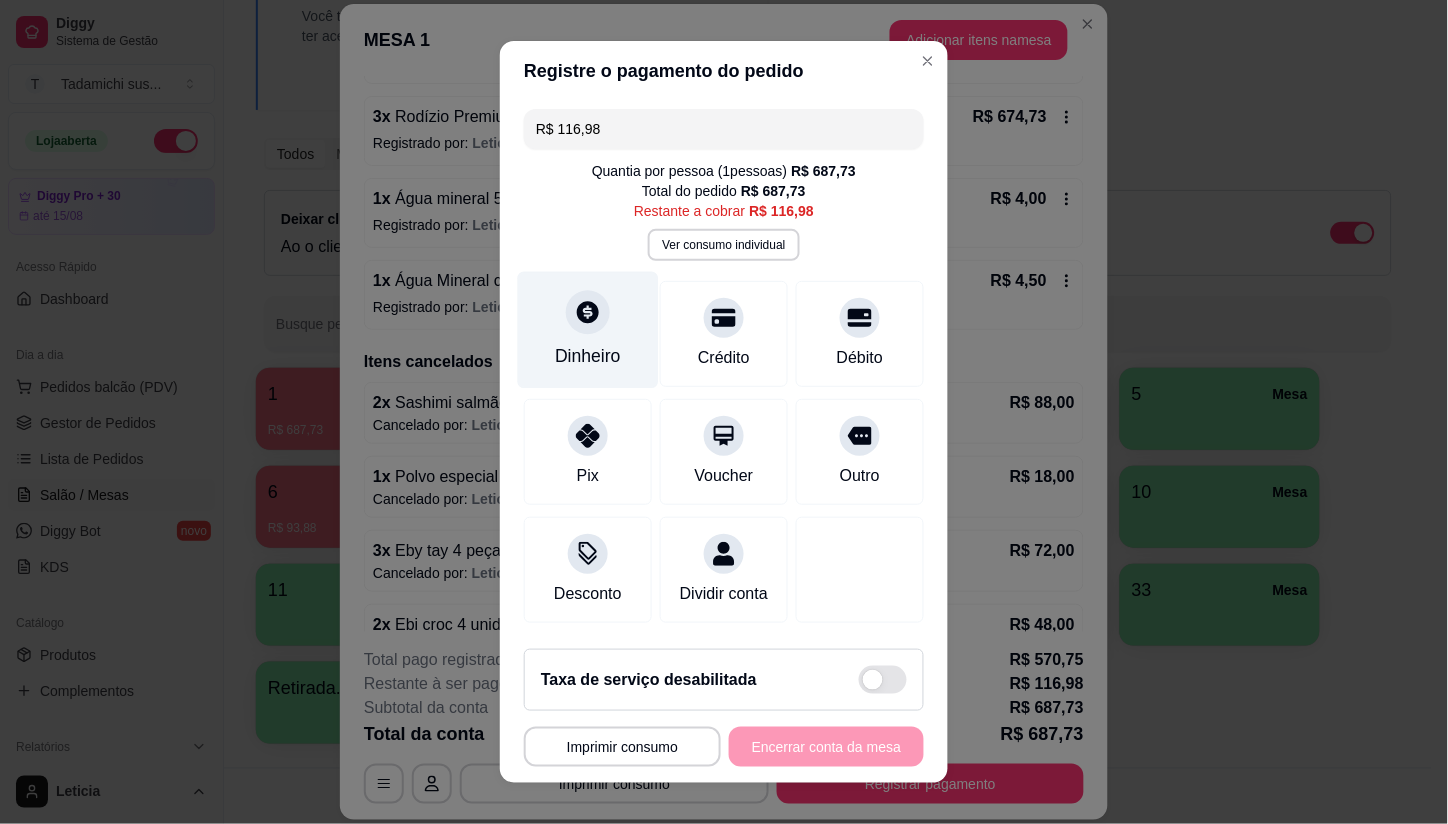 click on "Dinheiro" at bounding box center [588, 330] 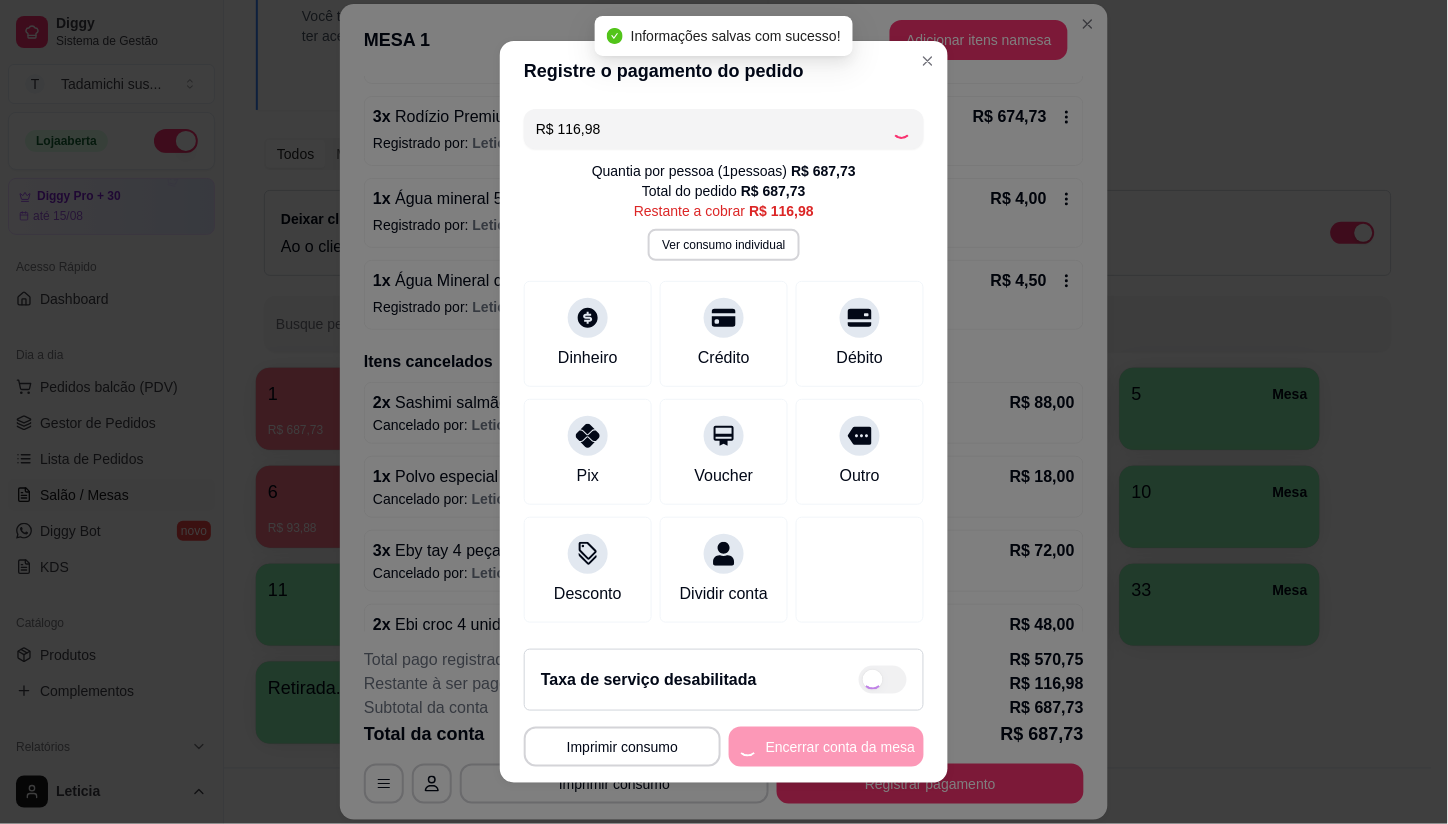 type on "R$ 0,00" 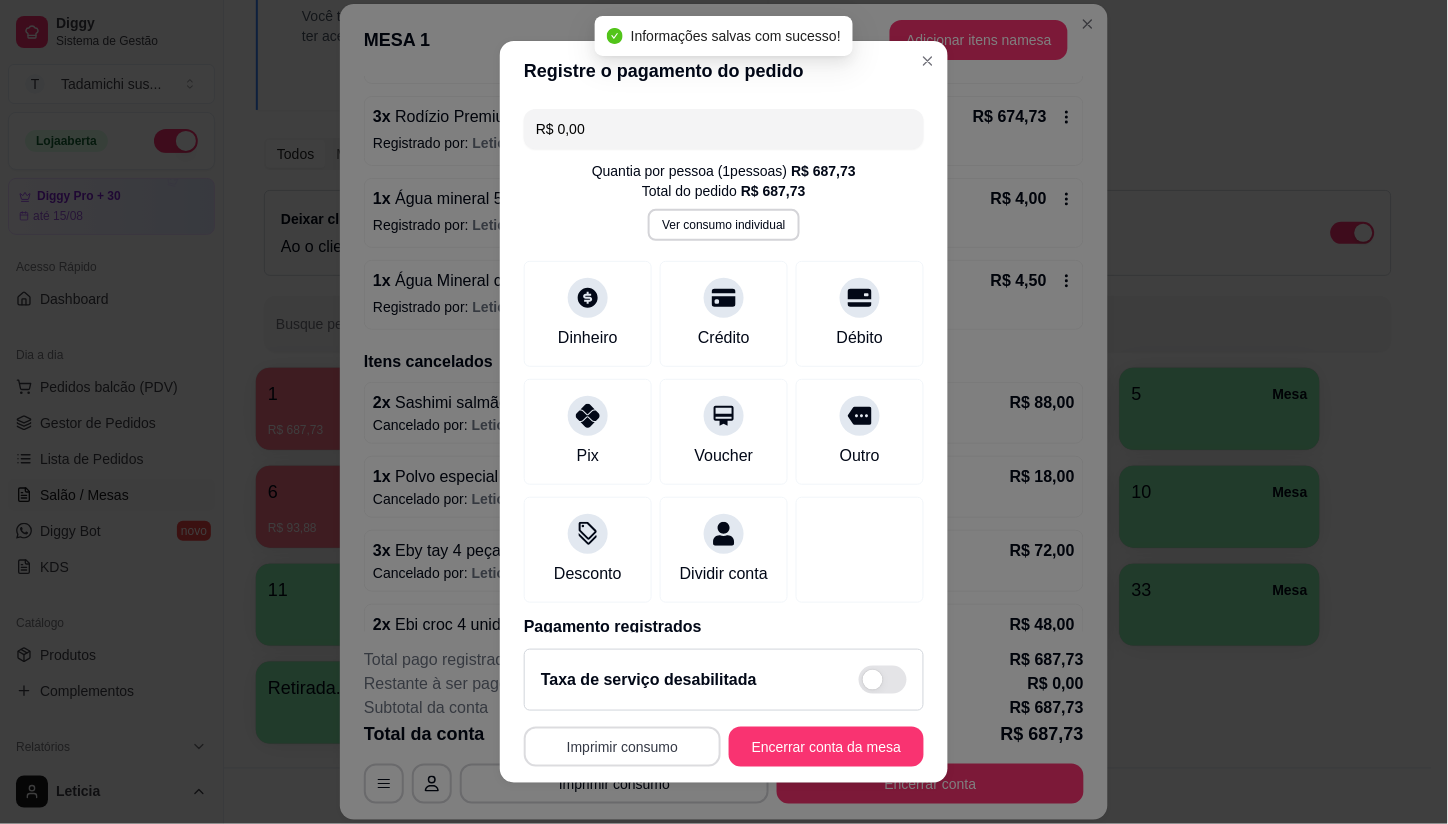 click on "Imprimir consumo" at bounding box center [622, 747] 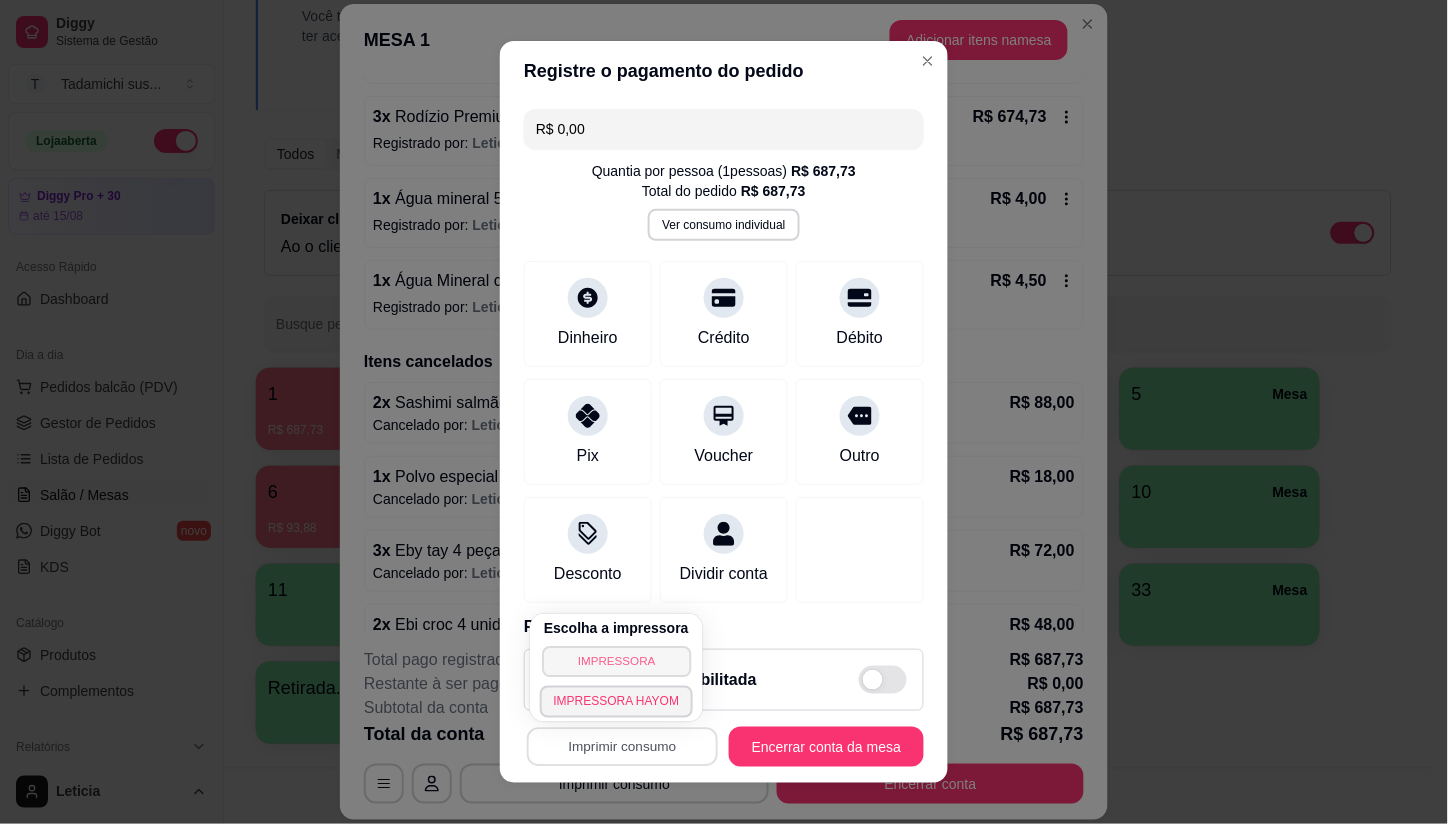 click on "IMPRESSORA" at bounding box center [616, 661] 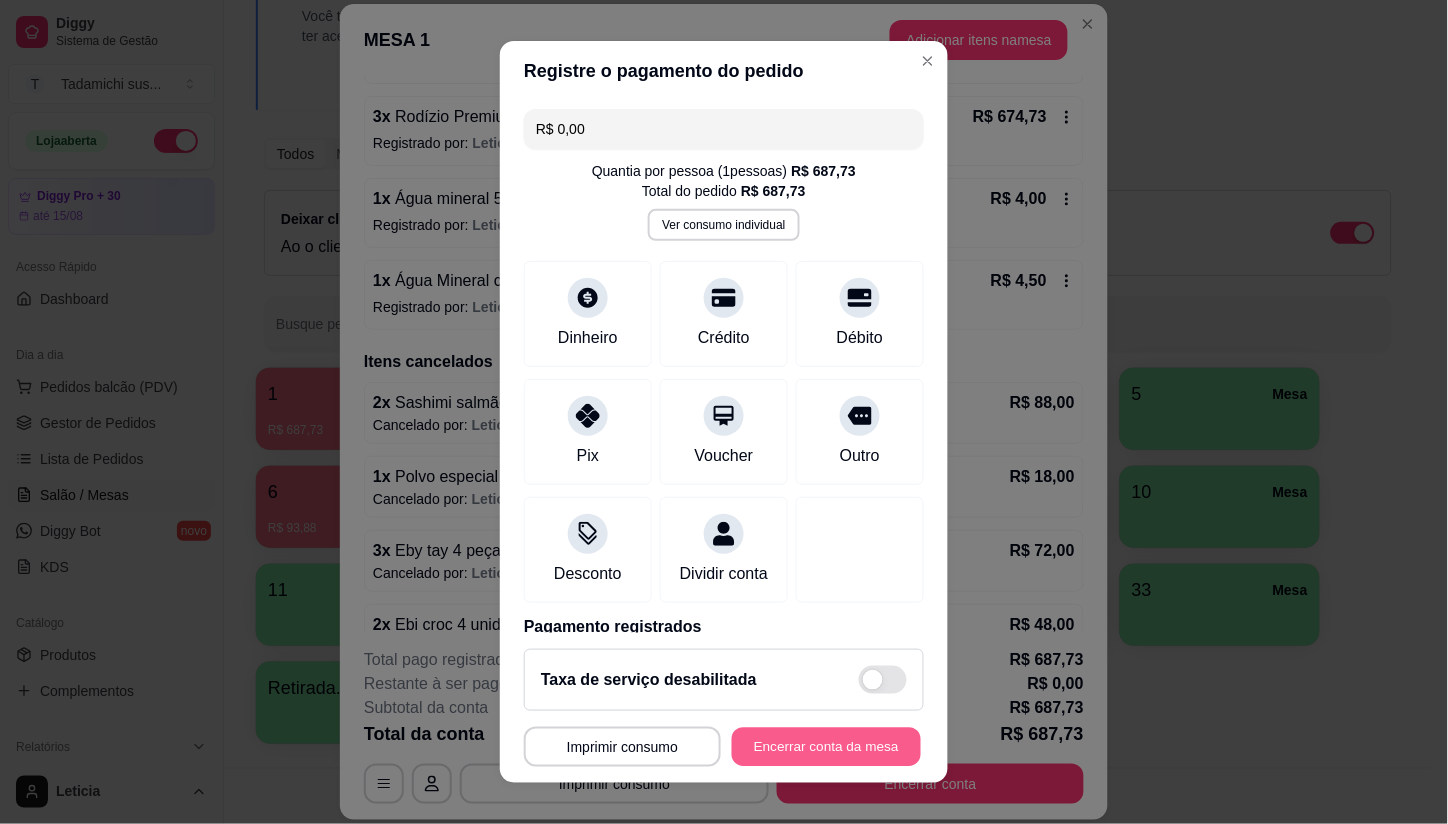 click on "Encerrar conta da mesa" at bounding box center (826, 746) 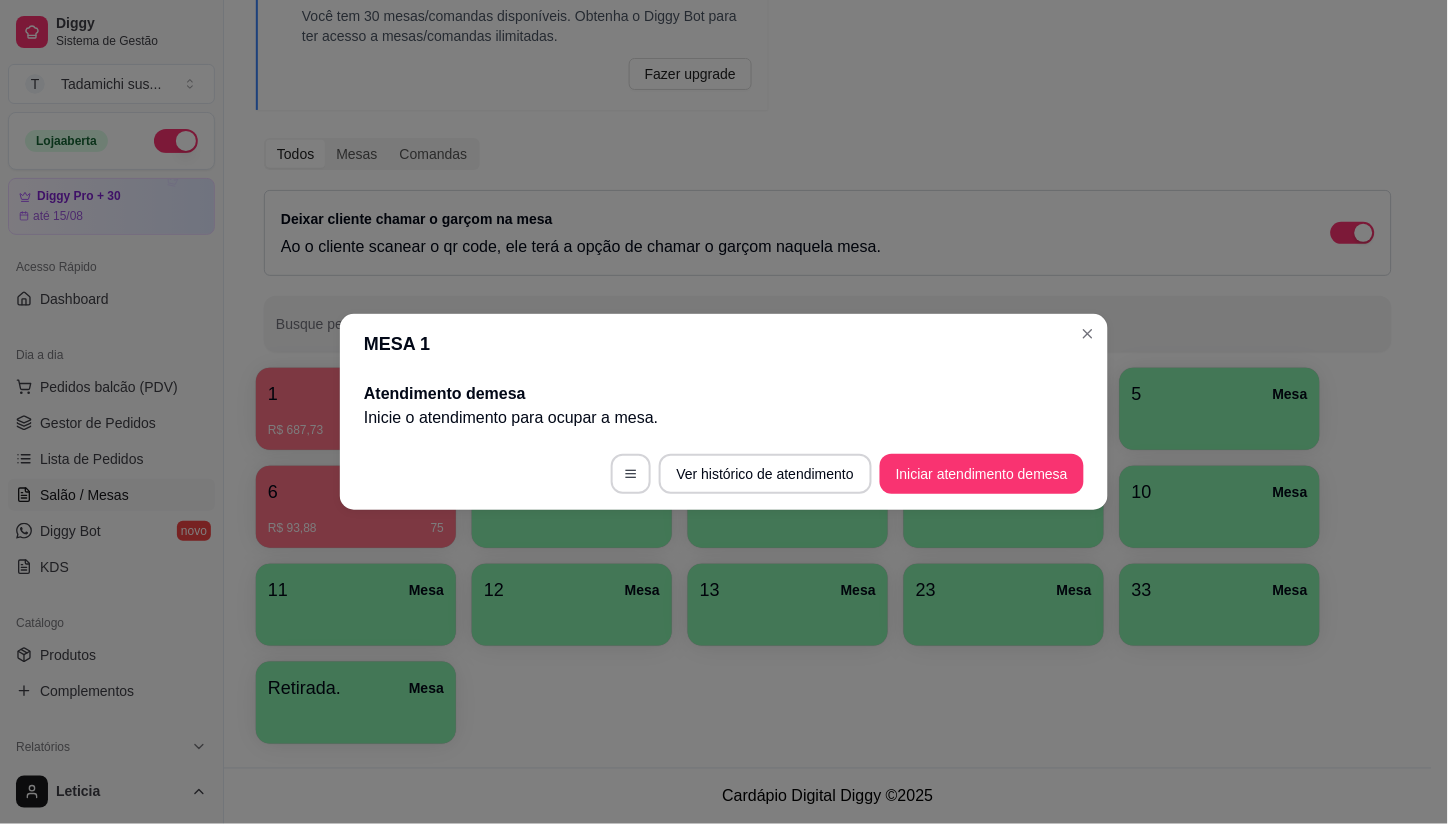 scroll, scrollTop: 0, scrollLeft: 0, axis: both 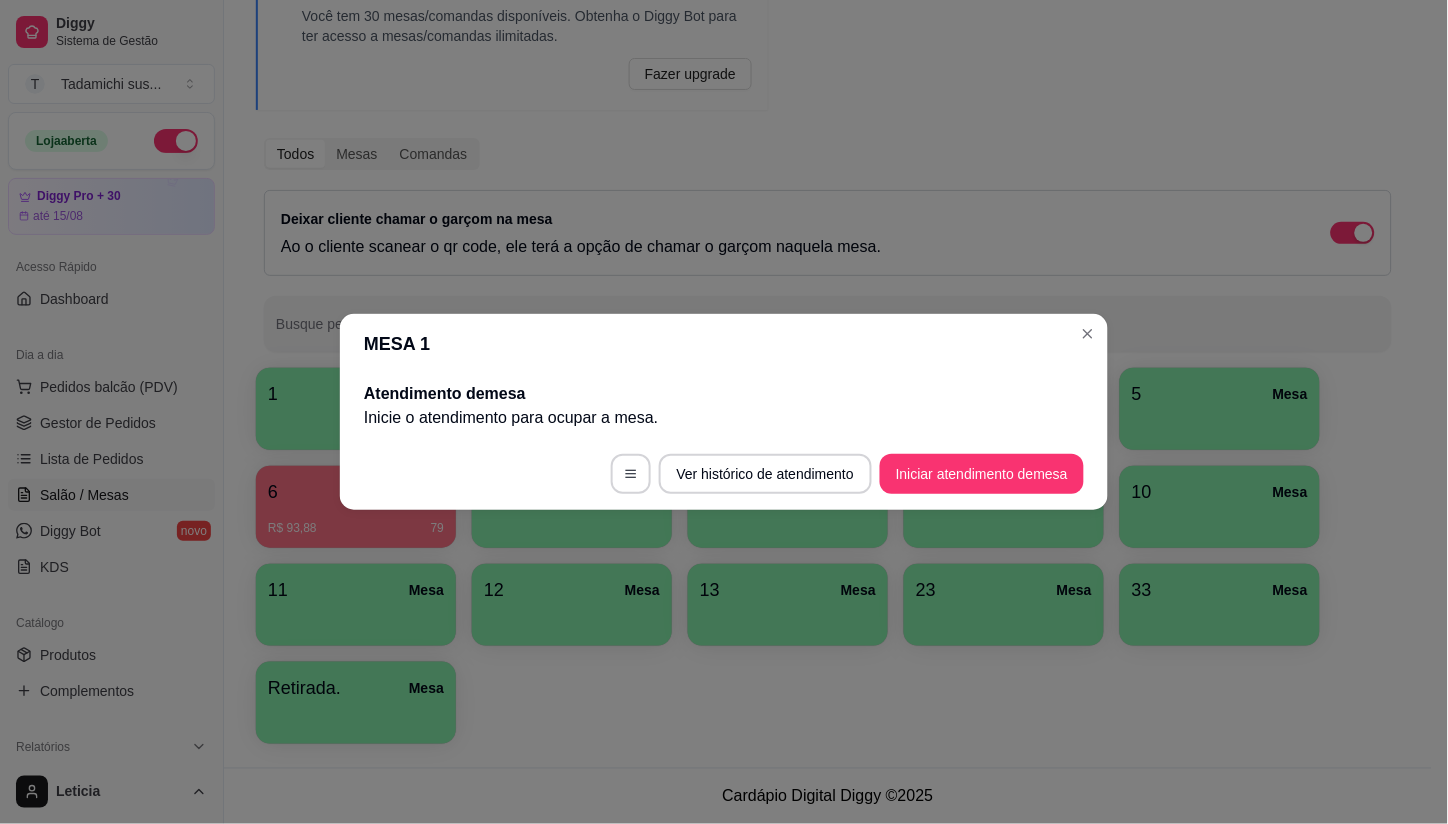 click on "MESA 1" at bounding box center (724, 344) 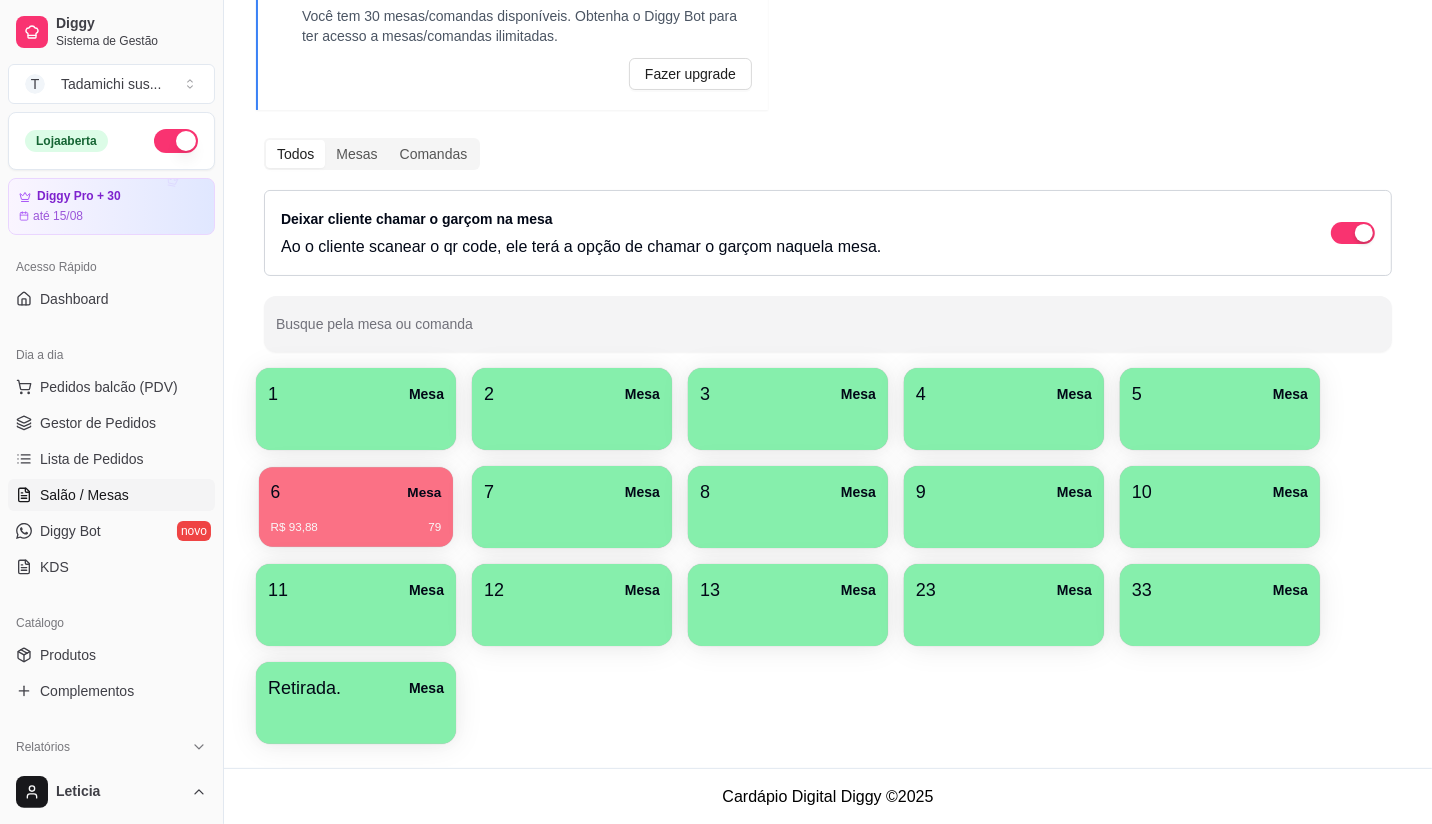 click on "R$ 93,88 79" at bounding box center (356, 520) 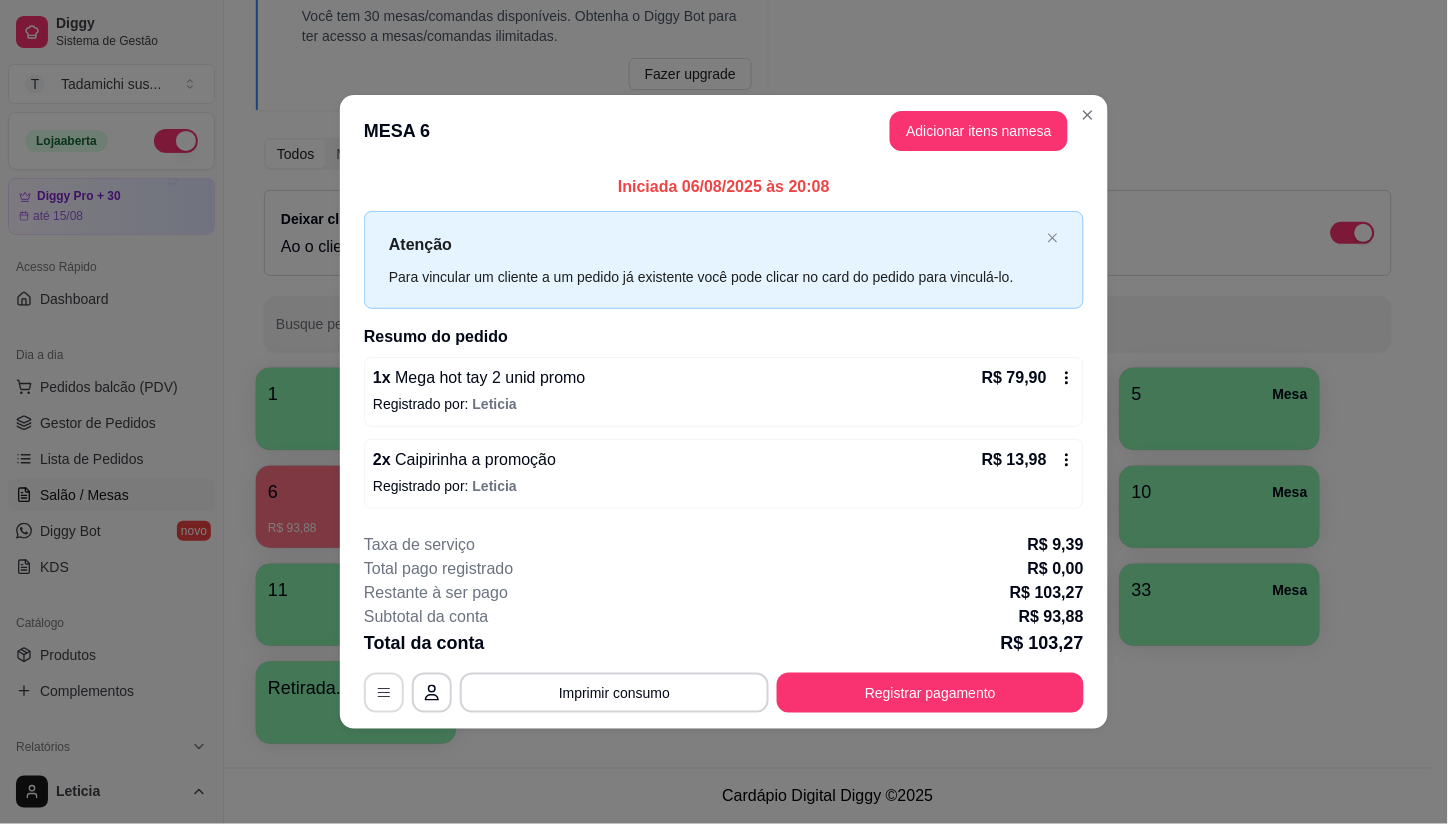 click at bounding box center [384, 693] 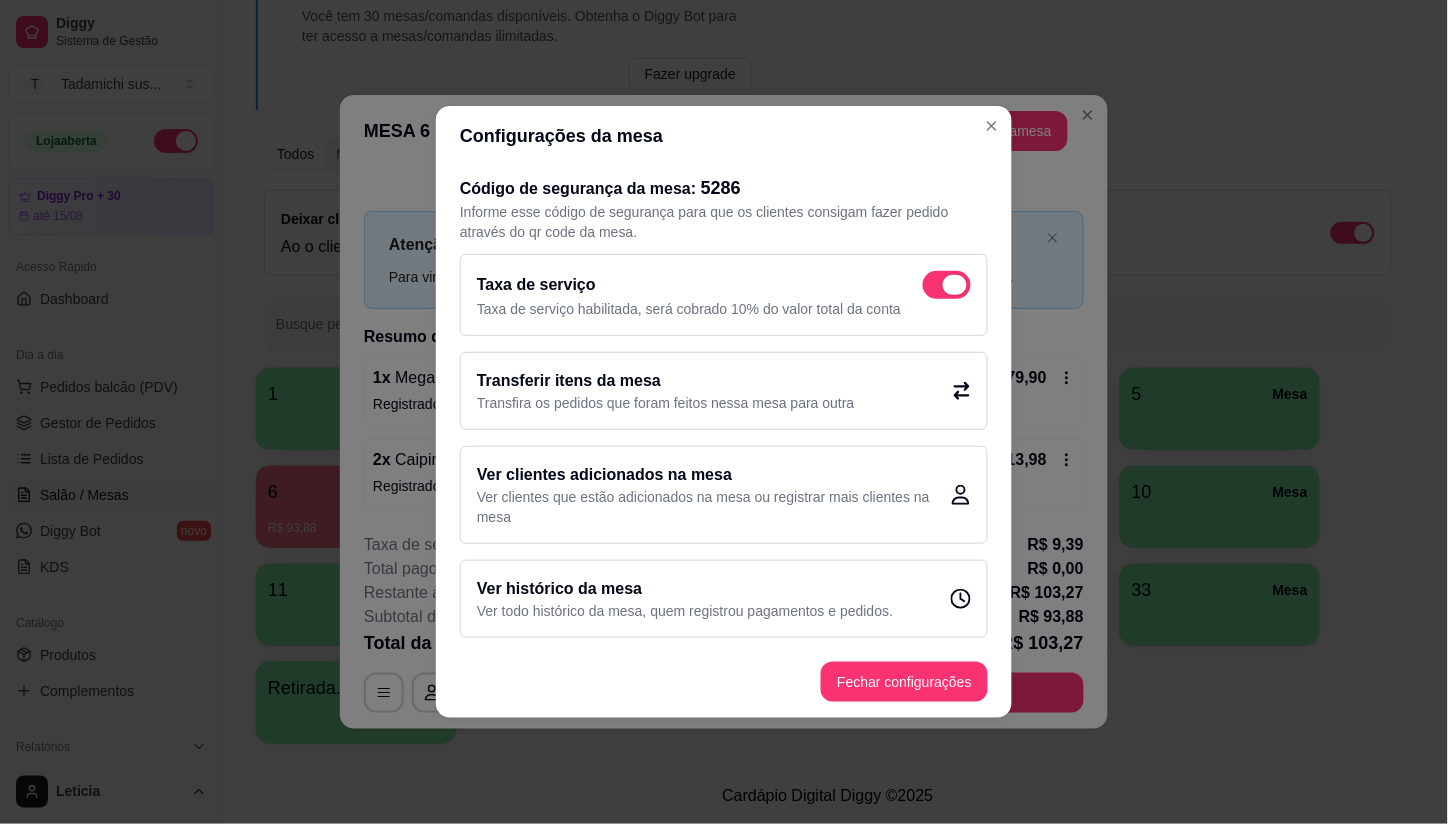 click at bounding box center (955, 285) 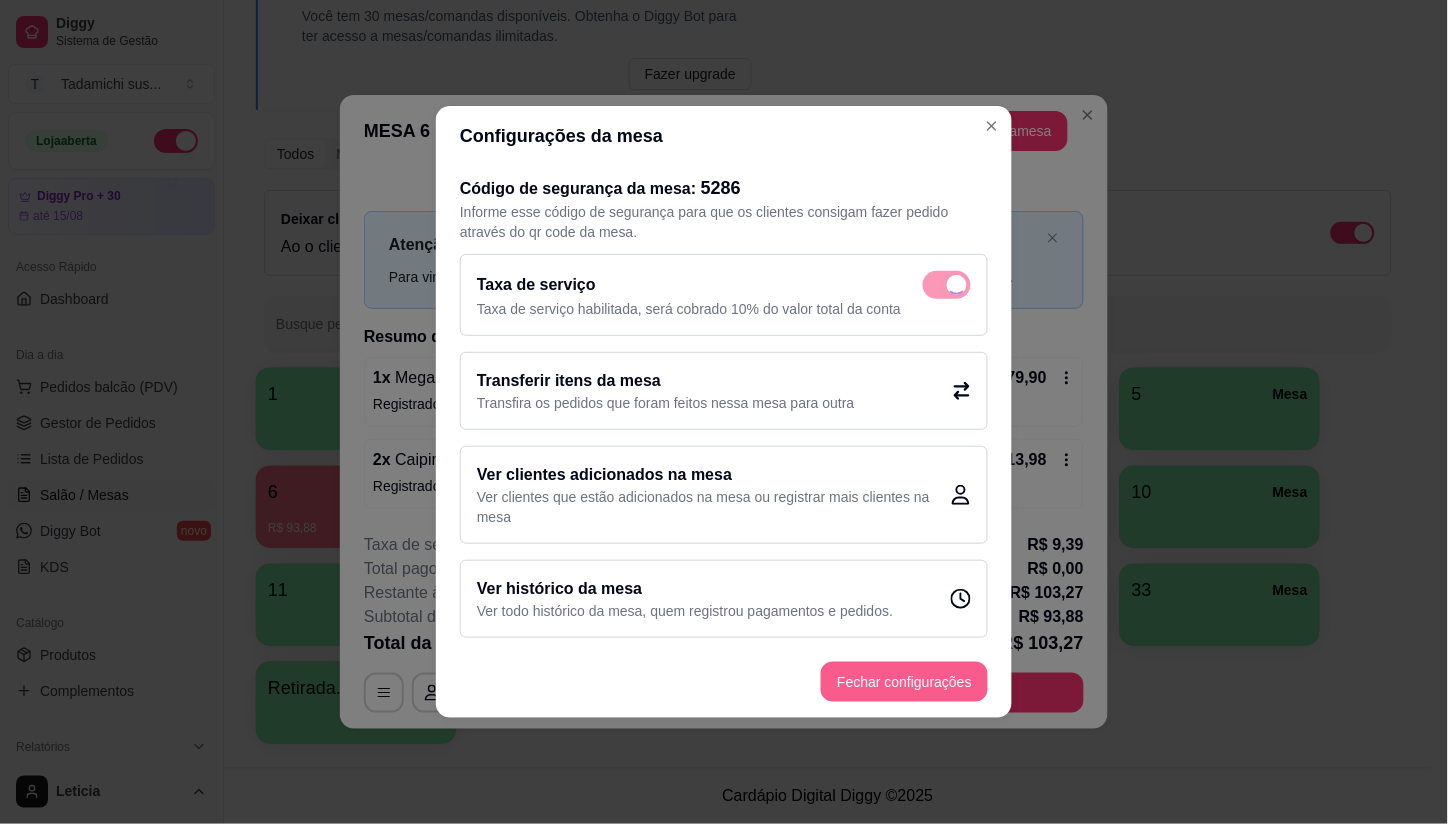 checkbox on "false" 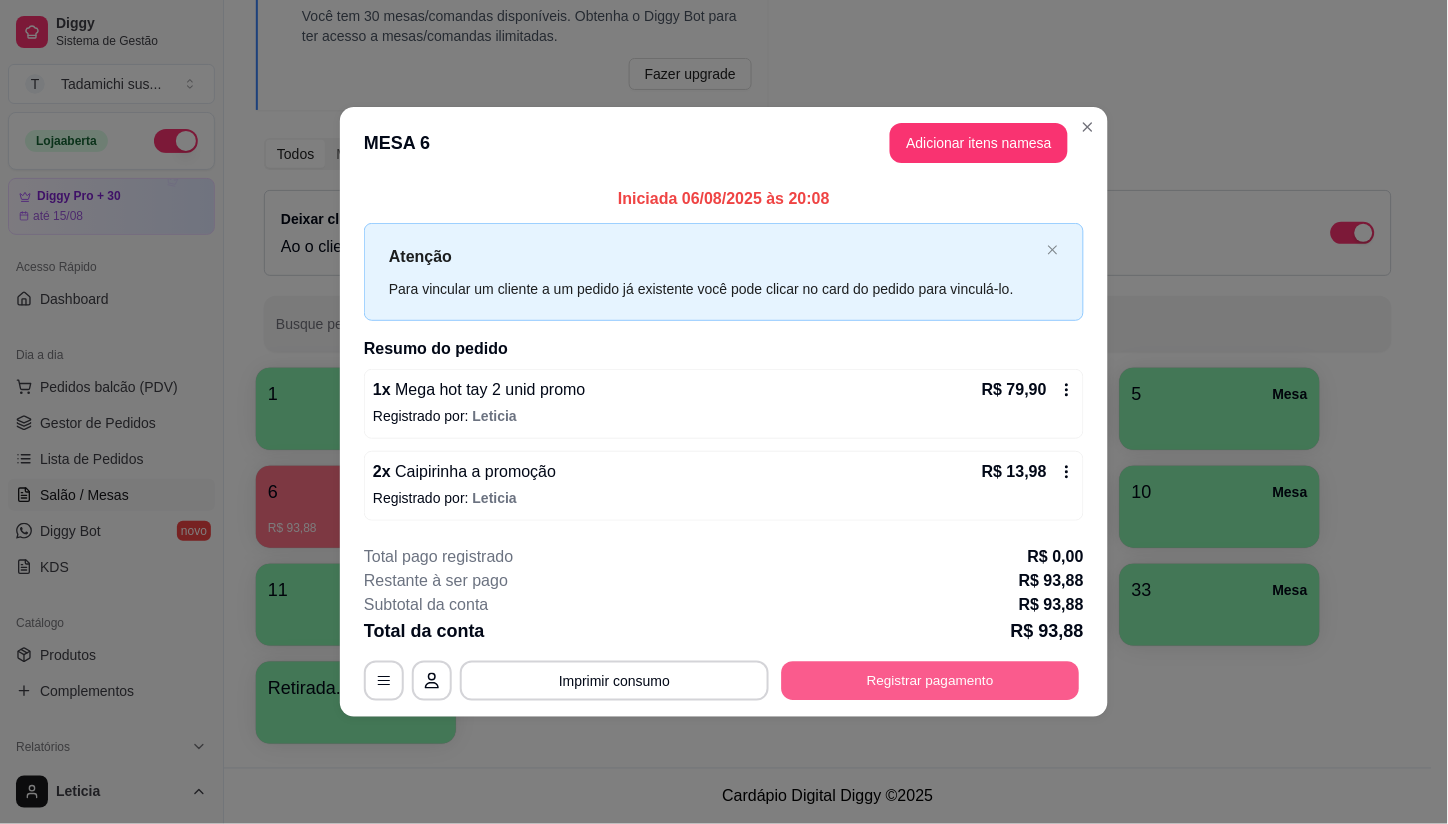 click on "Registrar pagamento" at bounding box center (931, 680) 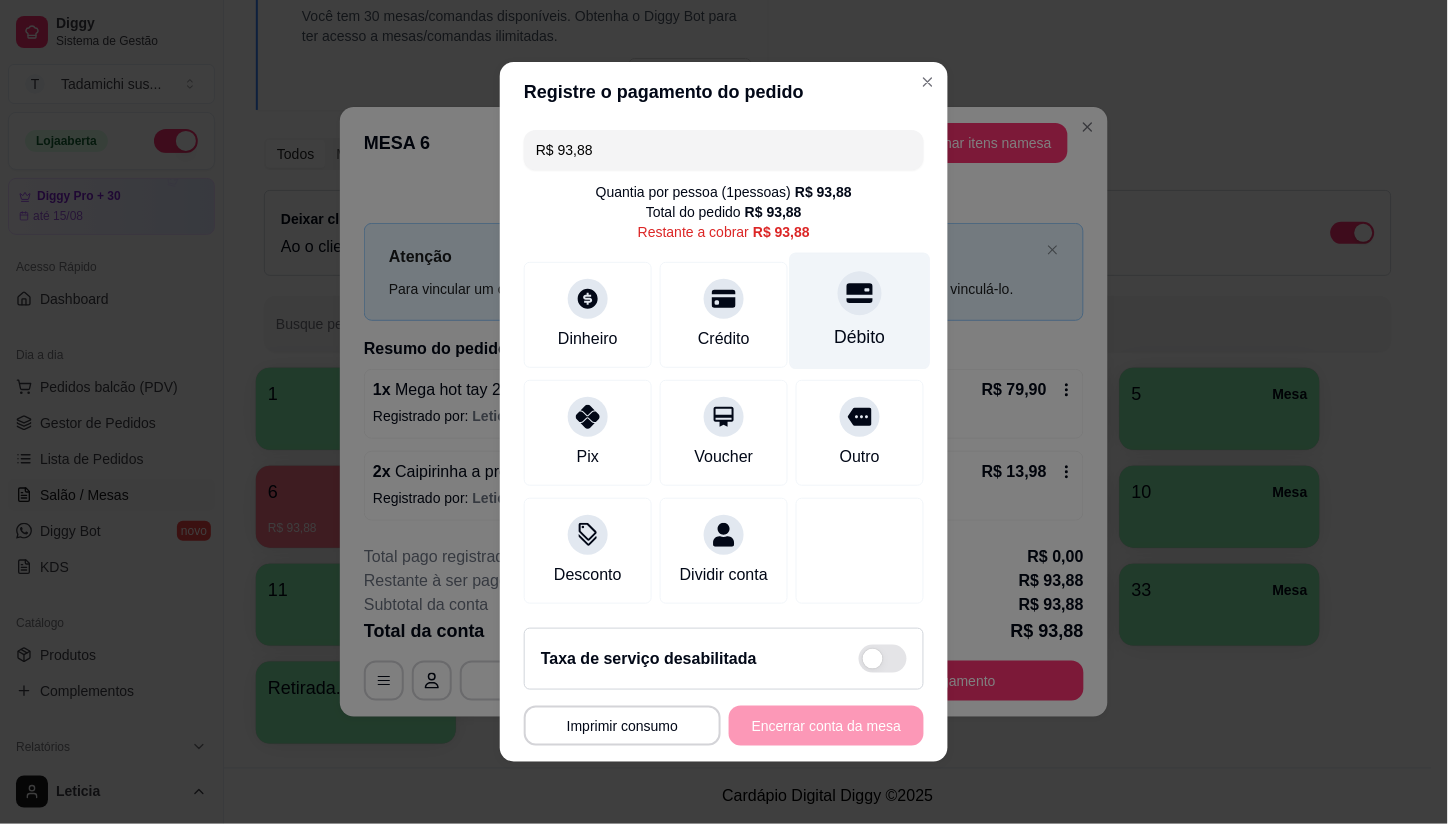 click on "Débito" at bounding box center (860, 337) 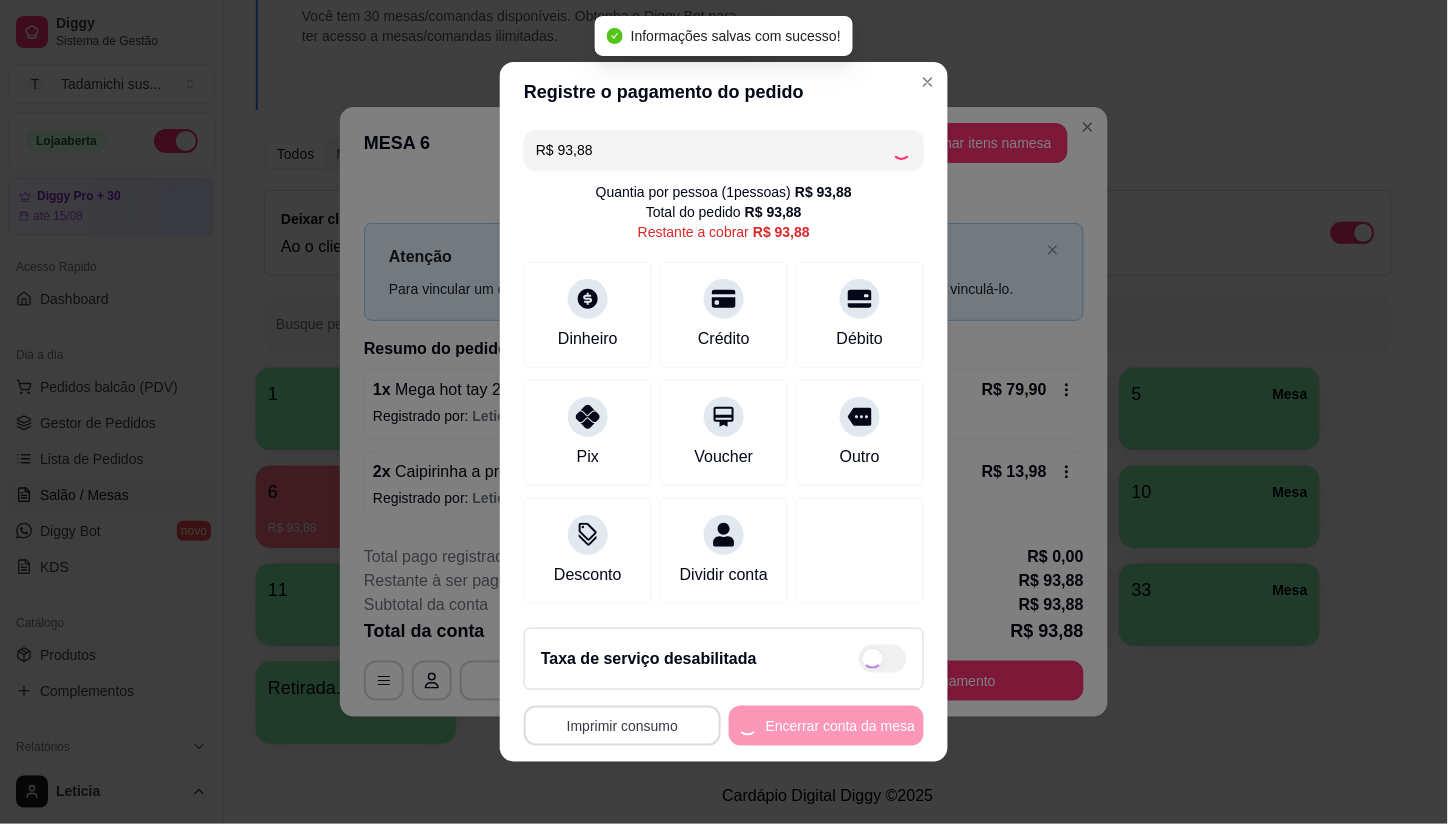 type on "R$ 0,00" 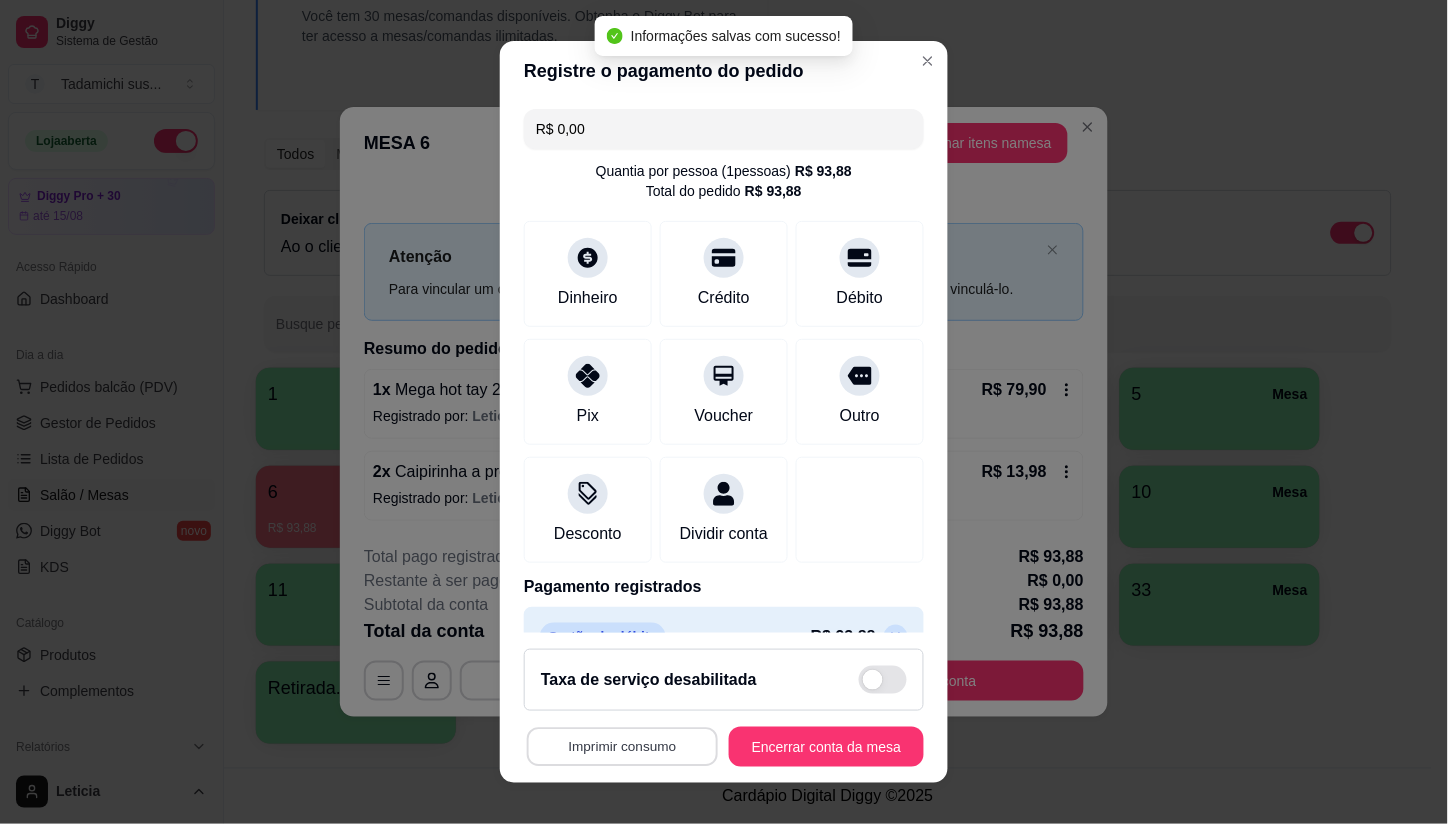 click on "Imprimir consumo" at bounding box center [622, 746] 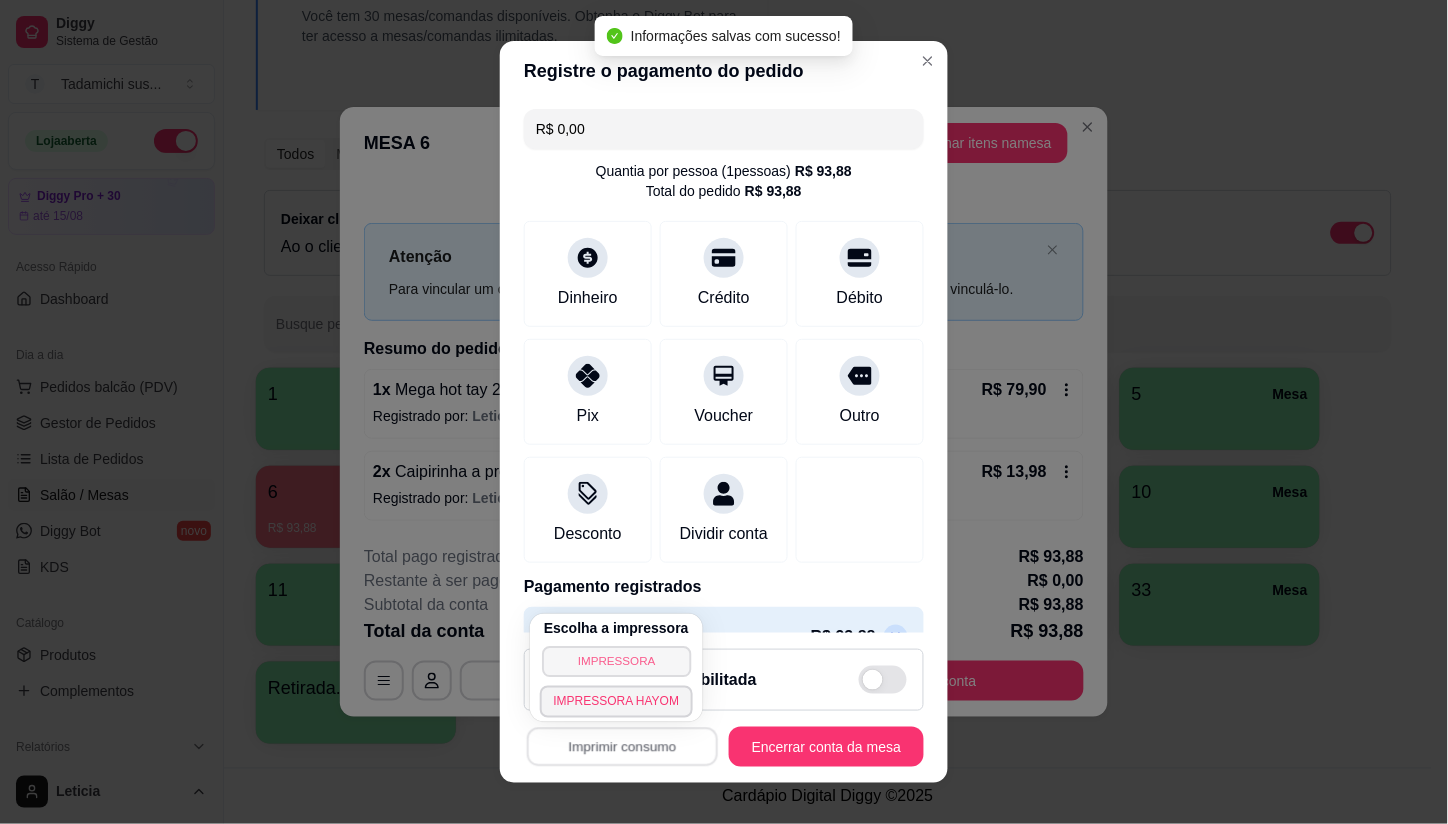 click on "IMPRESSORA" at bounding box center [616, 661] 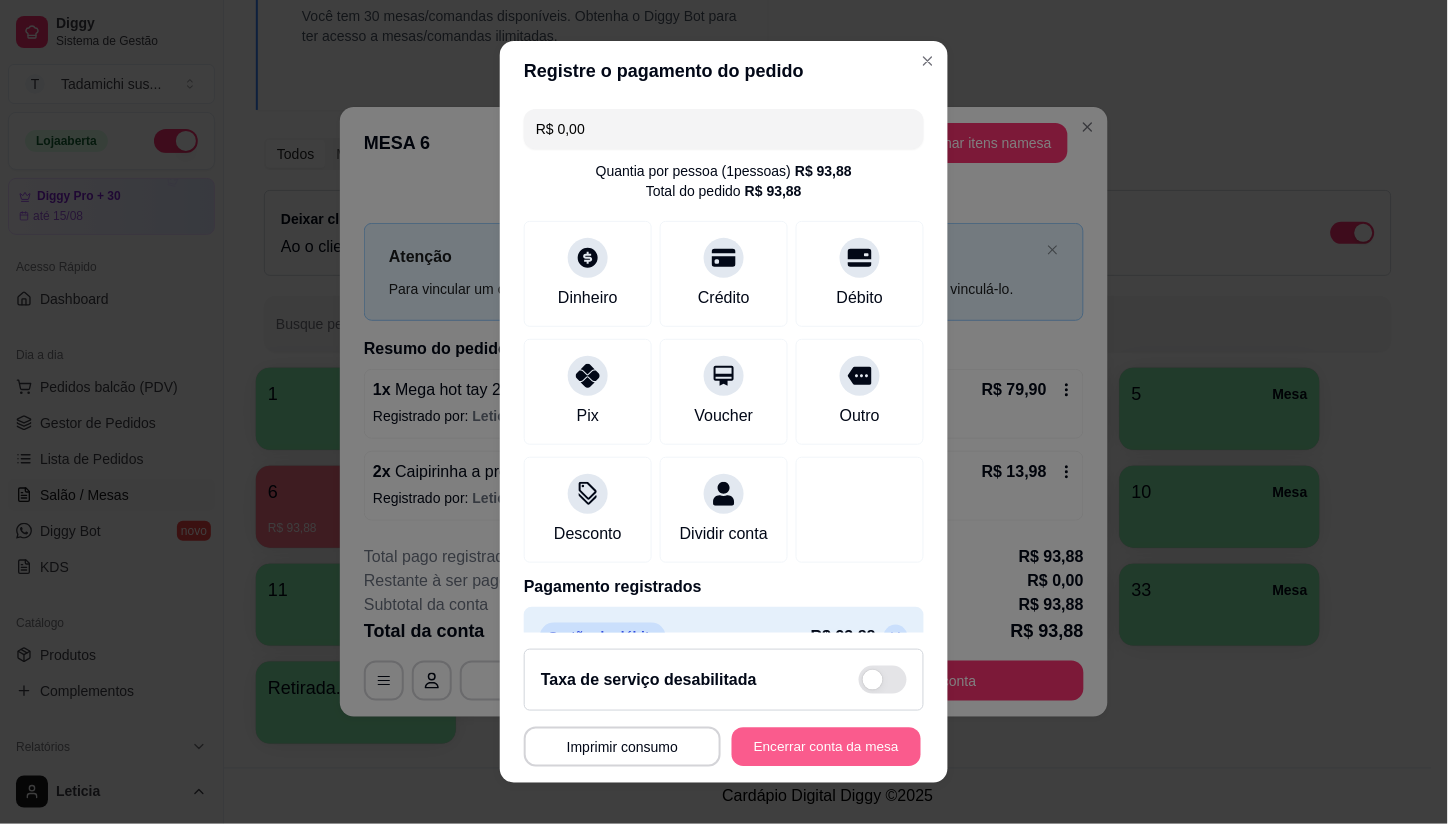 click on "Encerrar conta da mesa" at bounding box center [826, 746] 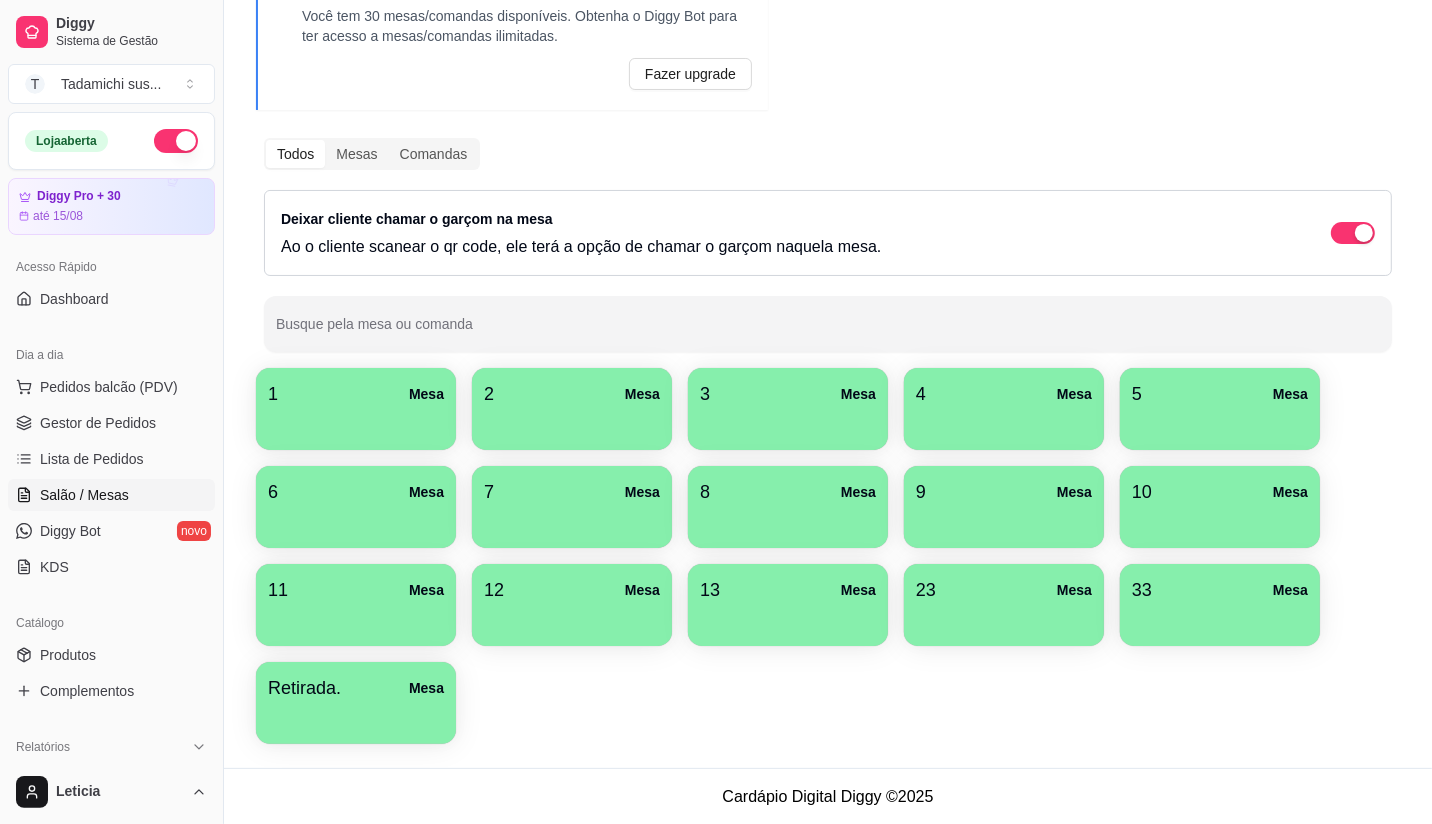 click at bounding box center [356, 423] 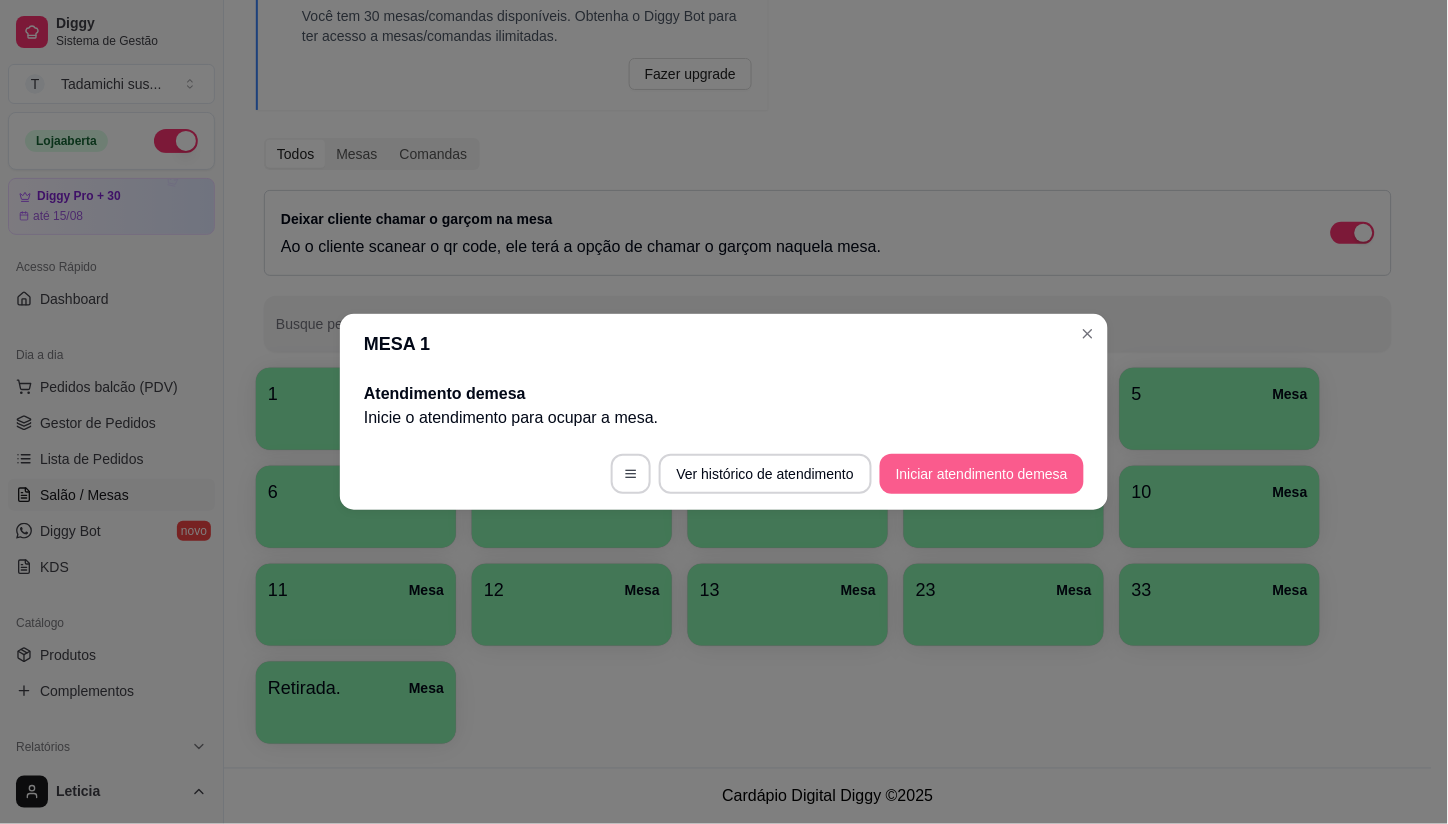 click on "Iniciar atendimento de  mesa" at bounding box center [982, 474] 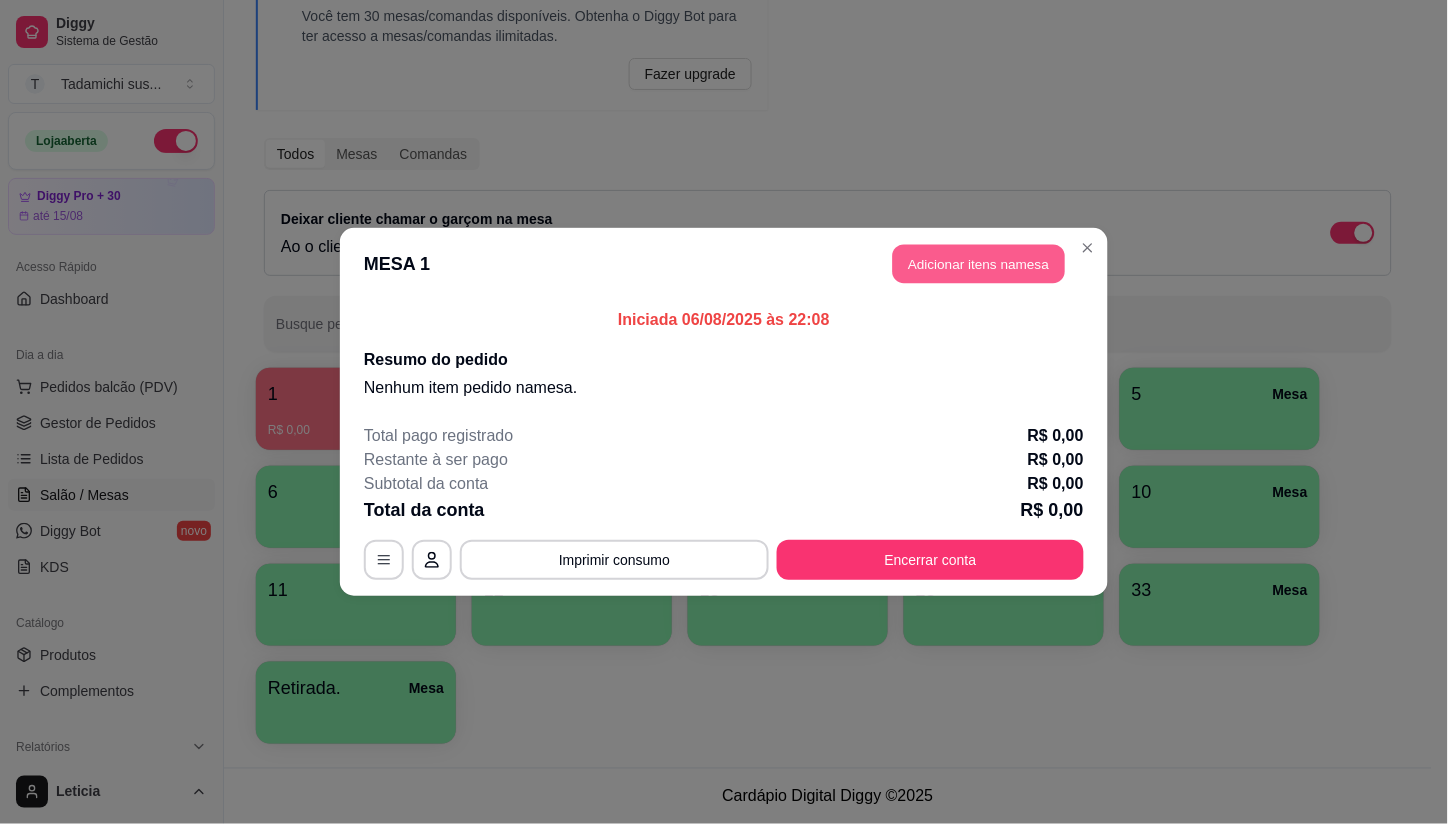 click on "Adicionar itens na  mesa" at bounding box center (979, 264) 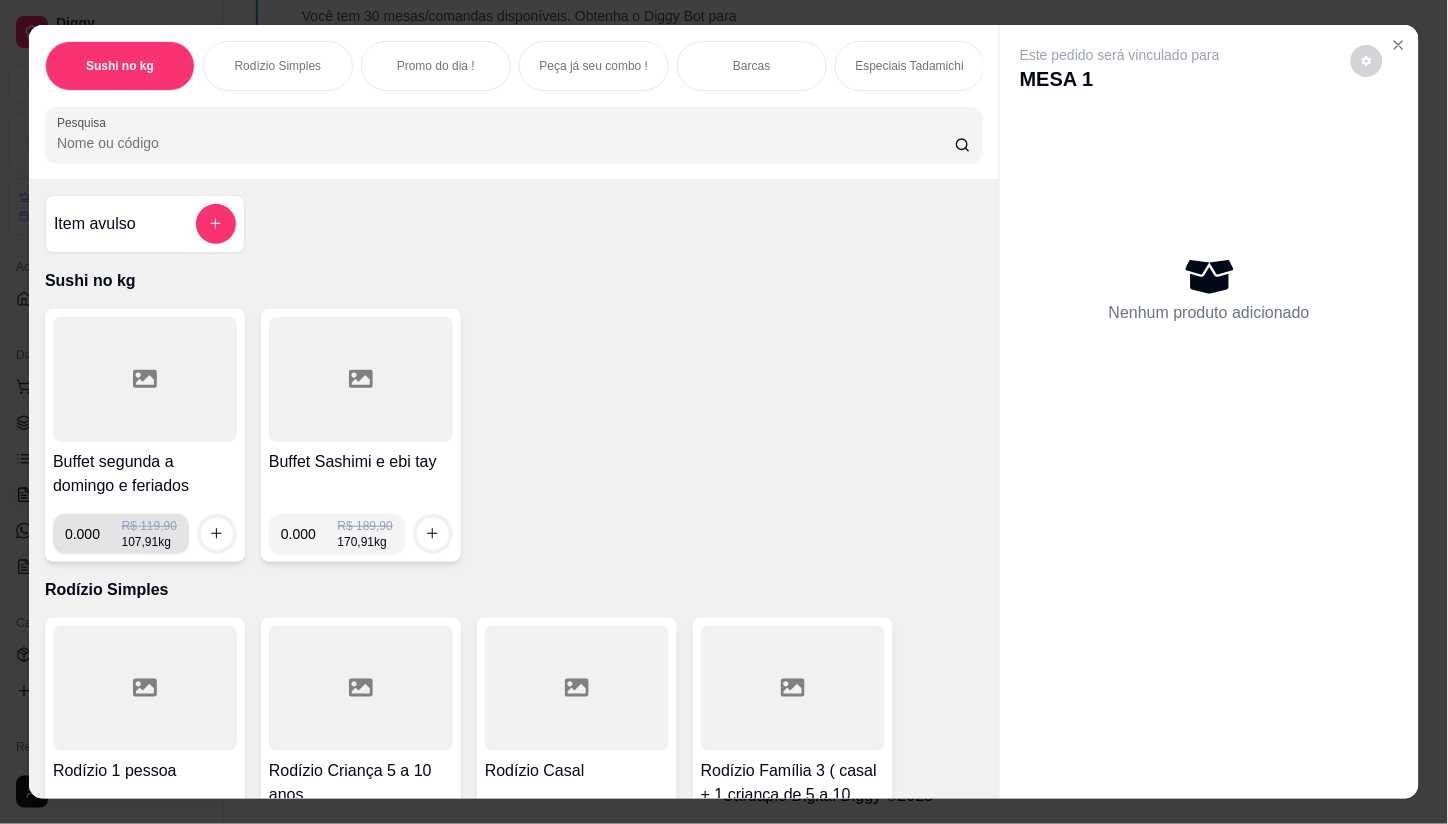 click on "0.000" at bounding box center (93, 534) 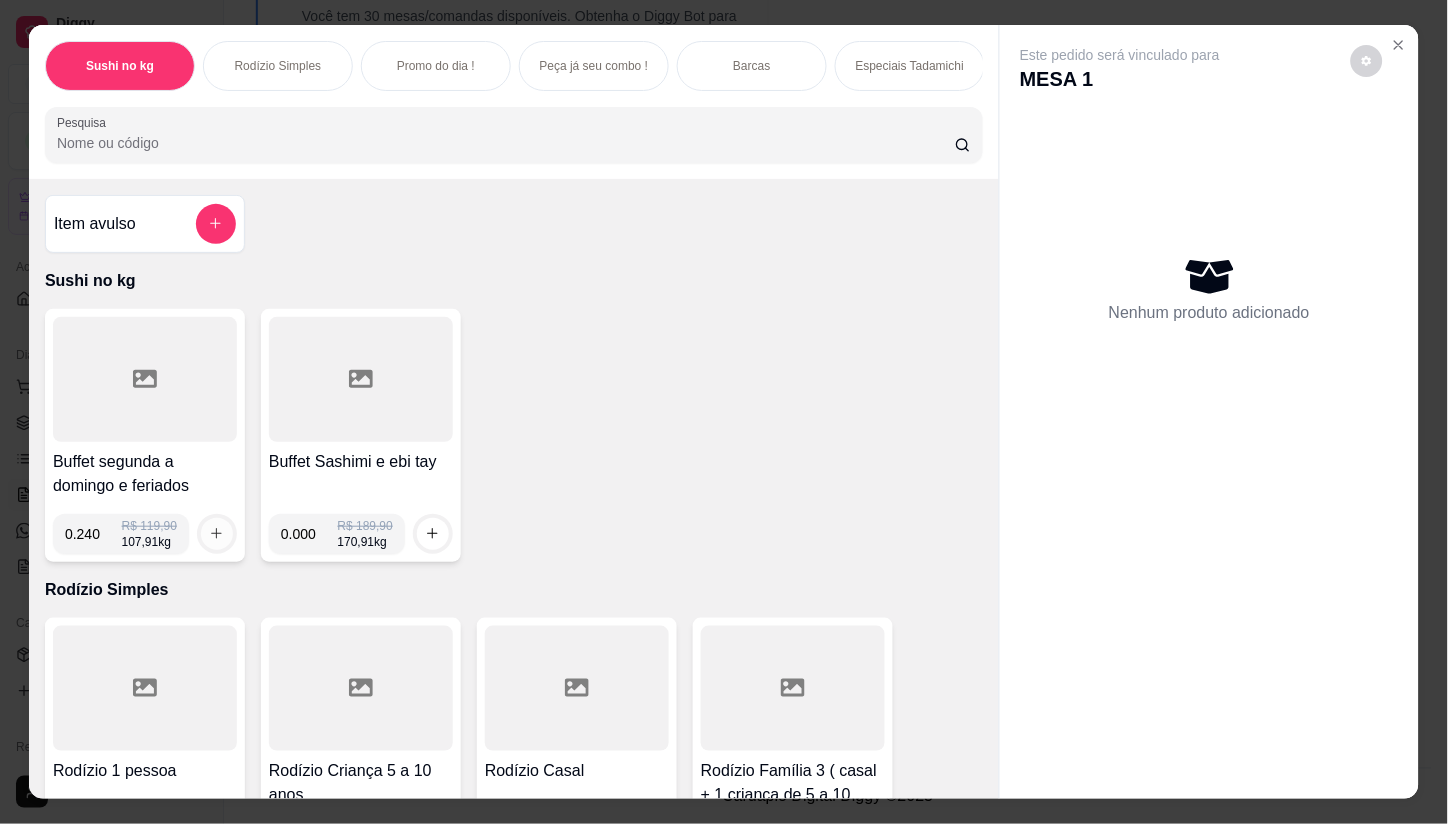 type on "0.240" 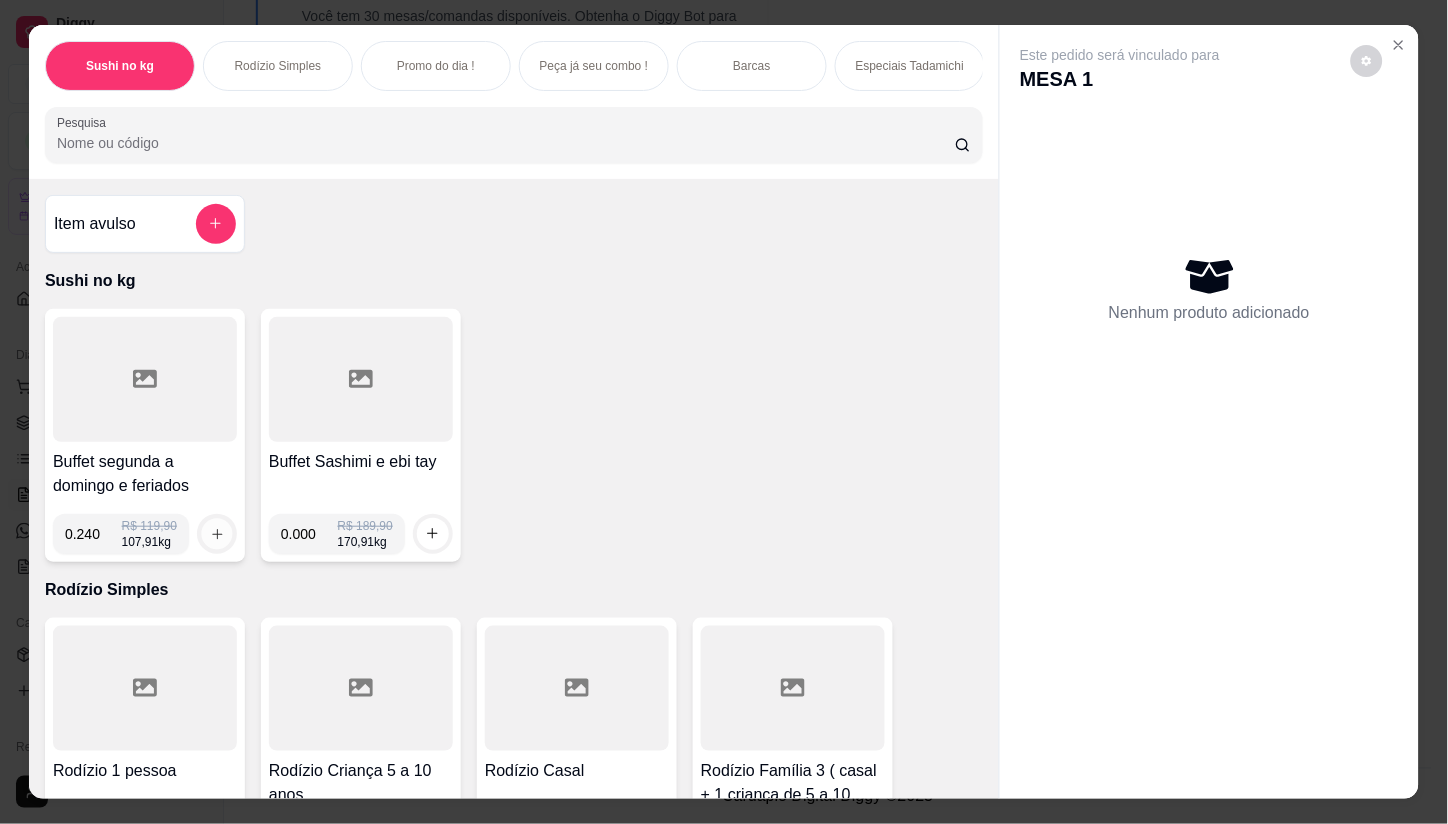 click 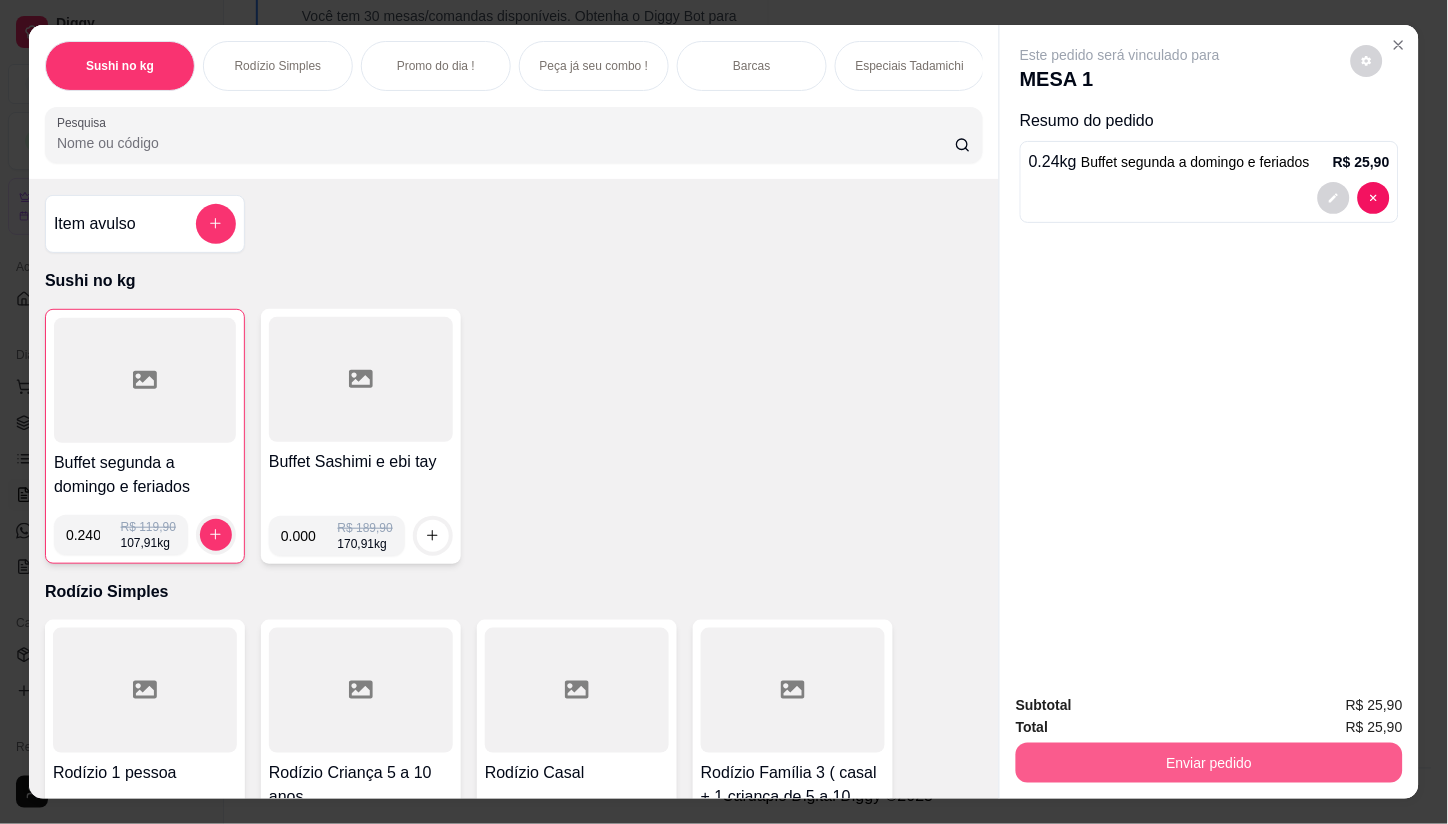 click on "Enviar pedido" at bounding box center (1209, 763) 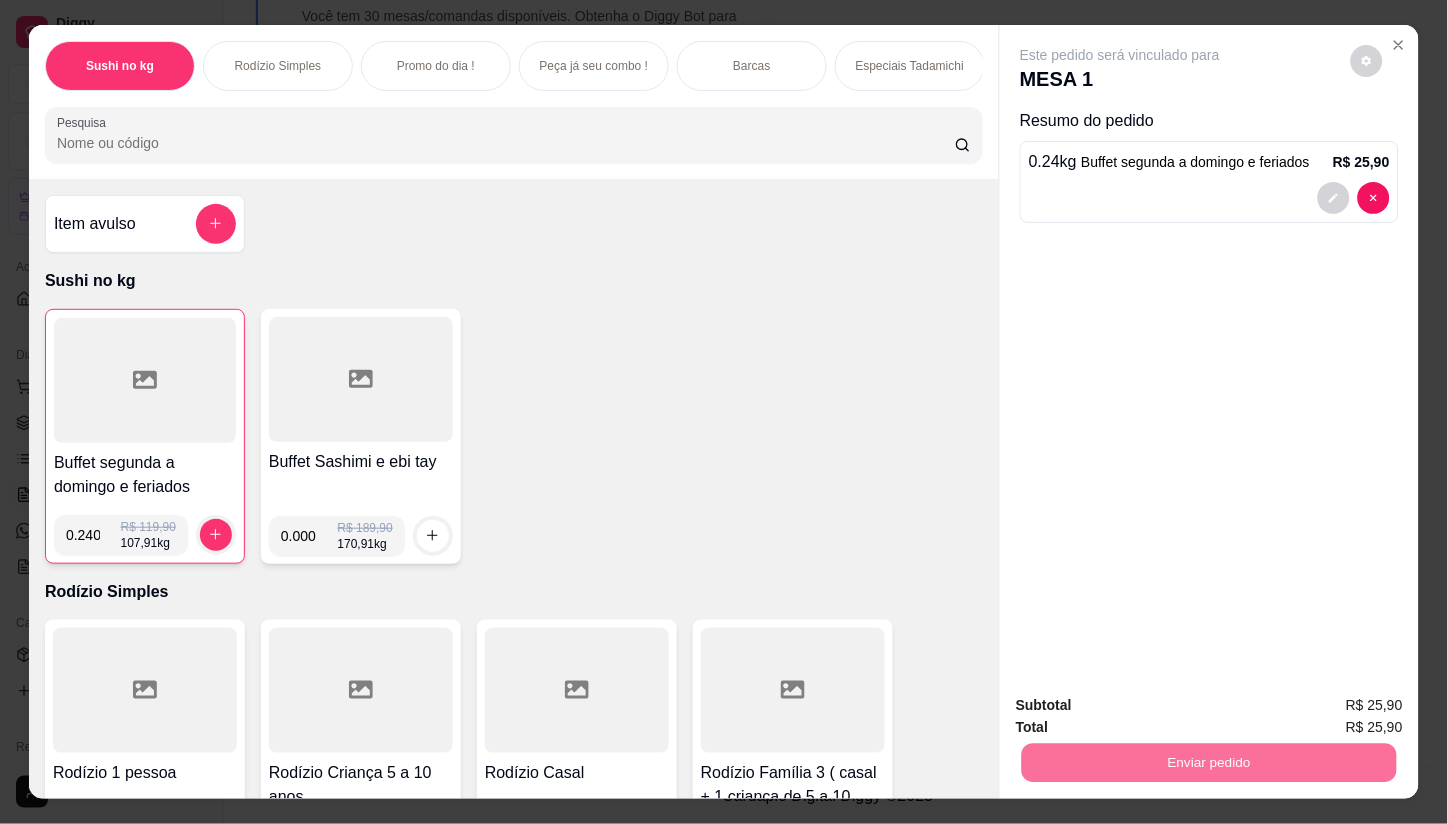 click on "Não registrar e enviar pedido" at bounding box center [1144, 706] 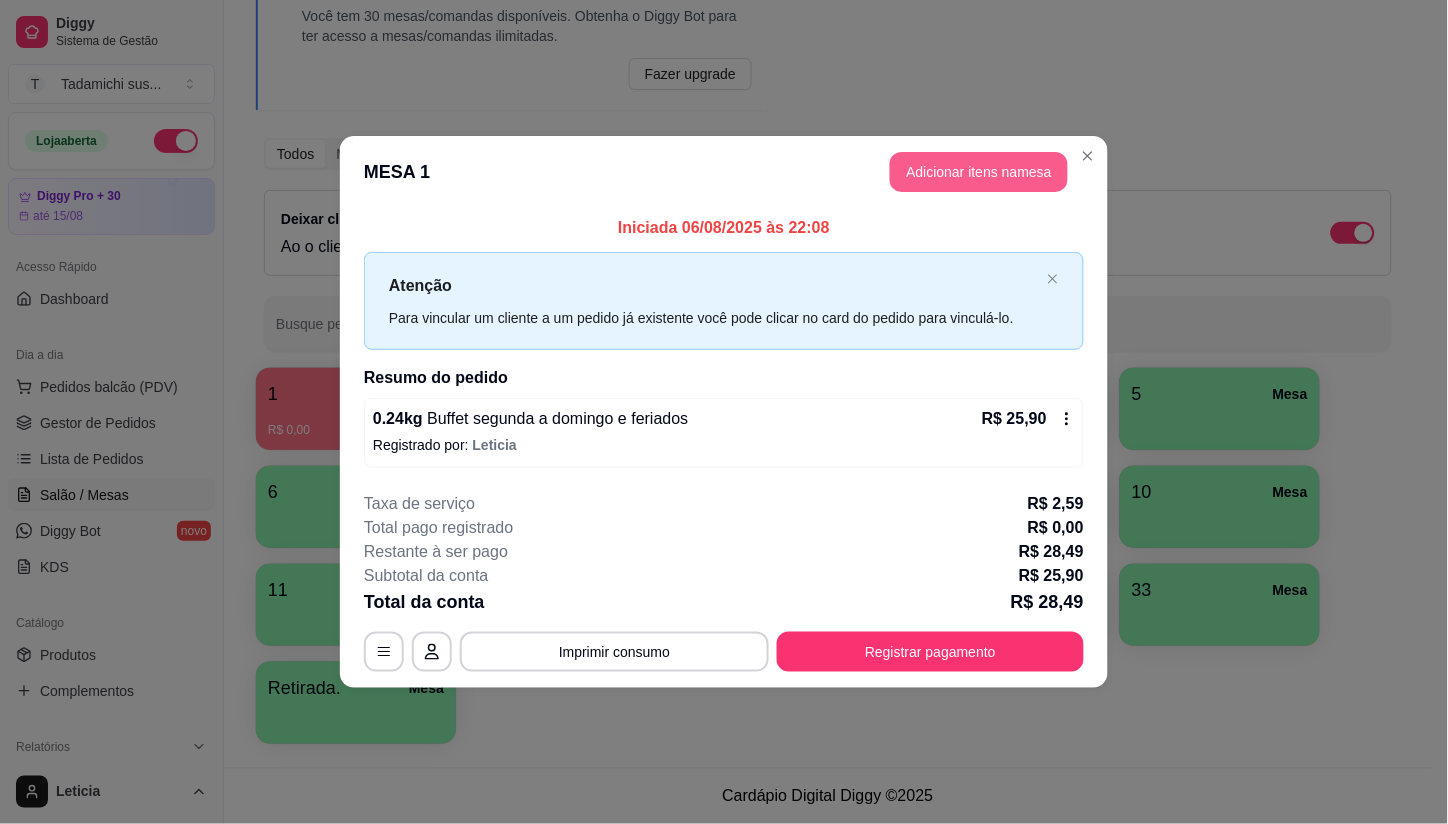 click on "Adicionar itens na  mesa" at bounding box center (979, 172) 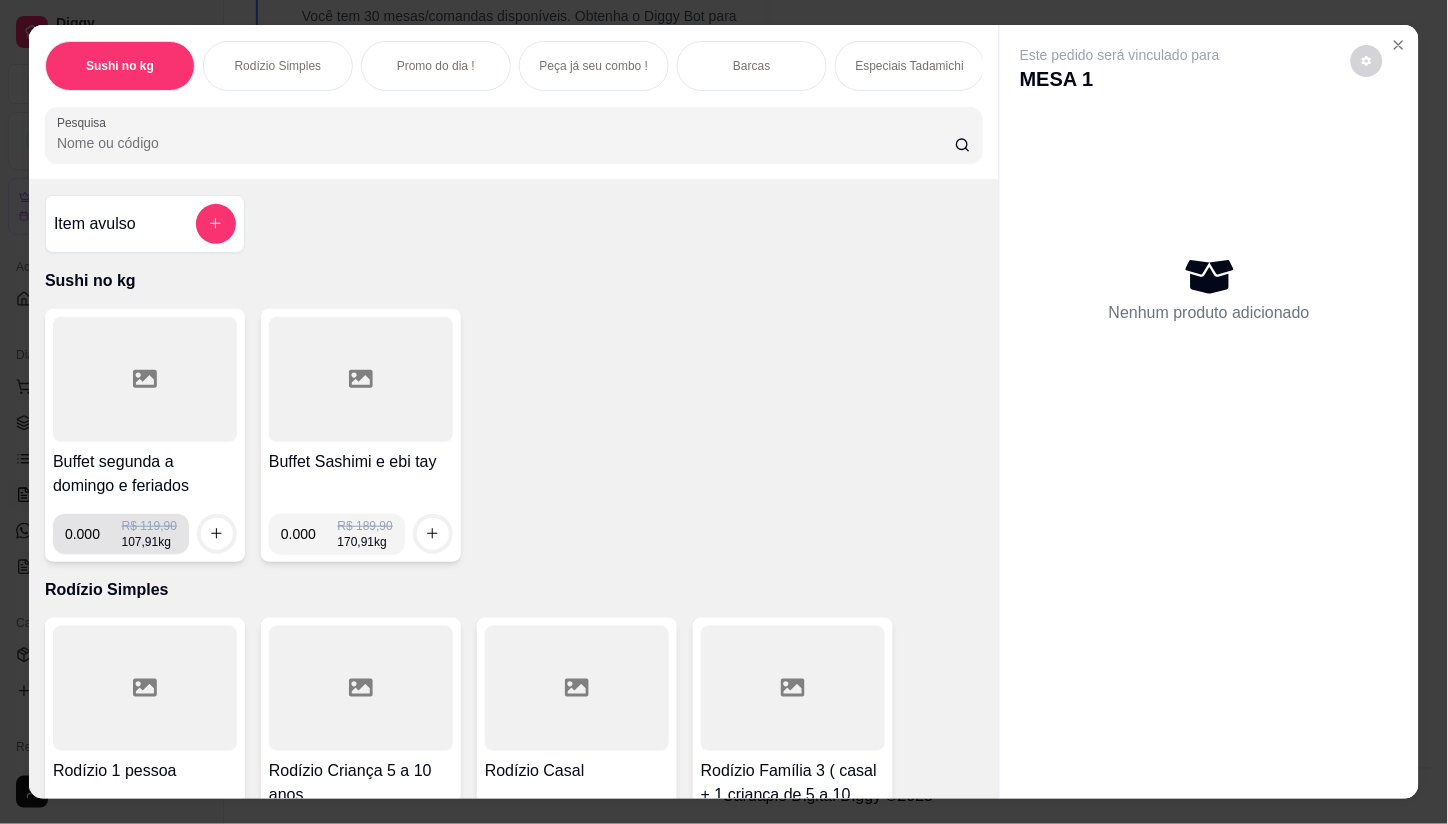 click on "0.000" at bounding box center (93, 534) 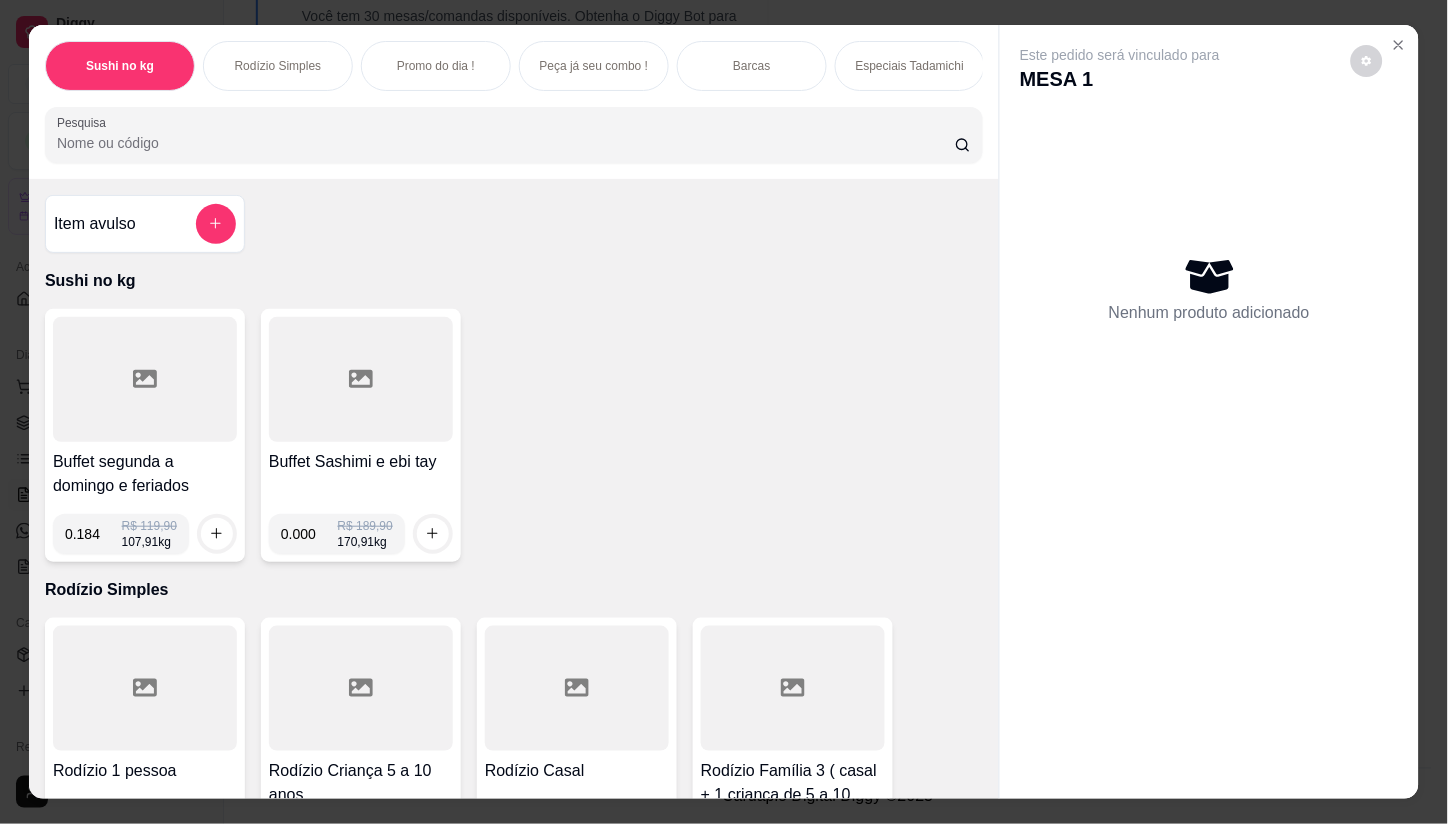 type on "0.184" 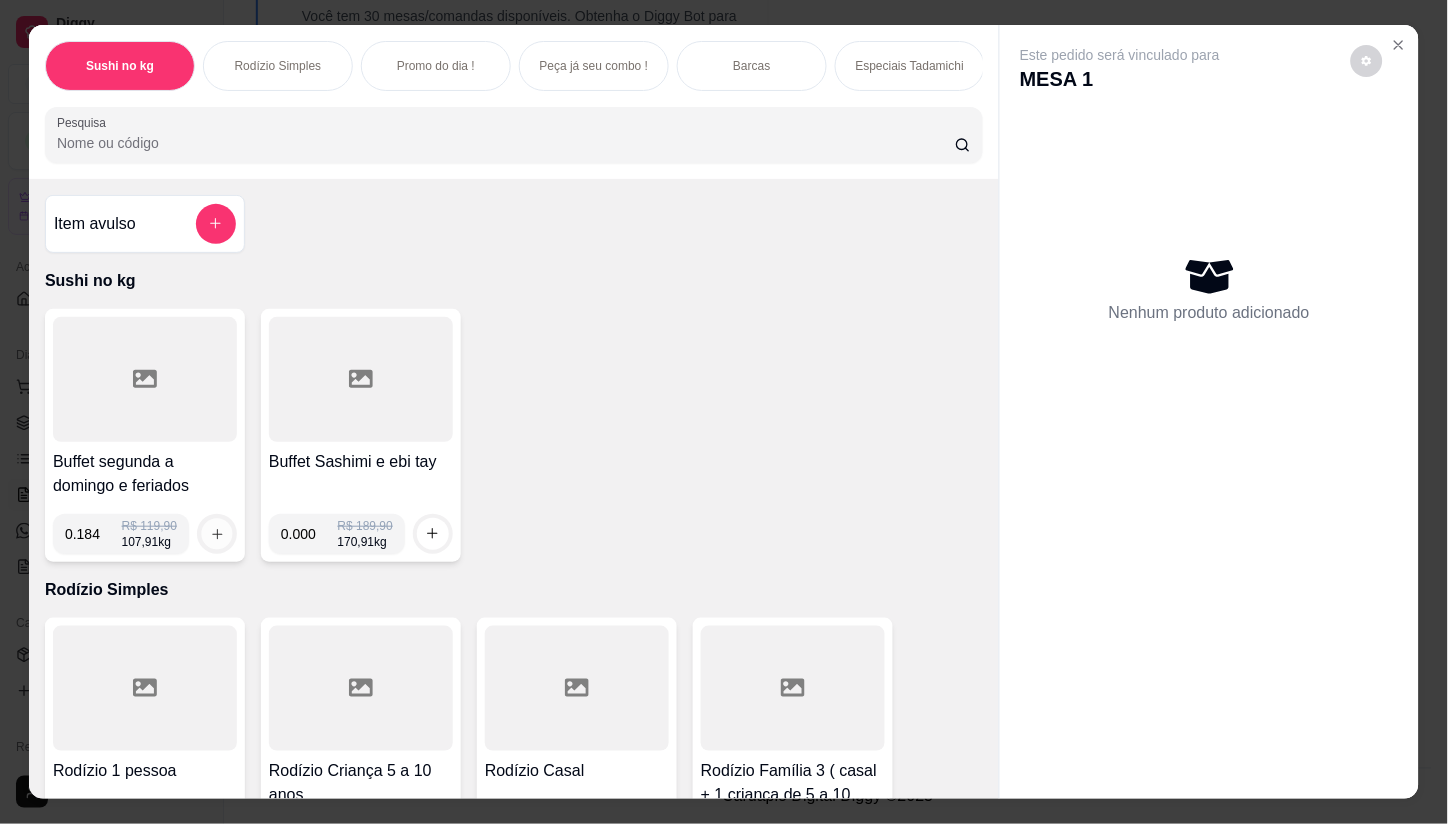 click at bounding box center [216, 533] 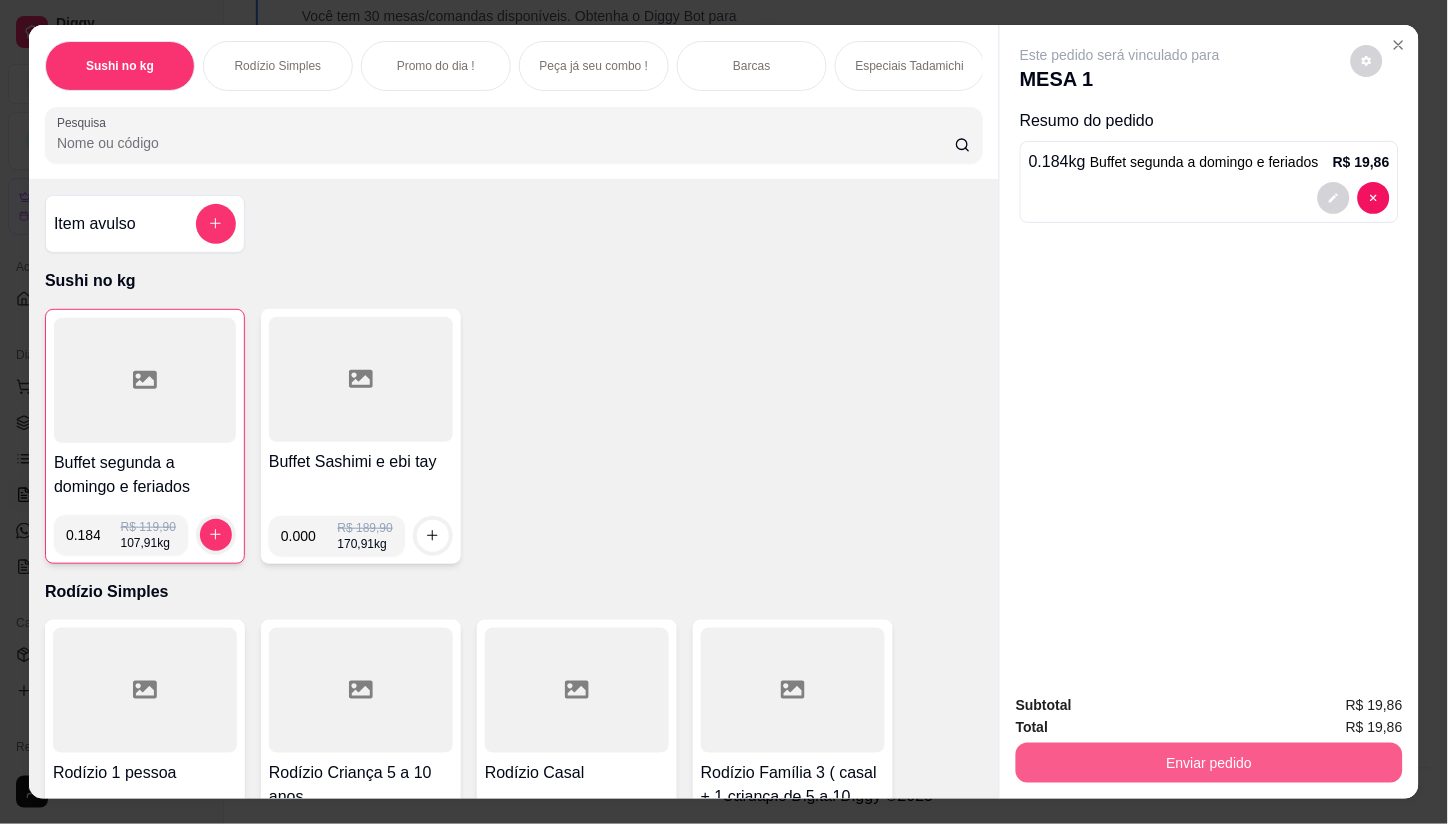 click on "Enviar pedido" at bounding box center [1209, 763] 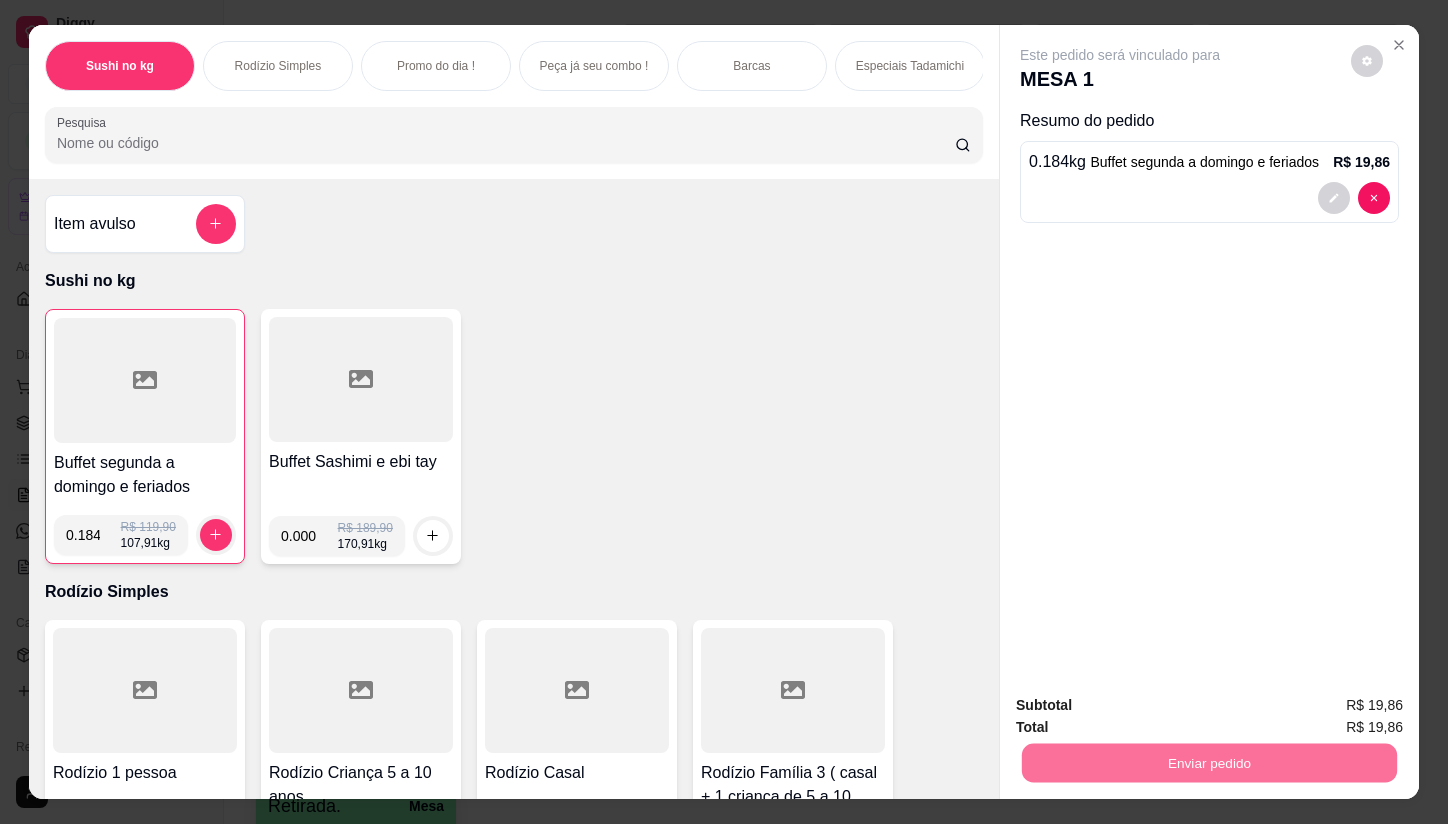 click on "Não registrar e enviar pedido" at bounding box center (1144, 824) 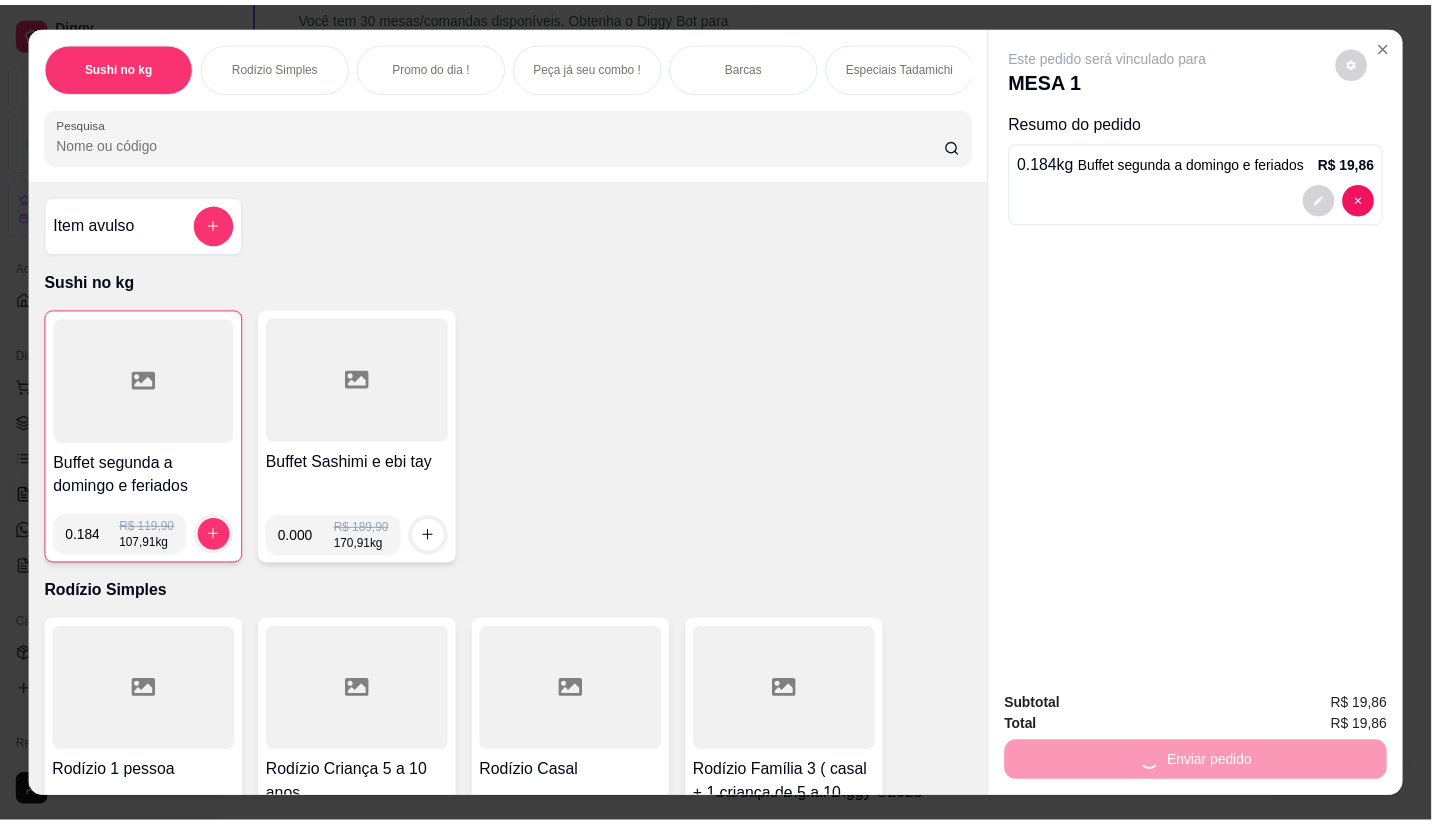 scroll, scrollTop: 118, scrollLeft: 0, axis: vertical 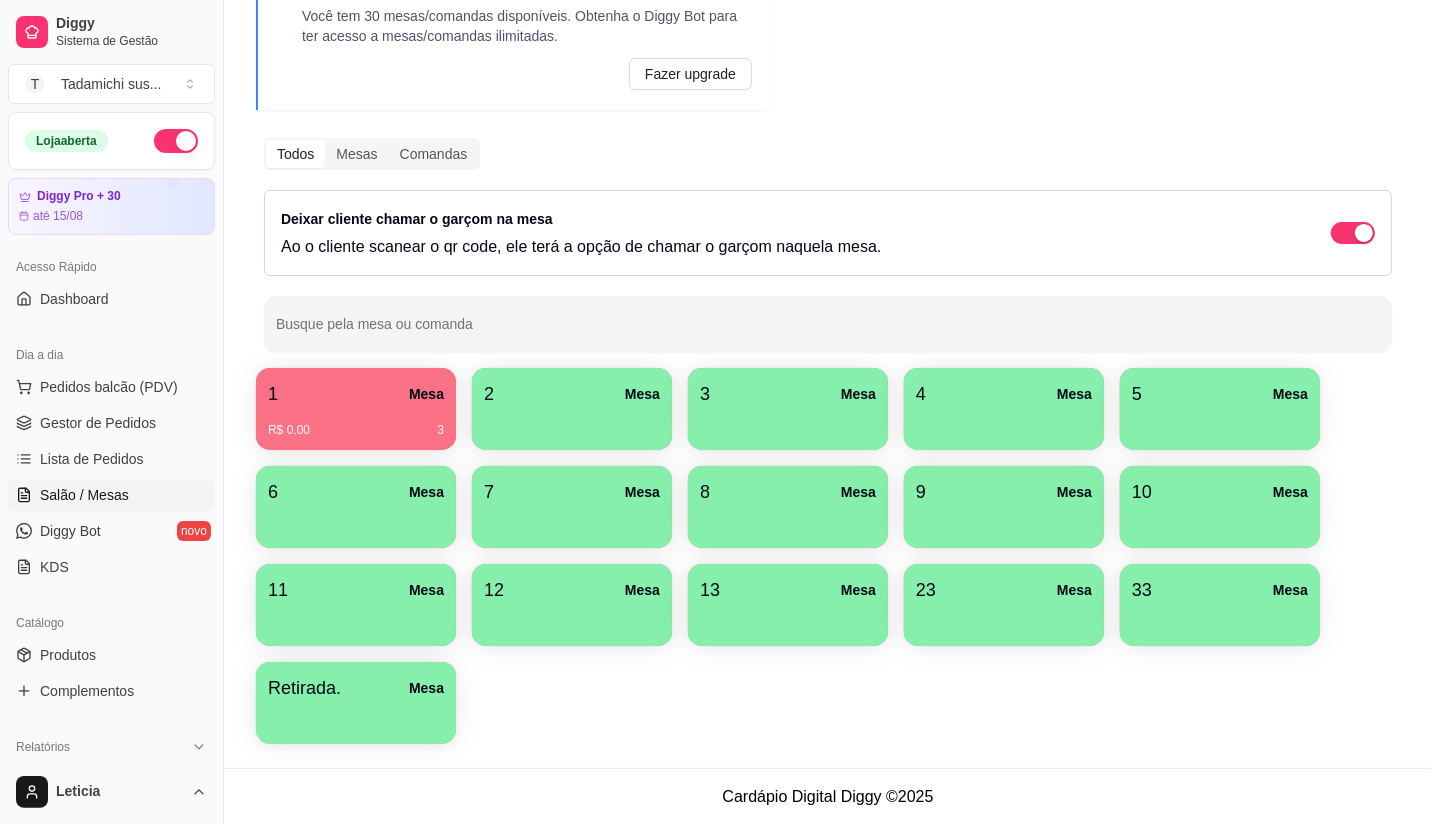 click on "R$ 0,00 3" at bounding box center [356, 423] 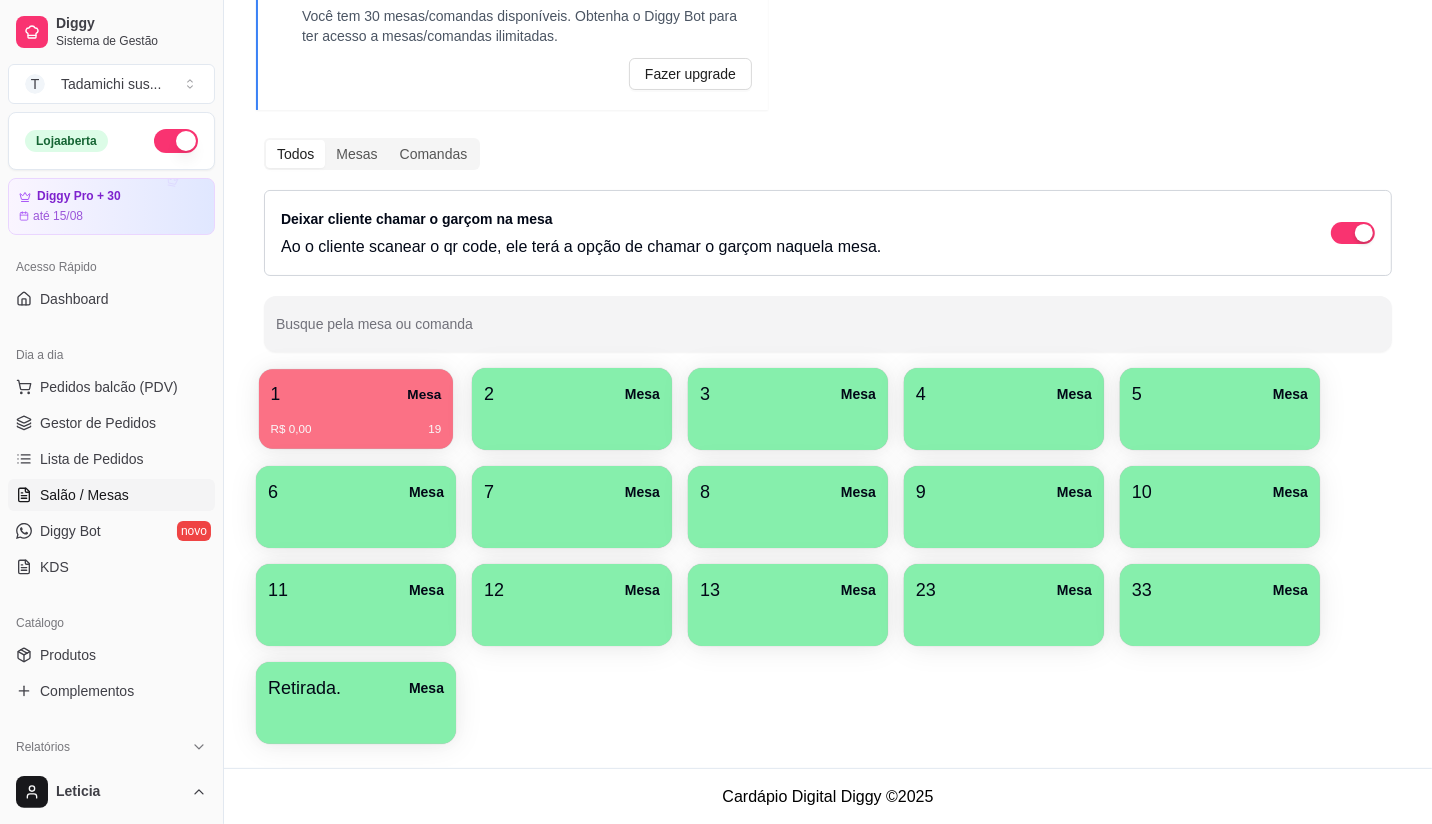 click on "1 Mesa R$ 0,00 19" at bounding box center (356, 409) 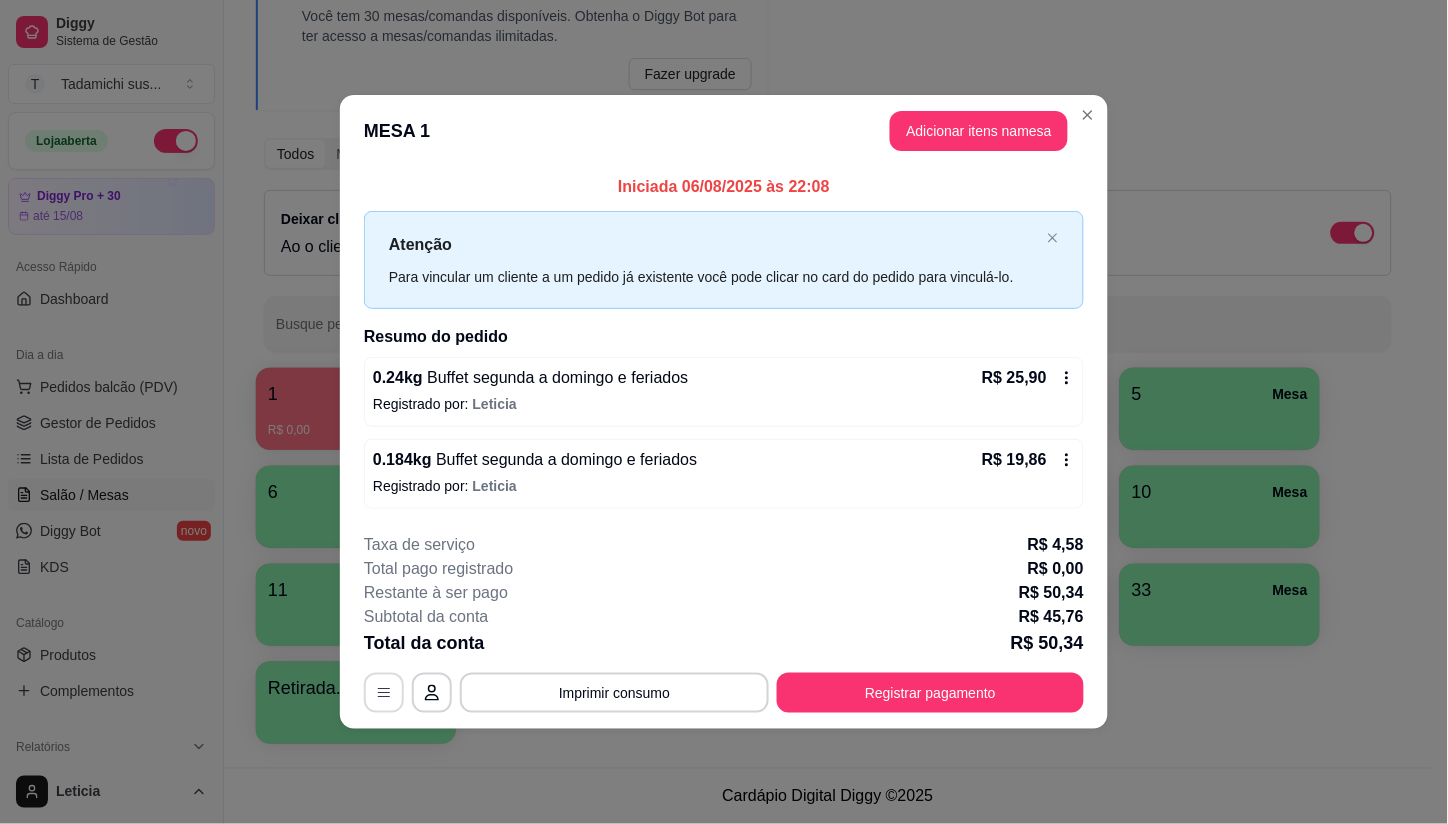 click at bounding box center (384, 693) 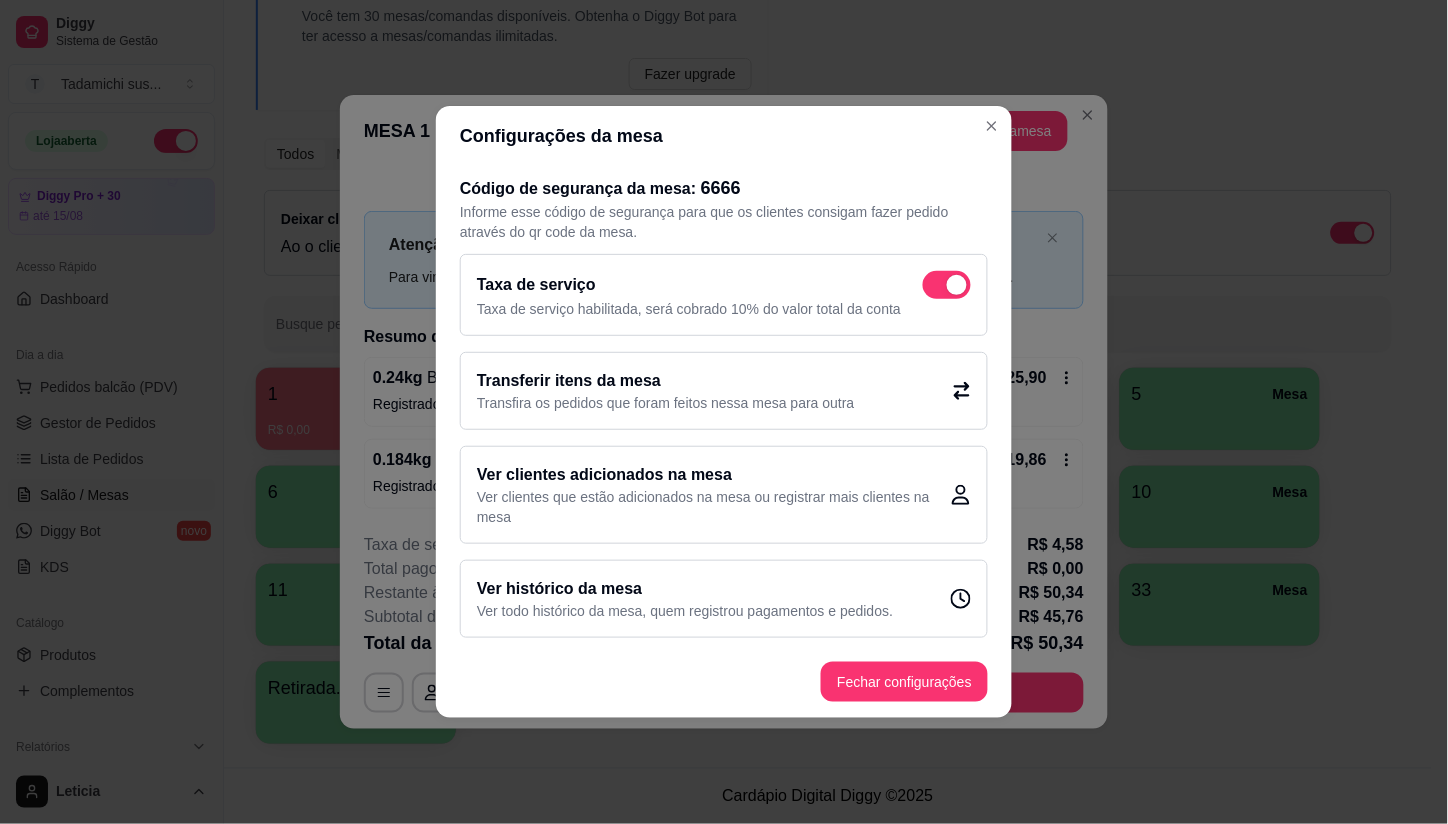 click at bounding box center [957, 285] 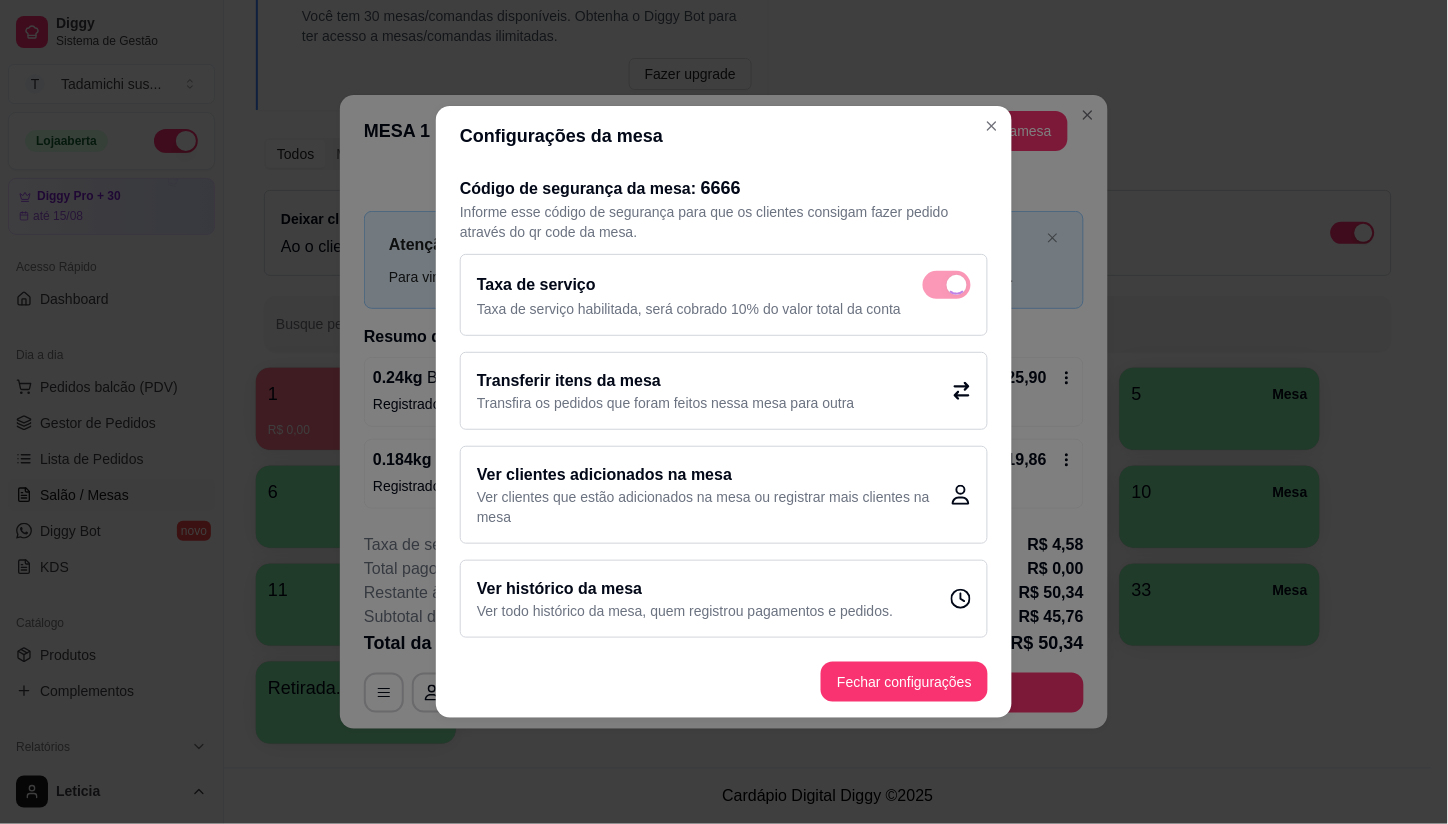 checkbox on "false" 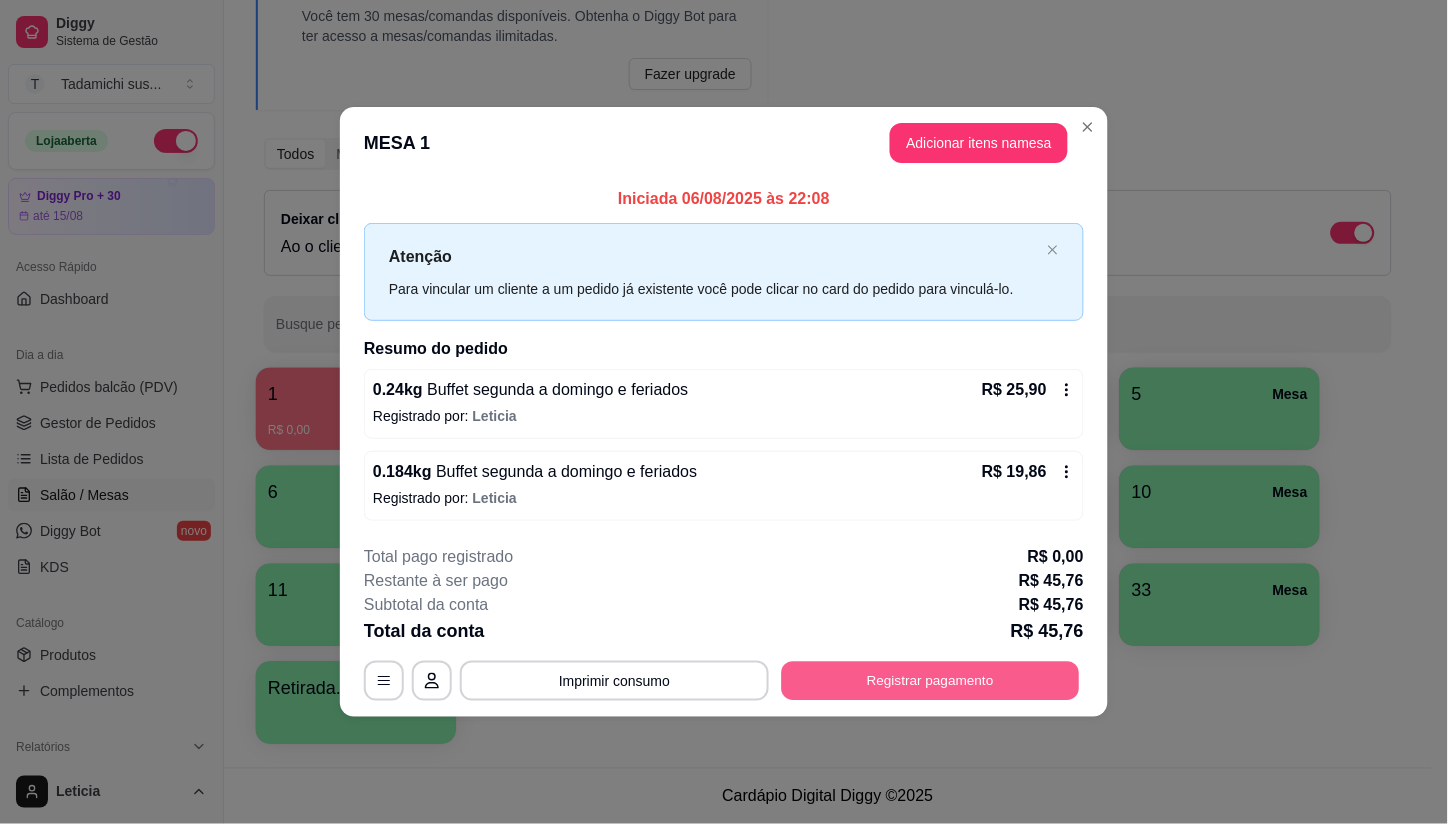click on "Registrar pagamento" at bounding box center [931, 680] 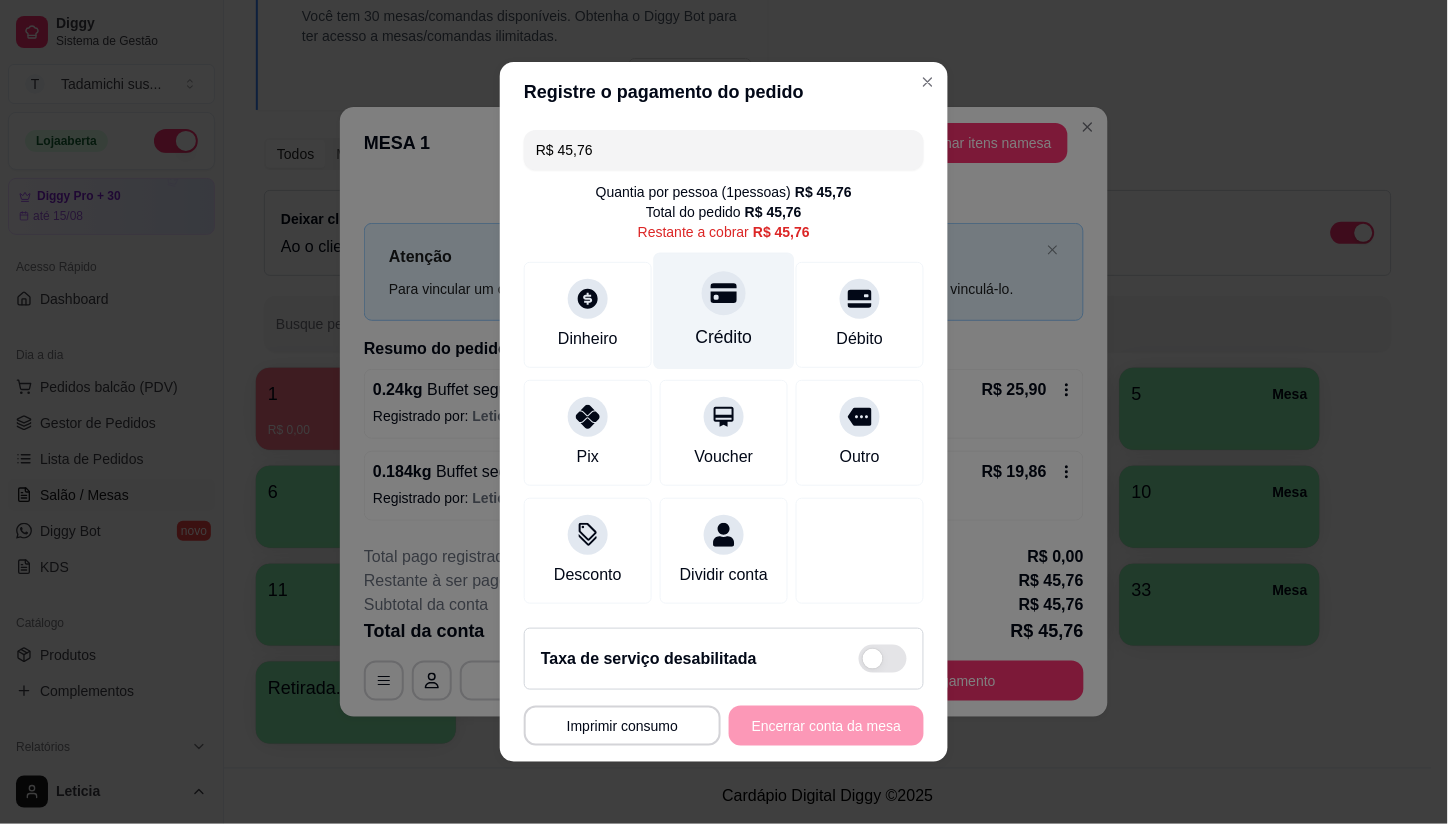 click on "Crédito" at bounding box center [724, 311] 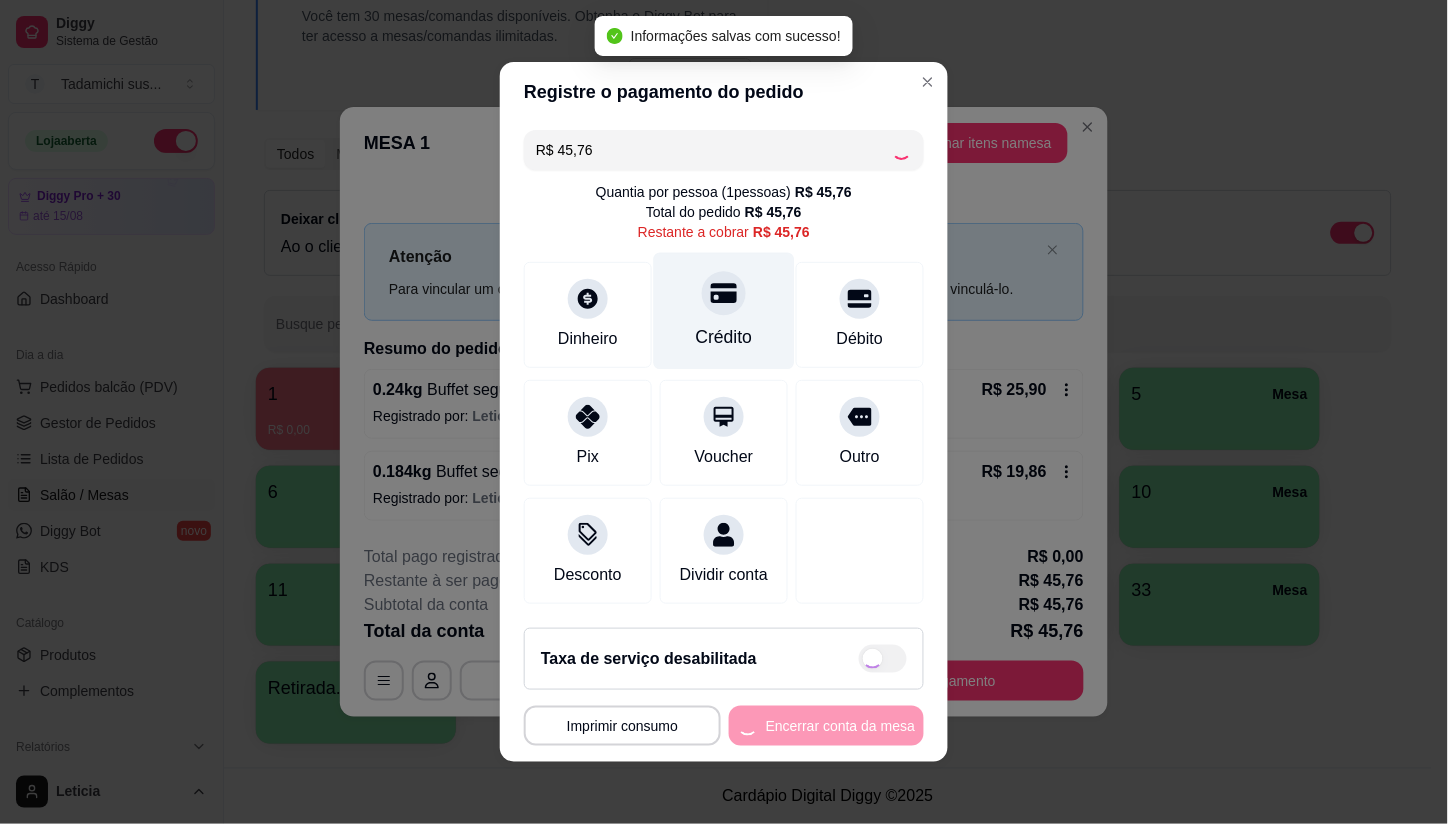 type on "R$ 0,00" 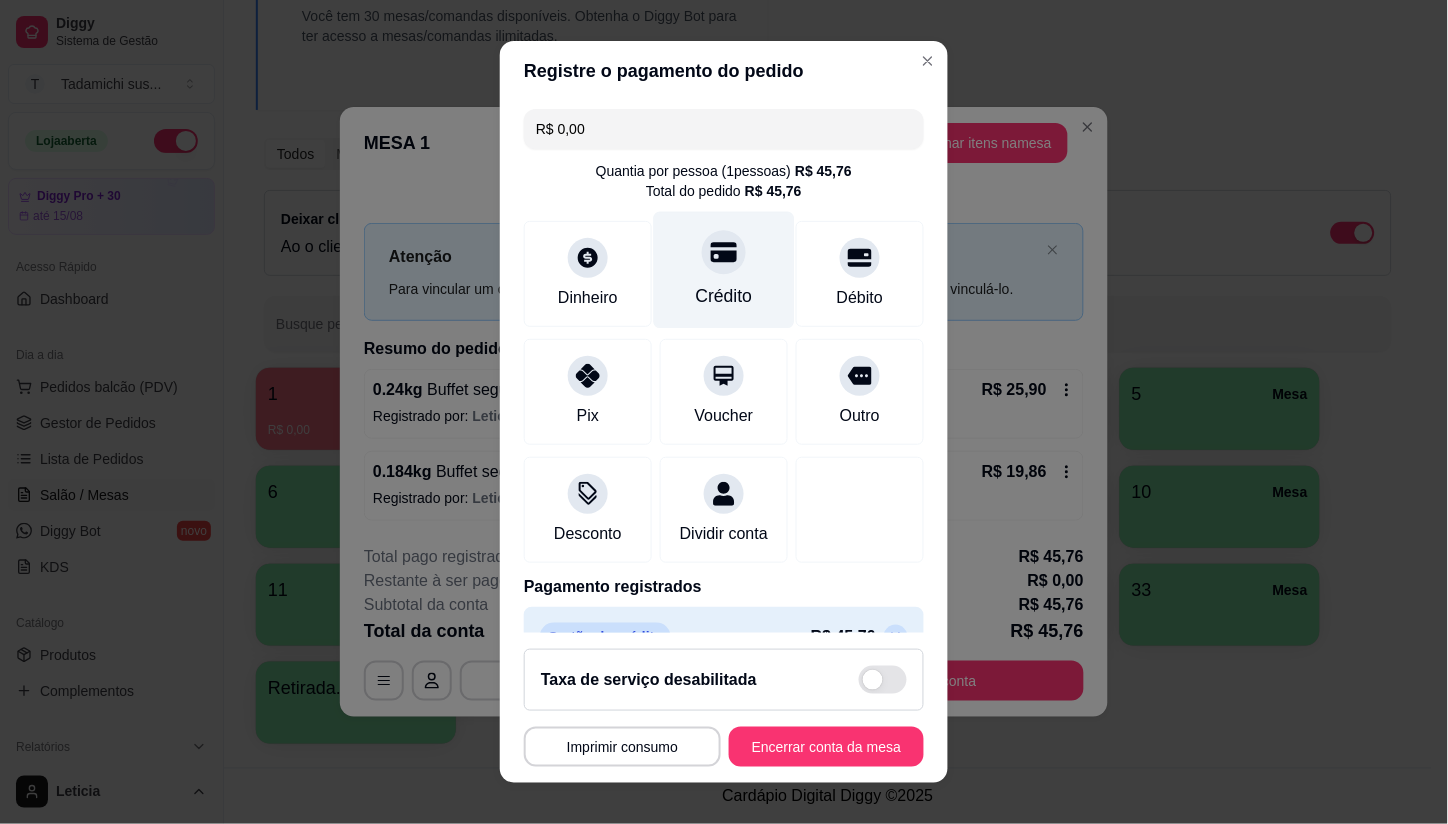 click on "Crédito" at bounding box center [724, 270] 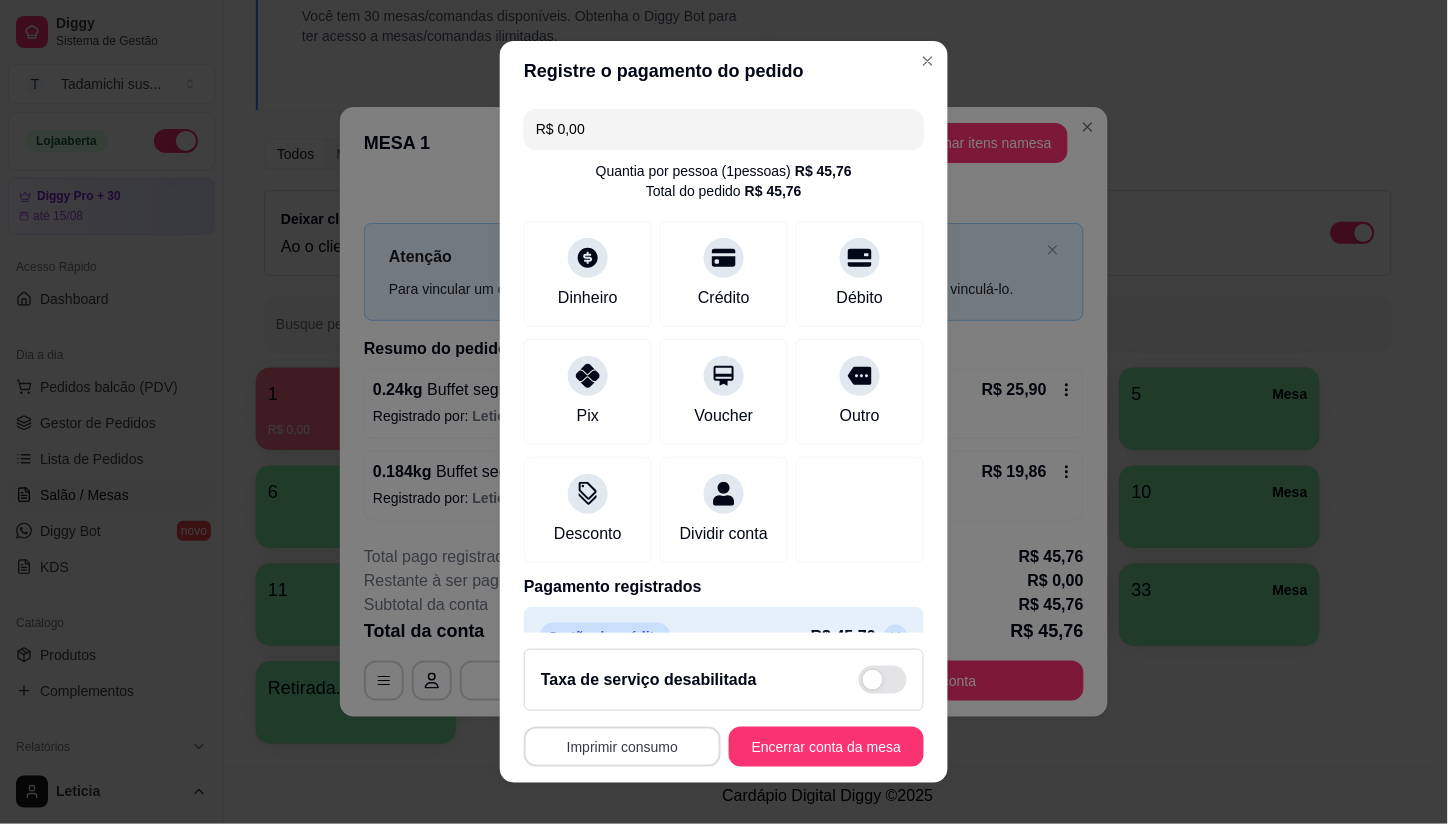 click on "Imprimir consumo" at bounding box center (622, 747) 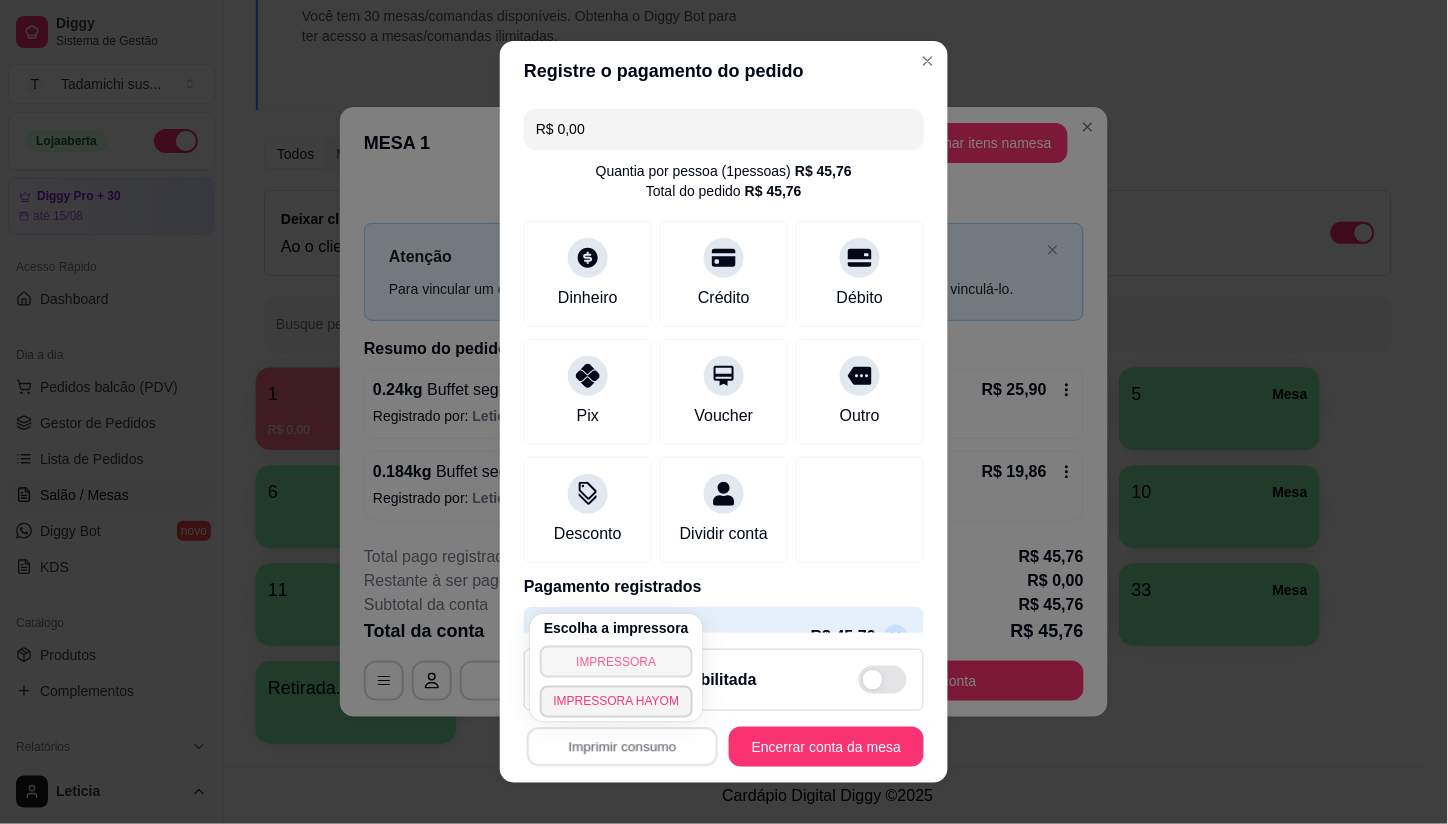 click on "IMPRESSORA" at bounding box center (617, 662) 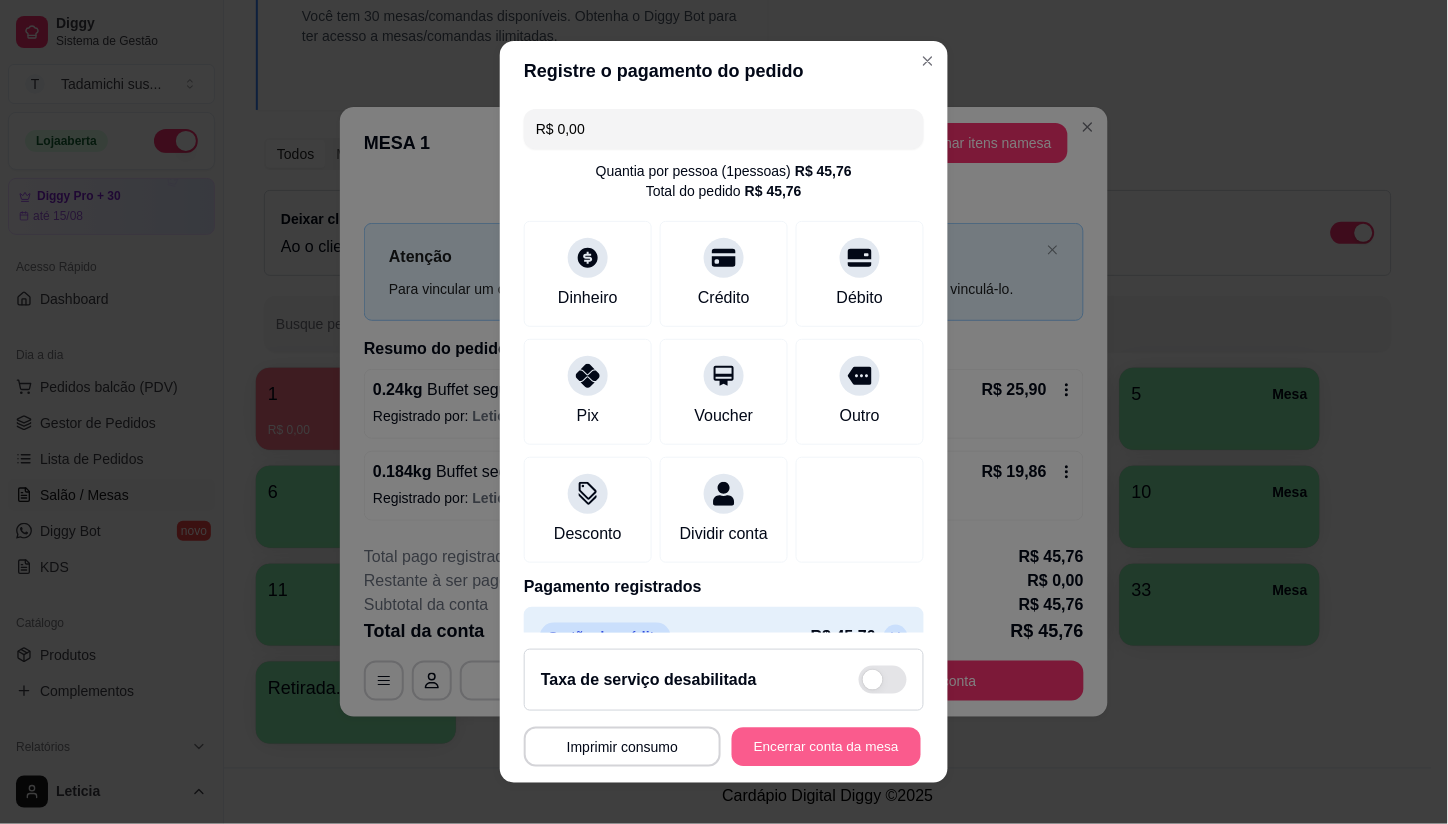 click on "Encerrar conta da mesa" at bounding box center [826, 746] 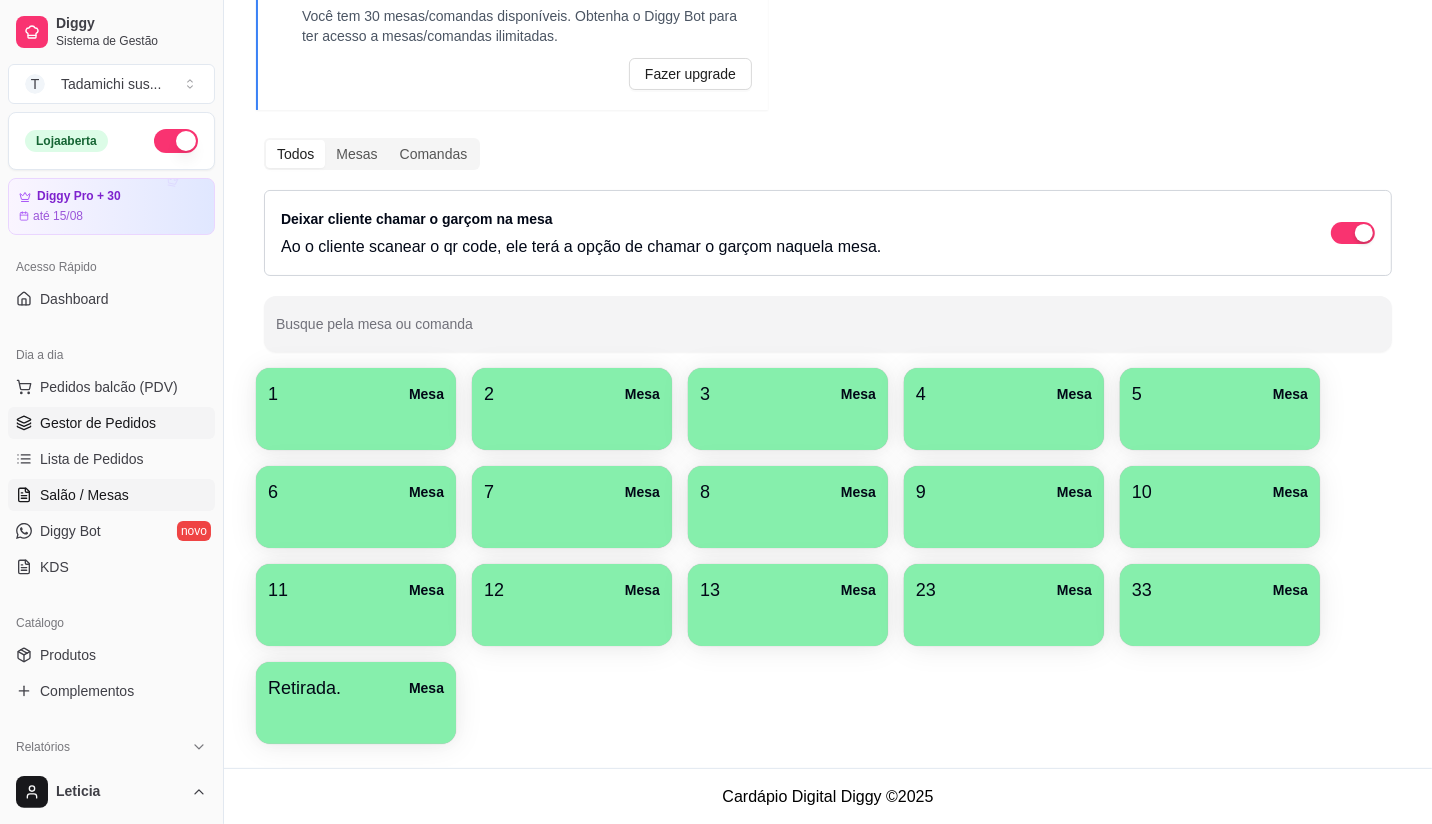 click on "Gestor de Pedidos" at bounding box center (98, 423) 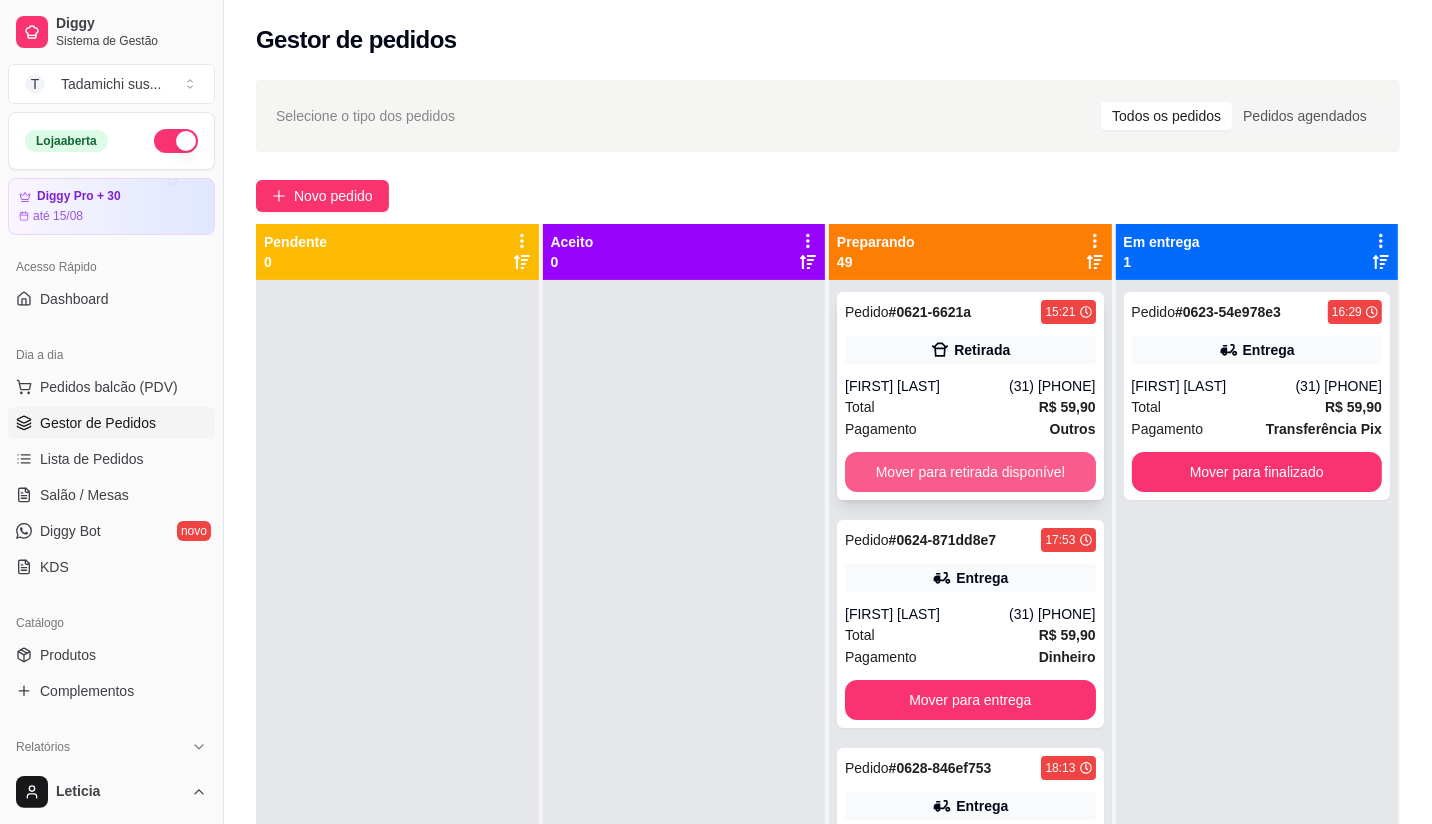 click on "Mover para retirada disponível" at bounding box center [970, 472] 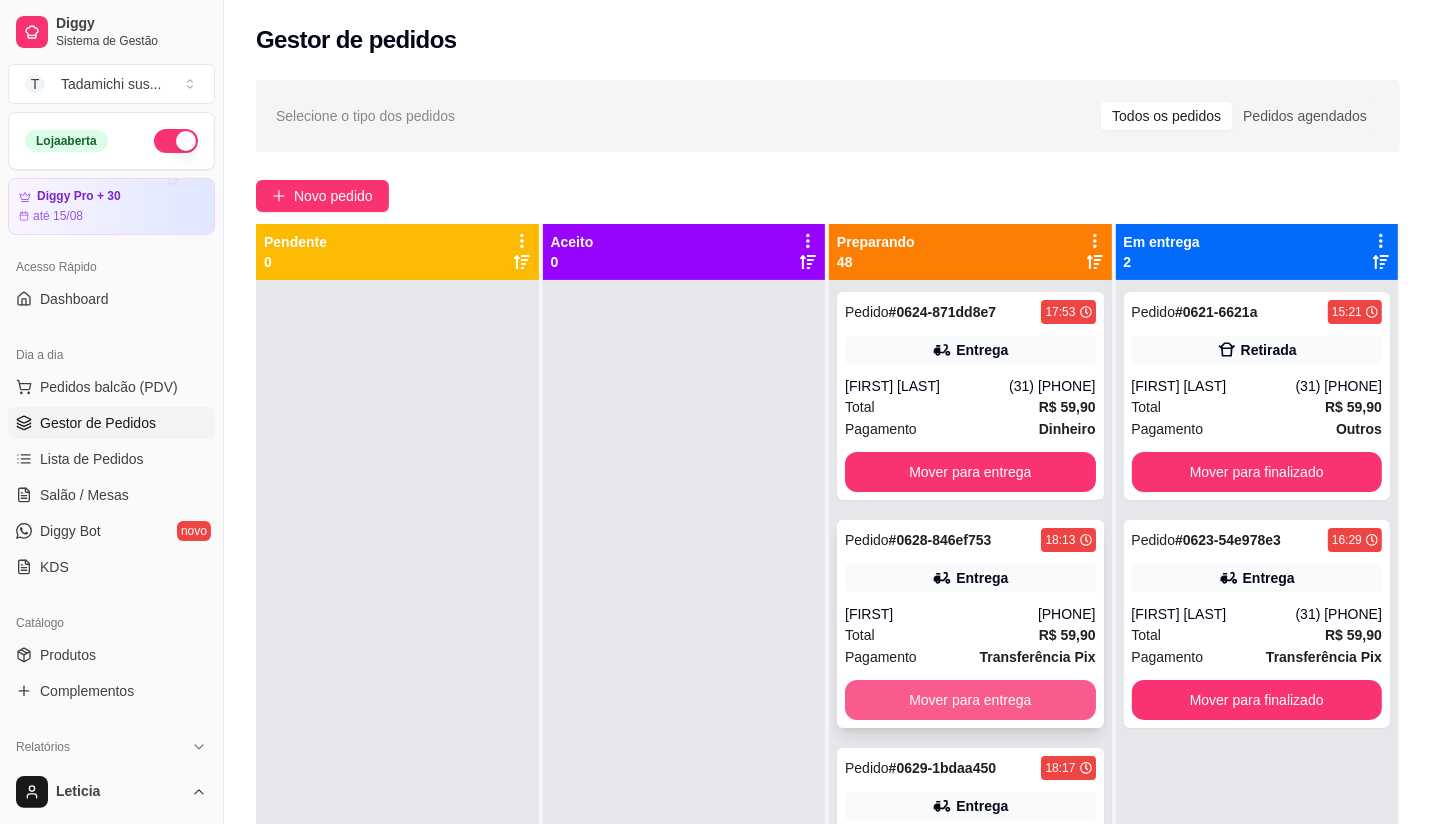 click on "Mover para entrega" at bounding box center [970, 700] 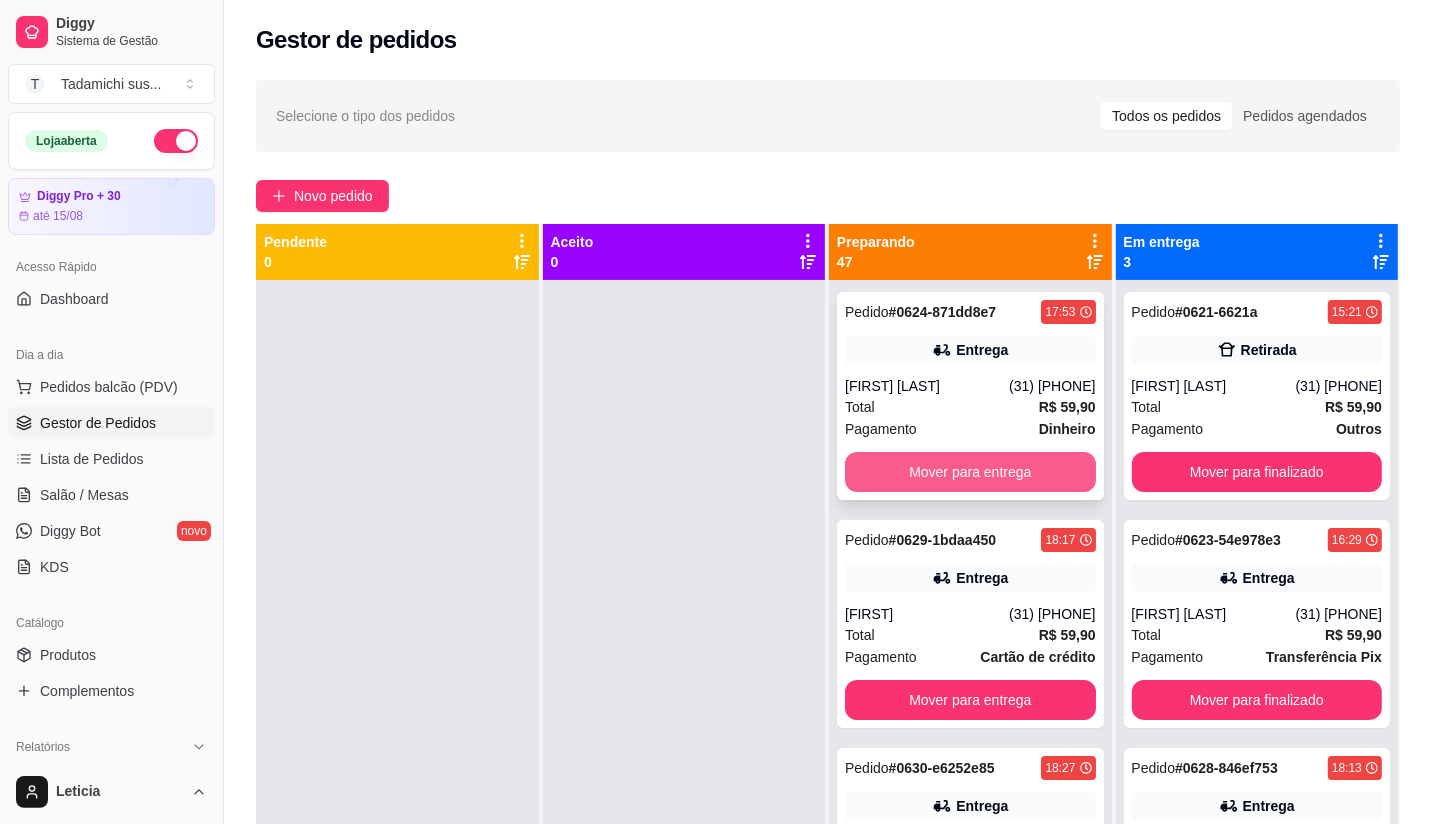 click on "Mover para entrega" at bounding box center [970, 472] 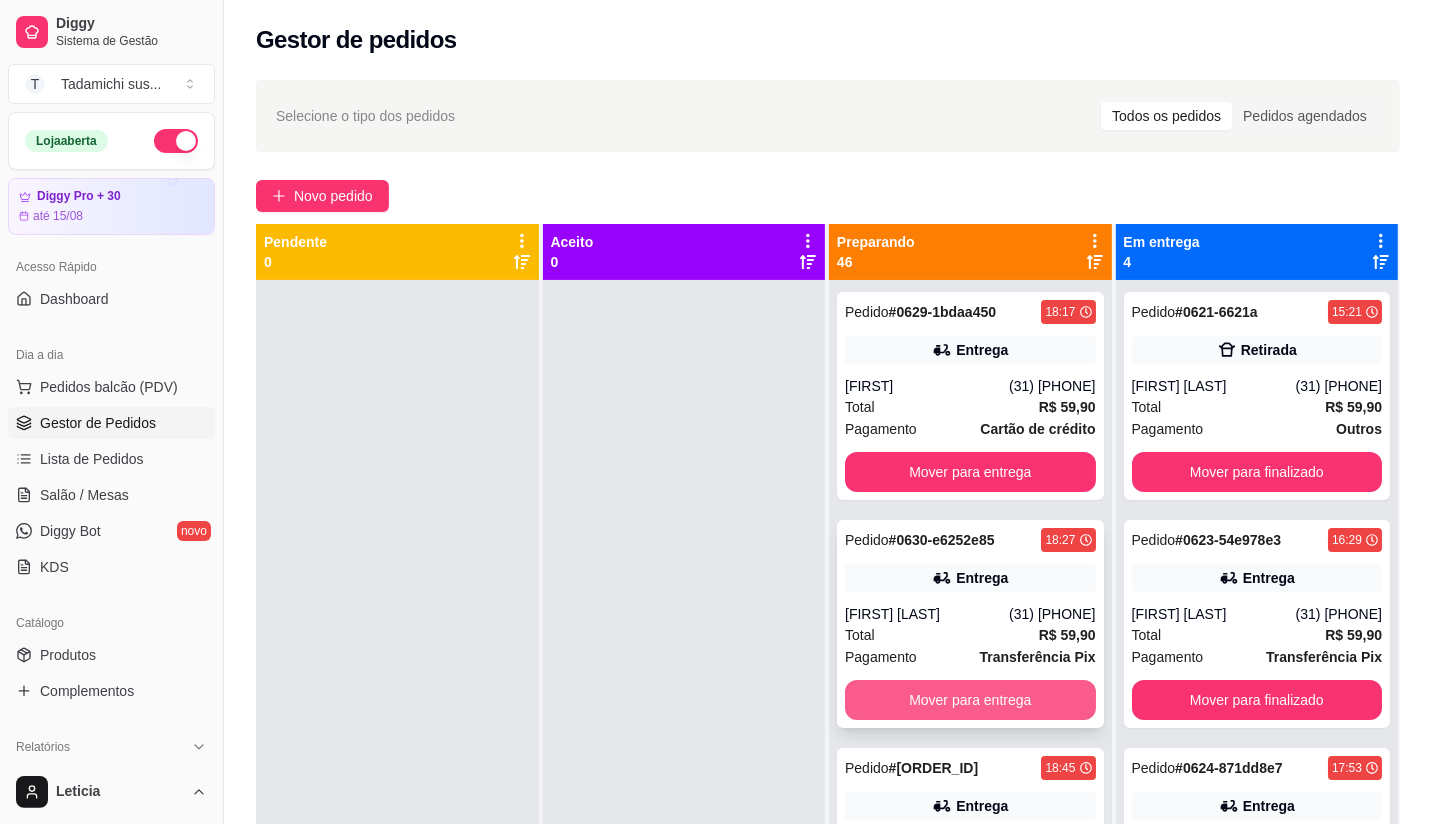 click on "Mover para entrega" at bounding box center [970, 700] 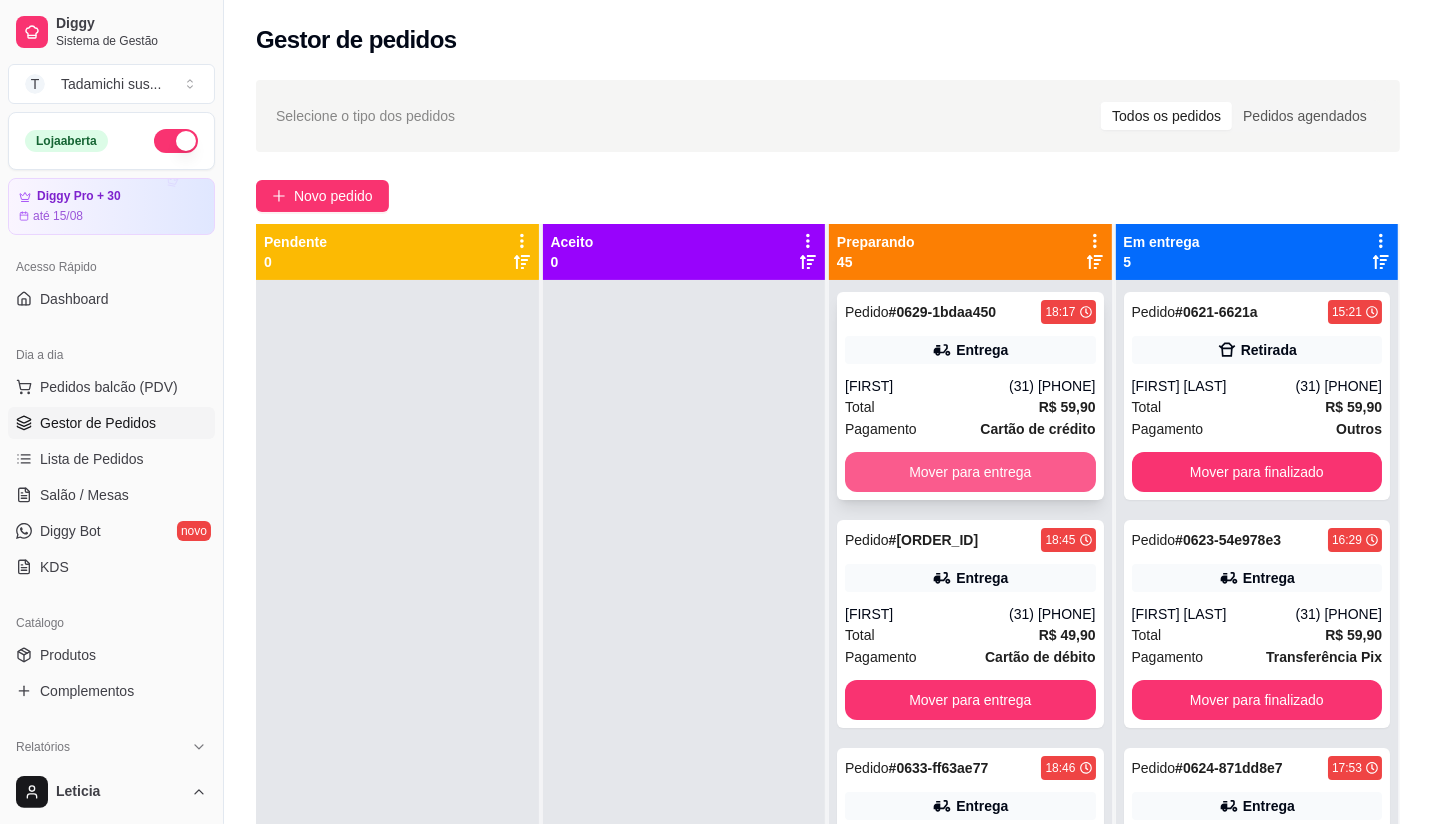 click on "Mover para entrega" at bounding box center [970, 472] 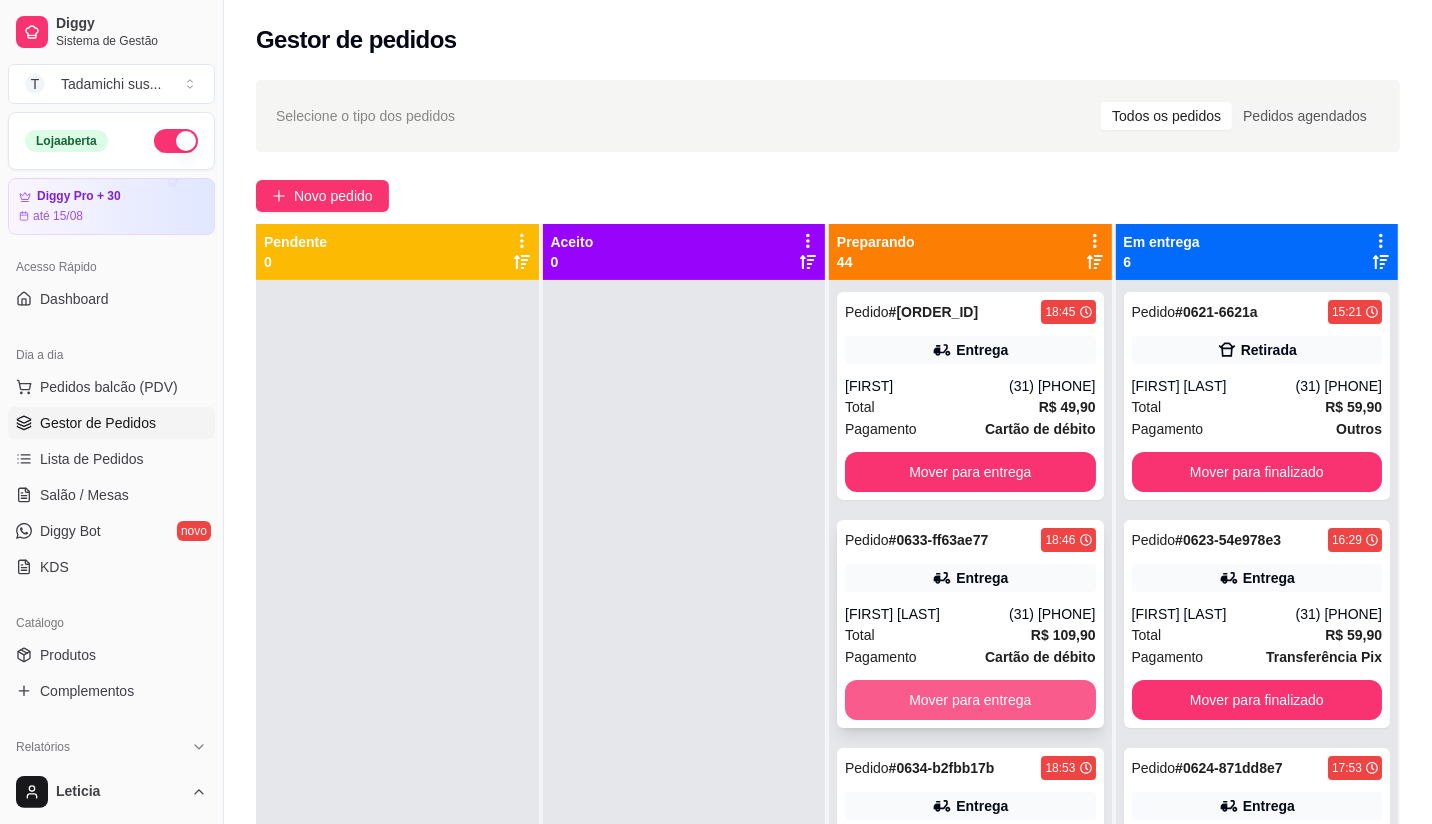 click on "Mover para entrega" at bounding box center [970, 700] 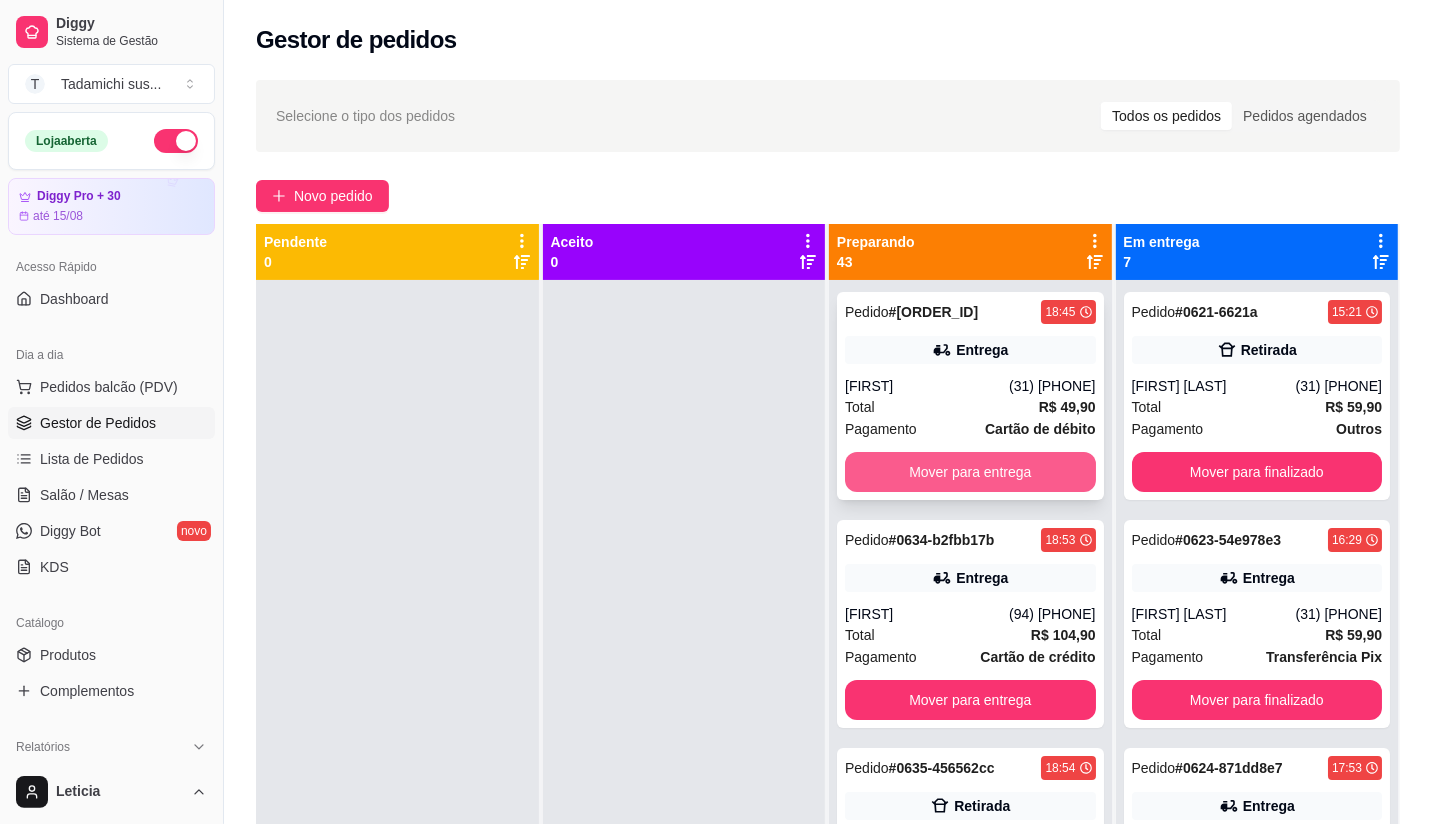 click on "Mover para entrega" at bounding box center [970, 472] 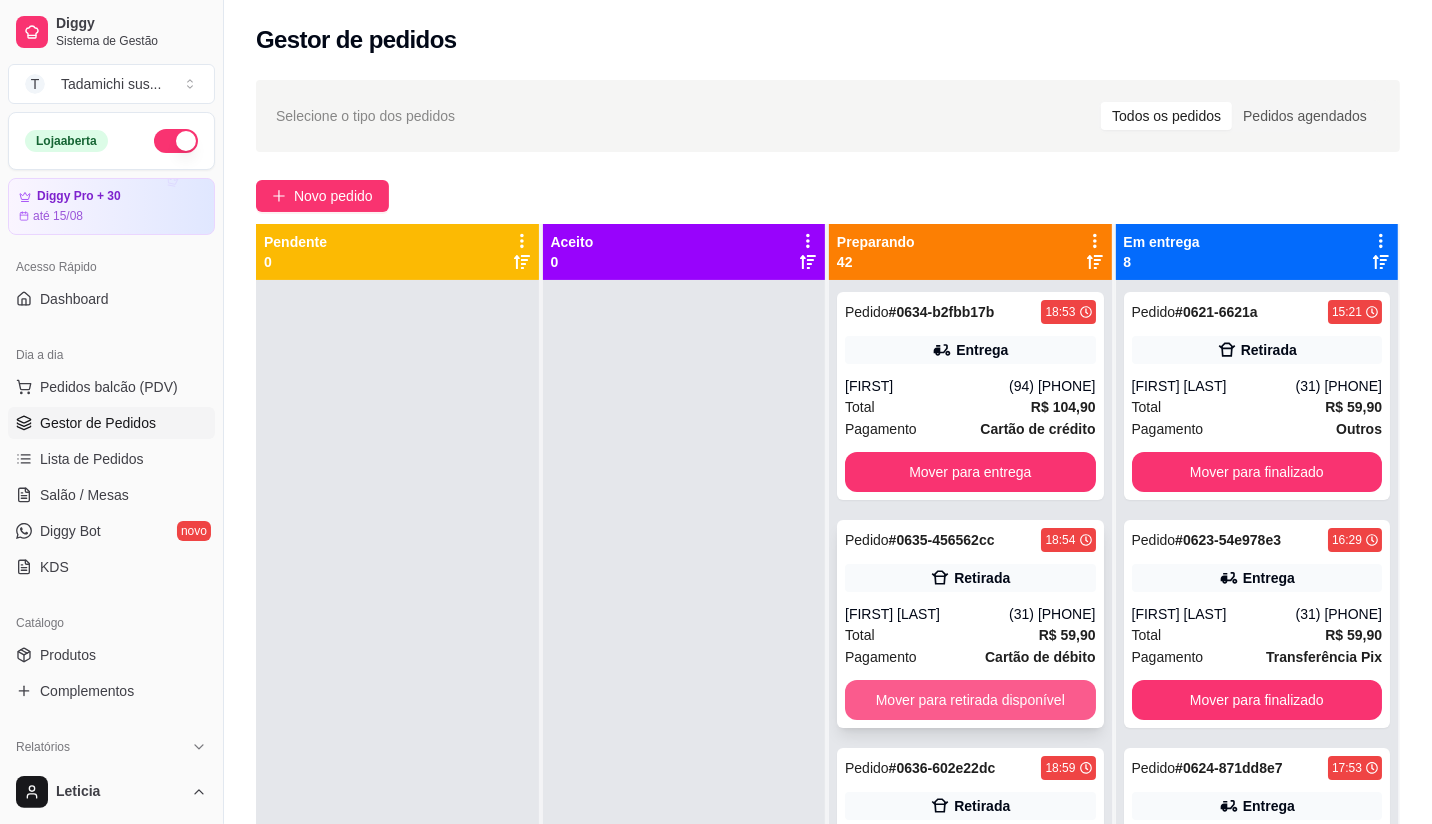 click on "Mover para retirada disponível" at bounding box center [970, 700] 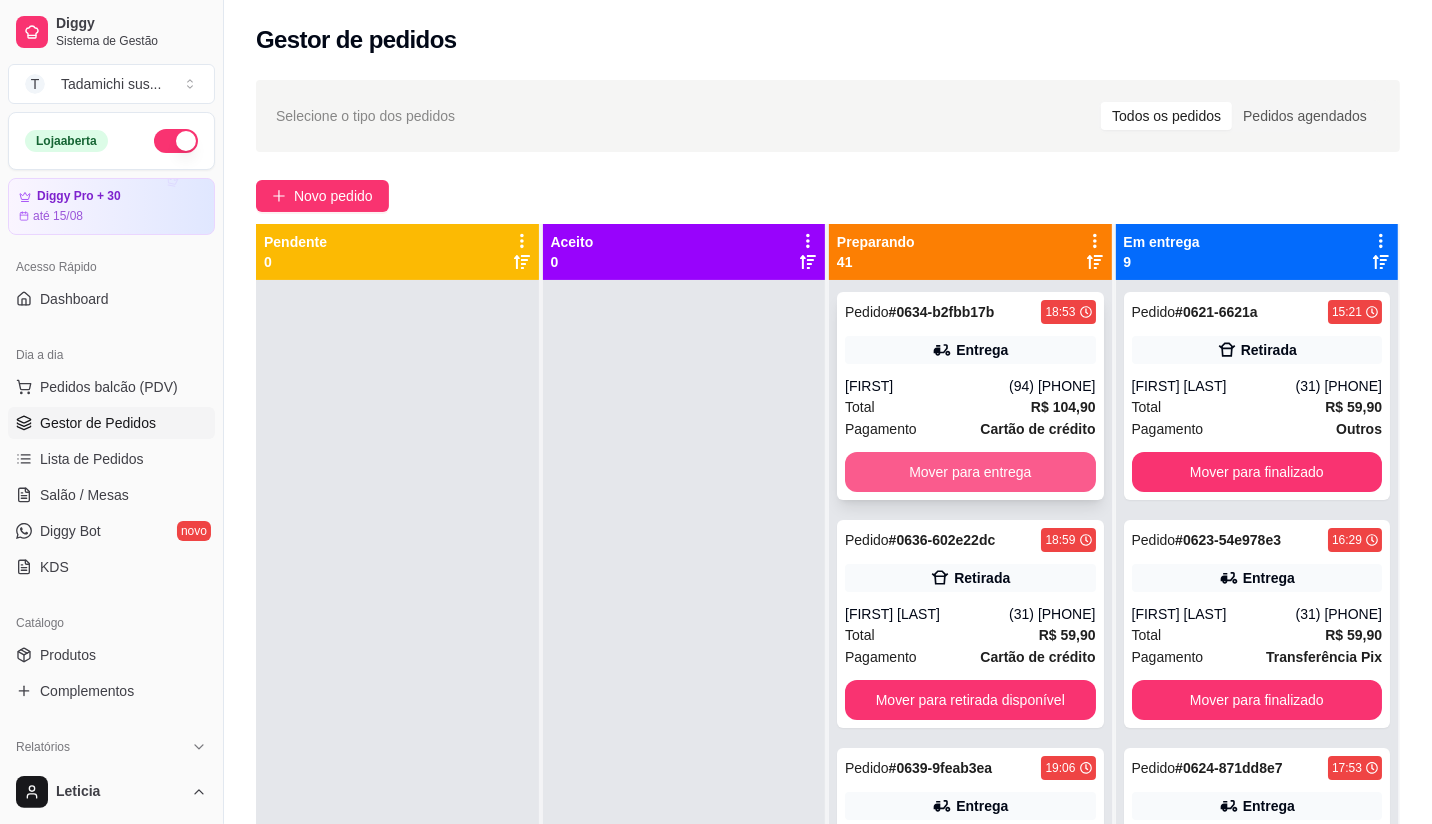 click on "Mover para entrega" at bounding box center [970, 472] 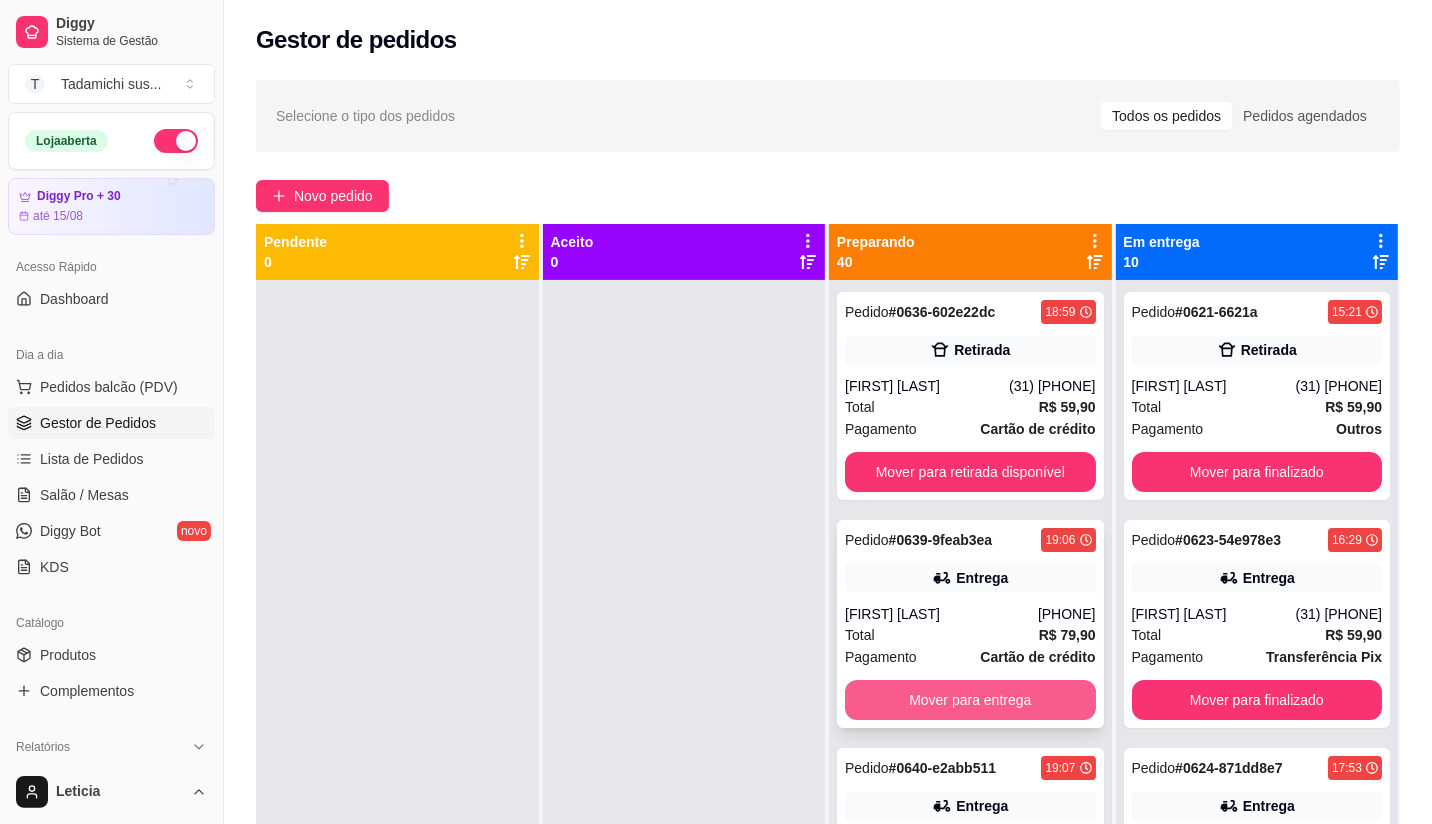 click on "Mover para entrega" at bounding box center (970, 700) 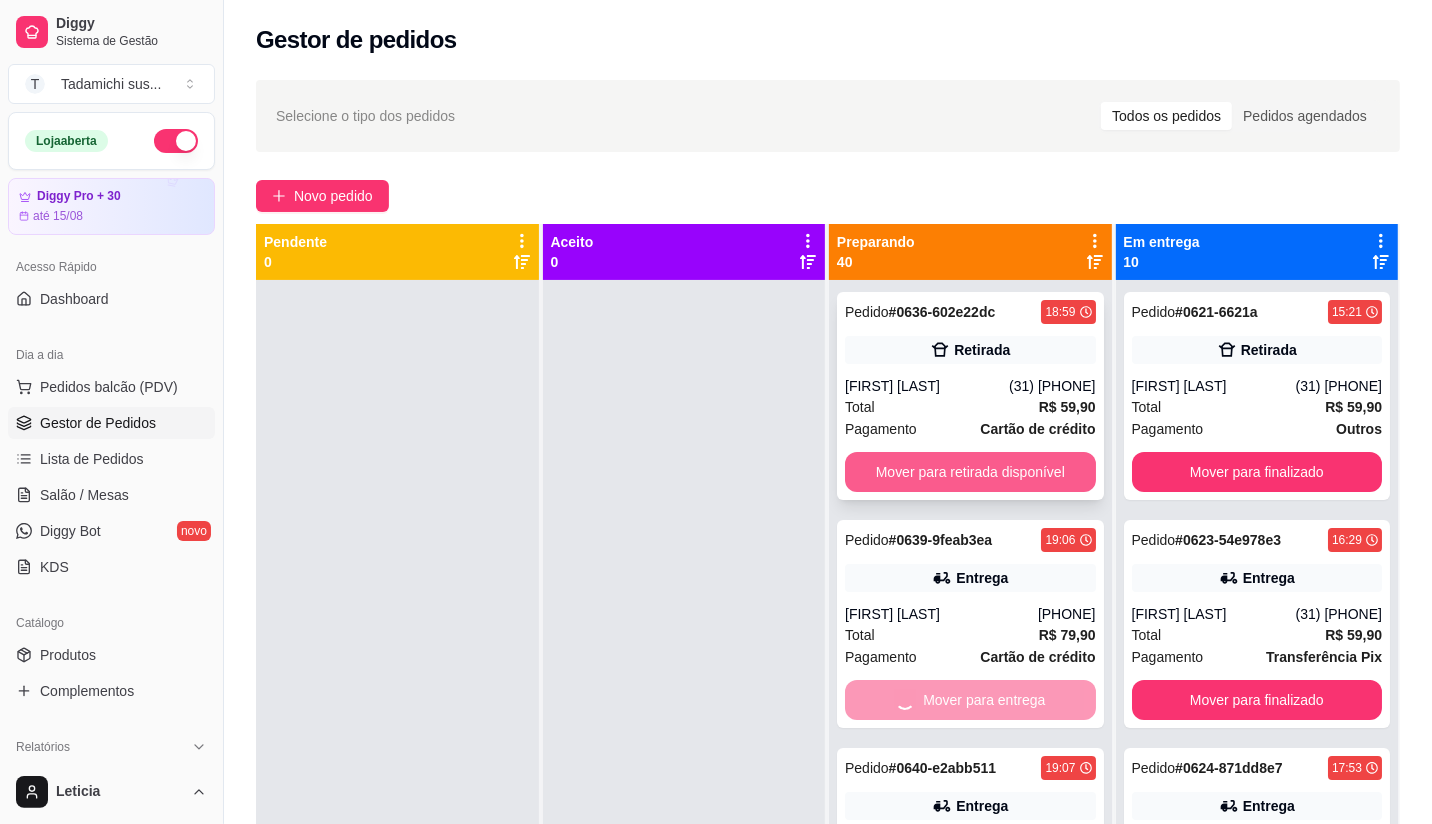 click on "Mover para retirada disponível" at bounding box center (970, 472) 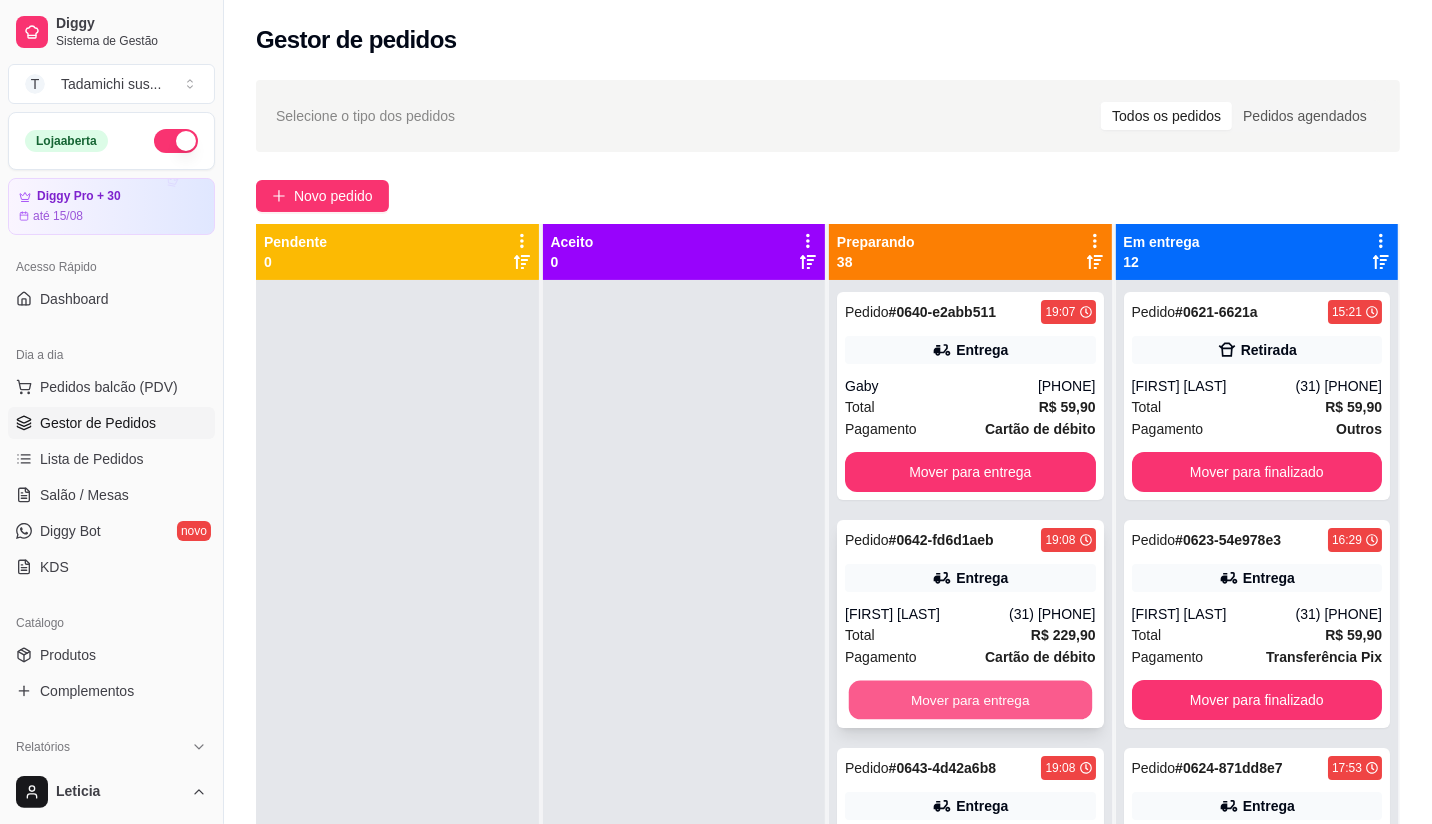 click on "Mover para entrega" at bounding box center [970, 700] 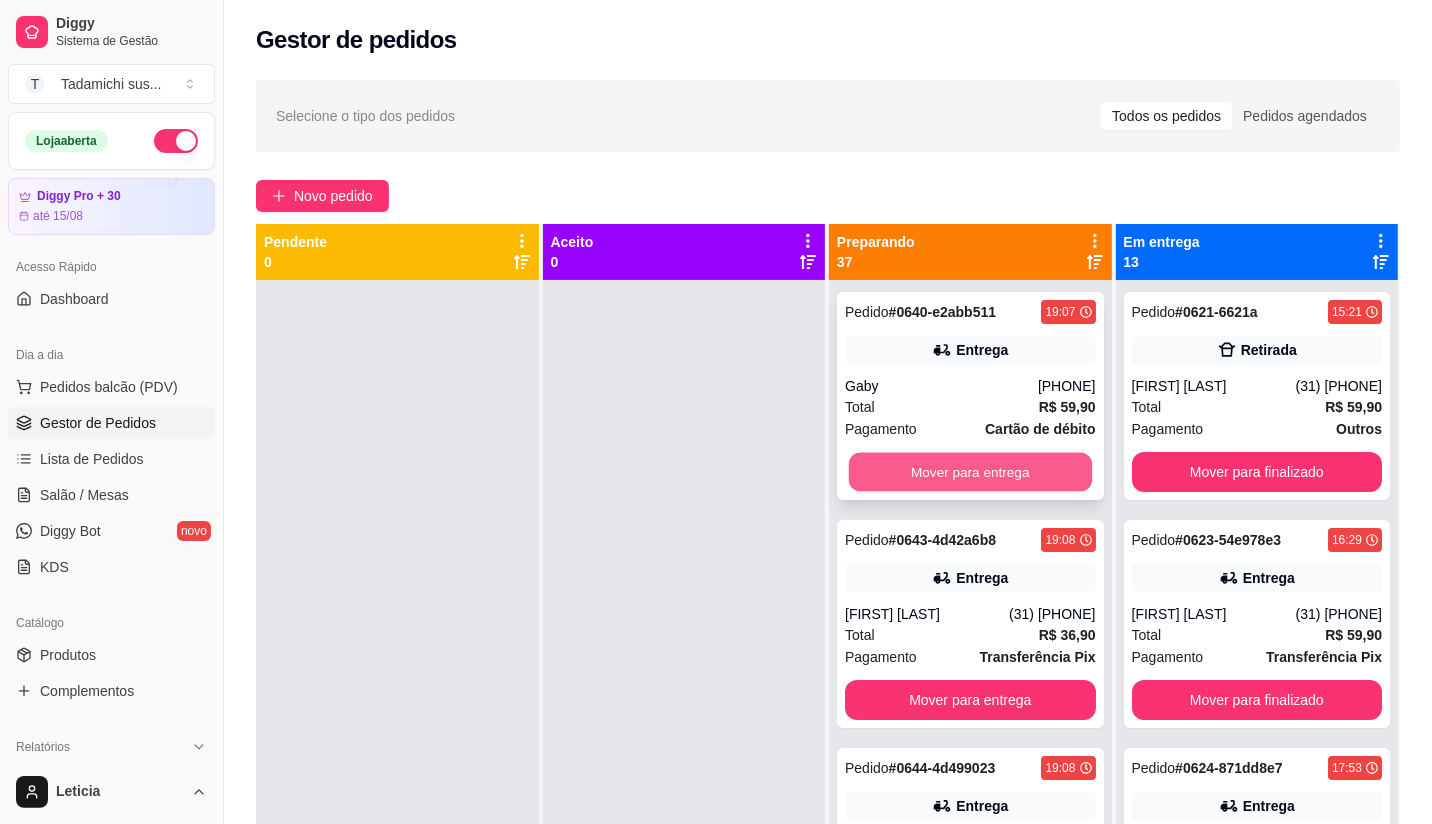 click on "Mover para entrega" at bounding box center [970, 472] 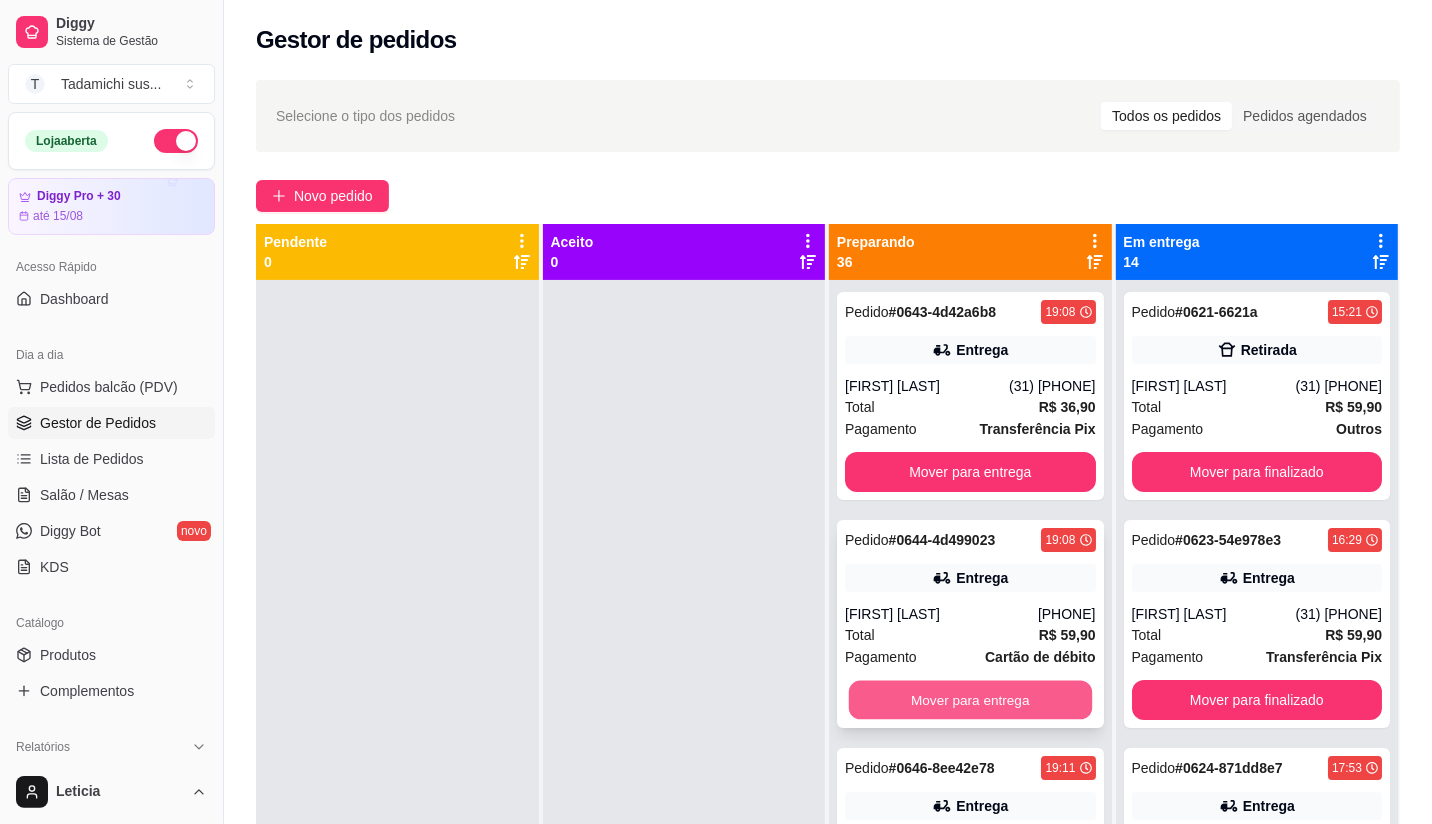 click on "Mover para entrega" at bounding box center [970, 700] 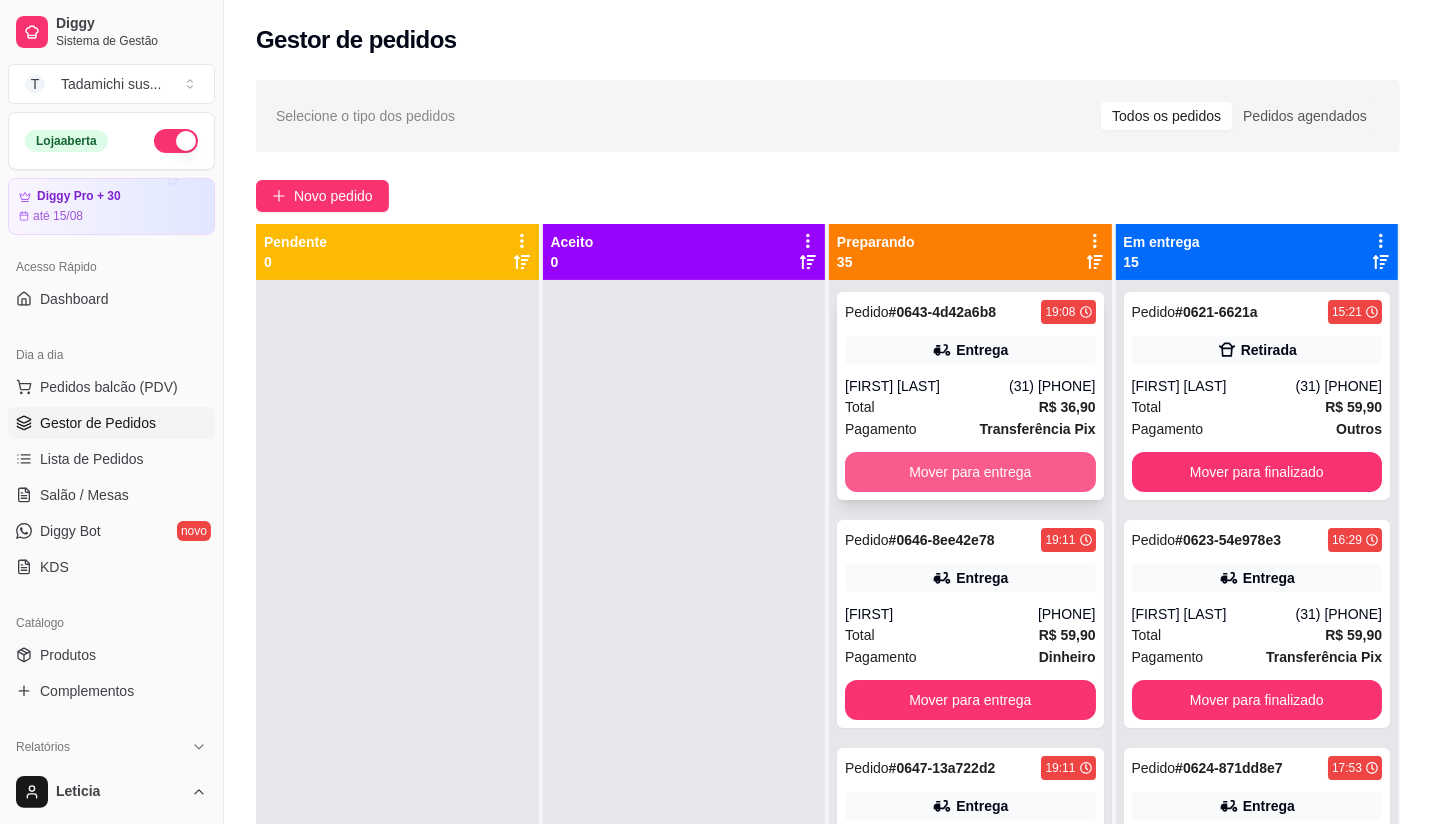 click on "Mover para entrega" at bounding box center (970, 472) 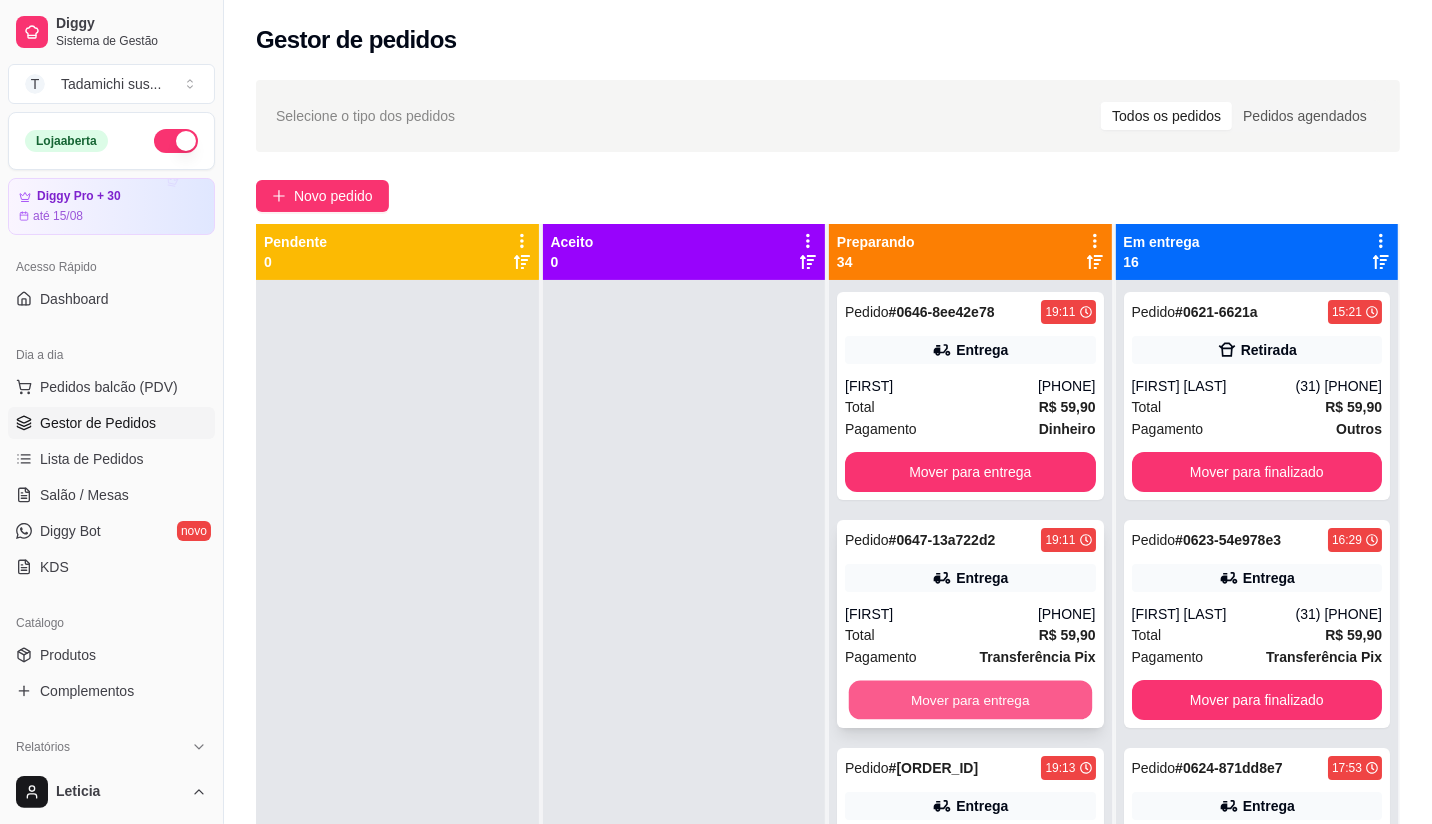 click on "Mover para entrega" at bounding box center [970, 700] 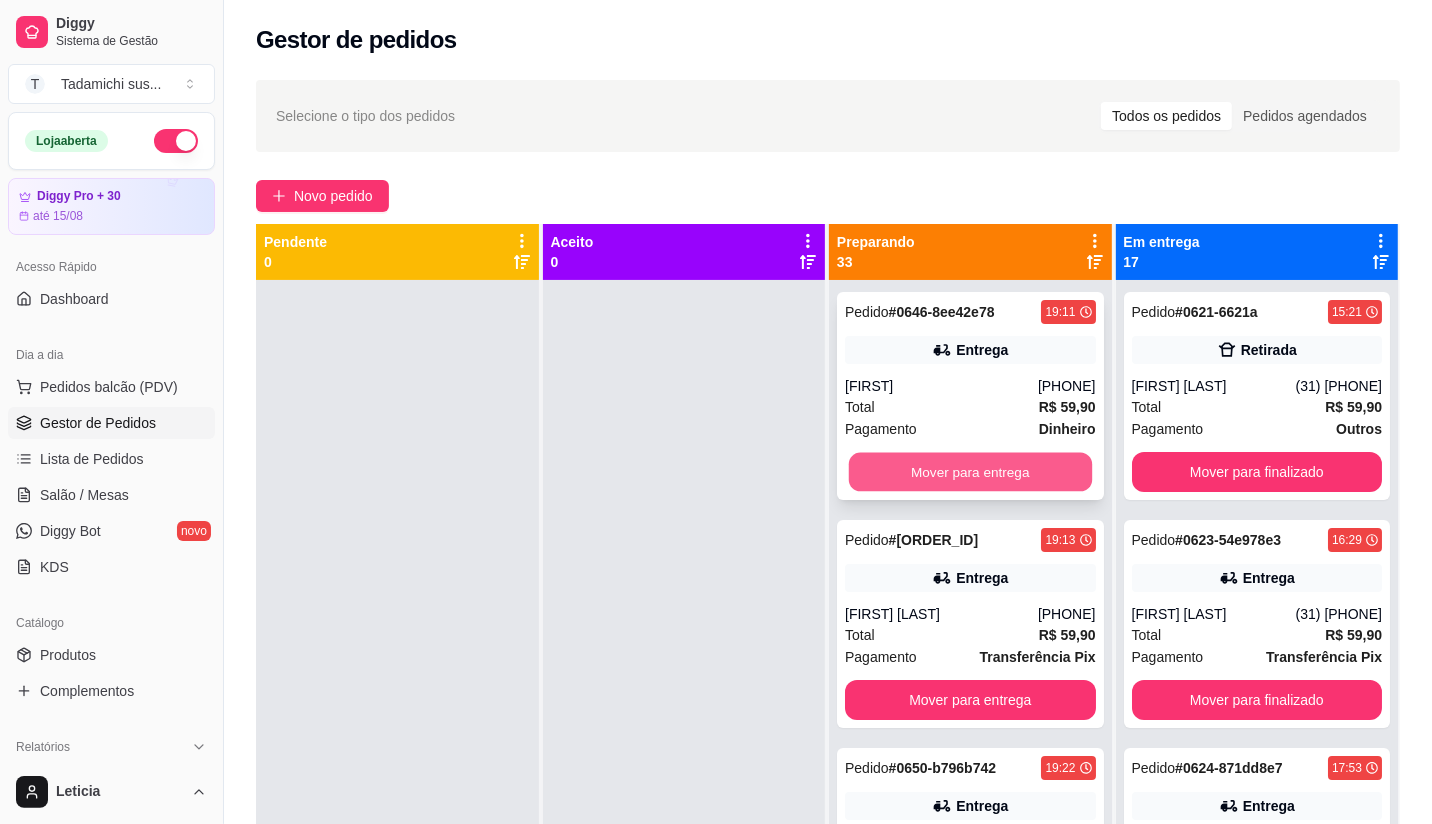 click on "Mover para entrega" at bounding box center (970, 472) 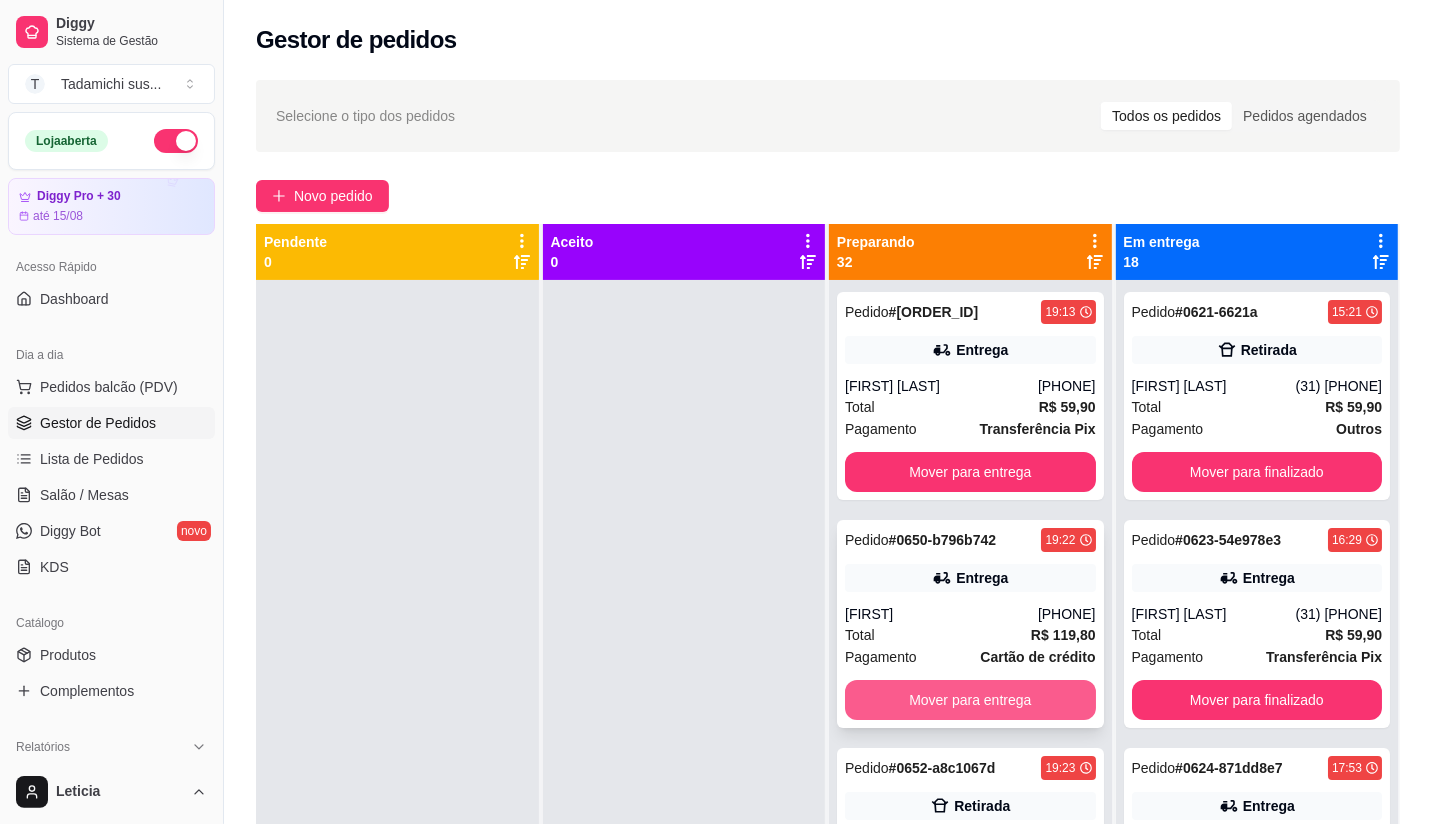 click on "Mover para entrega" at bounding box center (970, 700) 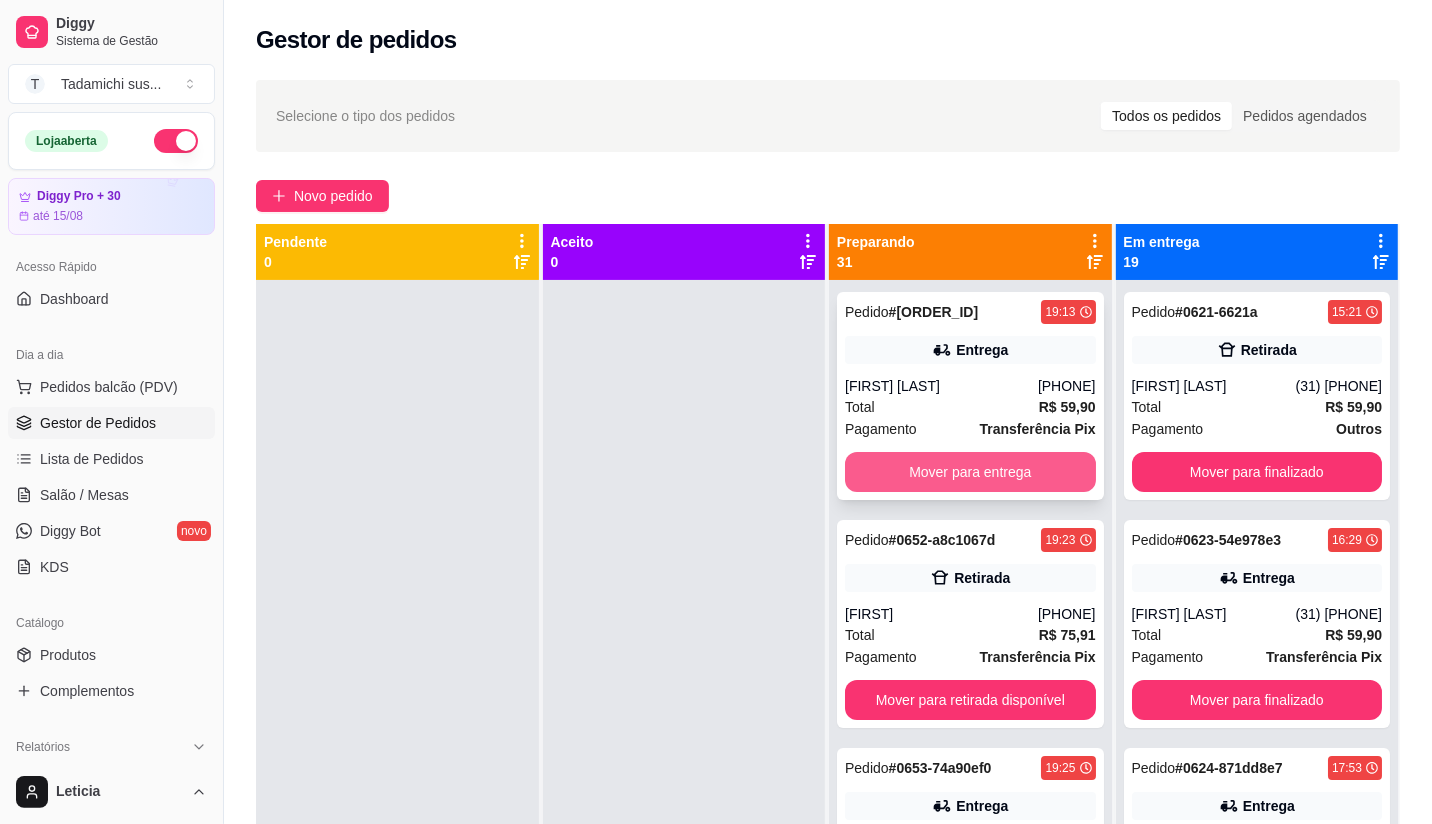 click on "Mover para entrega" at bounding box center (970, 472) 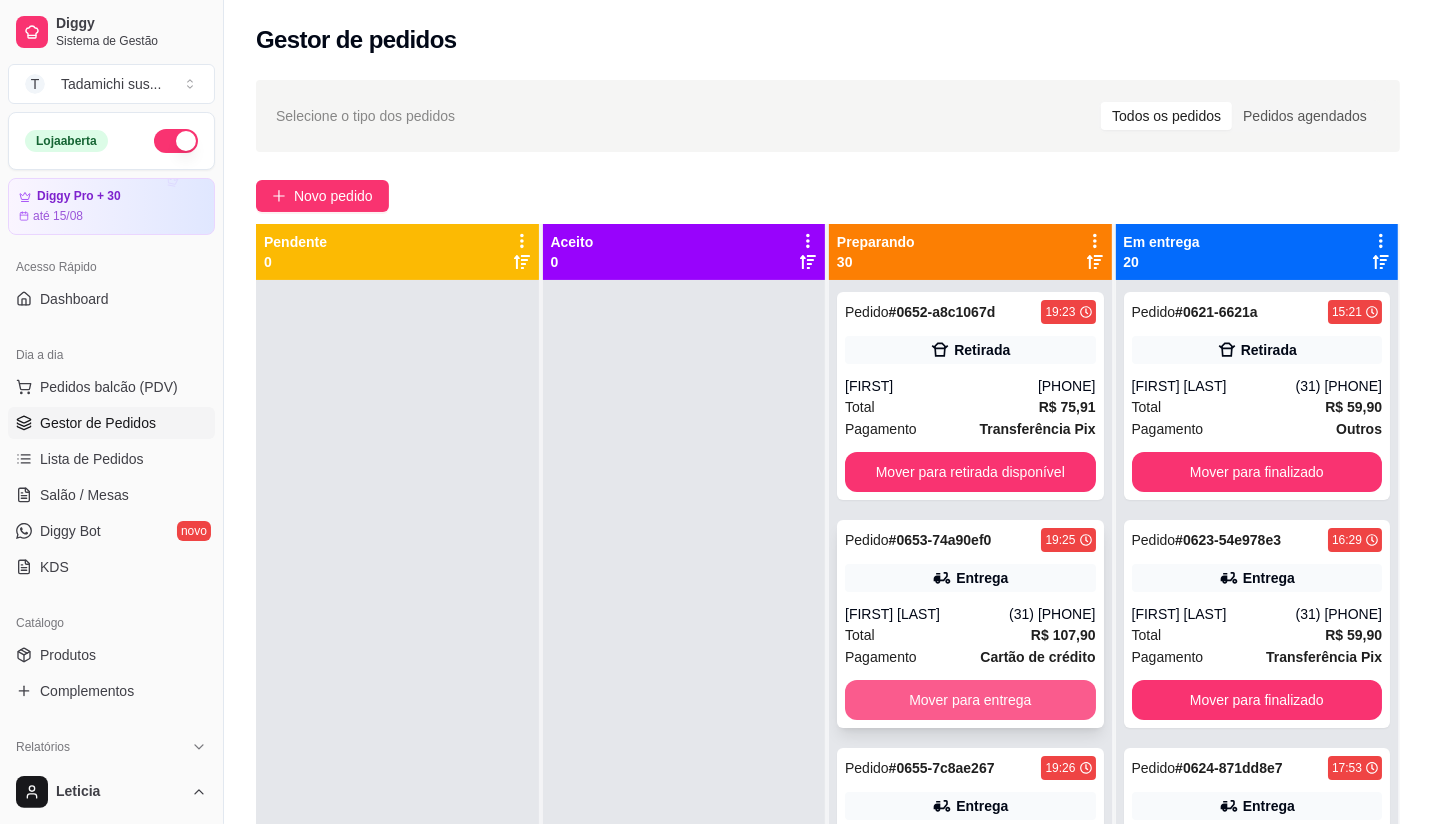 click on "Mover para entrega" at bounding box center (970, 700) 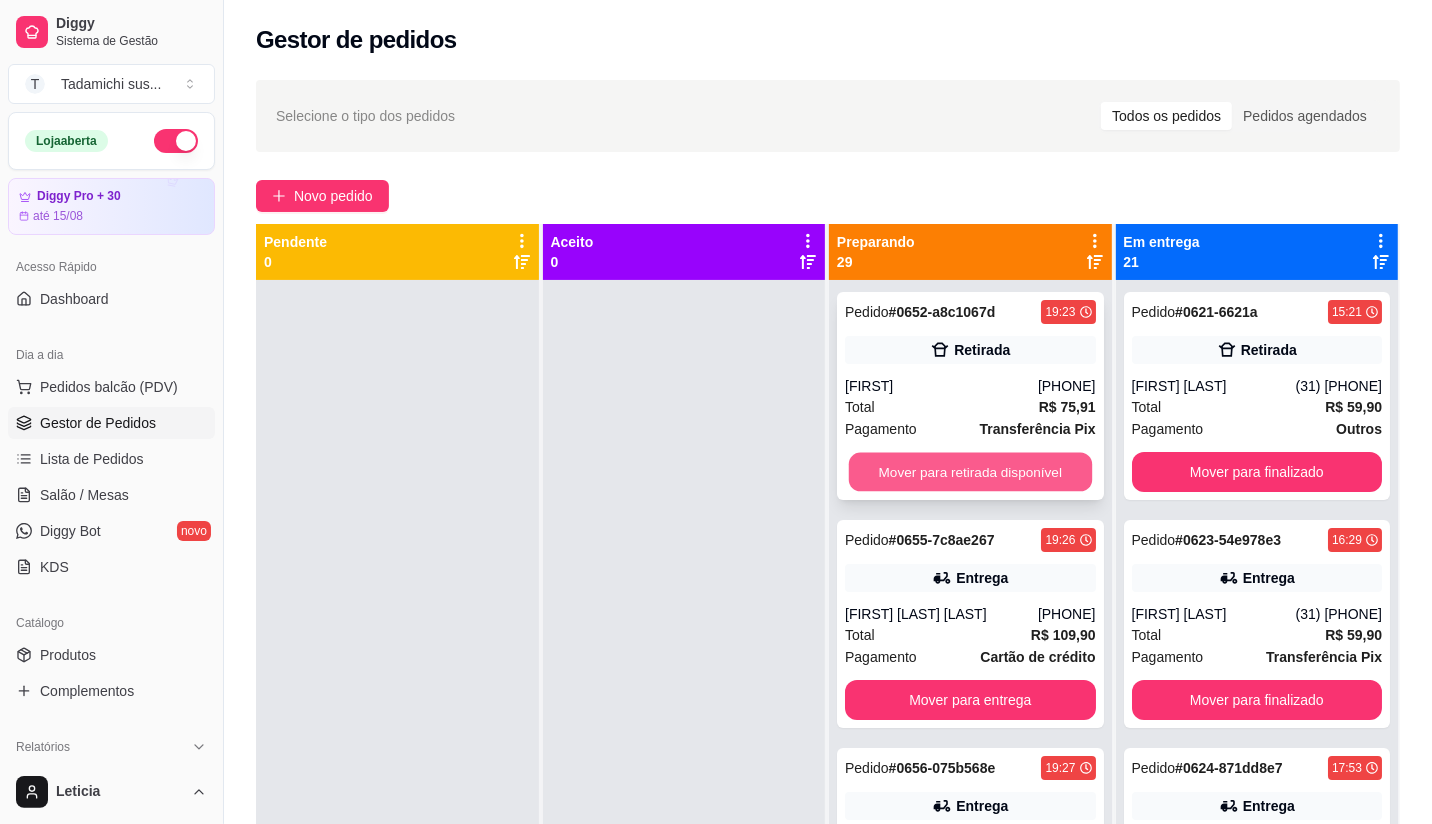 click on "Mover para retirada disponível" at bounding box center (970, 472) 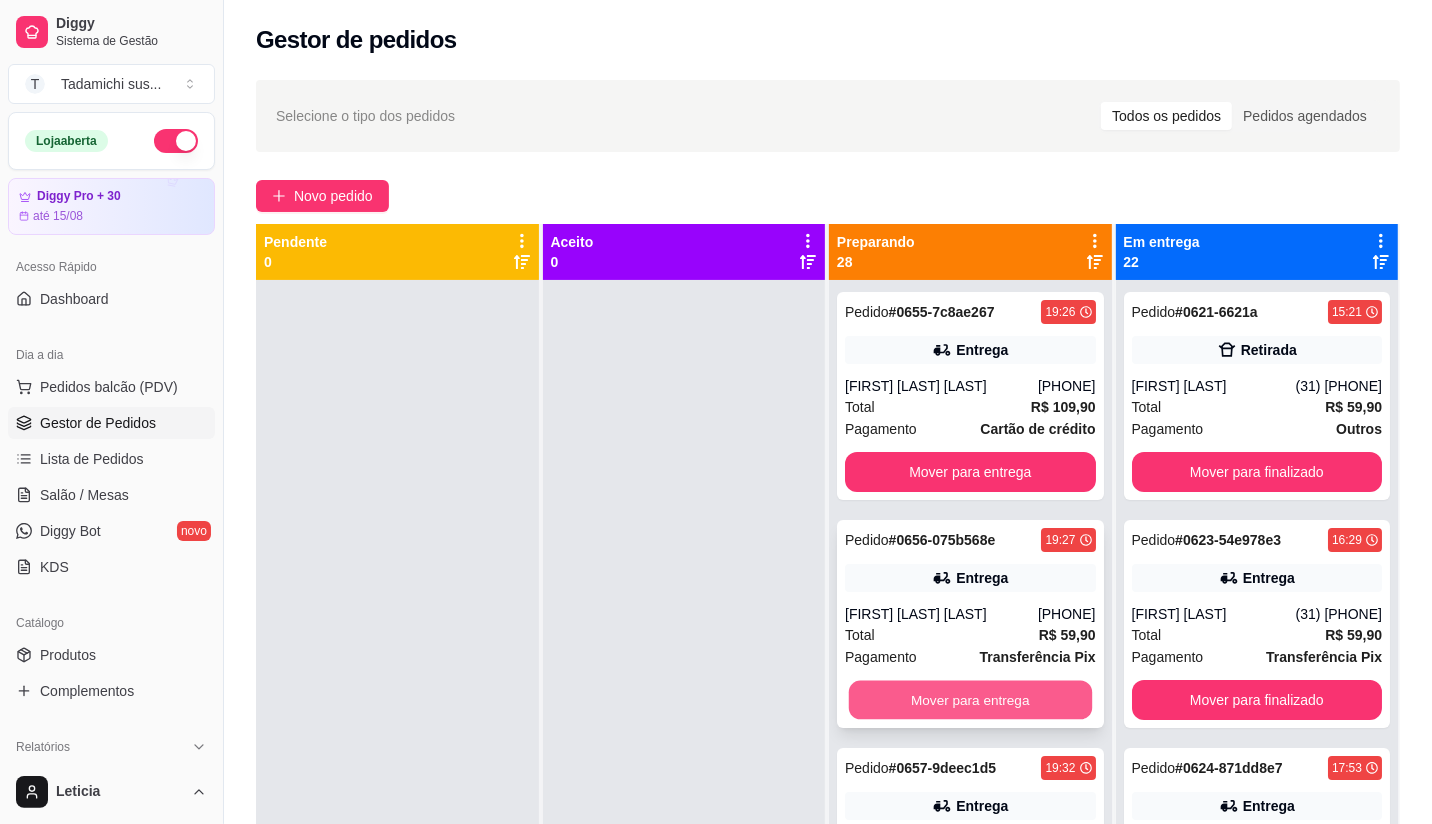 click on "Mover para entrega" at bounding box center (970, 700) 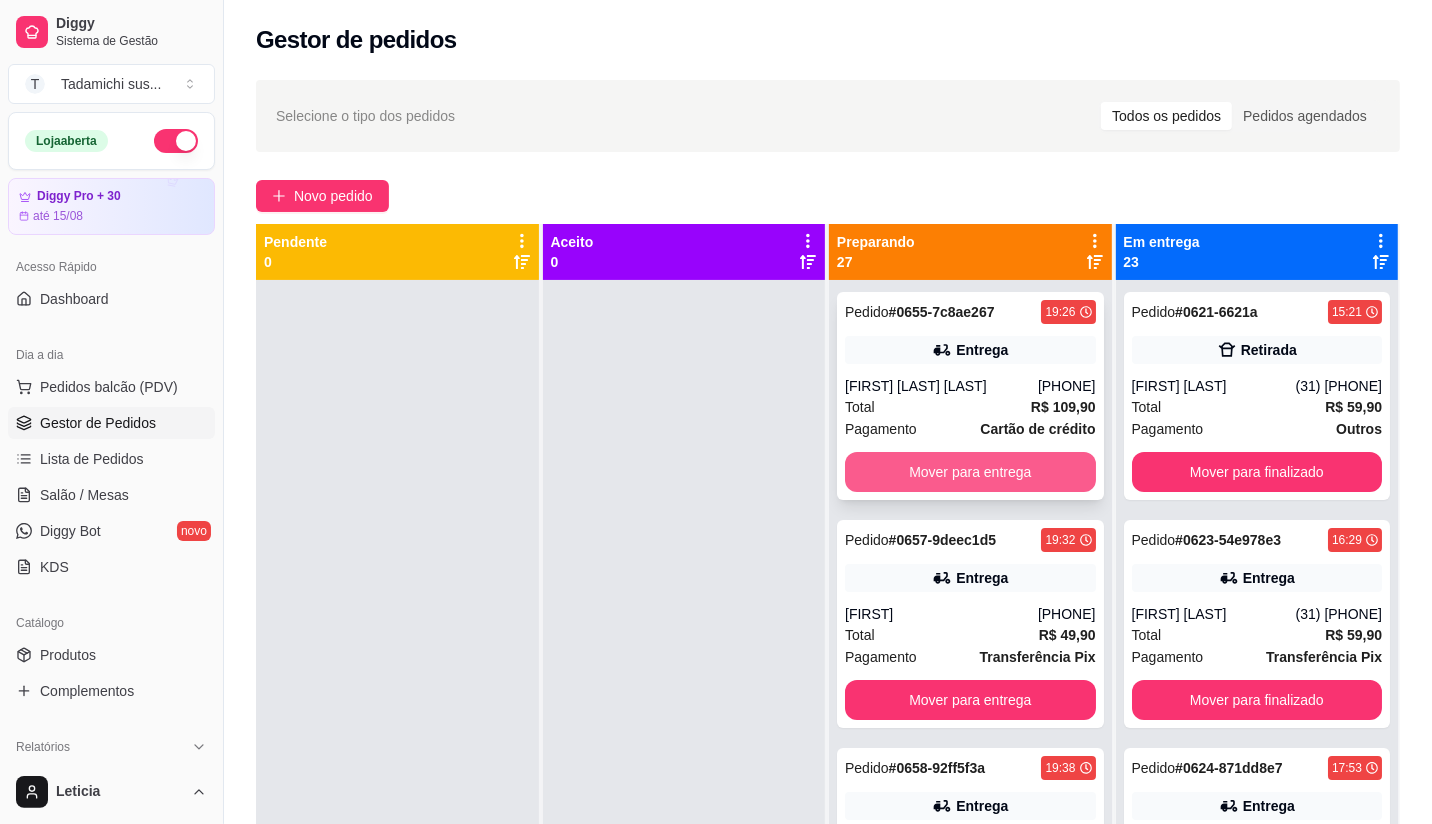 click on "Mover para entrega" at bounding box center [970, 472] 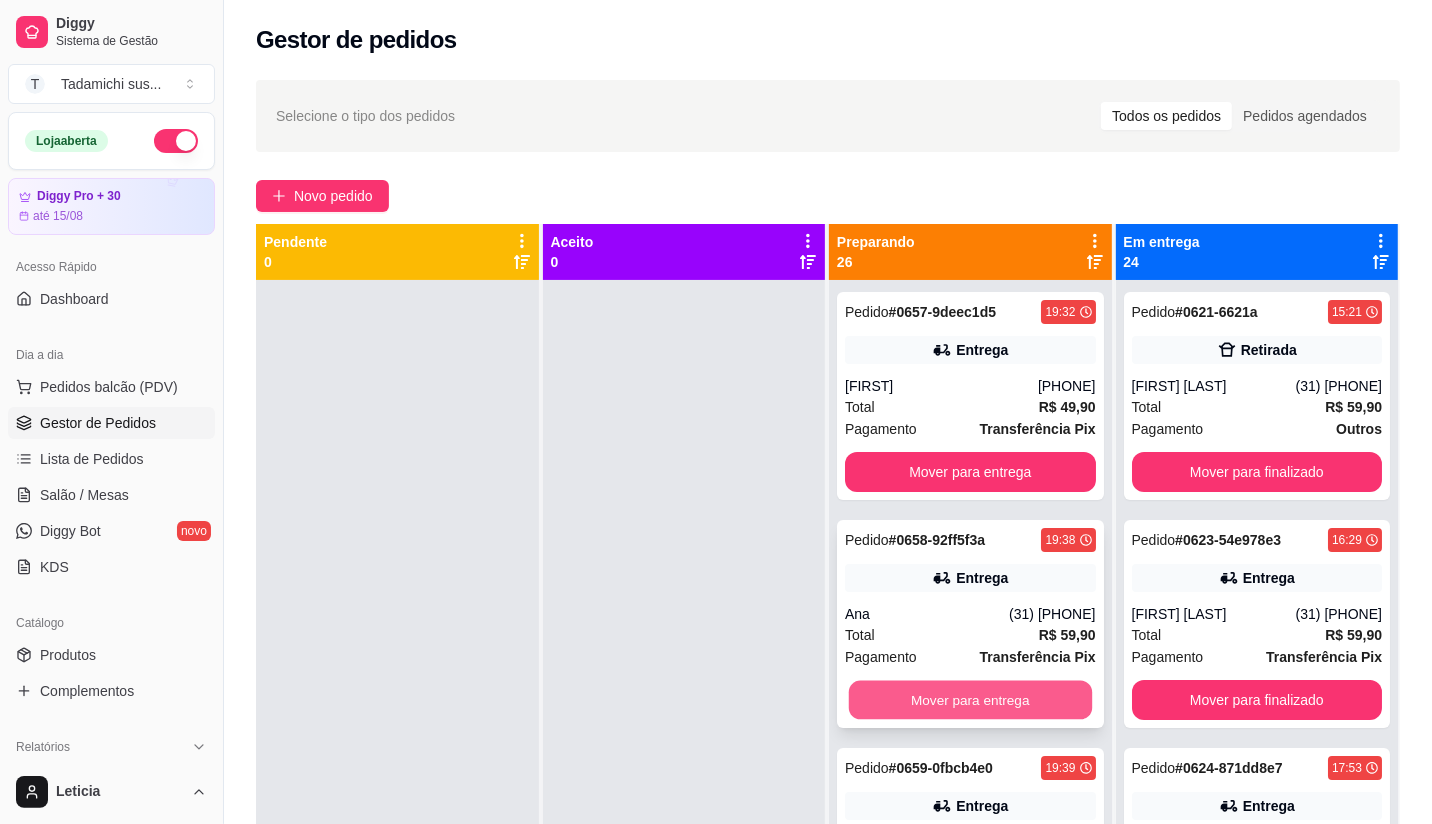 click on "Mover para entrega" at bounding box center (970, 700) 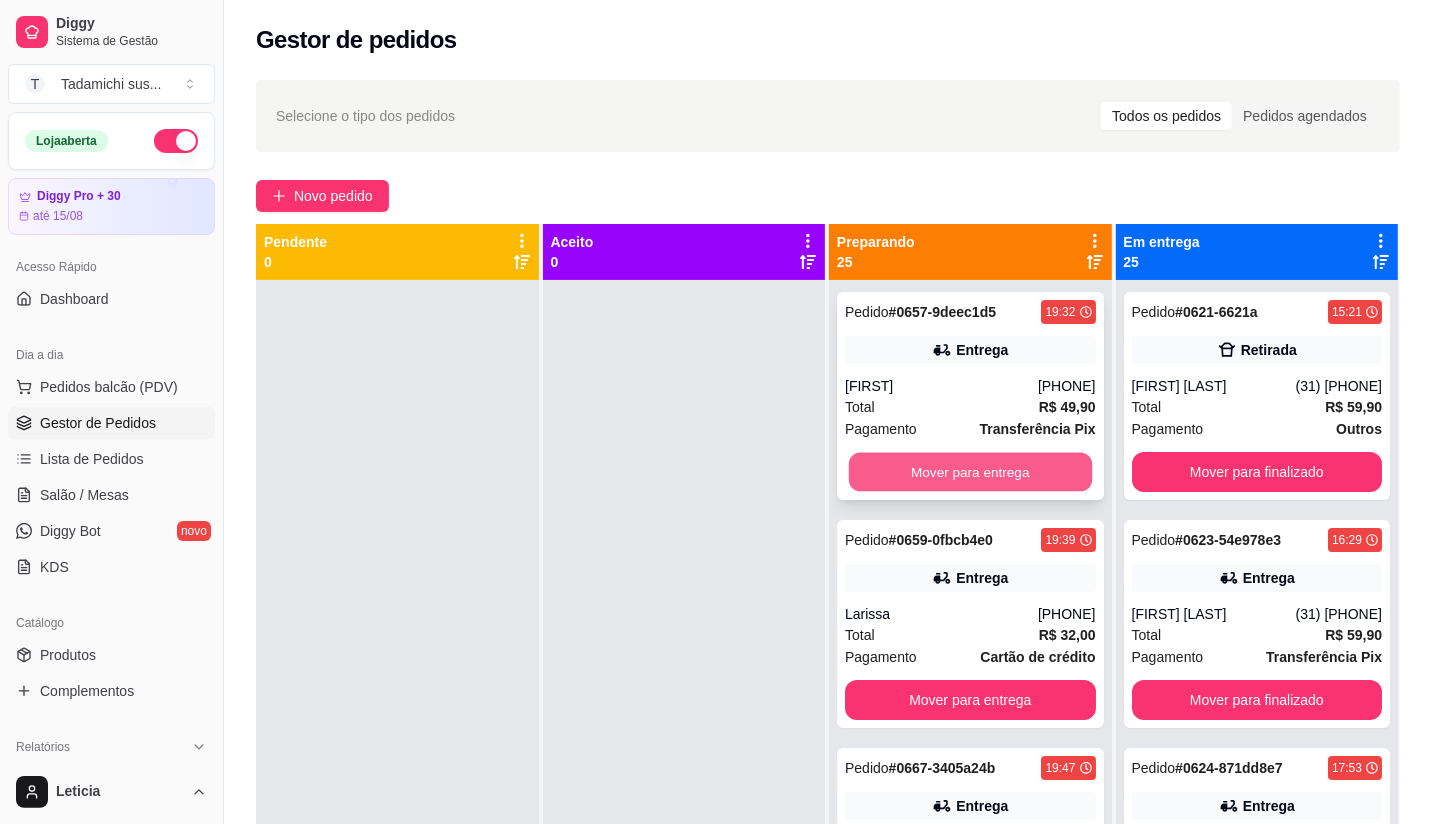 click on "Mover para entrega" at bounding box center (970, 472) 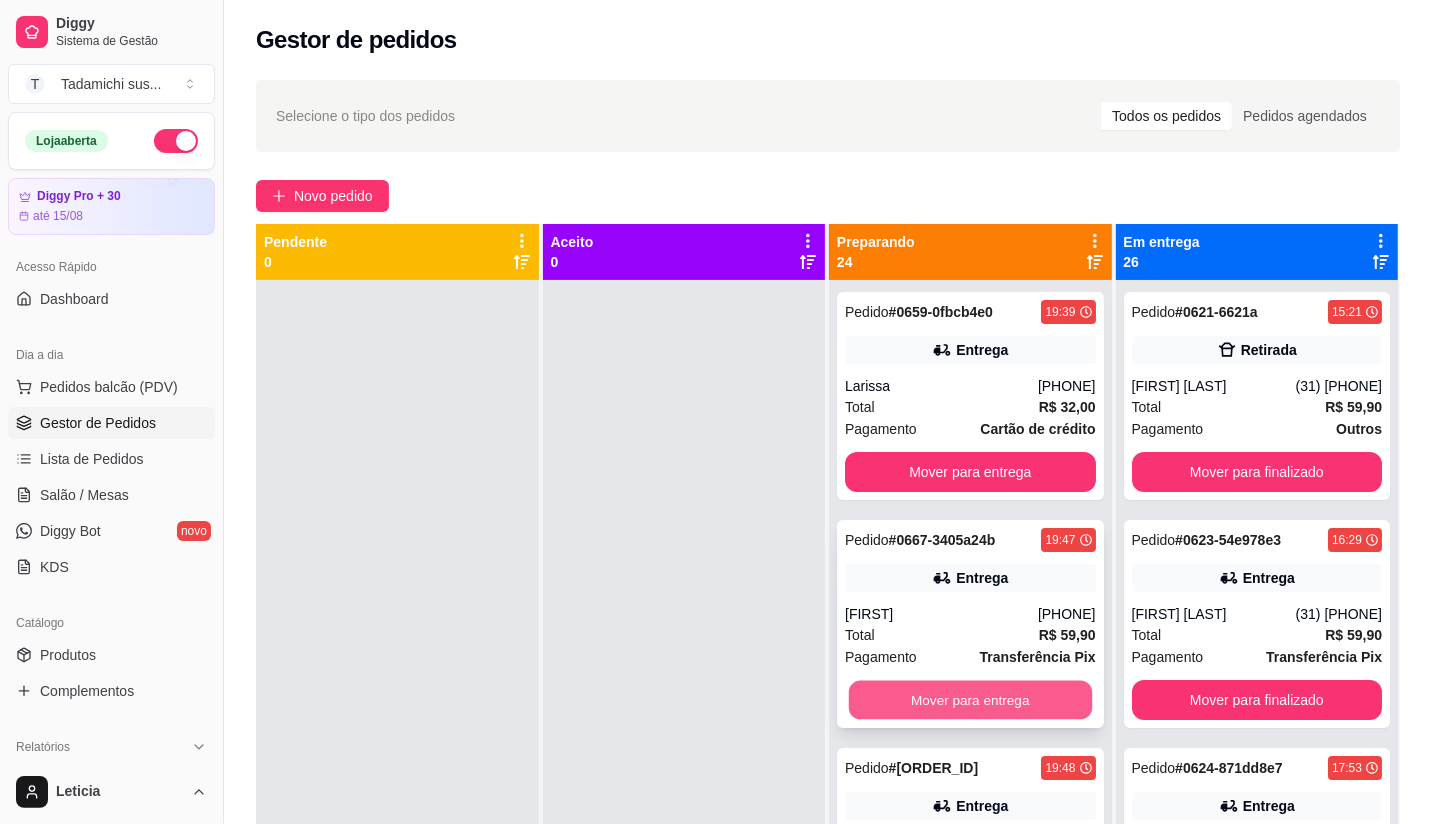 click on "Mover para entrega" at bounding box center (970, 700) 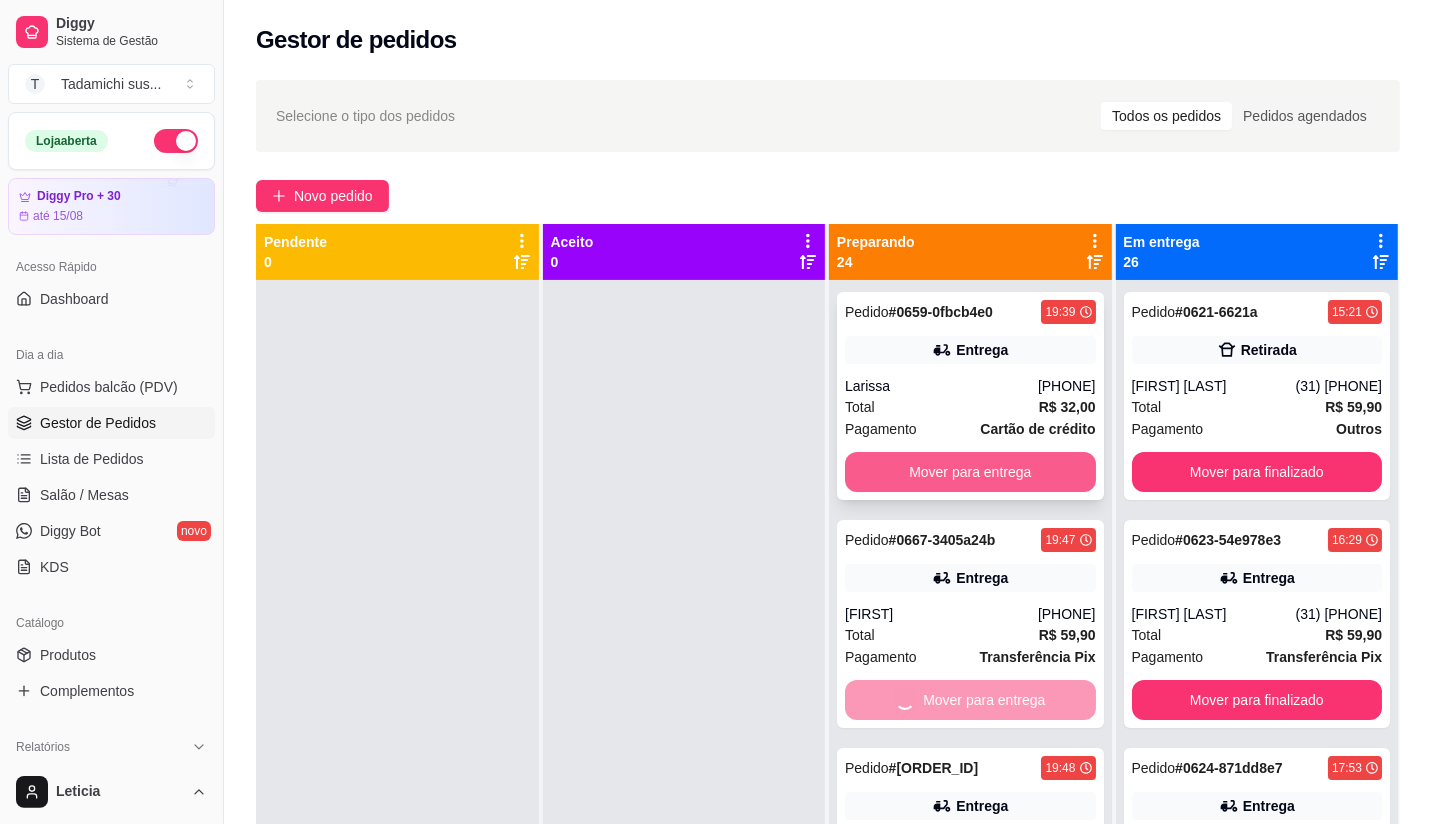 click on "Mover para entrega" at bounding box center (970, 472) 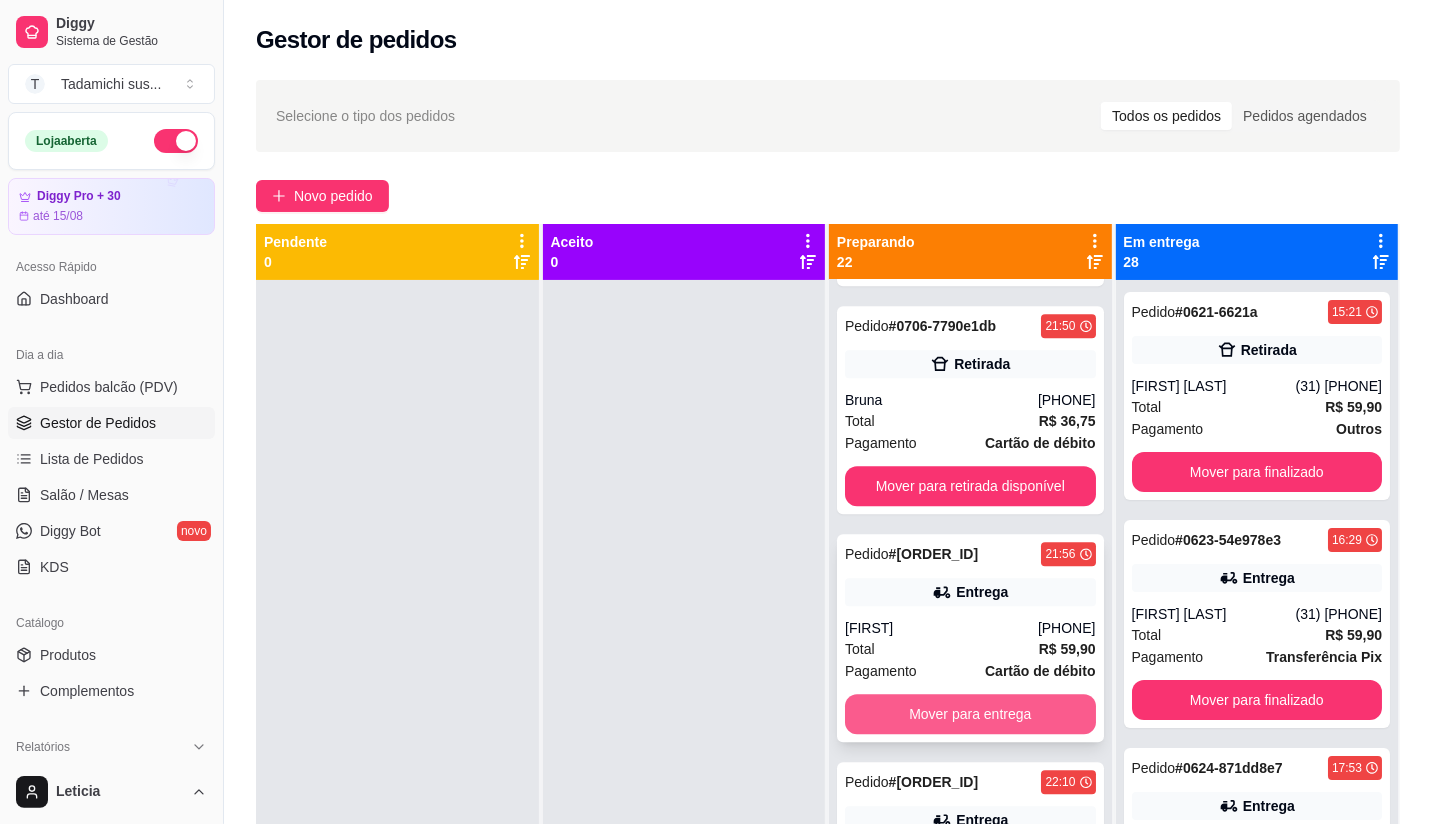 scroll, scrollTop: 4210, scrollLeft: 0, axis: vertical 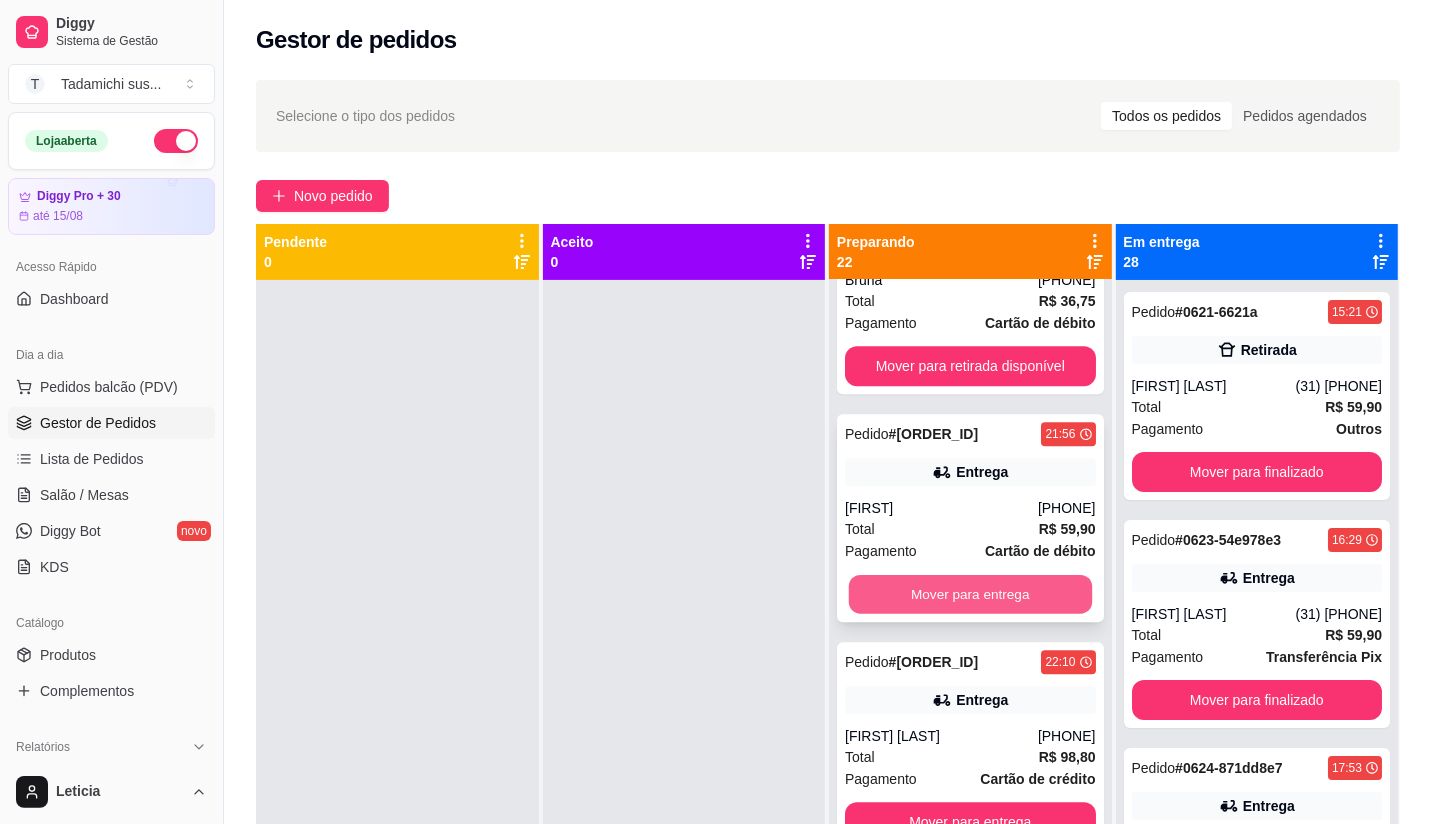 click on "Mover para entrega" at bounding box center [970, 594] 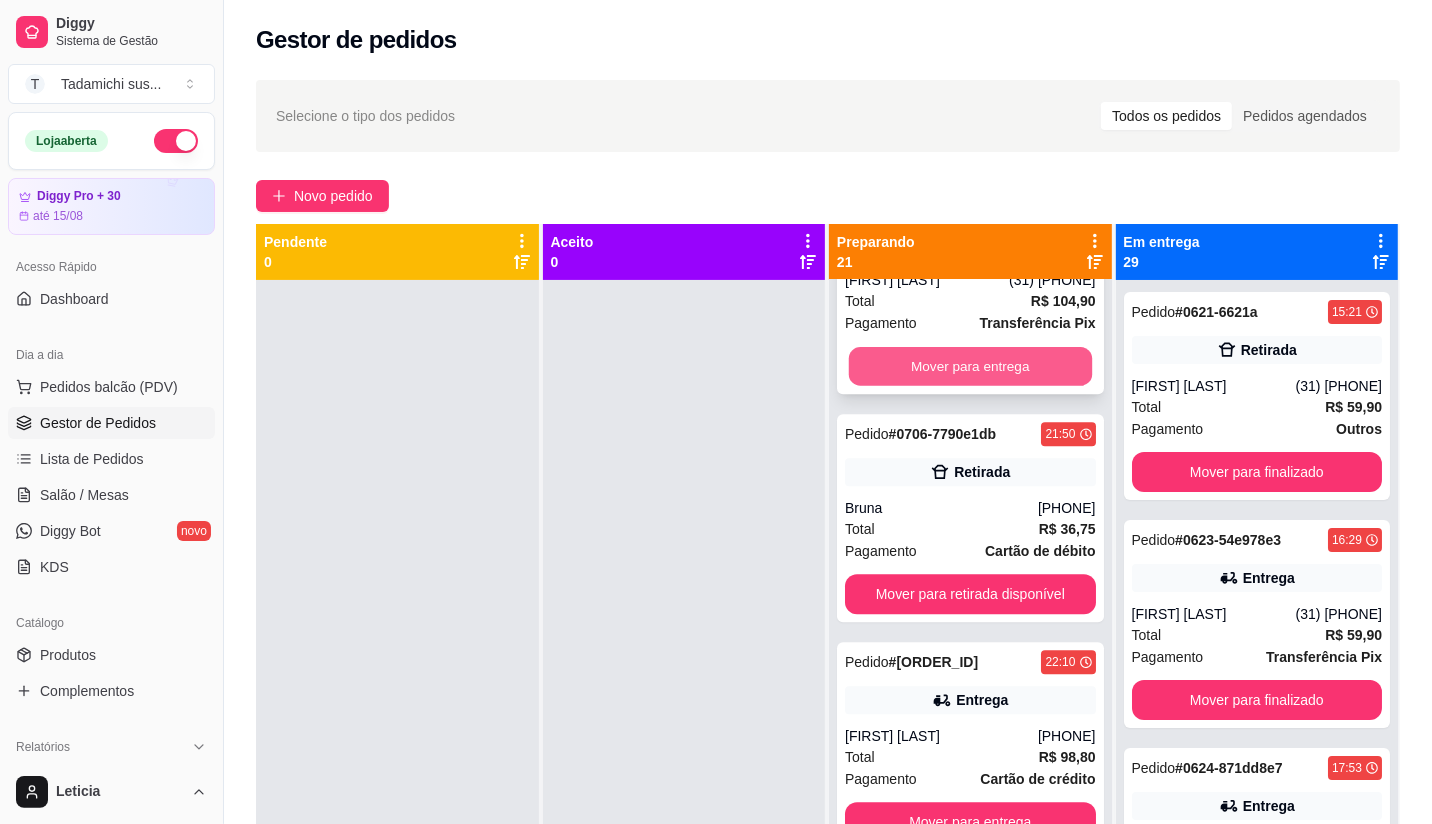 click on "Mover para entrega" at bounding box center (970, 366) 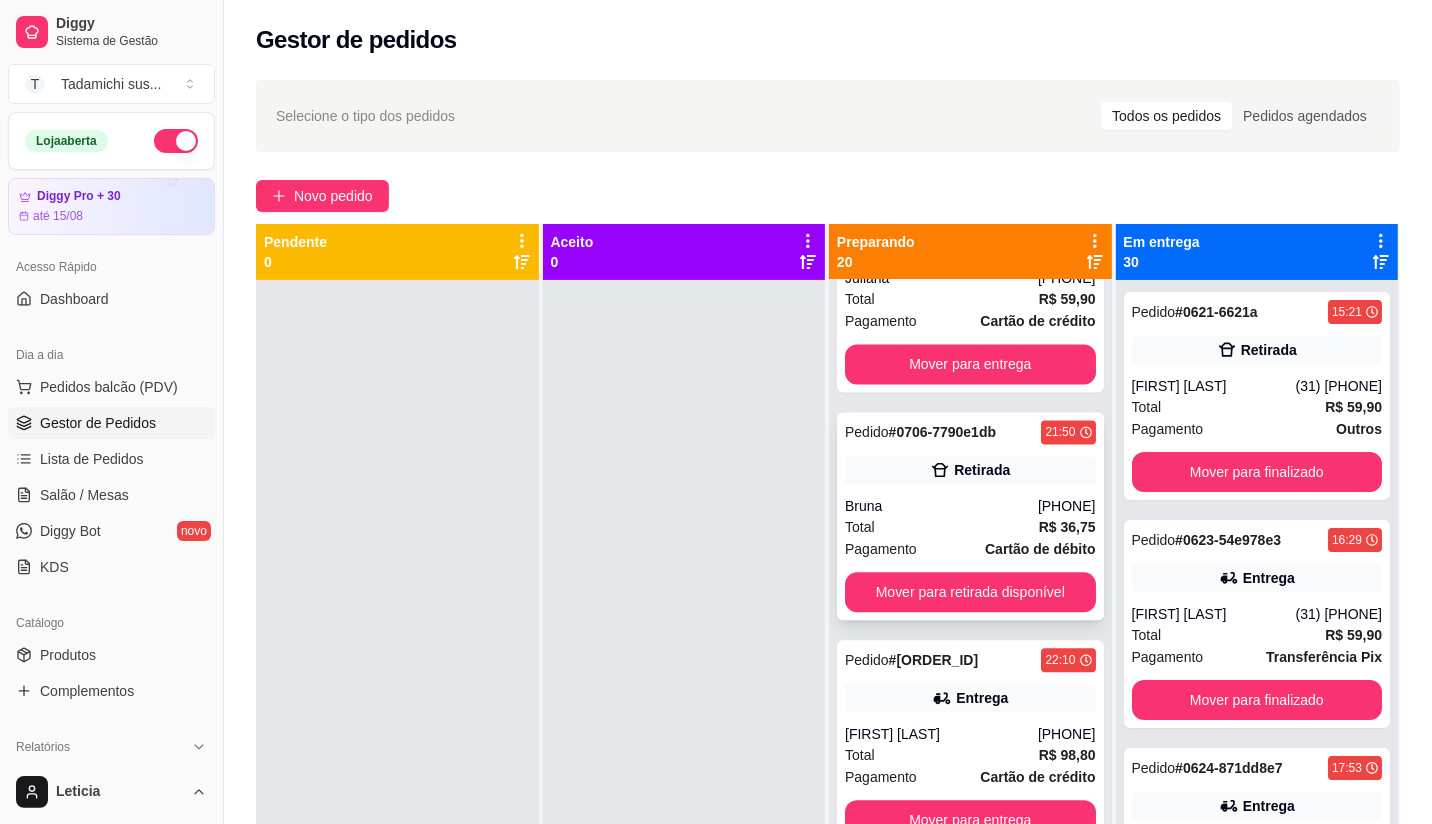 scroll, scrollTop: 3753, scrollLeft: 0, axis: vertical 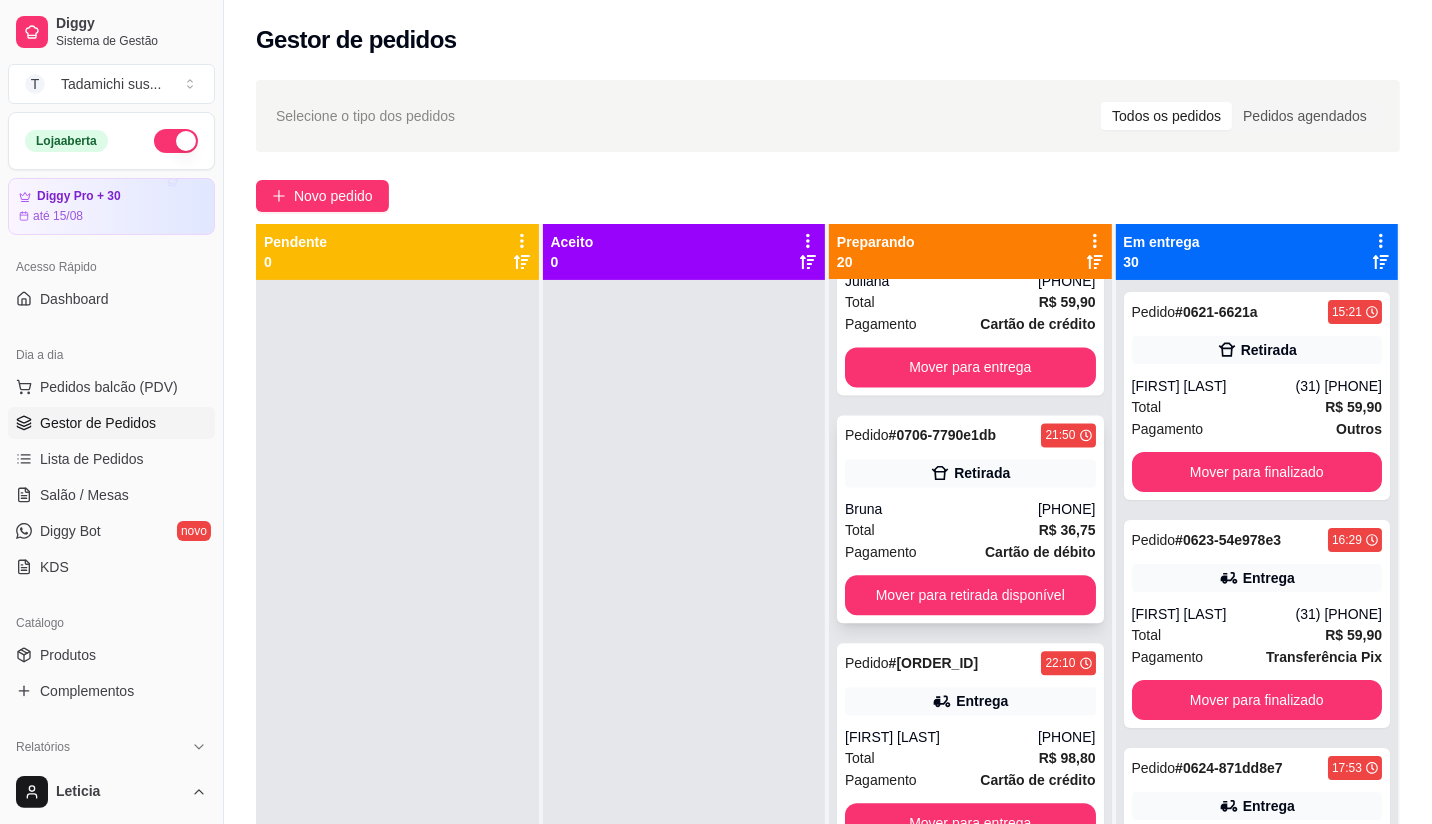drag, startPoint x: 947, startPoint y: 561, endPoint x: 947, endPoint y: 572, distance: 11 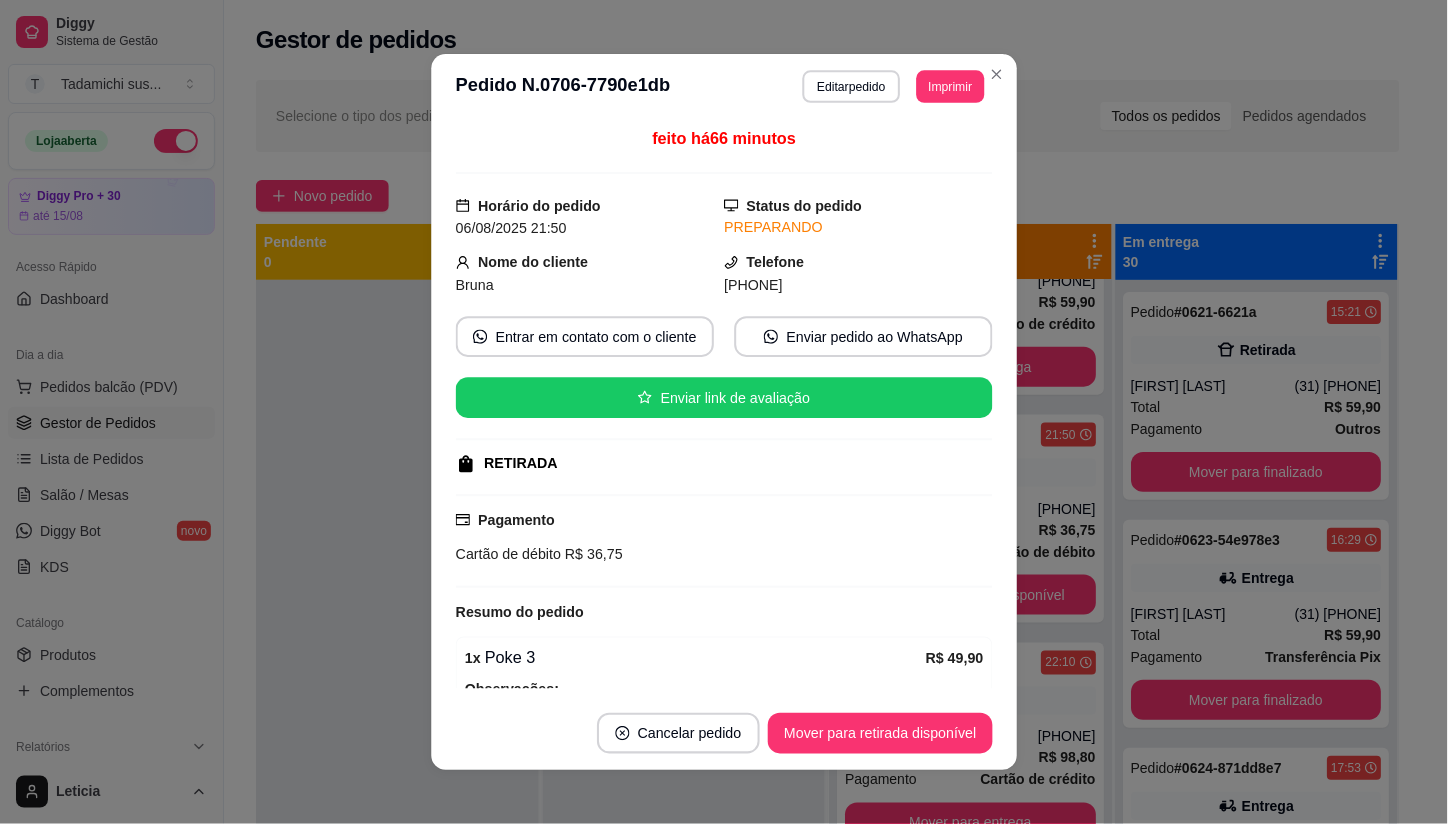 click at bounding box center (723, 587) 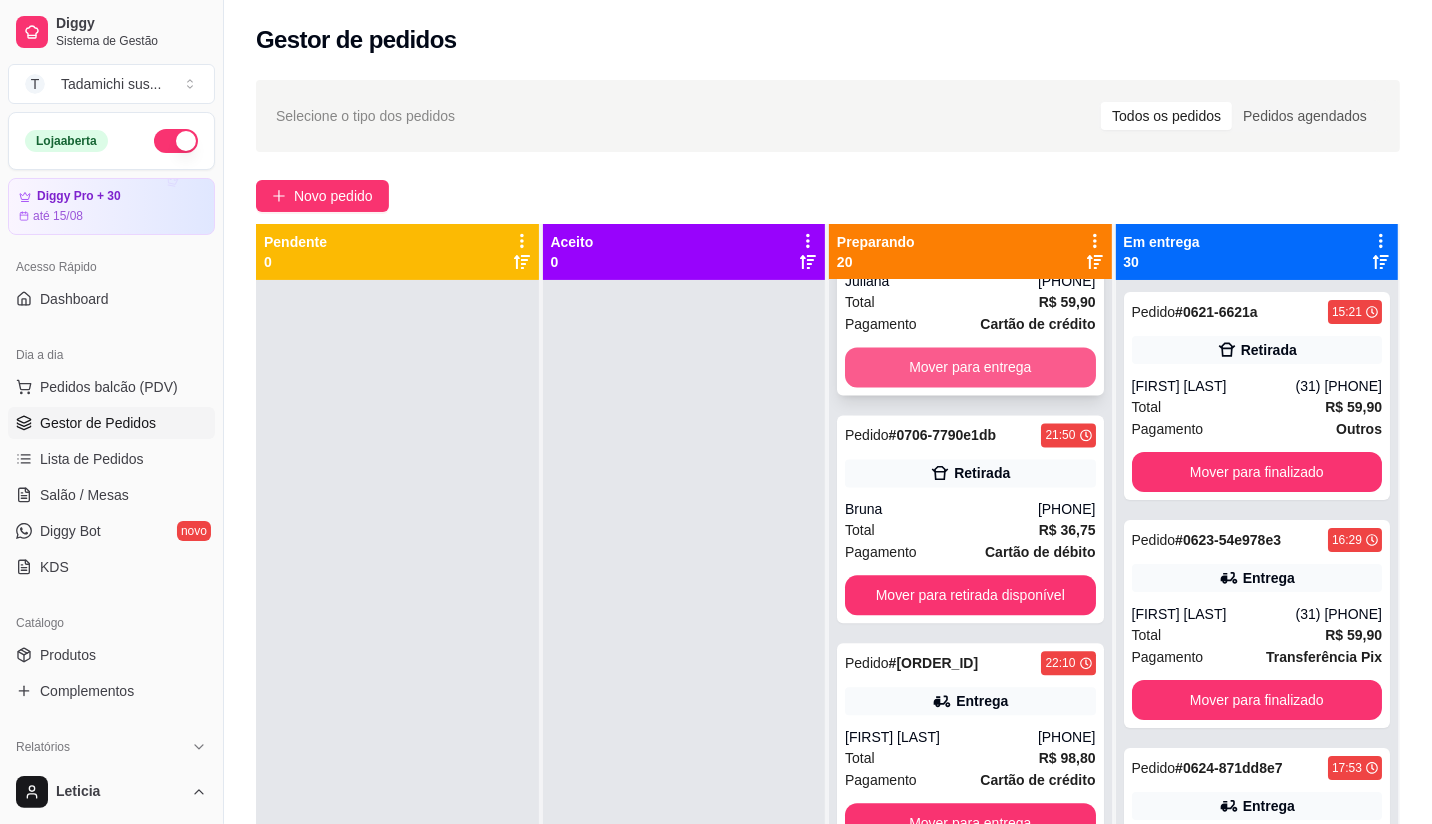 click on "Mover para entrega" at bounding box center [970, 367] 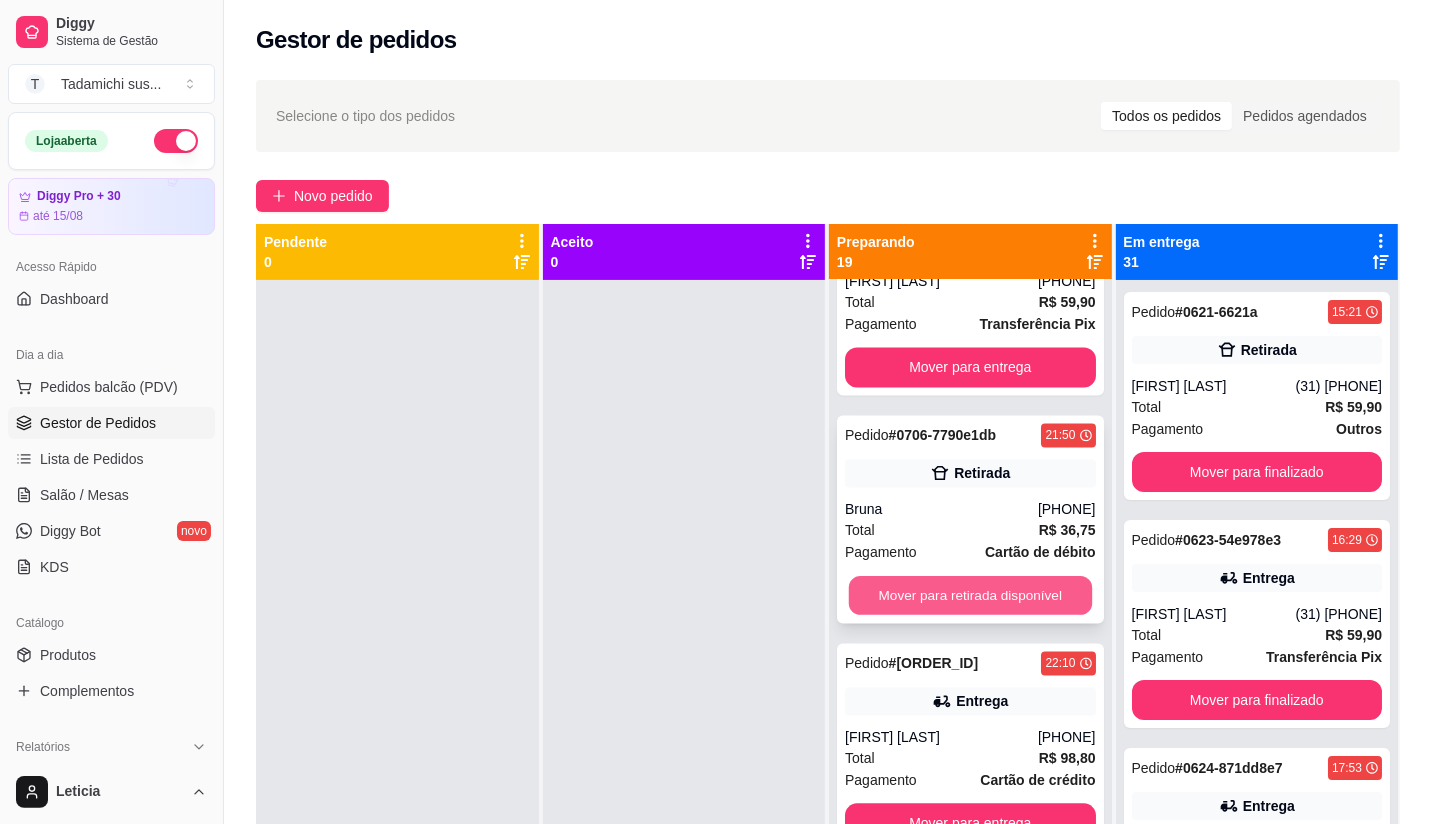 click on "Mover para retirada disponível" at bounding box center (970, 595) 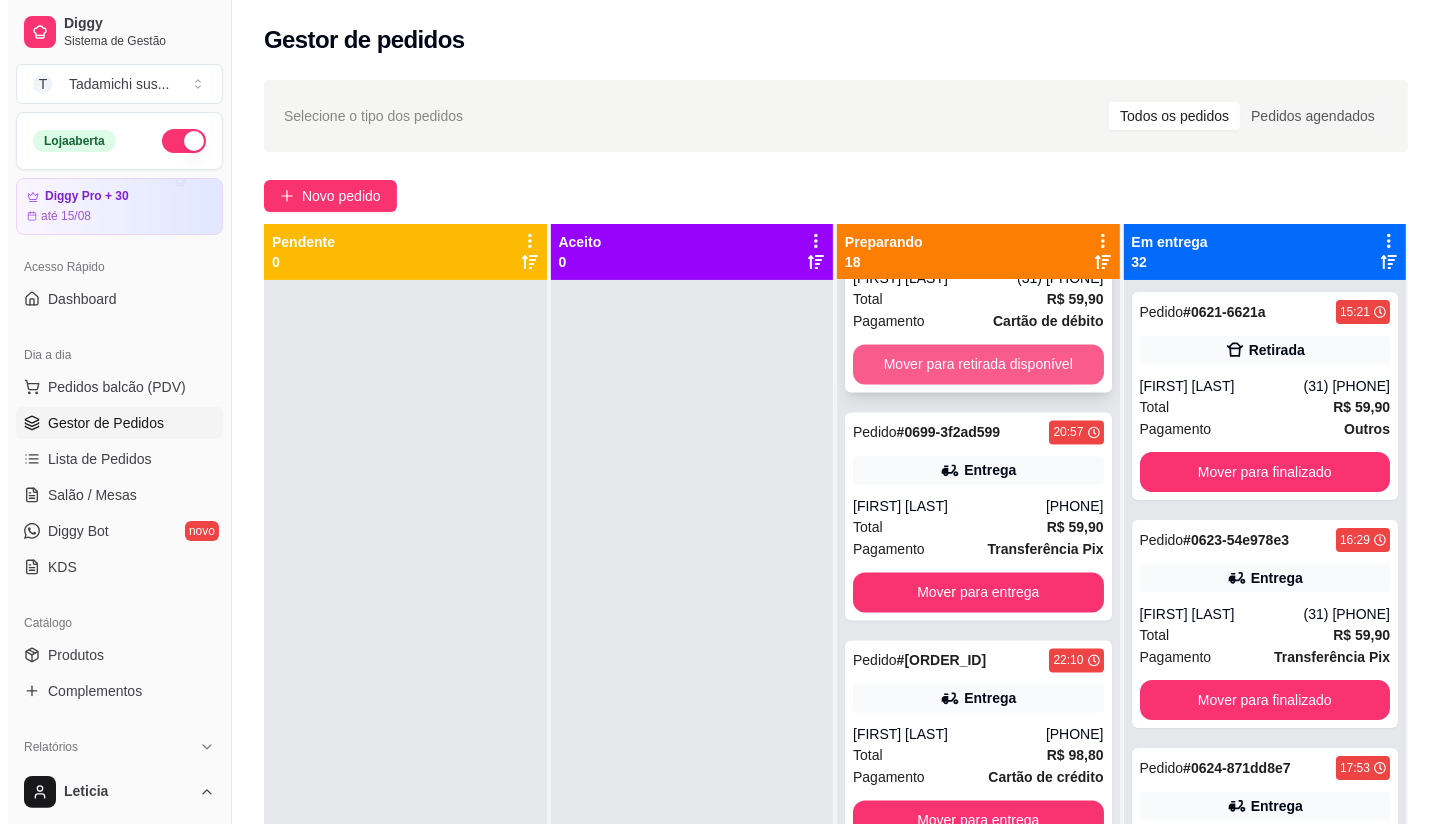 scroll, scrollTop: 3297, scrollLeft: 0, axis: vertical 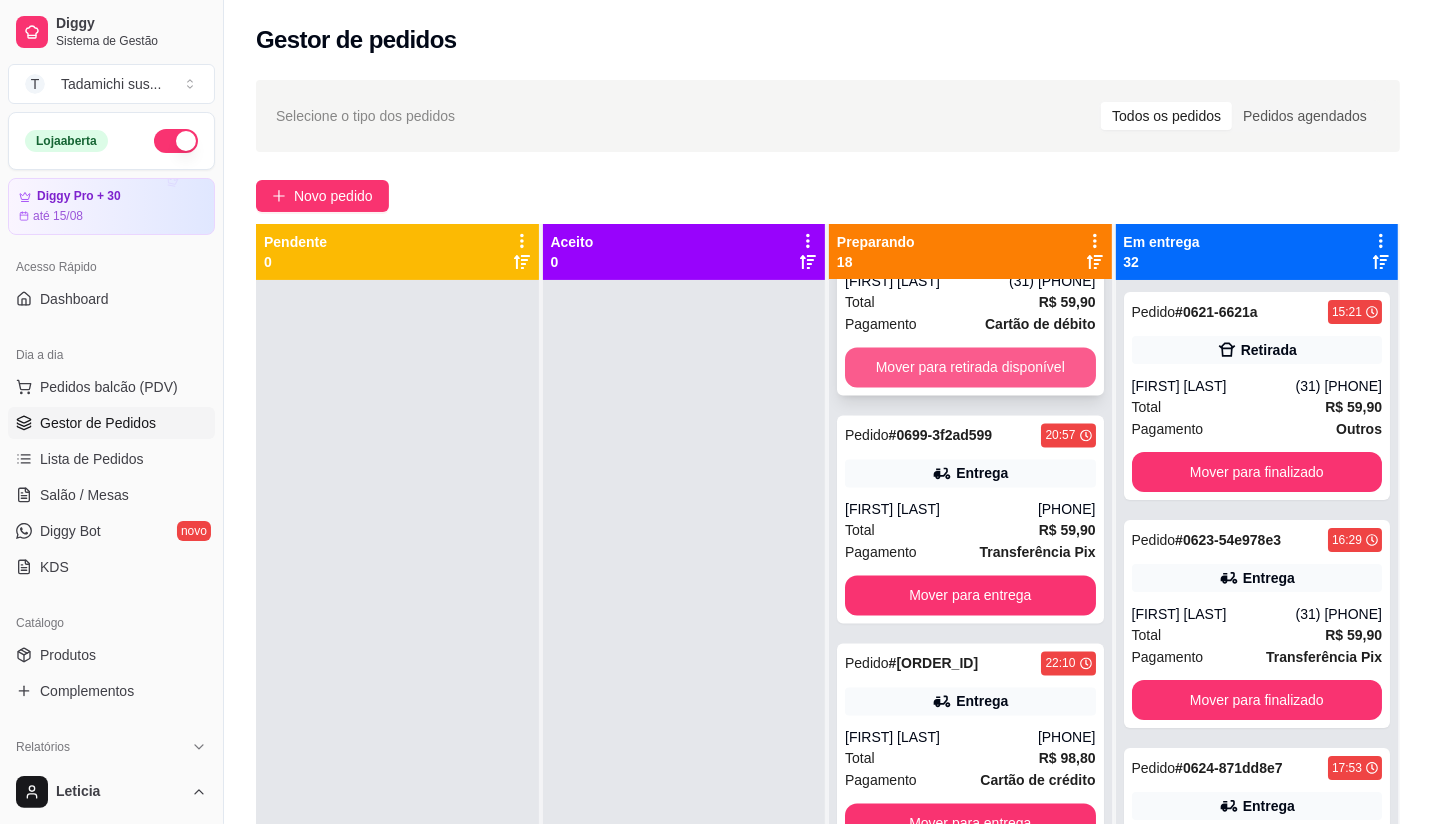 click on "Mover para retirada disponível" at bounding box center [970, 367] 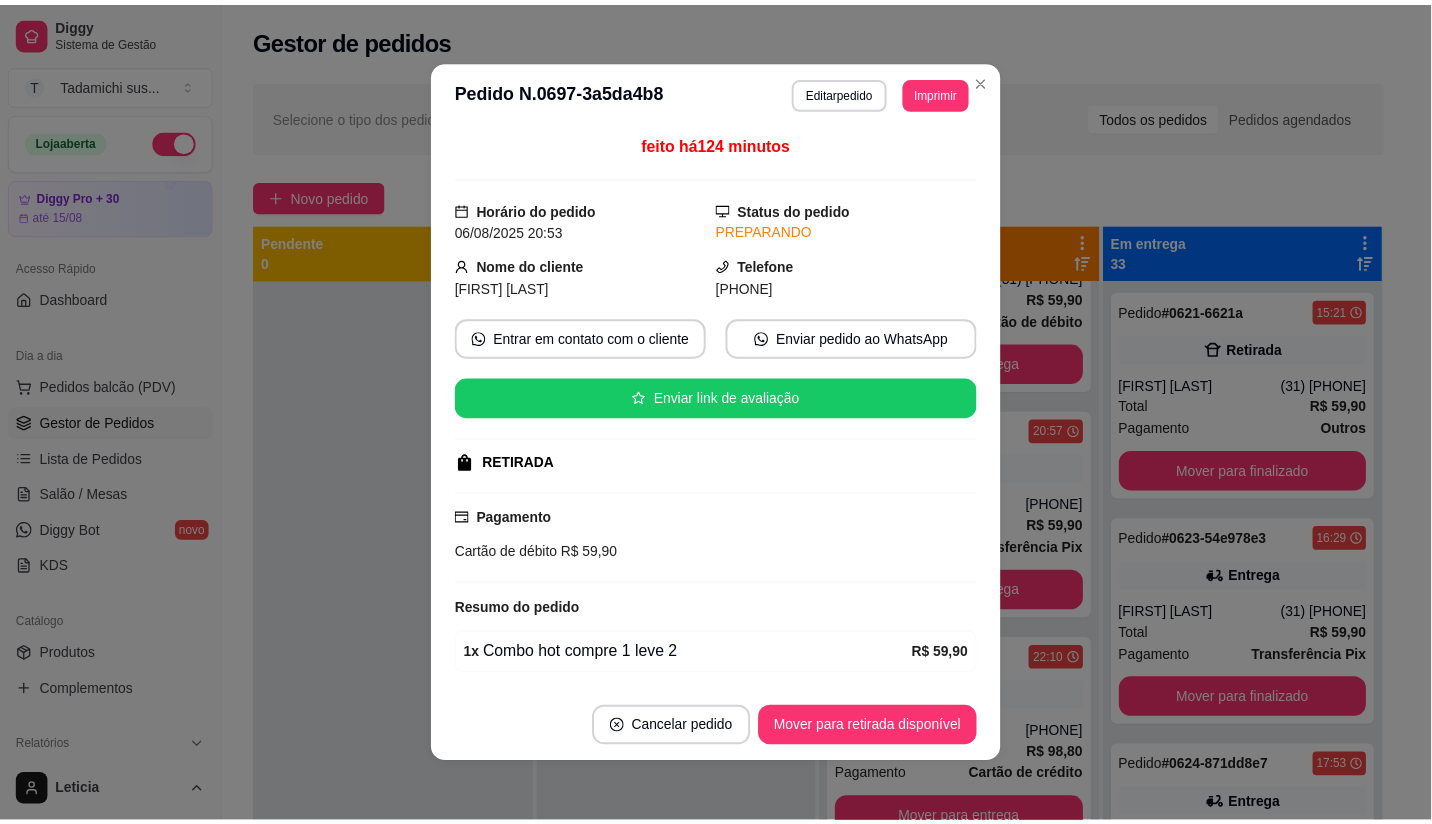 scroll, scrollTop: 3070, scrollLeft: 0, axis: vertical 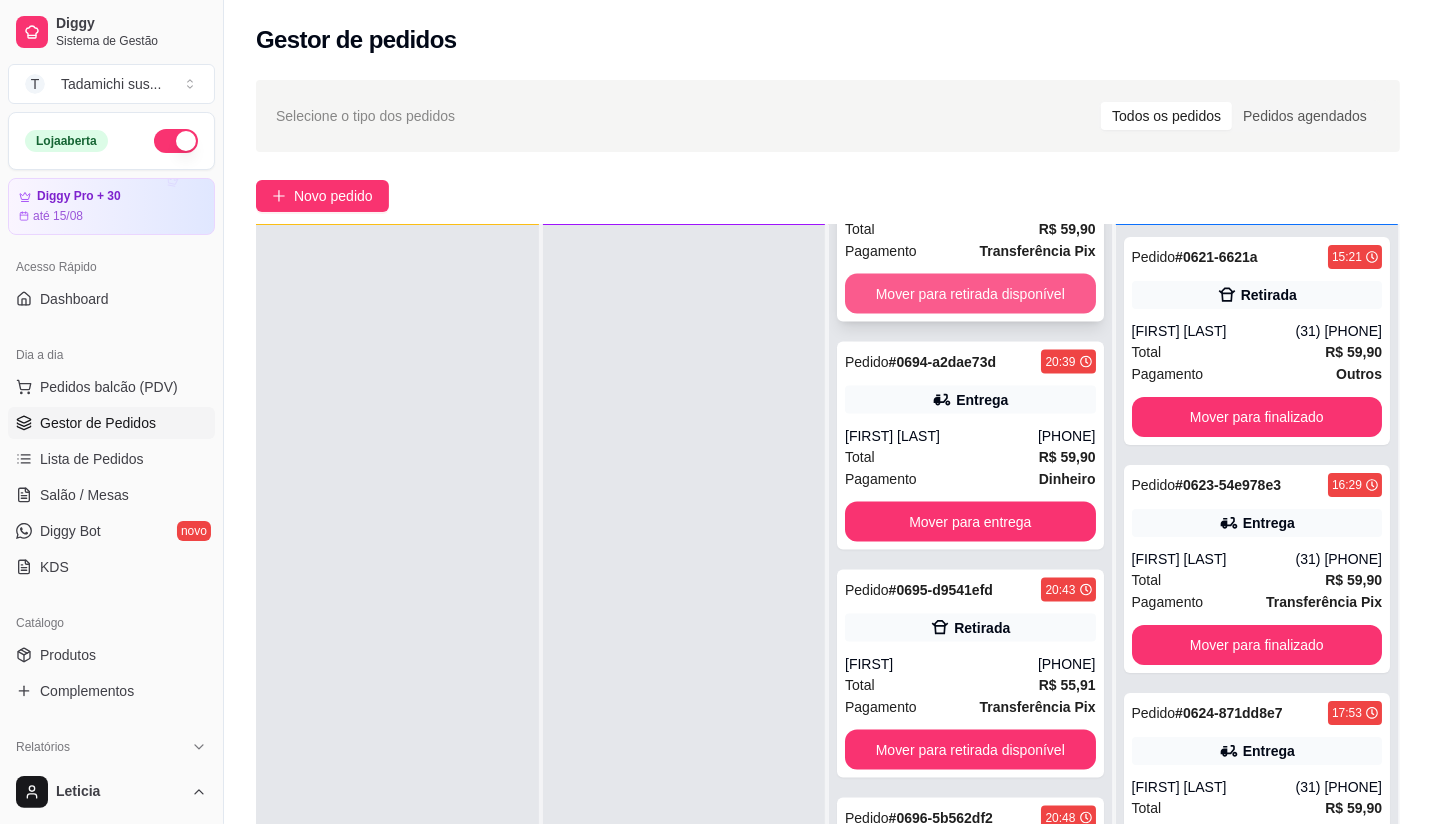 click on "Mover para retirada disponível" at bounding box center [970, 294] 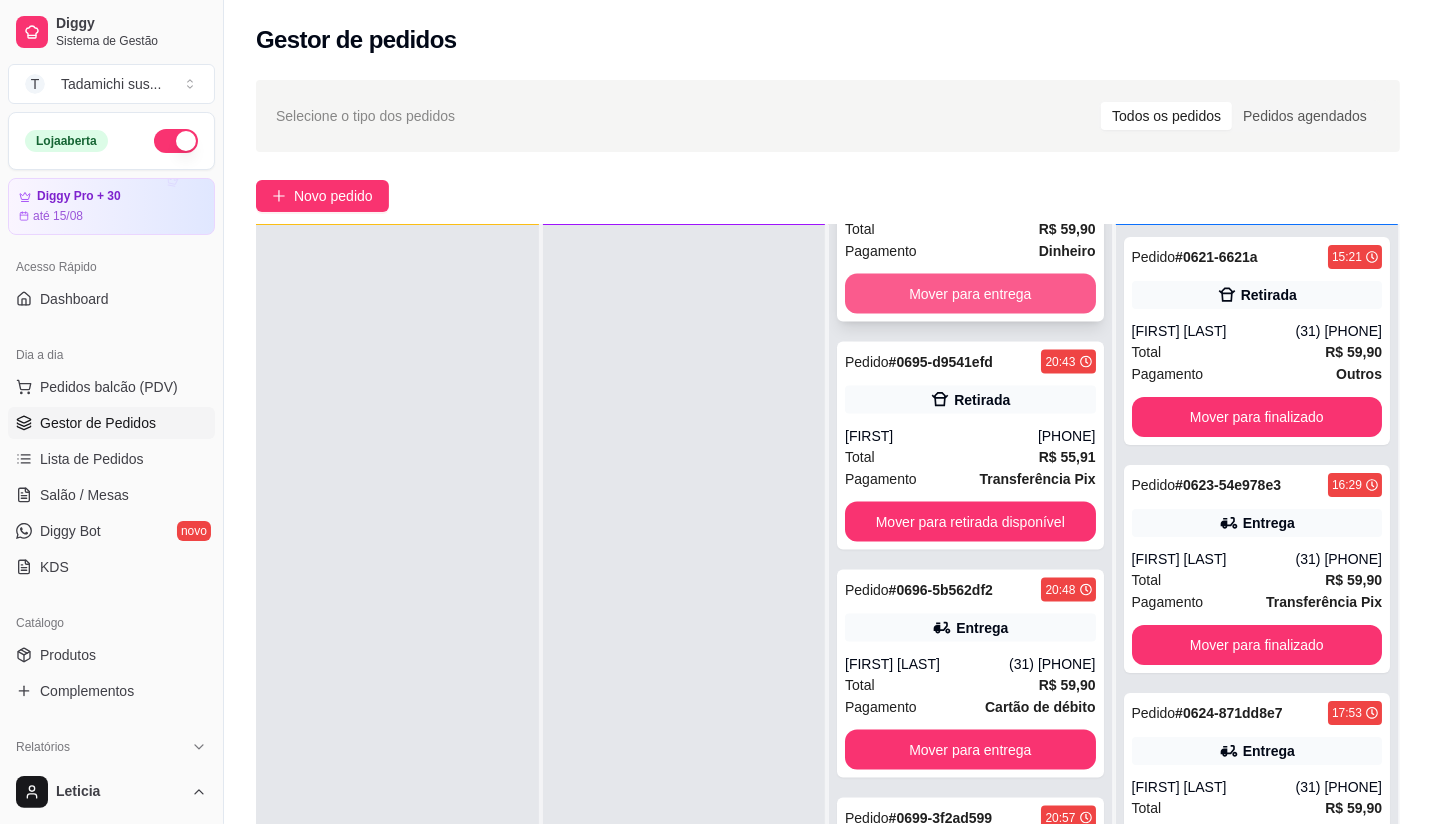 click on "Mover para entrega" at bounding box center (970, 294) 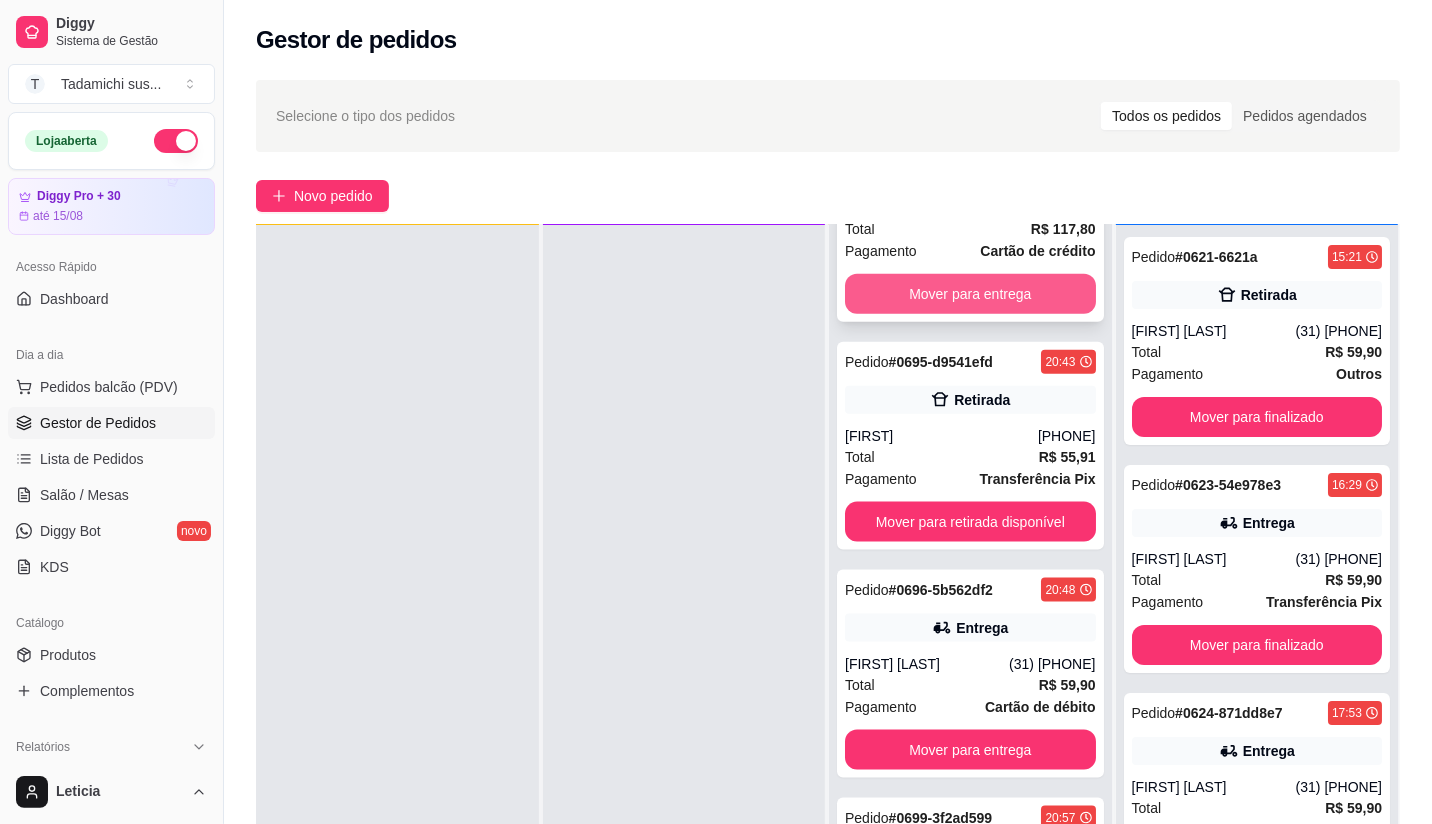 click on "Mover para entrega" at bounding box center [970, 294] 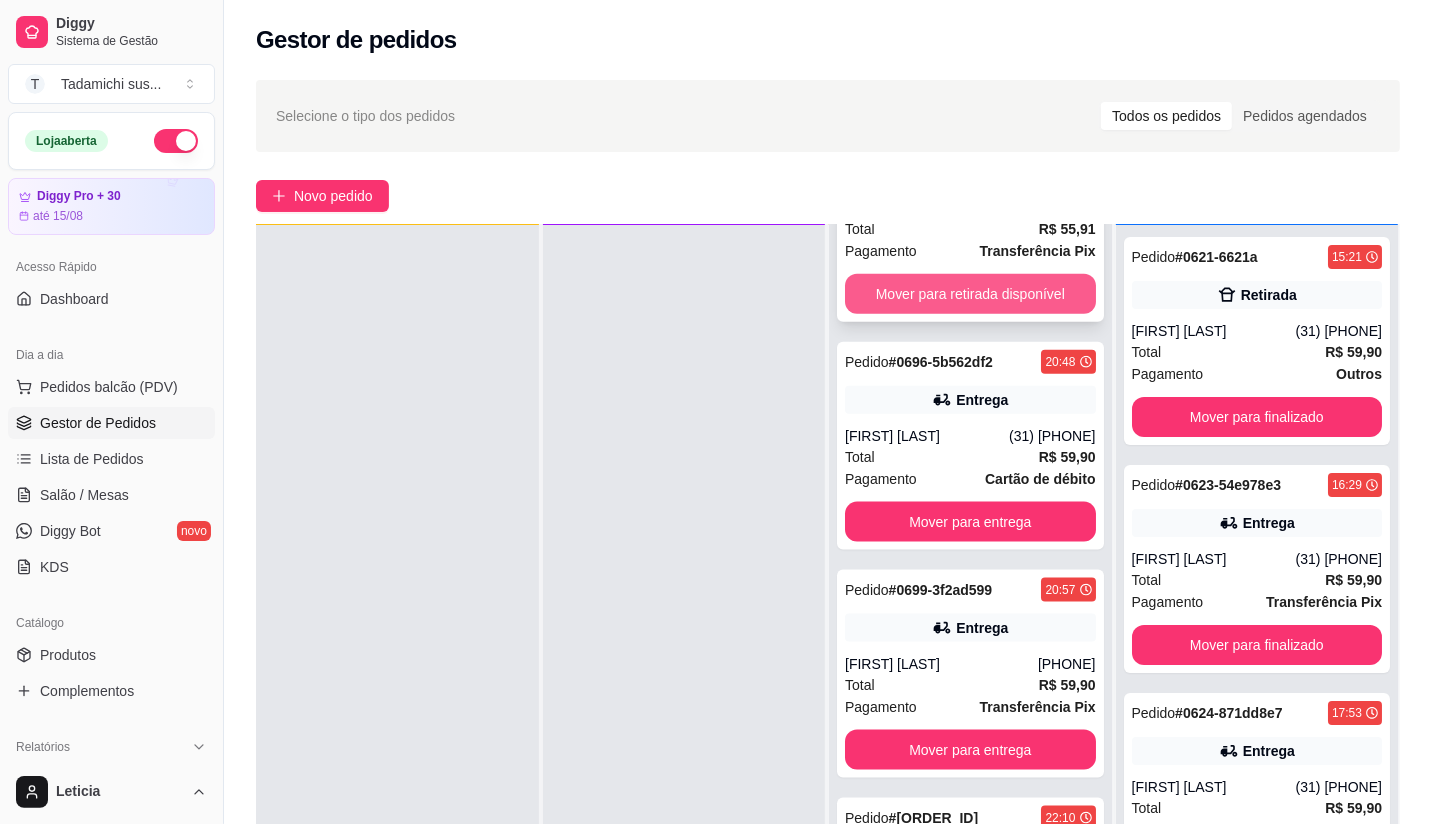 scroll, scrollTop: 1947, scrollLeft: 0, axis: vertical 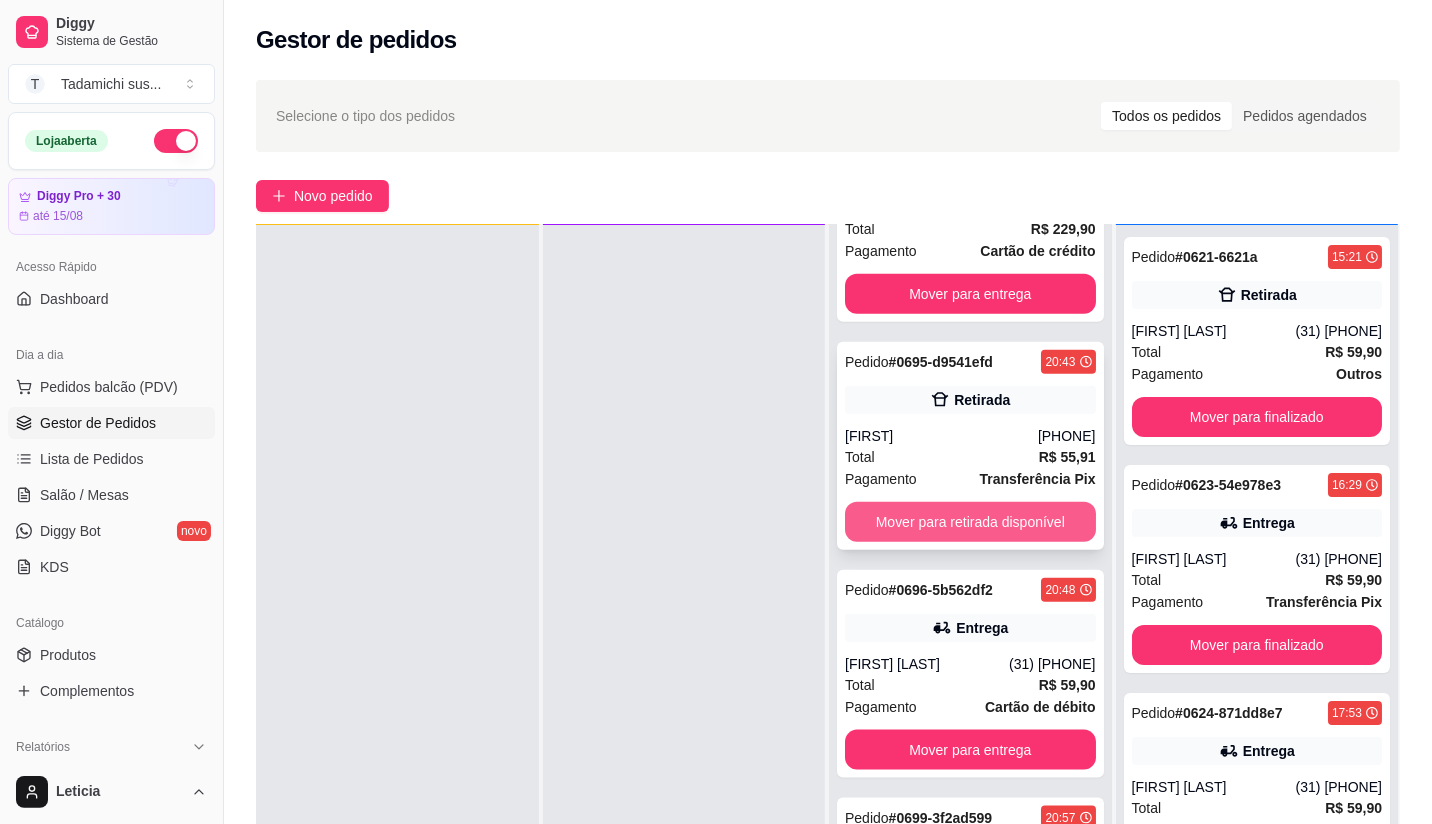 click on "Mover para retirada disponível" at bounding box center [970, 522] 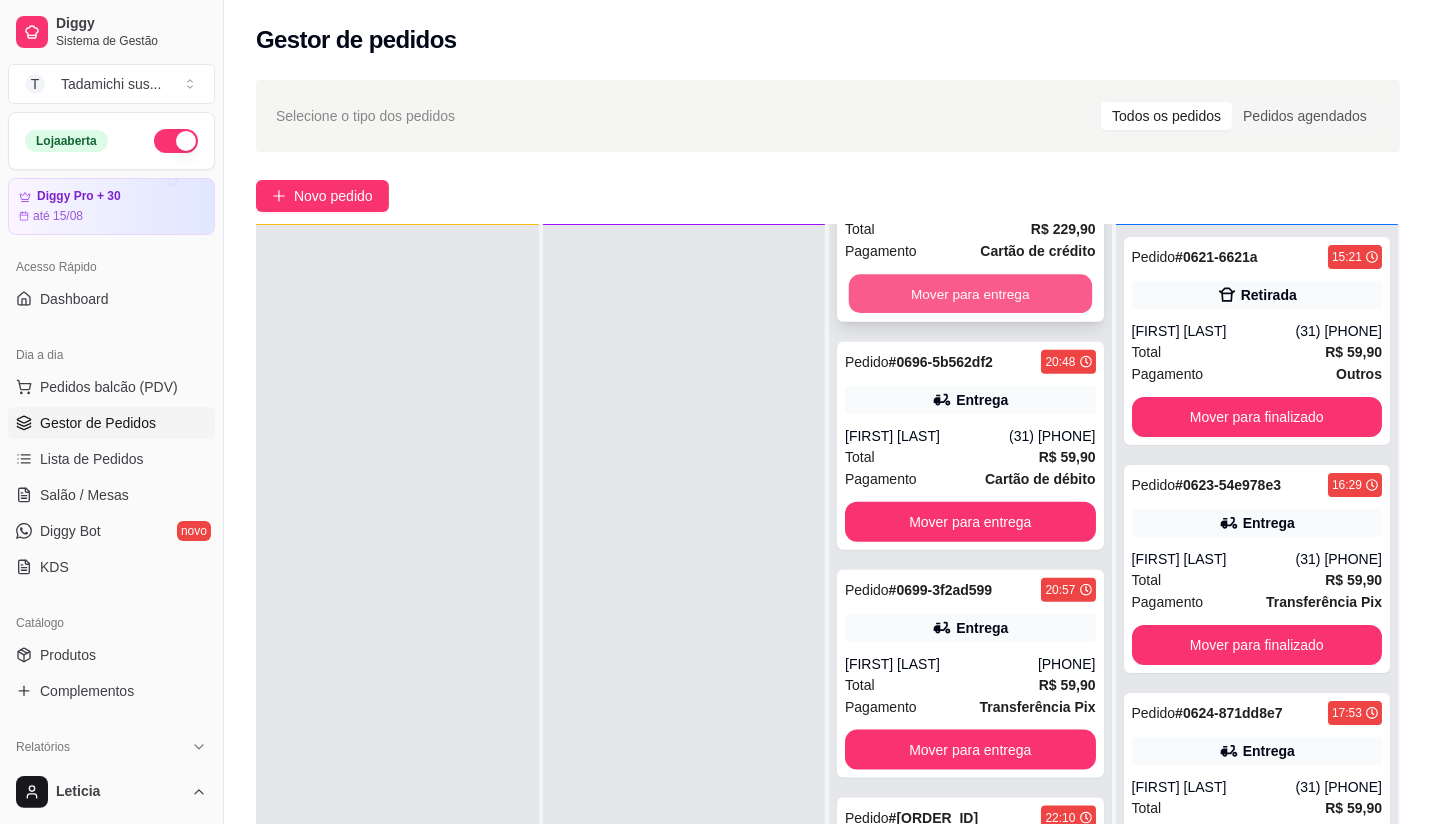 click on "Mover para entrega" at bounding box center [970, 294] 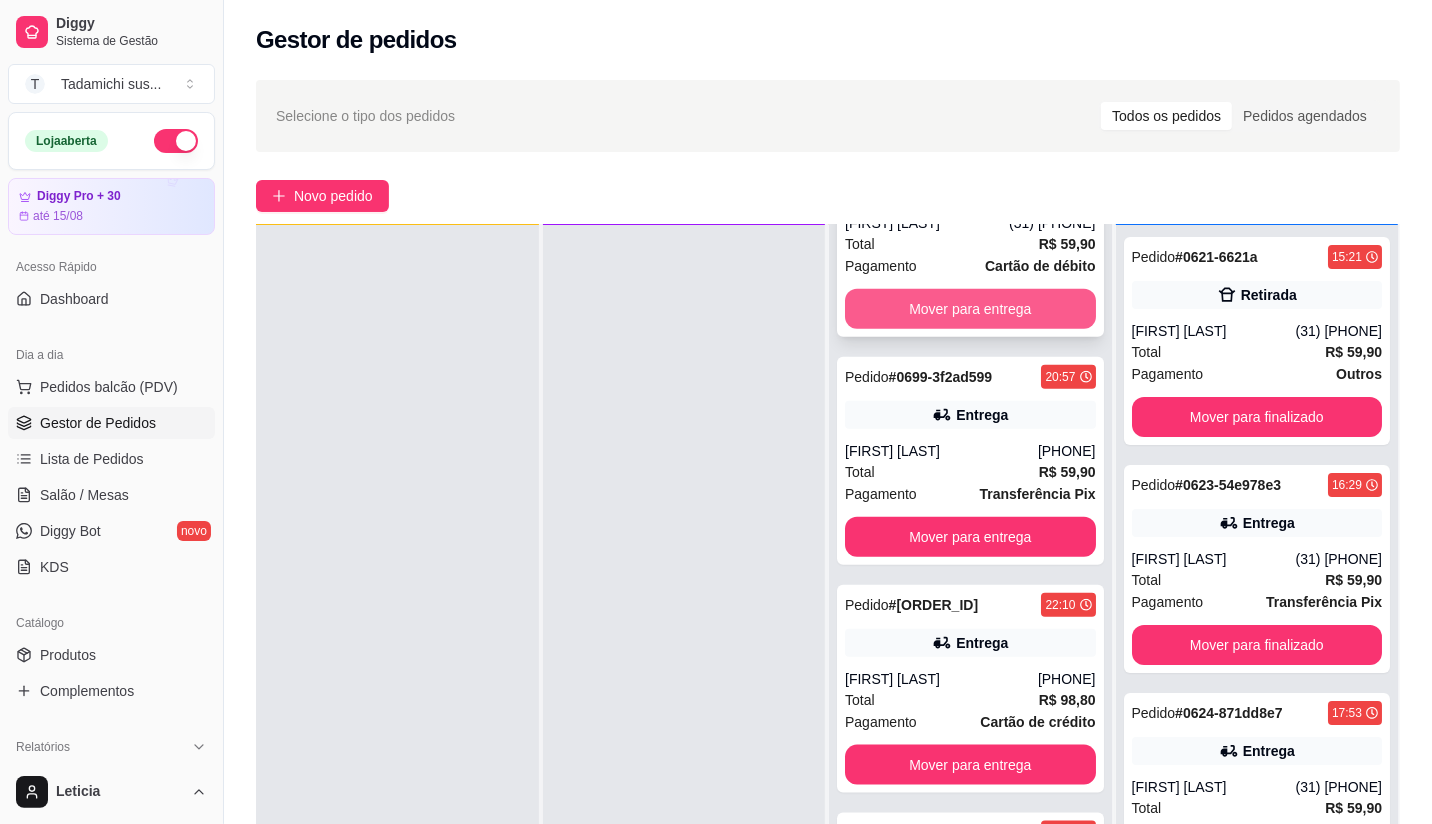 scroll, scrollTop: 1720, scrollLeft: 0, axis: vertical 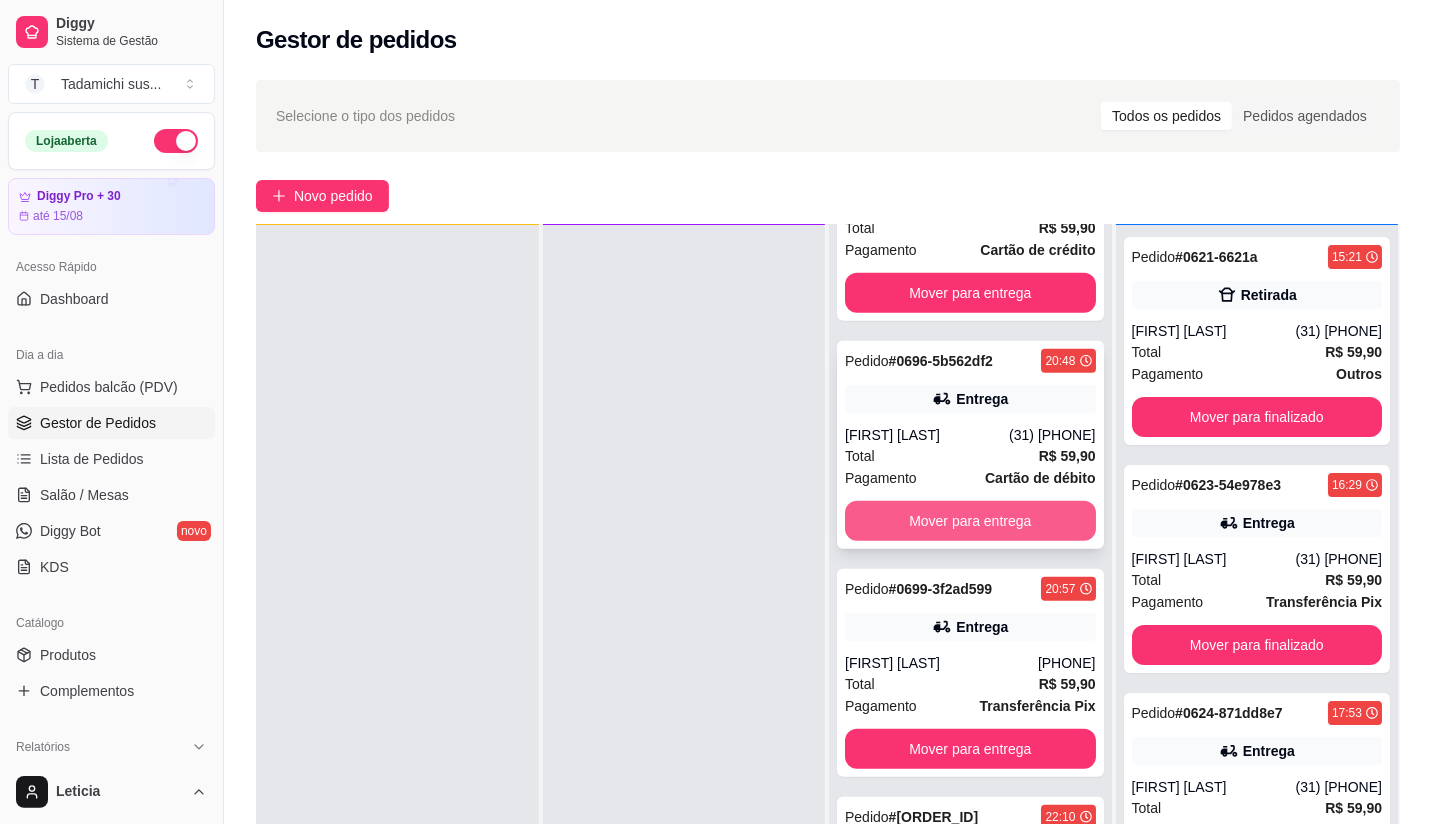 click on "Mover para entrega" at bounding box center [970, 521] 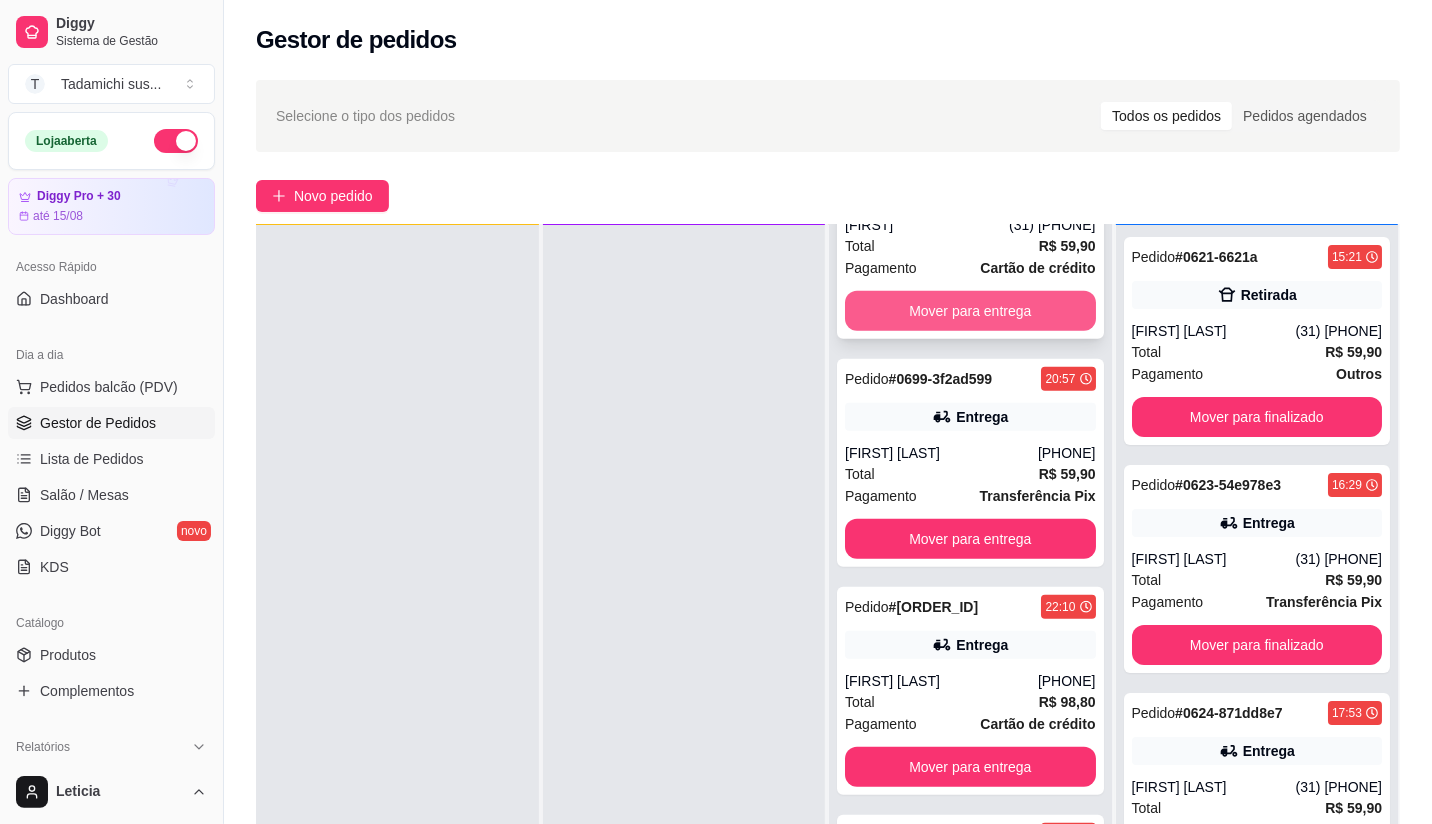 click on "Mover para entrega" at bounding box center (970, 311) 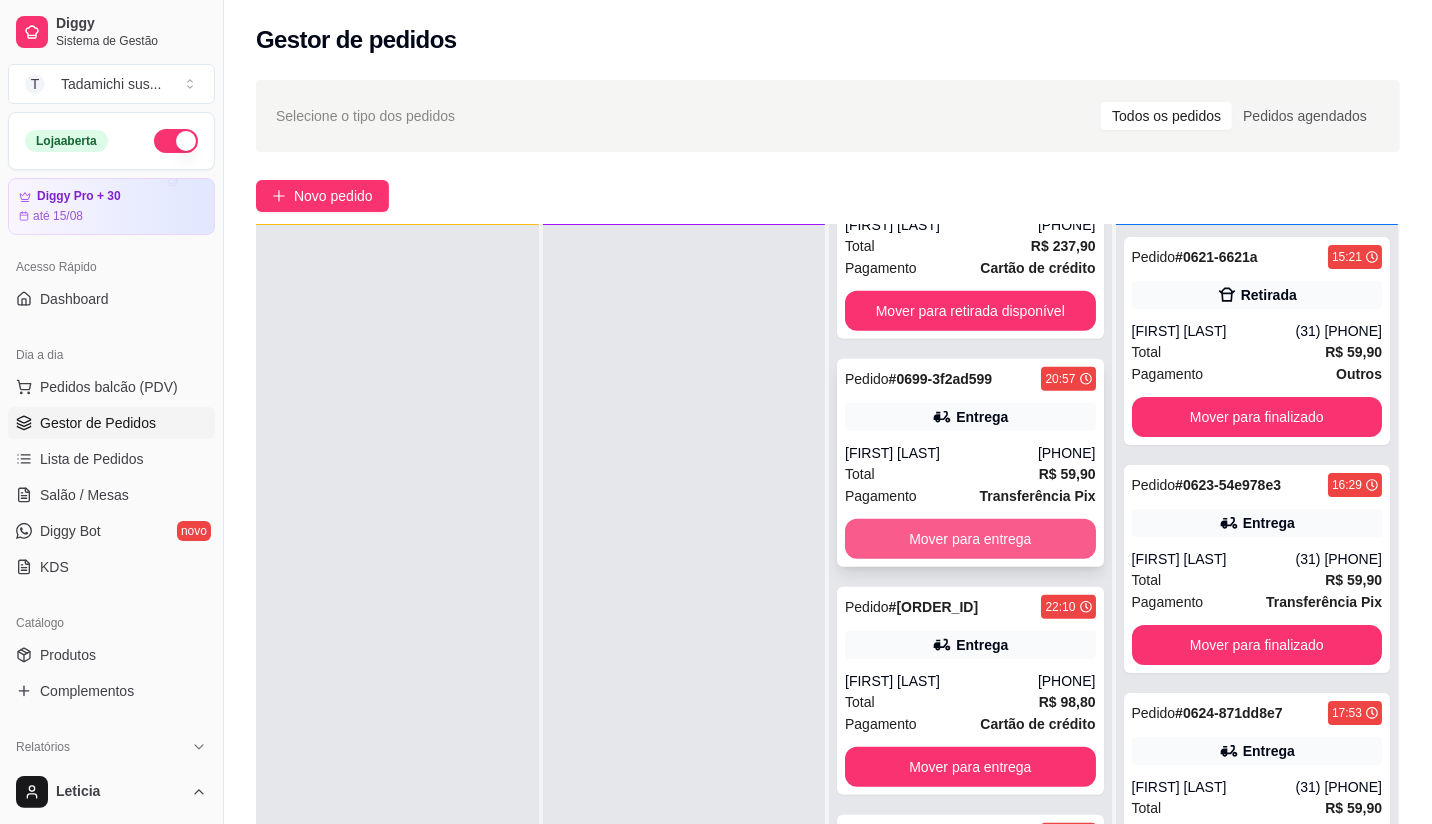 click on "Mover para entrega" at bounding box center (970, 539) 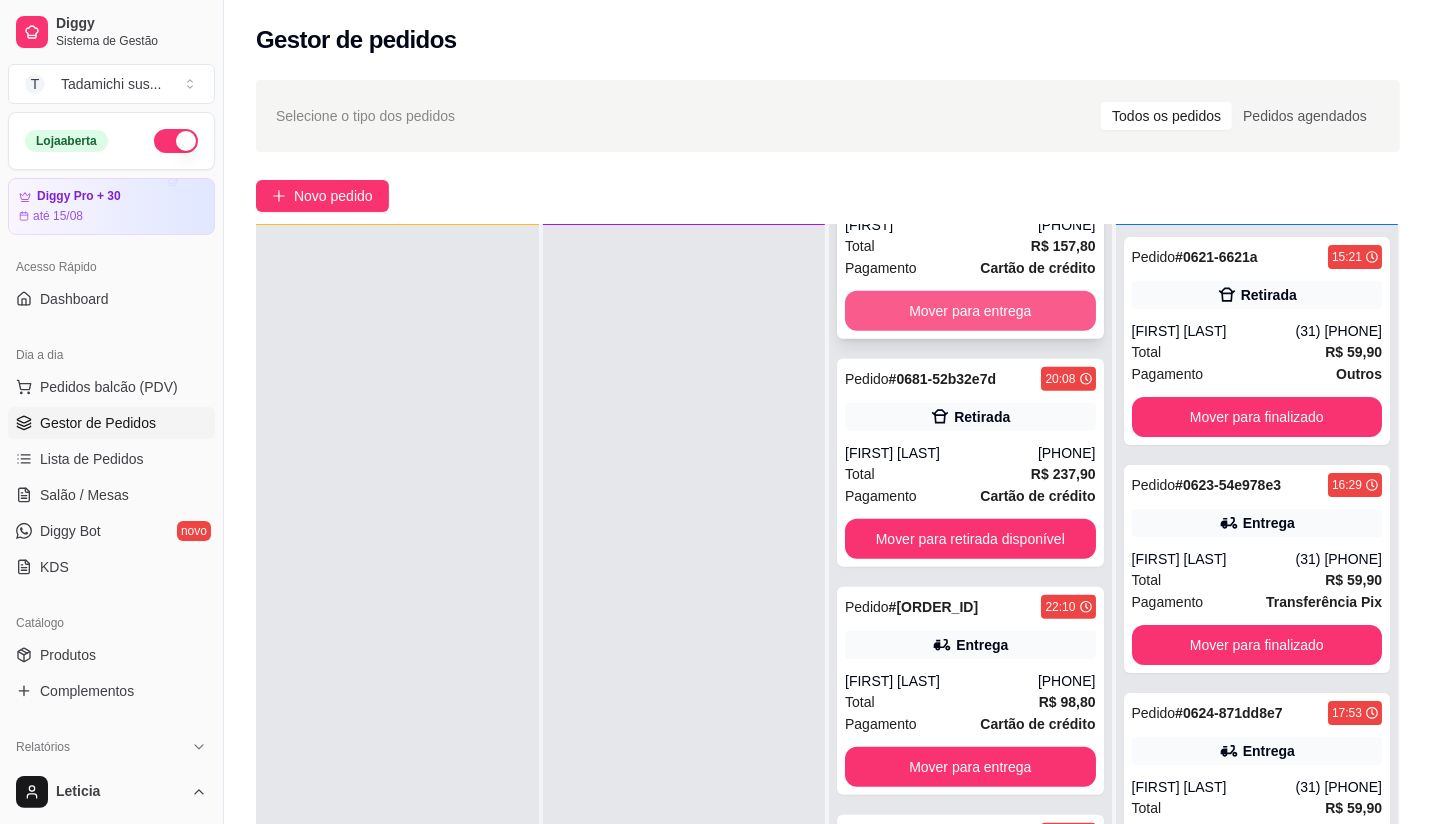 click on "Mover para entrega" at bounding box center [970, 311] 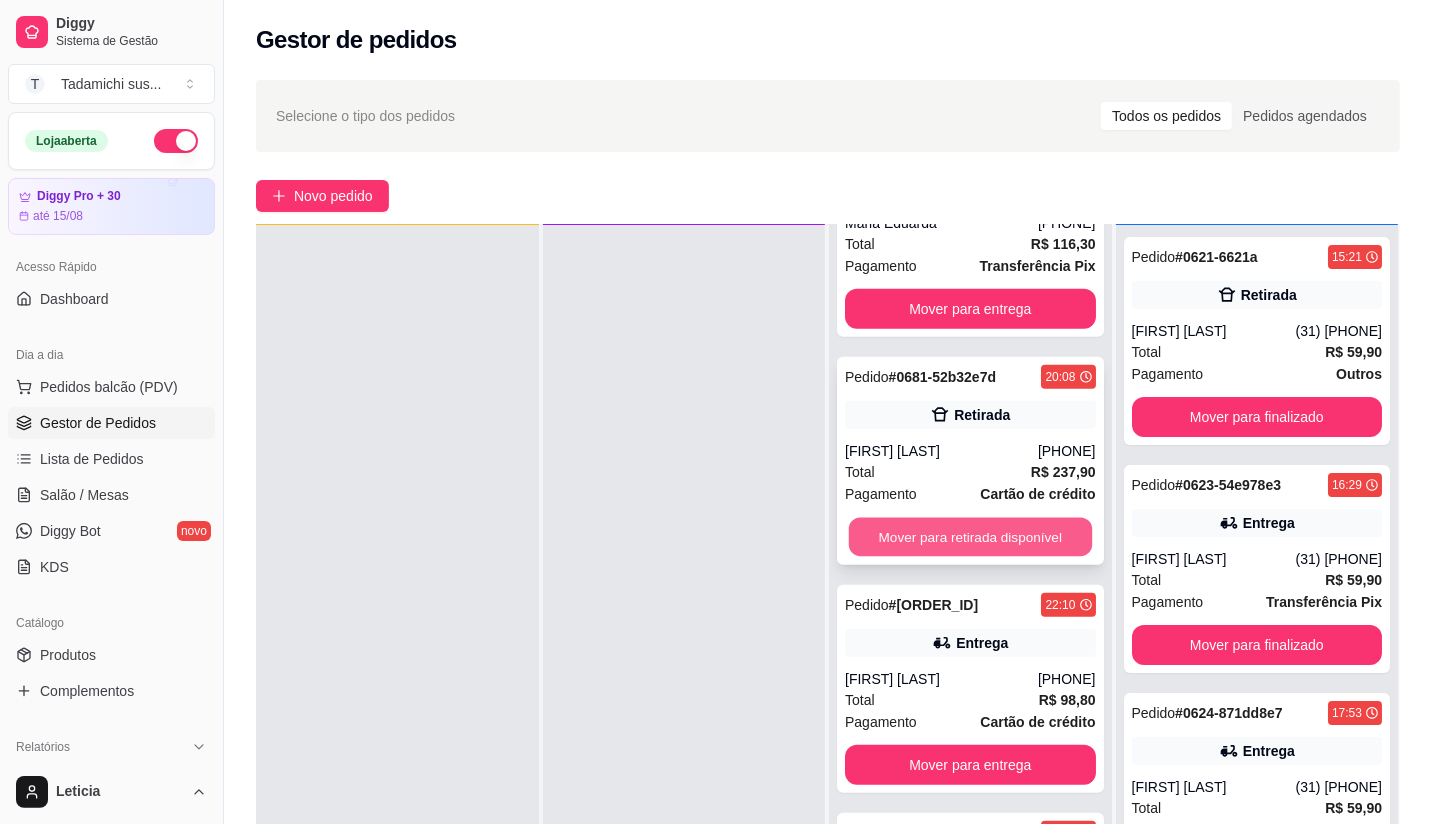 click on "Mover para retirada disponível" at bounding box center (970, 537) 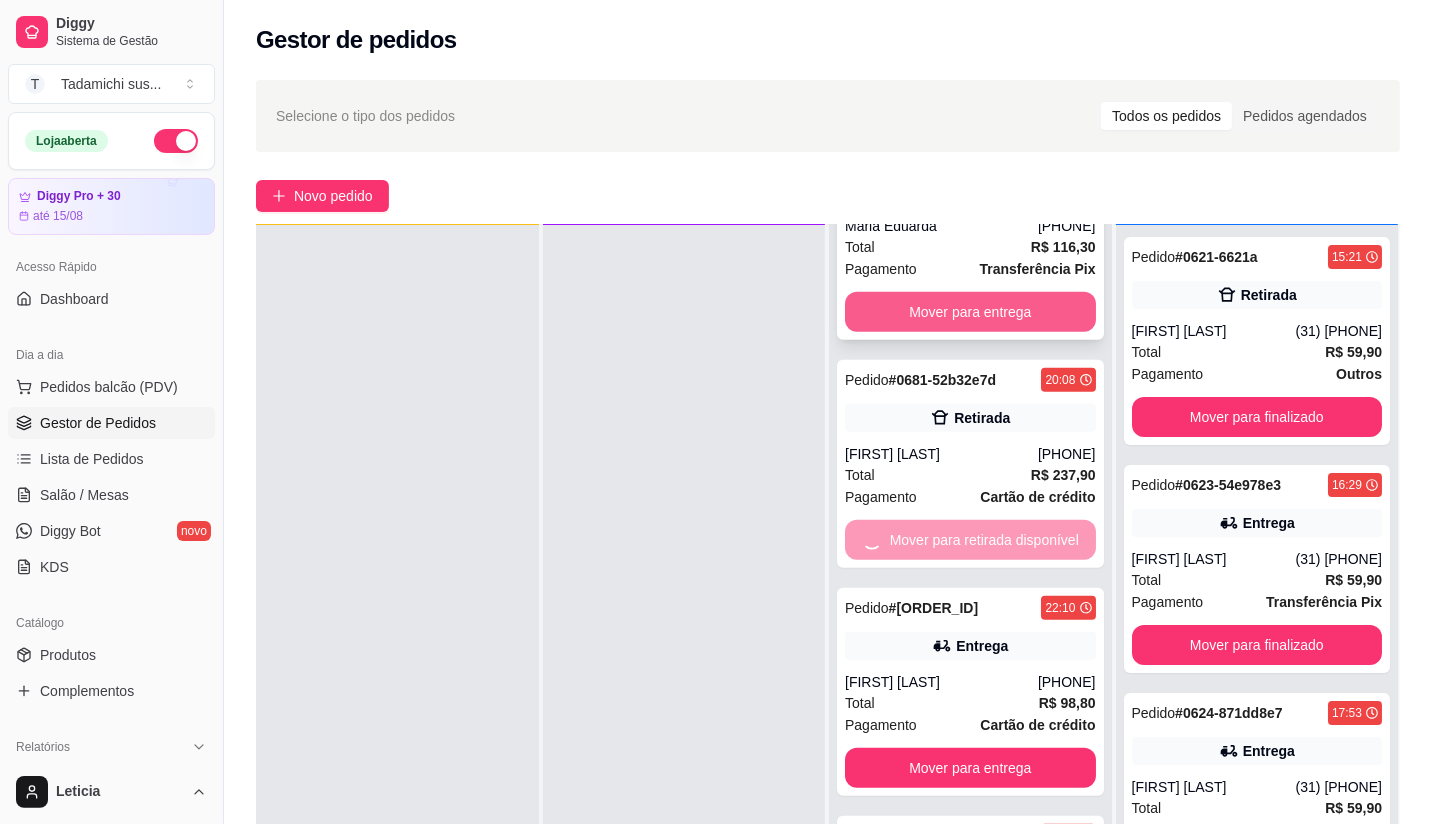click on "Pedido  # 0668-5f1edc44 19:48 Entrega Ana Carla Gonçalves  (31) 99782-1929 Total R$ 117,10 Pagamento Cartão de débito Mover para entrega Pedido  # 0669-d6568f96 19:50 Entrega Letícia Lucena  (31) 97136-2316 Total R$ 83,90 Pagamento Cartão de crédito Mover para entrega Pedido  # 0670-4ec45ec8 19:52 Entrega Gabriel Fernandes (31) 99513-2435 Total R$ 59,90 Pagamento Cartão de crédito Mover para entrega Pedido  # 0671-8f7196da 19:55 Entrega Bruna (31) 99942-1379 Total R$ 59,90 Pagamento Dinheiro Mover para entrega Pedido  # 0673-de744ff7 19:56 Entrega Maria Eduarda  (31) 99511-2526 Total R$ 116,30 Pagamento Transferência Pix Mover para entrega Pedido  # 0681-52b32e7d 20:08 Retirada Igor Stenio  (31) 99399-4745 Total R$ 237,90 Pagamento Cartão de crédito Mover para retirada disponível Pedido  # 0710-5c368afb 22:10 Entrega Julia Amabely  (31) 99850-5346 Total R$ 98,80 Pagamento Cartão de crédito Mover para entrega Pedido  # 0711-5b893 22:19 Entrega GrazieleAvelina (31) 99999-7560 Total" at bounding box center [970, 637] 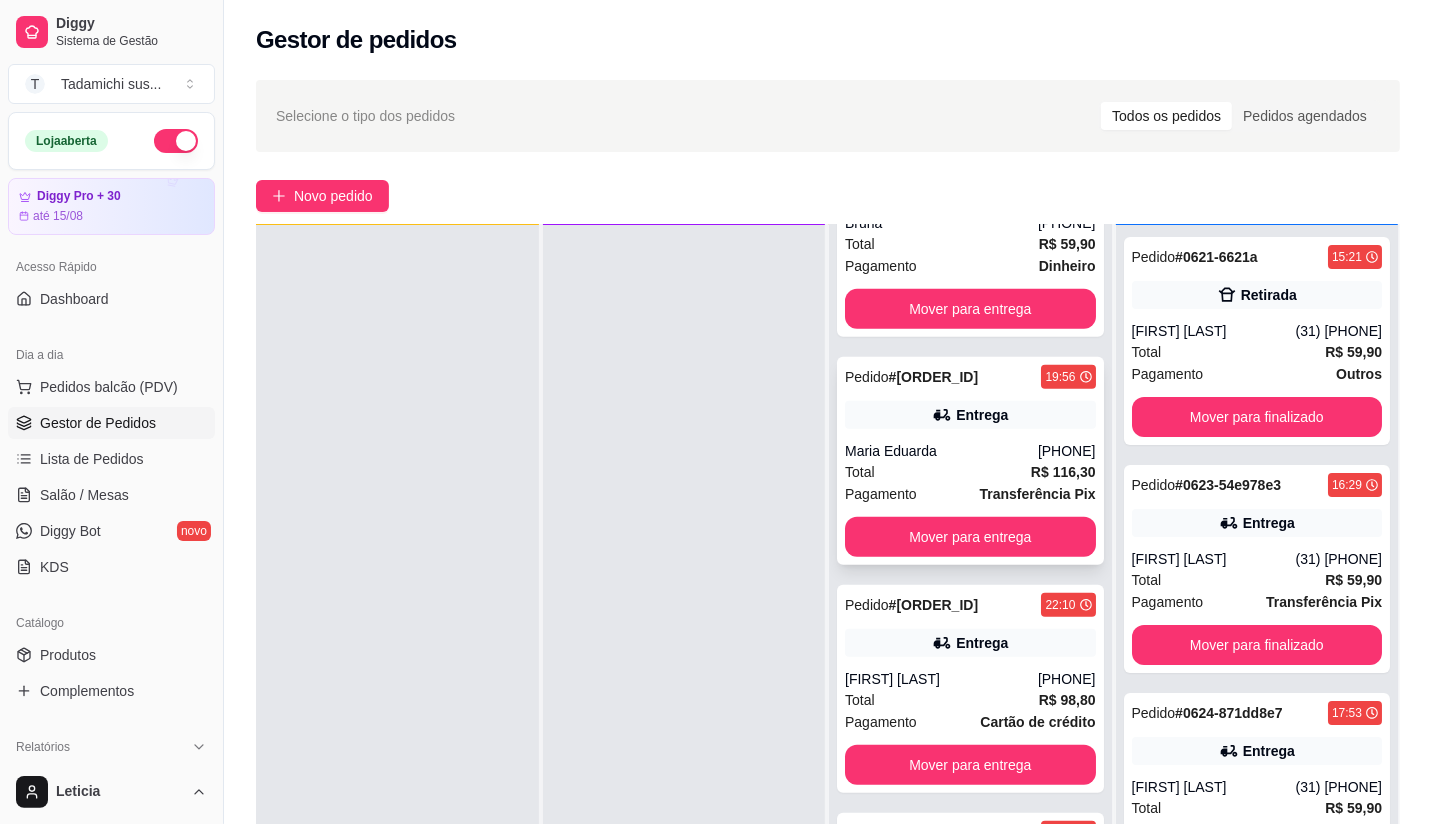 scroll, scrollTop: 791, scrollLeft: 0, axis: vertical 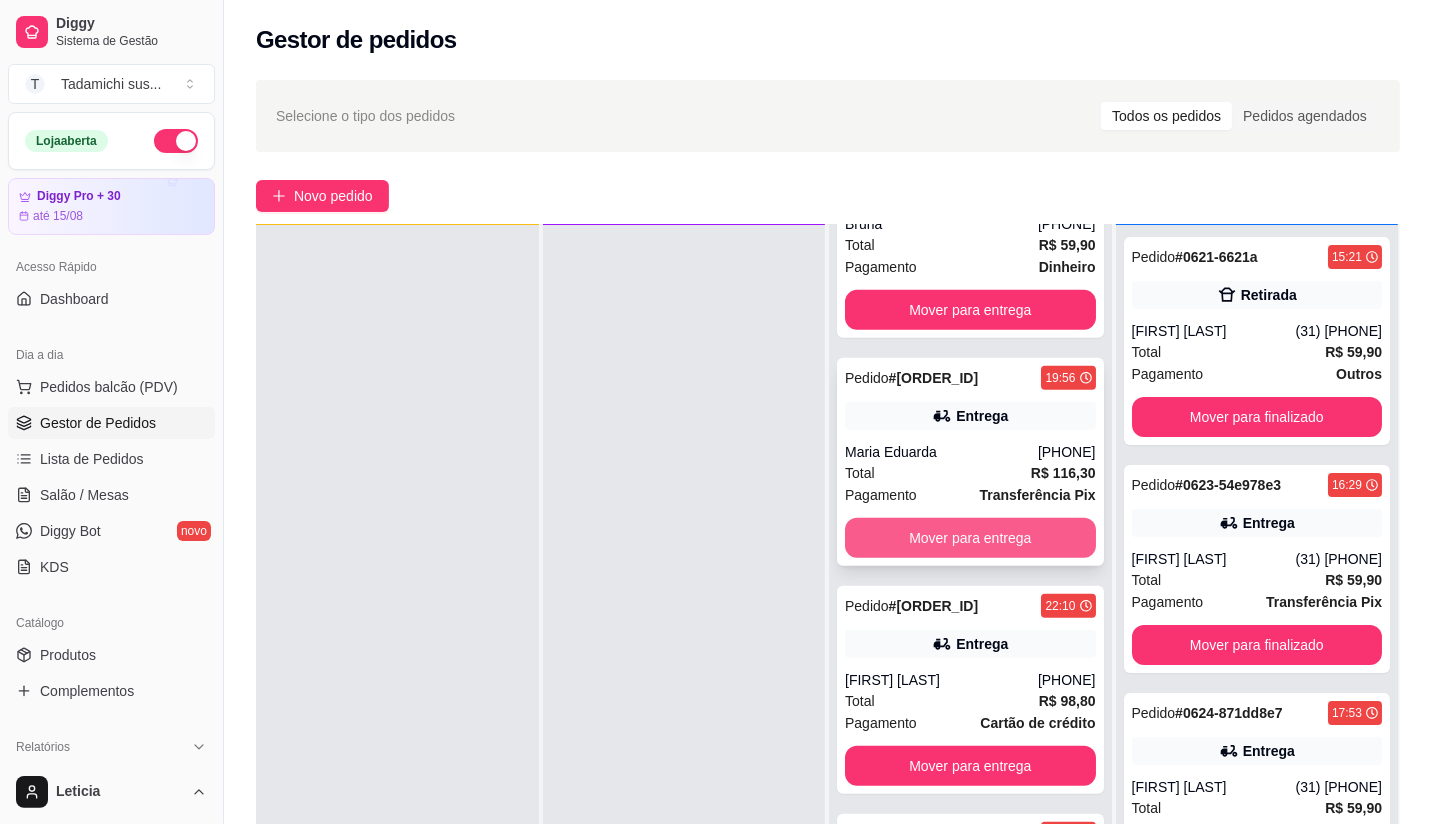 click on "Mover para entrega" at bounding box center (970, 538) 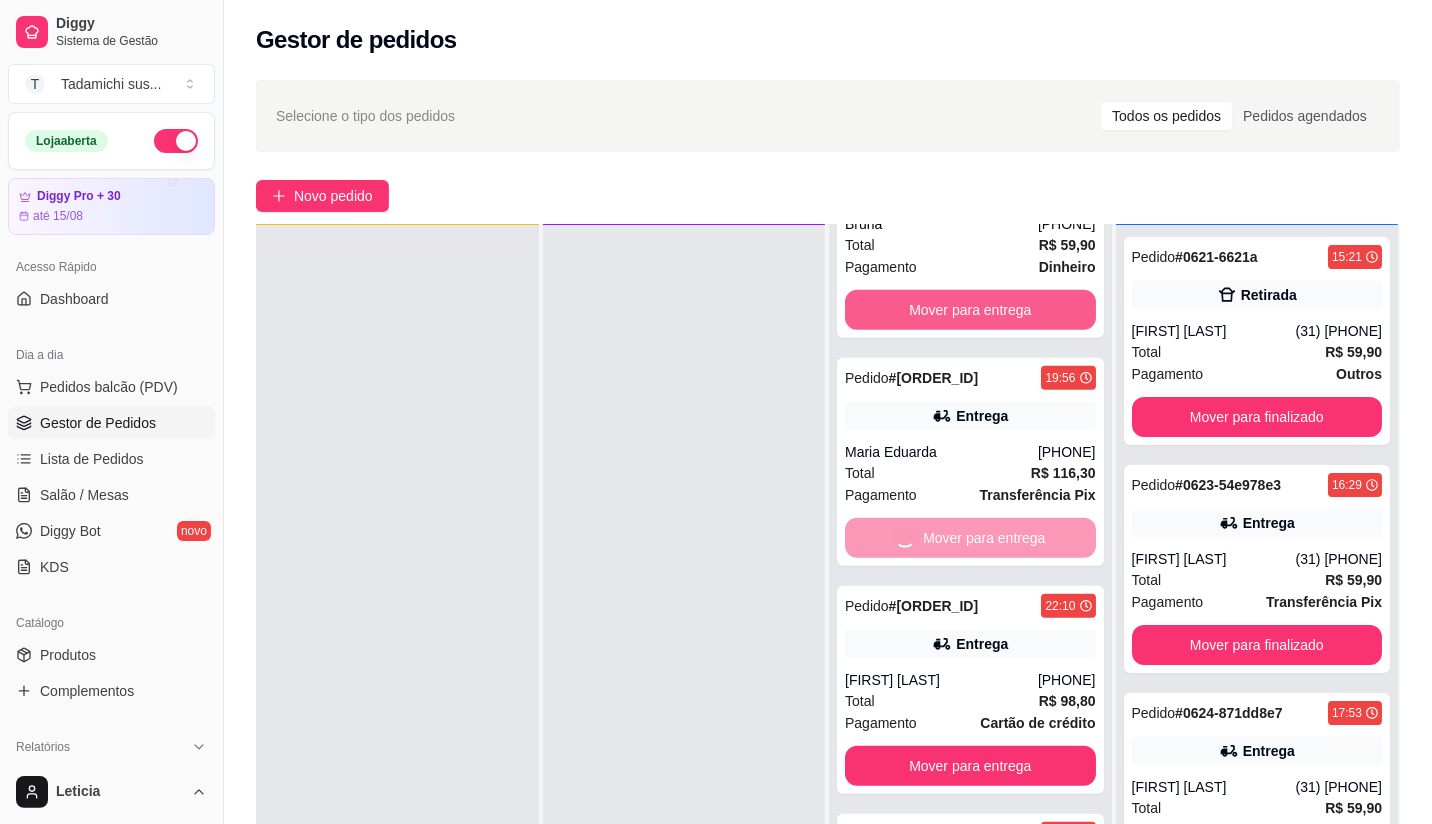 click on "Mover para entrega" at bounding box center [970, 82] 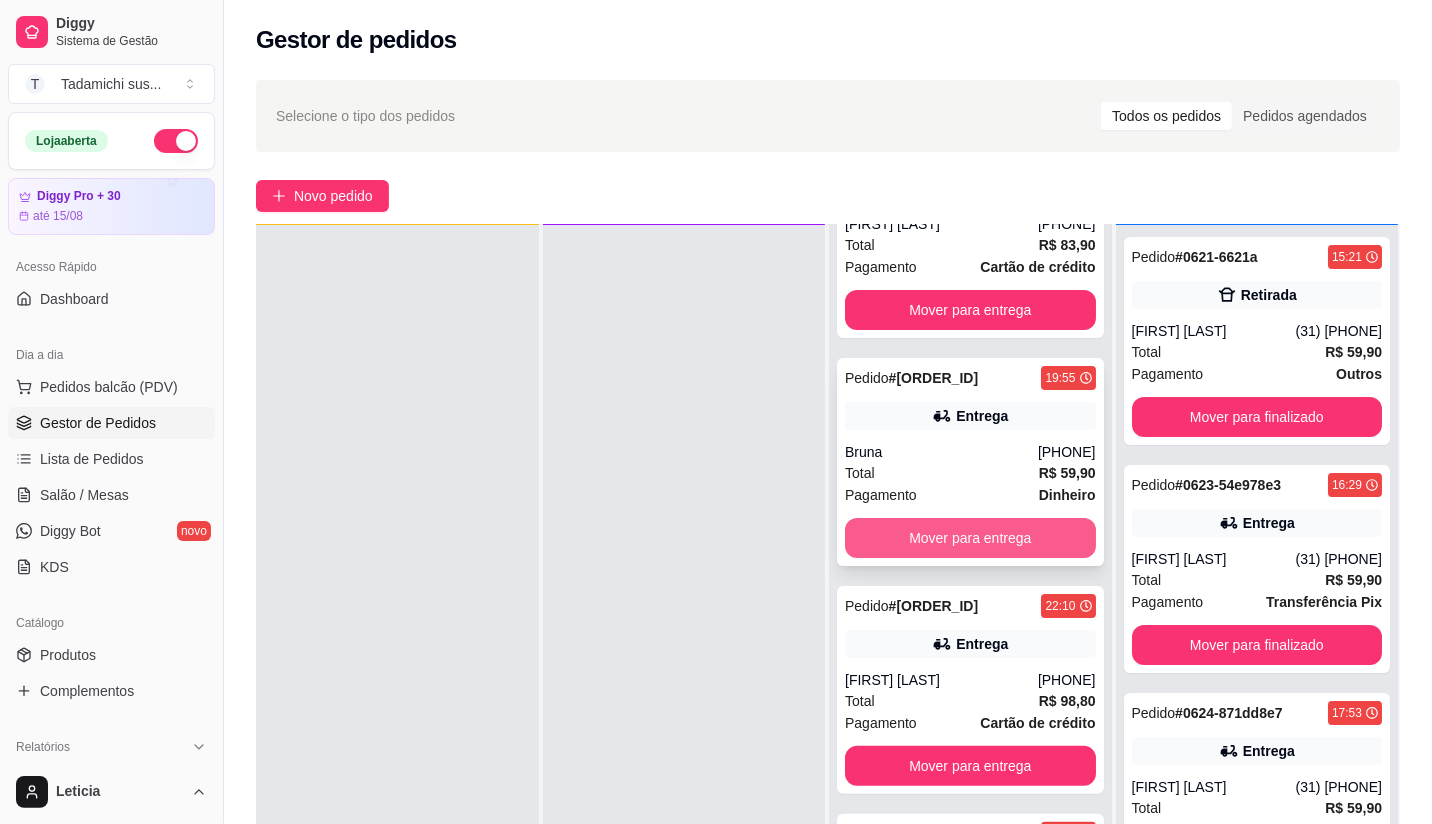 click on "Mover para entrega" at bounding box center [970, 538] 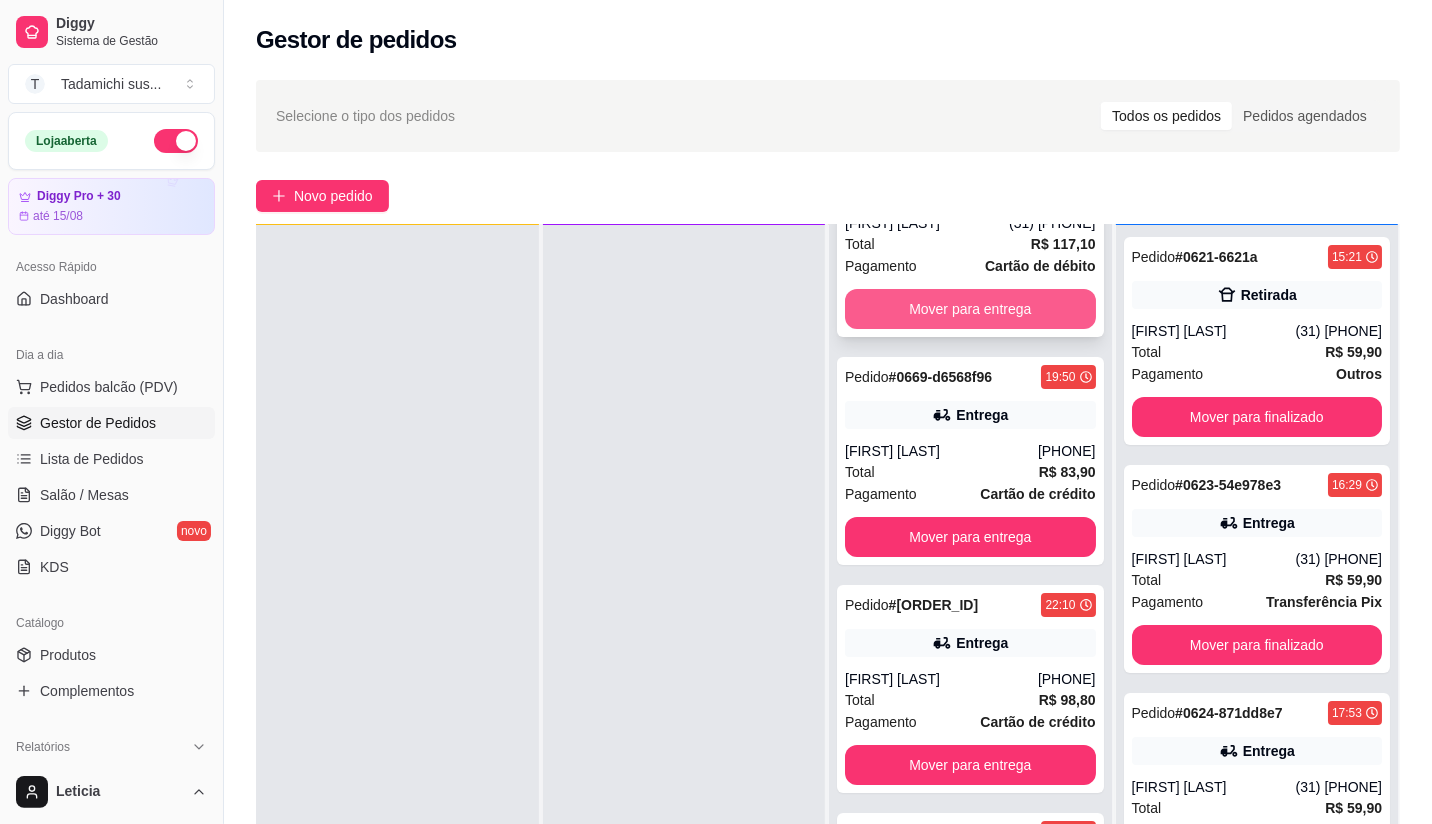 scroll, scrollTop: 106, scrollLeft: 0, axis: vertical 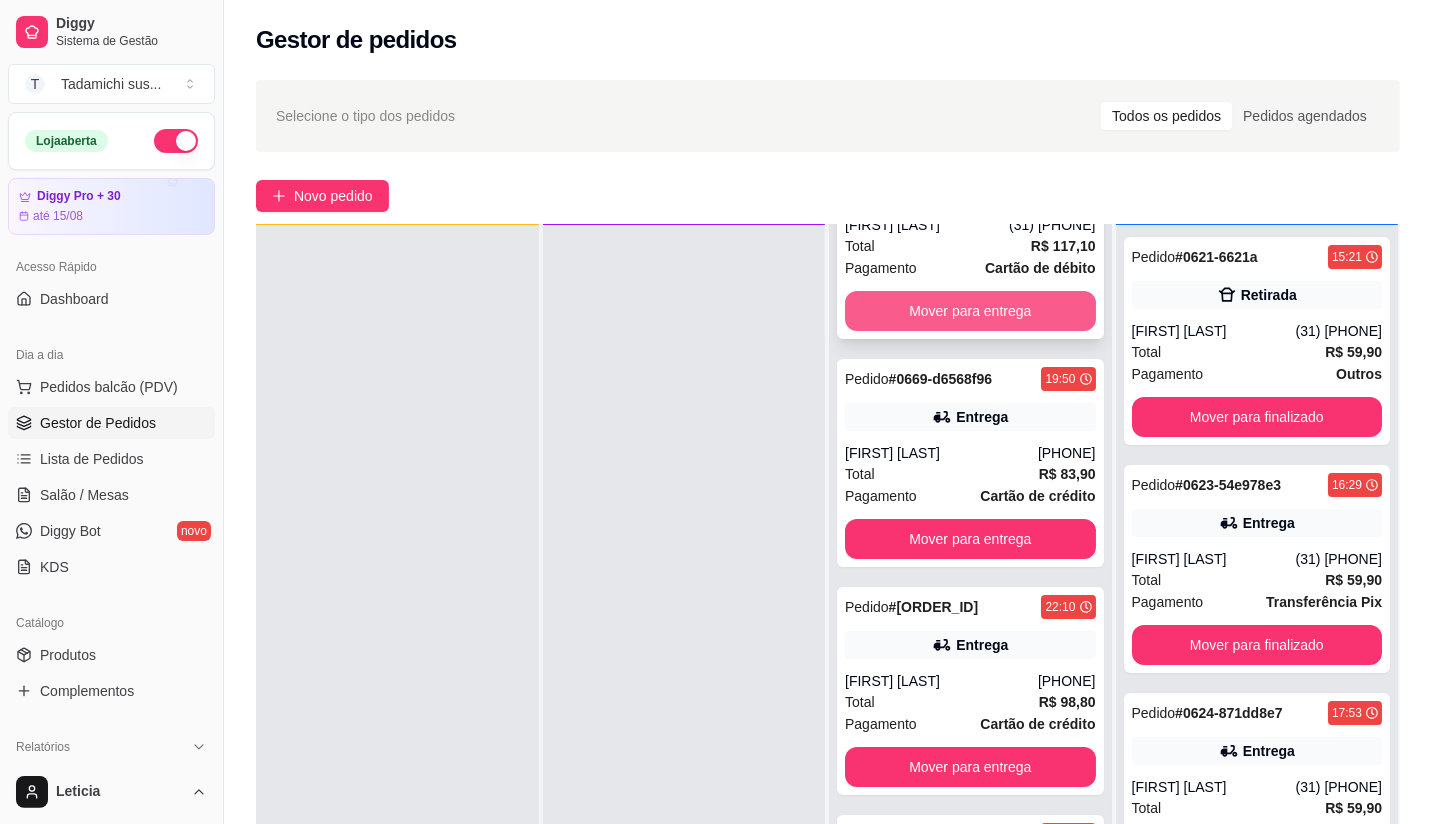 click on "Mover para entrega" at bounding box center (970, 311) 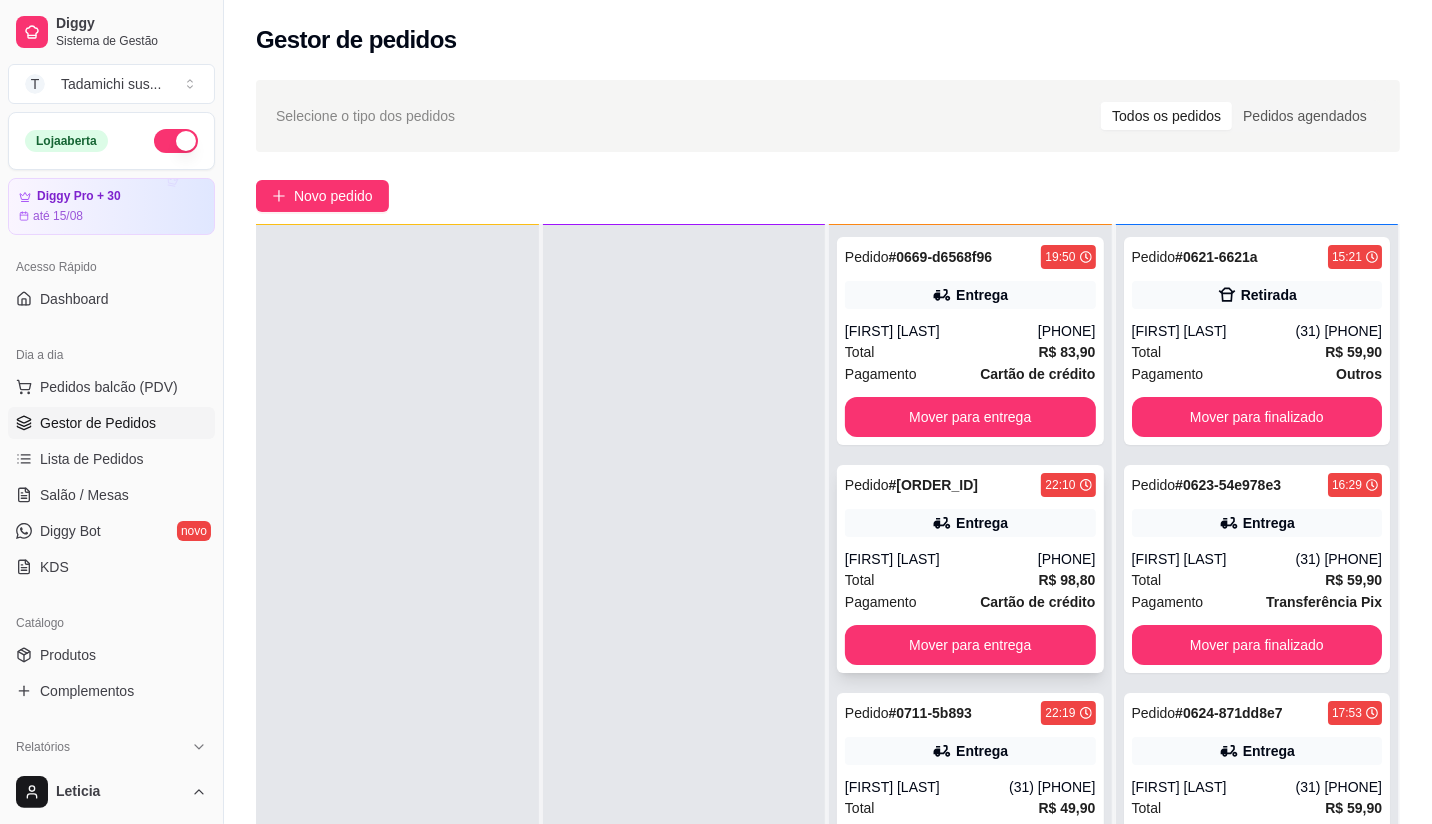 scroll, scrollTop: 0, scrollLeft: 0, axis: both 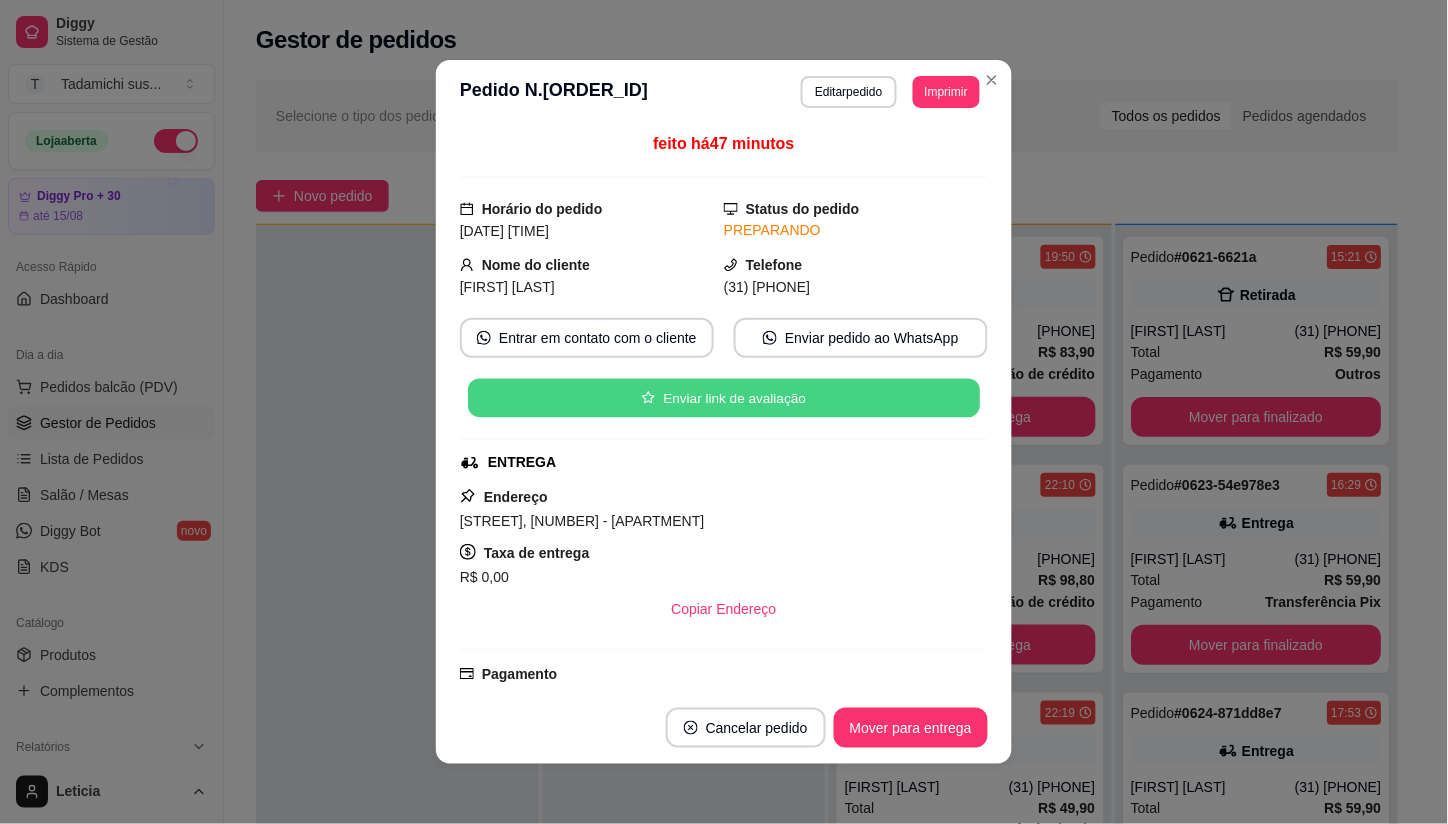 click on "Enviar link de avaliação" at bounding box center [724, 398] 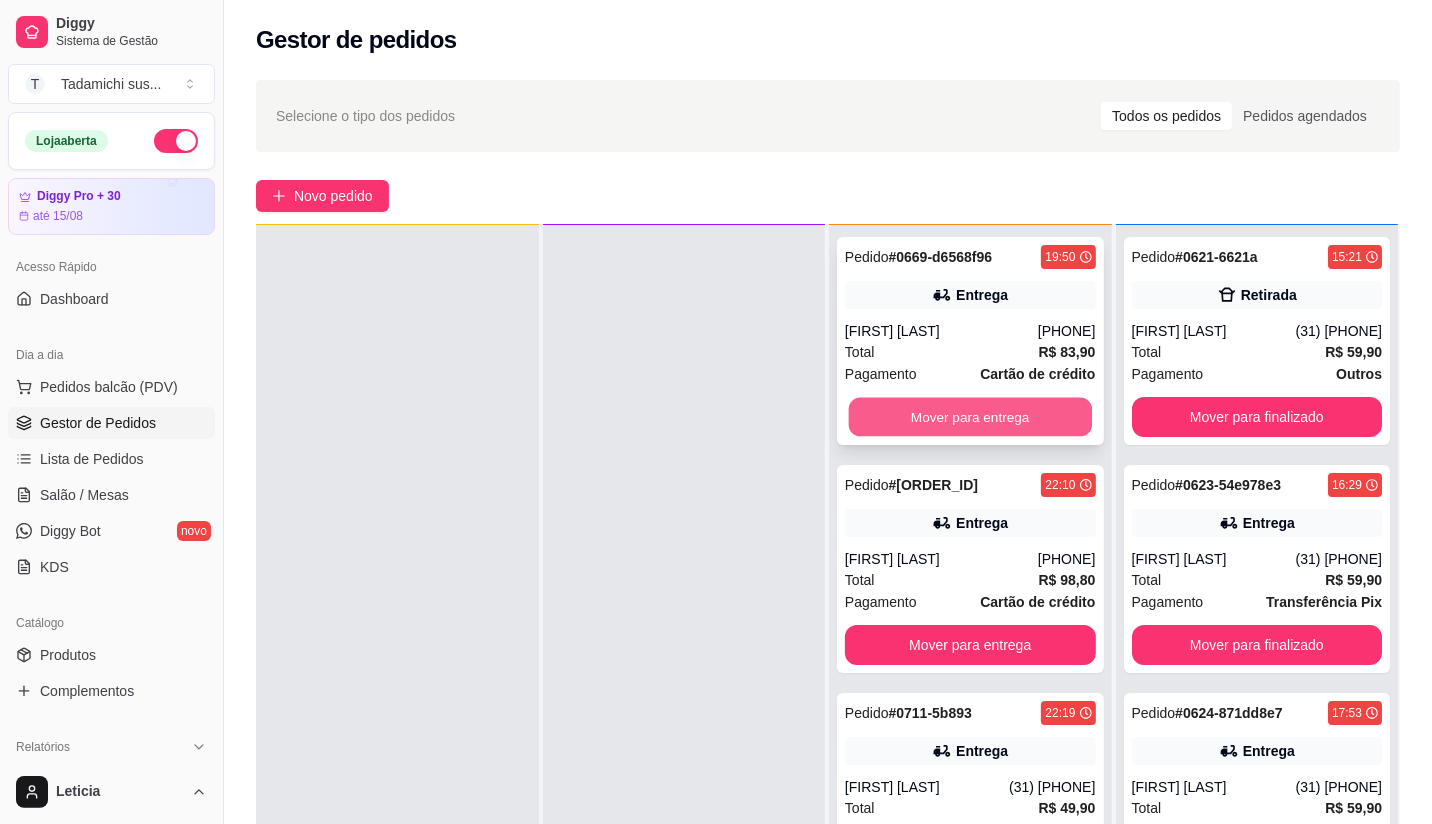 click on "Mover para entrega" at bounding box center (970, 417) 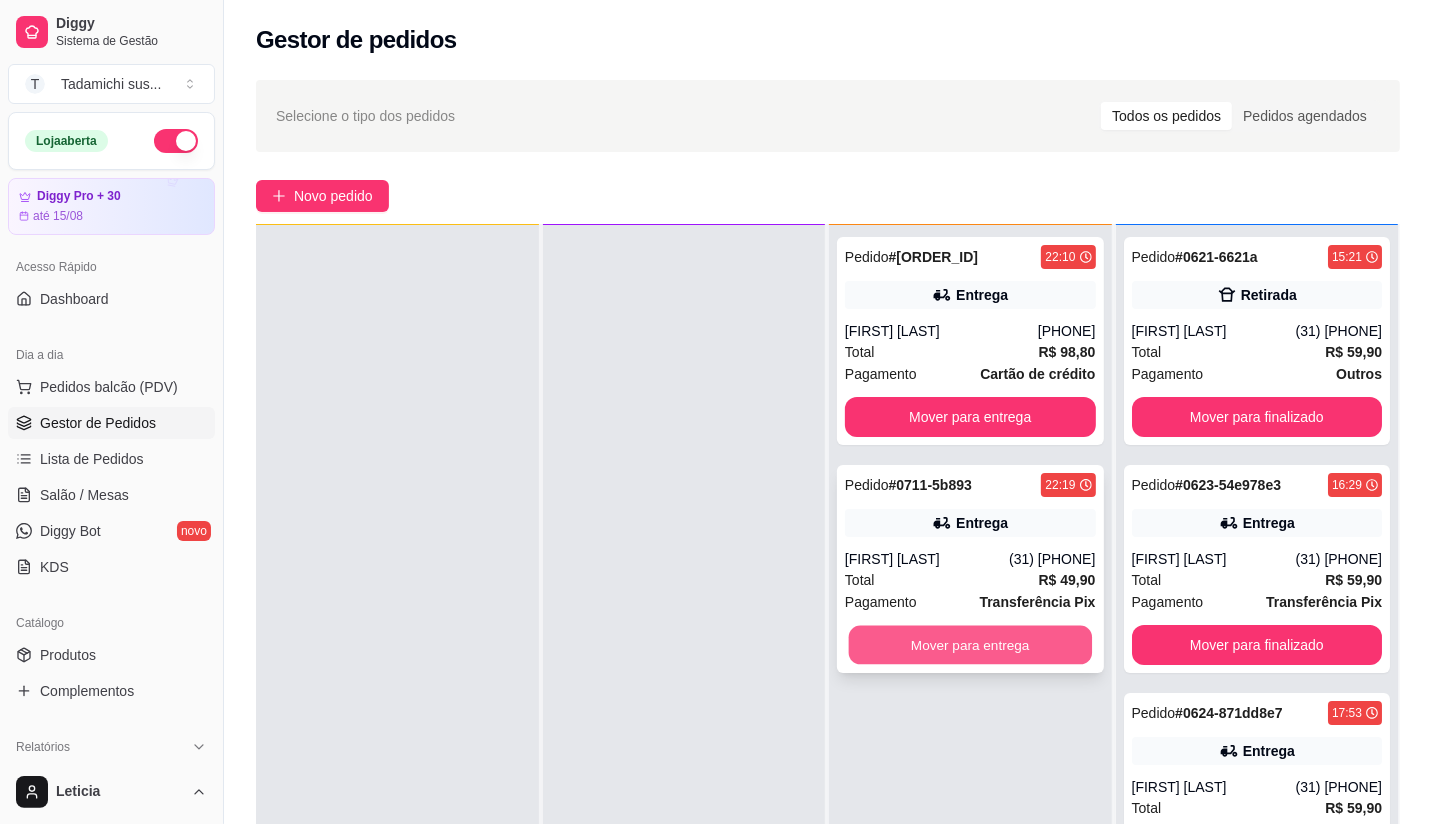 click on "Mover para entrega" at bounding box center (970, 645) 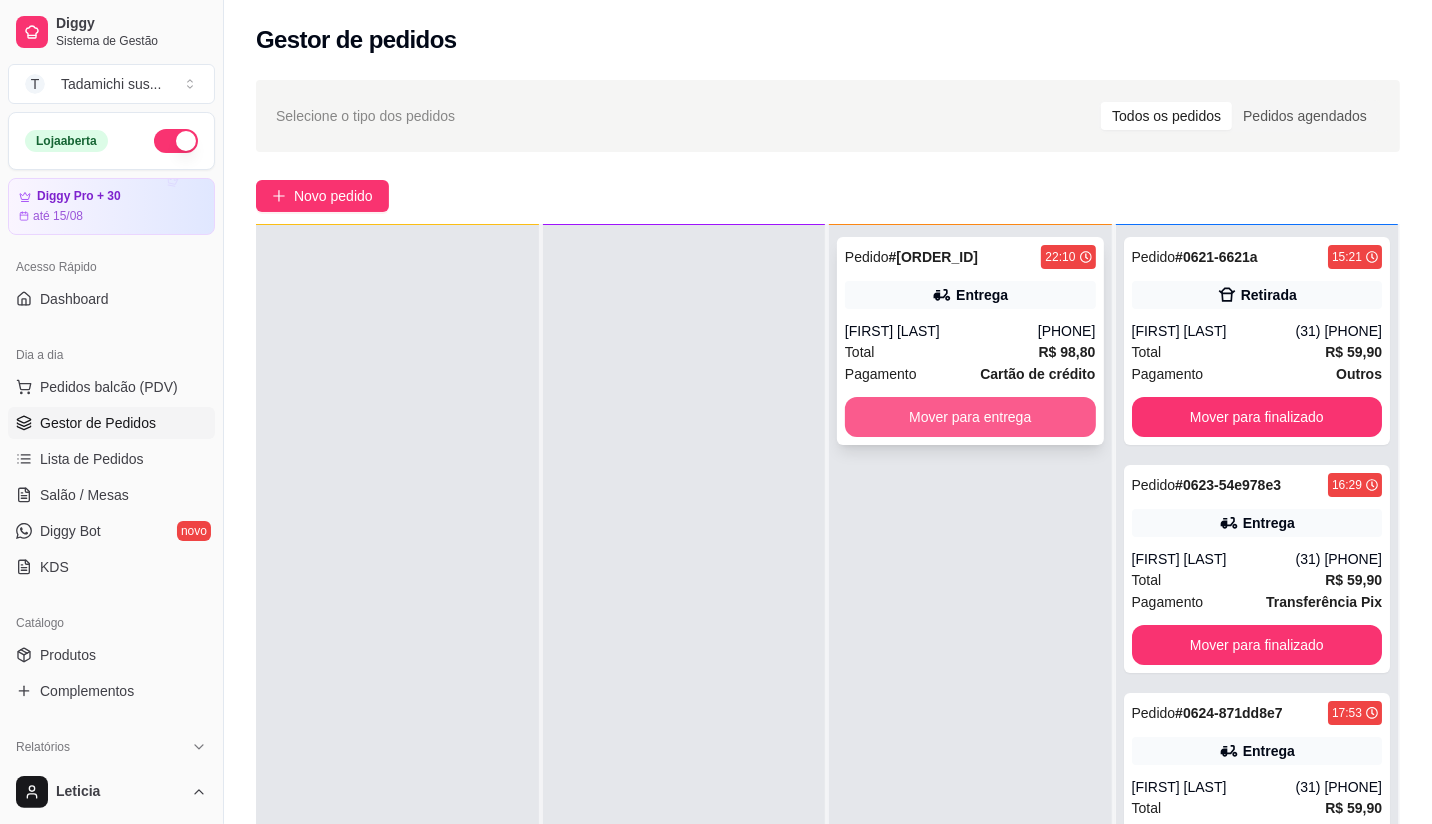 click on "Mover para entrega" at bounding box center (970, 417) 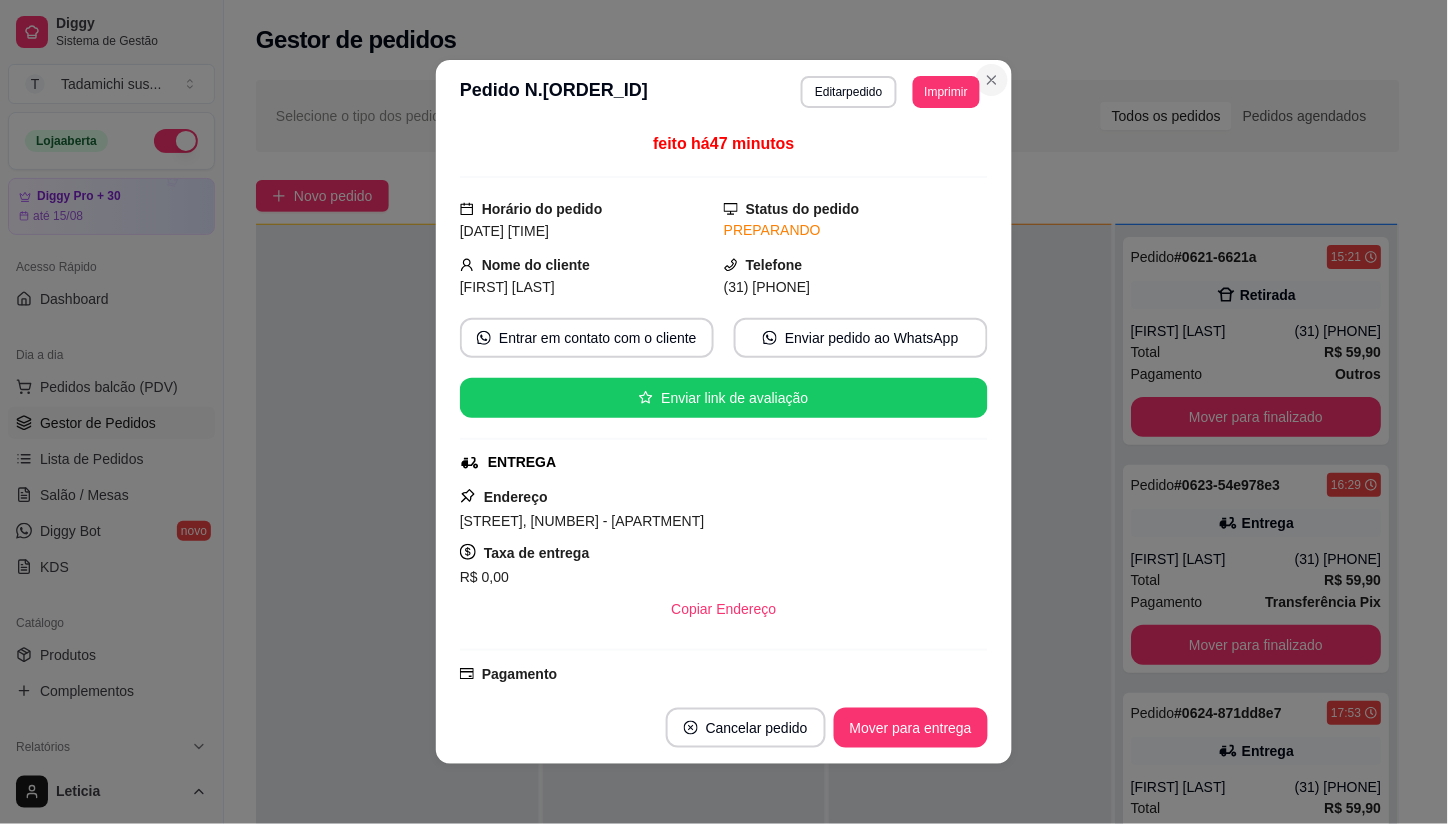 click on "Selecione o tipo dos pedidos Todos os pedidos Pedidos agendados" at bounding box center (828, 116) 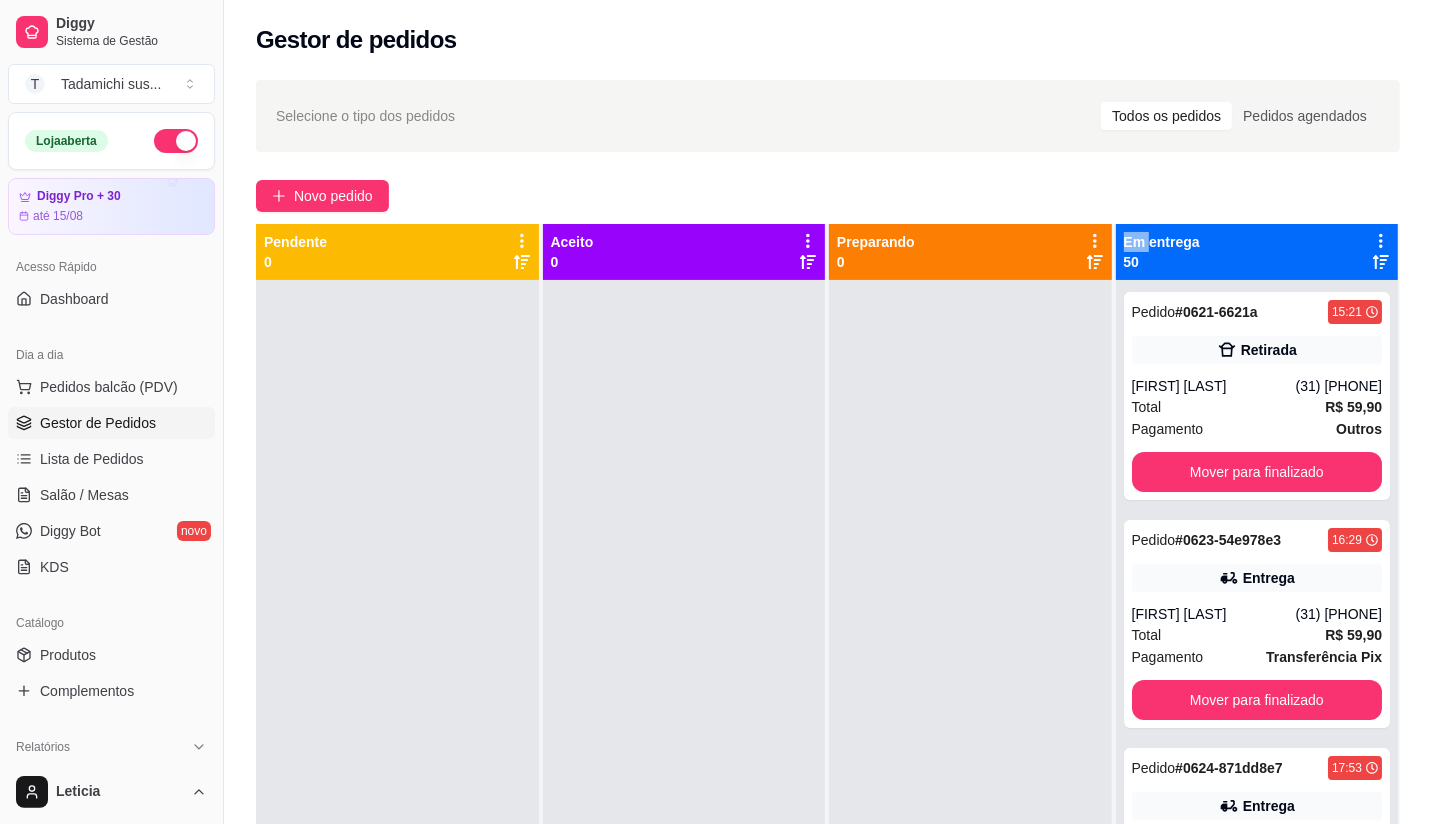 scroll, scrollTop: 55, scrollLeft: 0, axis: vertical 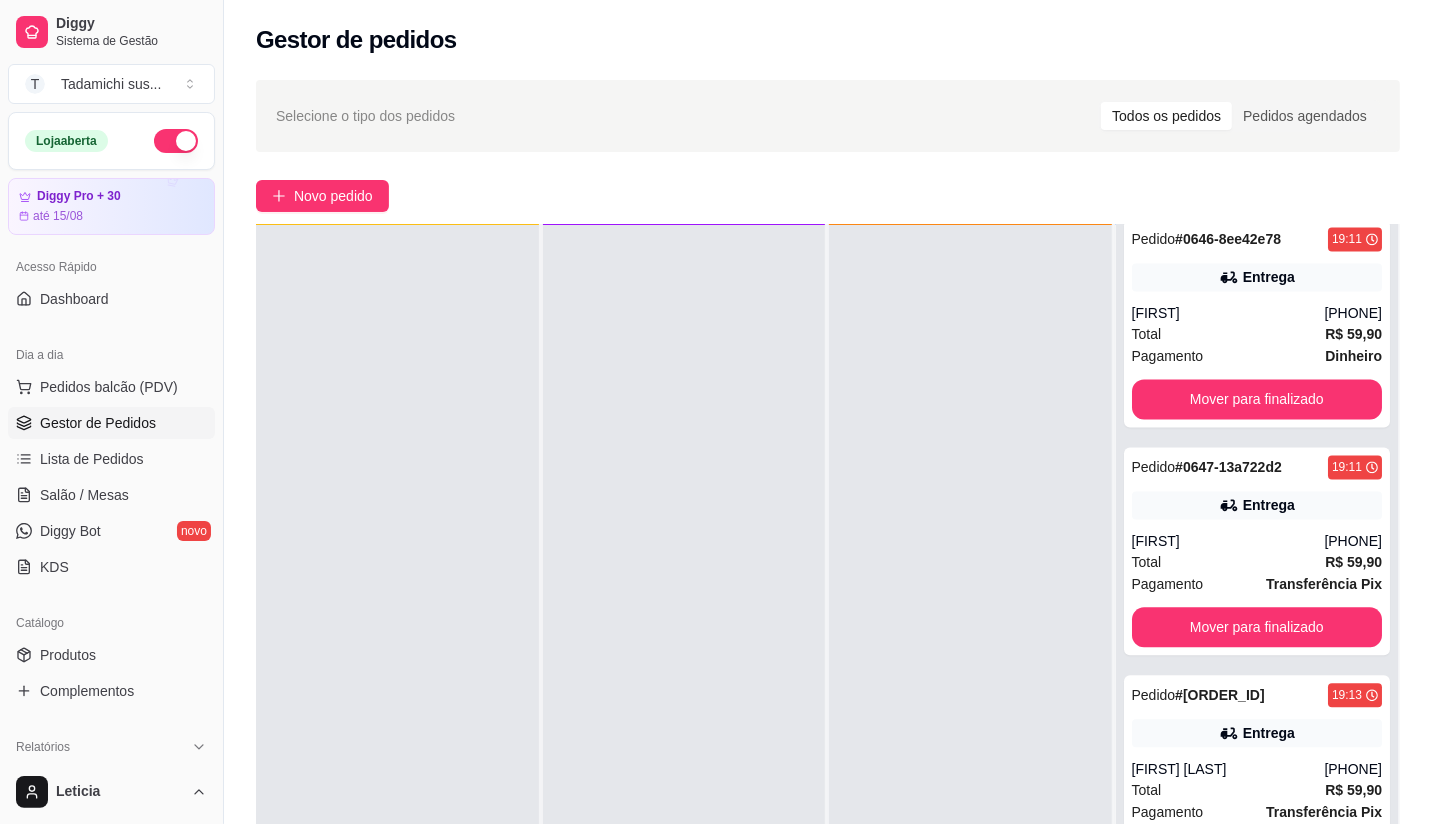 click on "Selecione o tipo dos pedidos Todos os pedidos Pedidos agendados" at bounding box center [828, 116] 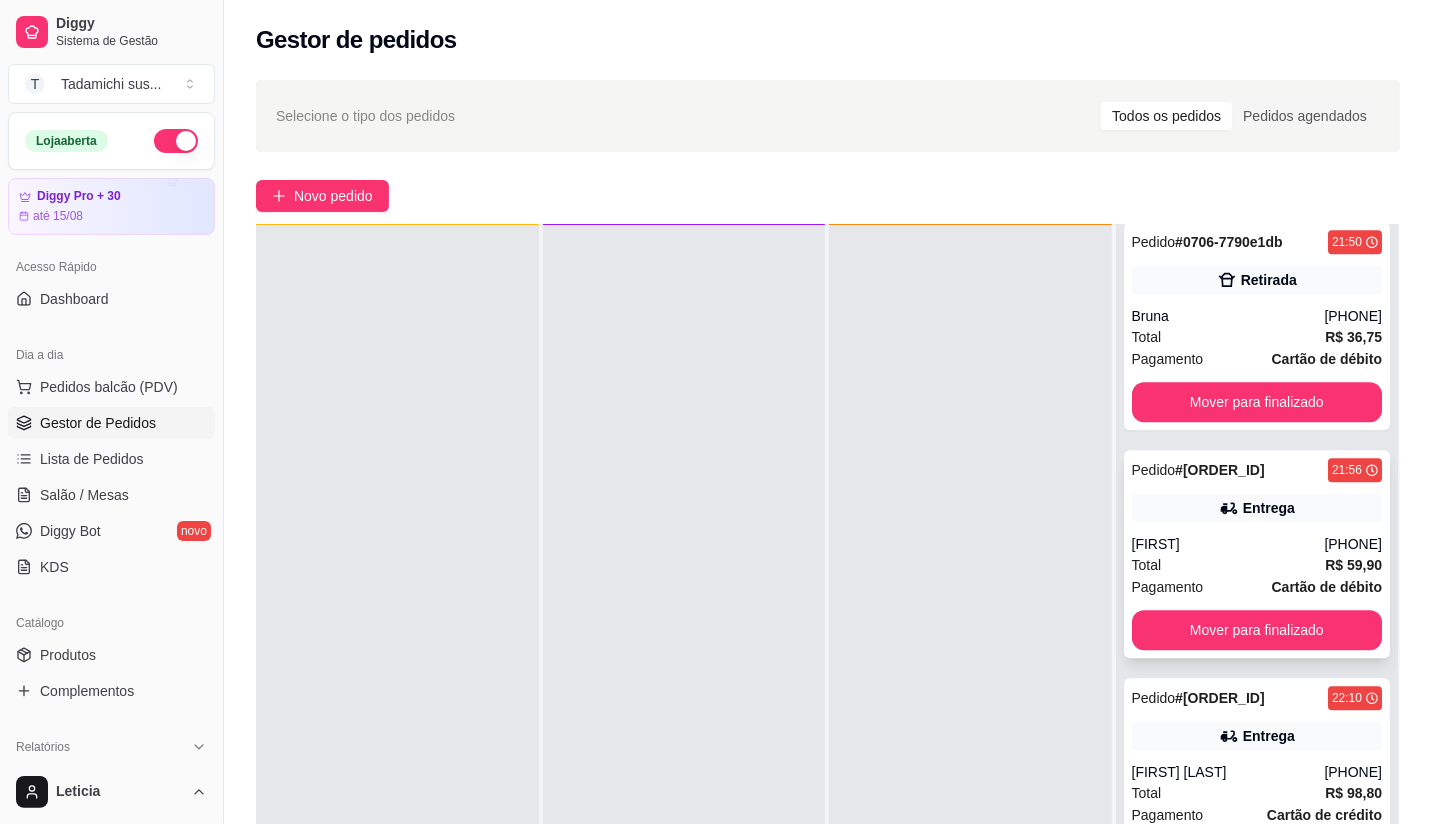 scroll, scrollTop: 10651, scrollLeft: 0, axis: vertical 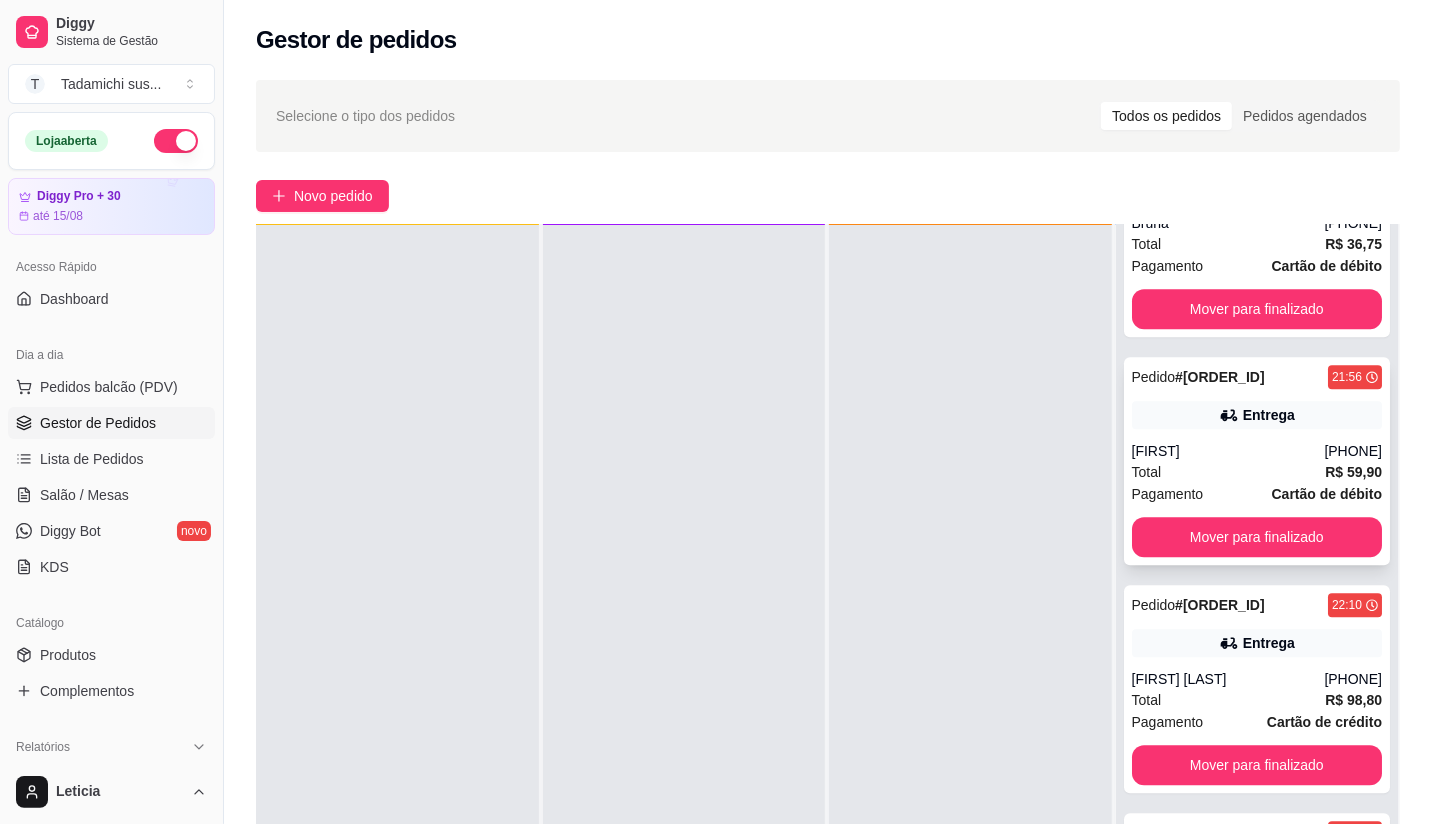 click on "Entrega" at bounding box center [1257, 415] 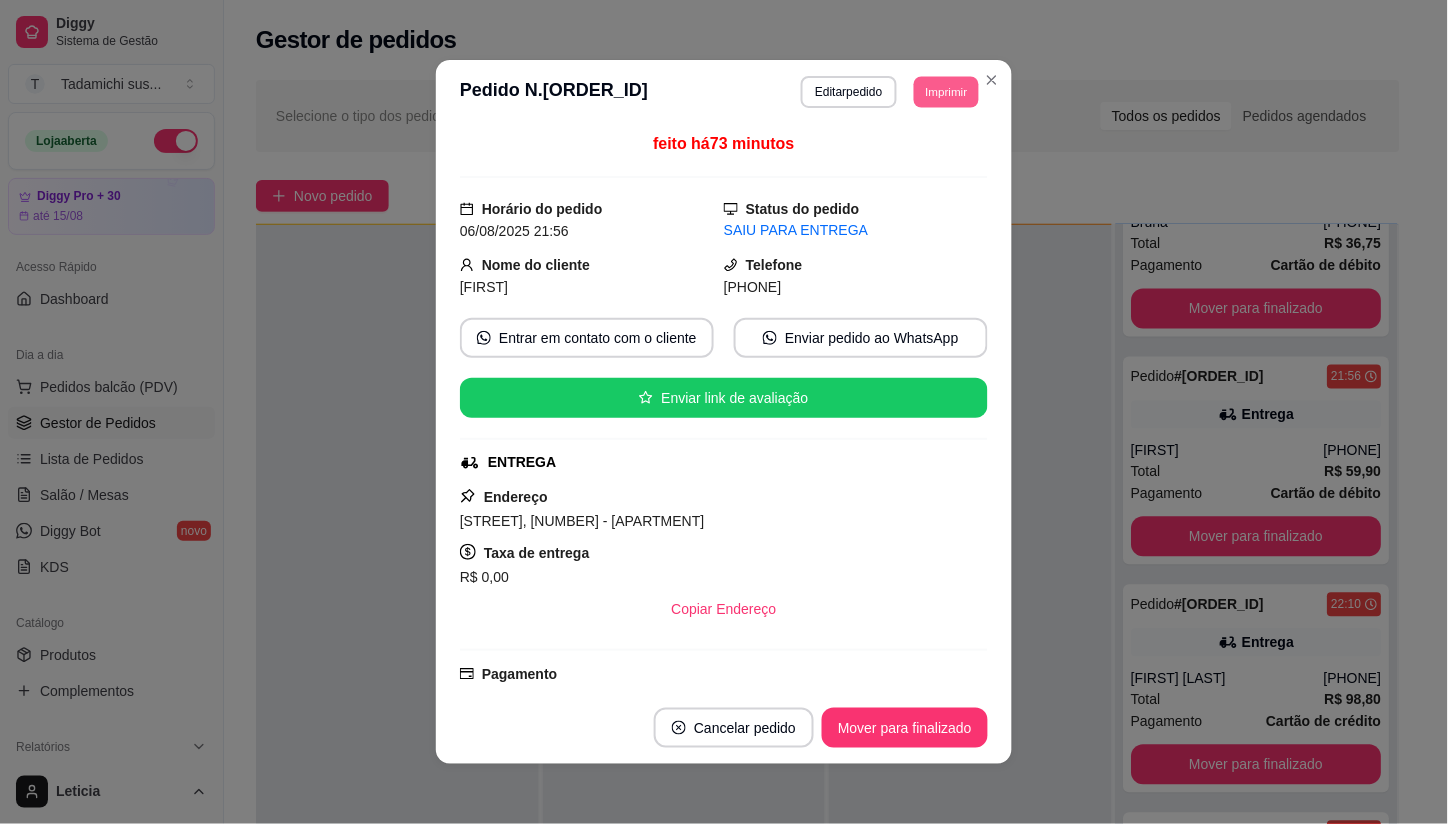 click on "Imprimir" at bounding box center (946, 91) 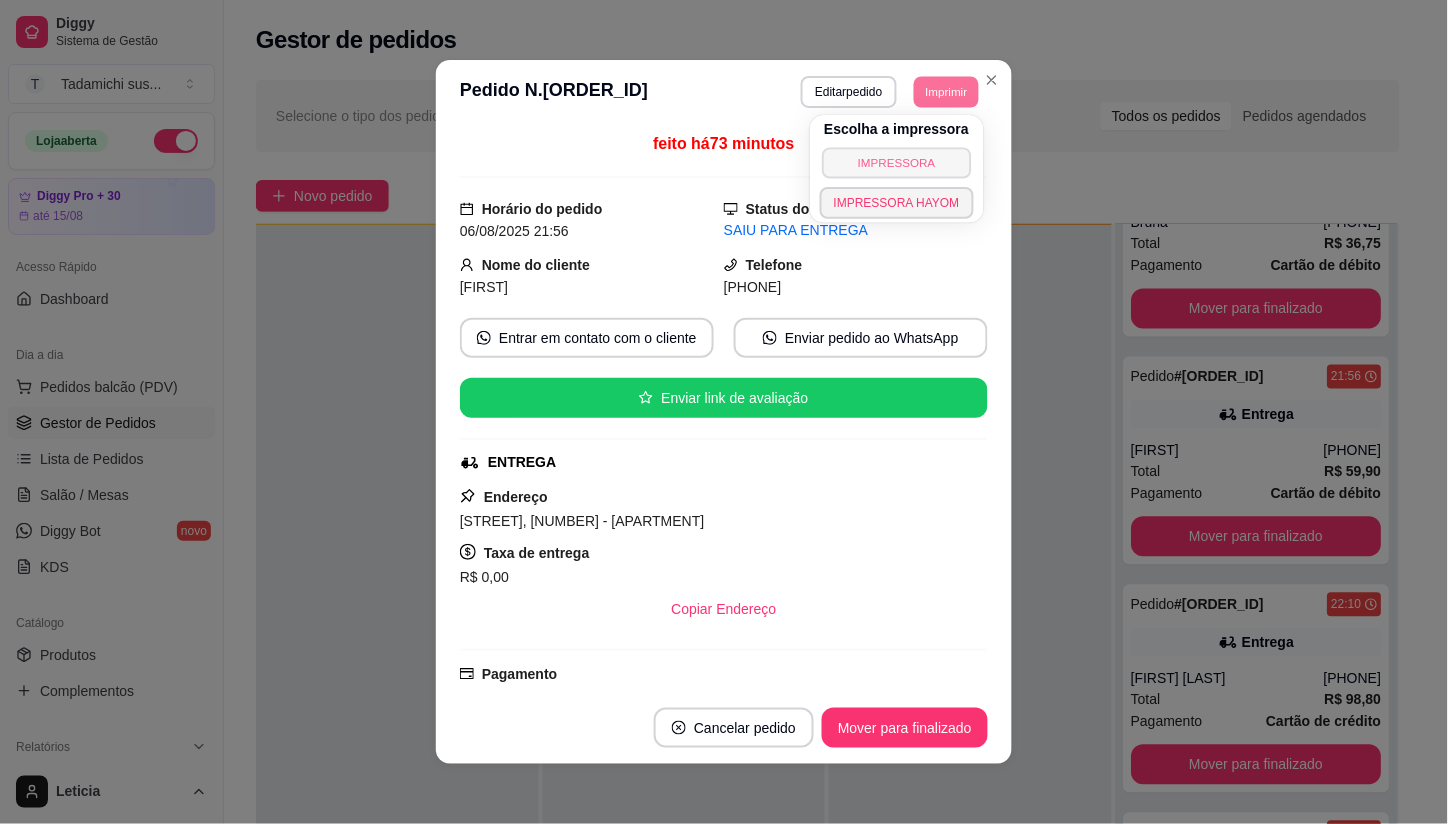 click on "IMPRESSORA" at bounding box center [896, 162] 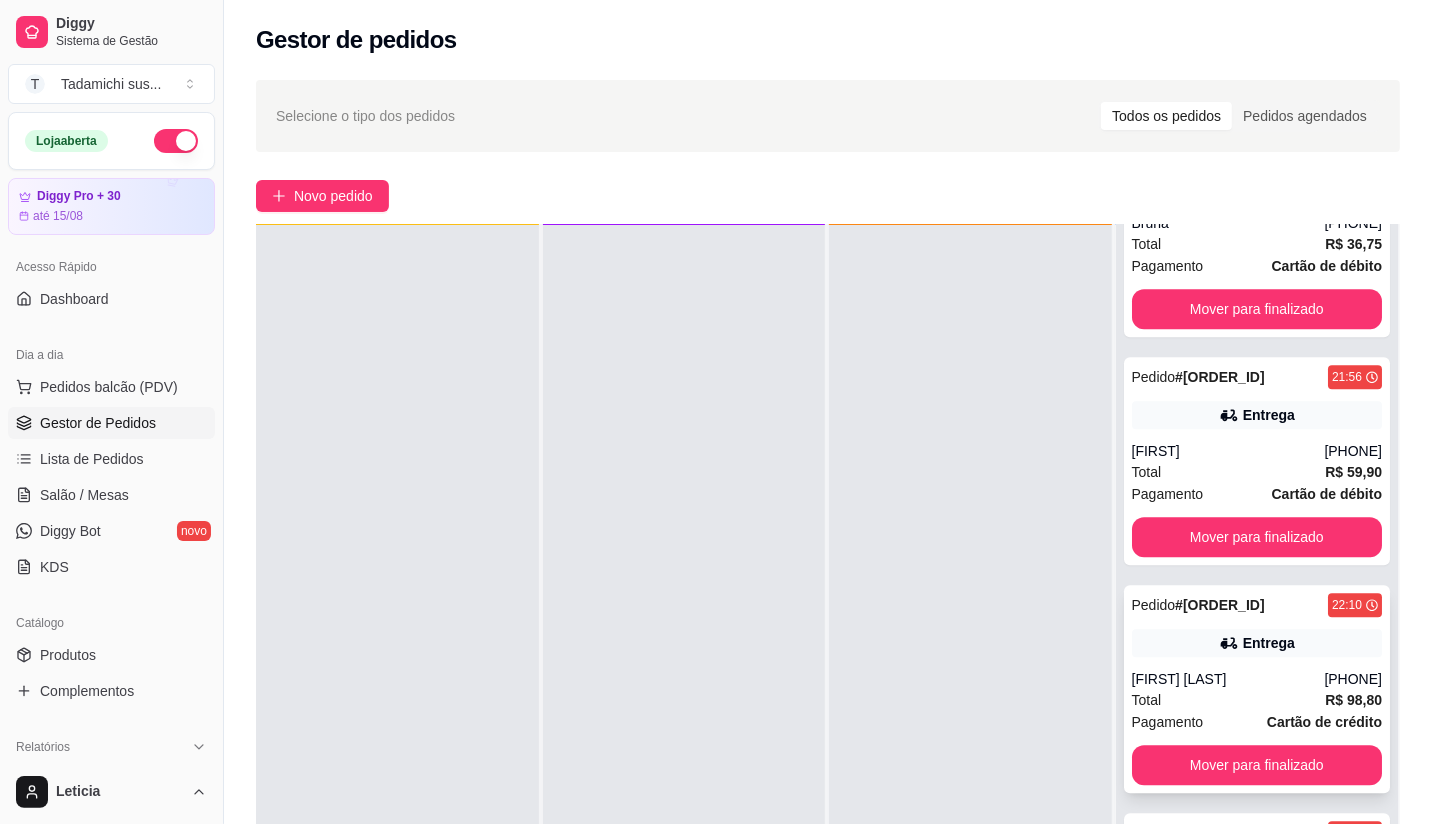 click 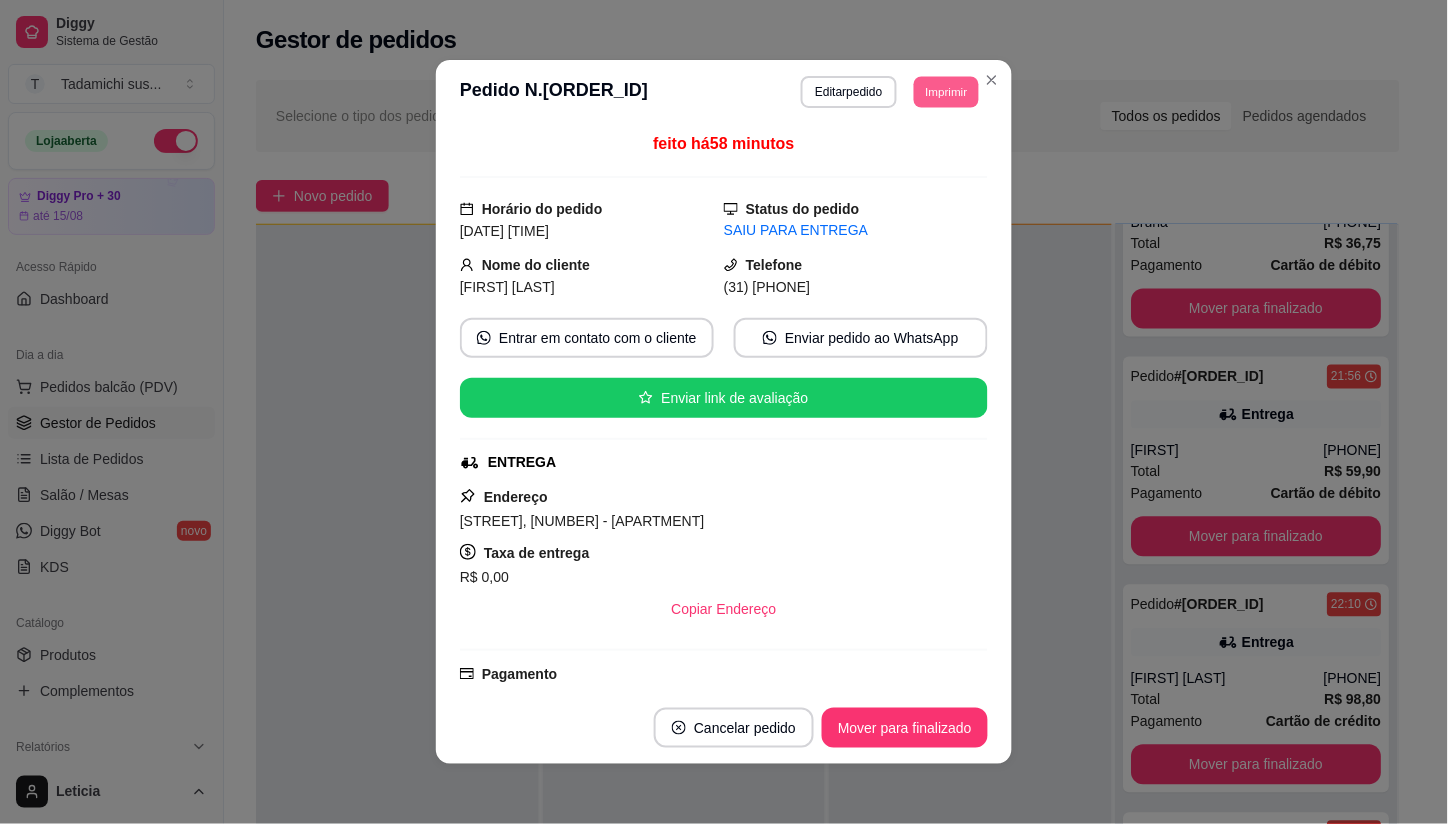 click on "Imprimir" at bounding box center (946, 91) 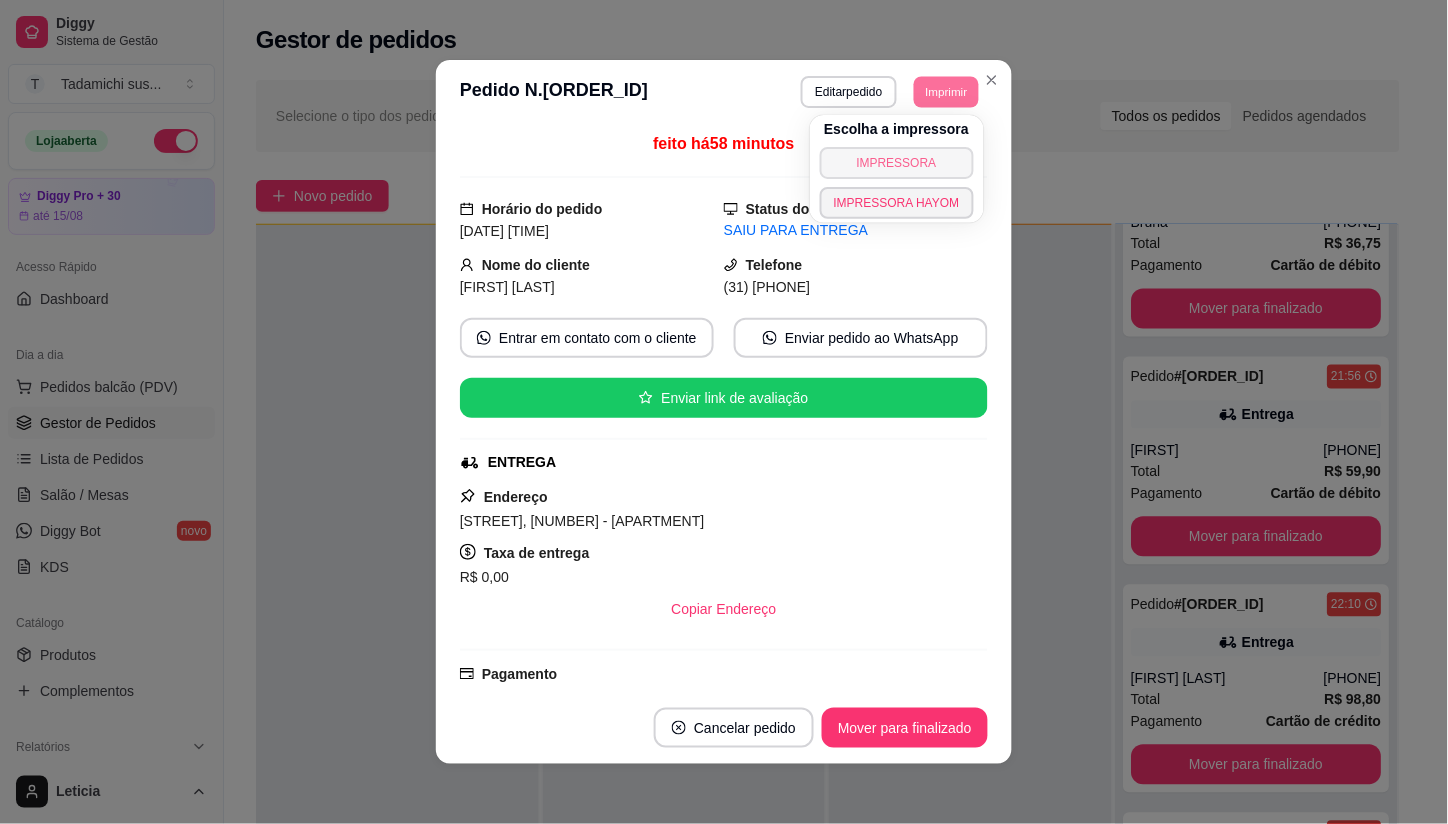 click on "IMPRESSORA" at bounding box center [897, 163] 